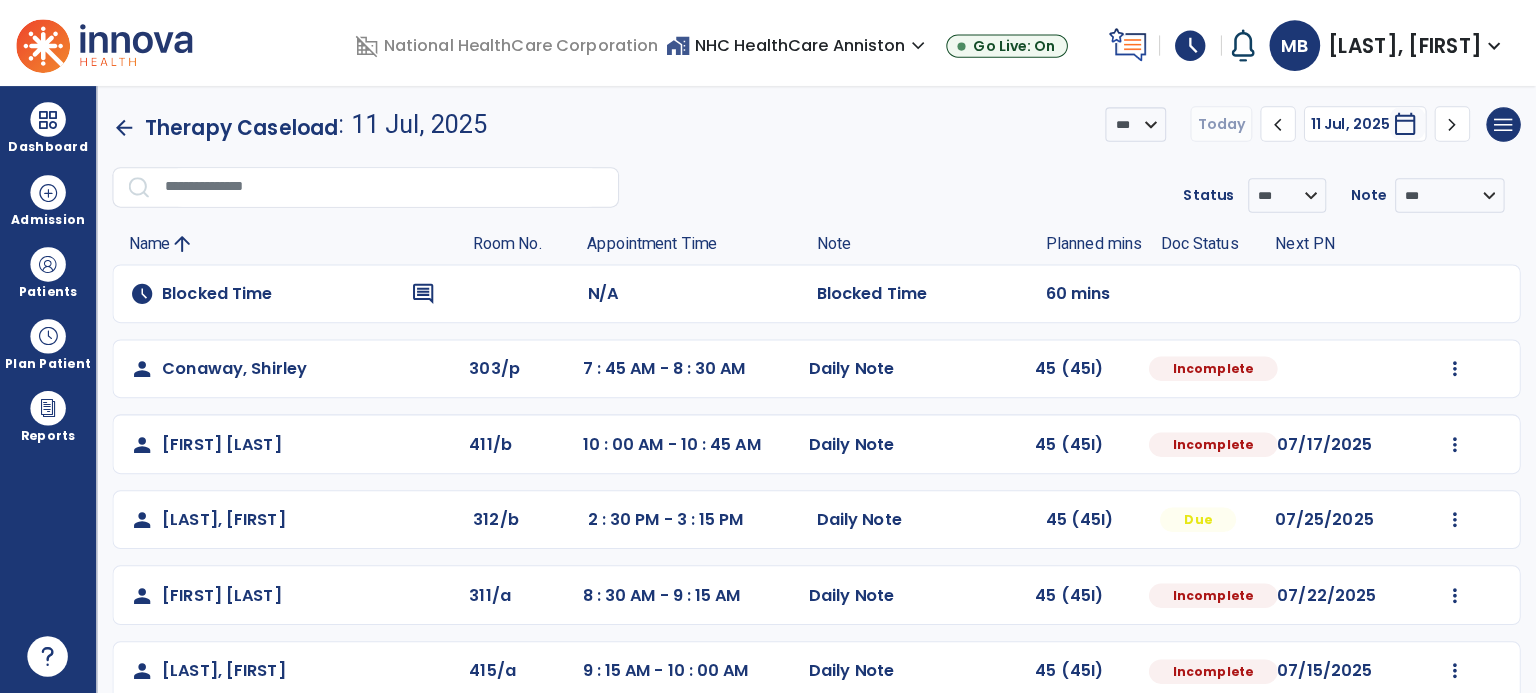 scroll, scrollTop: 0, scrollLeft: 0, axis: both 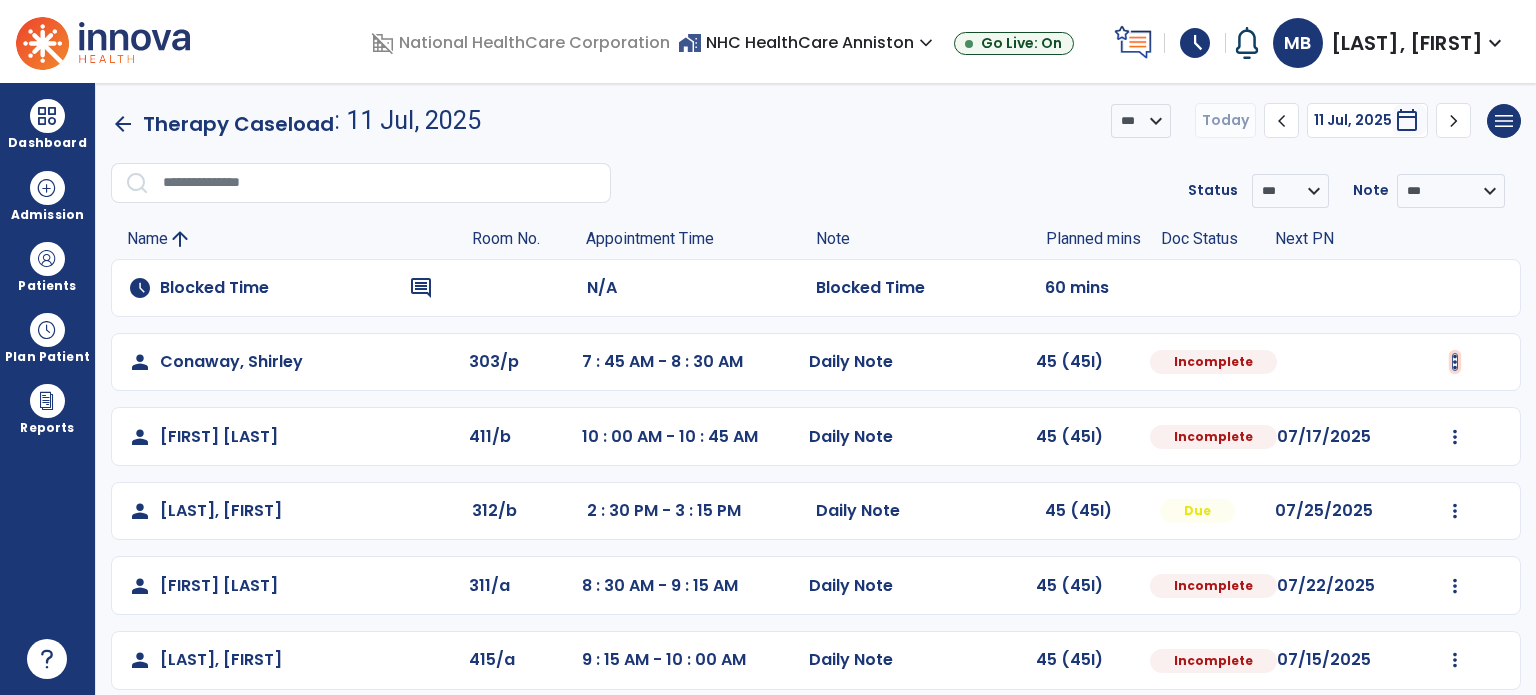 click at bounding box center (1455, 362) 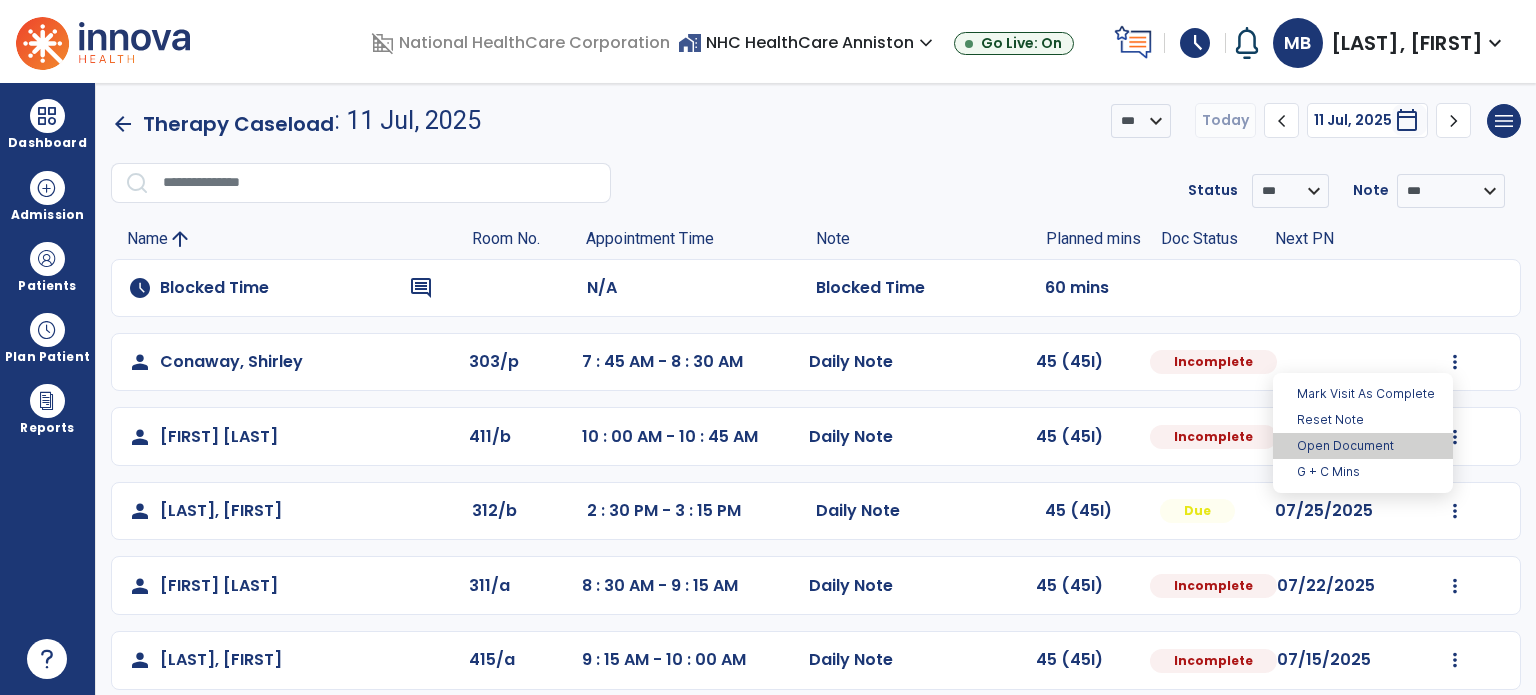 click on "Open Document" at bounding box center (1363, 446) 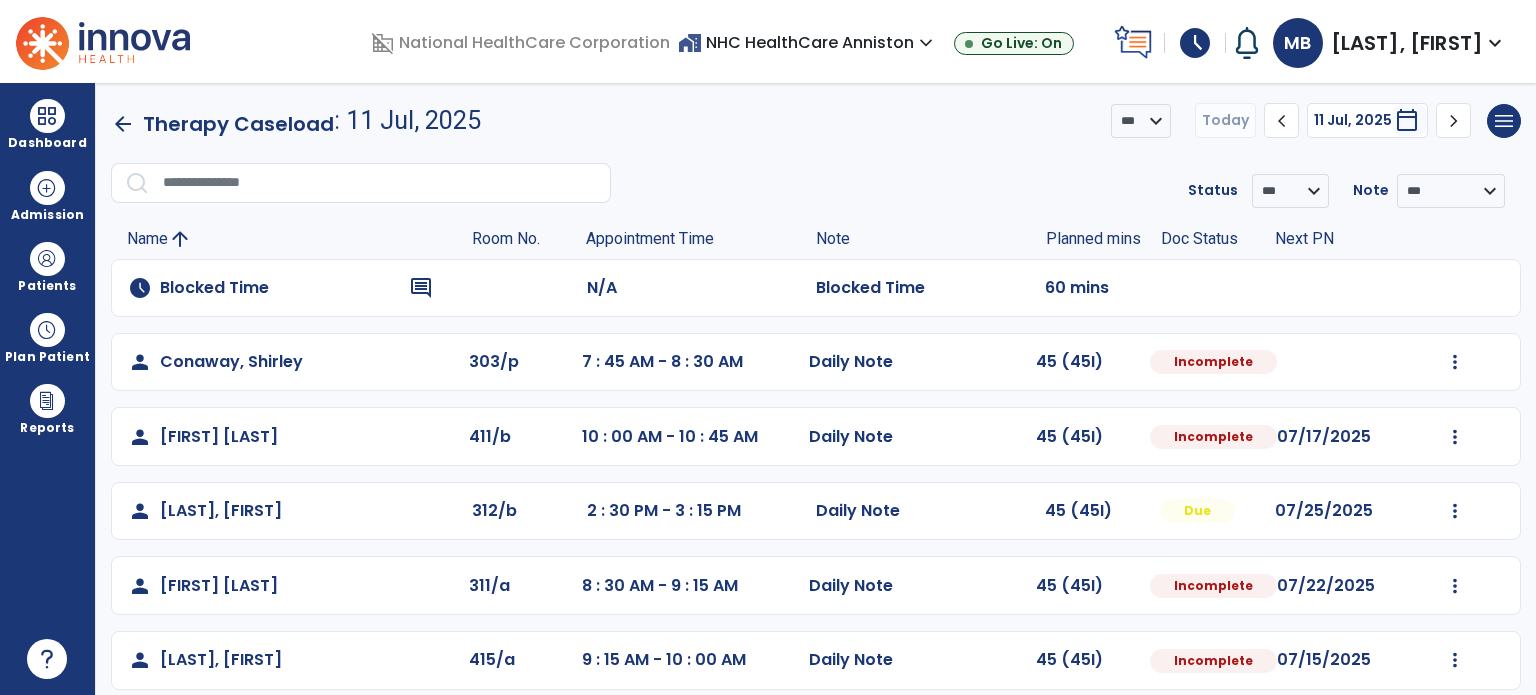 select on "*" 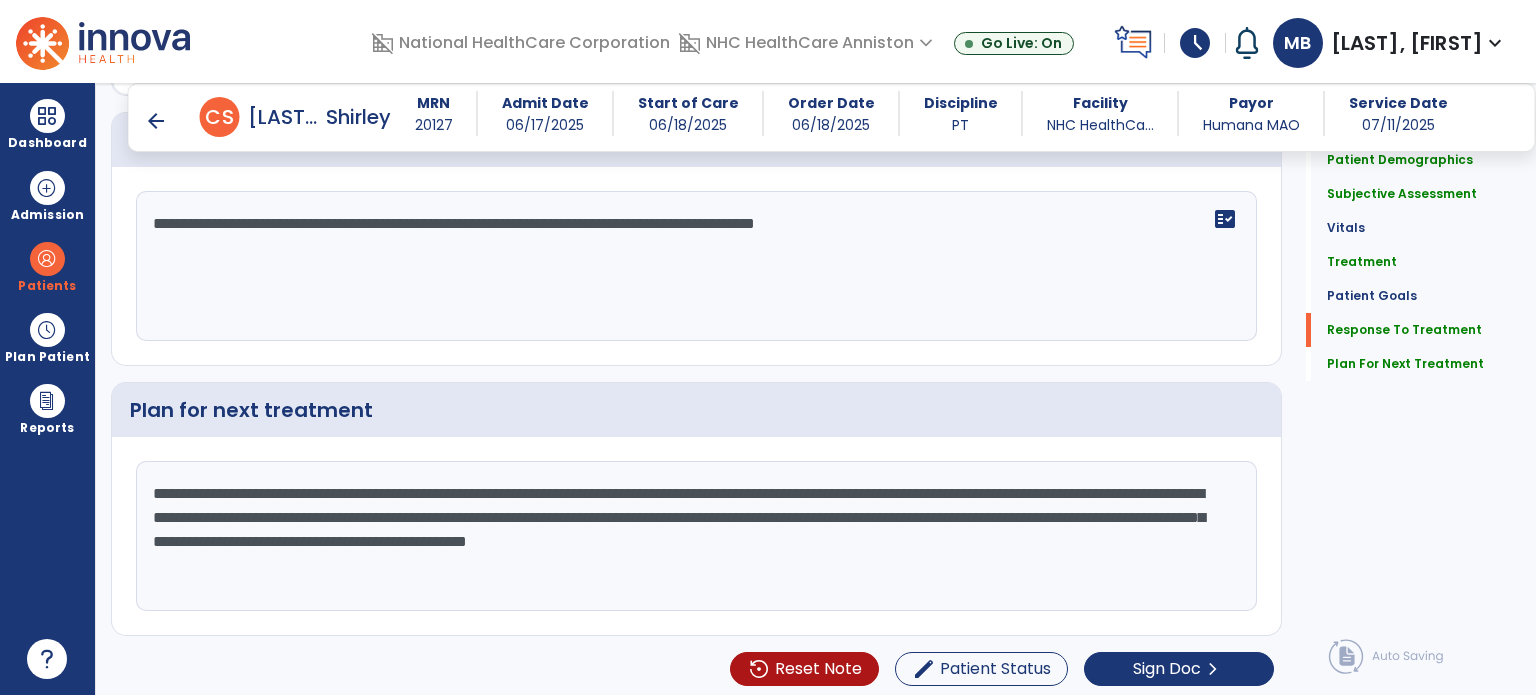 scroll, scrollTop: 2545, scrollLeft: 0, axis: vertical 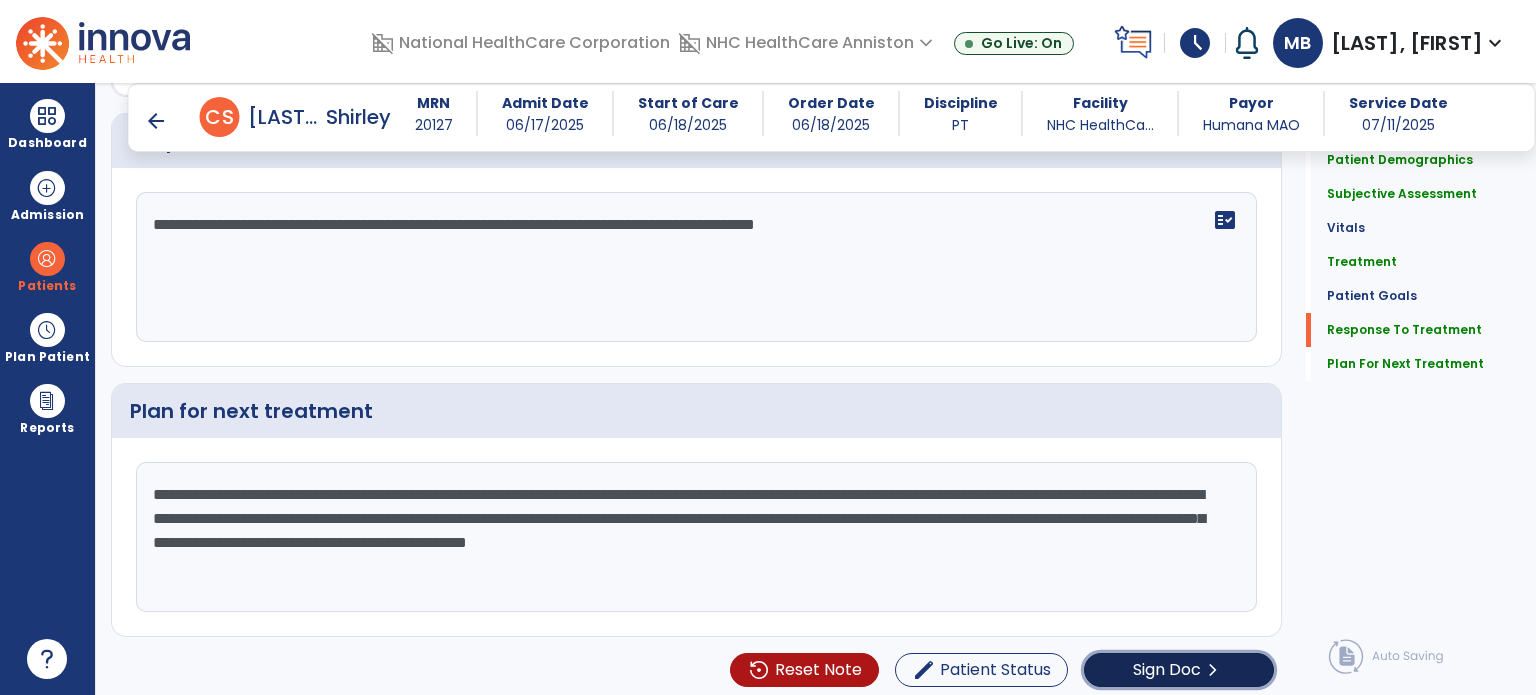 click on "Sign Doc  chevron_right" 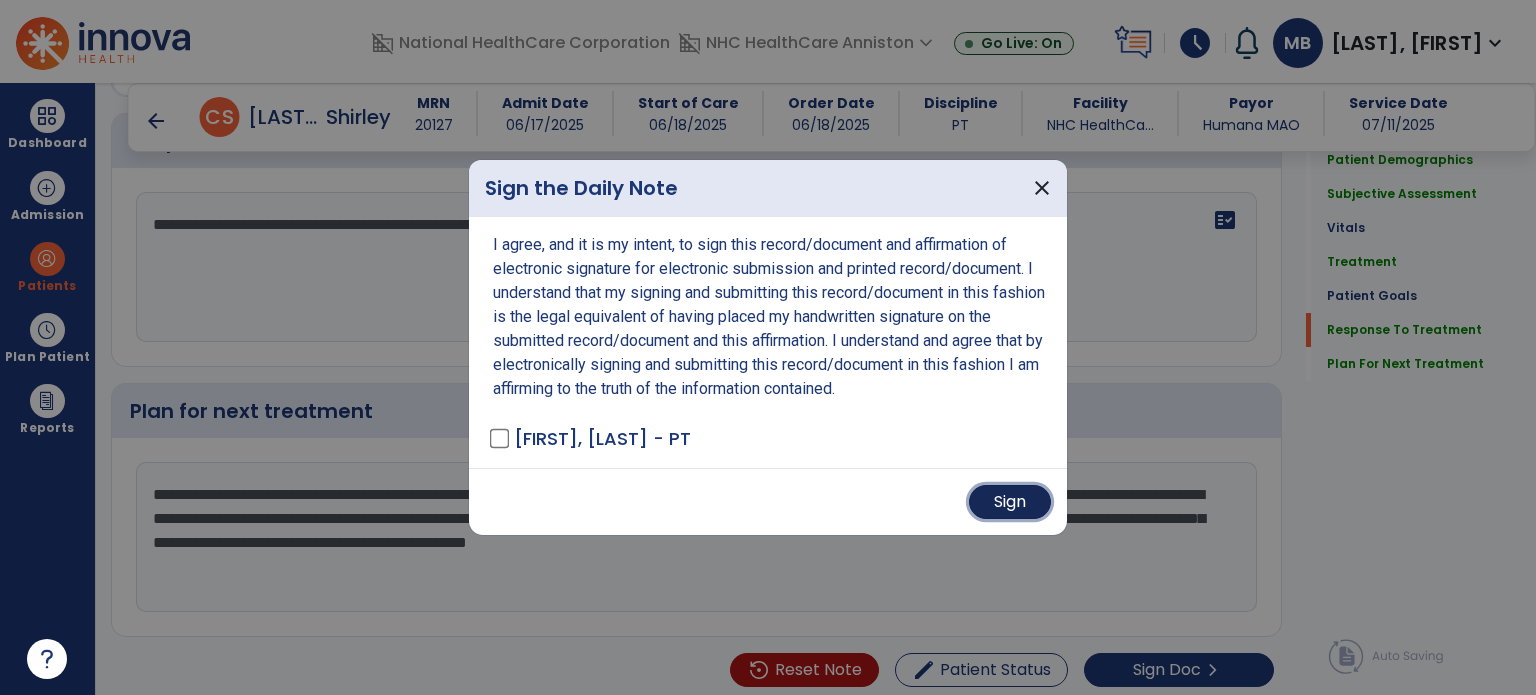 click on "Sign" at bounding box center (1010, 502) 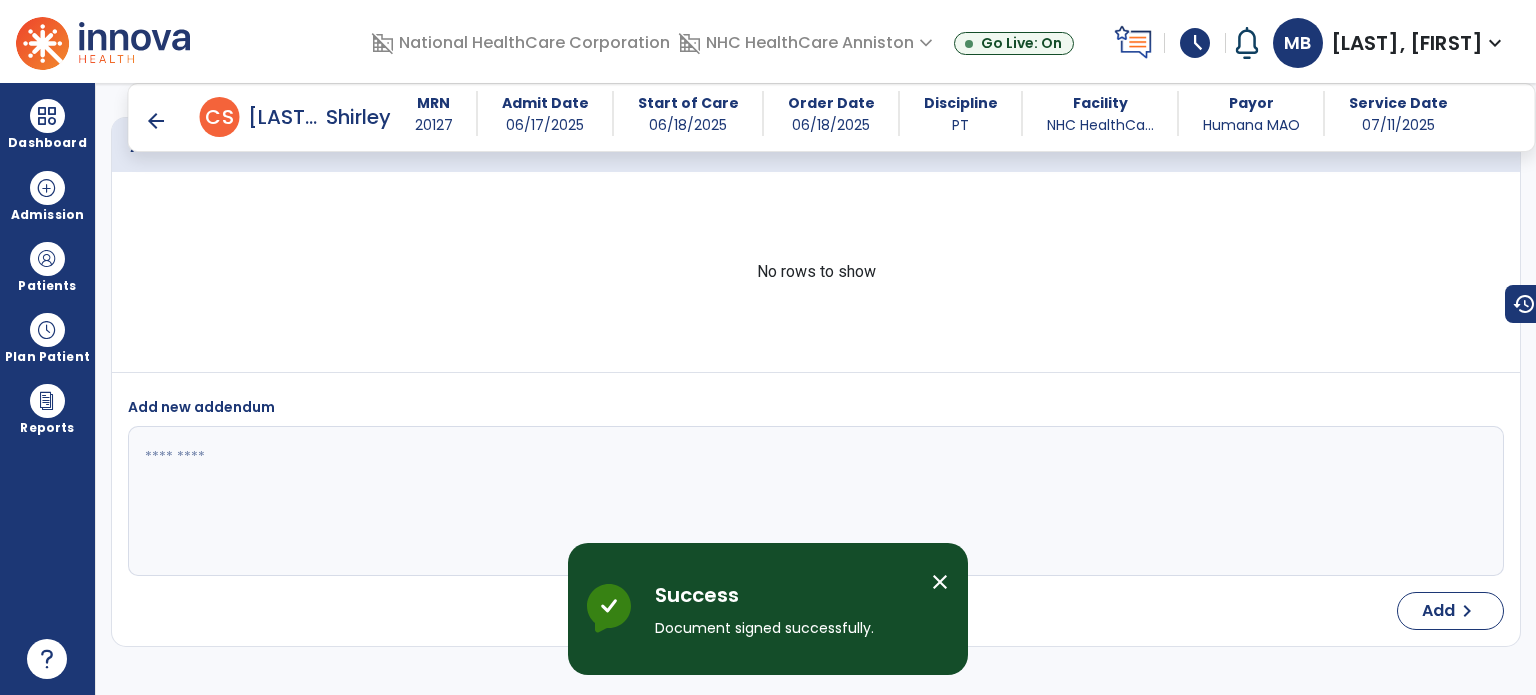 scroll, scrollTop: 3993, scrollLeft: 0, axis: vertical 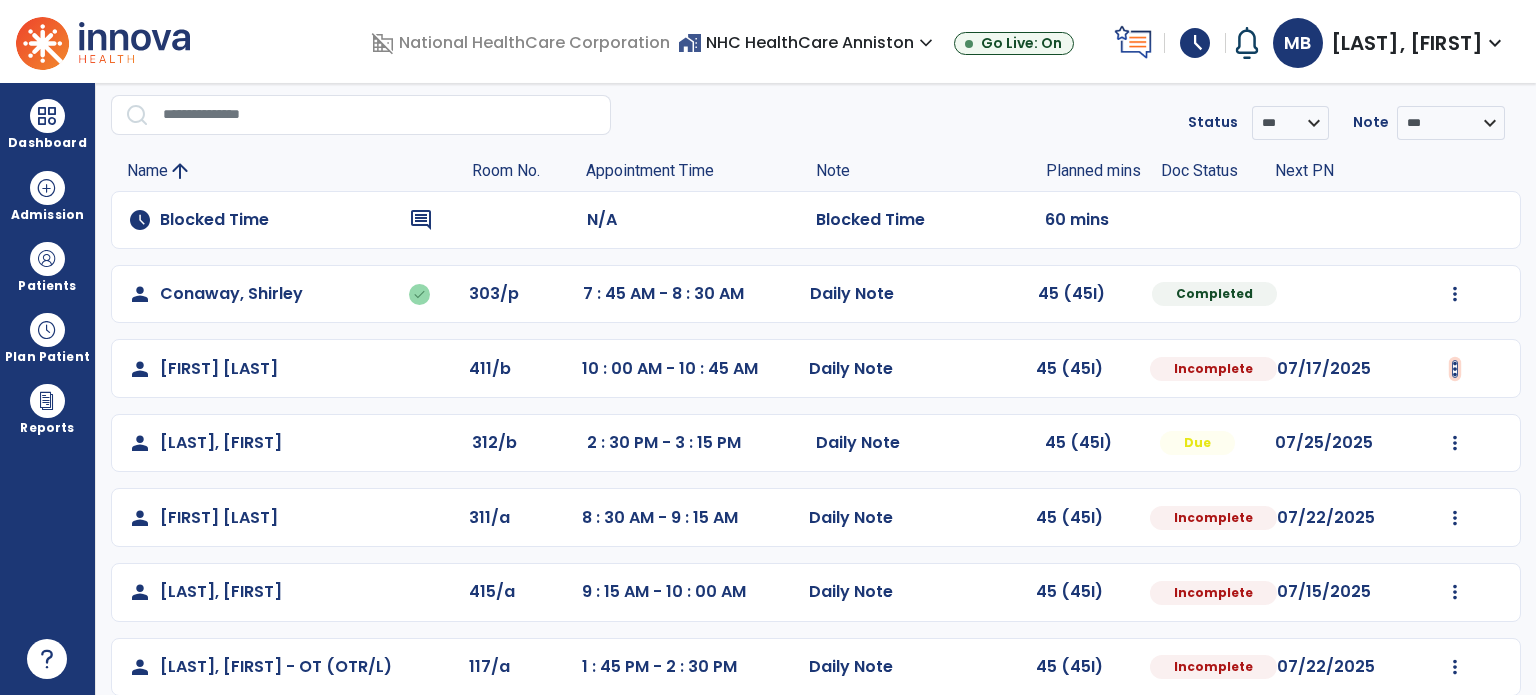 click at bounding box center [1455, 294] 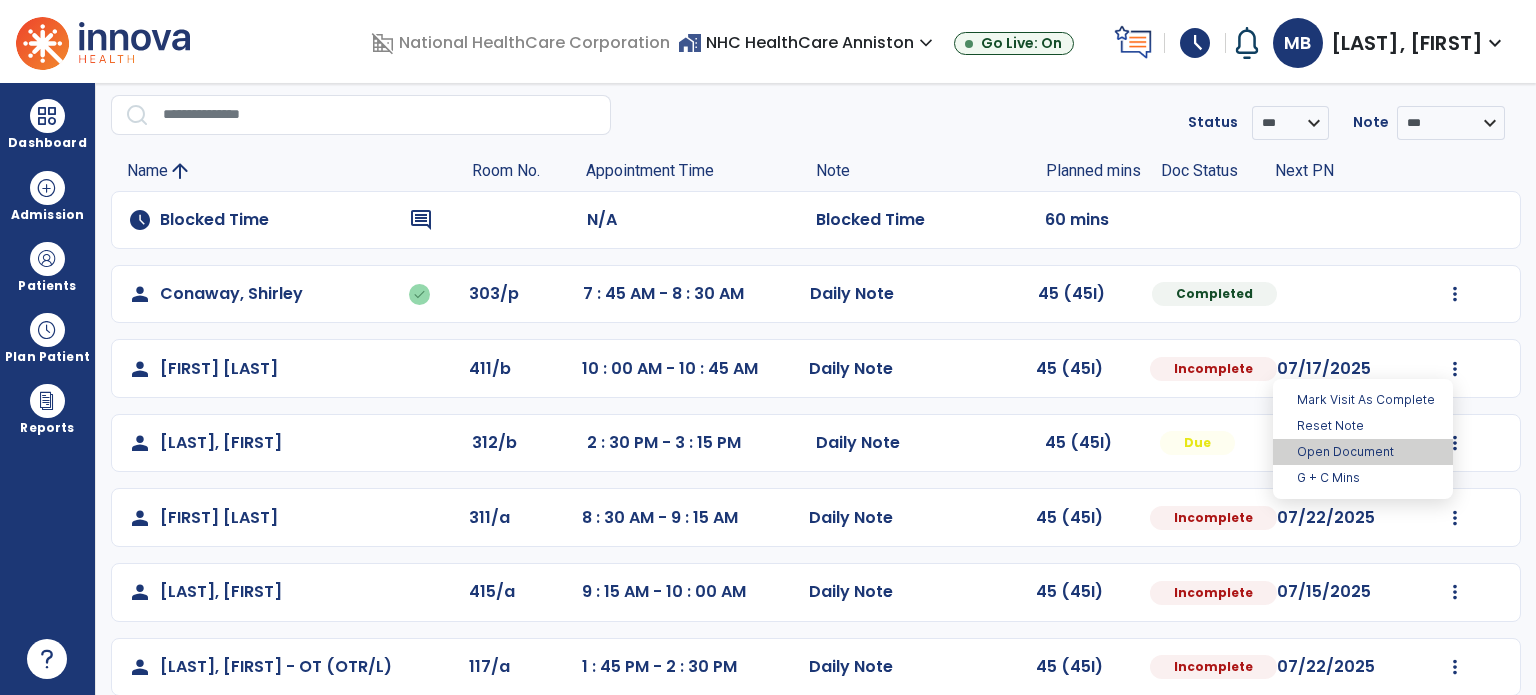 click on "Open Document" at bounding box center (1363, 452) 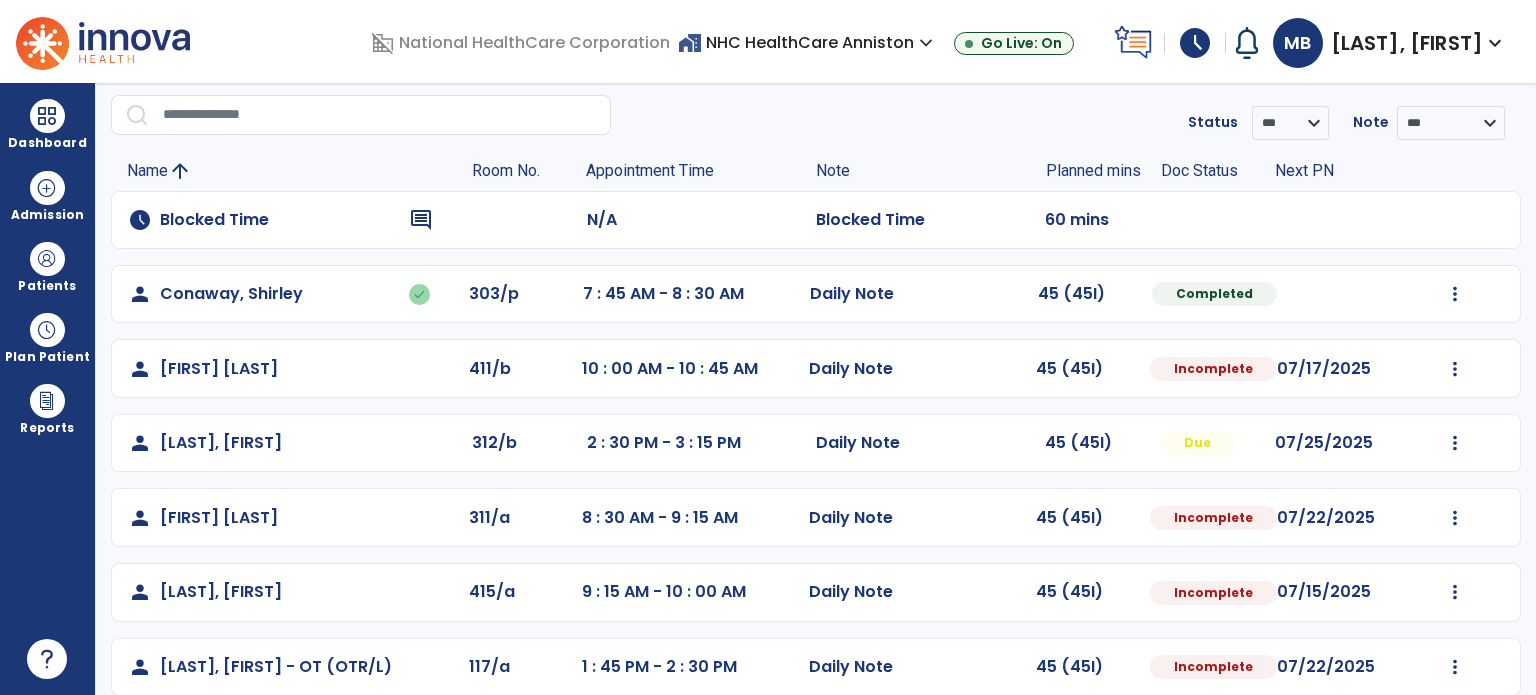 select on "*" 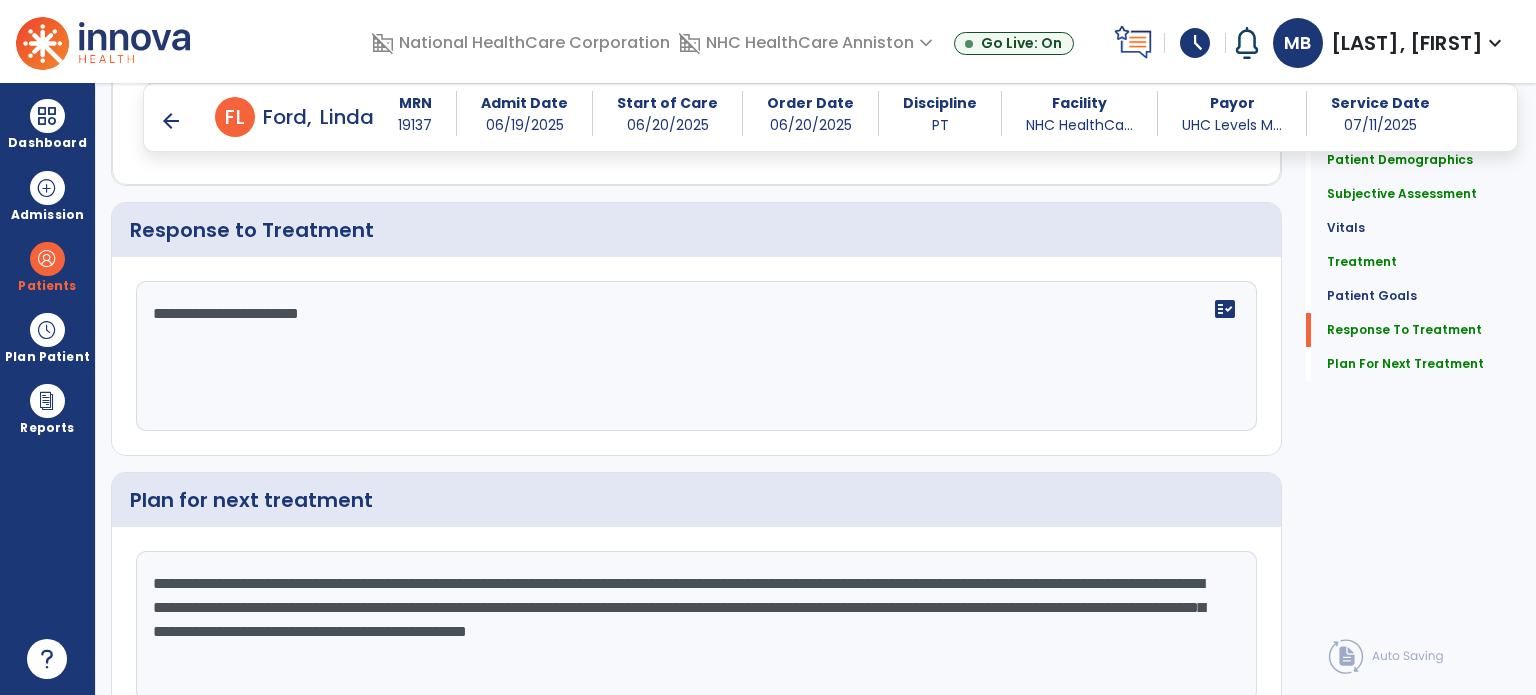 scroll, scrollTop: 3374, scrollLeft: 0, axis: vertical 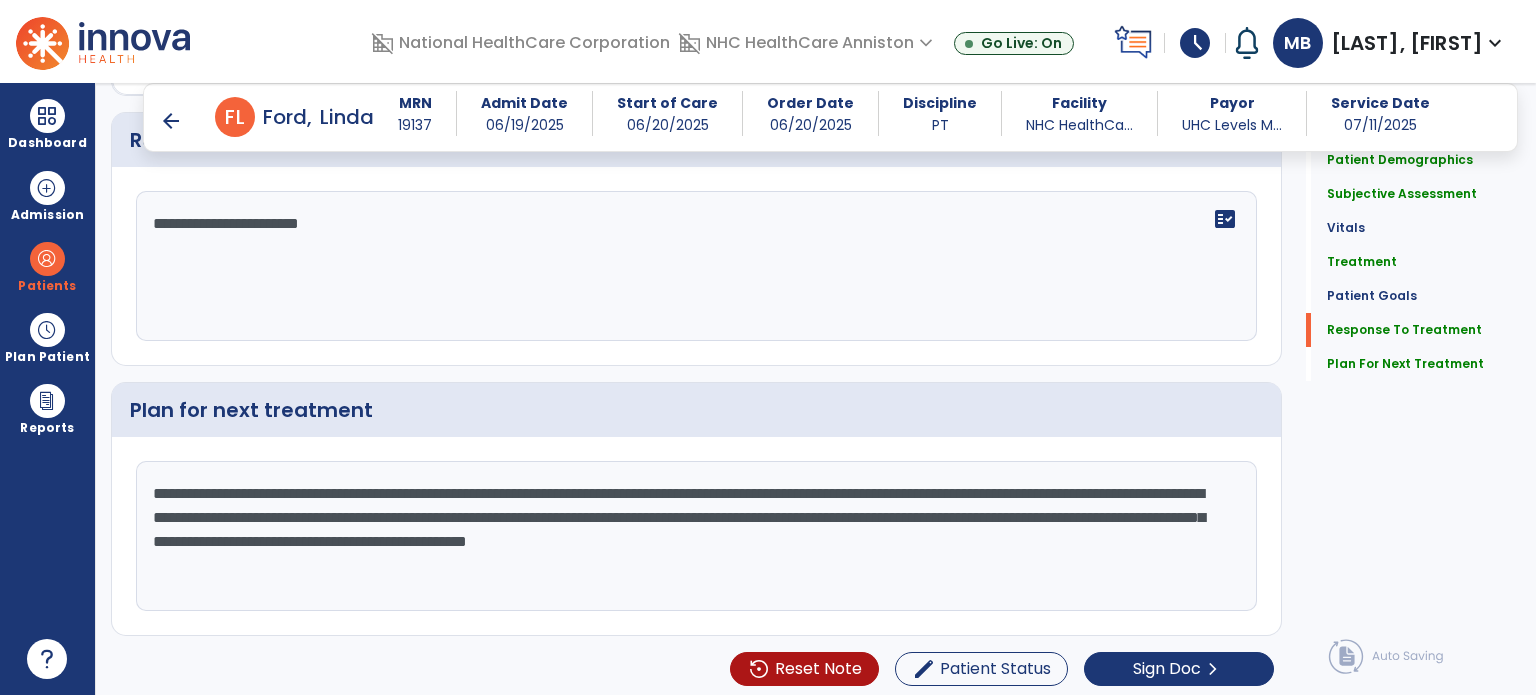 click on "**********" 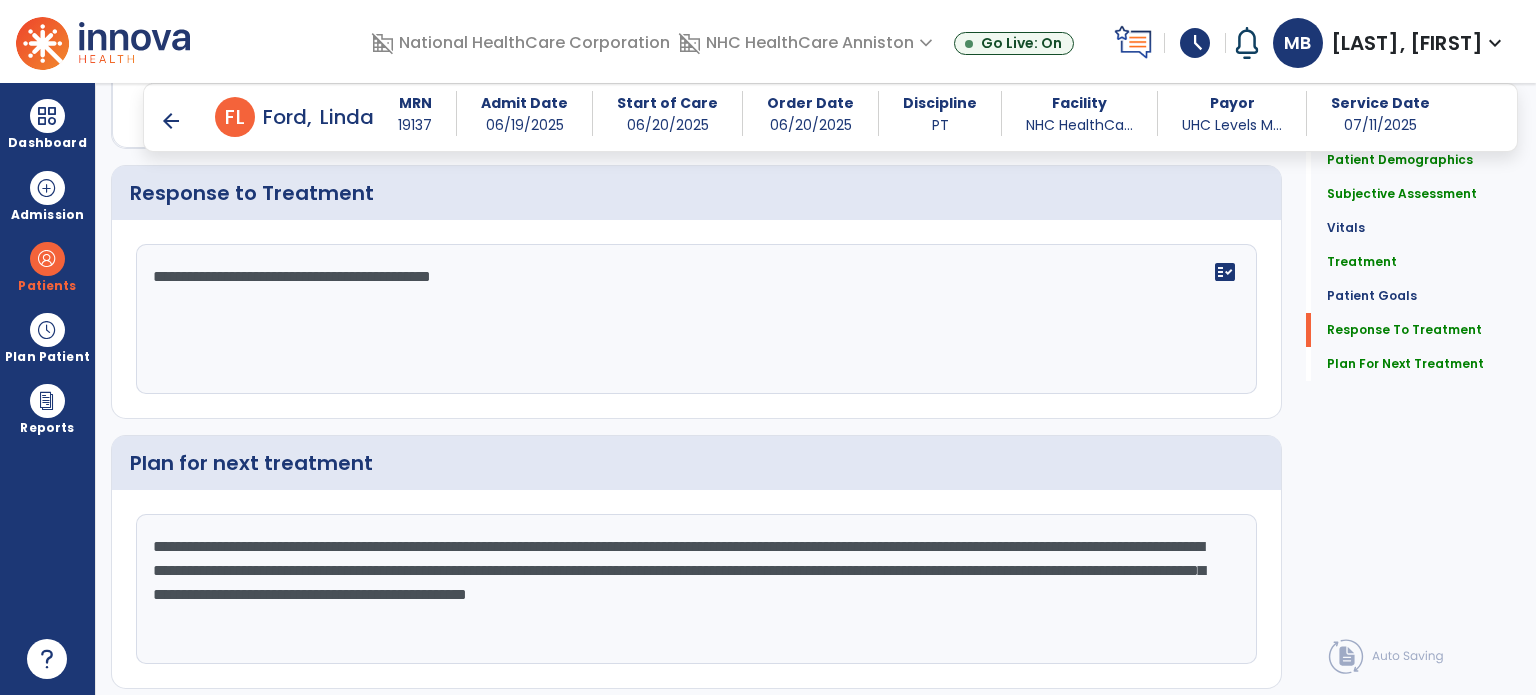 scroll, scrollTop: 3374, scrollLeft: 0, axis: vertical 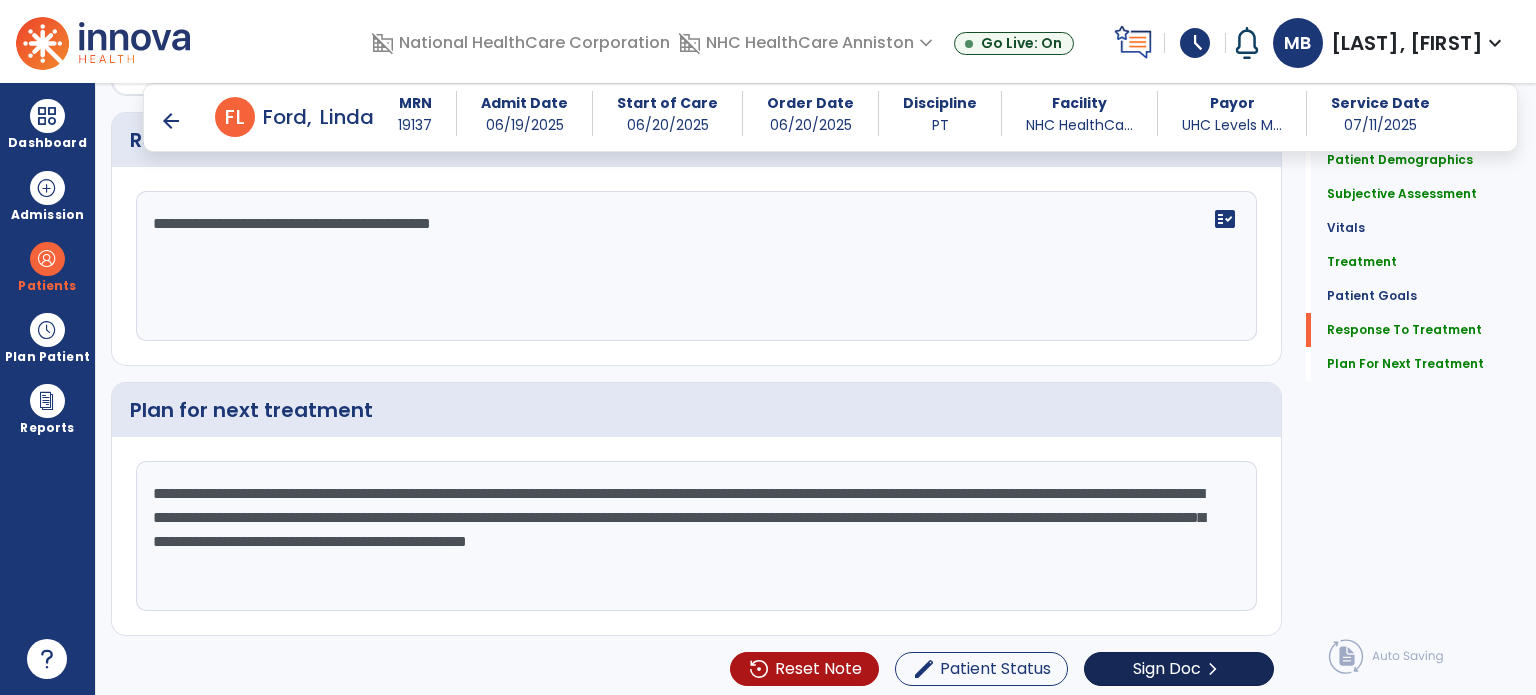 type on "**********" 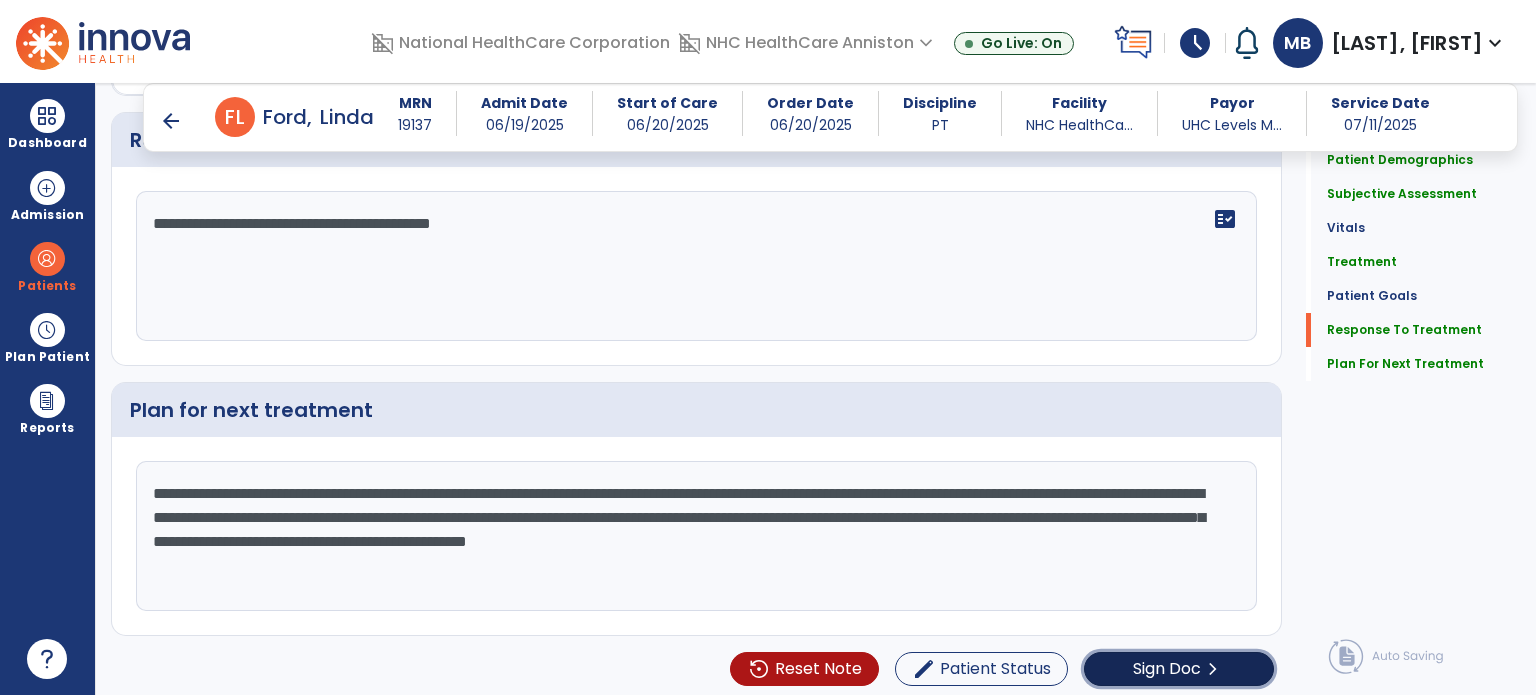 click on "Sign Doc  chevron_right" 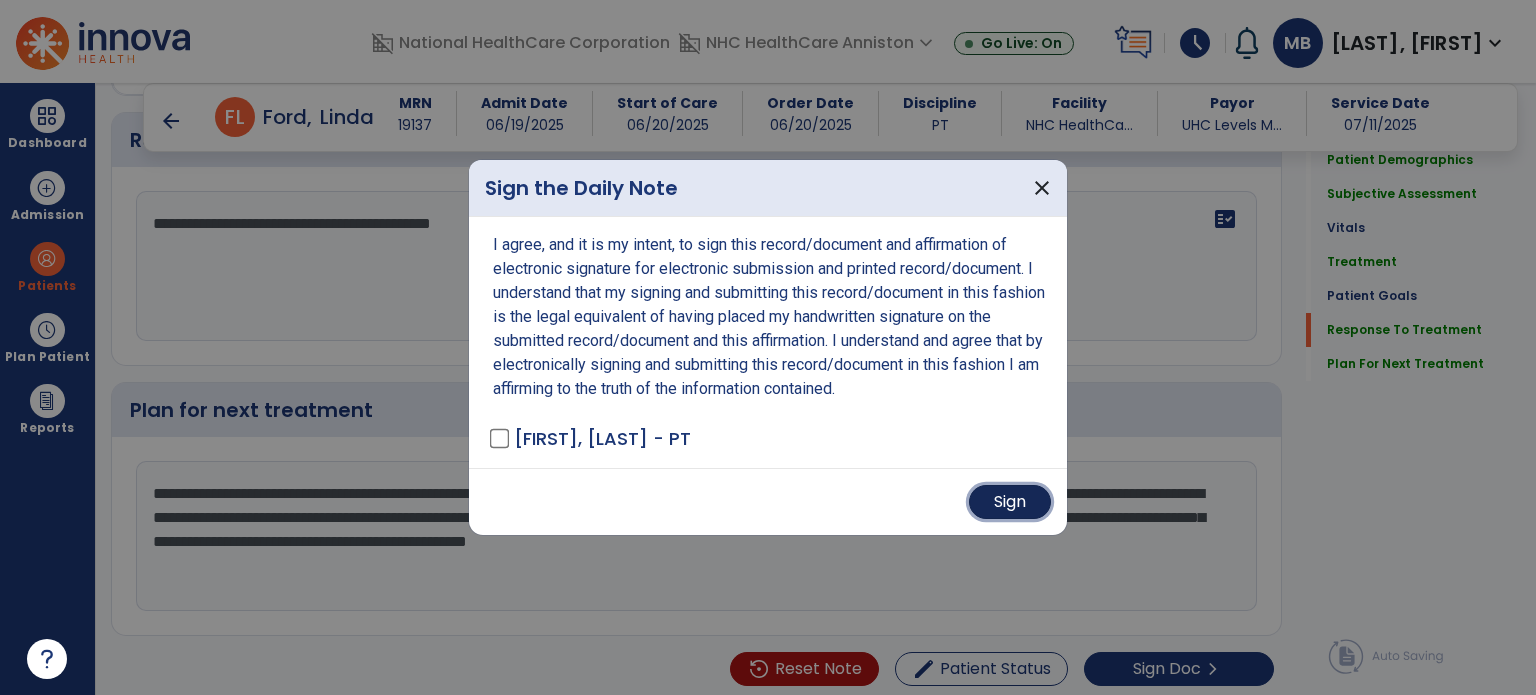click on "Sign" at bounding box center (1010, 502) 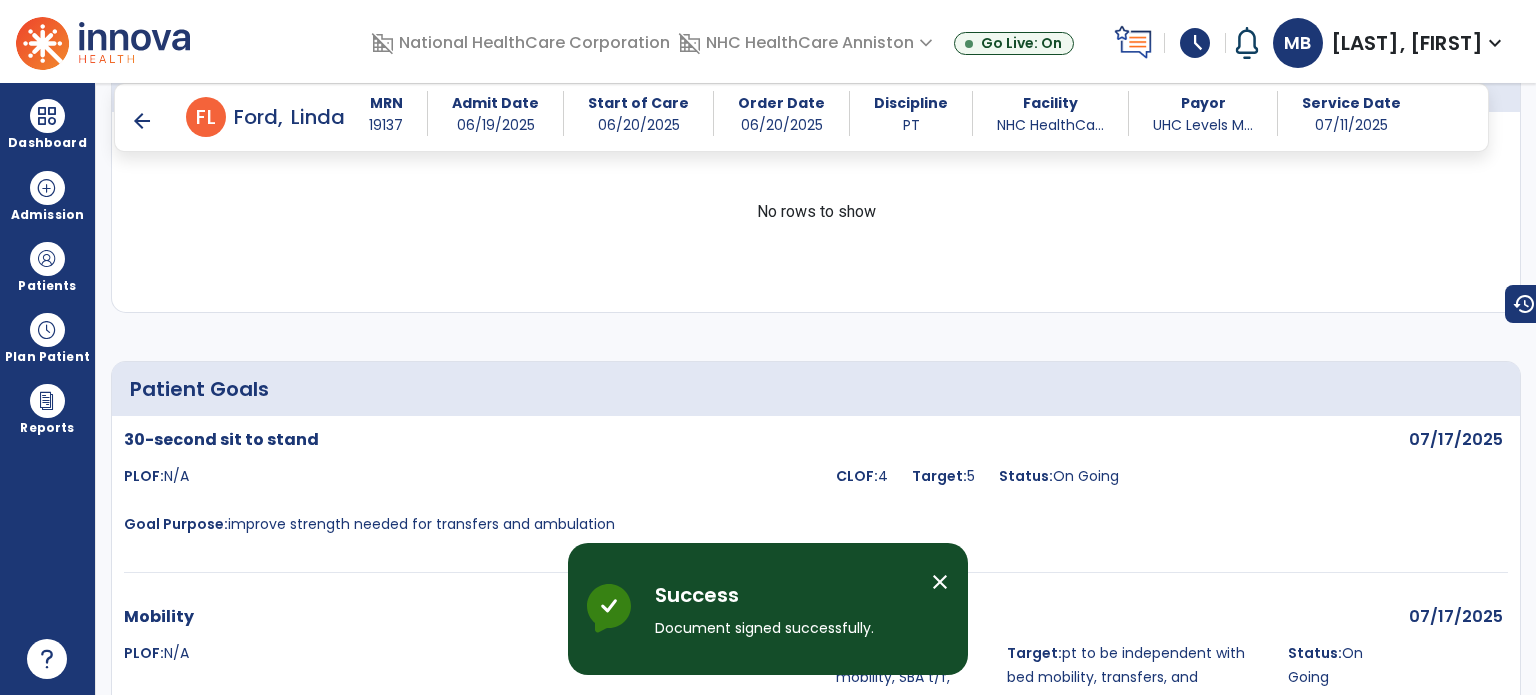 scroll, scrollTop: 3943, scrollLeft: 0, axis: vertical 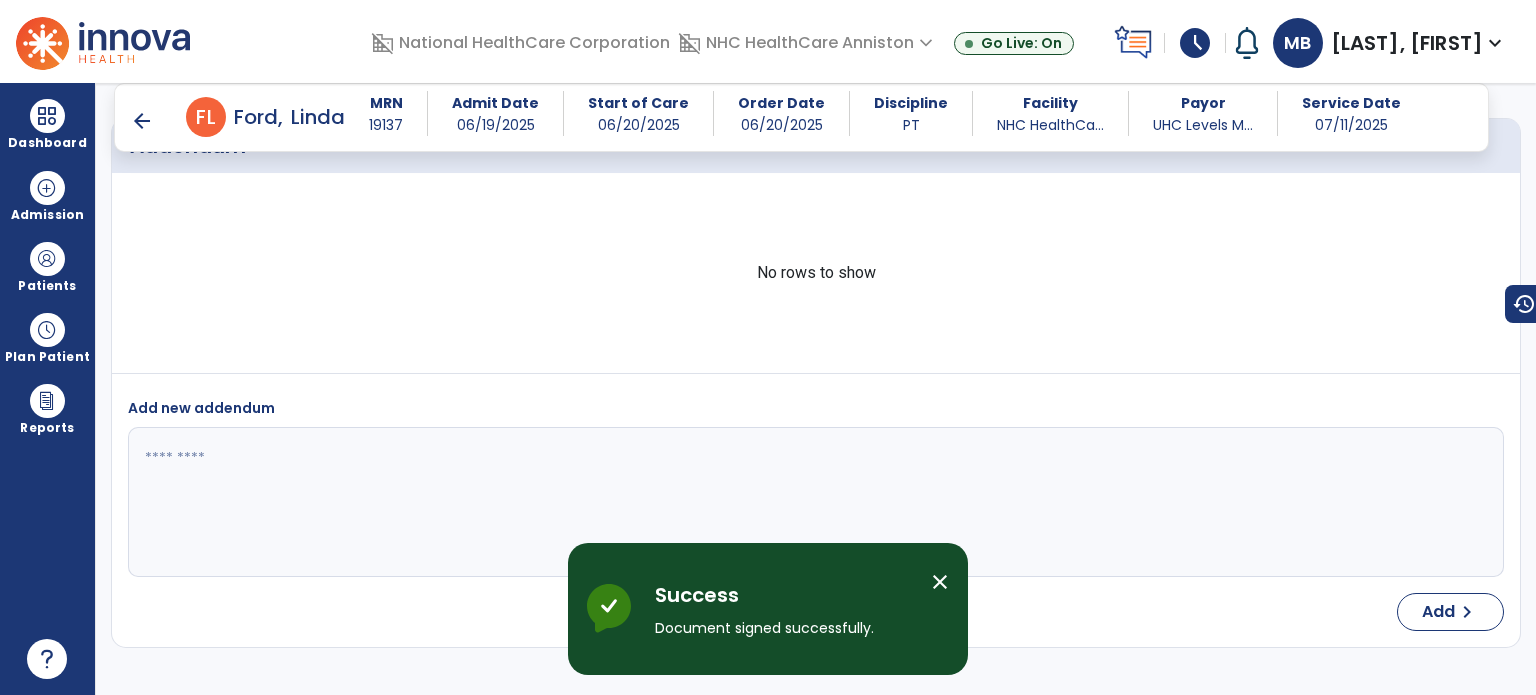 click on "arrow_back" at bounding box center (142, 121) 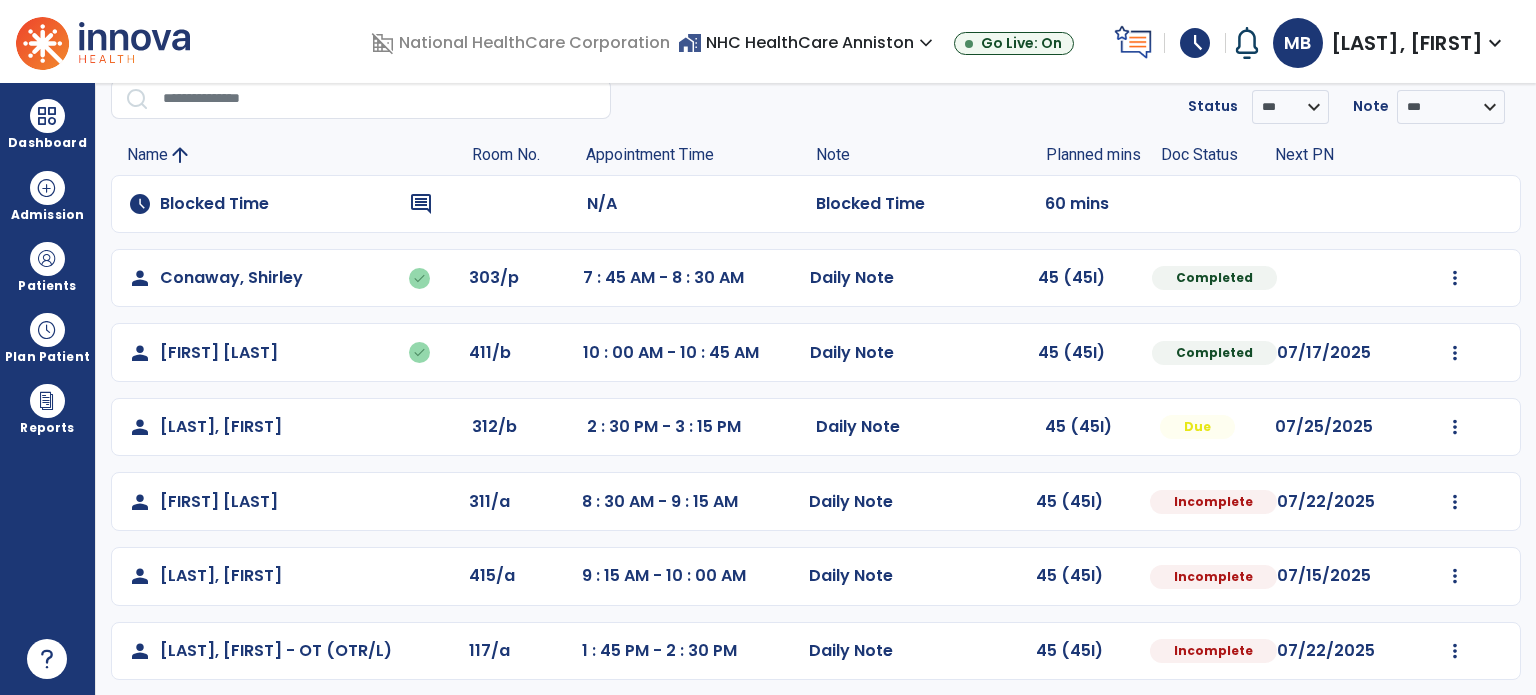 scroll, scrollTop: 96, scrollLeft: 0, axis: vertical 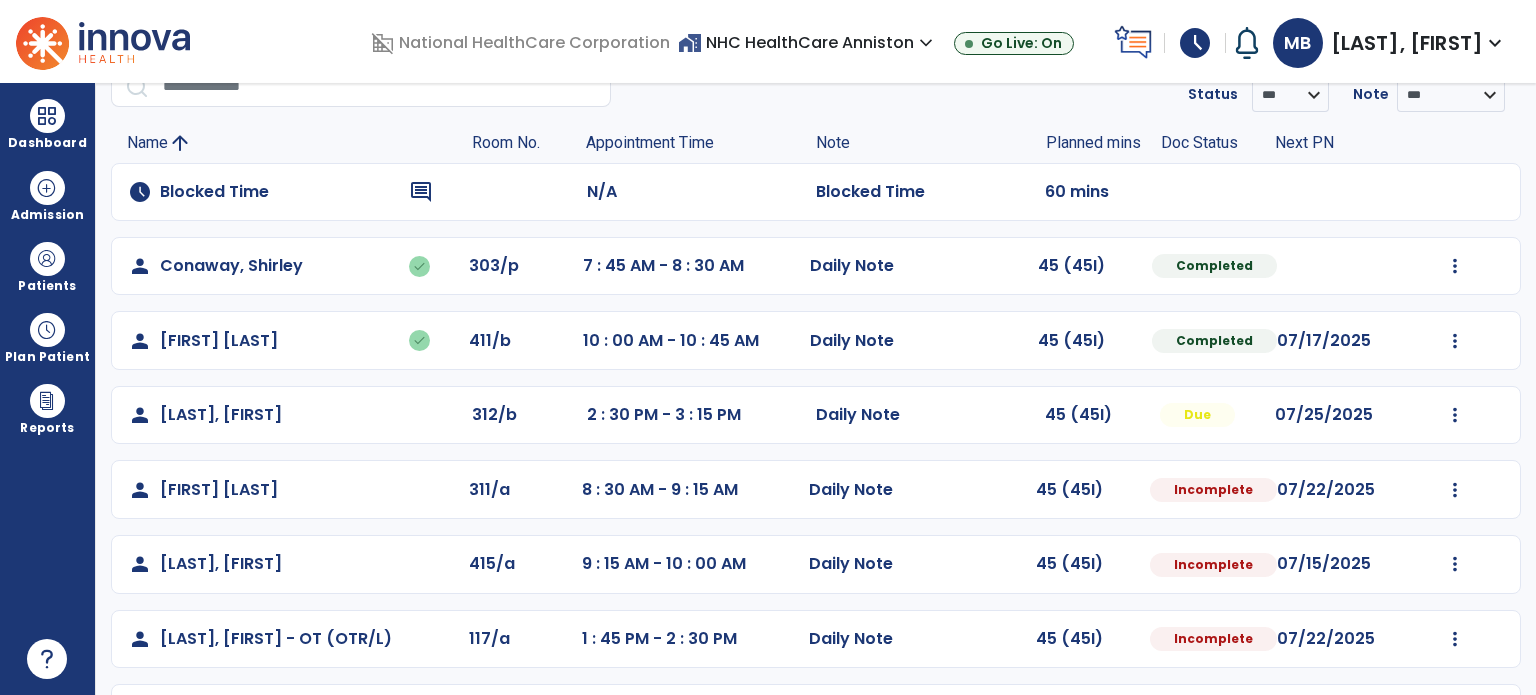 click on "Mark Visit As Complete   Reset Note   Open Document   G + C Mins" 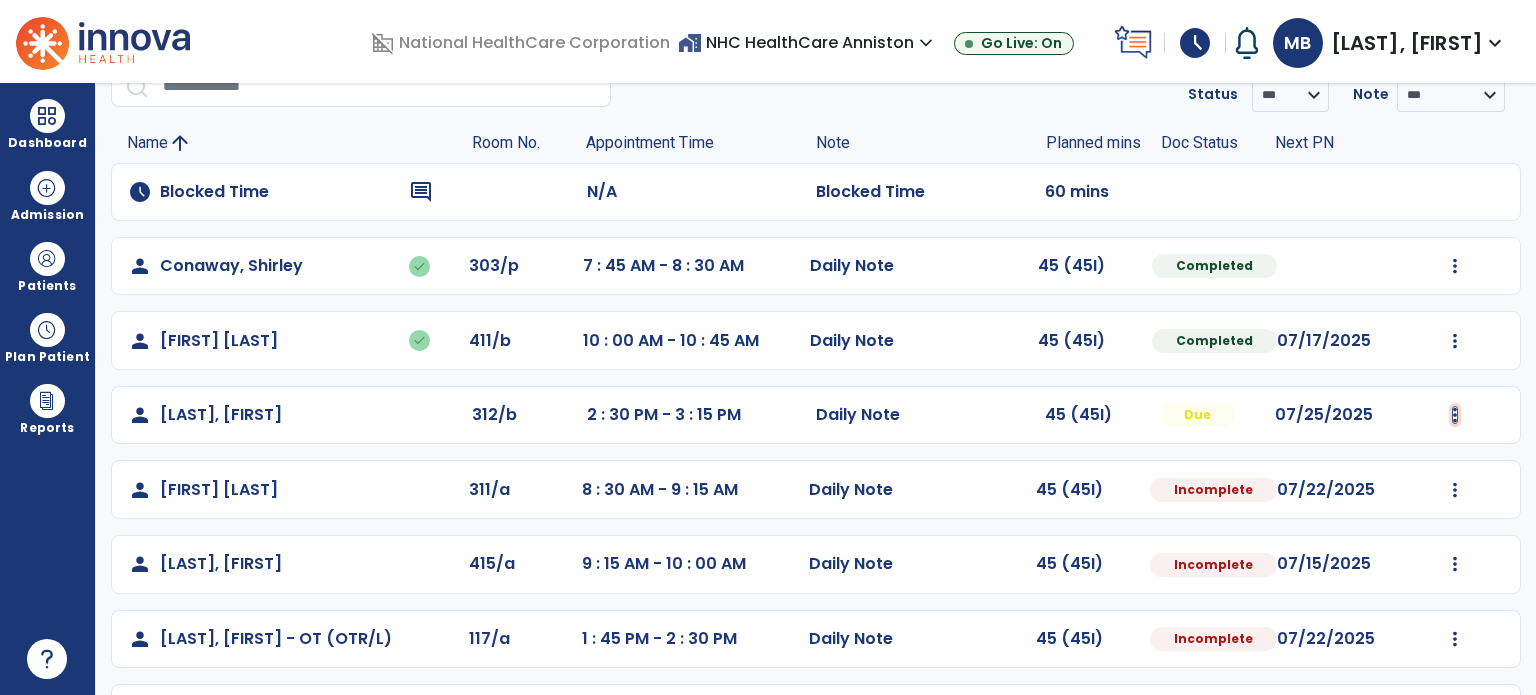 click at bounding box center (1455, 266) 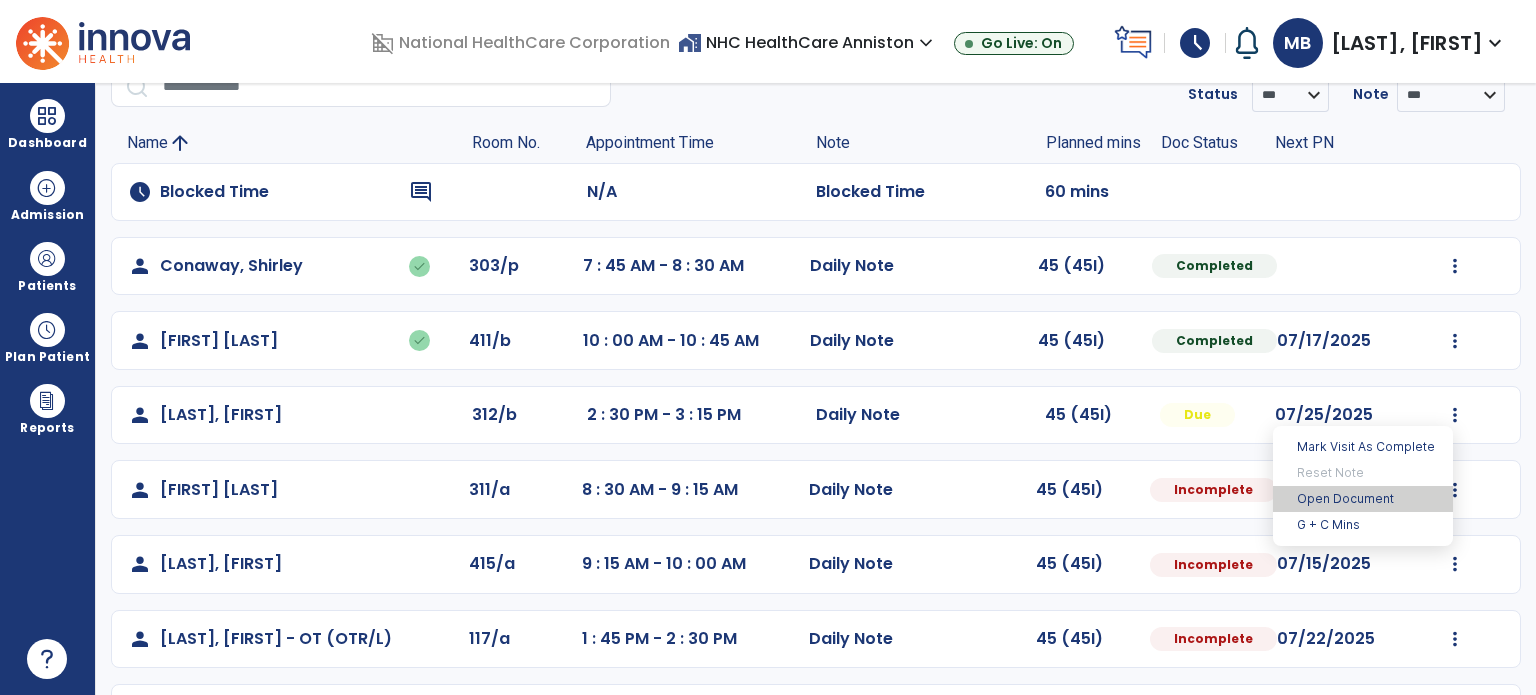 click on "Open Document" at bounding box center [1363, 499] 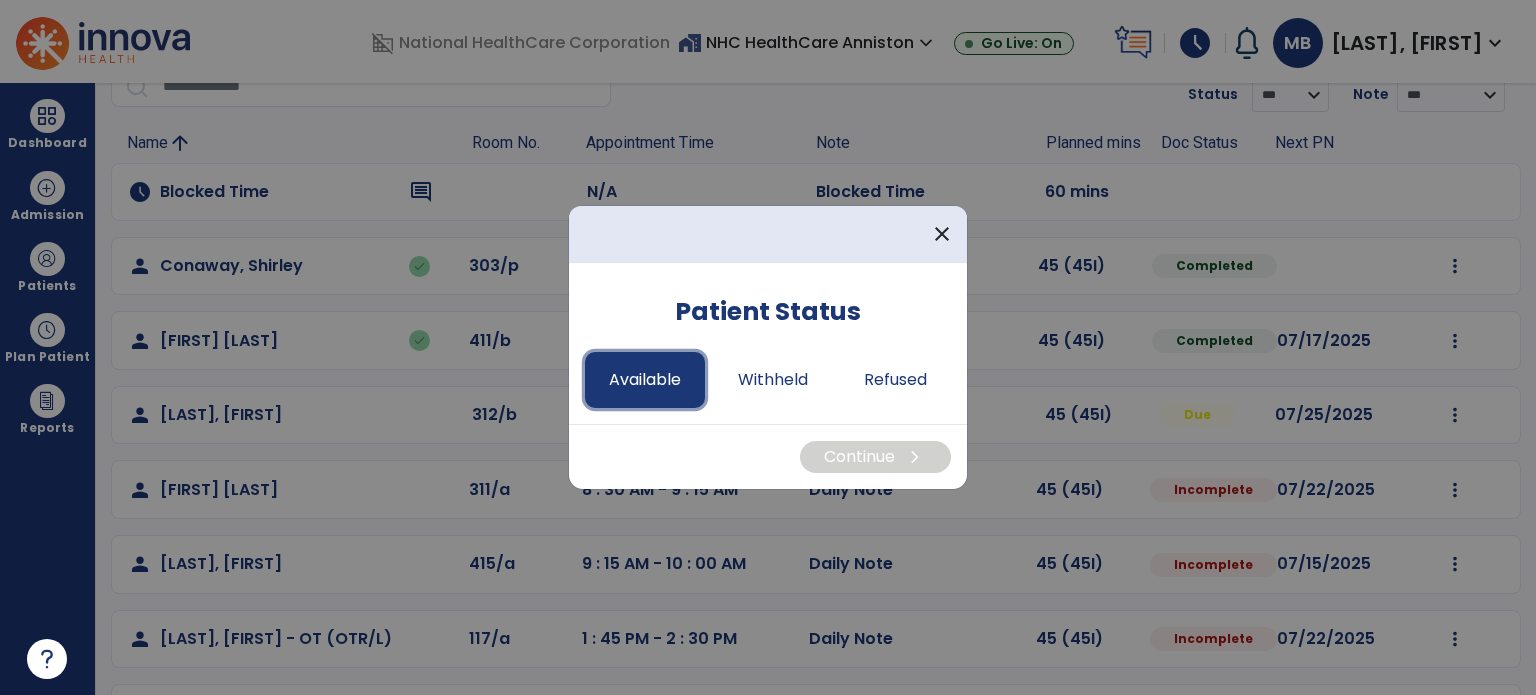 click on "Available" at bounding box center [645, 380] 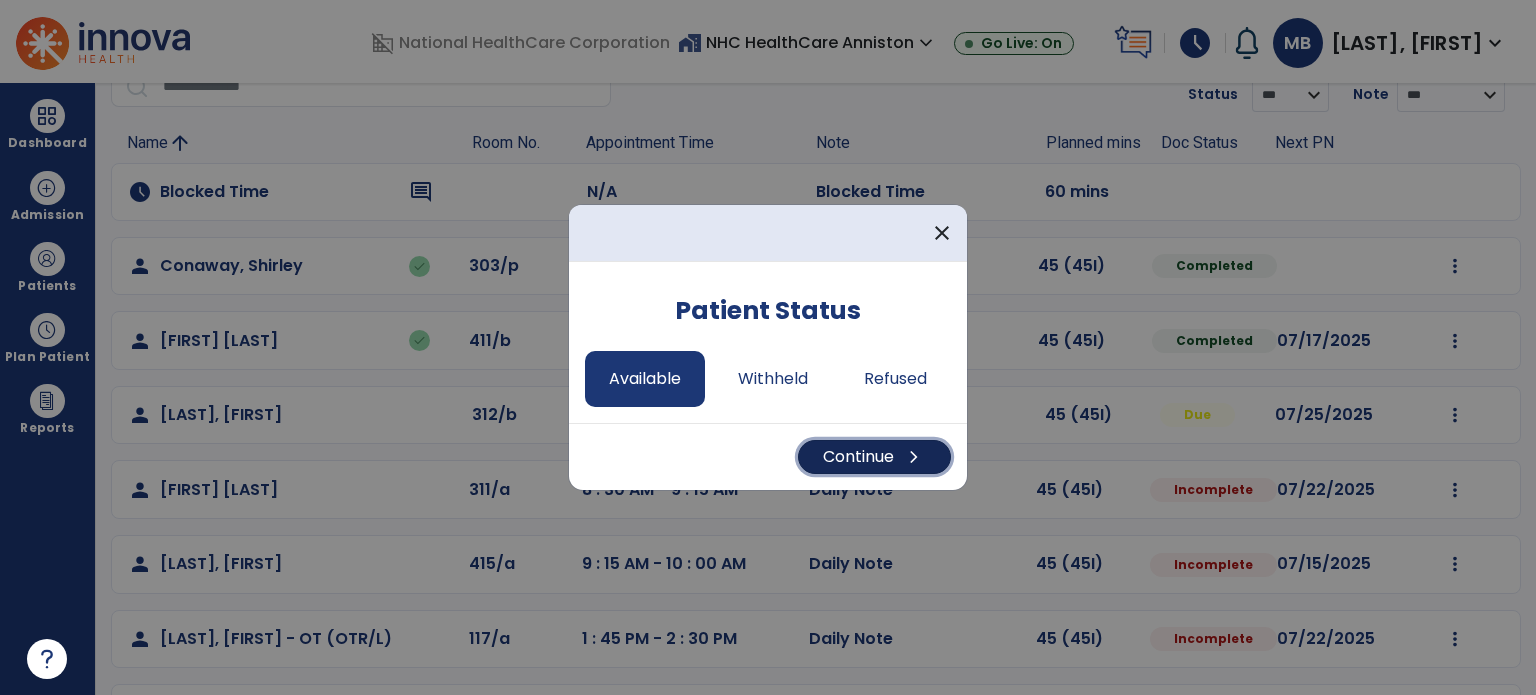 click on "Continue   chevron_right" at bounding box center [874, 457] 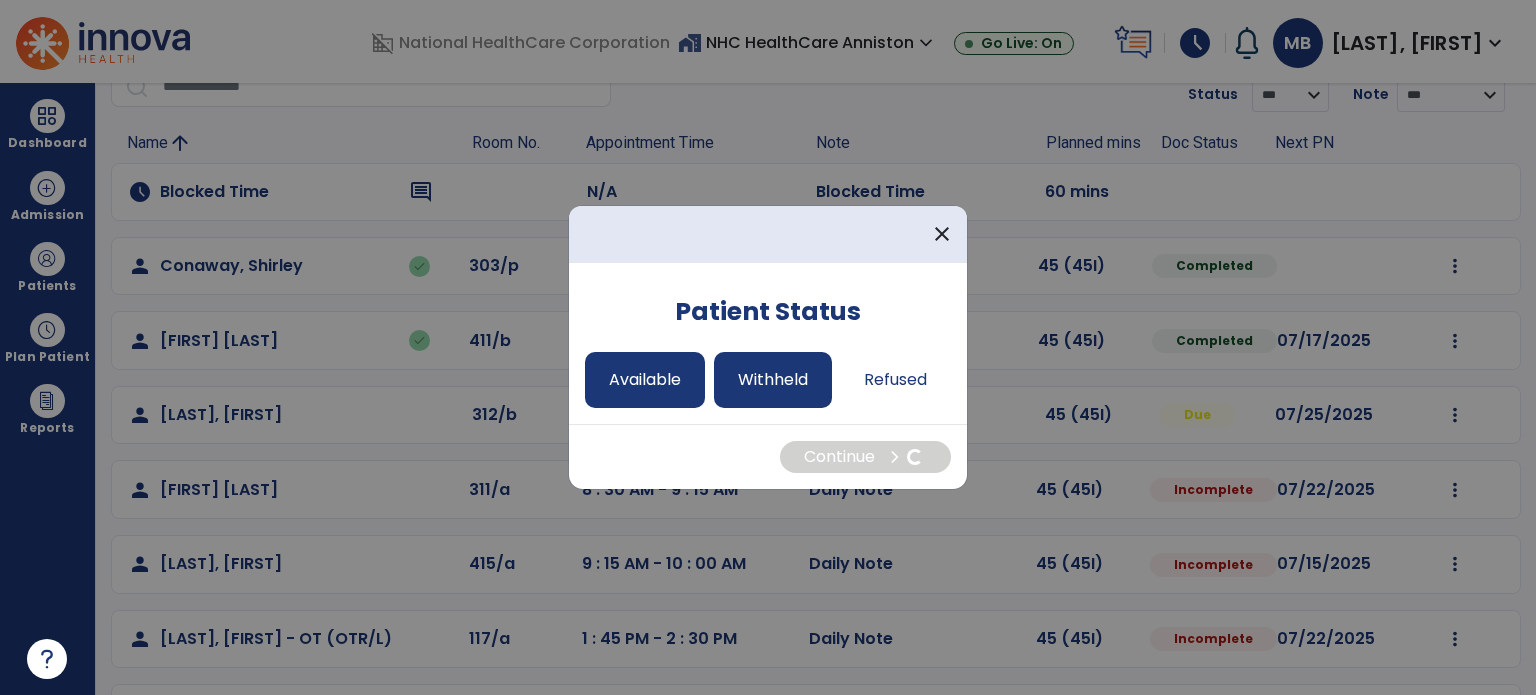 select on "*" 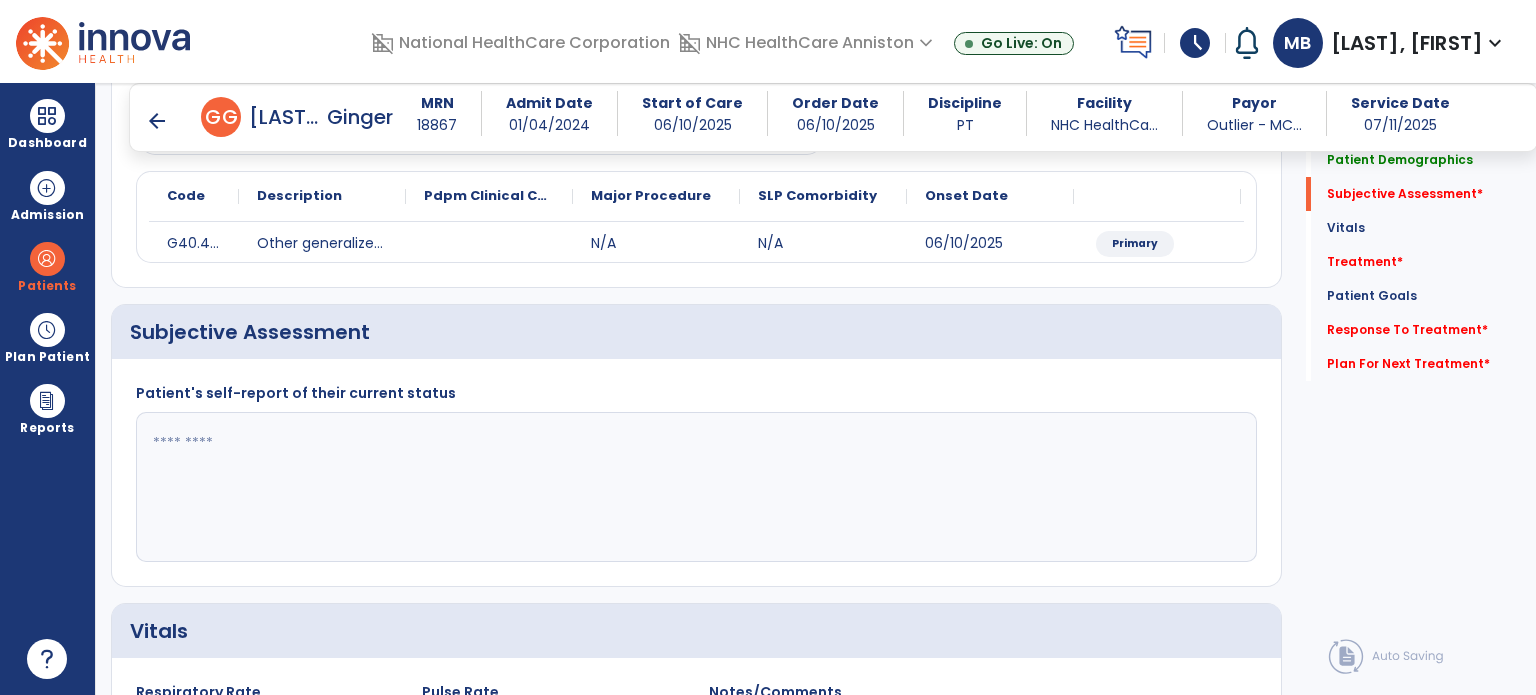 scroll, scrollTop: 224, scrollLeft: 0, axis: vertical 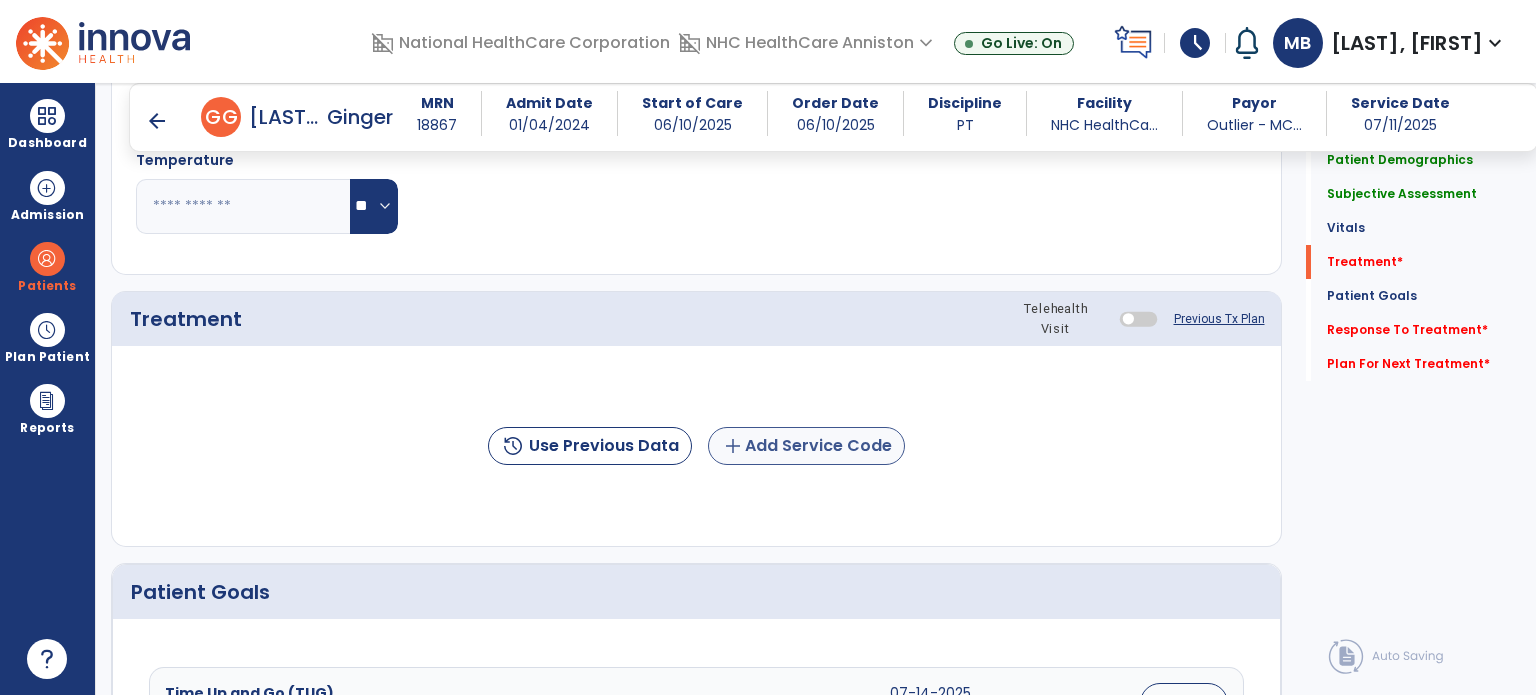 type on "**********" 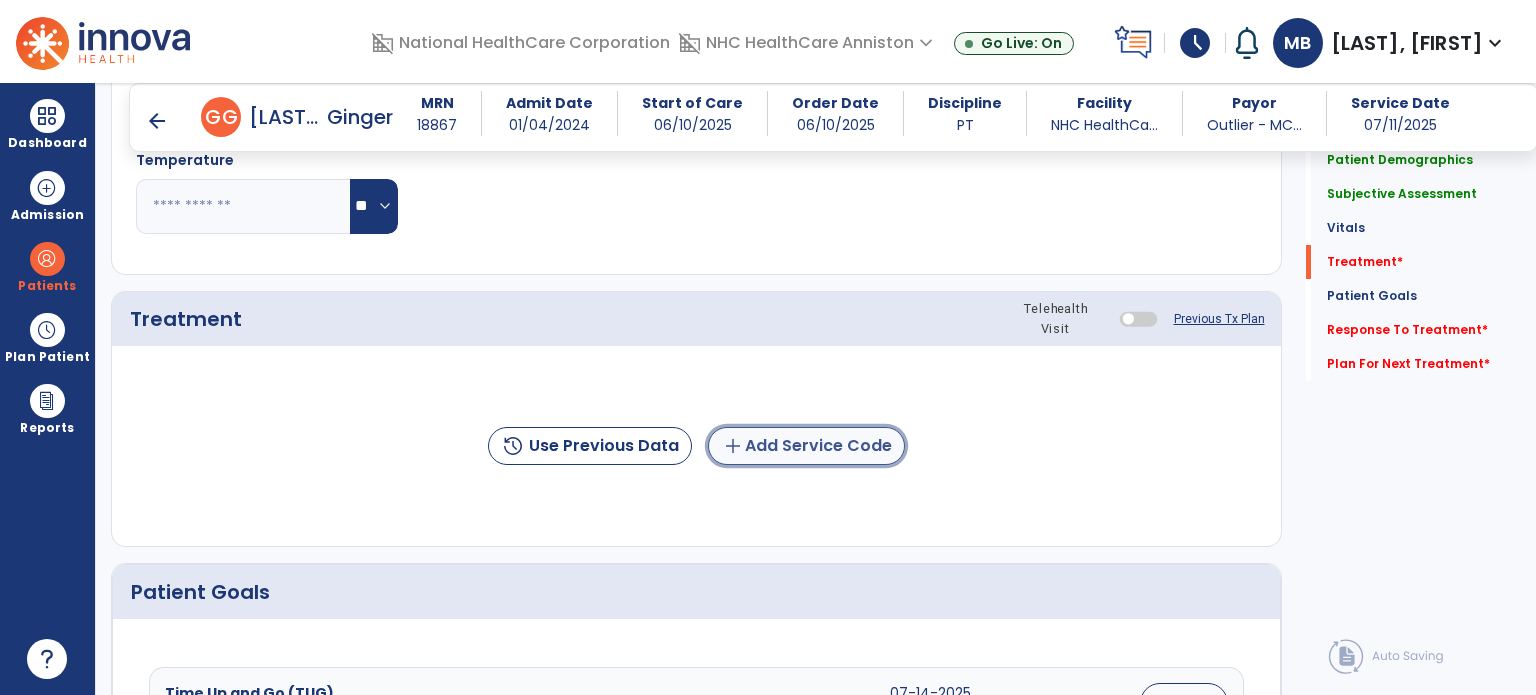 click on "add  Add Service Code" 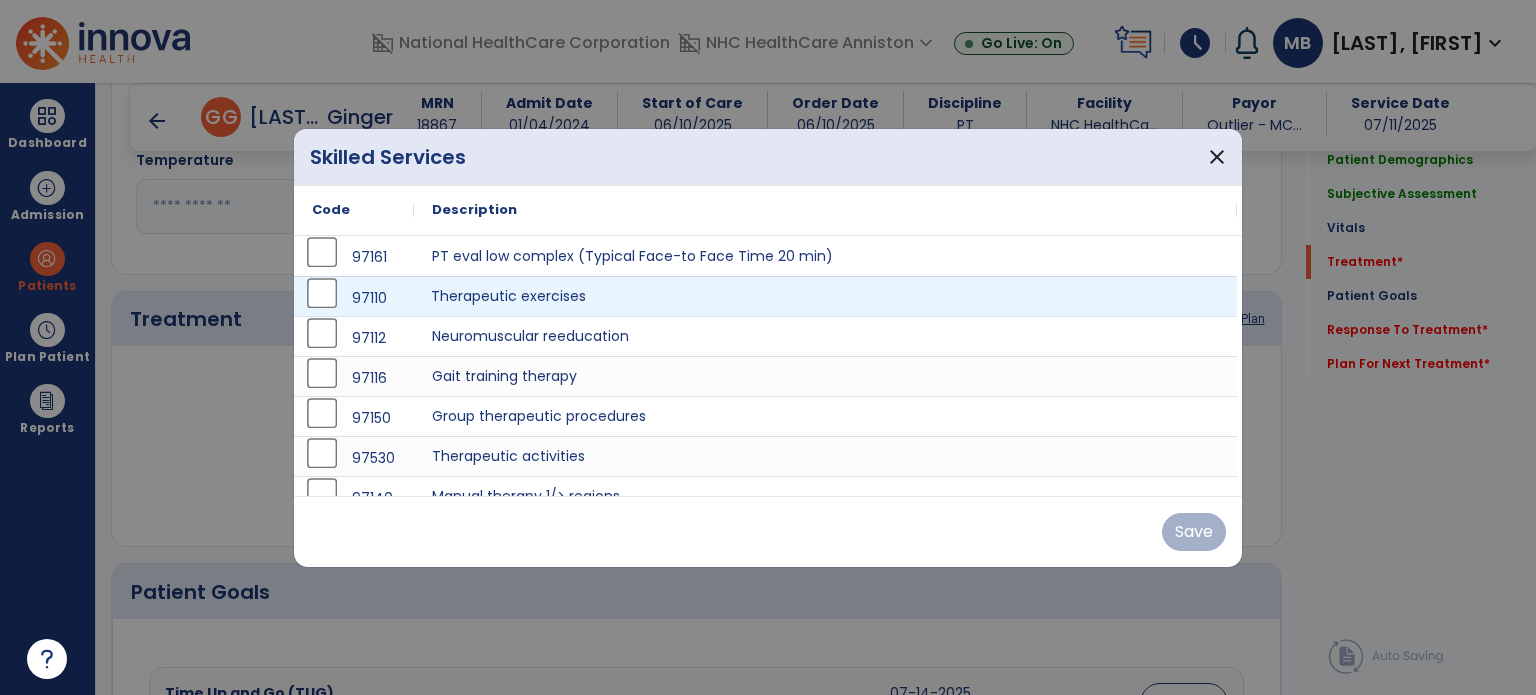 click on "Therapeutic exercises" at bounding box center (825, 296) 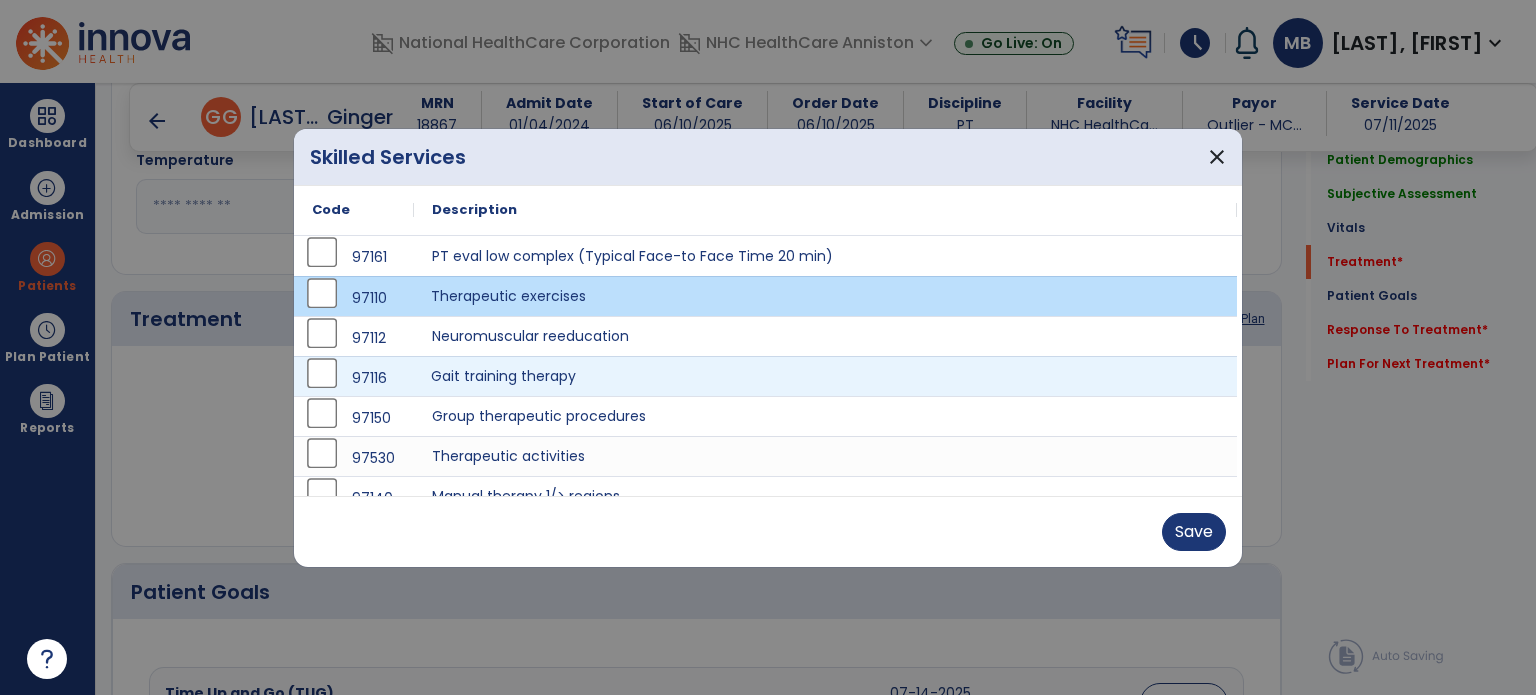 click on "Gait training therapy" at bounding box center (825, 376) 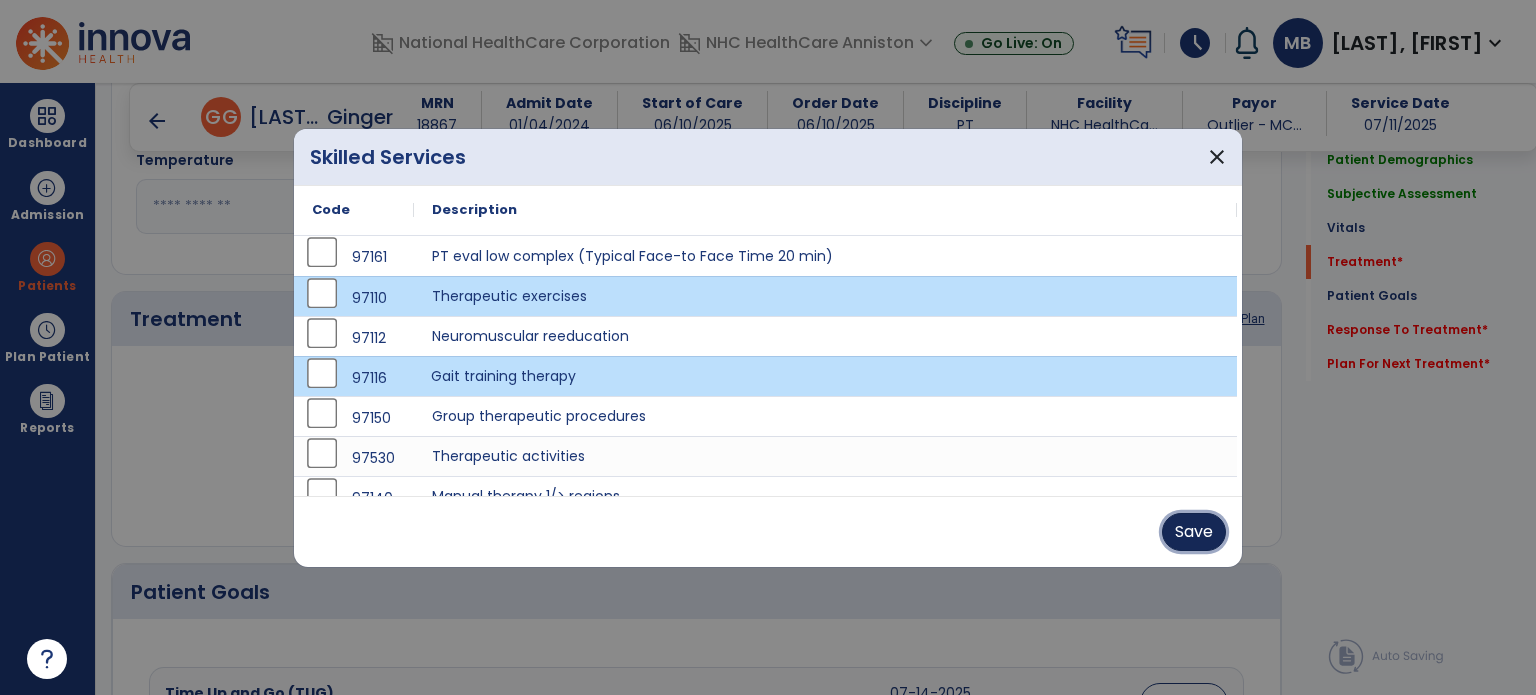 click on "Save" at bounding box center [1194, 532] 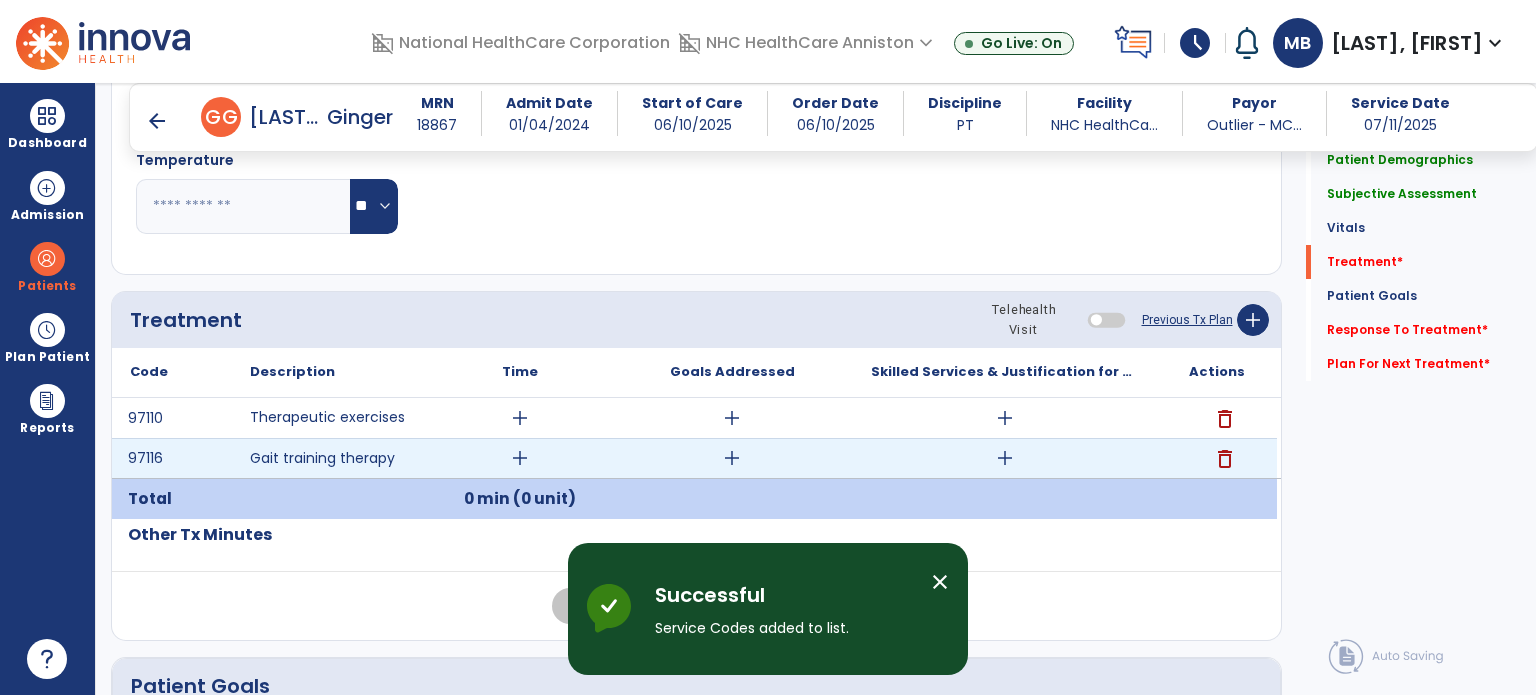 click on "add" at bounding box center [520, 458] 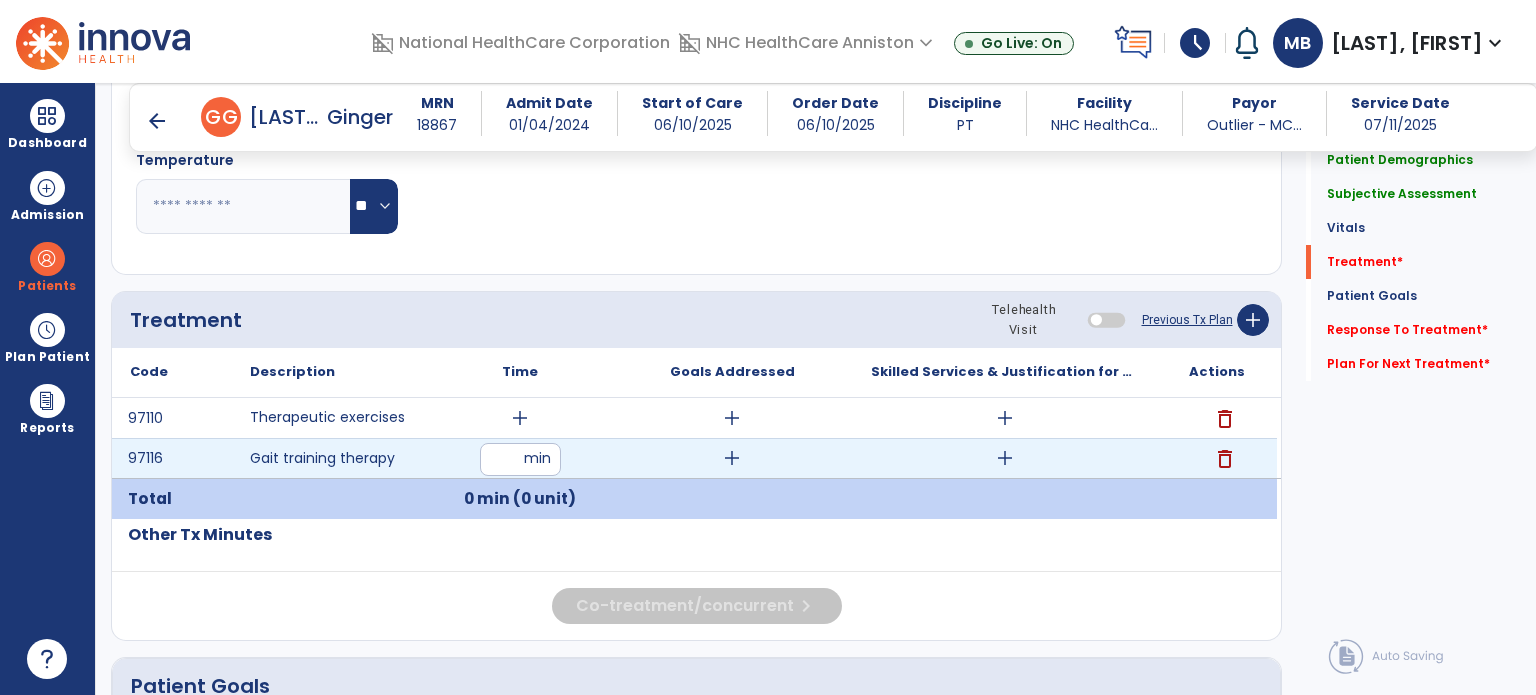 type on "**" 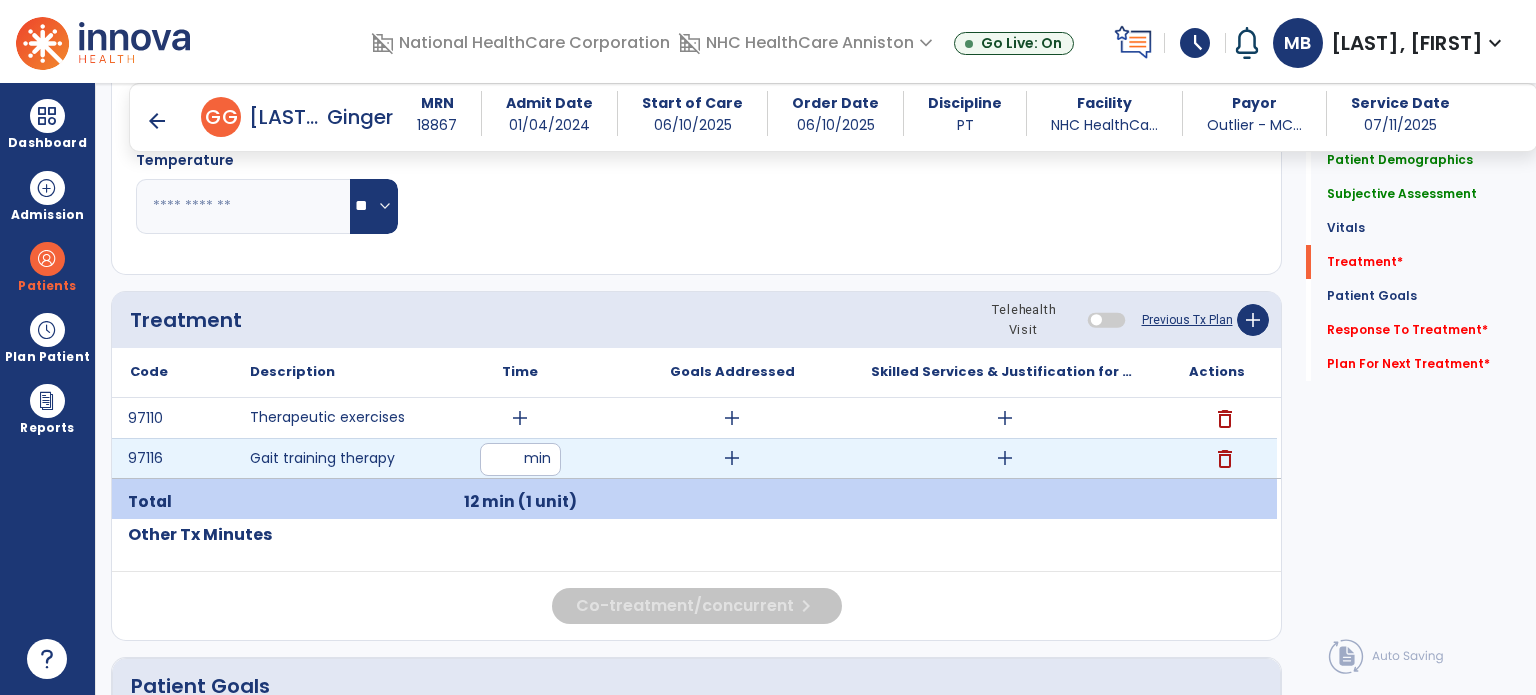 click on "add" at bounding box center (1005, 458) 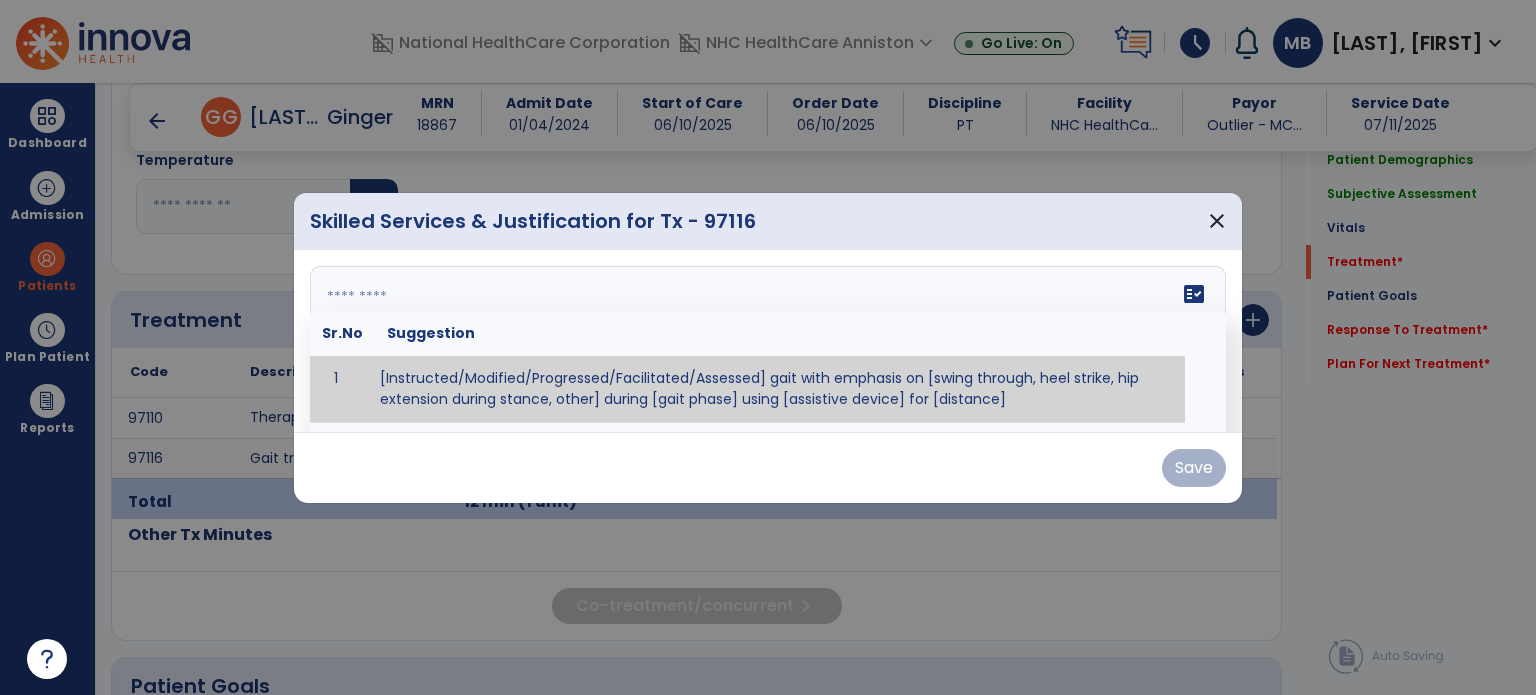 click at bounding box center (766, 341) 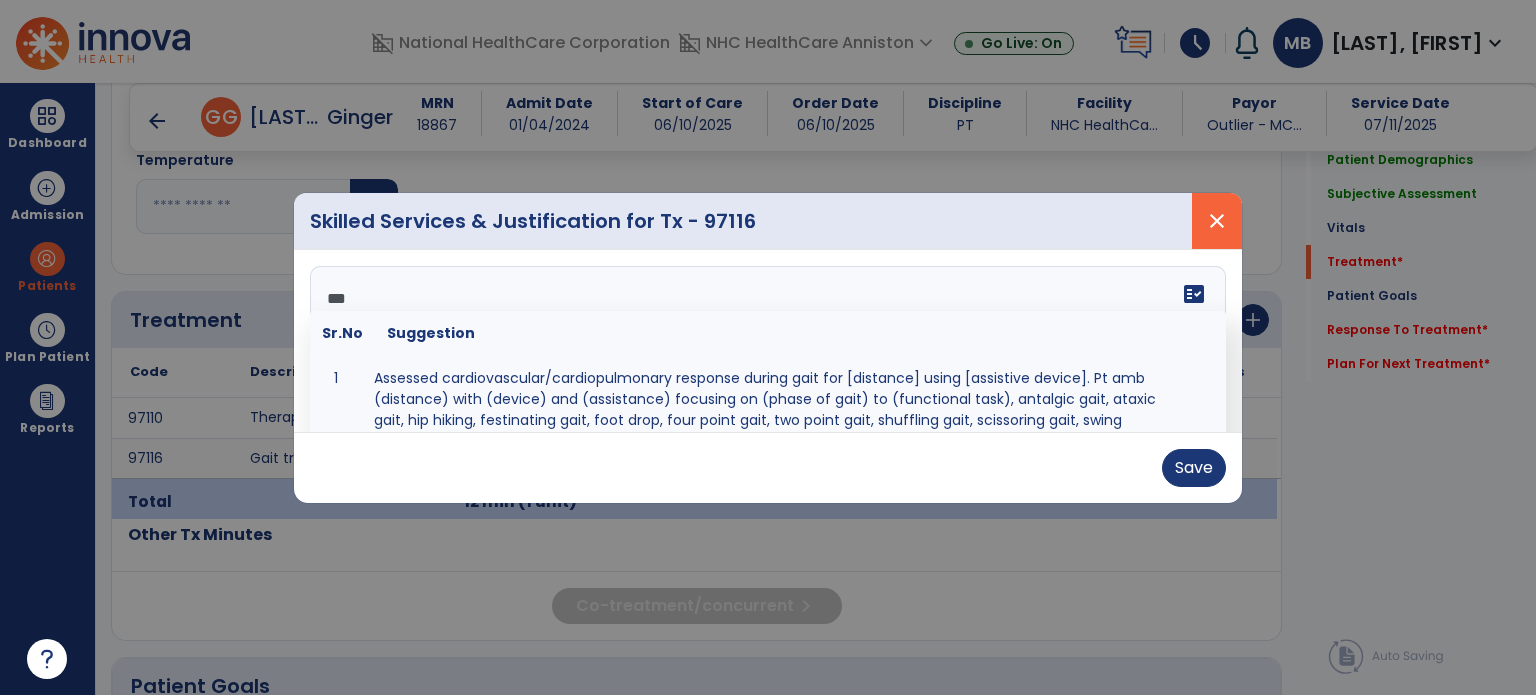 type on "**" 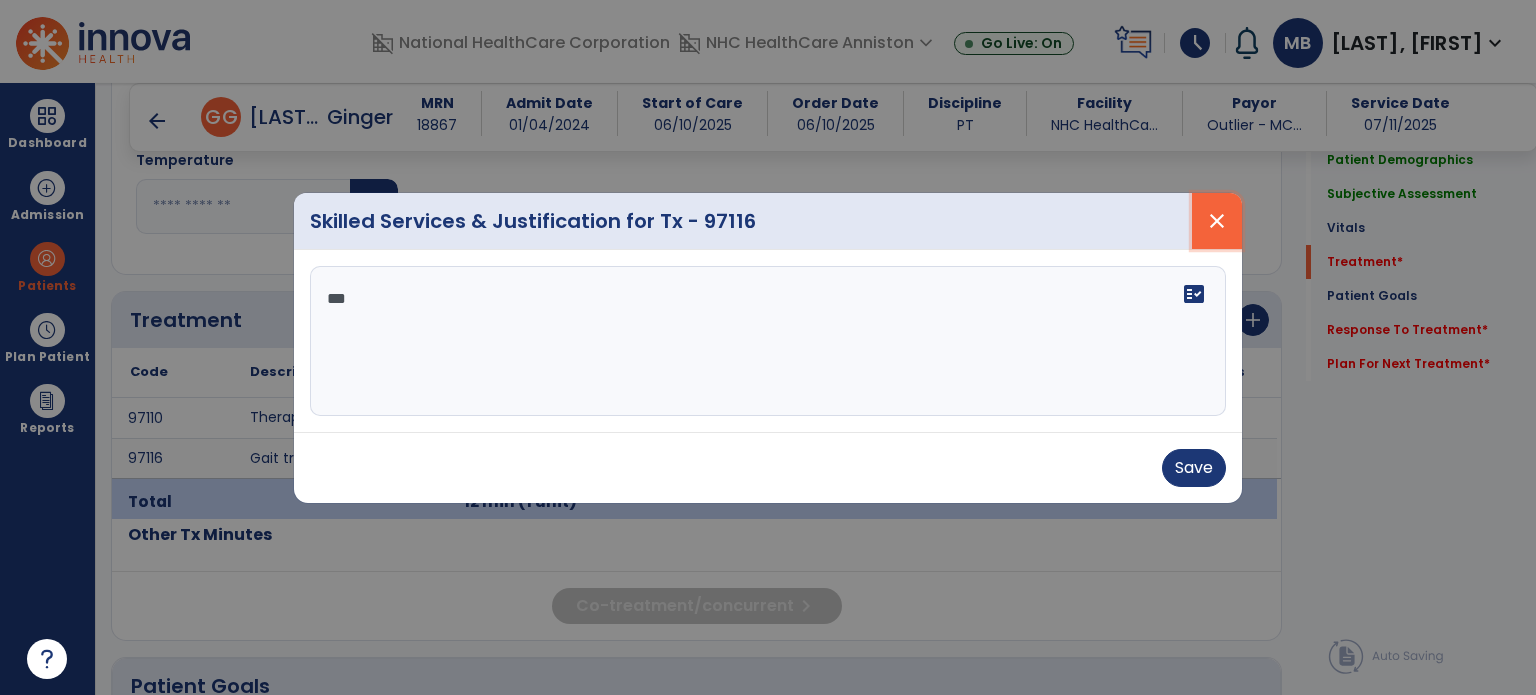 click on "close" at bounding box center [1217, 221] 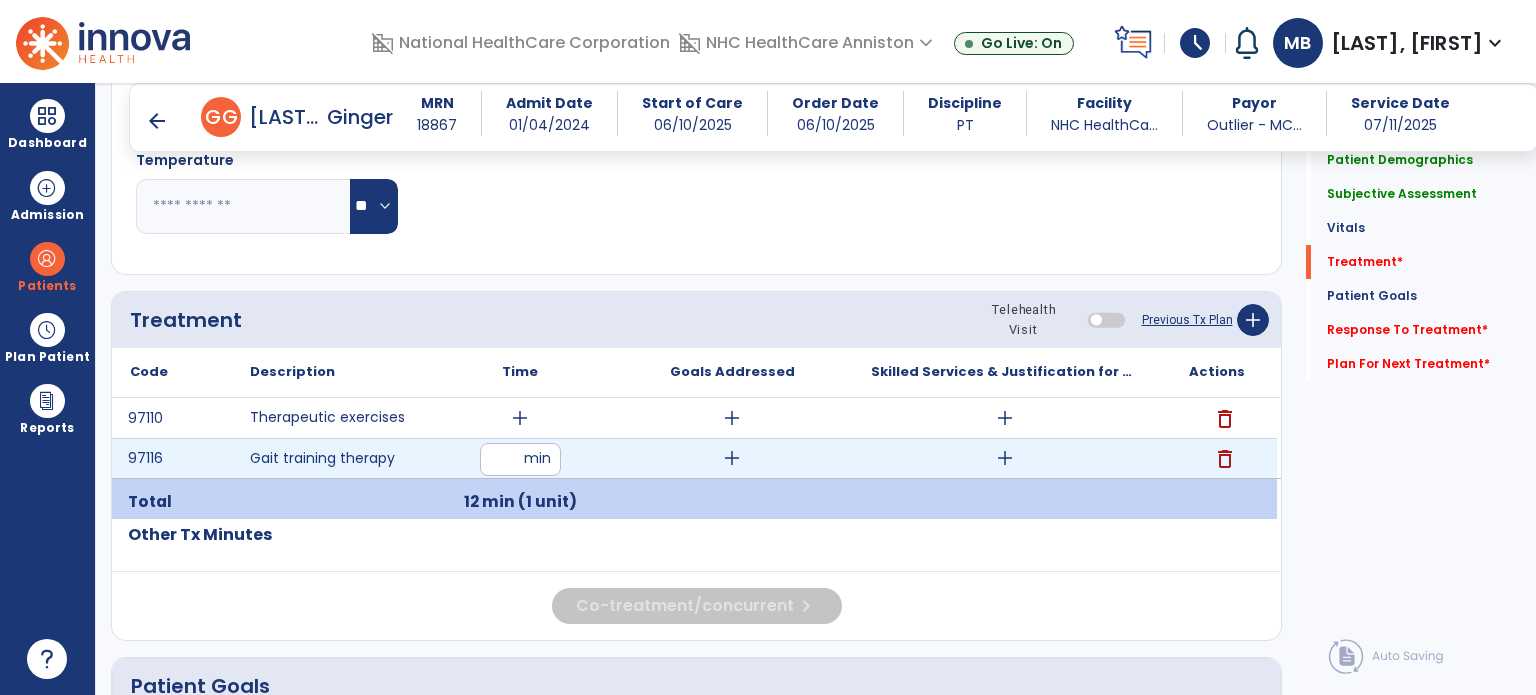 click on "add" at bounding box center [1004, 458] 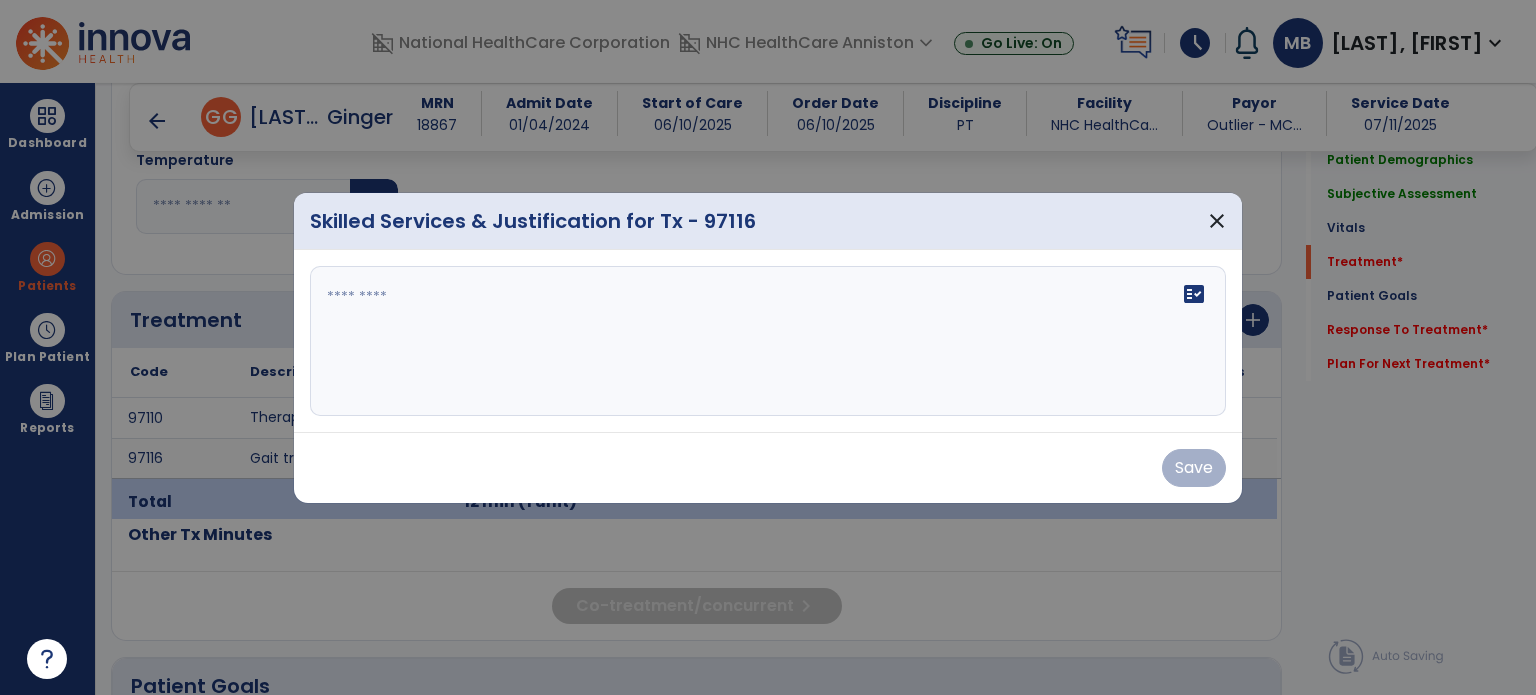 click on "fact_check" at bounding box center [768, 341] 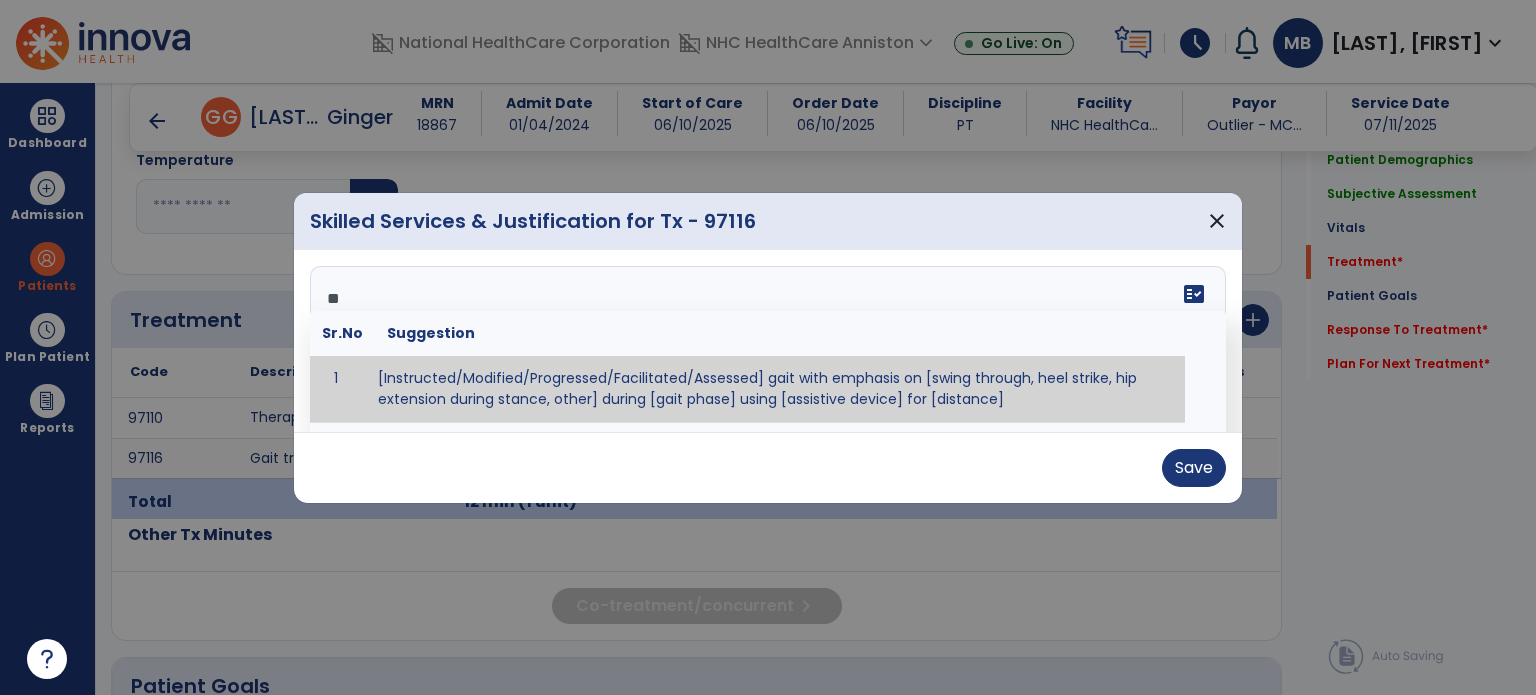 type on "*" 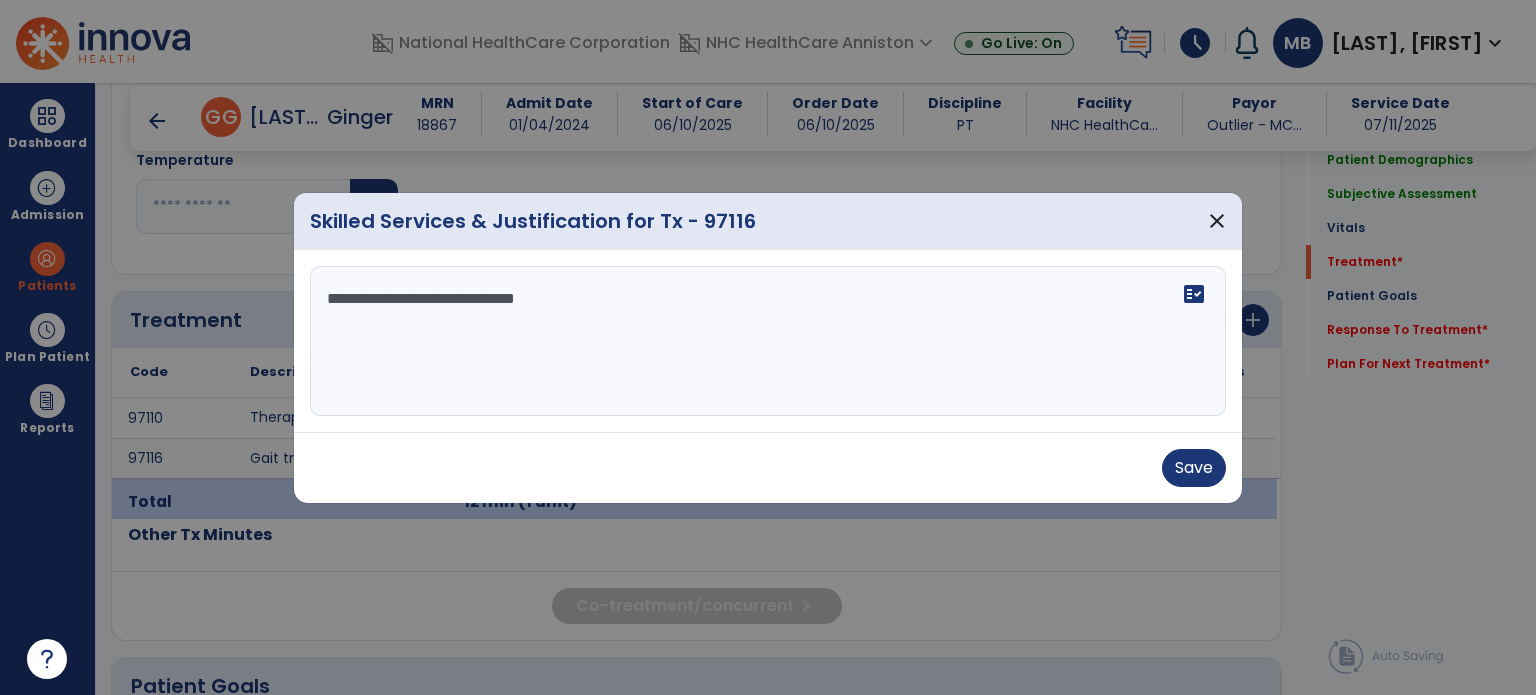 click on "**********" at bounding box center [768, 341] 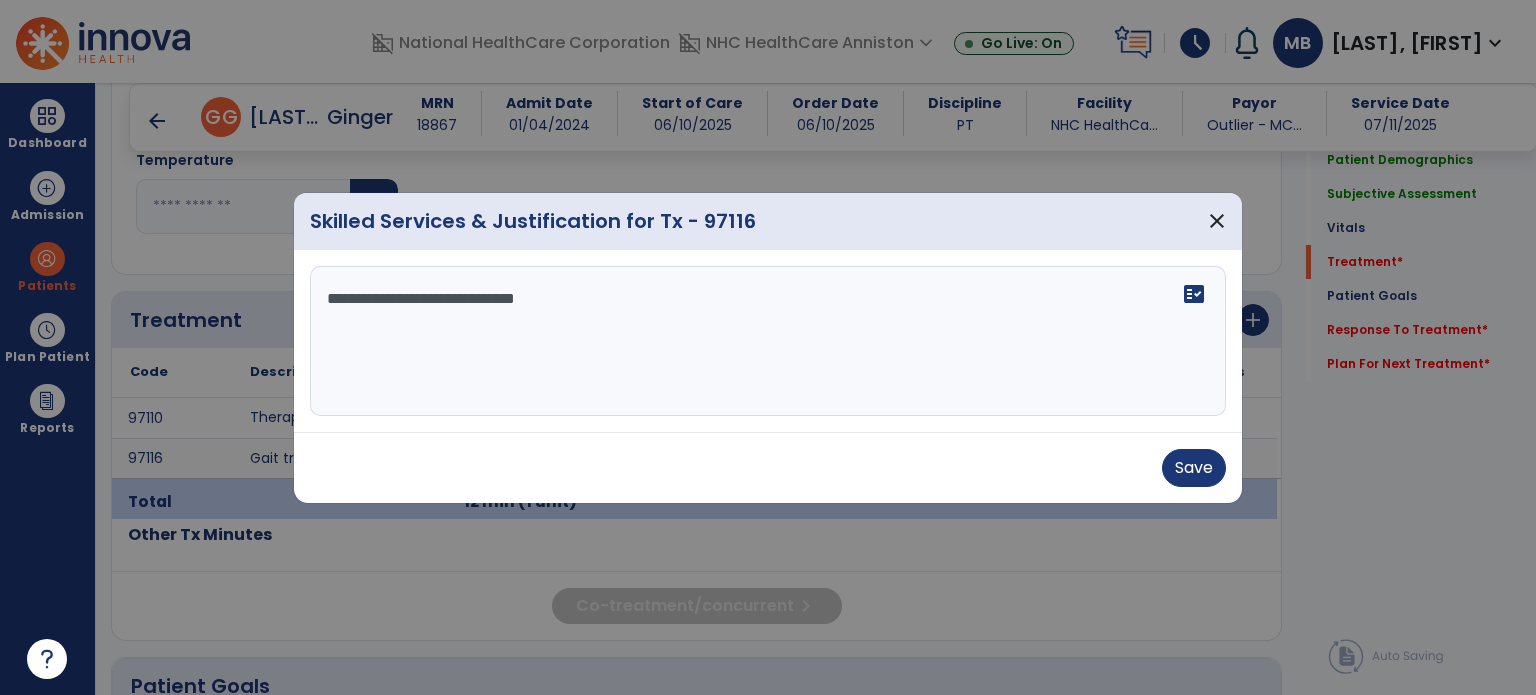 click on "**********" at bounding box center (768, 341) 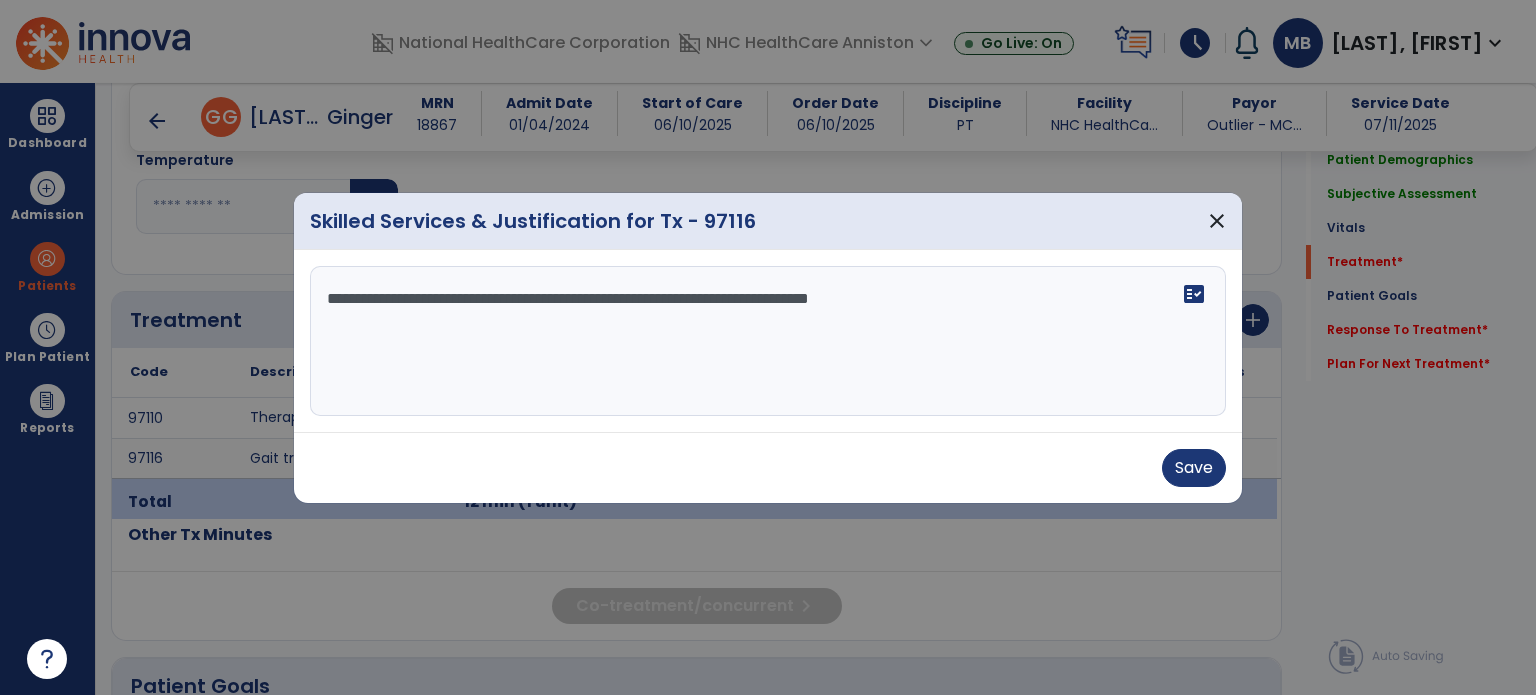 click on "**********" at bounding box center (768, 341) 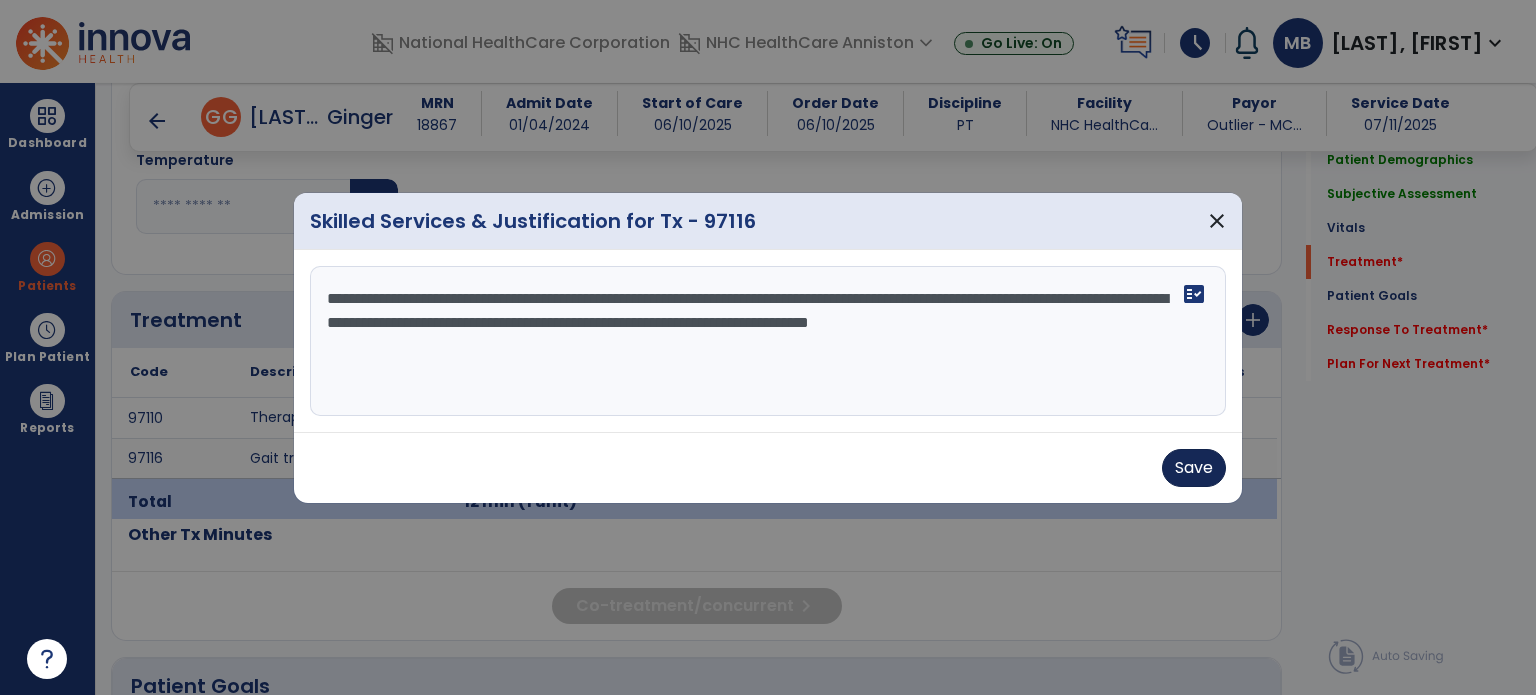 type on "**********" 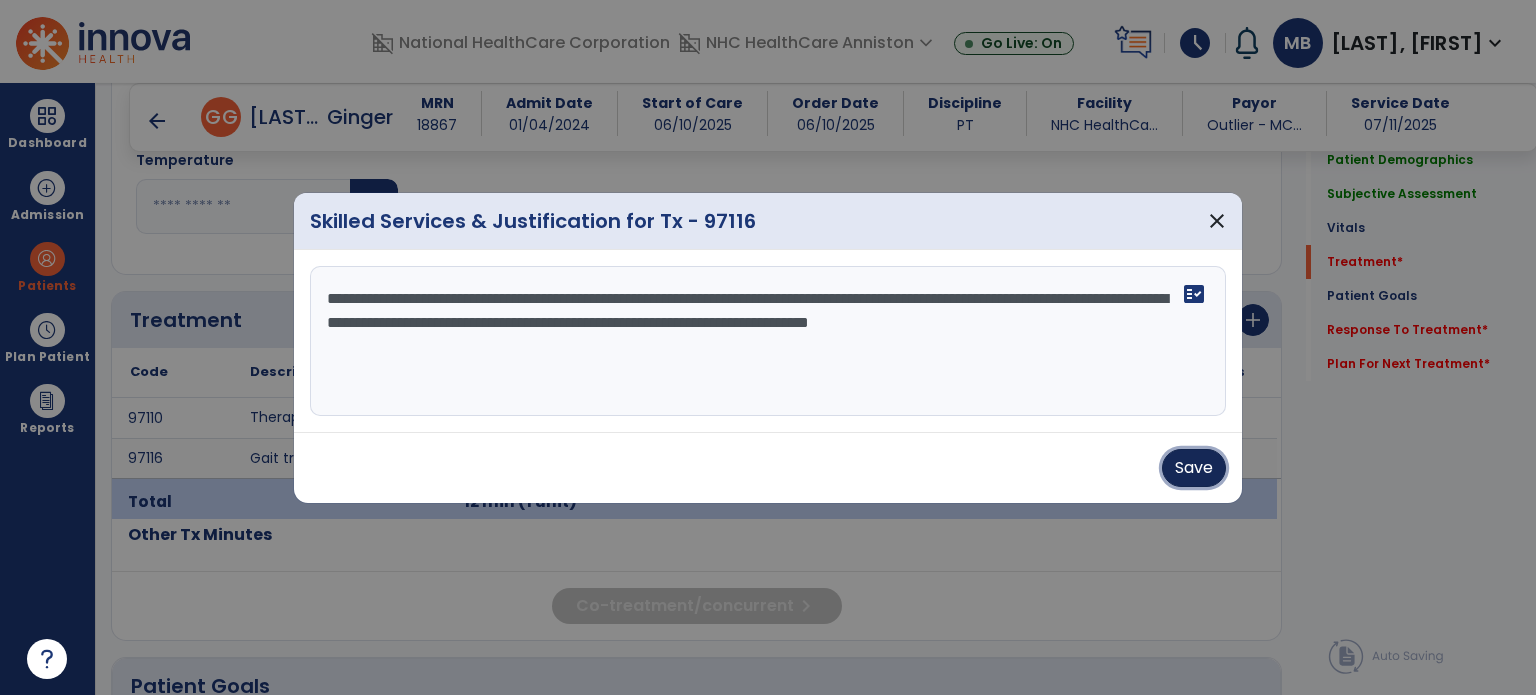 click on "Save" at bounding box center (1194, 468) 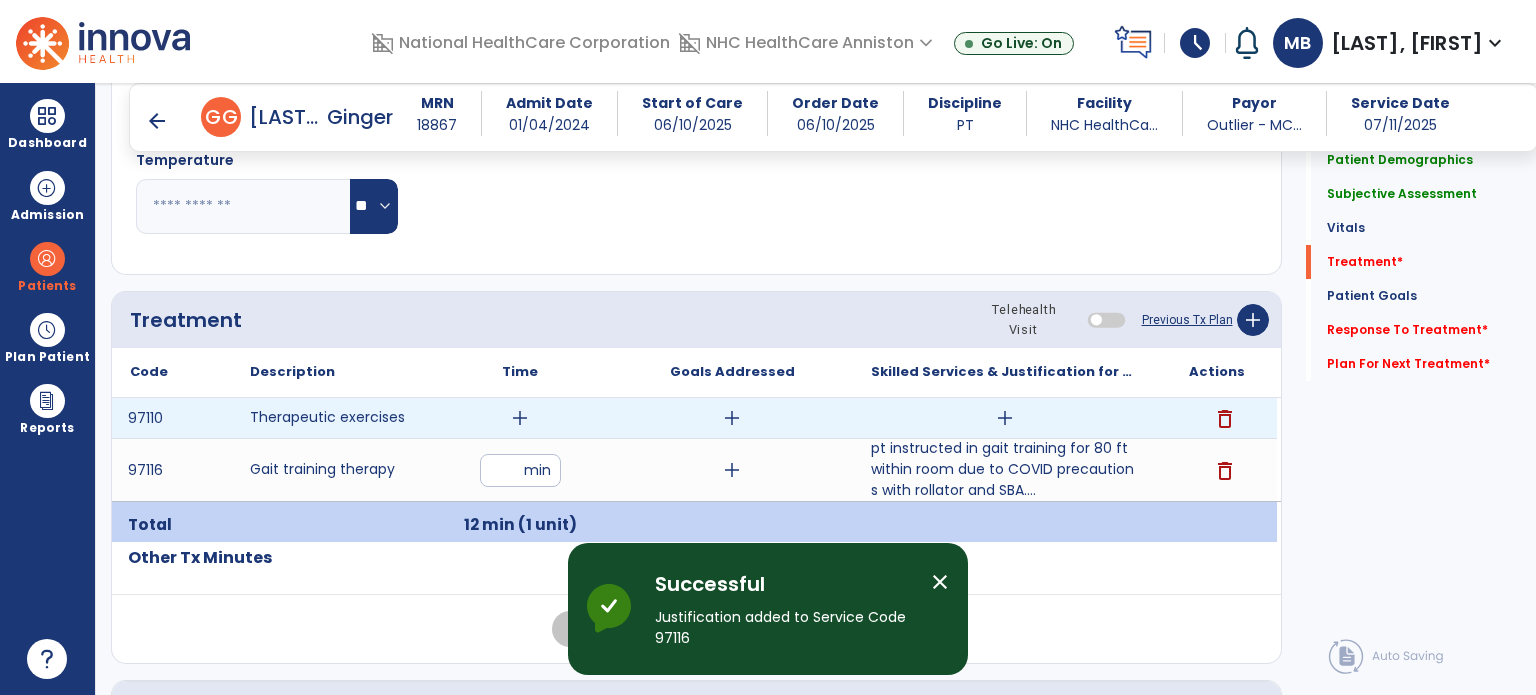 click on "add" at bounding box center [1005, 418] 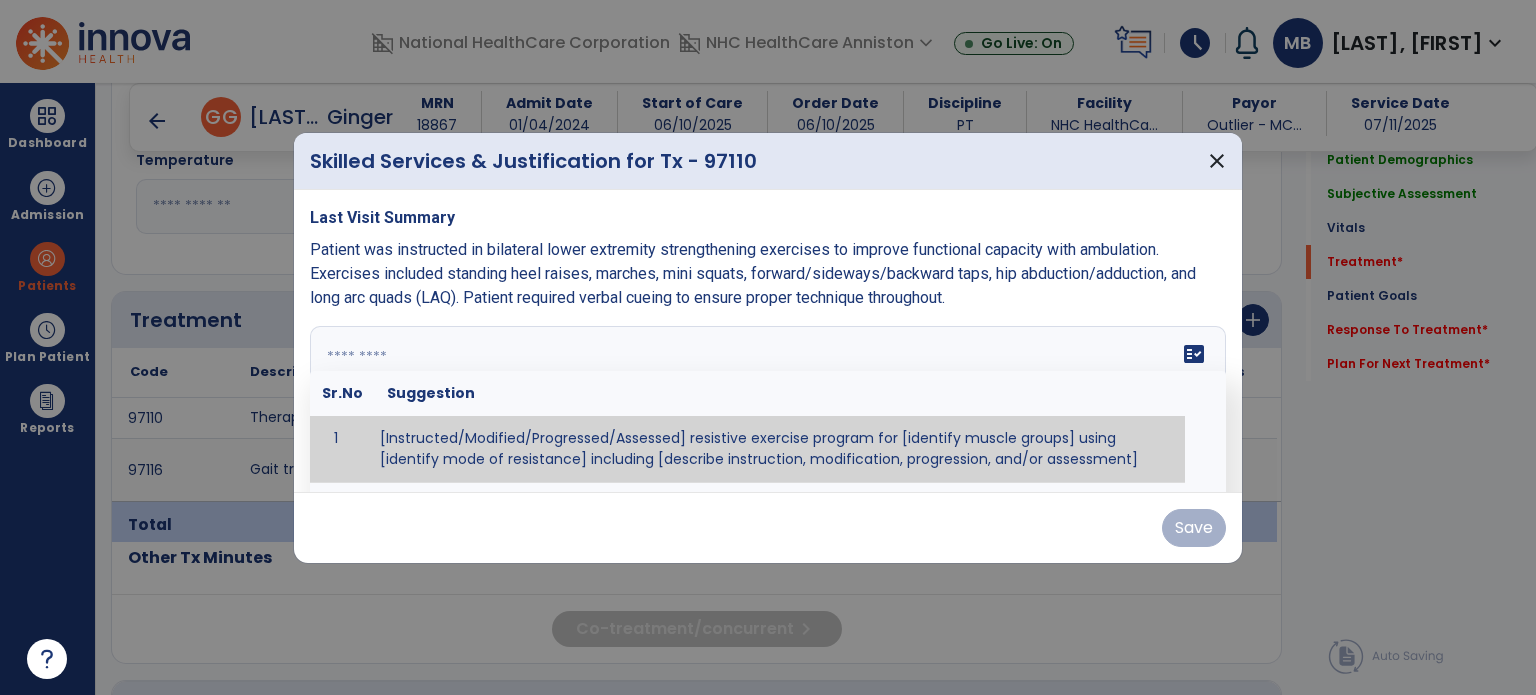 click on "fact_check  Sr.No Suggestion 1 [Instructed/Modified/Progressed/Assessed] resistive exercise program for [identify muscle groups] using [identify mode of resistance] including [describe instruction, modification, progression, and/or assessment] 2 [Instructed/Modified/Progressed/Assessed] aerobic exercise program using [identify equipment/mode] including [describe instruction, modification,progression, and/or assessment] 3 [Instructed/Modified/Progressed/Assessed] [PROM/A/AROM/AROM] program for [identify joint movements] using [contract-relax, over-pressure, inhibitory techniques, other] 4 [Assessed/Tested] aerobic capacity with administration of [aerobic capacity test]" at bounding box center (768, 401) 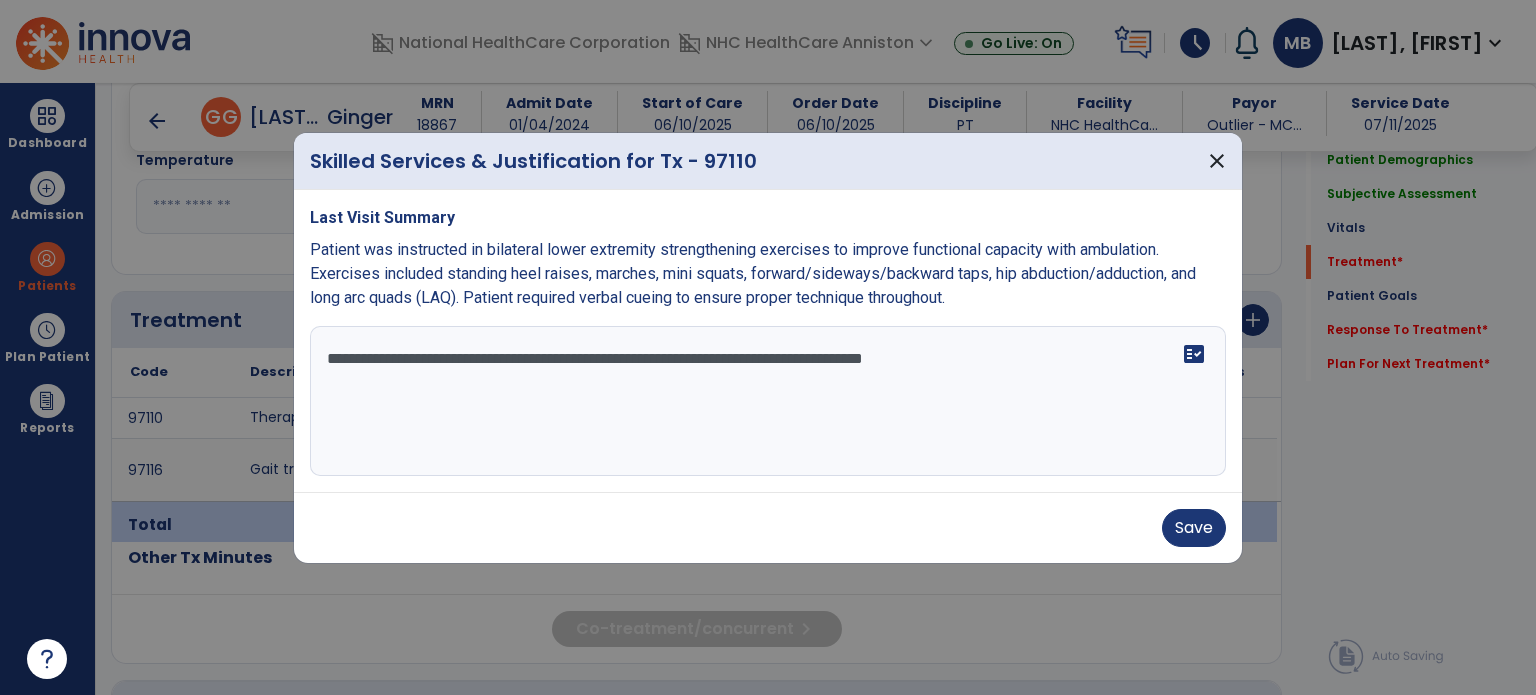 click on "**********" at bounding box center (768, 401) 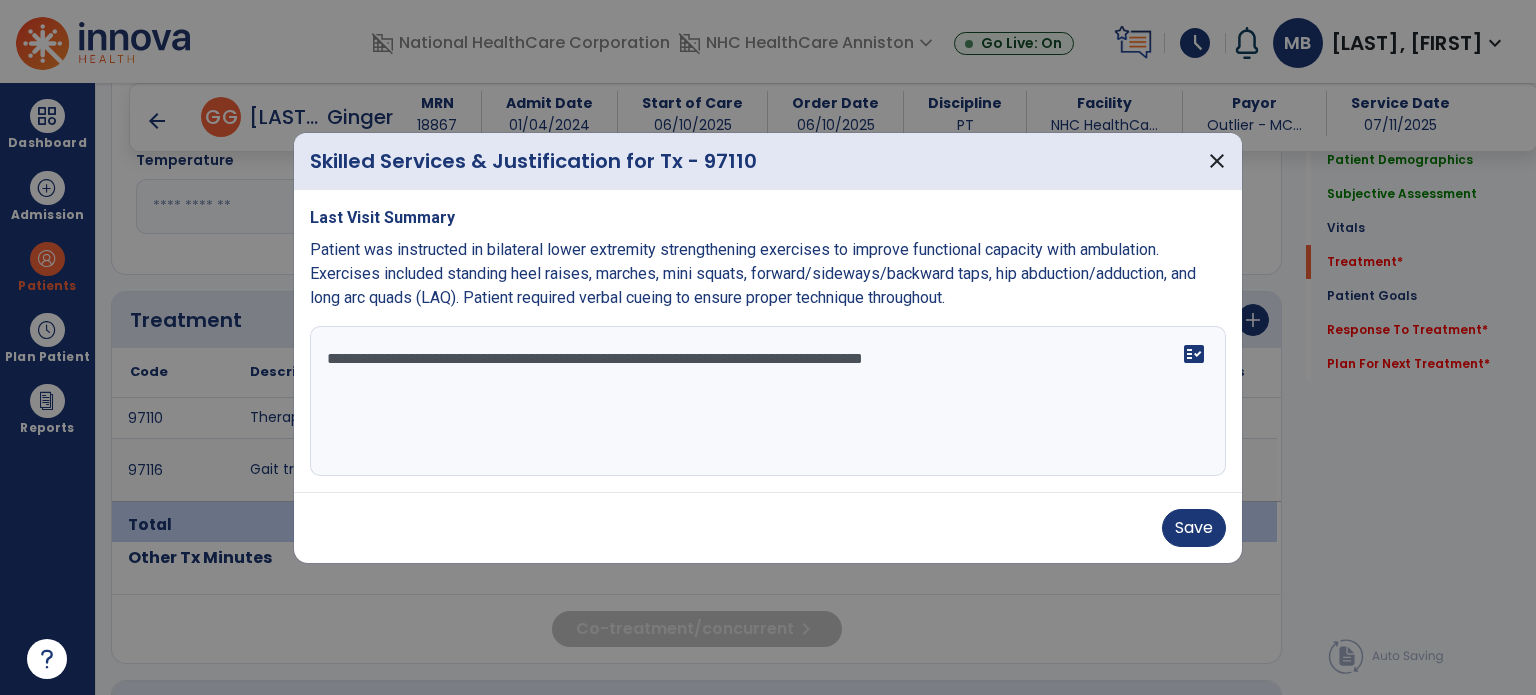click on "**********" at bounding box center (768, 401) 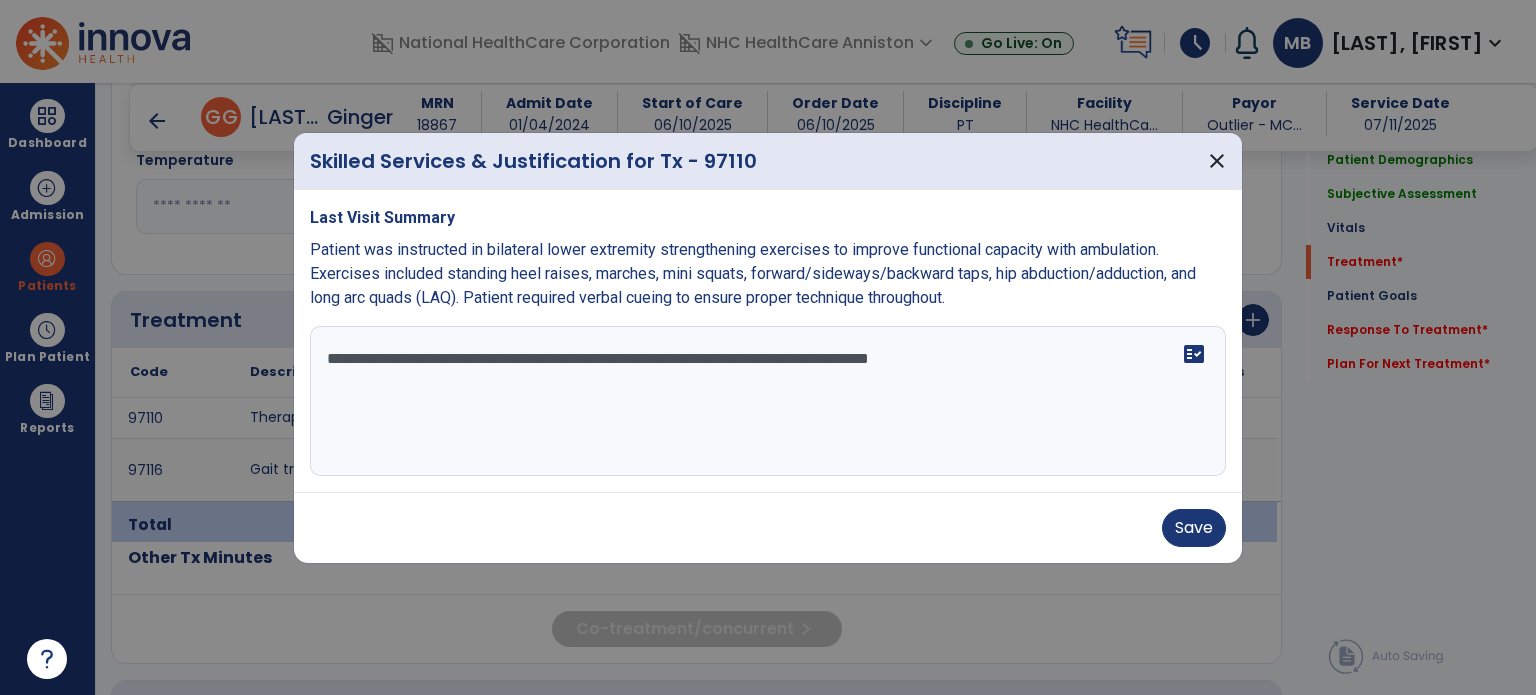 click on "**********" at bounding box center [768, 401] 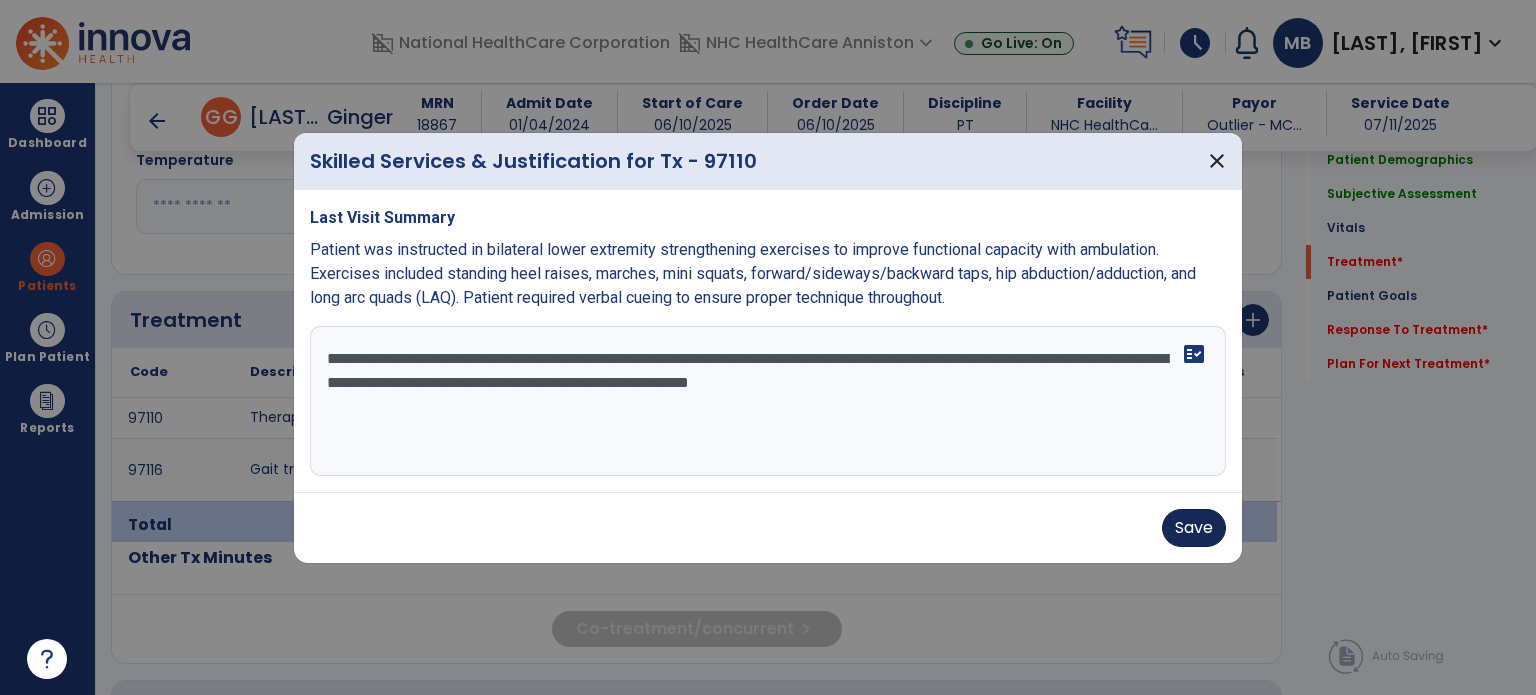 type on "**********" 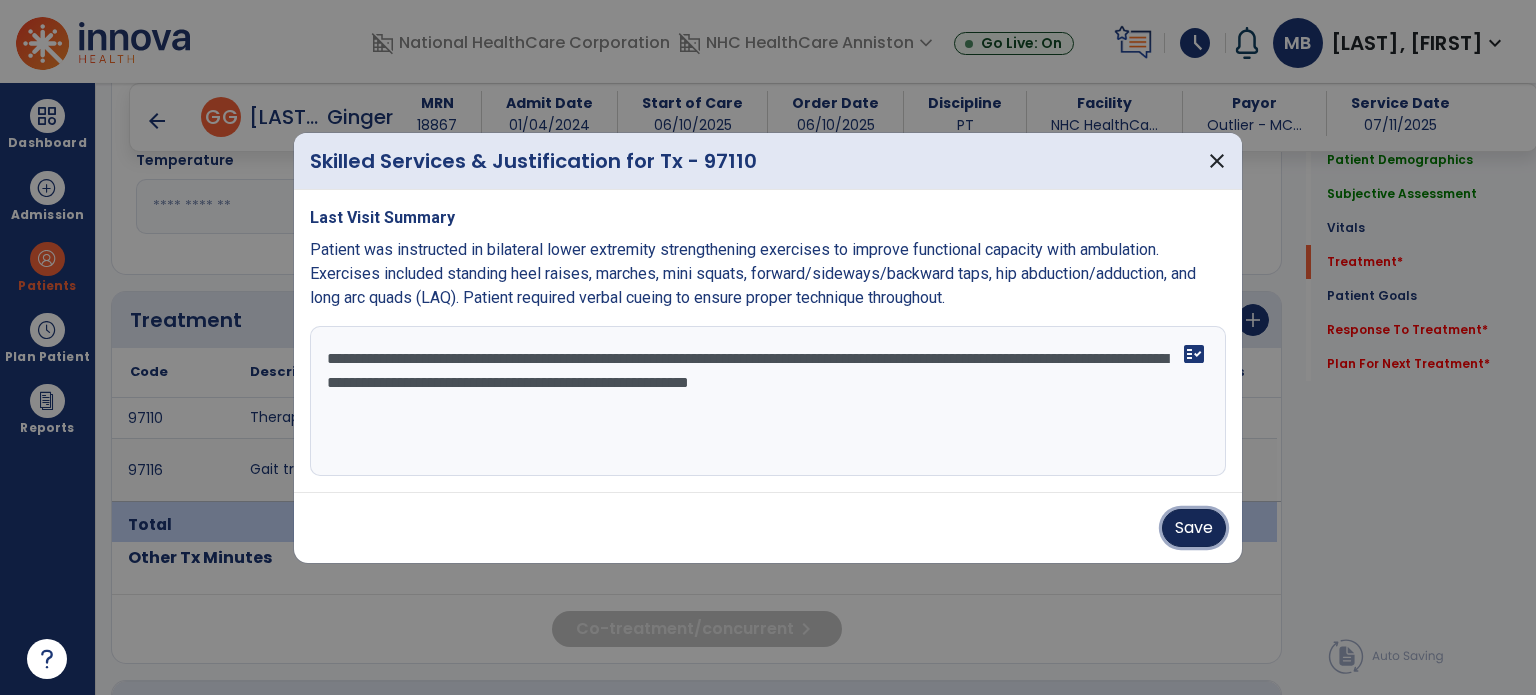 click on "Save" at bounding box center (1194, 528) 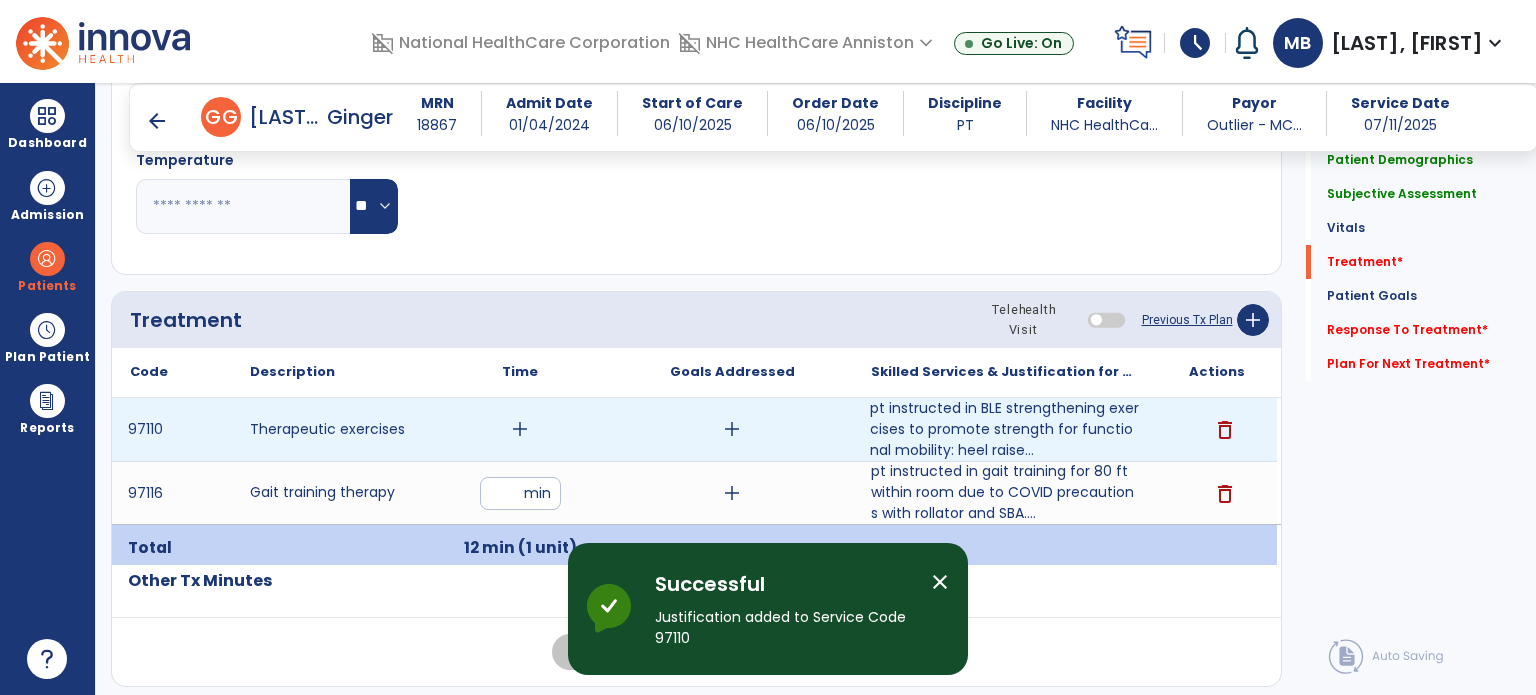 click on "add" at bounding box center [520, 429] 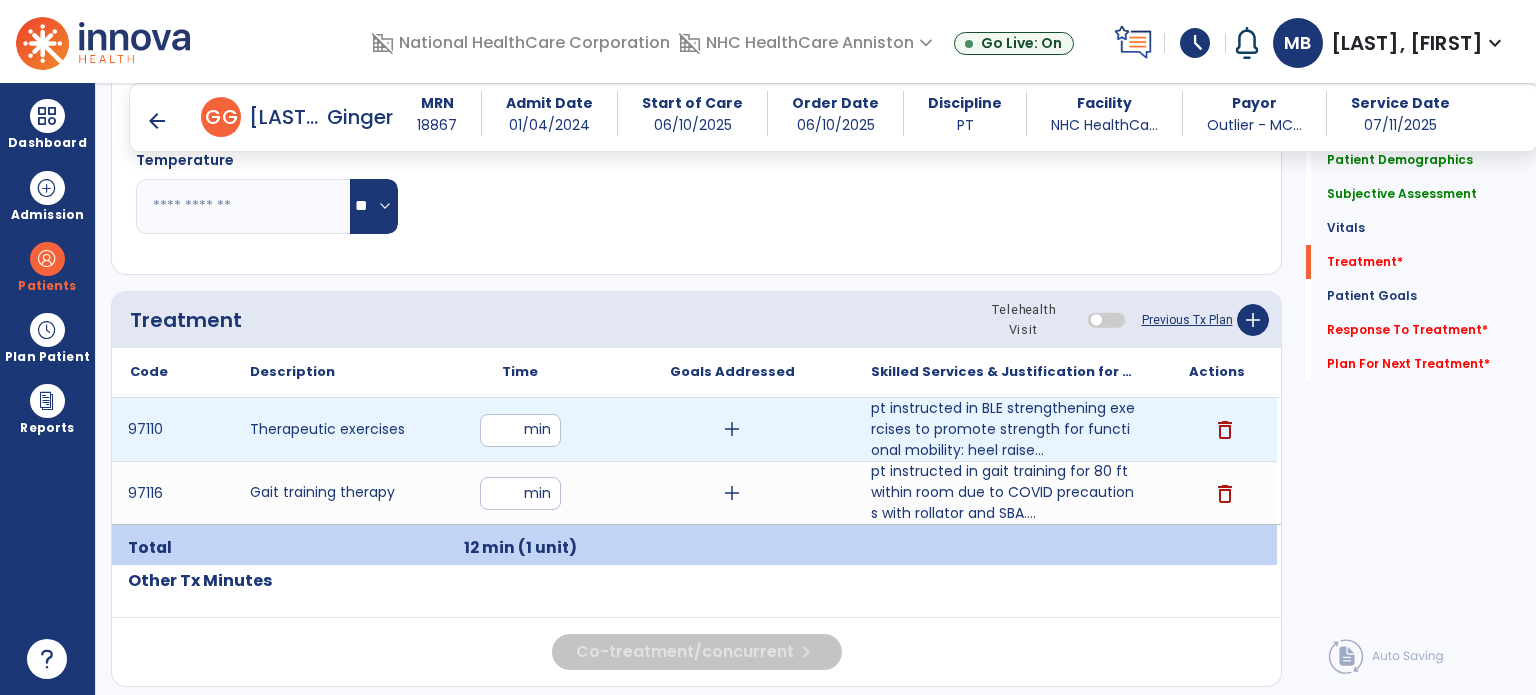 type on "**" 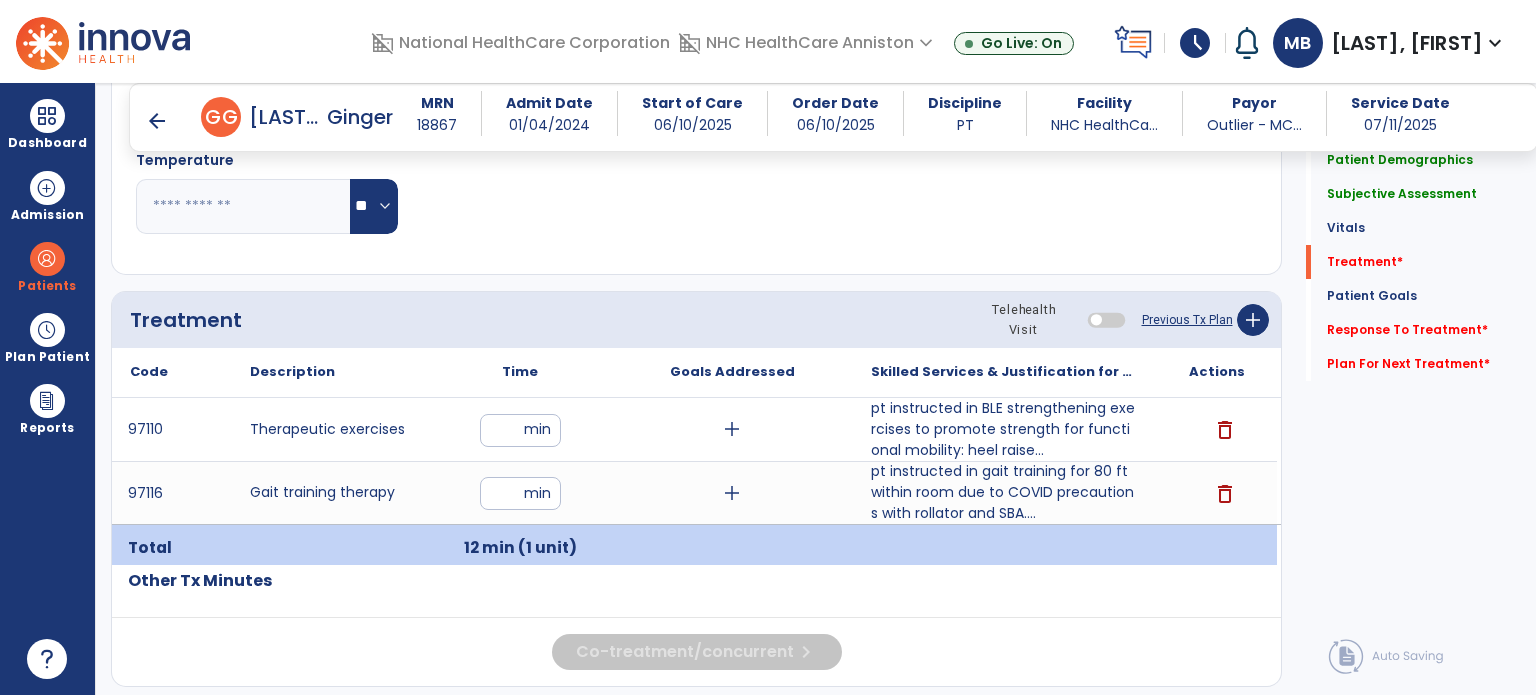 click on "Treatment Telehealth Visit  Previous Tx Plan   add" 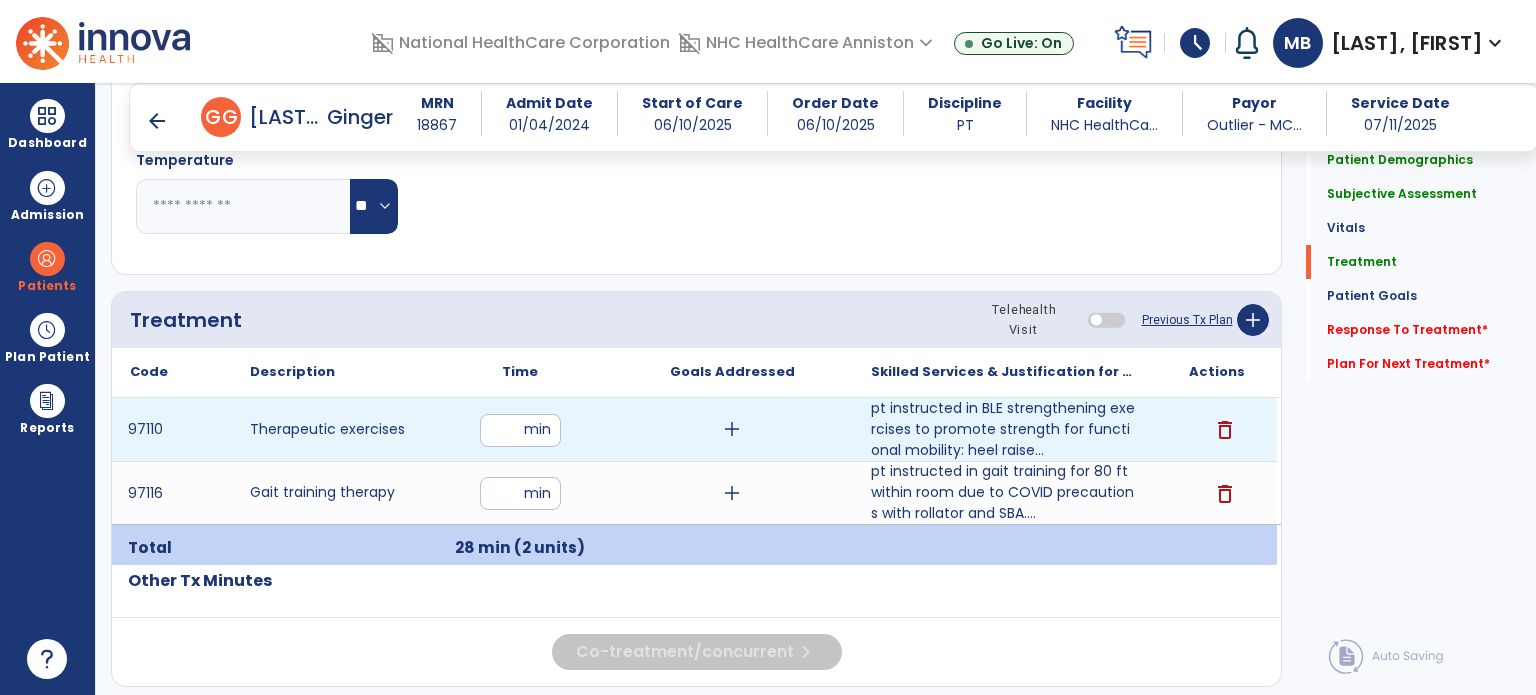 click on "add" at bounding box center [732, 429] 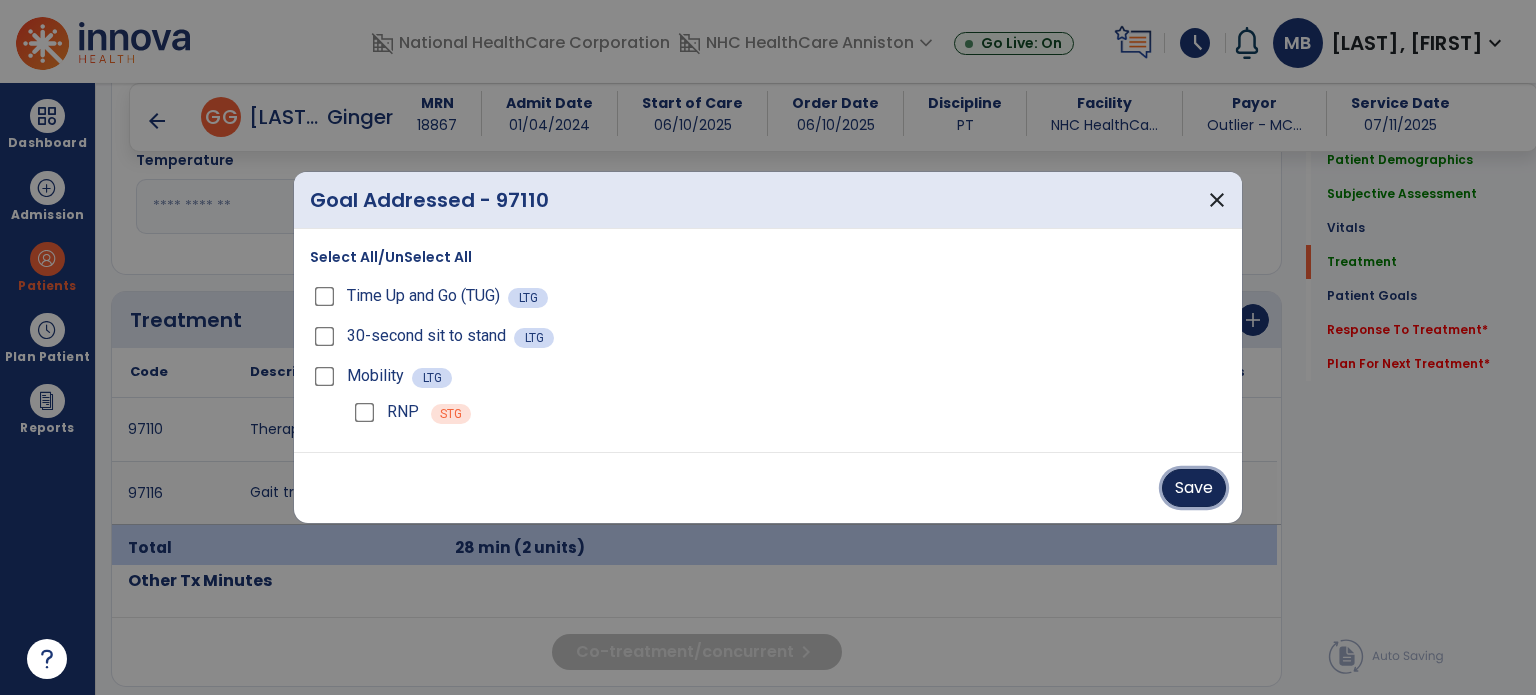 click on "Save" at bounding box center [1194, 488] 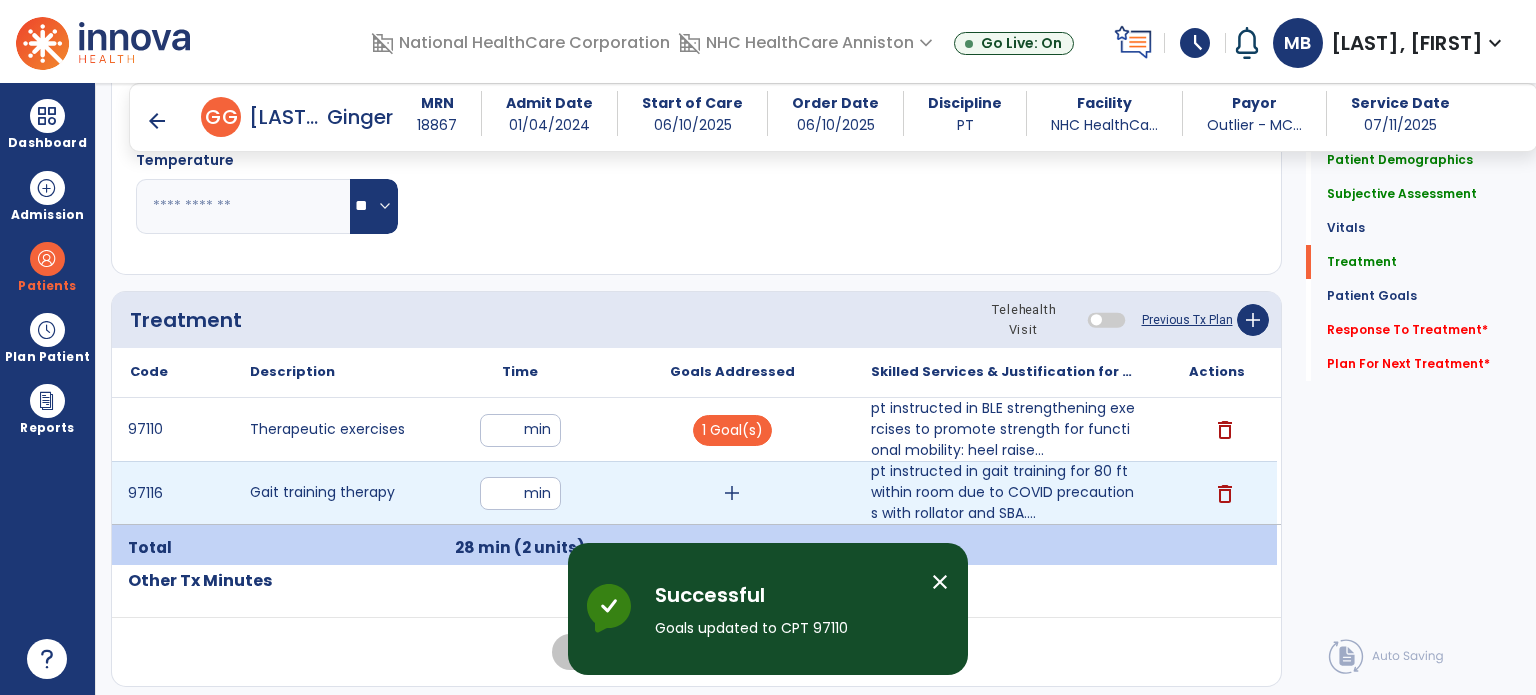 click on "add" at bounding box center (732, 493) 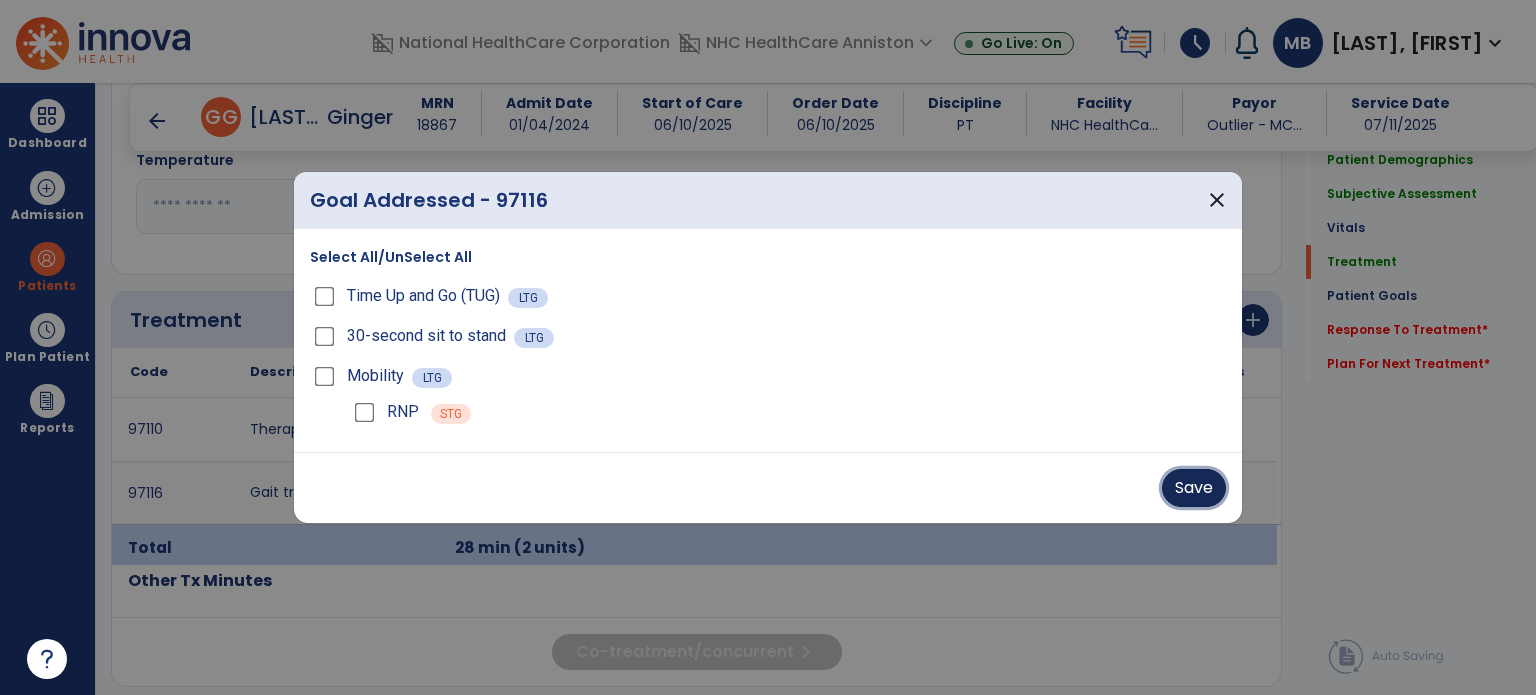 click on "Save" at bounding box center [1194, 488] 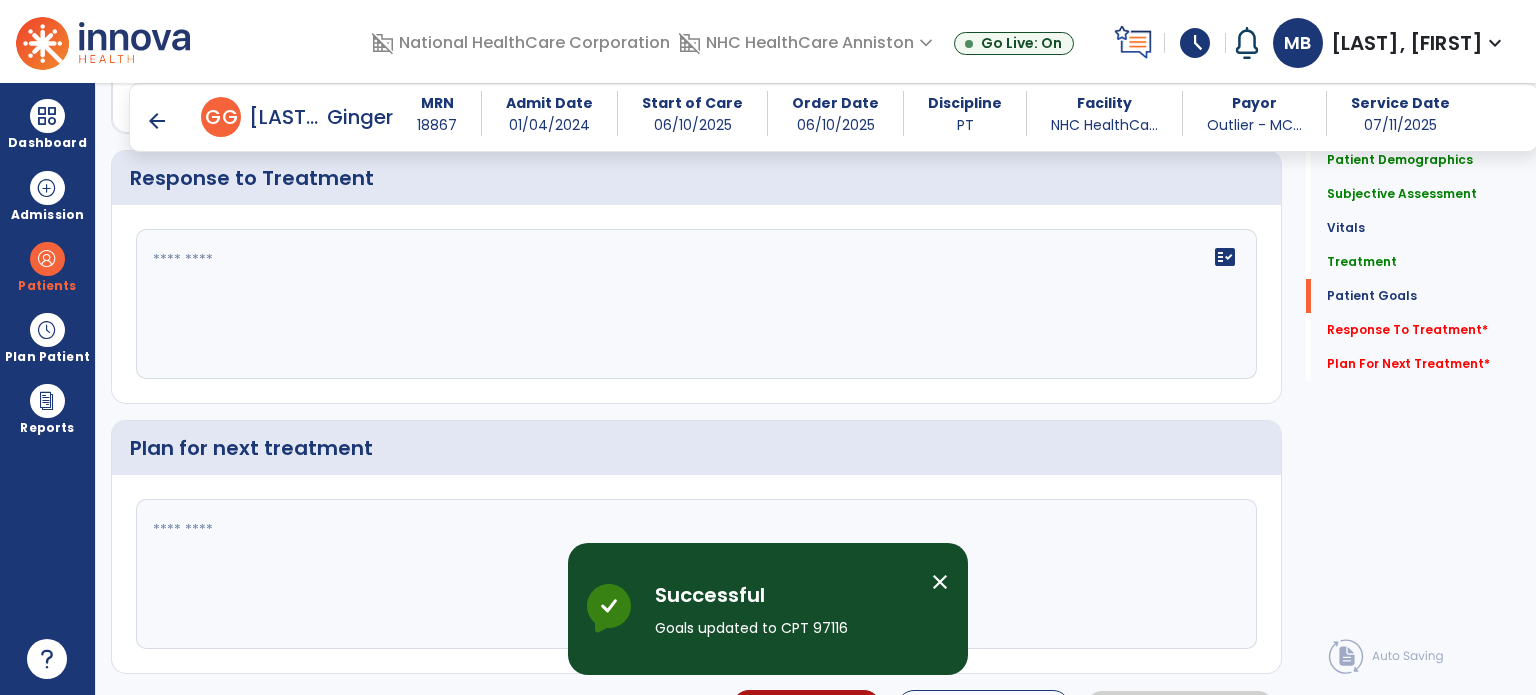scroll, scrollTop: 2460, scrollLeft: 0, axis: vertical 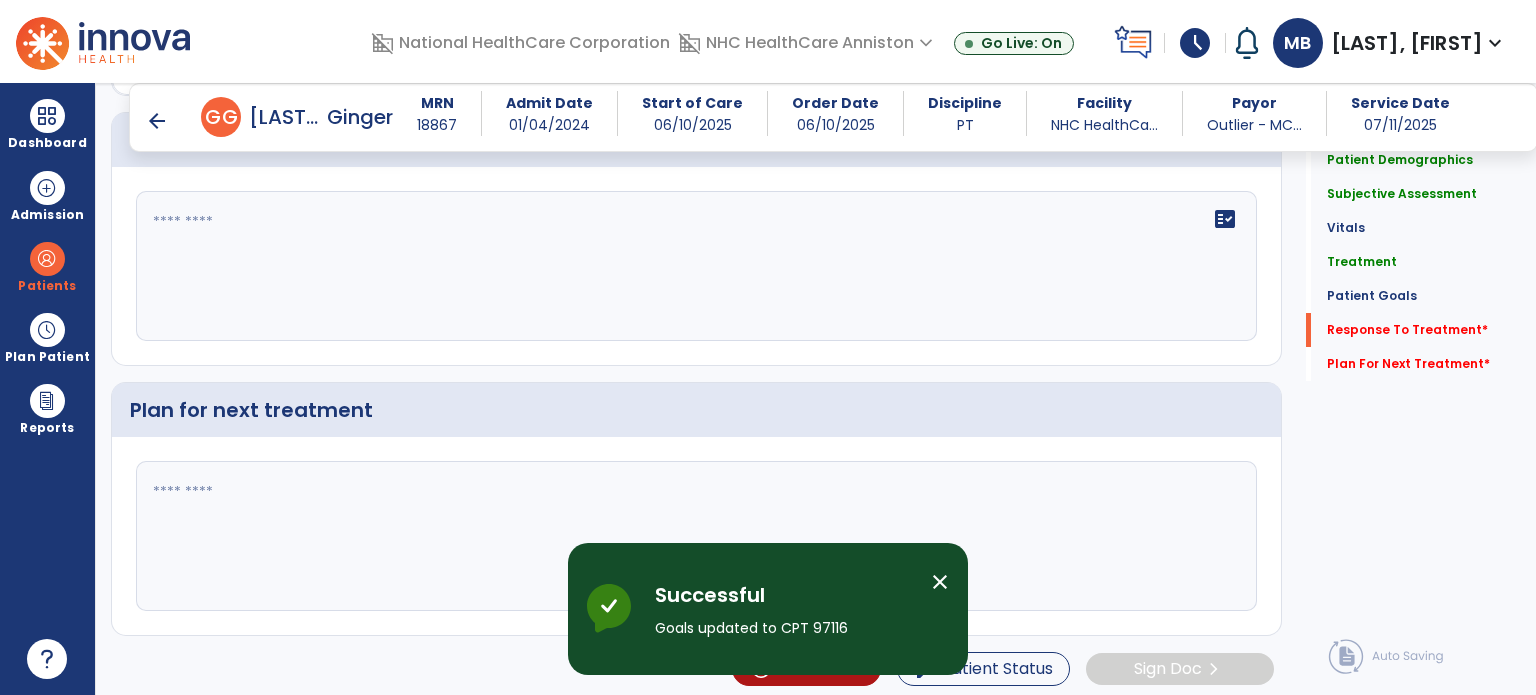 click 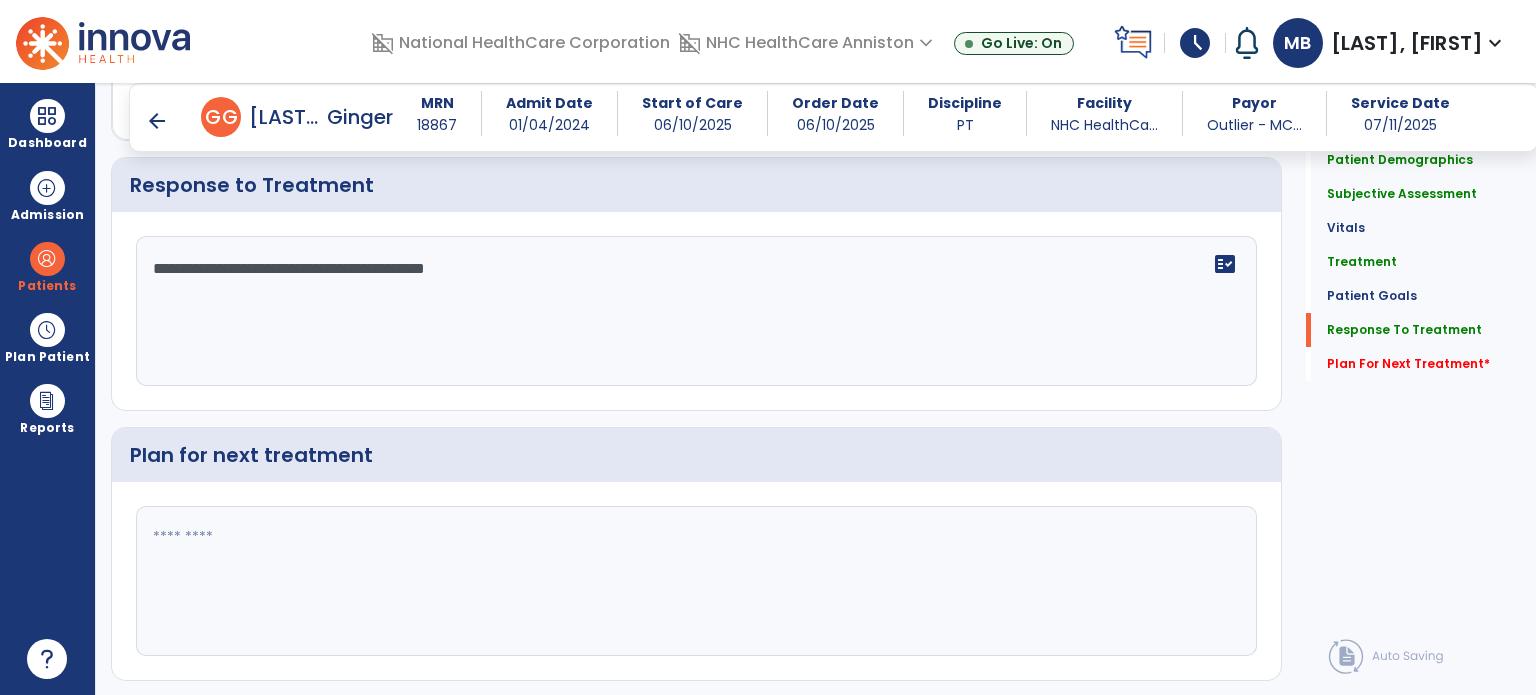 scroll, scrollTop: 2460, scrollLeft: 0, axis: vertical 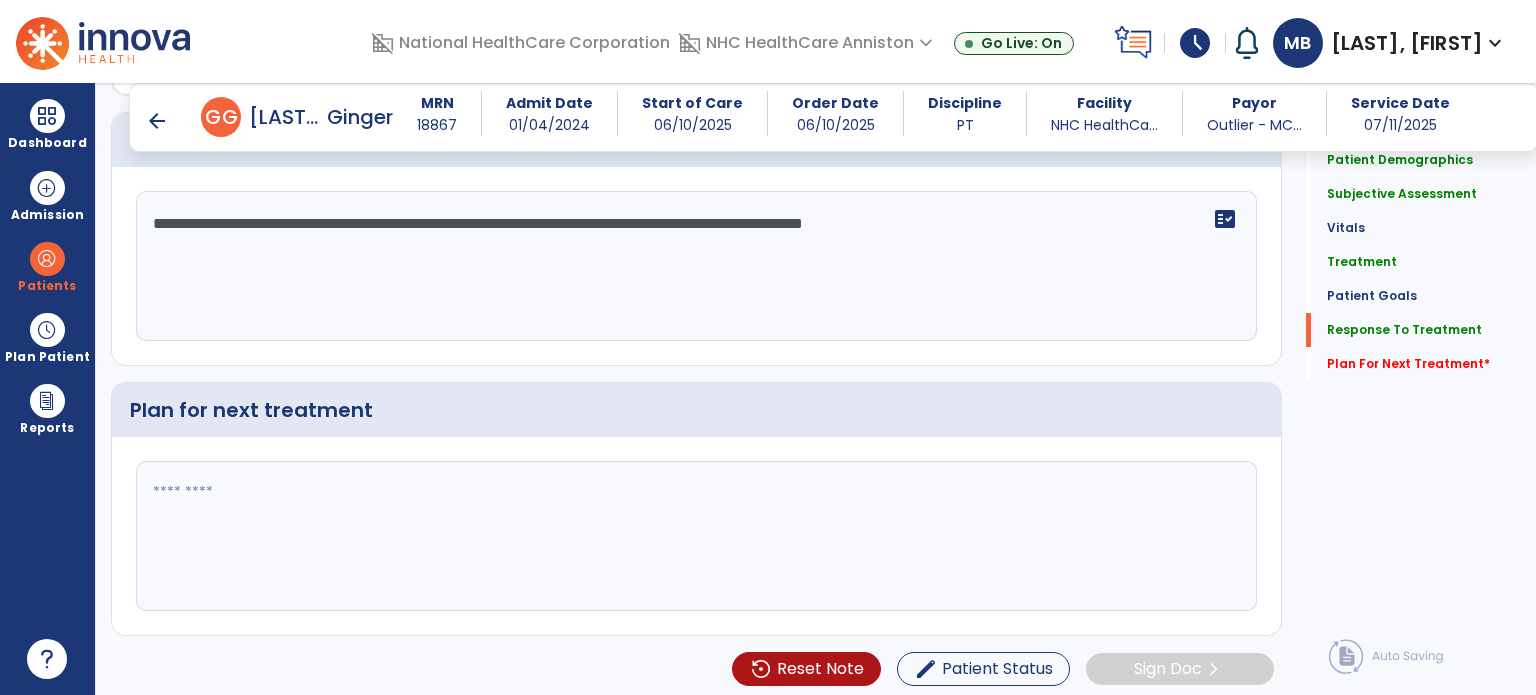 type on "**********" 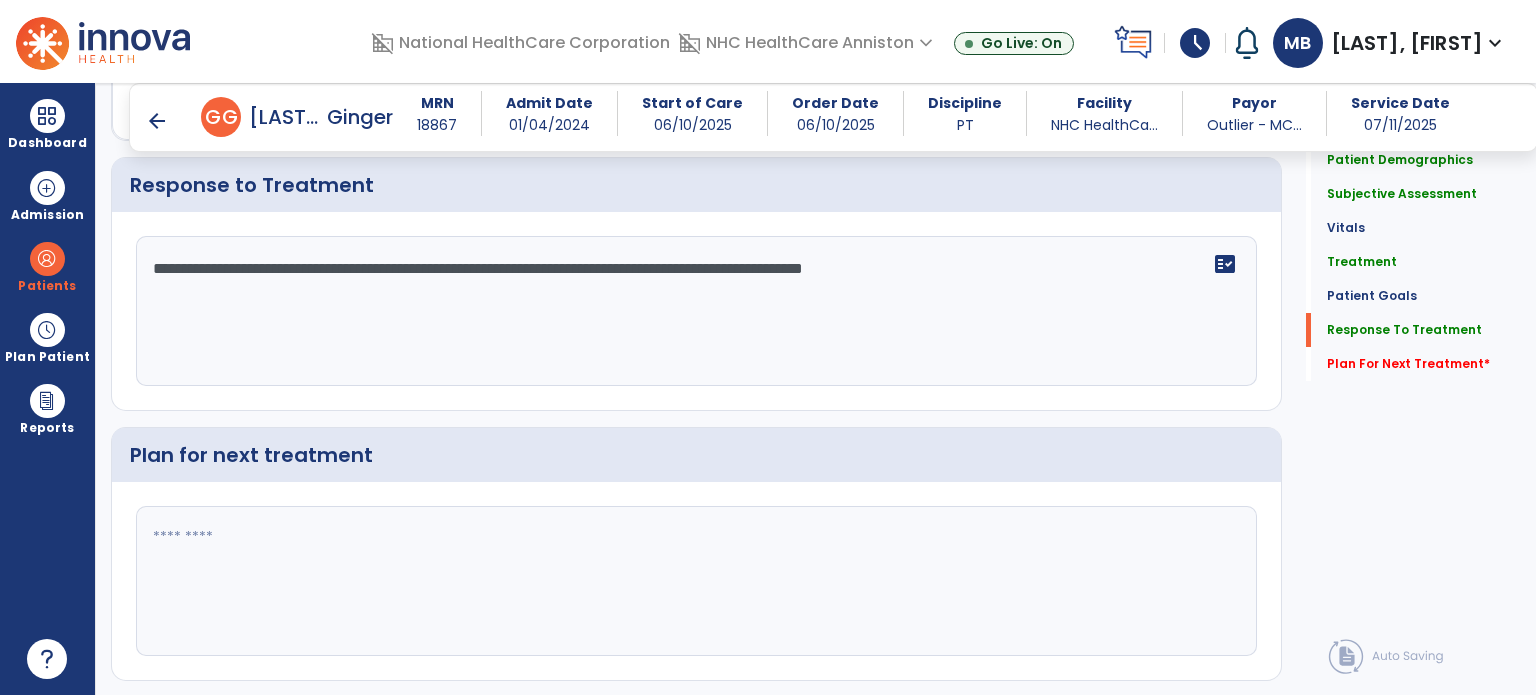 scroll, scrollTop: 2460, scrollLeft: 0, axis: vertical 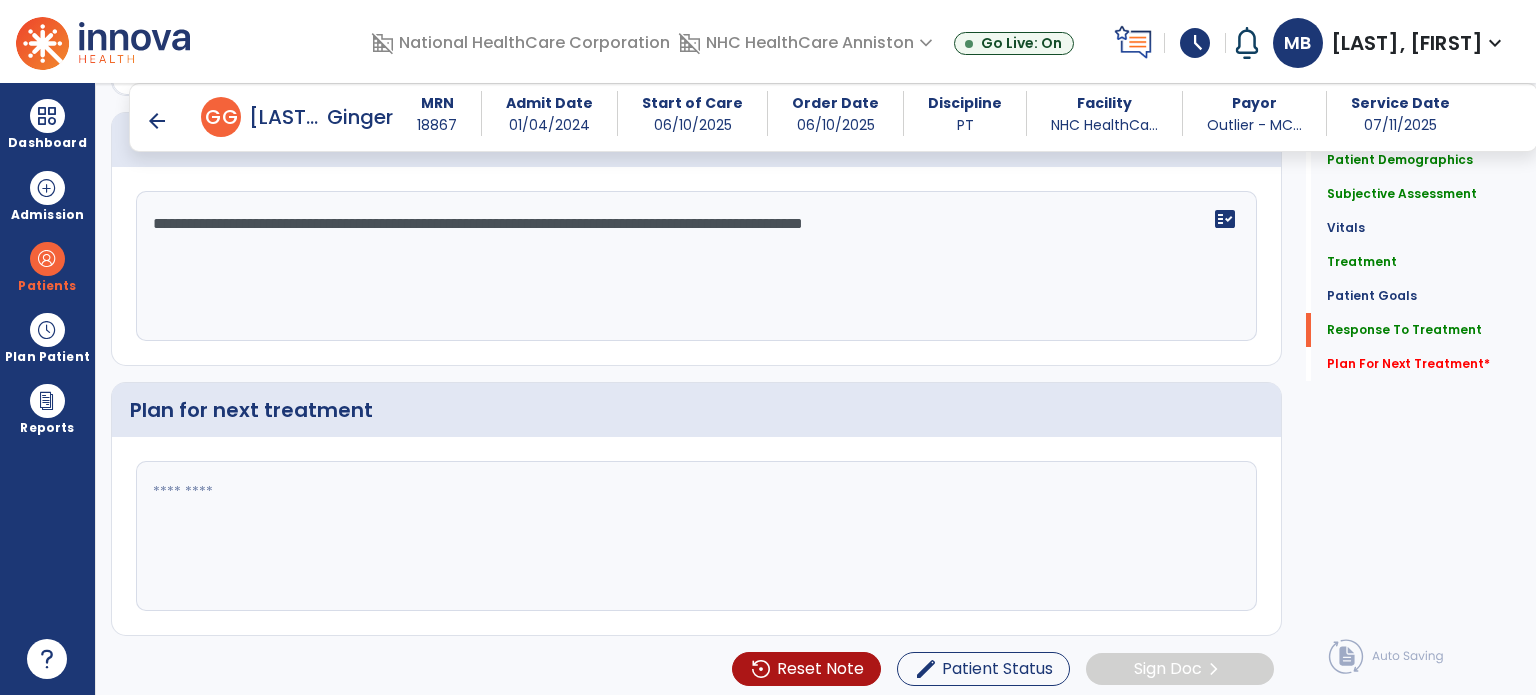 click 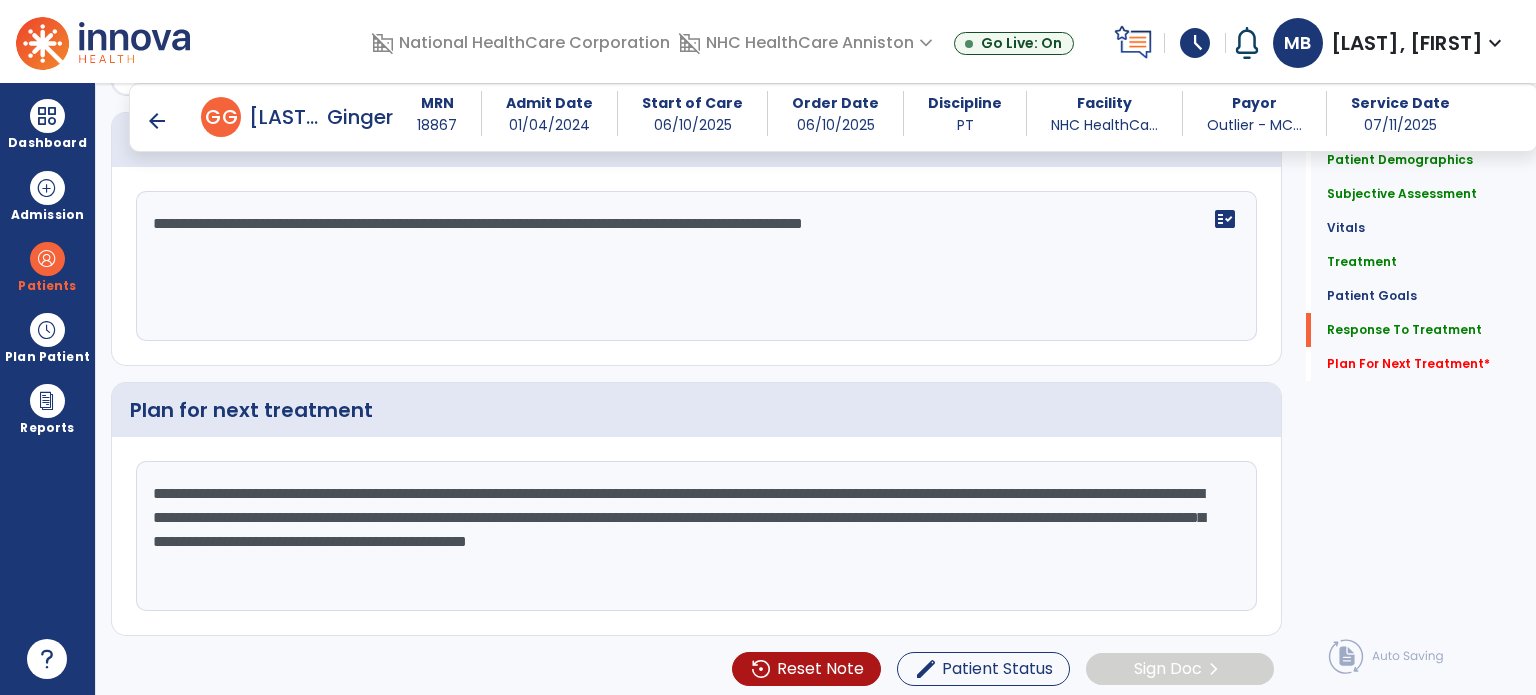 click on "**********" 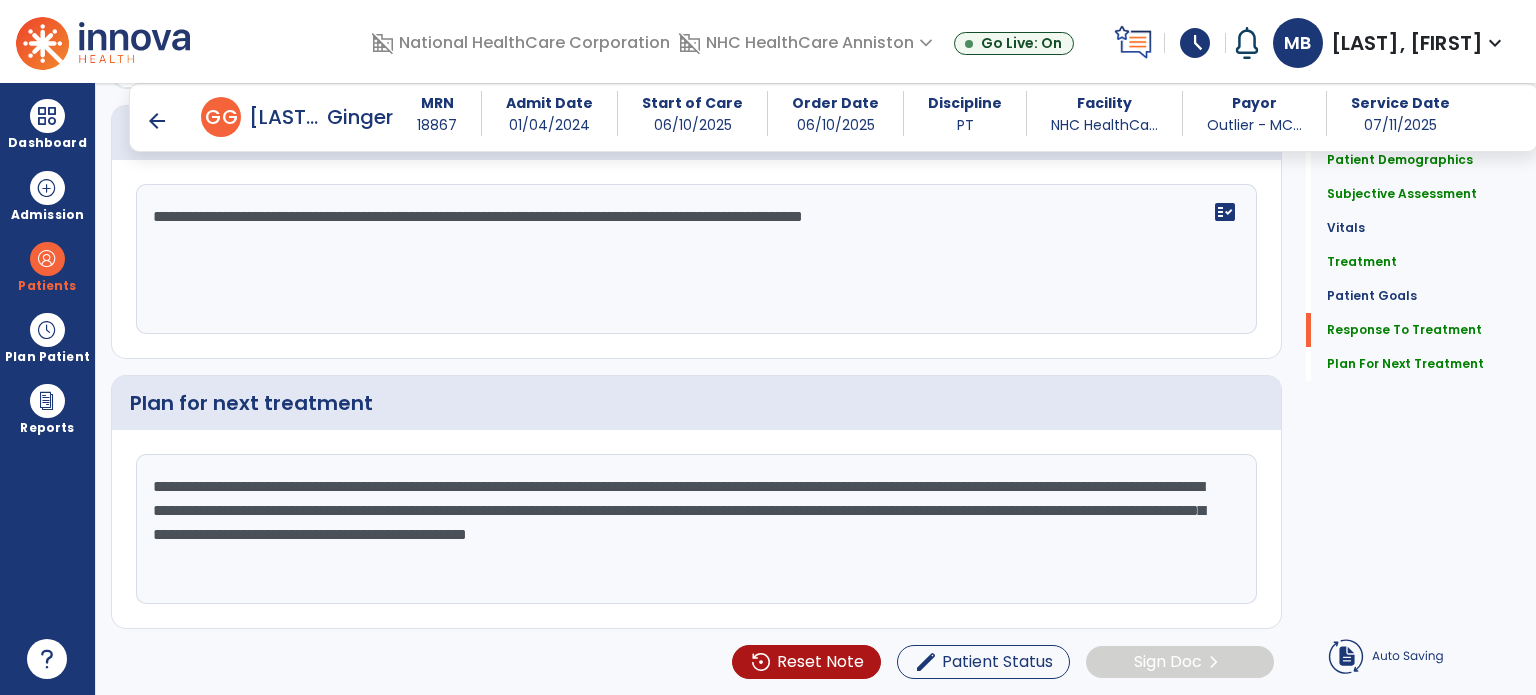 click on "**********" 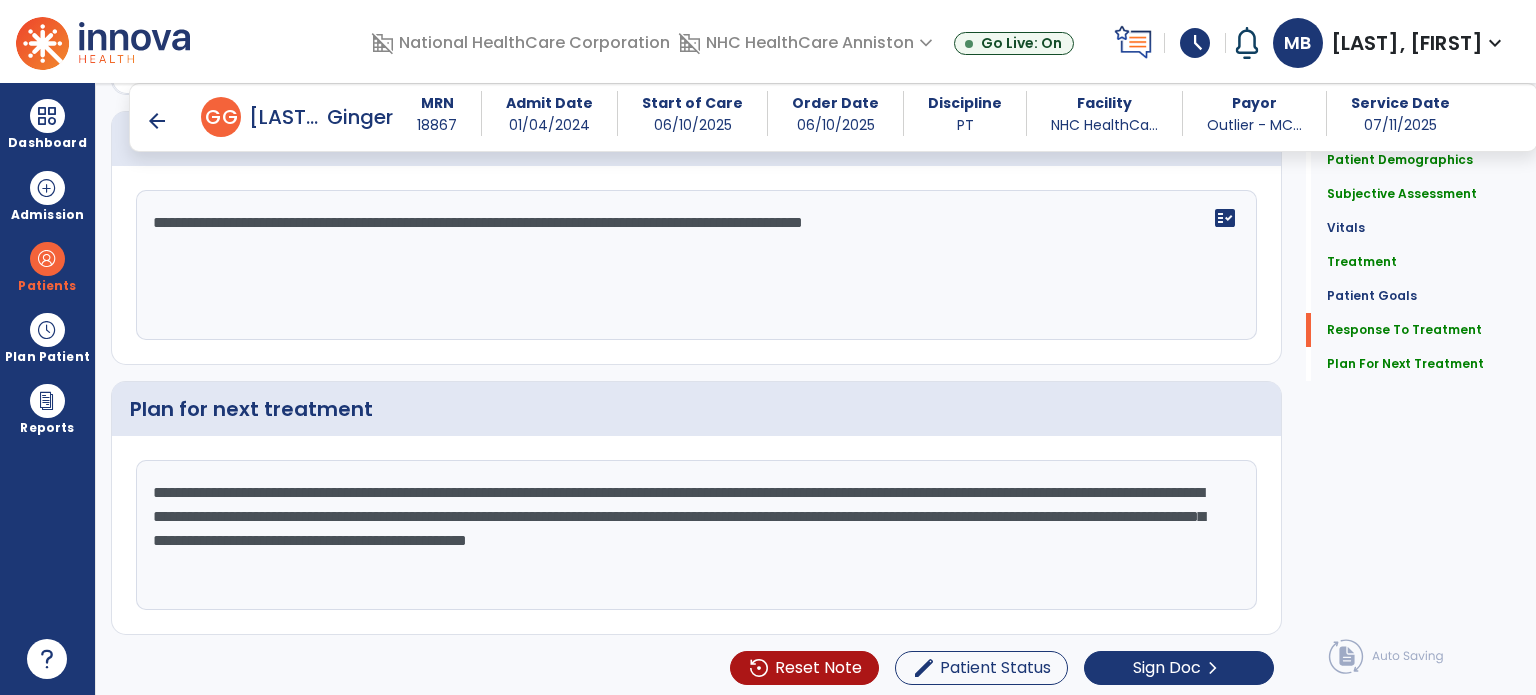 click on "**********" 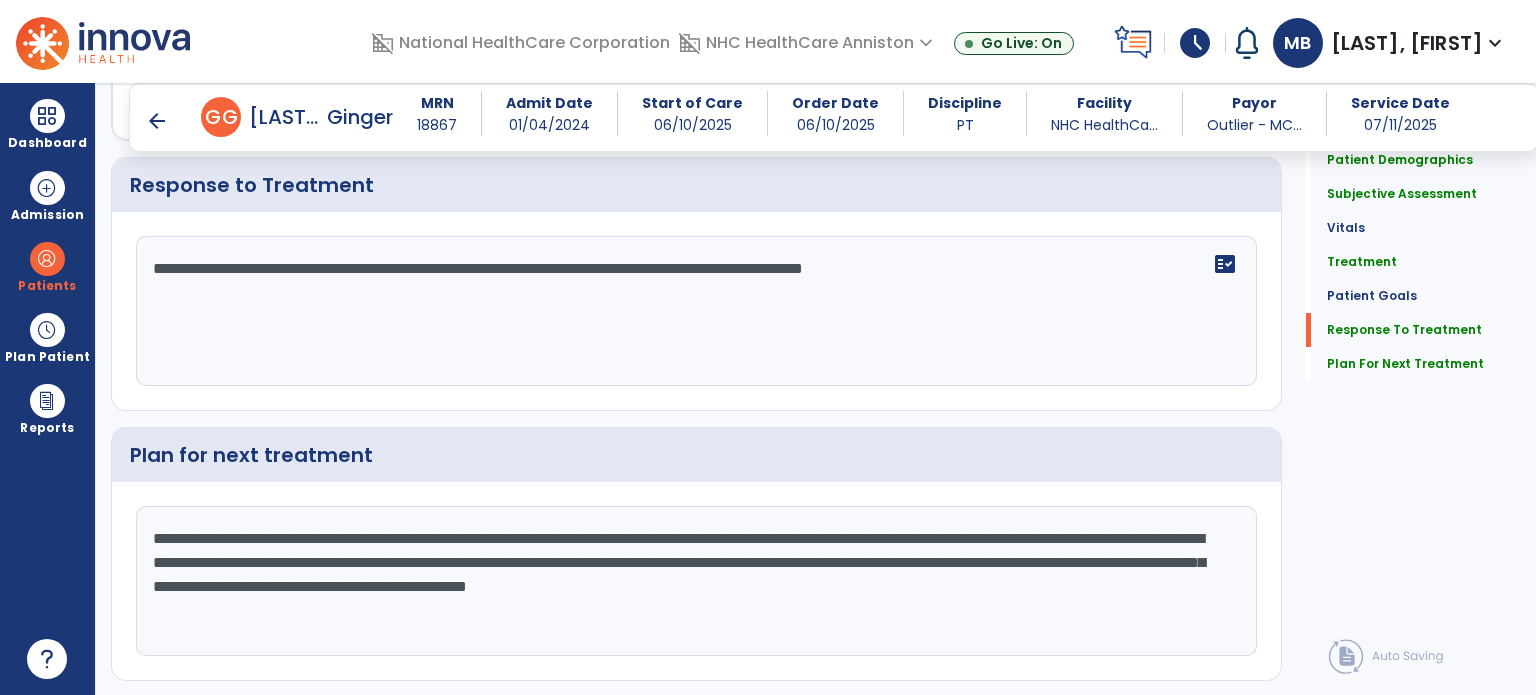 scroll, scrollTop: 2460, scrollLeft: 0, axis: vertical 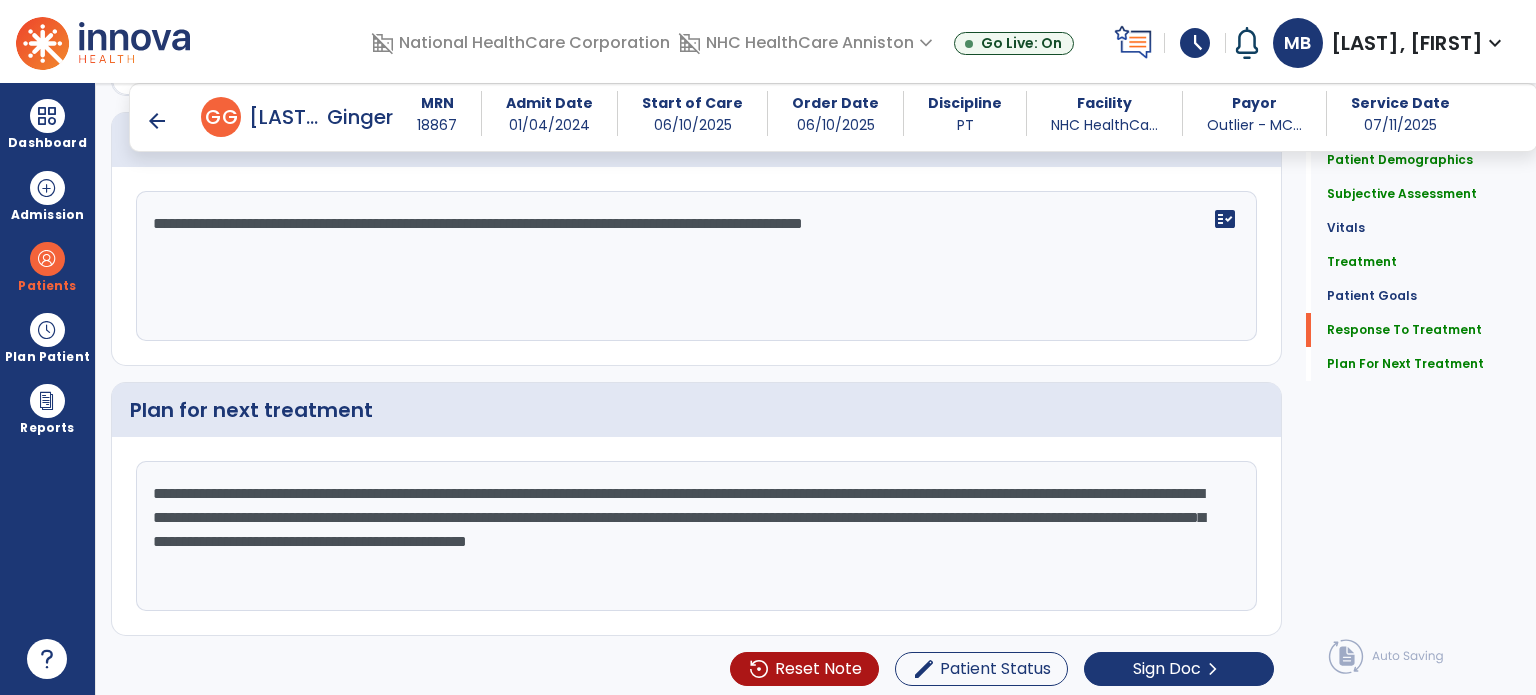 drag, startPoint x: 857, startPoint y: 545, endPoint x: 665, endPoint y: 495, distance: 198.40363 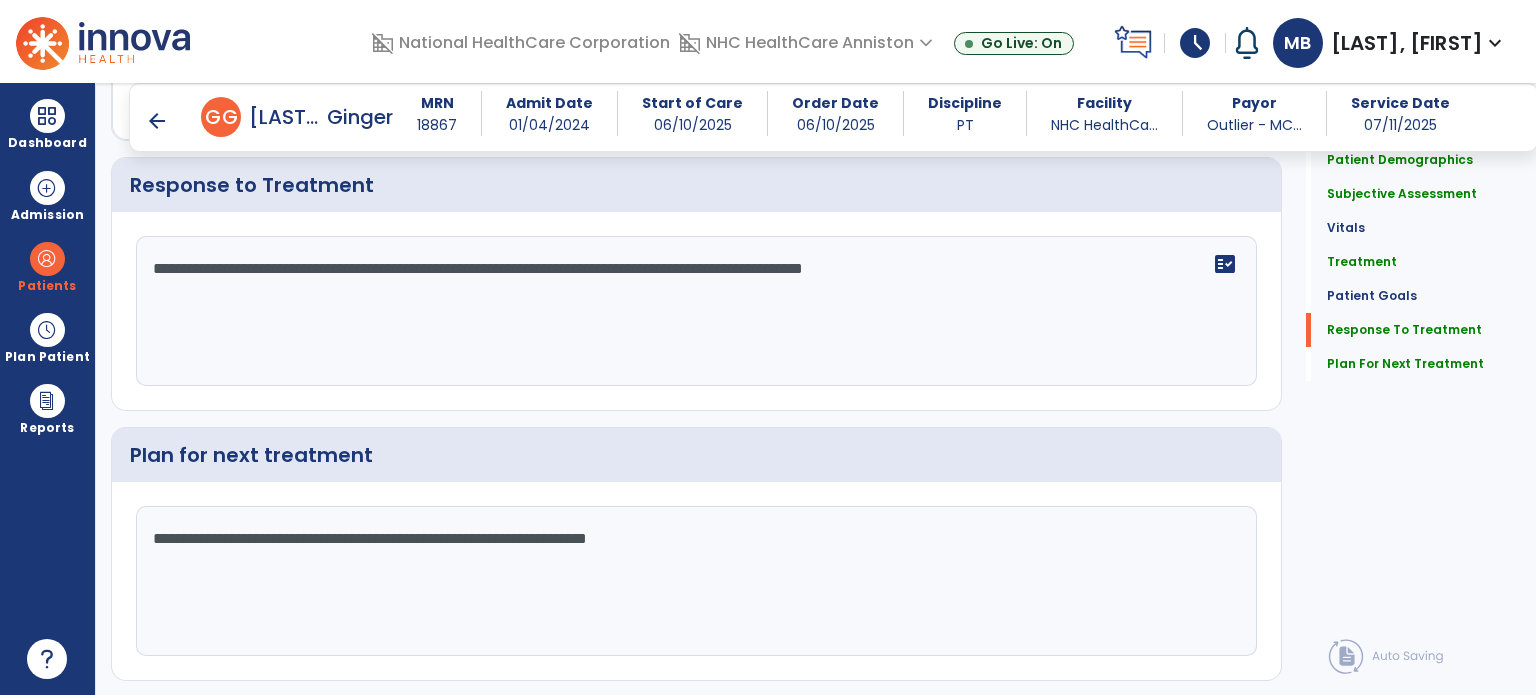 scroll, scrollTop: 2460, scrollLeft: 0, axis: vertical 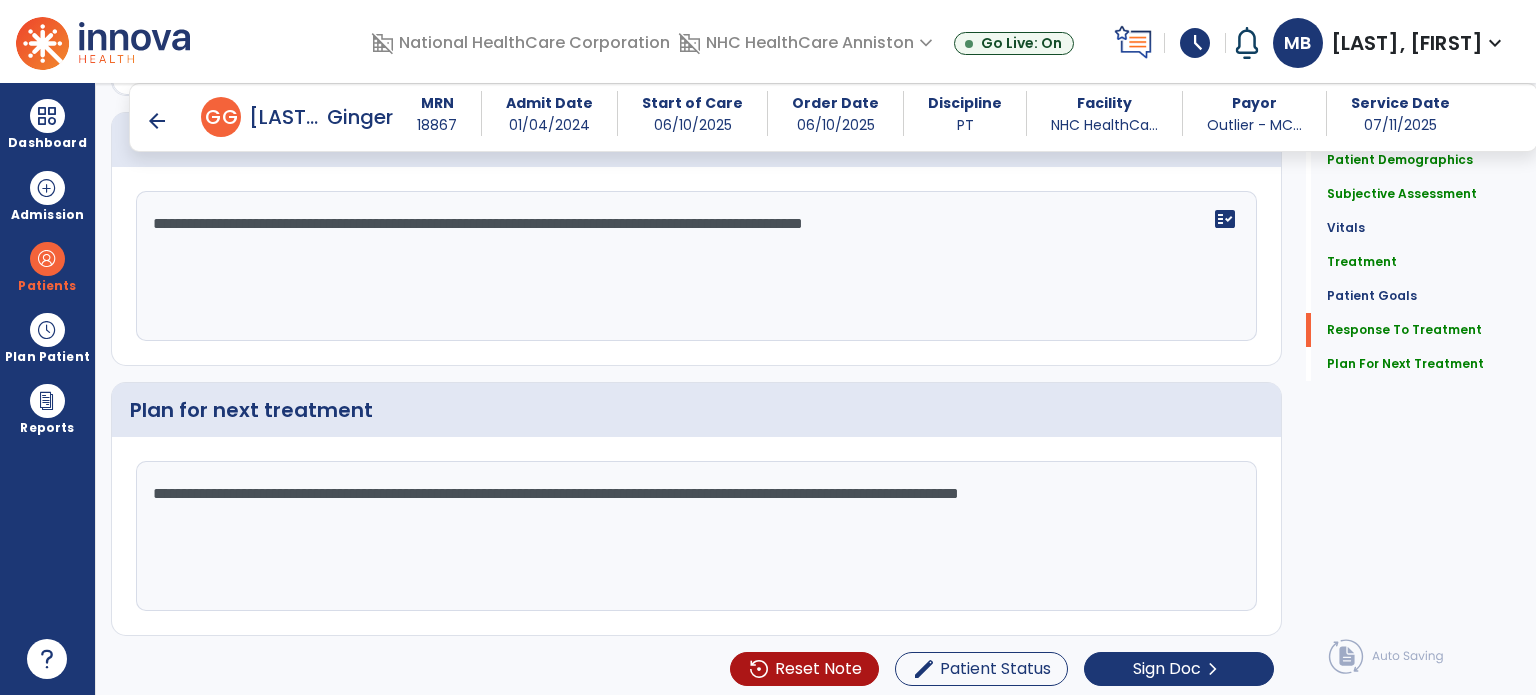 click on "**********" 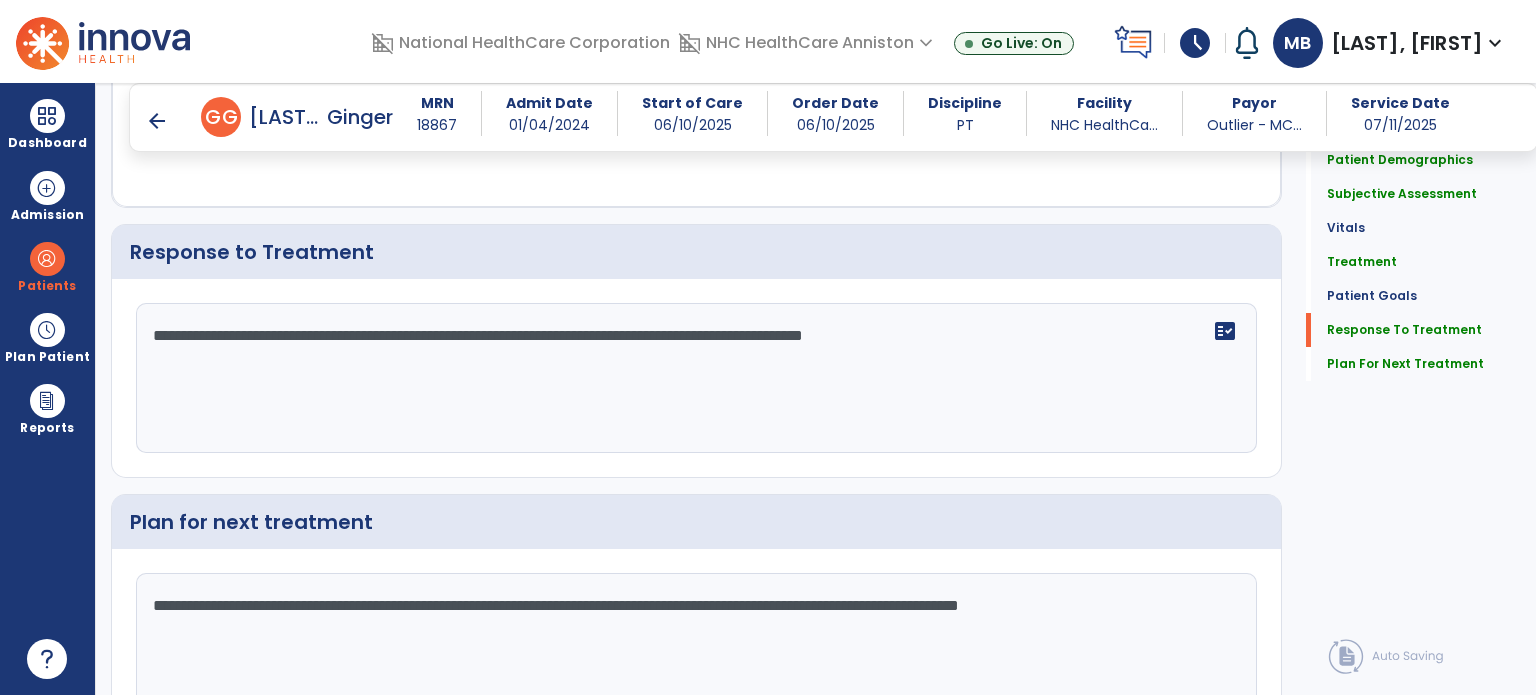 scroll, scrollTop: 2460, scrollLeft: 0, axis: vertical 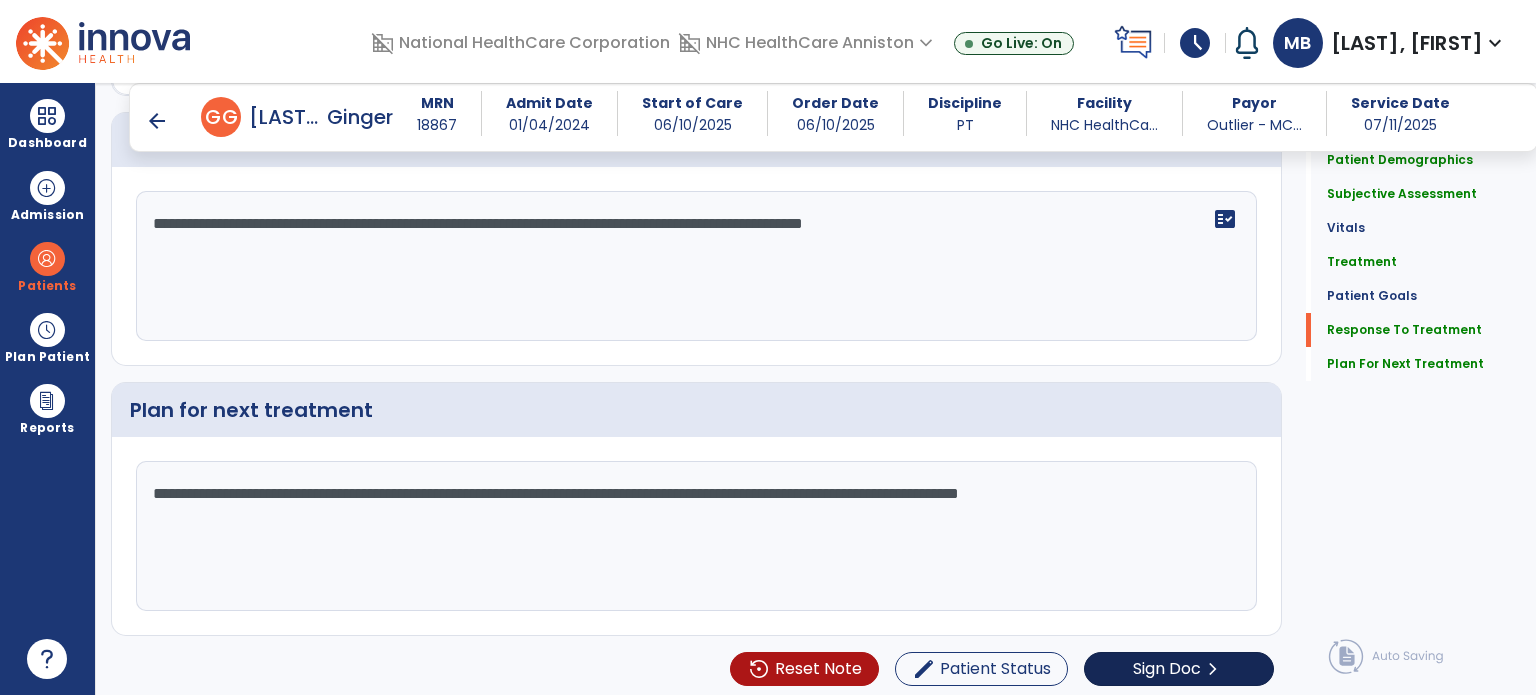type on "**********" 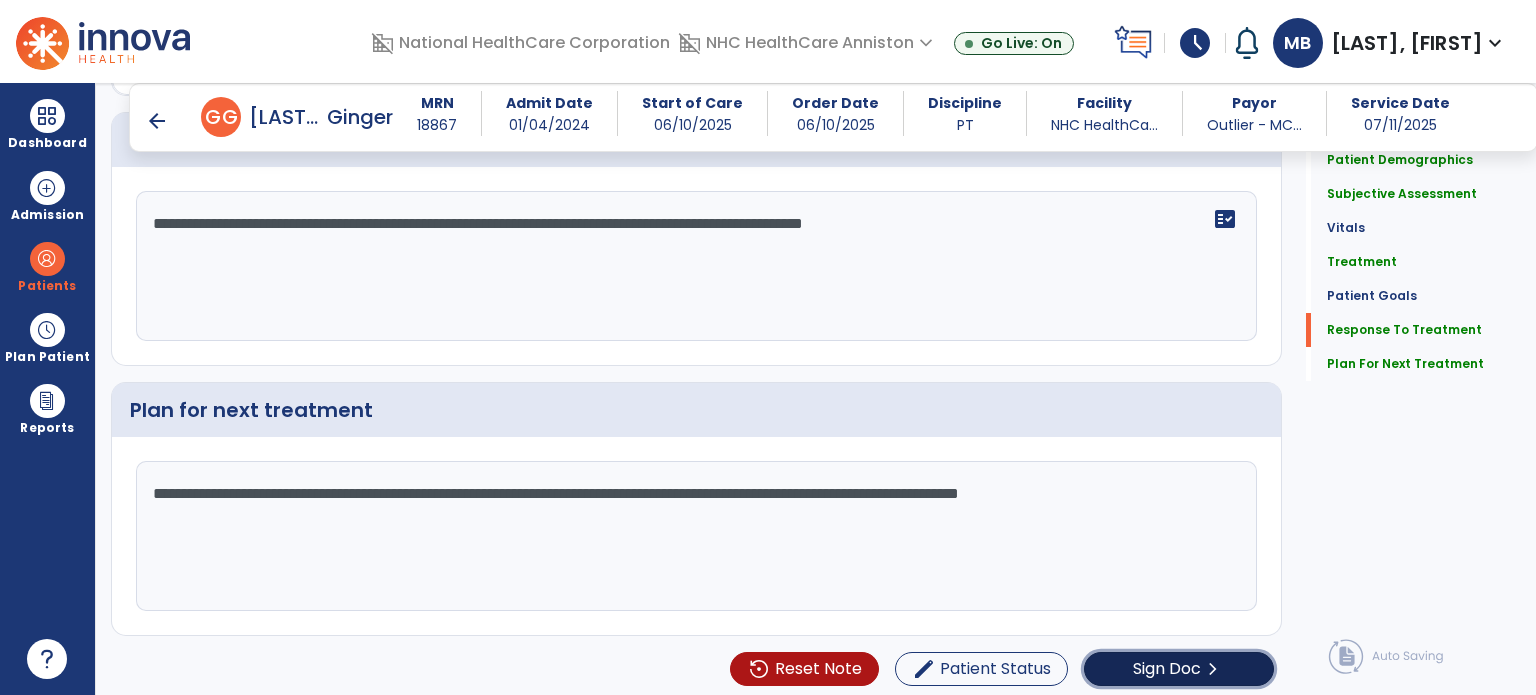 click on "Sign Doc" 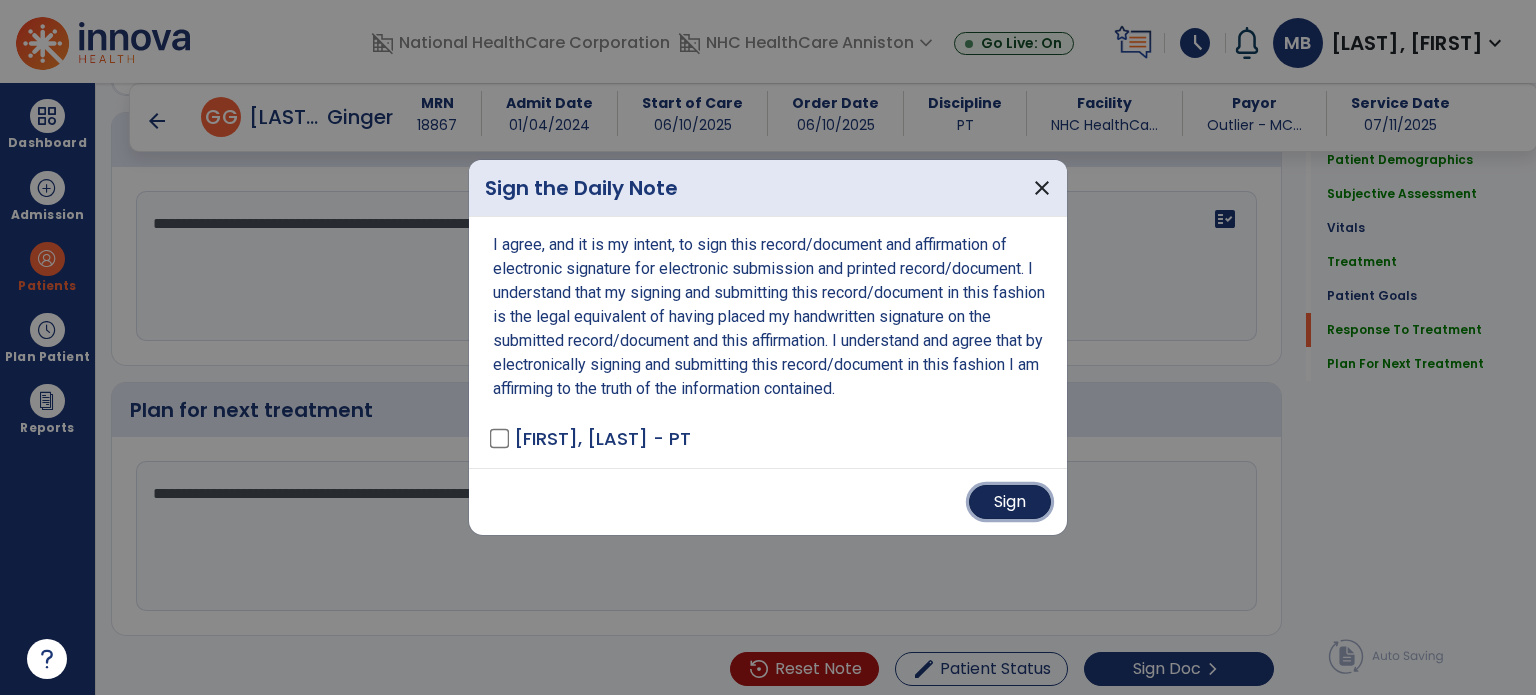 click on "Sign" at bounding box center (1010, 502) 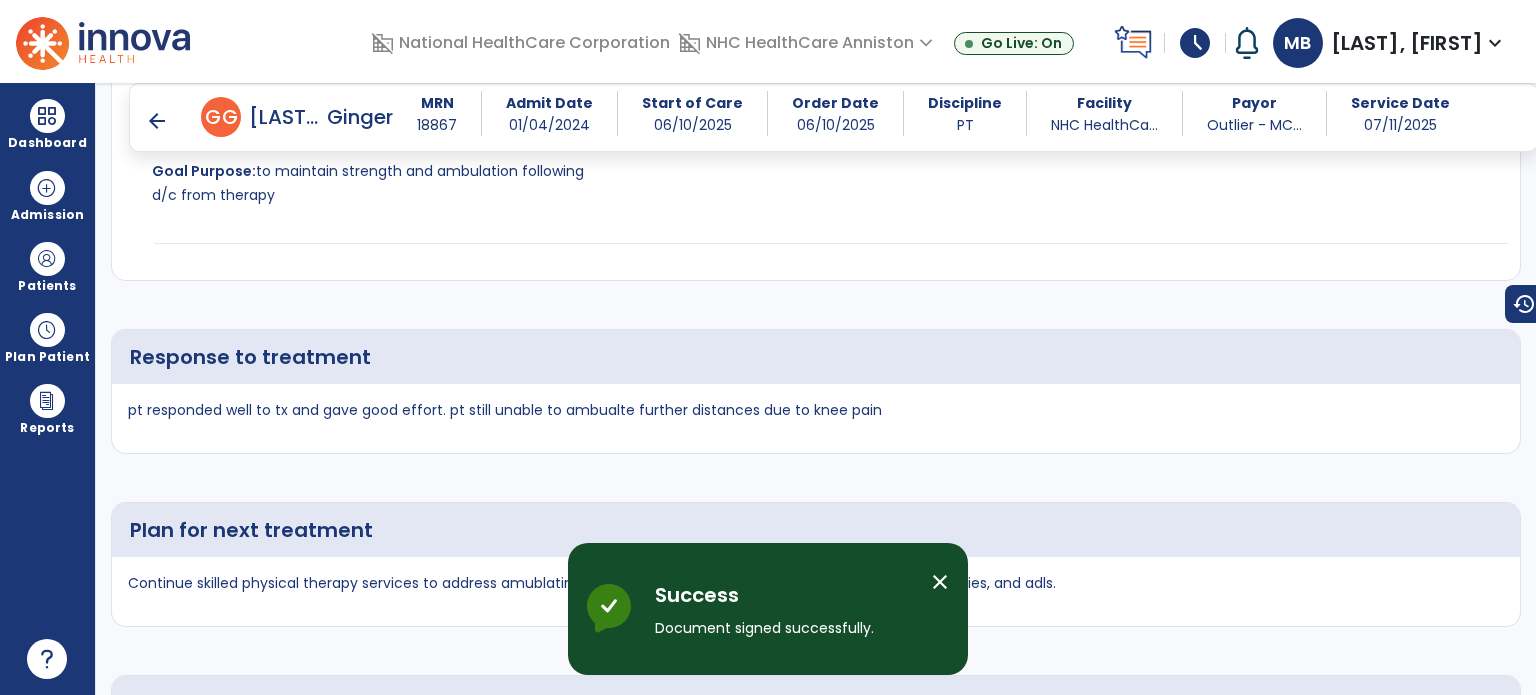 scroll, scrollTop: 3430, scrollLeft: 0, axis: vertical 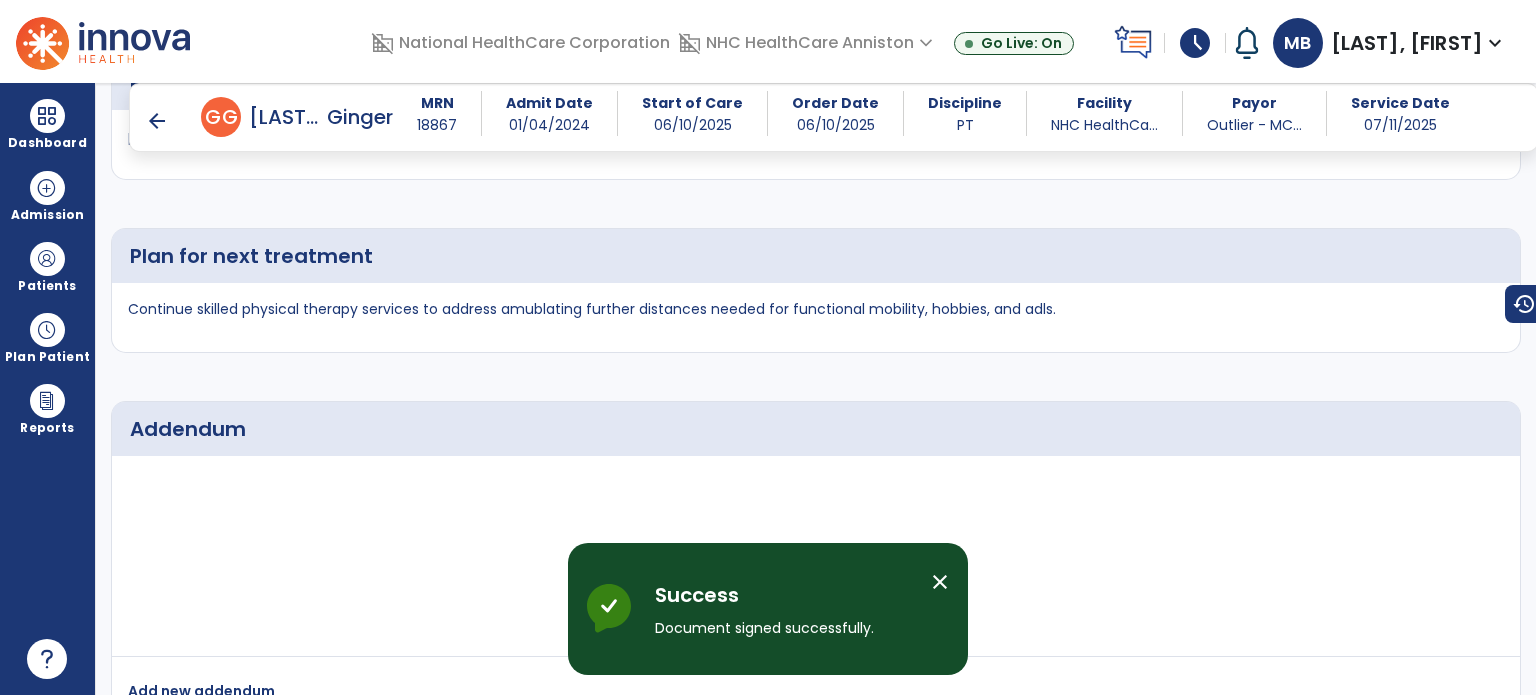 click on "arrow_back" at bounding box center [157, 121] 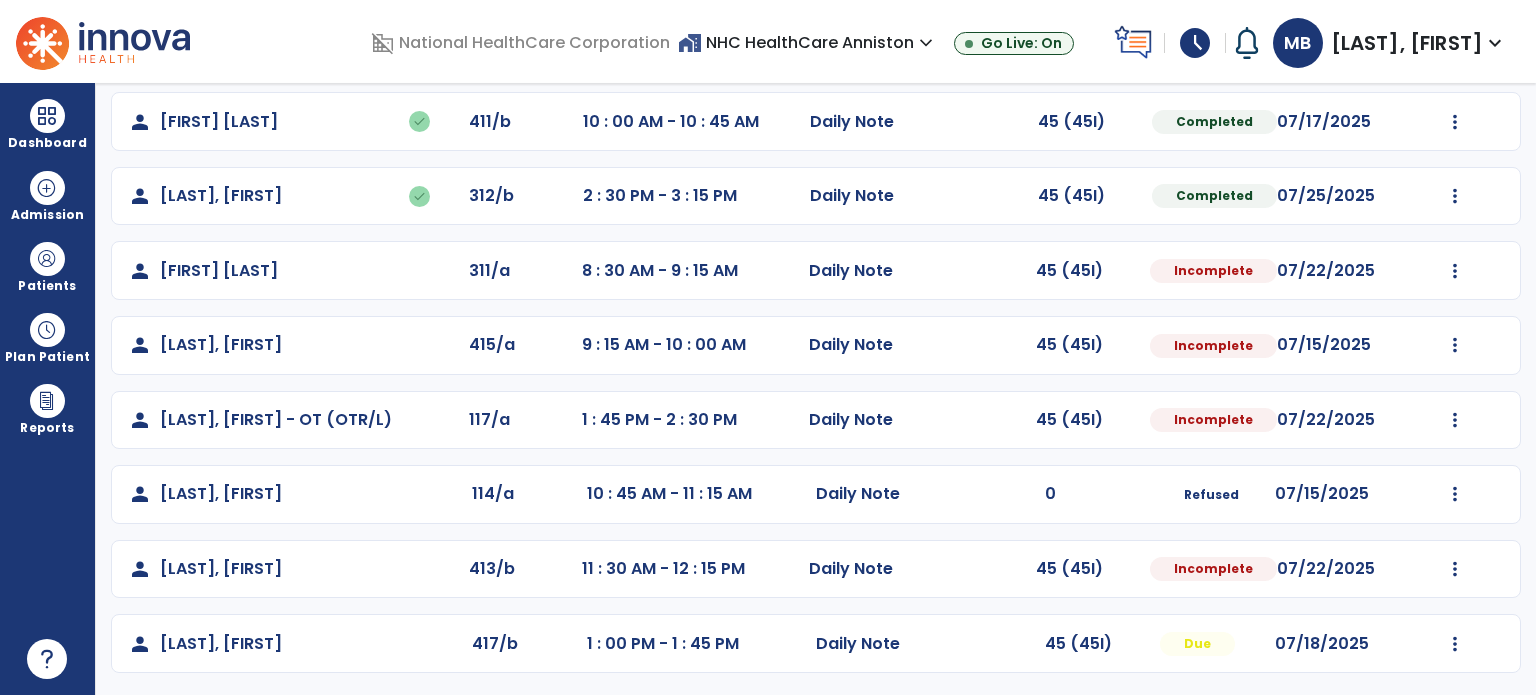 scroll, scrollTop: 316, scrollLeft: 0, axis: vertical 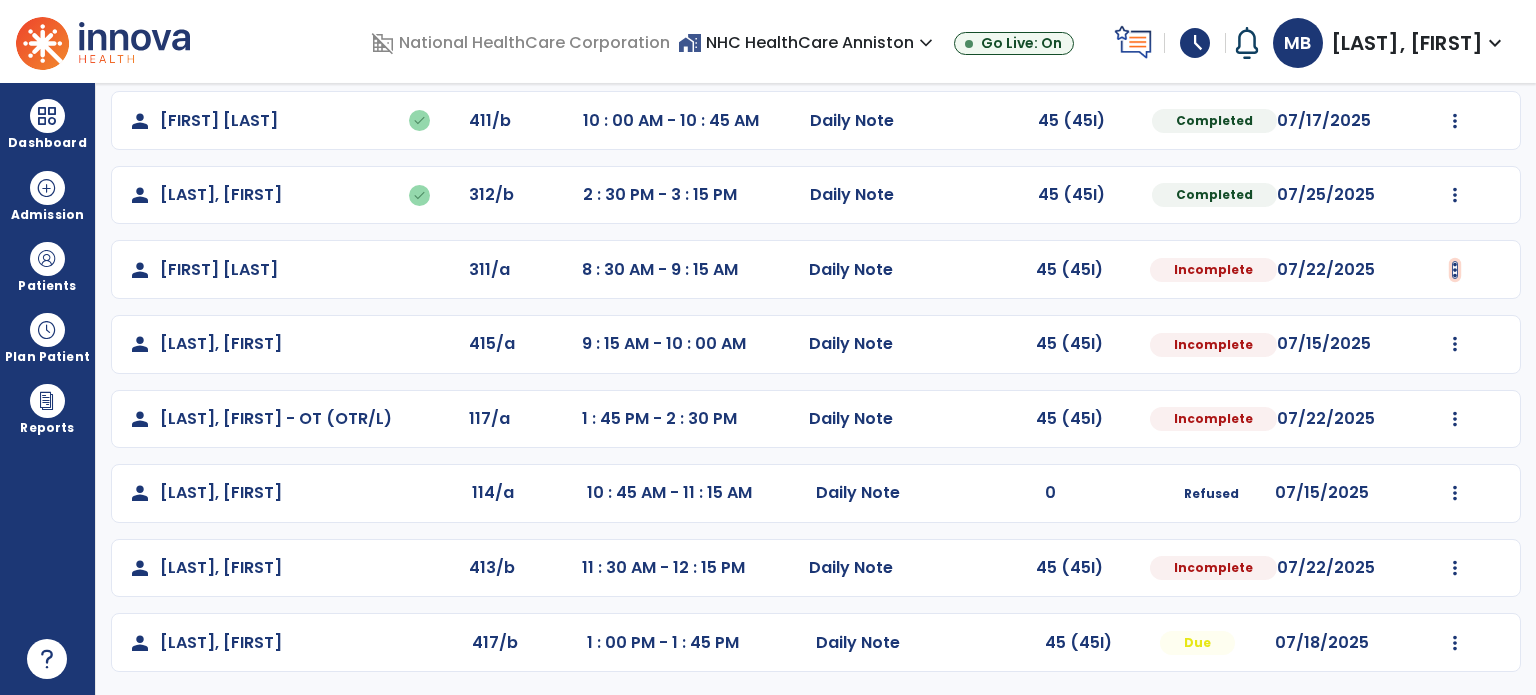click at bounding box center (1455, 46) 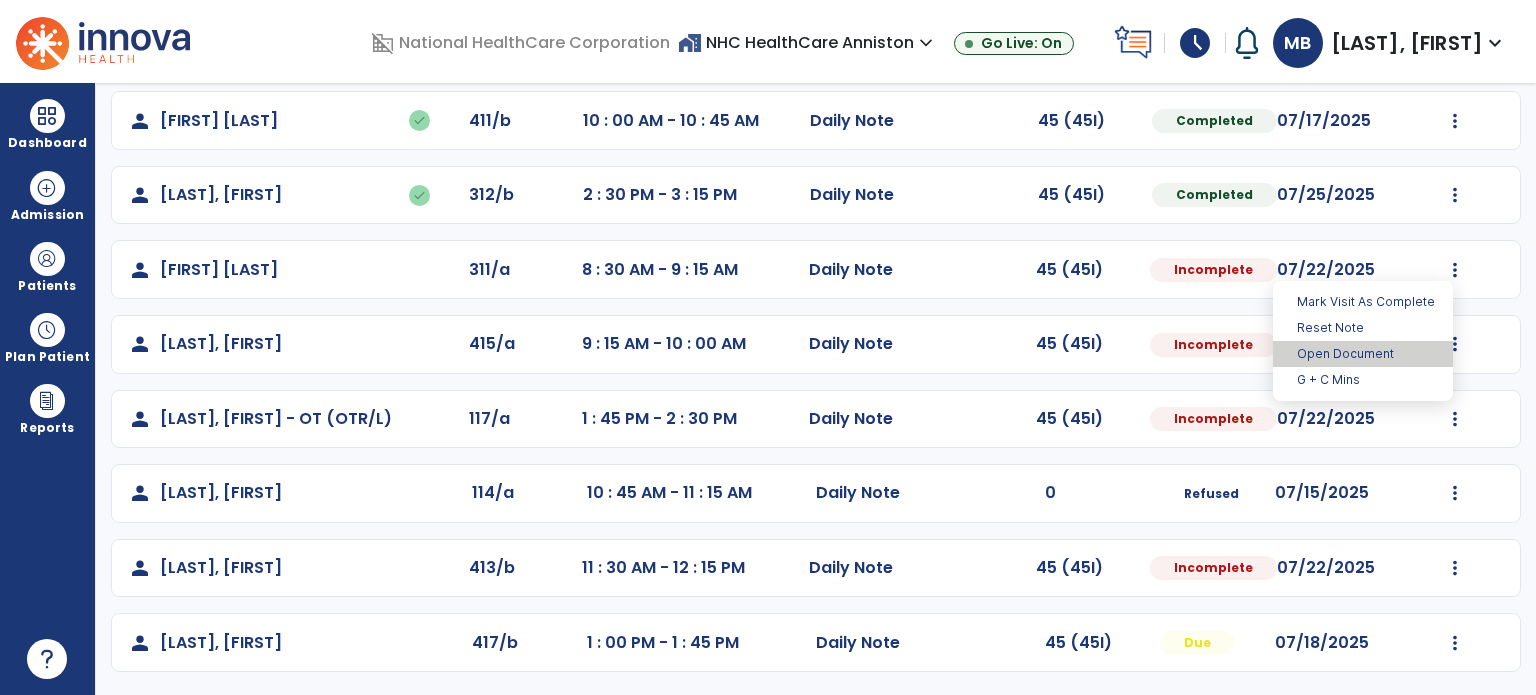 click on "Open Document" at bounding box center (1363, 354) 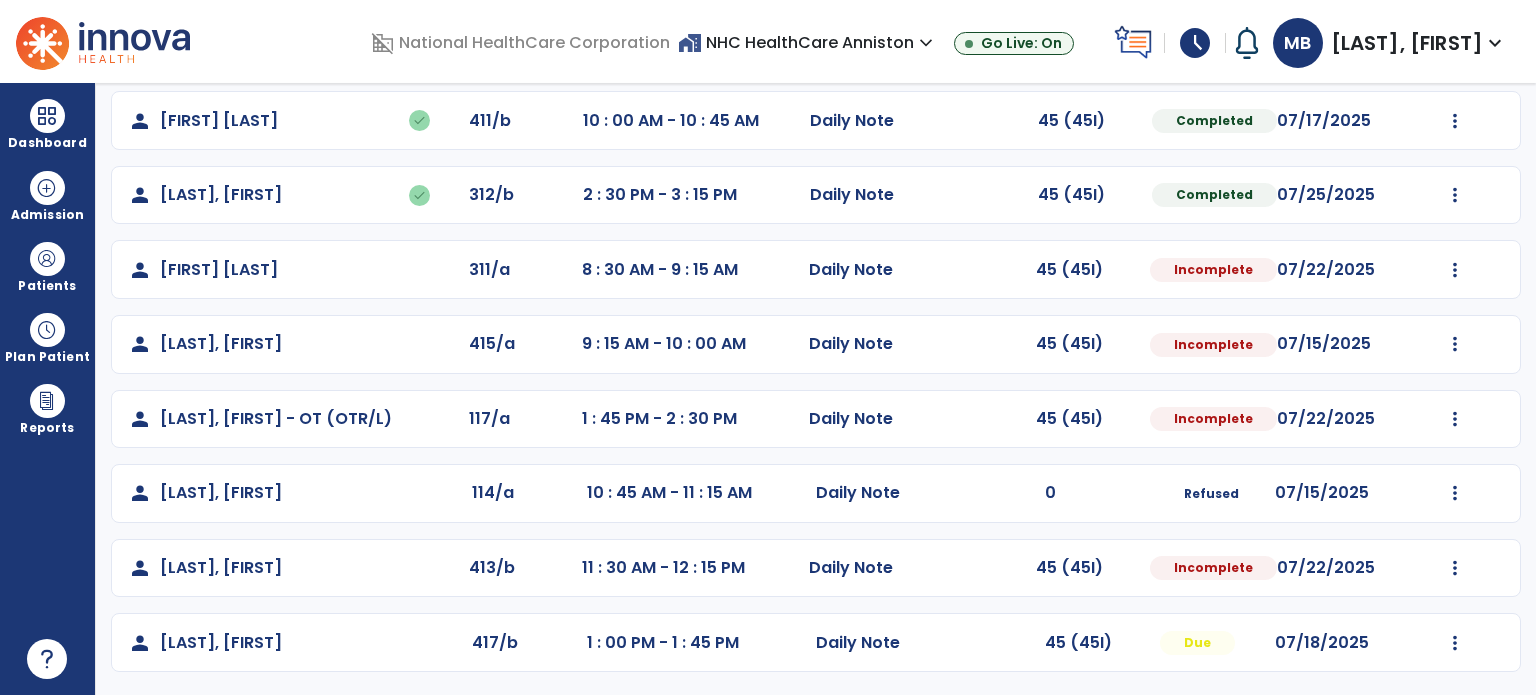 select on "*" 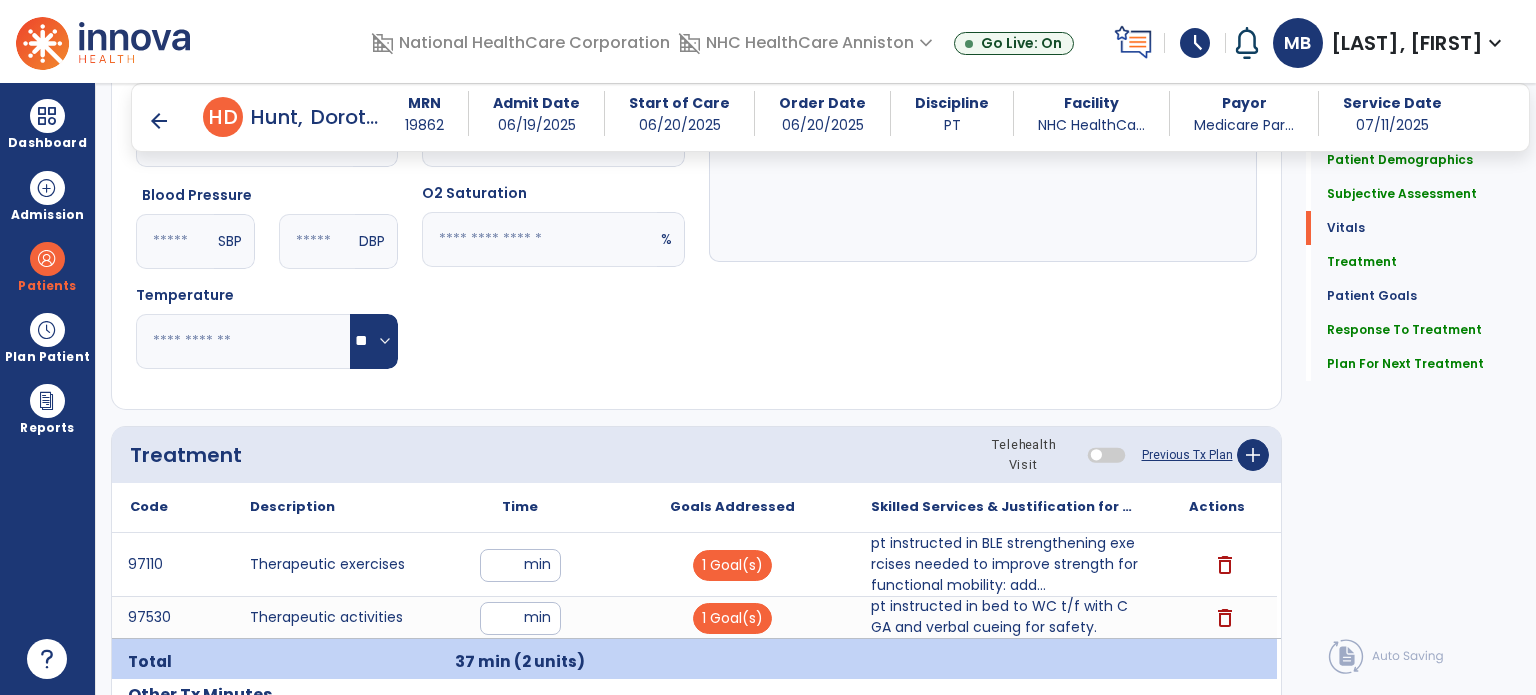 scroll, scrollTop: 824, scrollLeft: 0, axis: vertical 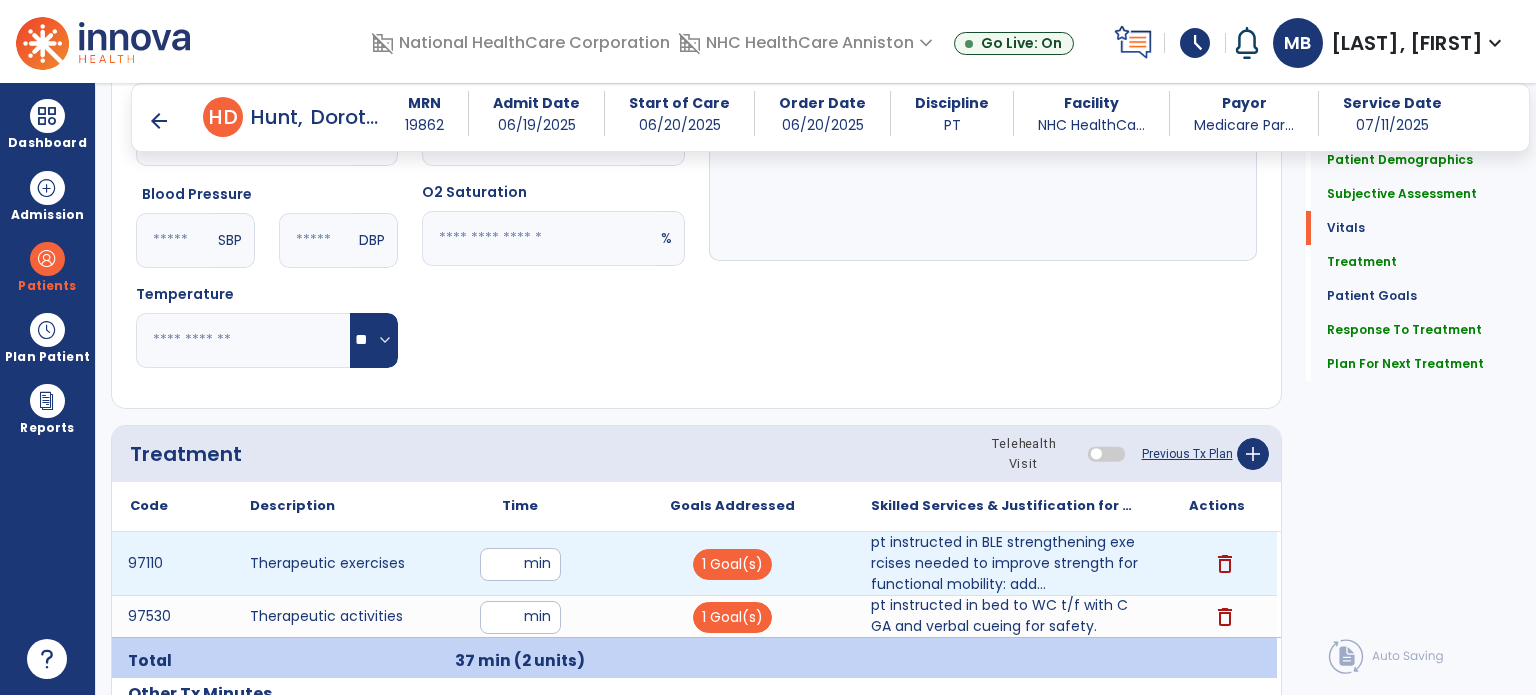 click on "**" at bounding box center [520, 564] 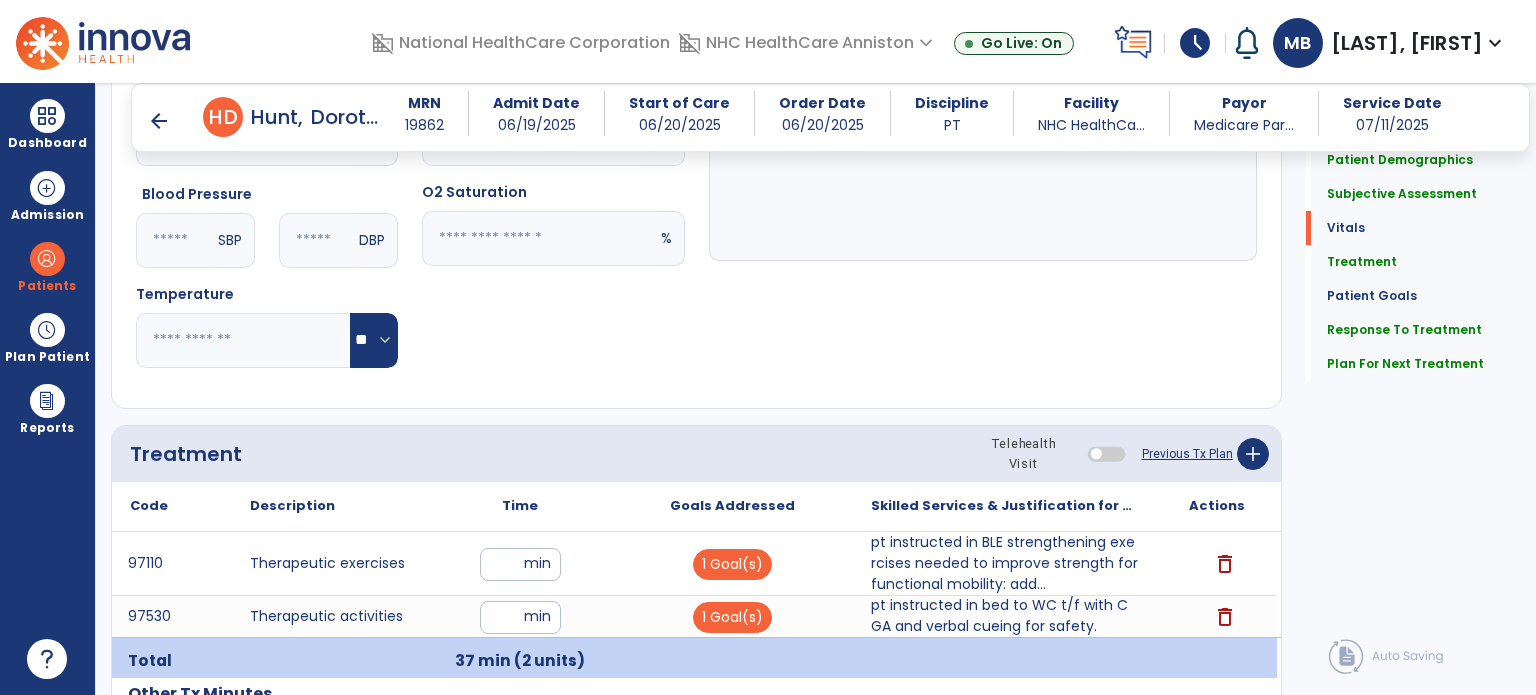 click on "Pulse Rate  BPM O2 Saturation  %" 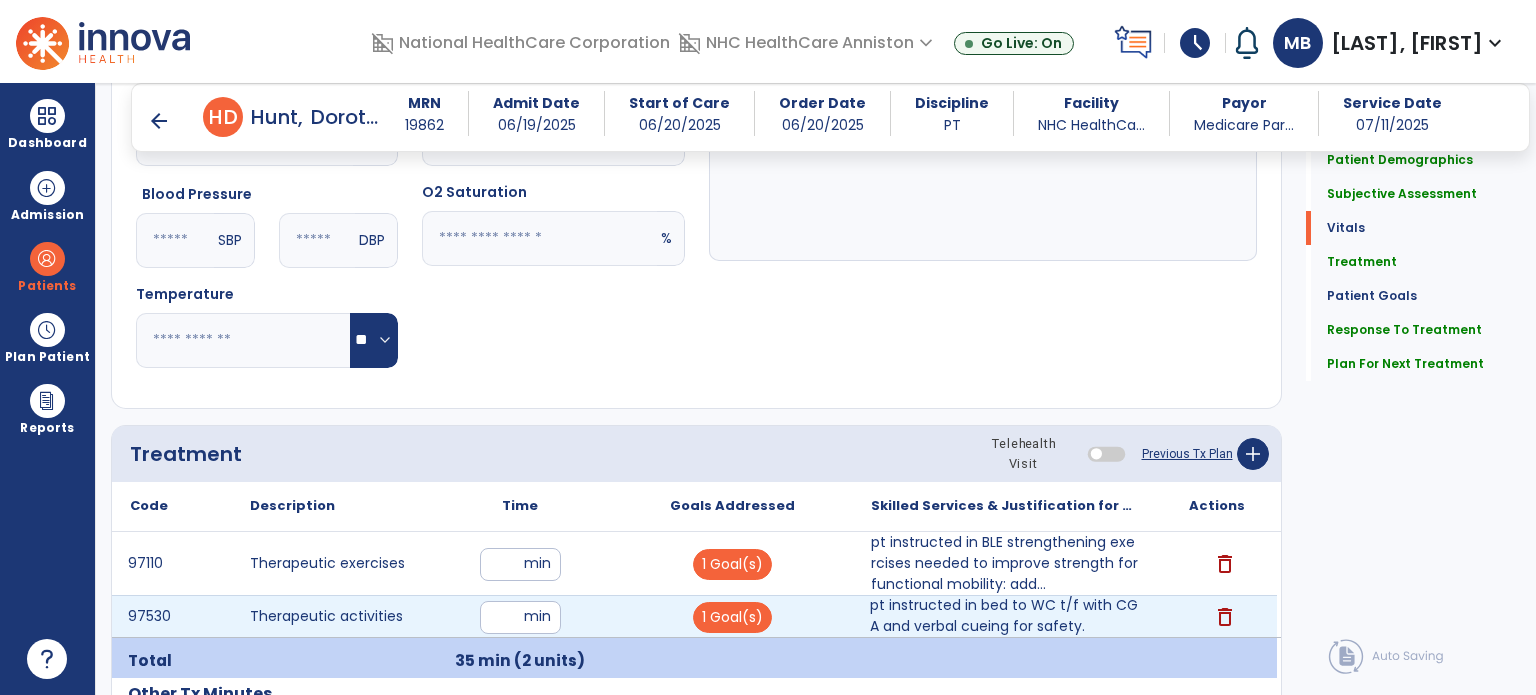 click on "pt instructed in bed to WC t/f with CGA and verbal cueing for safety." at bounding box center (1004, 616) 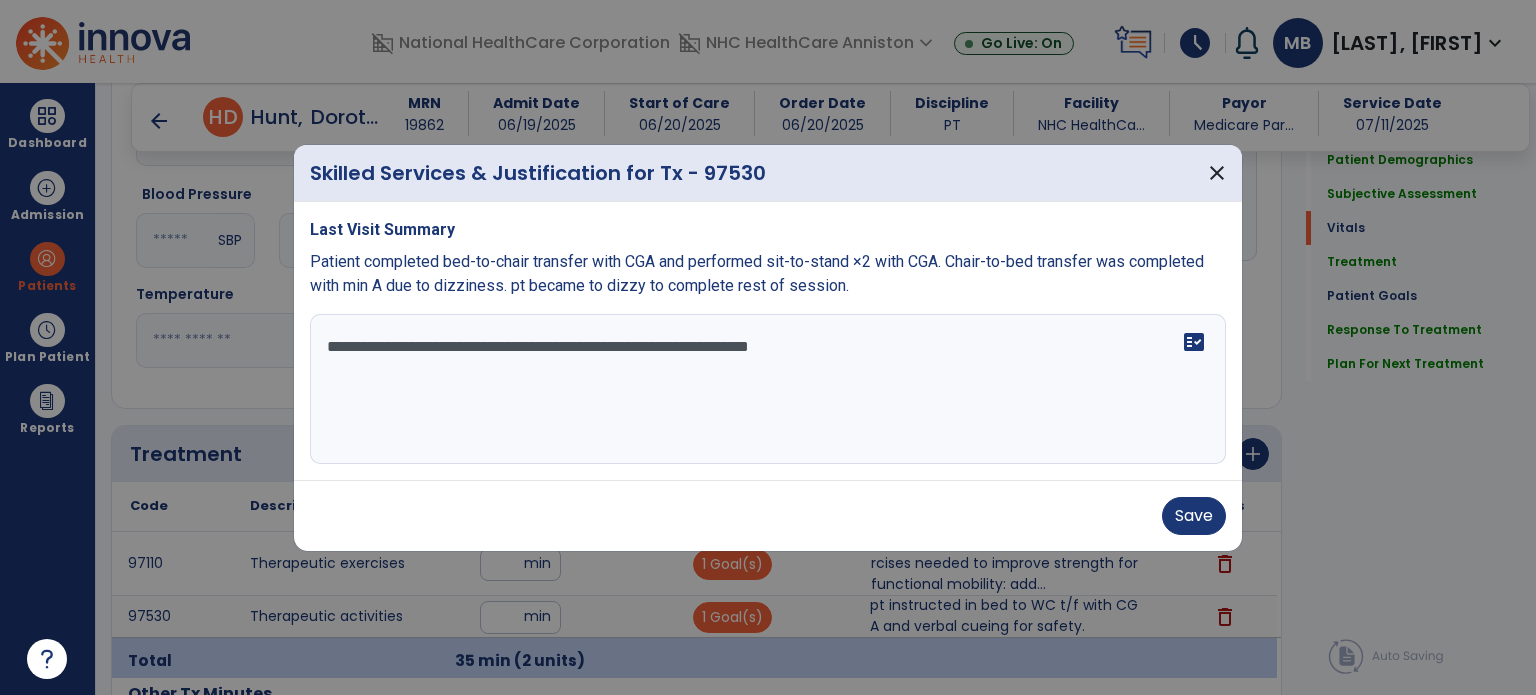 click on "**********" at bounding box center [768, 389] 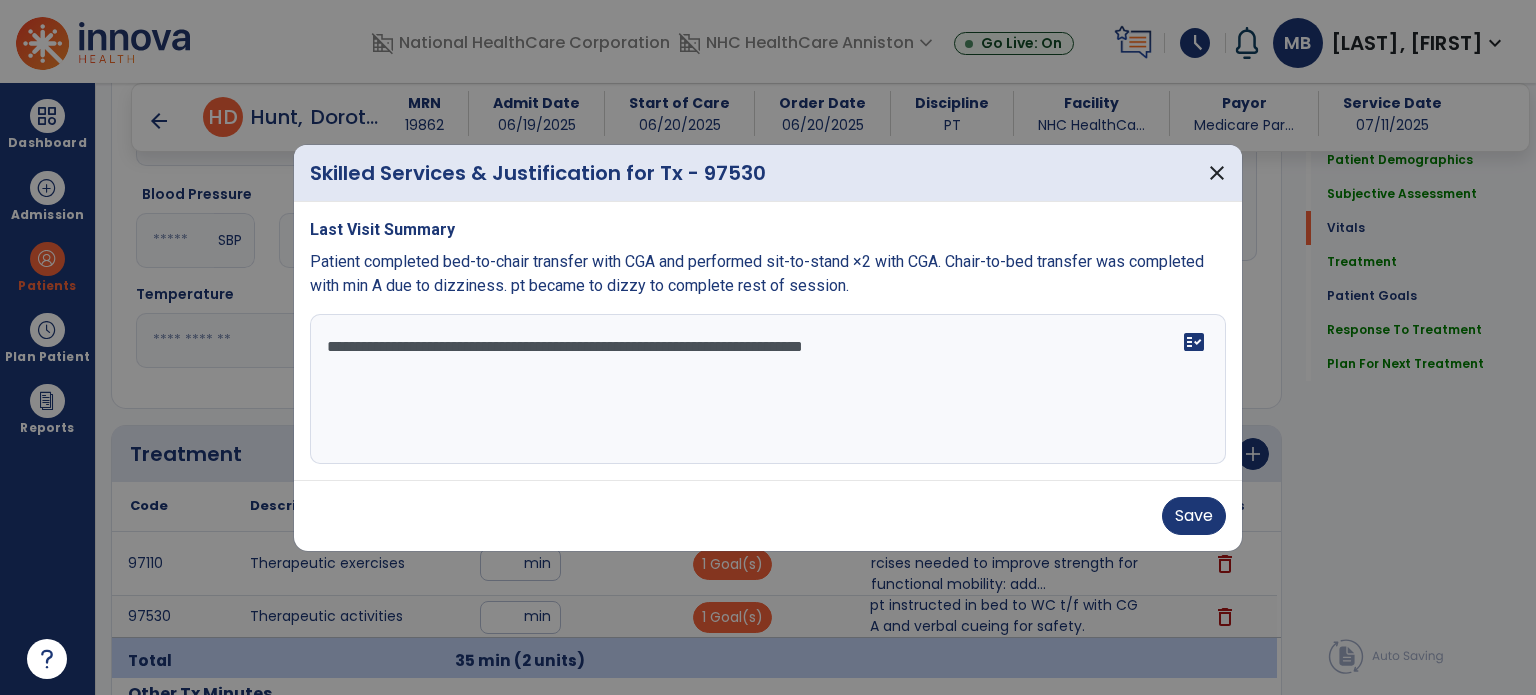 click on "**********" at bounding box center [768, 389] 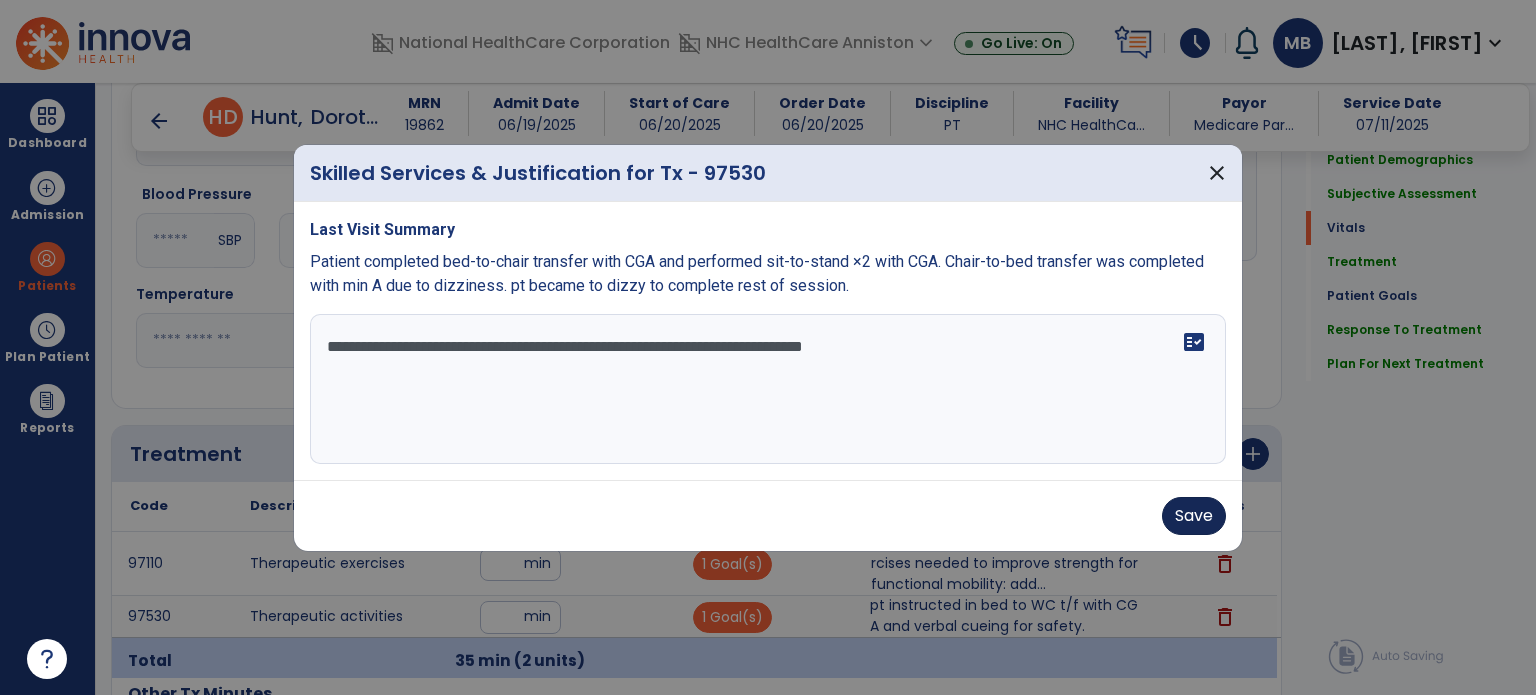 type on "**********" 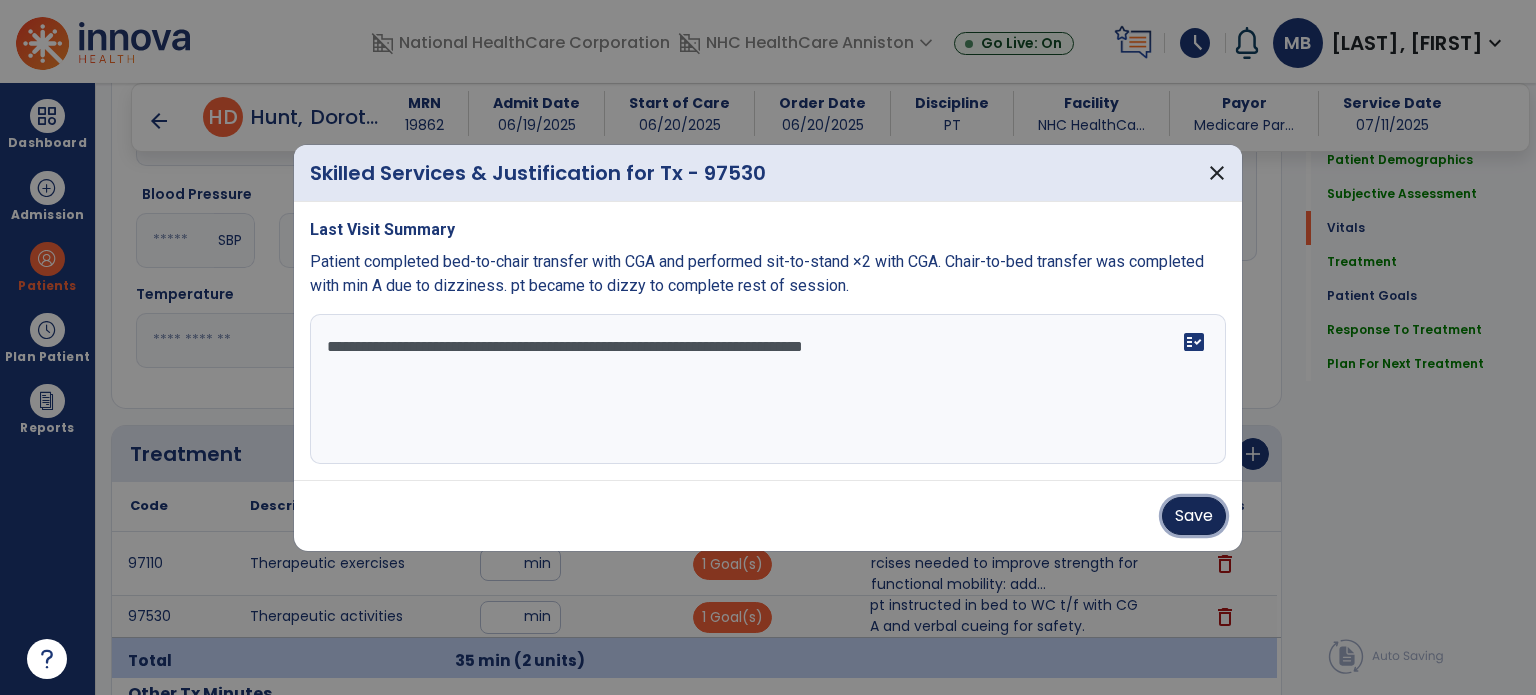 click on "Save" at bounding box center (1194, 516) 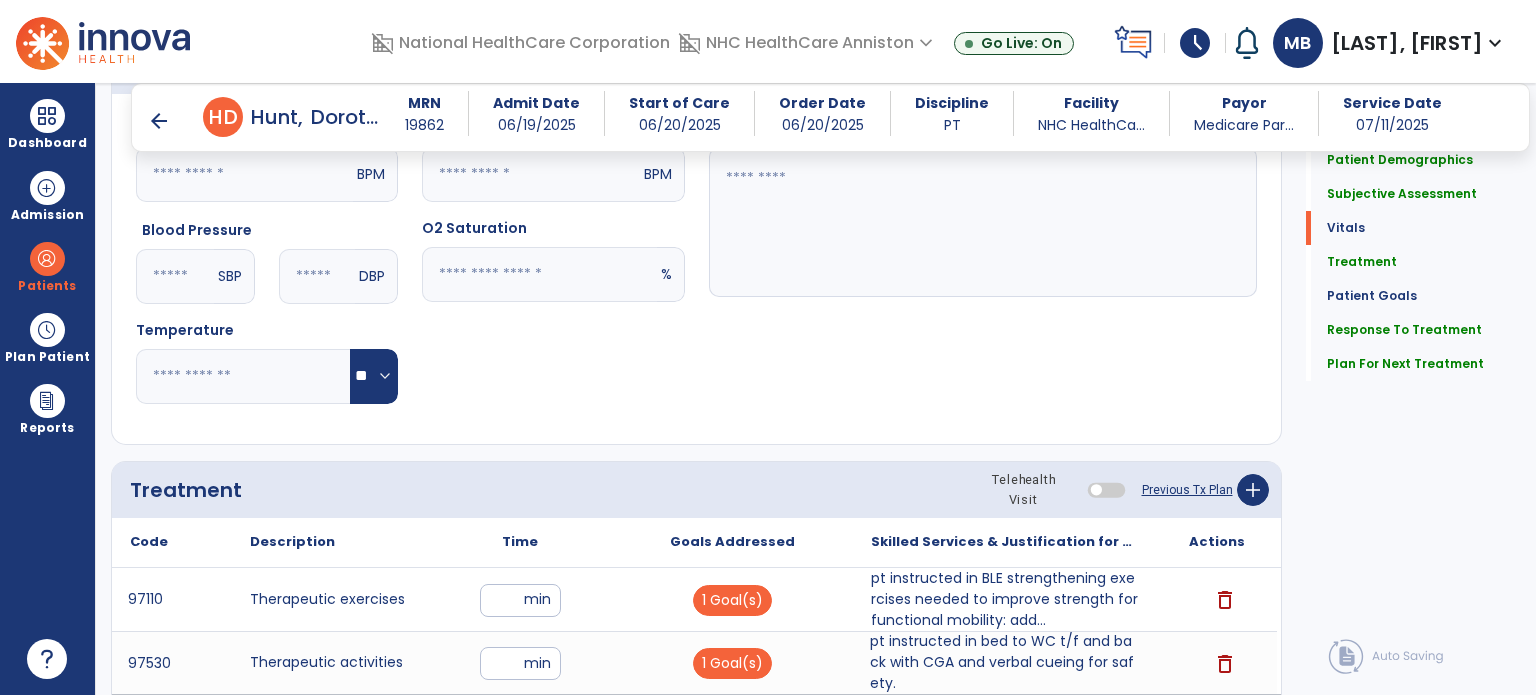 scroll, scrollTop: 786, scrollLeft: 0, axis: vertical 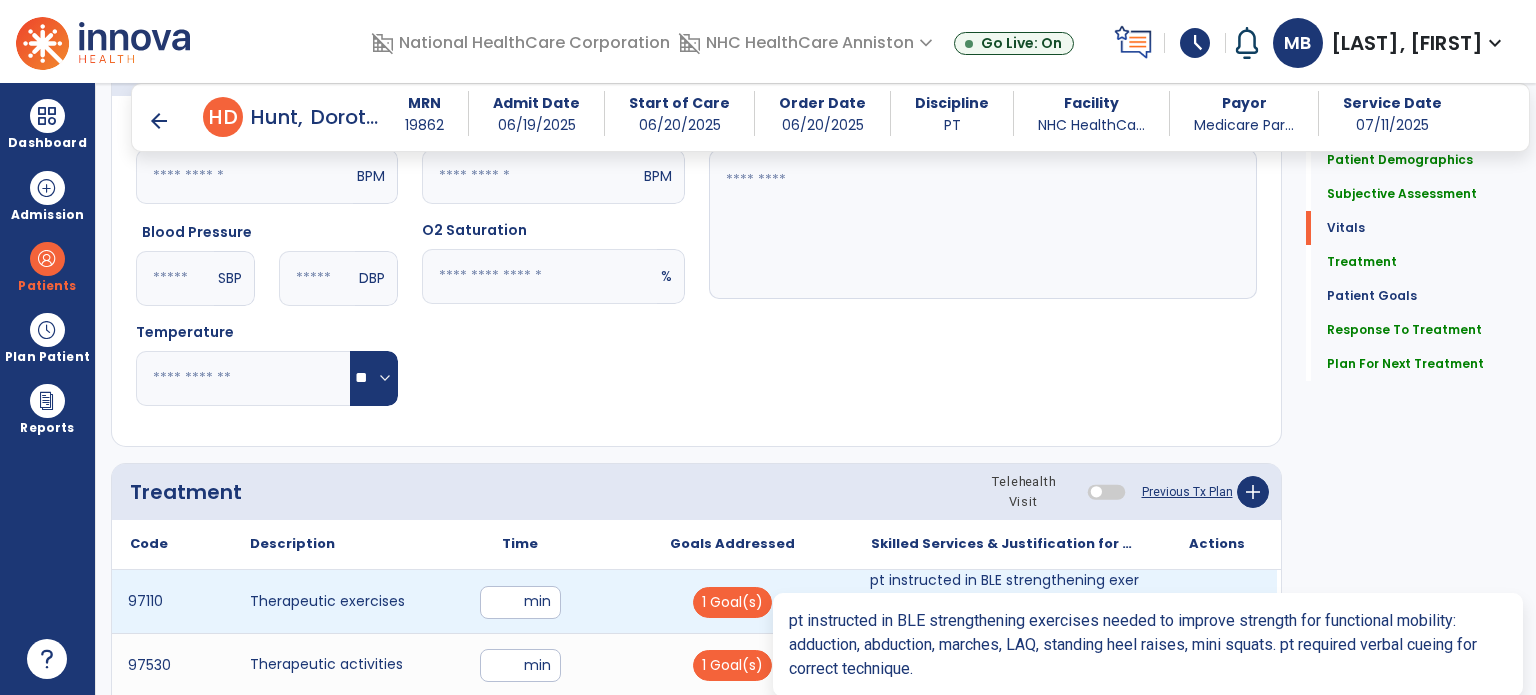 click on "pt instructed in BLE strengthening exercises needed to improve strength for functional mobility: add..." at bounding box center [1004, 601] 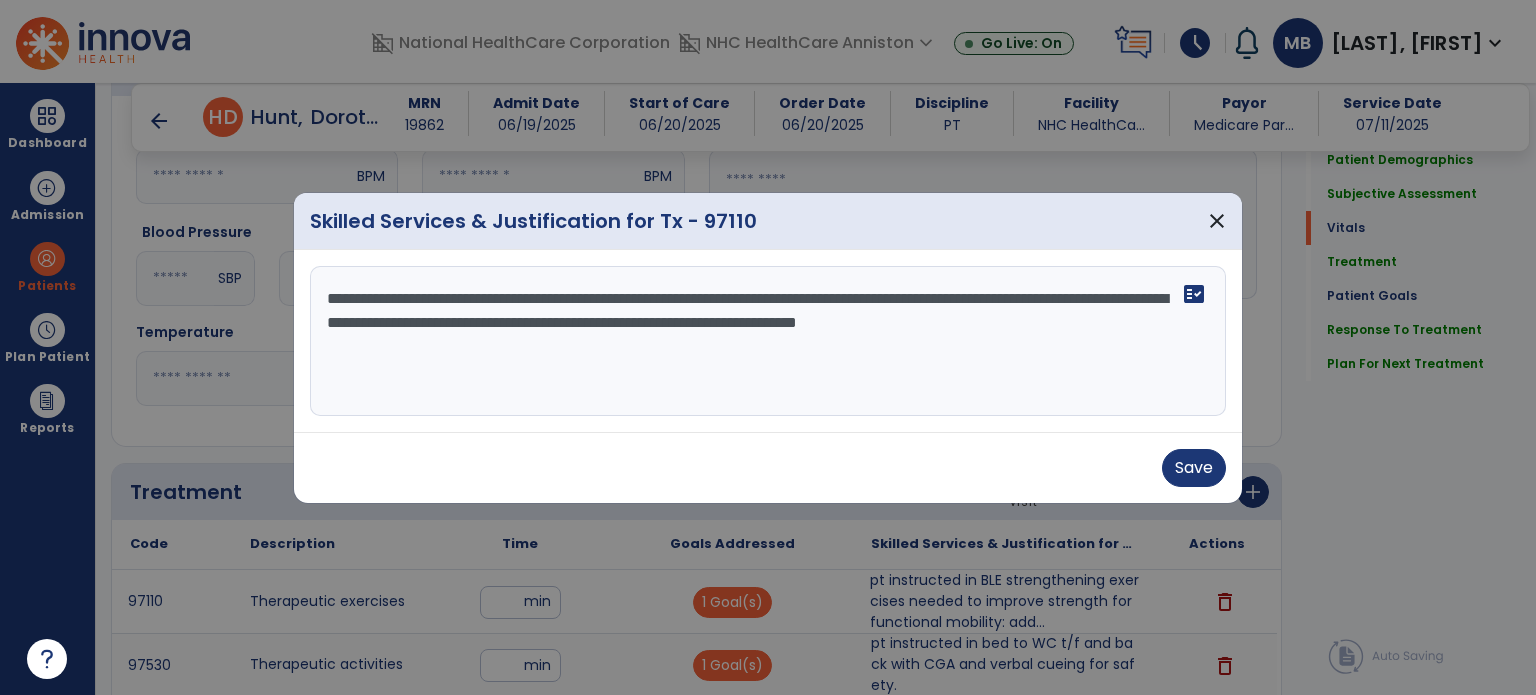 click on "**********" at bounding box center [768, 341] 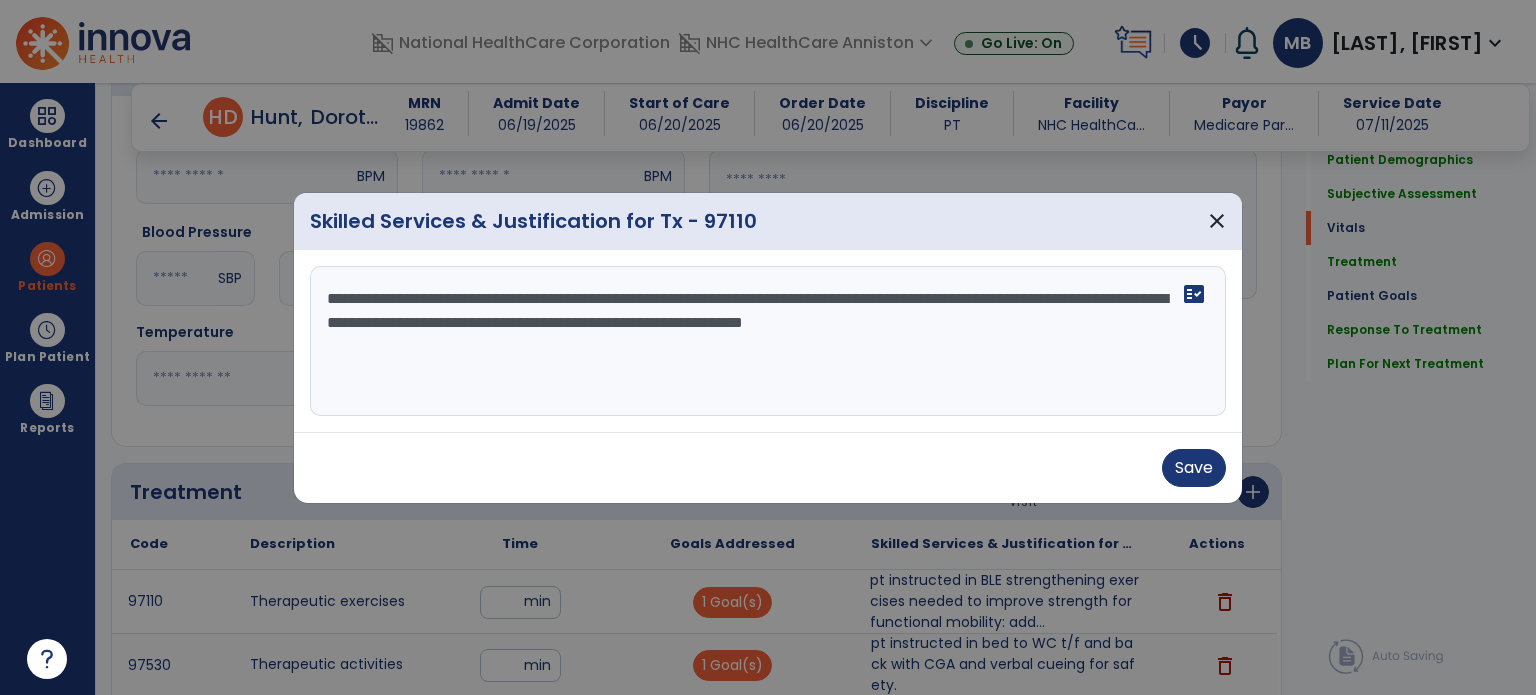 click on "**********" at bounding box center (768, 341) 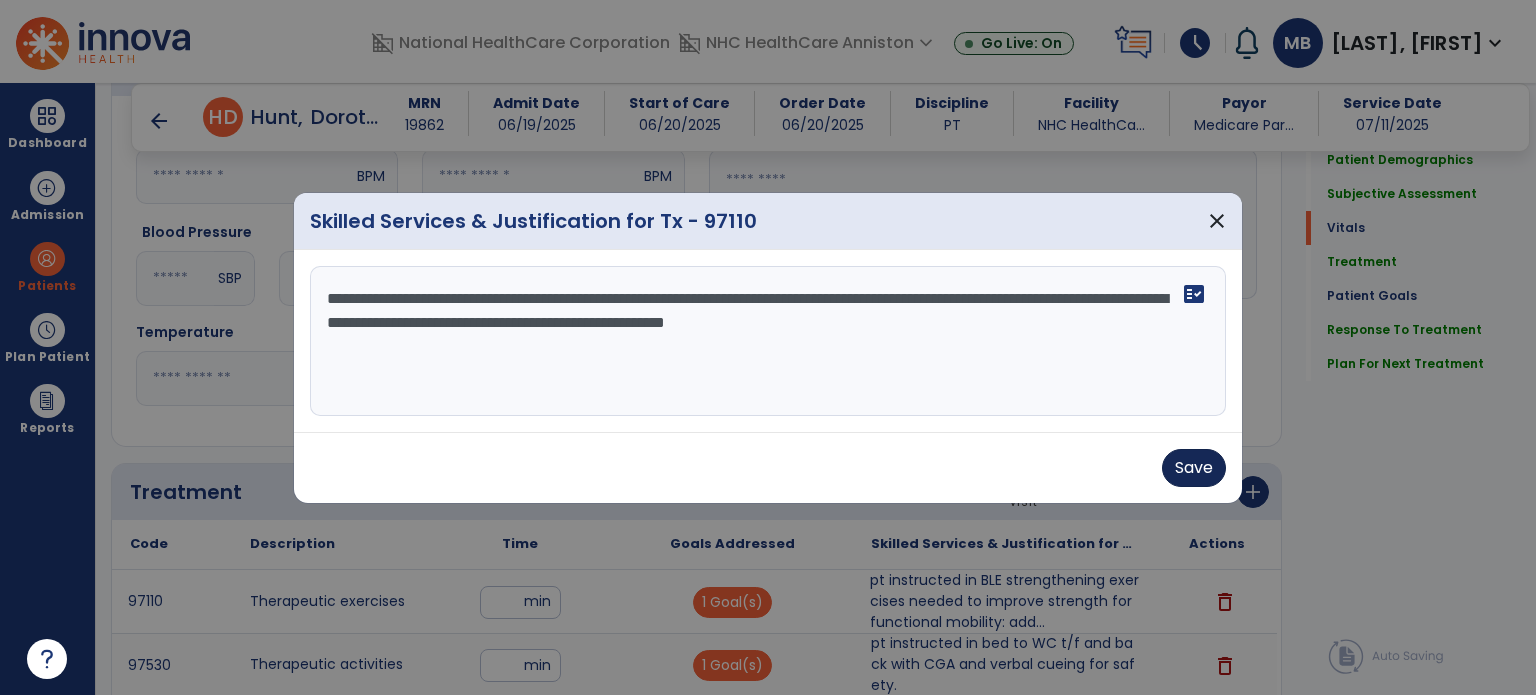 type on "**********" 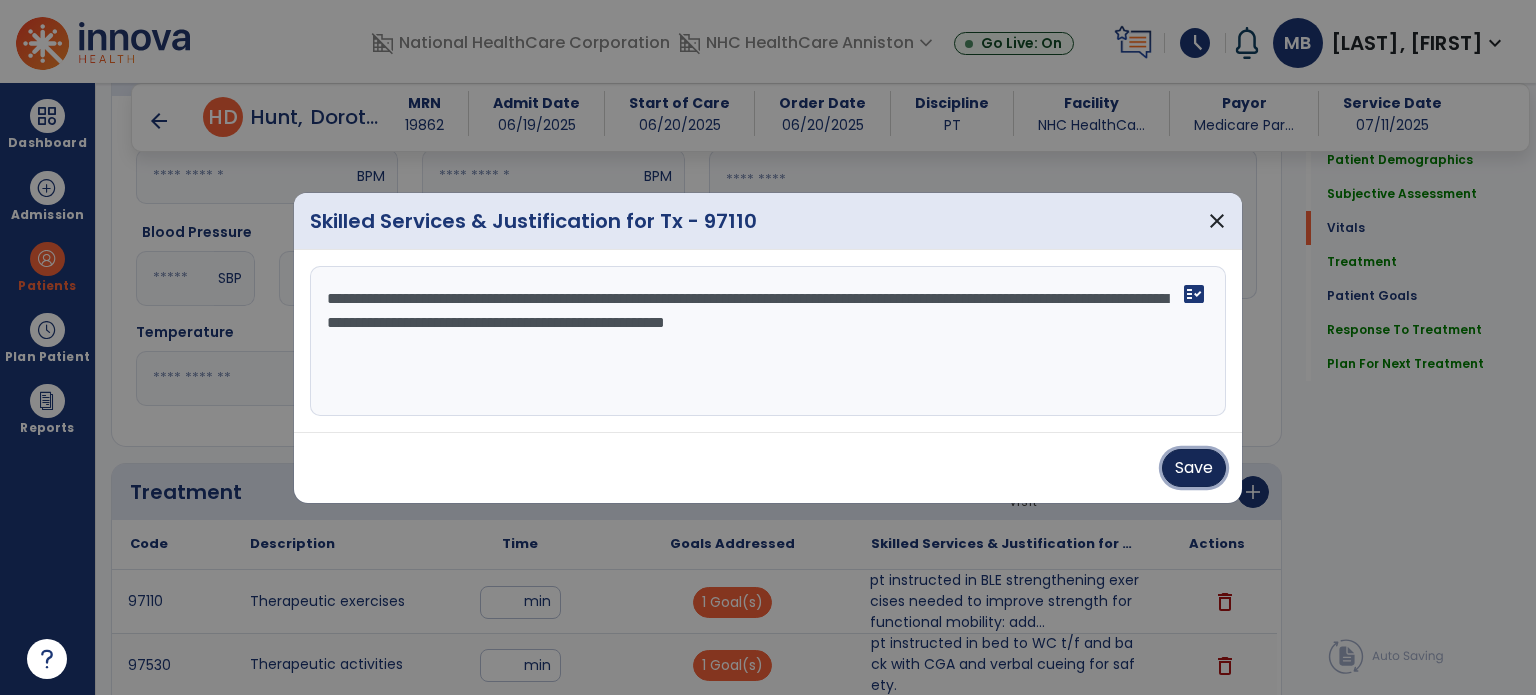 click on "Save" at bounding box center (1194, 468) 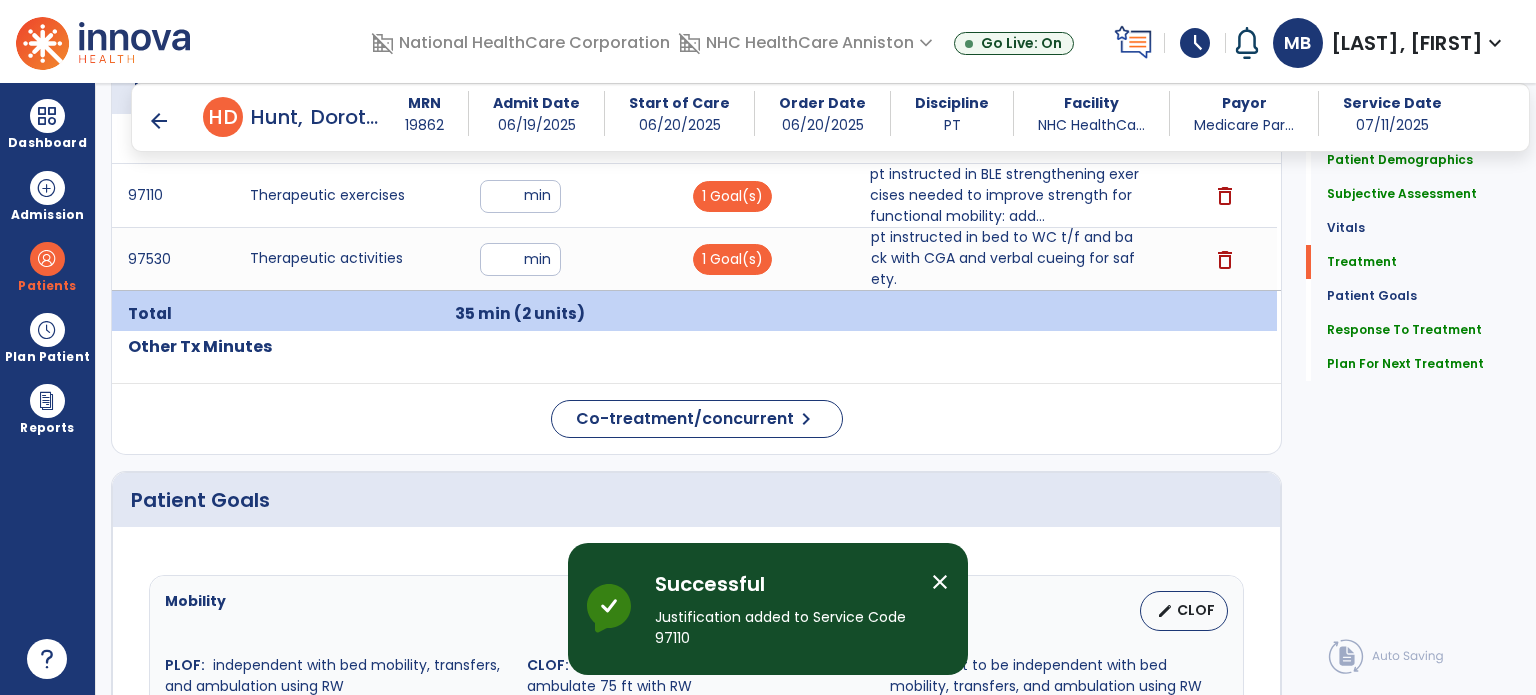 scroll, scrollTop: 1185, scrollLeft: 0, axis: vertical 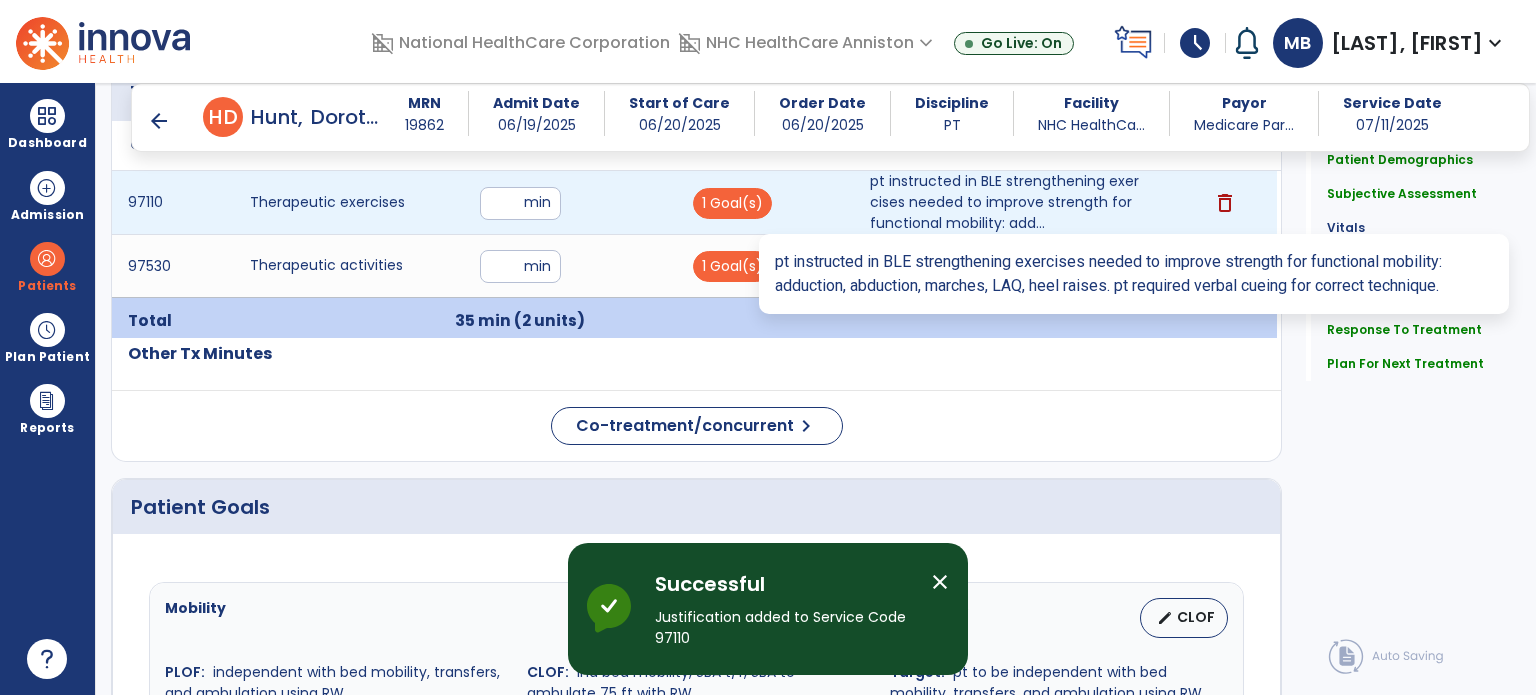 click on "pt instructed in BLE strengthening exercises needed to improve strength for functional mobility: add..." at bounding box center (1004, 202) 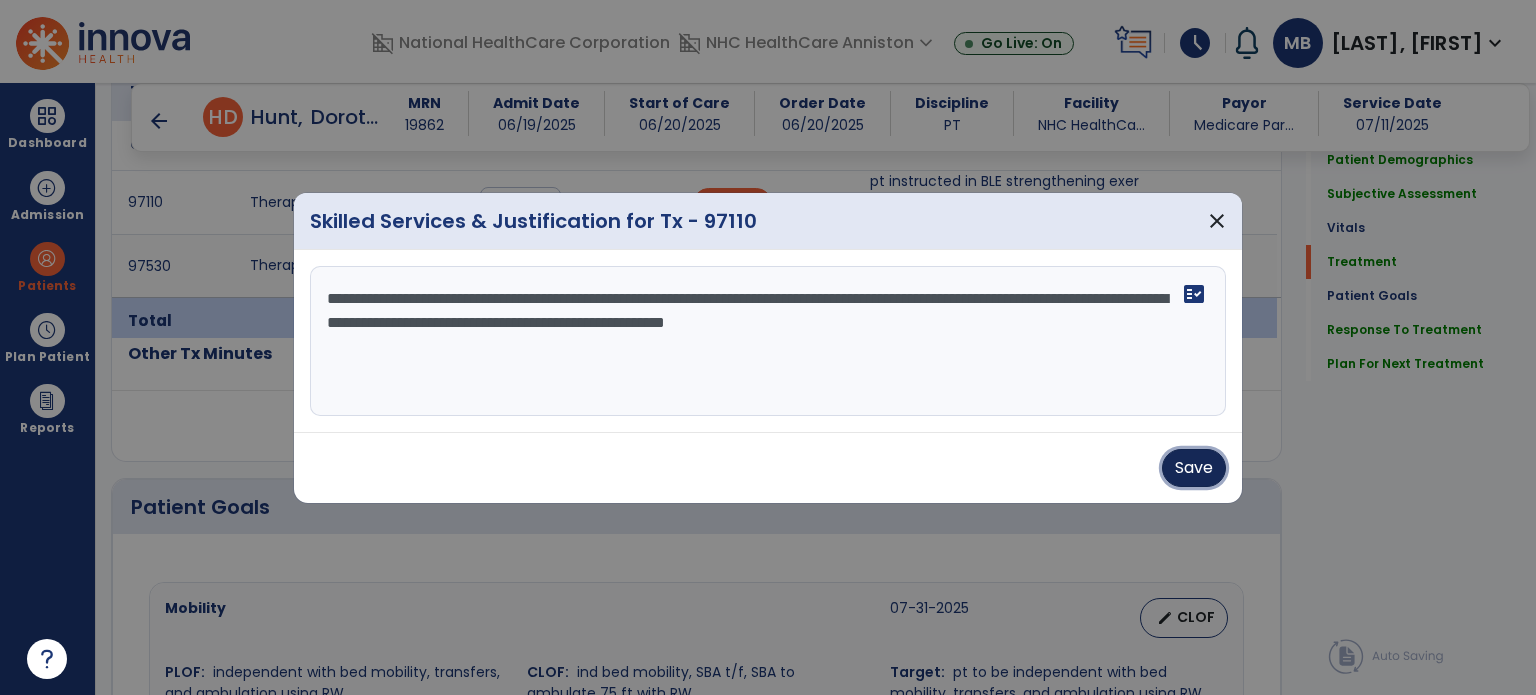 click on "Save" at bounding box center [1194, 468] 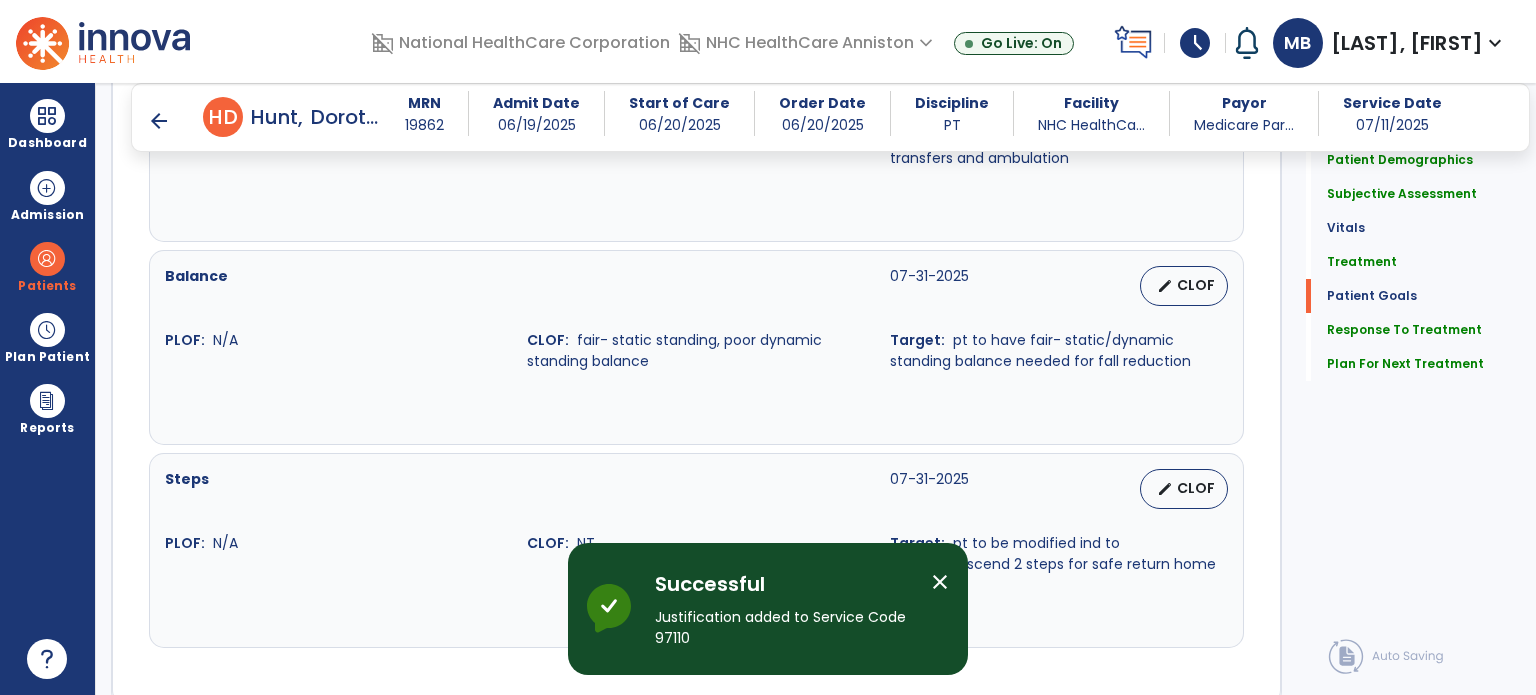 scroll, scrollTop: 2664, scrollLeft: 0, axis: vertical 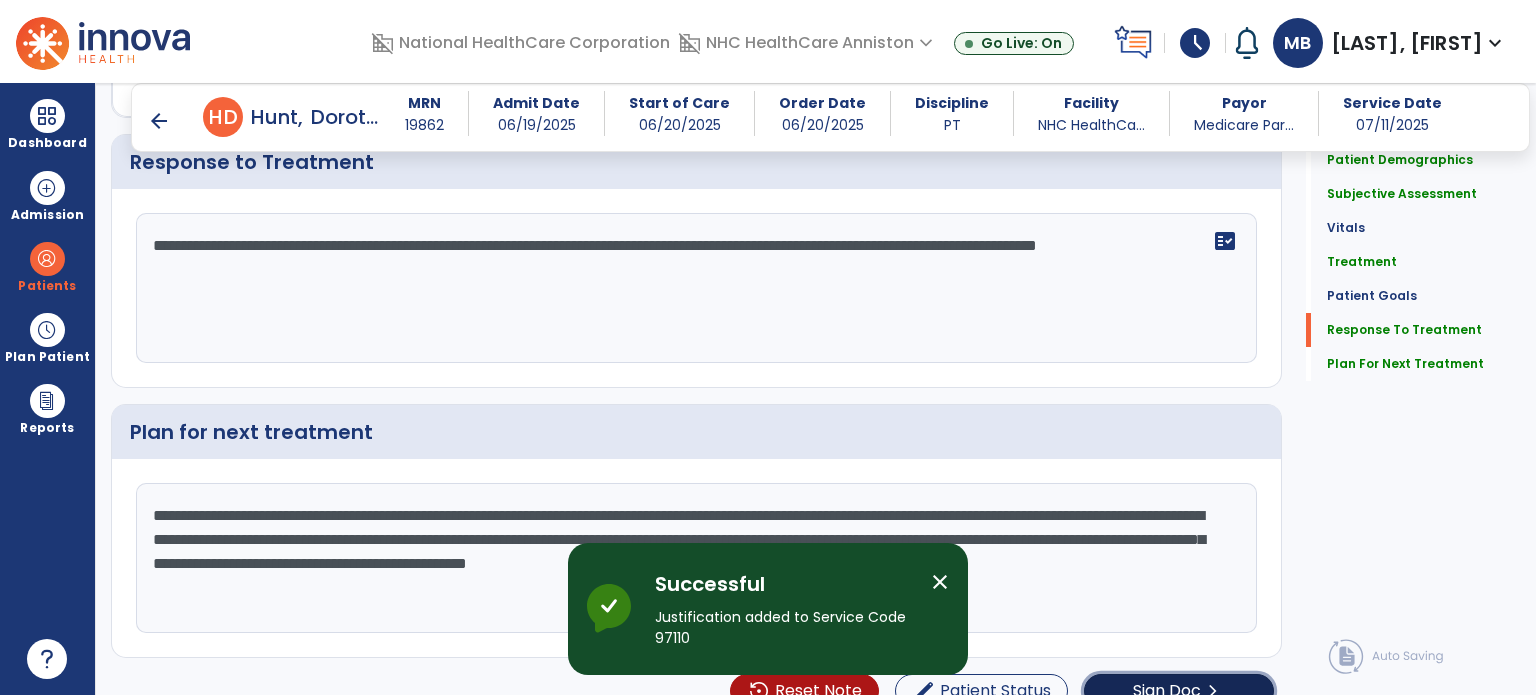click on "chevron_right" 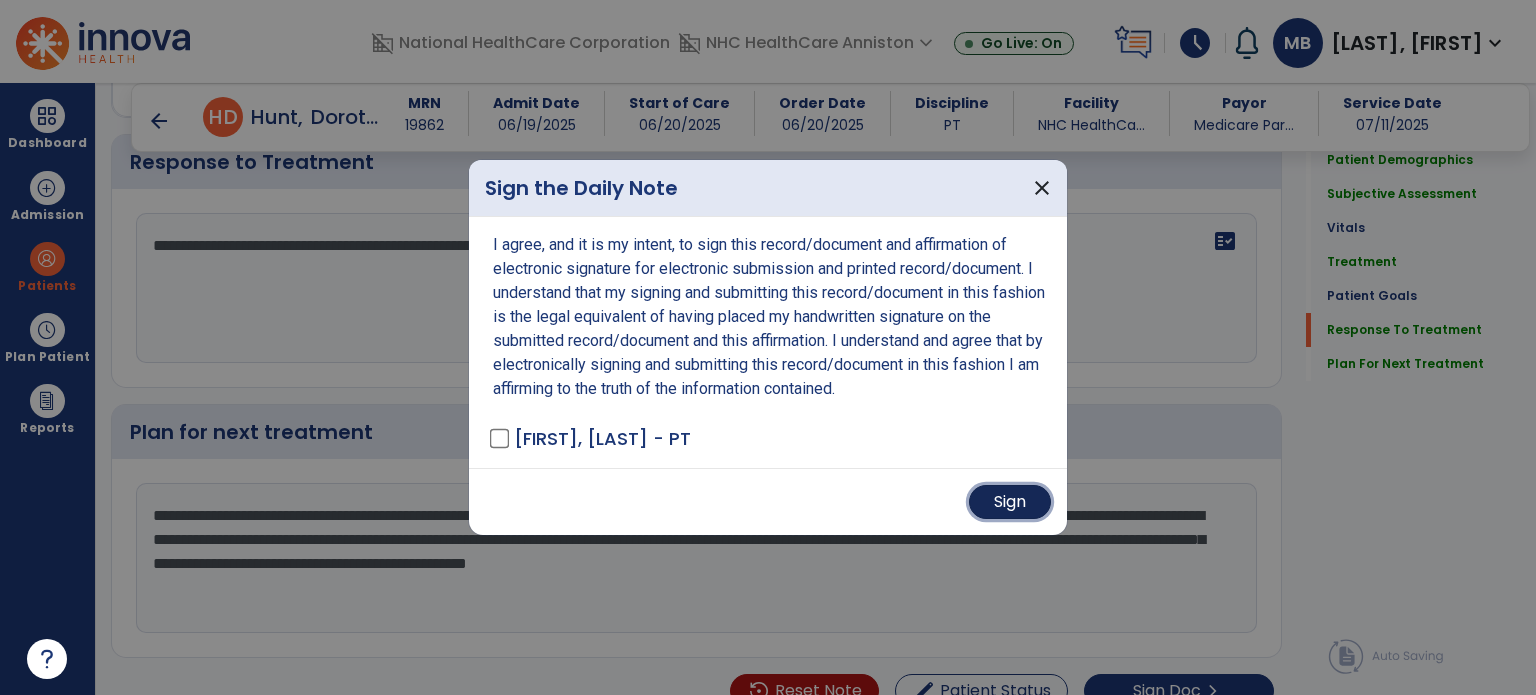 click on "Sign" at bounding box center [1010, 502] 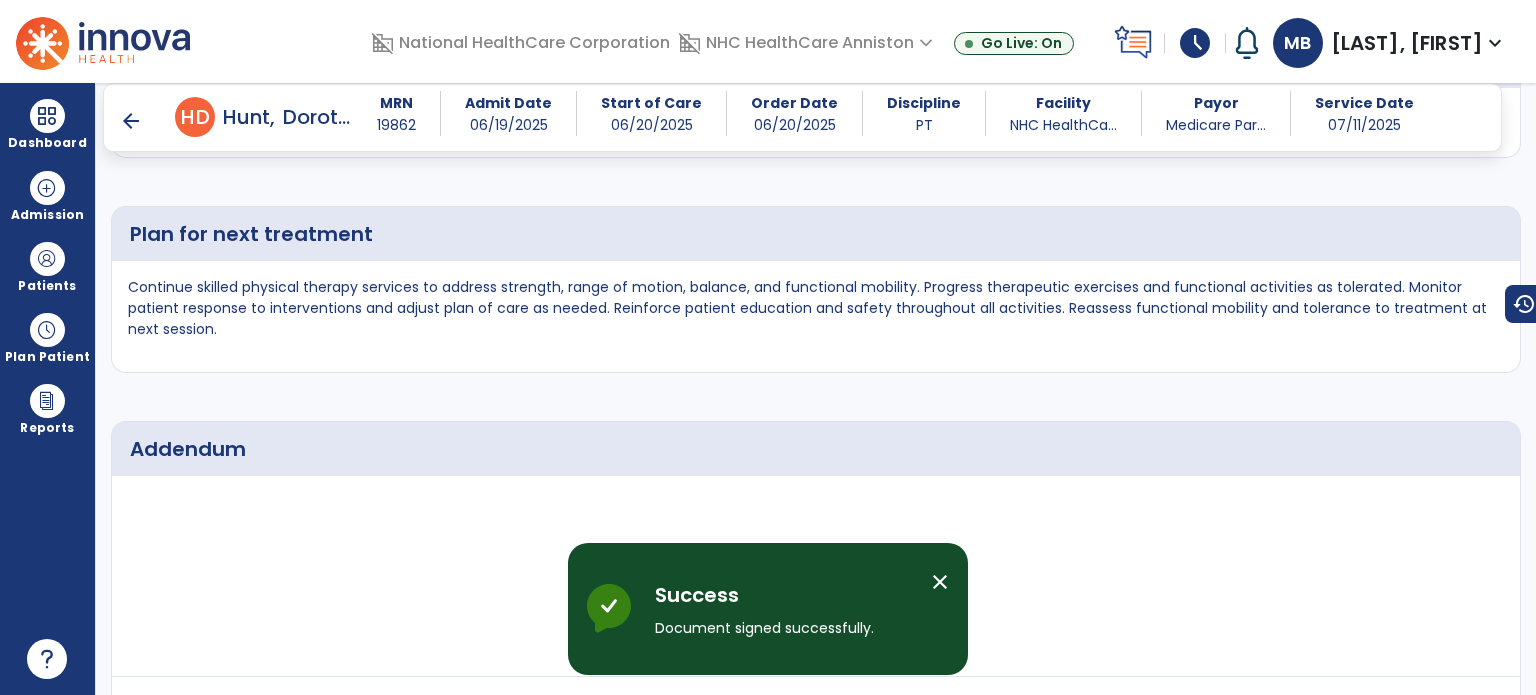 scroll, scrollTop: 3594, scrollLeft: 0, axis: vertical 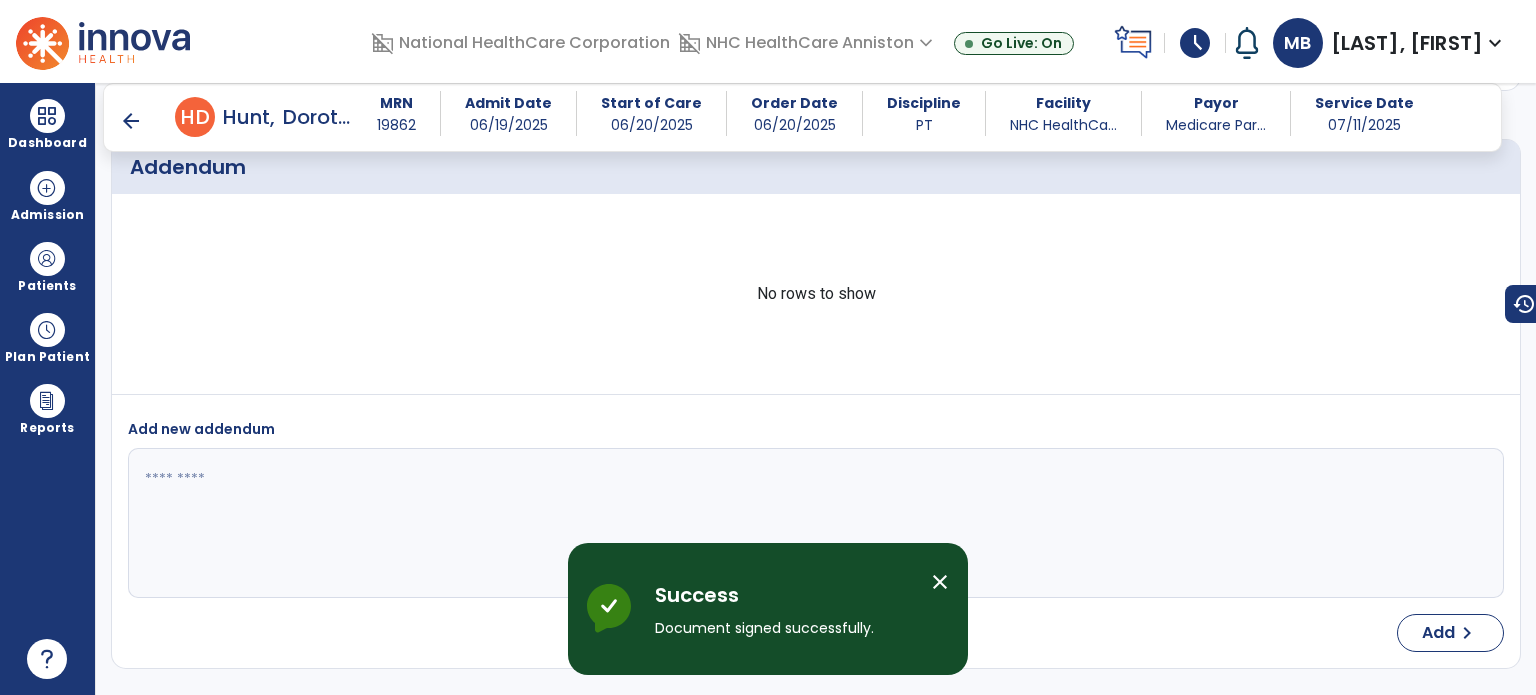 click on "arrow_back" at bounding box center [131, 121] 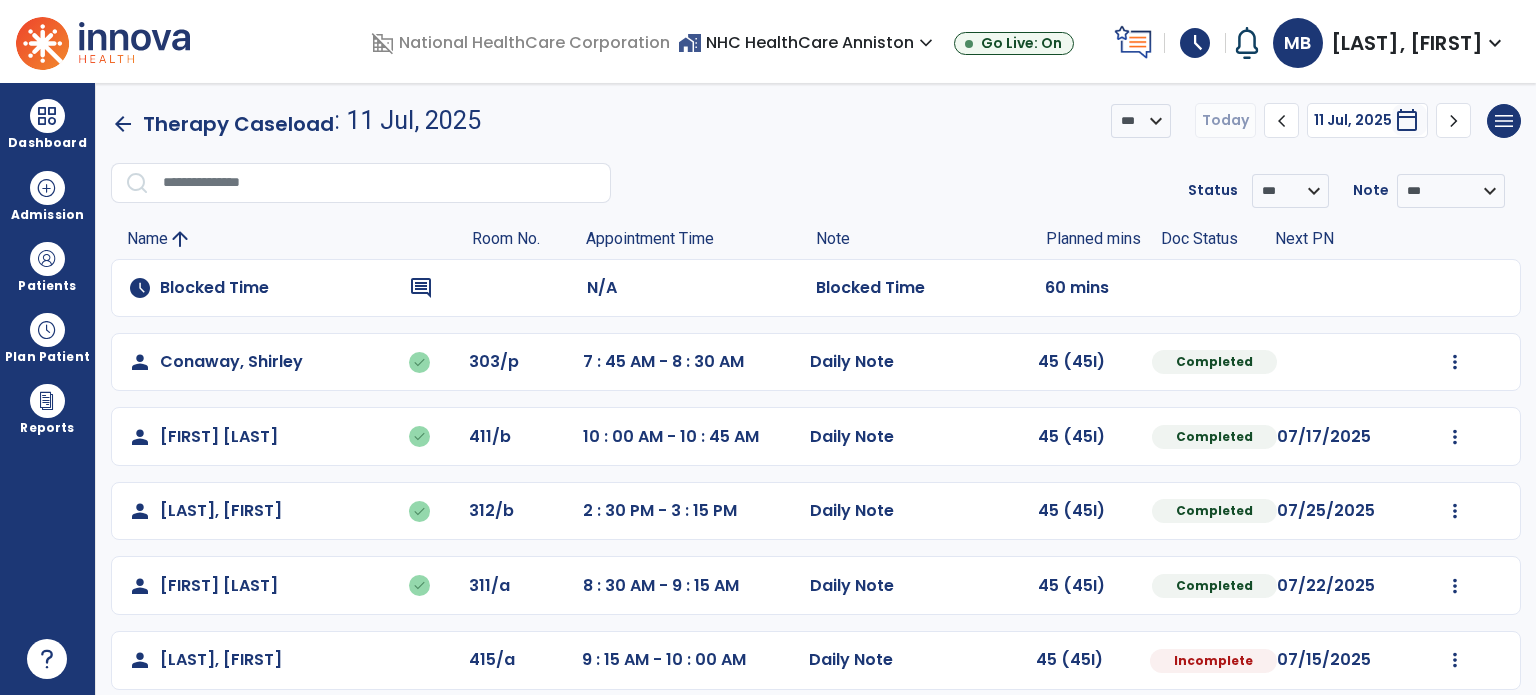 scroll, scrollTop: 317, scrollLeft: 0, axis: vertical 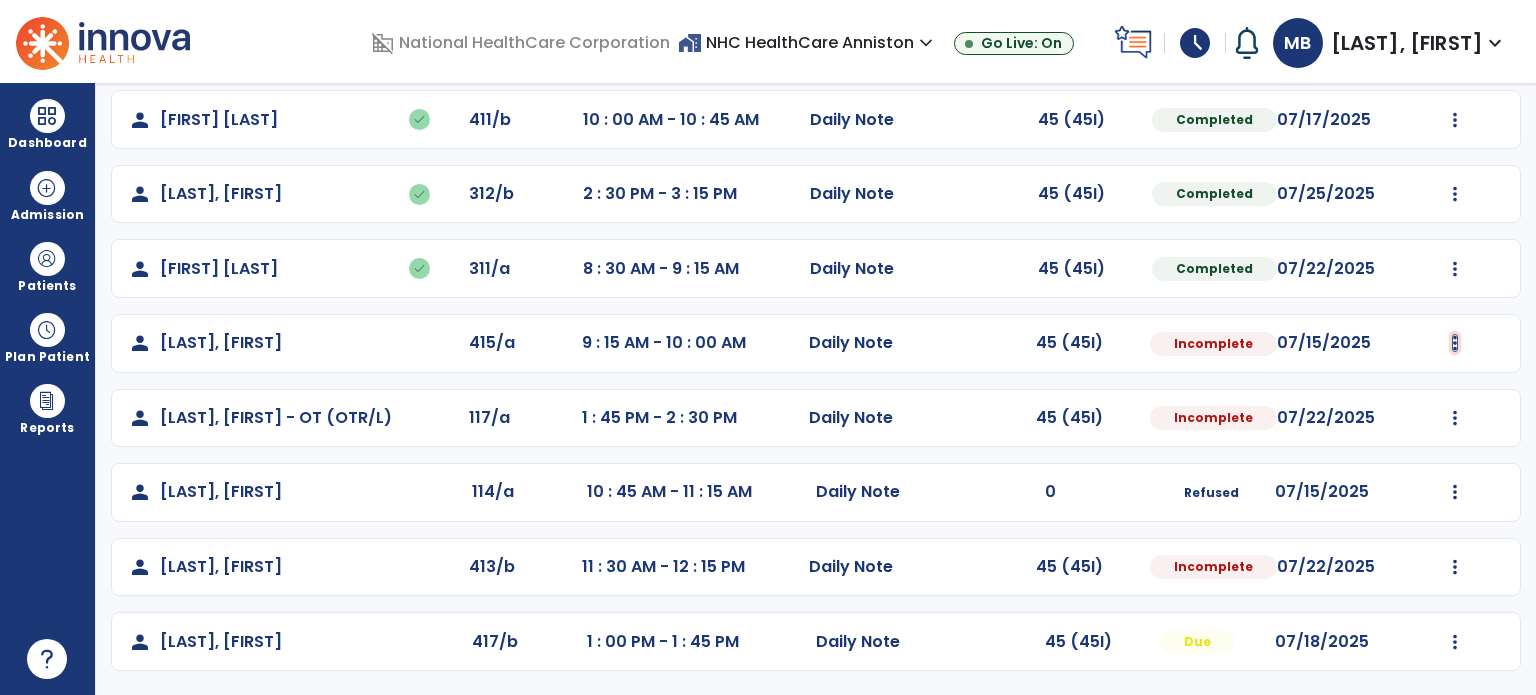 click at bounding box center (1455, 45) 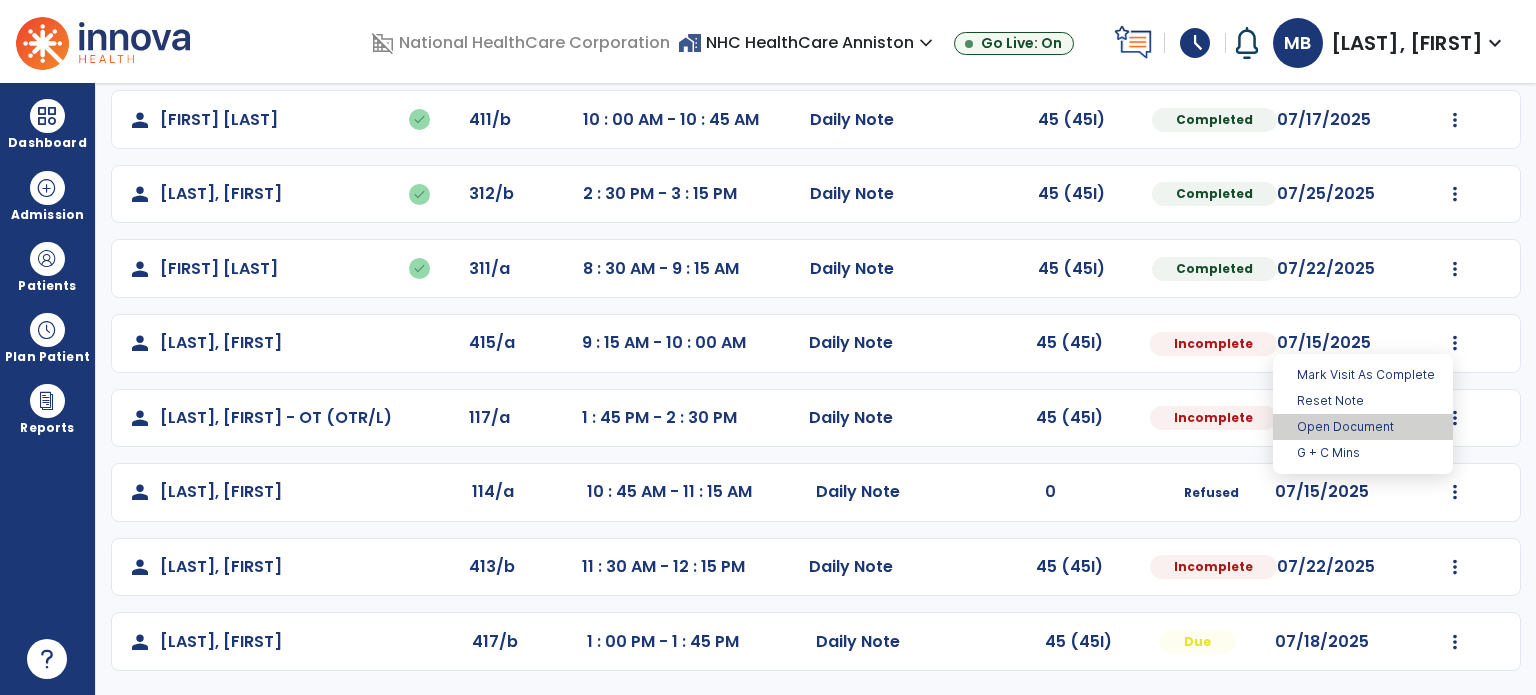 click on "Open Document" at bounding box center [1363, 427] 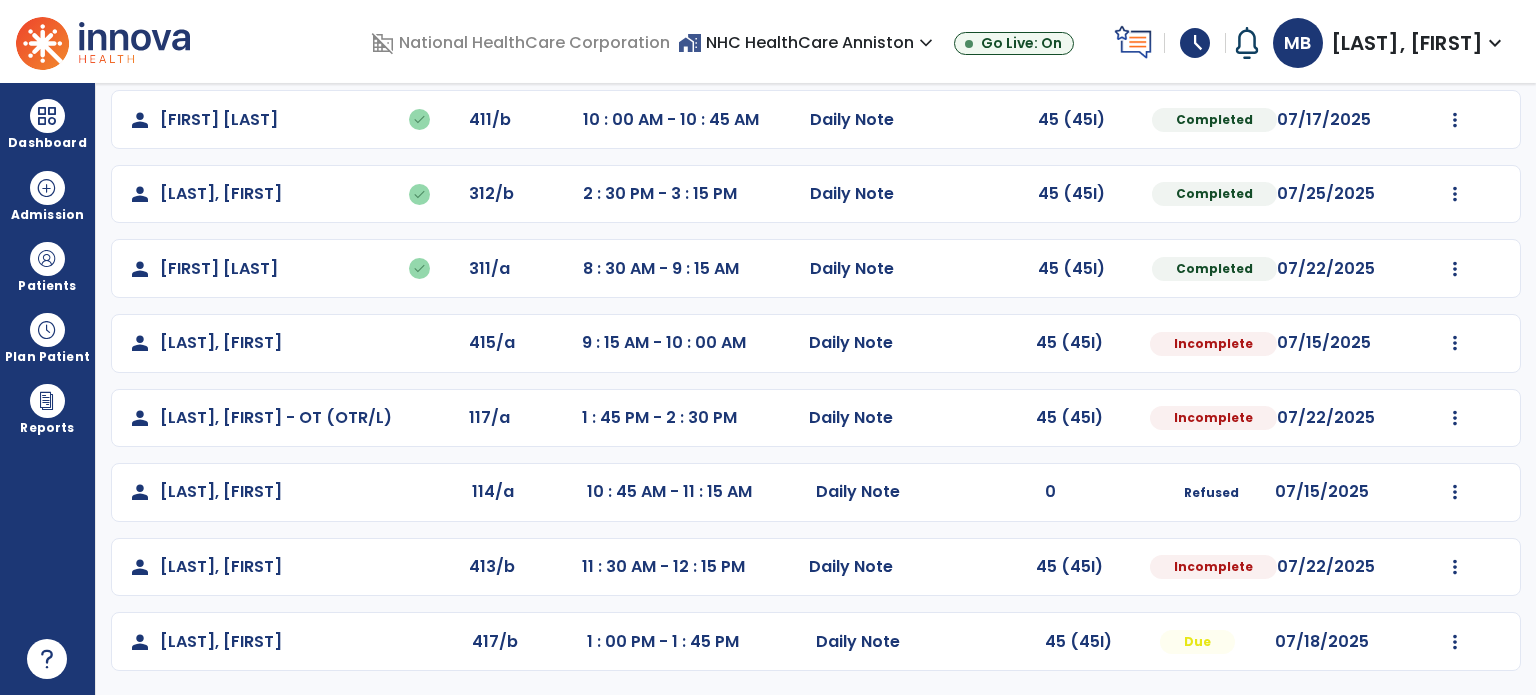 select on "*" 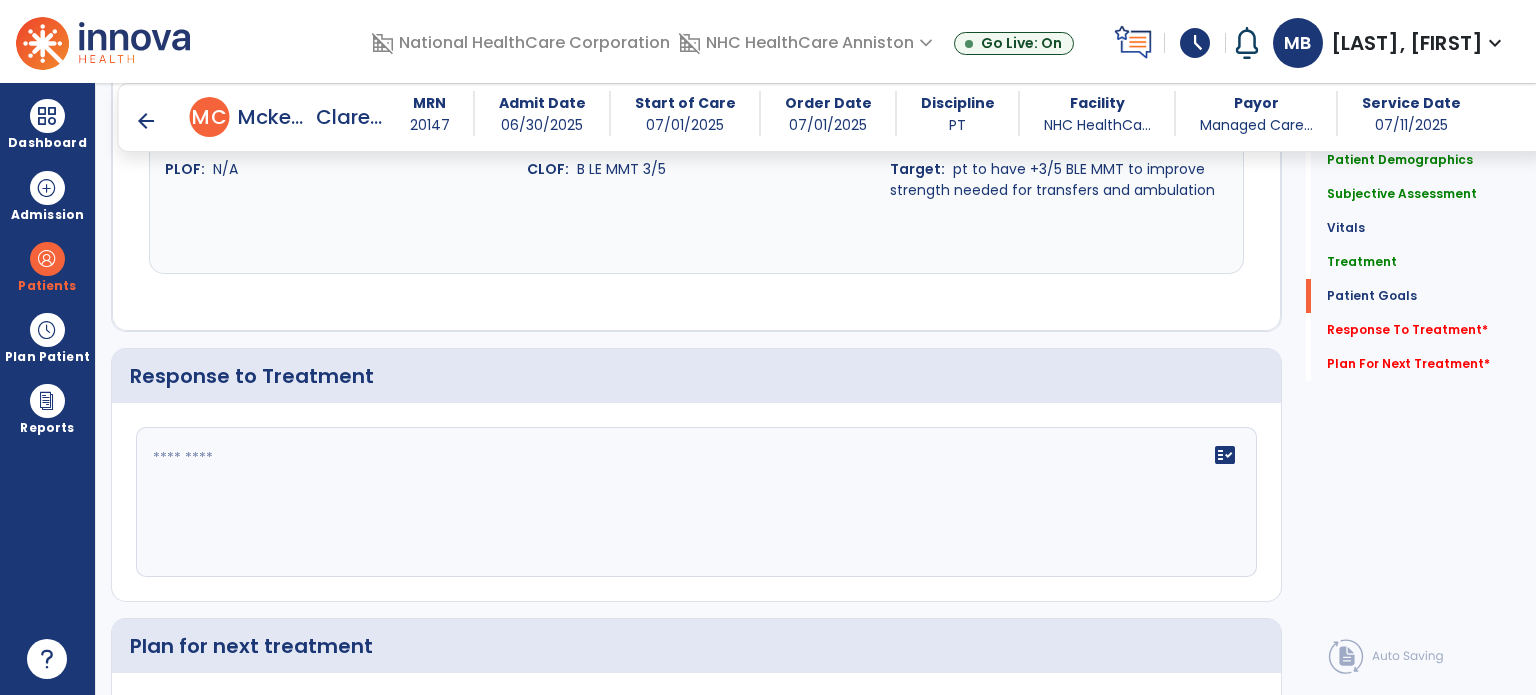 scroll, scrollTop: 2502, scrollLeft: 0, axis: vertical 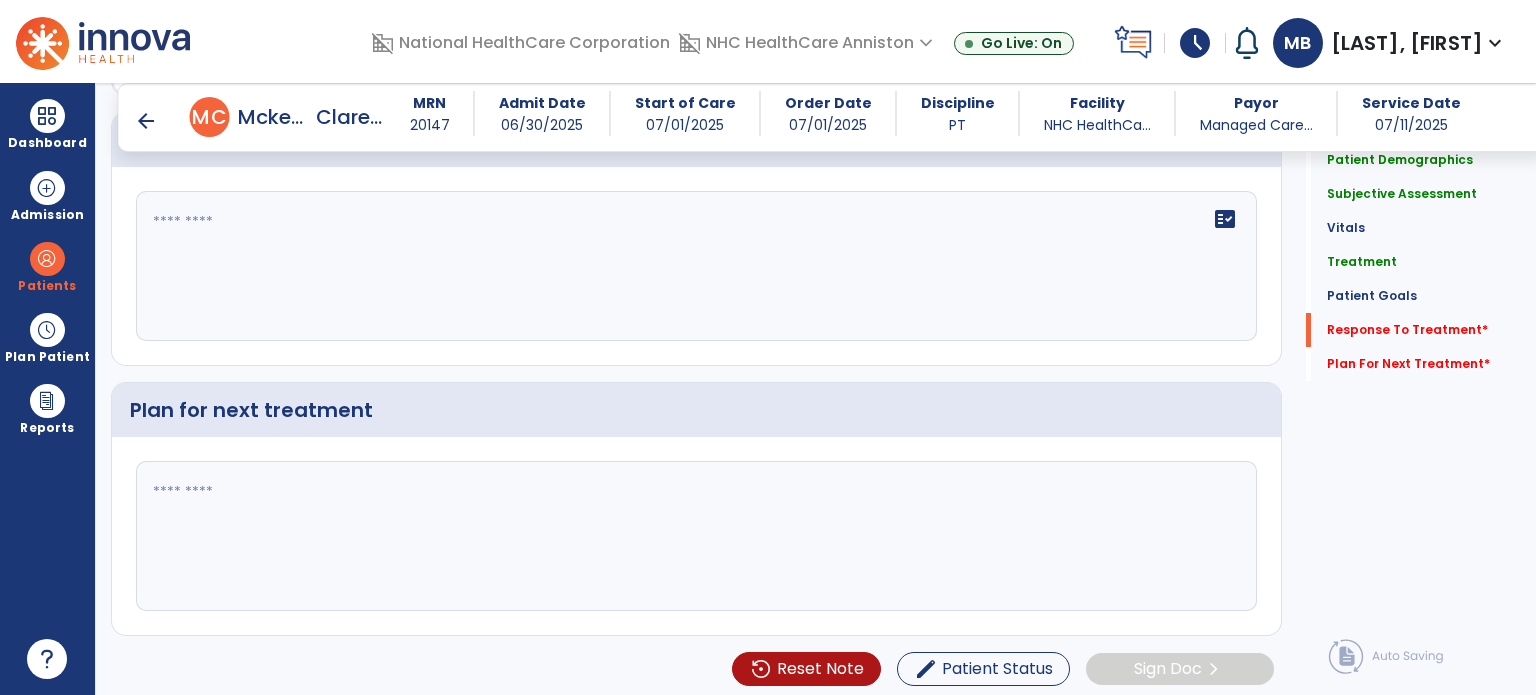 click on "fact_check" 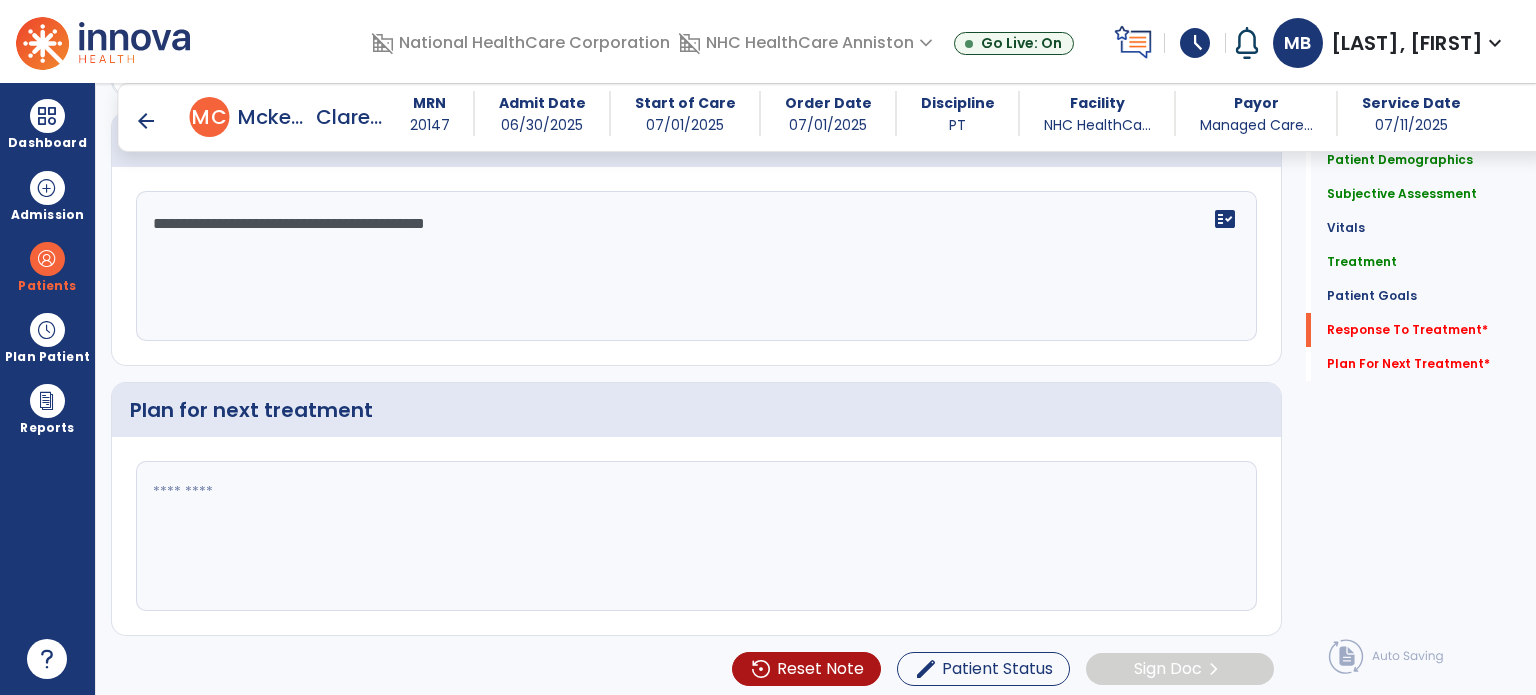 type on "**********" 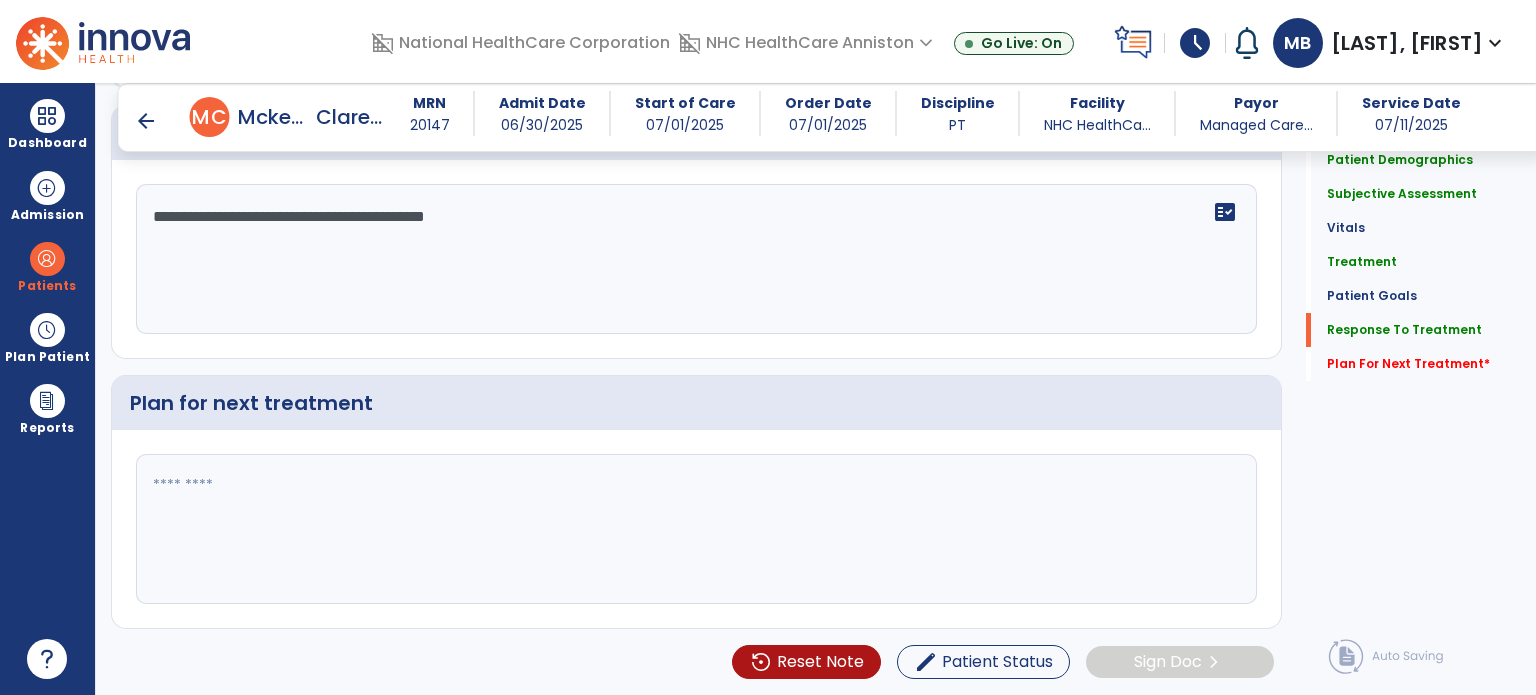 scroll, scrollTop: 2502, scrollLeft: 0, axis: vertical 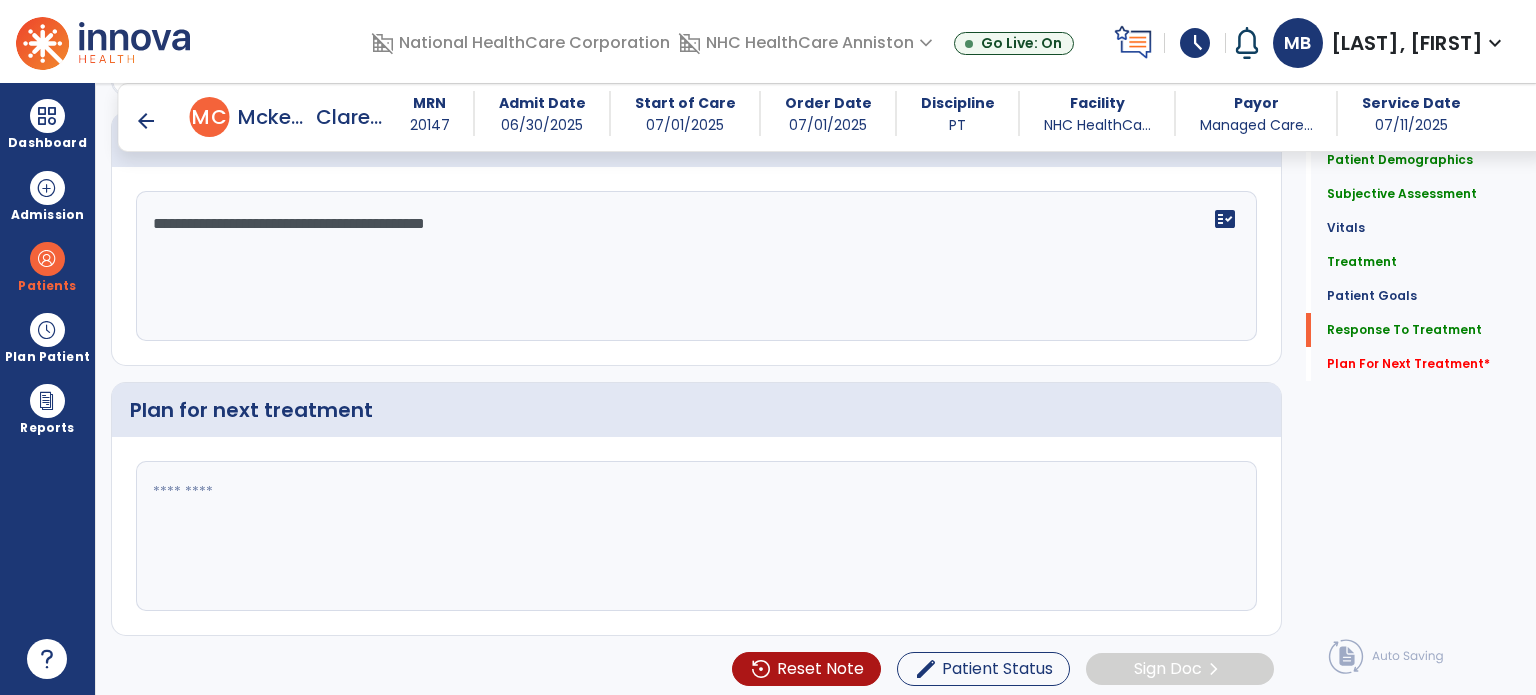 click 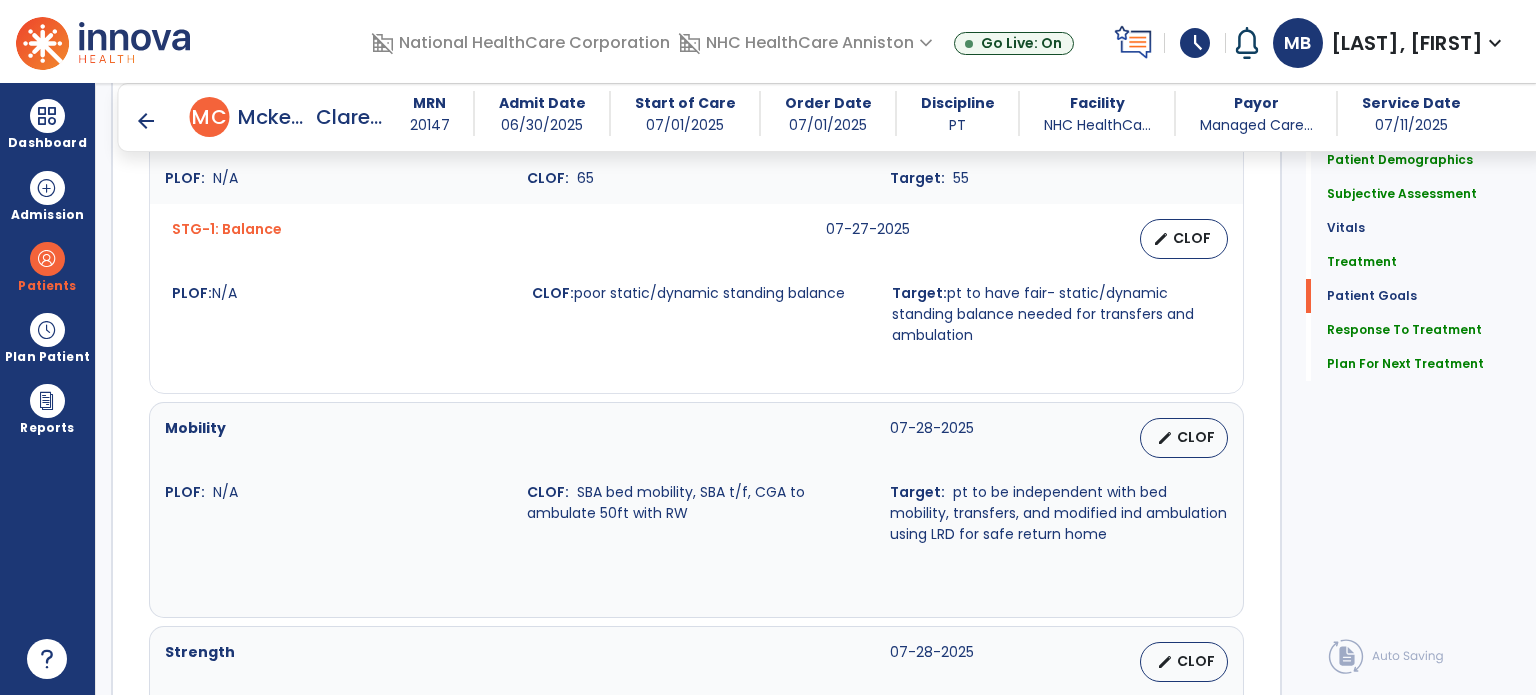 scroll, scrollTop: 2502, scrollLeft: 0, axis: vertical 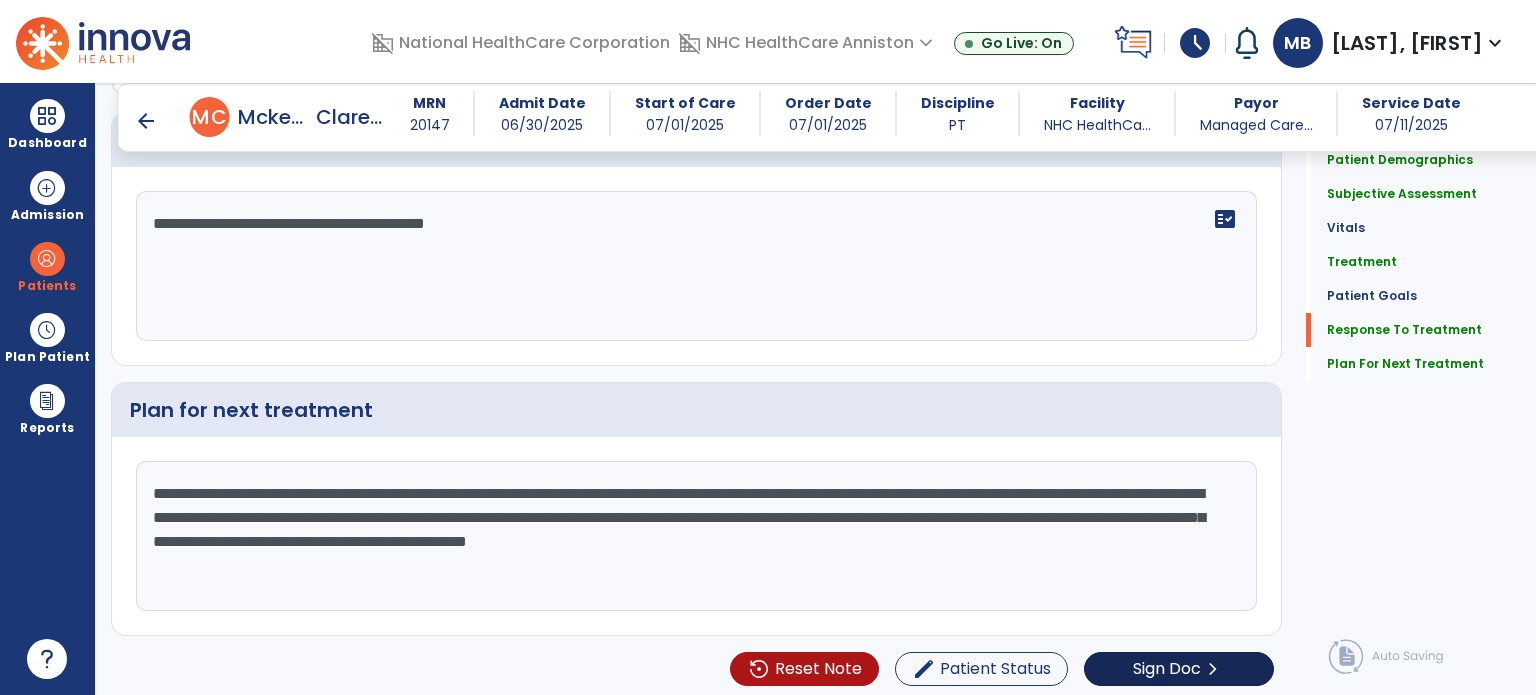 type on "**********" 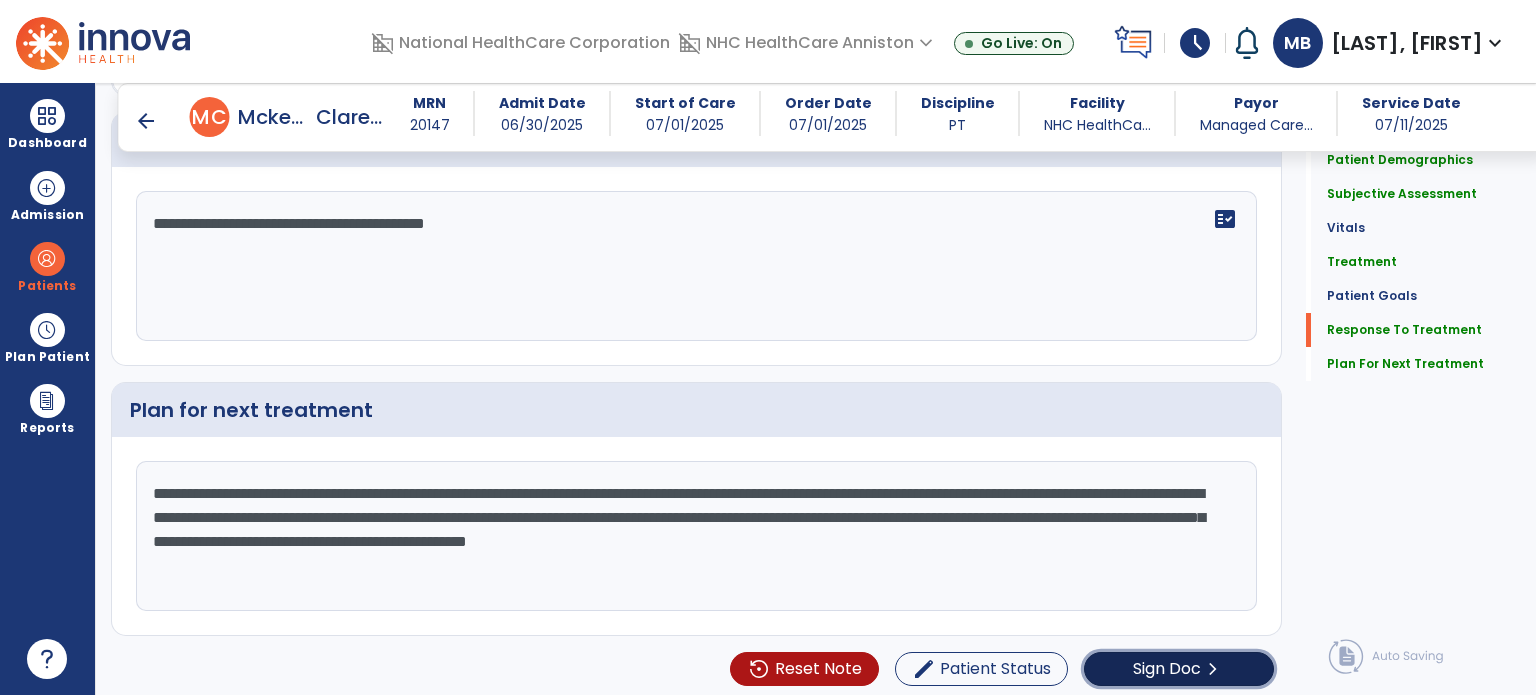 click on "Sign Doc" 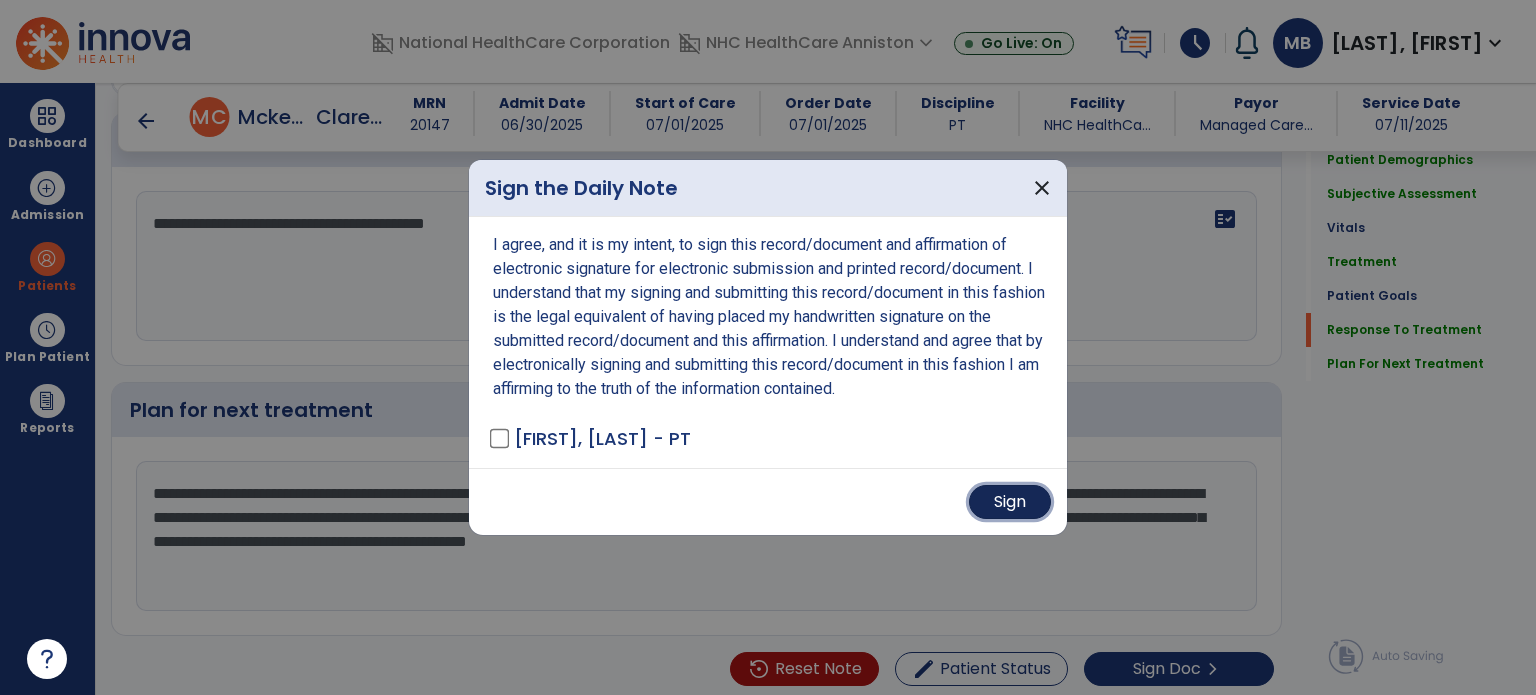 click on "Sign" at bounding box center [1010, 502] 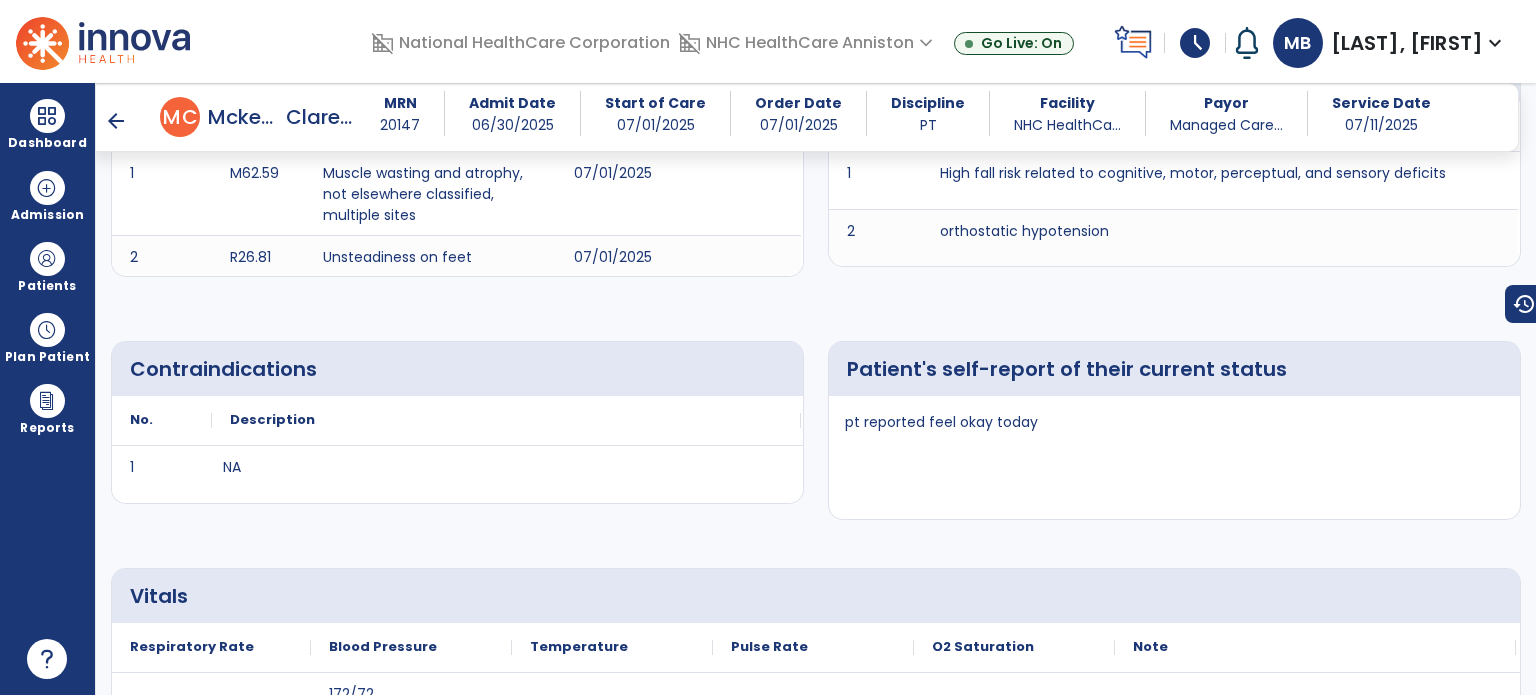 scroll, scrollTop: 475, scrollLeft: 0, axis: vertical 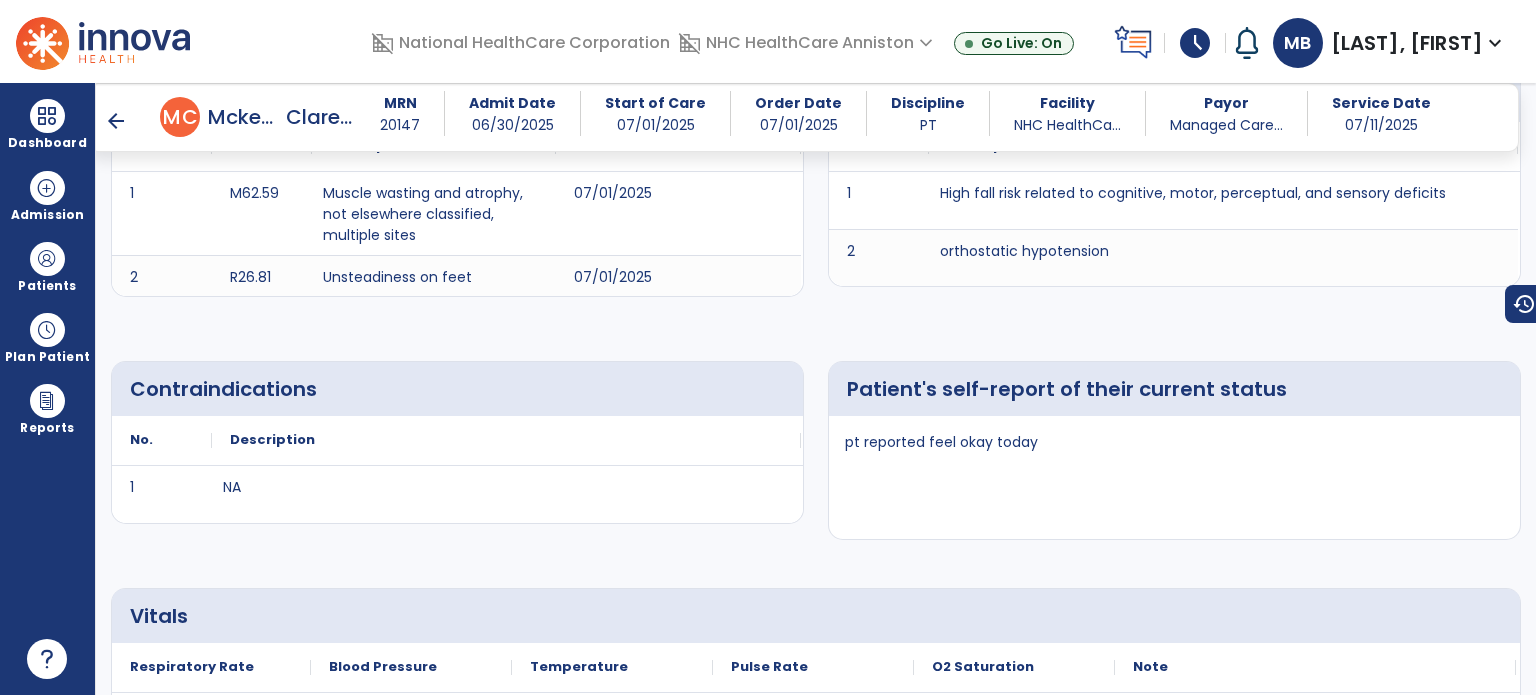 click on "arrow_back" at bounding box center (116, 121) 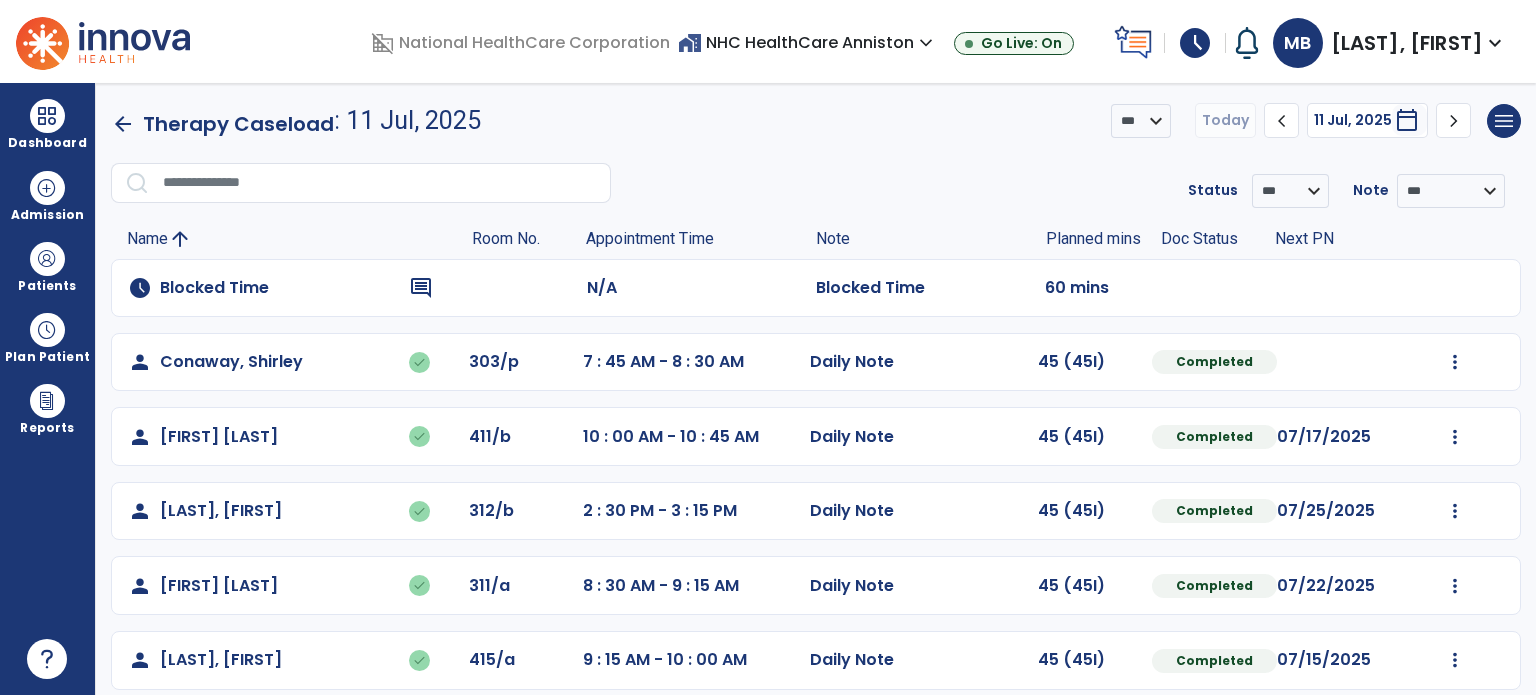 scroll, scrollTop: 317, scrollLeft: 0, axis: vertical 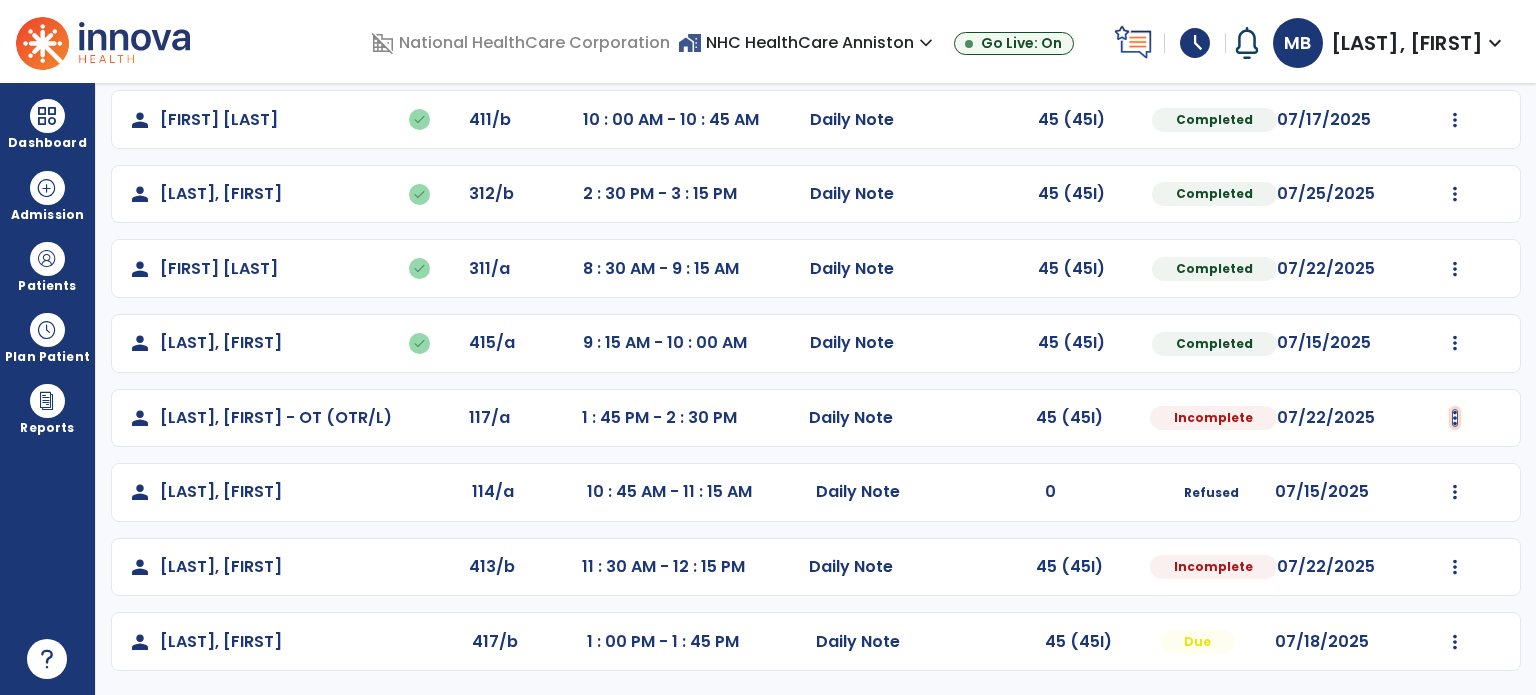 click at bounding box center [1455, 45] 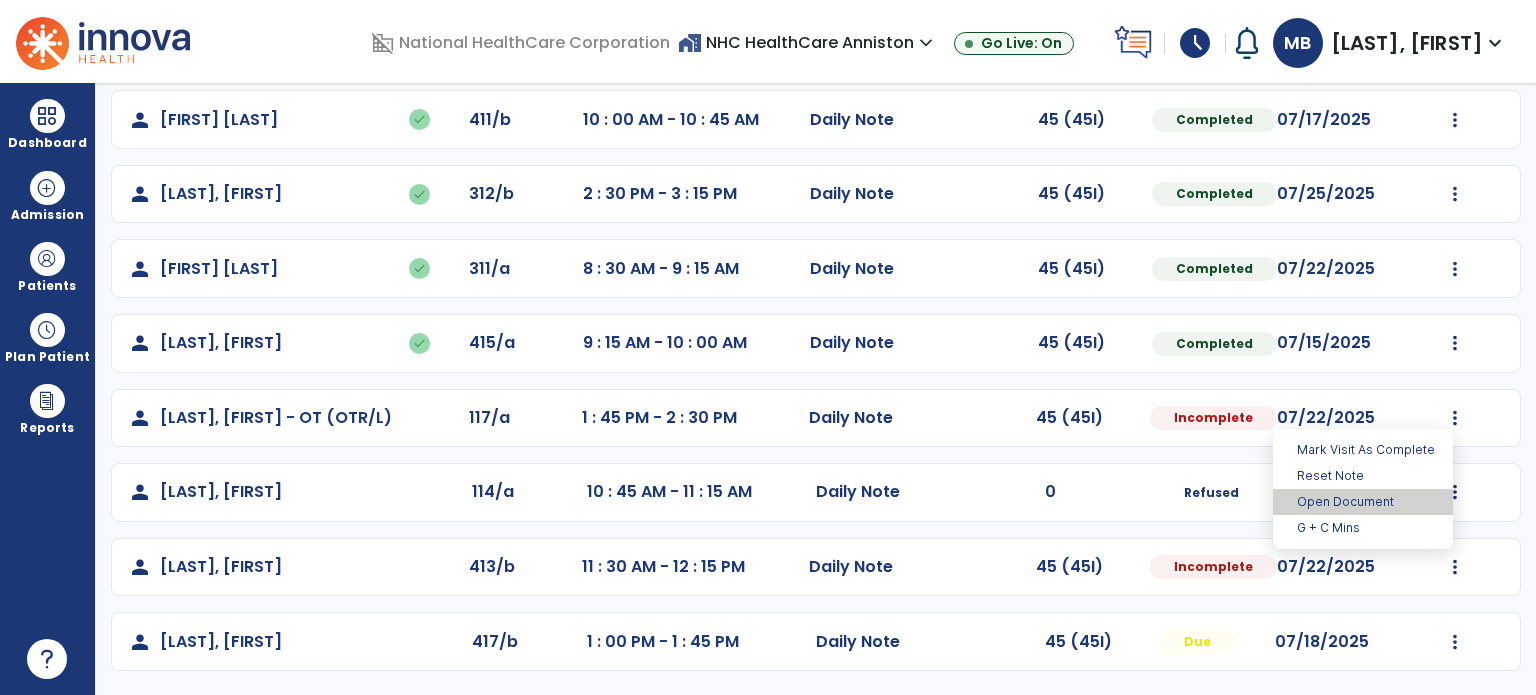 click on "Open Document" at bounding box center (1363, 502) 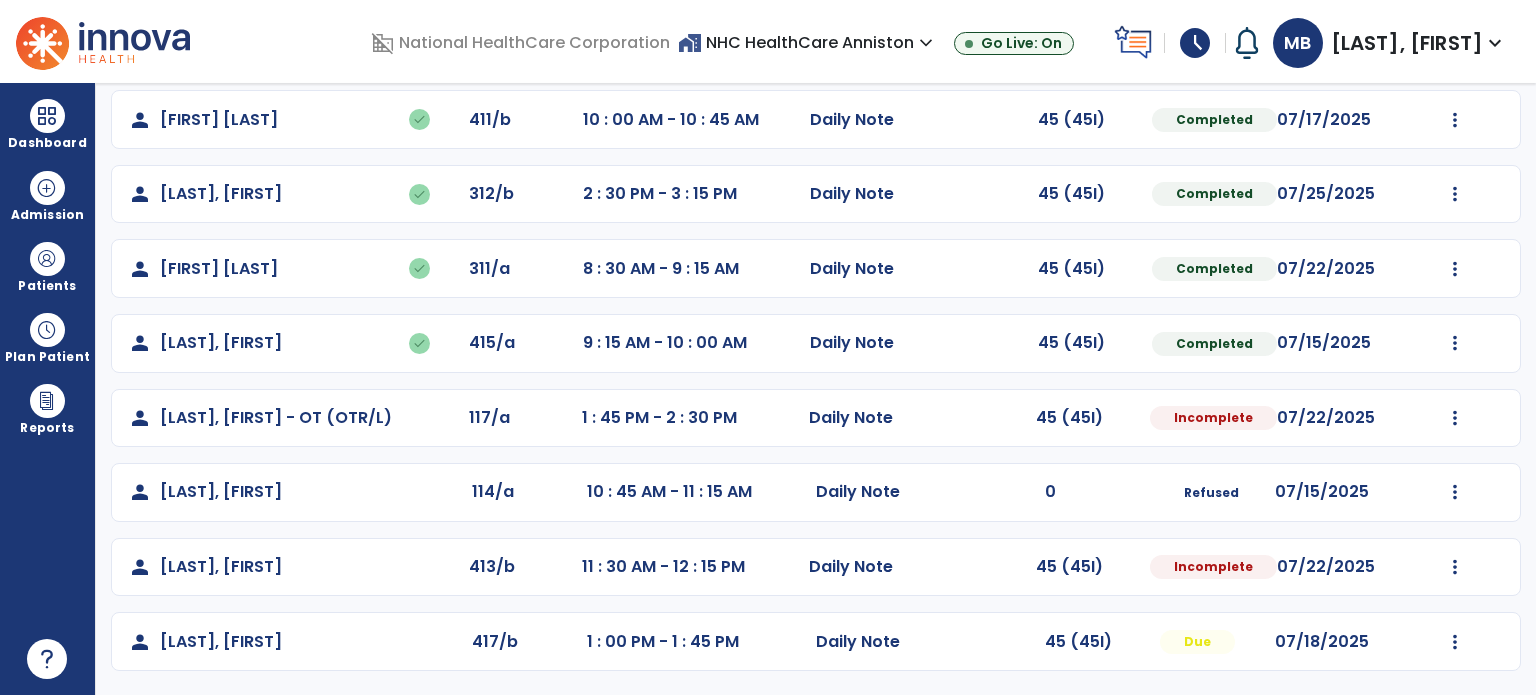 select on "*" 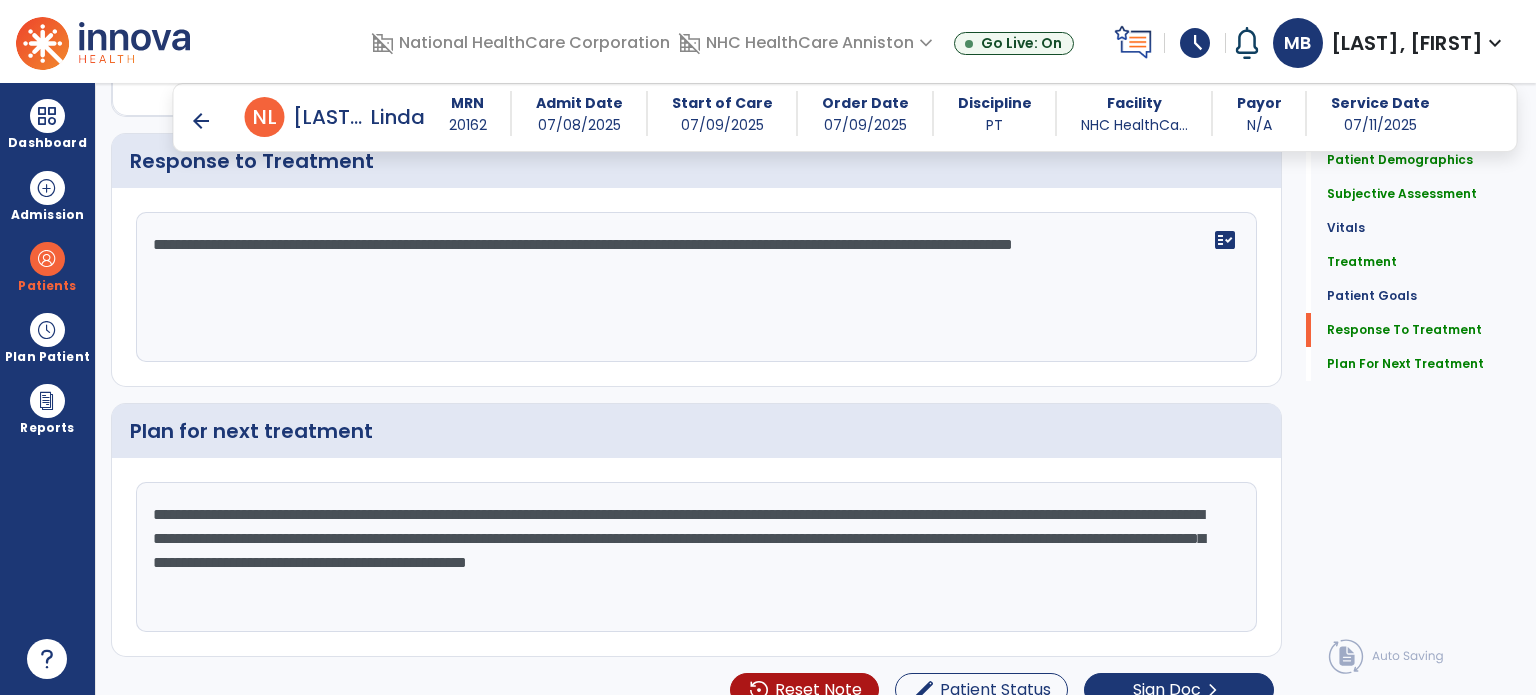 scroll, scrollTop: 2504, scrollLeft: 0, axis: vertical 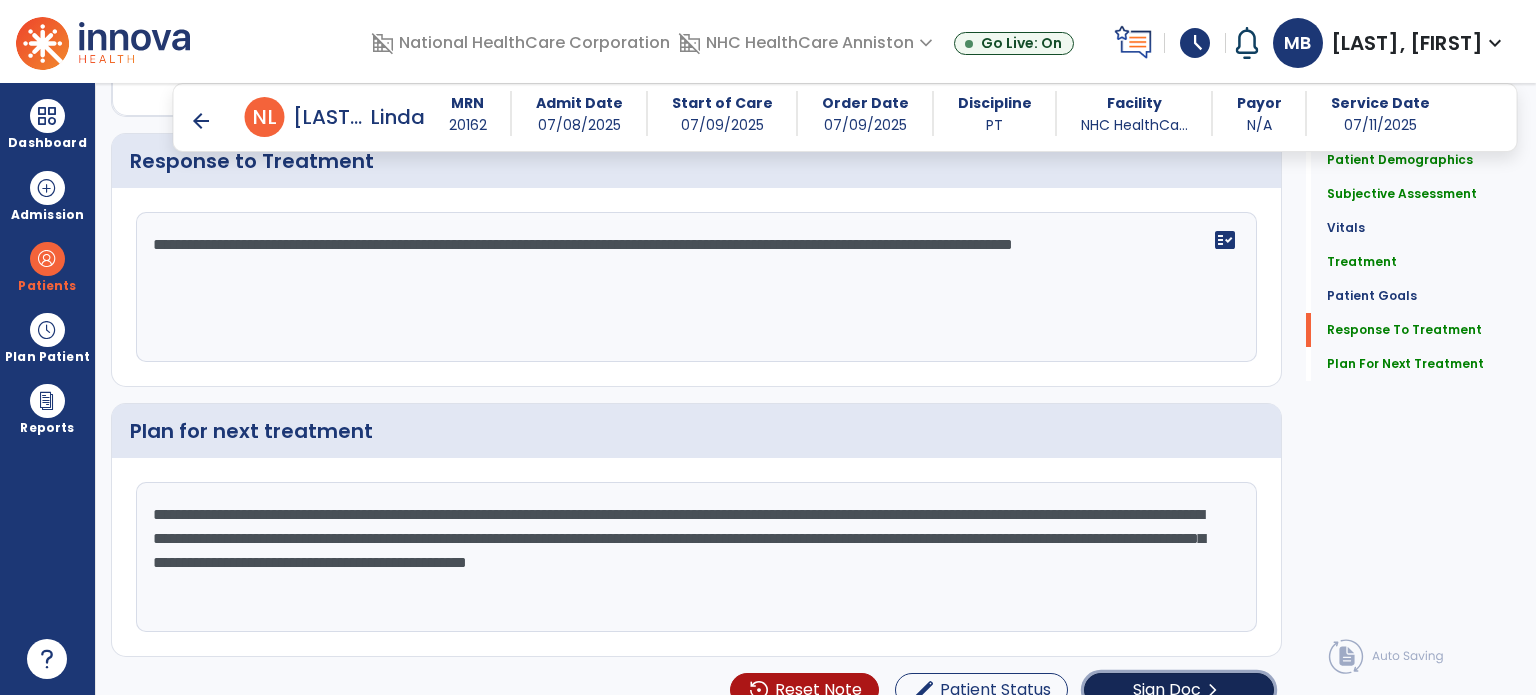click on "Sign Doc  chevron_right" 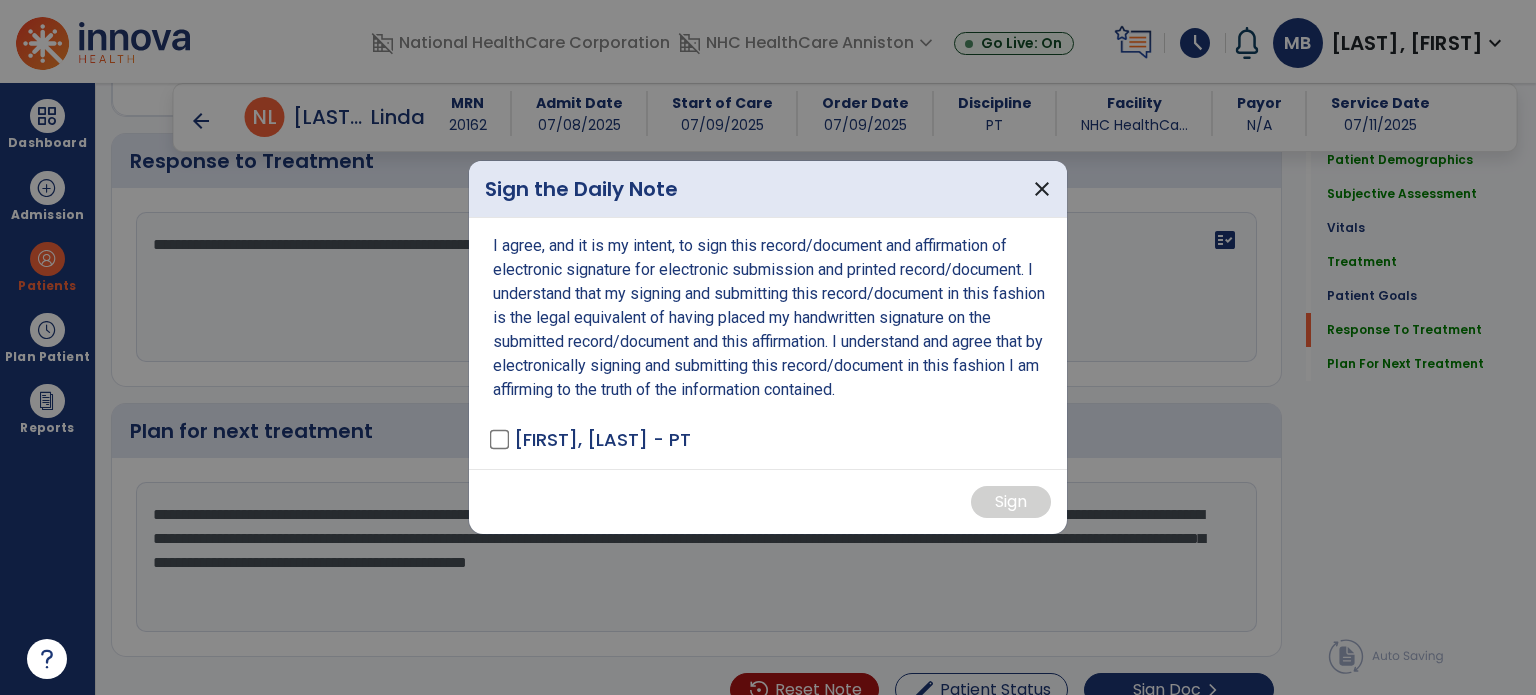click on "I agree, and it is my intent, to sign this record/document and affirmation of electronic signature for electronic submission and printed record/document. I understand that my signing and submitting this record/document in this fashion is the legal equivalent of having placed my handwritten signature on the submitted record/document and this affirmation. I understand and agree that by electronically signing and submitting this record/document in this fashion I am affirming to the truth of the information contained. Bailey, Madeline - PT" at bounding box center [768, 343] 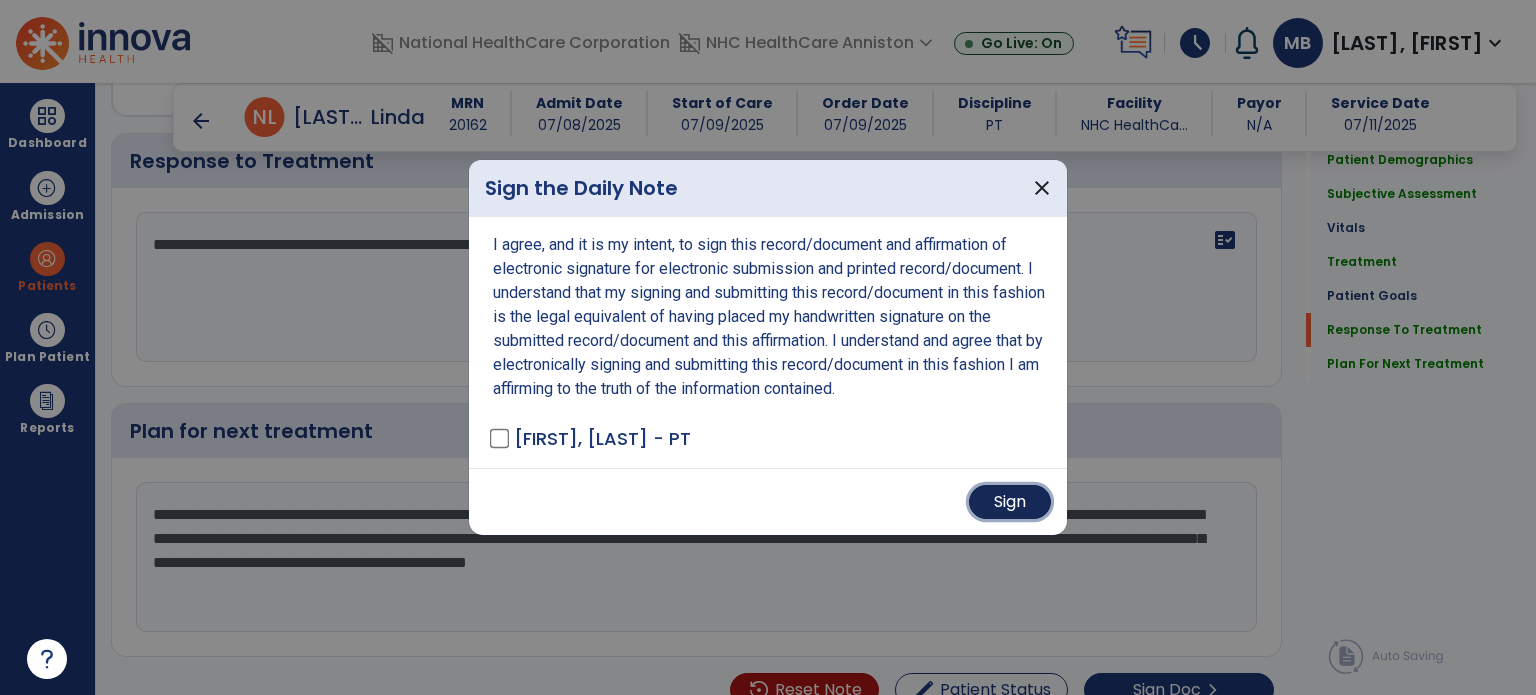 click on "Sign" at bounding box center [1010, 502] 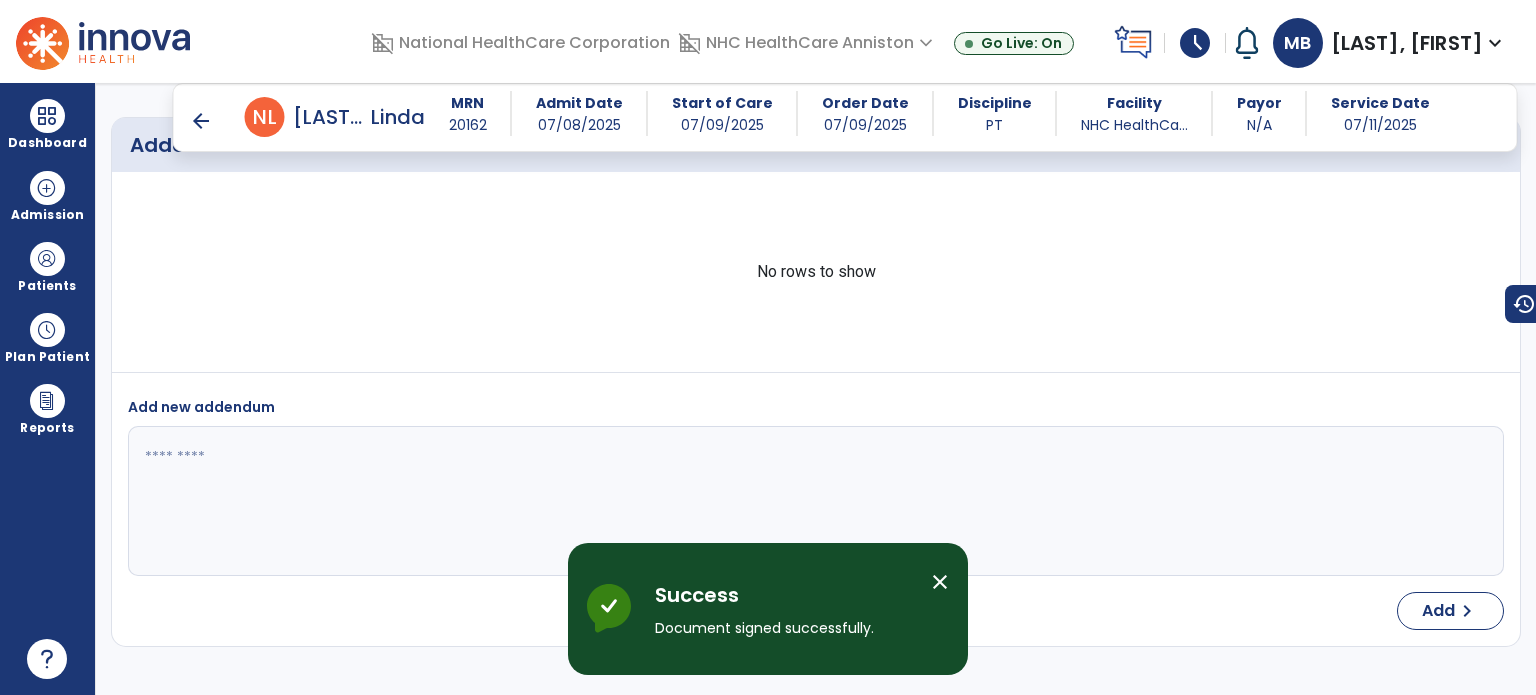 scroll, scrollTop: 3418, scrollLeft: 0, axis: vertical 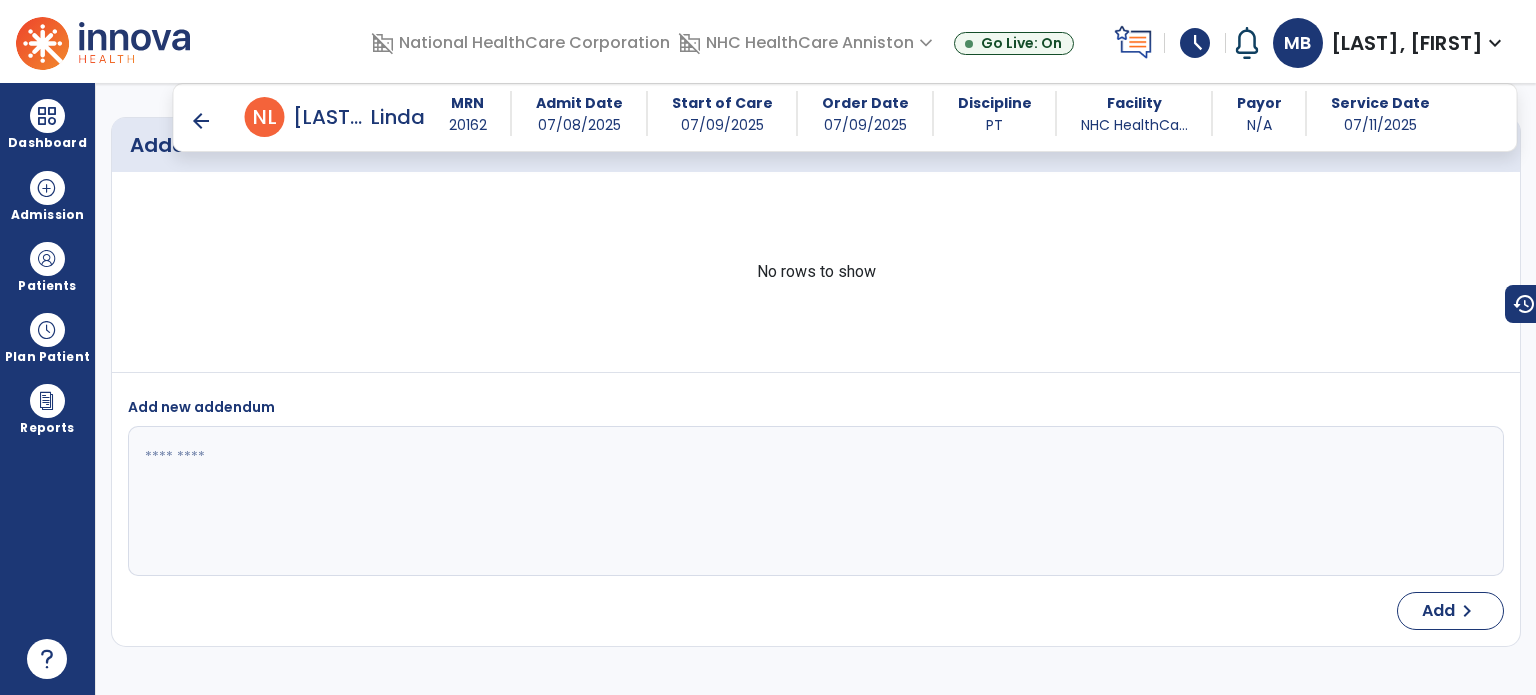 click on "arrow_back      N  L  Neri,   Linda  MRN 20162 Admit Date 07/08/2025 Start of Care 07/09/2025 Order Date 07/09/2025 Discipline PT Facility NHC HealthCa... Payor N/A Service Date 07/11/2025" at bounding box center [845, 117] 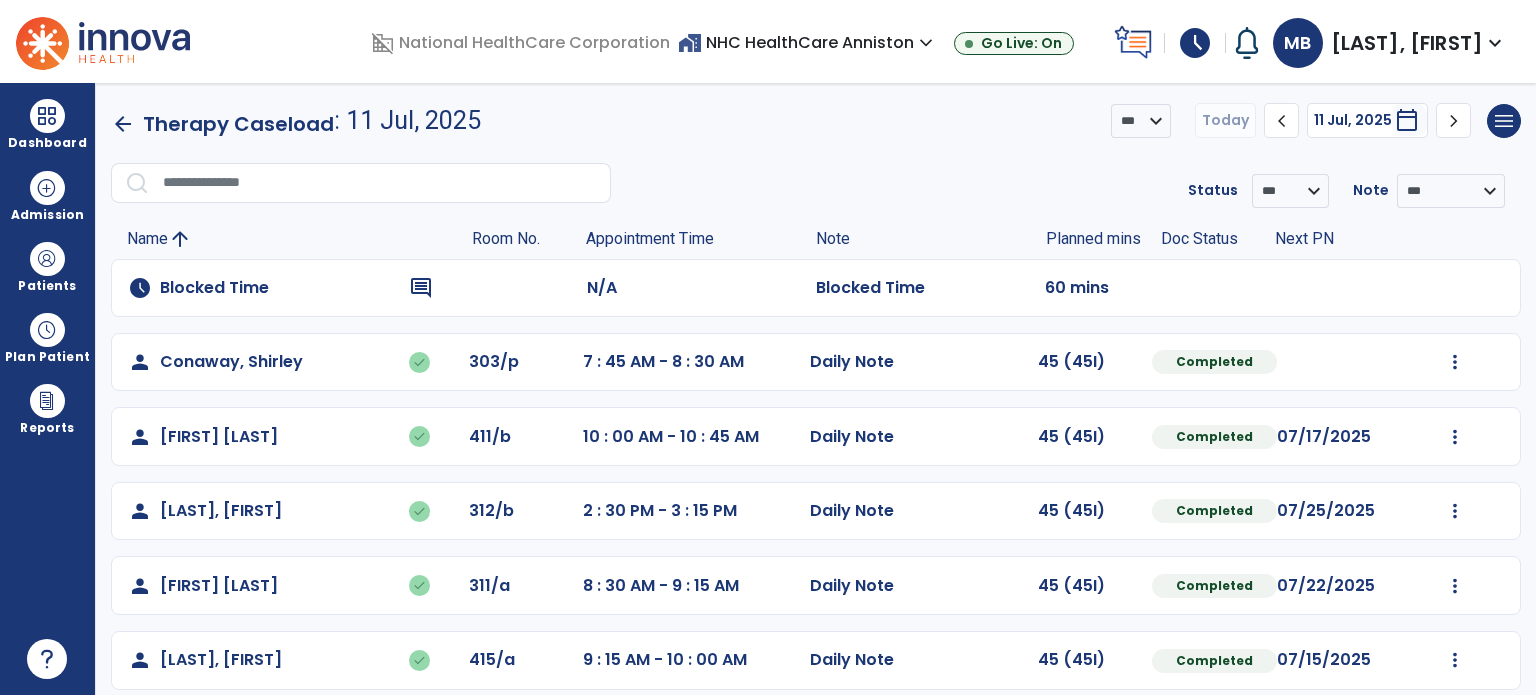 scroll, scrollTop: 317, scrollLeft: 0, axis: vertical 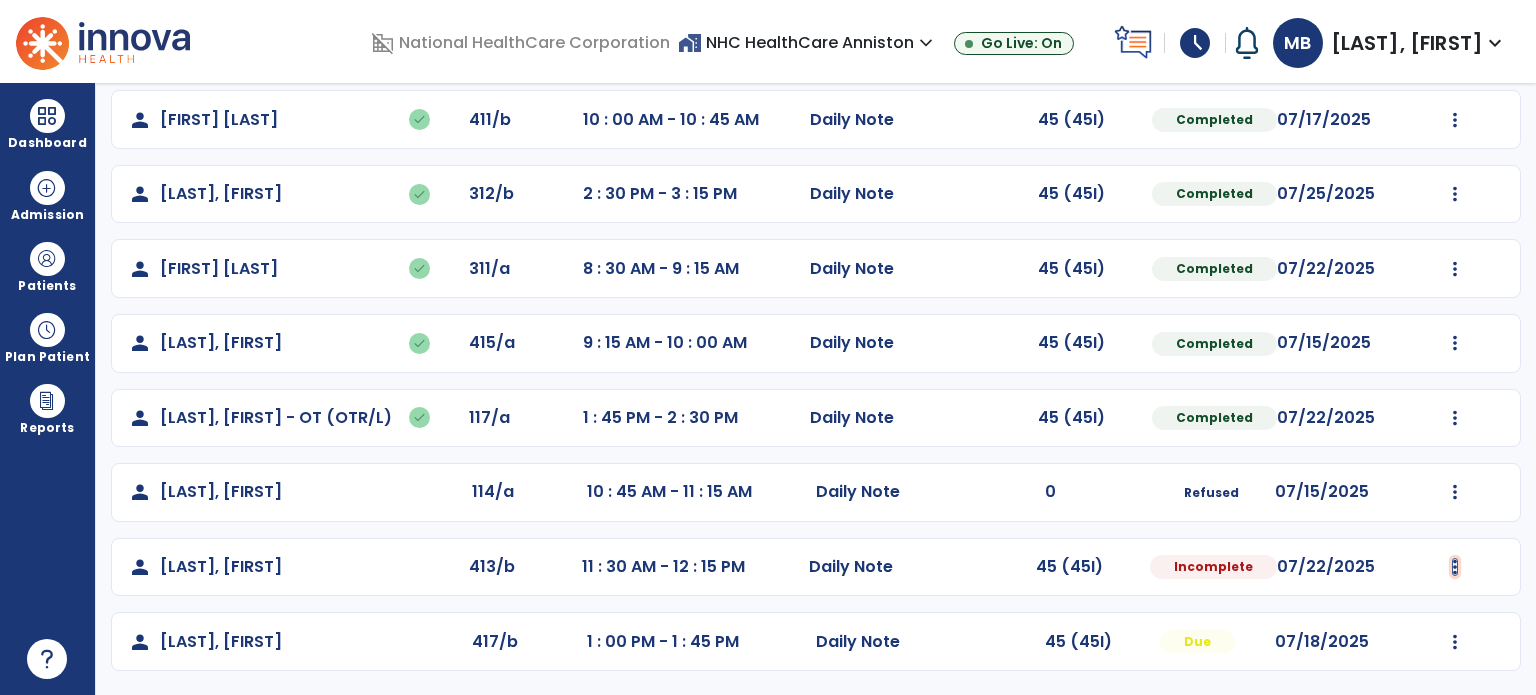 click at bounding box center (1455, 45) 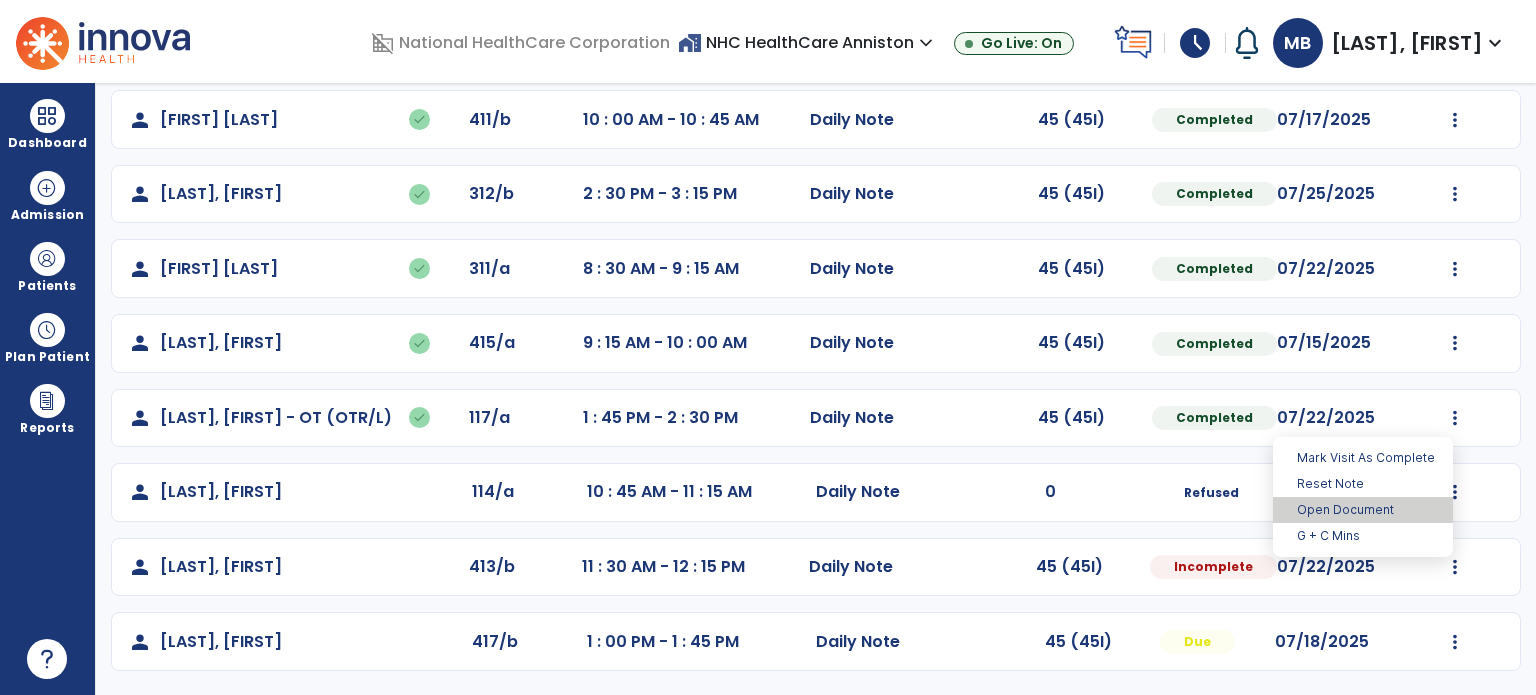 click on "Open Document" at bounding box center [1363, 510] 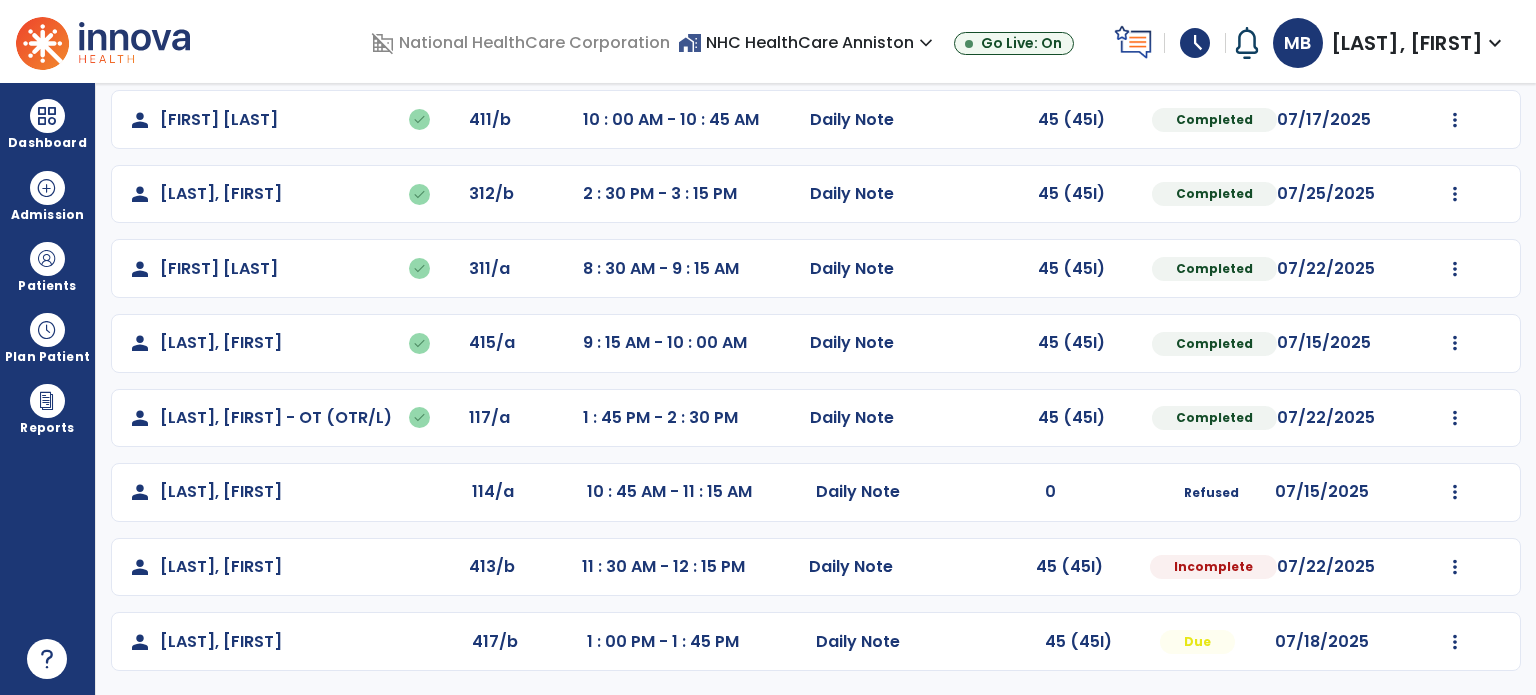 select on "*" 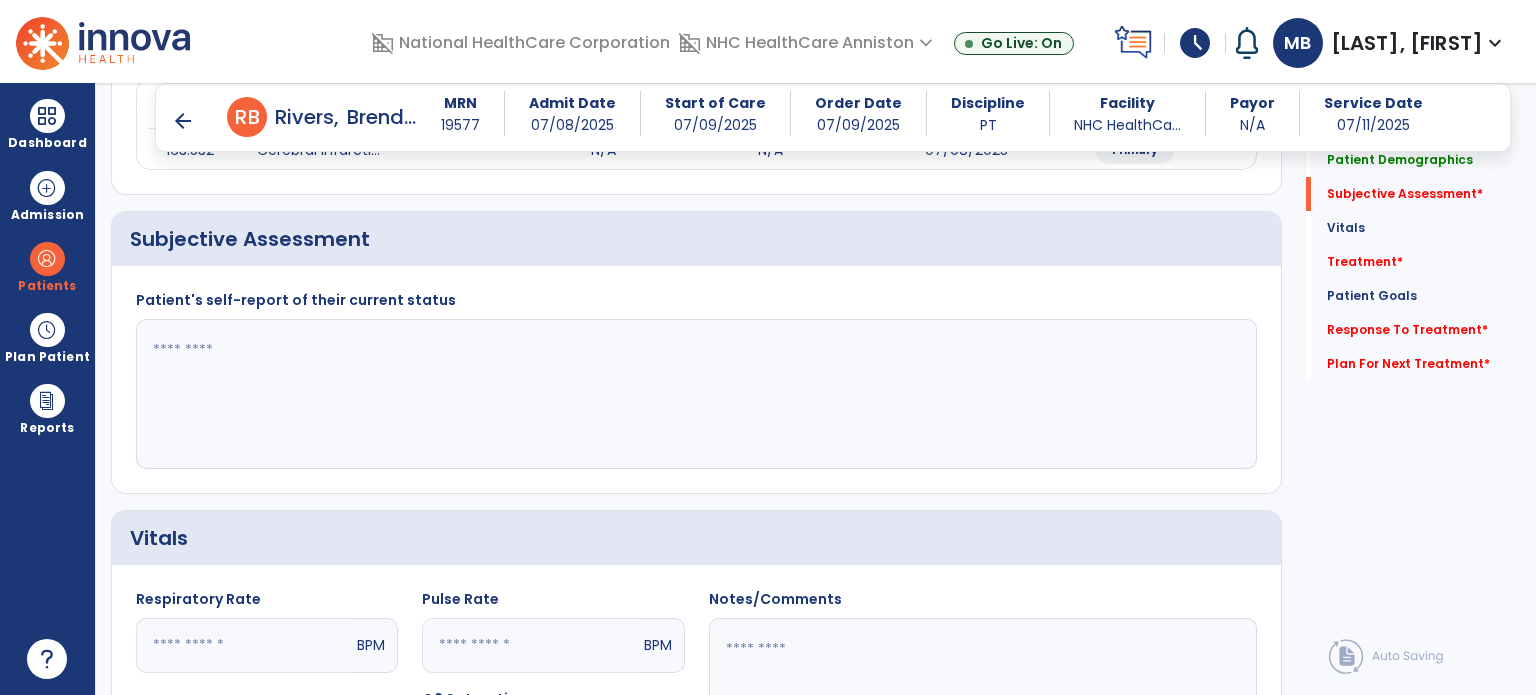 scroll, scrollTop: 393, scrollLeft: 0, axis: vertical 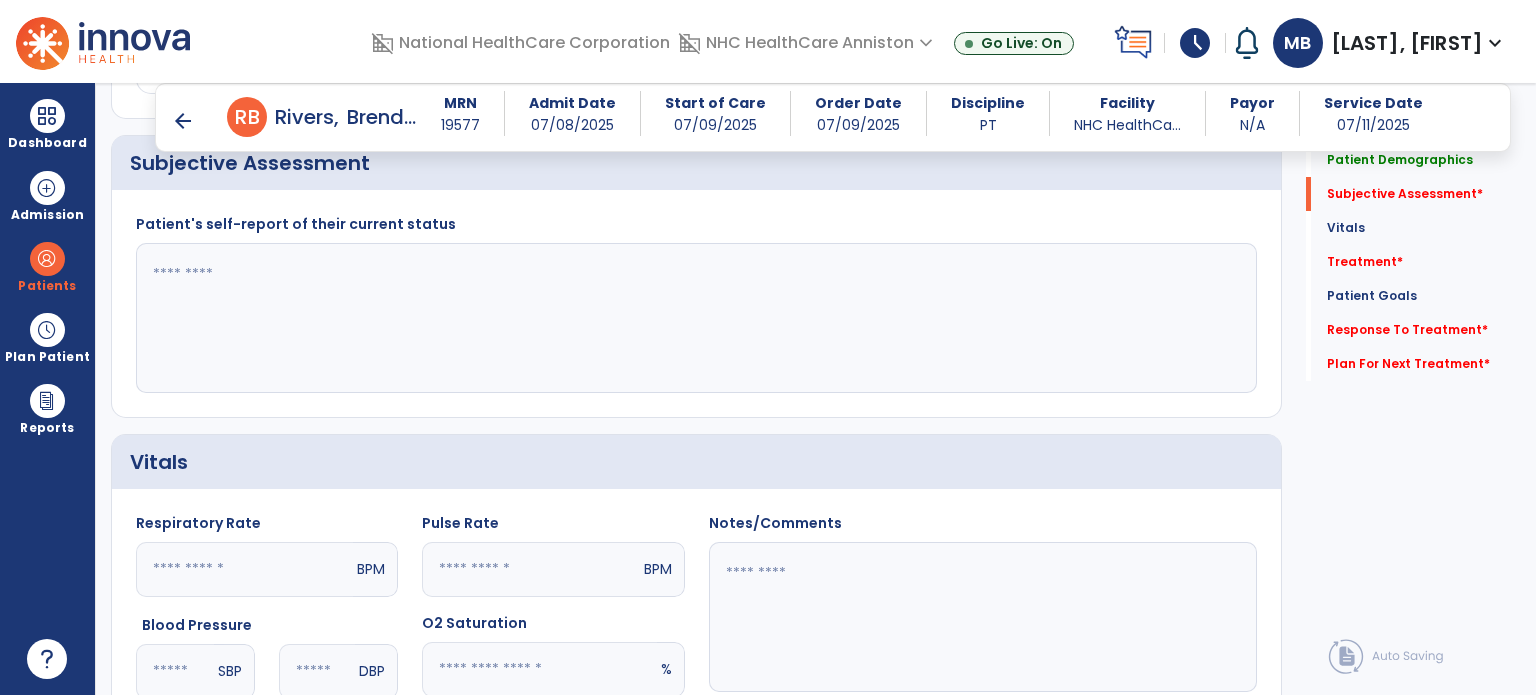 click 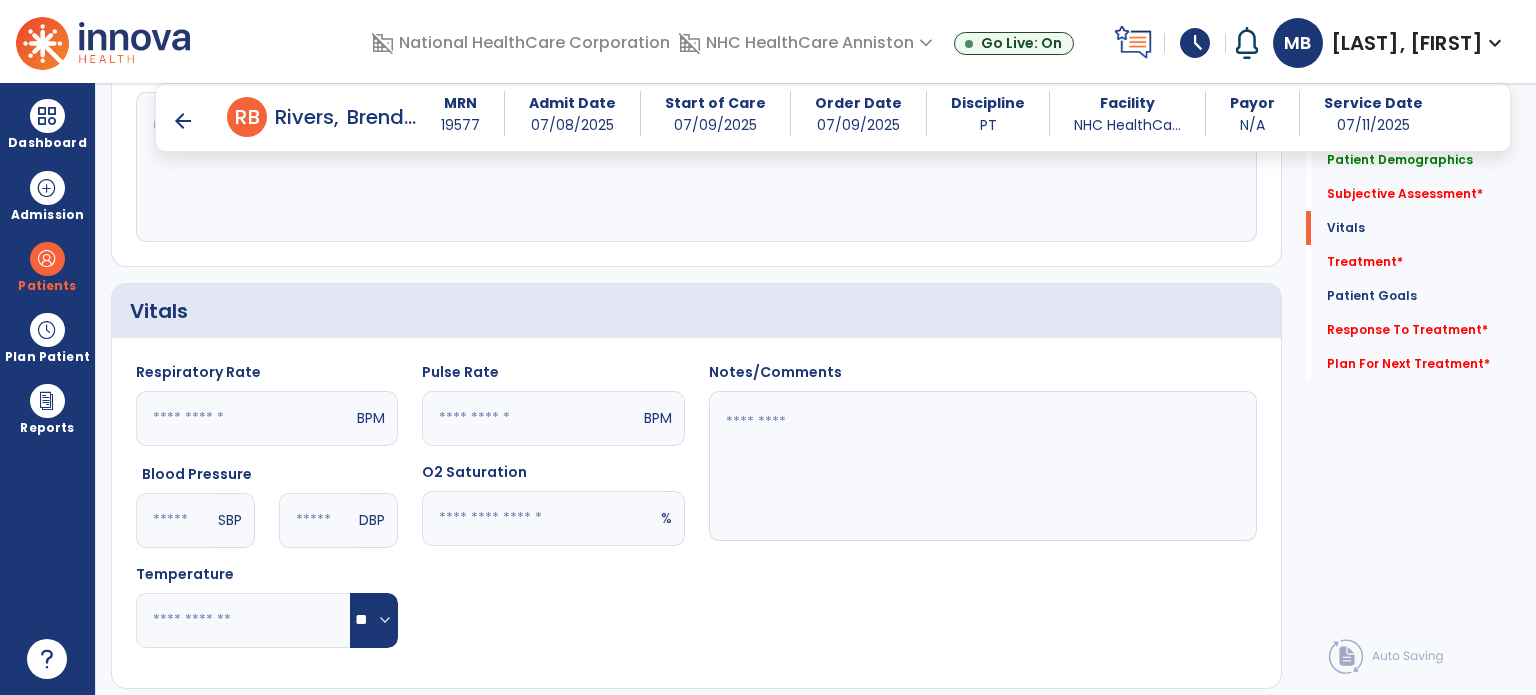 scroll, scrollTop: 548, scrollLeft: 0, axis: vertical 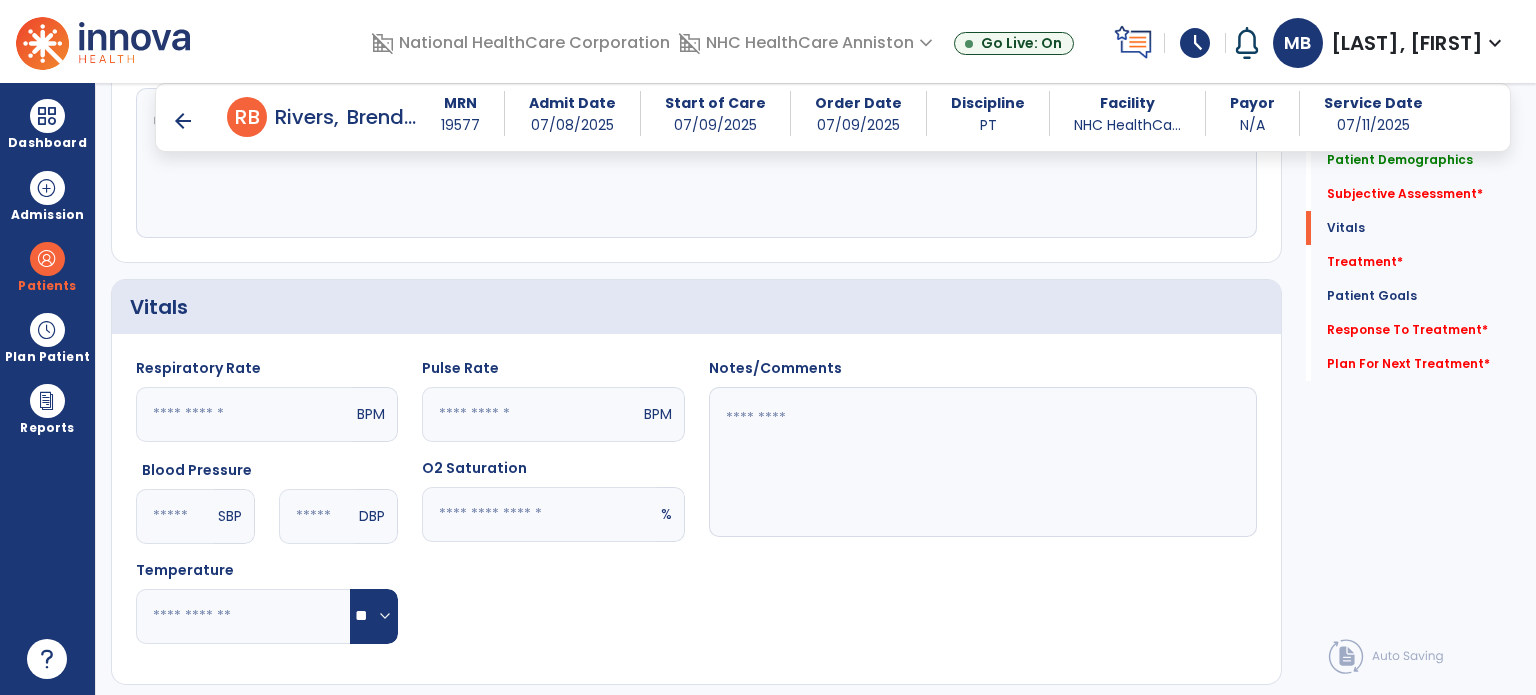 type on "**********" 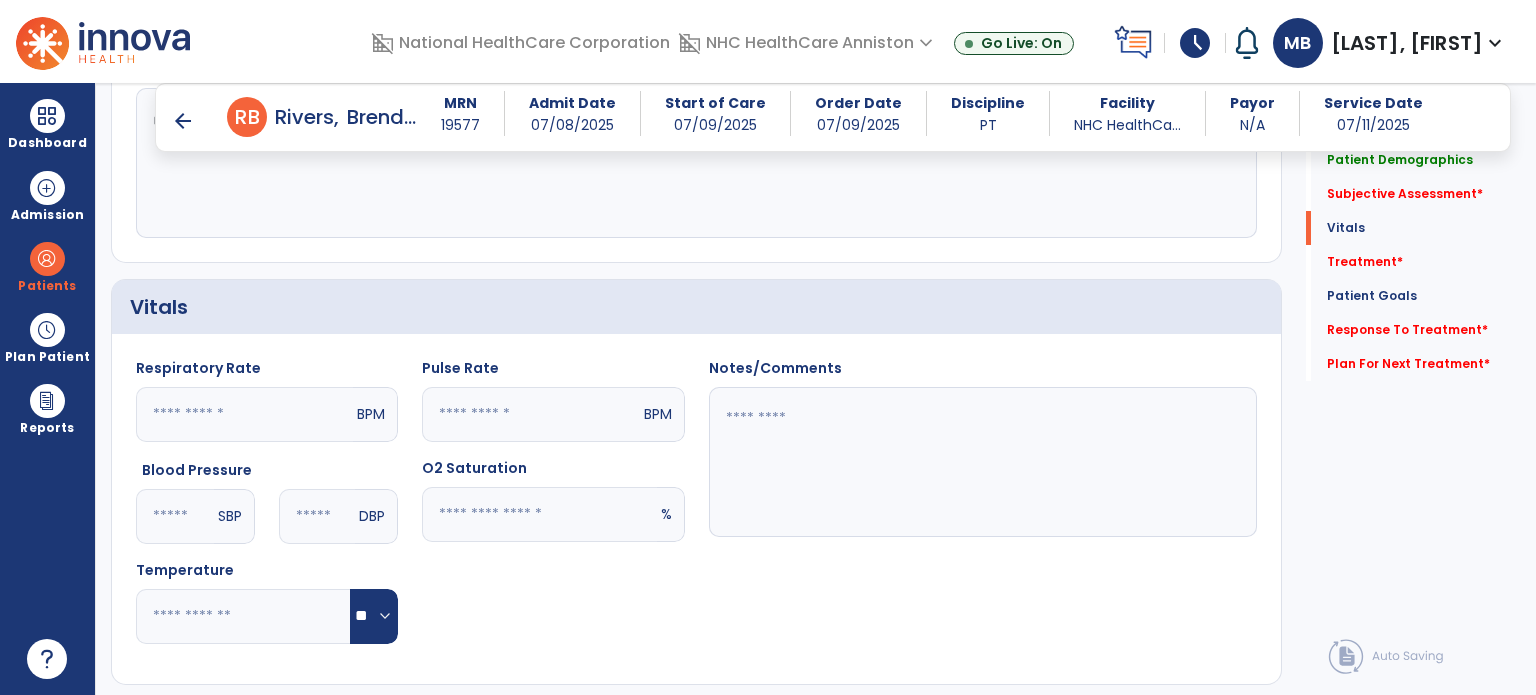 click 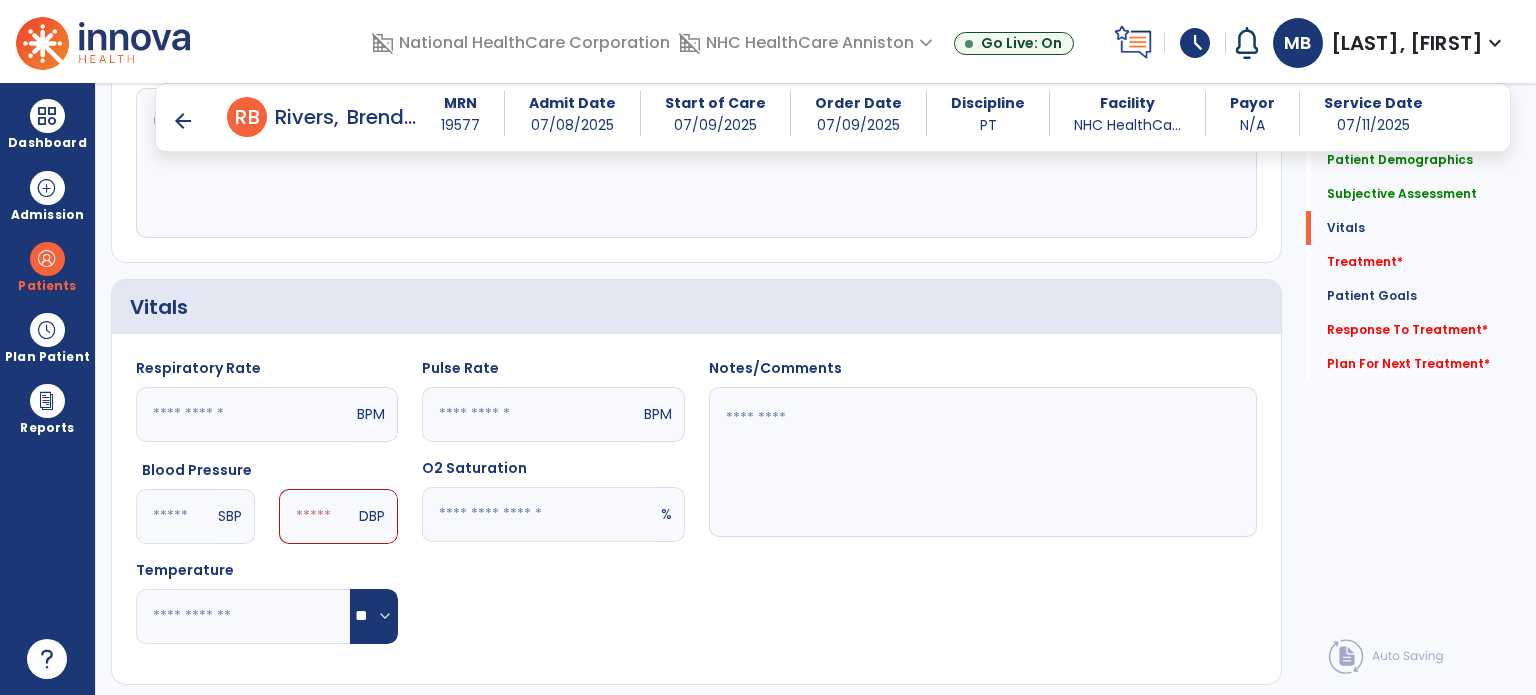 type on "***" 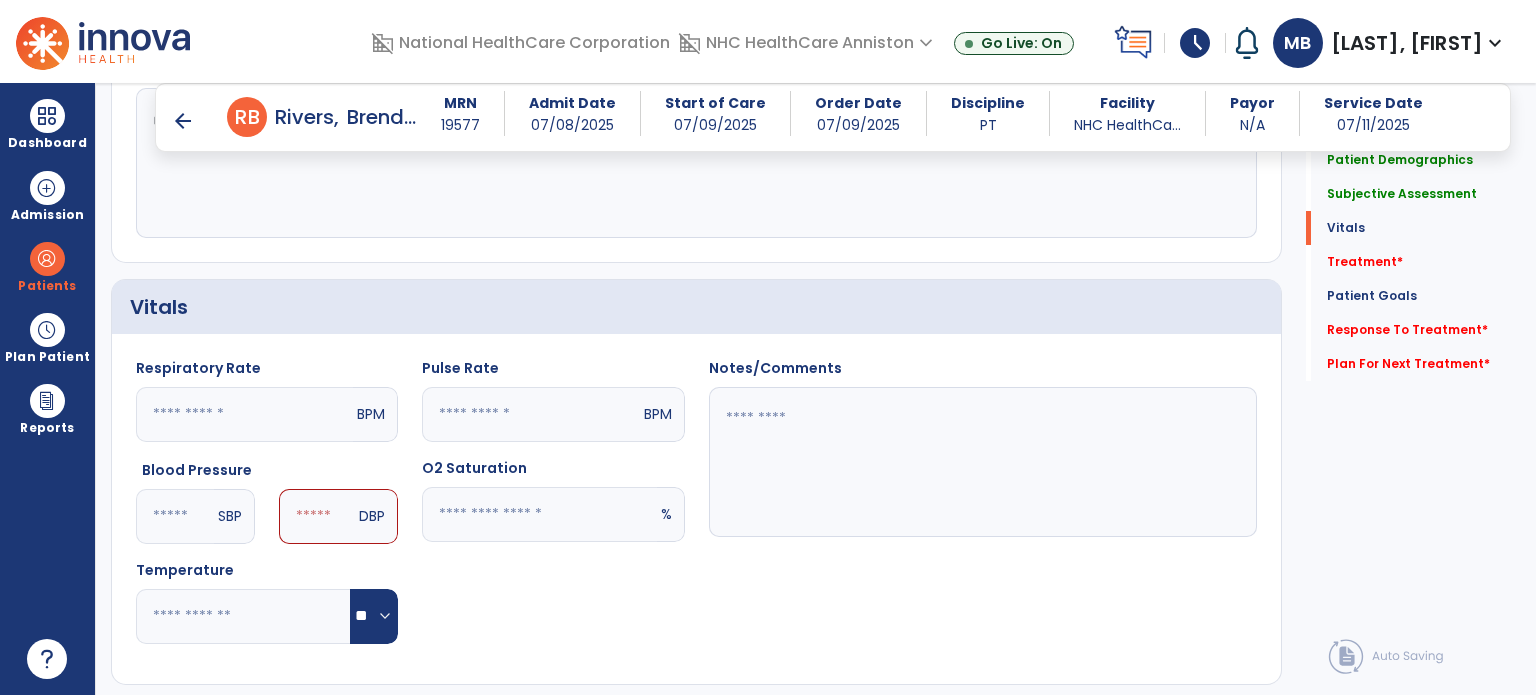 click on "DBP" 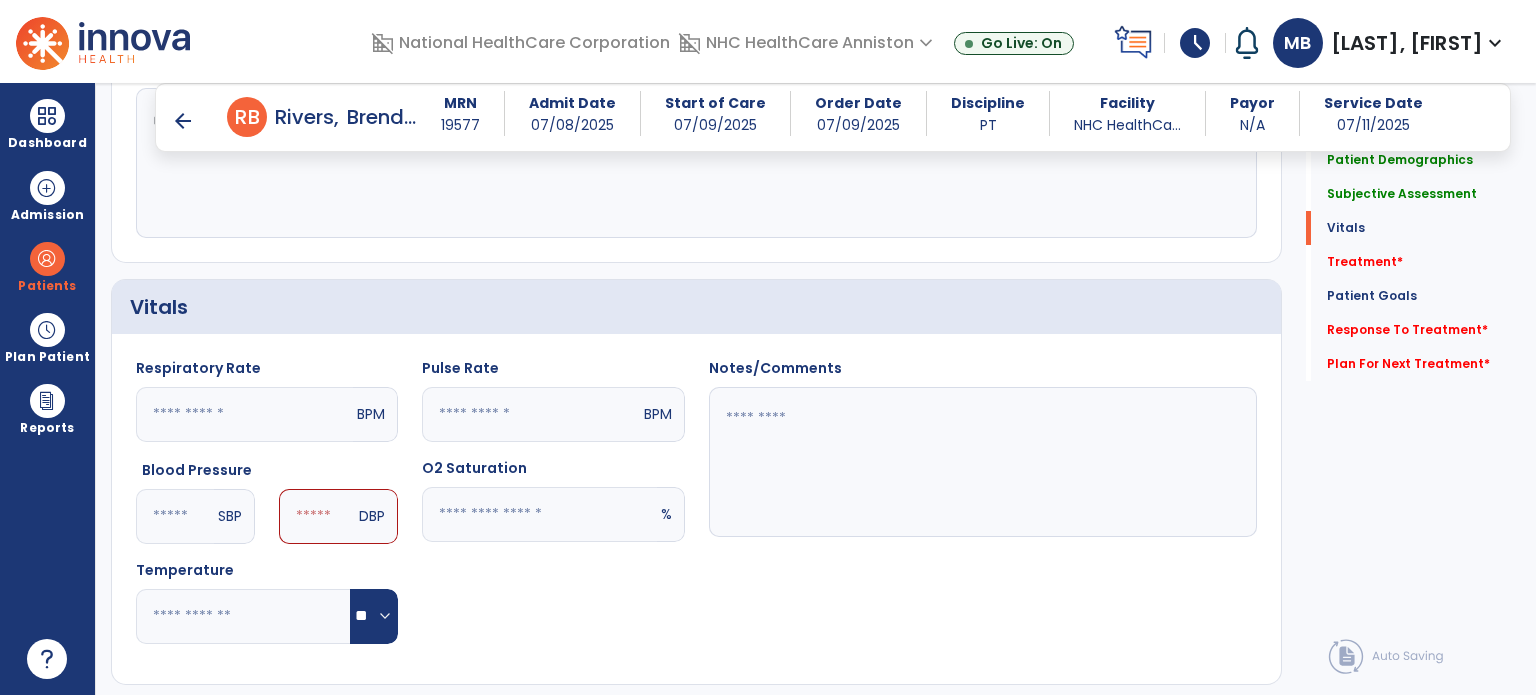 click 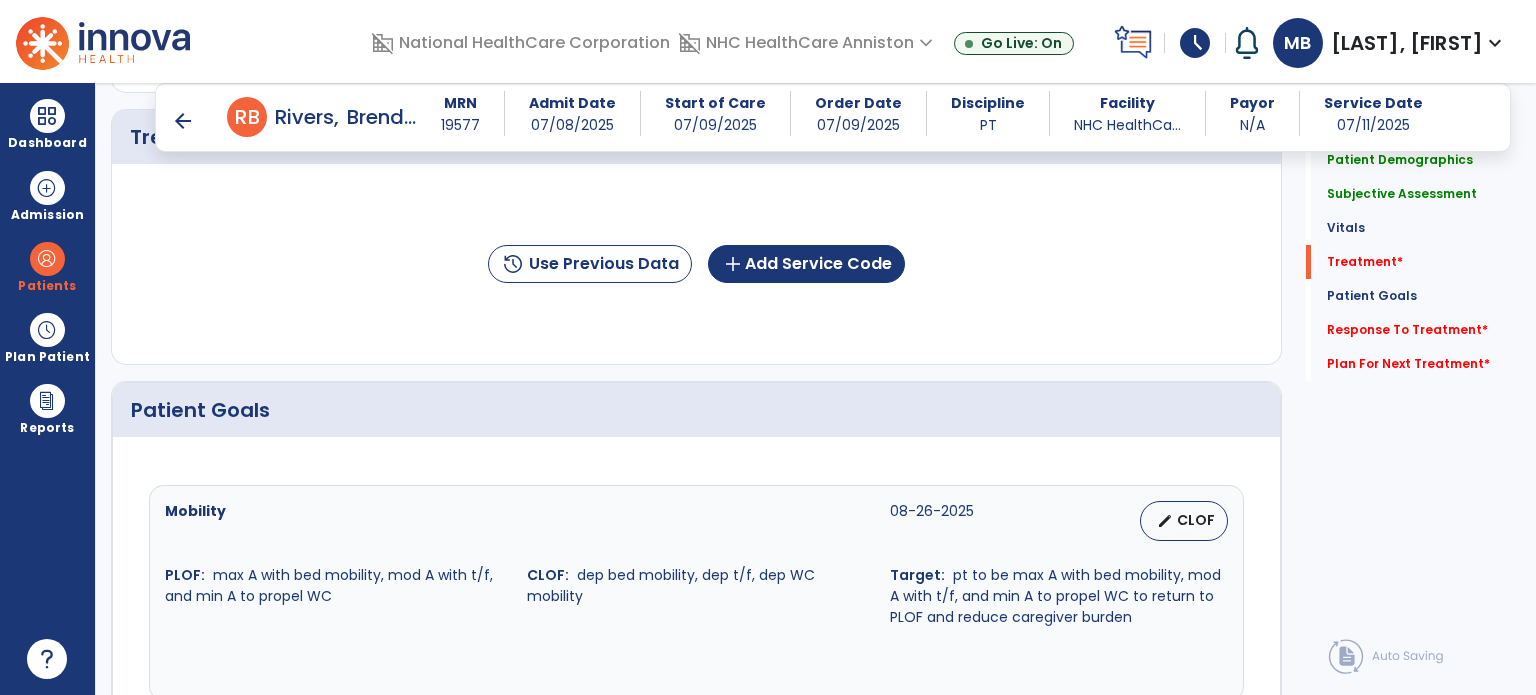 scroll, scrollTop: 1142, scrollLeft: 0, axis: vertical 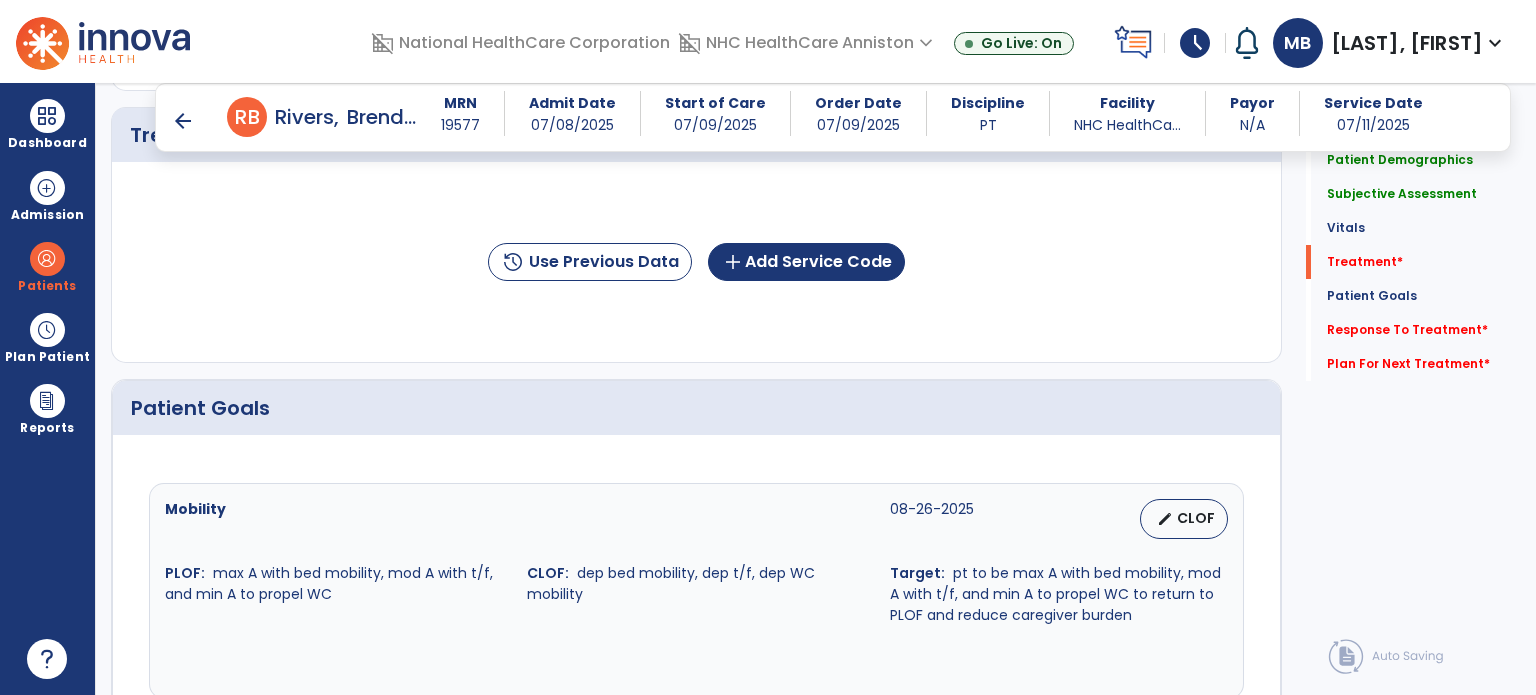 type on "**" 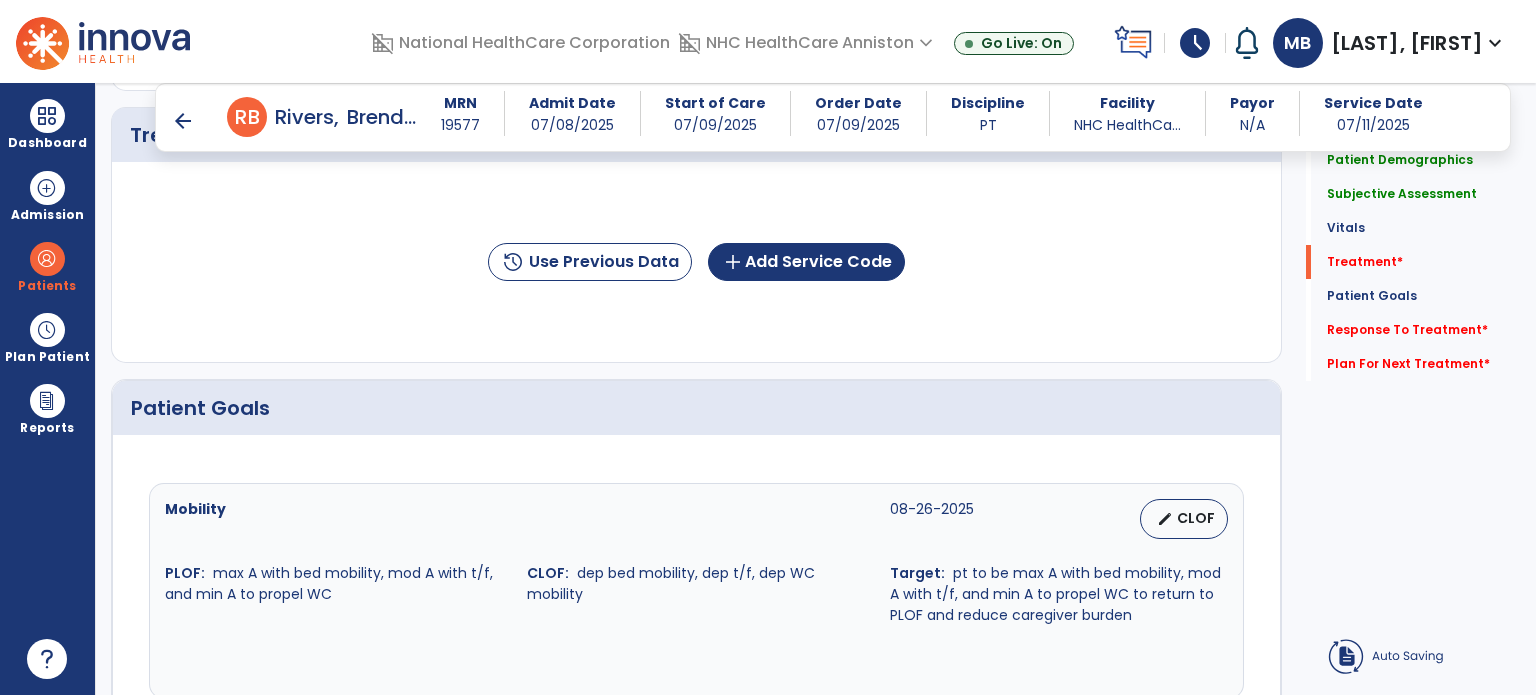 click on "history  Use Previous Data  add  Add Service Code" 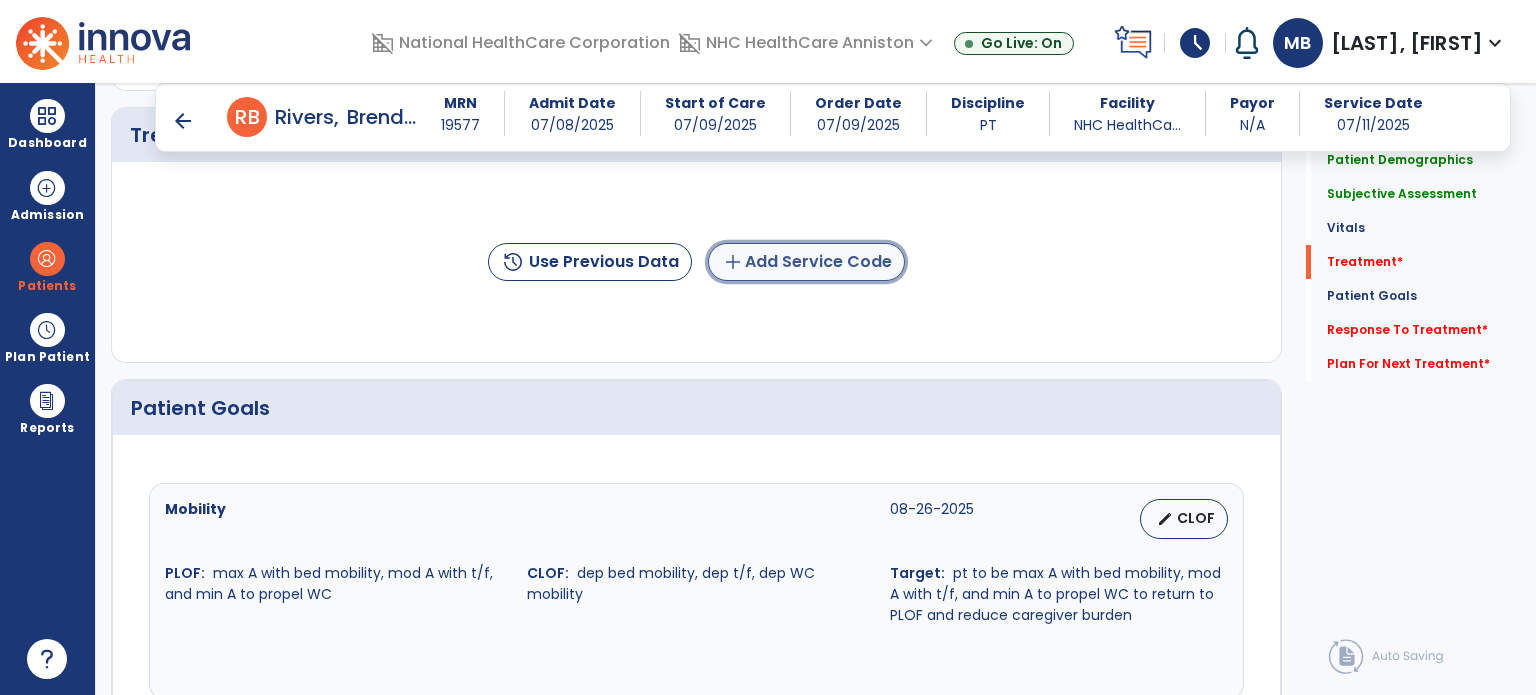 click on "add" 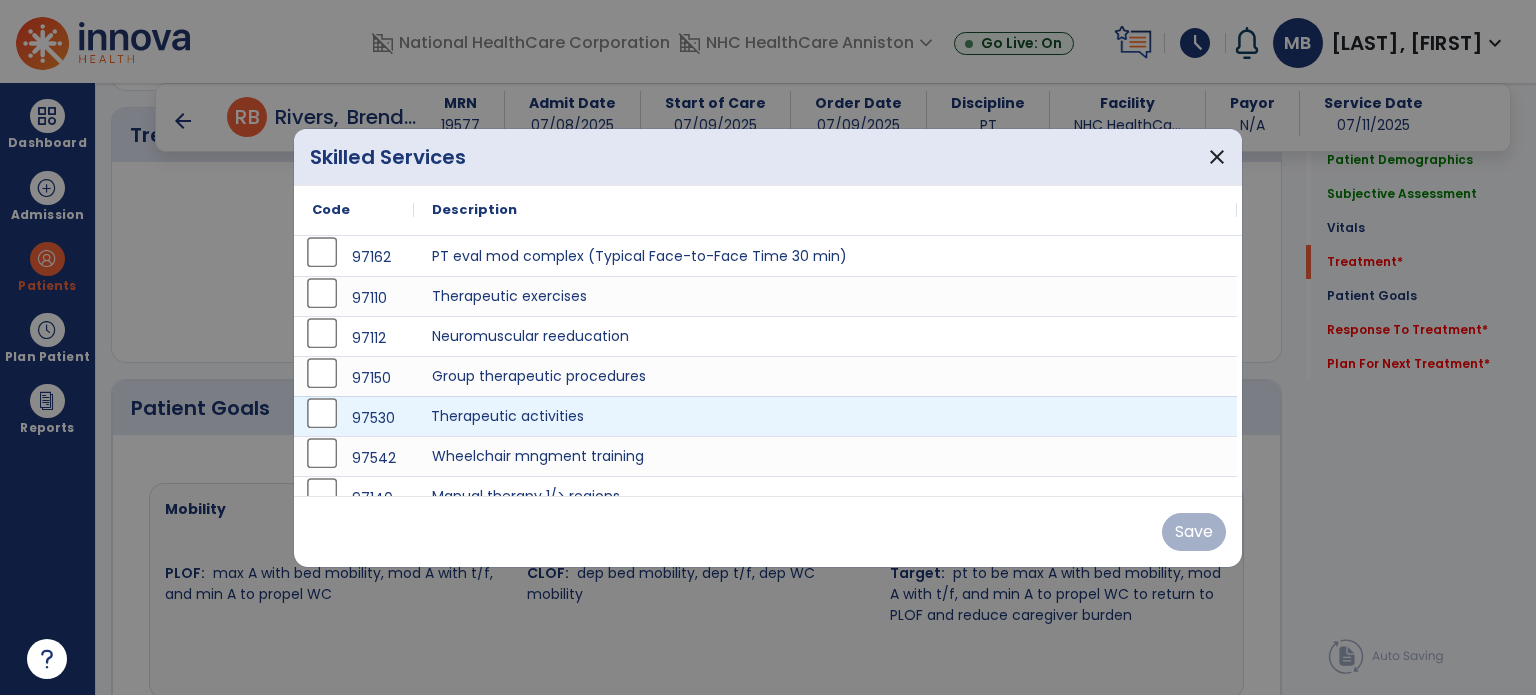 click on "Therapeutic activities" at bounding box center (825, 416) 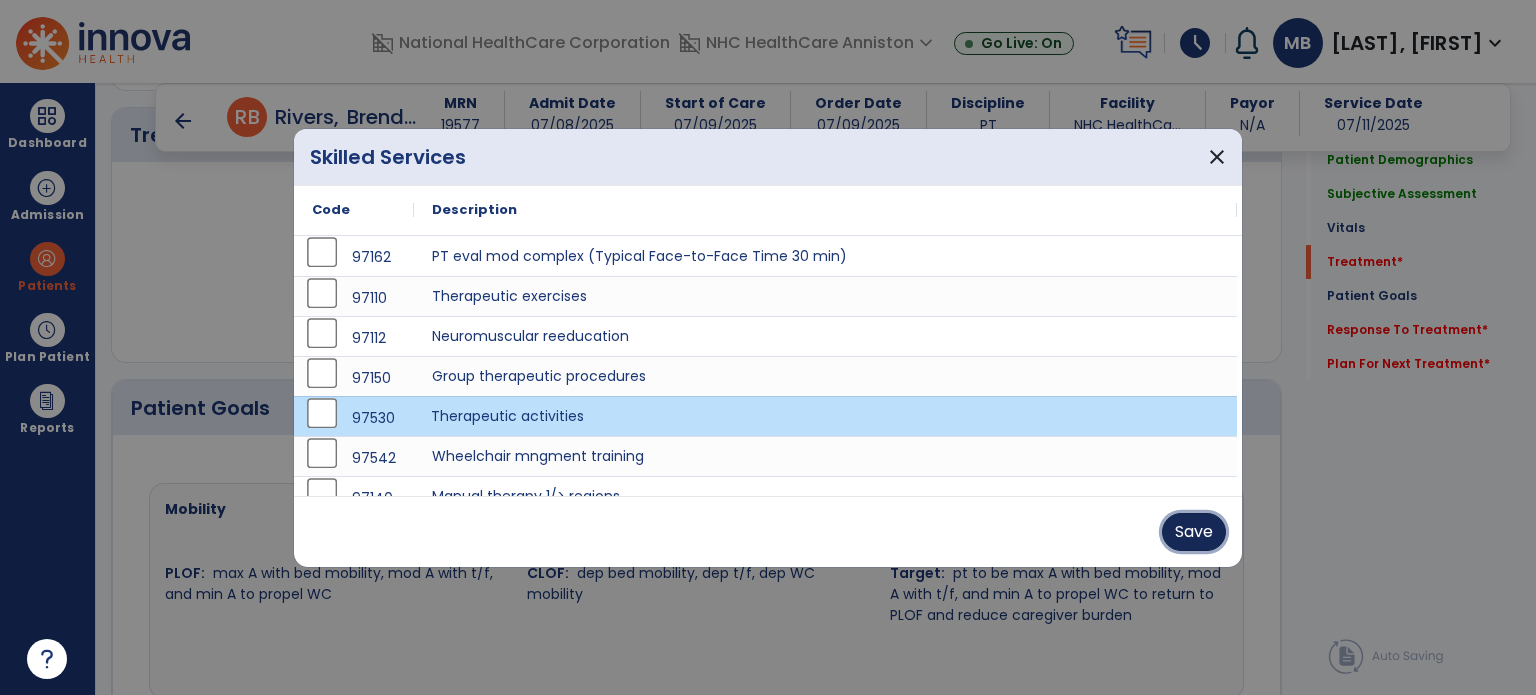 click on "Save" at bounding box center (1194, 532) 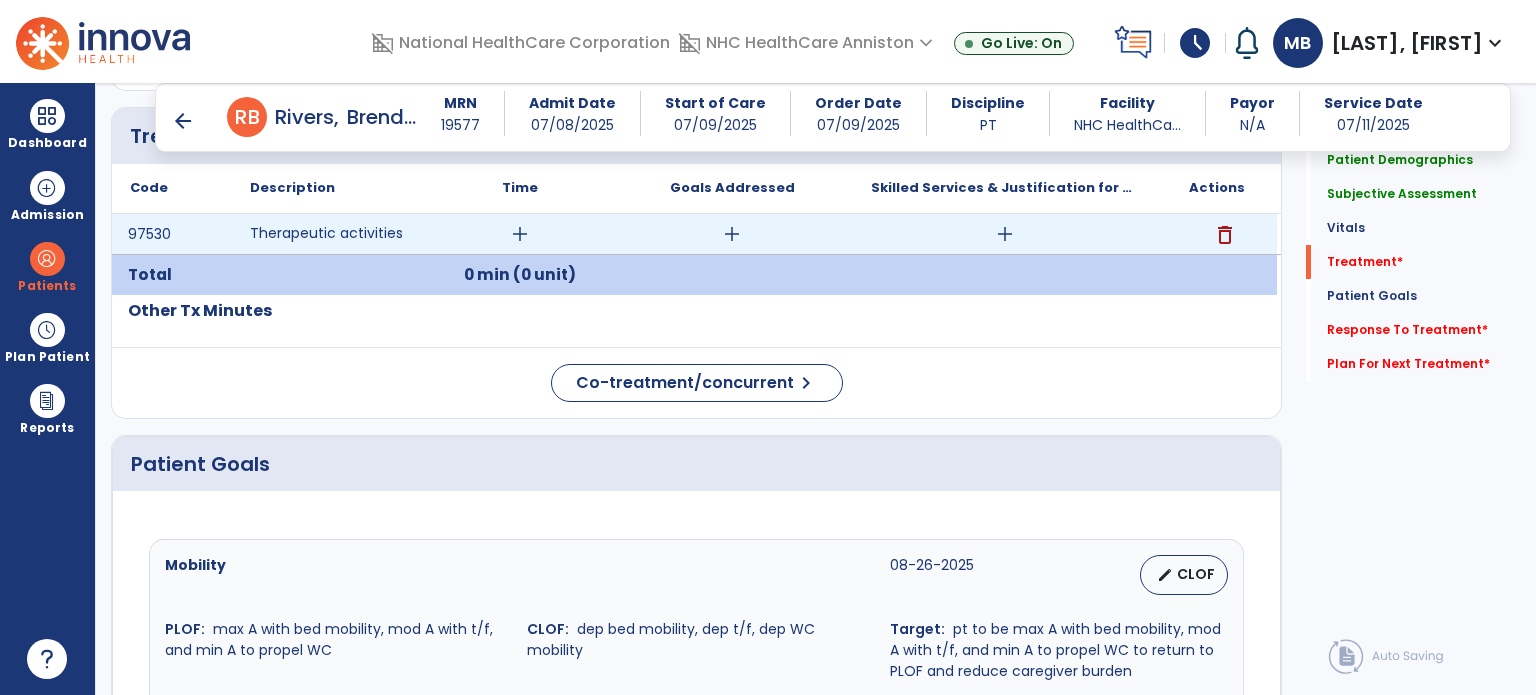 click on "Skilled Services & Justification for Tx" at bounding box center [1004, 188] 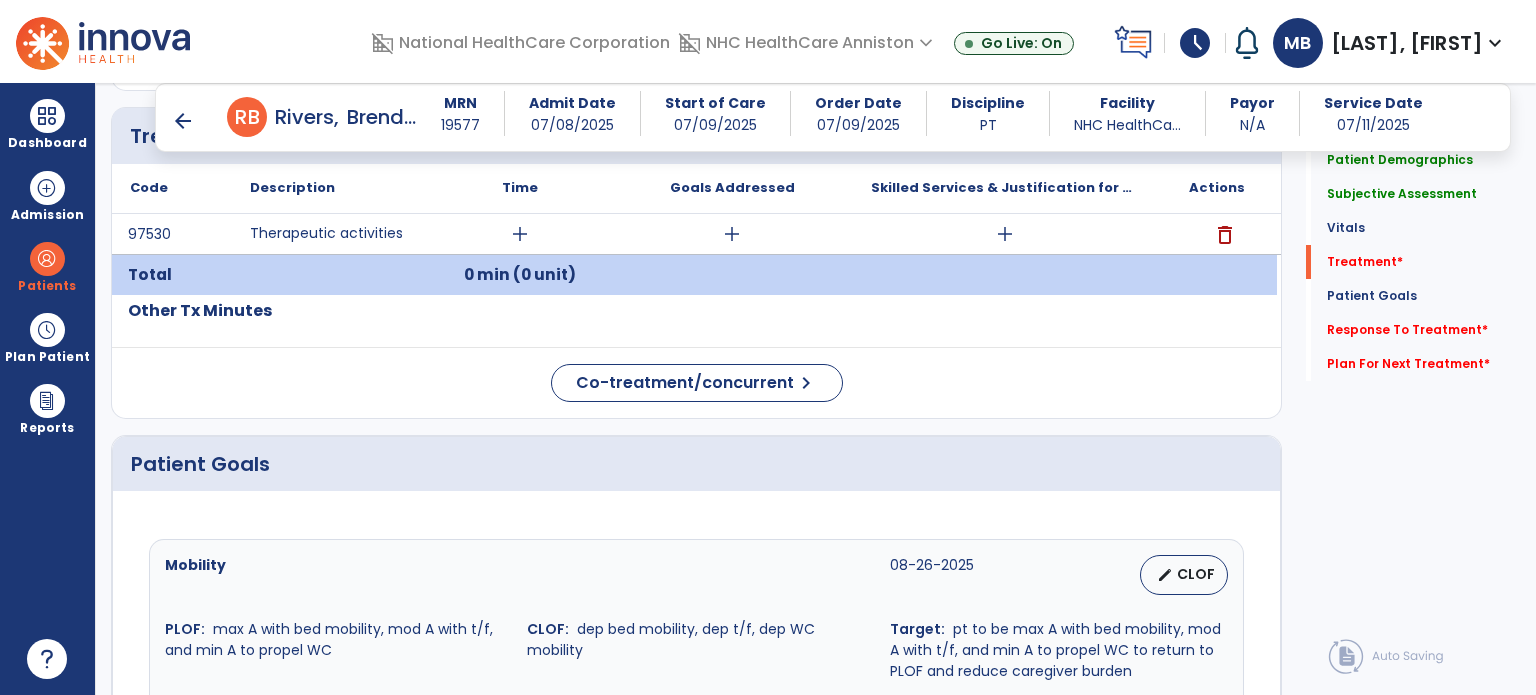 click on "add" at bounding box center (1004, 234) 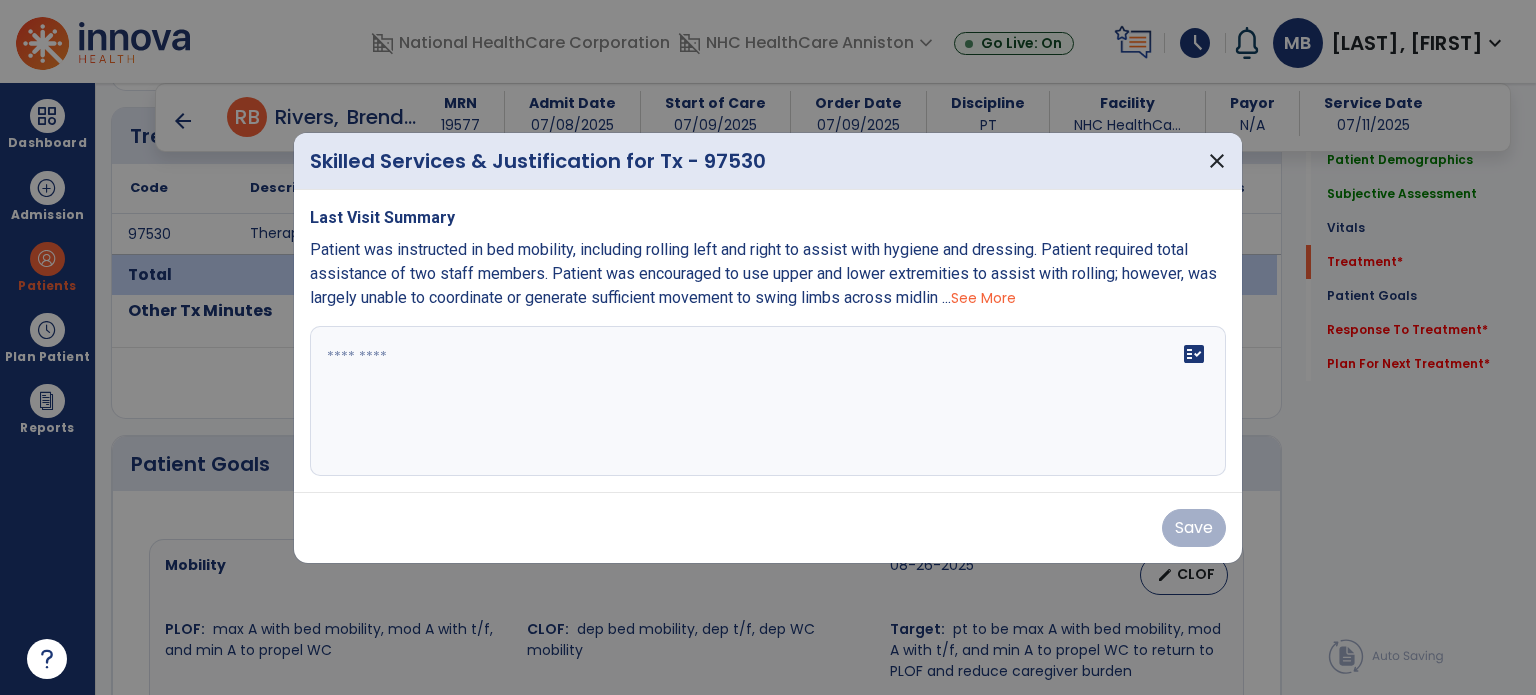 click at bounding box center (768, 401) 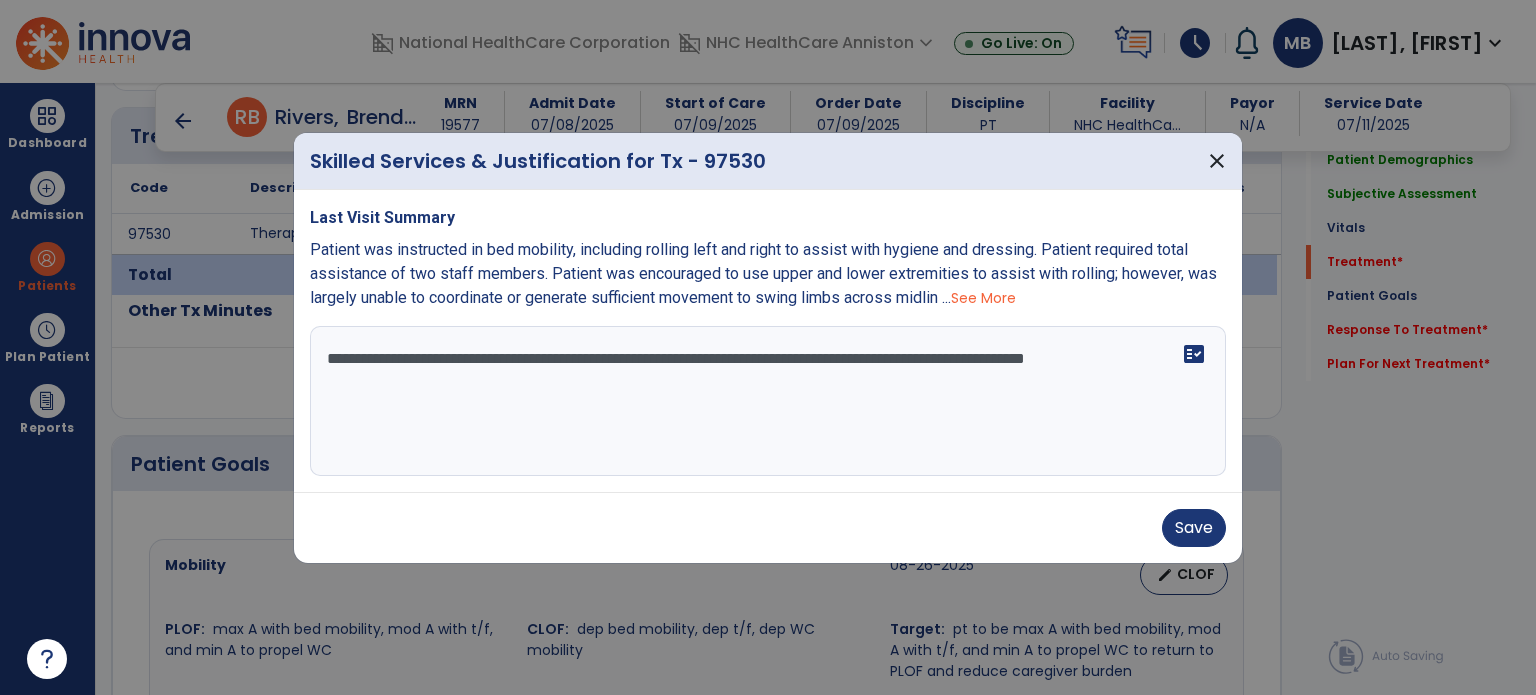 click on "**********" at bounding box center [768, 401] 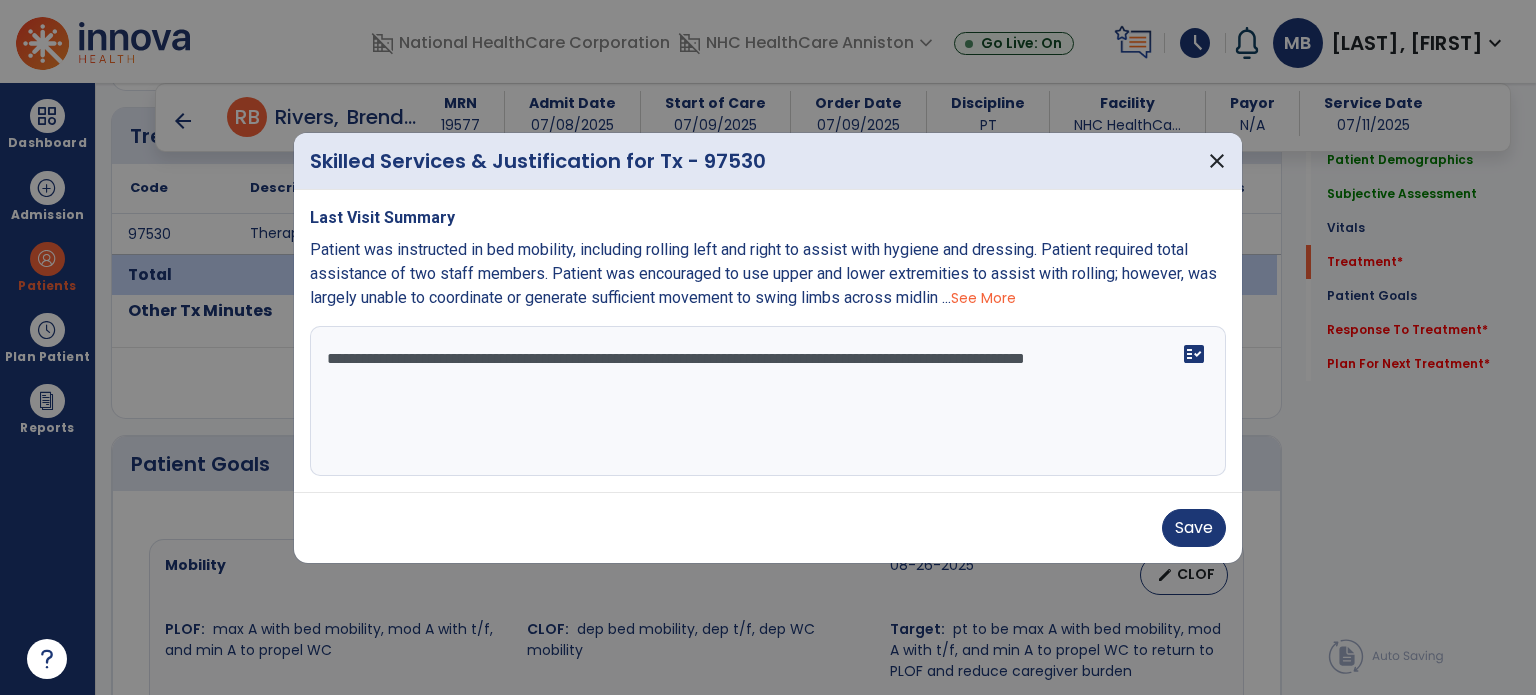 click on "**********" at bounding box center [768, 401] 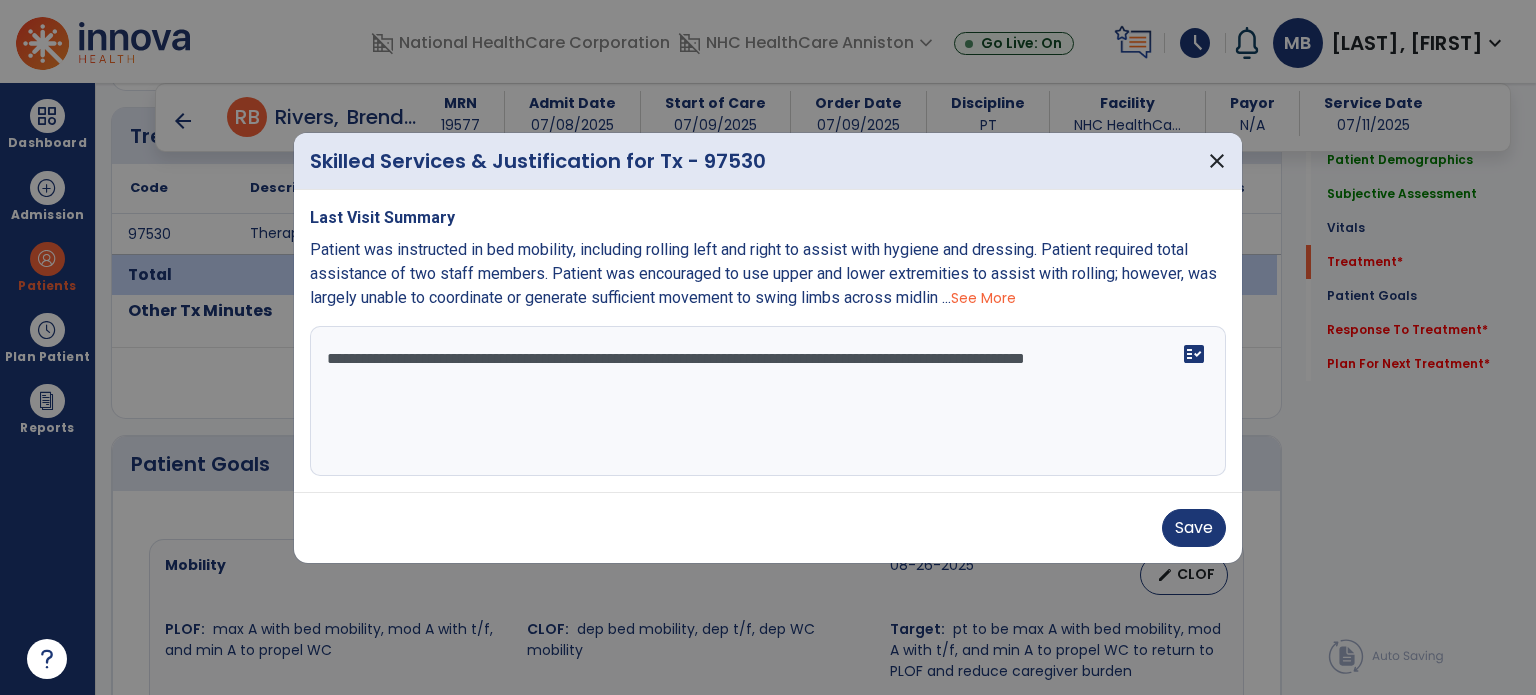click on "**********" at bounding box center [768, 401] 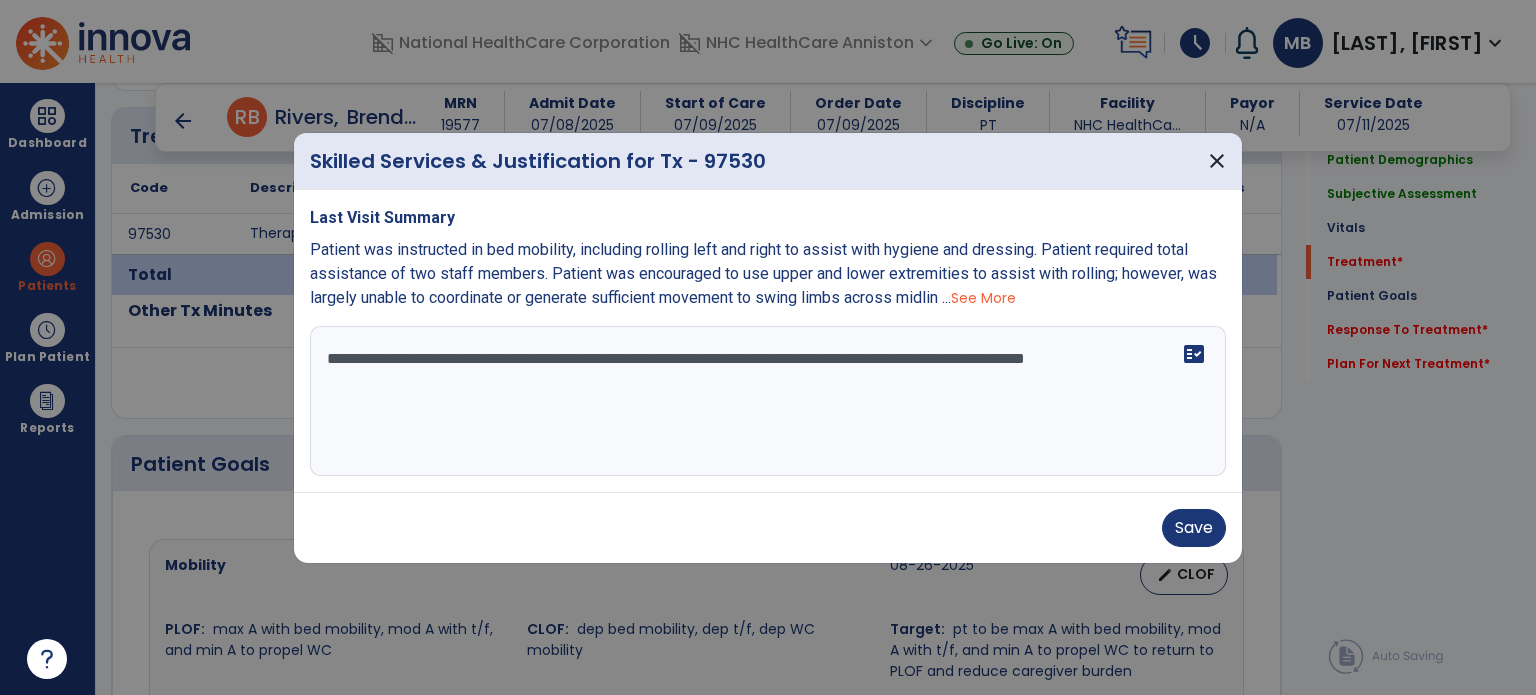 drag, startPoint x: 864, startPoint y: 355, endPoint x: 718, endPoint y: 367, distance: 146.49232 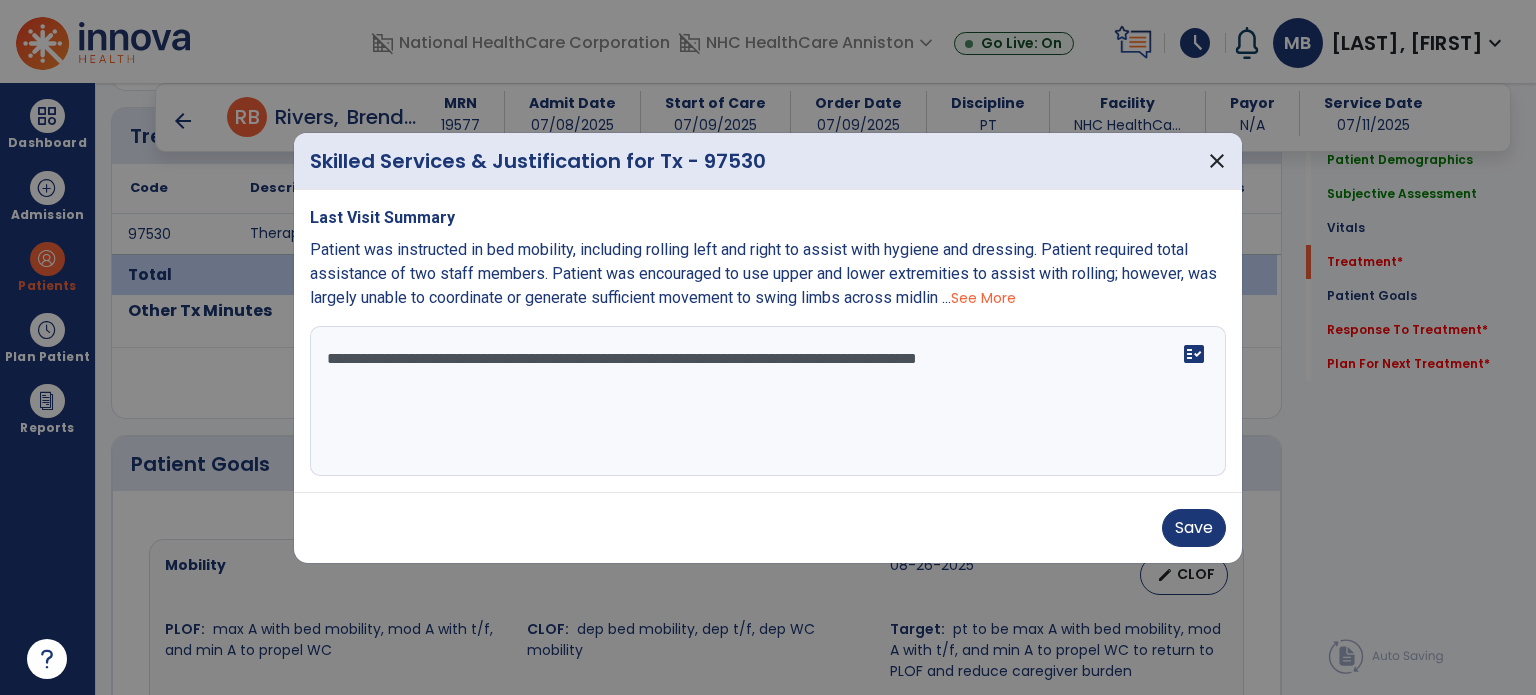 click on "**********" at bounding box center [768, 401] 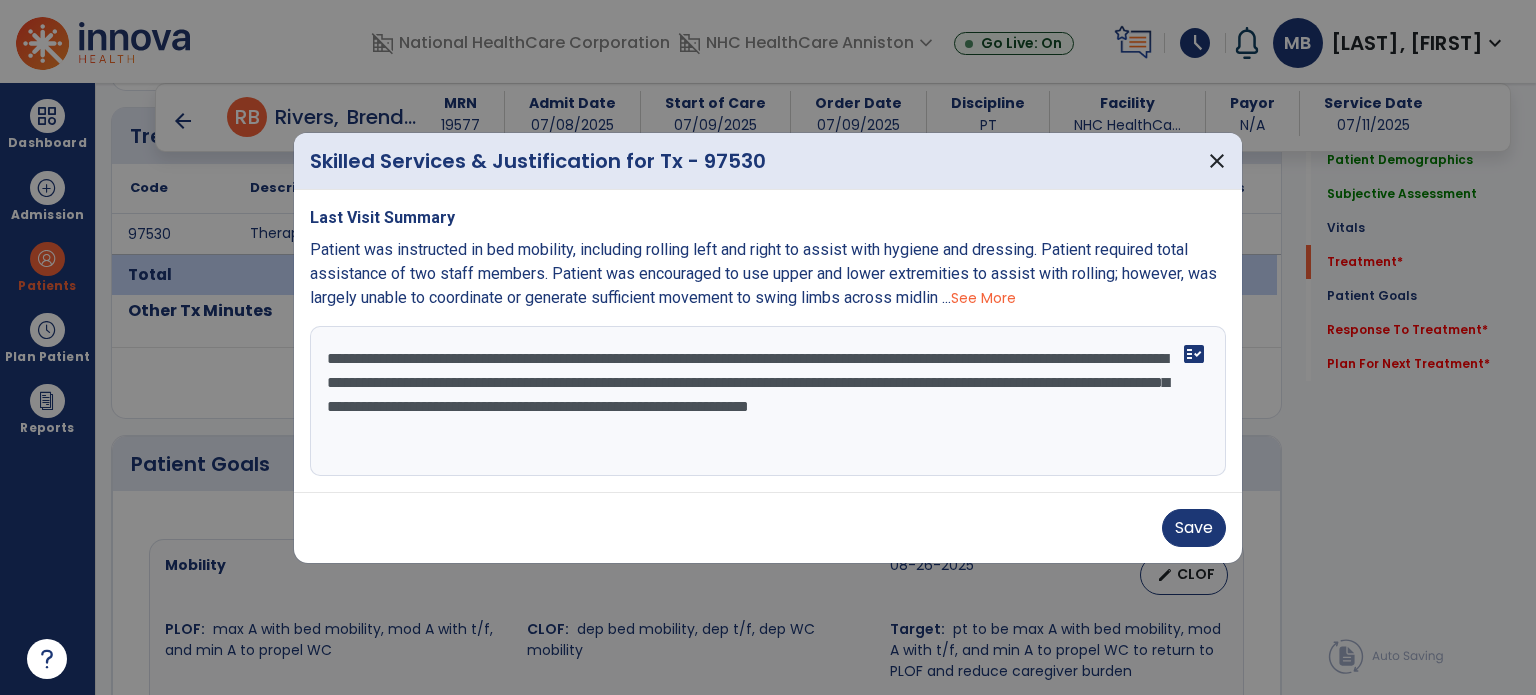 click on "**********" at bounding box center [768, 401] 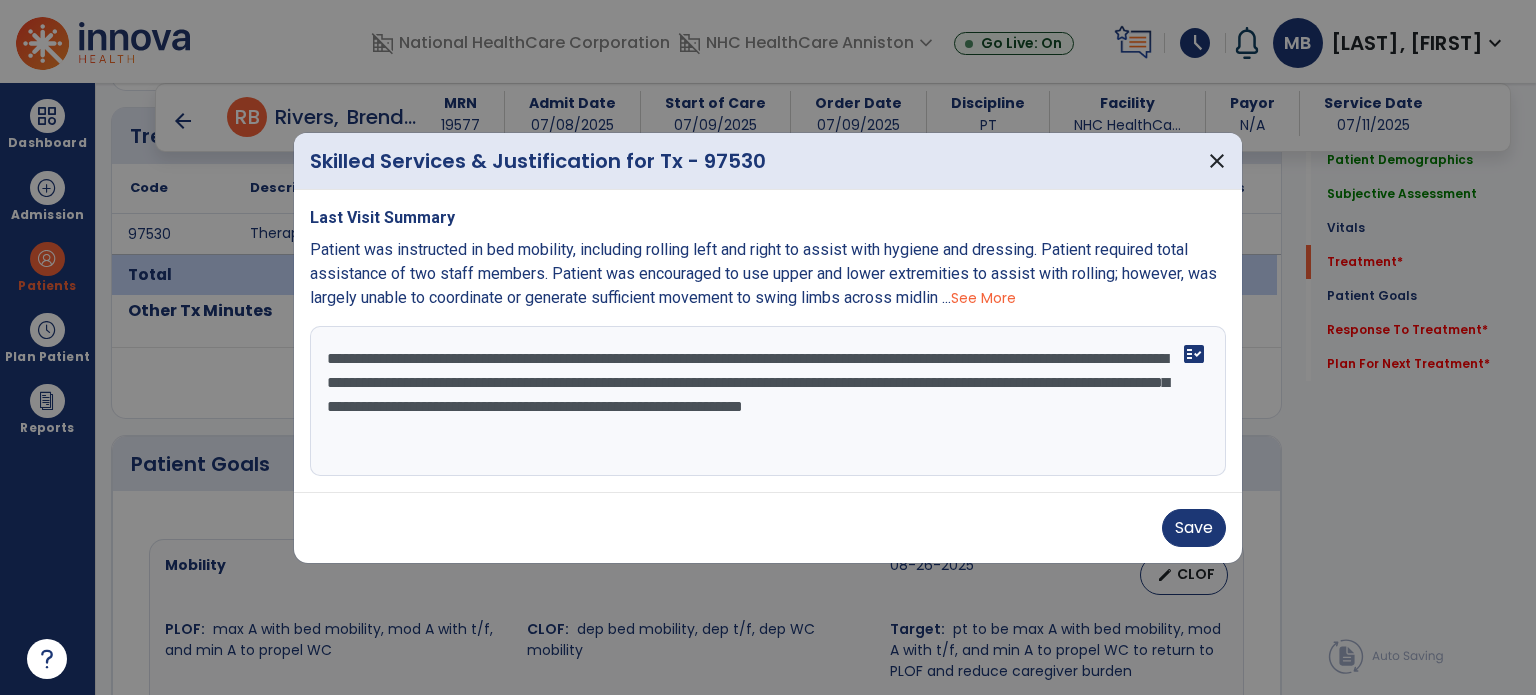 click on "**********" at bounding box center (768, 401) 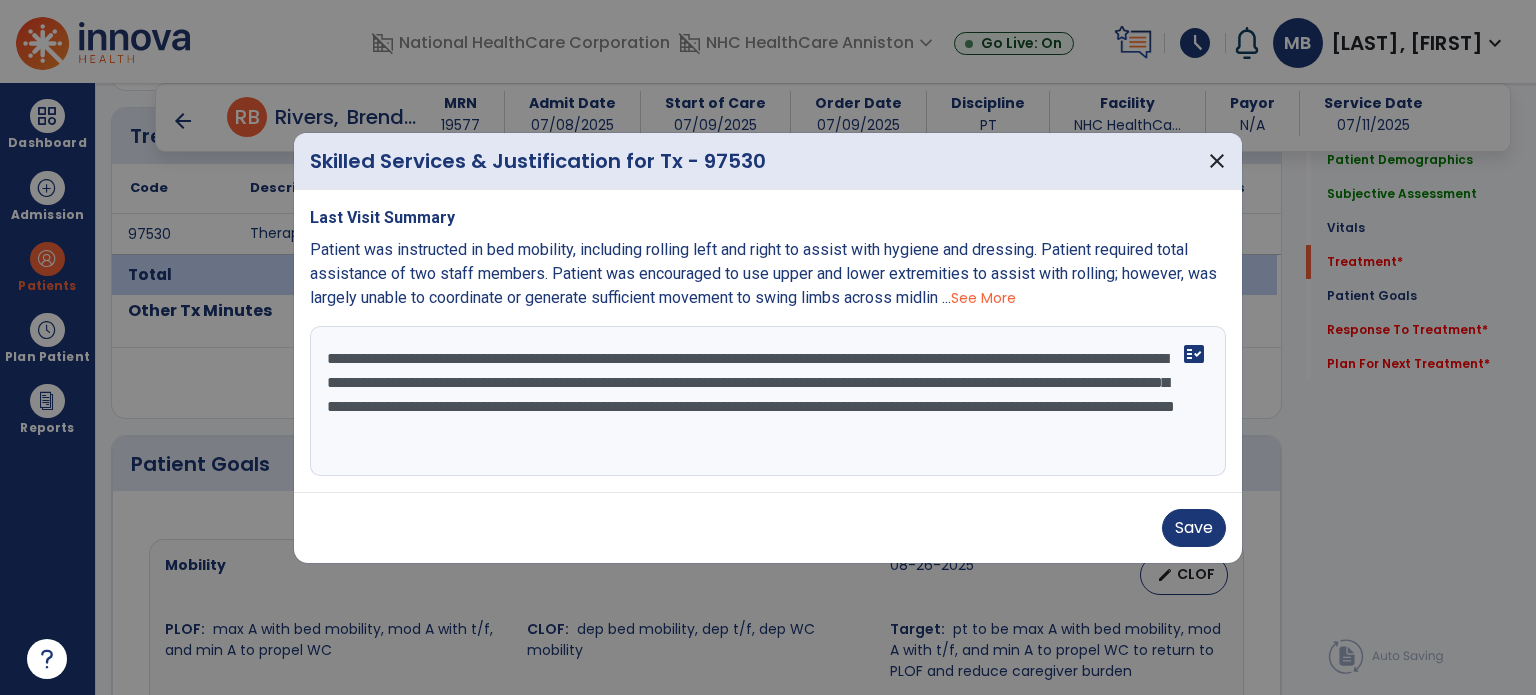 type on "**********" 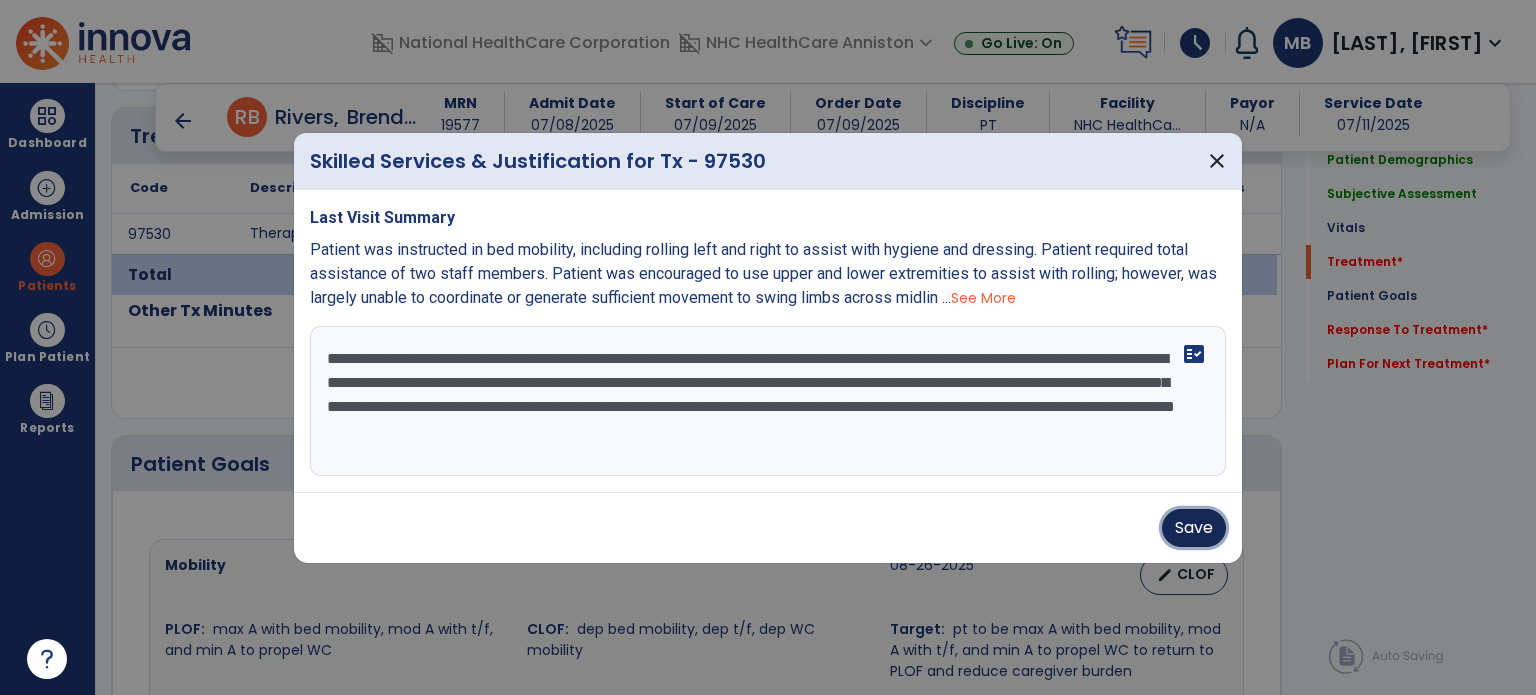 click on "Save" at bounding box center [1194, 528] 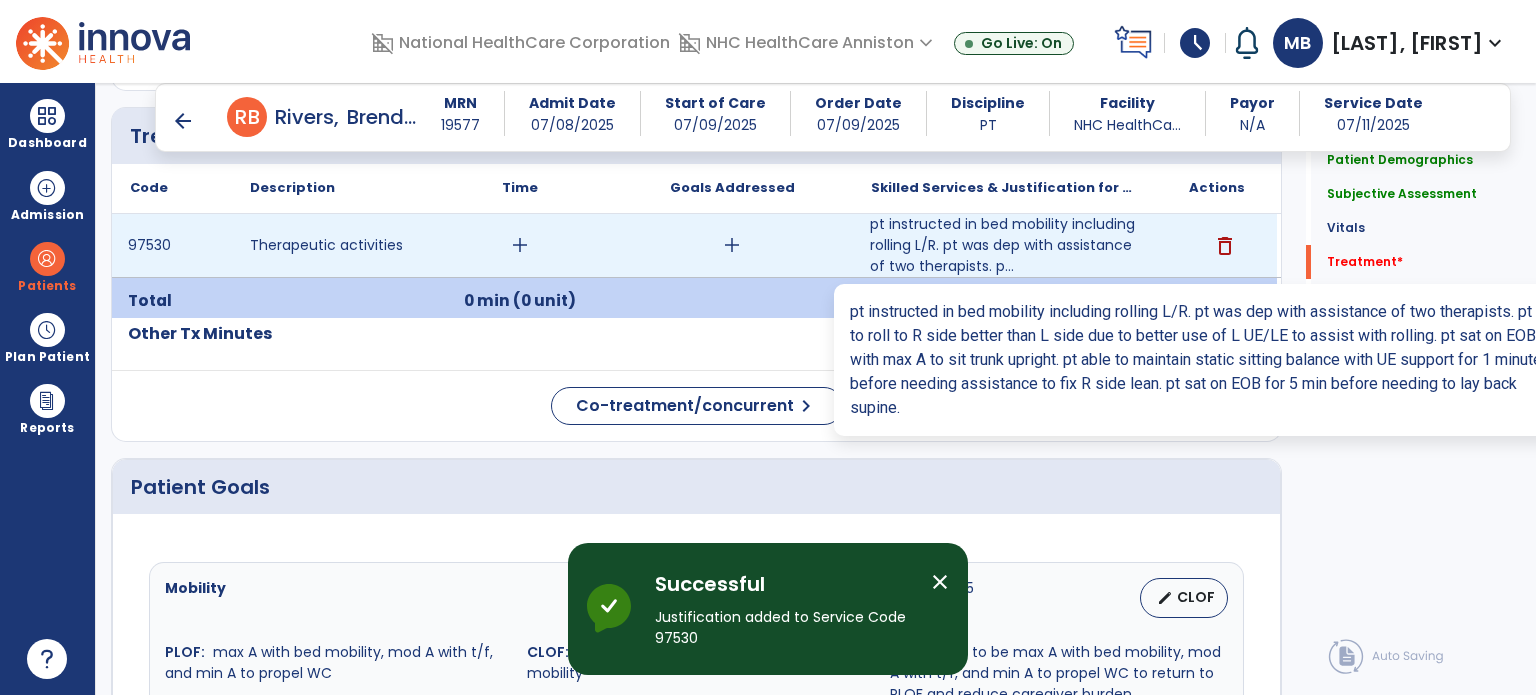 click on "pt instructed in bed mobility including rolling L/R. pt was dep with assistance of two therapists. p..." at bounding box center (1004, 245) 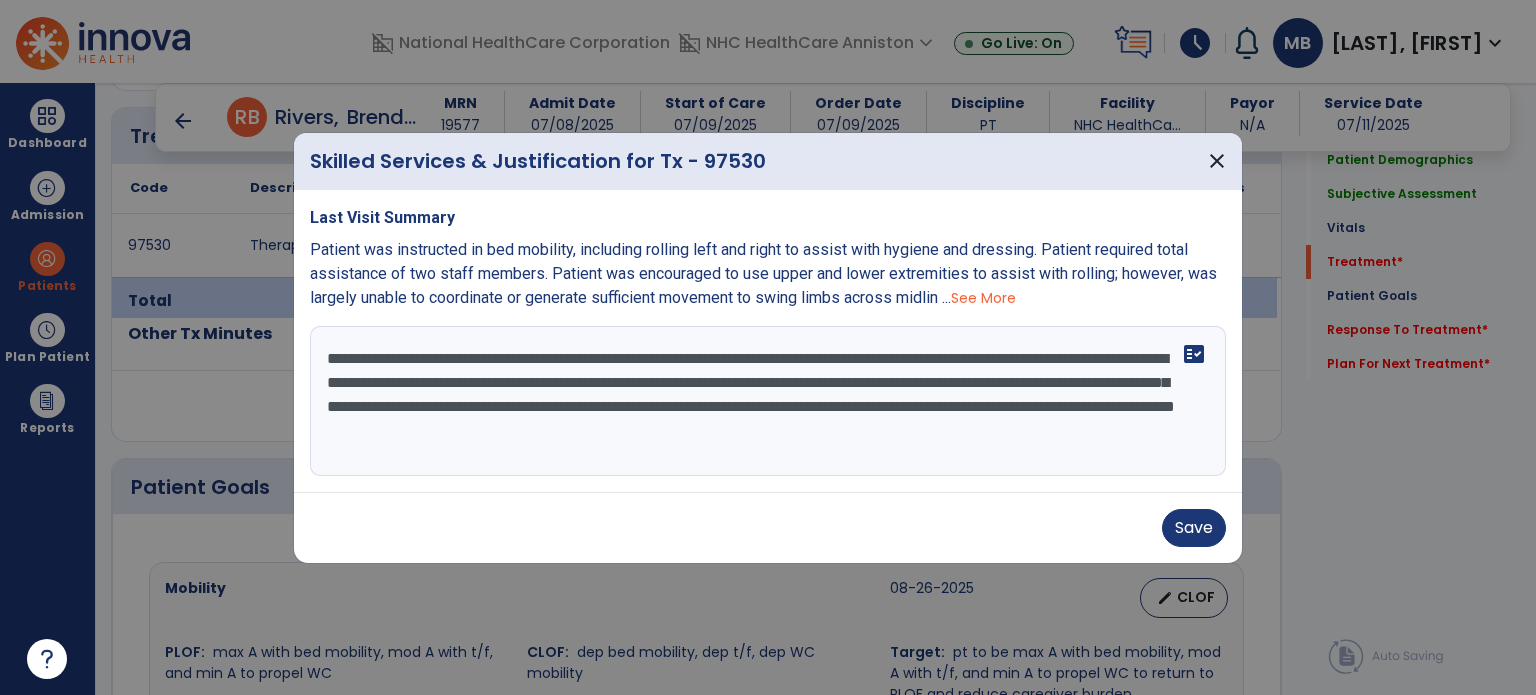 click on "**********" at bounding box center [768, 401] 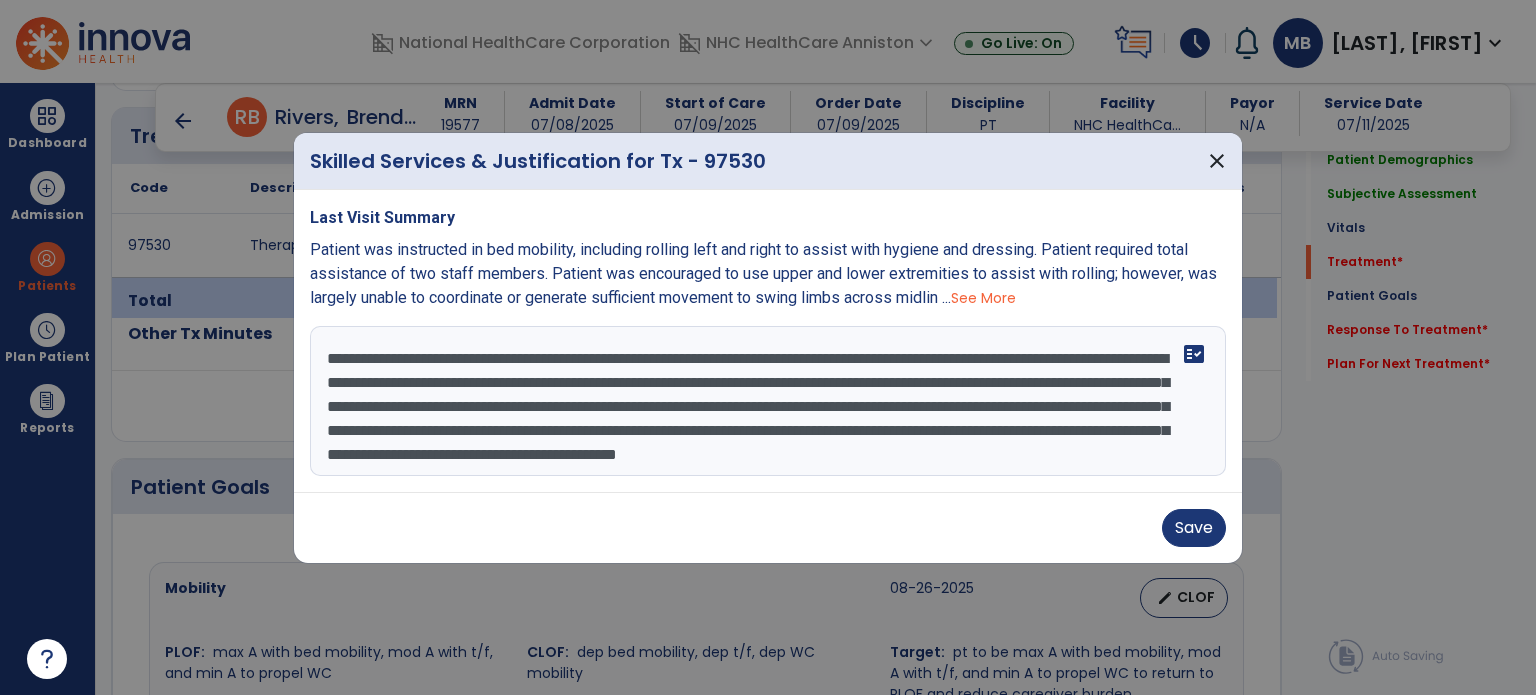 scroll, scrollTop: 15, scrollLeft: 0, axis: vertical 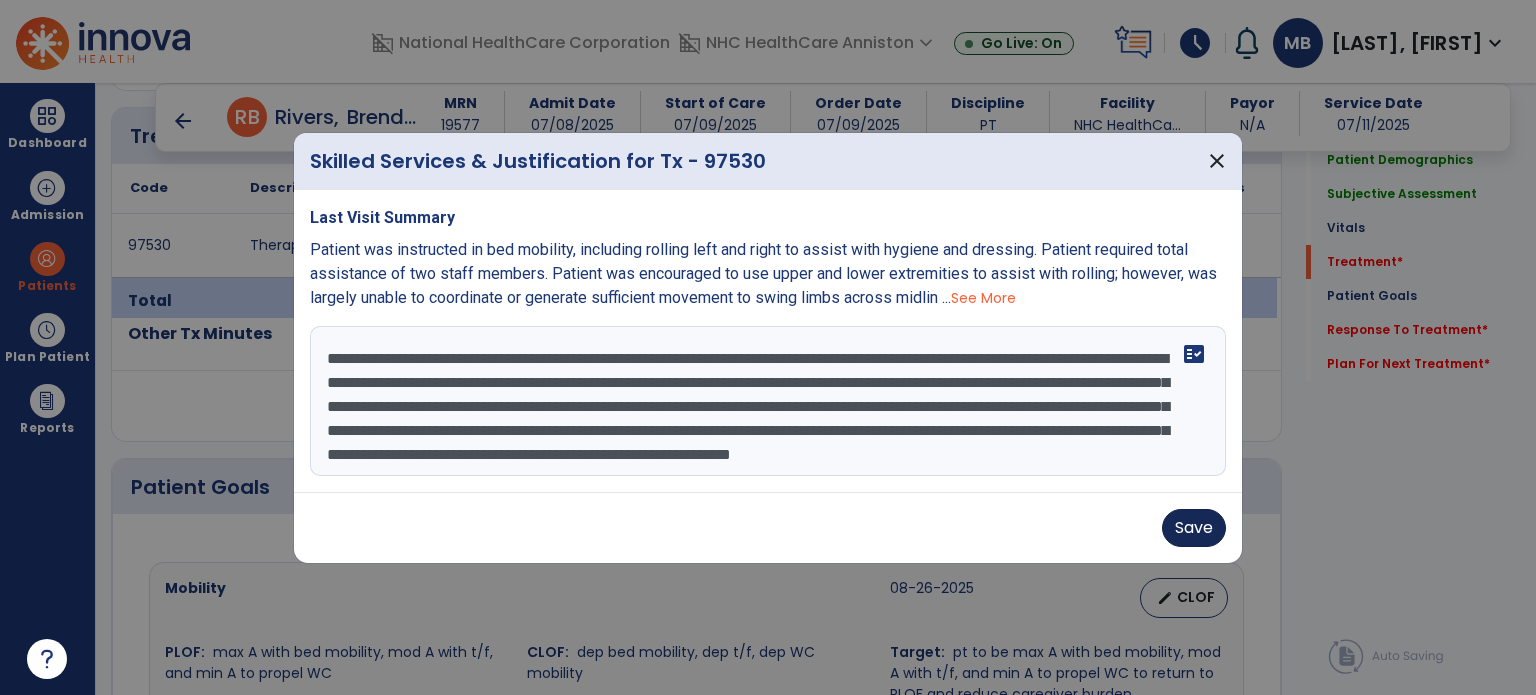 type on "**********" 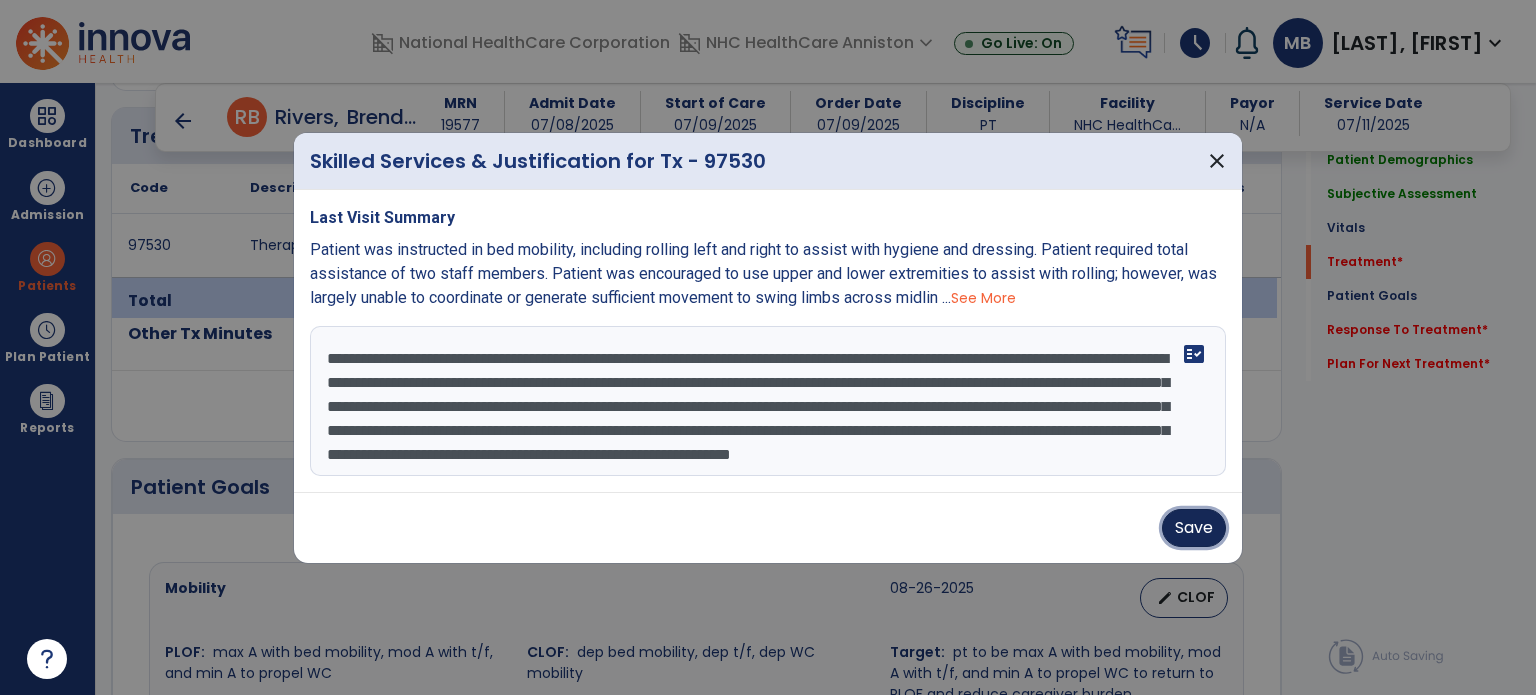 click on "Save" at bounding box center (1194, 528) 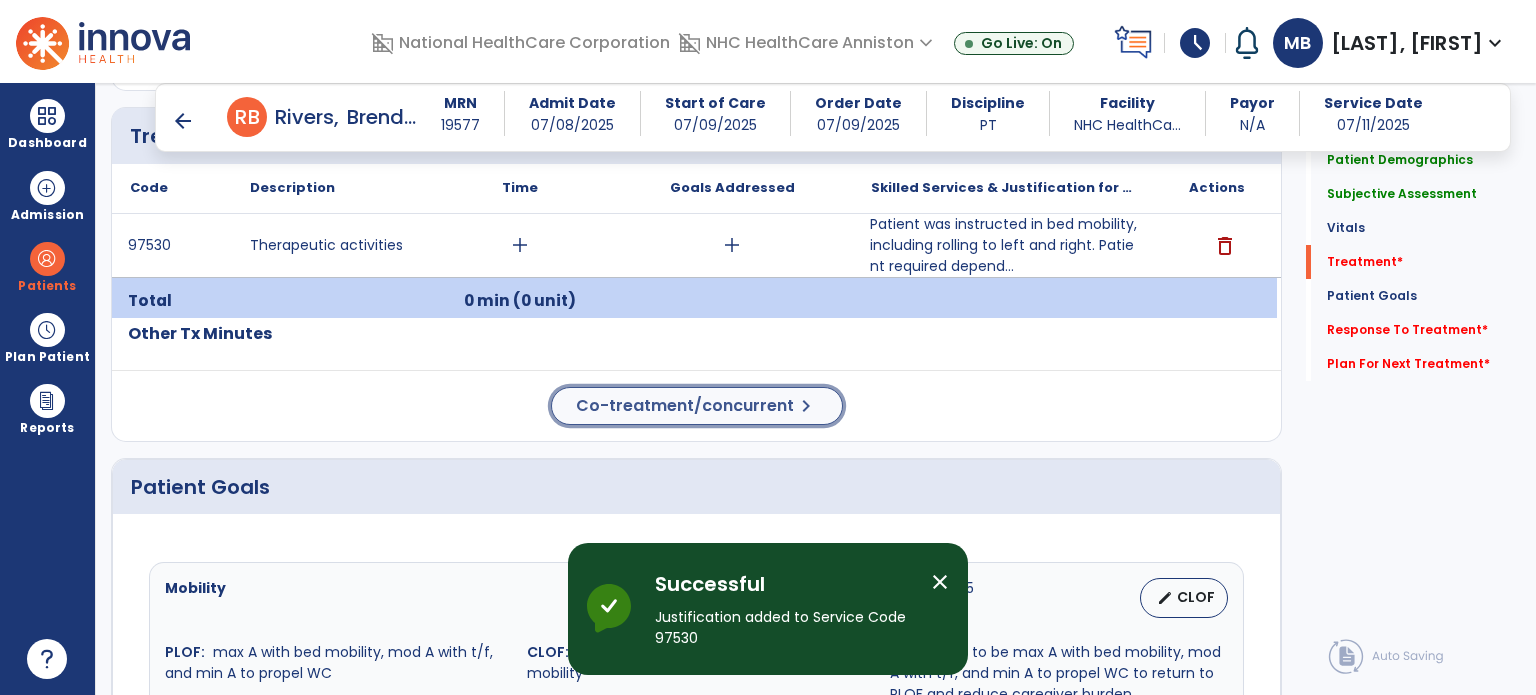 click on "Co-treatment/concurrent" 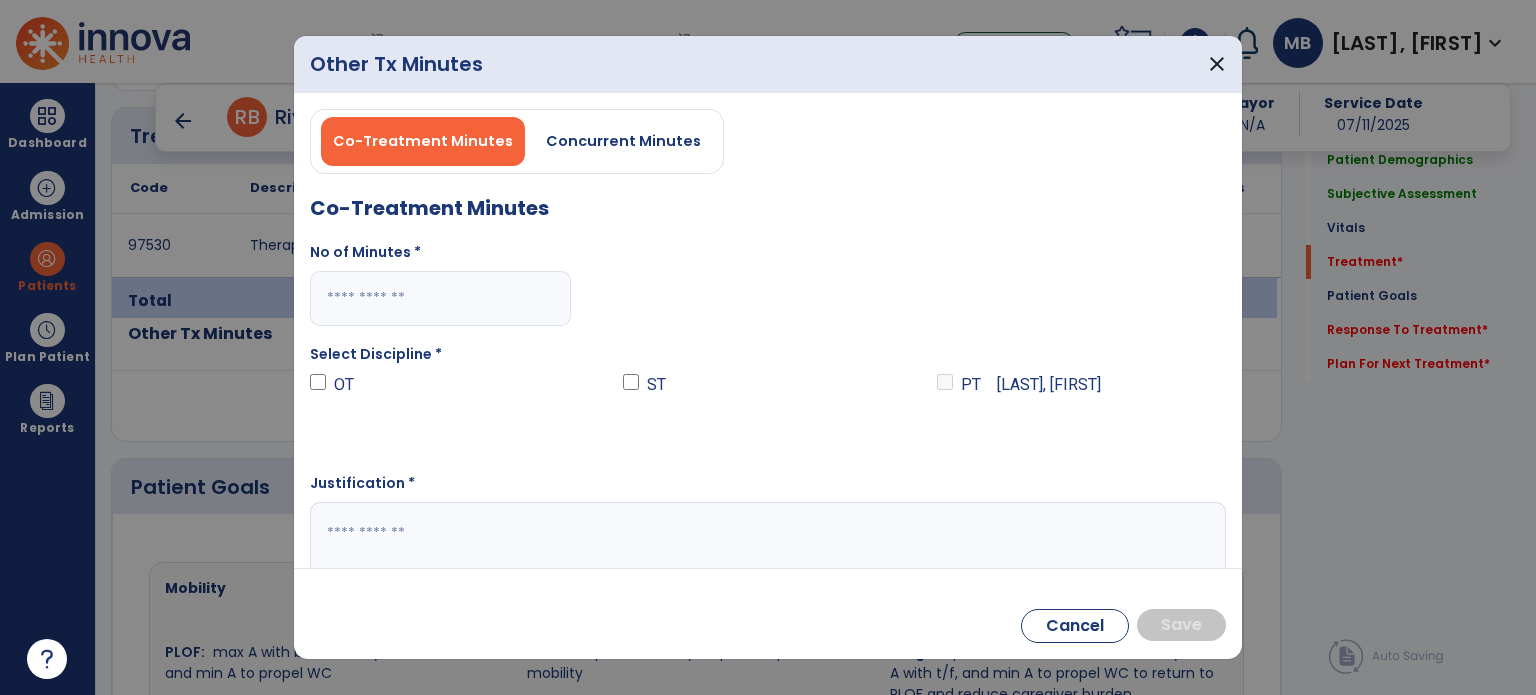 click at bounding box center (440, 298) 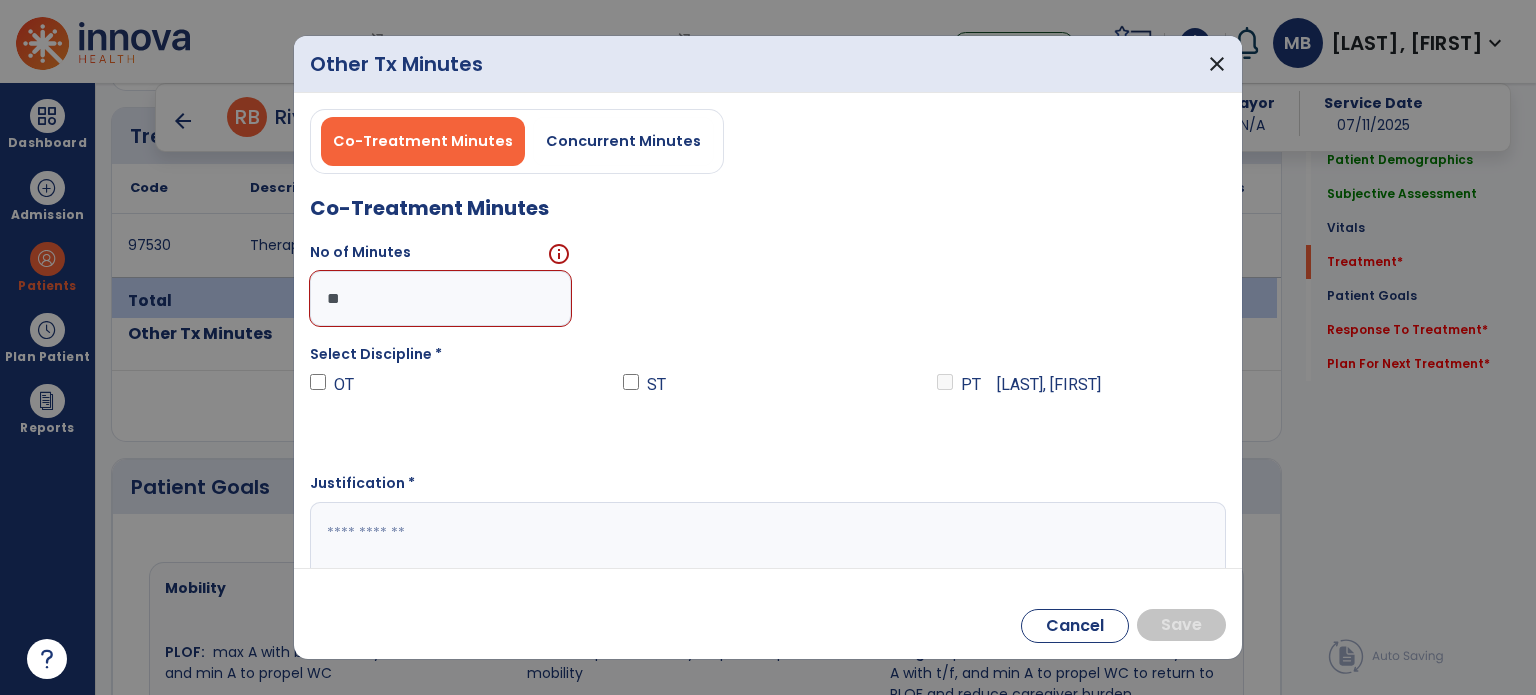 type on "**" 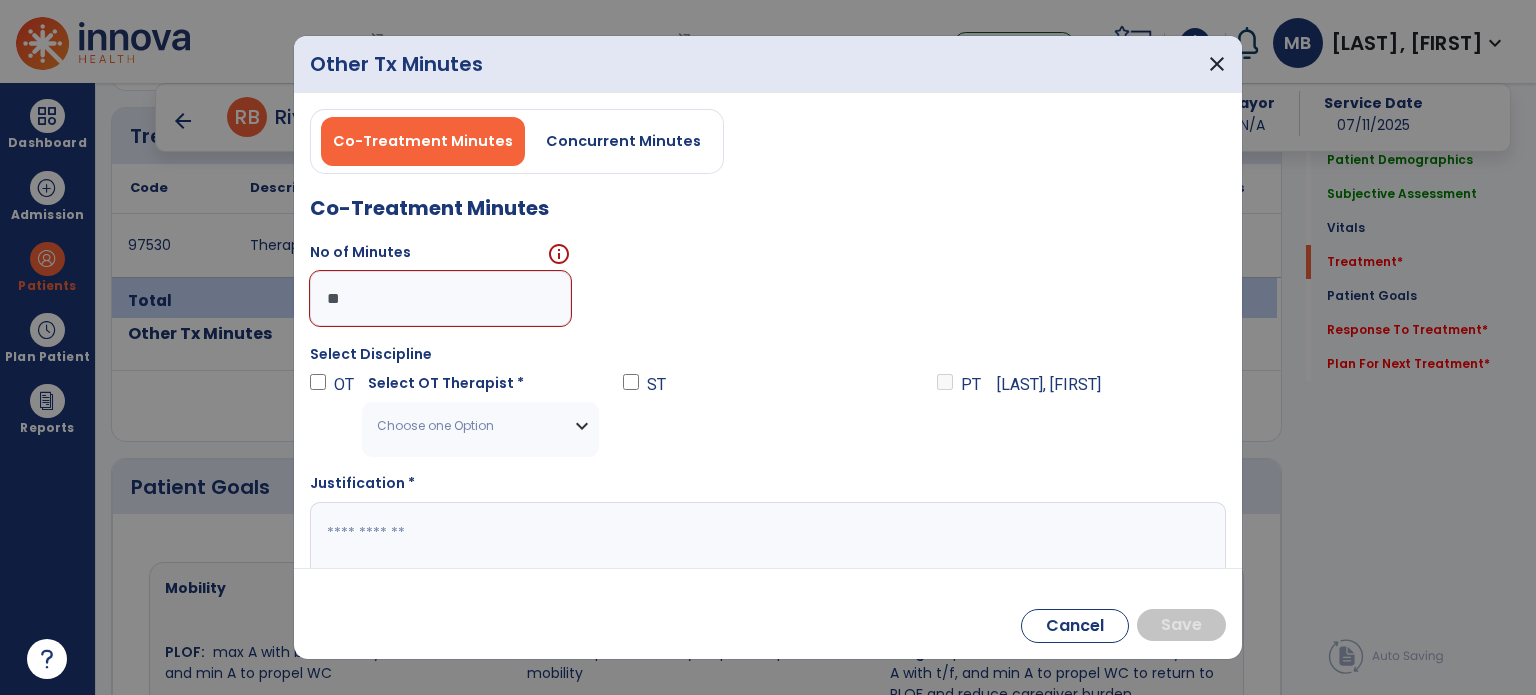 click on "Choose one Option" at bounding box center (468, 426) 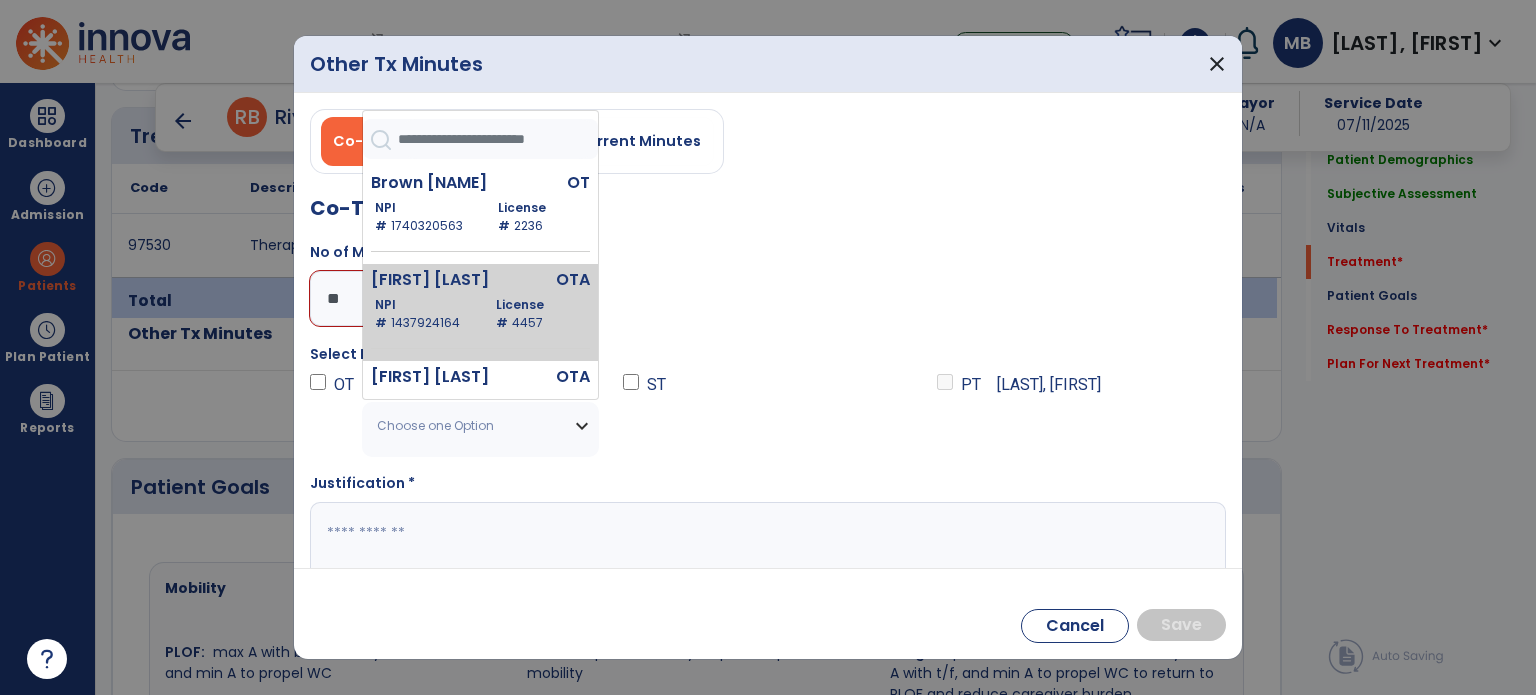 click on "License # [NUMBER]" at bounding box center (539, 314) 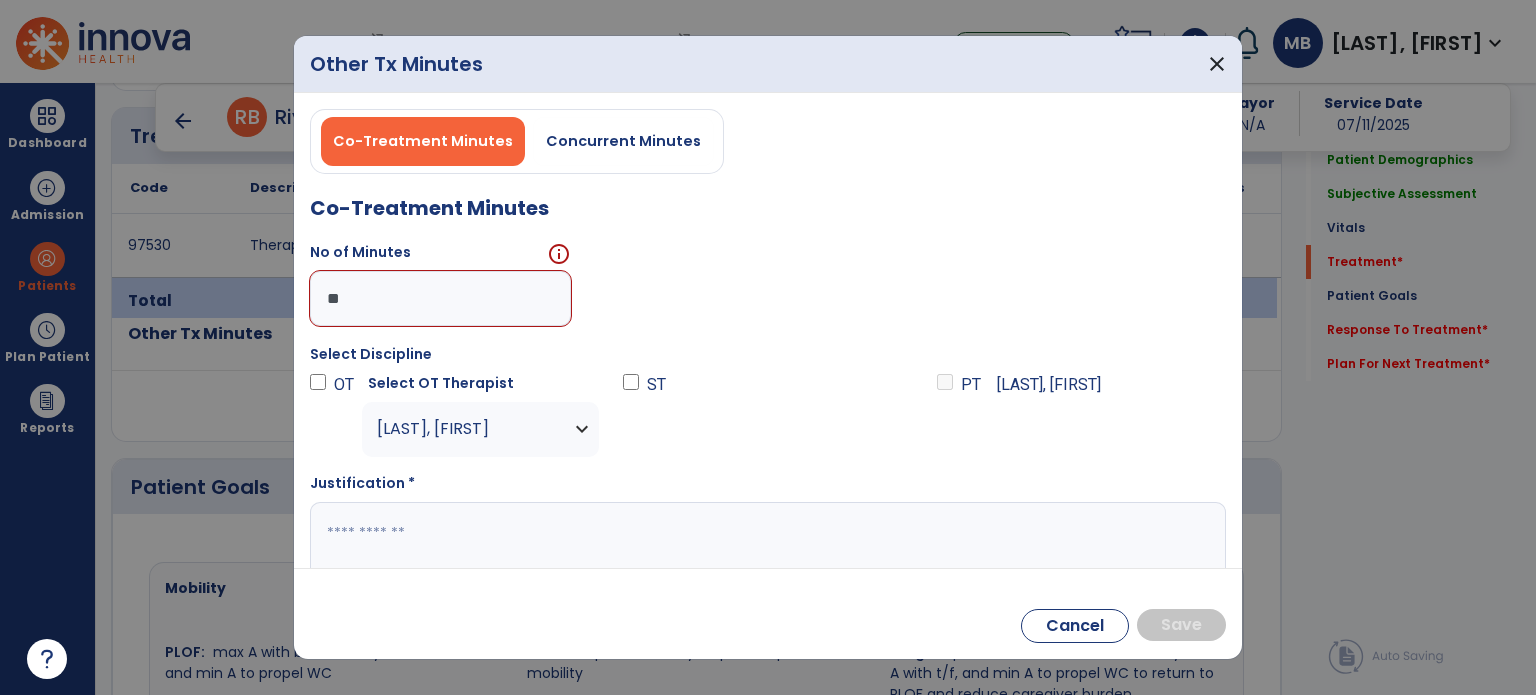 click at bounding box center [766, 541] 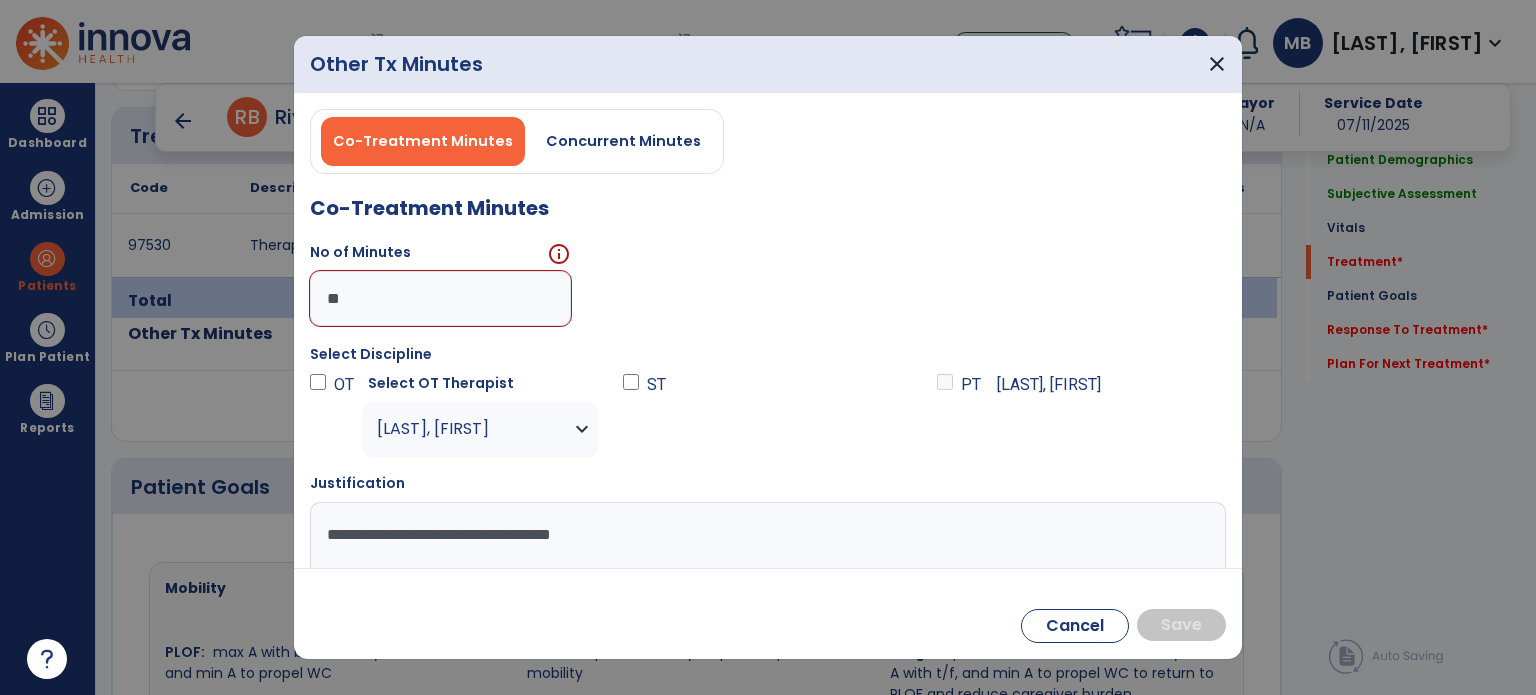 click on "Cancel Save" at bounding box center (768, 613) 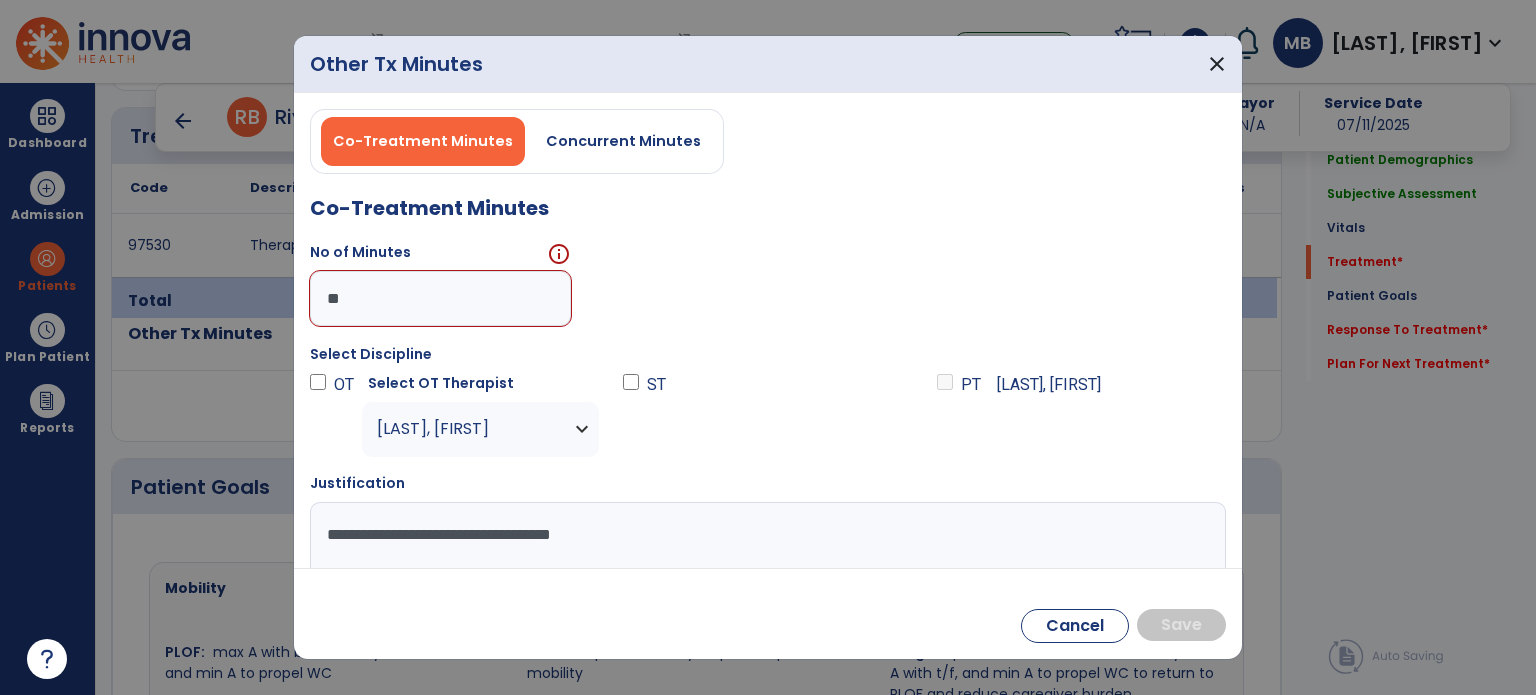 paste on "**********" 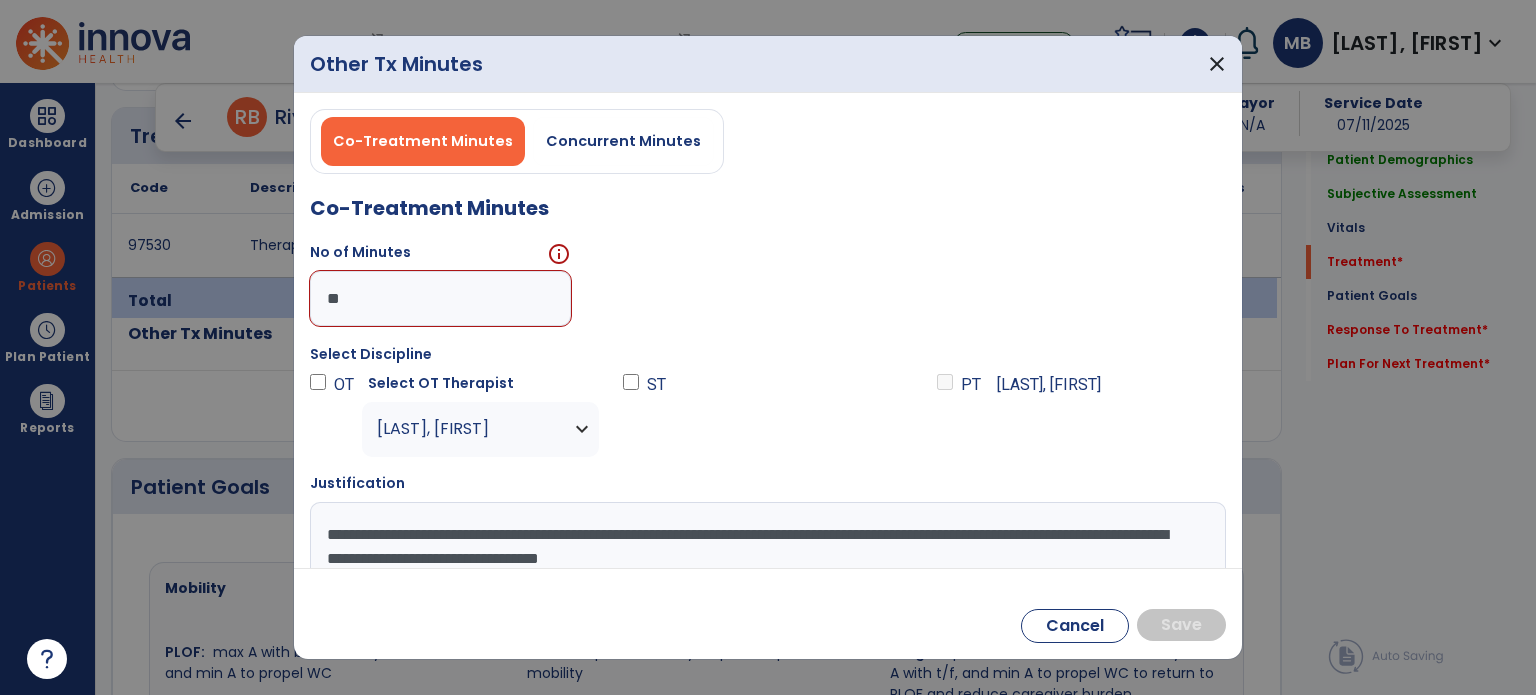 scroll, scrollTop: 1, scrollLeft: 0, axis: vertical 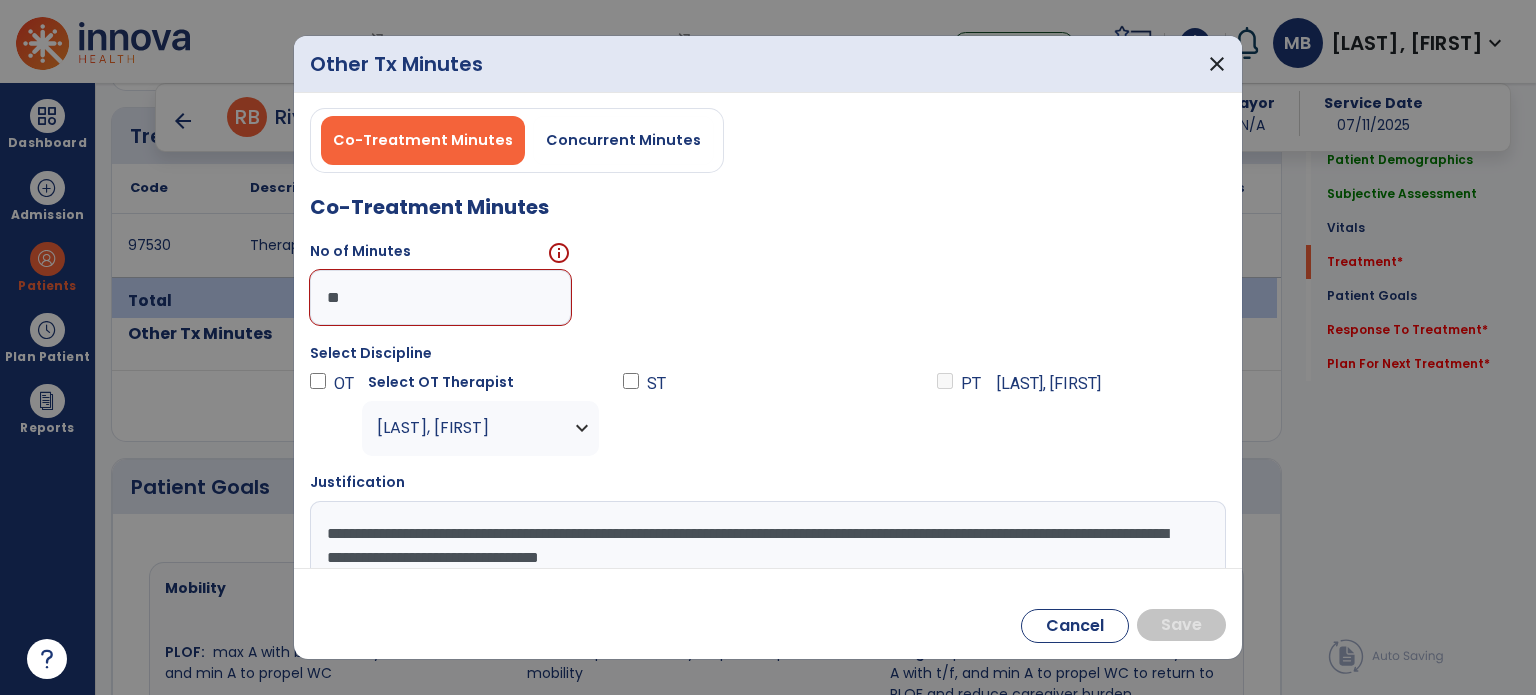 type on "**********" 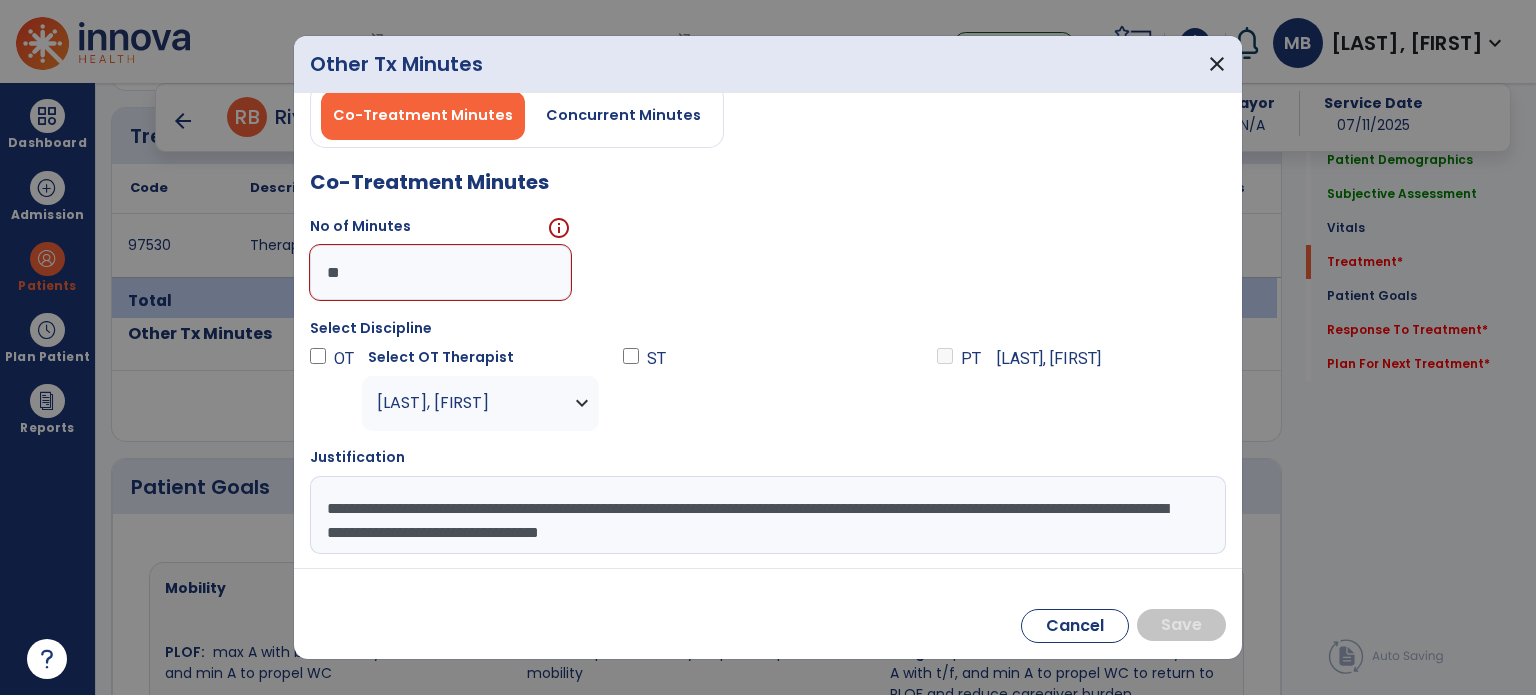 click on "**********" at bounding box center (768, 363) 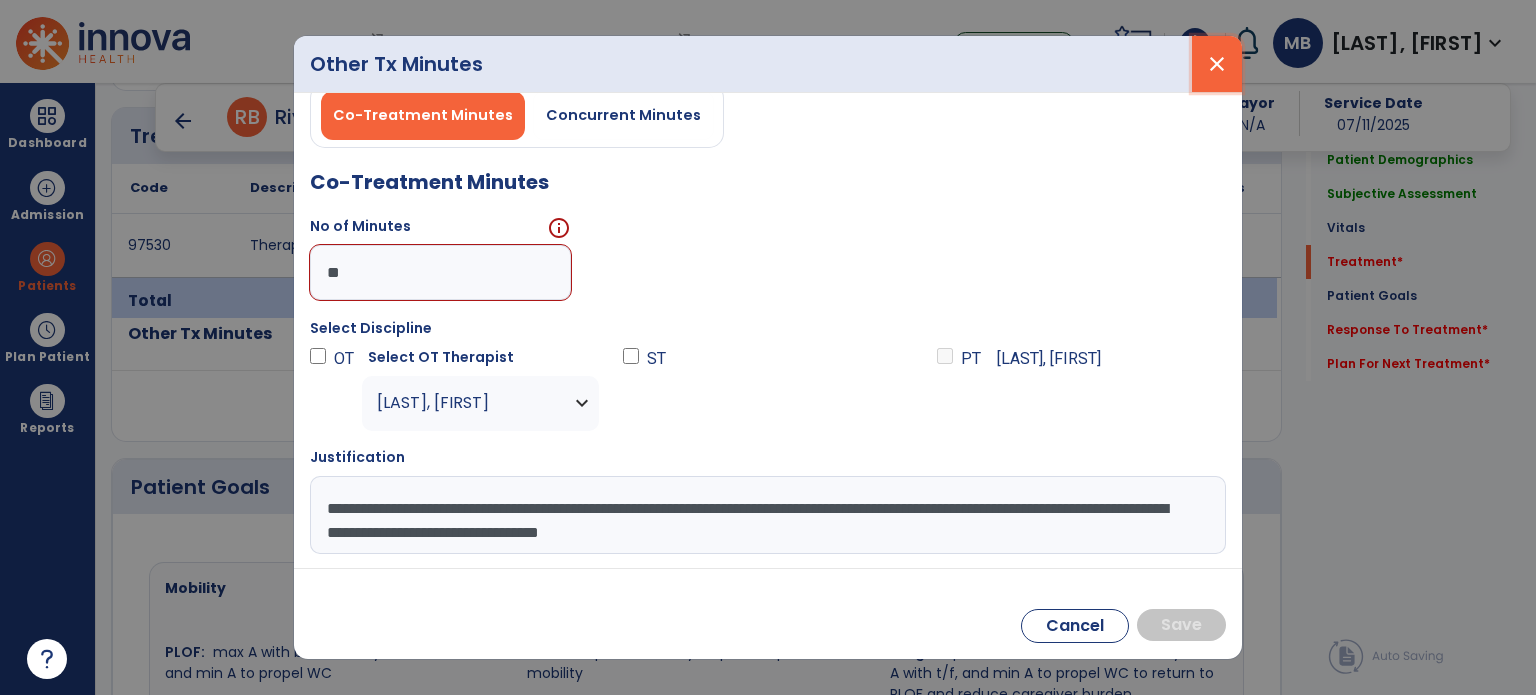 click on "close" at bounding box center [1217, 64] 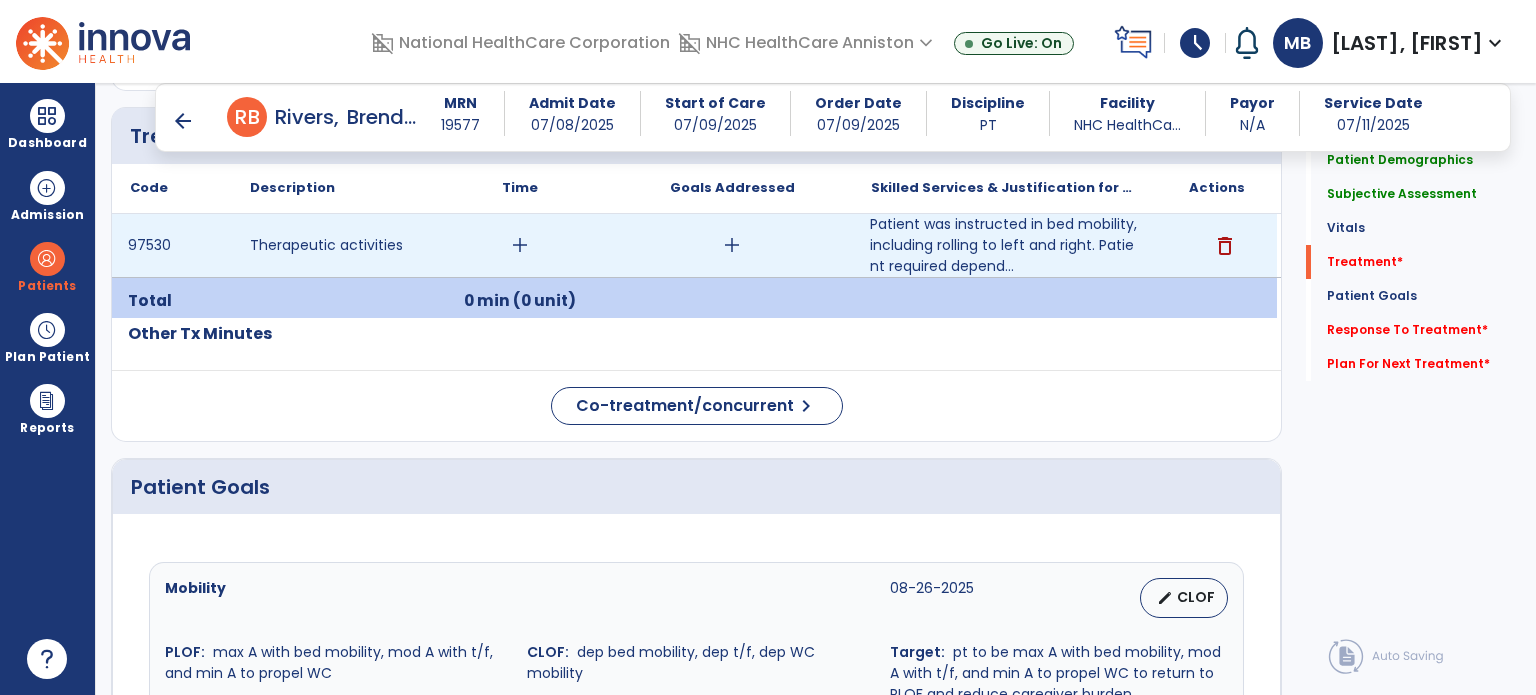 click on "add" at bounding box center [520, 245] 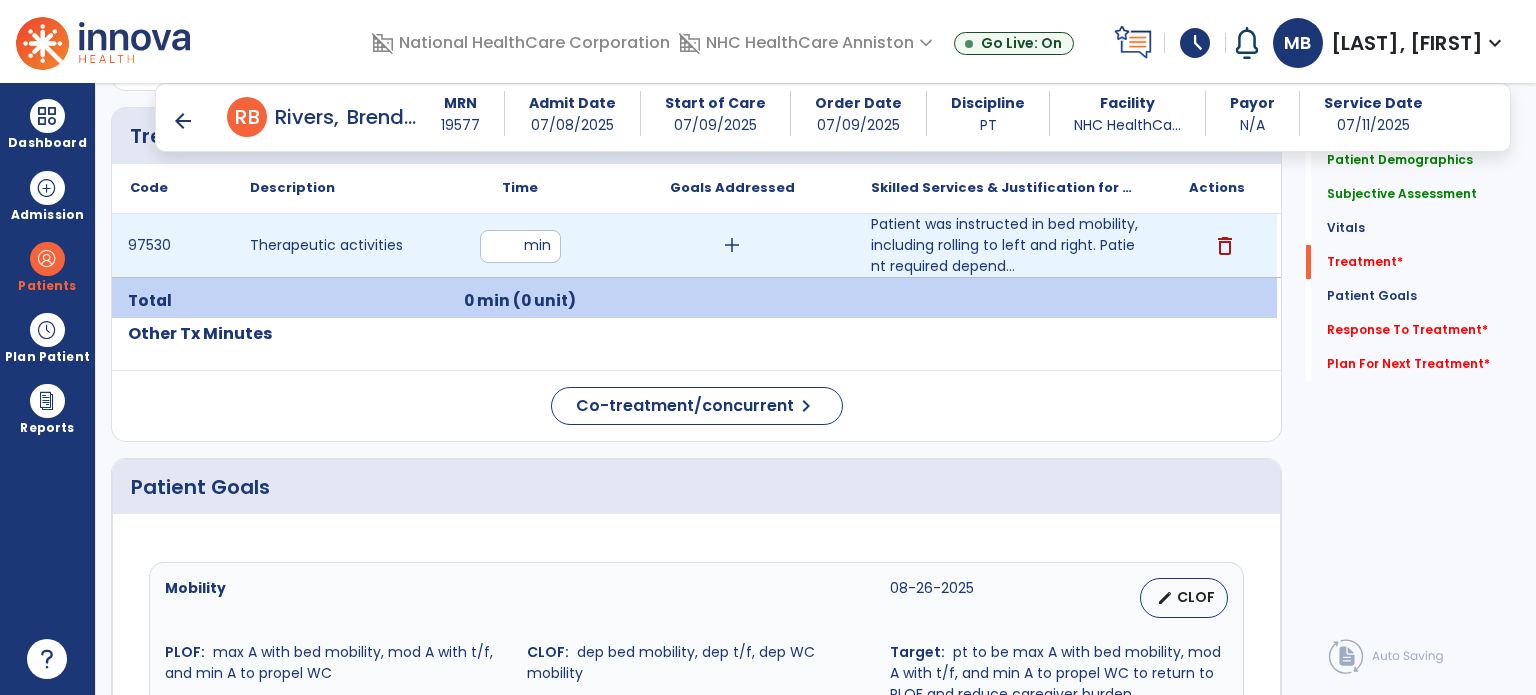 type on "**" 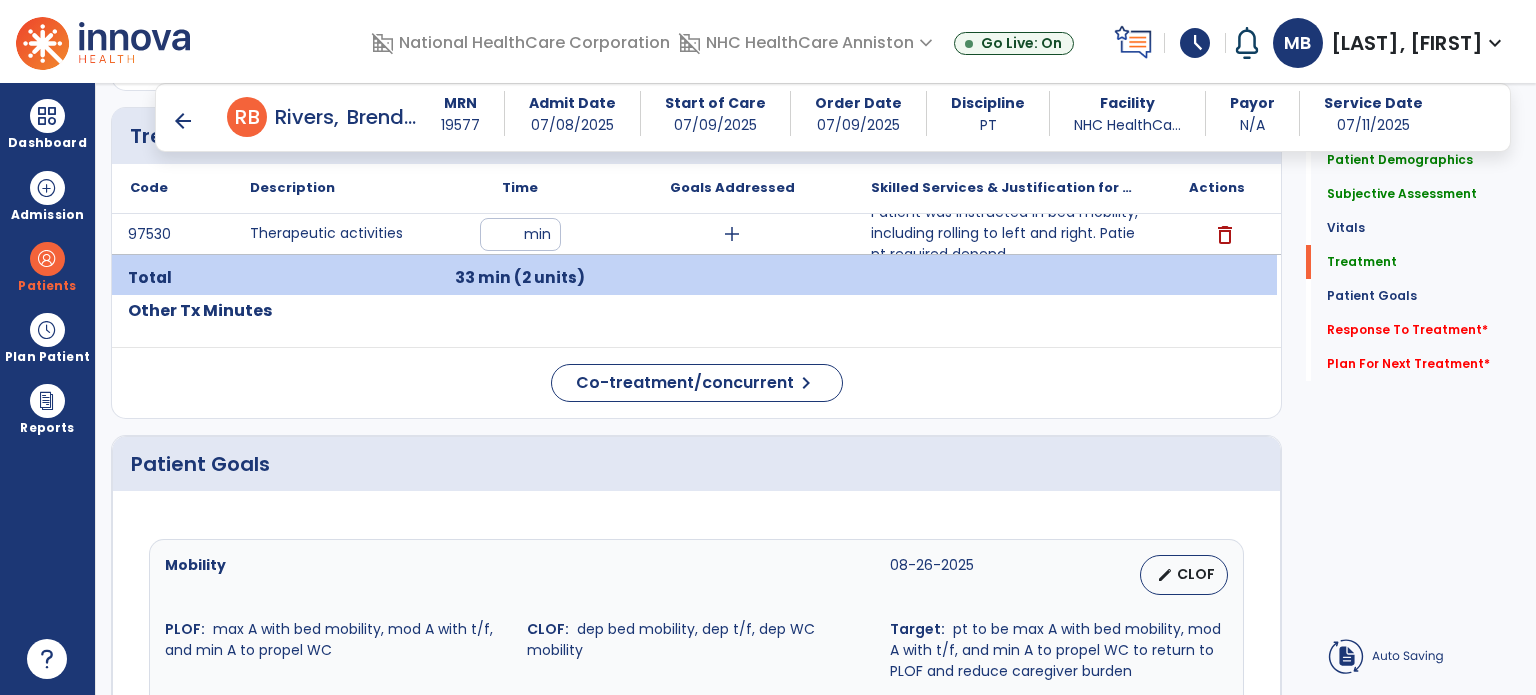 click on "Code
Description
Time" 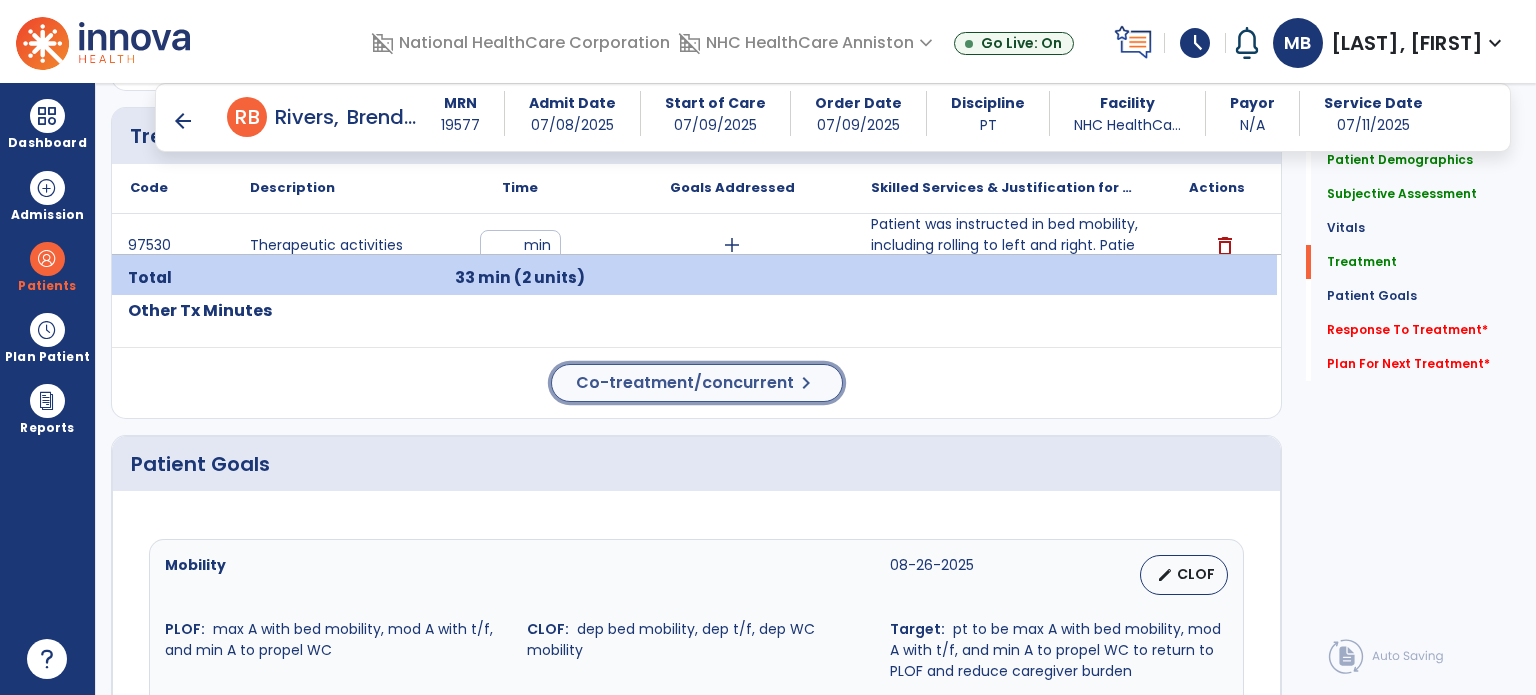 click on "Co-treatment/concurrent  chevron_right" 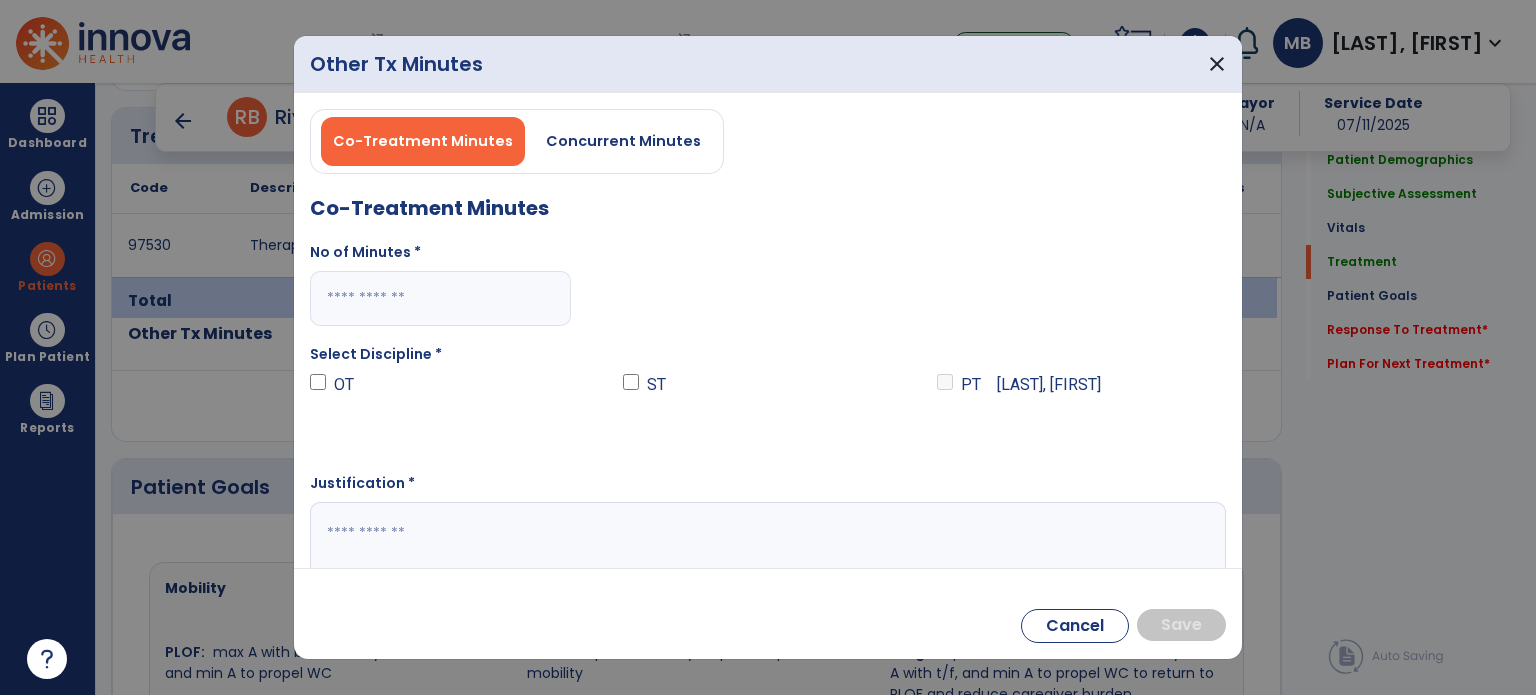 click at bounding box center (440, 298) 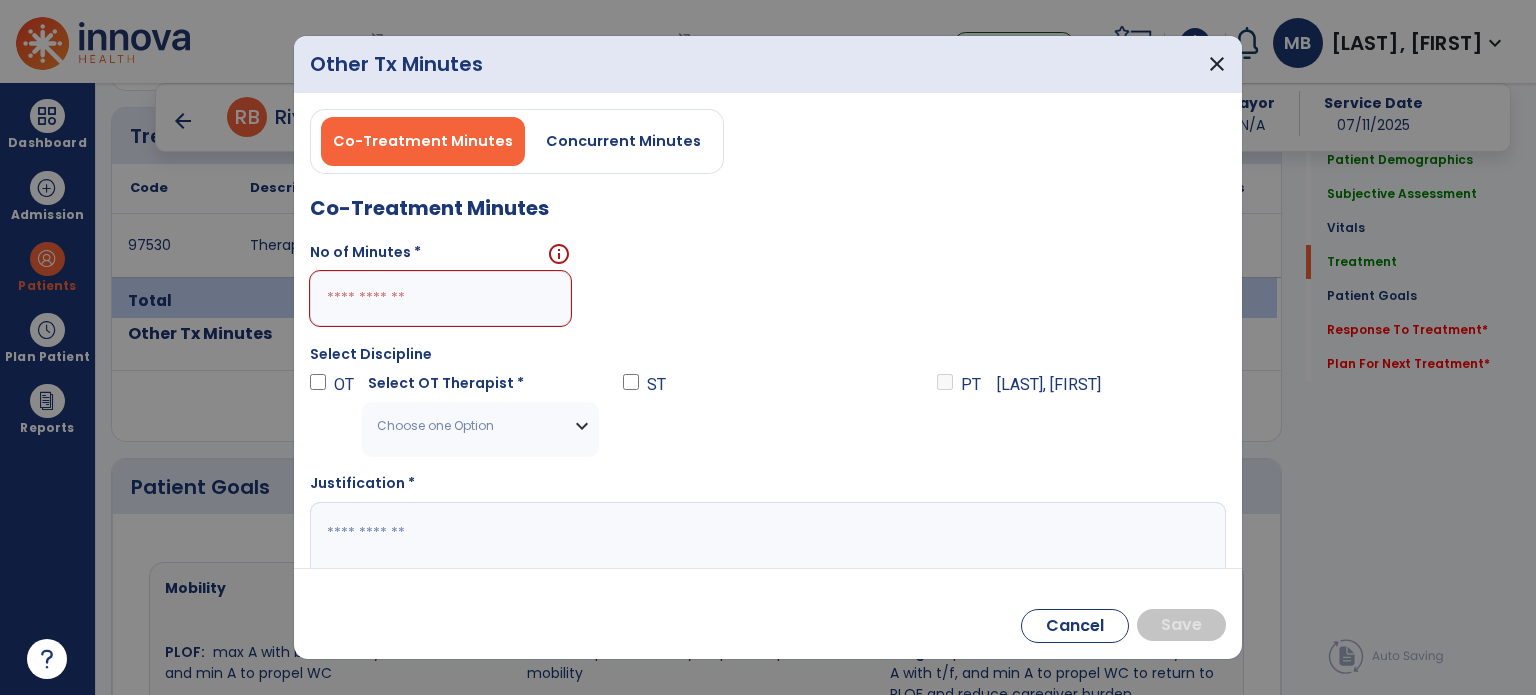 click on "Choose one Option" at bounding box center (480, 426) 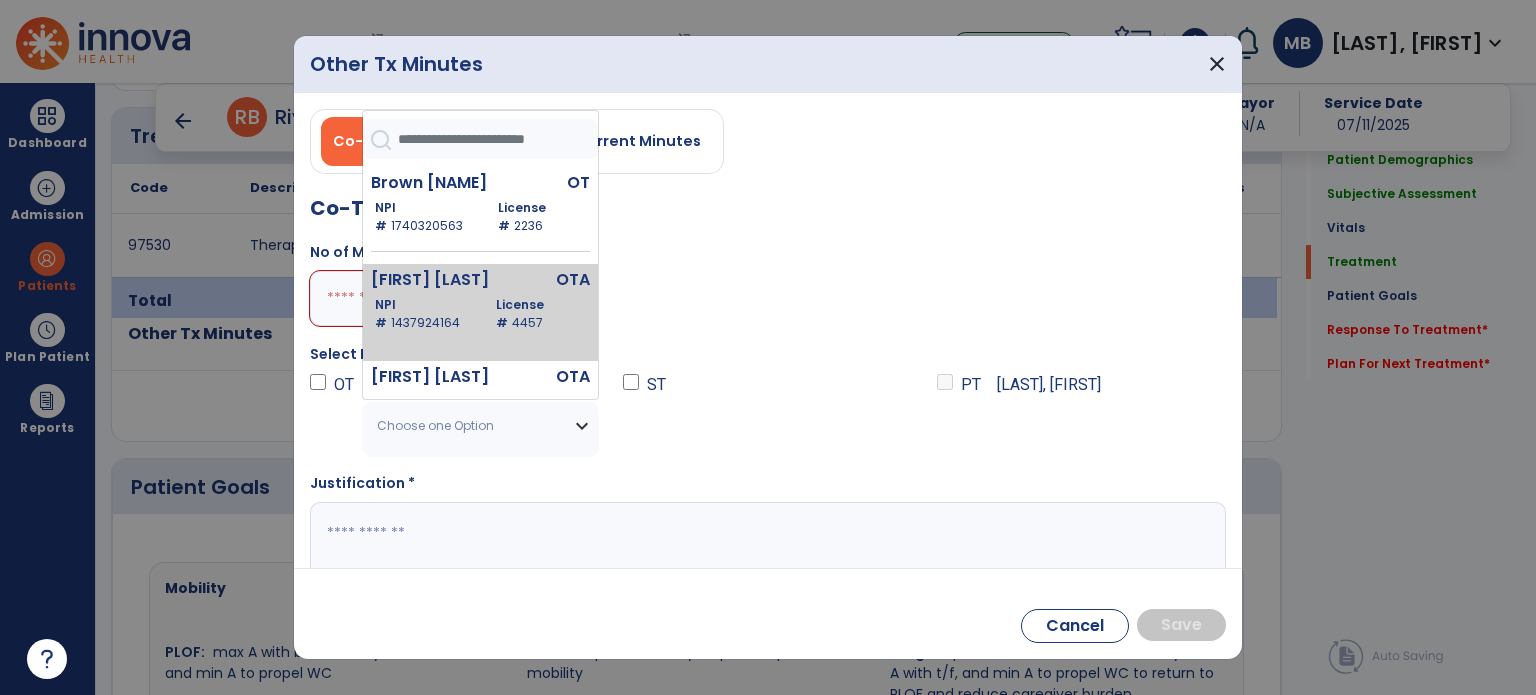 click on "License # [NUMBER]" at bounding box center (539, 314) 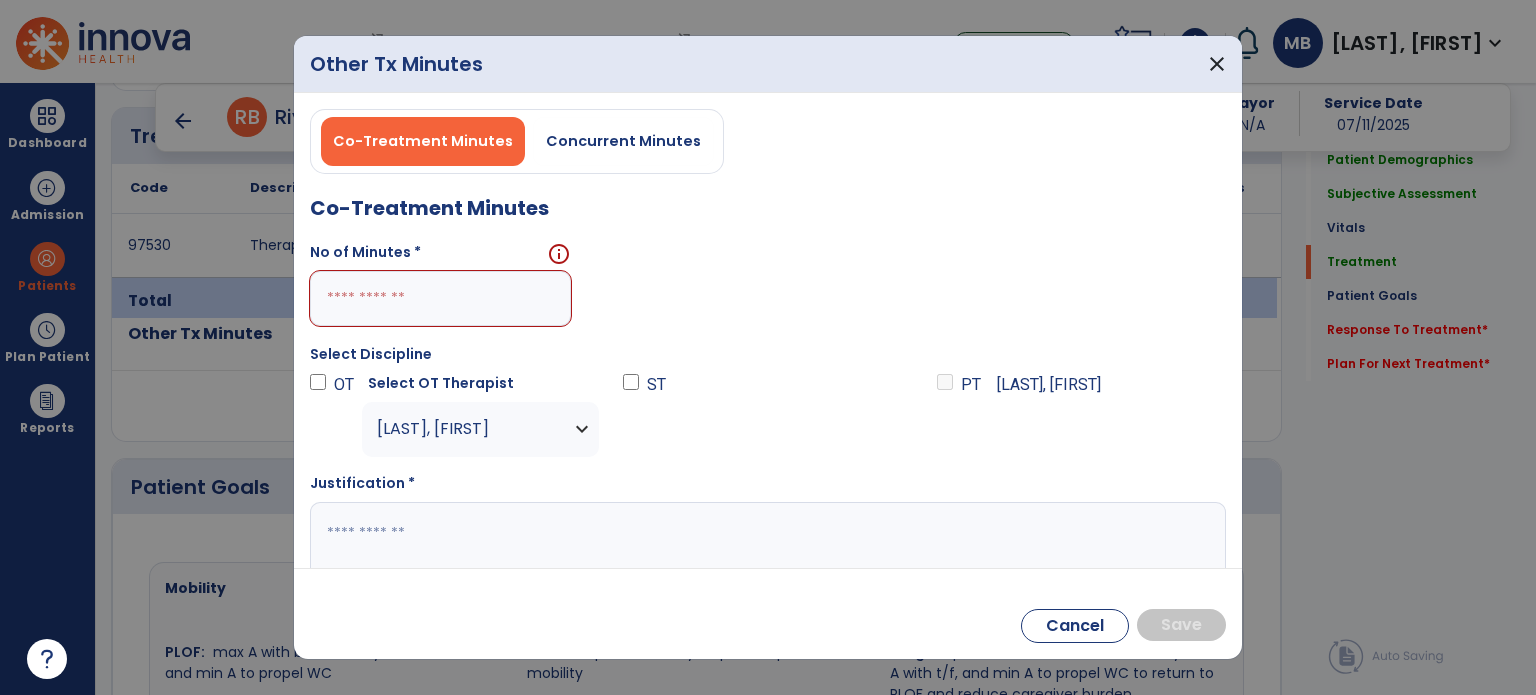 click at bounding box center [440, 298] 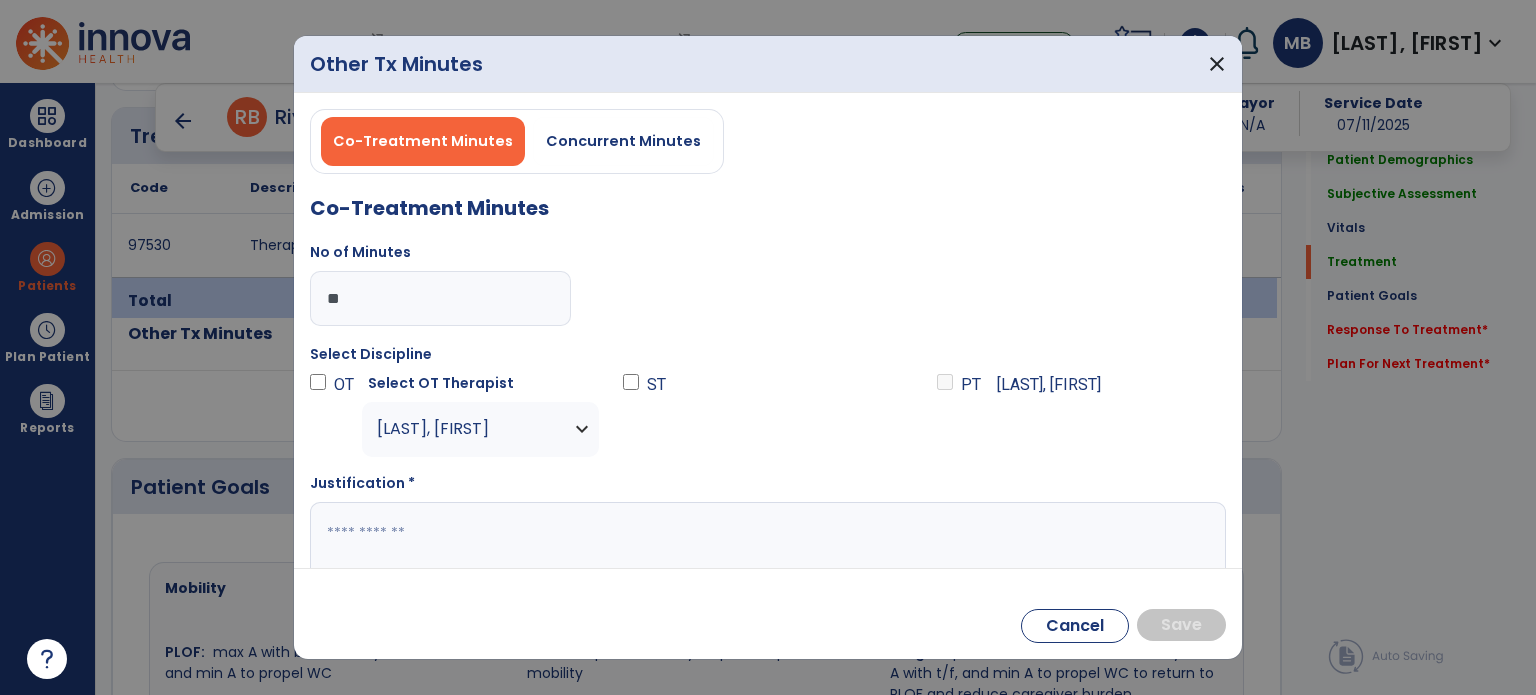 type on "**" 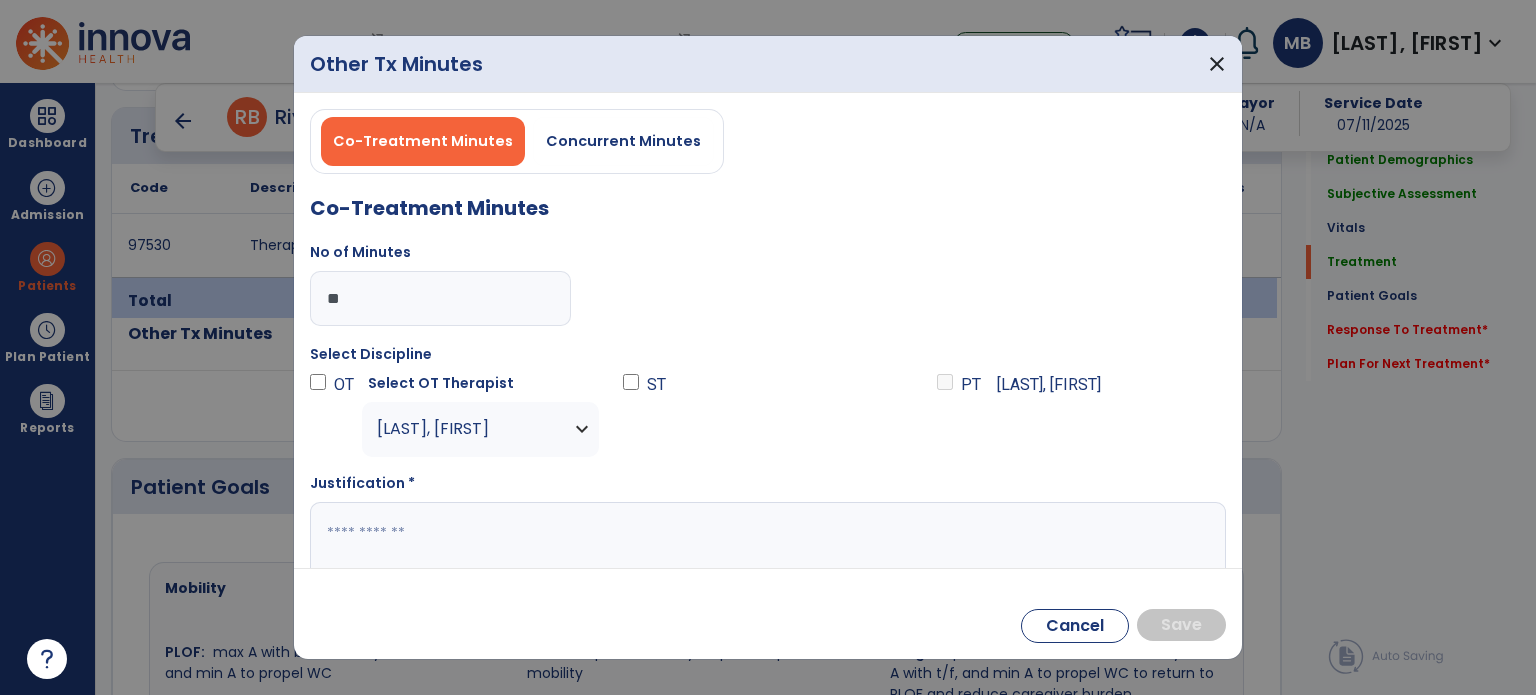 click on "Cancel Save" at bounding box center [768, 613] 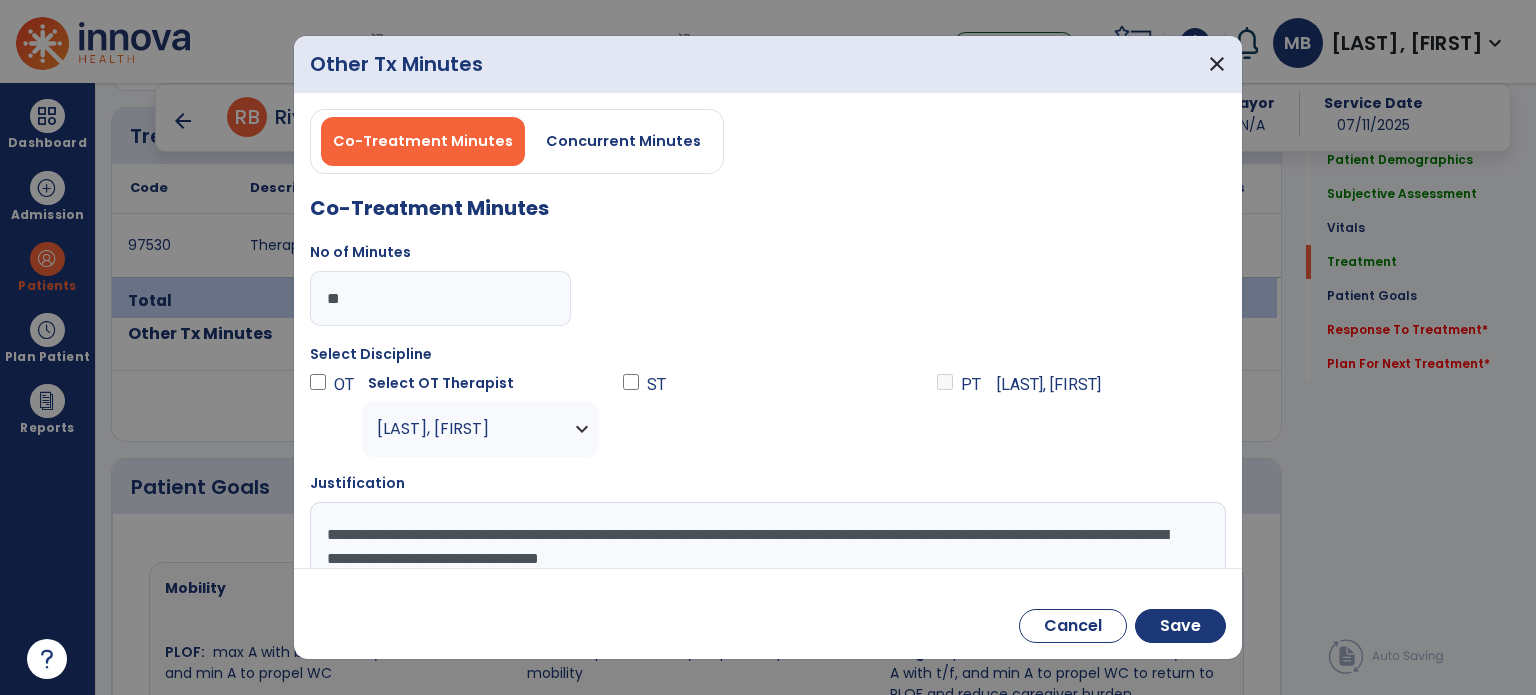 scroll, scrollTop: 1, scrollLeft: 0, axis: vertical 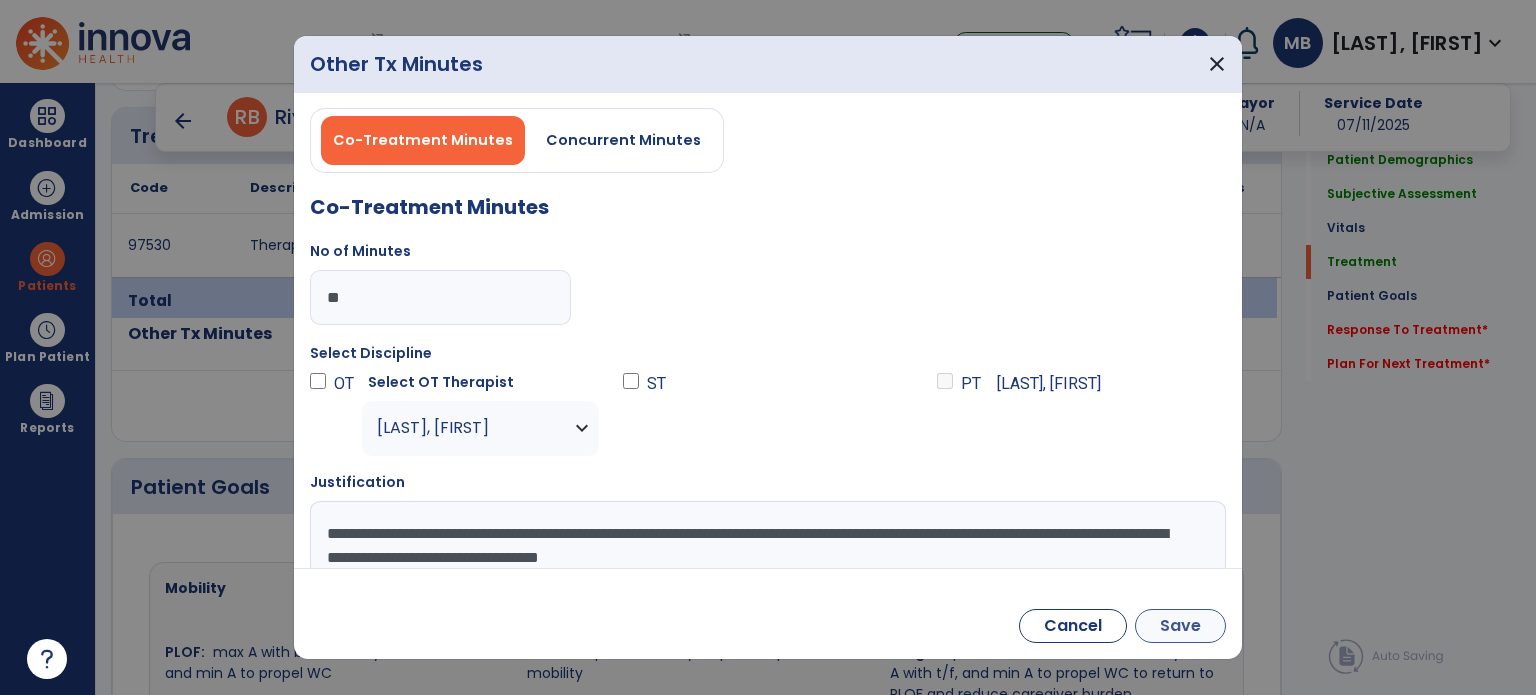 type on "**********" 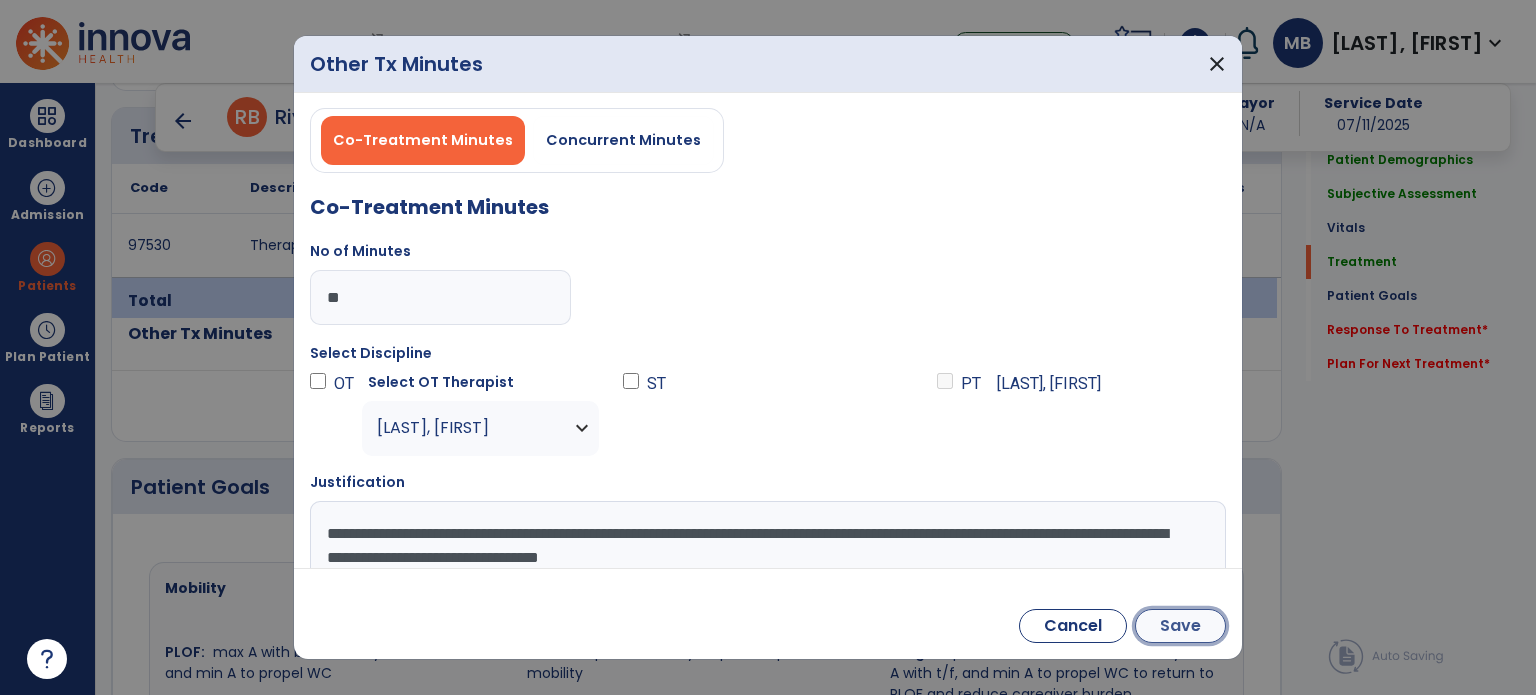 click on "Save" at bounding box center (1180, 626) 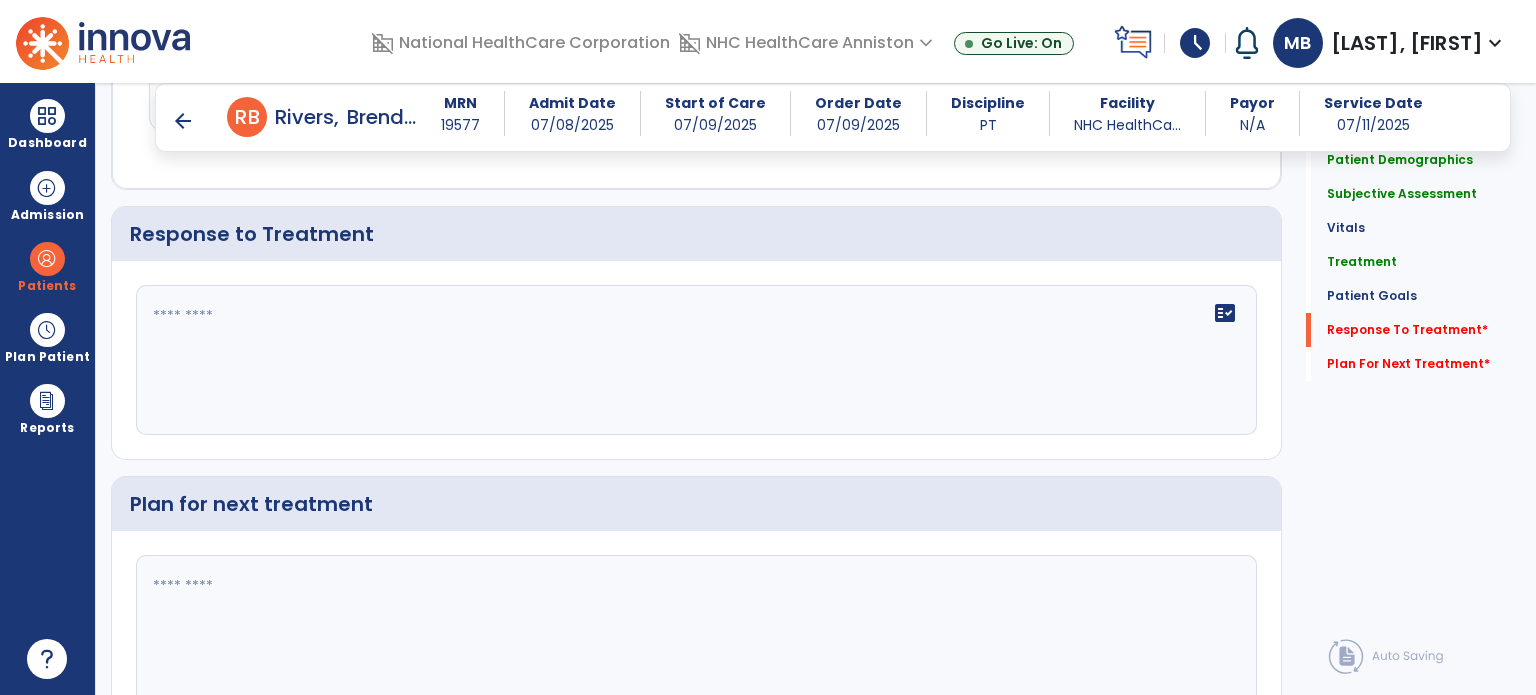 scroll, scrollTop: 2863, scrollLeft: 0, axis: vertical 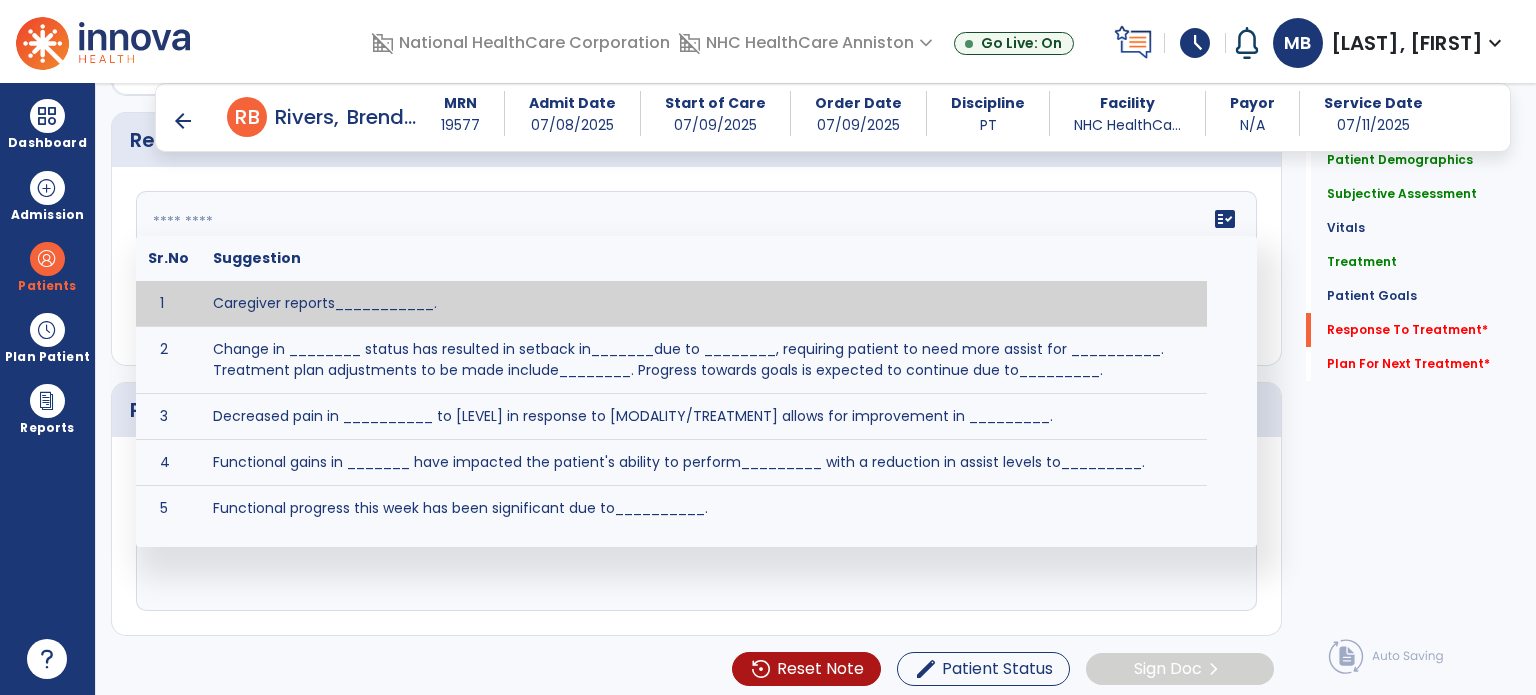 click 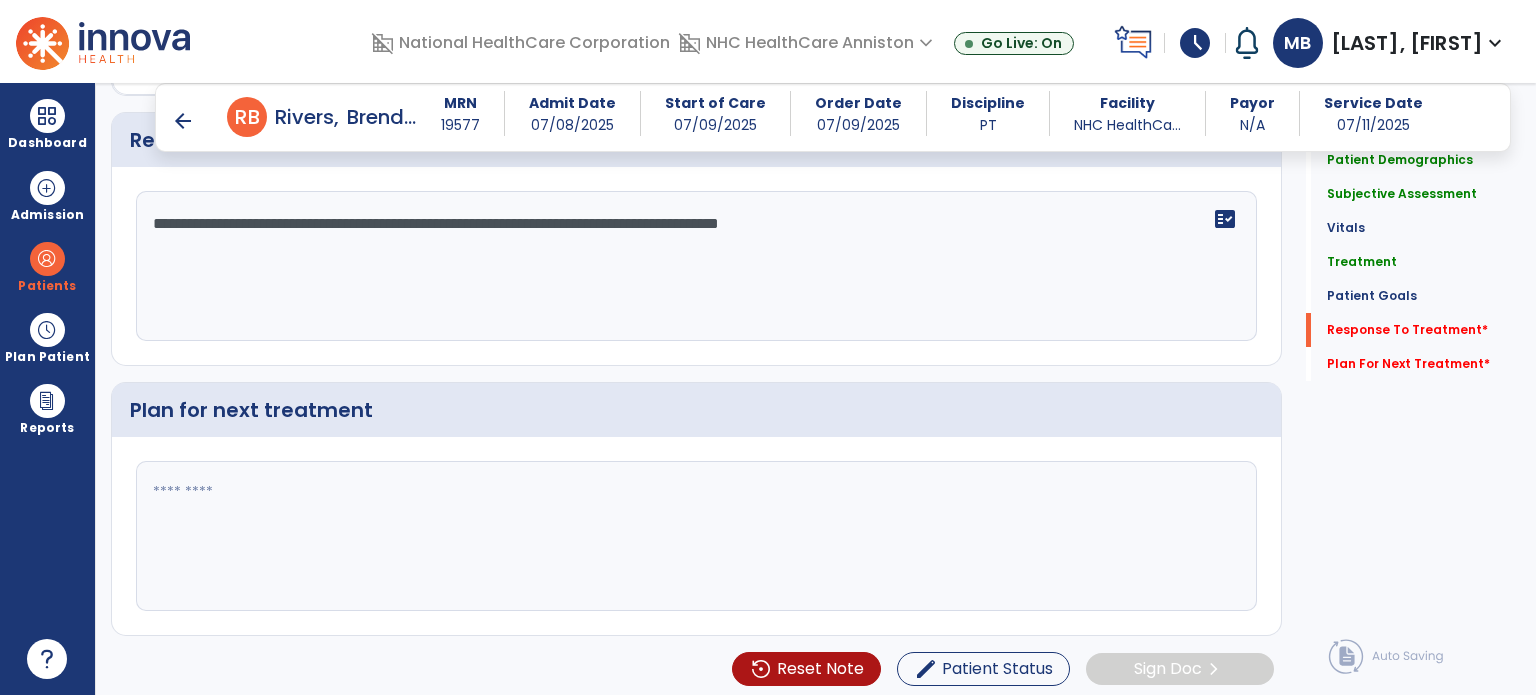 click on "**********" 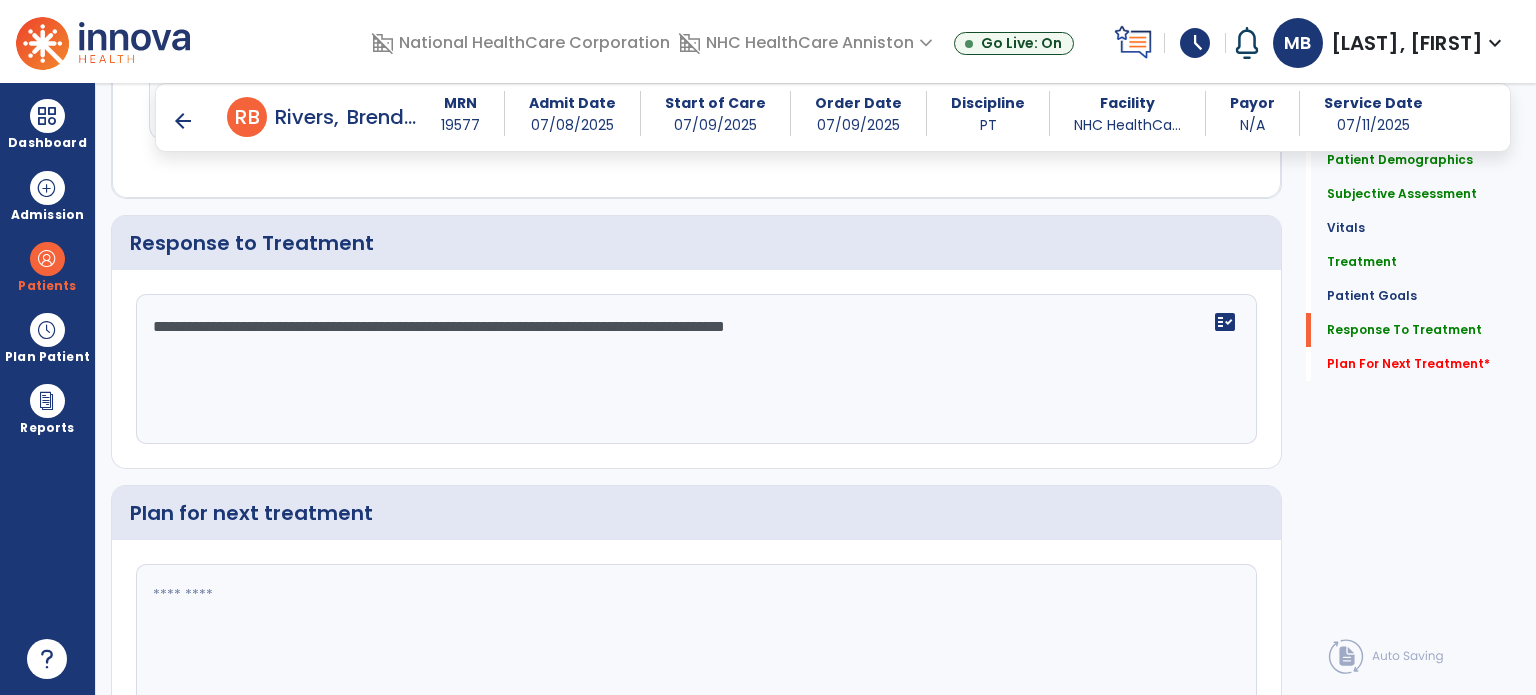 scroll, scrollTop: 2863, scrollLeft: 0, axis: vertical 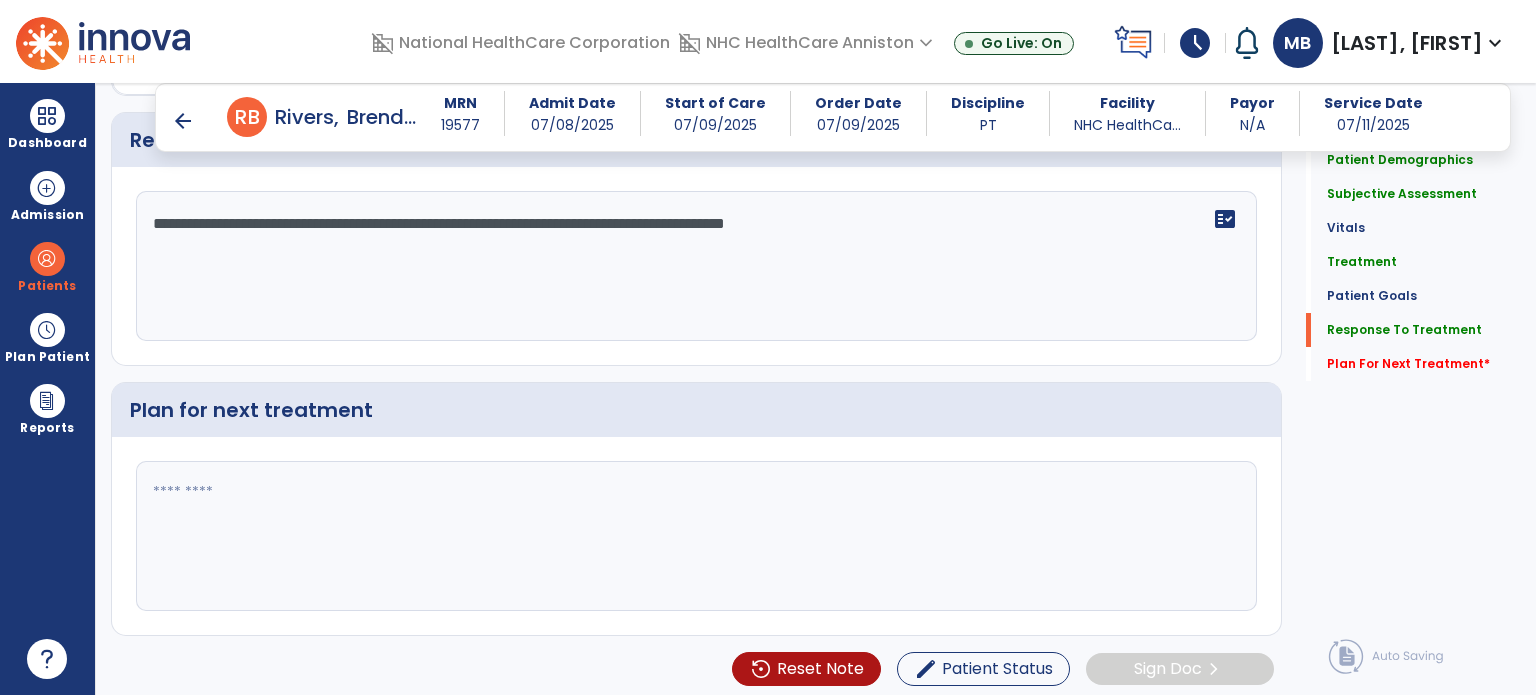 type on "**********" 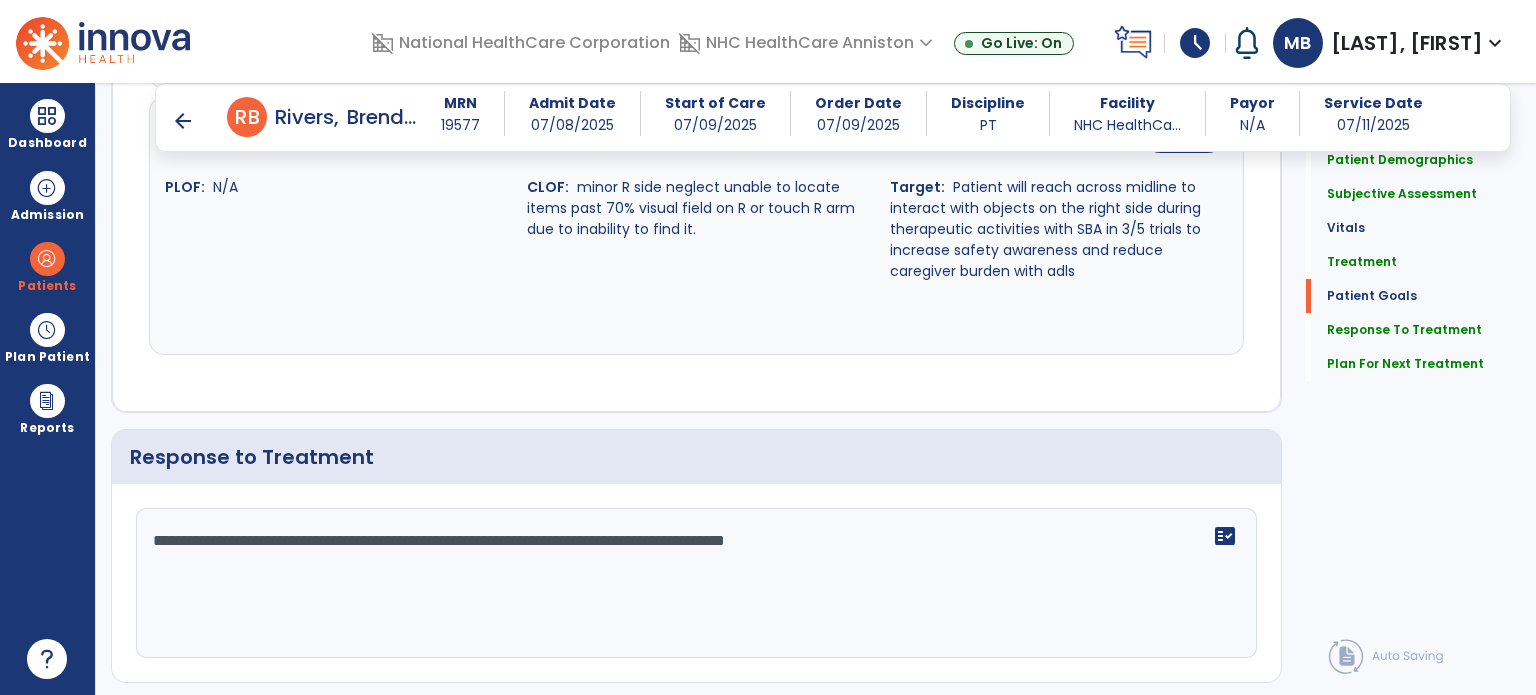 scroll, scrollTop: 2863, scrollLeft: 0, axis: vertical 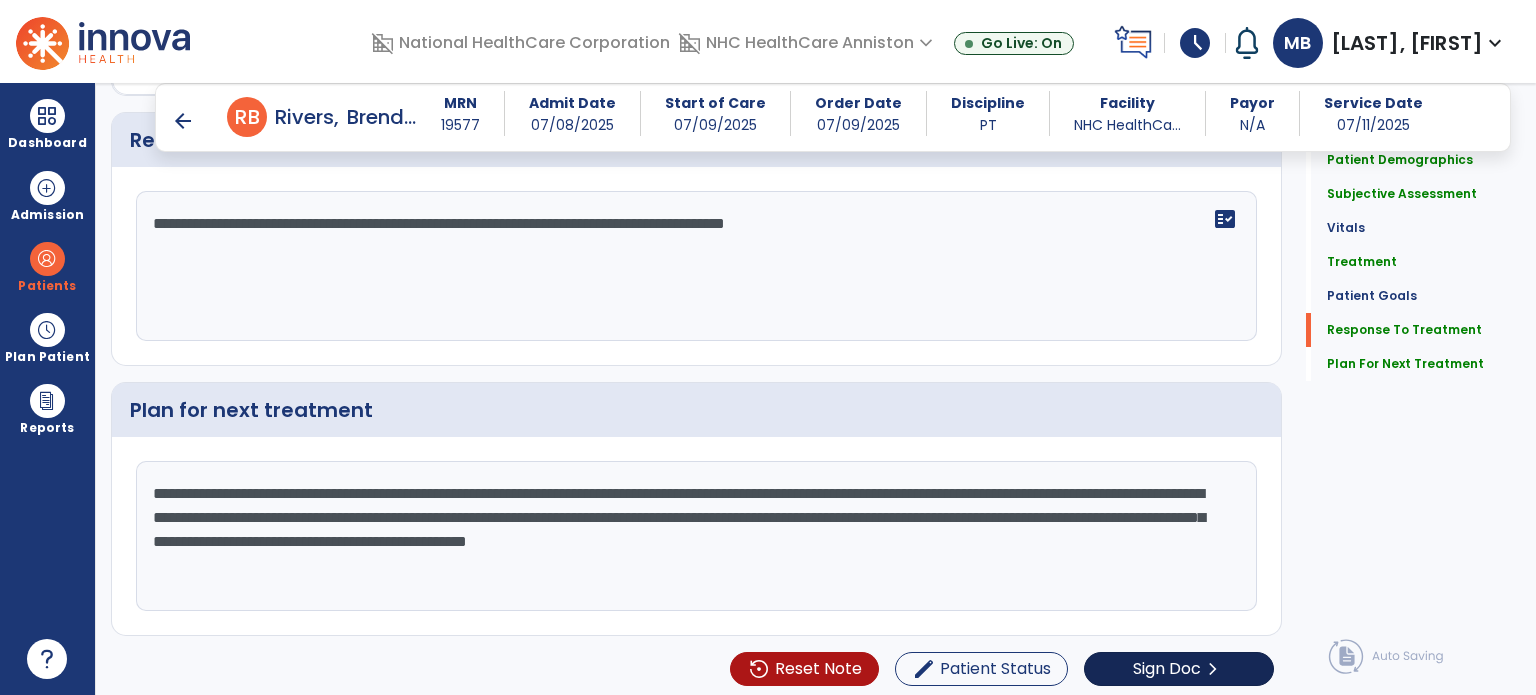 type on "**********" 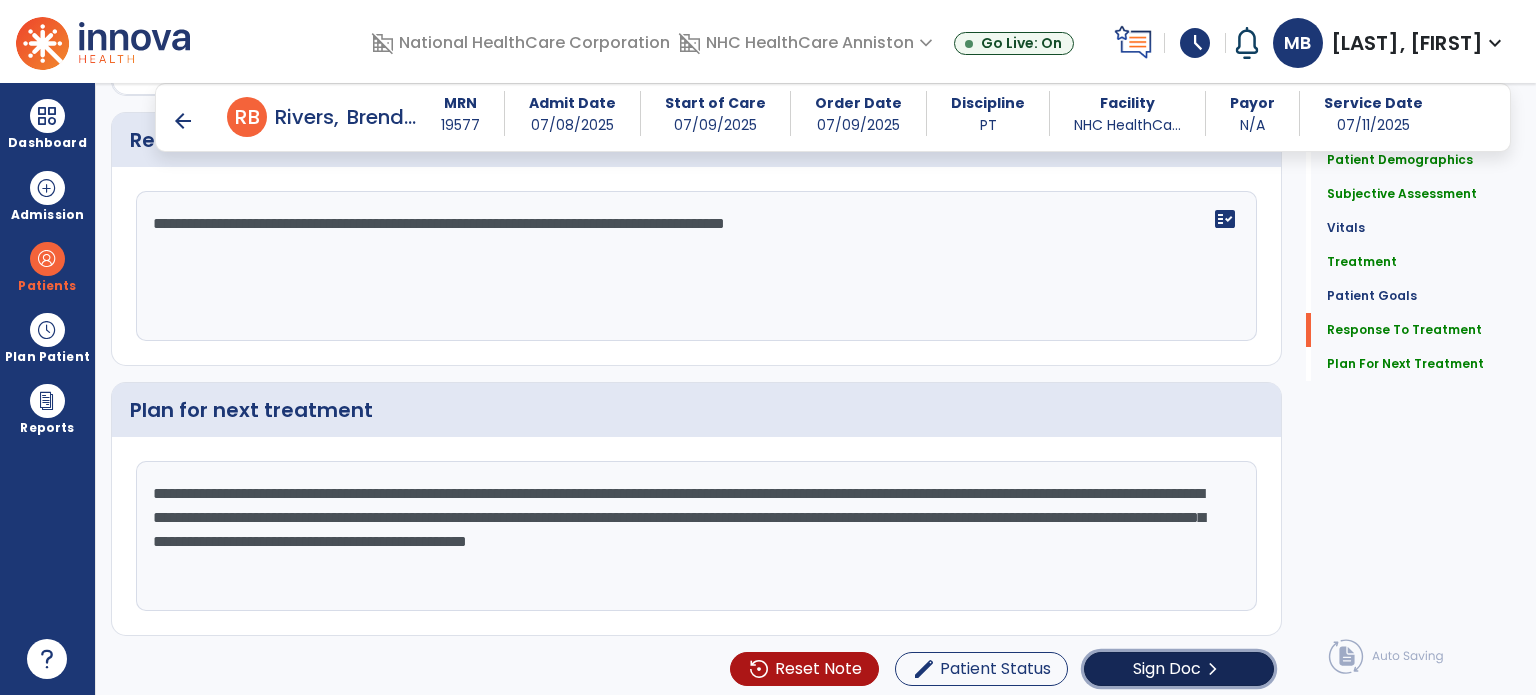 click on "chevron_right" 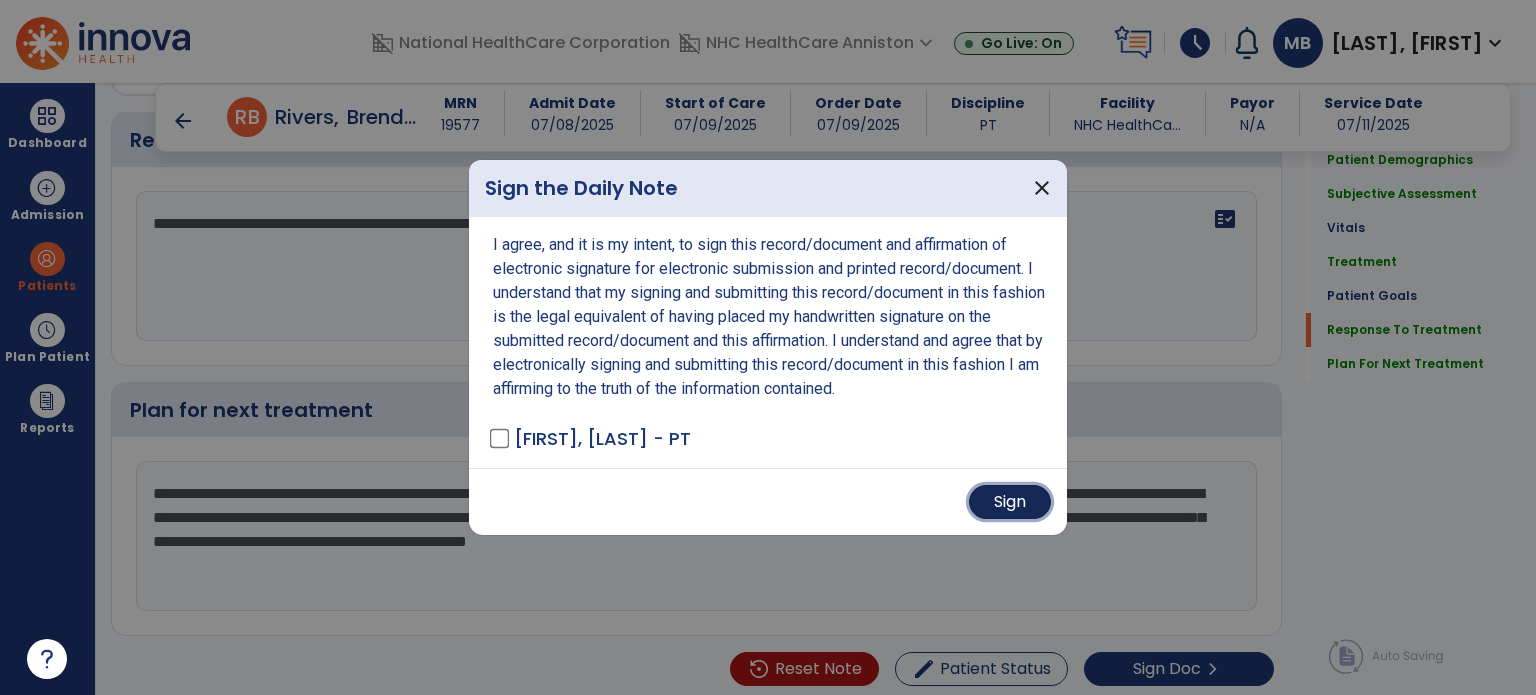 click on "Sign" at bounding box center (1010, 502) 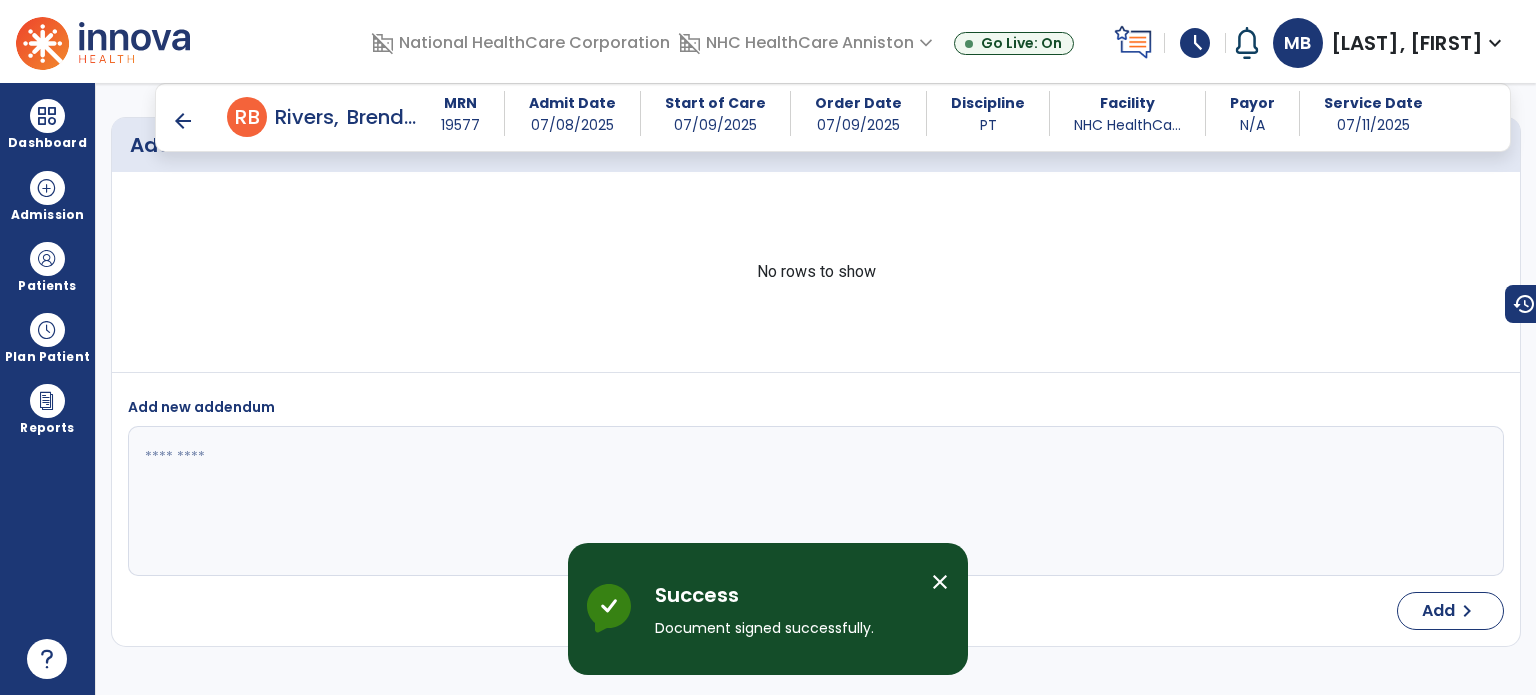 scroll, scrollTop: 3813, scrollLeft: 0, axis: vertical 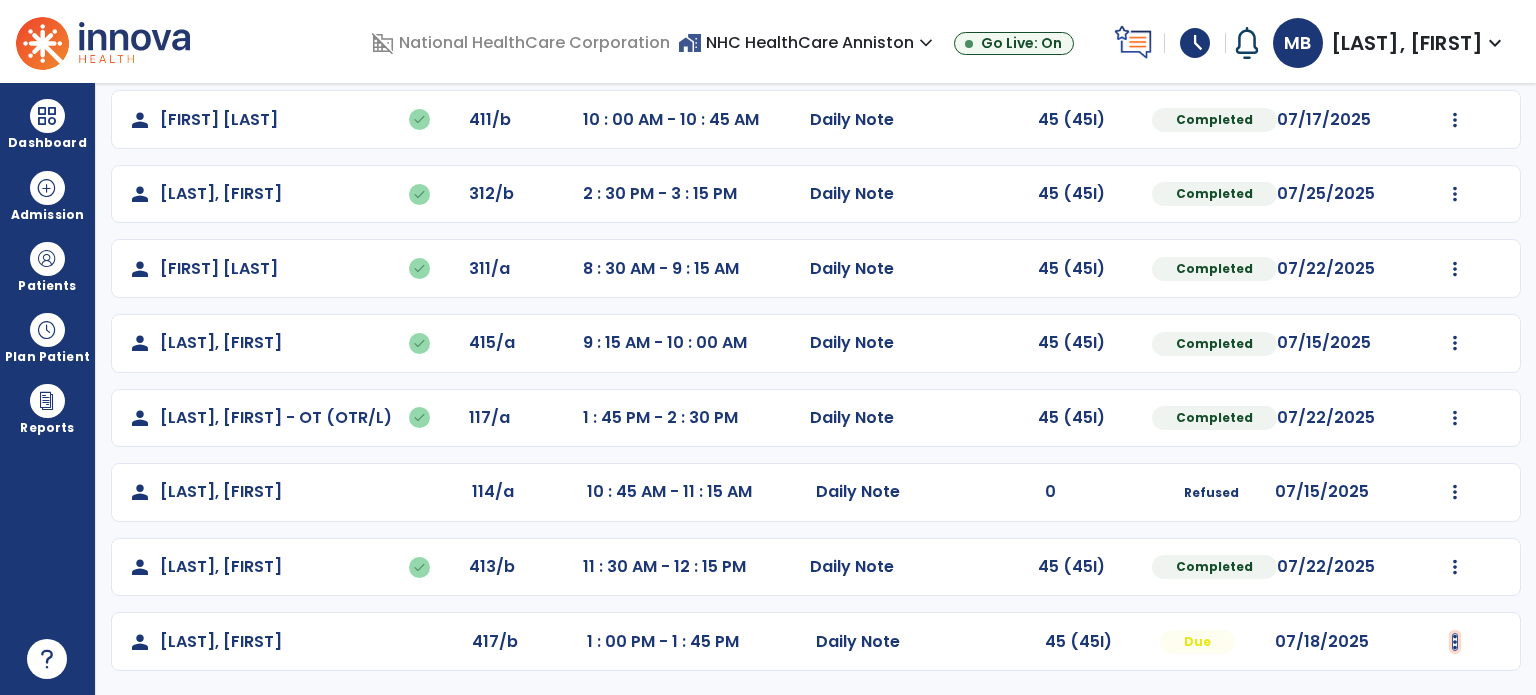 click at bounding box center [1455, 45] 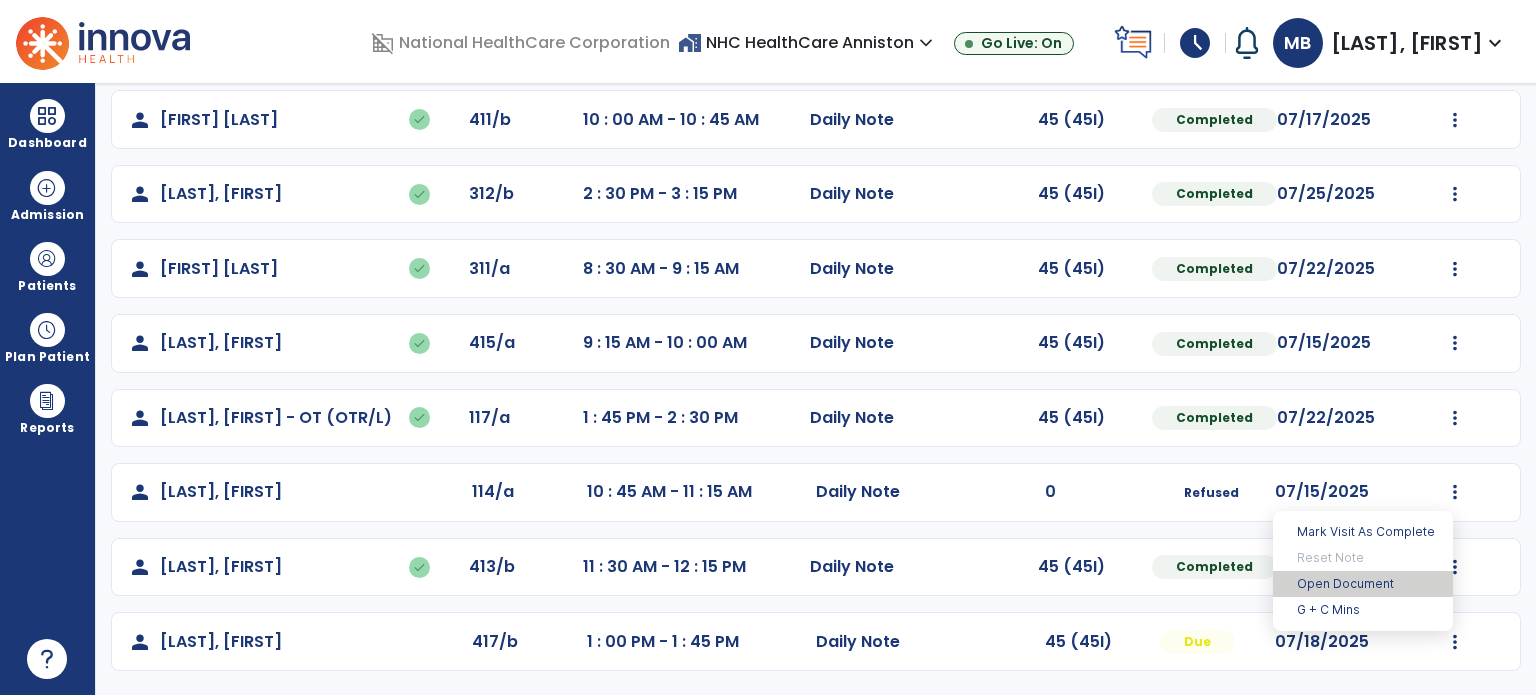 click on "Open Document" at bounding box center [1363, 584] 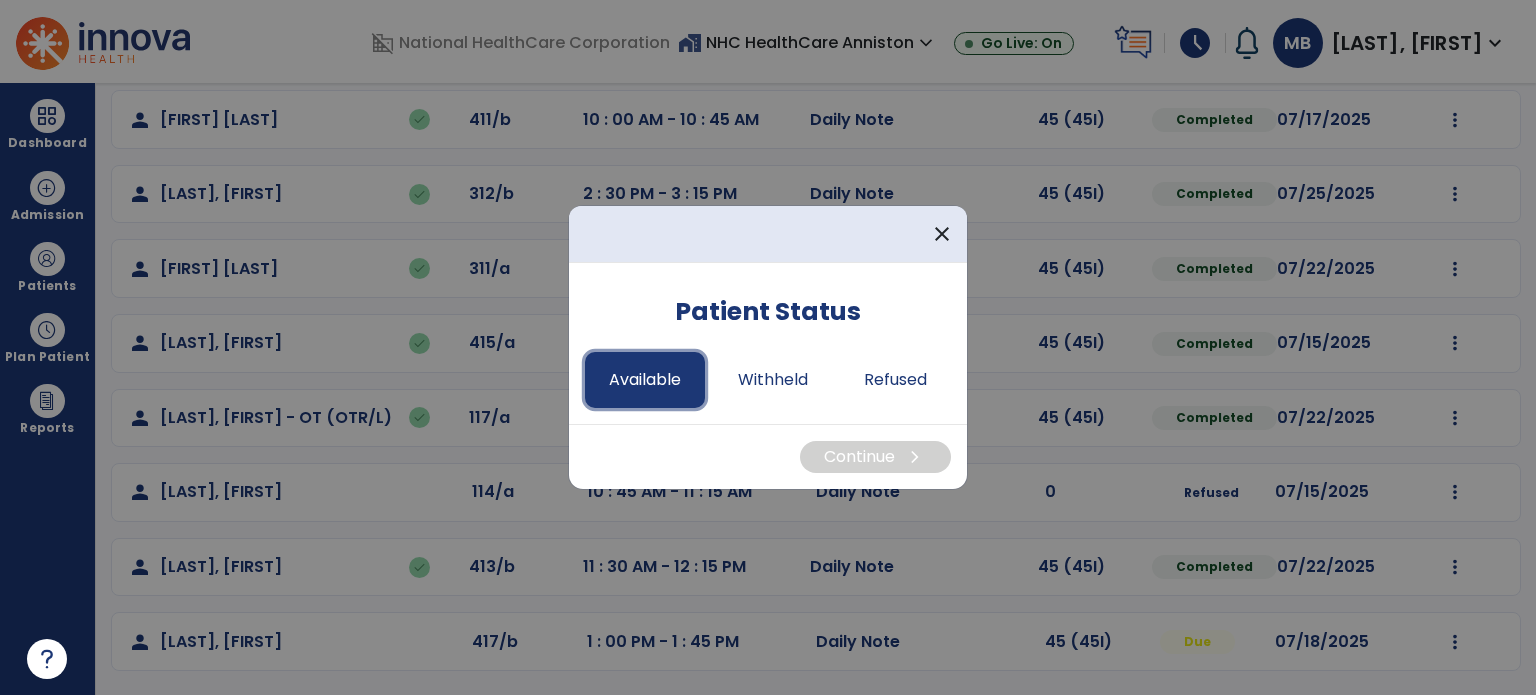 click on "Available" at bounding box center (645, 380) 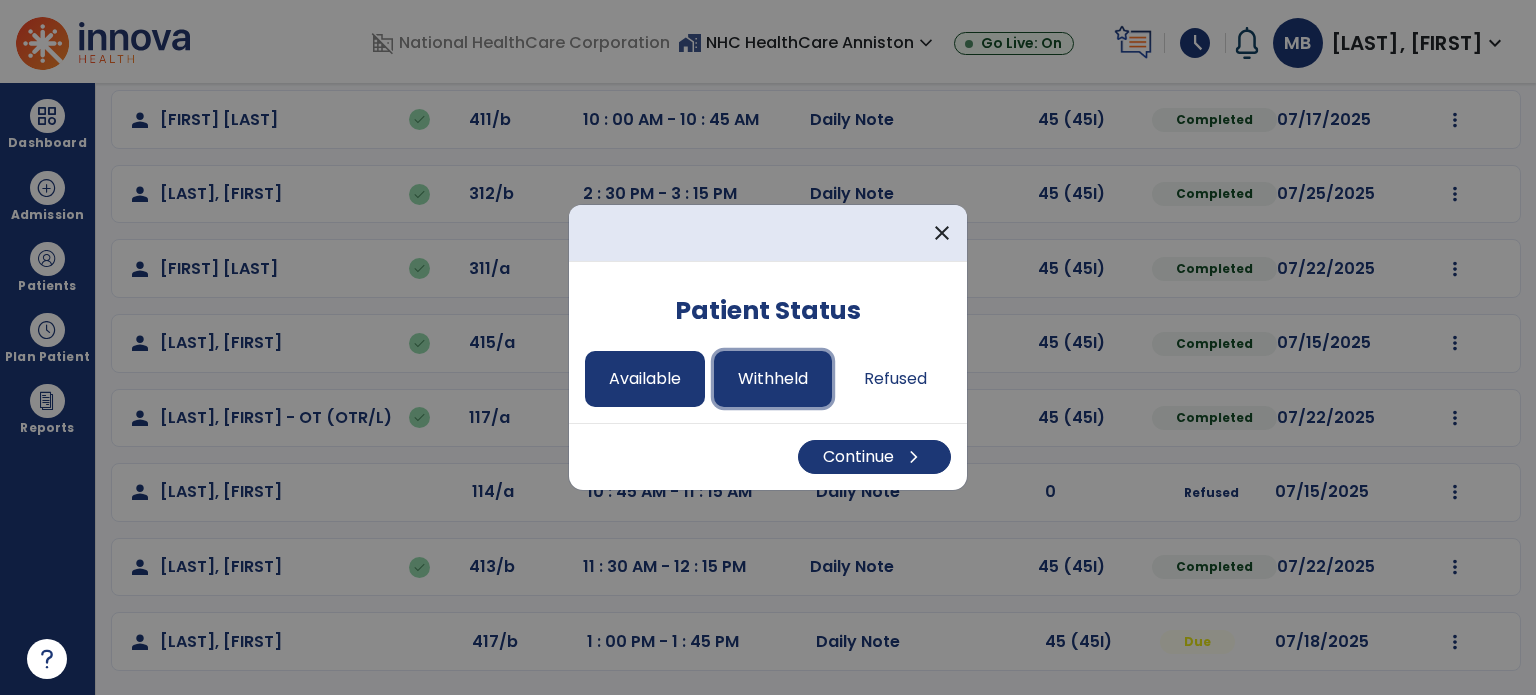 click on "Withheld" at bounding box center (773, 379) 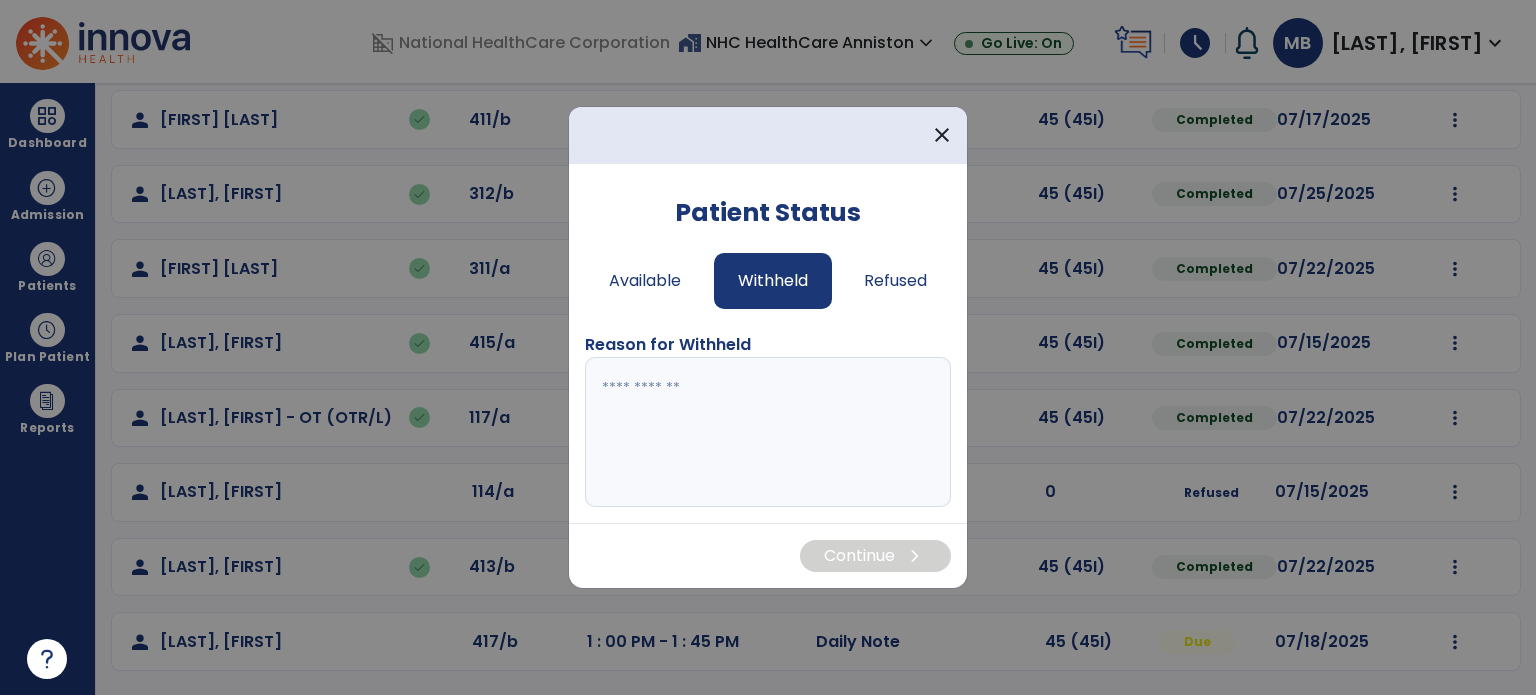 click at bounding box center (768, 432) 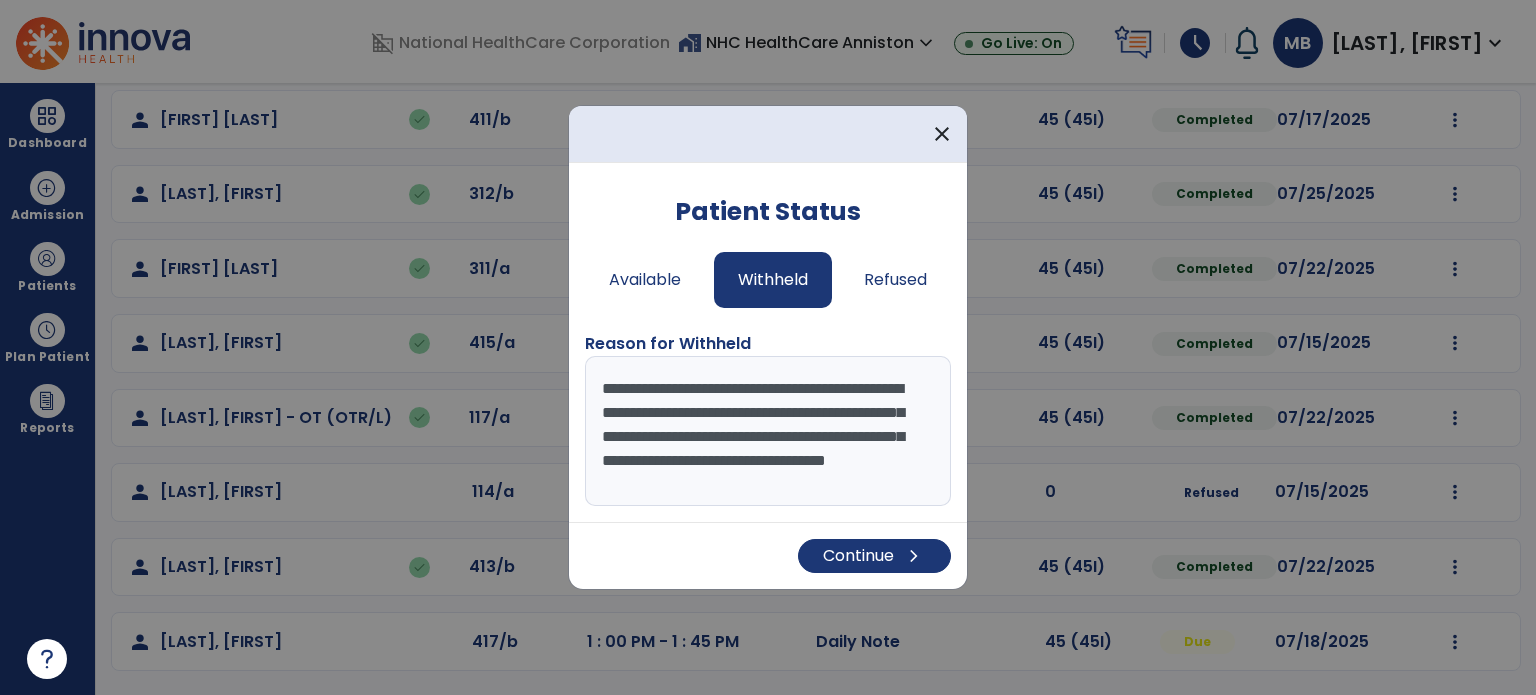 scroll, scrollTop: 15, scrollLeft: 0, axis: vertical 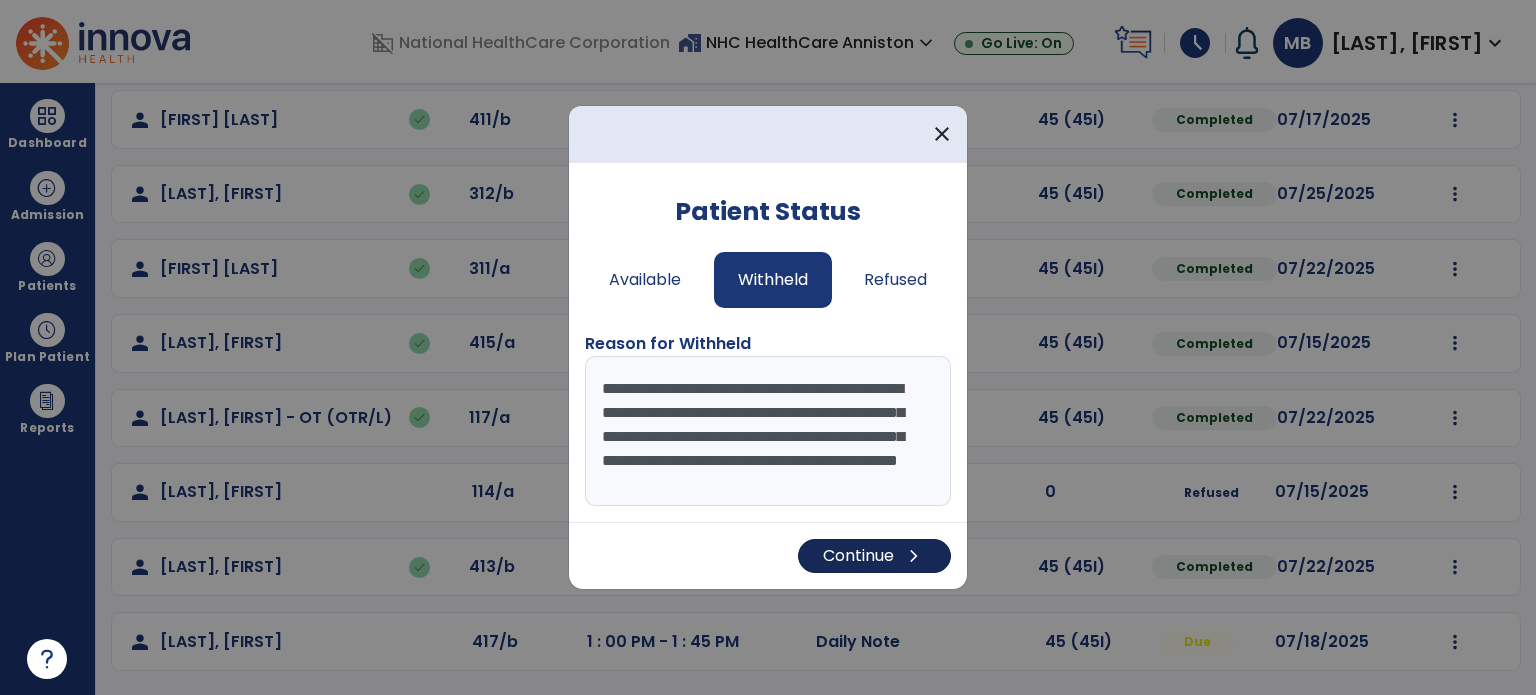 type on "**********" 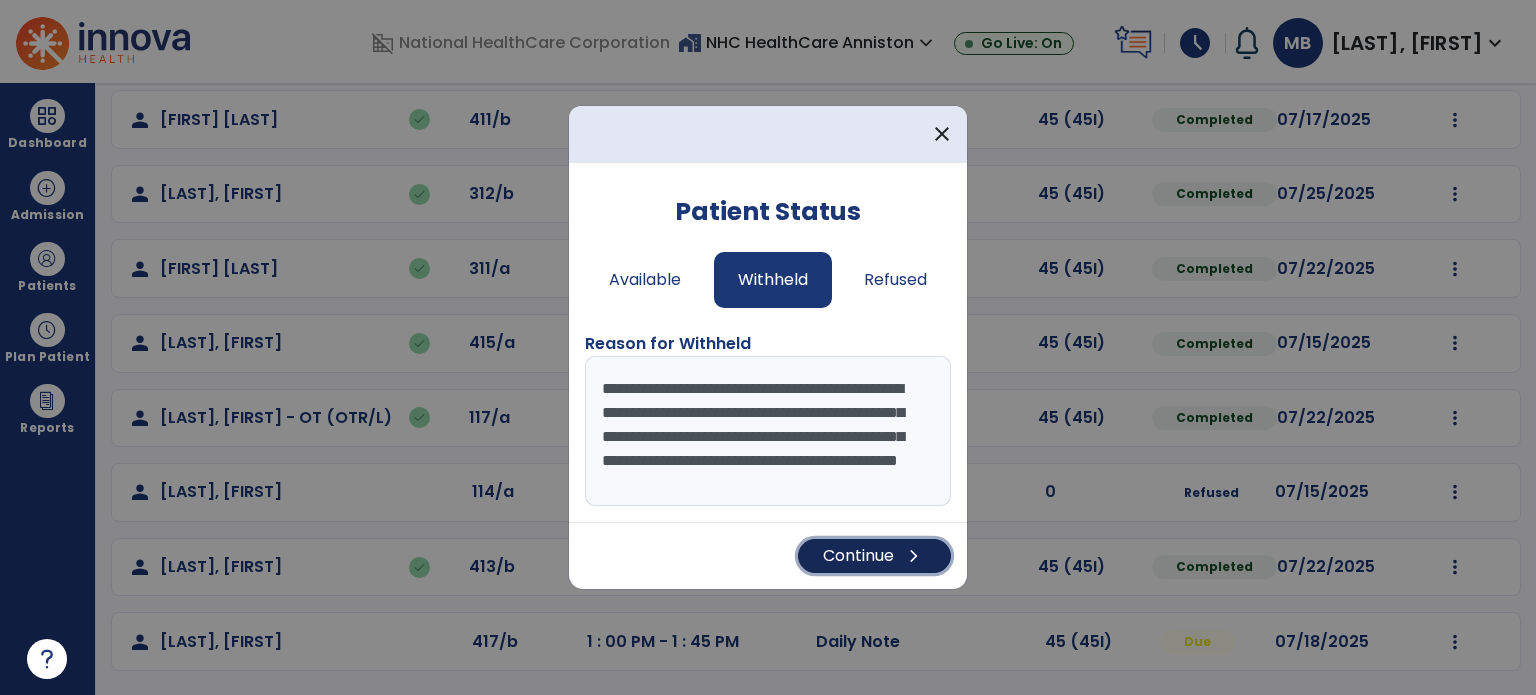 click on "Continue   chevron_right" at bounding box center (874, 556) 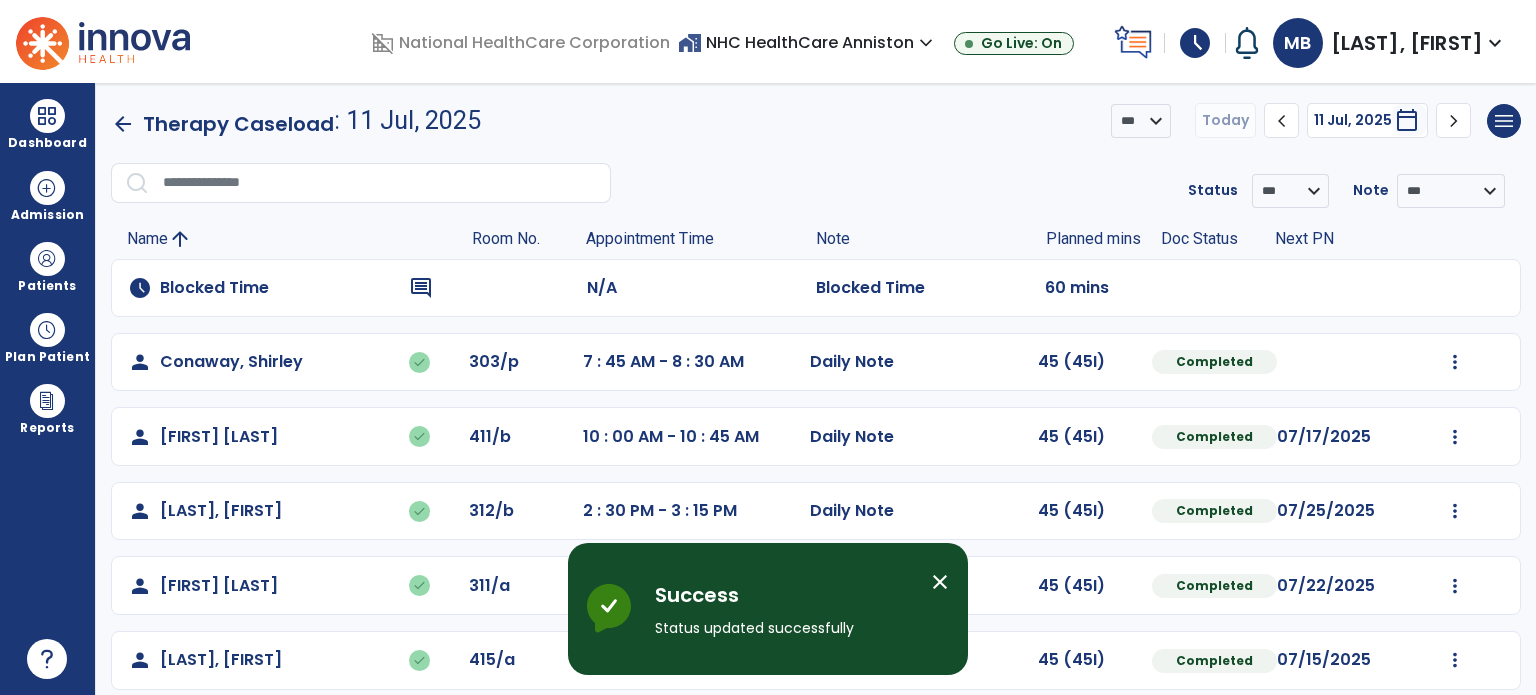 scroll, scrollTop: 317, scrollLeft: 0, axis: vertical 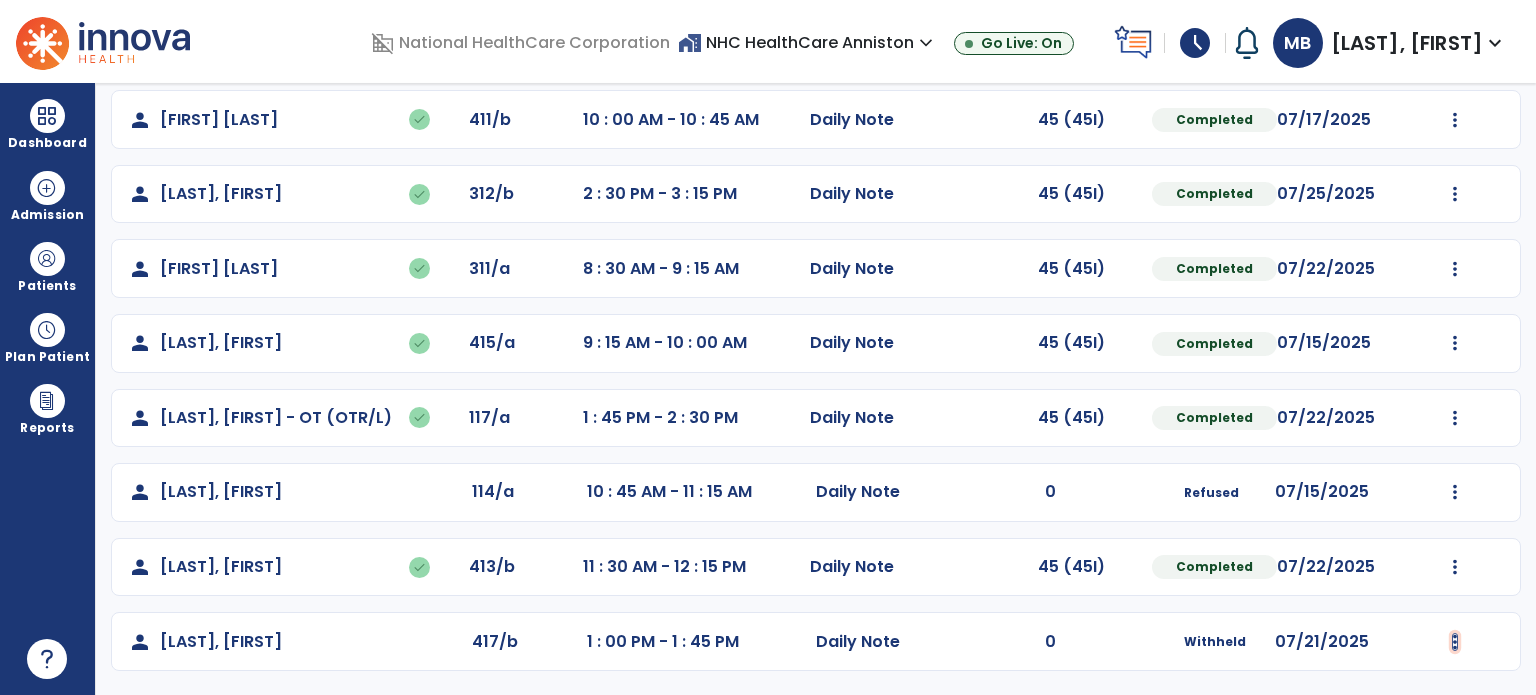 click at bounding box center (1455, 45) 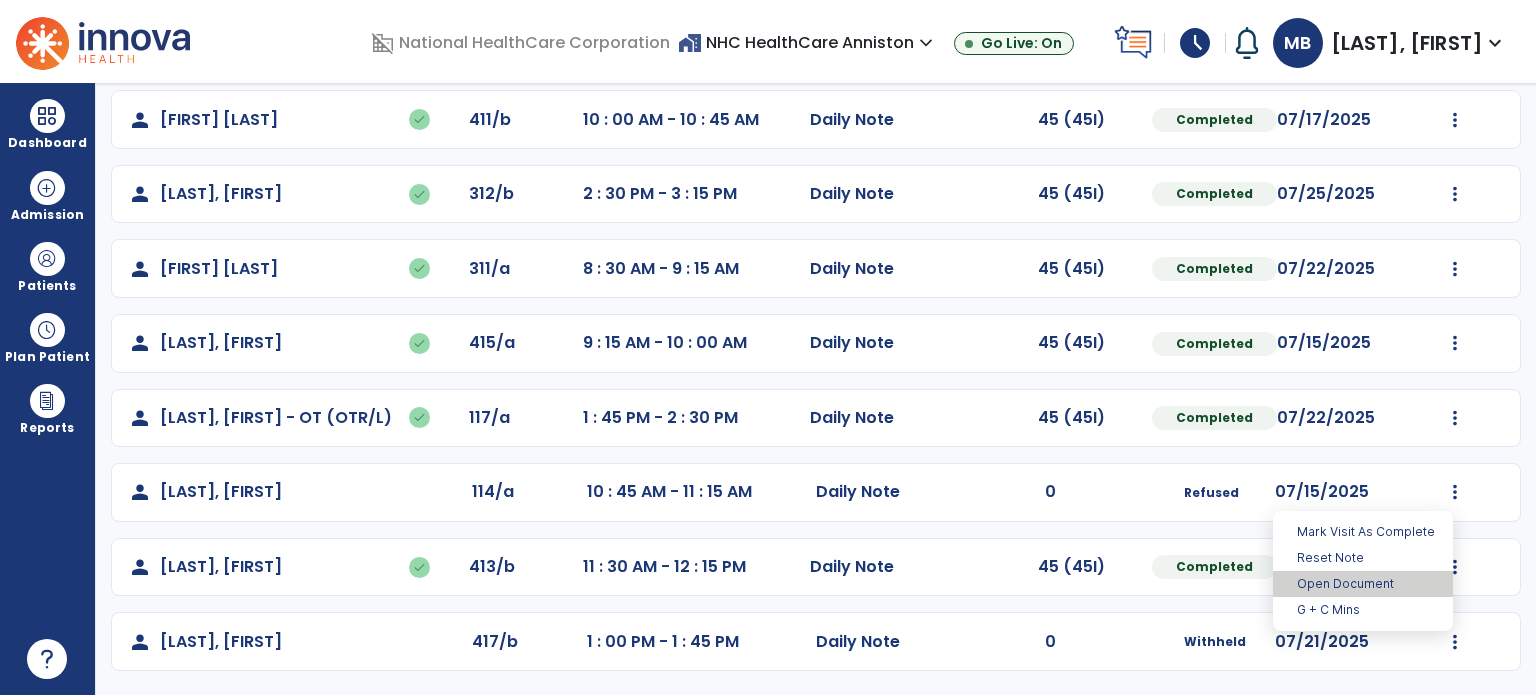 click on "Open Document" at bounding box center [1363, 584] 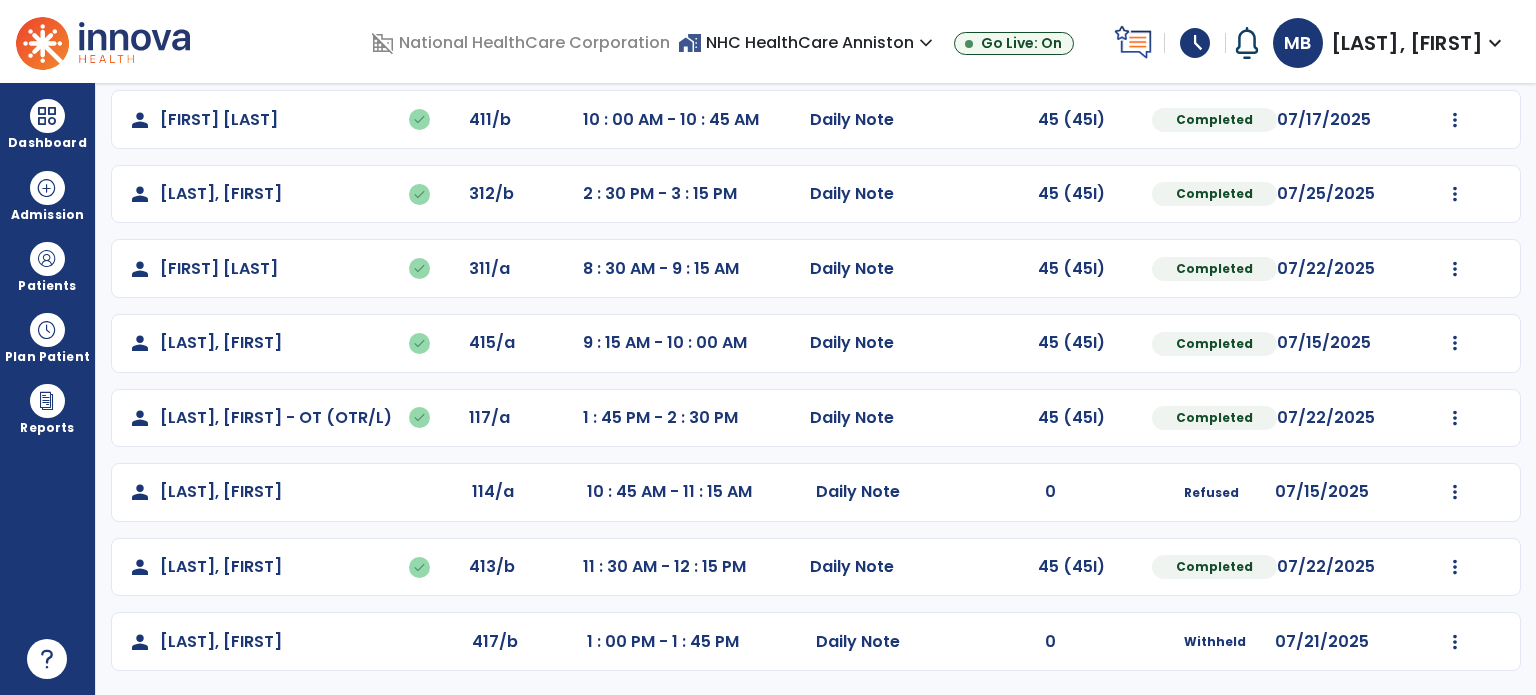 scroll, scrollTop: 0, scrollLeft: 0, axis: both 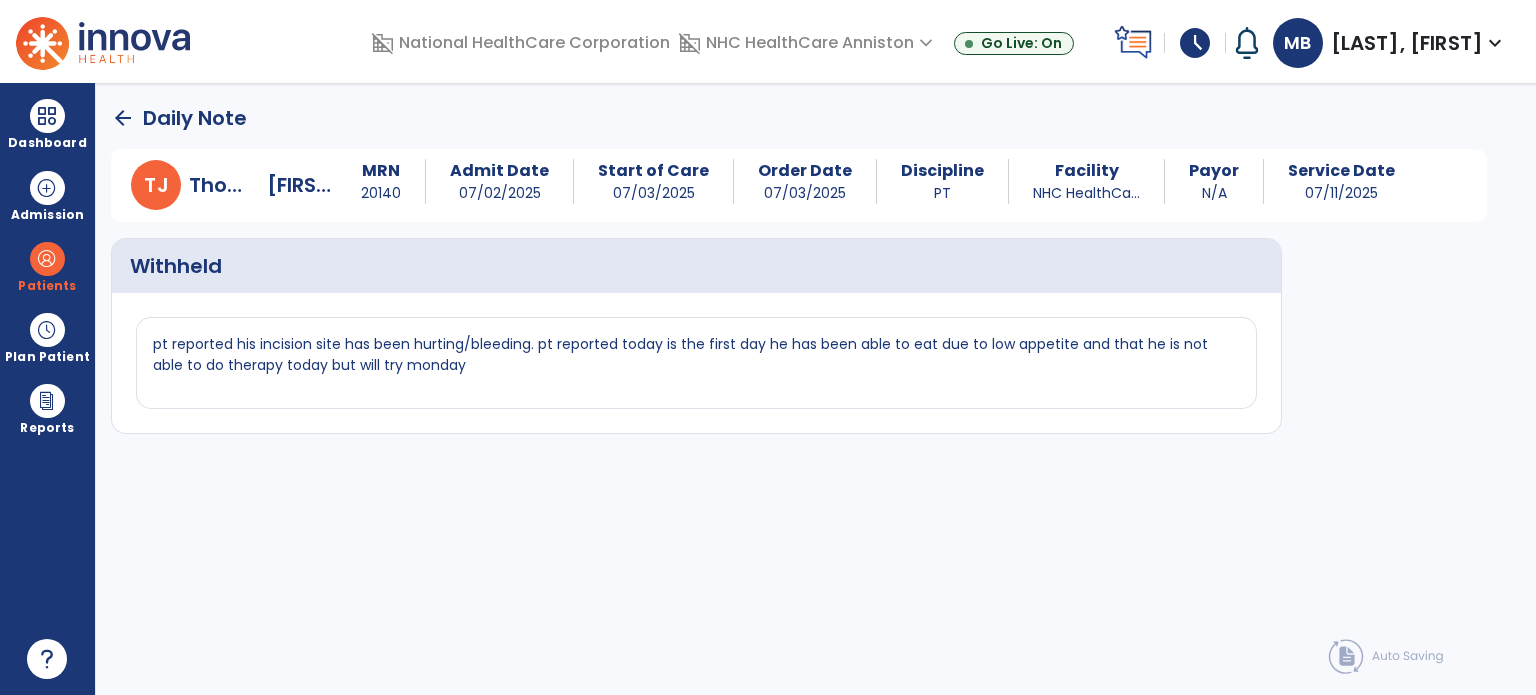 click on "pt reported his incision site has been hurting/bleeding. pt reported today is the first day he has been able to eat due to low appetite and that he is not able to do therapy today but will try monday" 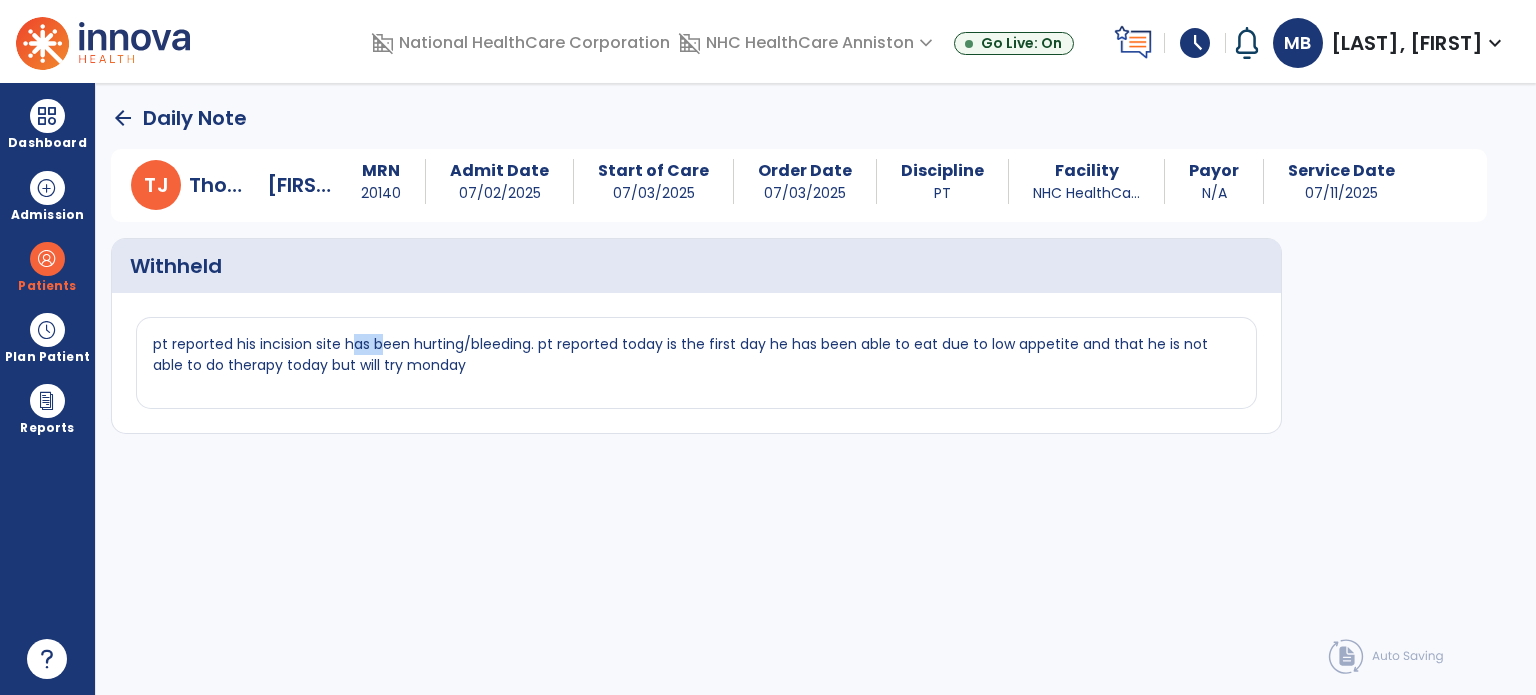 click on "pt reported his incision site has been hurting/bleeding. pt reported today is the first day he has been able to eat due to low appetite and that he is not able to do therapy today but will try monday" 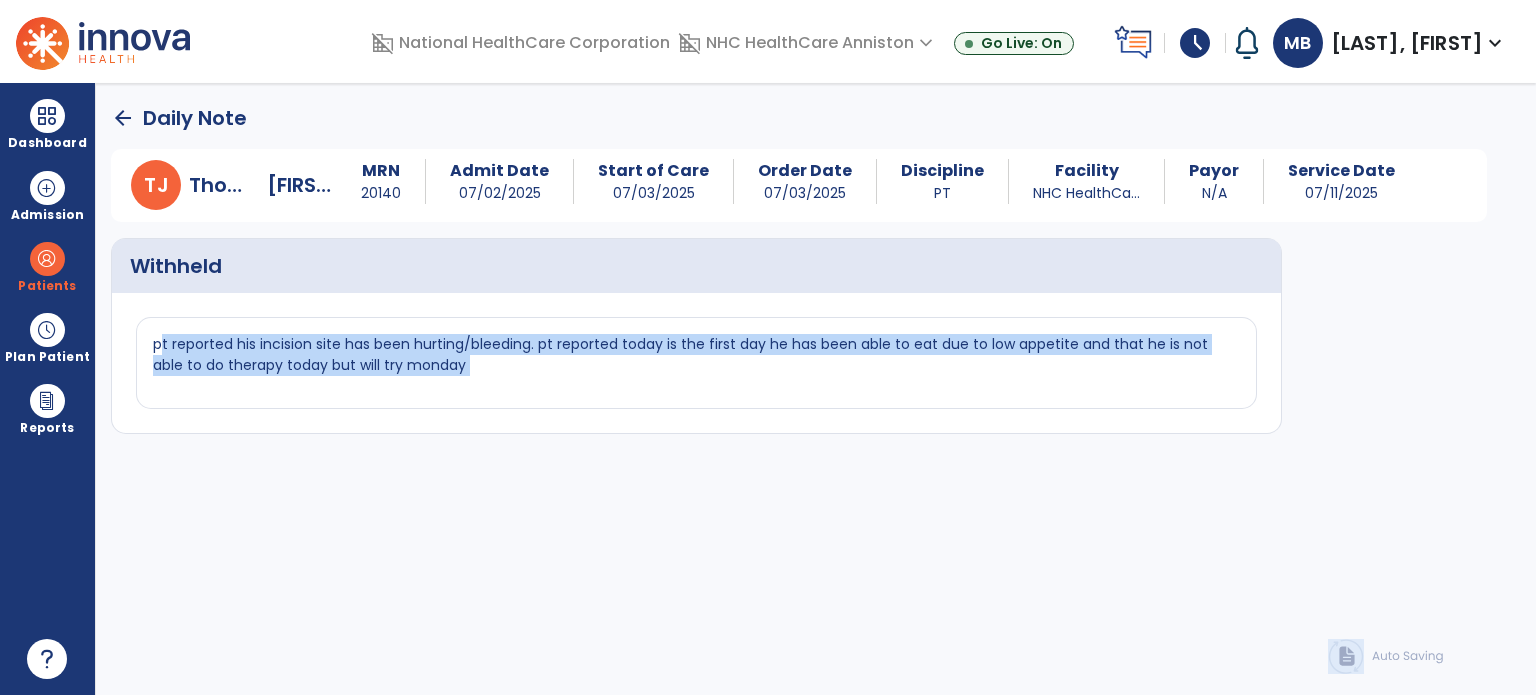 click on "pt reported his incision site has been hurting/bleeding. pt reported today is the first day he has been able to eat due to low appetite and that he is not able to do therapy today but will try monday" 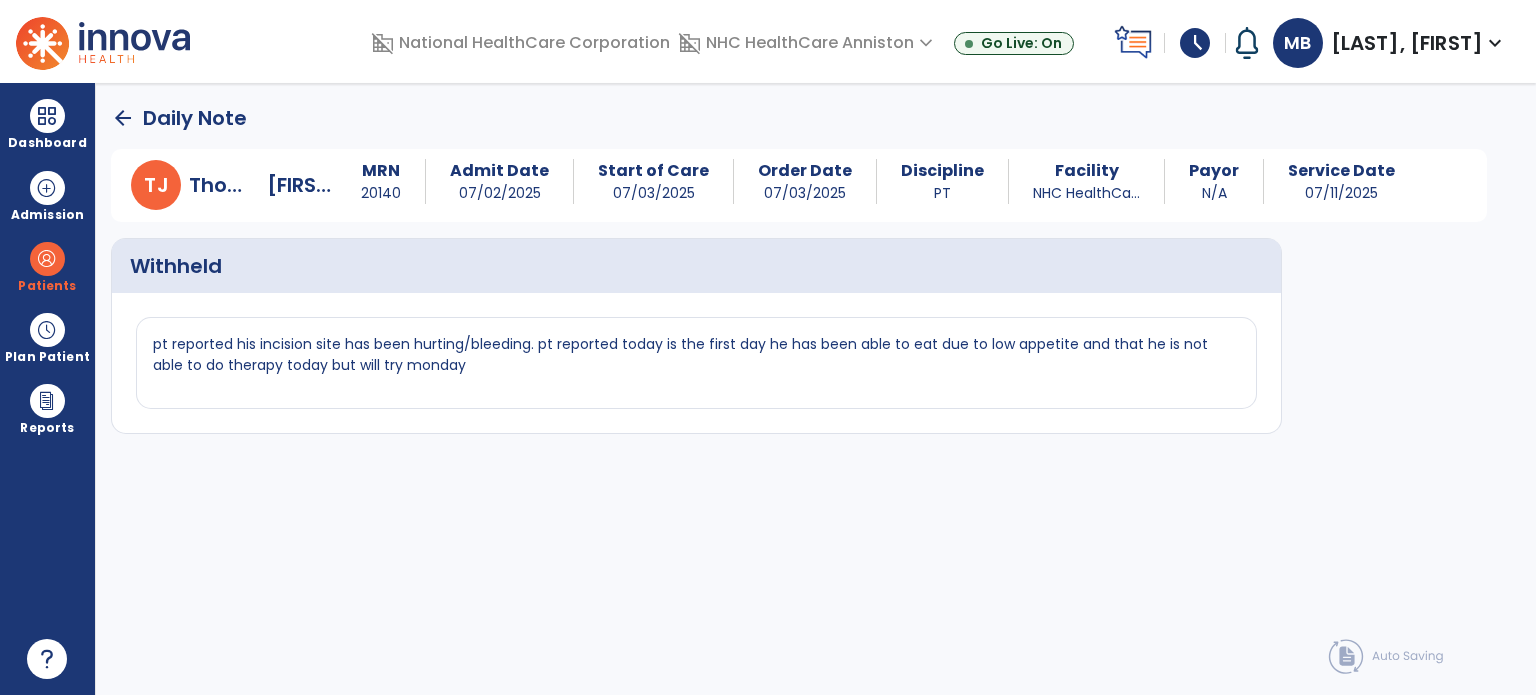 click on "arrow_back" 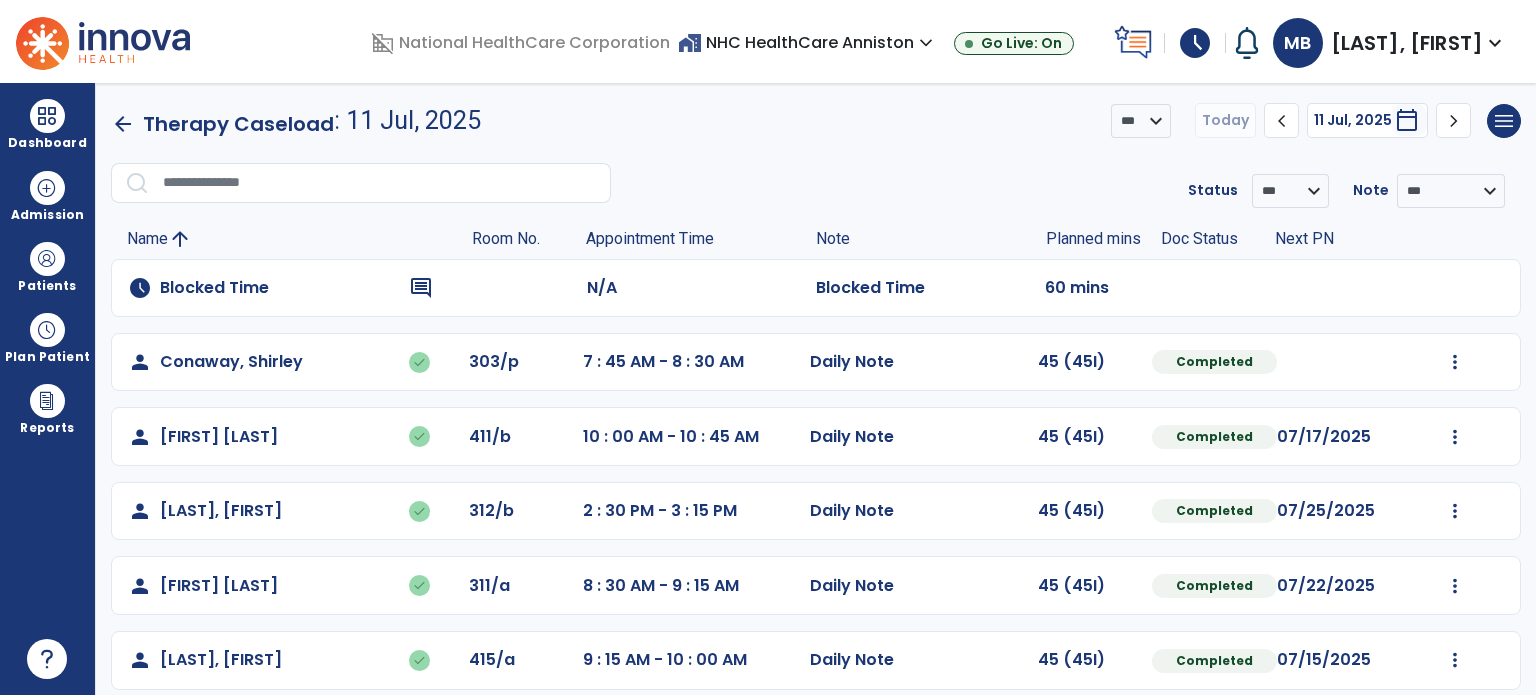scroll, scrollTop: 317, scrollLeft: 0, axis: vertical 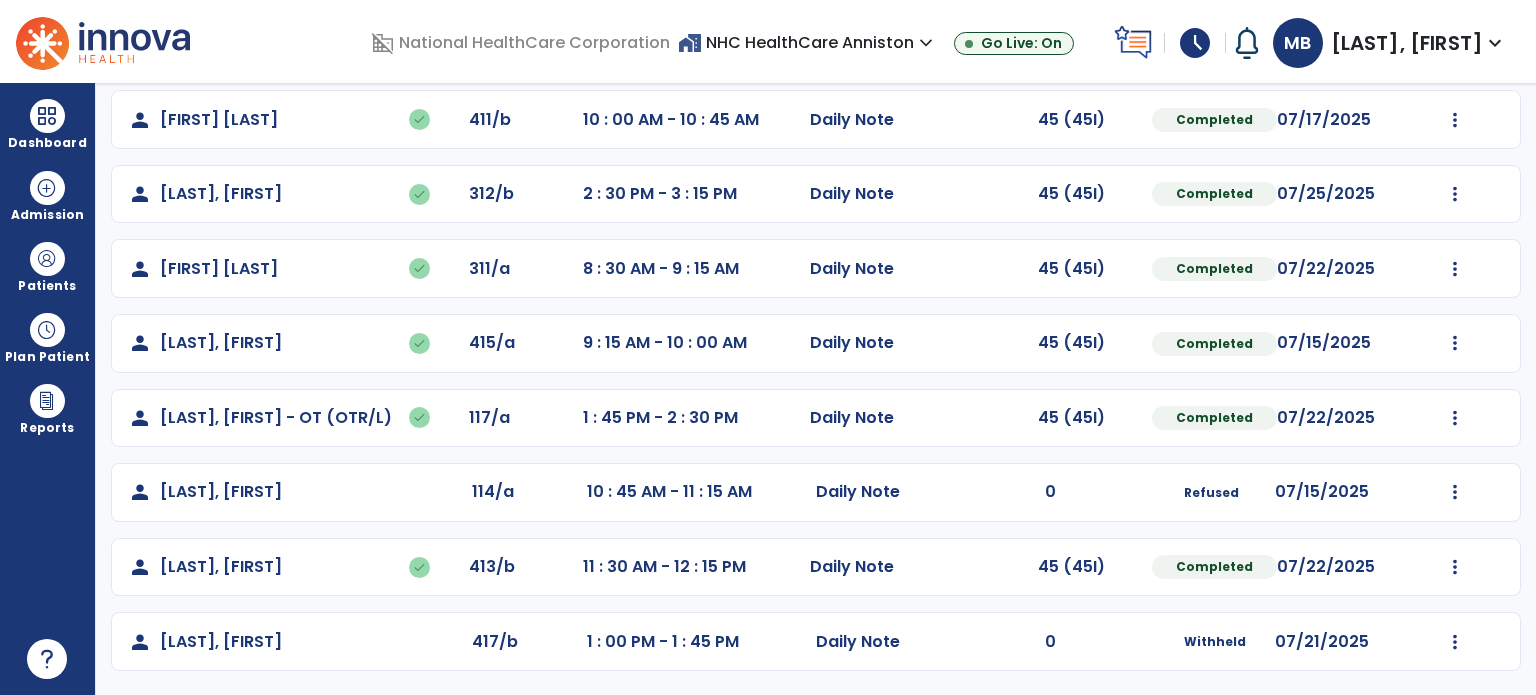 click on "Mark Visit As Complete   Reset Note   Open Document   G + C Mins" 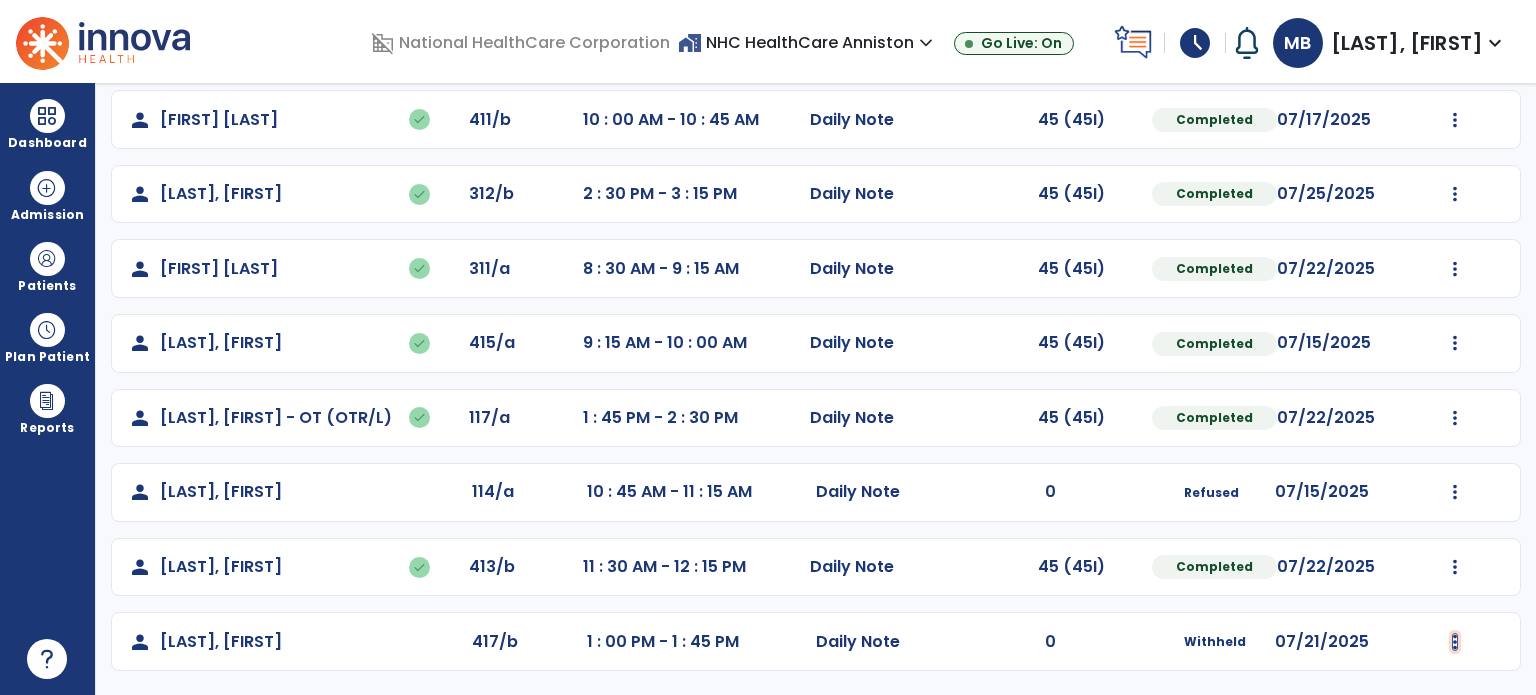click at bounding box center [1455, 45] 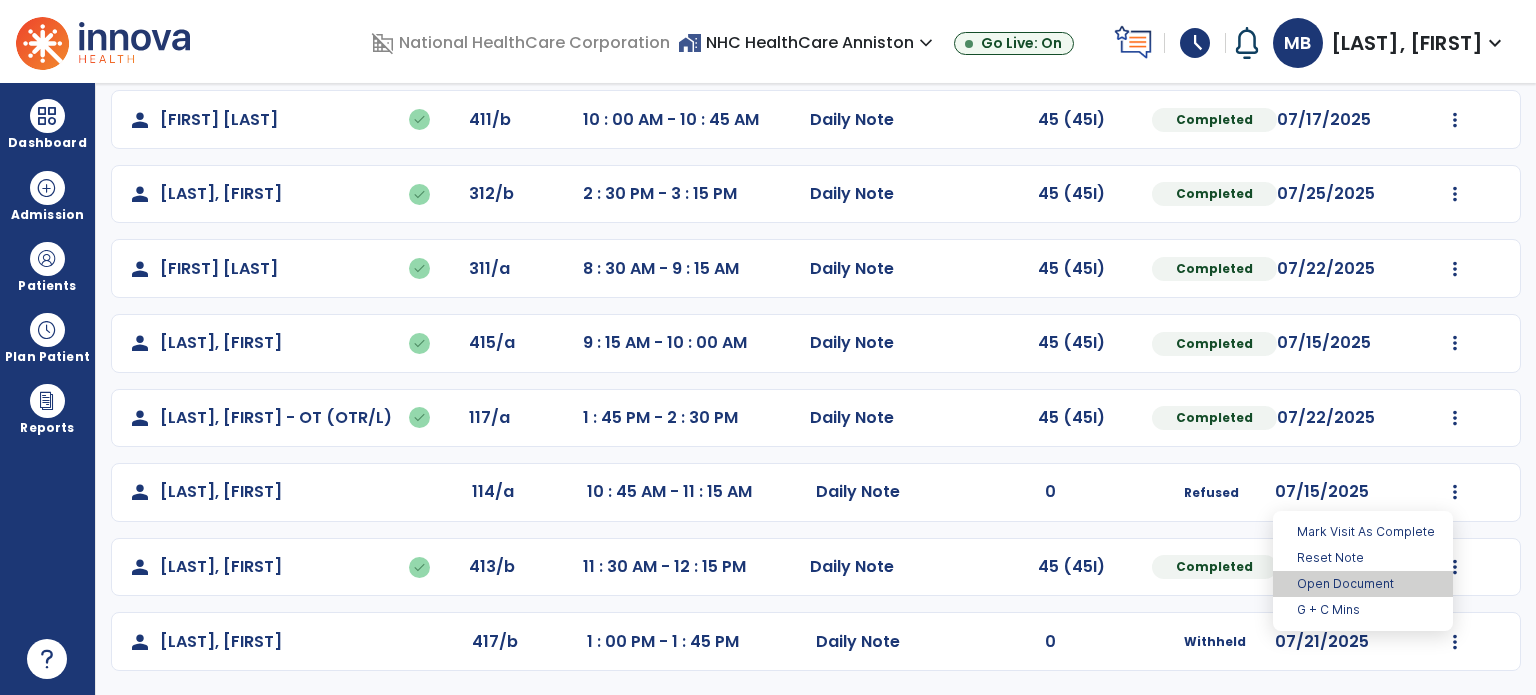 click on "Open Document" at bounding box center [1363, 584] 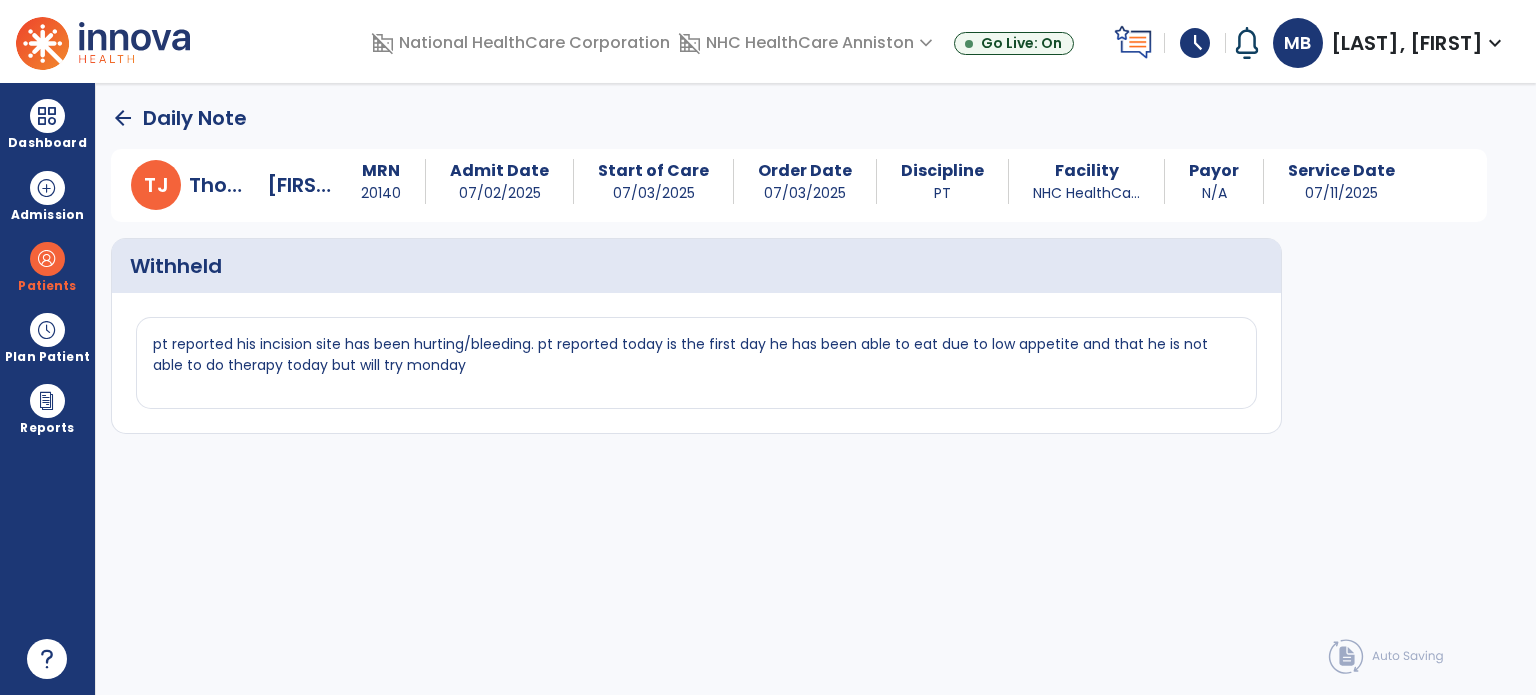 scroll, scrollTop: 0, scrollLeft: 0, axis: both 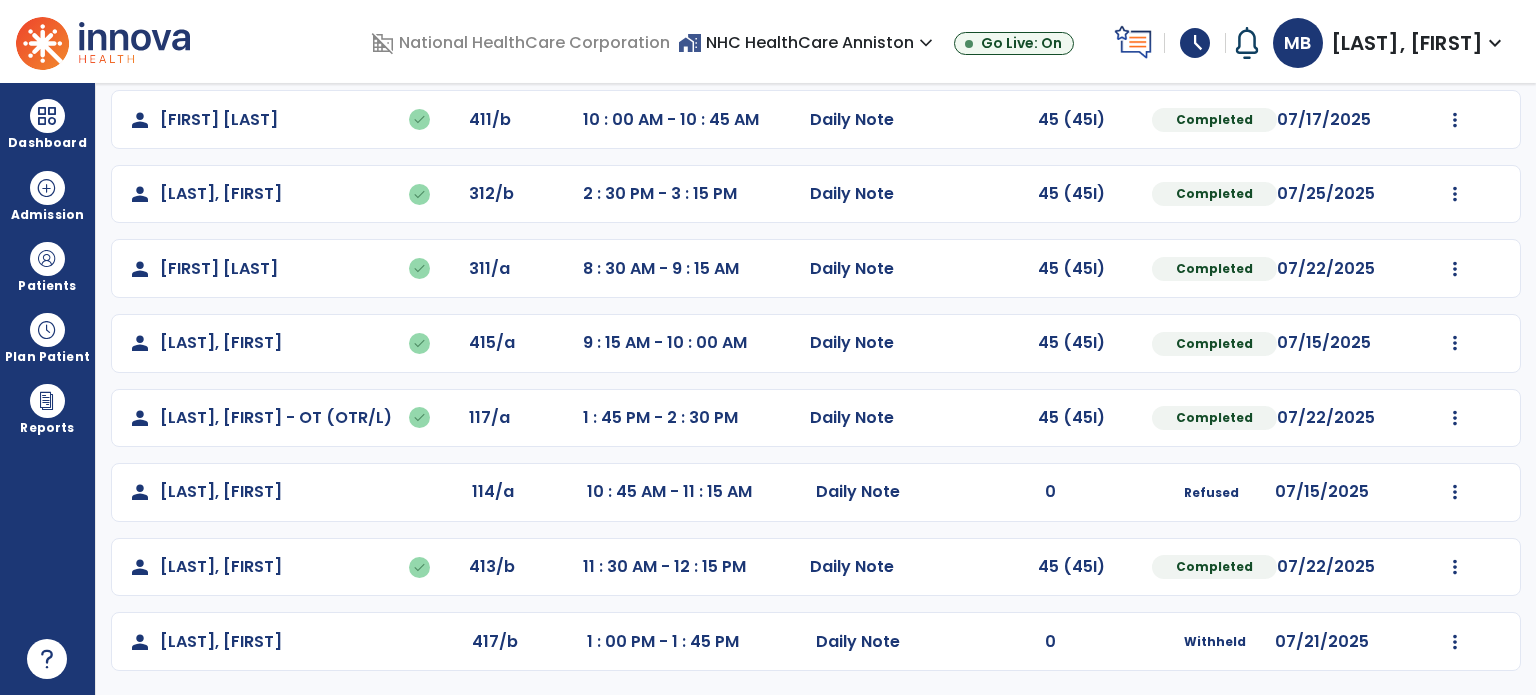 click on "Mark Visit As Complete   Reset Note   Open Document   G + C Mins" 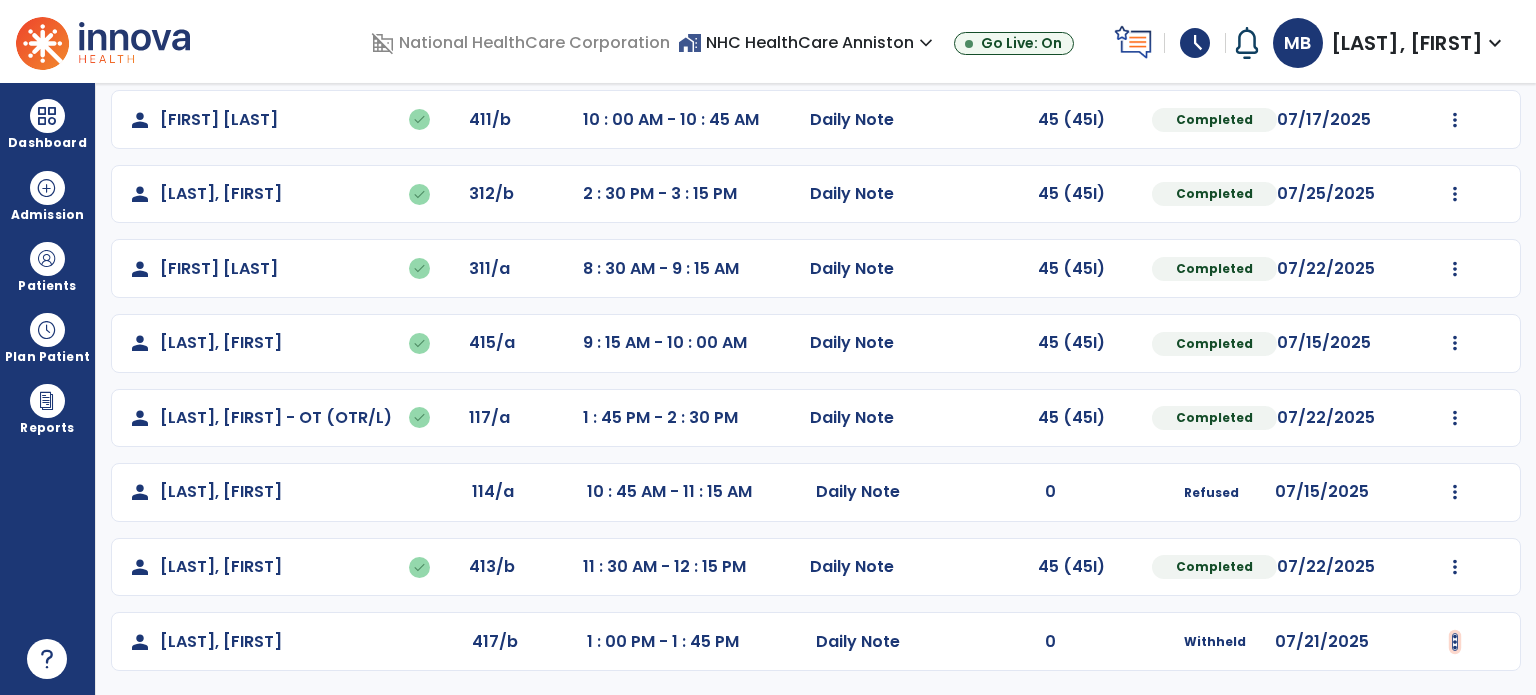 click at bounding box center [1455, 45] 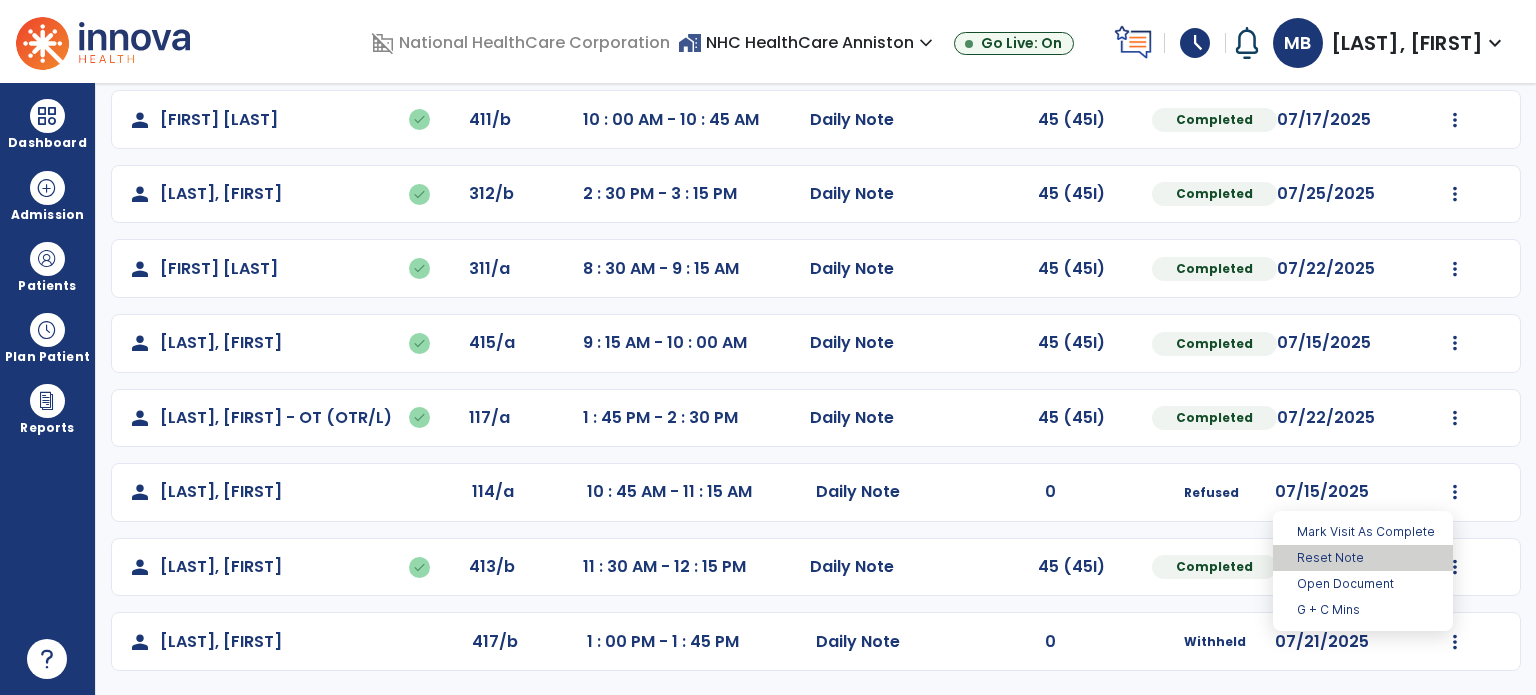 click on "Reset Note" at bounding box center [1363, 558] 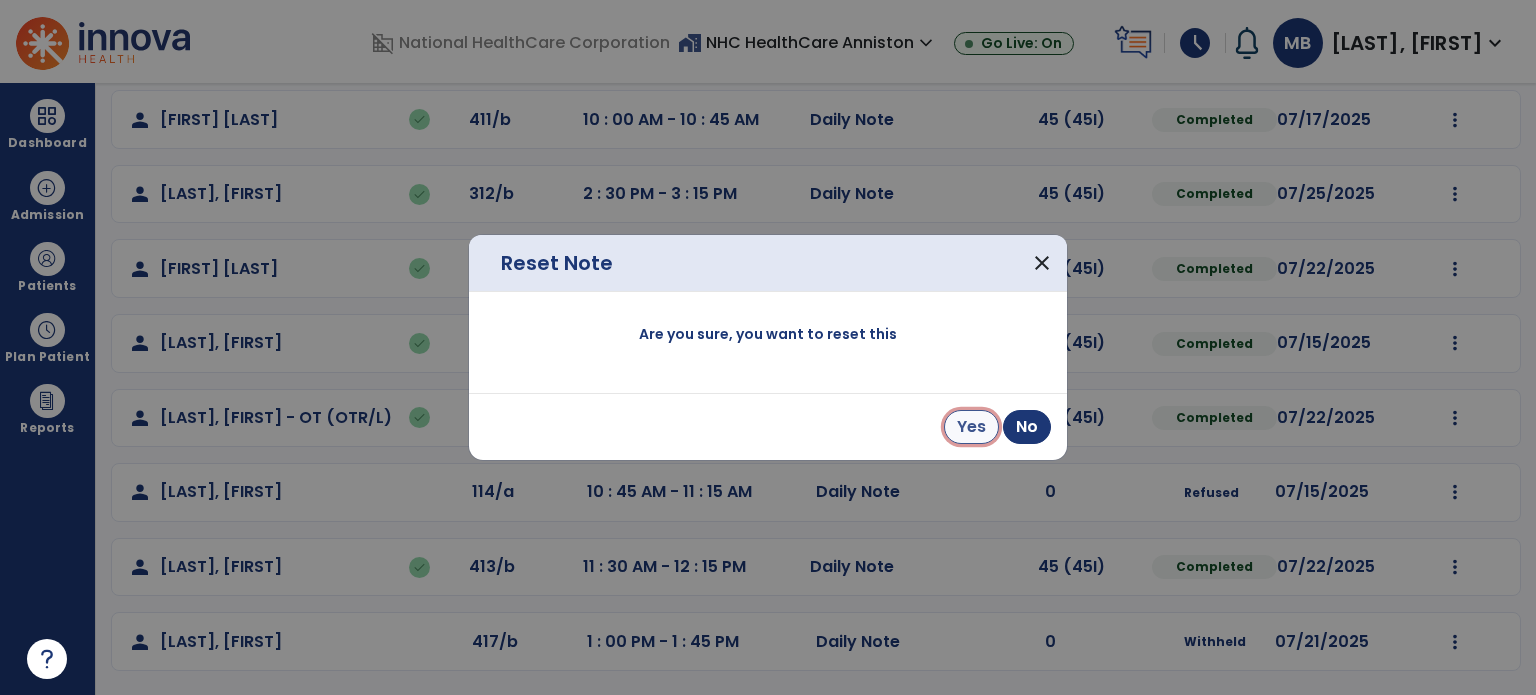 click on "Yes" at bounding box center (971, 427) 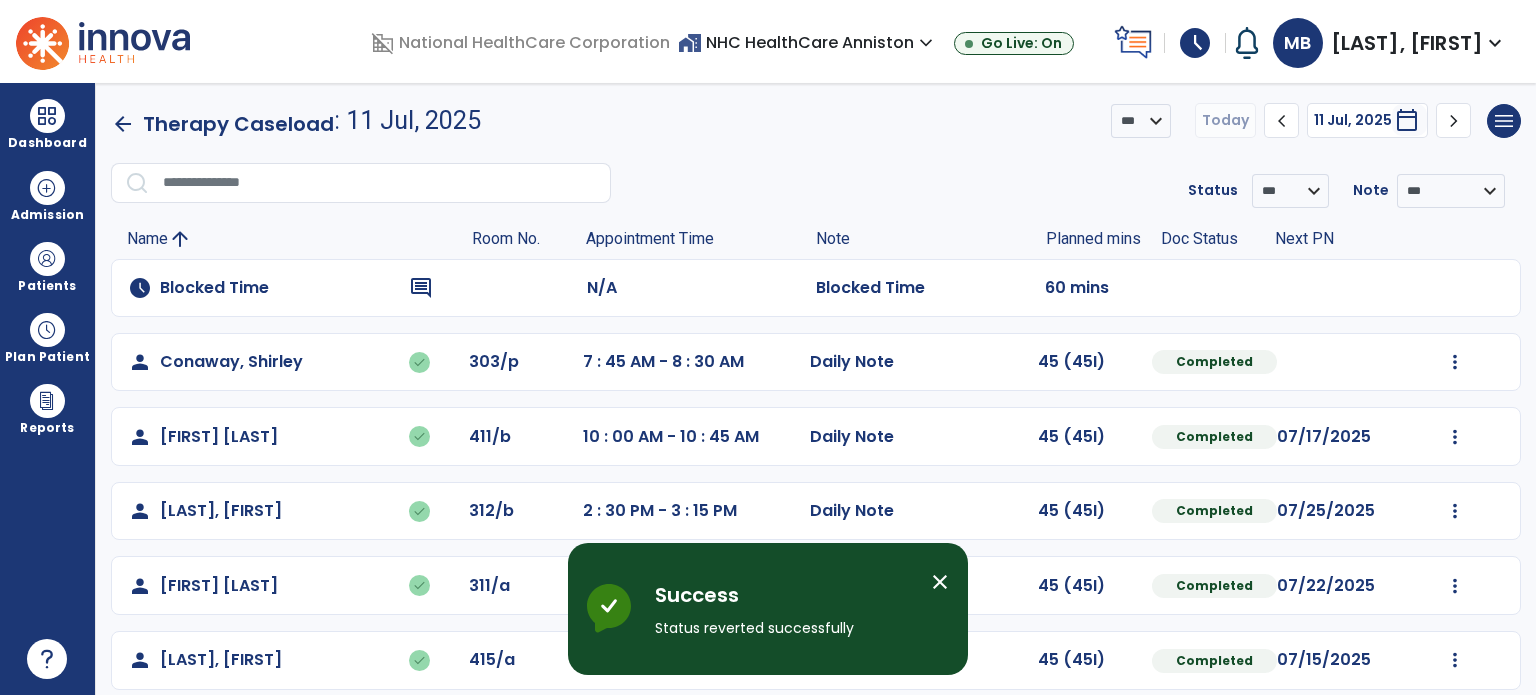 scroll, scrollTop: 317, scrollLeft: 0, axis: vertical 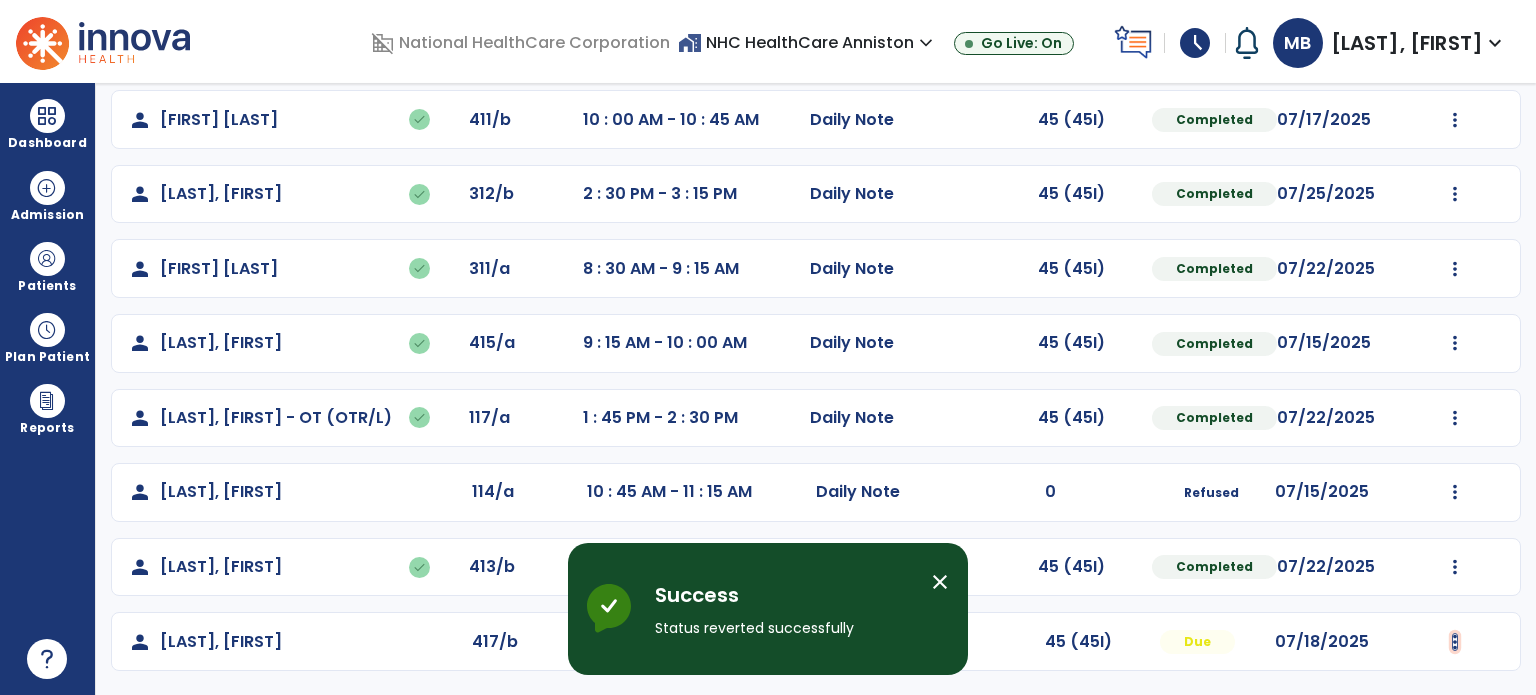 click at bounding box center [1455, 45] 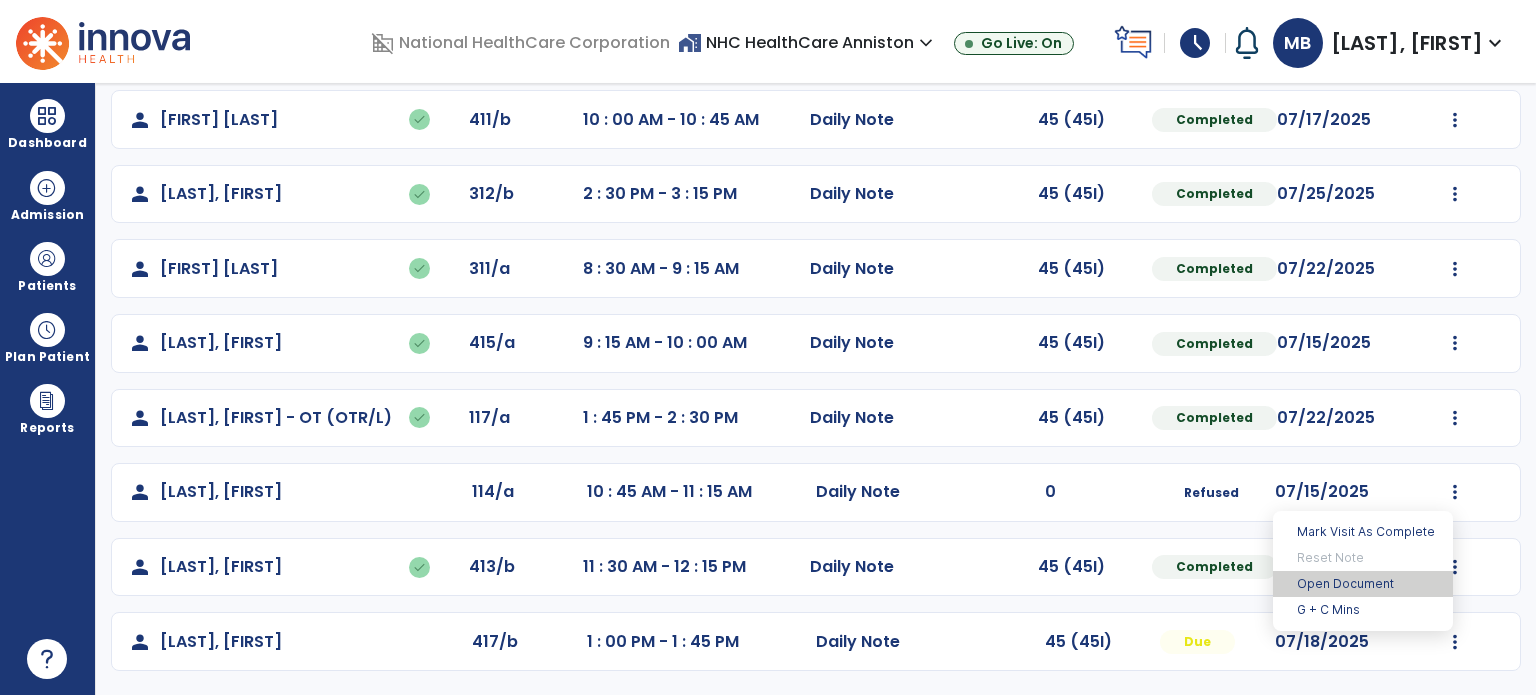 click on "Open Document" at bounding box center [1363, 584] 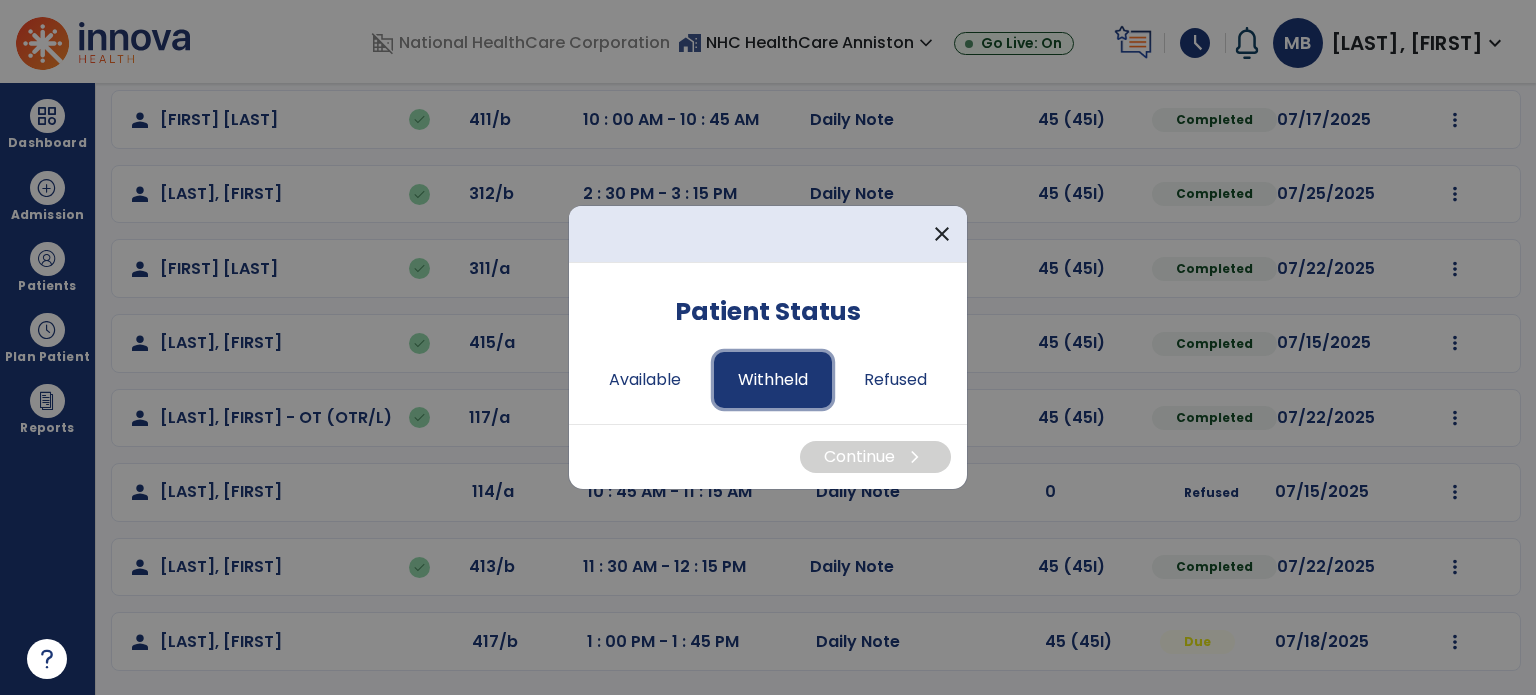 click on "Withheld" at bounding box center (773, 380) 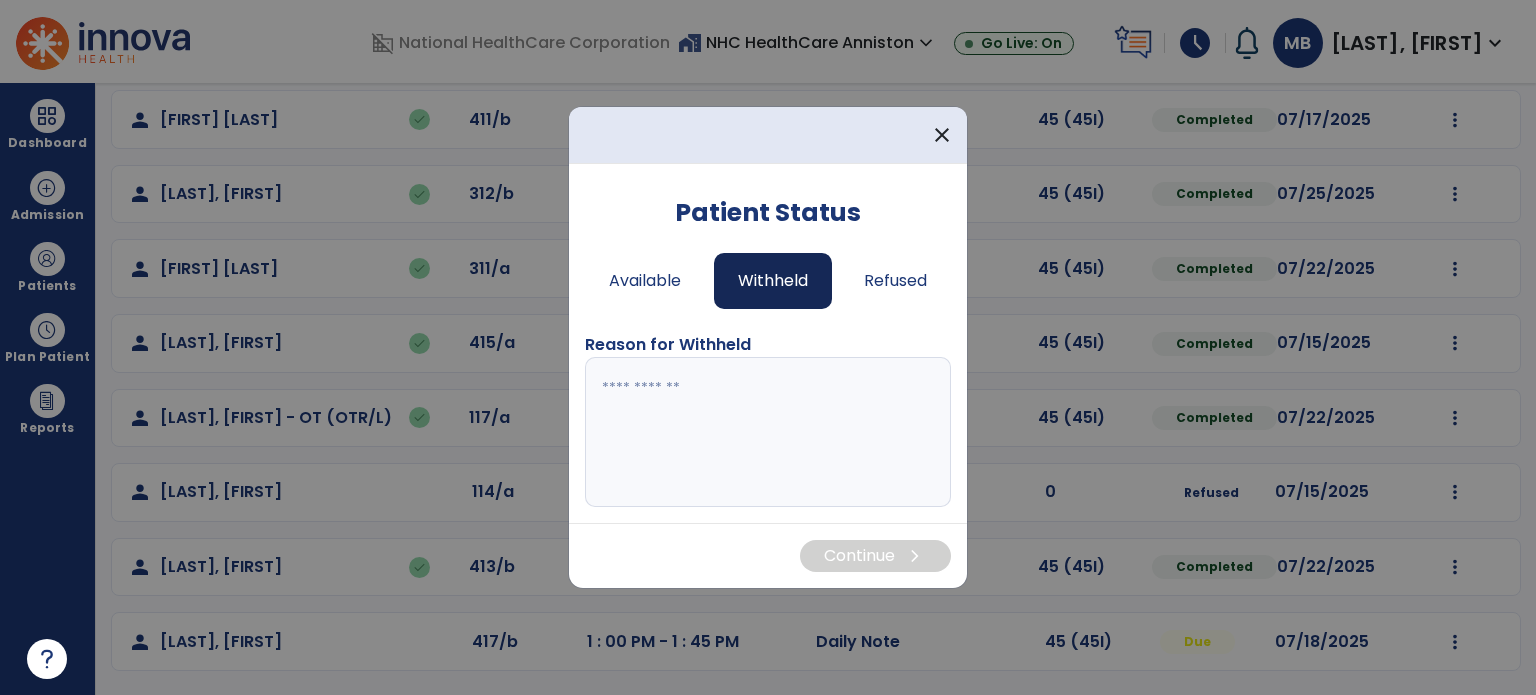 click at bounding box center (768, 432) 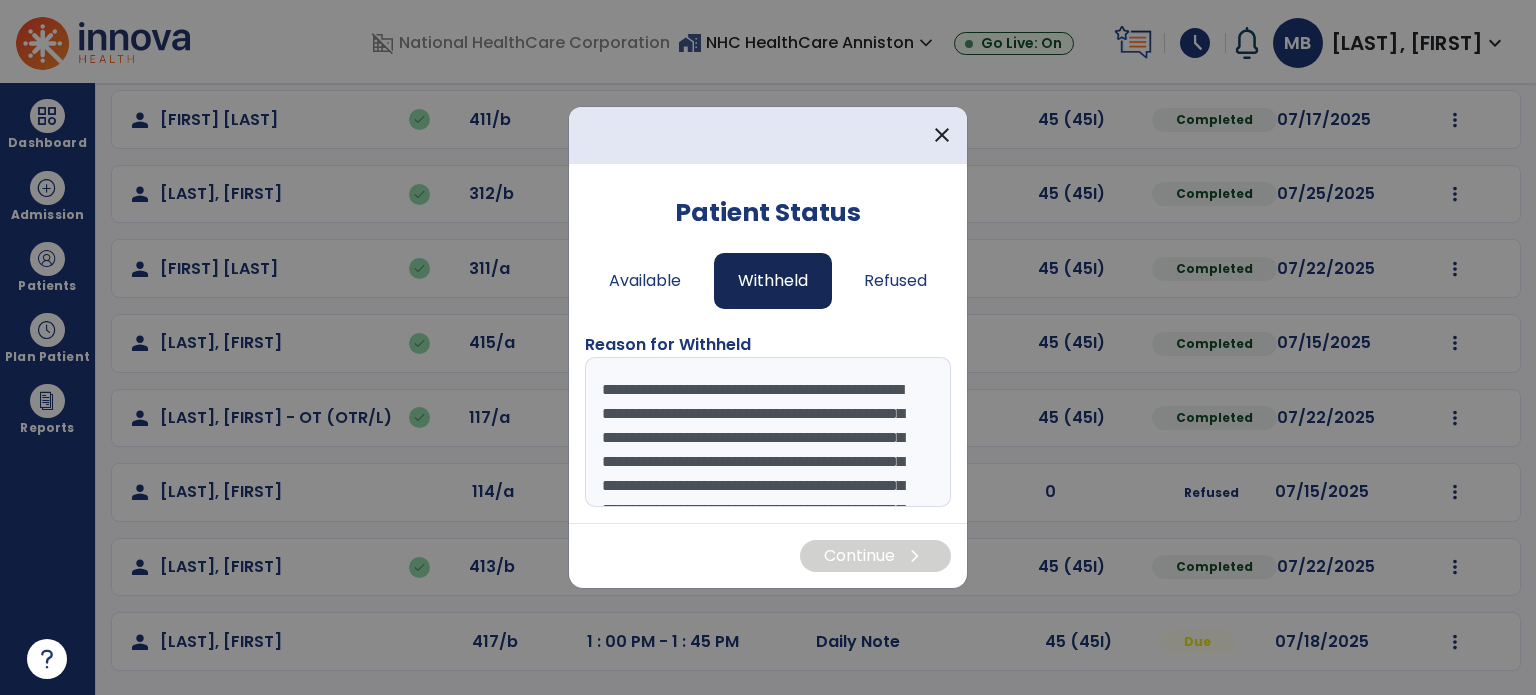 scroll, scrollTop: 111, scrollLeft: 0, axis: vertical 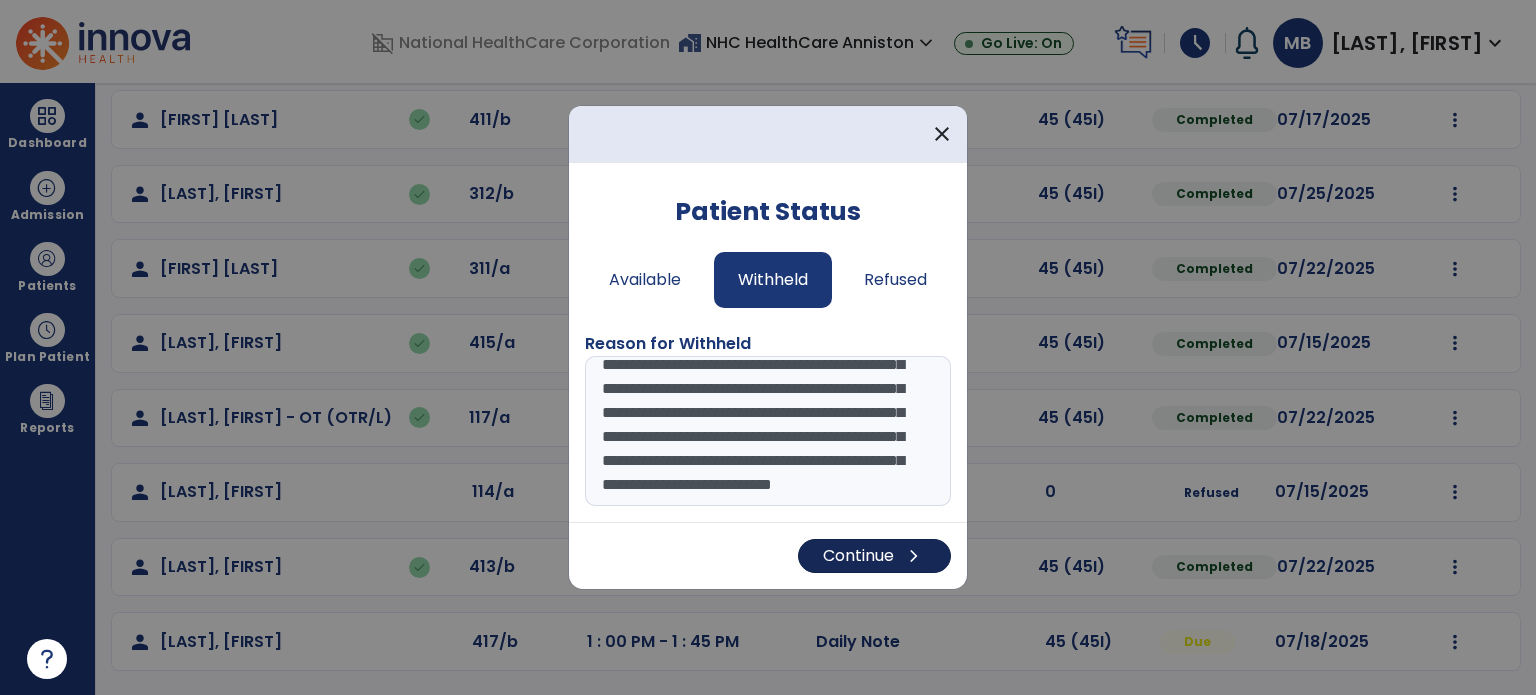 type on "**********" 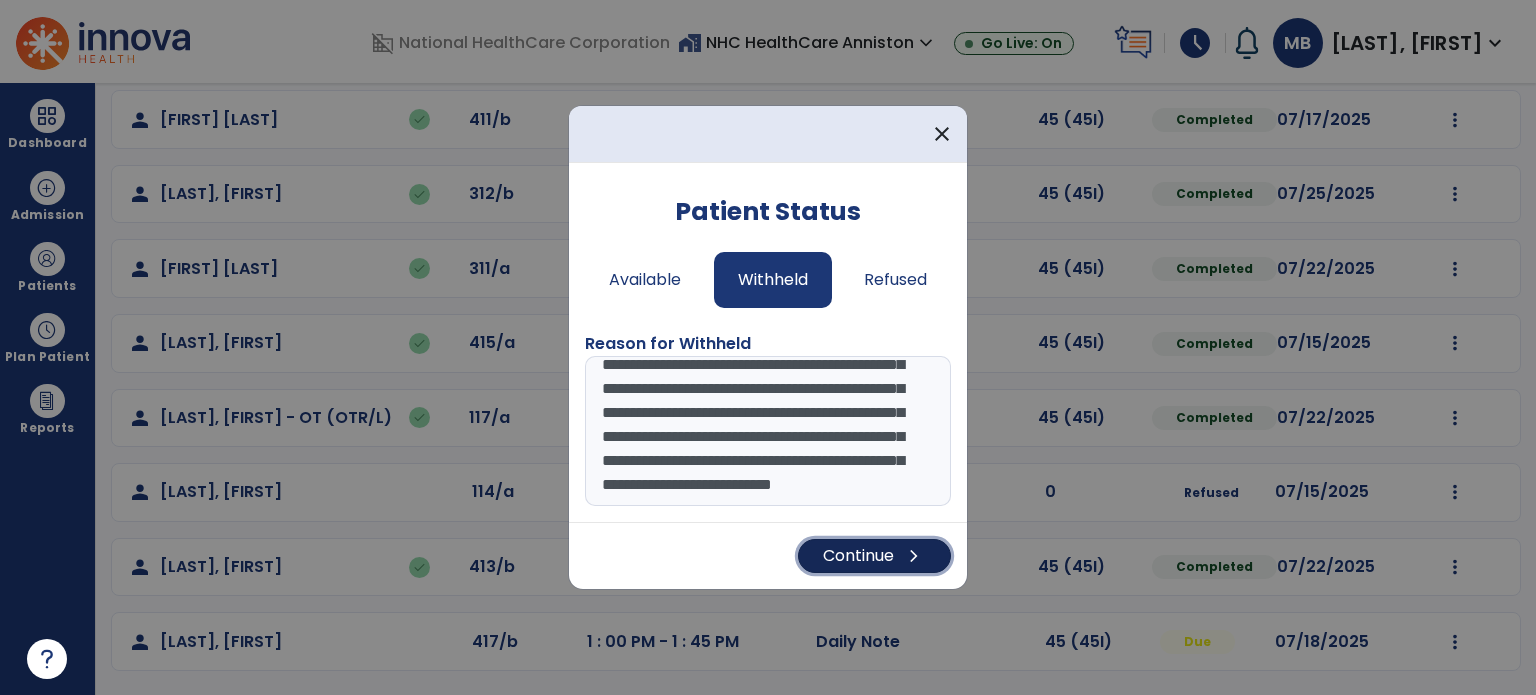click on "Continue   chevron_right" at bounding box center [874, 556] 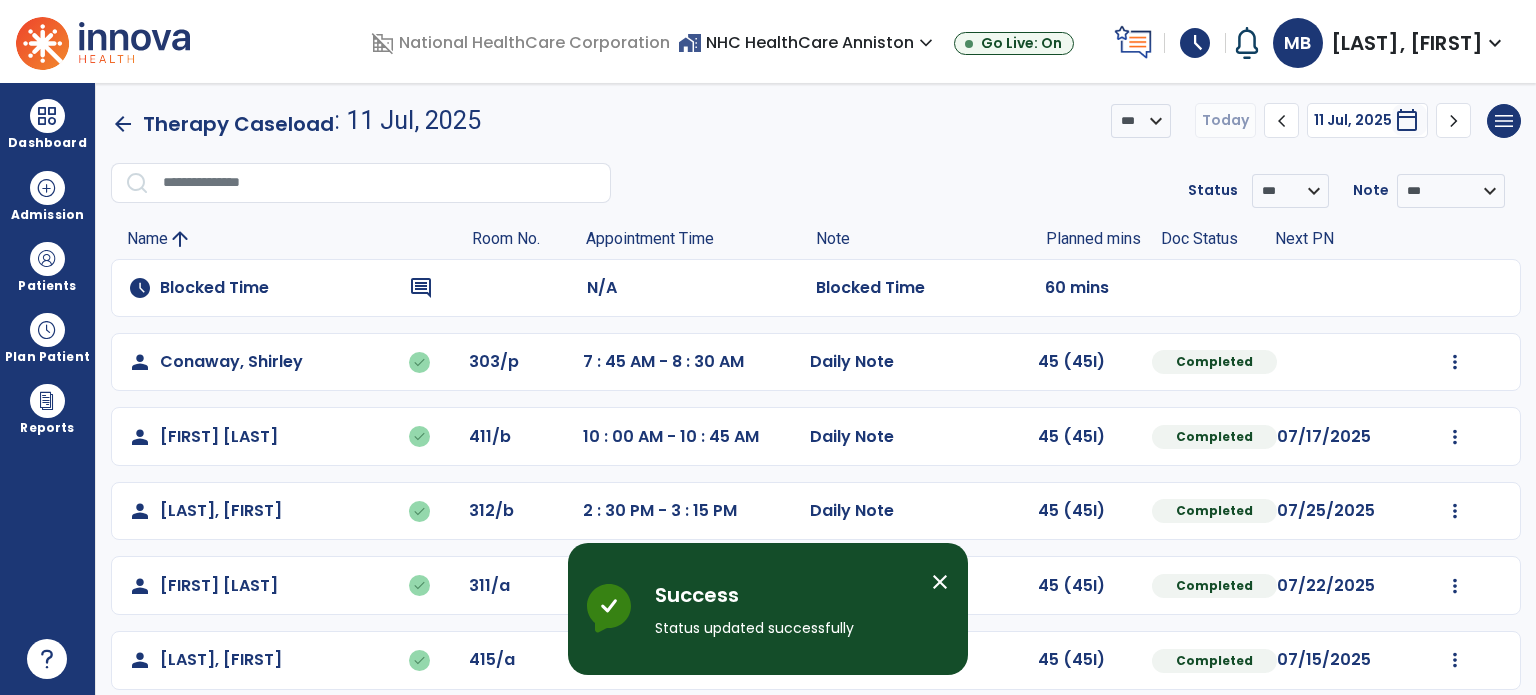 scroll, scrollTop: 0, scrollLeft: 0, axis: both 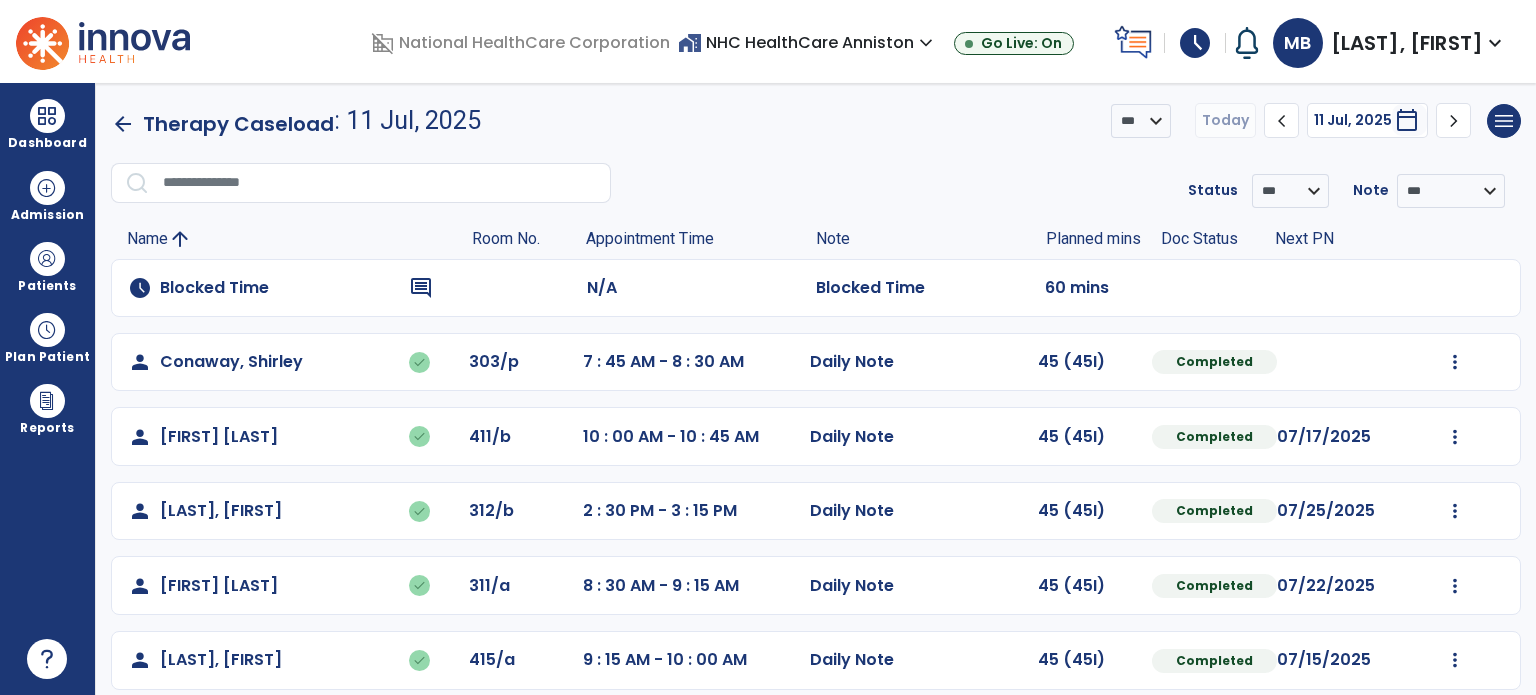 click on "arrow_back" 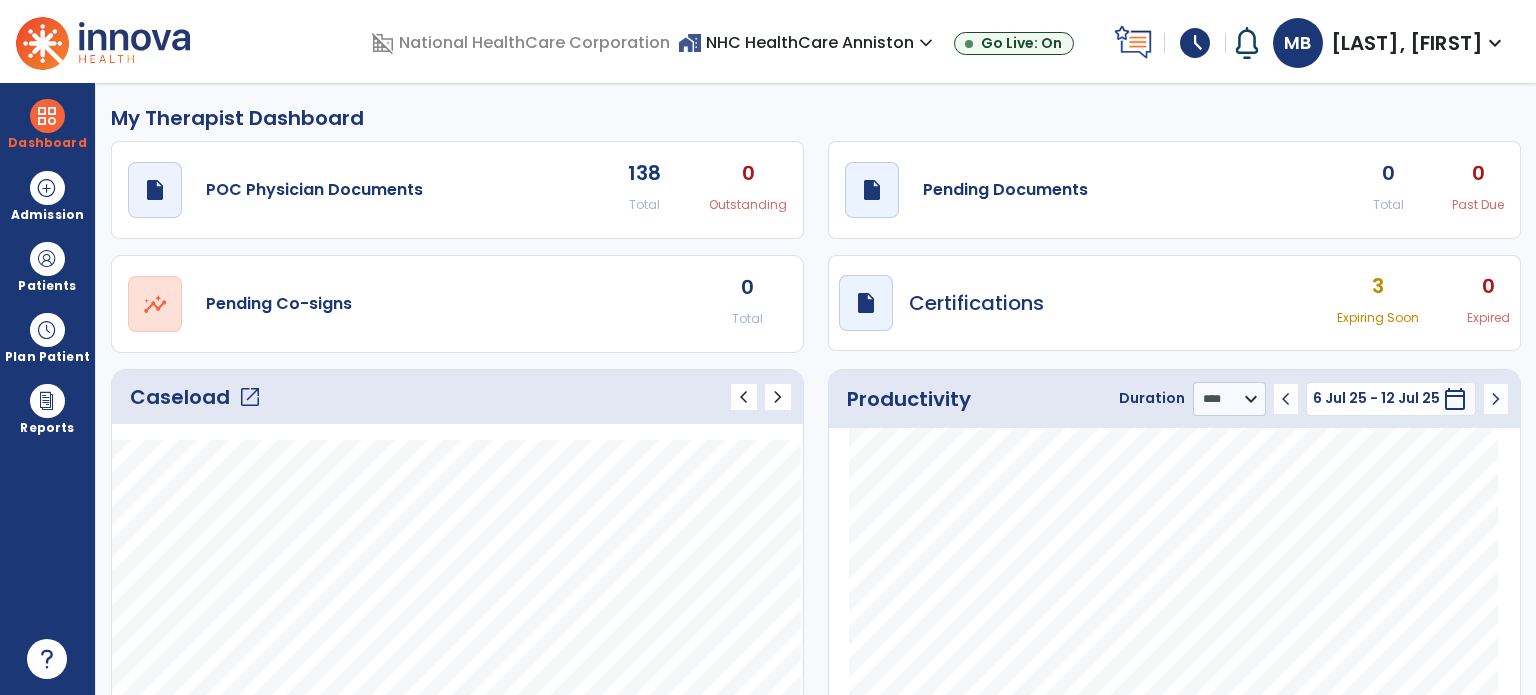 scroll, scrollTop: 0, scrollLeft: 0, axis: both 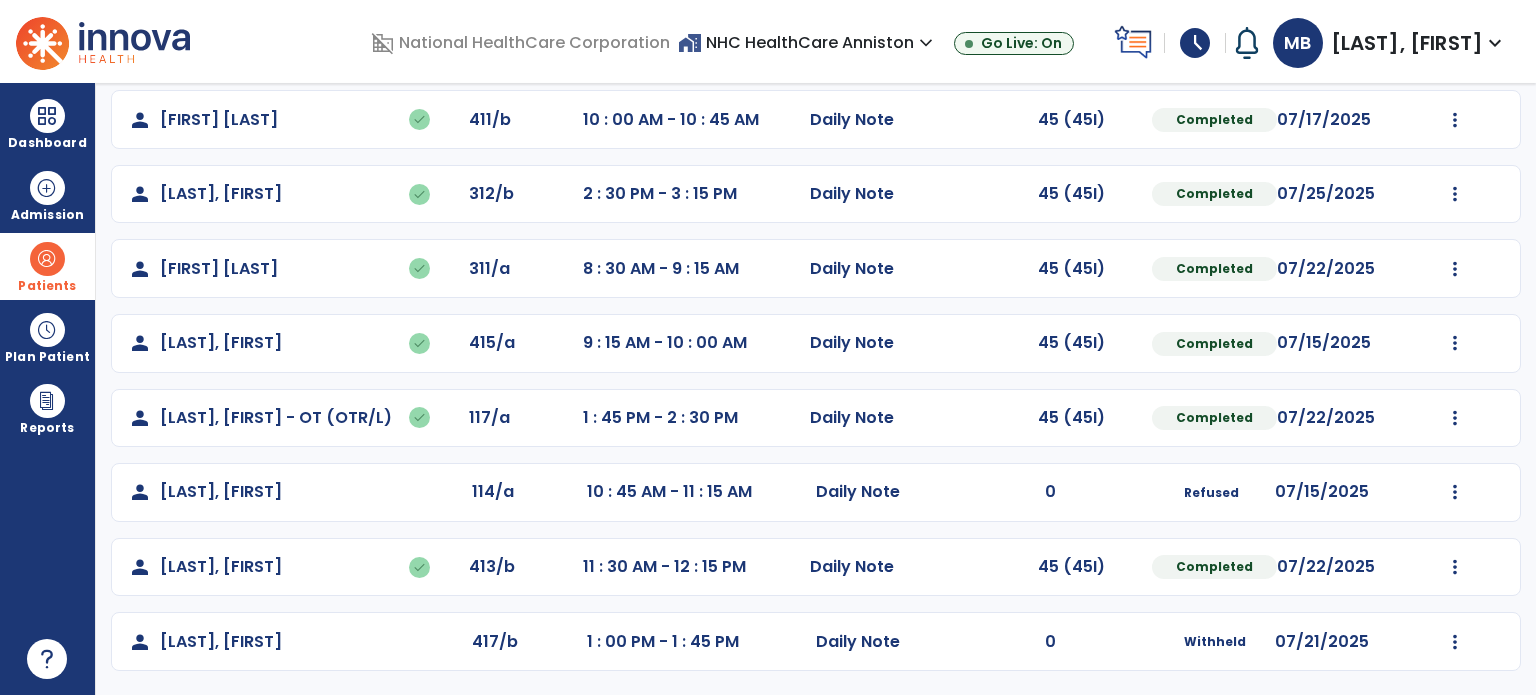 click at bounding box center (47, 259) 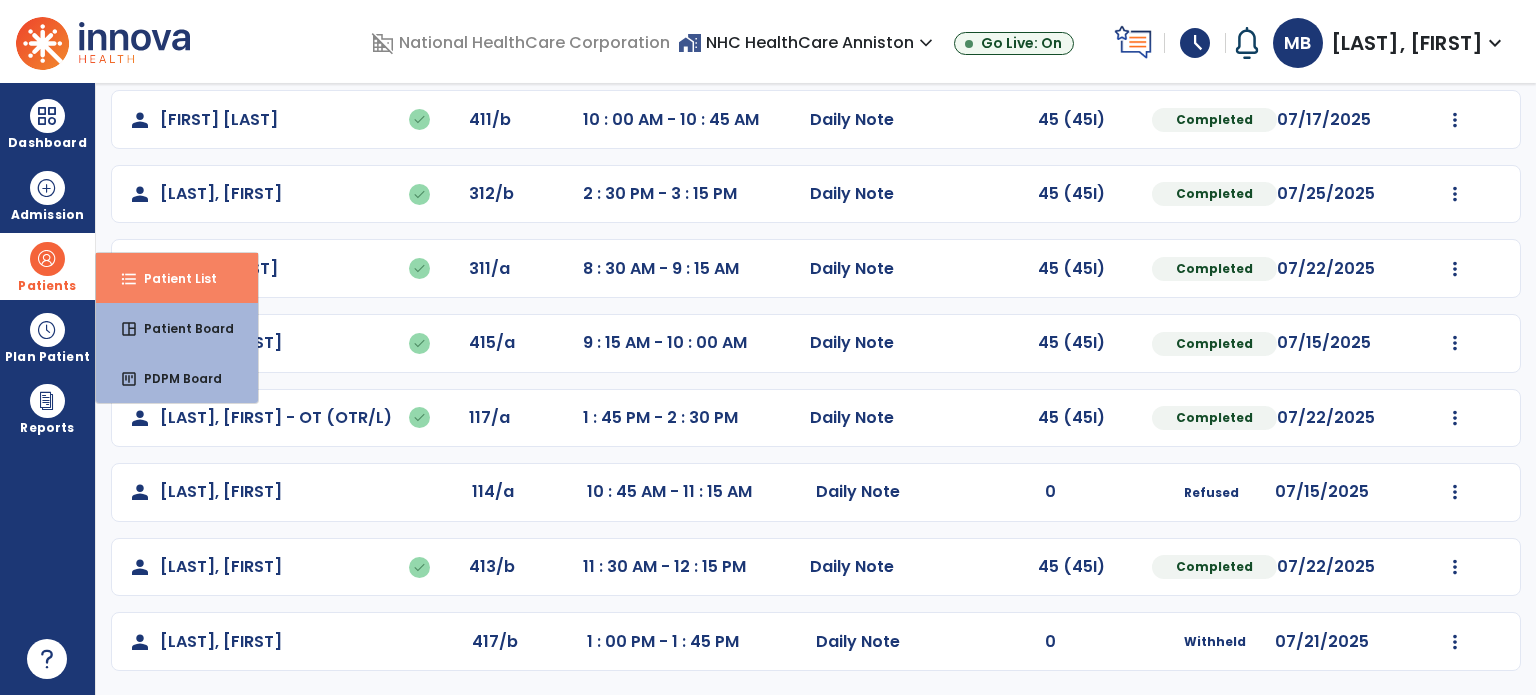 click on "format_list_bulleted" at bounding box center (129, 279) 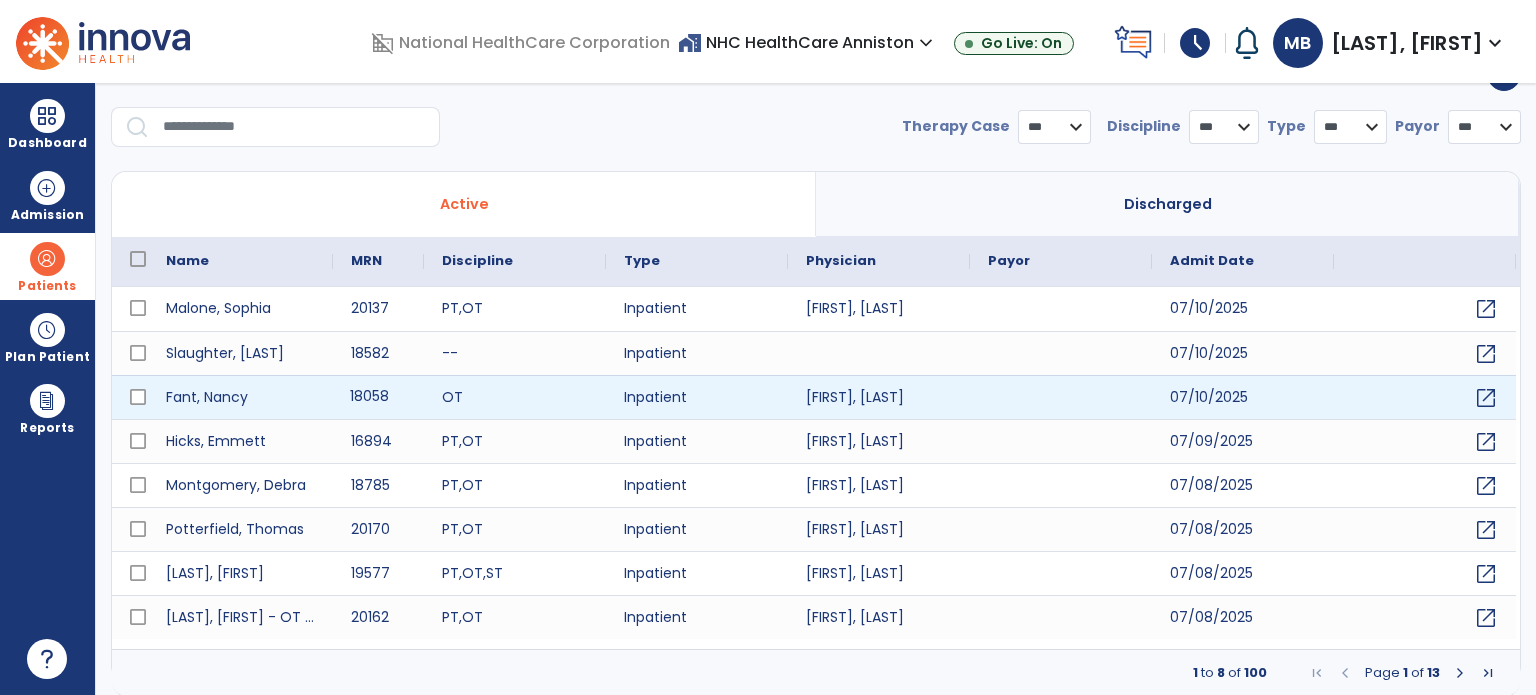 click on "18058" at bounding box center [378, 397] 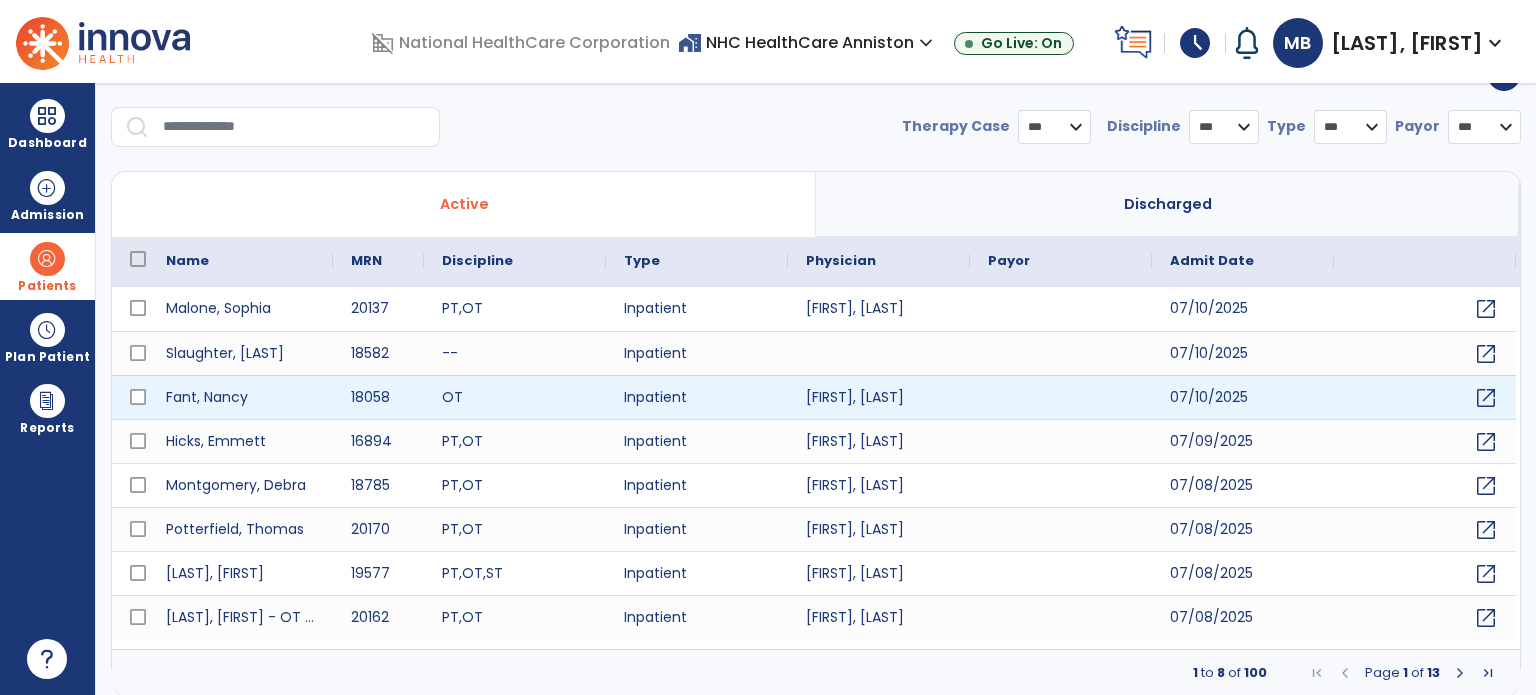 select on "***" 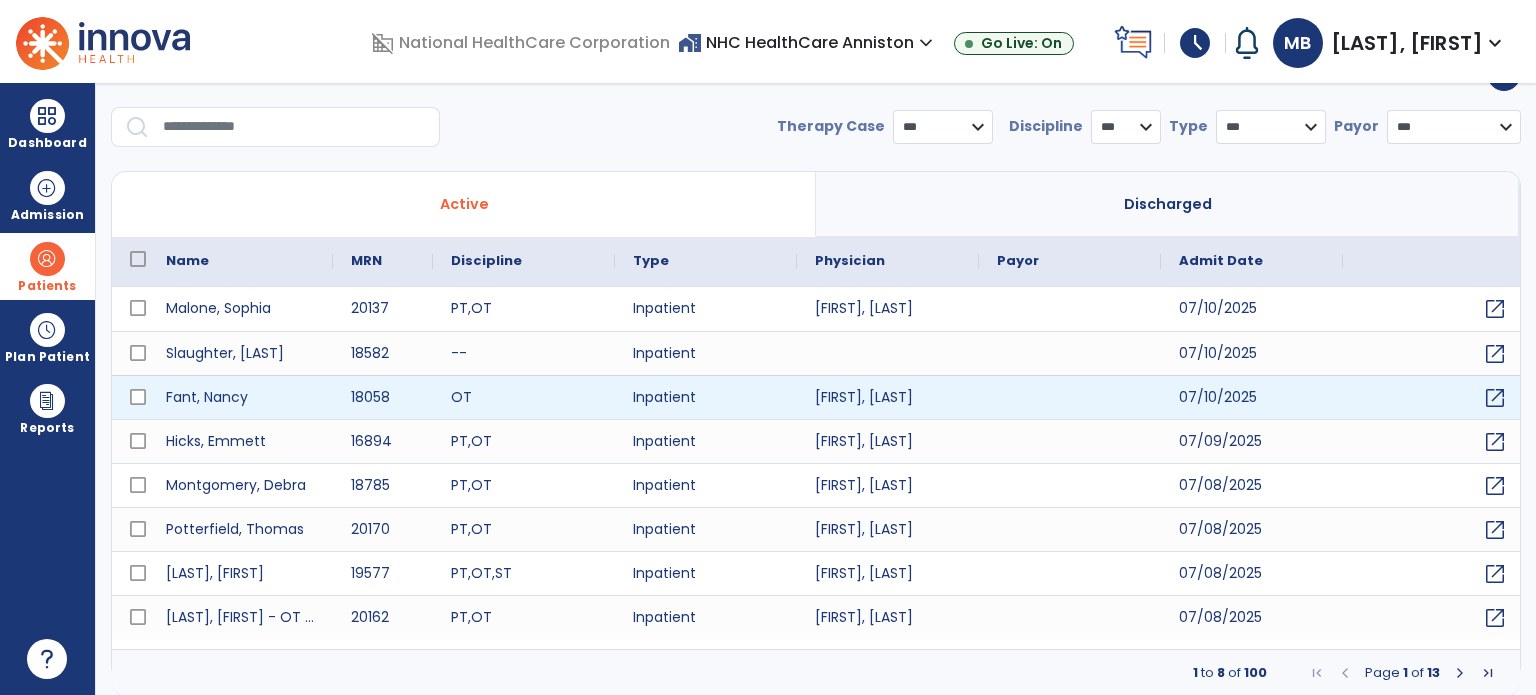 scroll, scrollTop: 0, scrollLeft: 0, axis: both 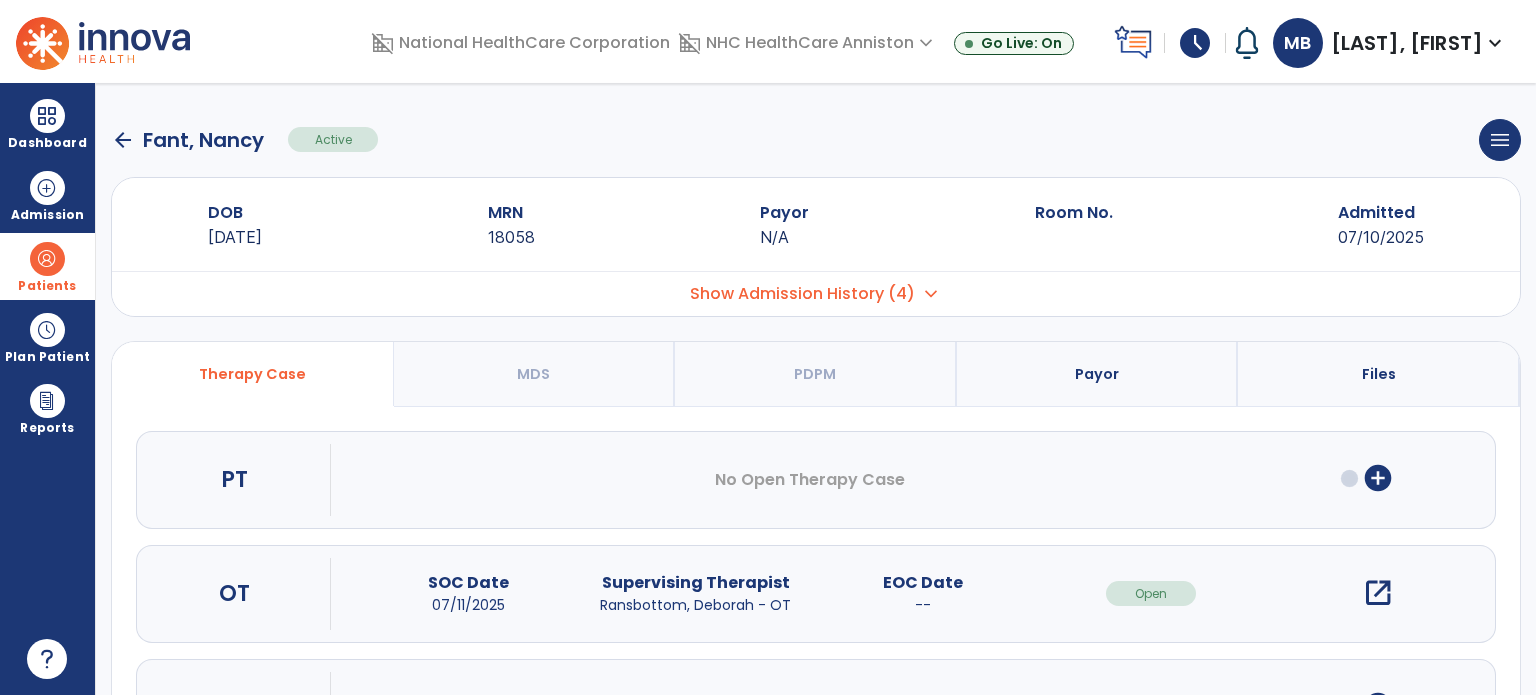 click on "add_circle" at bounding box center (1378, 478) 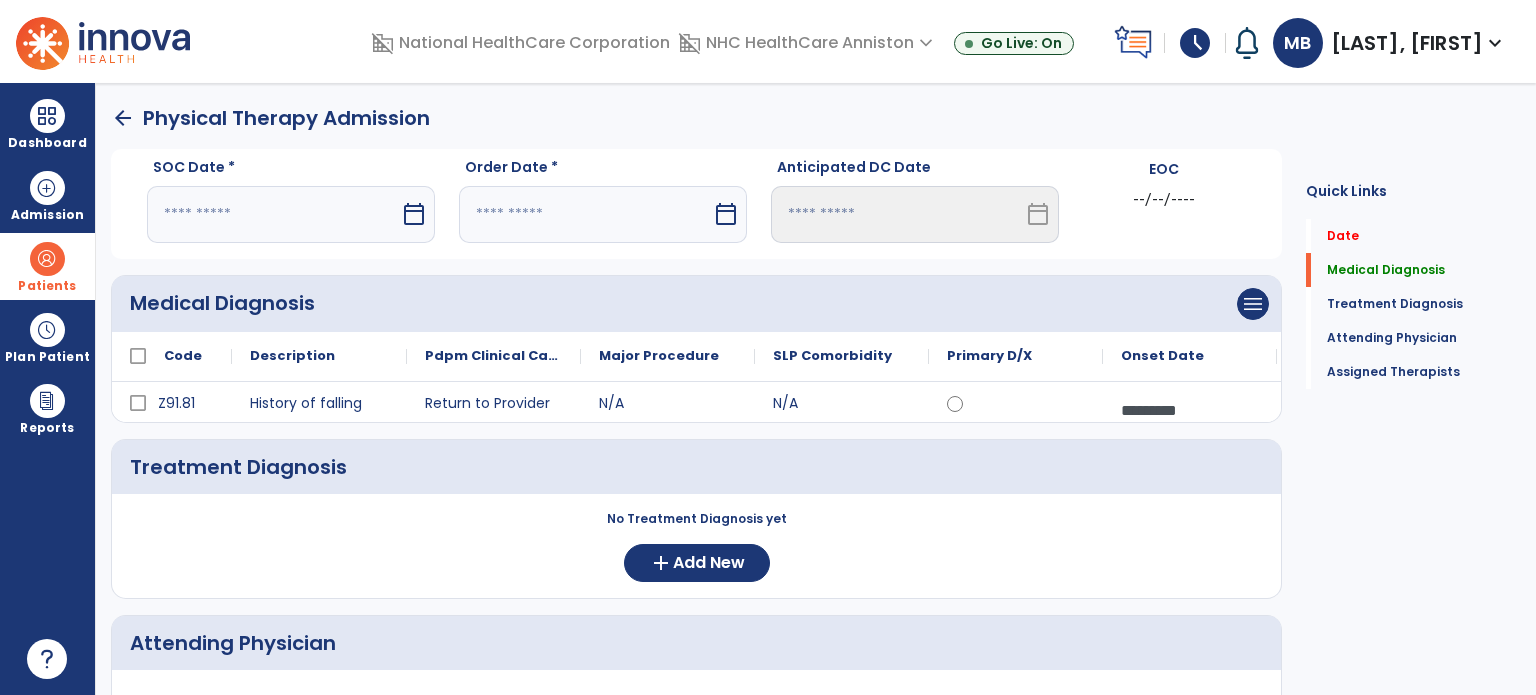 click at bounding box center [273, 214] 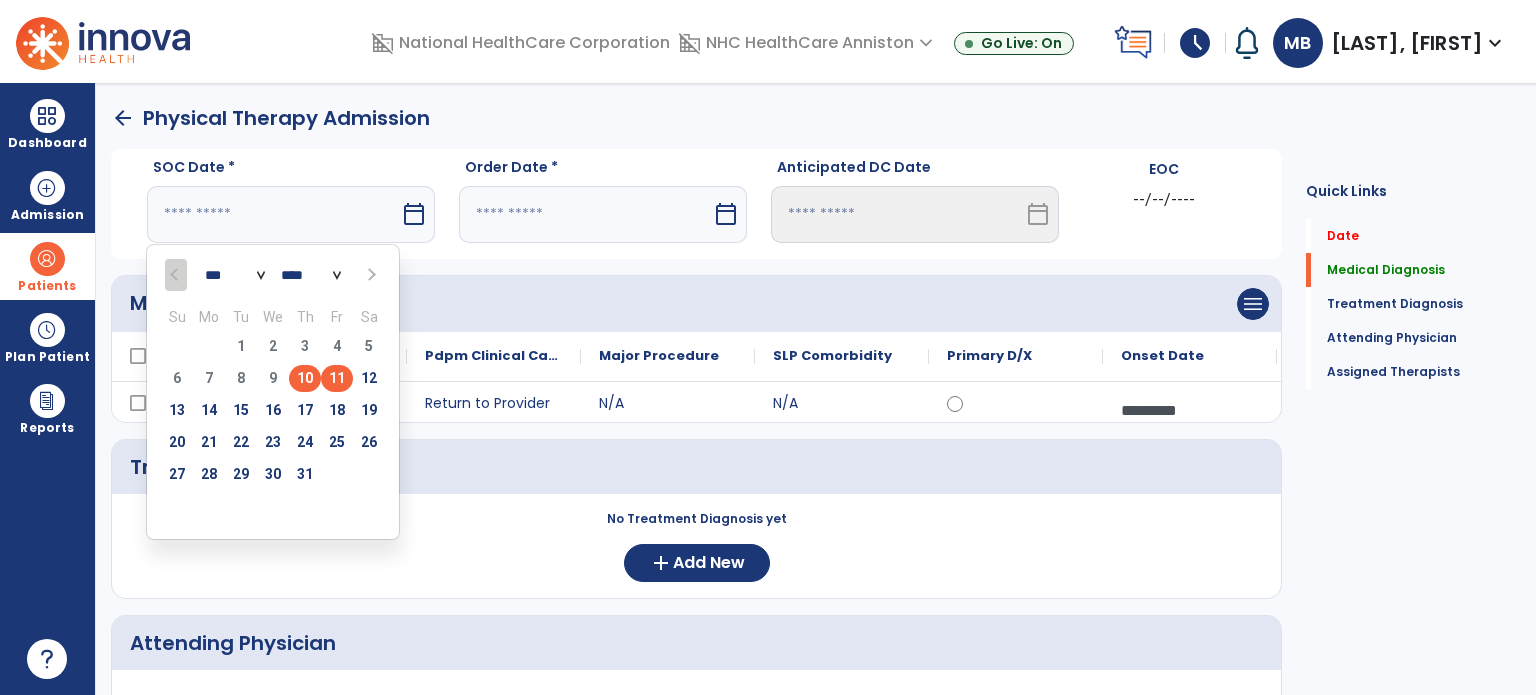 click on "10" at bounding box center [305, 378] 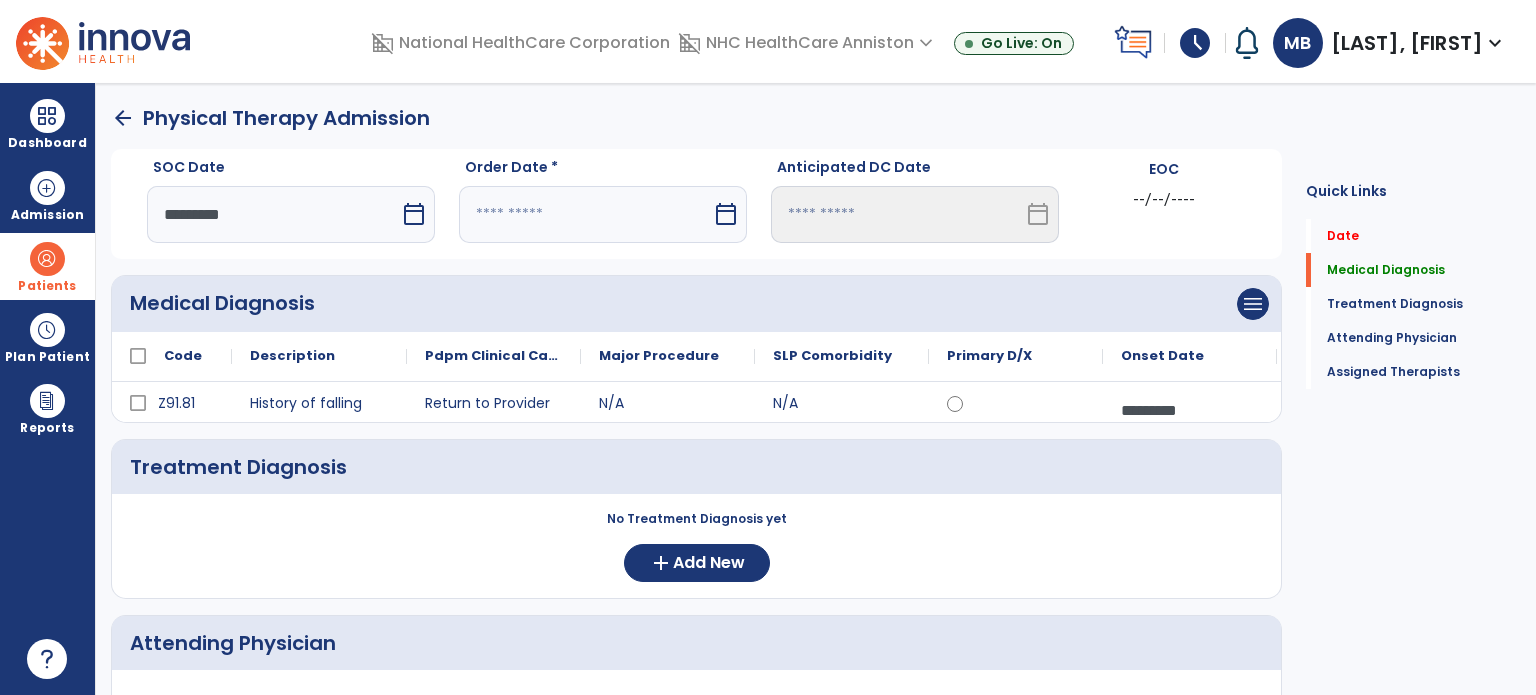 click on "SOC Date ********* calendar_today" at bounding box center (291, 208) 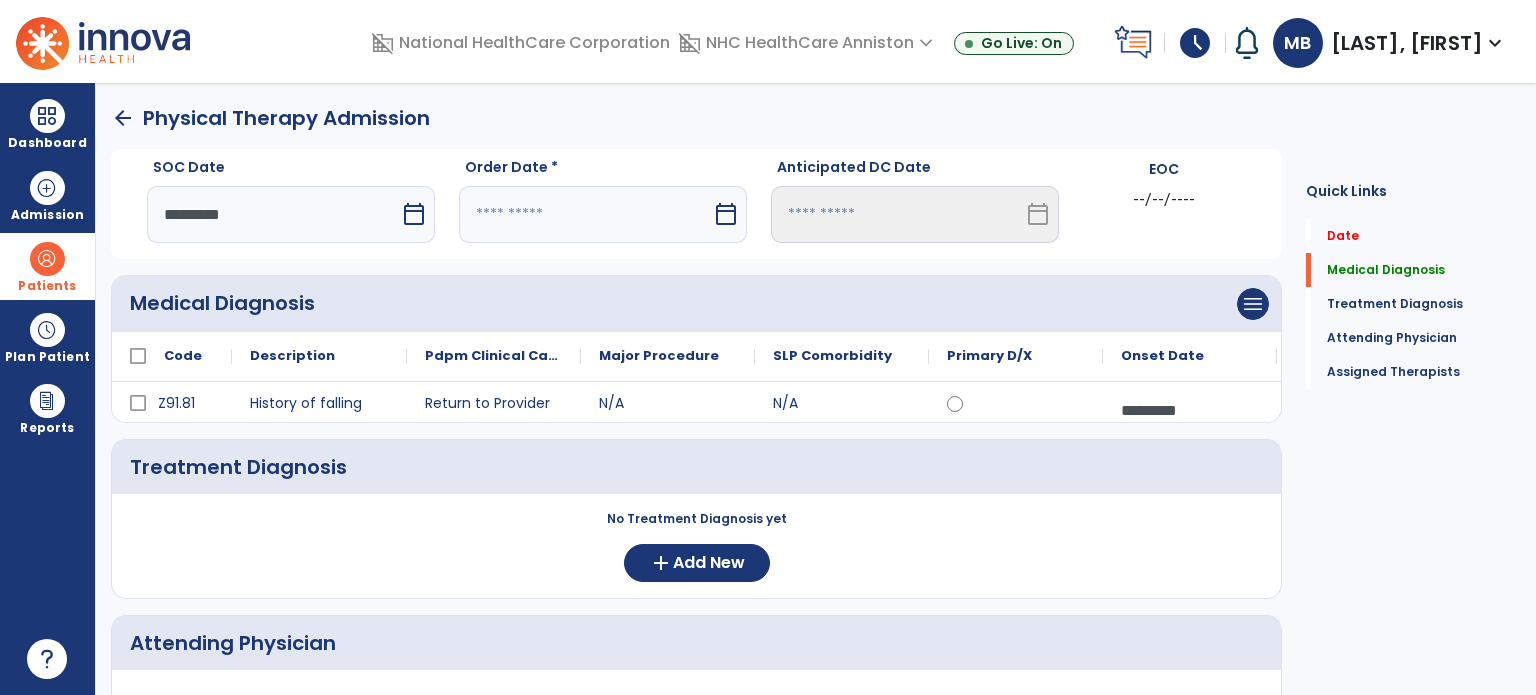 click on "*********" at bounding box center [273, 214] 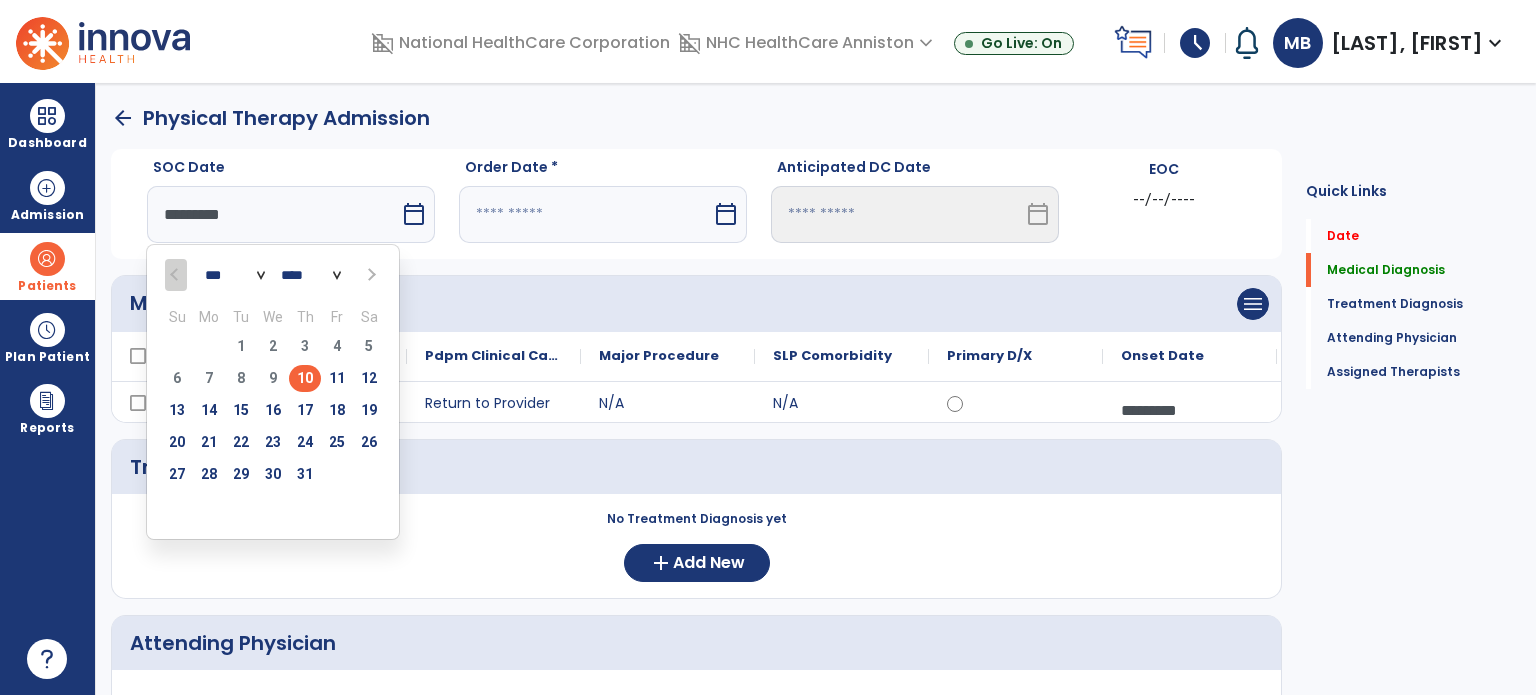 click on "29   30   1   2   3   4   5" at bounding box center [273, 349] 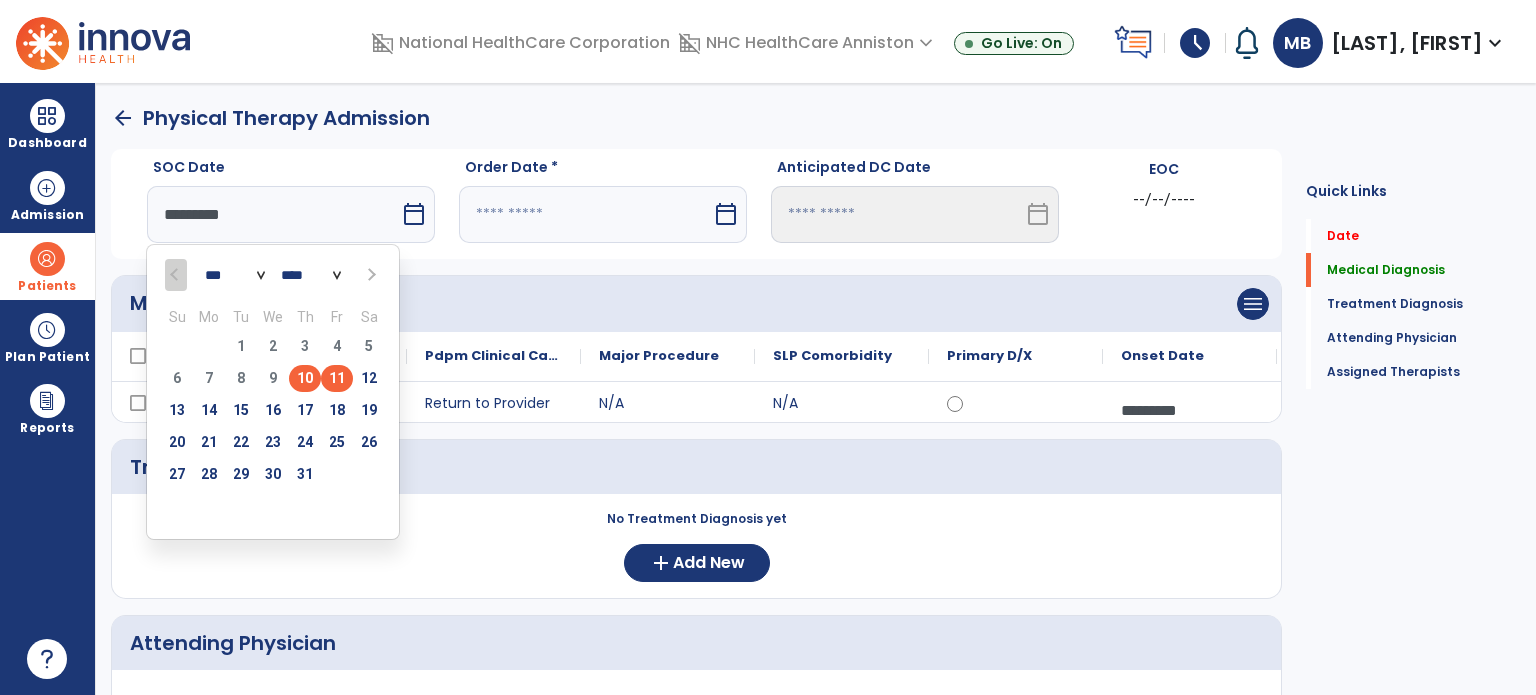 click on "11" at bounding box center [337, 378] 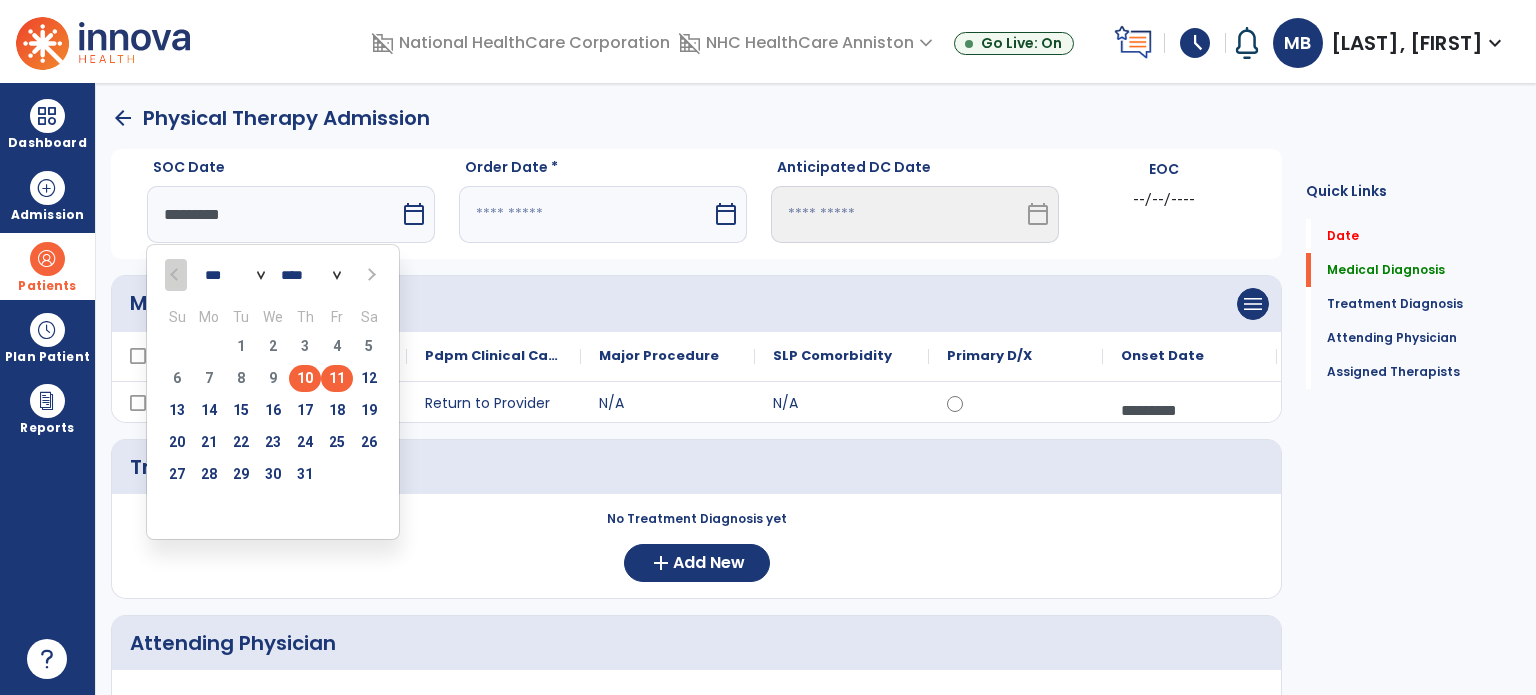 type on "*********" 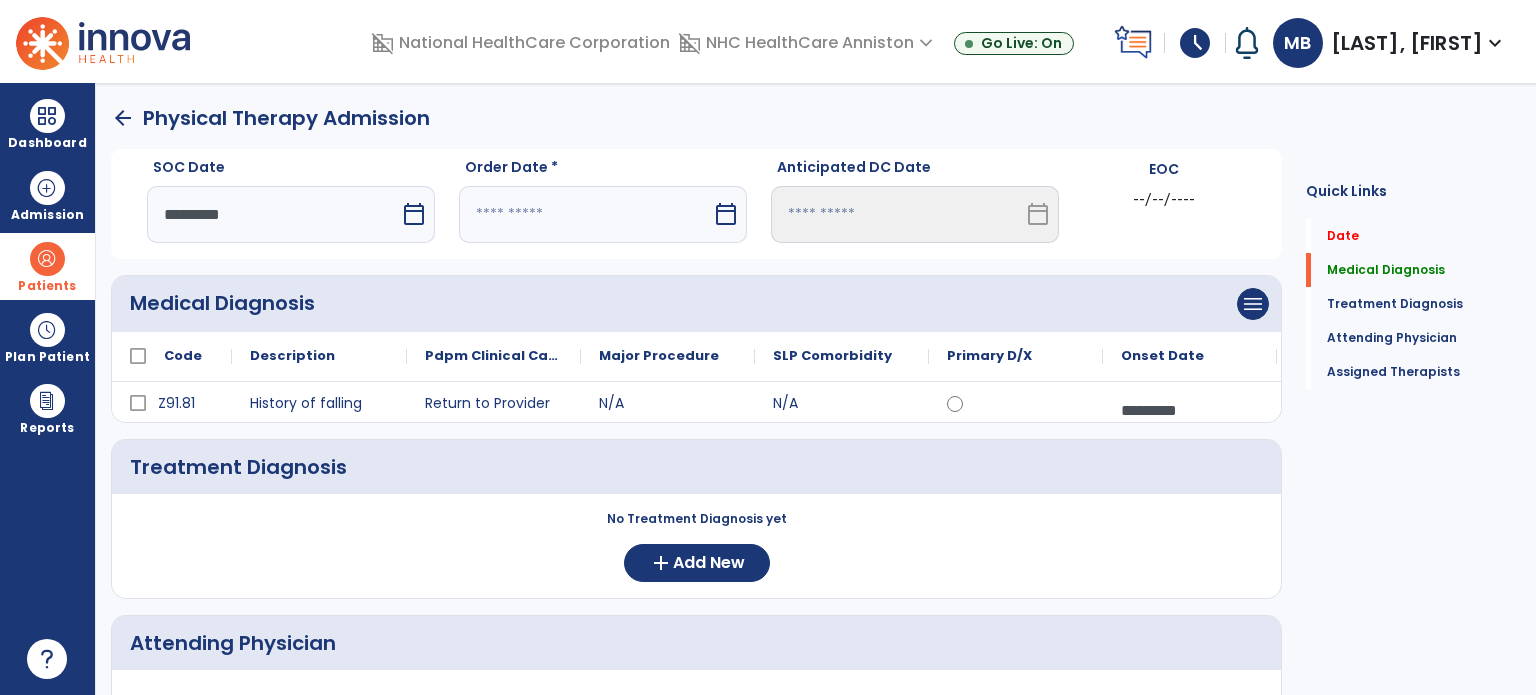 click at bounding box center [585, 214] 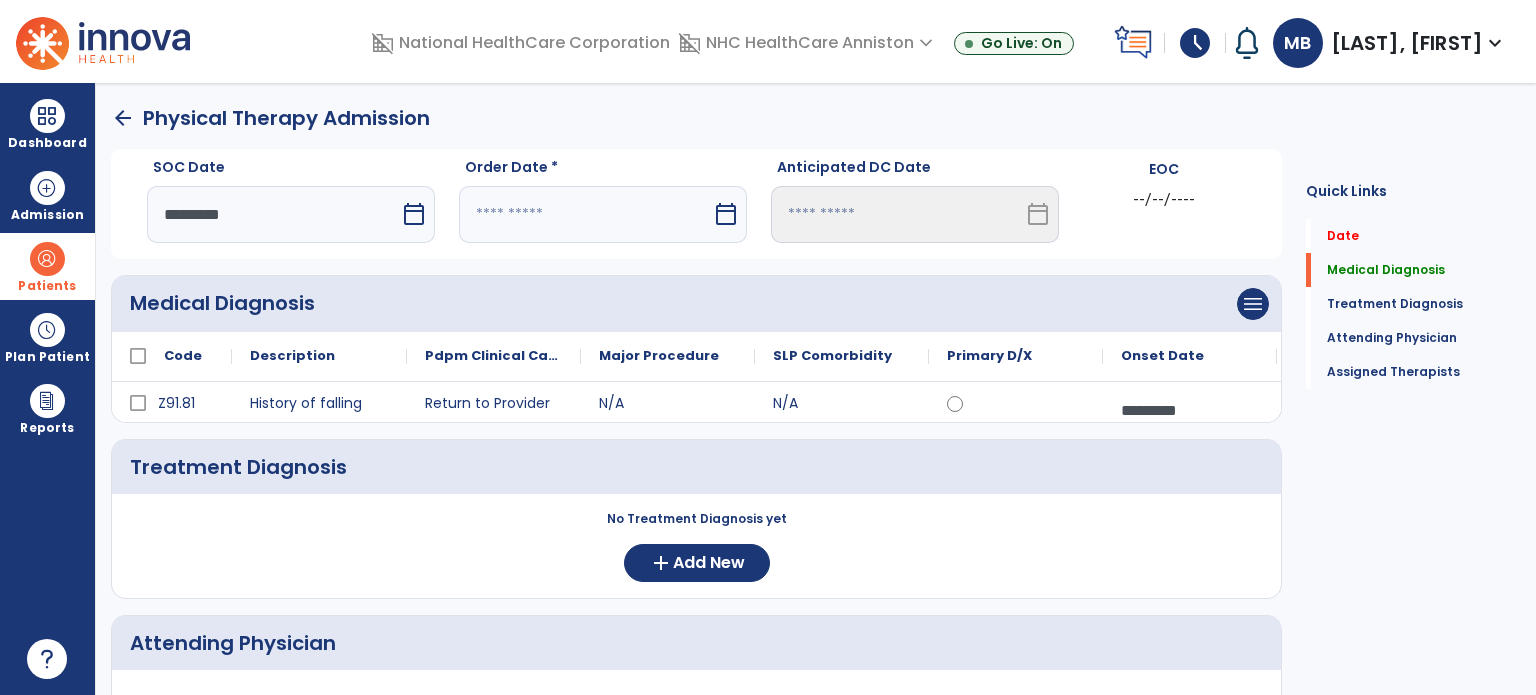 select on "*" 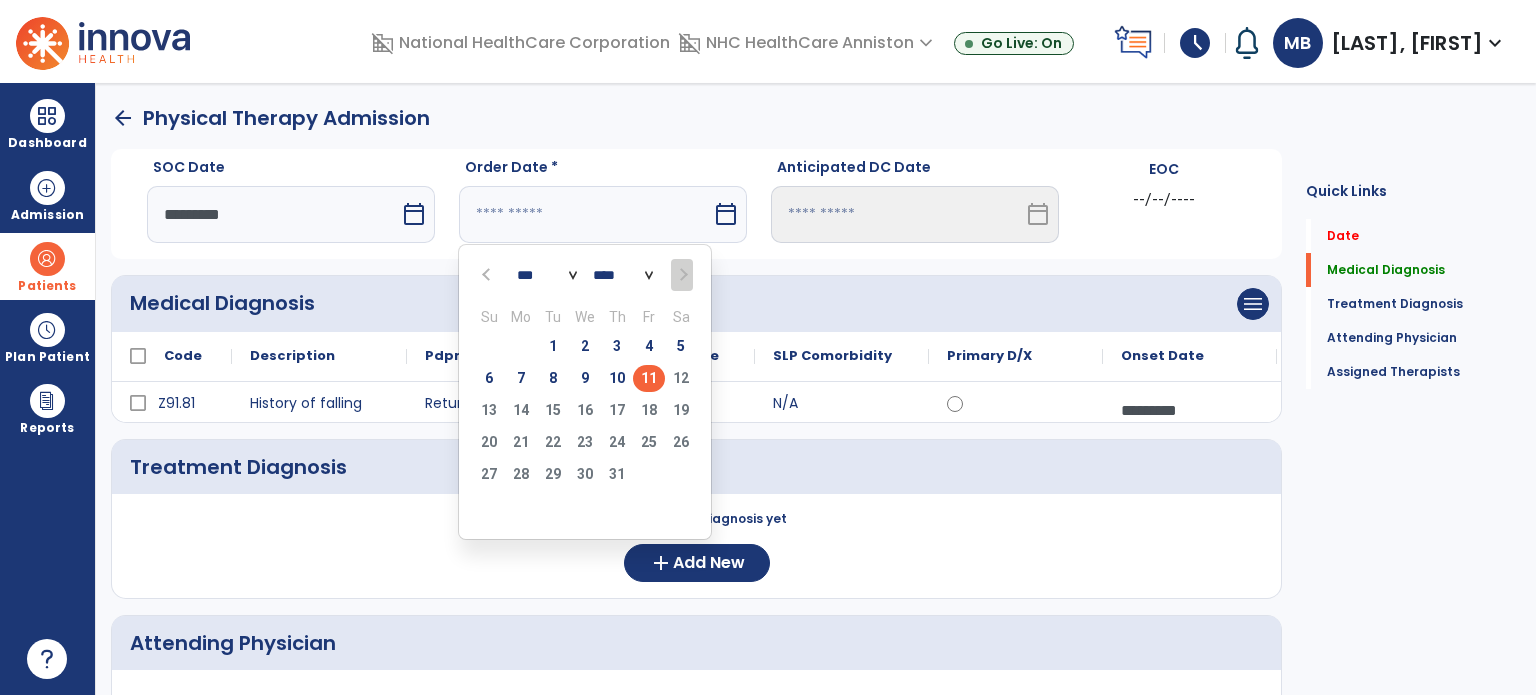 click on "11" at bounding box center (649, 378) 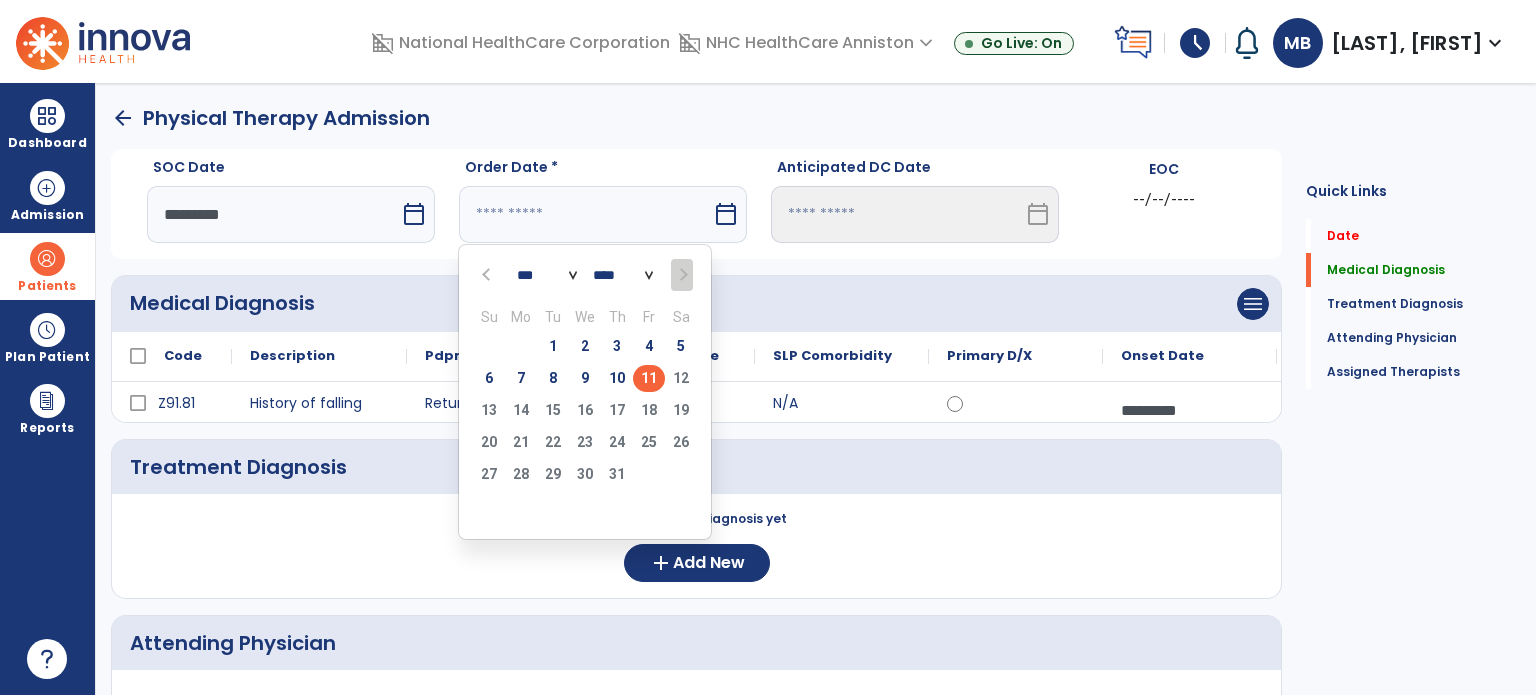 type on "*********" 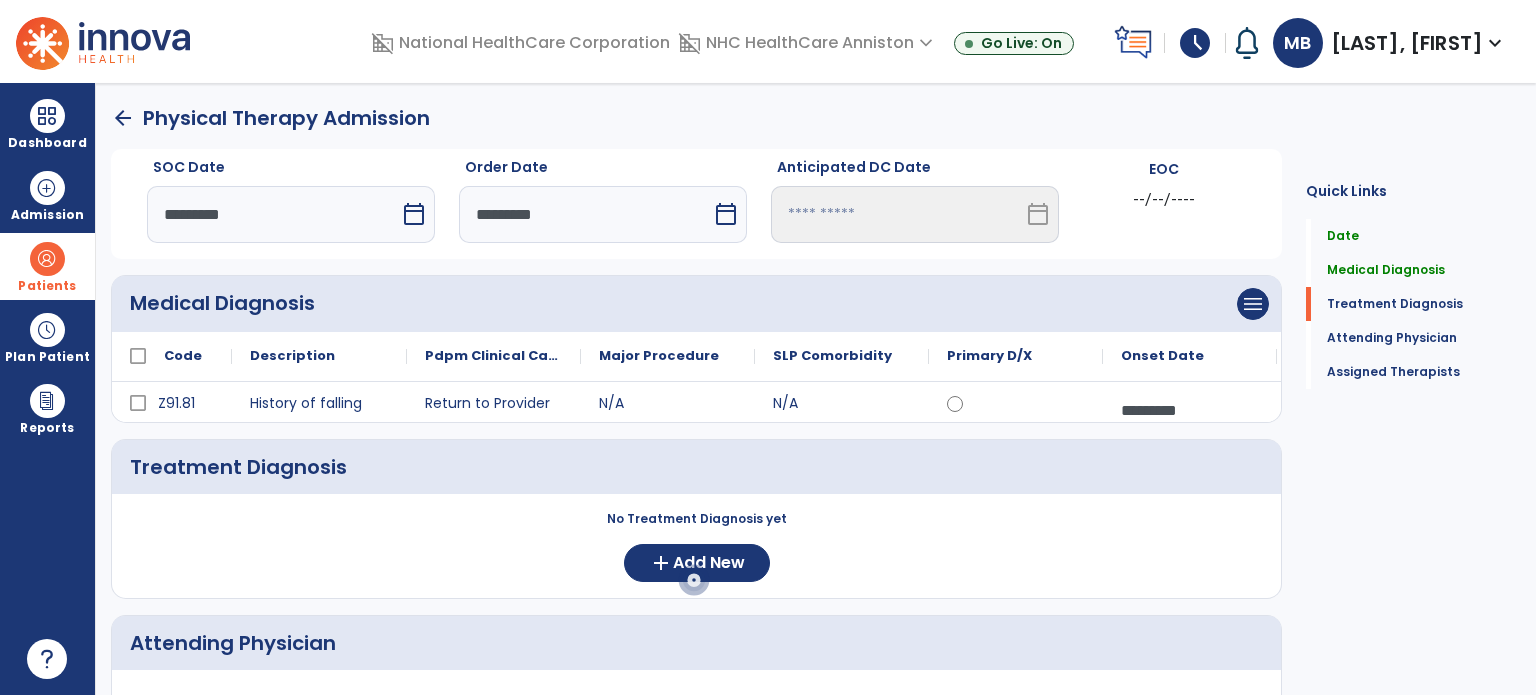 scroll, scrollTop: 338, scrollLeft: 0, axis: vertical 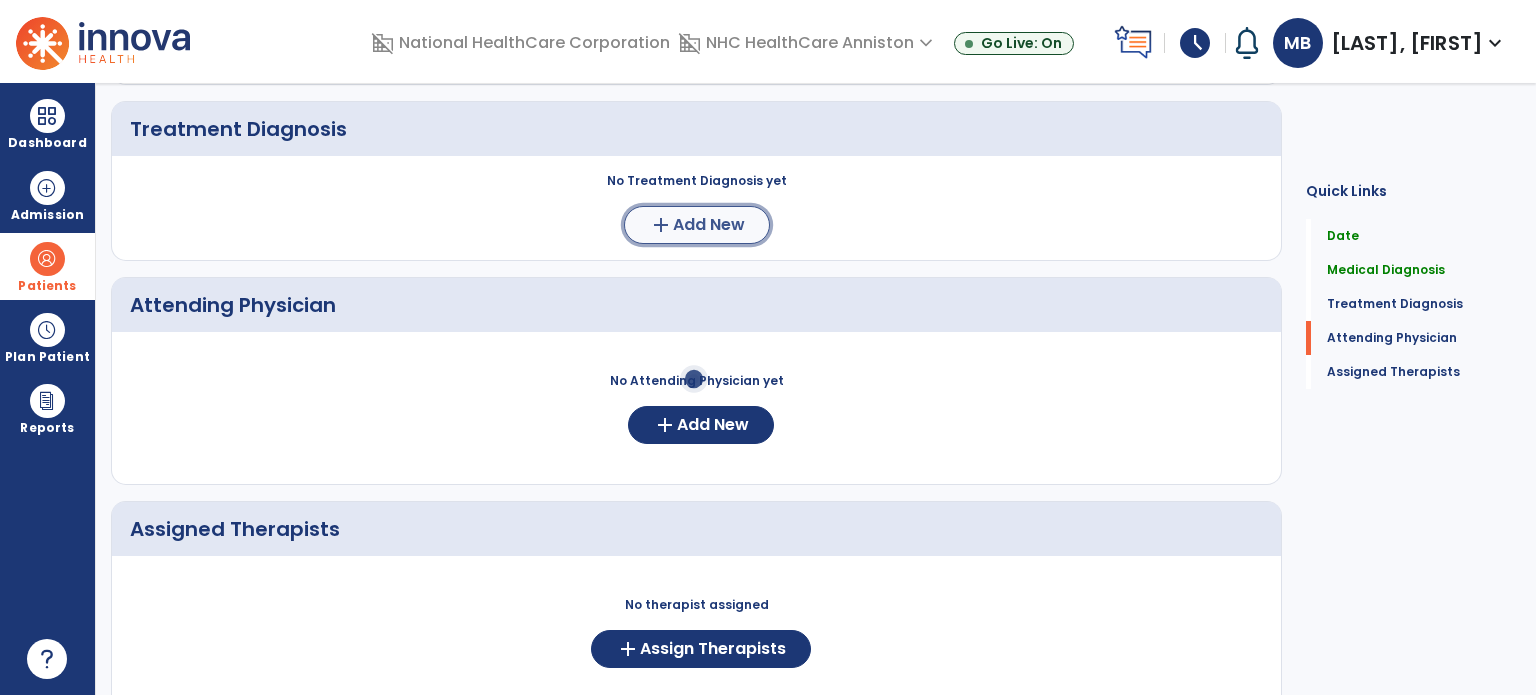 click on "Add New" 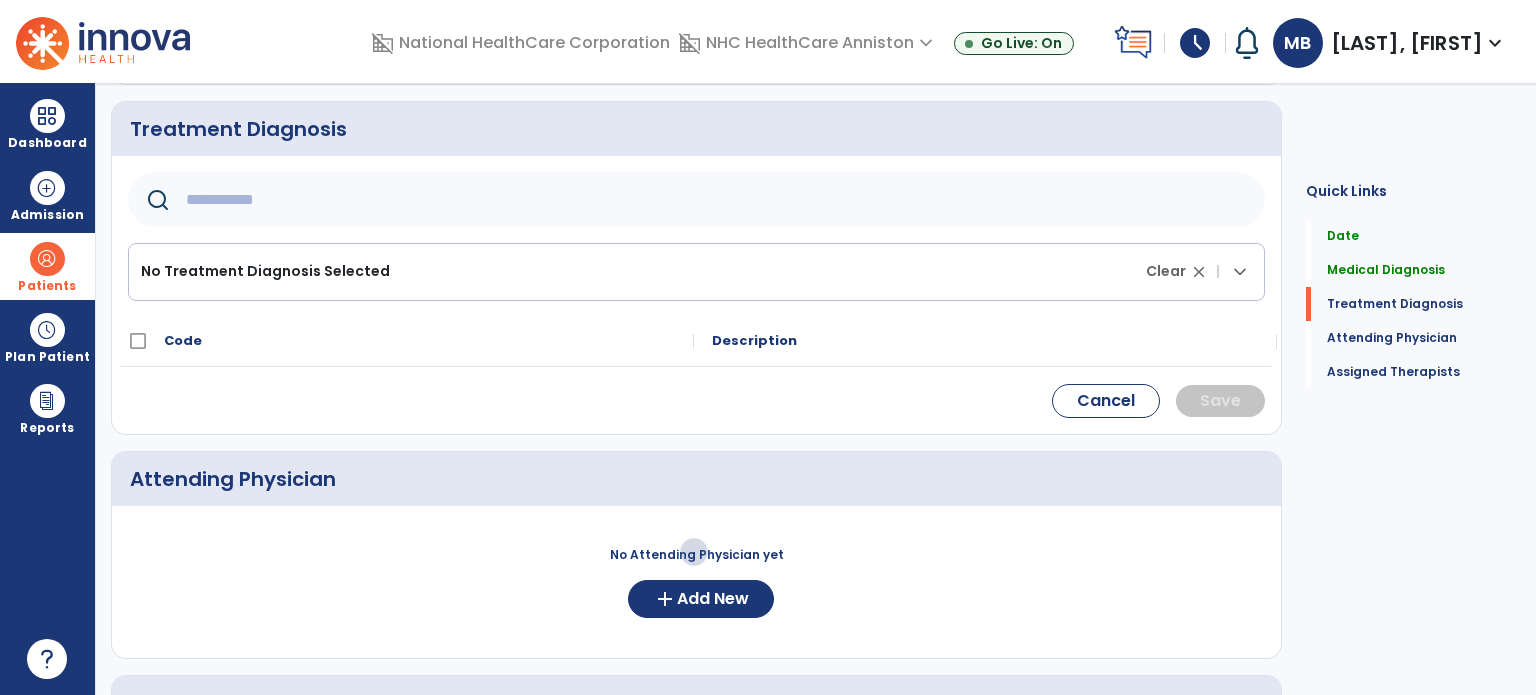 click 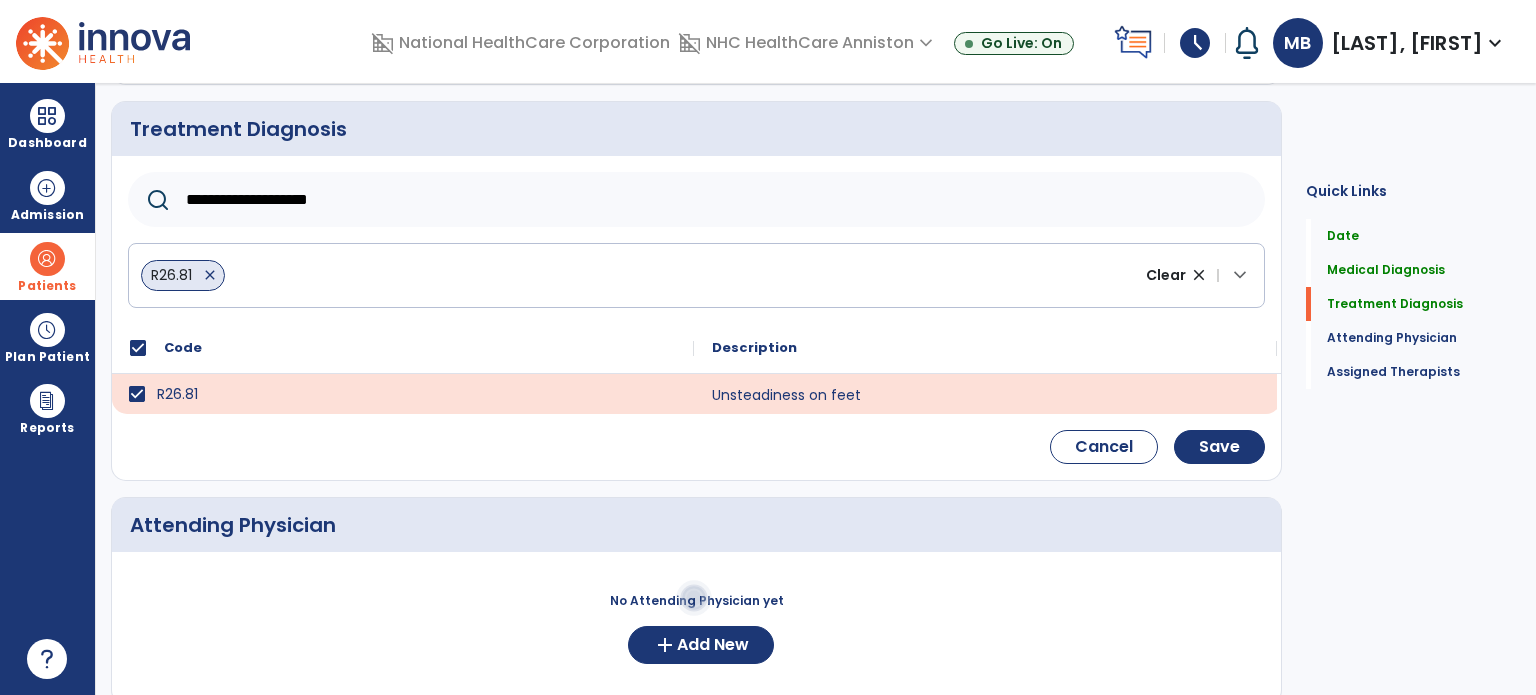click on "R26.81   close" 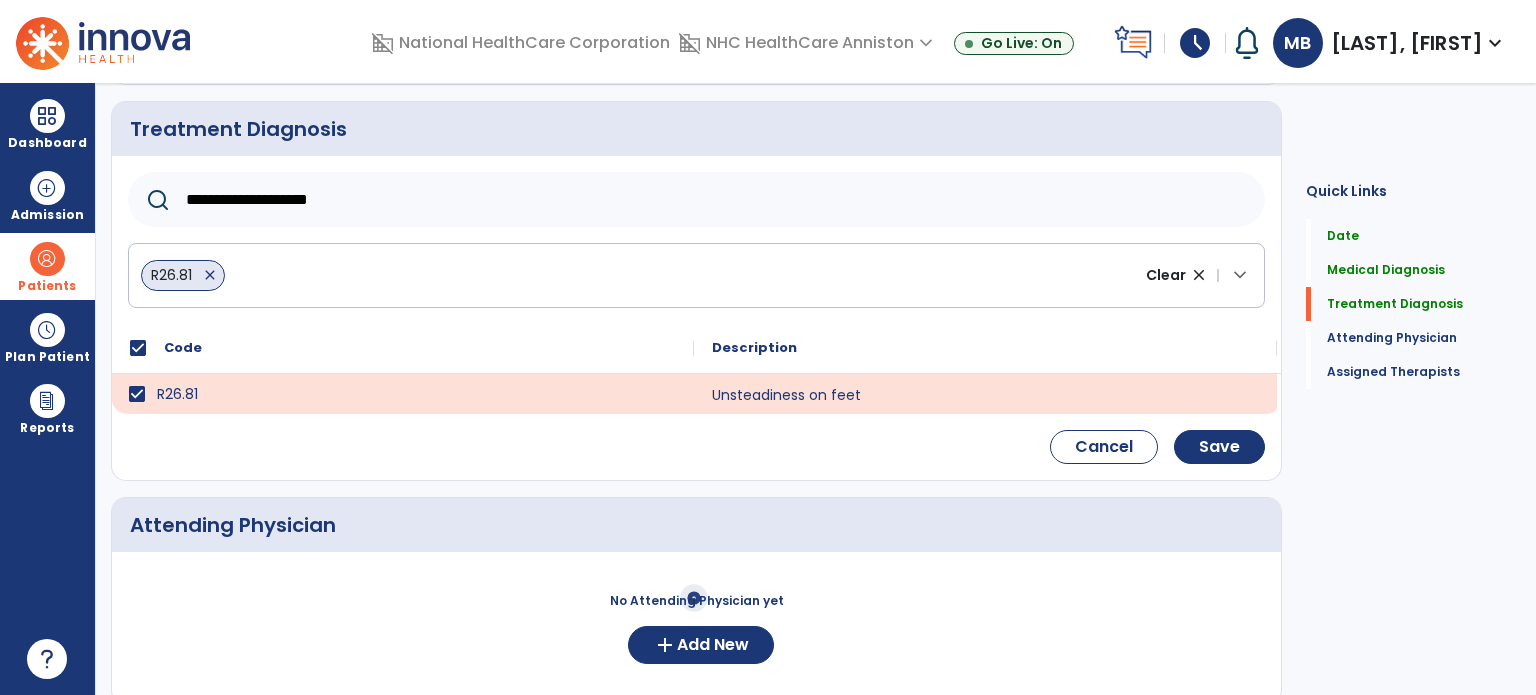 click on "**********" 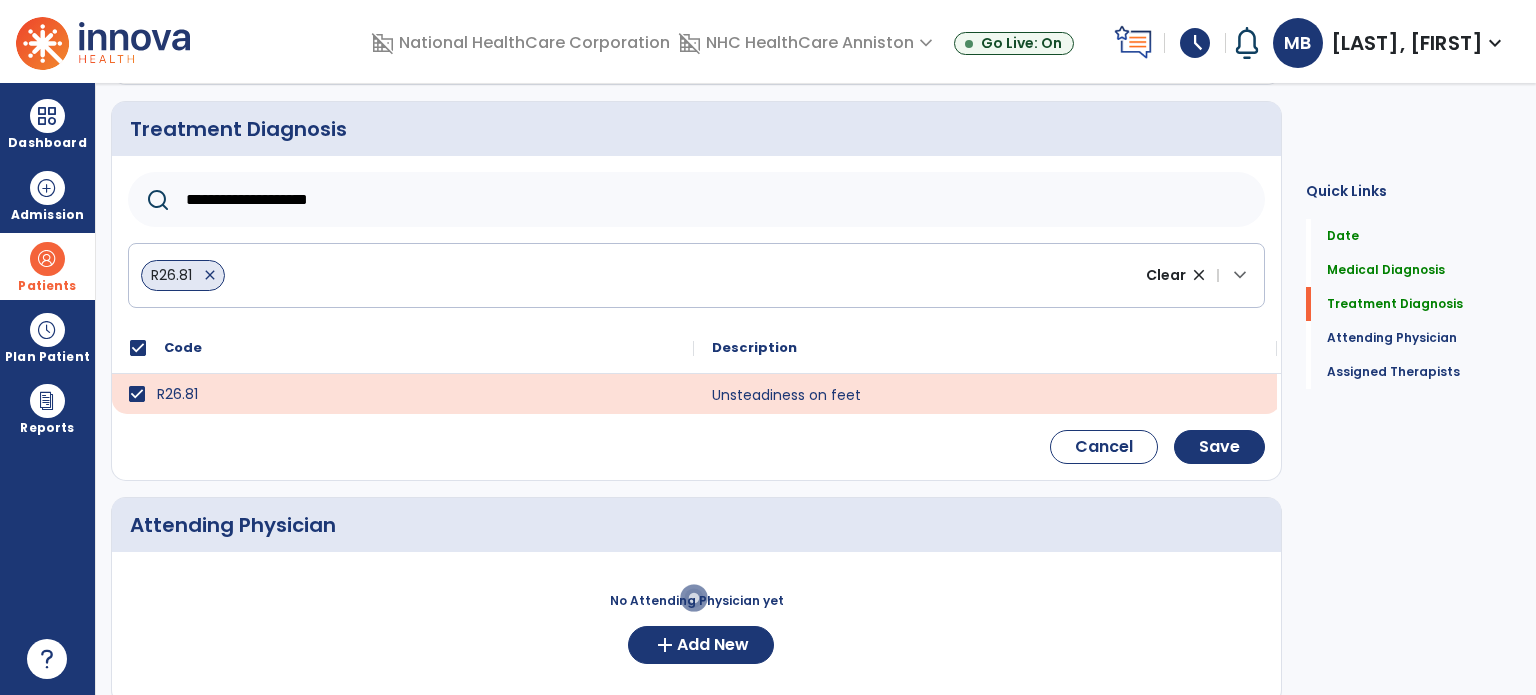 click on "**********" 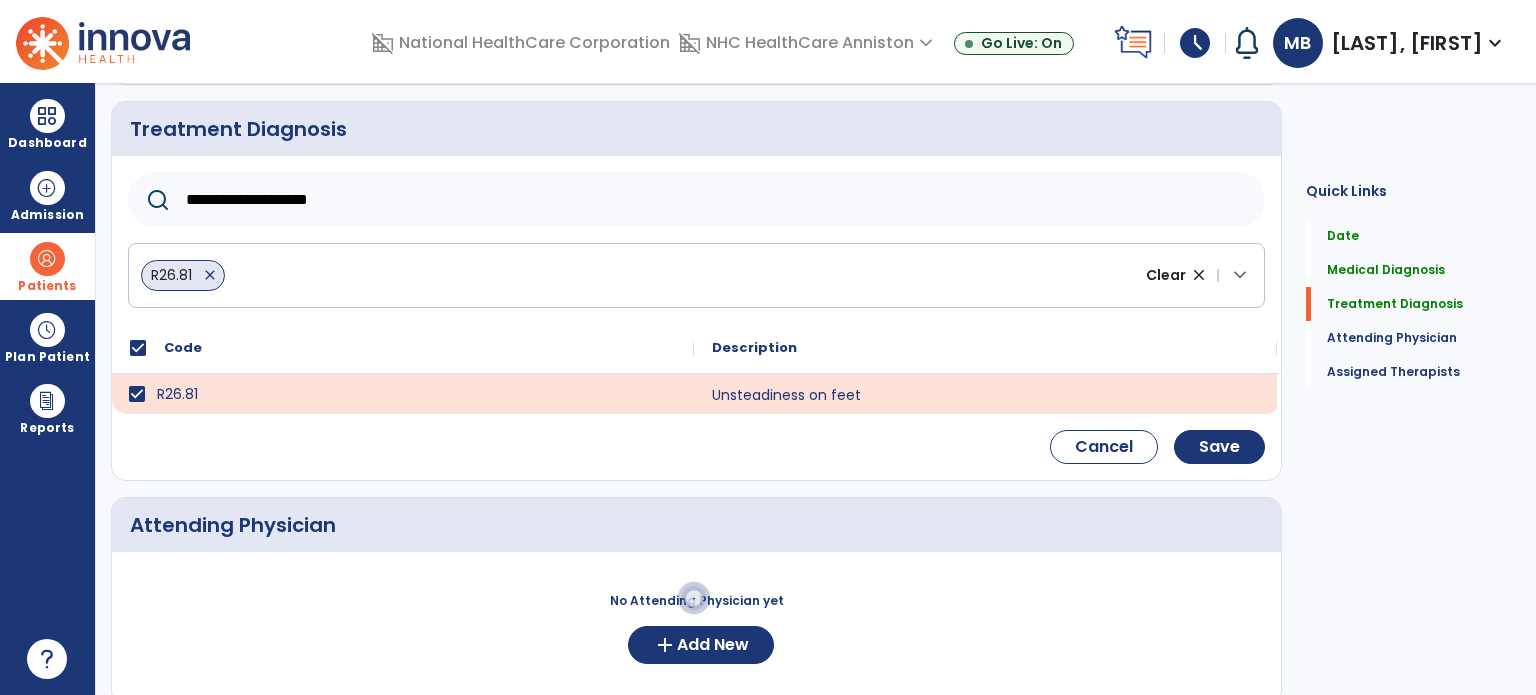click on "**********" 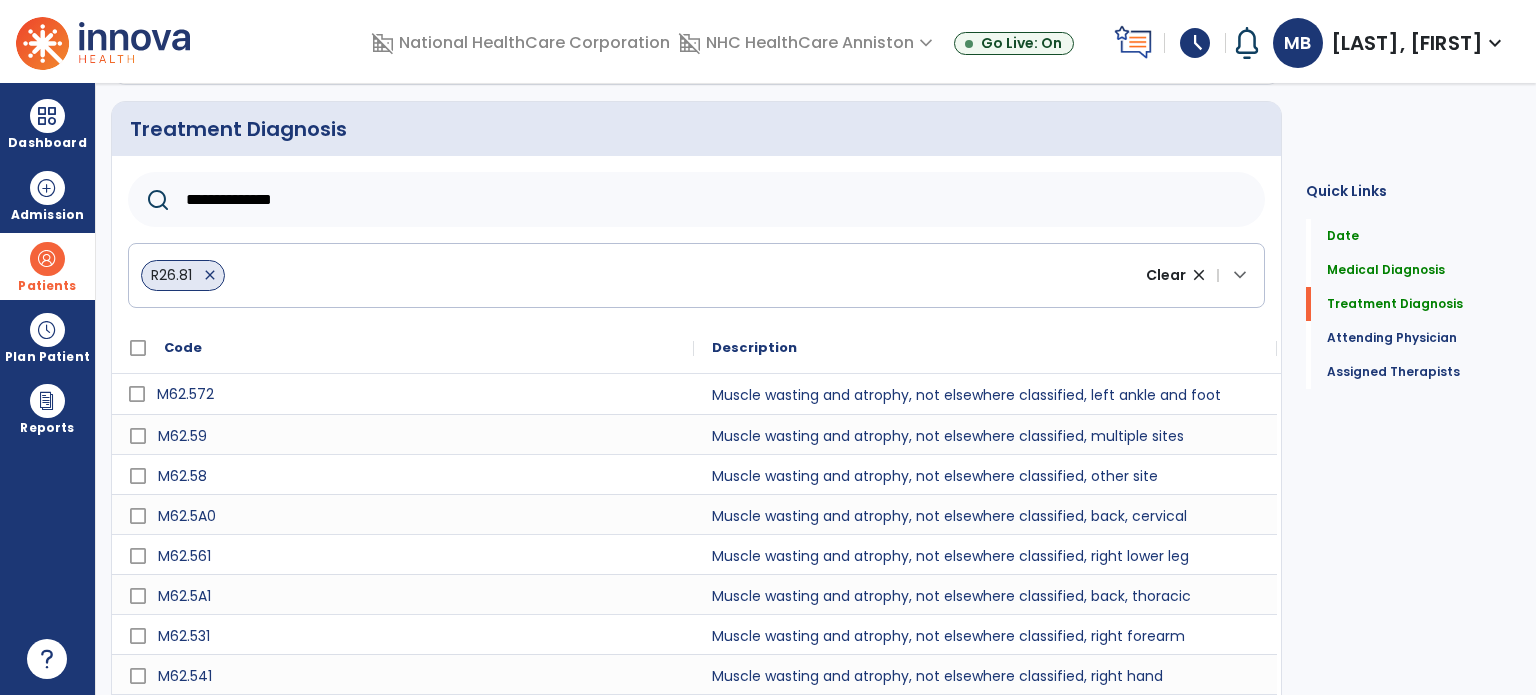 scroll, scrollTop: 460, scrollLeft: 0, axis: vertical 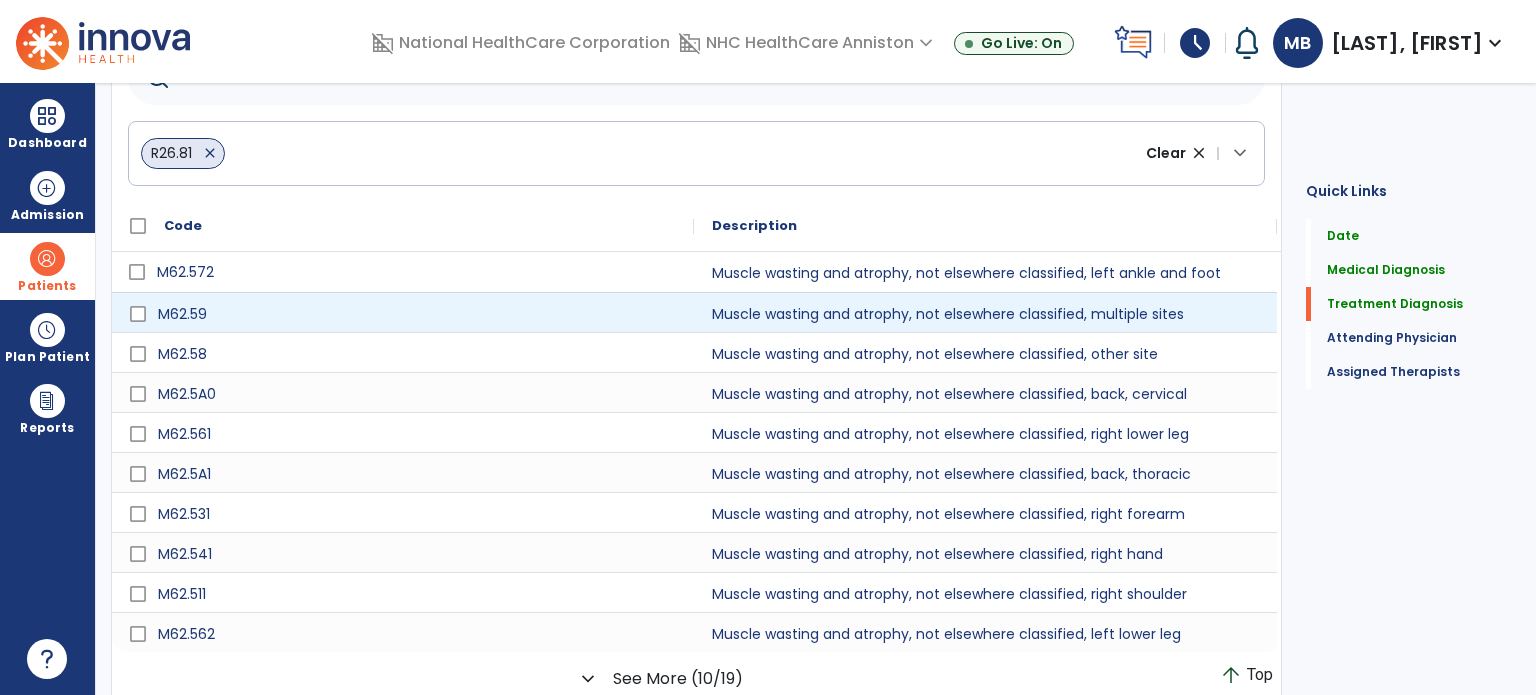 type on "**********" 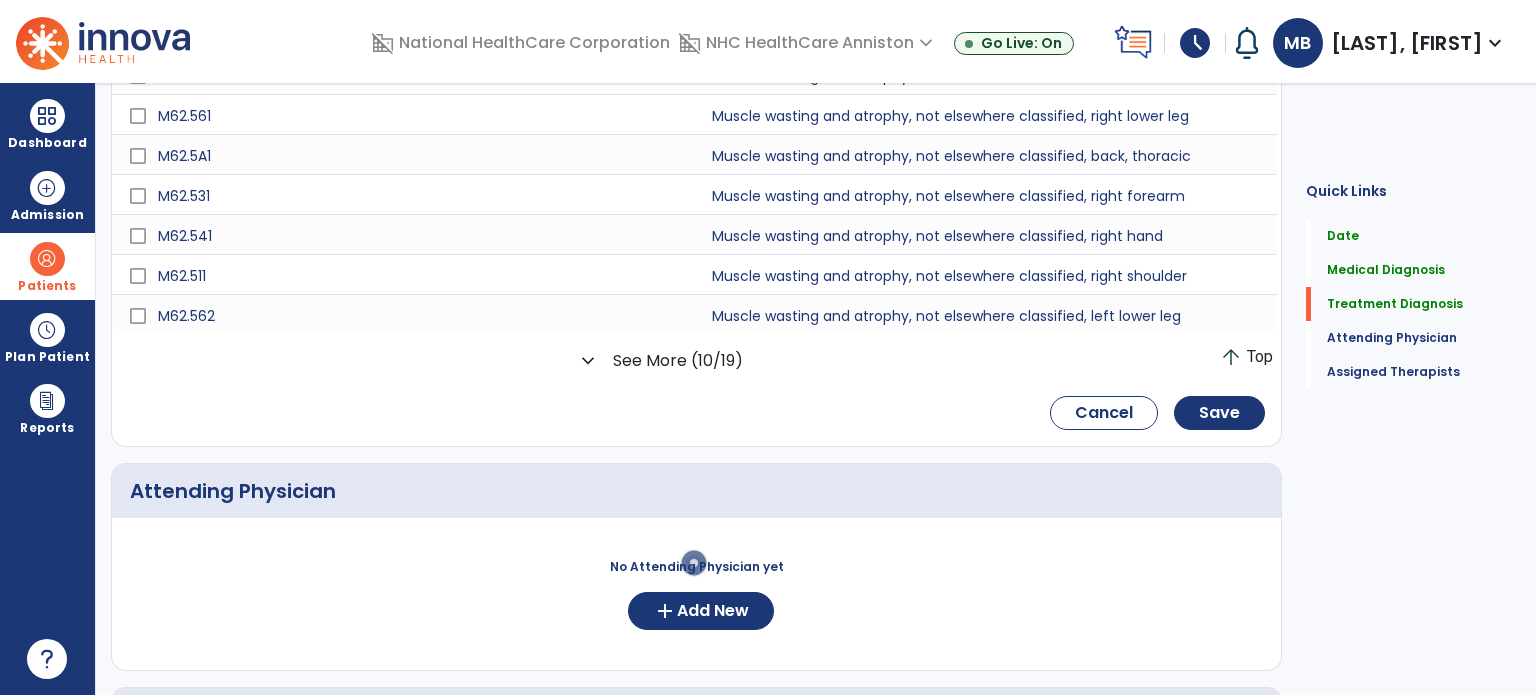 scroll, scrollTop: 776, scrollLeft: 0, axis: vertical 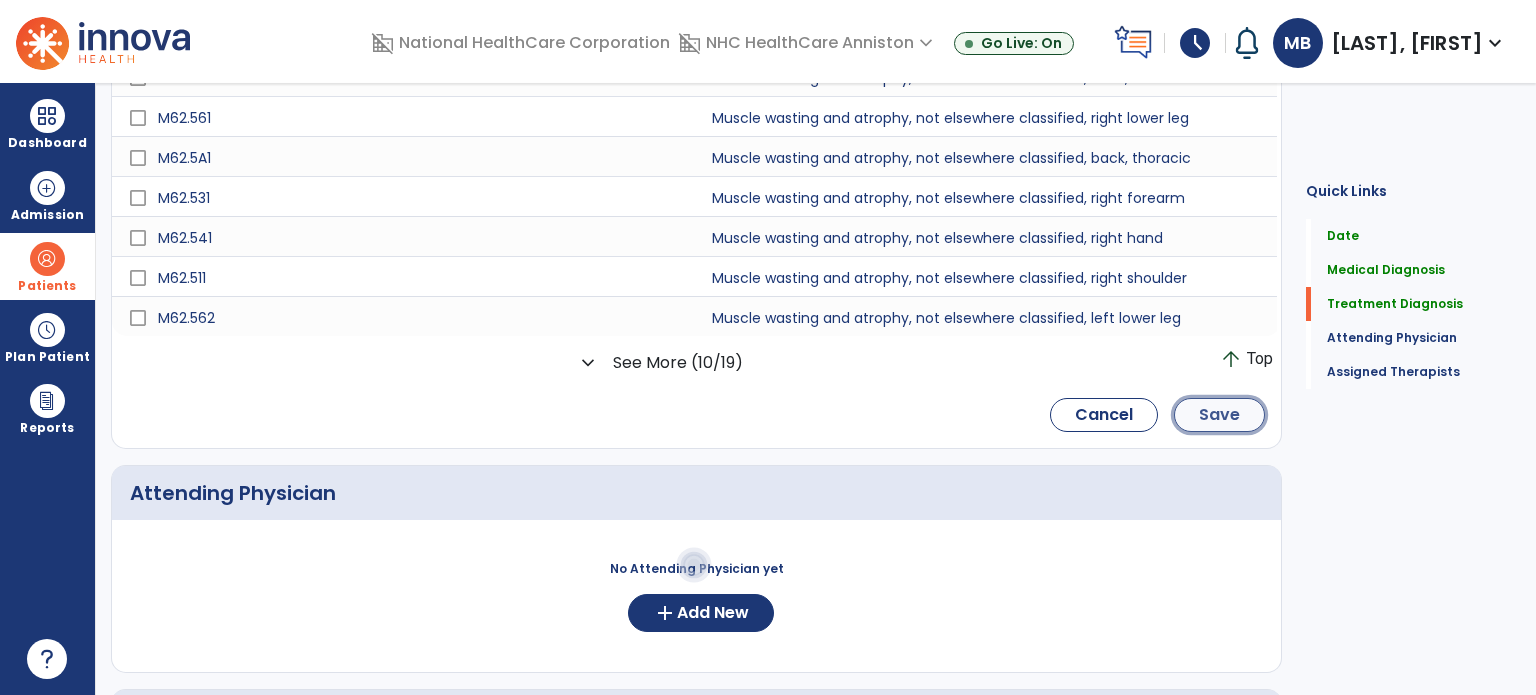 click on "Save" 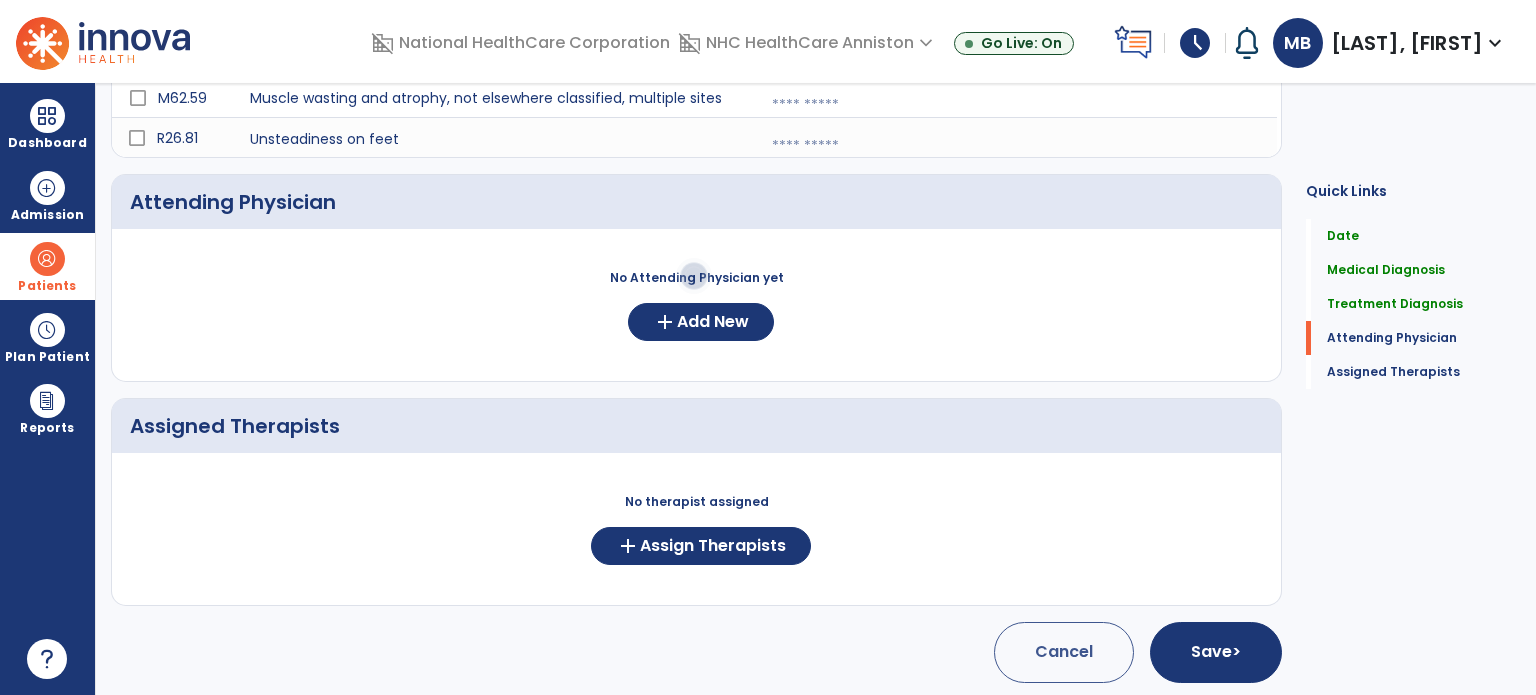 scroll, scrollTop: 395, scrollLeft: 0, axis: vertical 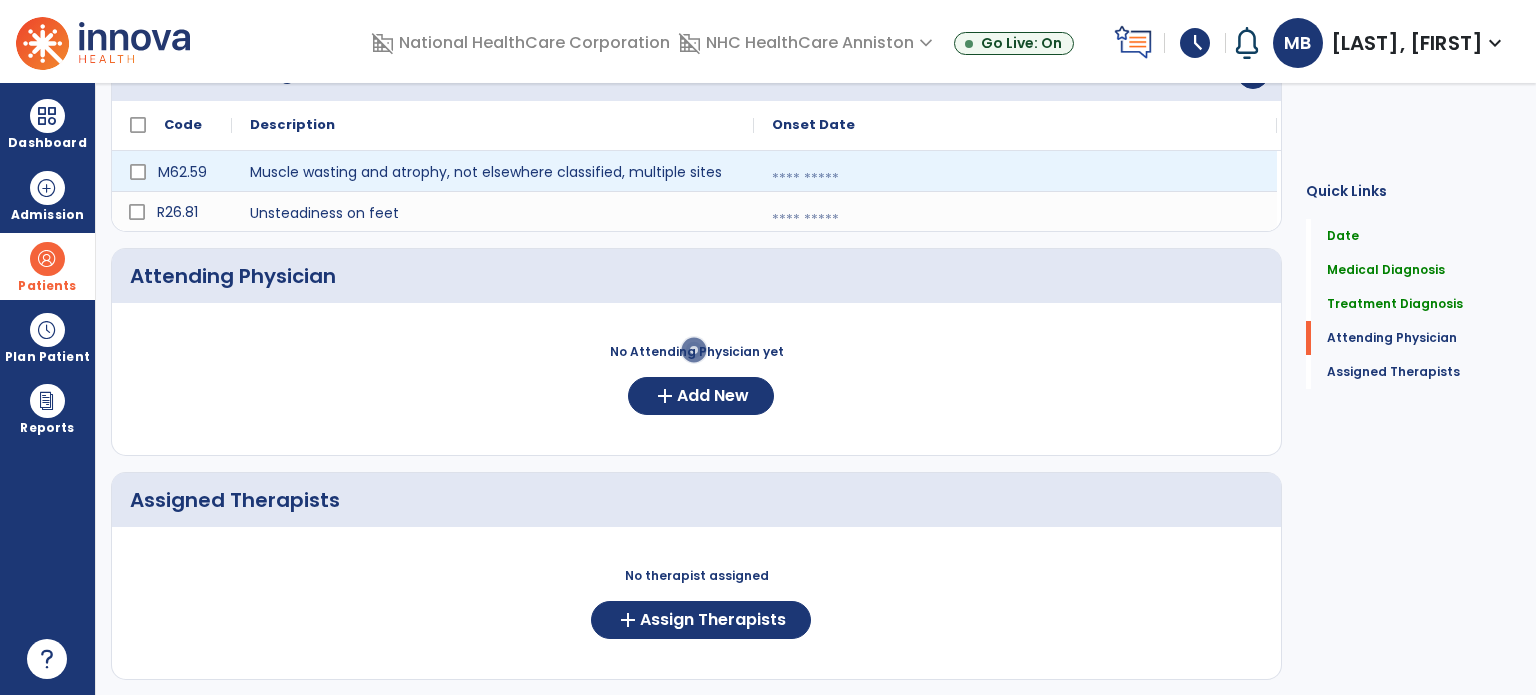 click at bounding box center (1015, 179) 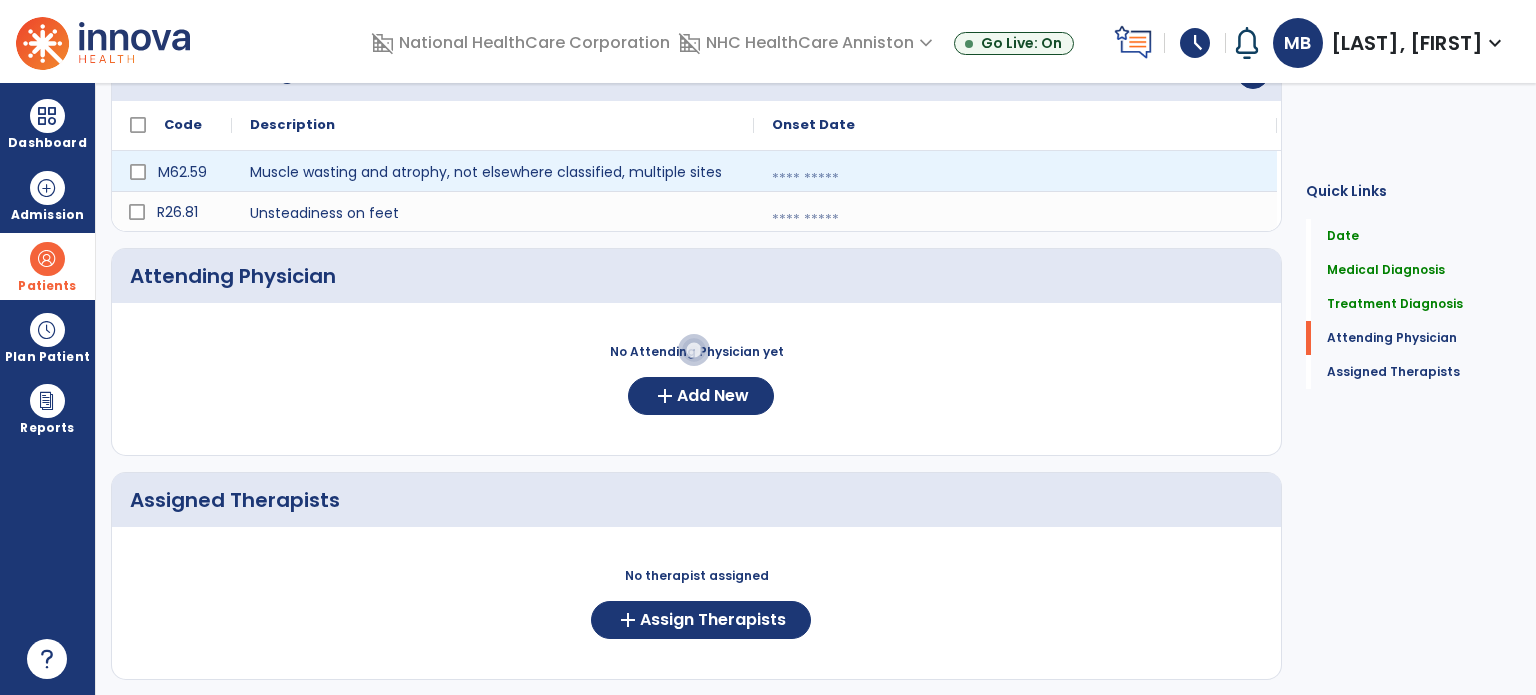 select on "*" 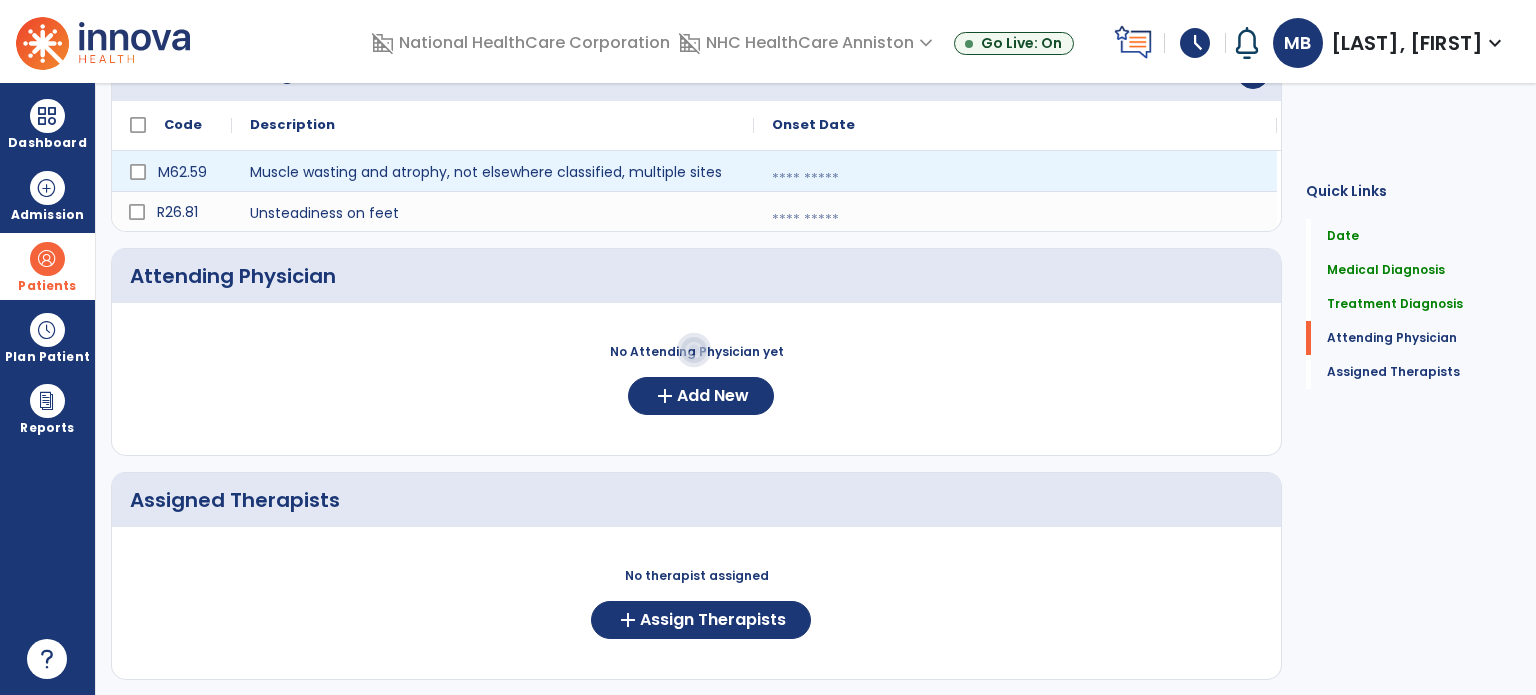 select on "****" 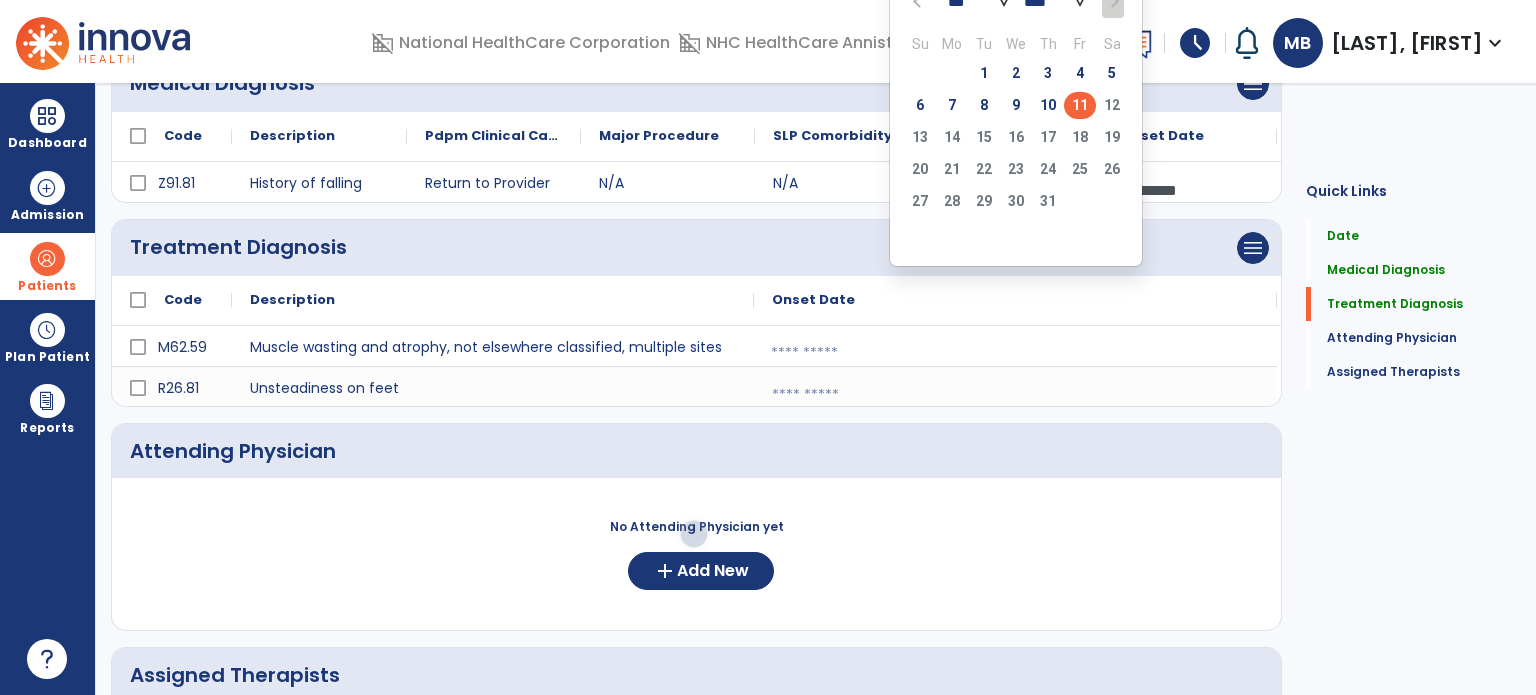 scroll, scrollTop: 207, scrollLeft: 0, axis: vertical 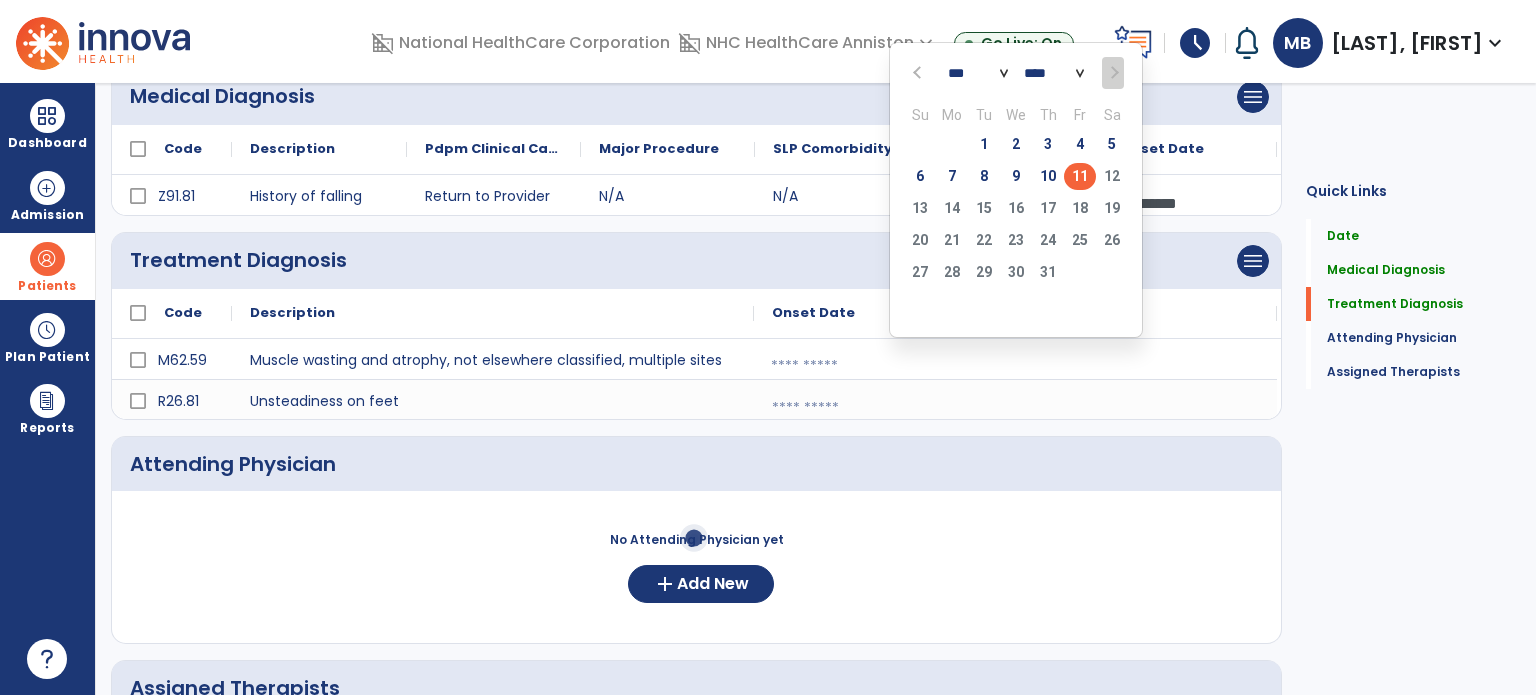 click on "11" 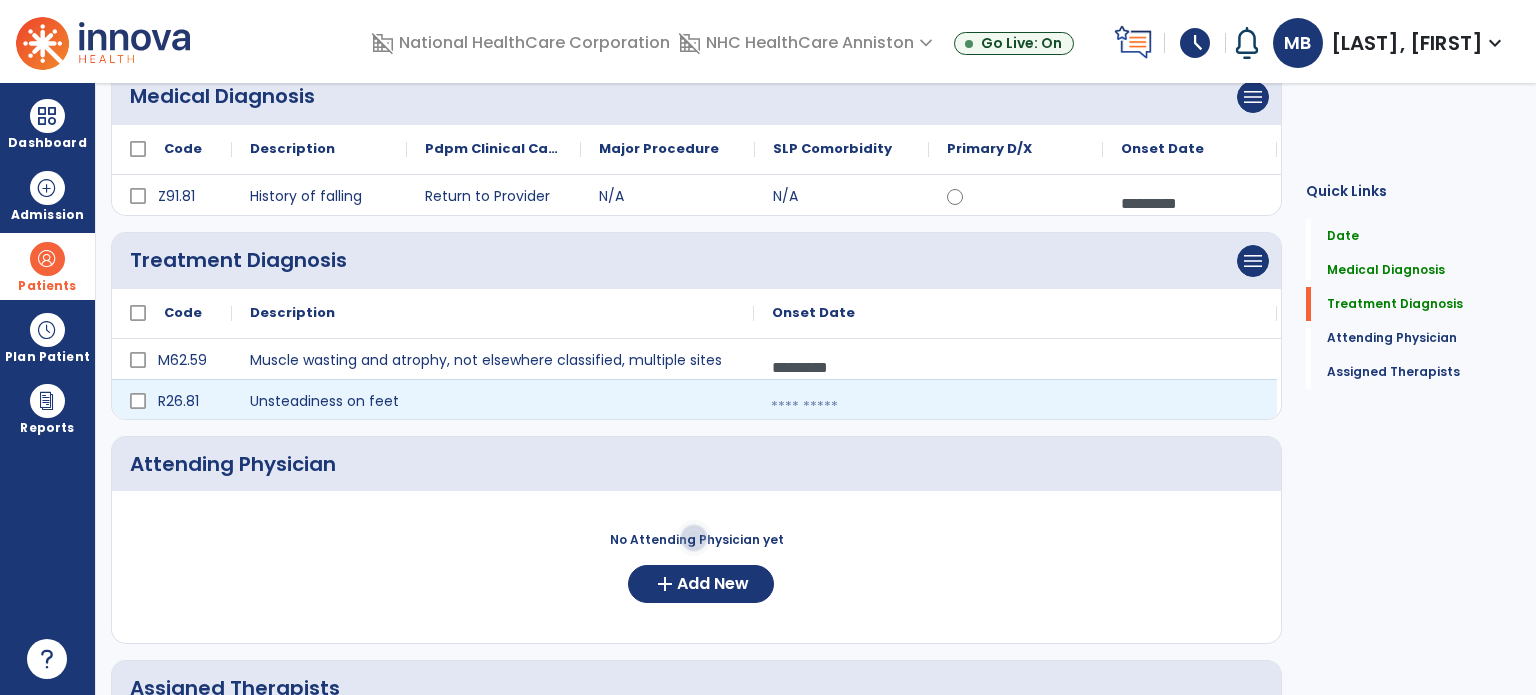 click at bounding box center [1015, 407] 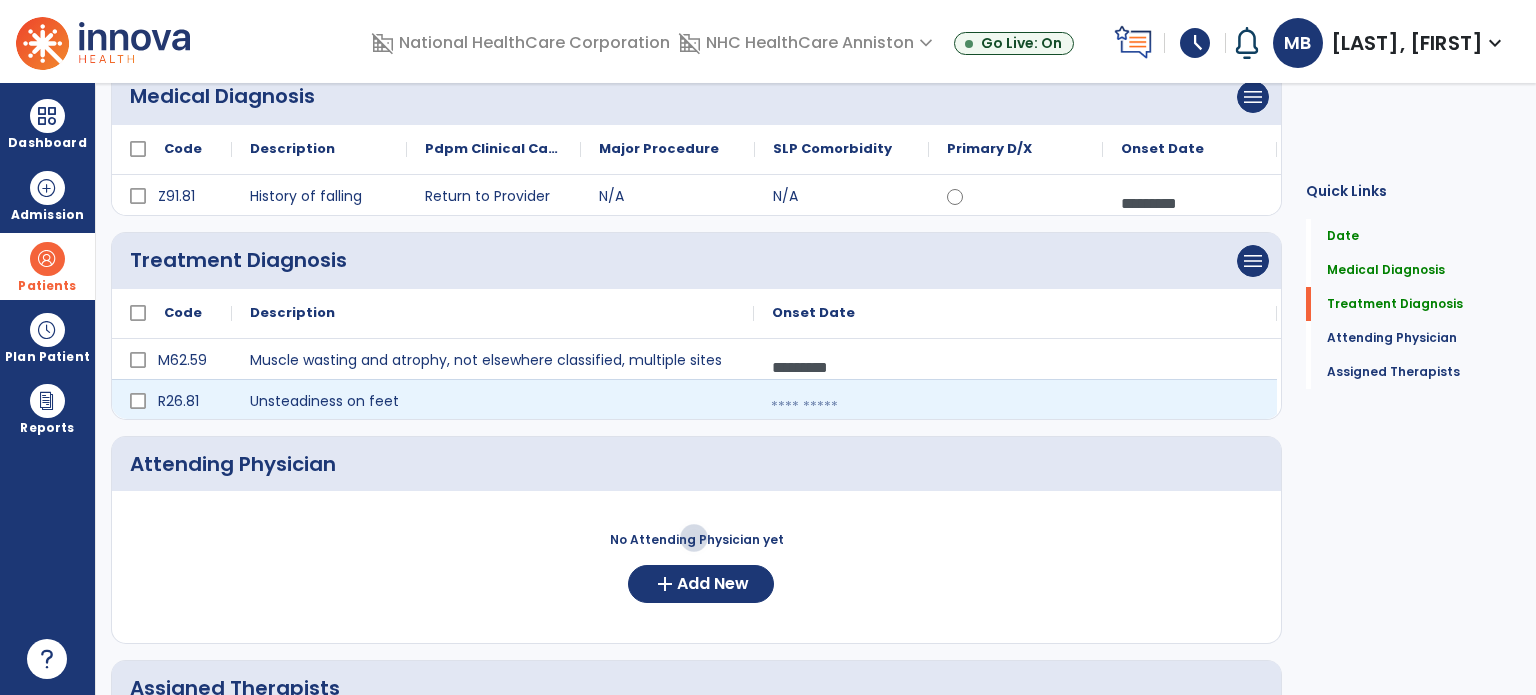 select on "*" 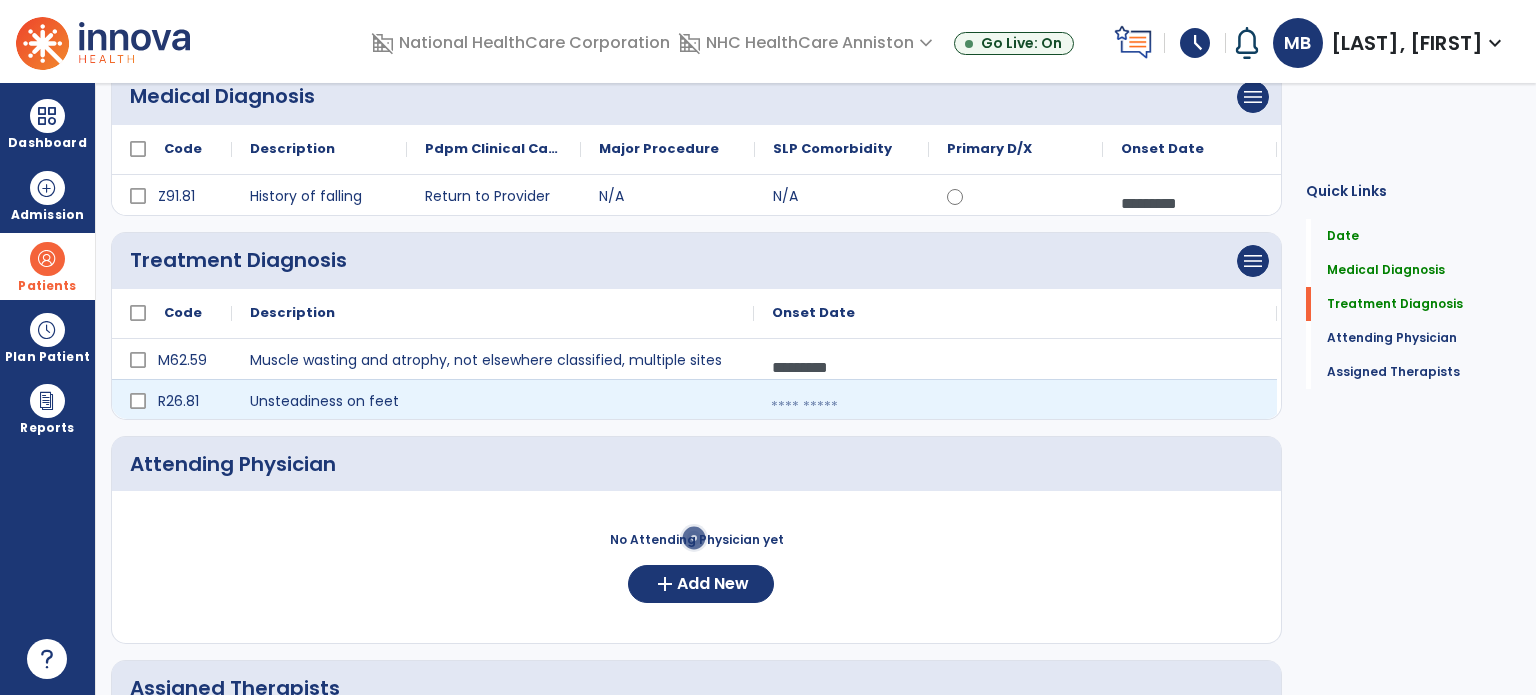 select on "****" 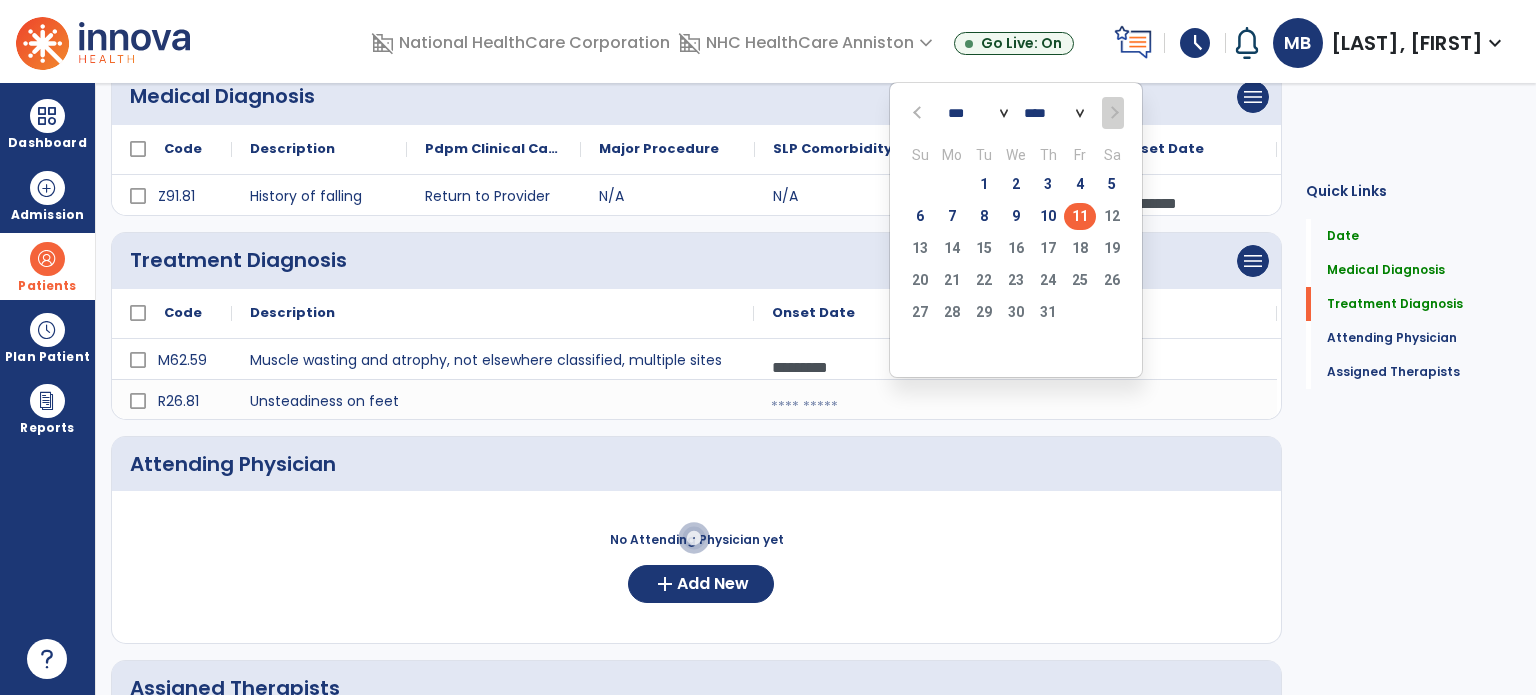 click on "11" 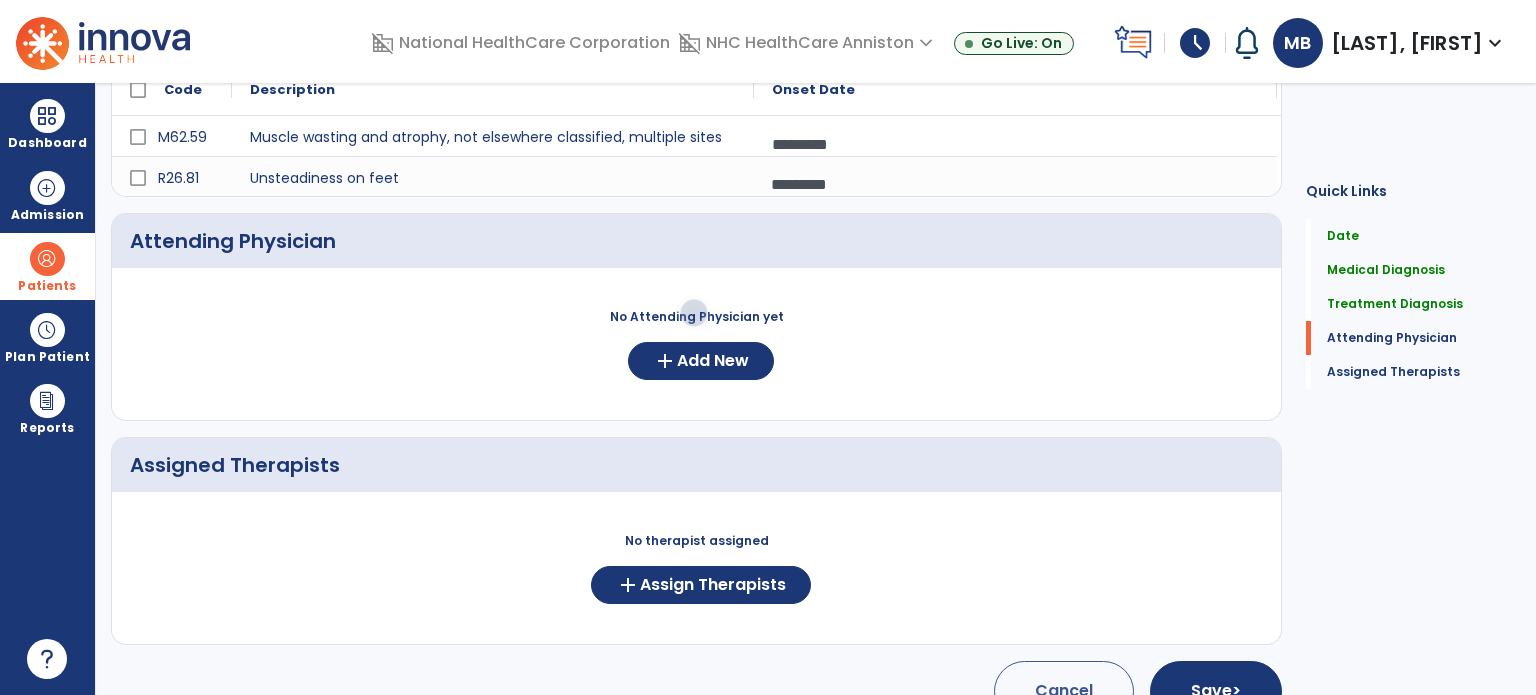 scroll, scrollTop: 432, scrollLeft: 0, axis: vertical 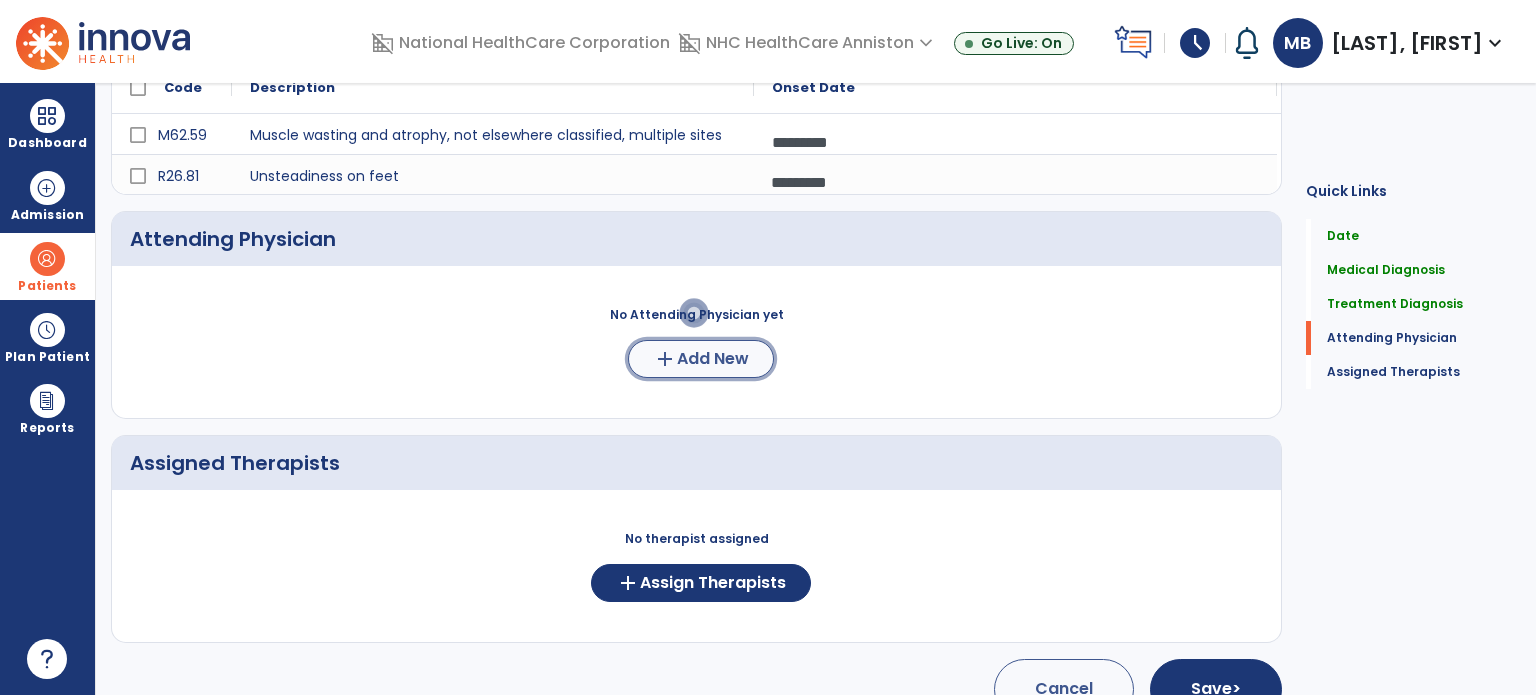 click on "Add New" 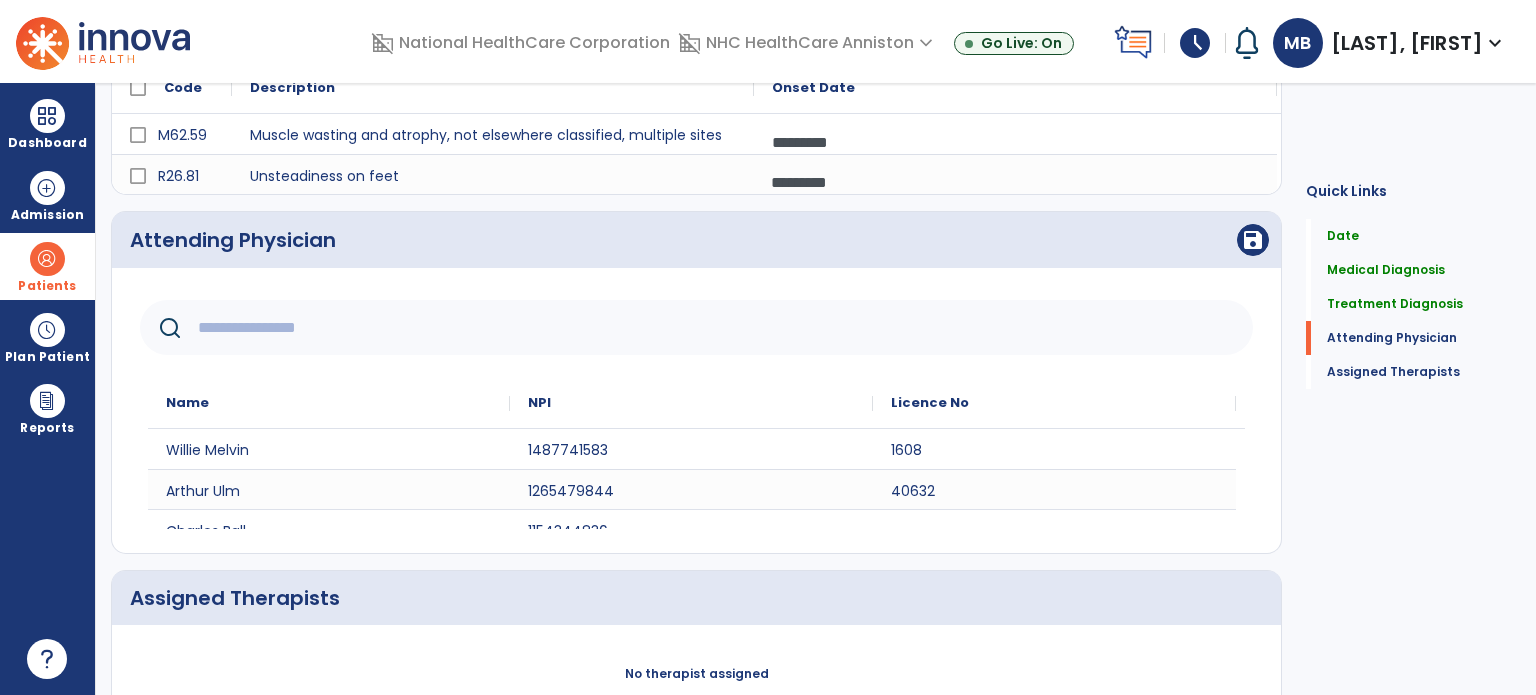 click 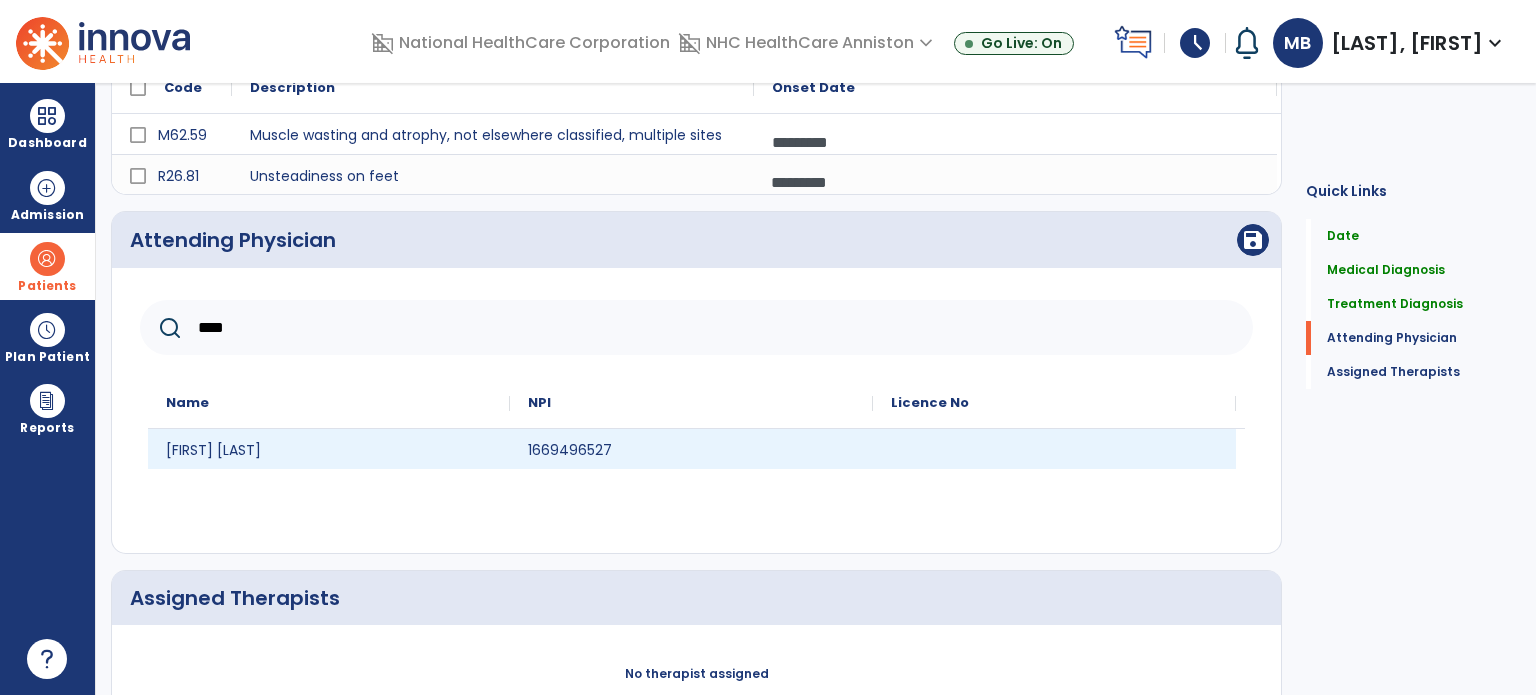 type on "****" 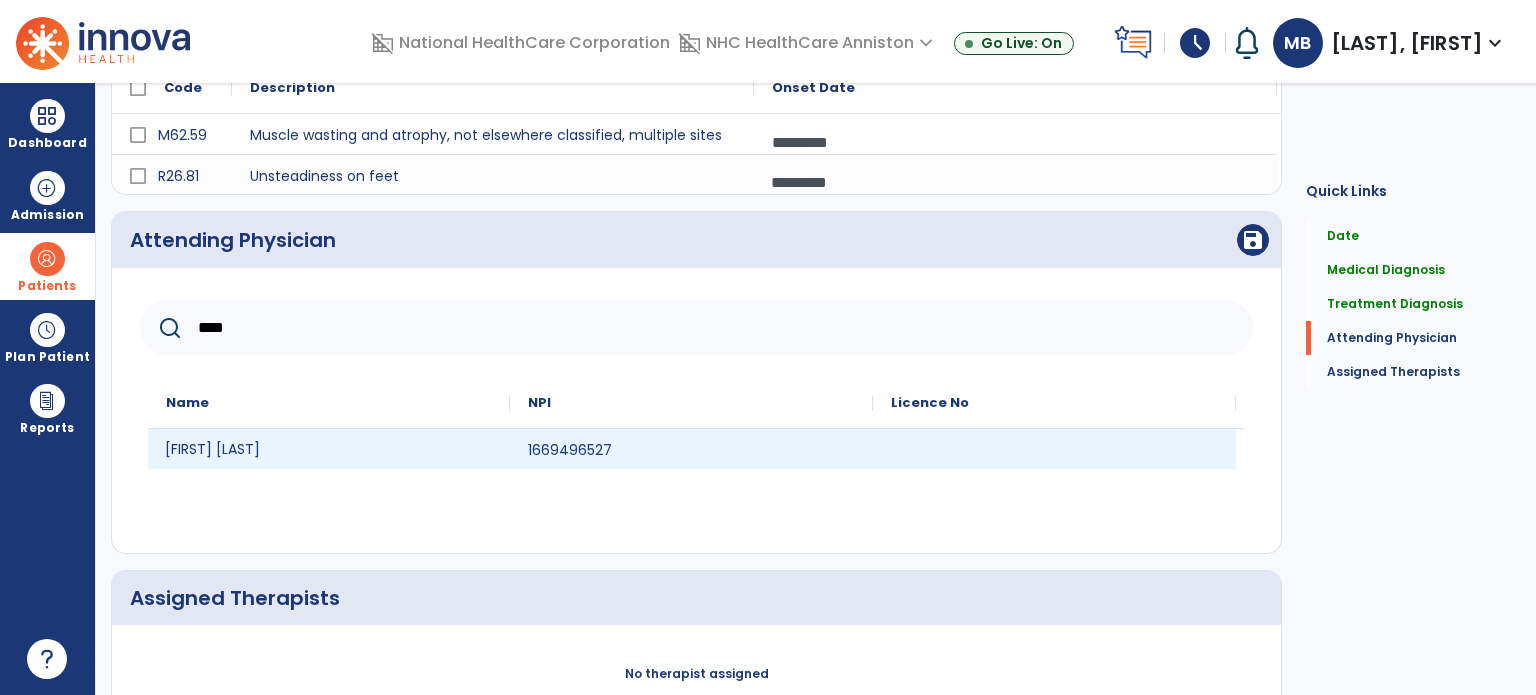 click on "[FIRST] [LAST]" 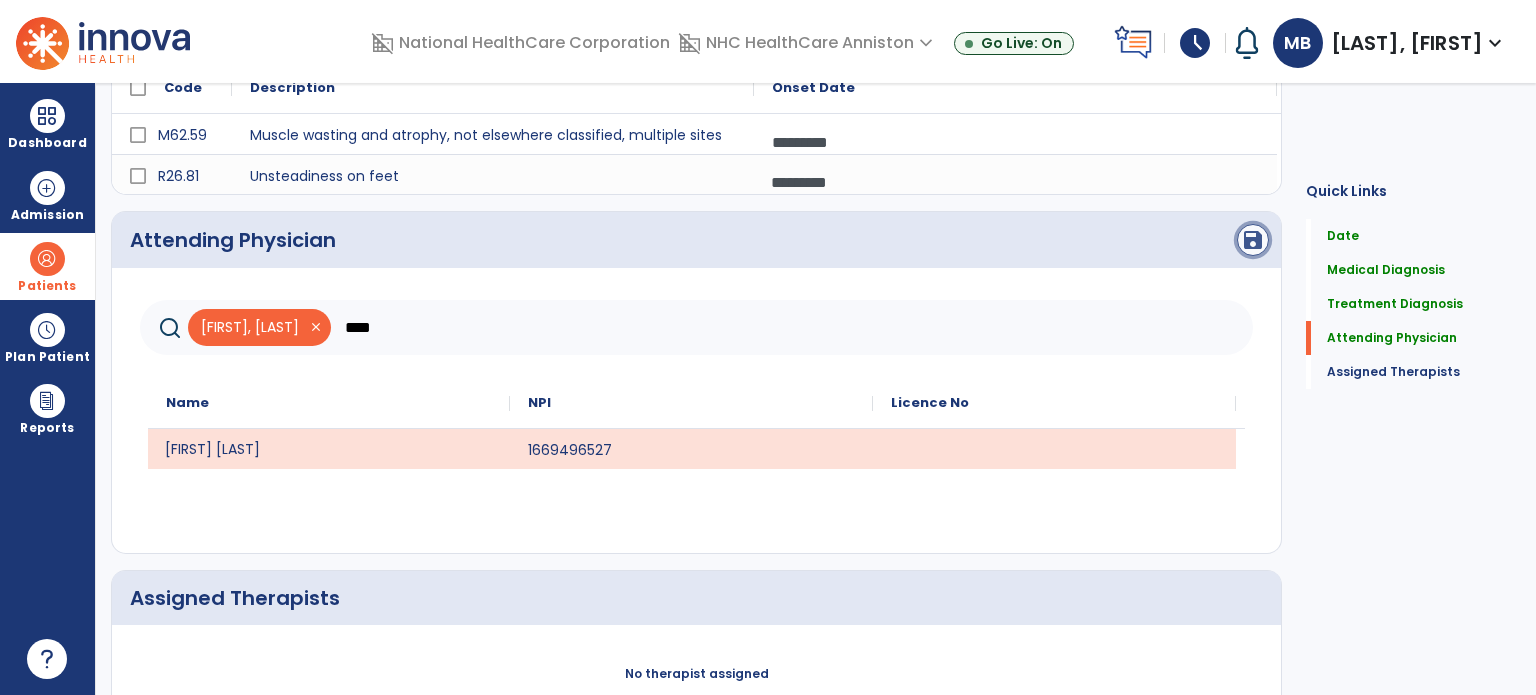 click on "save" 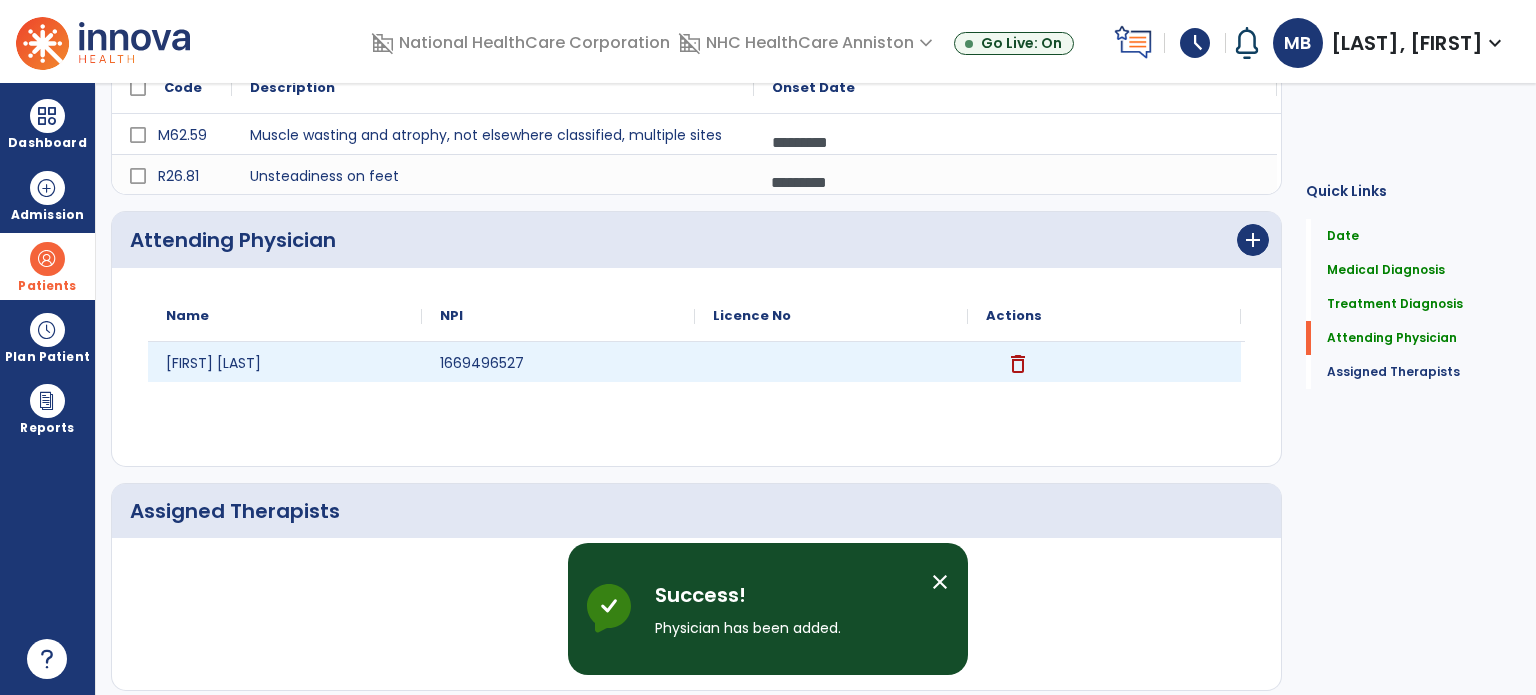 scroll, scrollTop: 517, scrollLeft: 0, axis: vertical 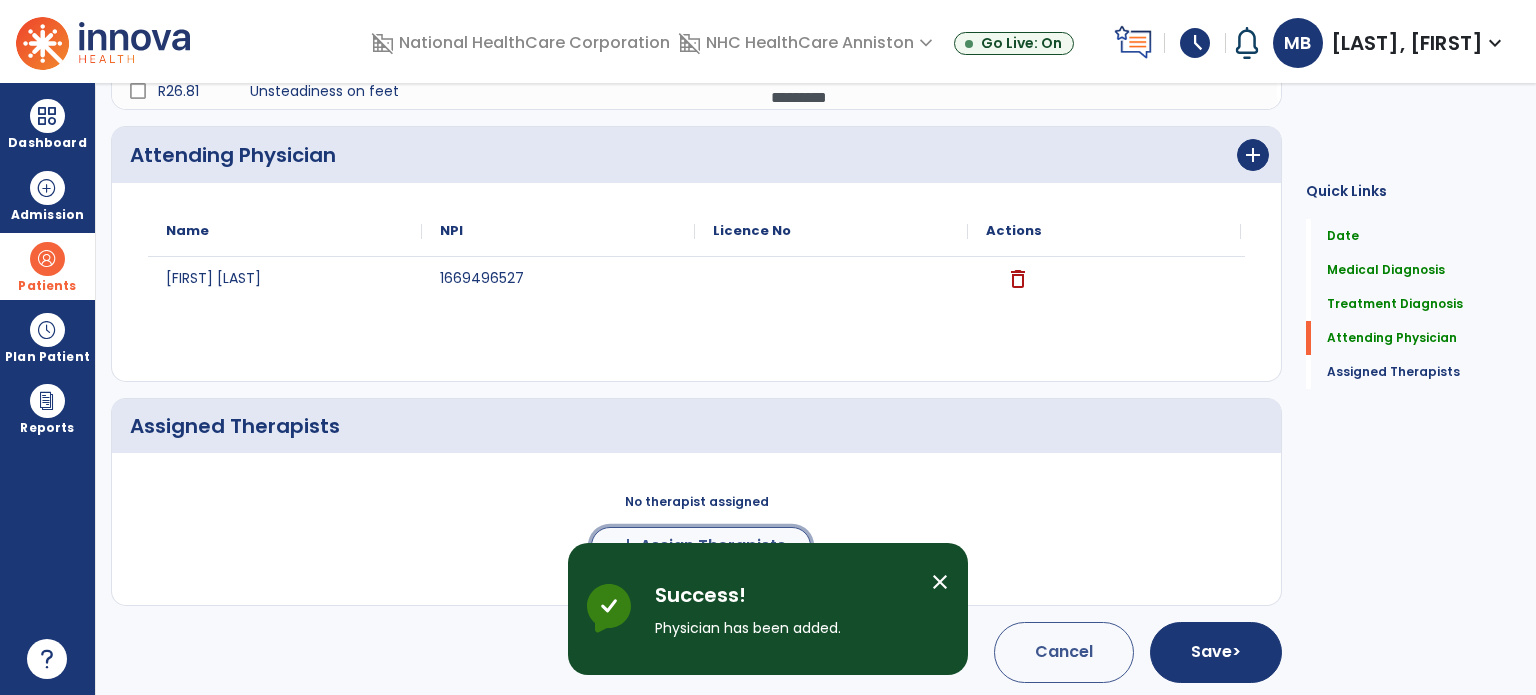 click on "Assign Therapists" 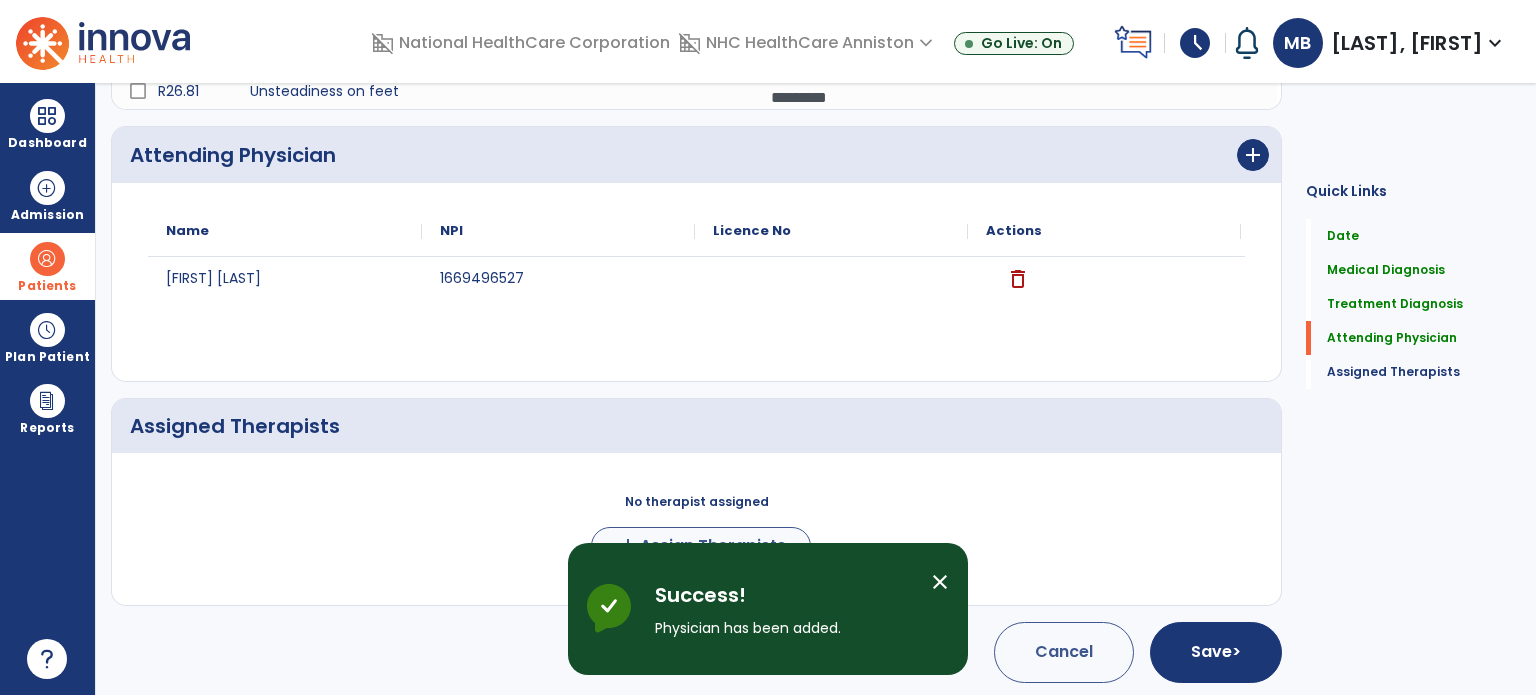 scroll, scrollTop: 514, scrollLeft: 0, axis: vertical 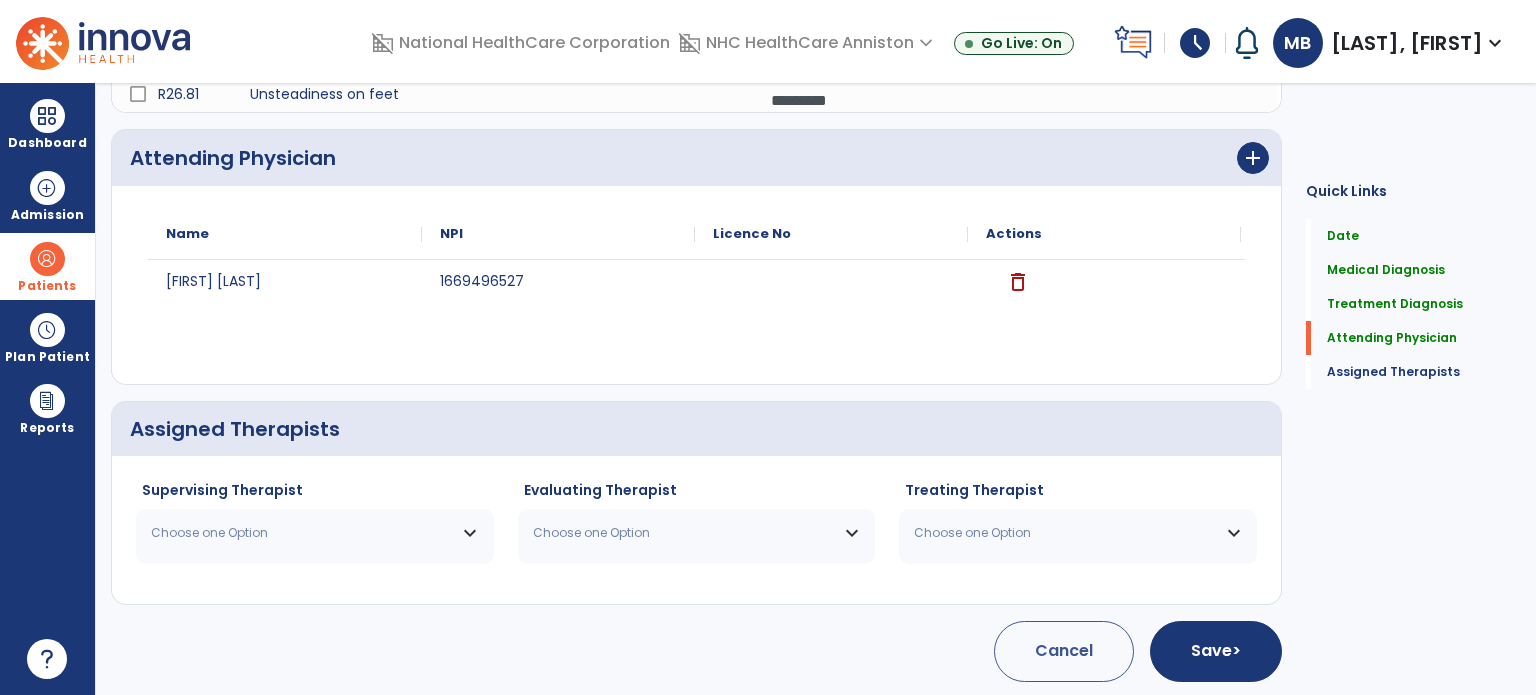 click on "Choose one Option" at bounding box center (315, 533) 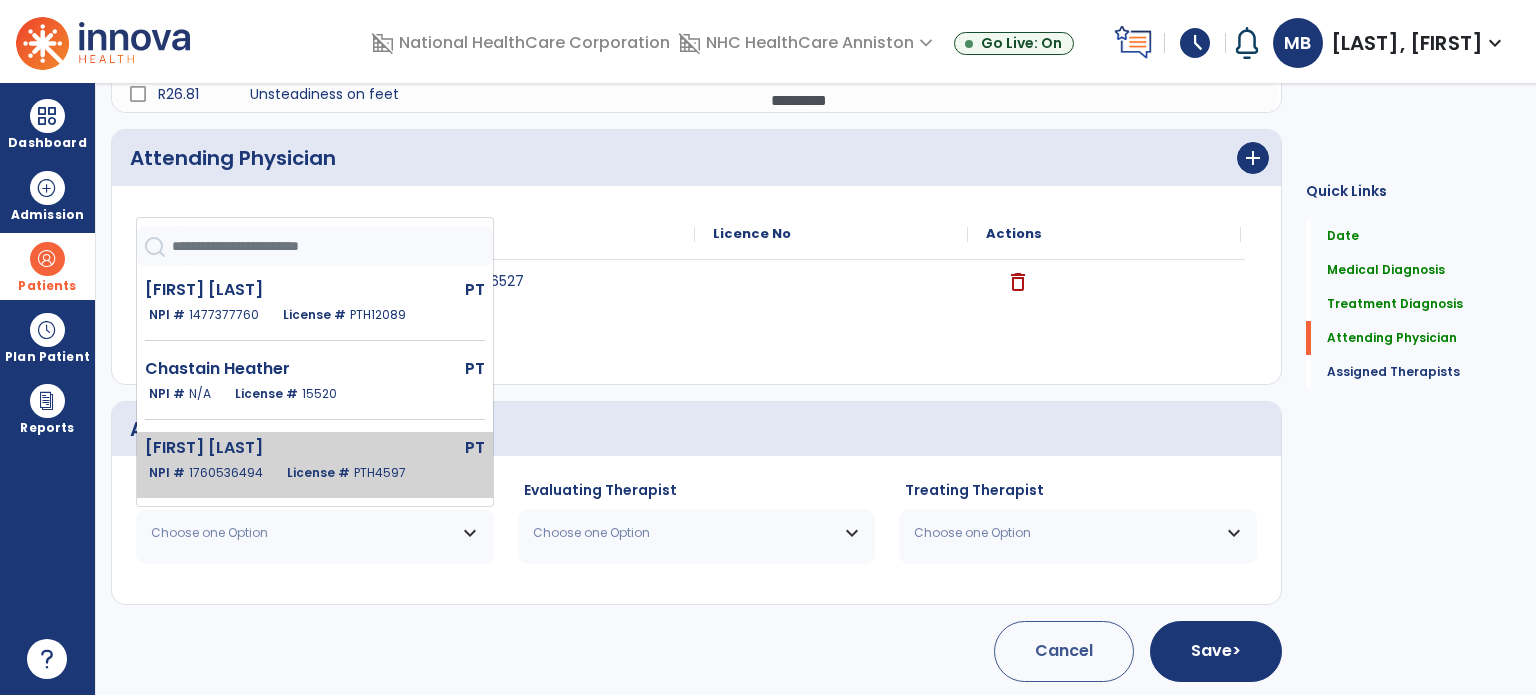 click on "[FIRST] [LAST]" 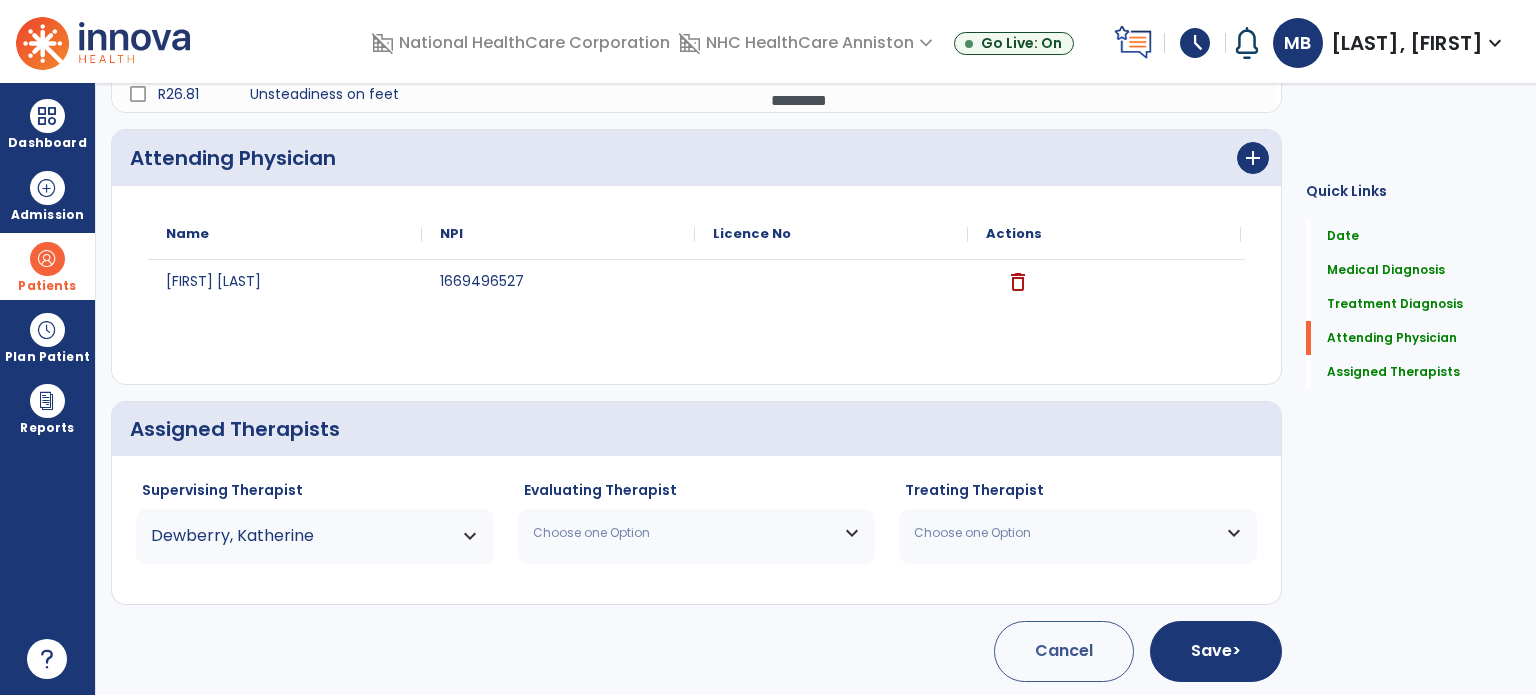 click on "Choose one Option" at bounding box center [684, 533] 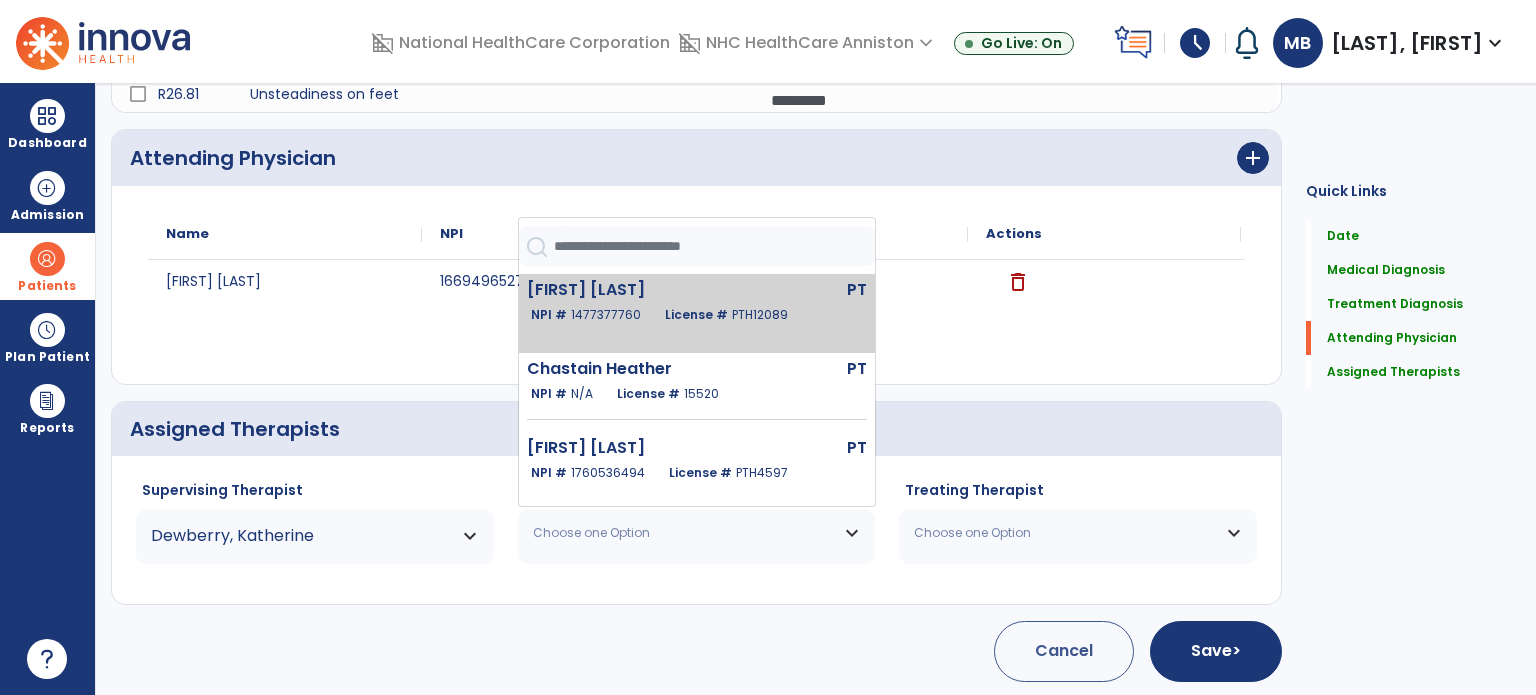click on "[FIRST] [LAST]  PT   NPI #  1477377760  License #  PTH12089" 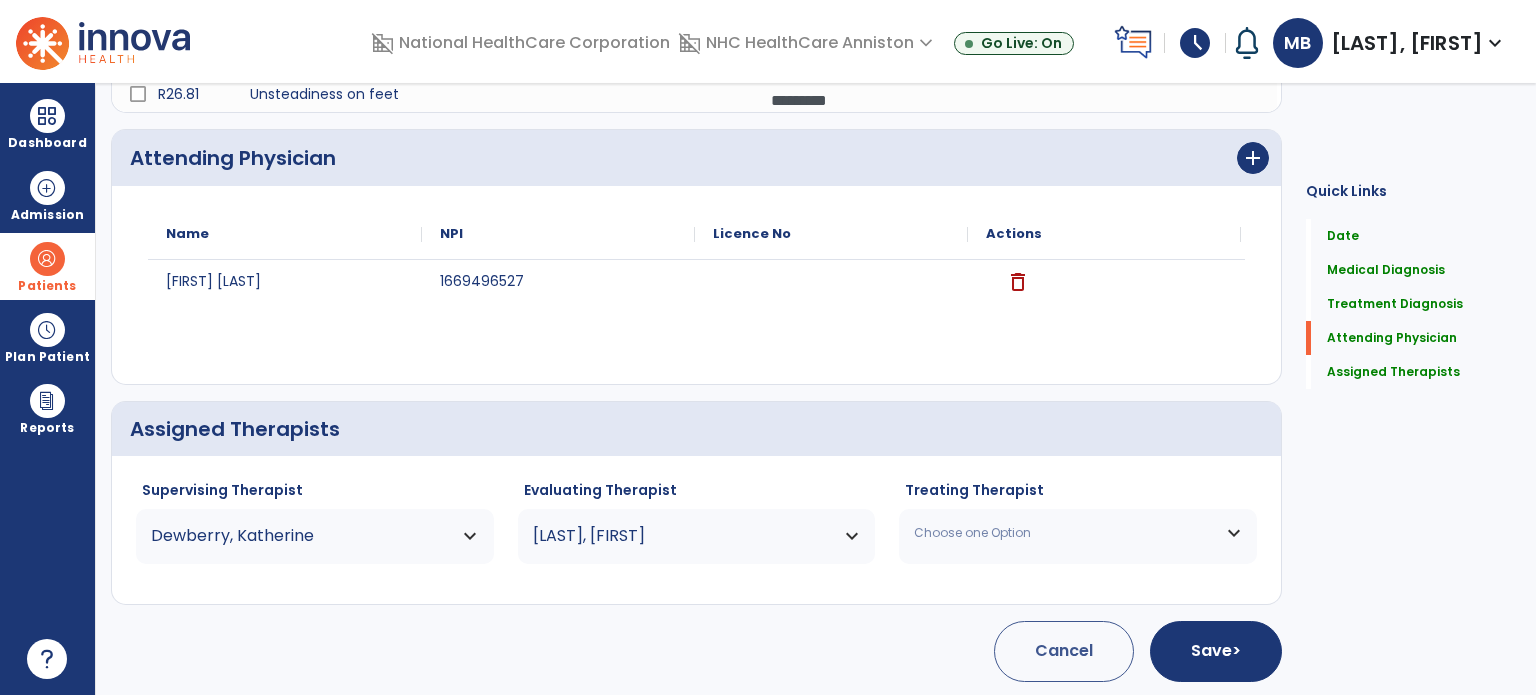click on "Choose one Option" at bounding box center (1078, 533) 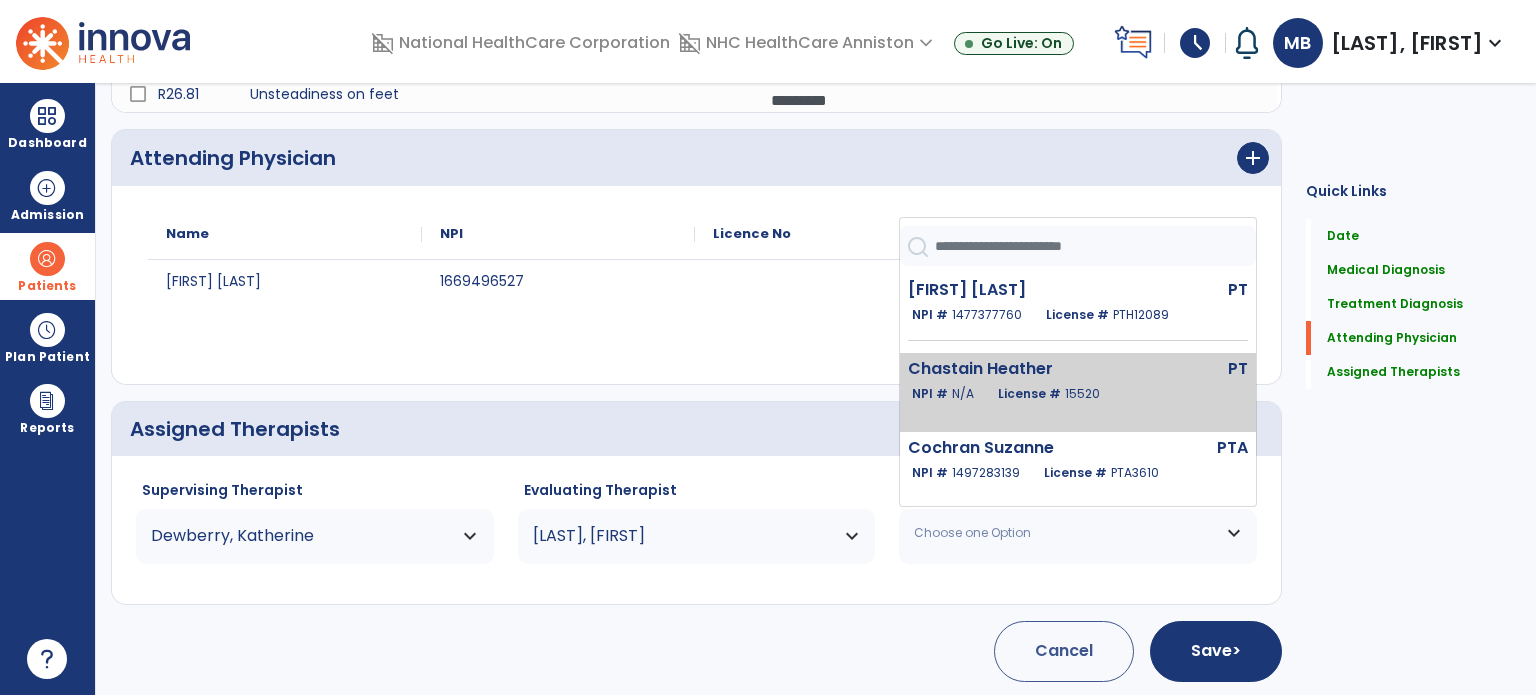 scroll, scrollTop: 485, scrollLeft: 0, axis: vertical 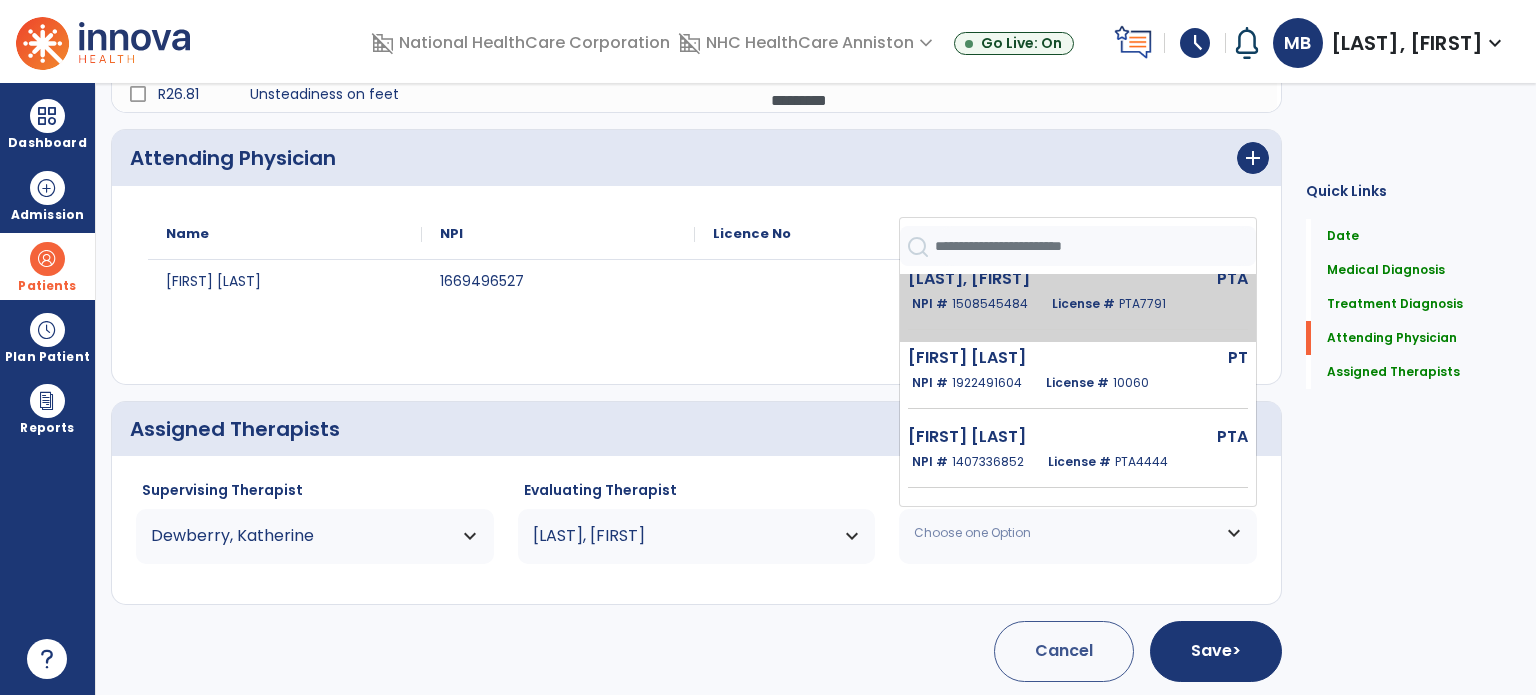 click on "[LAST] [FIRST]  PTA   NPI #  1508545484  License #  PTA7791" 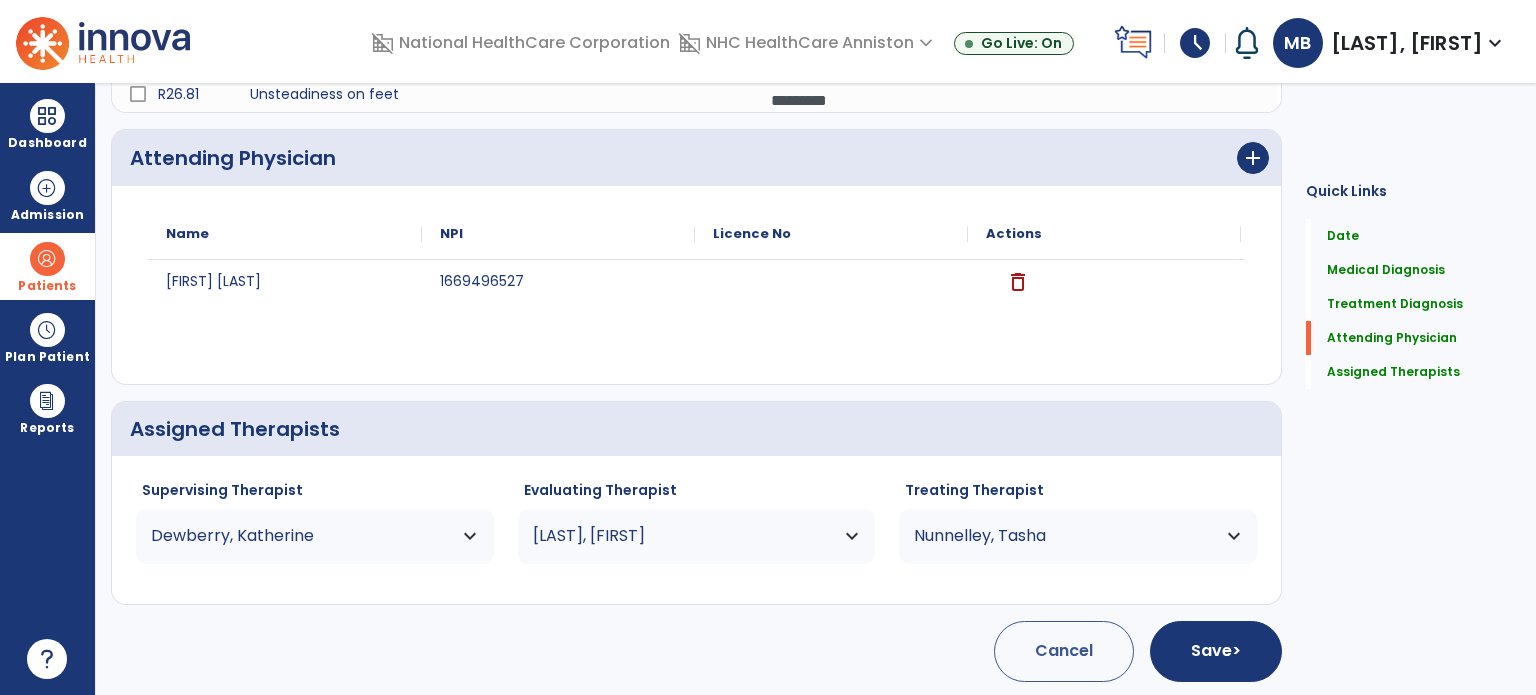 drag, startPoint x: 1068, startPoint y: 311, endPoint x: 764, endPoint y: 383, distance: 312.40997 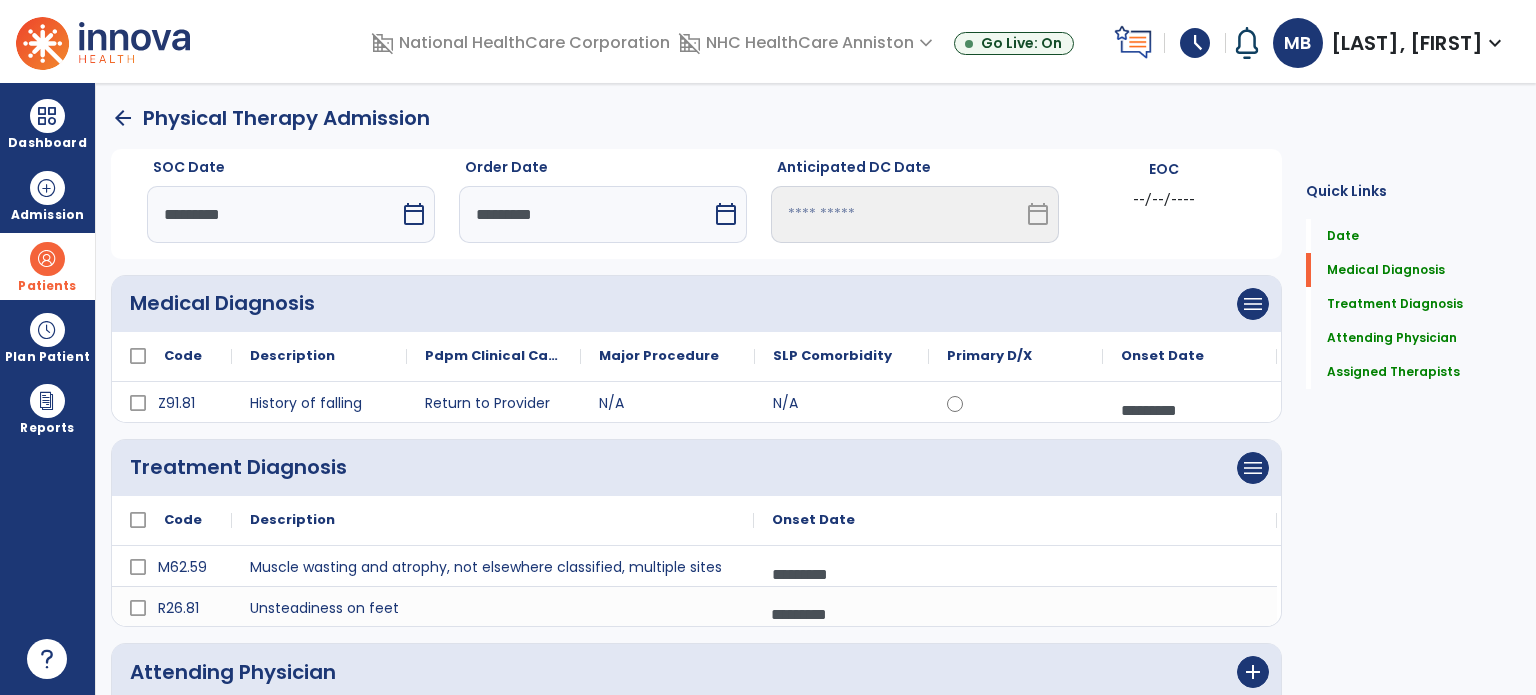 scroll, scrollTop: 514, scrollLeft: 0, axis: vertical 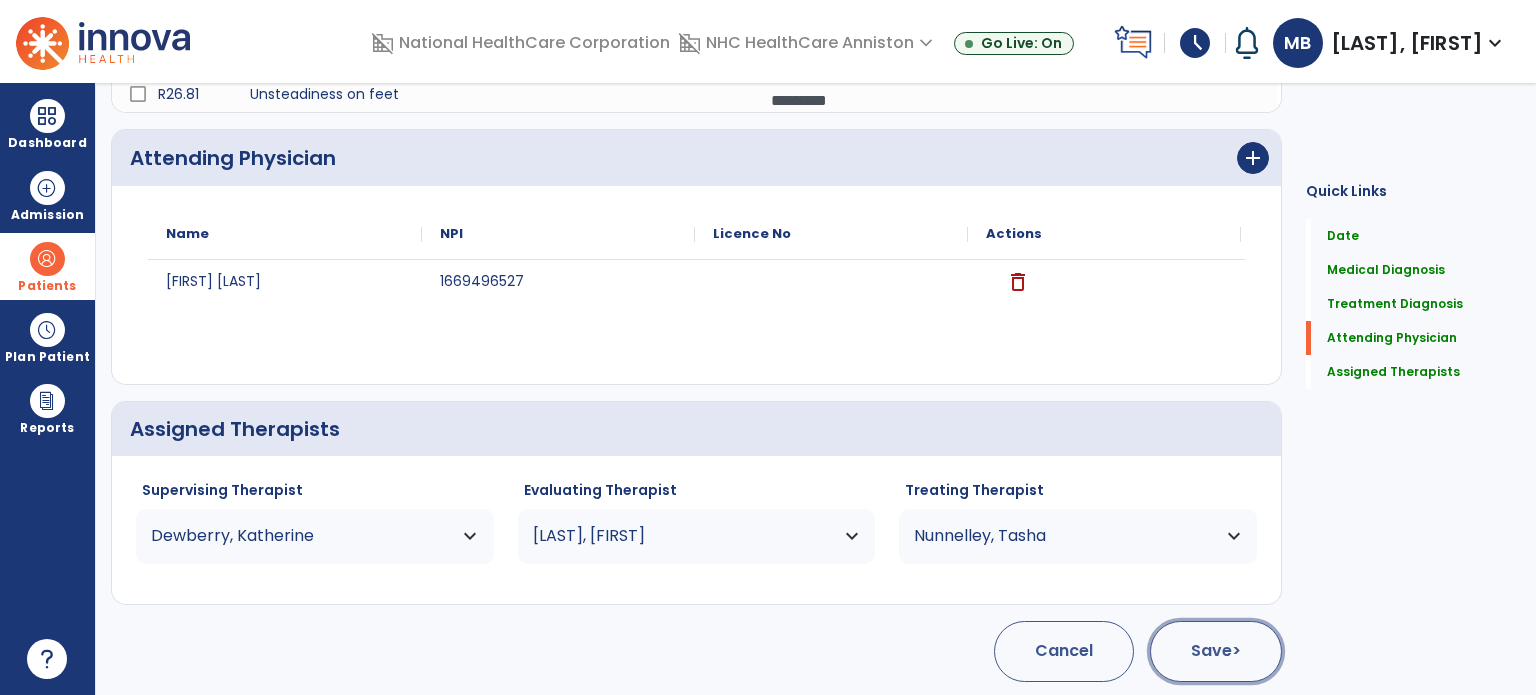 click on "Save  >" 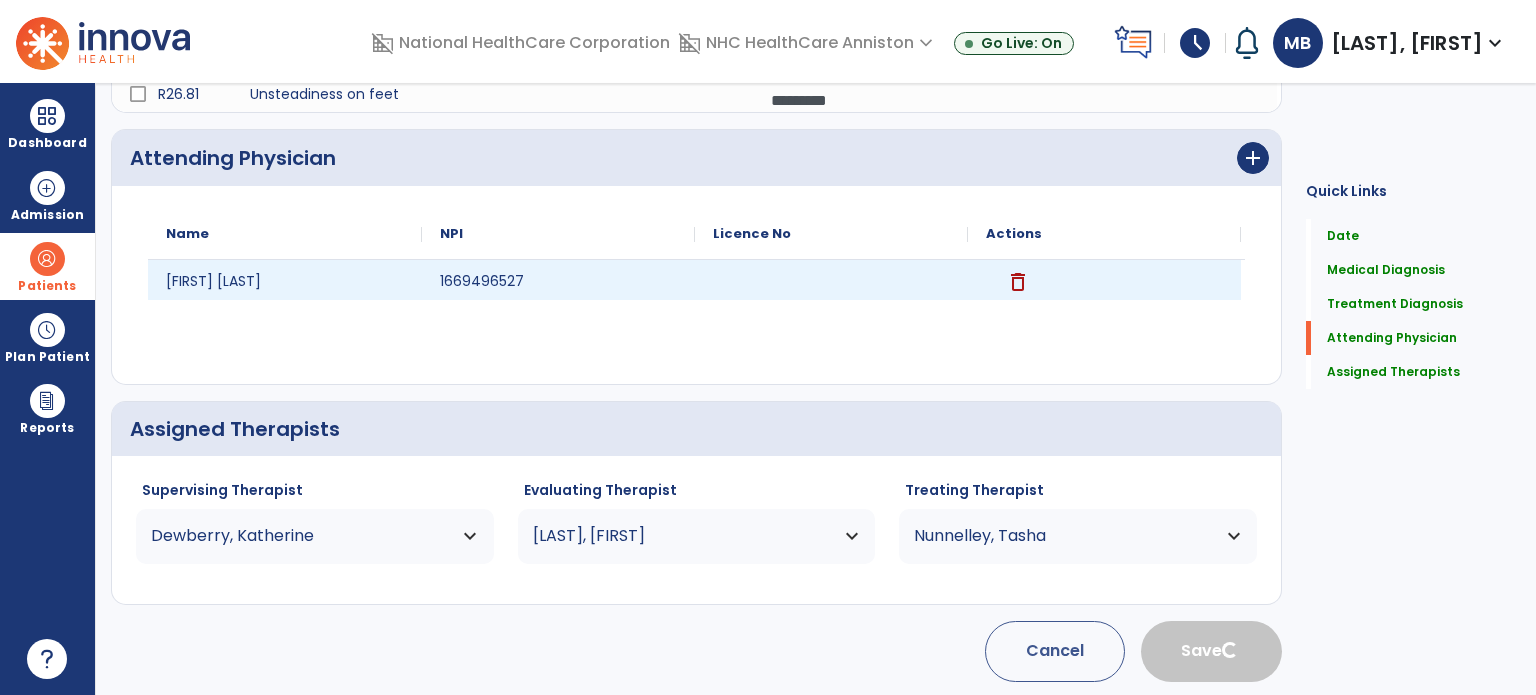 type 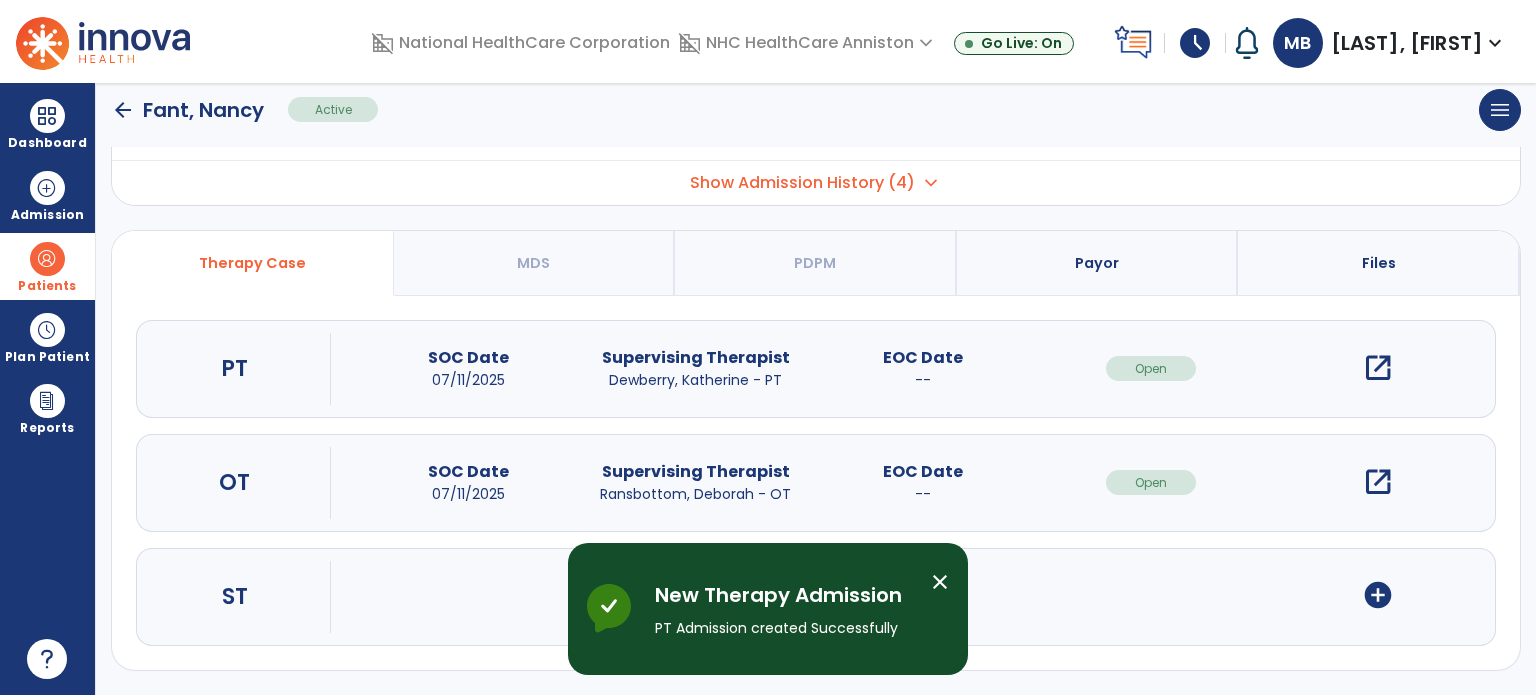 scroll, scrollTop: 0, scrollLeft: 0, axis: both 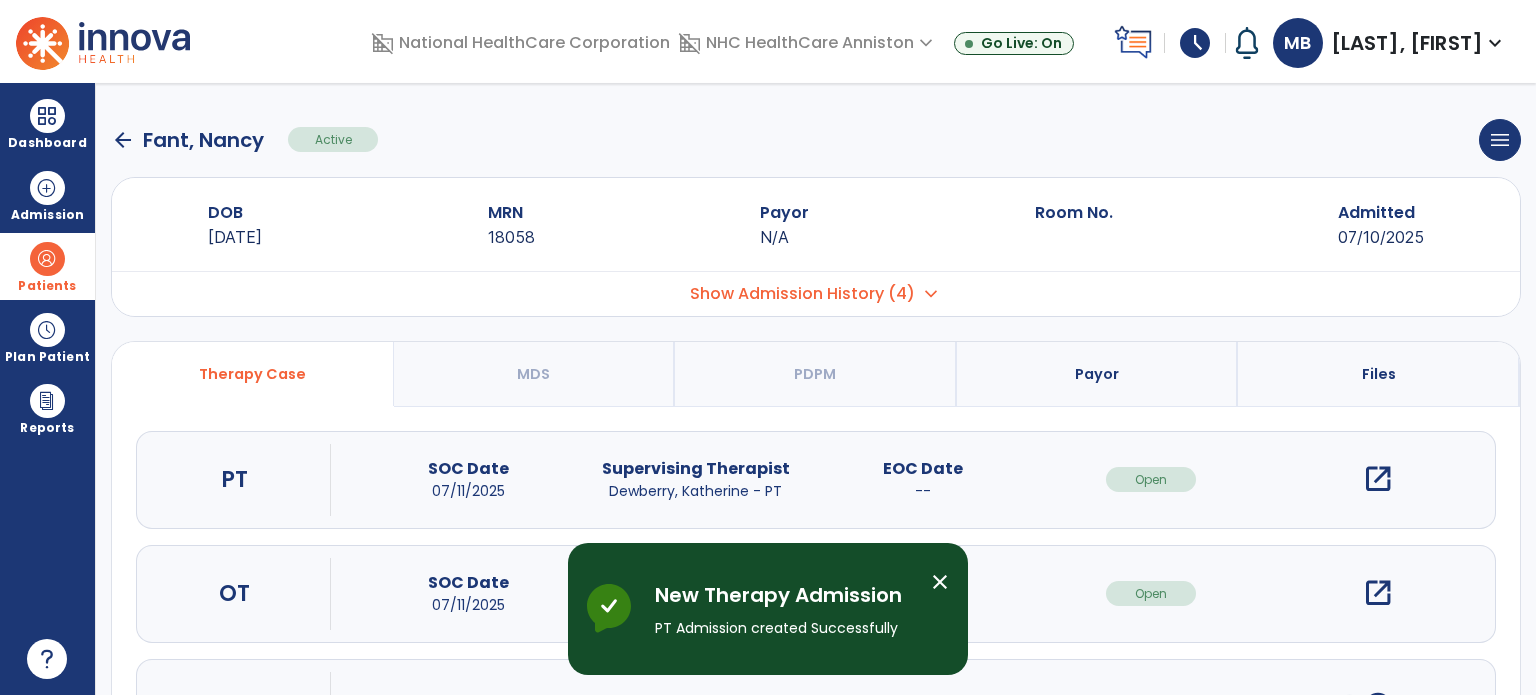 click on "open_in_new" at bounding box center [1378, 593] 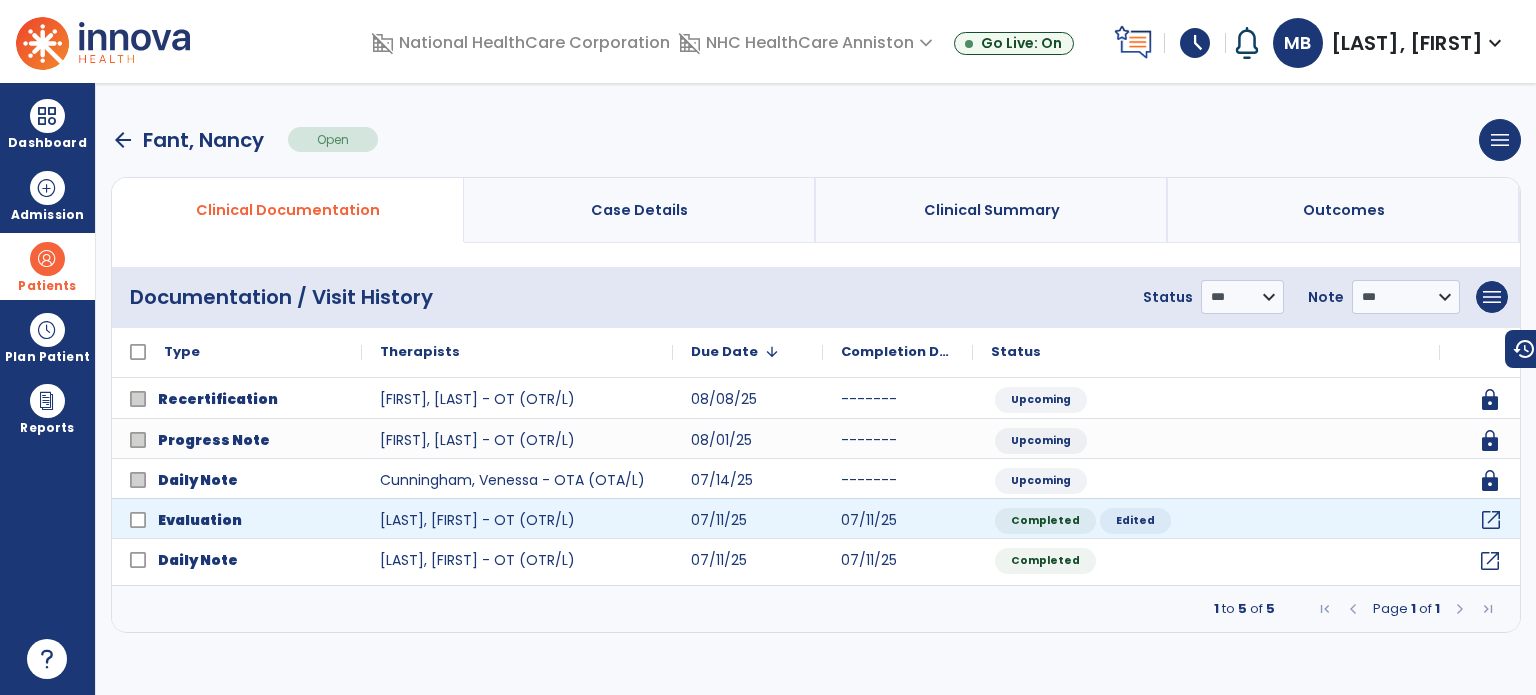 click on "open_in_new" 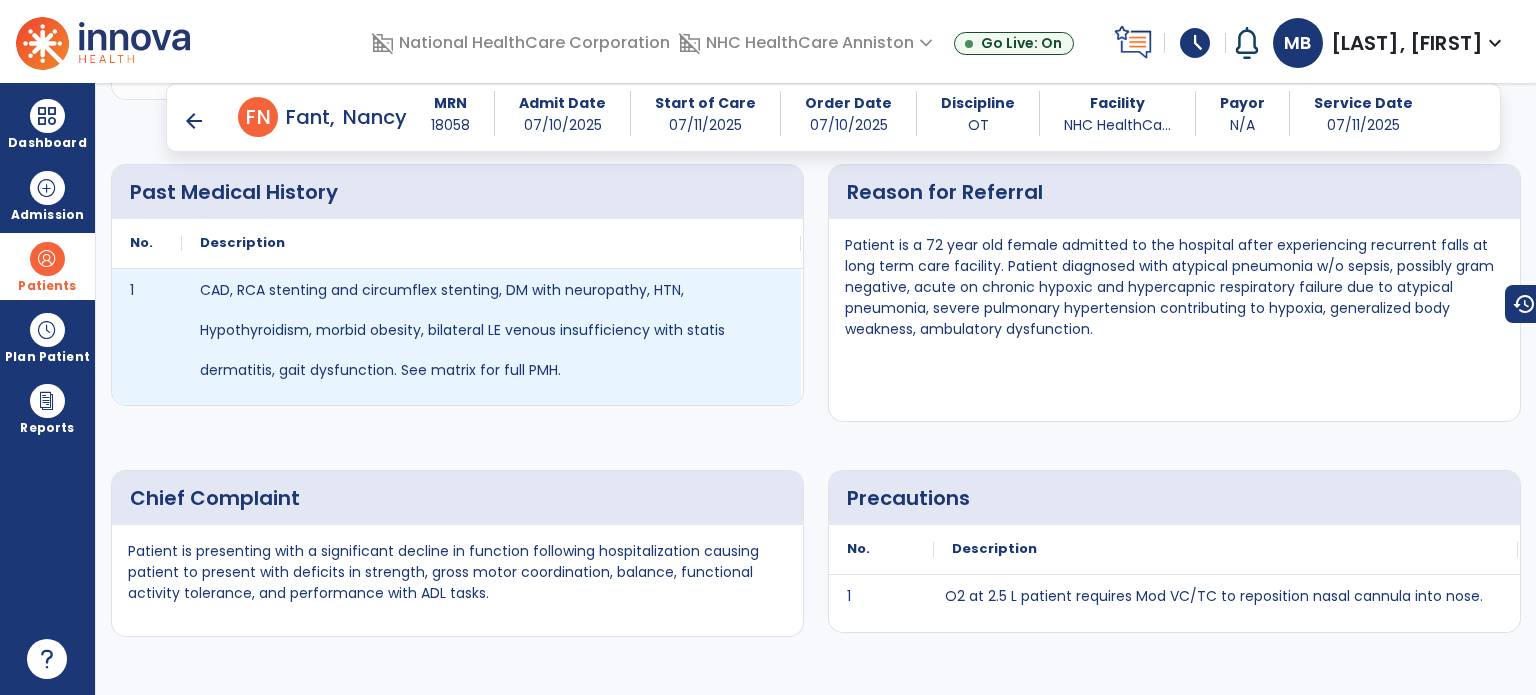 scroll, scrollTop: 676, scrollLeft: 0, axis: vertical 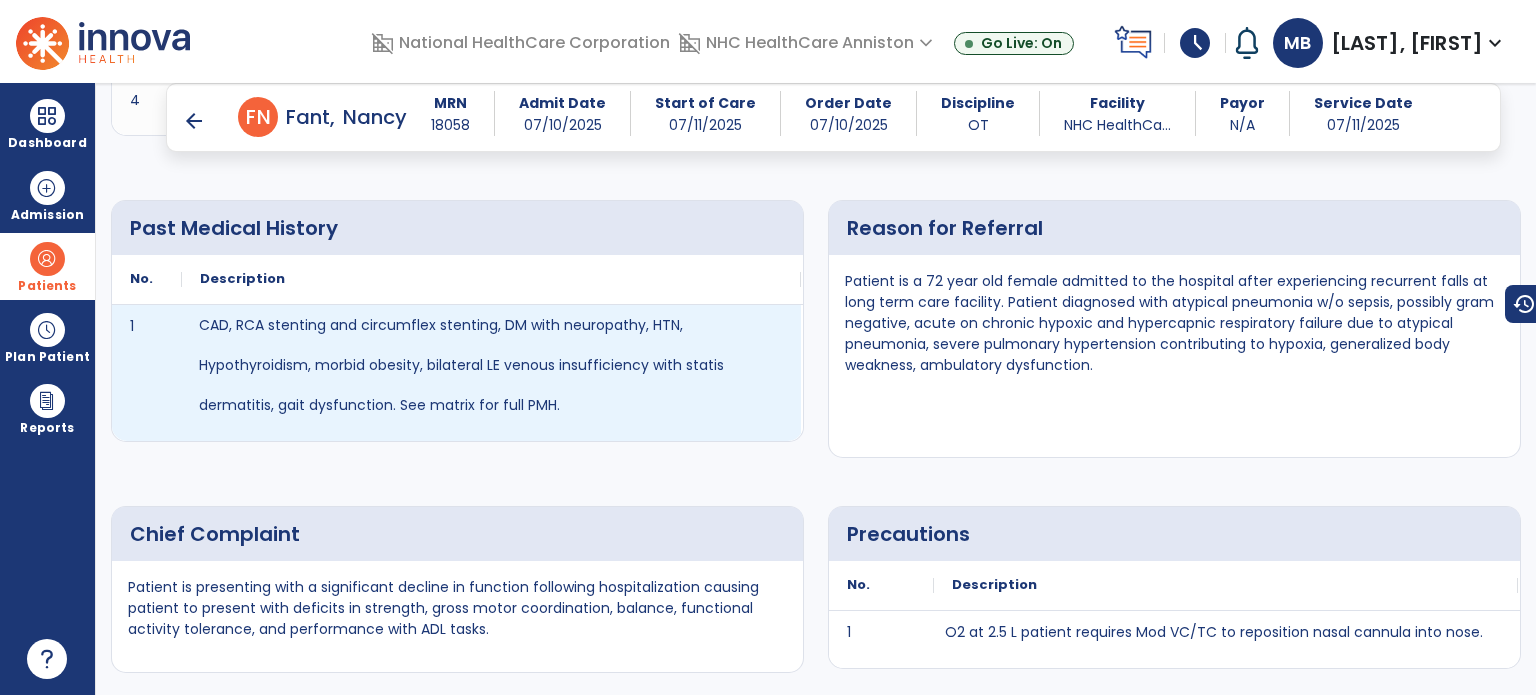 click on "CAD, RCA stenting and circumflex stenting, DM with neuropathy, HTN, Hypothyroidism, morbid obesity, bilateral LE venous insufficiency with statis dermatitis, gait dysfunction. See matrix for full PMH." at bounding box center (491, 373) 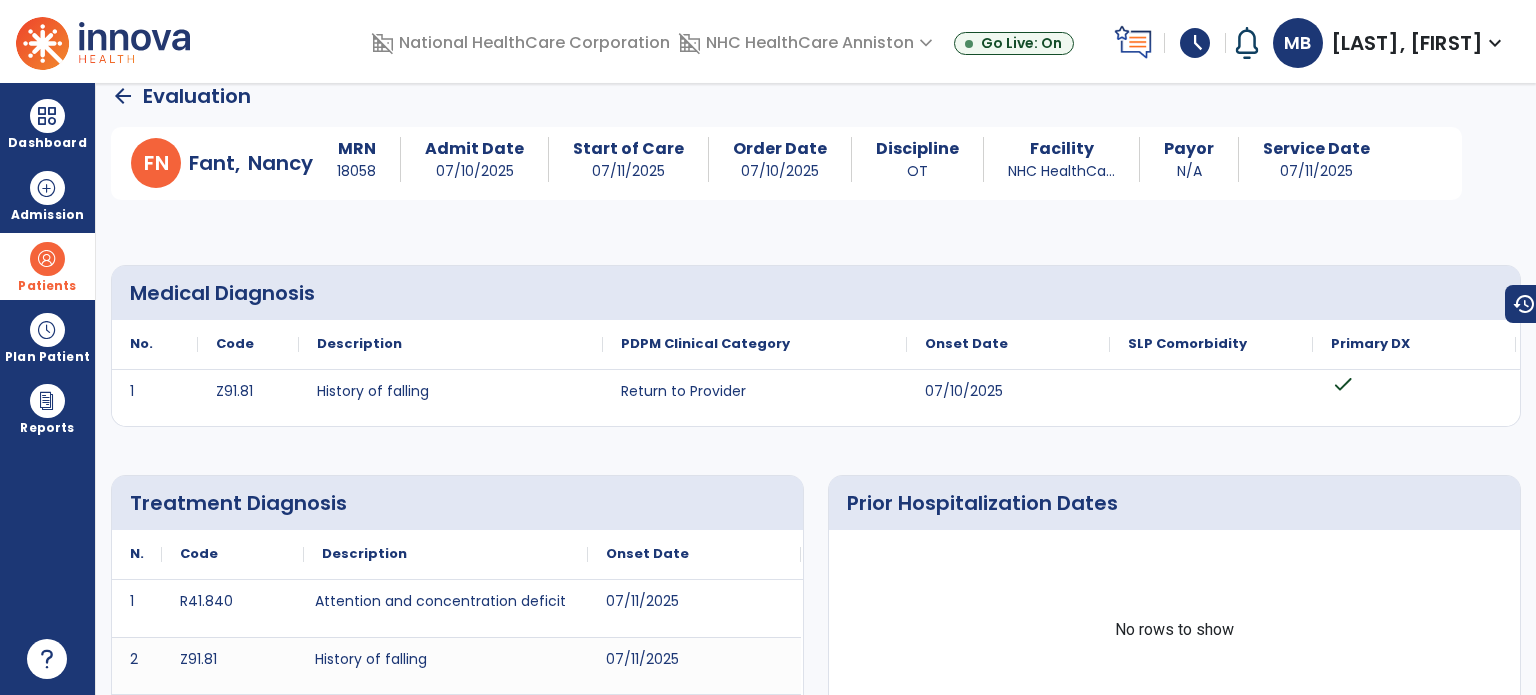 scroll, scrollTop: 12, scrollLeft: 0, axis: vertical 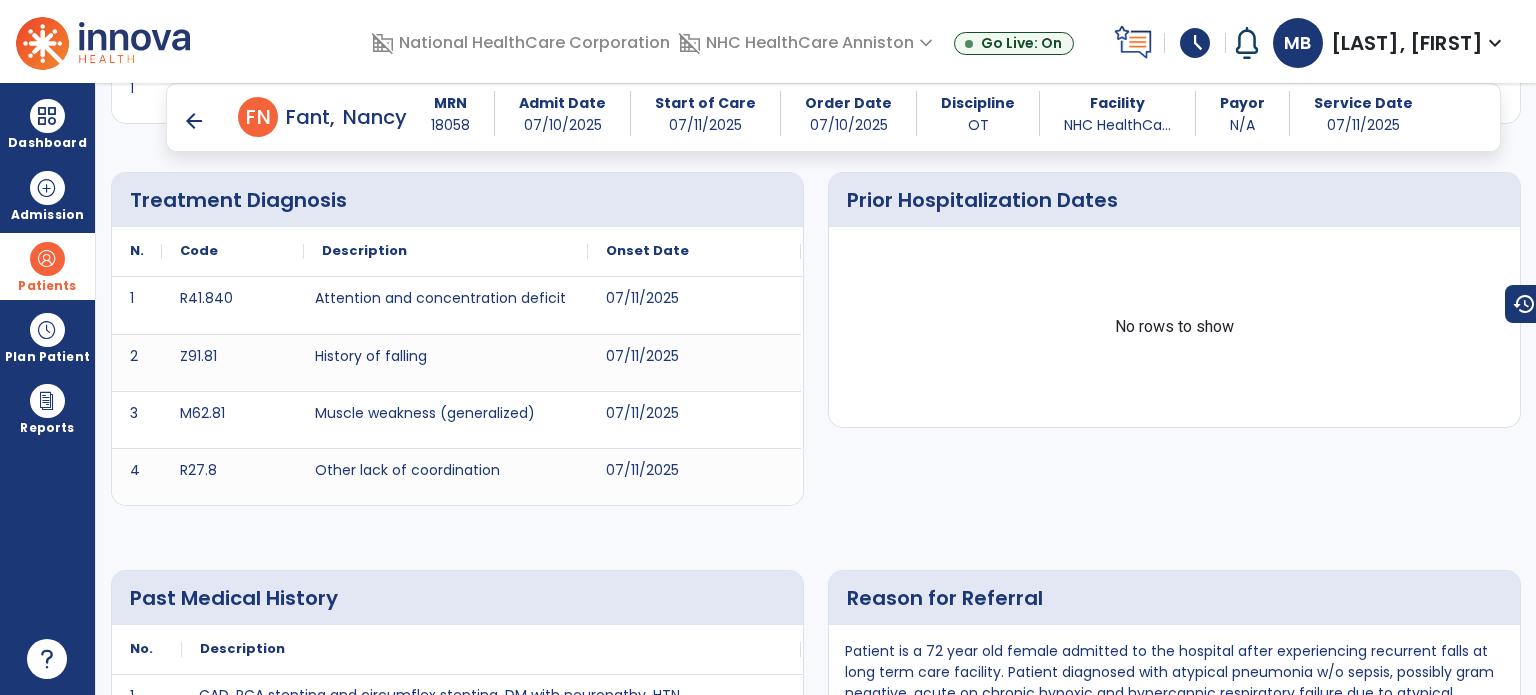 click on "arrow_back      F  N  [NAME]  [LAST]  MRN 18058 Admit Date [DATE] Start of Care [DATE] Order Date [DATE] Discipline OT Facility NHC HealthCa... Payor N/A Service Date [DATE]" at bounding box center (833, 117) 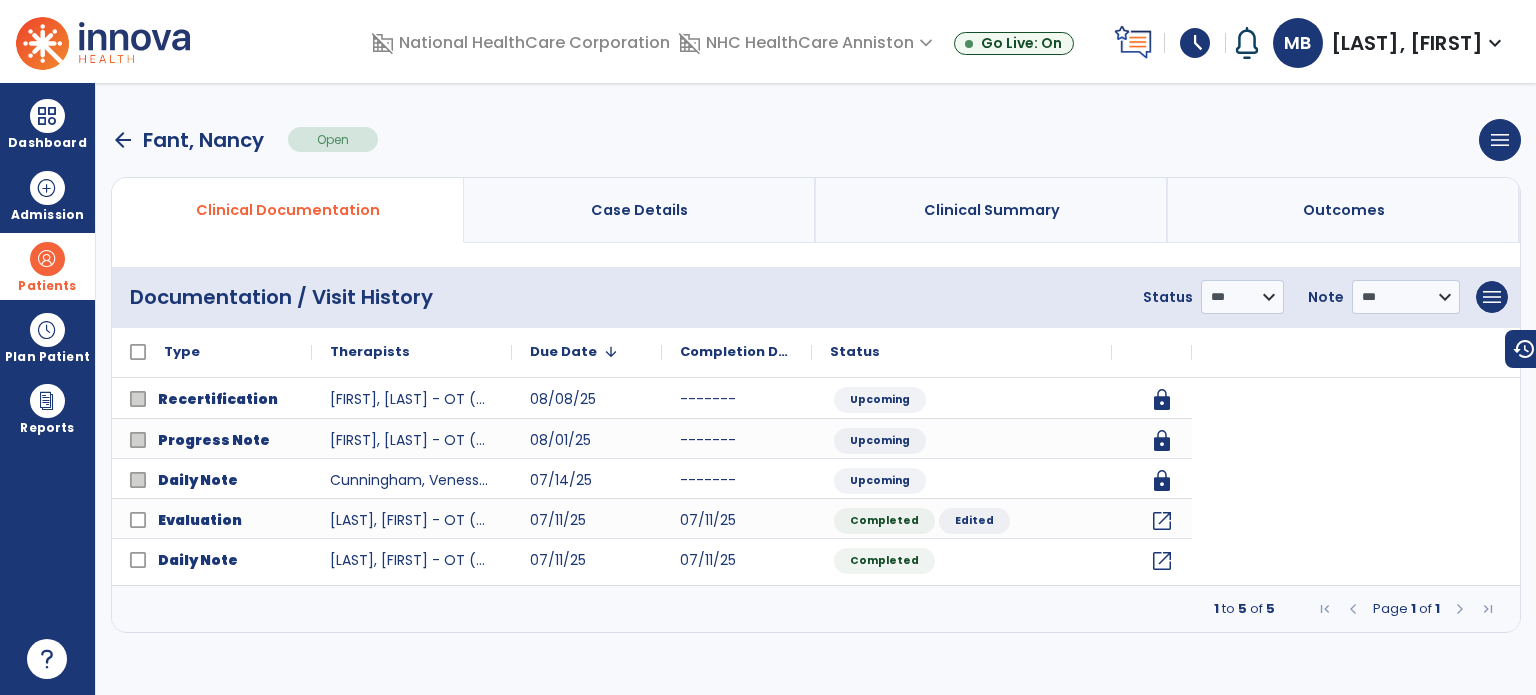 scroll, scrollTop: 0, scrollLeft: 0, axis: both 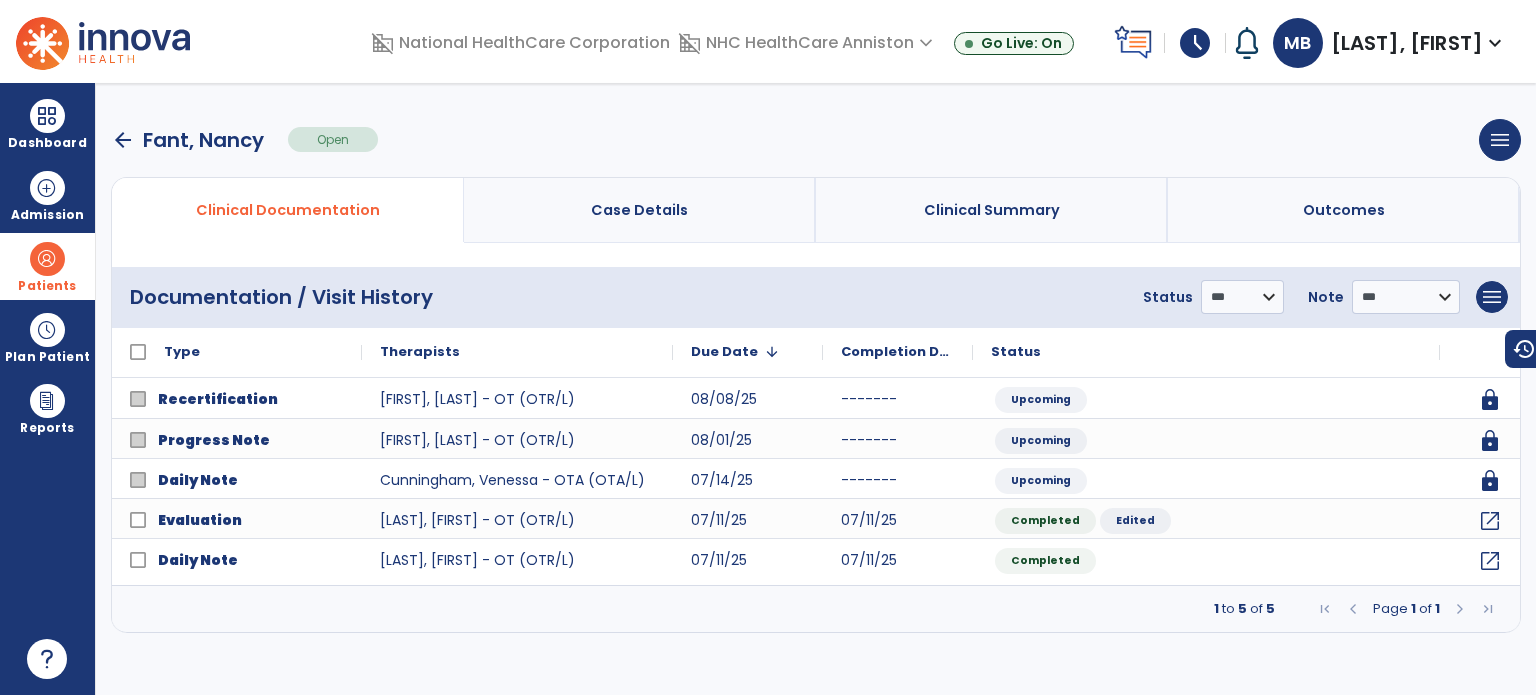 click on "arrow_back   [LAST], [FIRST]" at bounding box center (187, 140) 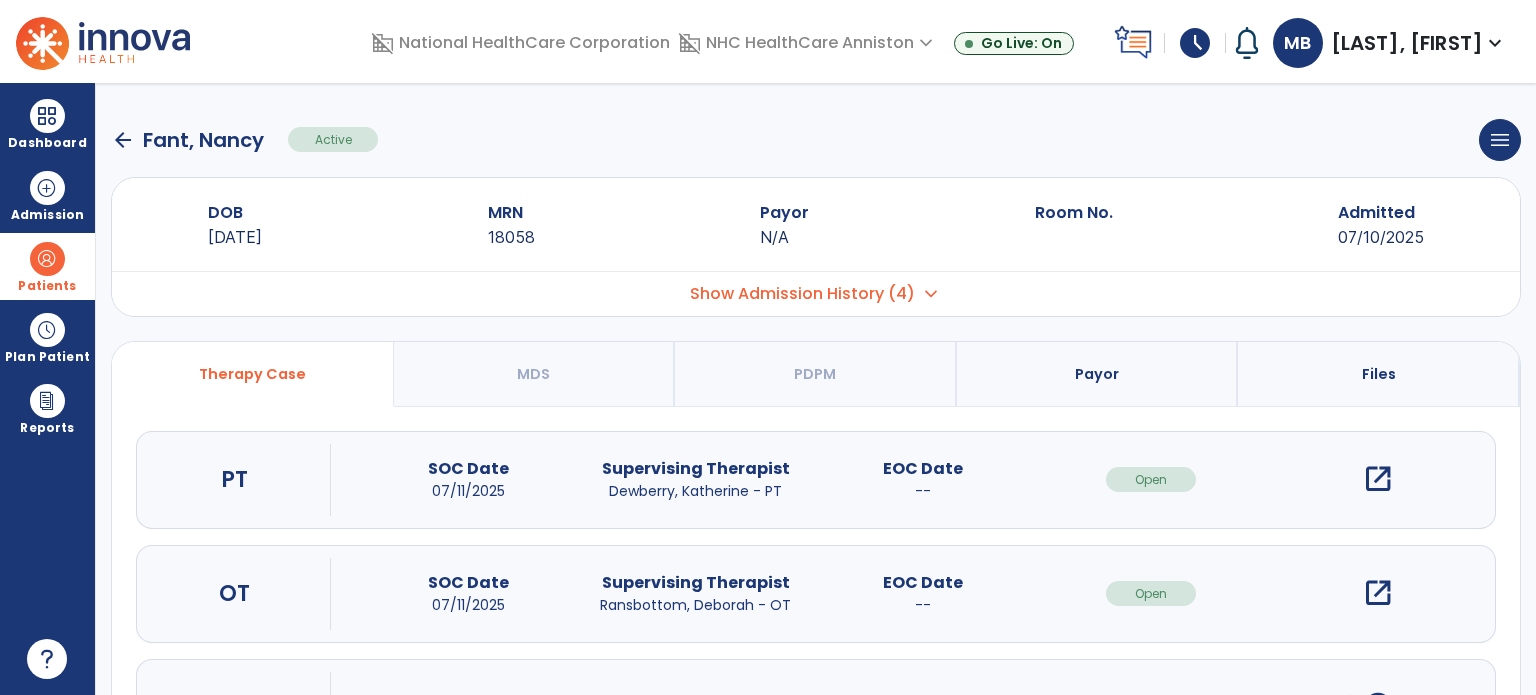 click on "arrow_back" 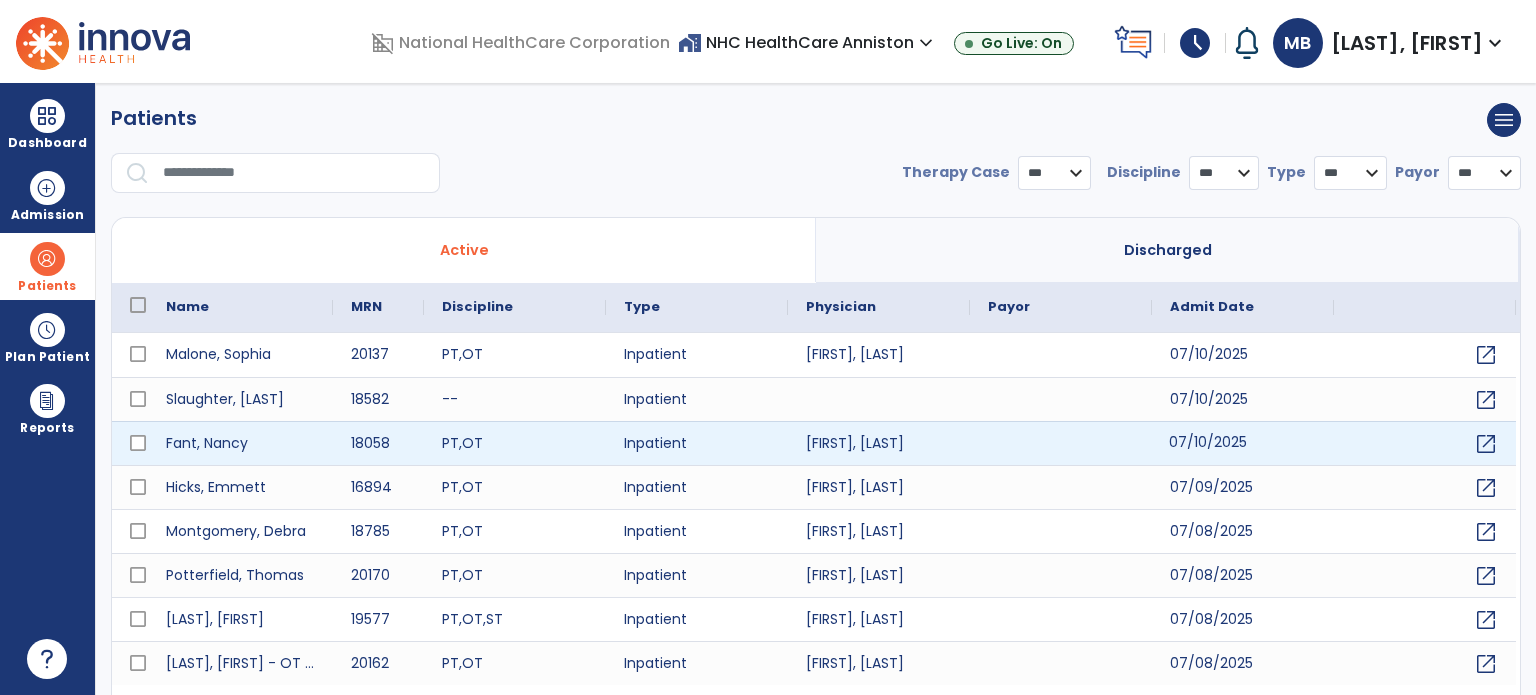 click on "07/10/2025" at bounding box center [1243, 443] 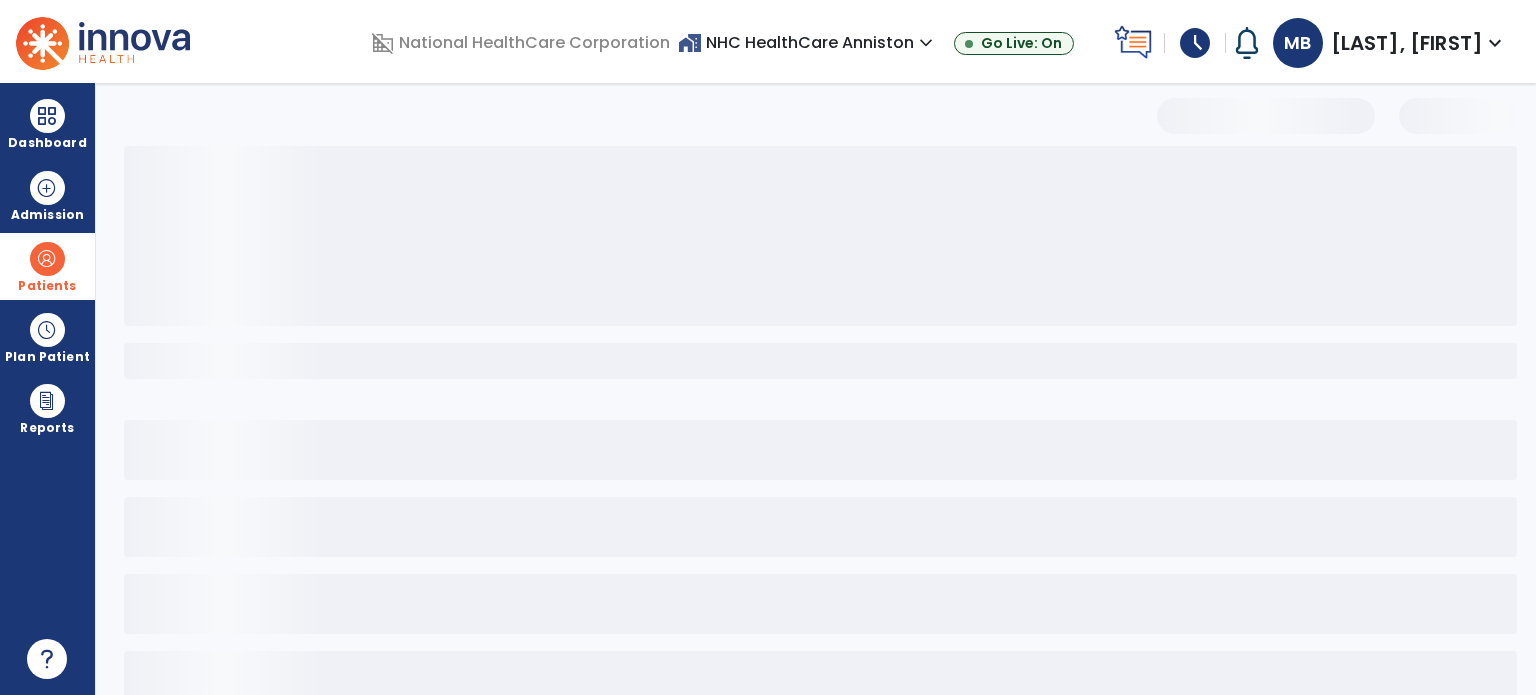 select on "***" 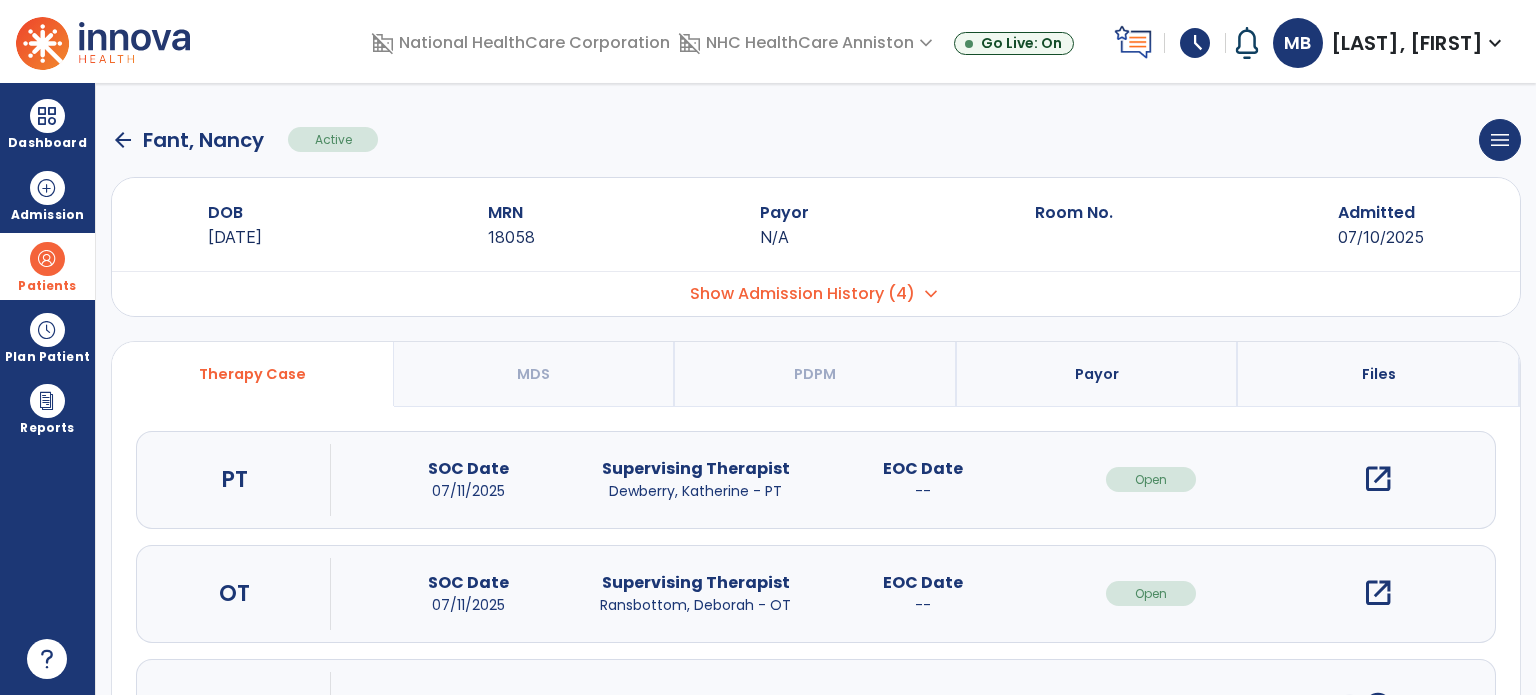 click on "open_in_new" at bounding box center [1378, 479] 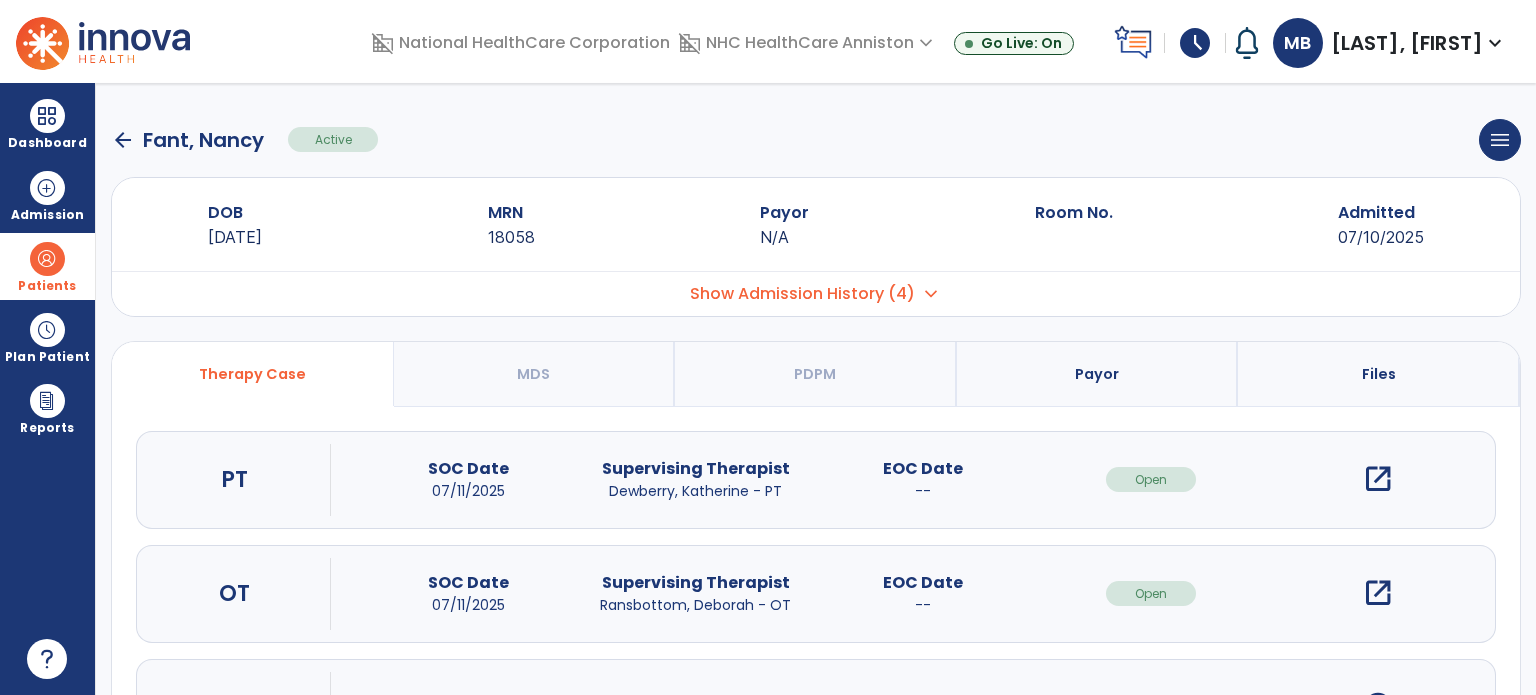 click on "open_in_new" at bounding box center (1378, 479) 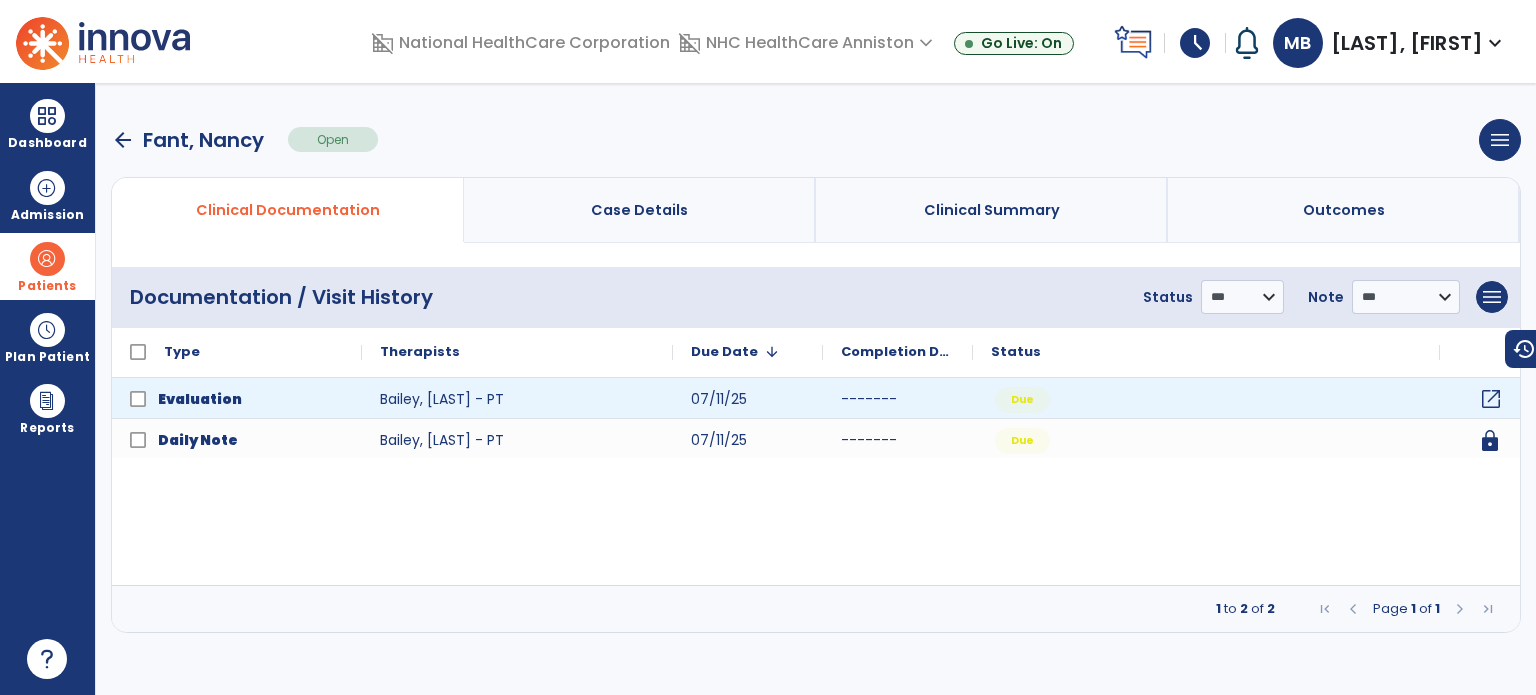 click on "open_in_new" 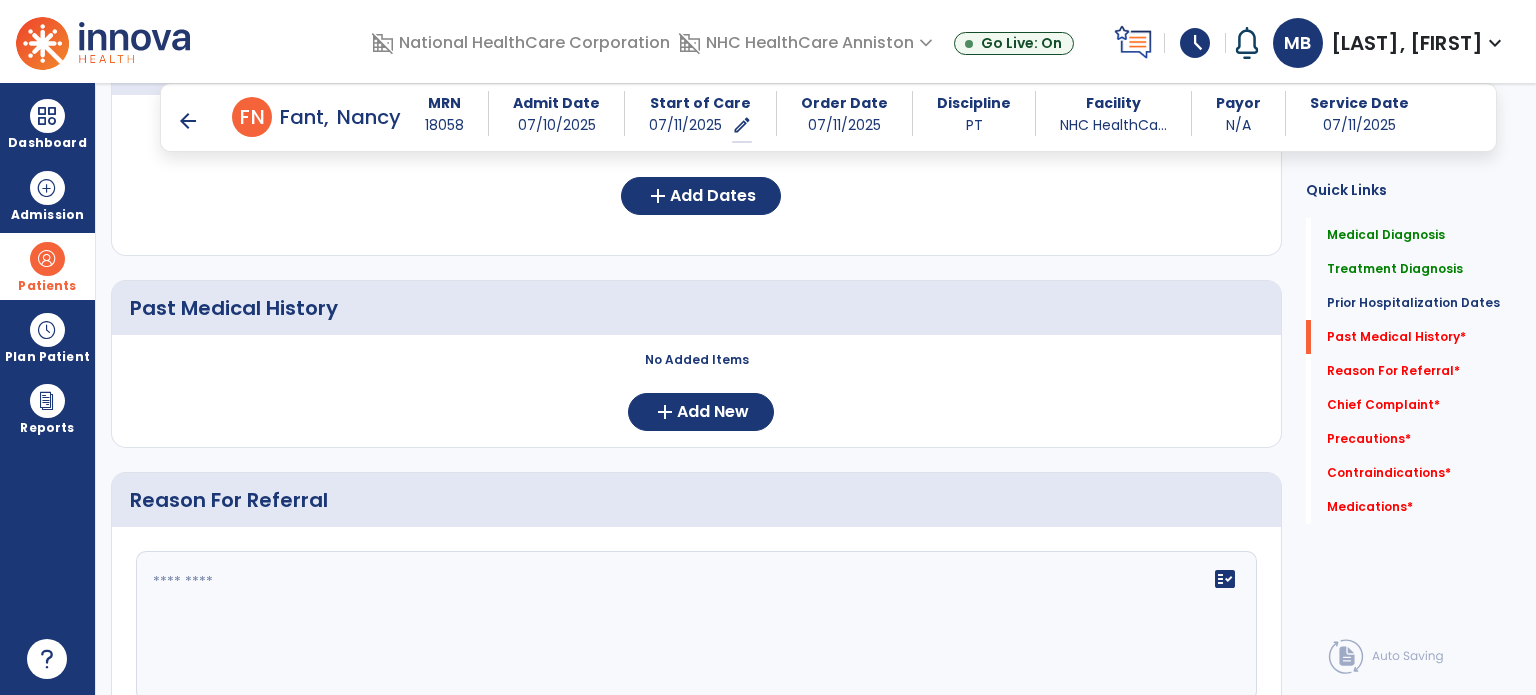 scroll, scrollTop: 571, scrollLeft: 0, axis: vertical 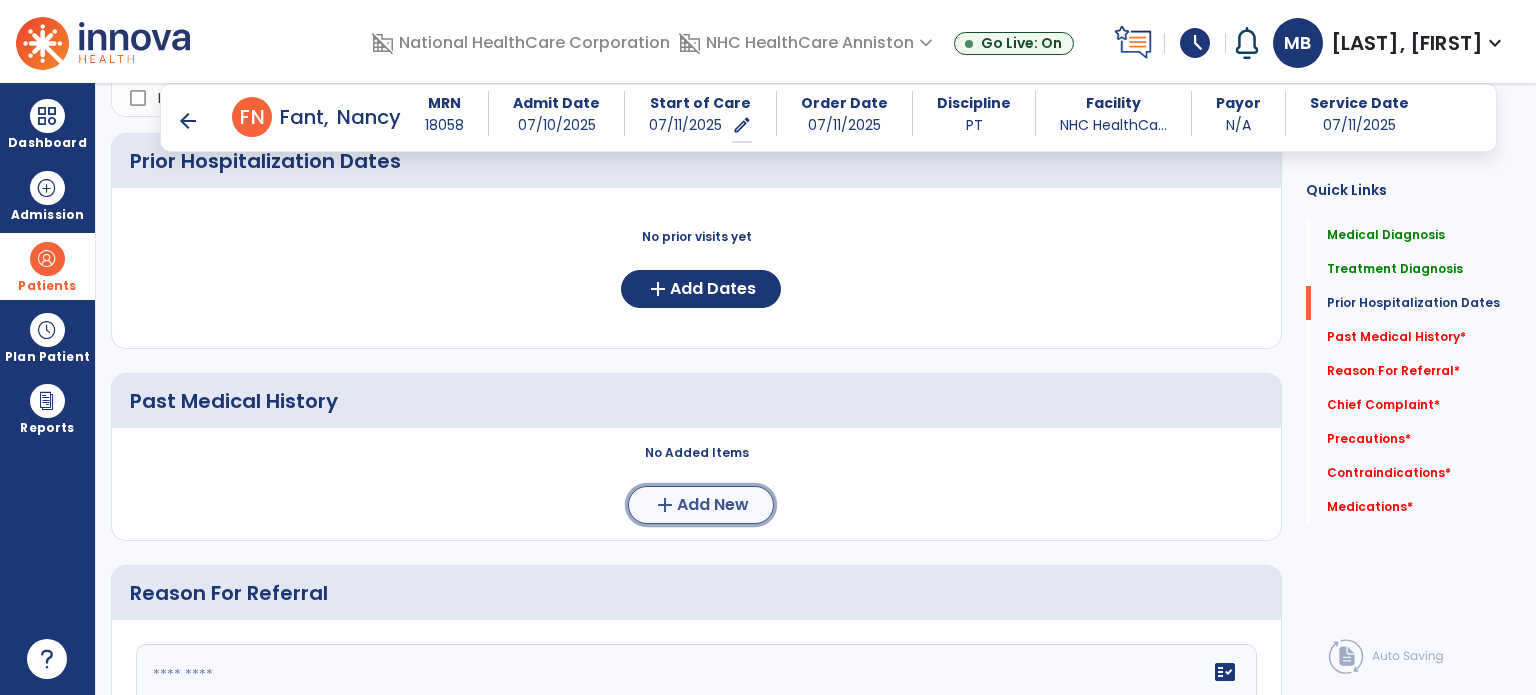 click on "Add New" 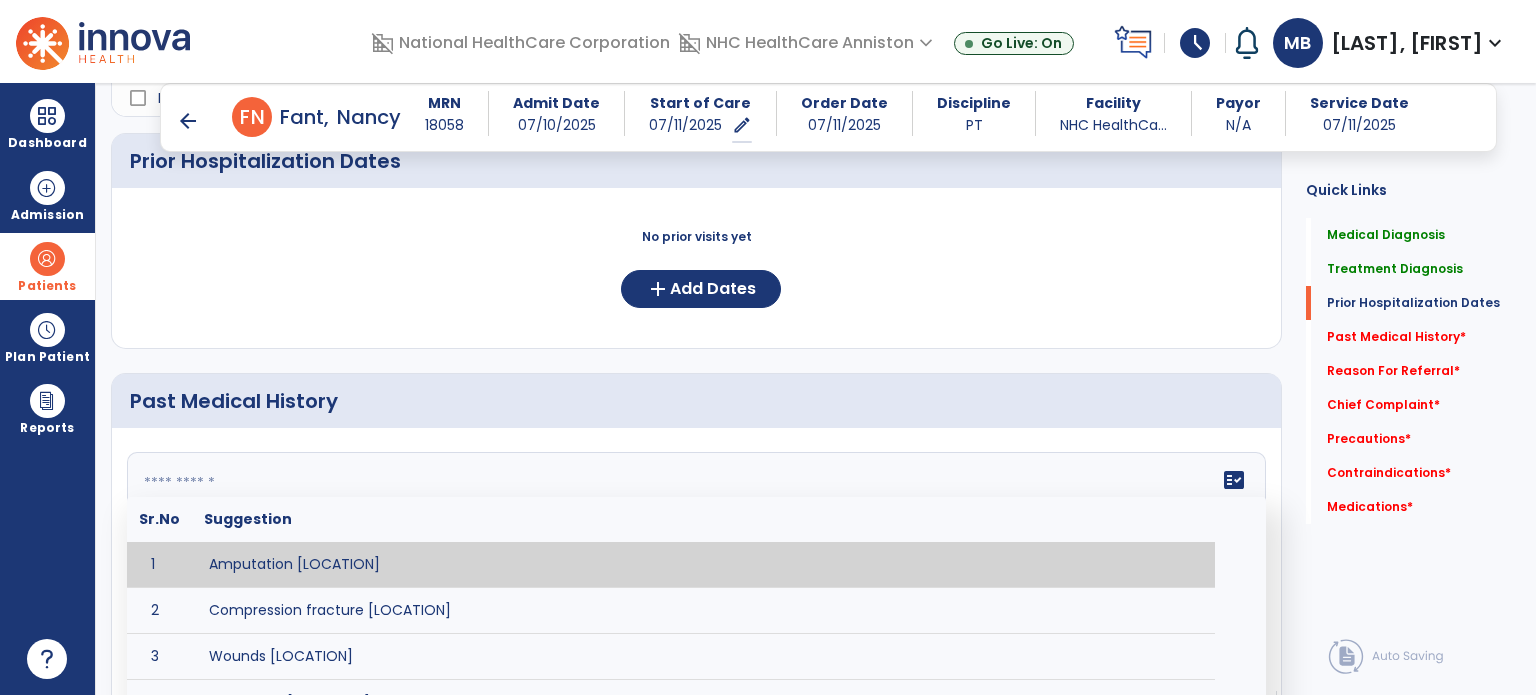 click 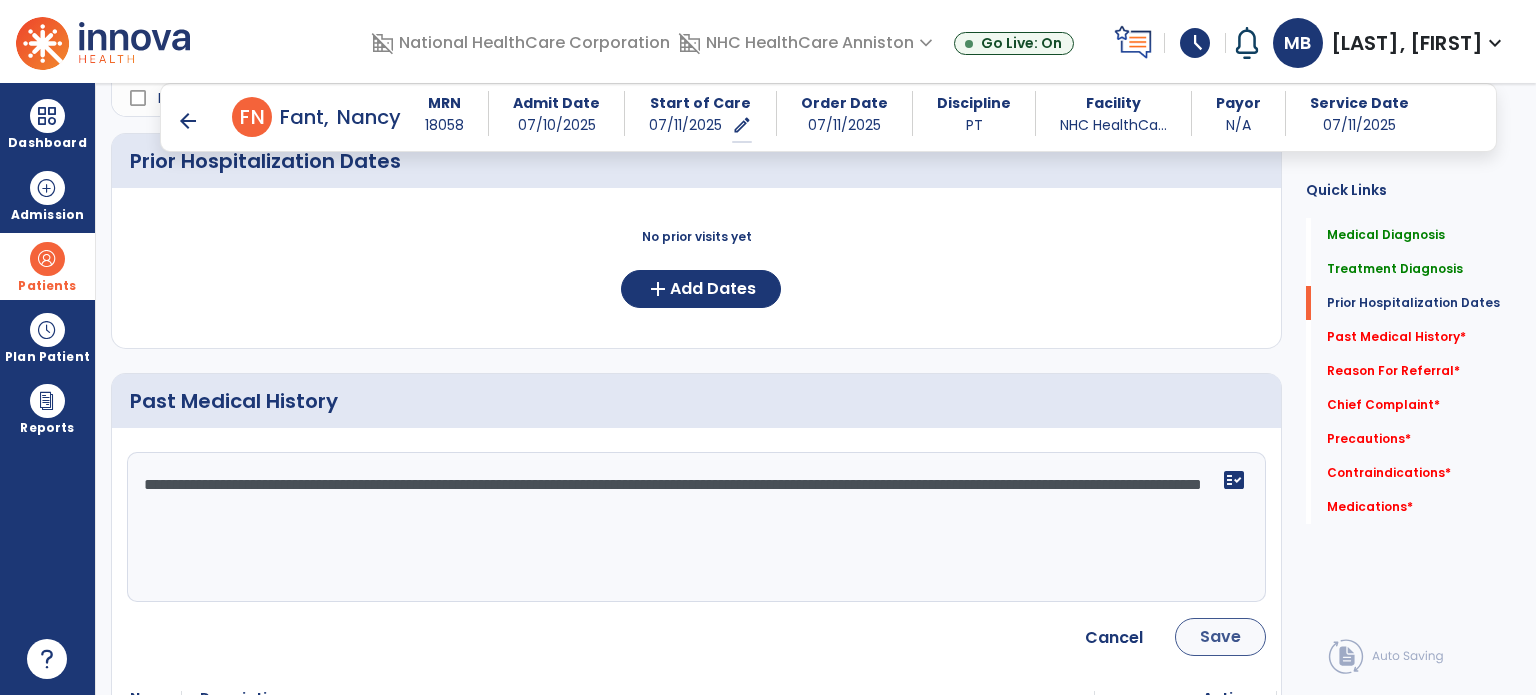 type on "**********" 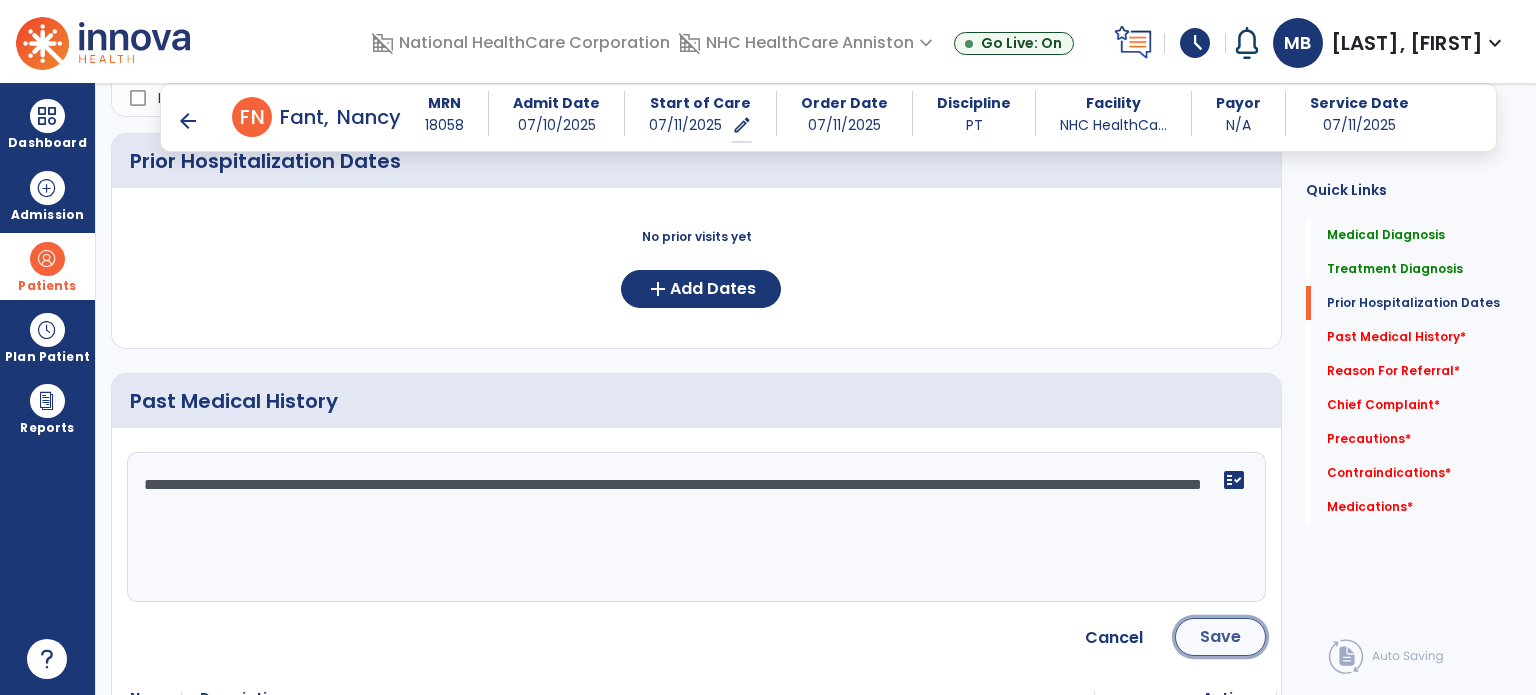click on "Save" 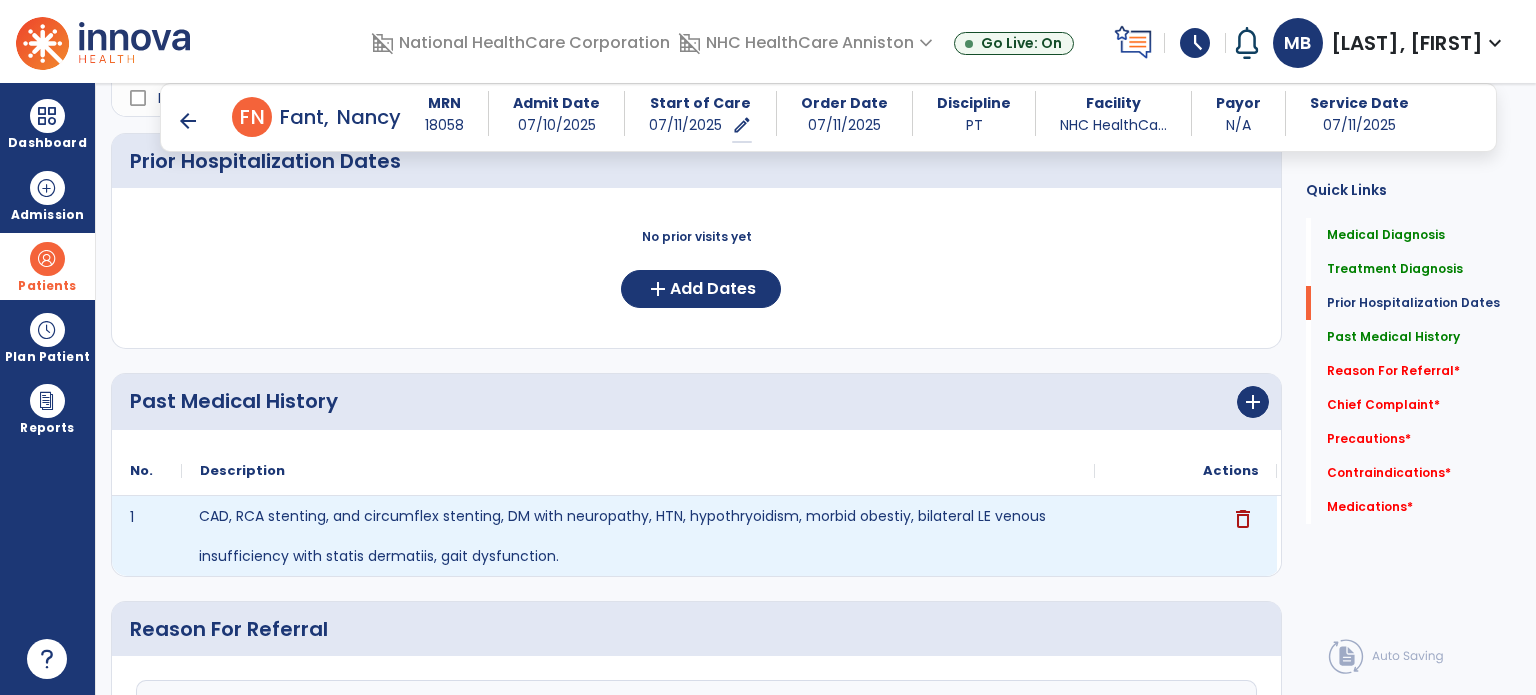 click on "CAD, RCA stenting, and circumflex stenting, DM with neuropathy, HTN, hypothryoidism, morbid obestiy, bilateral LE venous insufficiency with statis dermatiis, gait dysfunction." 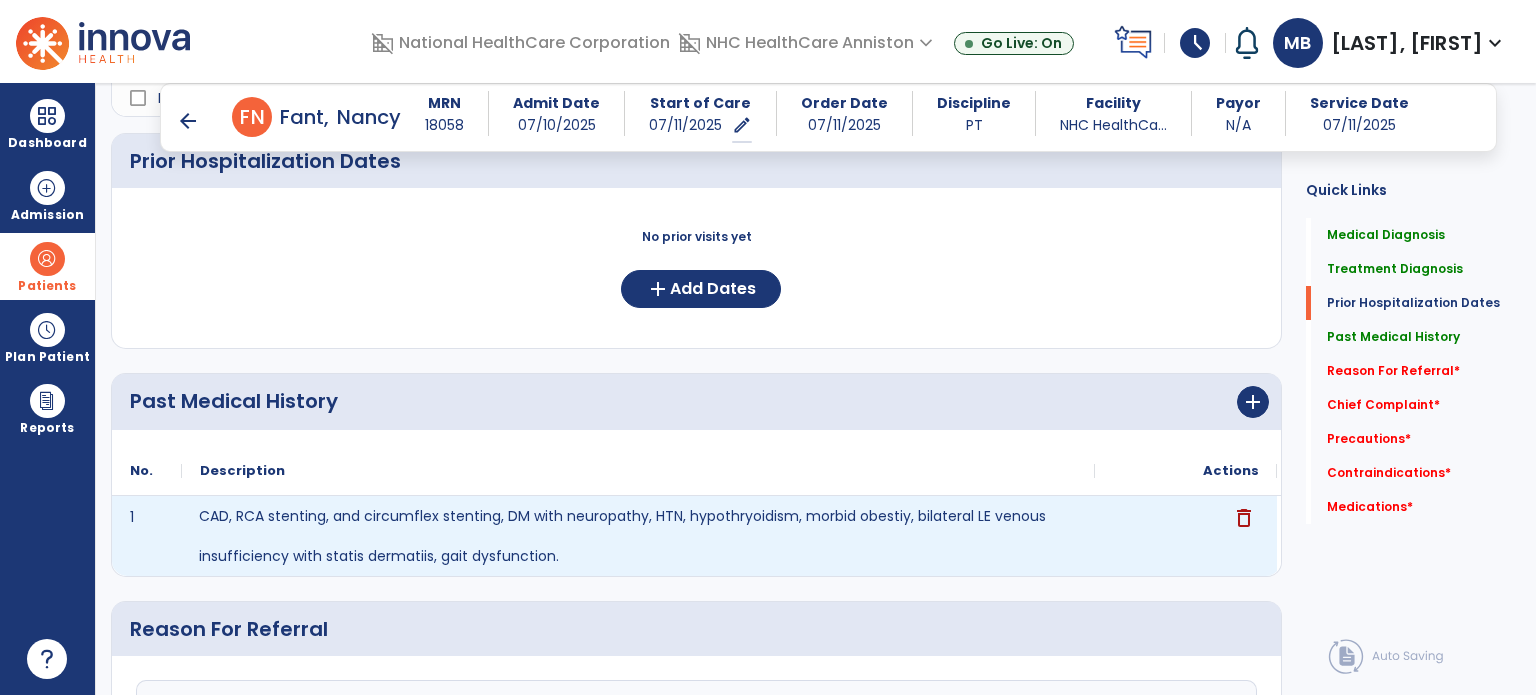 click on "delete" 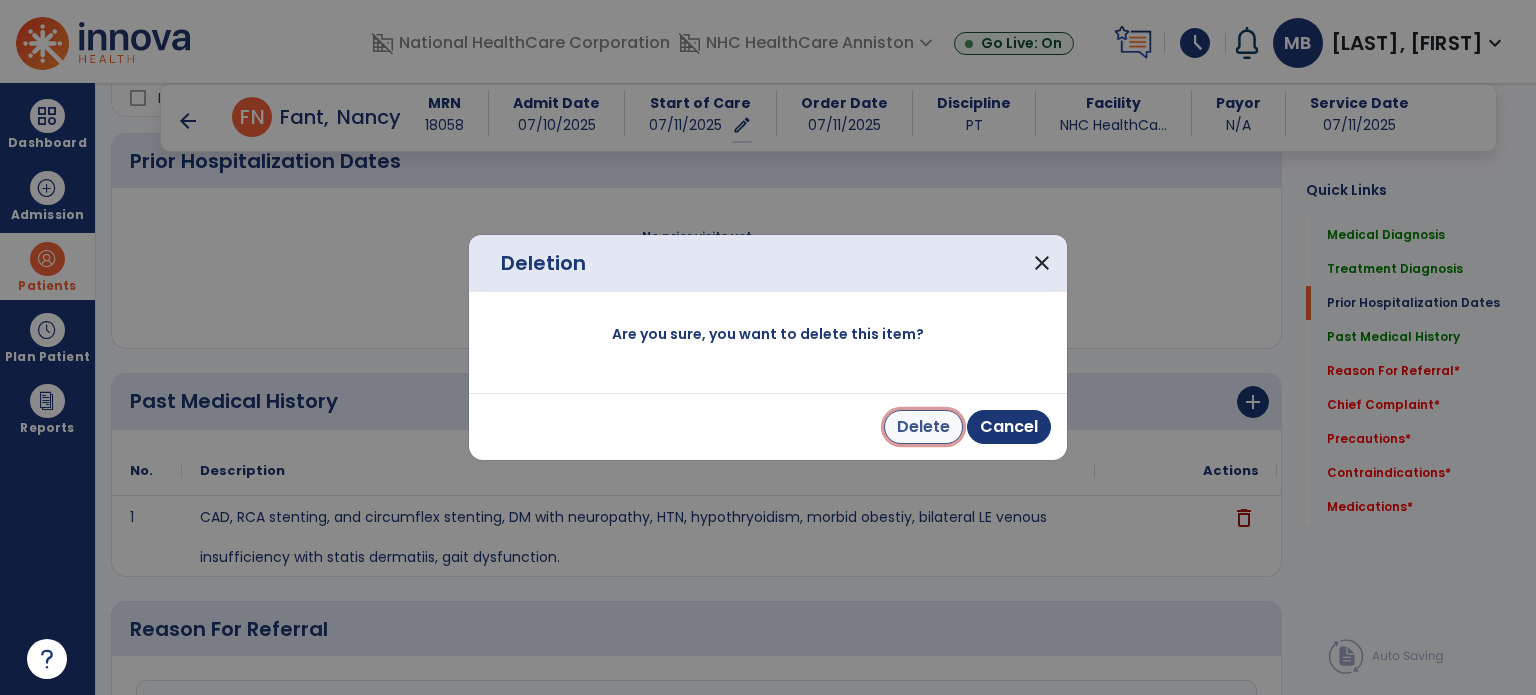 click on "Delete" at bounding box center (923, 427) 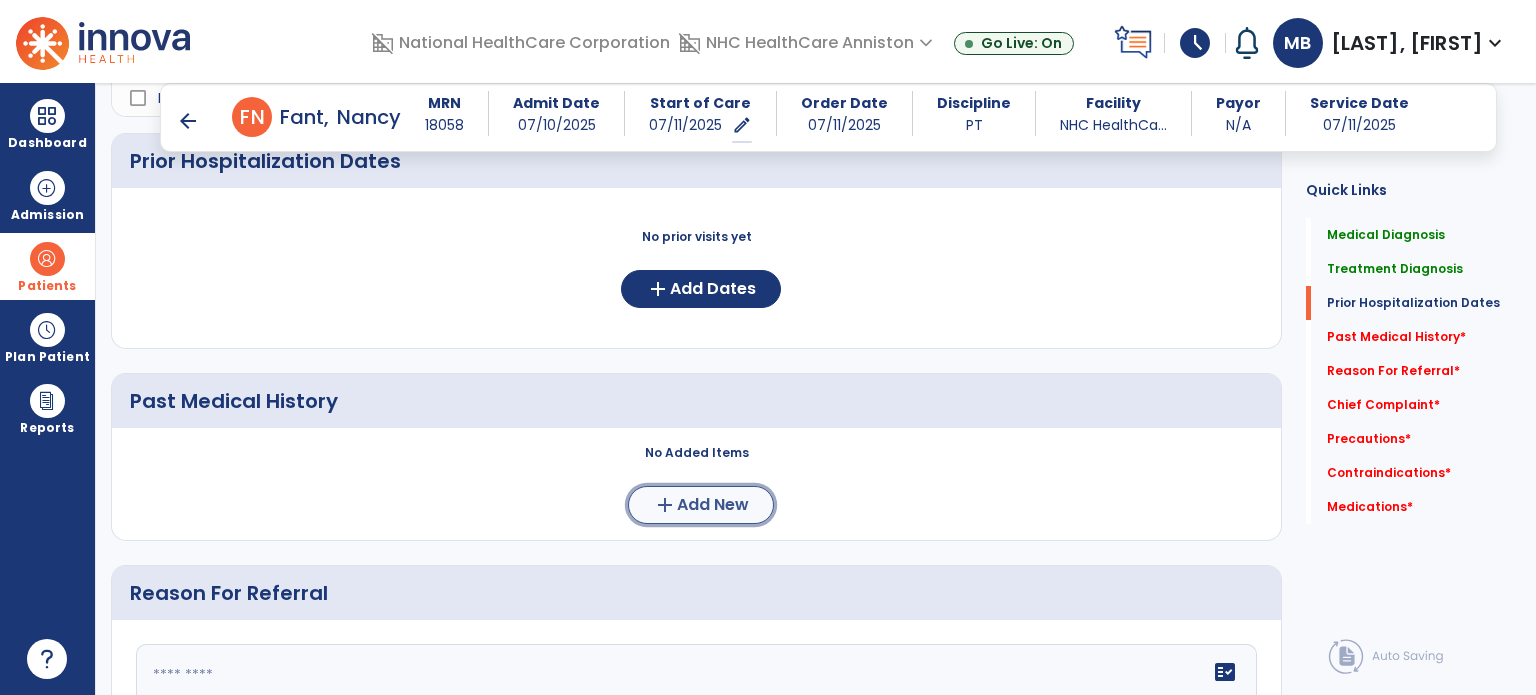 click on "add  Add New" 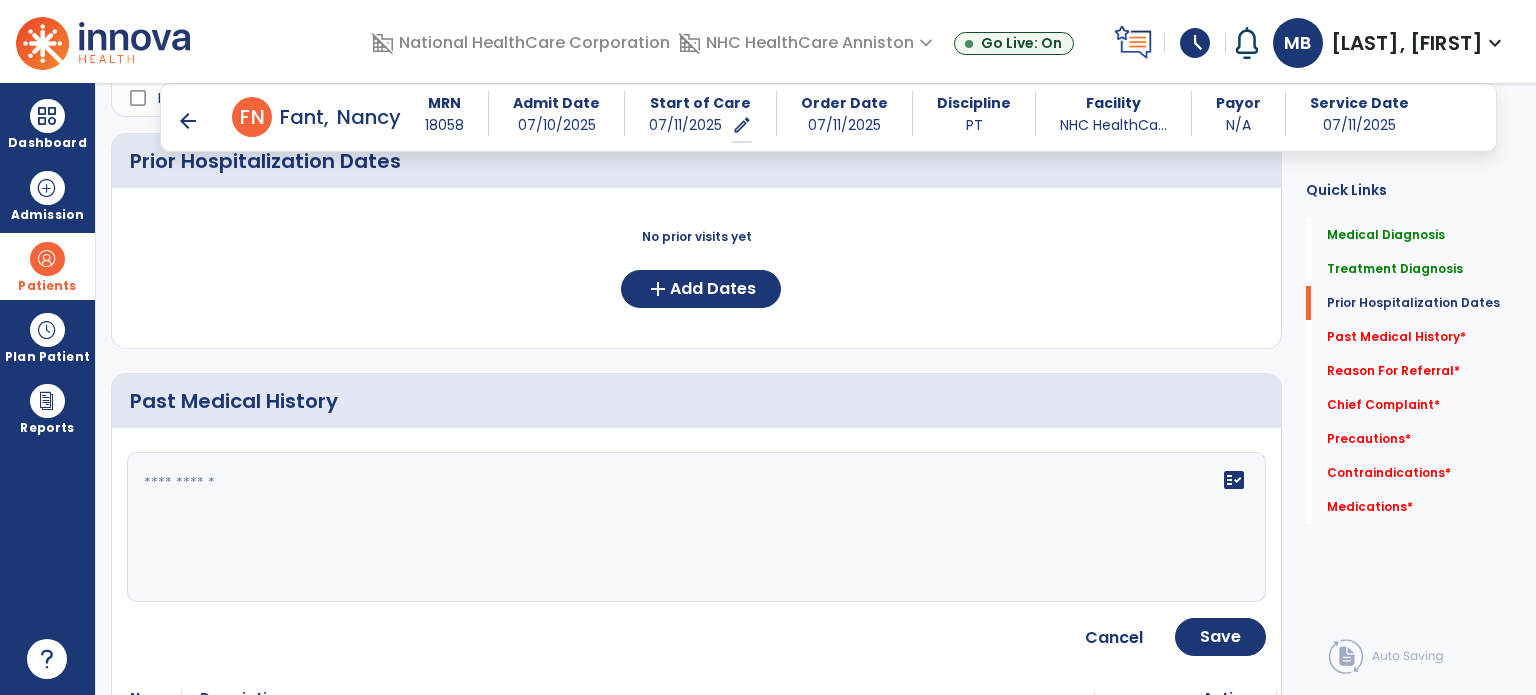 click 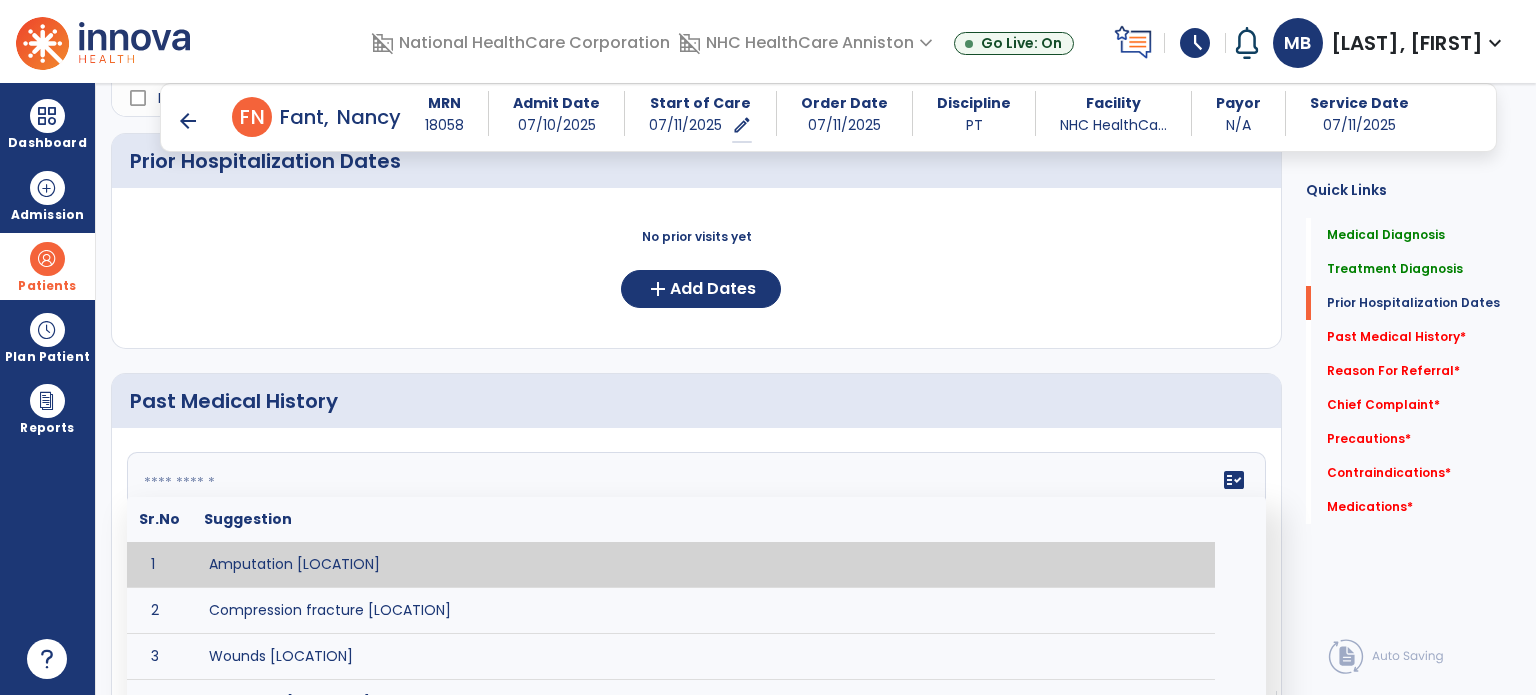 paste on "**********" 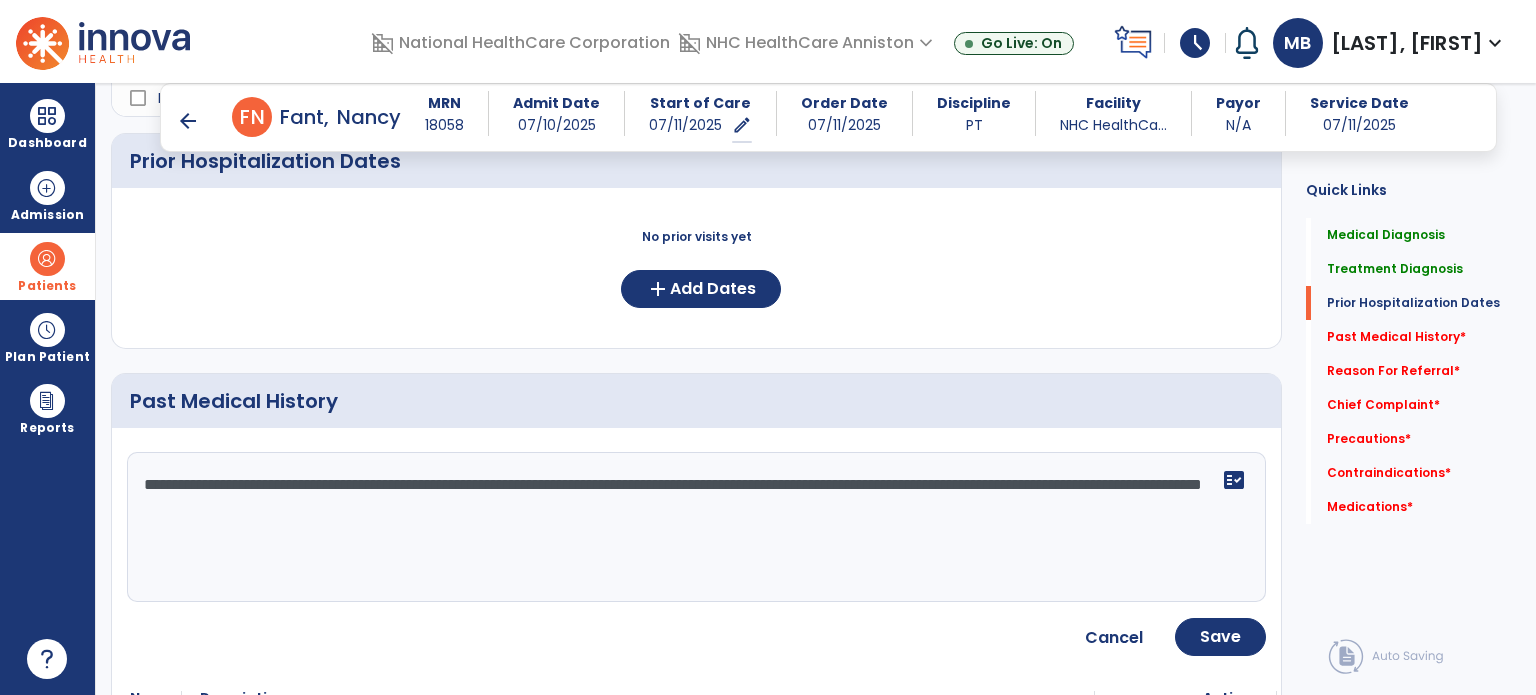 click on "**********" 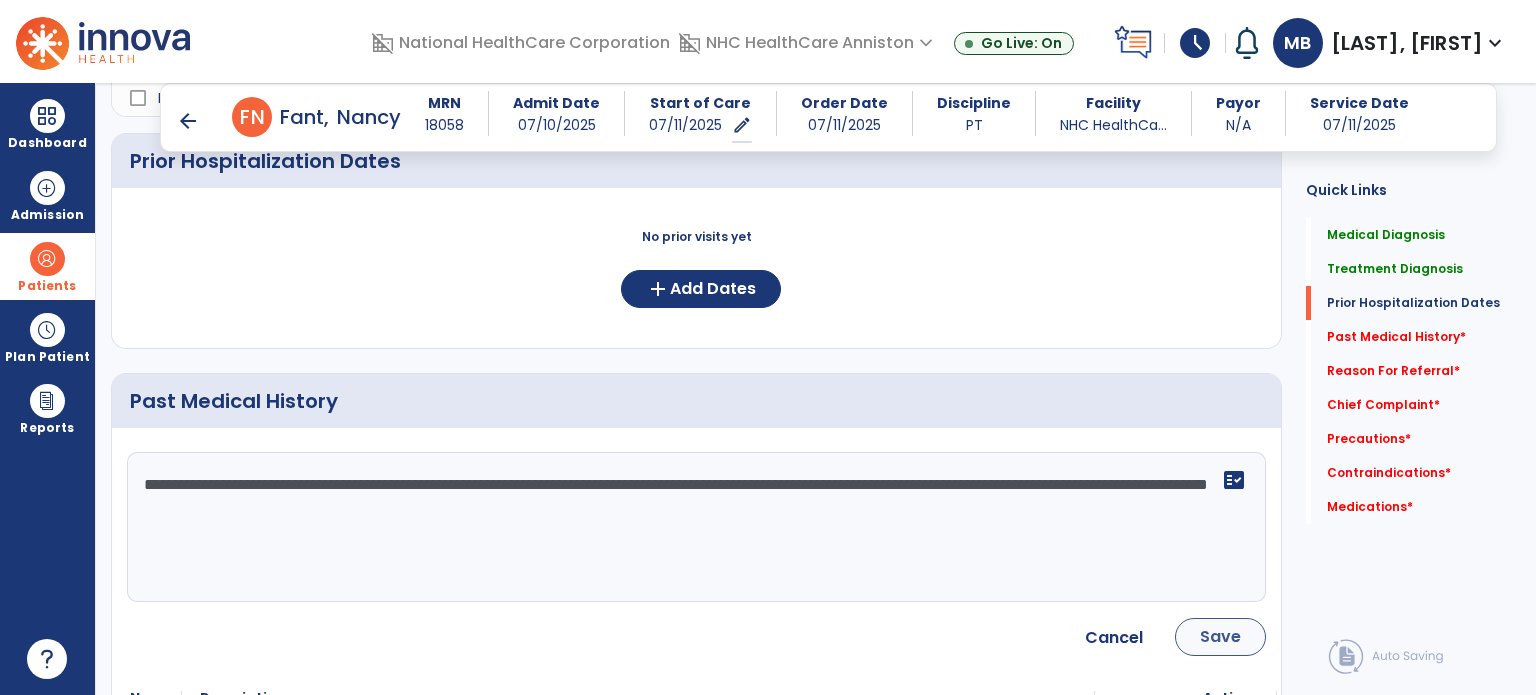 type on "**********" 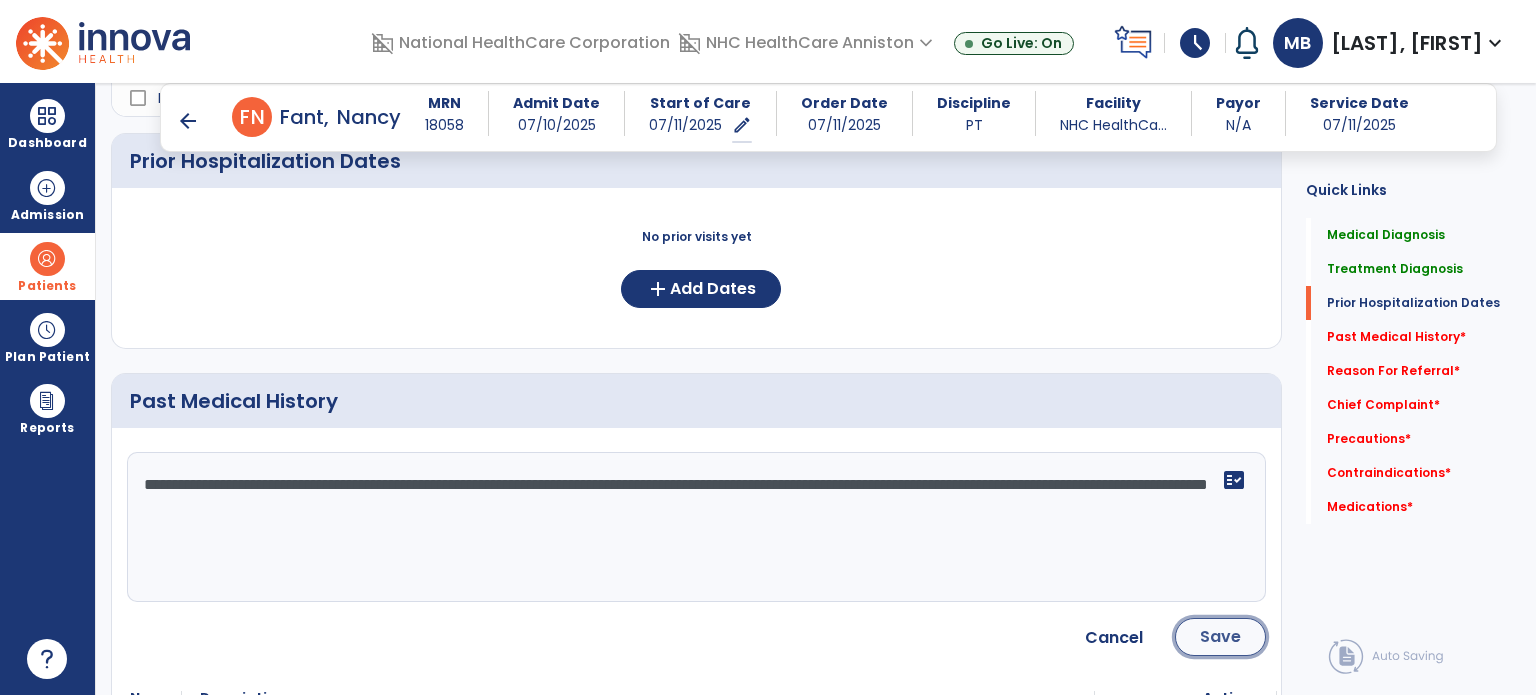click on "Save" 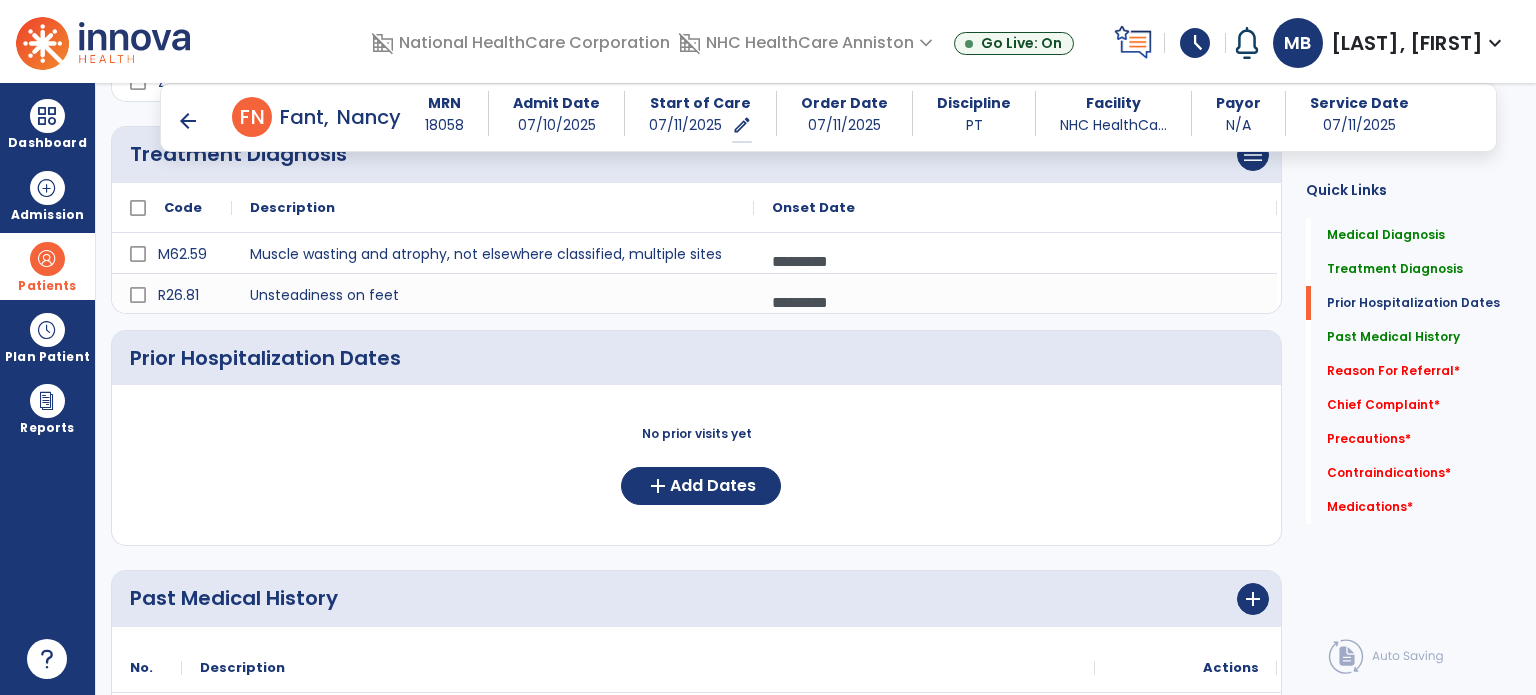 scroll, scrollTop: 376, scrollLeft: 0, axis: vertical 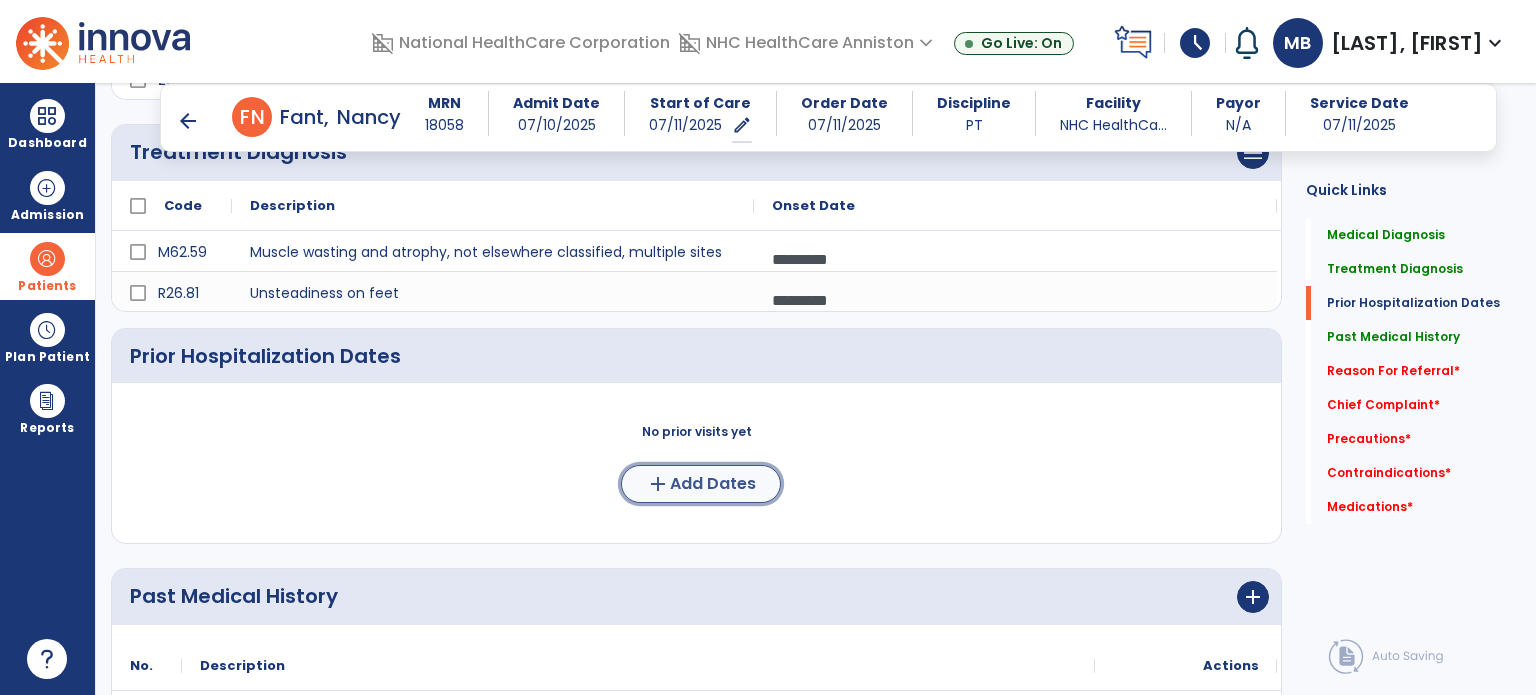 click on "Add Dates" 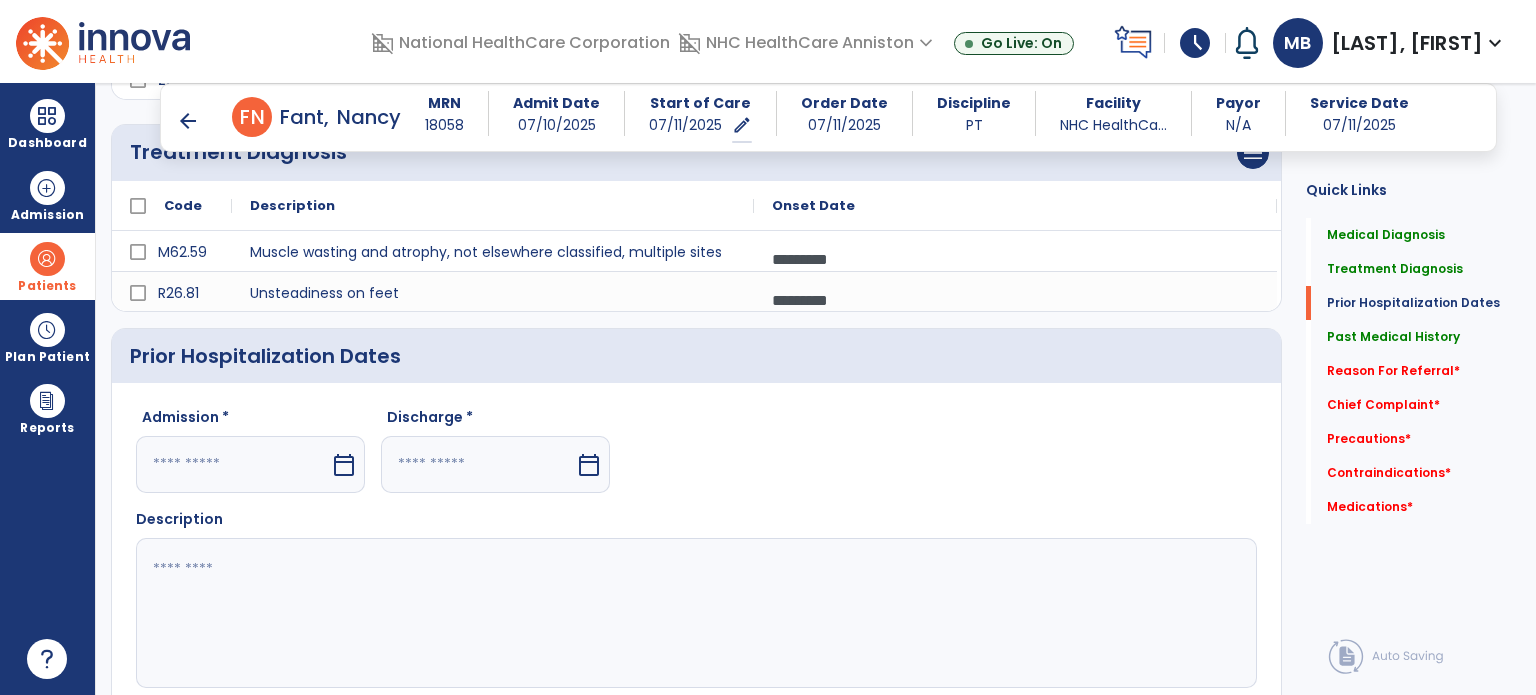 click at bounding box center (233, 464) 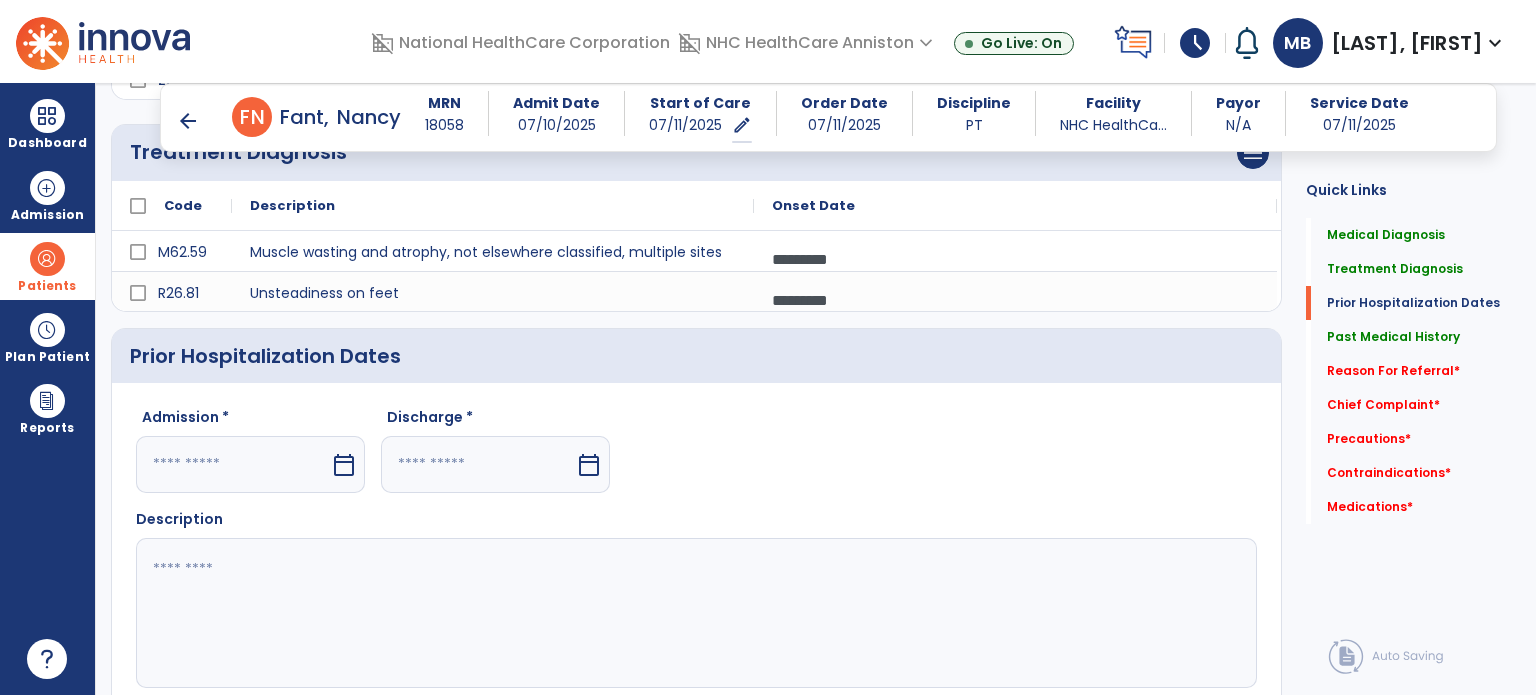 select on "*" 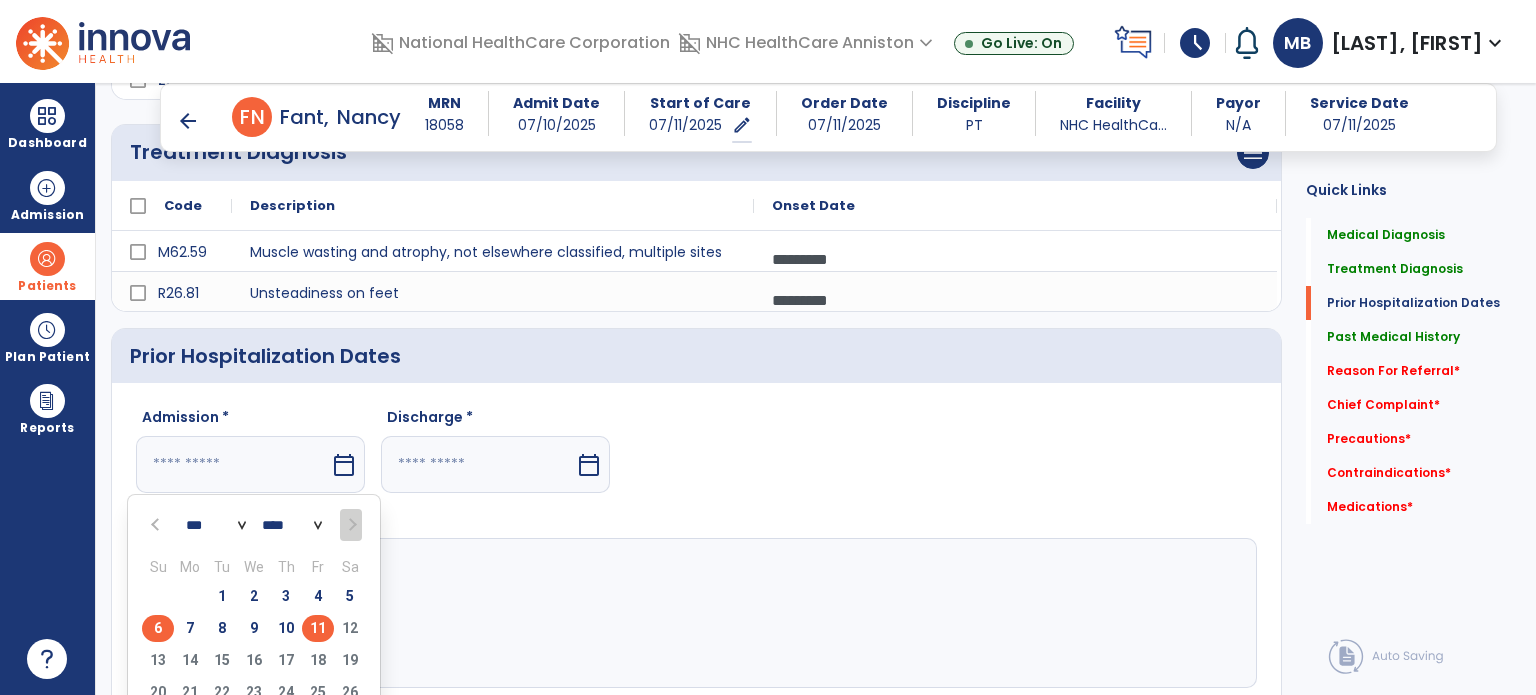 click on "6" at bounding box center (158, 628) 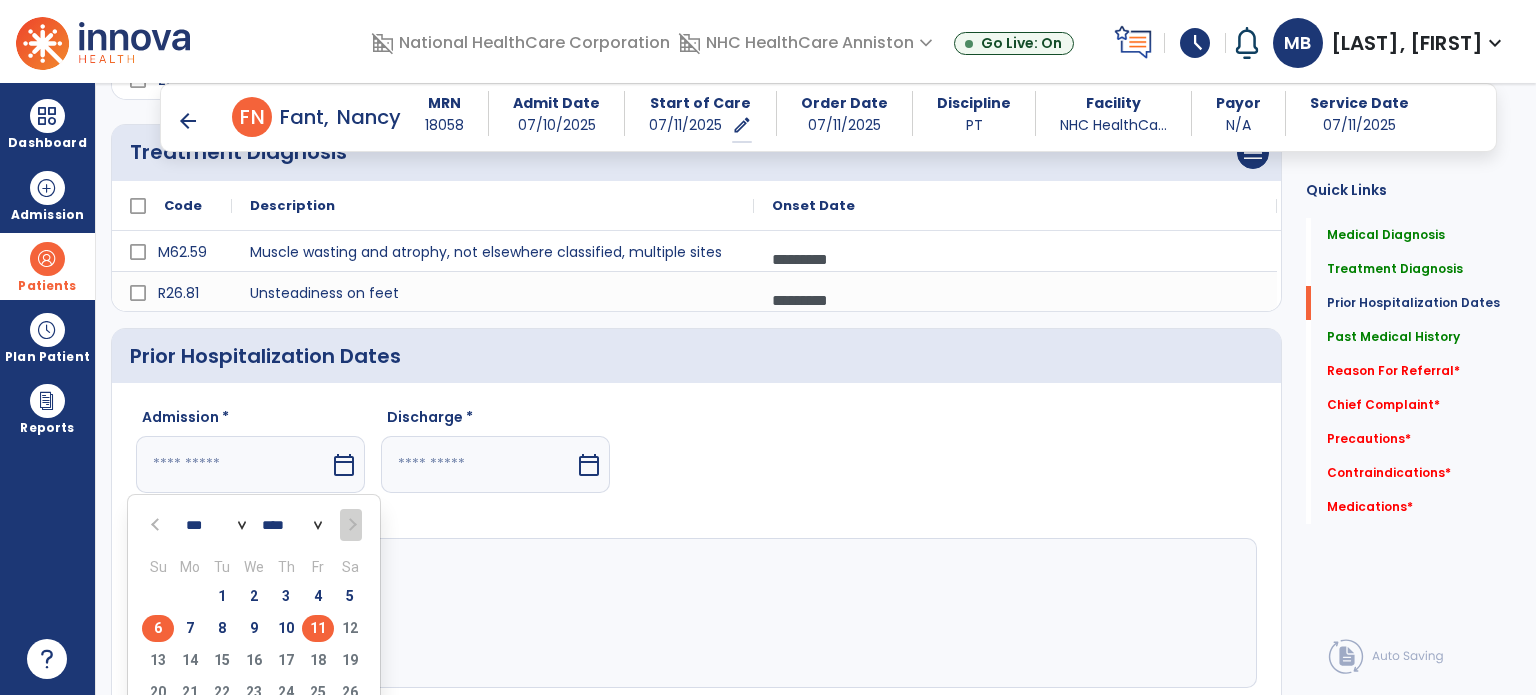 type on "********" 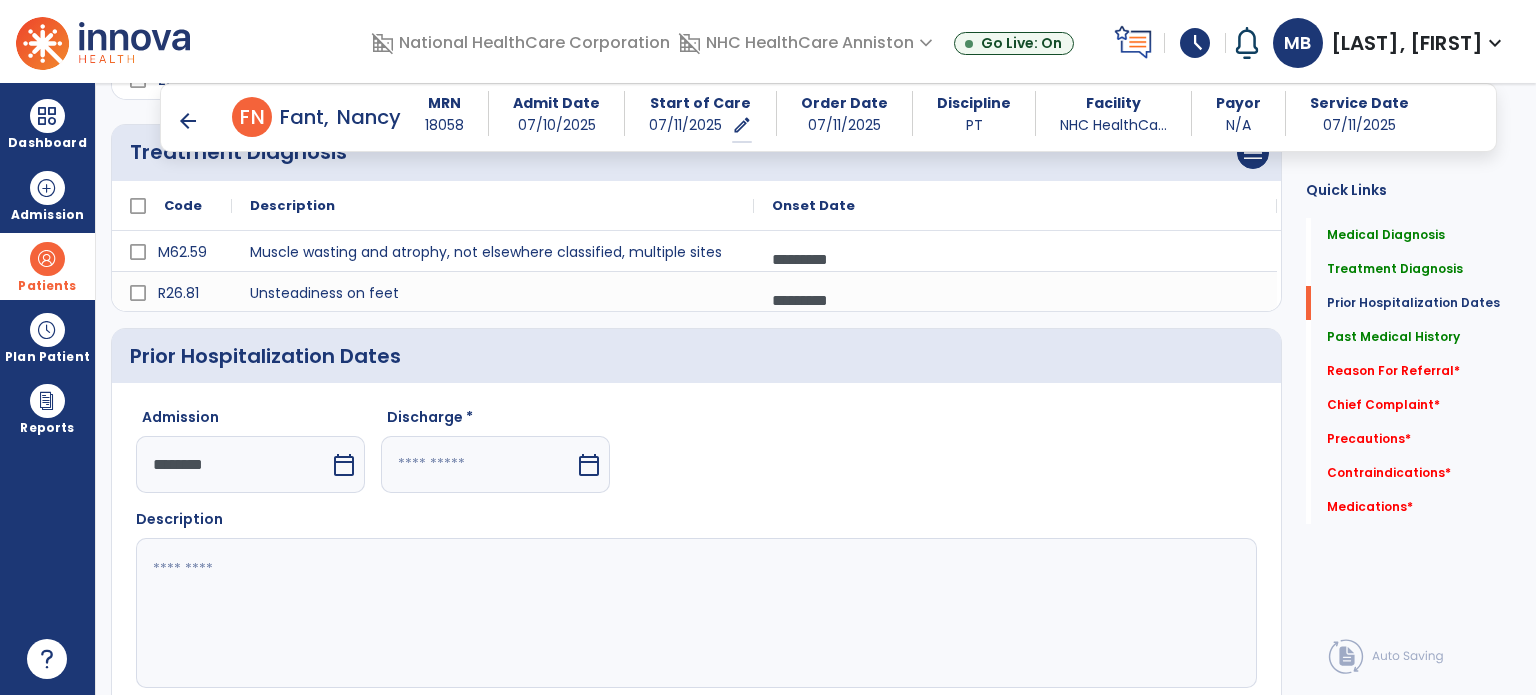 click at bounding box center [478, 464] 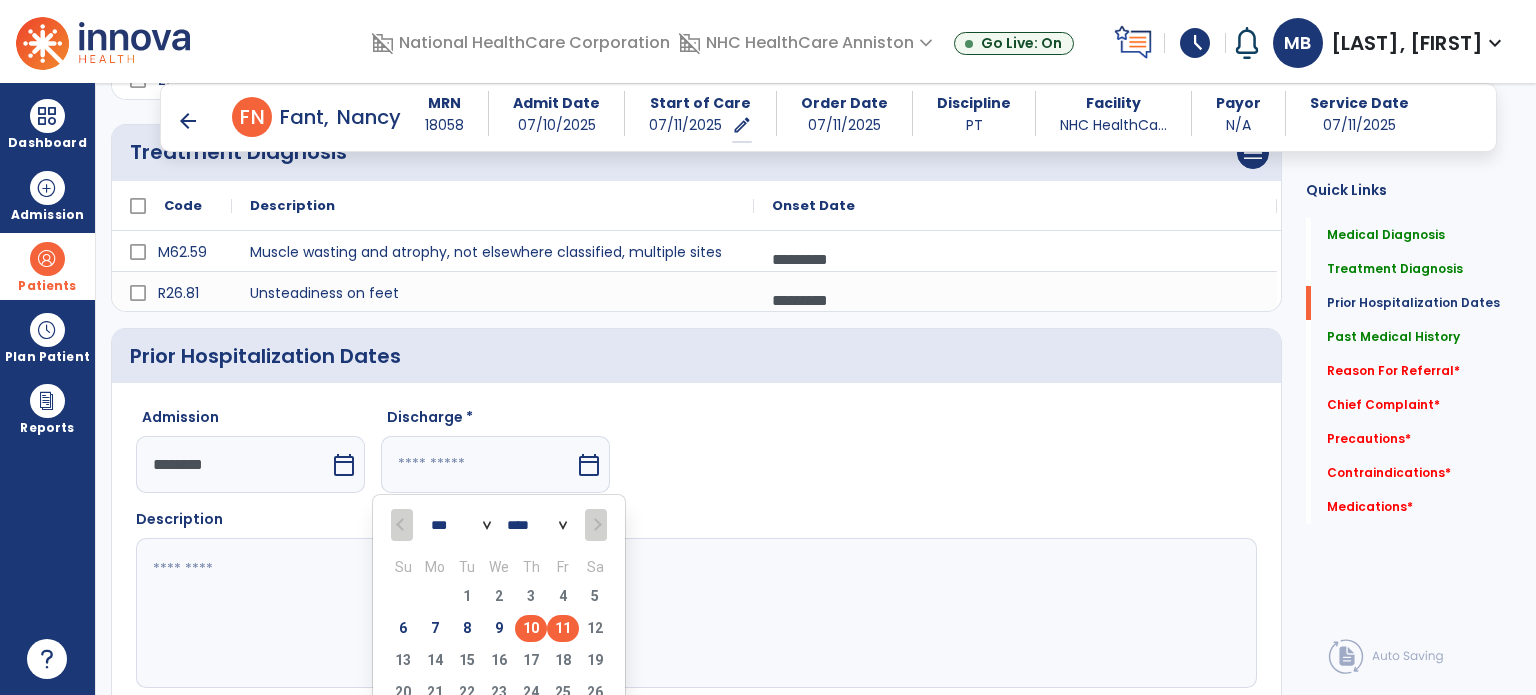 click on "10" at bounding box center [531, 628] 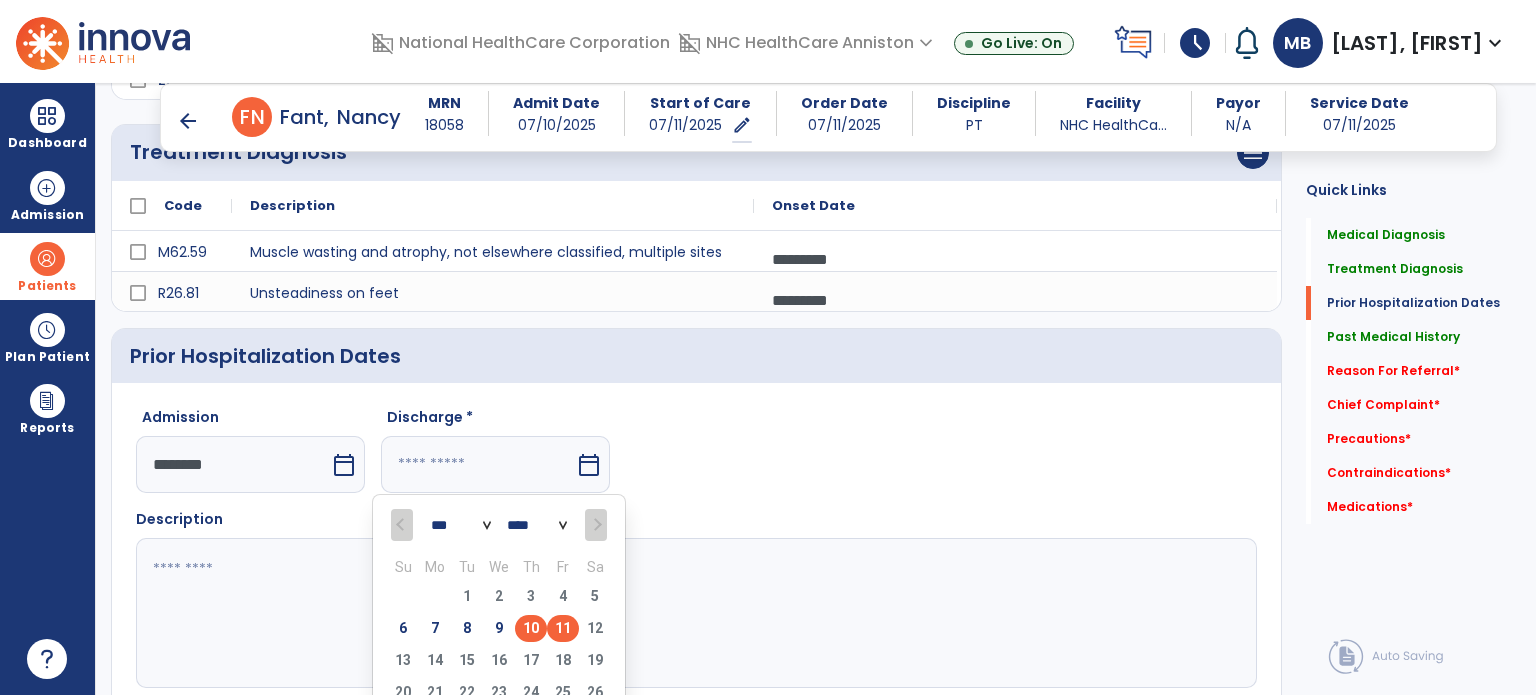 type on "*********" 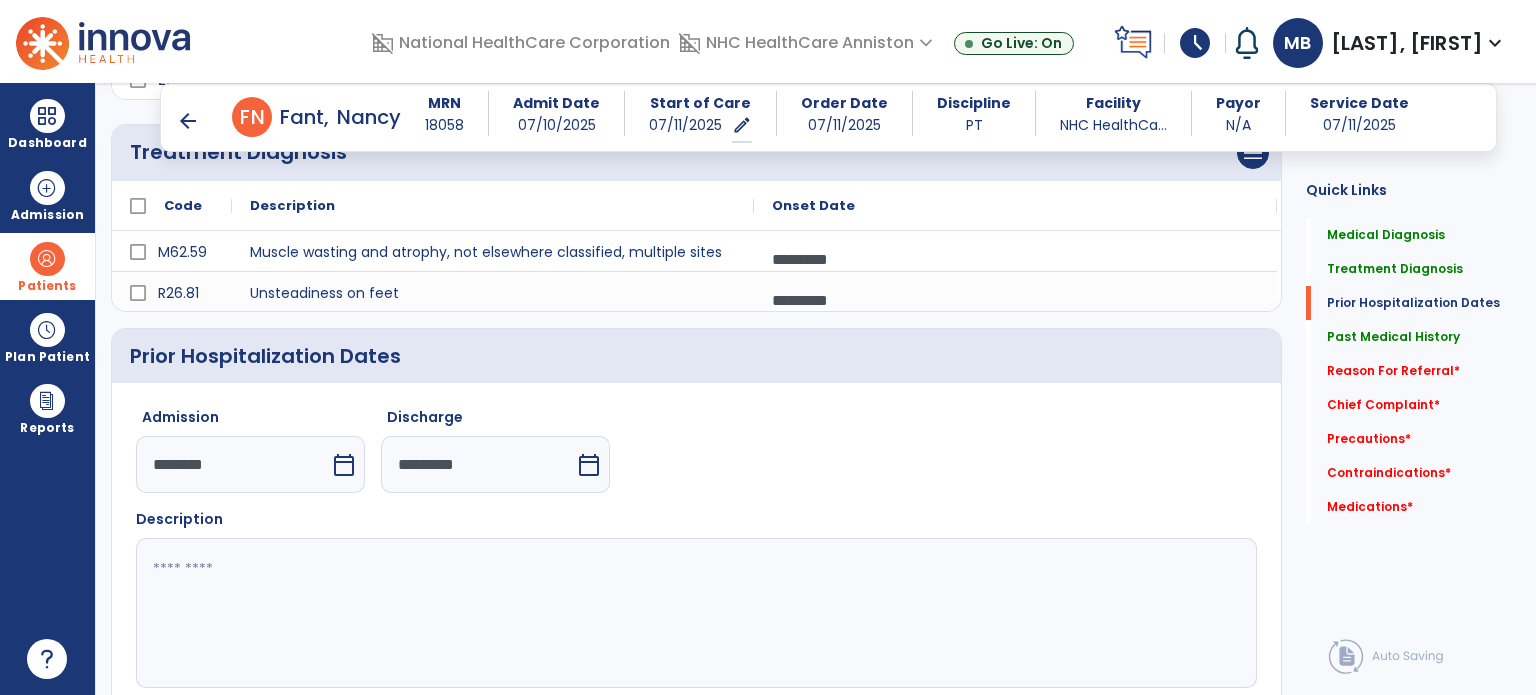 click 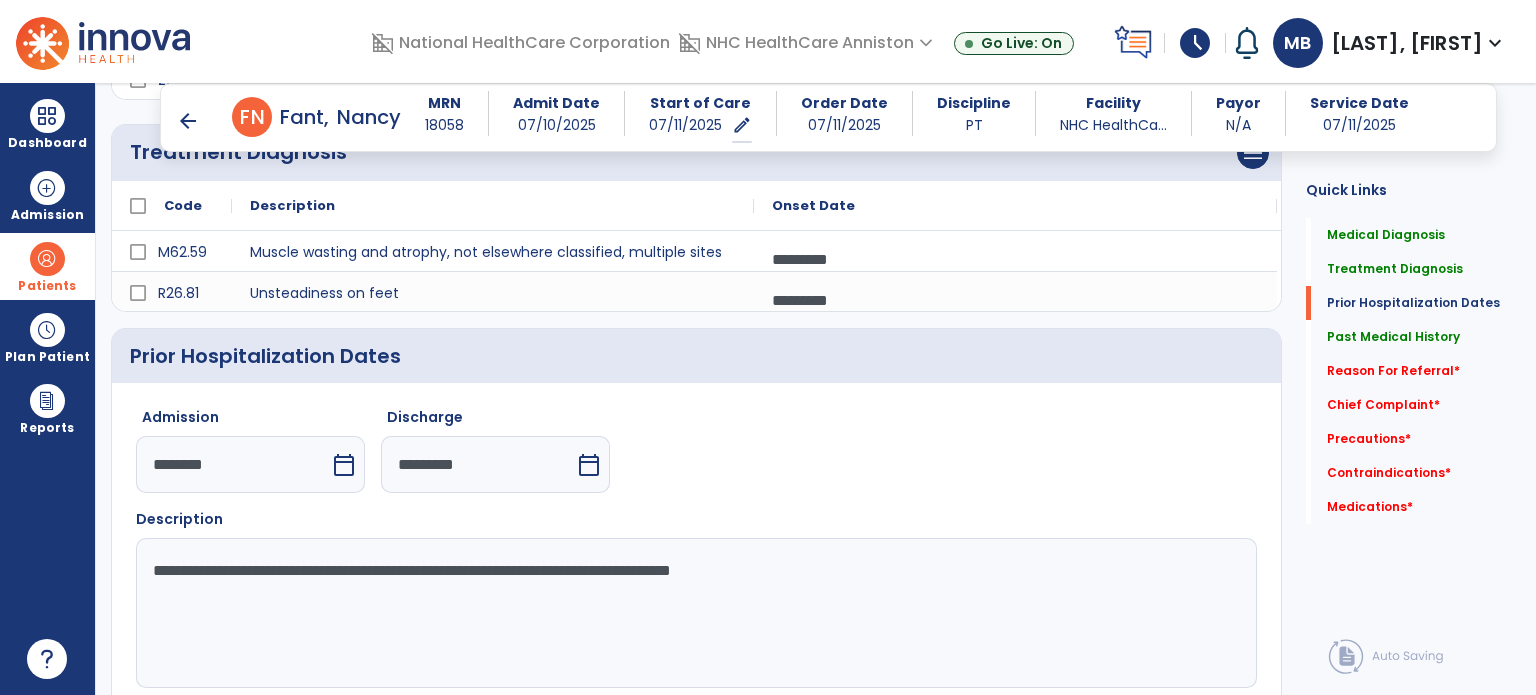 click on "**********" 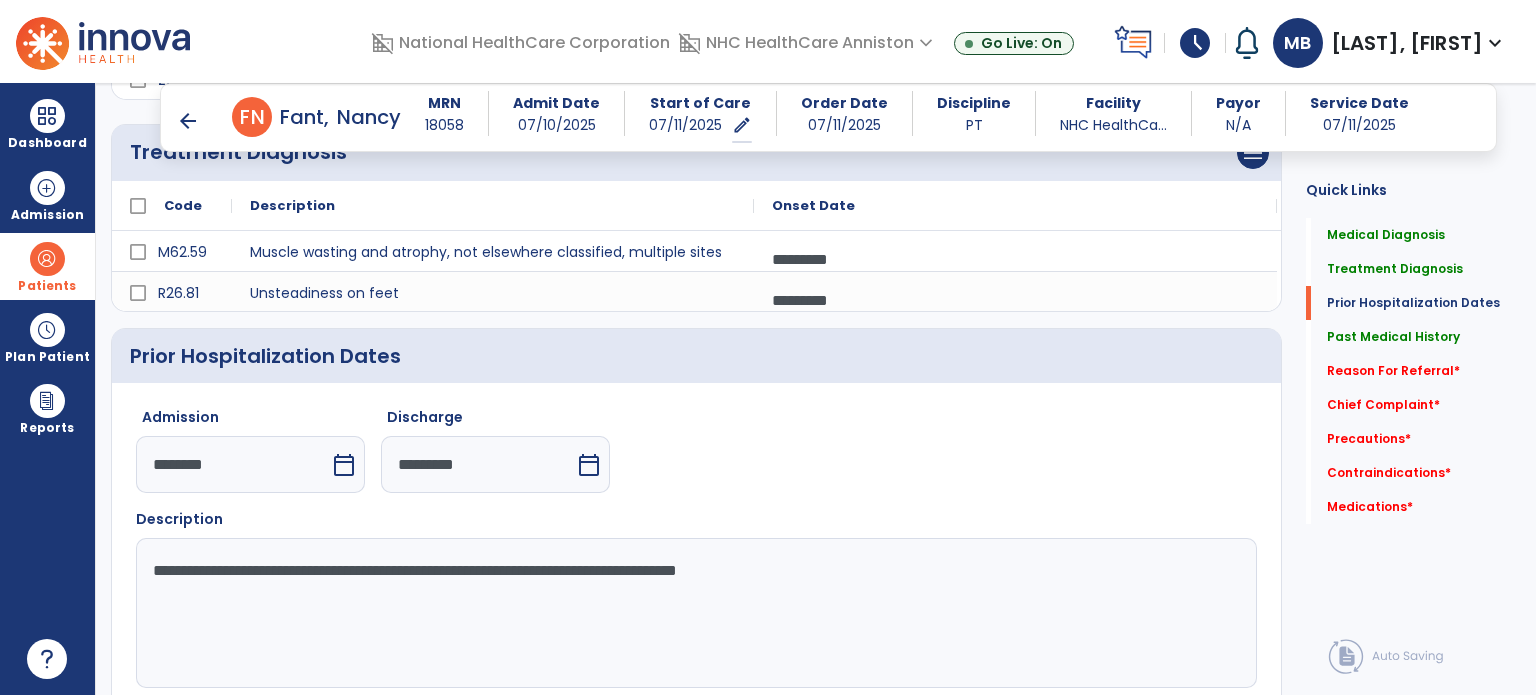 click on "**********" 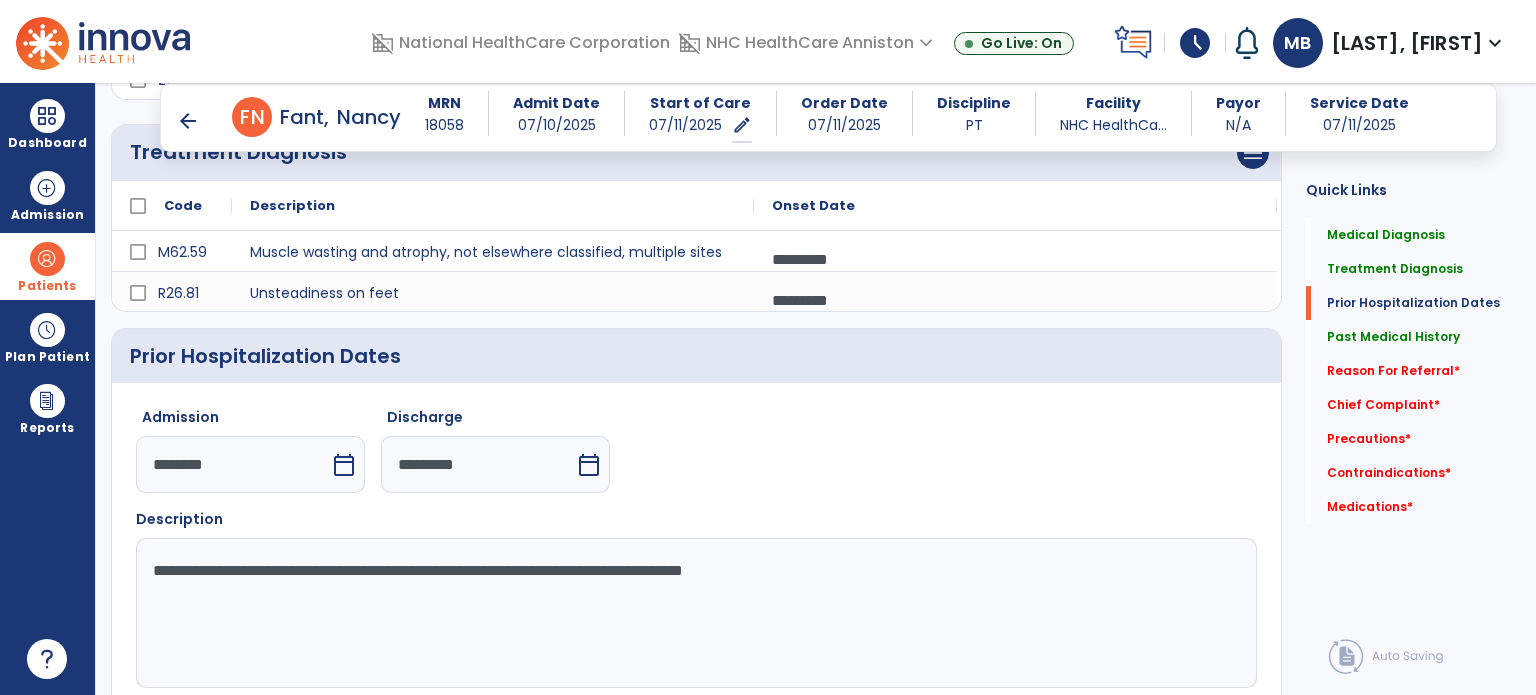 click on "**********" 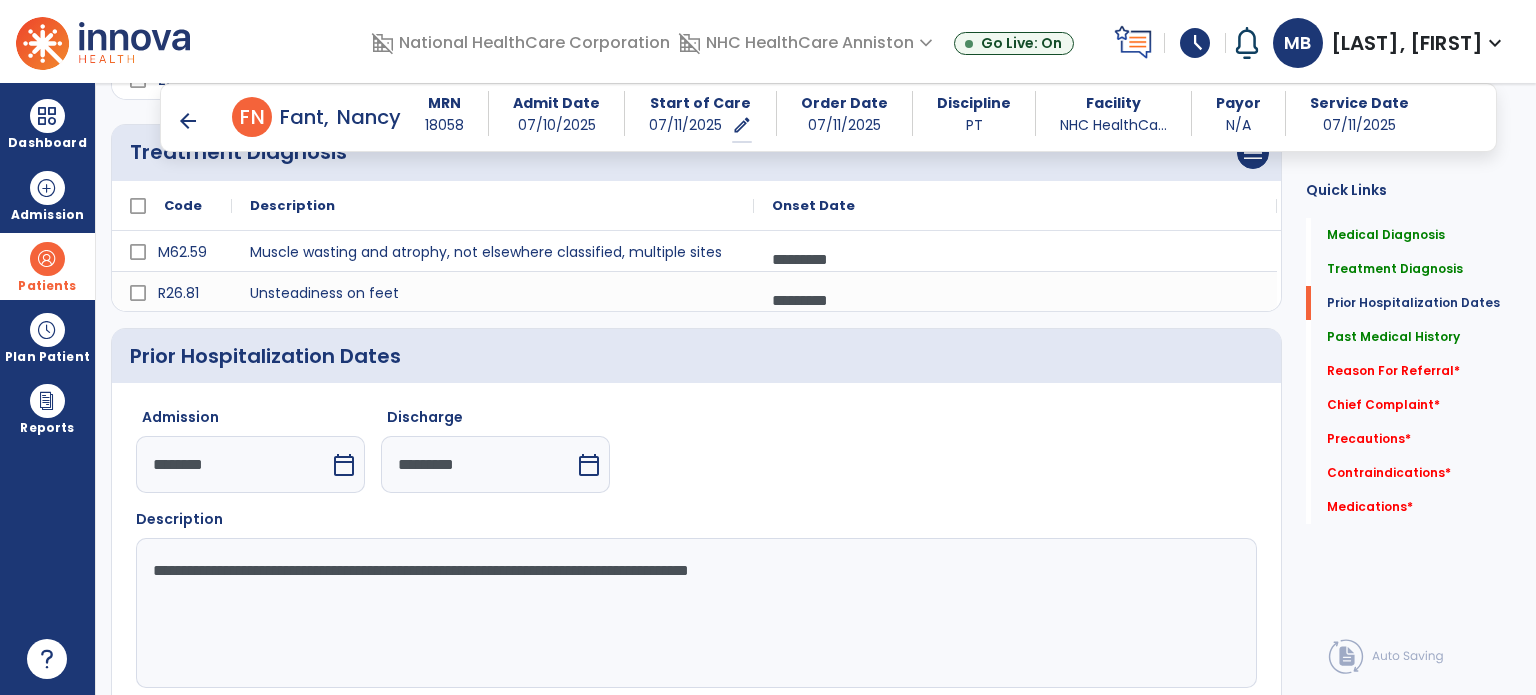 click on "**********" 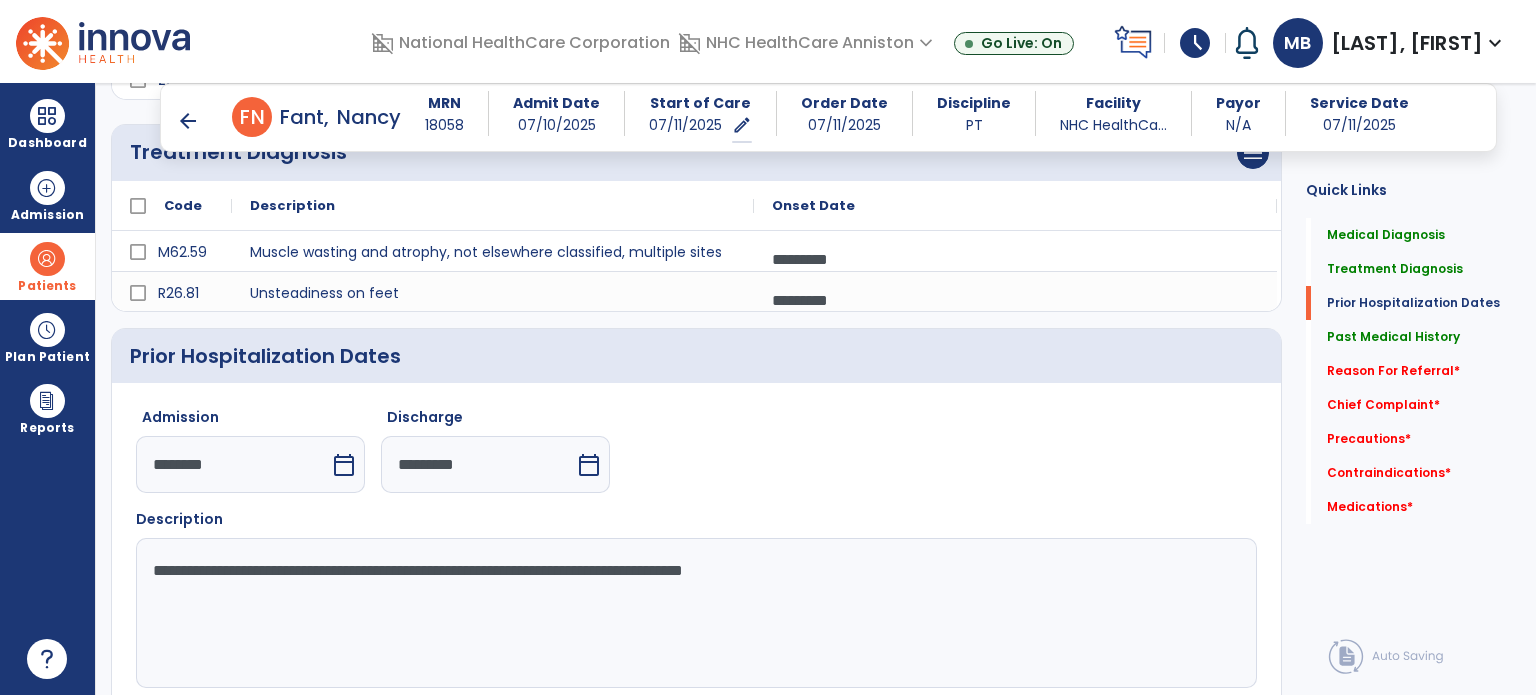 click on "**********" 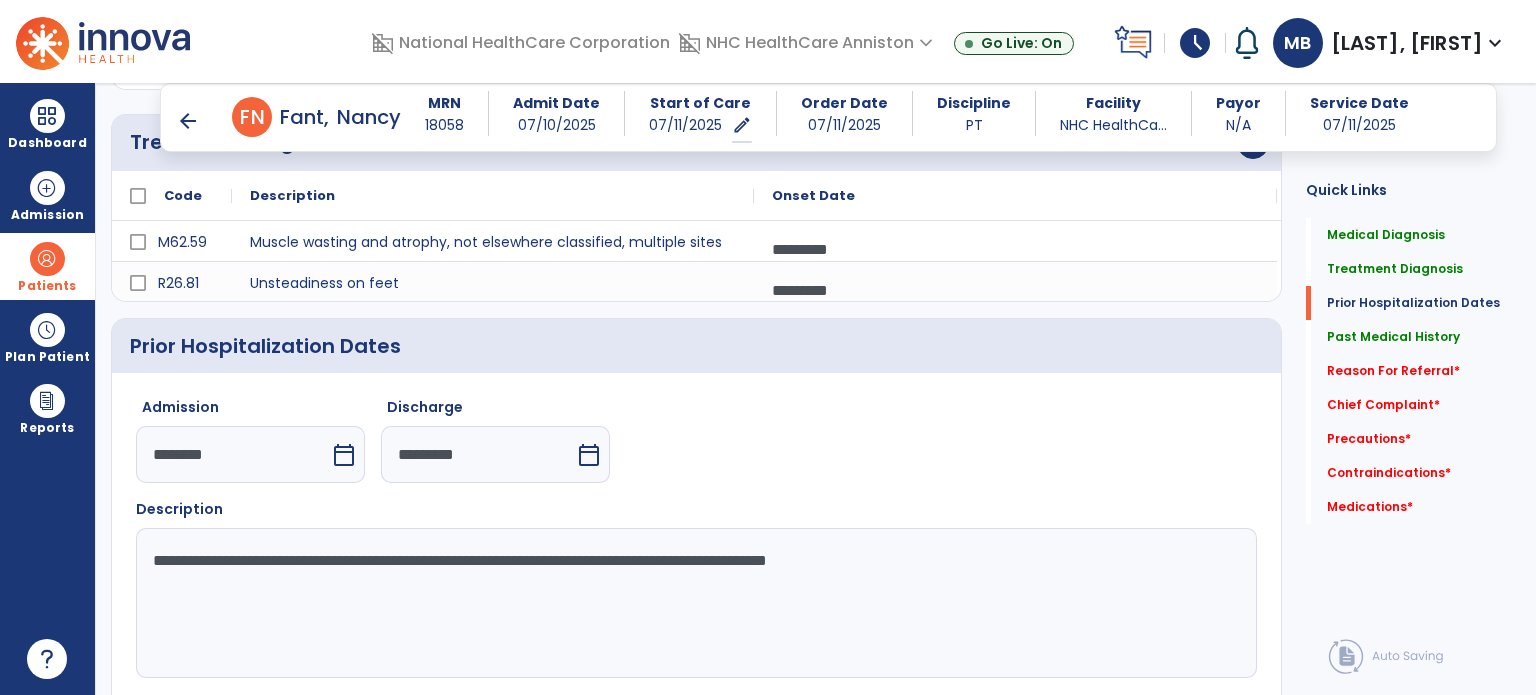 scroll, scrollTop: 638, scrollLeft: 0, axis: vertical 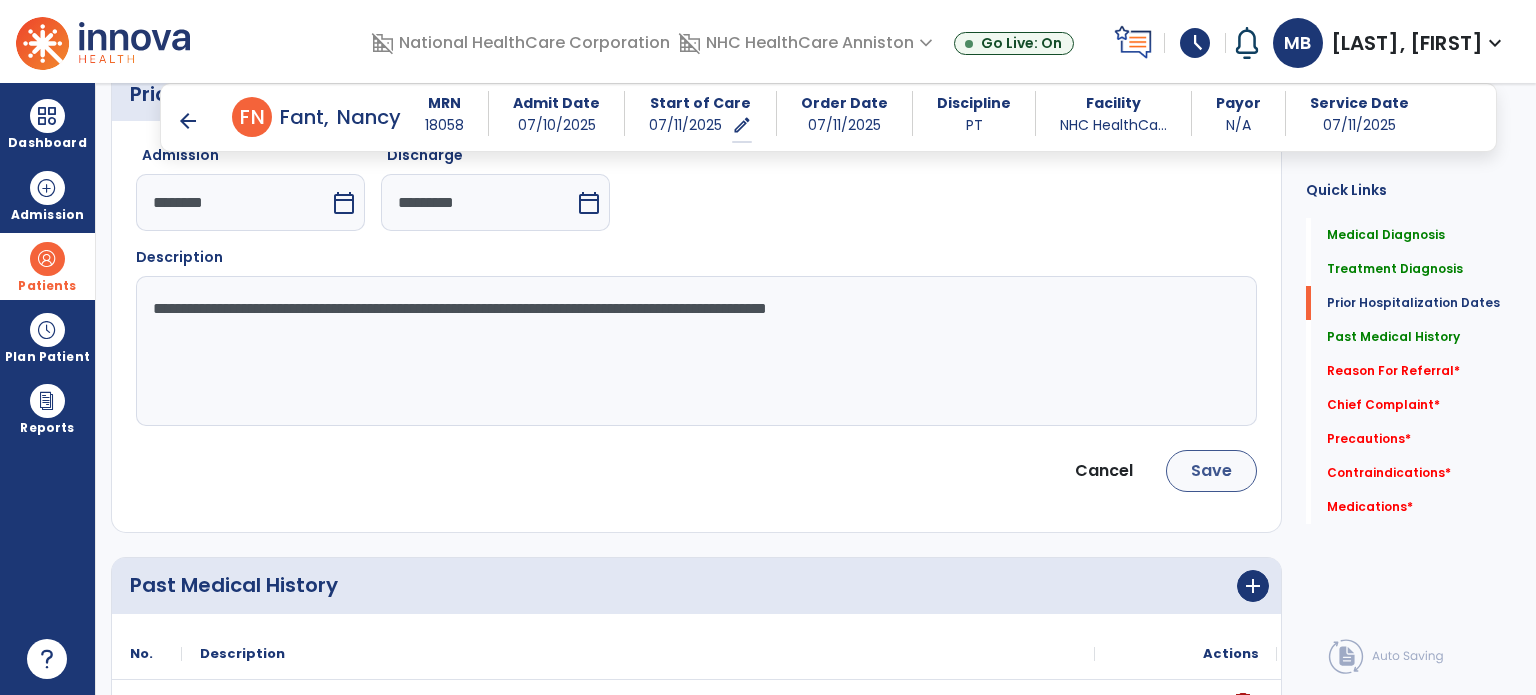 type on "**********" 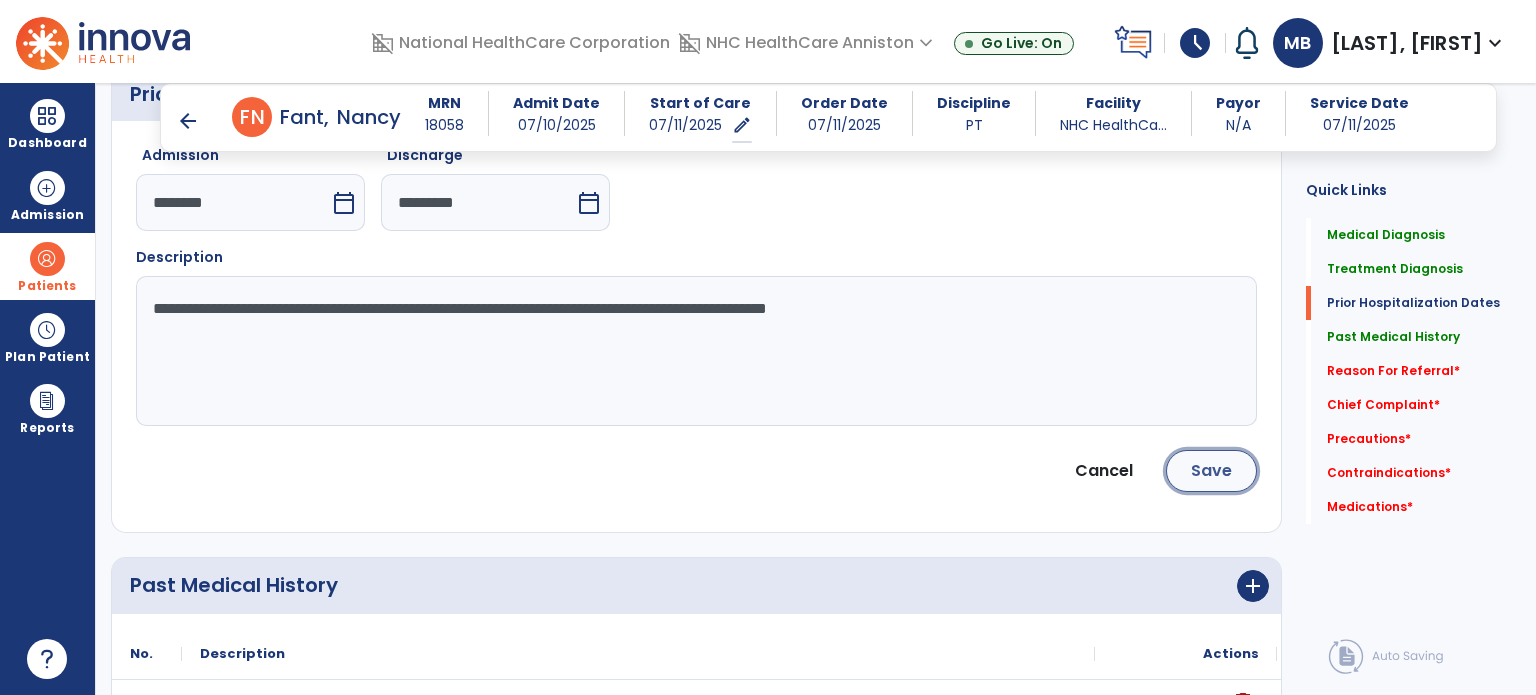 click on "Save" 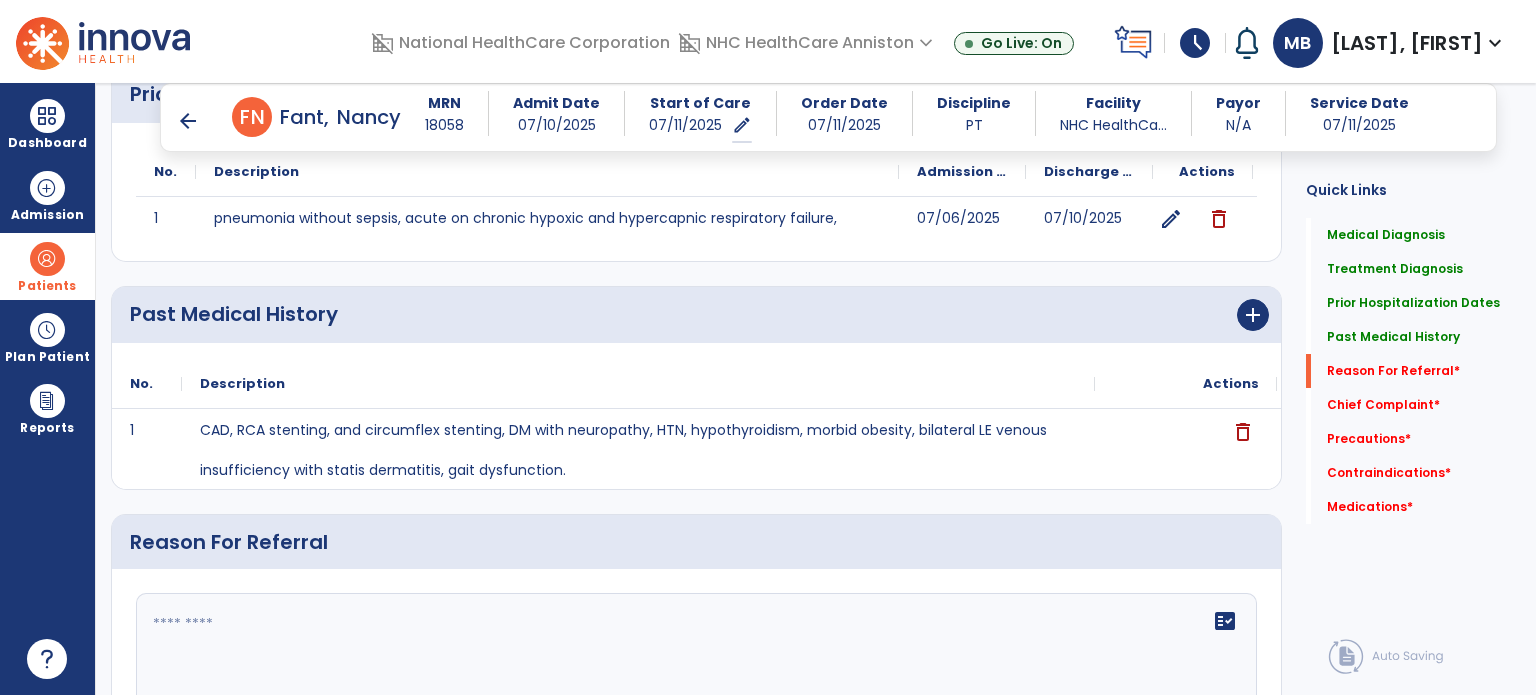 scroll, scrollTop: 924, scrollLeft: 0, axis: vertical 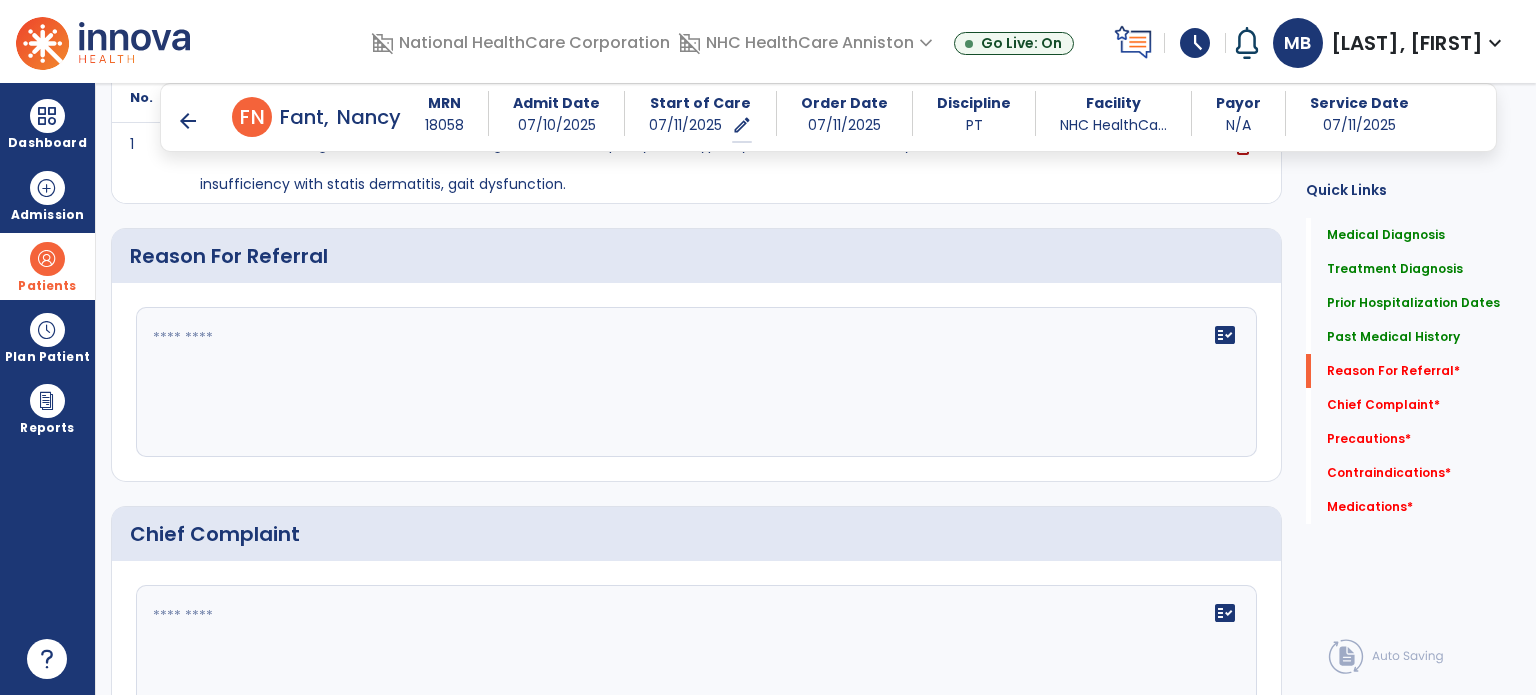 click on "arrow_back" at bounding box center (188, 121) 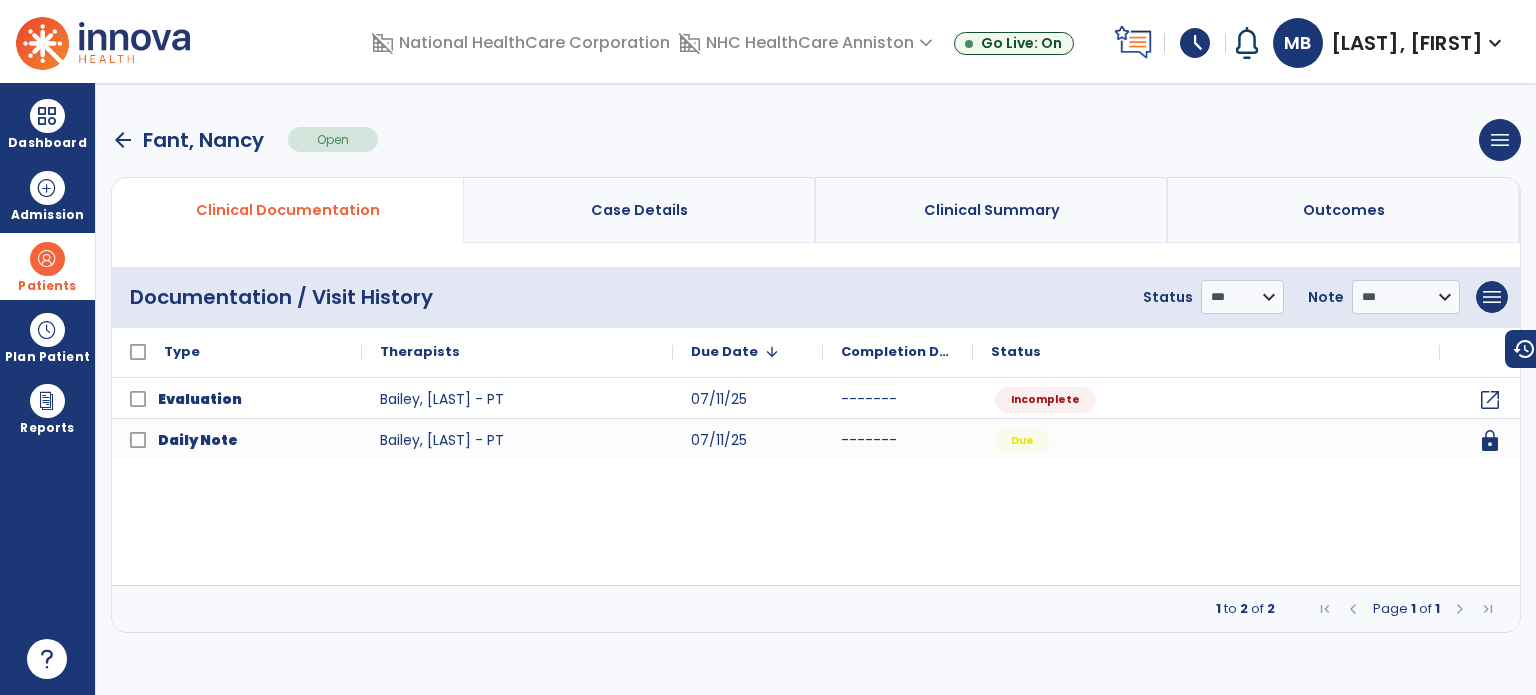 scroll, scrollTop: 0, scrollLeft: 0, axis: both 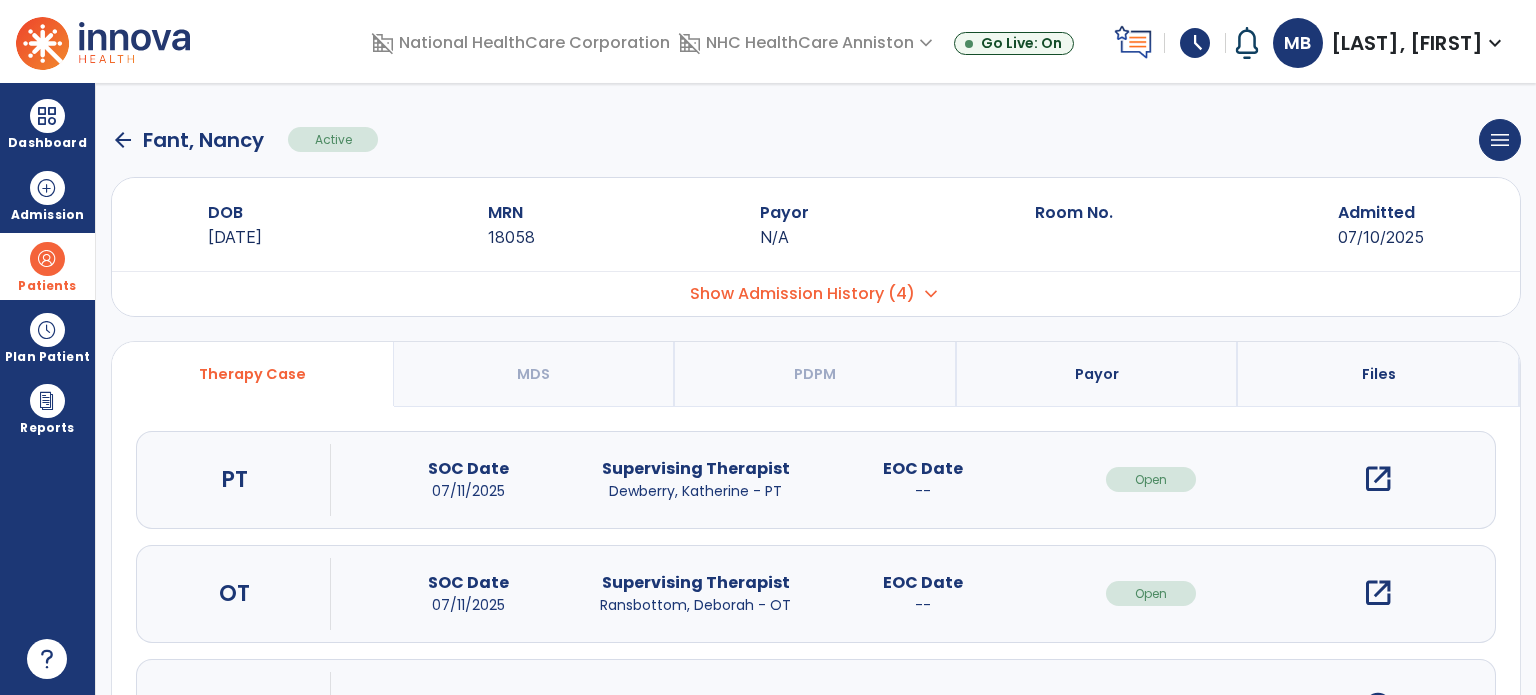click on "open_in_new" at bounding box center [1378, 593] 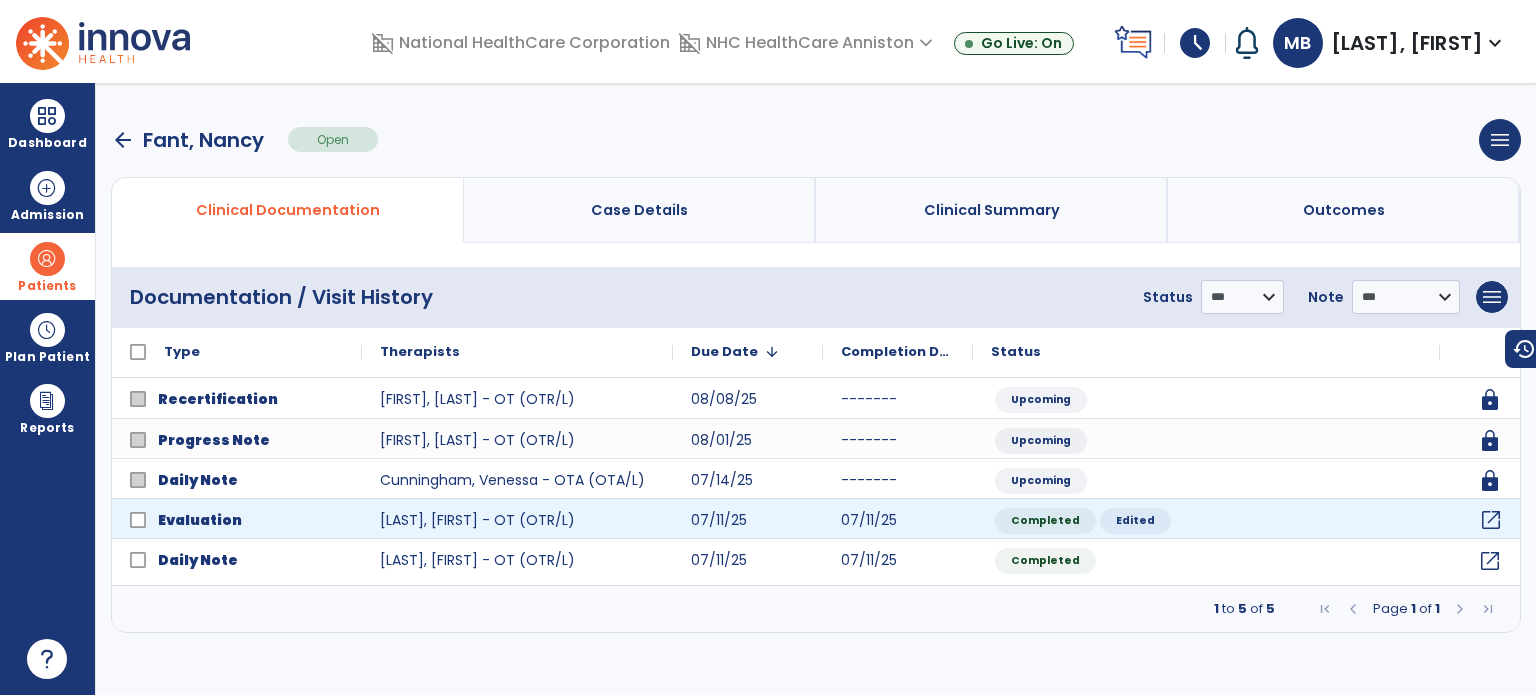 click on "open_in_new" 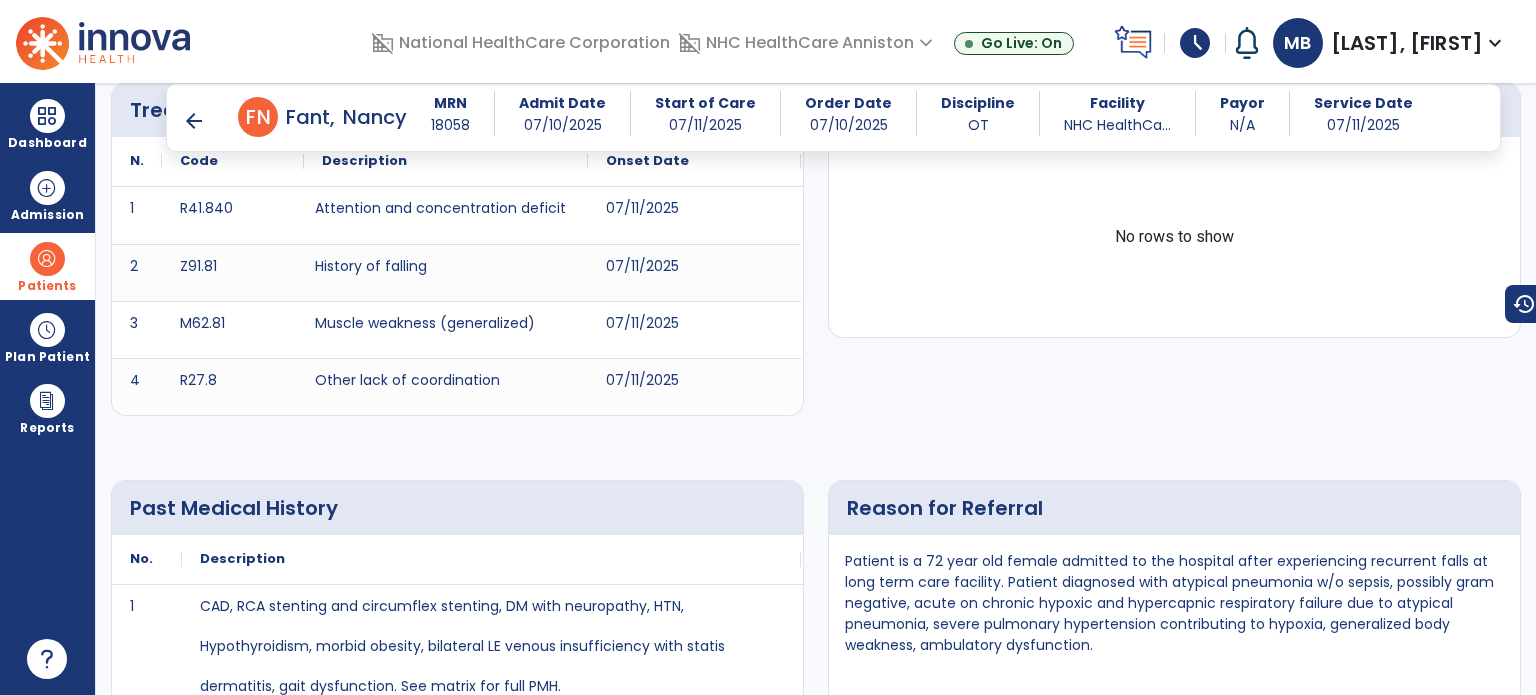 scroll, scrollTop: 604, scrollLeft: 0, axis: vertical 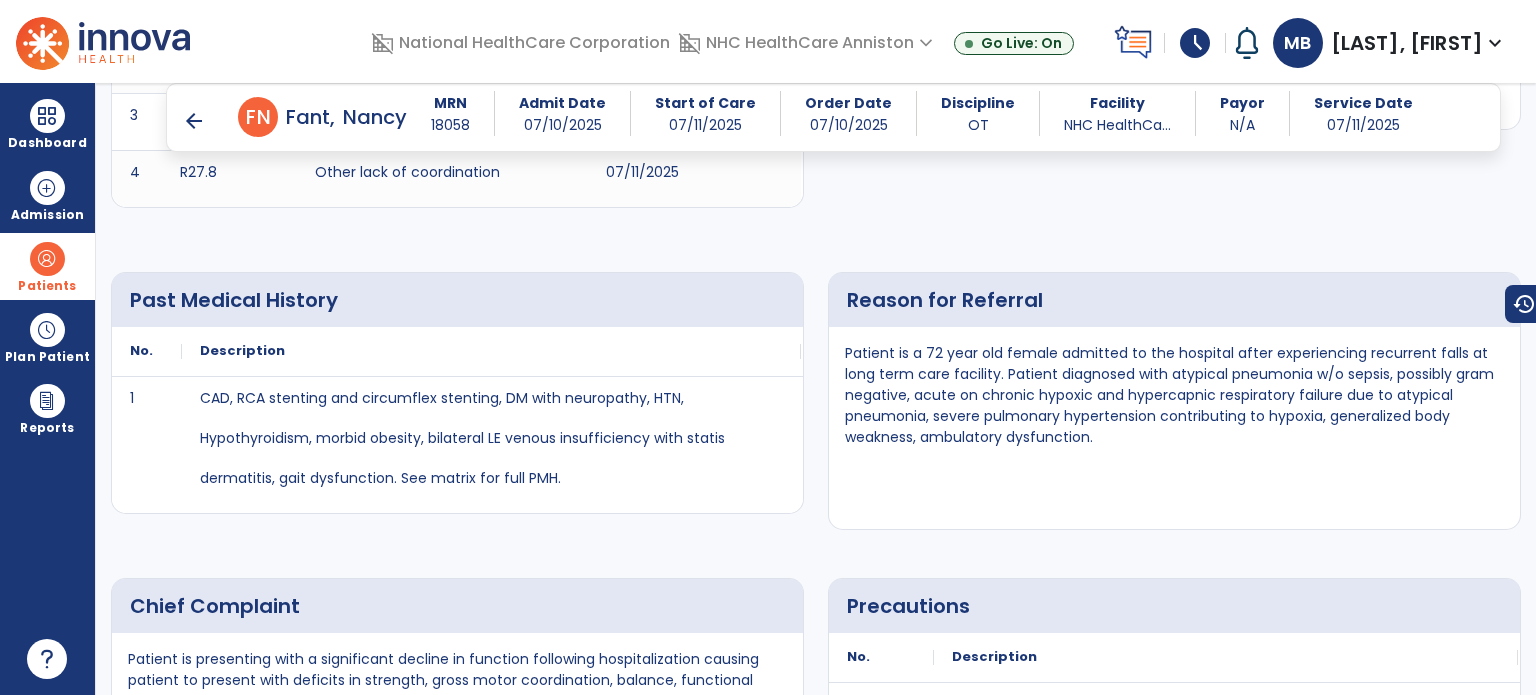 click on "arrow_back" at bounding box center [194, 121] 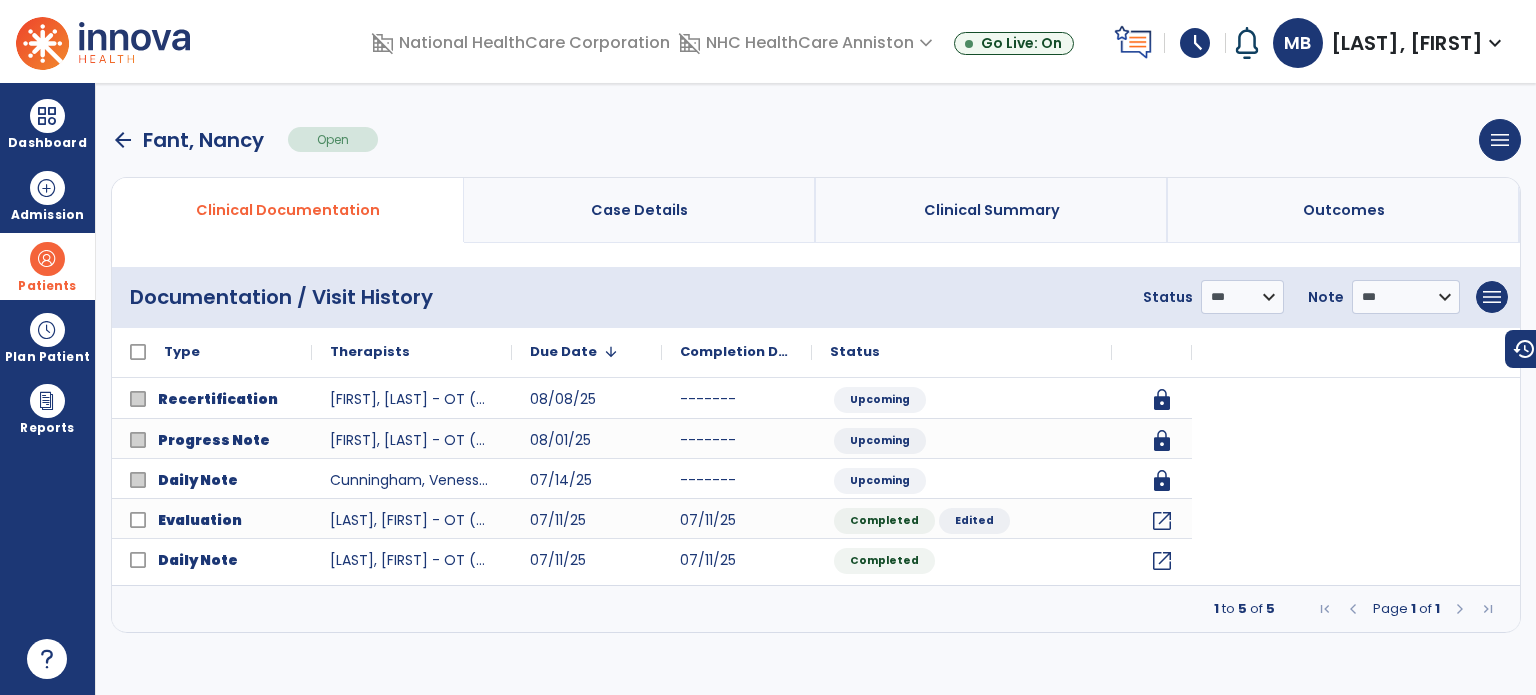 scroll, scrollTop: 0, scrollLeft: 0, axis: both 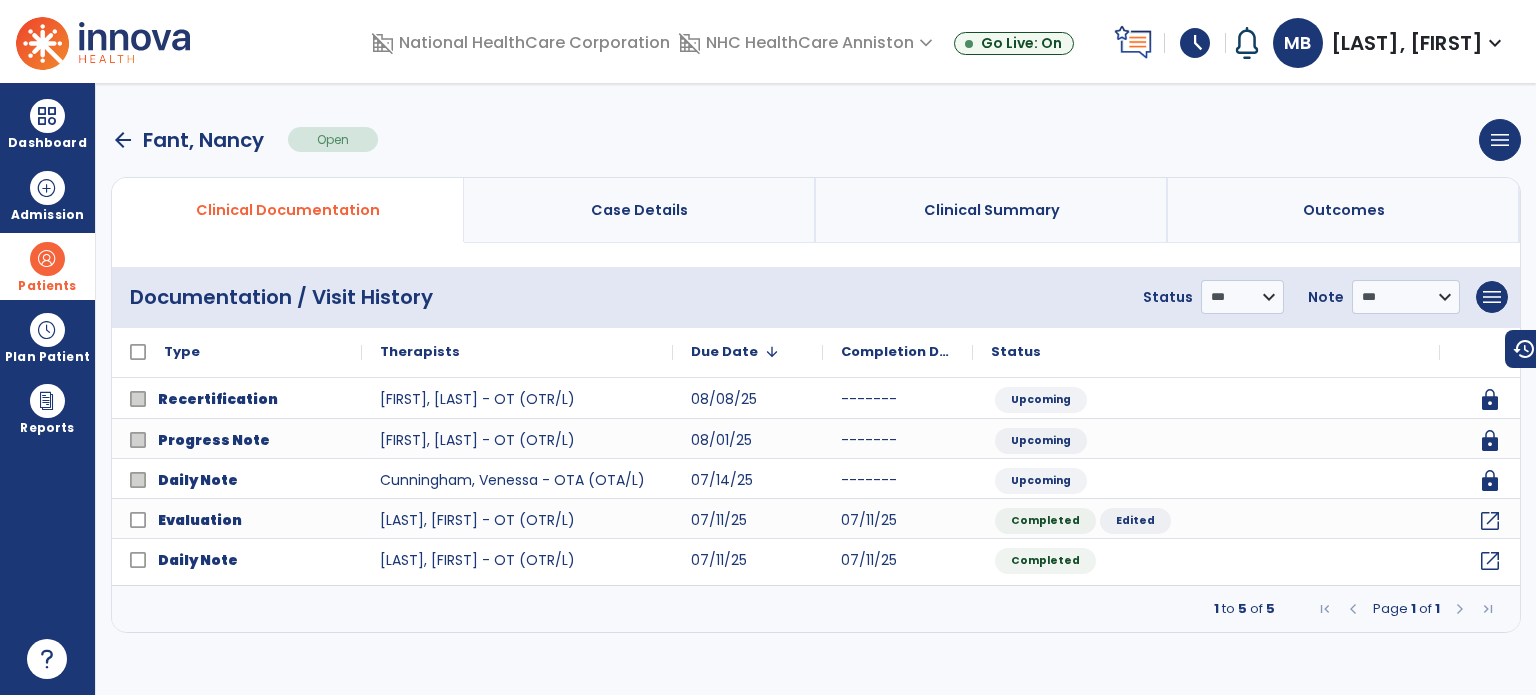 click on "arrow_back" at bounding box center [123, 140] 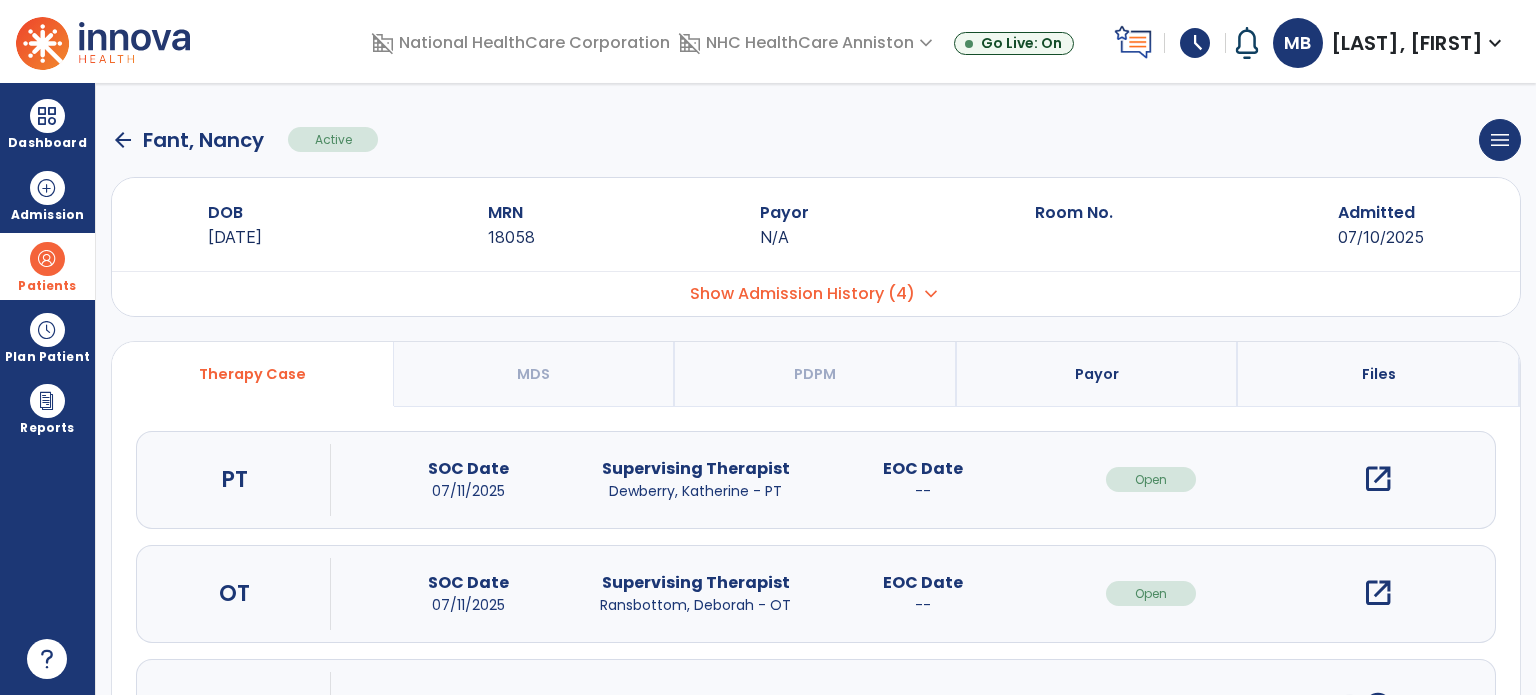click on "open_in_new" at bounding box center (1378, 479) 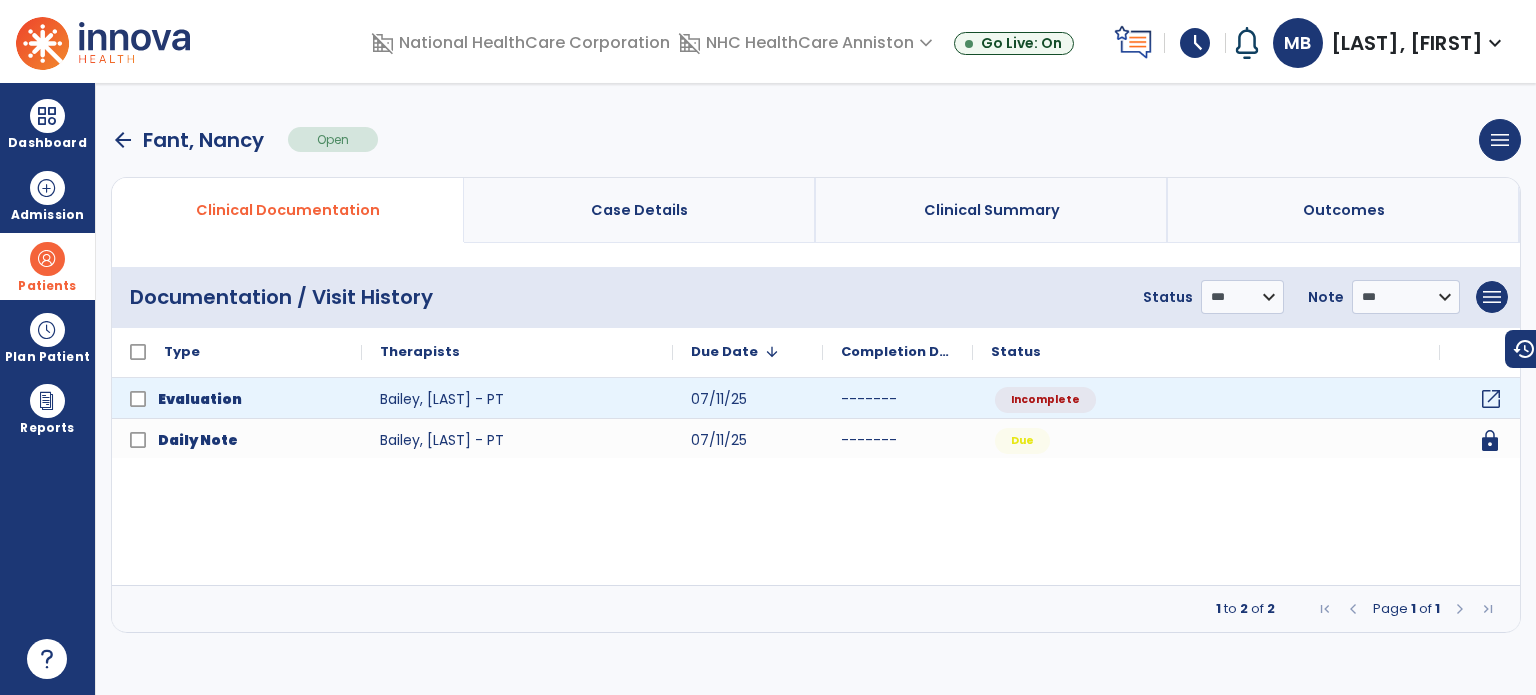click on "open_in_new" 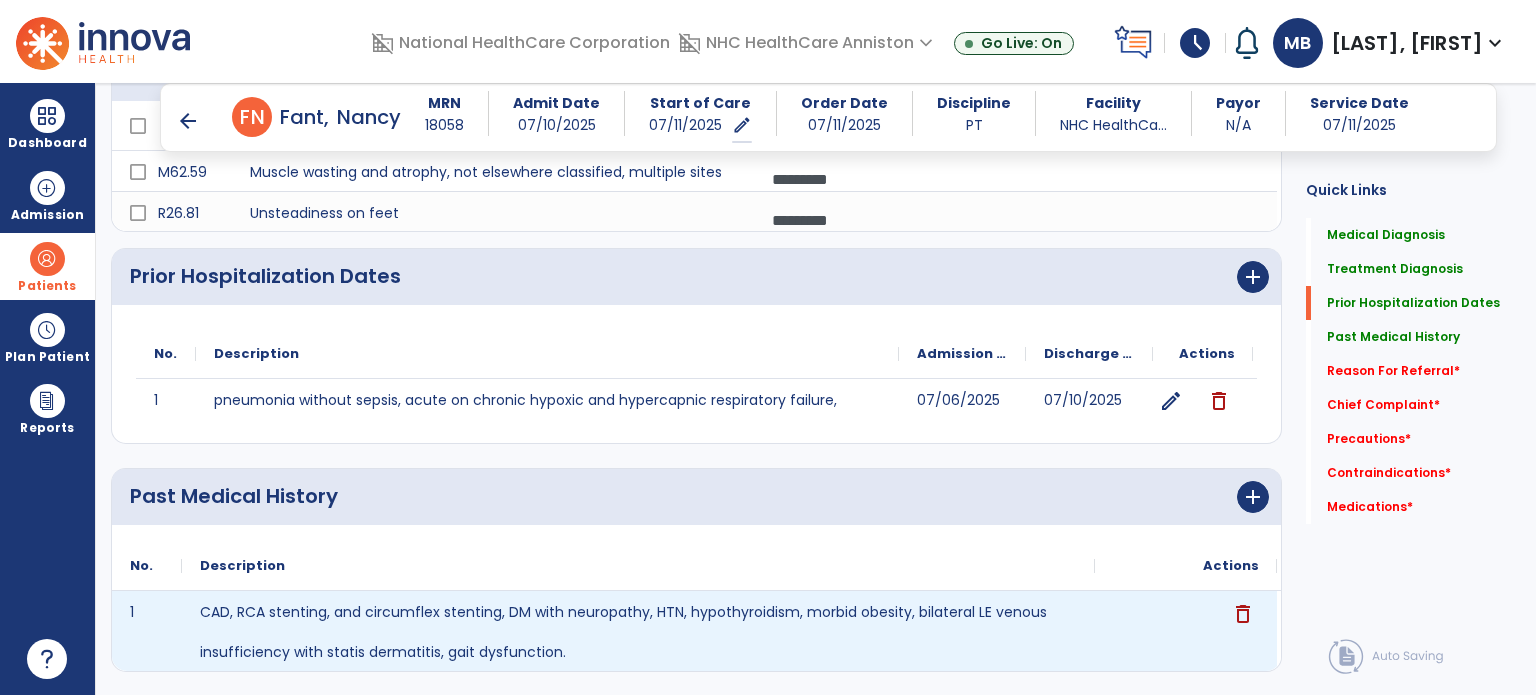 scroll, scrollTop: 454, scrollLeft: 0, axis: vertical 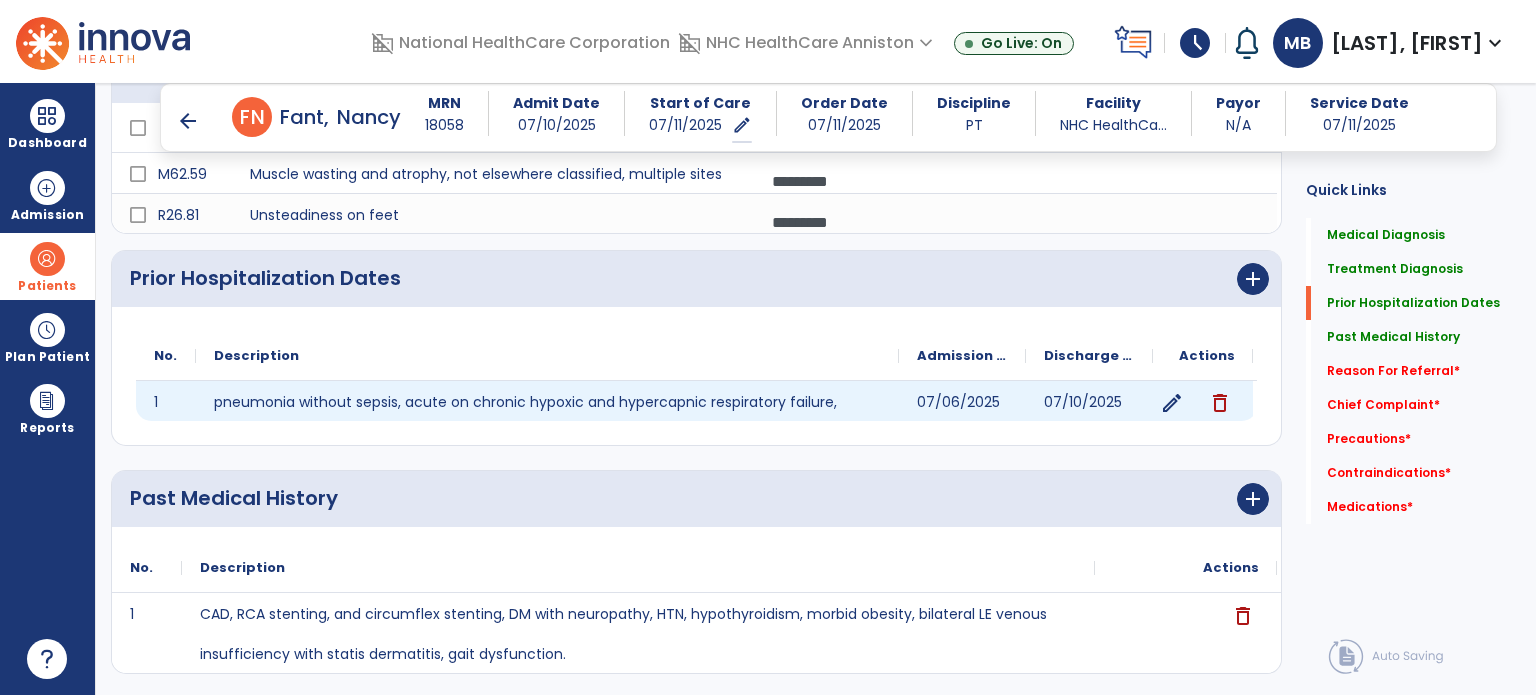 click on "edit" 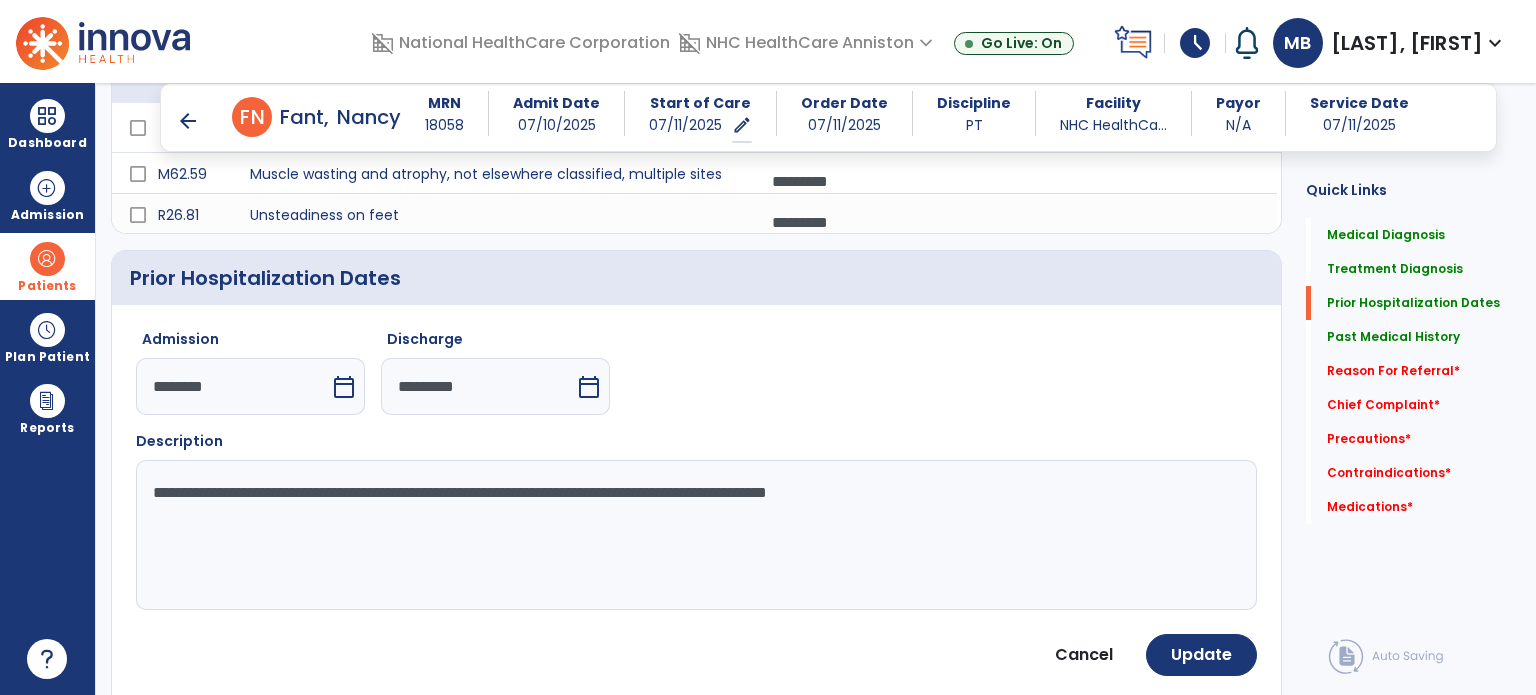 scroll, scrollTop: 565, scrollLeft: 0, axis: vertical 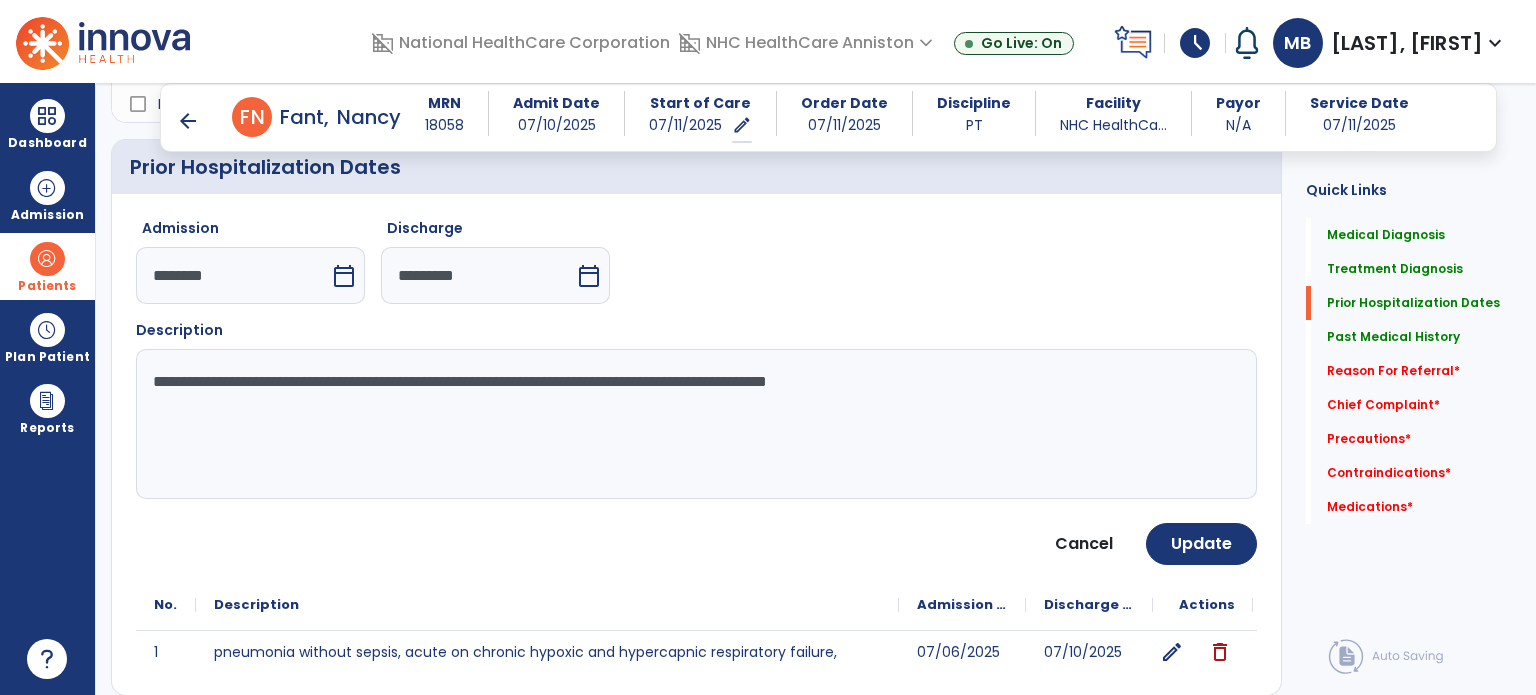 click on "**********" 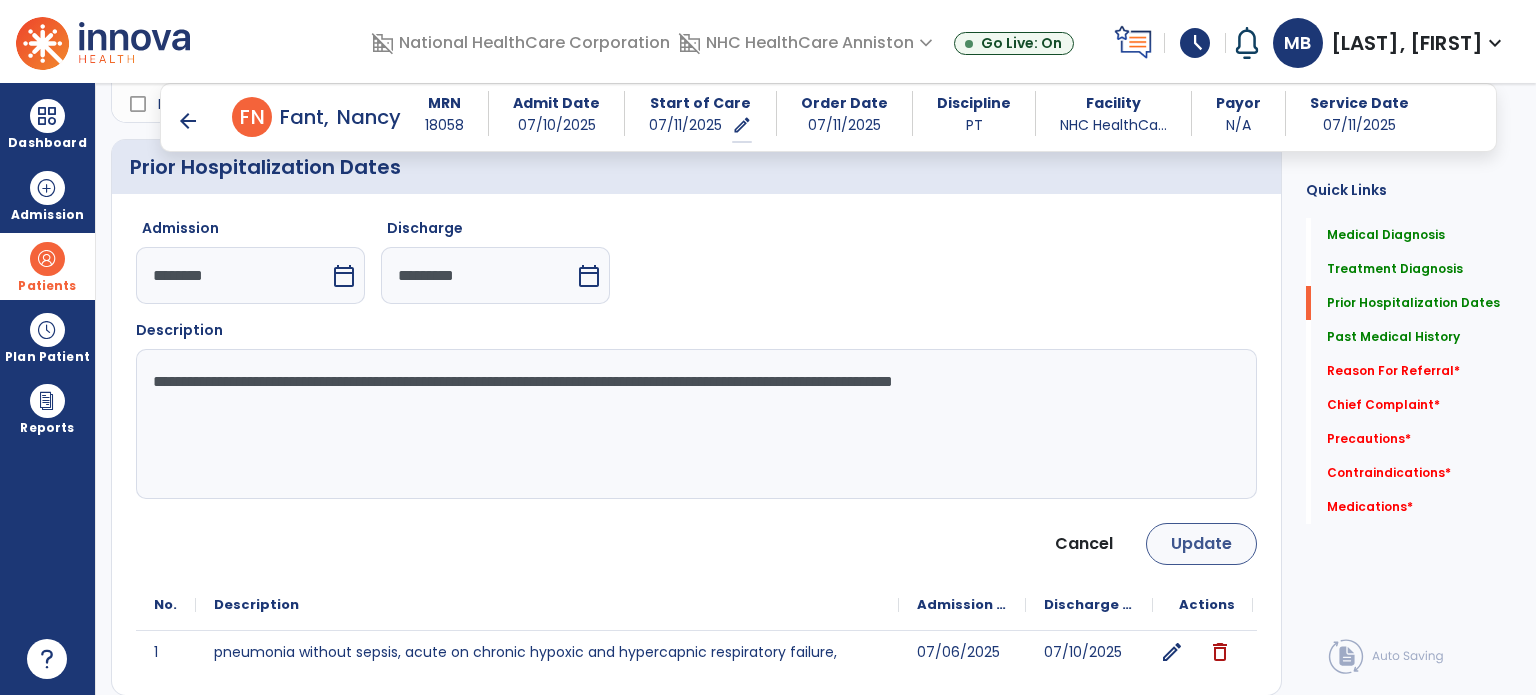 type on "**********" 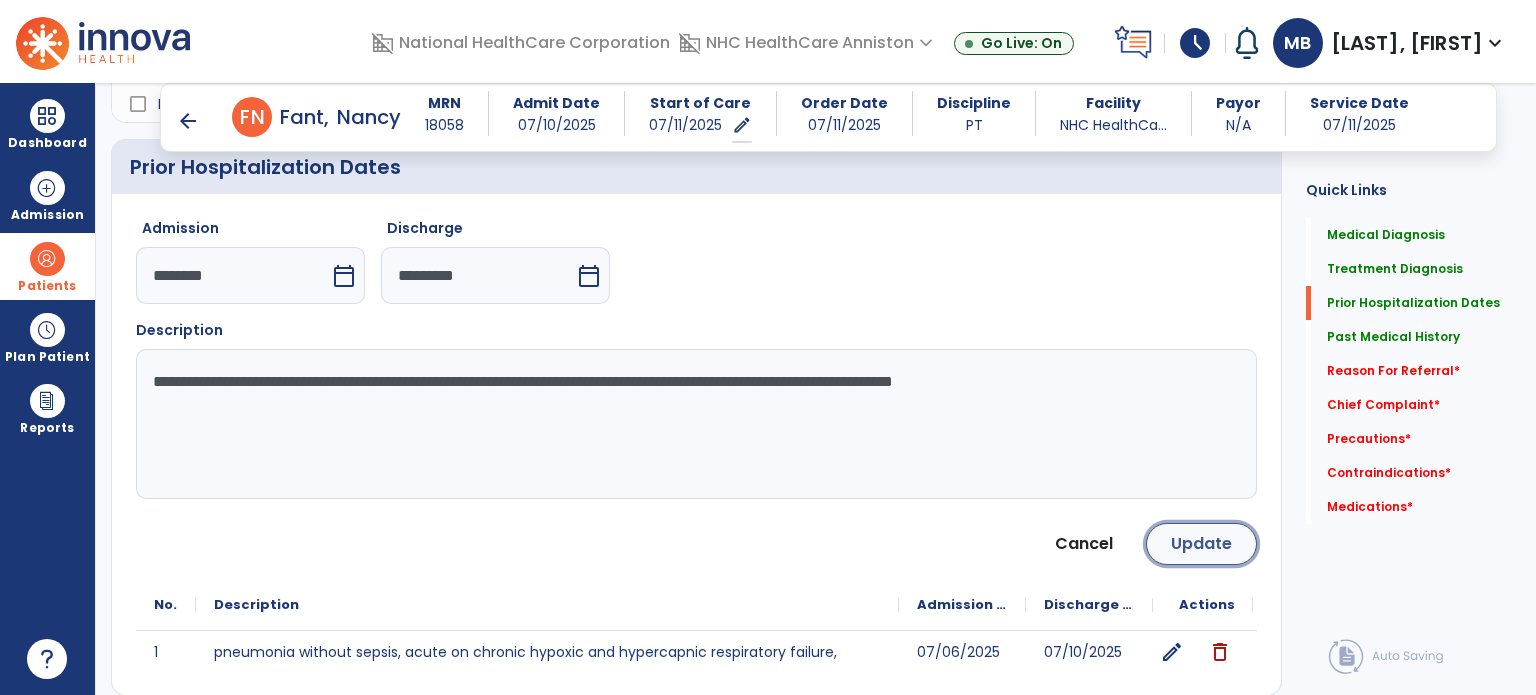 click on "Update" 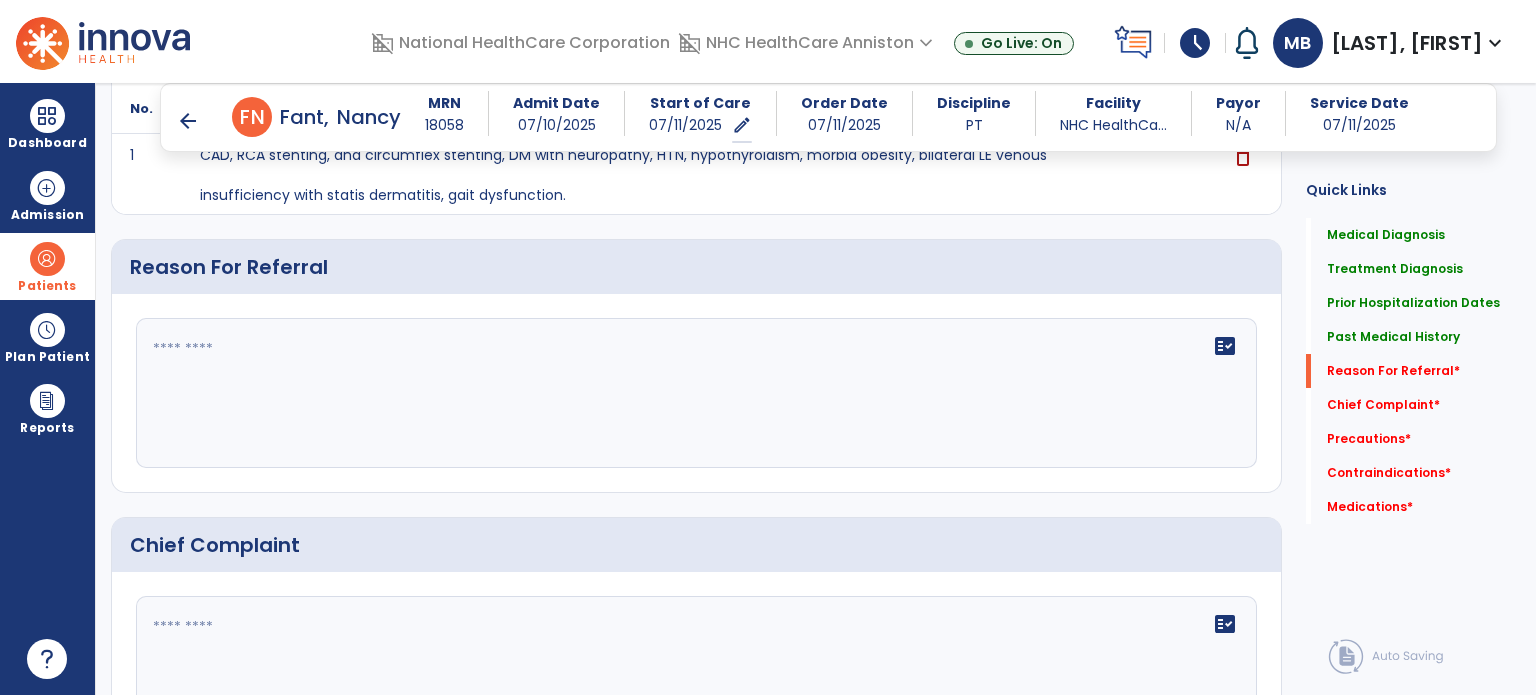 scroll, scrollTop: 1002, scrollLeft: 0, axis: vertical 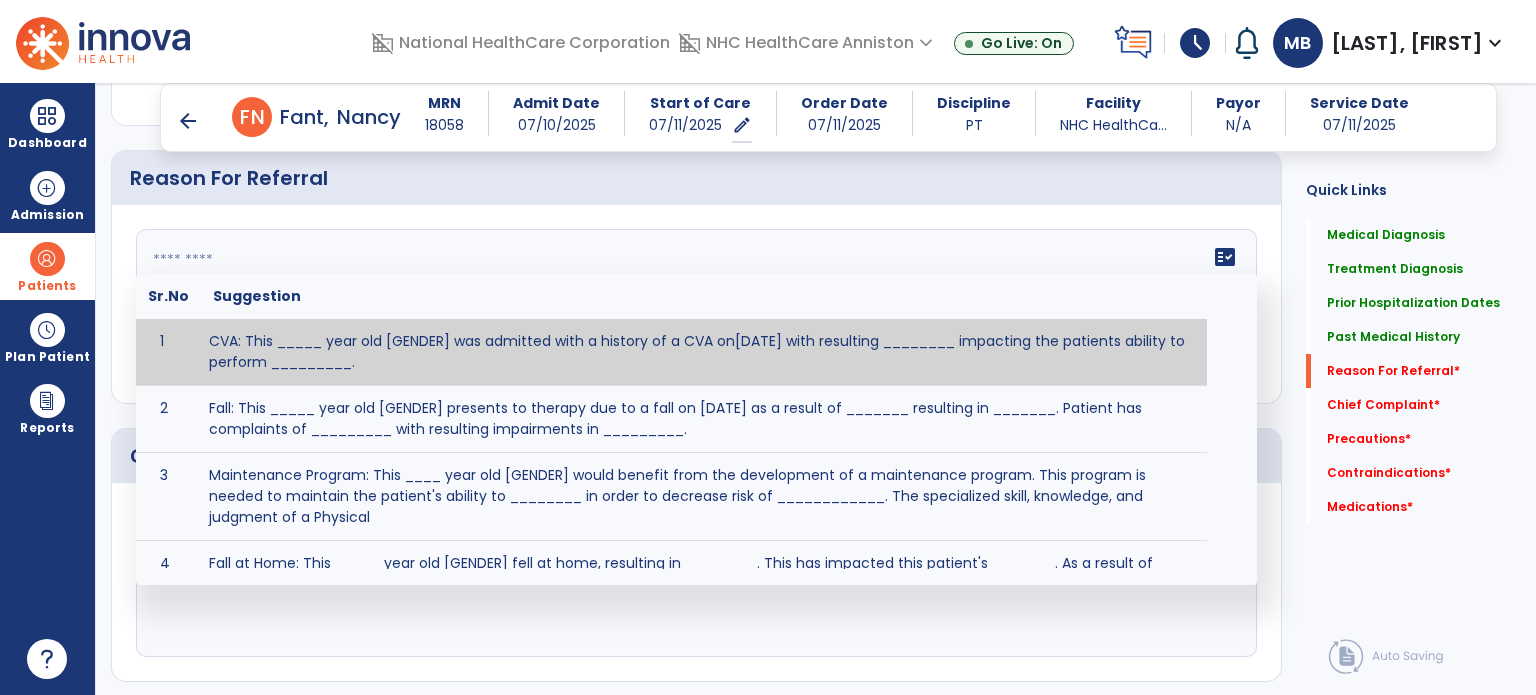 click on "fact_check  Sr.No Suggestion 1 CVA: This _____ year old [GENDER] was admitted with a history of a CVA on[DATE] with resulting ________ impacting the patients ability to perform _________. 2 Fall: This _____ year old [GENDER] presents to therapy due to a fall on [DATE] as a result of _______ resulting in _______.  Patient has complaints of _________ with resulting impairments in _________. 3 Maintenance Program: This ____ year old [GENDER] would benefit from the development of a maintenance program.  This program is needed to maintain the patient's ability to ________ in order to decrease risk of ____________.  The specialized skill, knowledge, and judgment of a Physical  4 Fall at Home: This _____ year old [GENDER] fell at home, resulting  in ________.  This has impacted this patient's _______.  As a result of these noted limitations in functional activities, this patient is unable to safely return to home.  This patient requires skilled therapy in order to improve safety and function. 5 6 7 8 9 10" 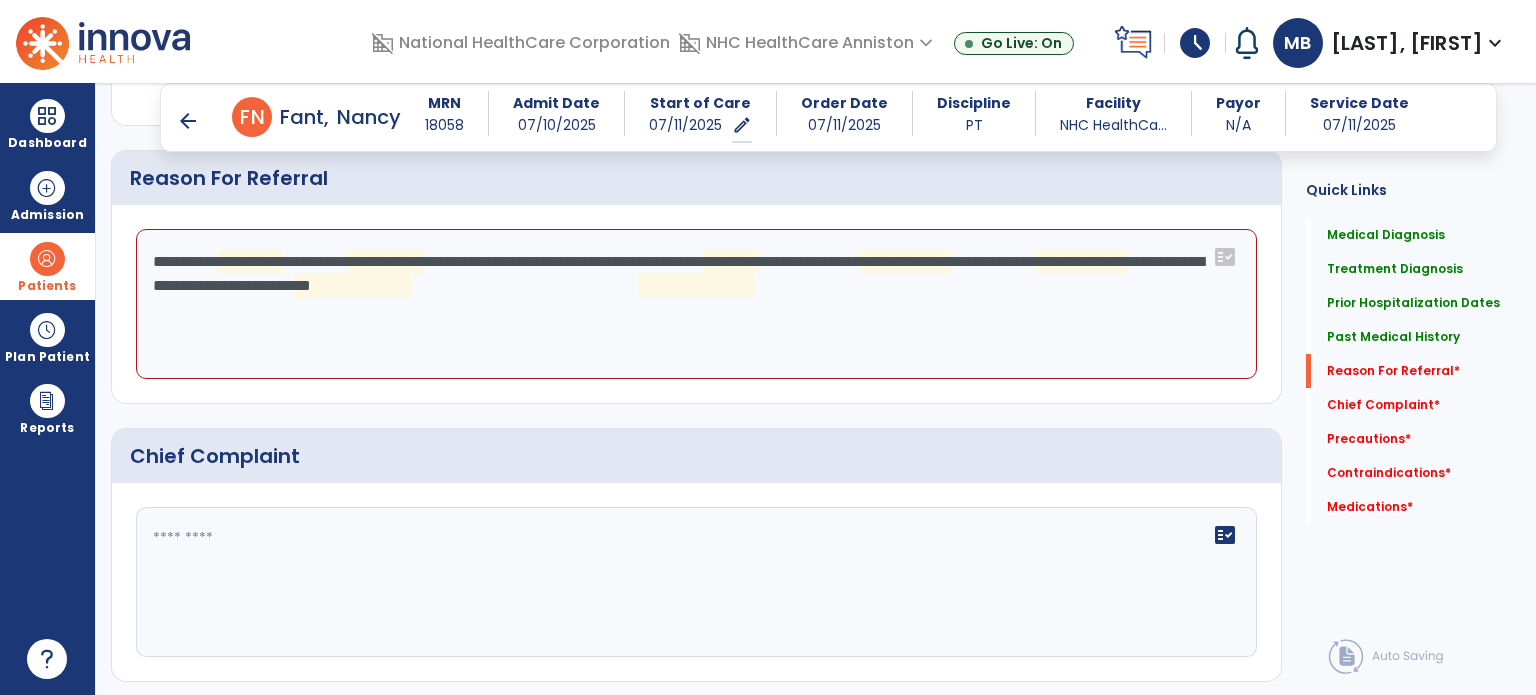 click on "**********" 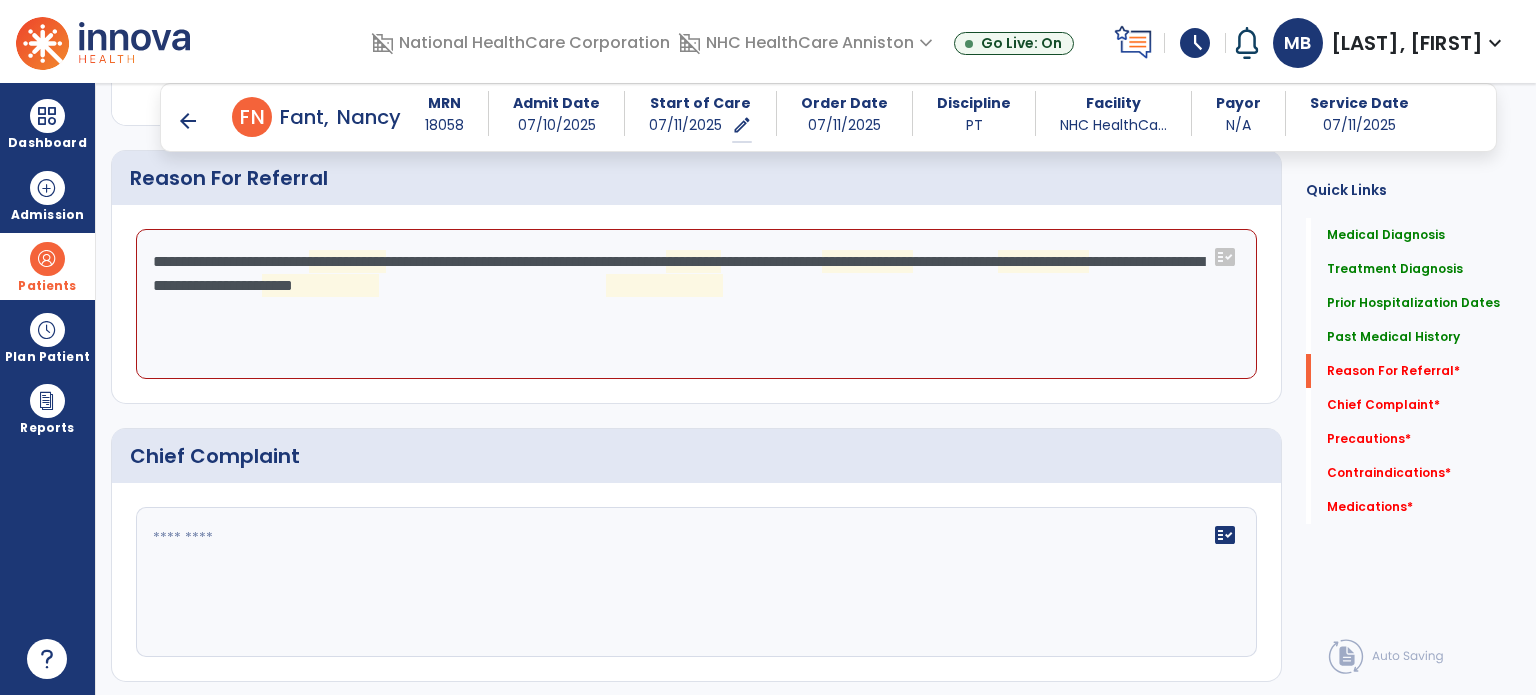 click on "**********" 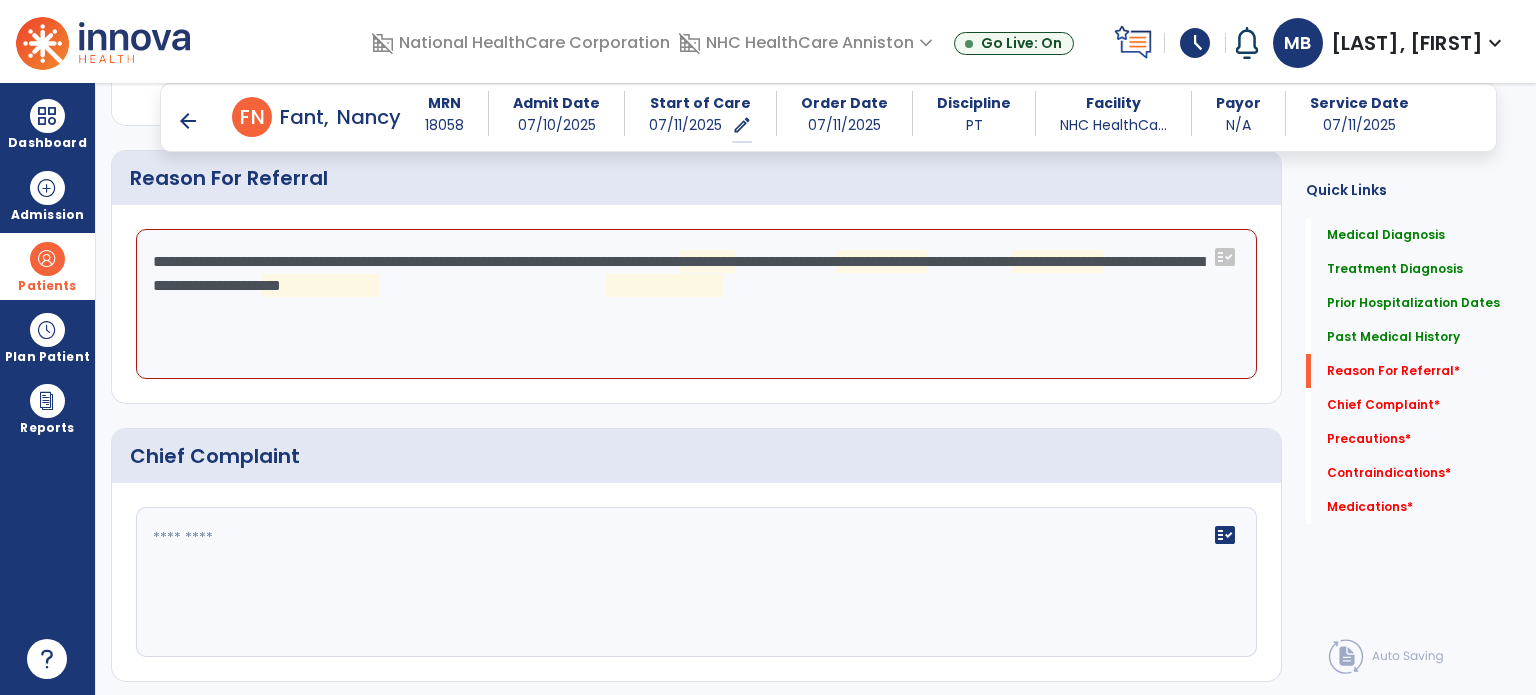 click on "**********" 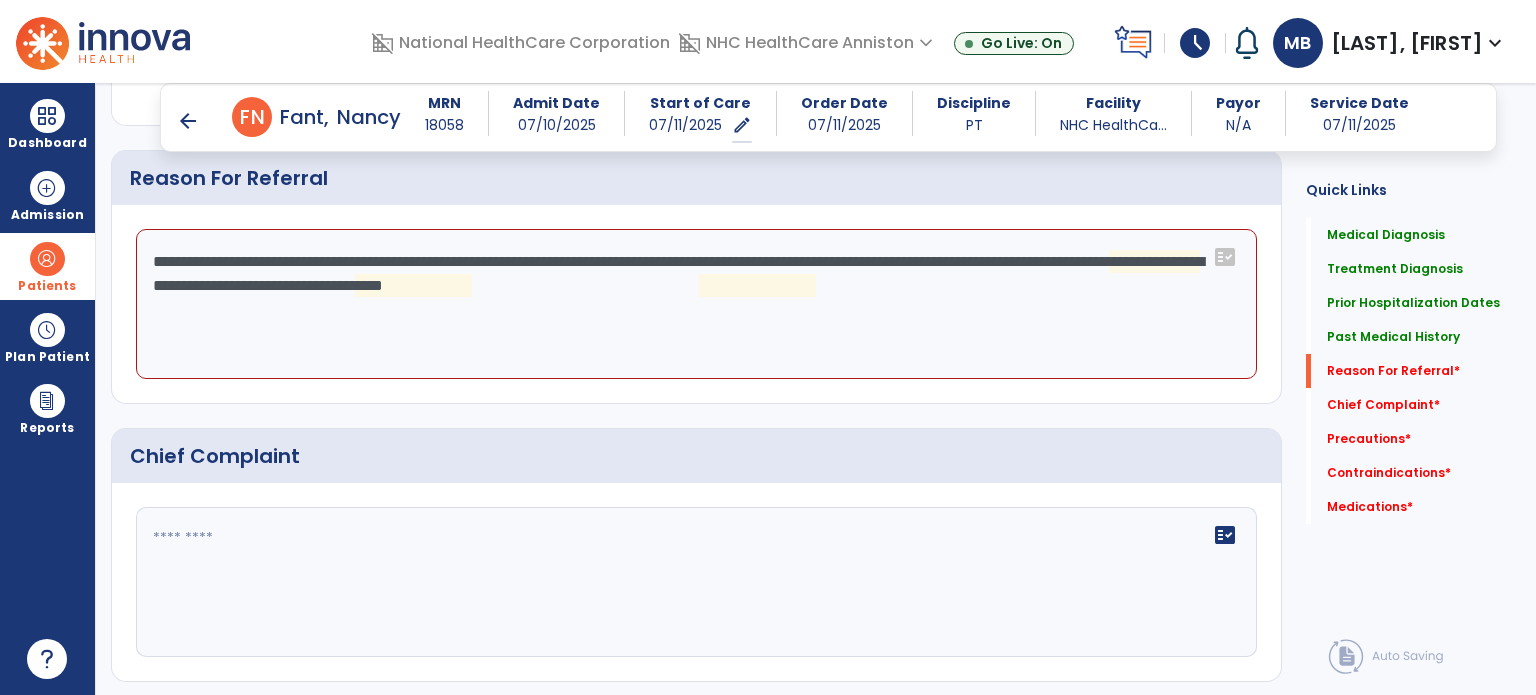 click on "**********" 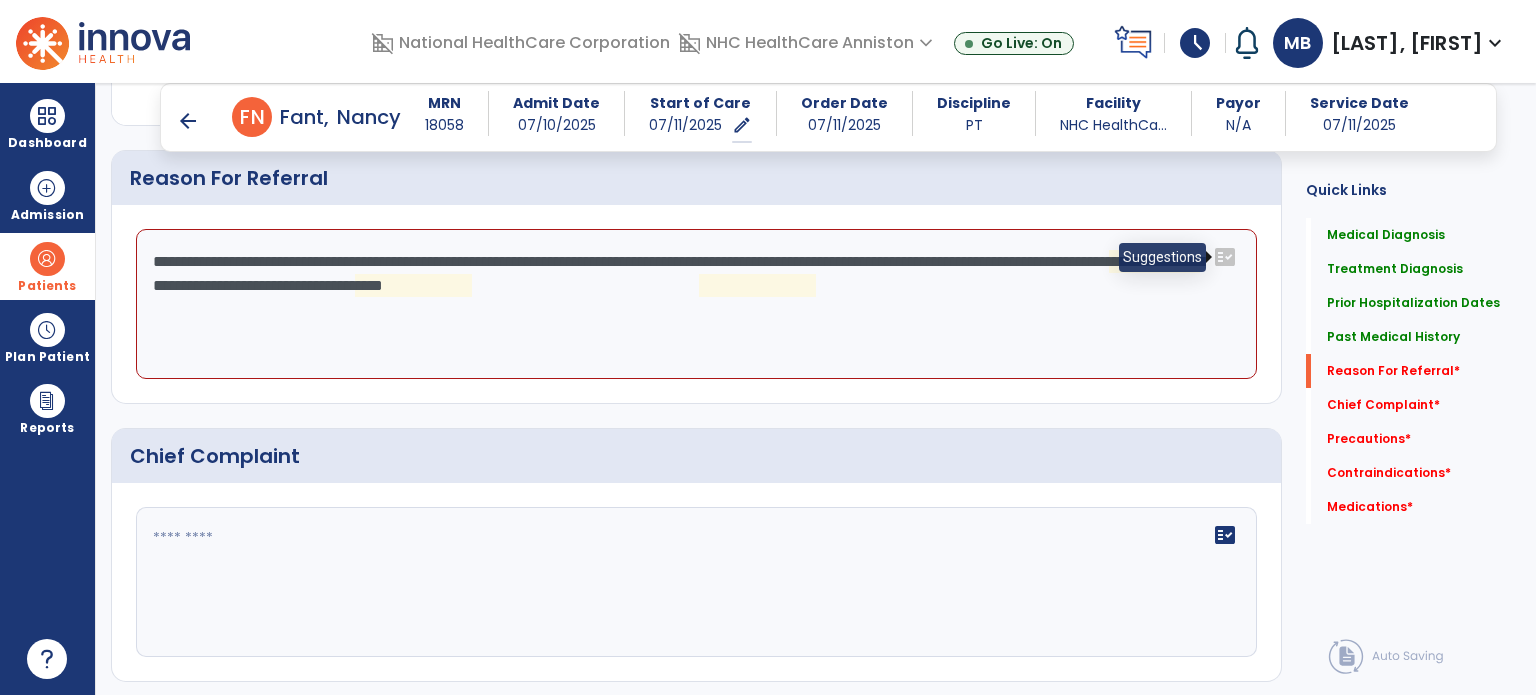click on "fact_check" 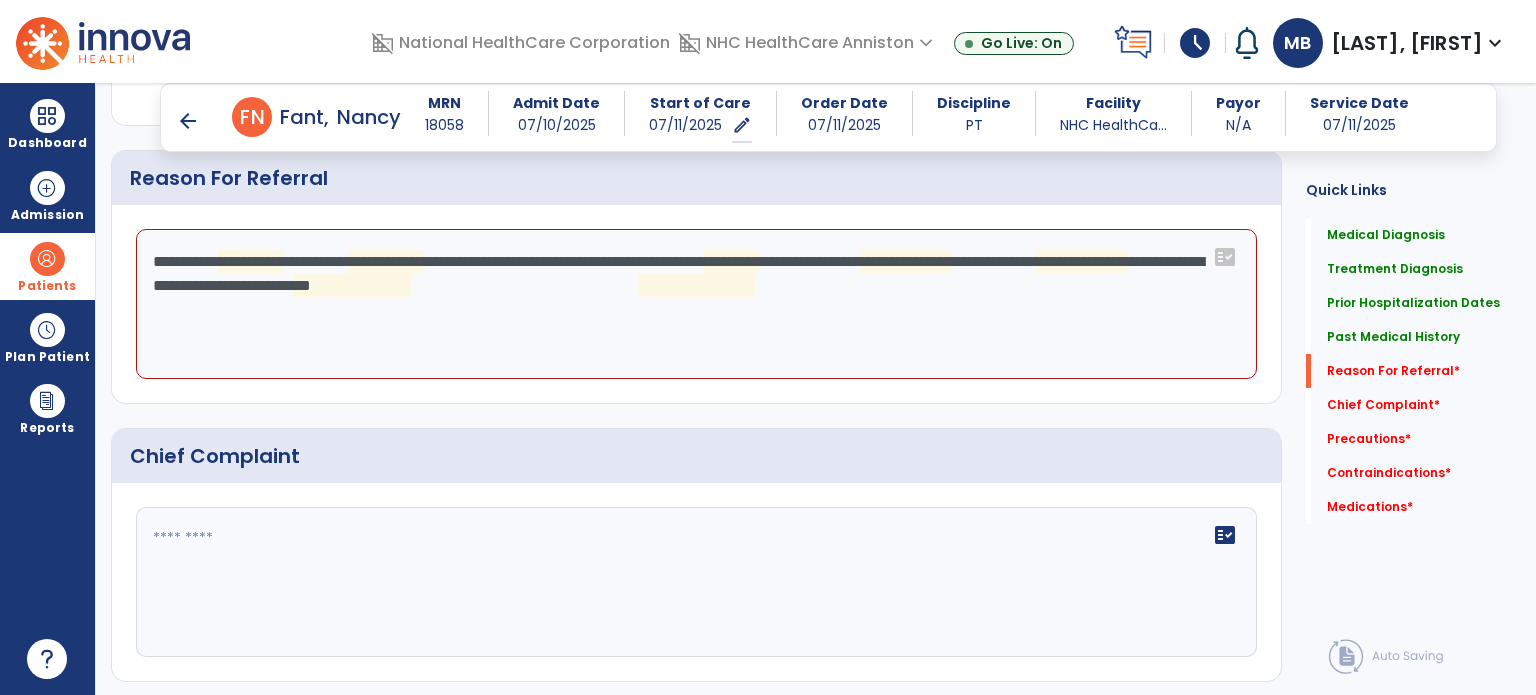 click on "**********" 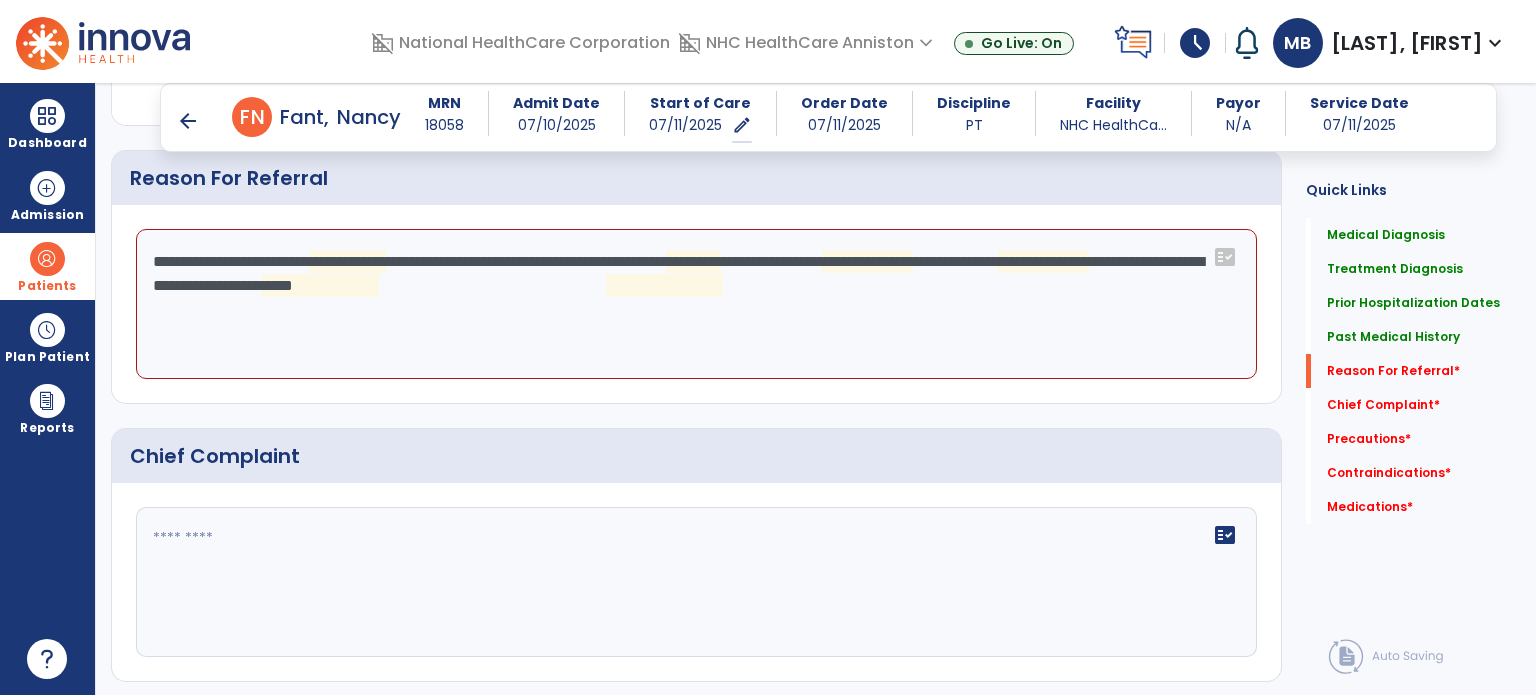 click on "**********" 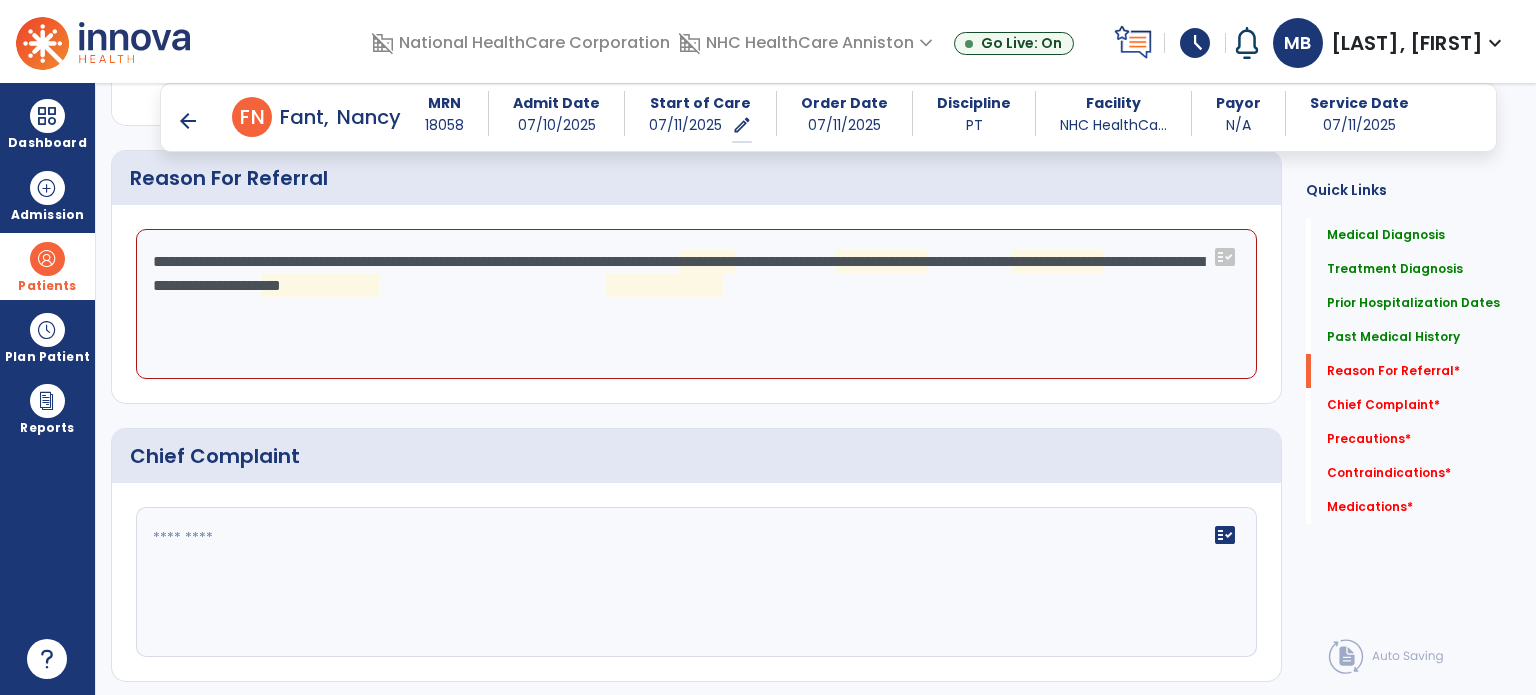 click on "**********" 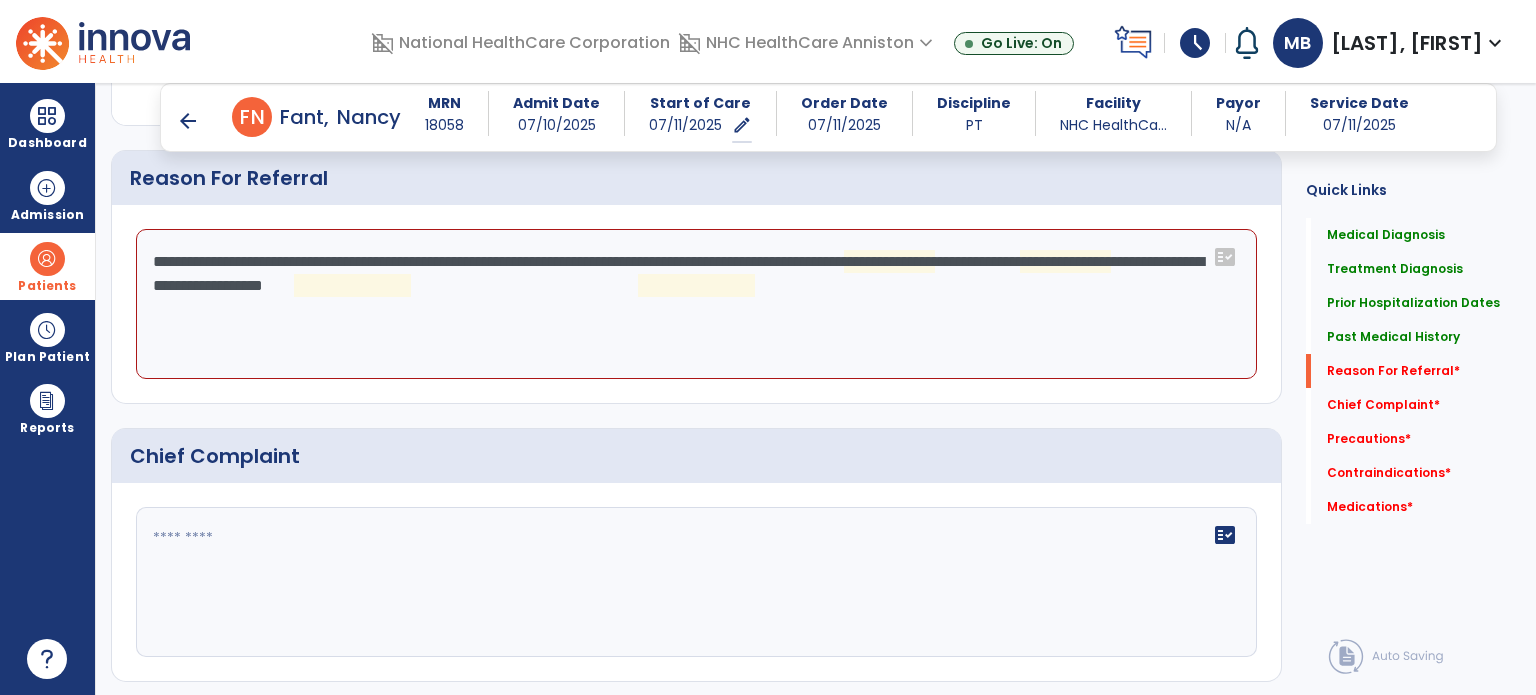 click on "**********" 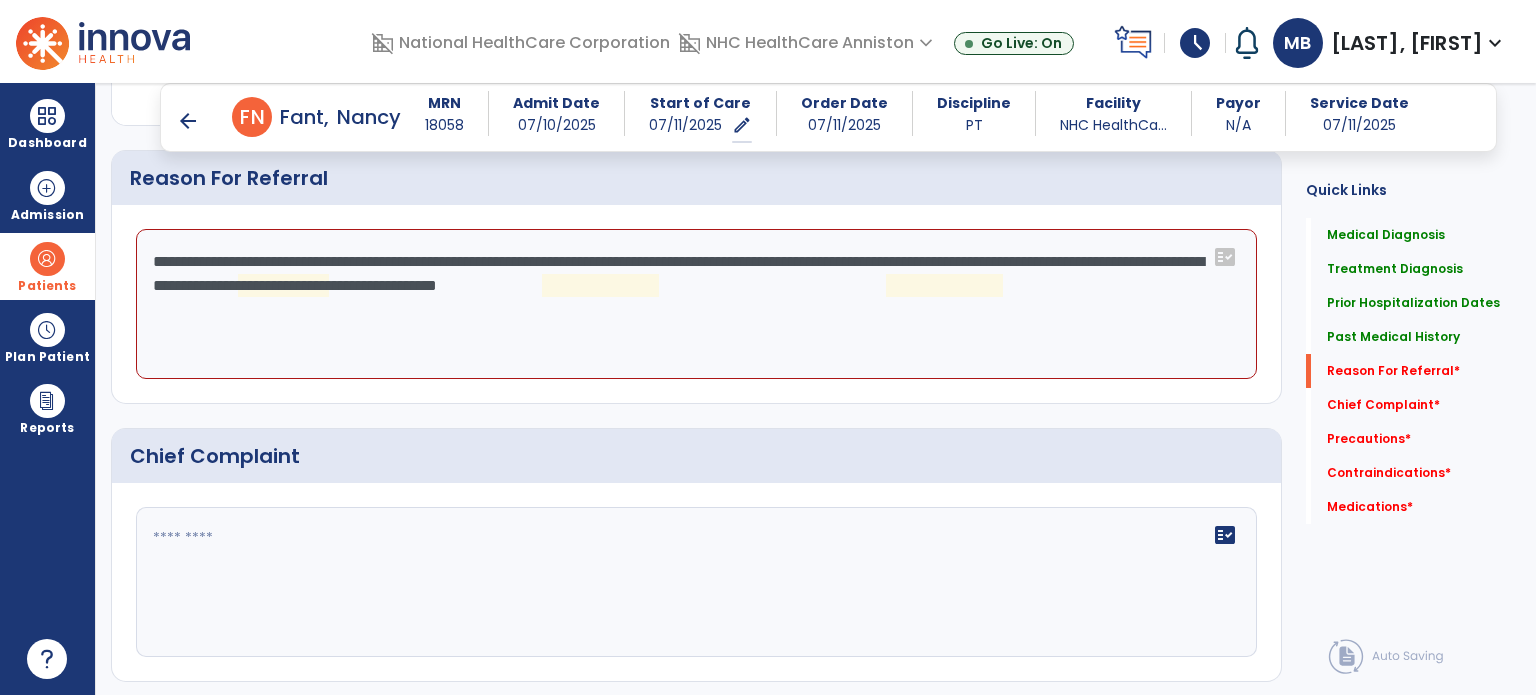 click on "**********" 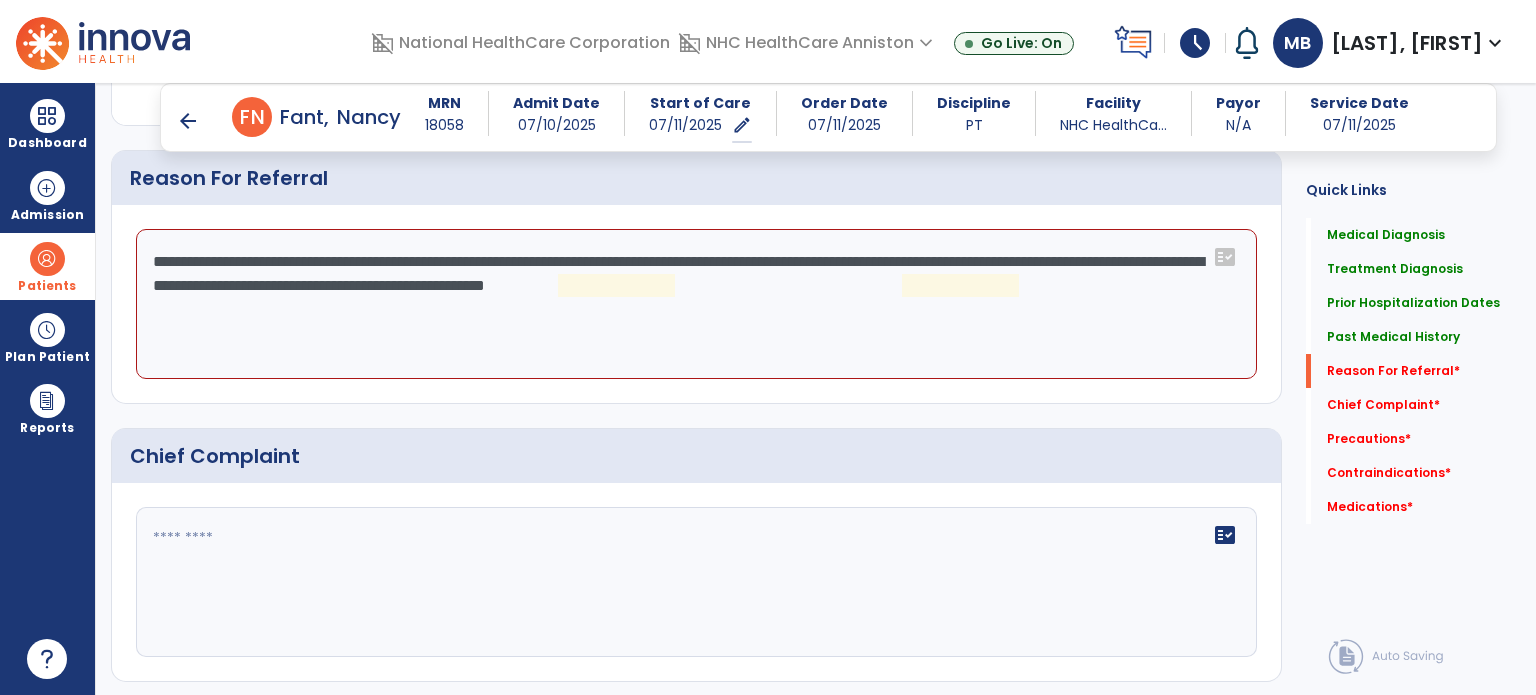 click on "**********" 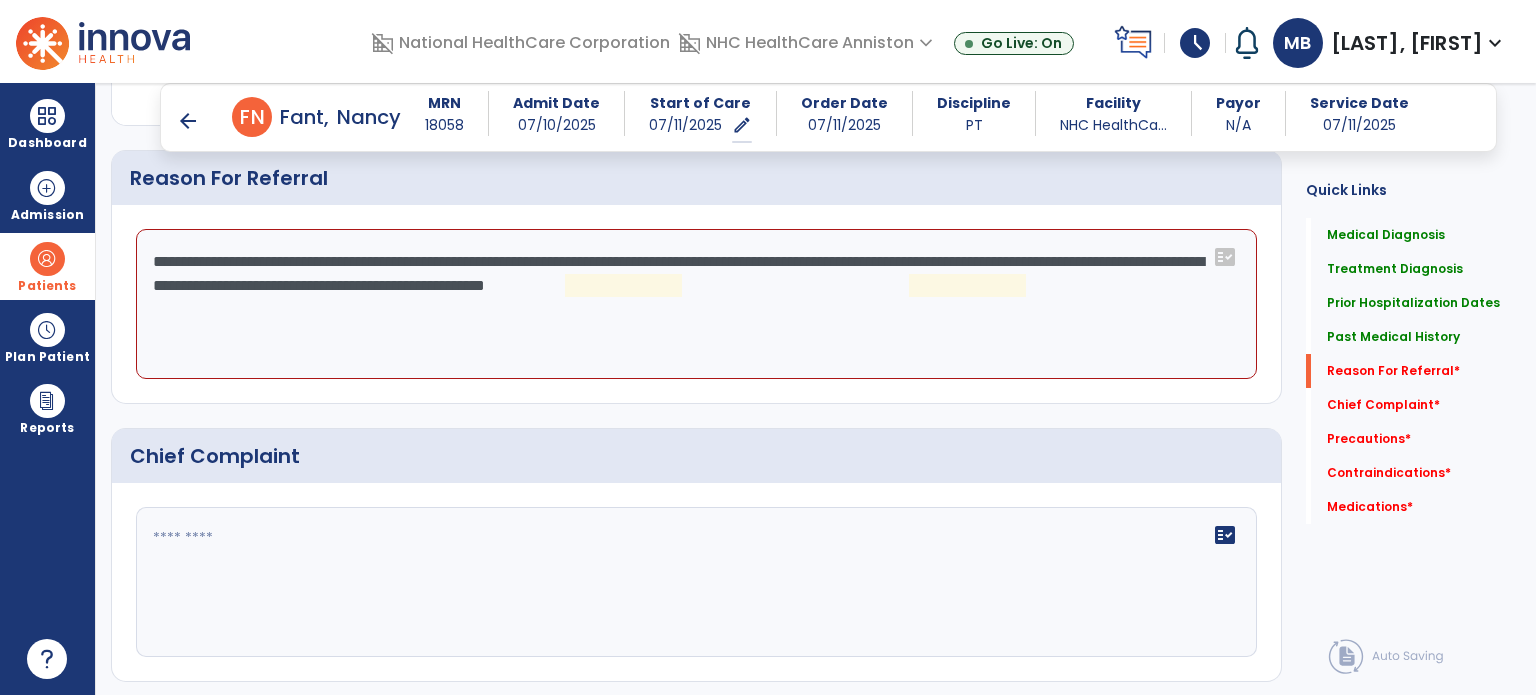 click on "**********" 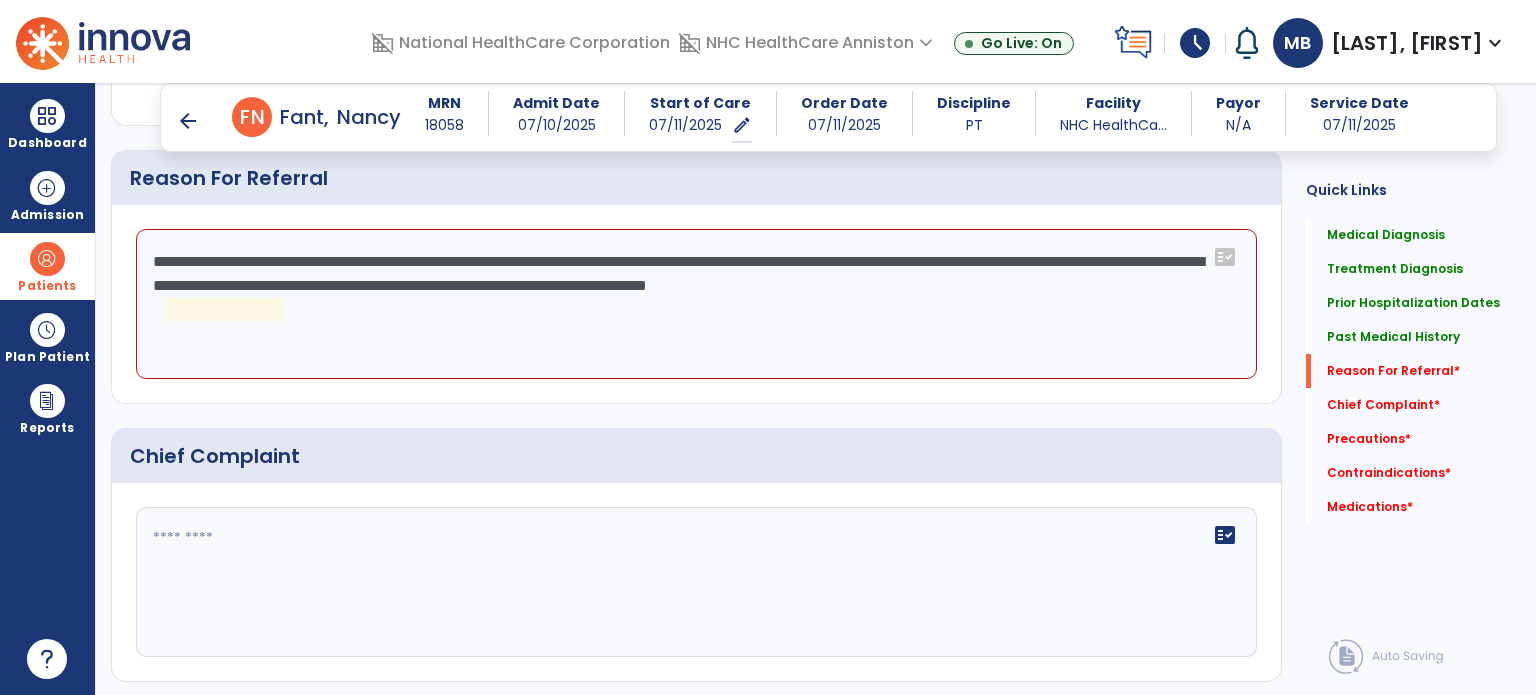 click on "**********" 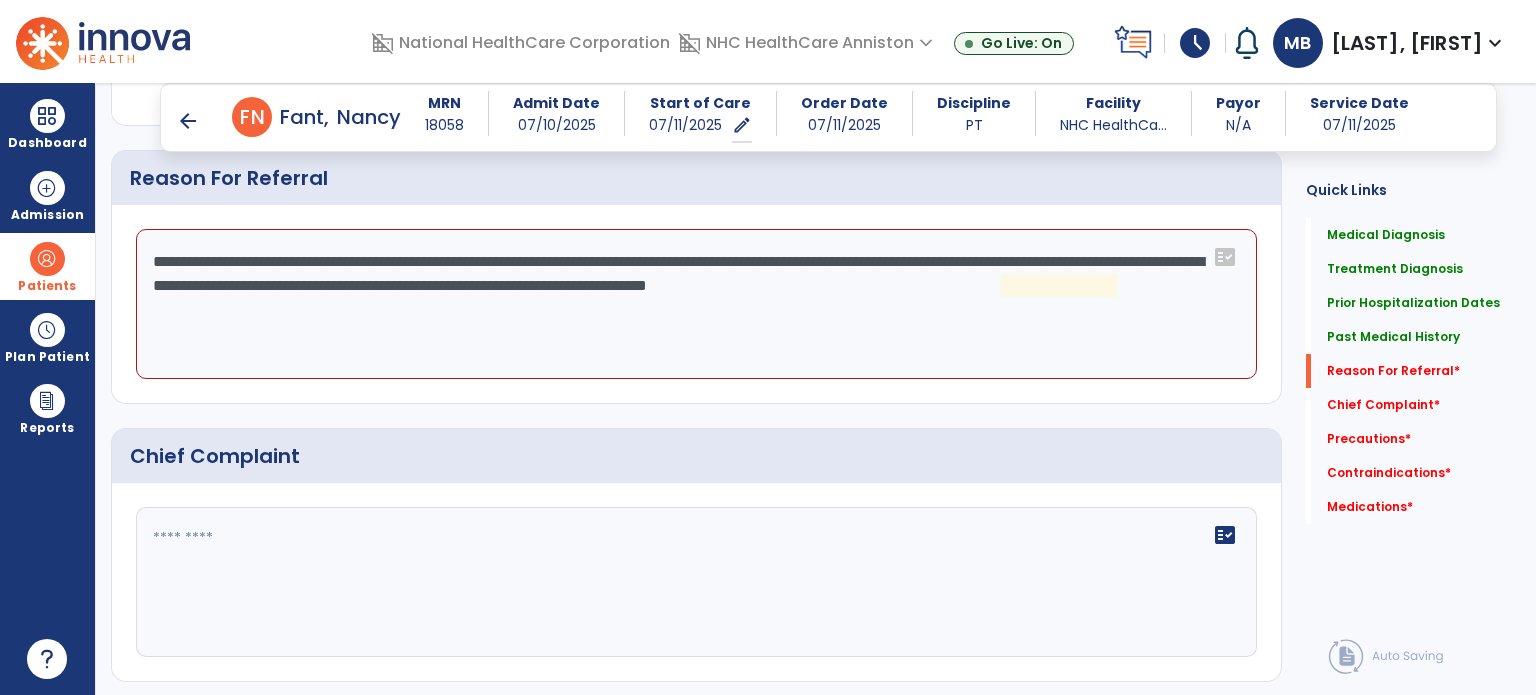 click on "**********" 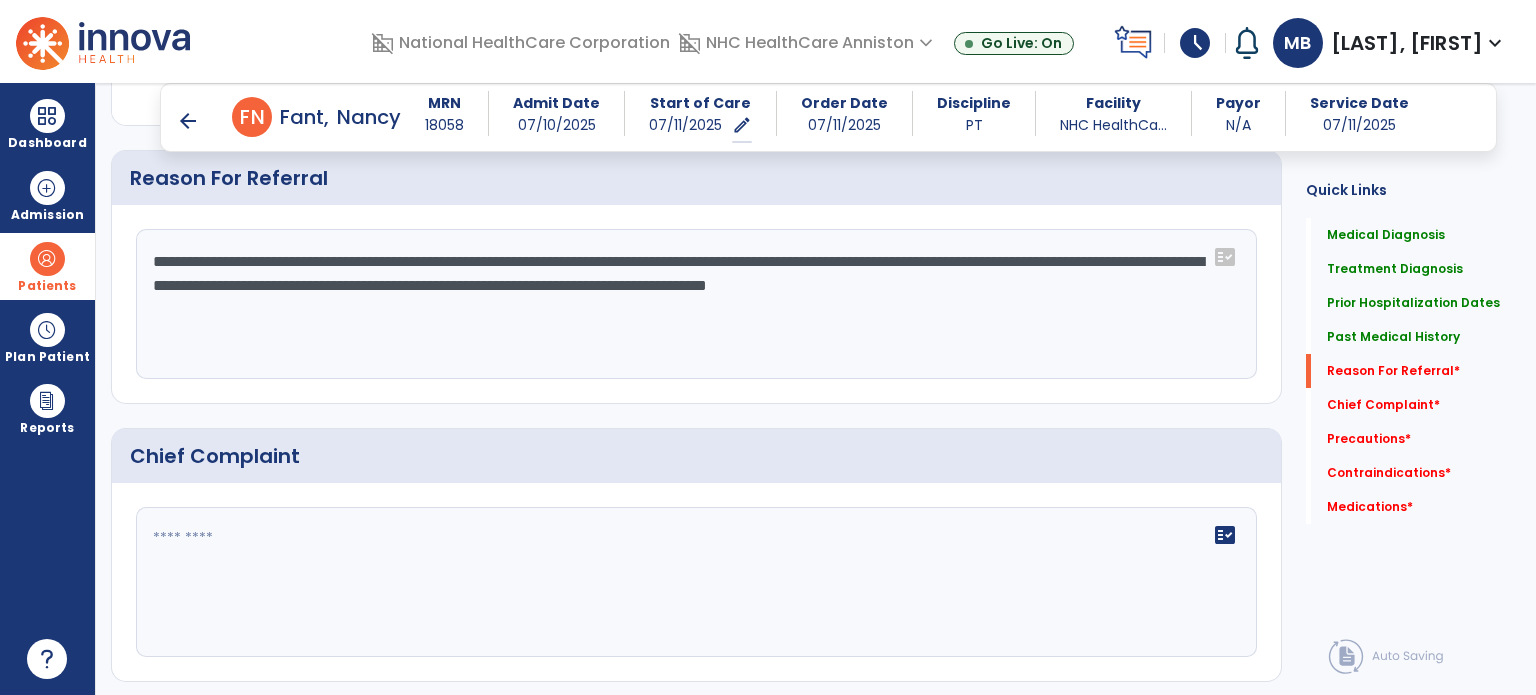 type on "**********" 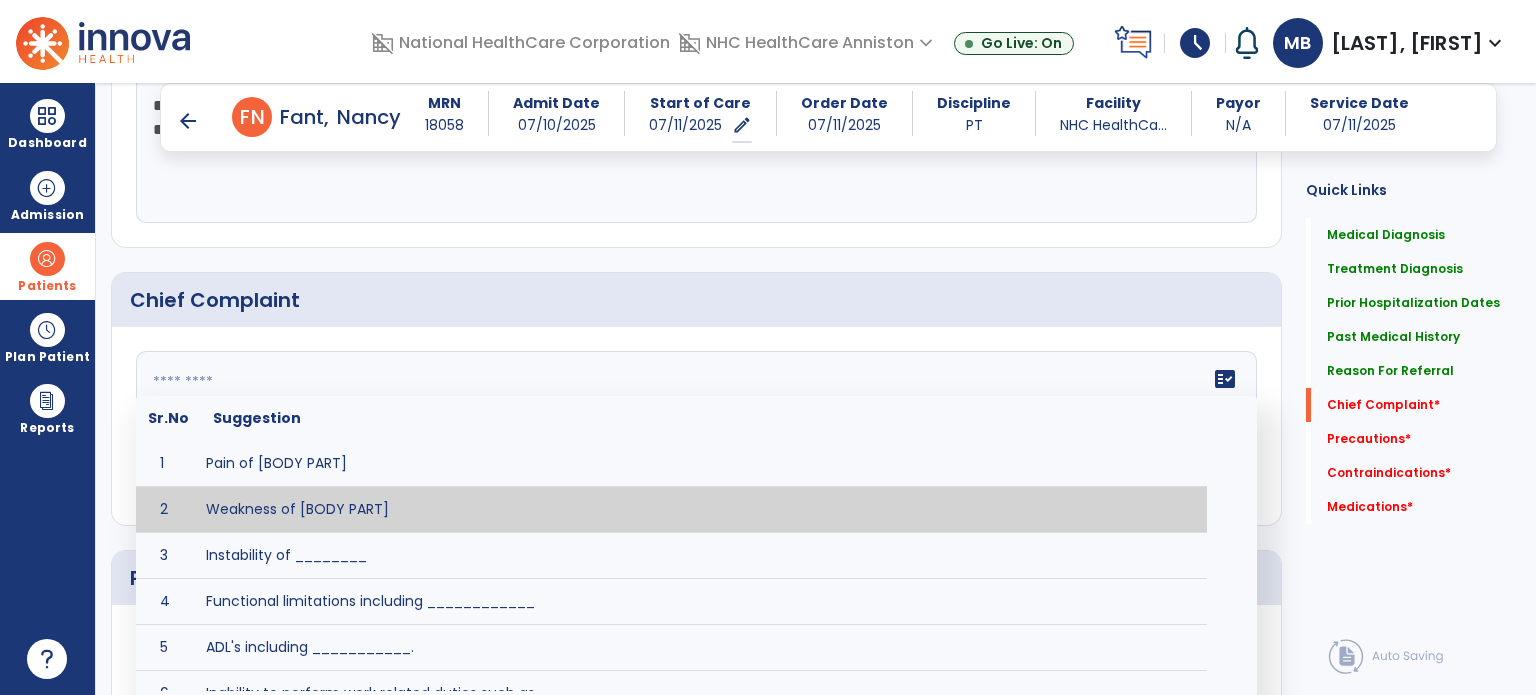 scroll, scrollTop: 1158, scrollLeft: 0, axis: vertical 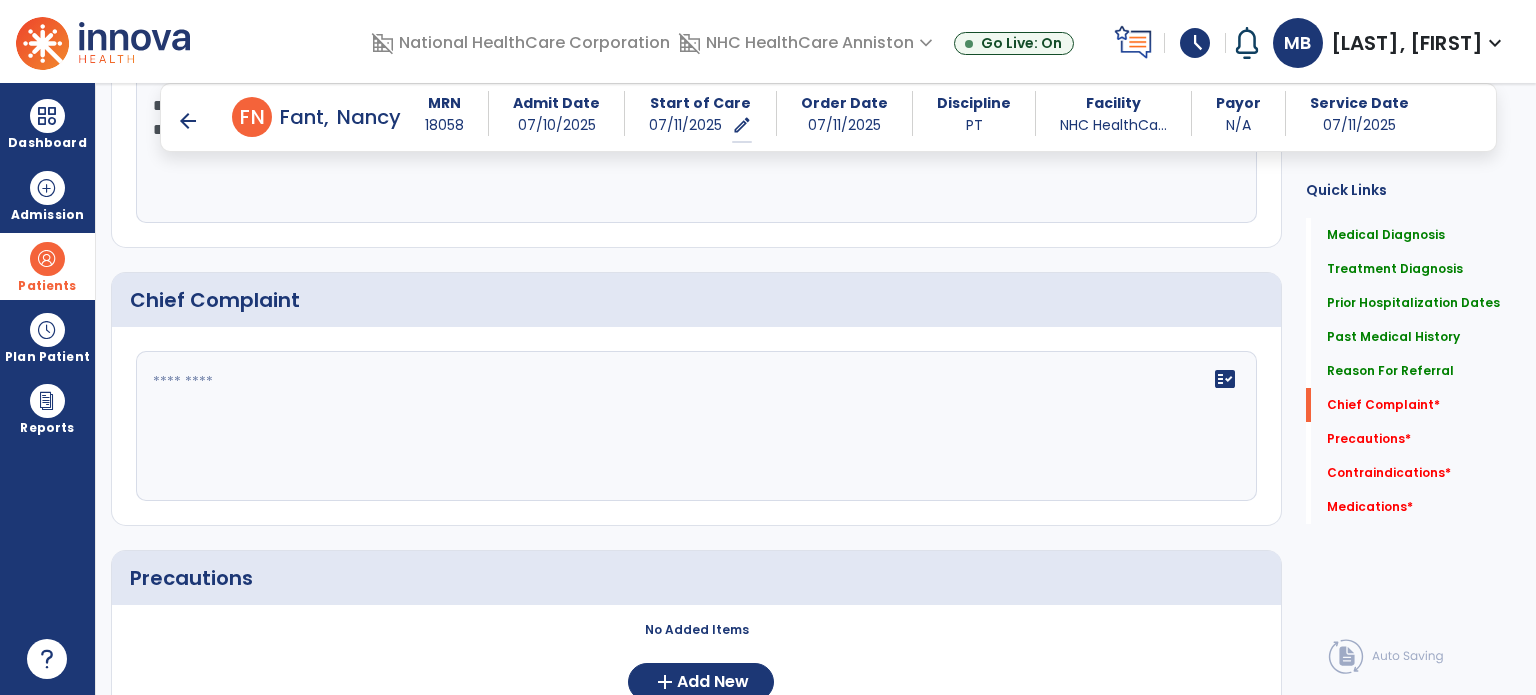 click on "fact_check" 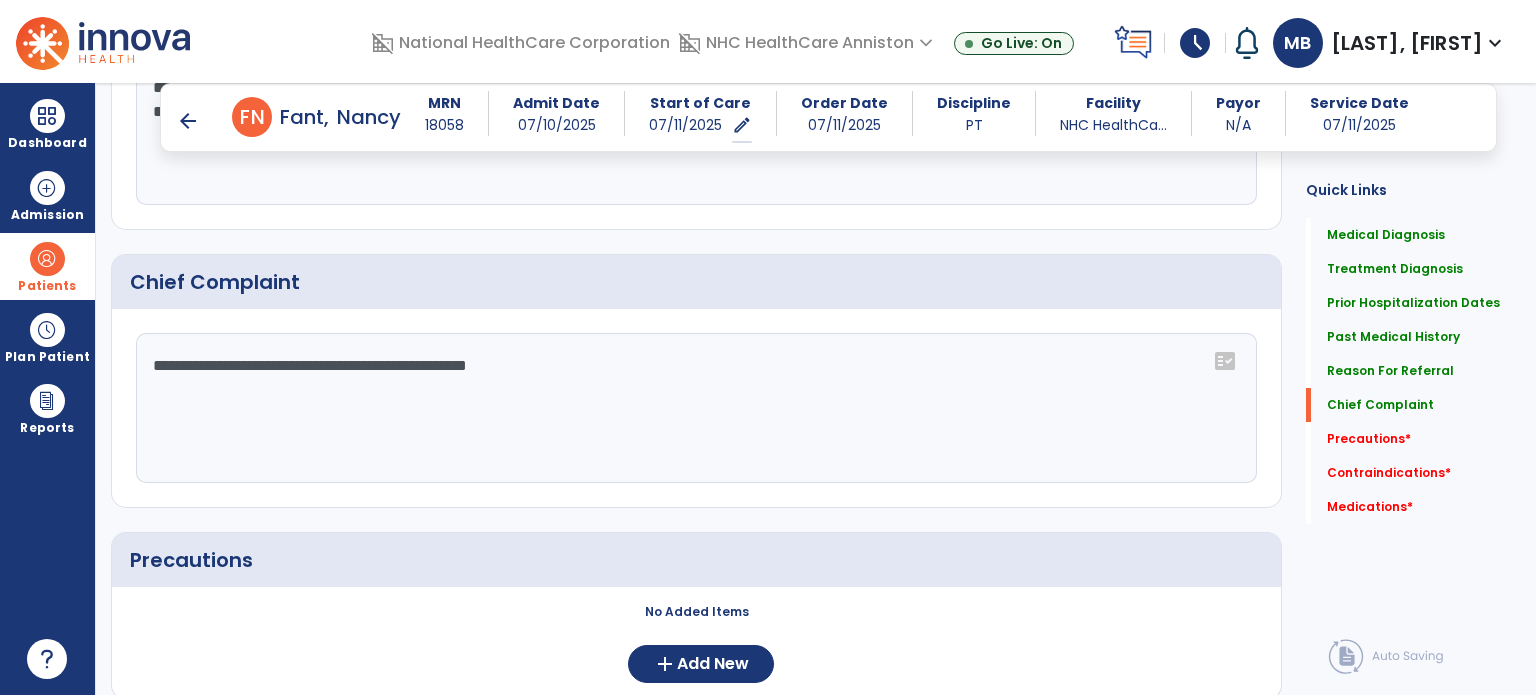 scroll, scrollTop: 1557, scrollLeft: 0, axis: vertical 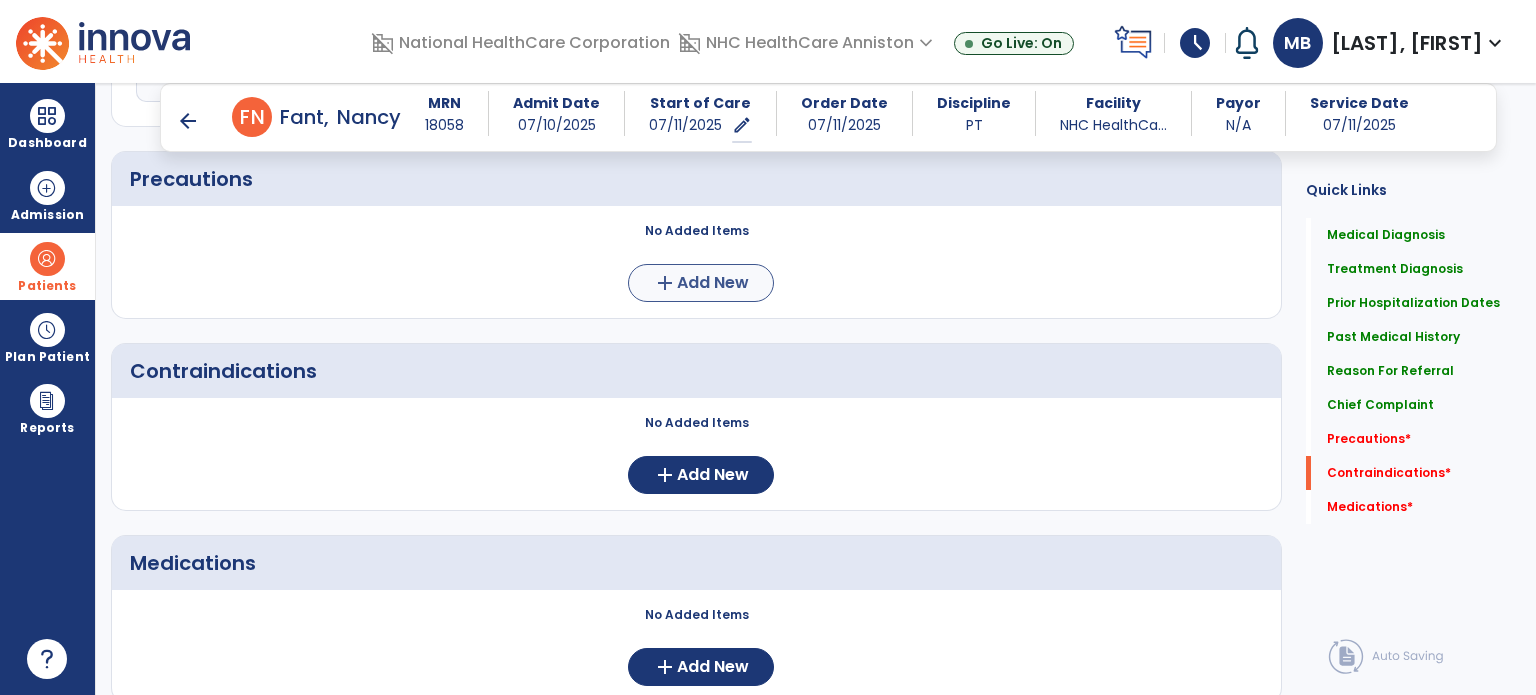 type on "**********" 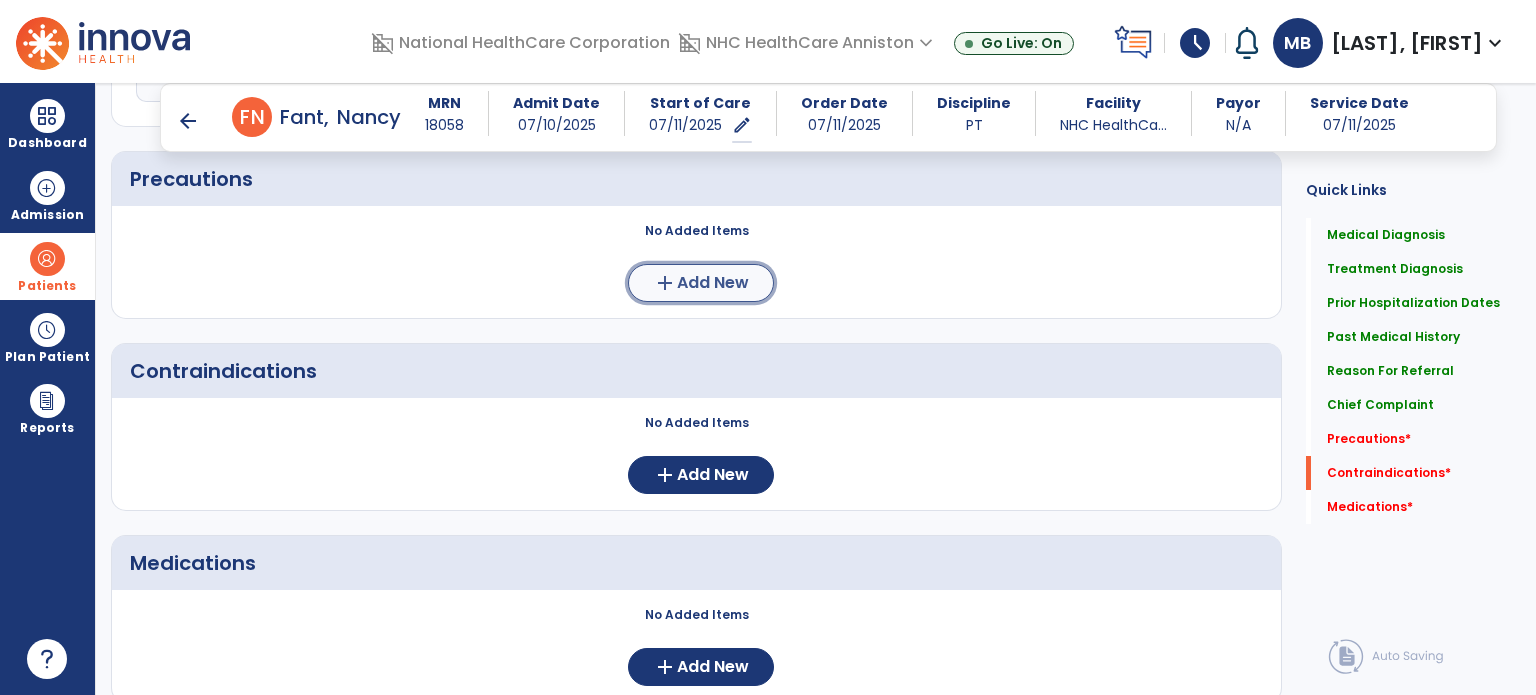 click on "add" 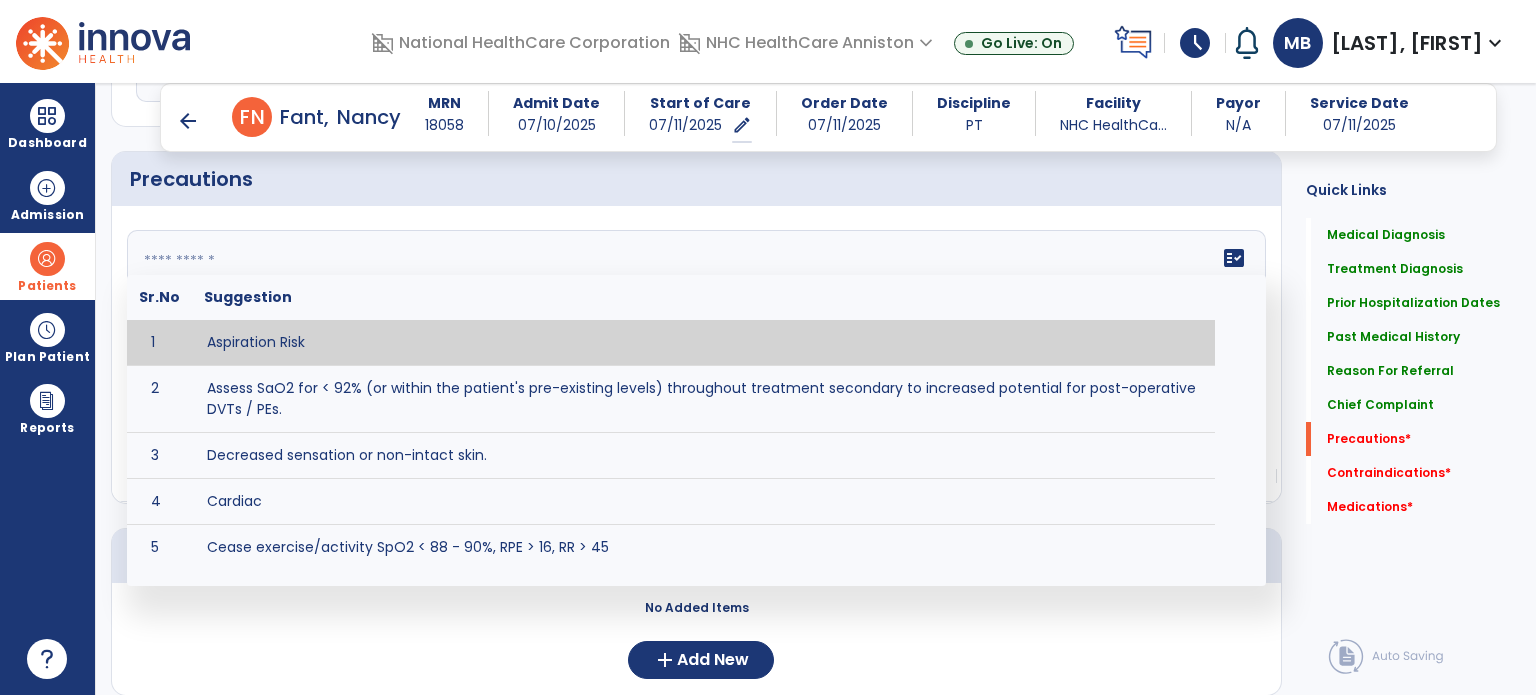 click on "fact_check  Sr.No Suggestion 1 Aspiration Risk 2 Assess SaO2 for < 92% (or within the patient's pre-existing levels) throughout treatment secondary to increased potential for post-operative DVTs / PEs. 3 Decreased sensation or non-intact skin. 4 Cardiac 5 Cease exercise/activity SpO2 < 88 - 90%, RPE > 16, RR > 45 6 Check for modified diet / oral intake restrictions related to swallowing impairments. Consult ST as appropriate. 7 Check INR lab results prior to activity if patient on blood thinners. 8 Closely monitor anxiety or stress due to increased SOB/dyspnea and cease activity/exercise until patient is able to control this response 9 Code Status:  10 Confirm surgical approach and discoloration or other precautions. 11 Confirm surgical procedure and specific precautions based on procedure (e.g., no twisting/bending/lifting, need for post-op brace, limiting time in sitting, etc.). 12 Confirm weight bearing status as defined by the surgeon. 13 14 Precautions for exercise include:  15 Depression 16 17 18 19 20" 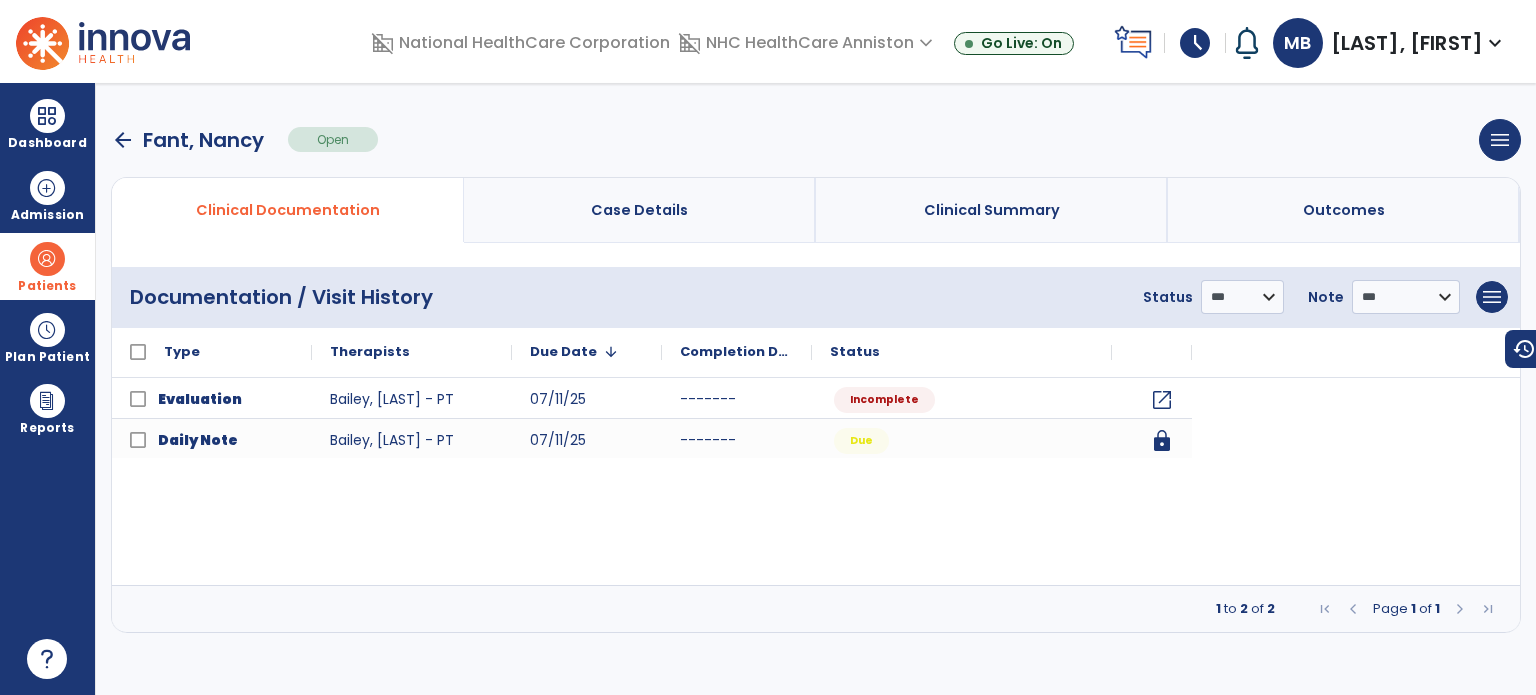 scroll, scrollTop: 0, scrollLeft: 0, axis: both 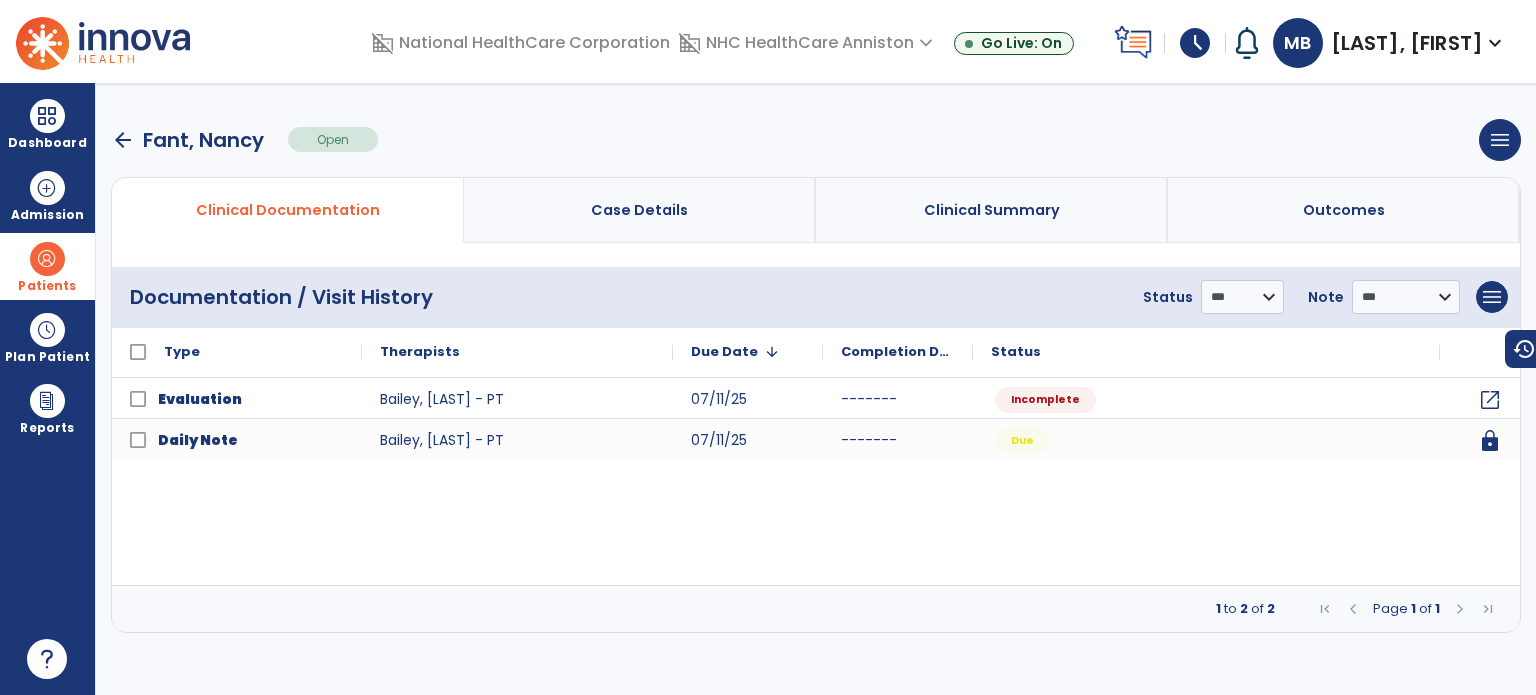 click on "arrow_back" at bounding box center (123, 140) 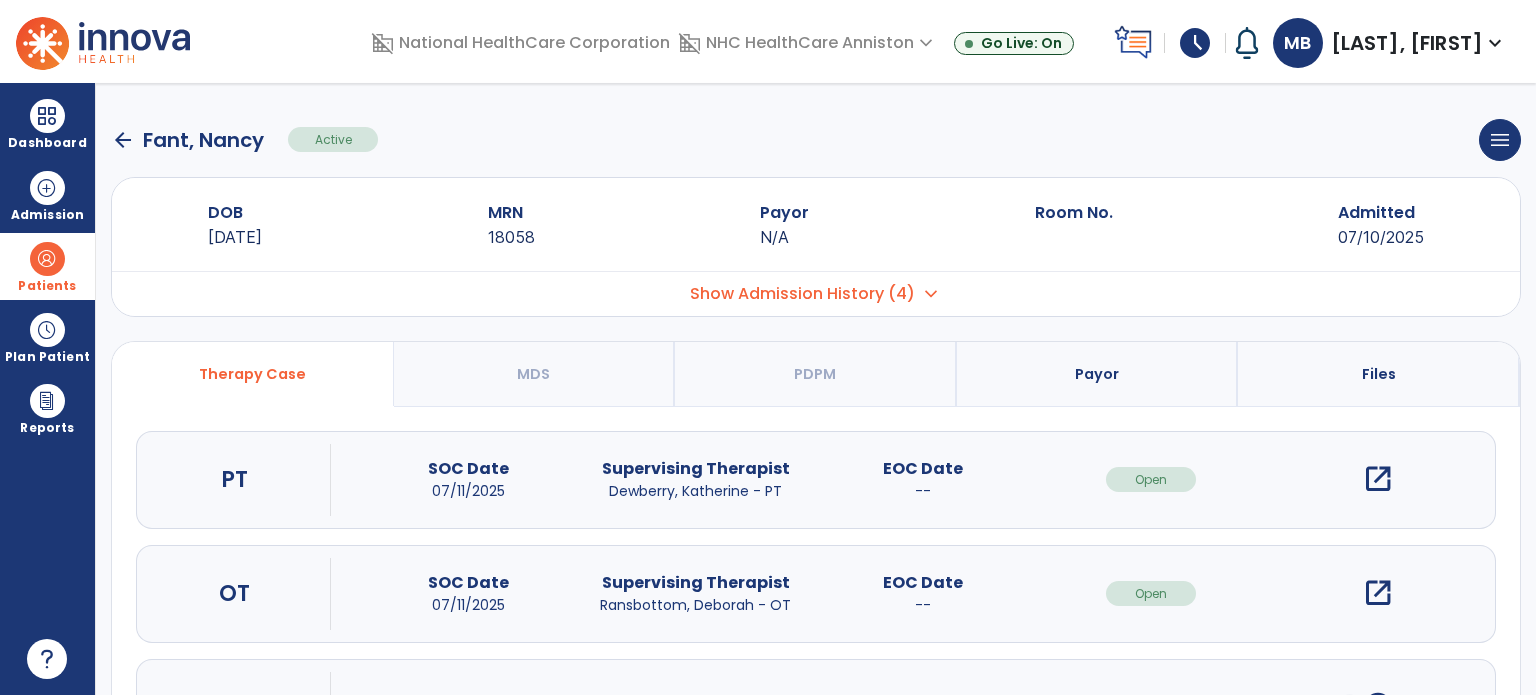 click on "open_in_new" at bounding box center (1378, 593) 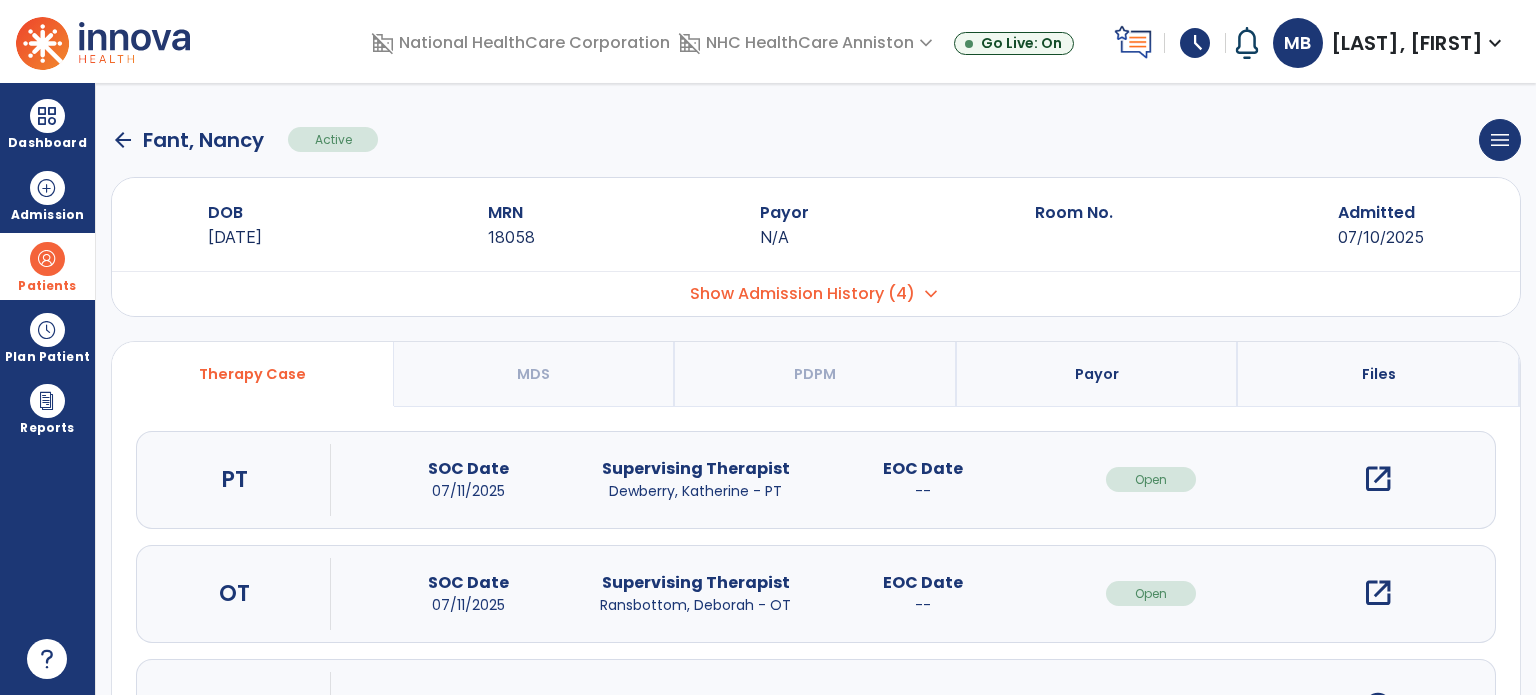 click on "open_in_new" at bounding box center [1378, 593] 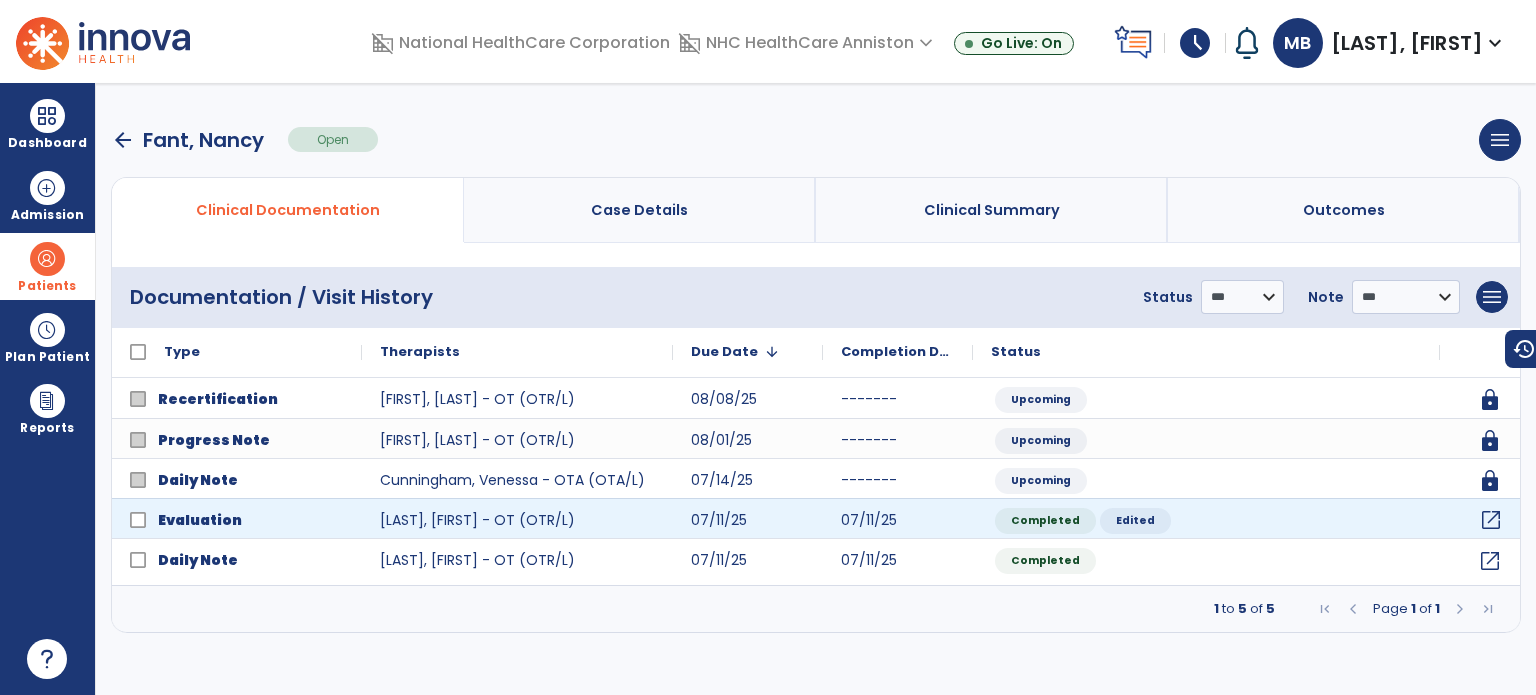click on "open_in_new" 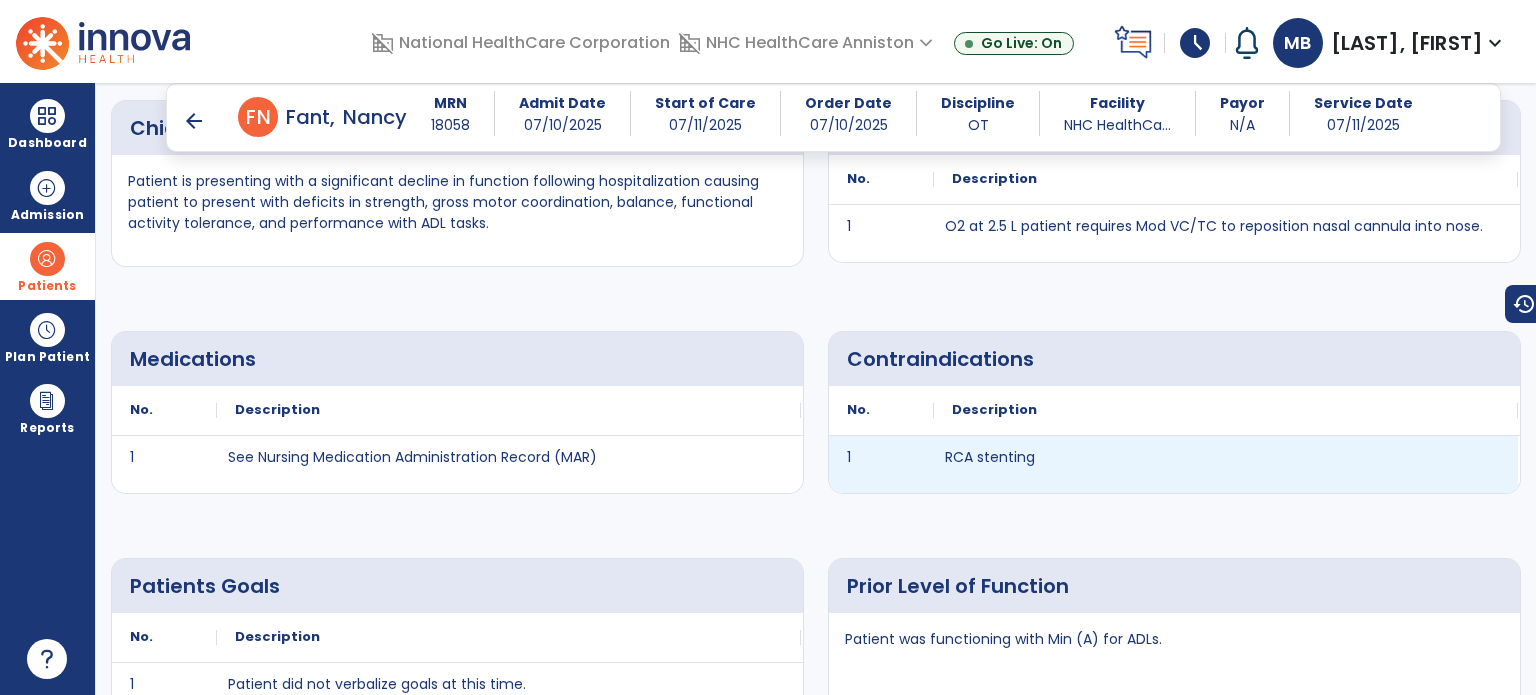 scroll, scrollTop: 1081, scrollLeft: 0, axis: vertical 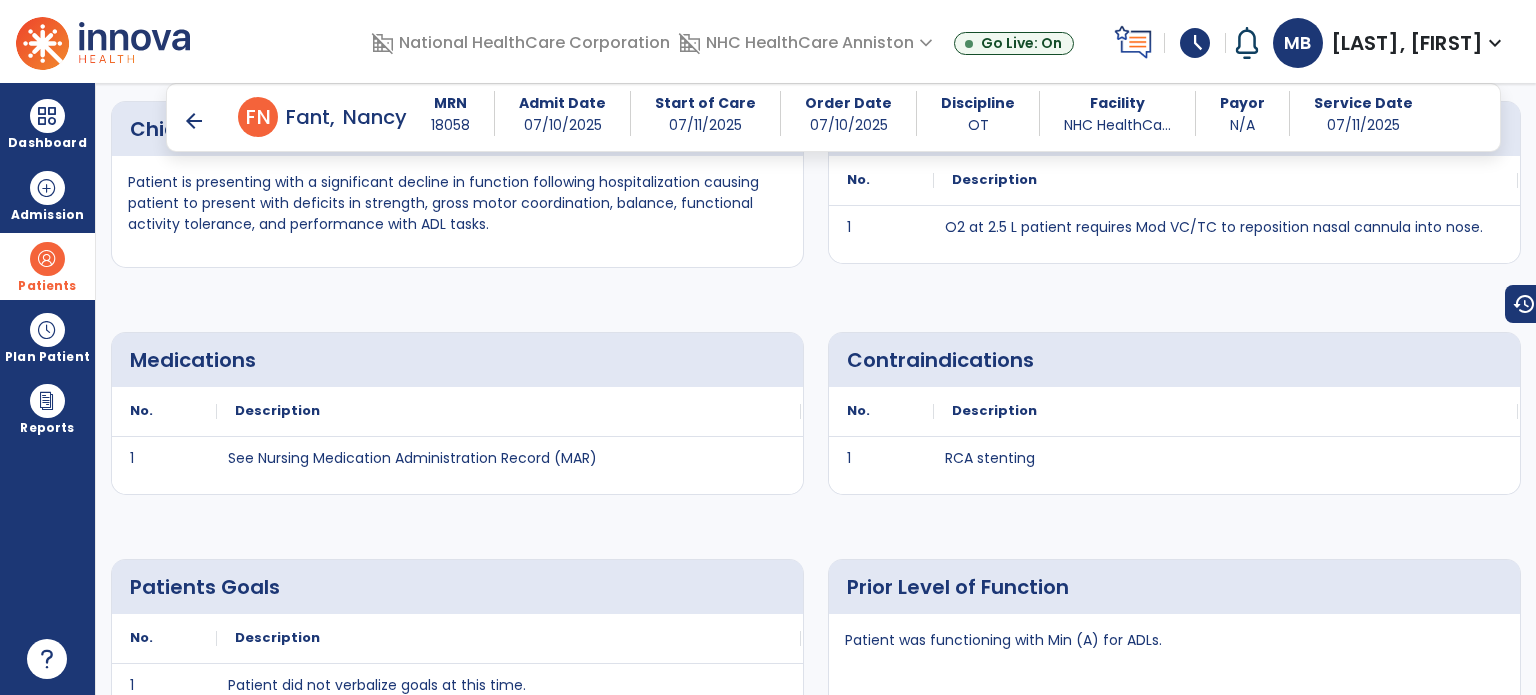 click on "arrow_back" at bounding box center (194, 121) 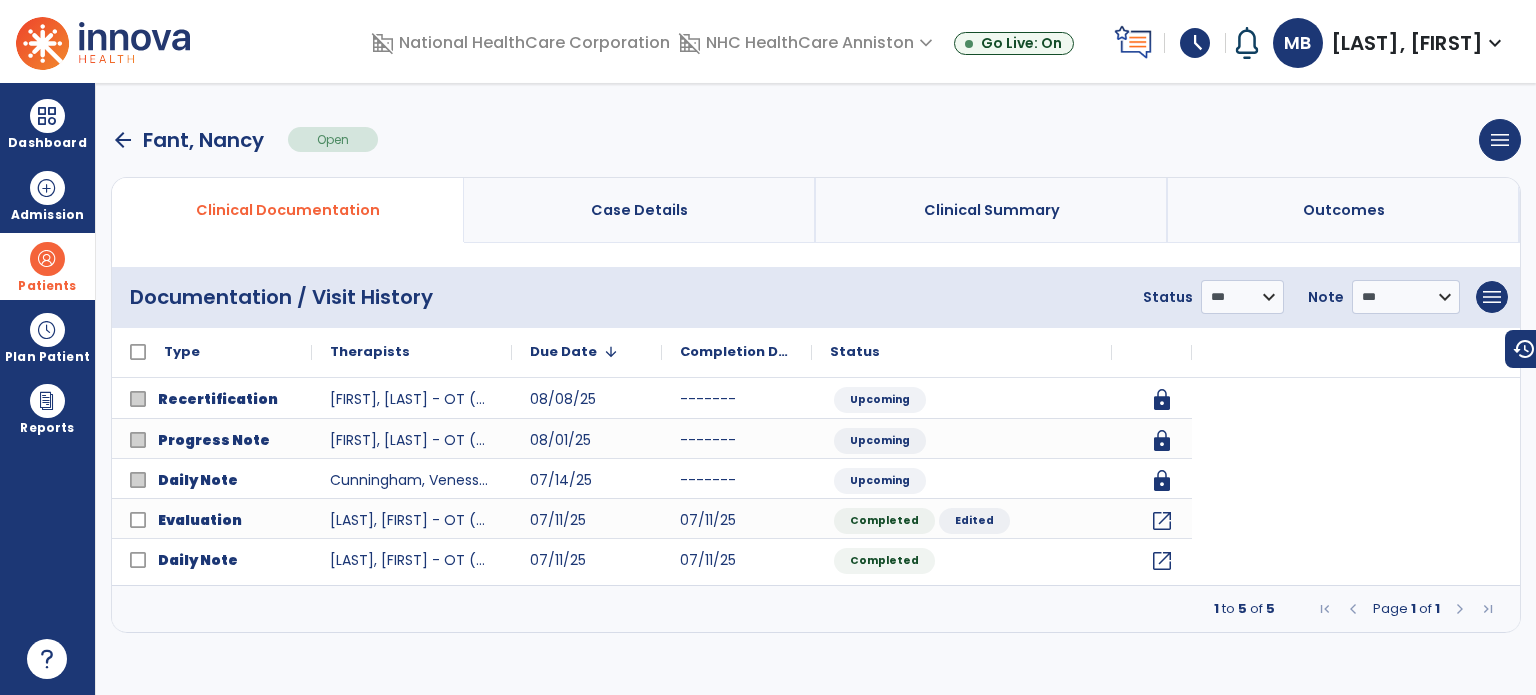 scroll, scrollTop: 0, scrollLeft: 0, axis: both 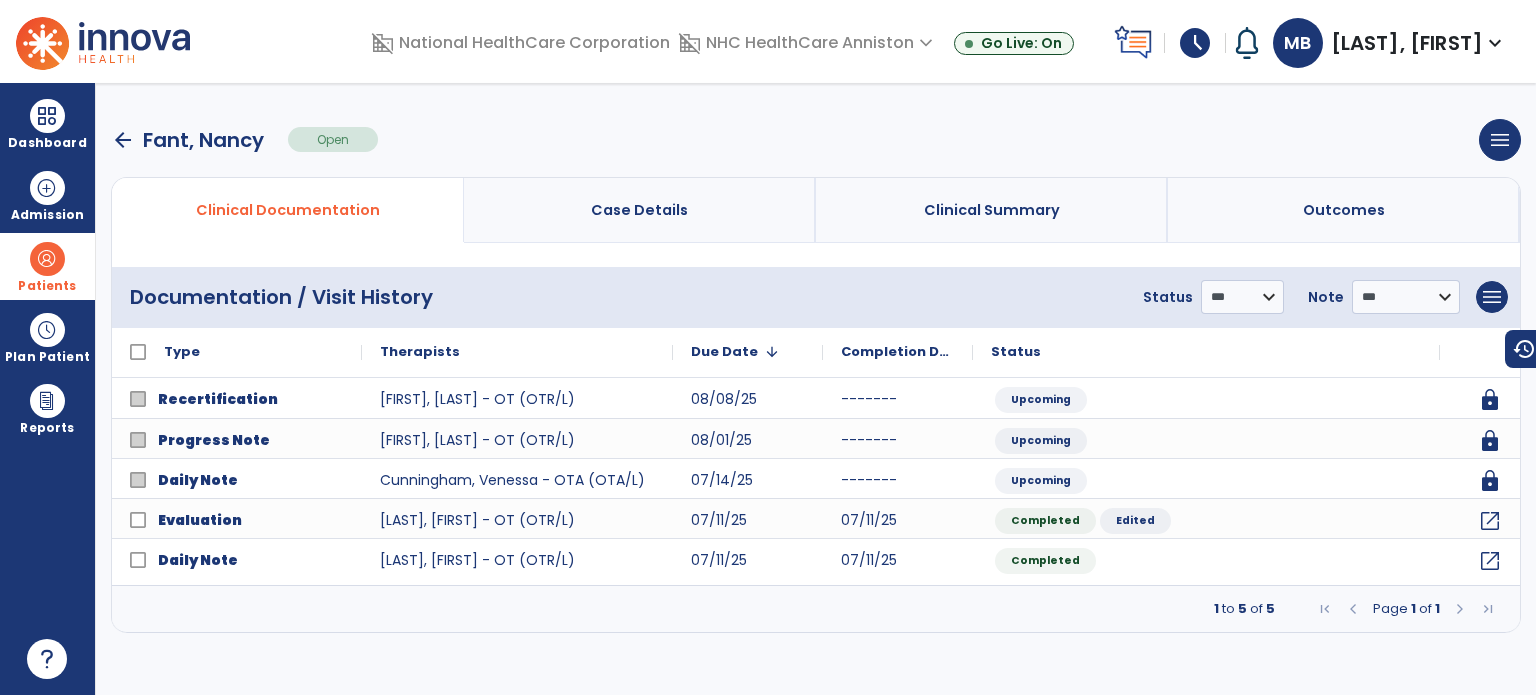click on "arrow_back" at bounding box center [123, 140] 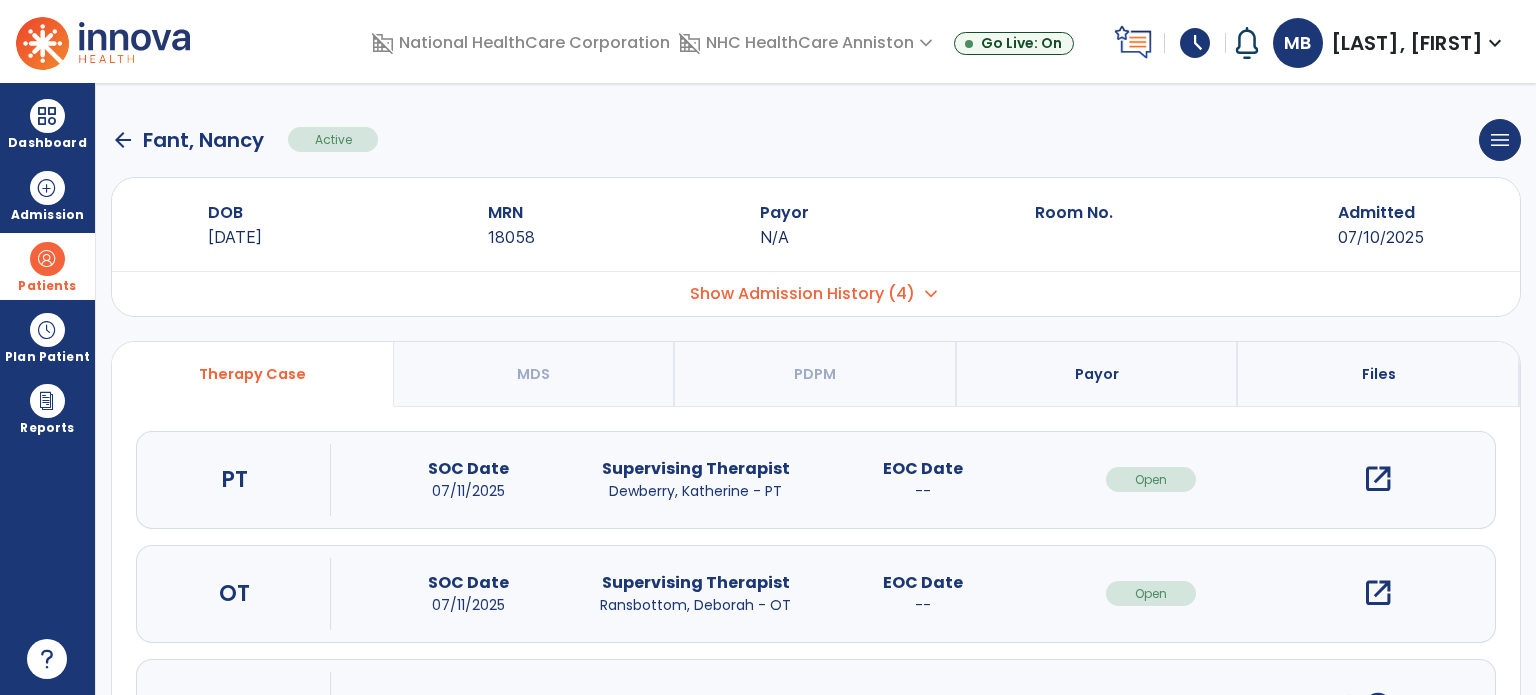 click on "open_in_new" at bounding box center [1378, 479] 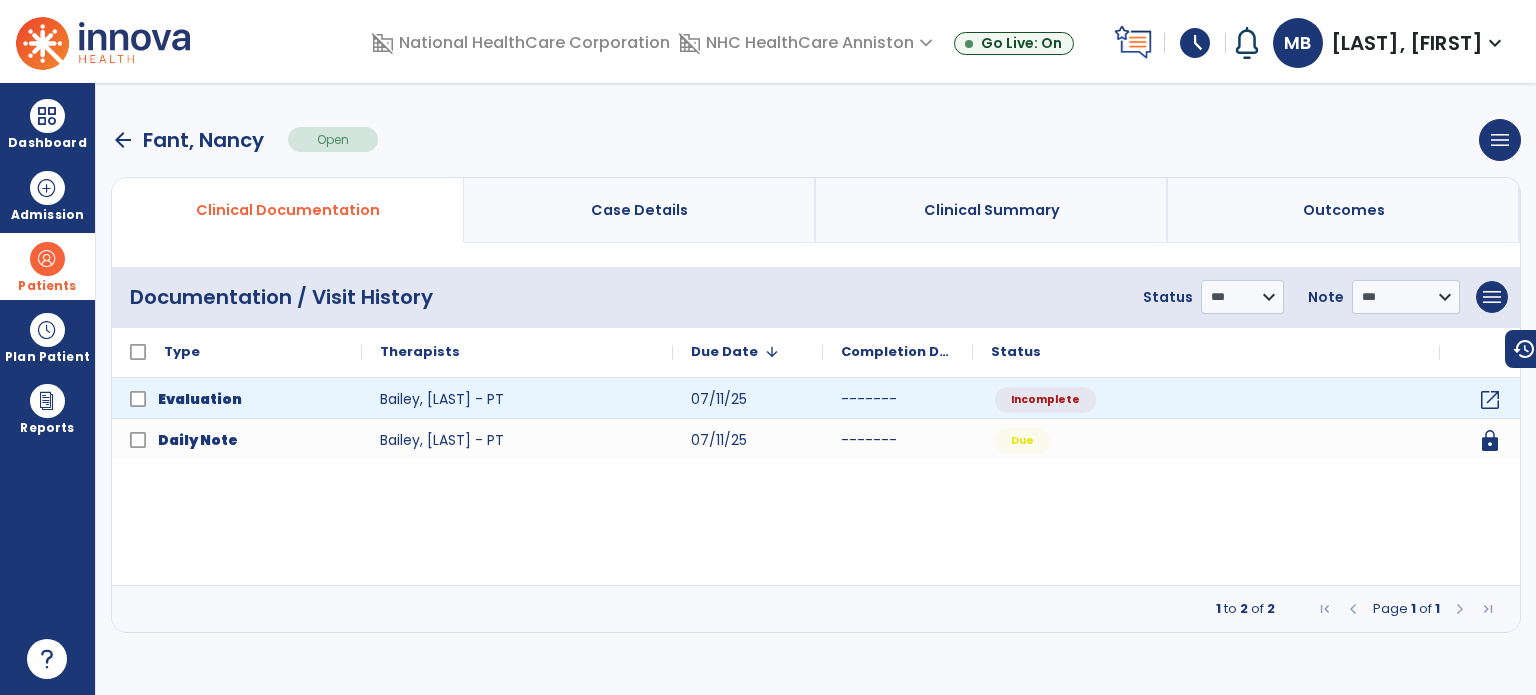 drag, startPoint x: 1368, startPoint y: 479, endPoint x: 1498, endPoint y: 404, distance: 150.08331 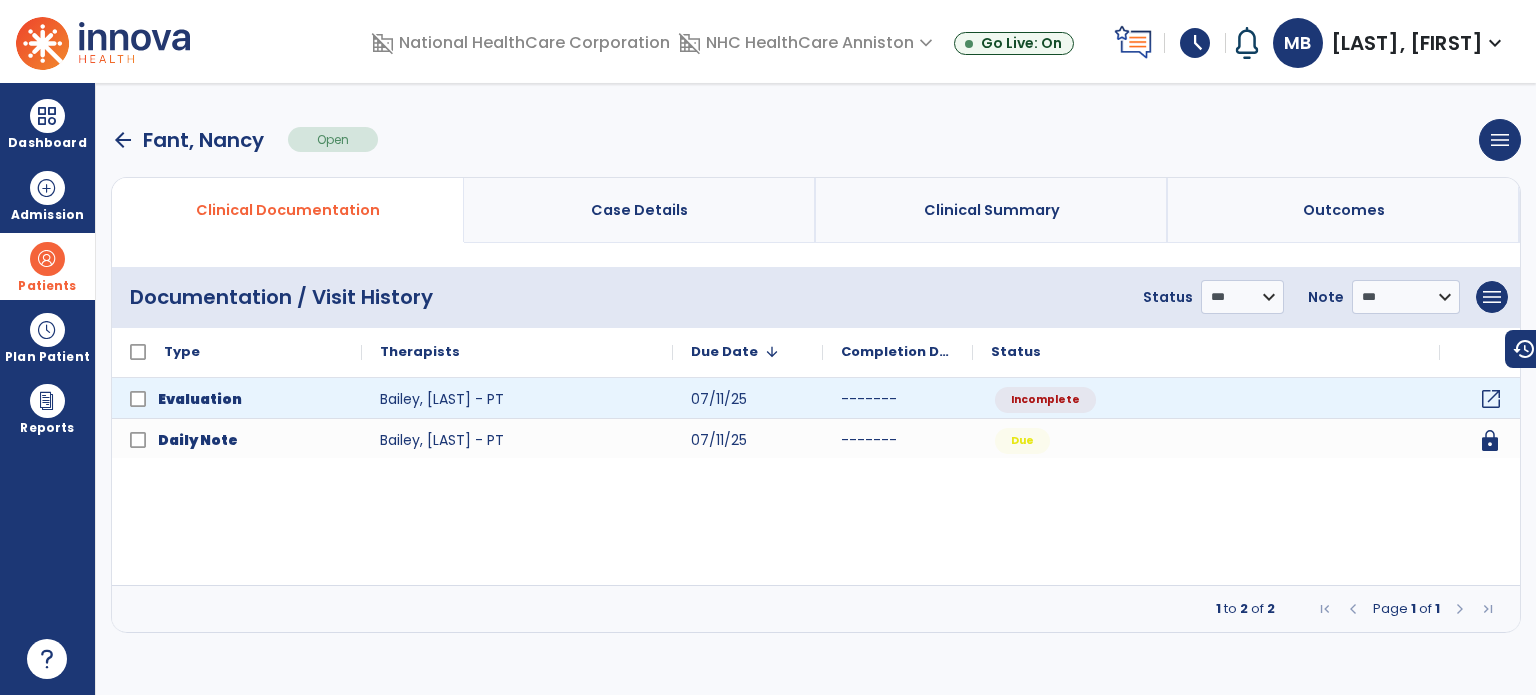 click on "open_in_new" 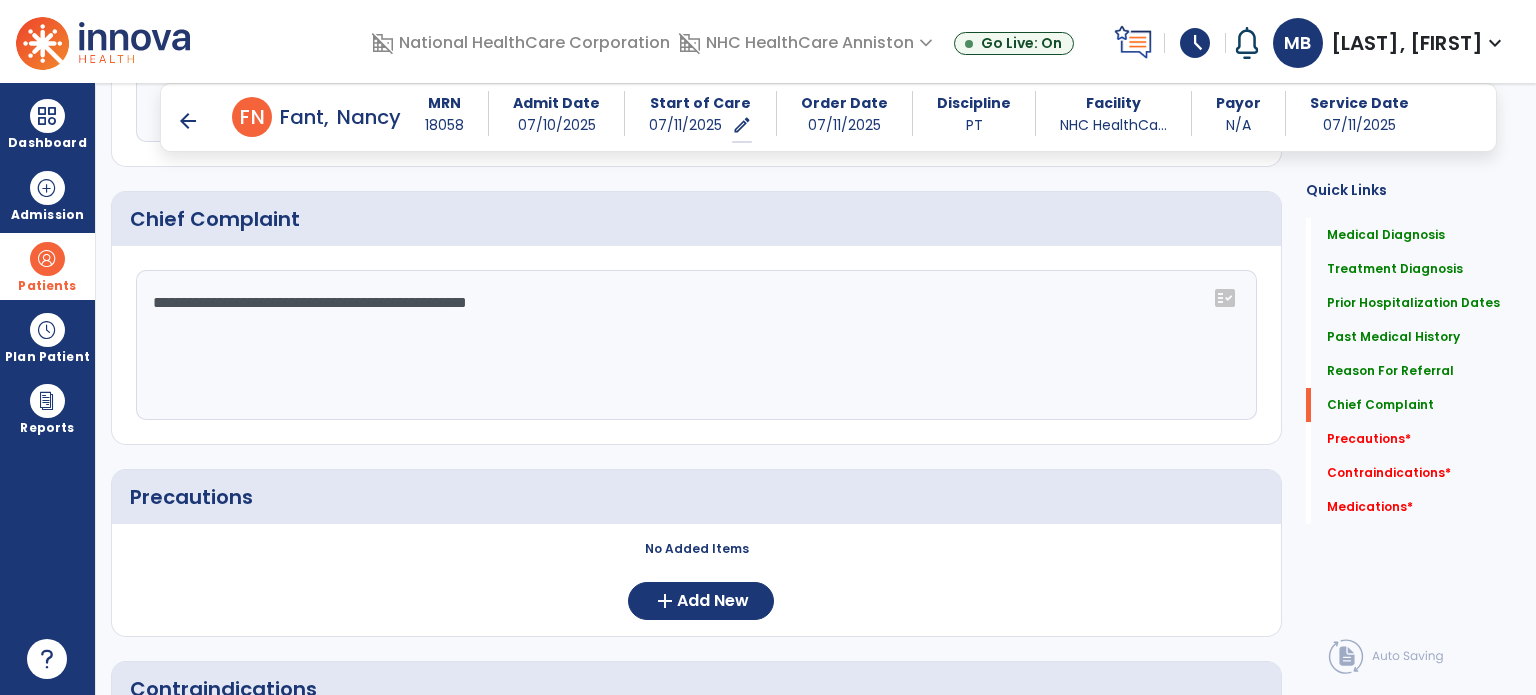 scroll, scrollTop: 1419, scrollLeft: 0, axis: vertical 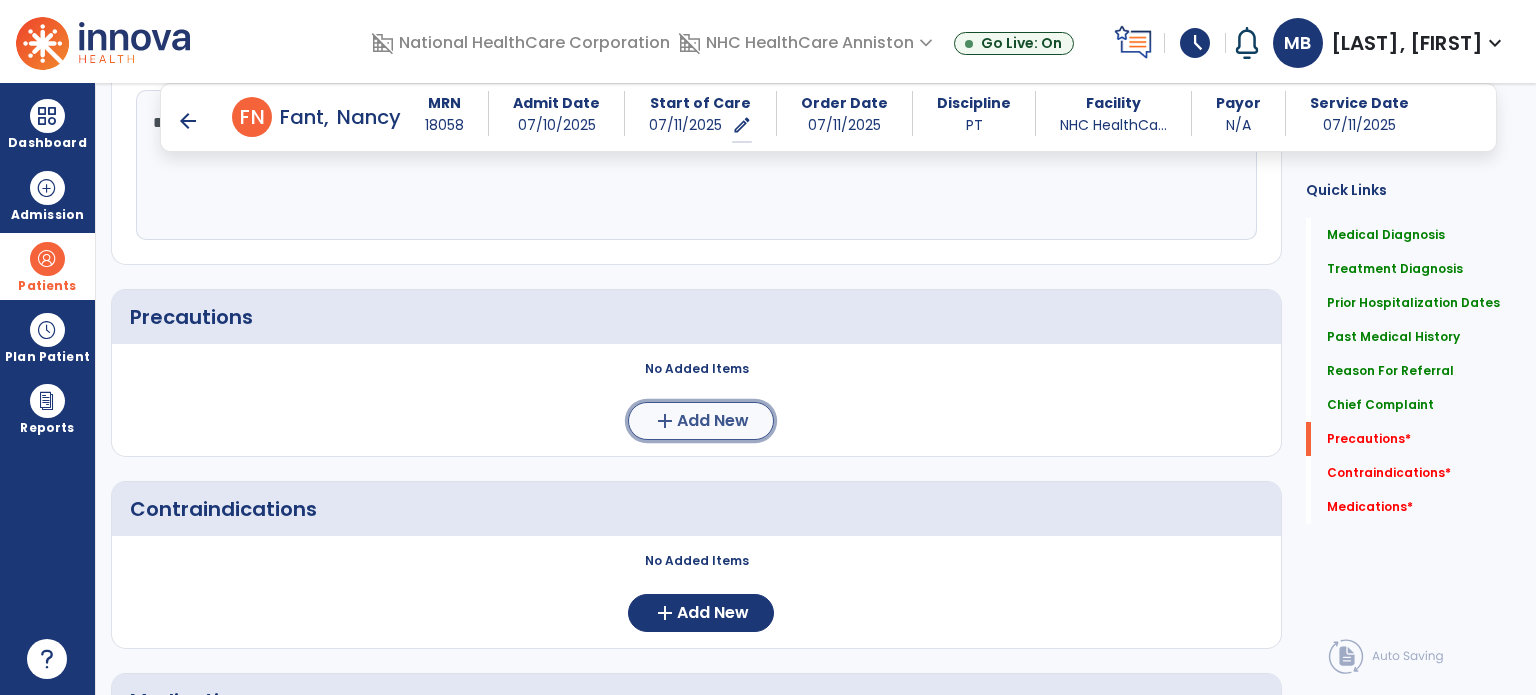 click on "Add New" 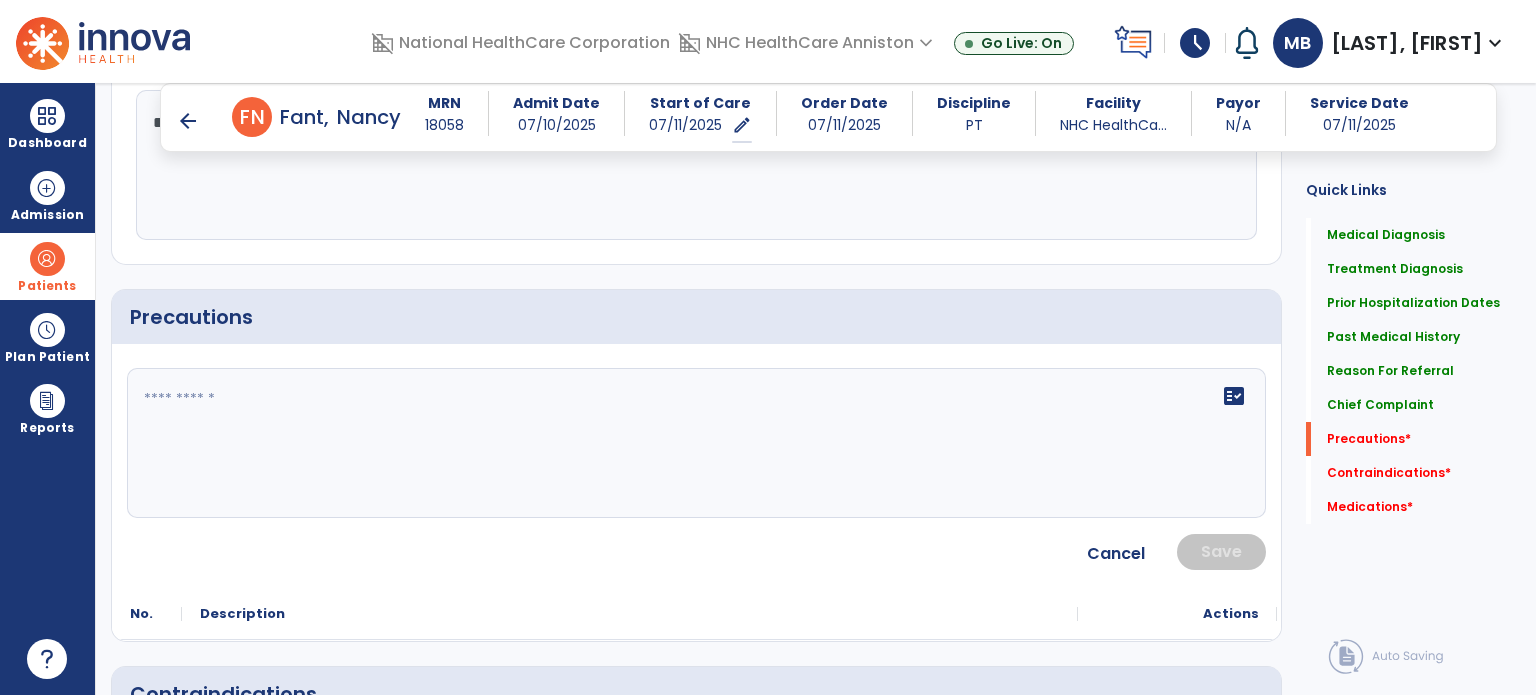 click on "fact_check" 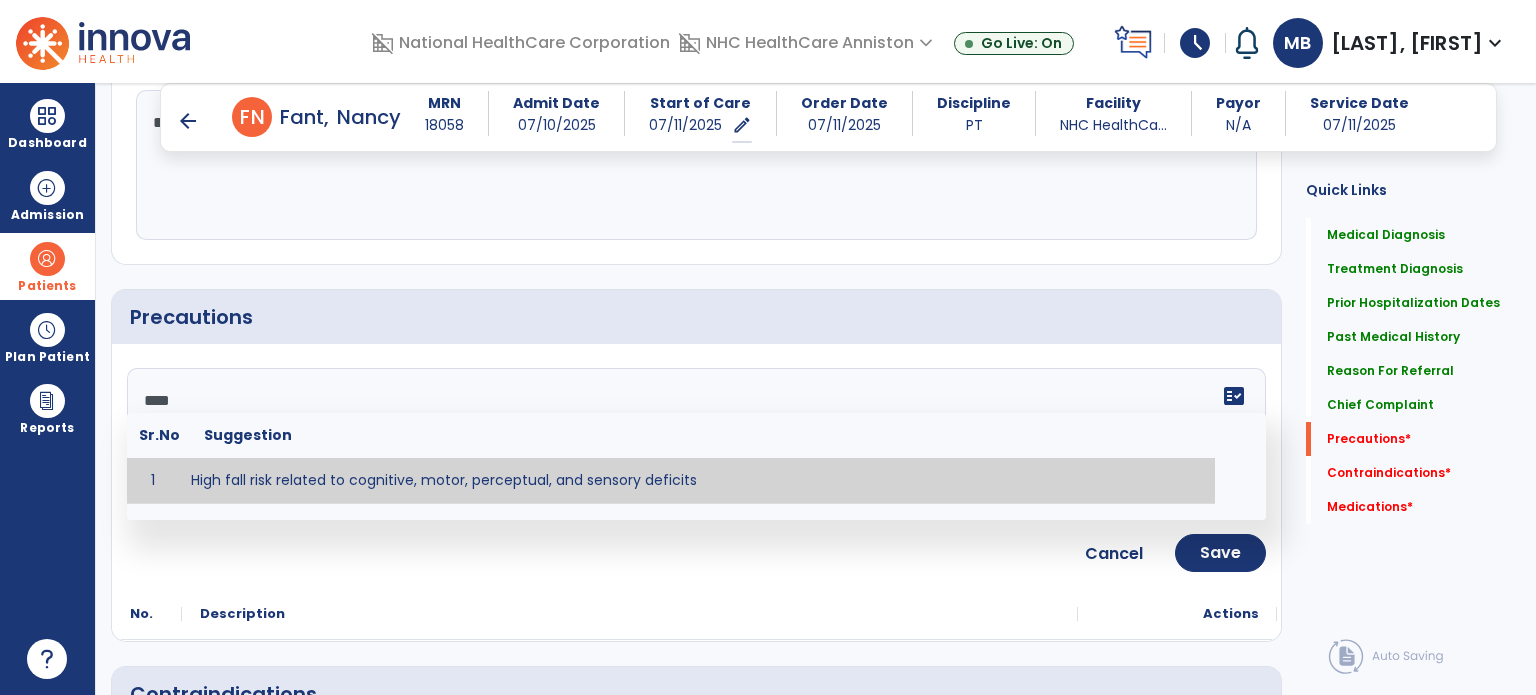 type on "**********" 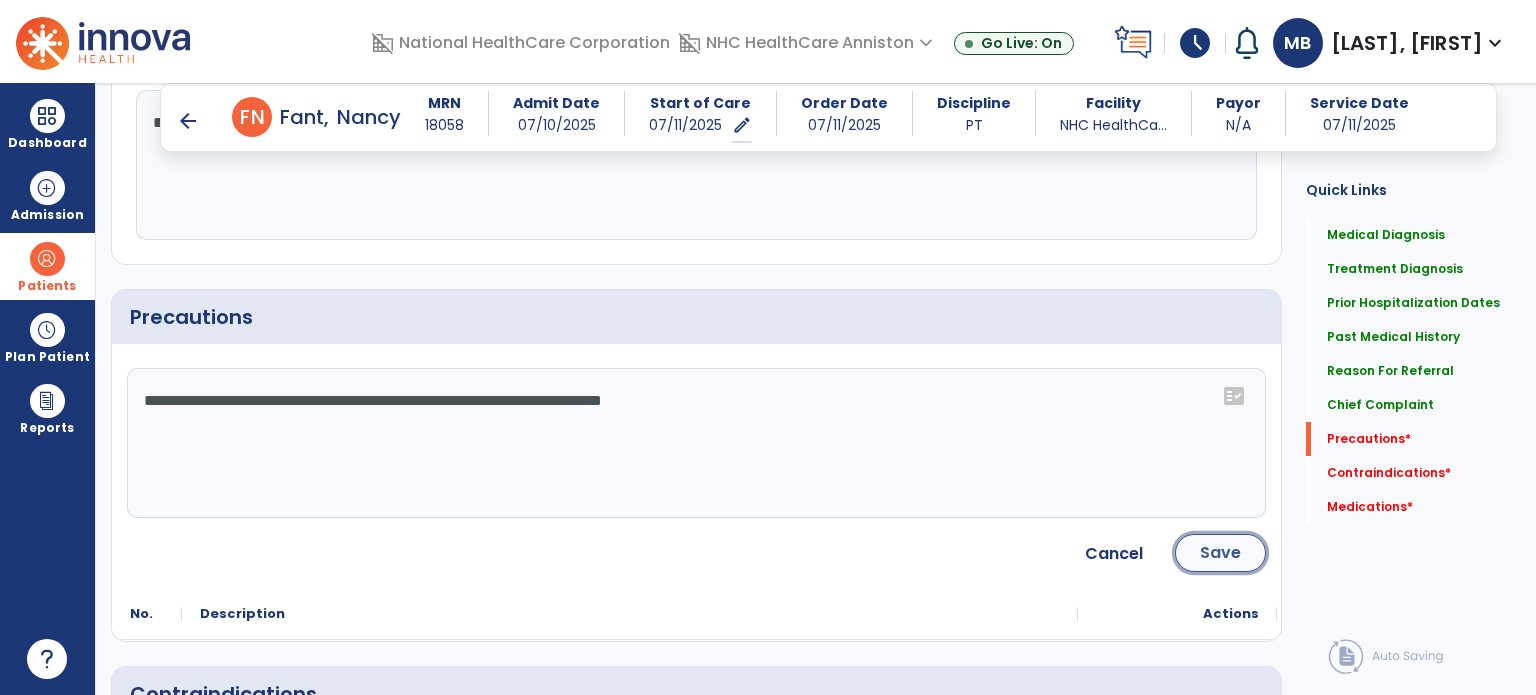 click on "Save" 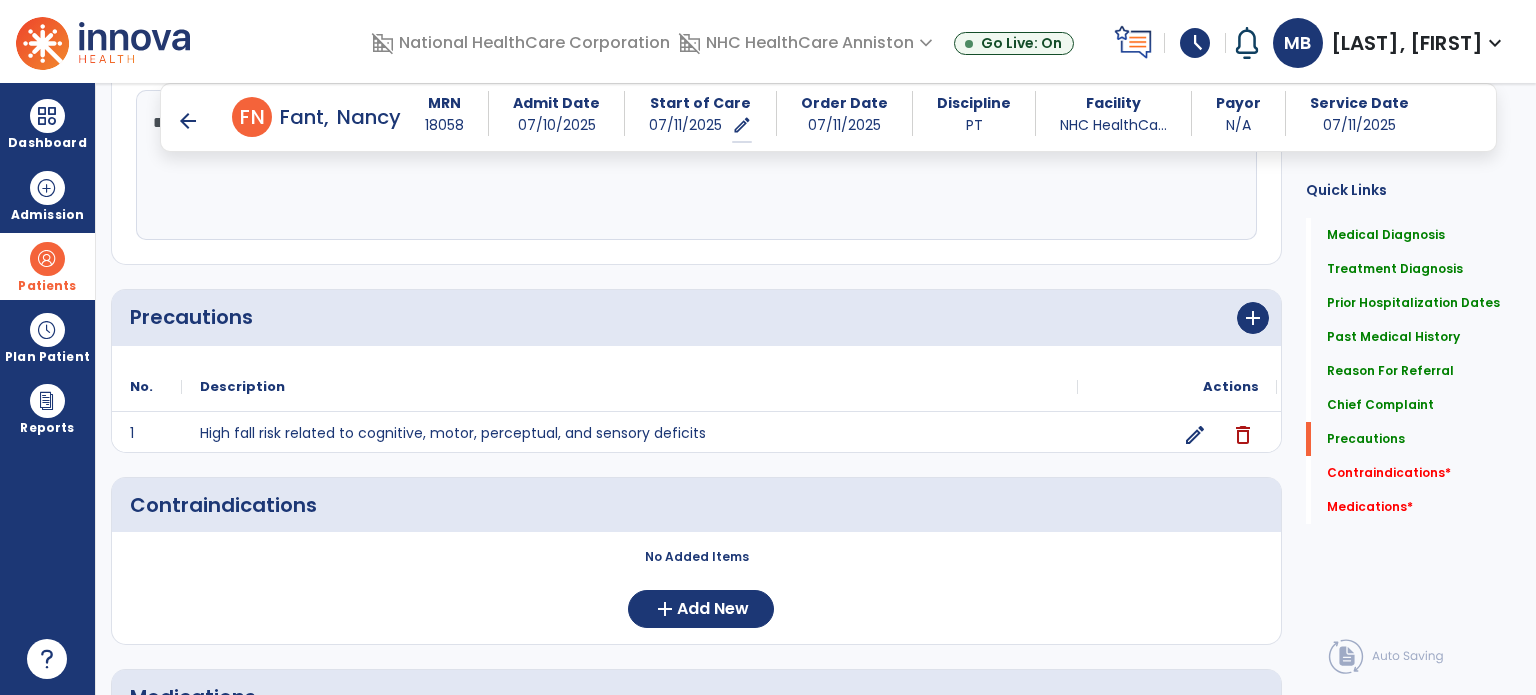 scroll, scrollTop: 1419, scrollLeft: 0, axis: vertical 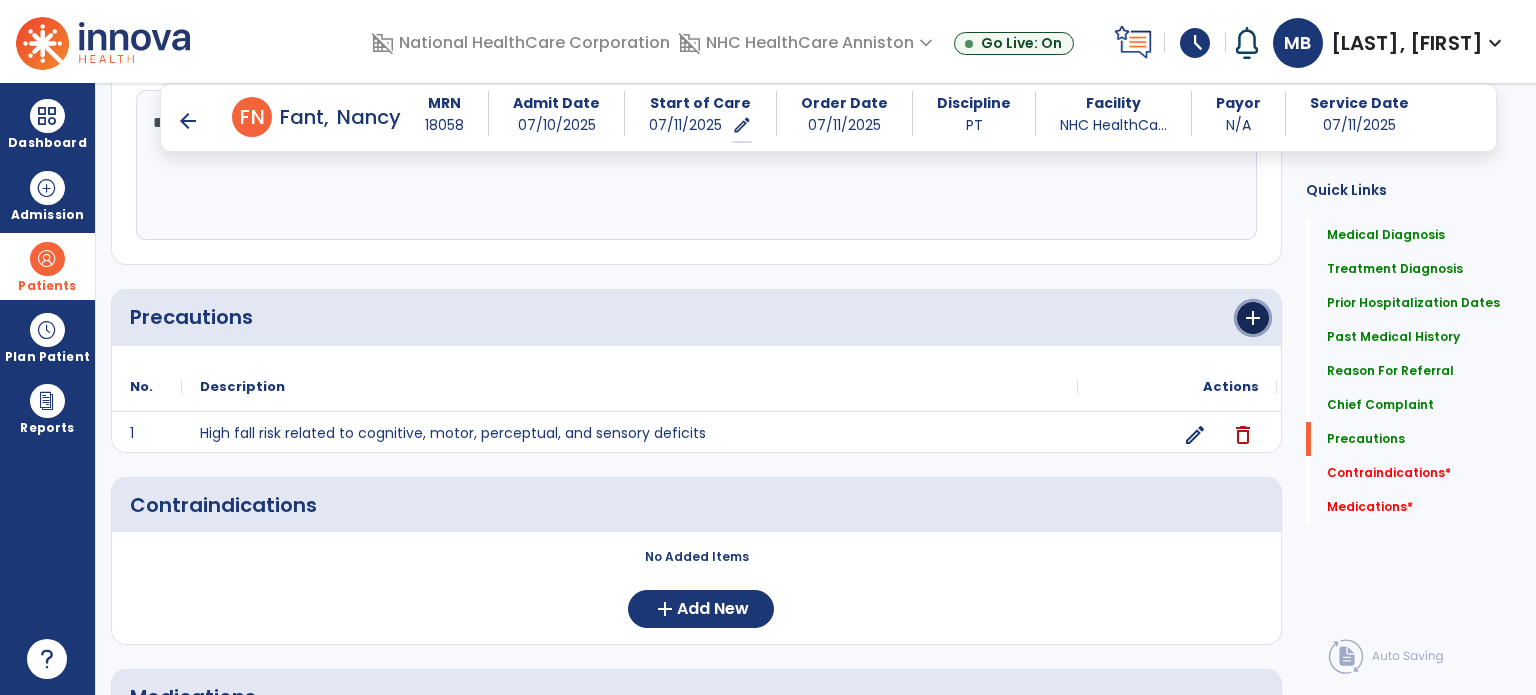 click on "add" 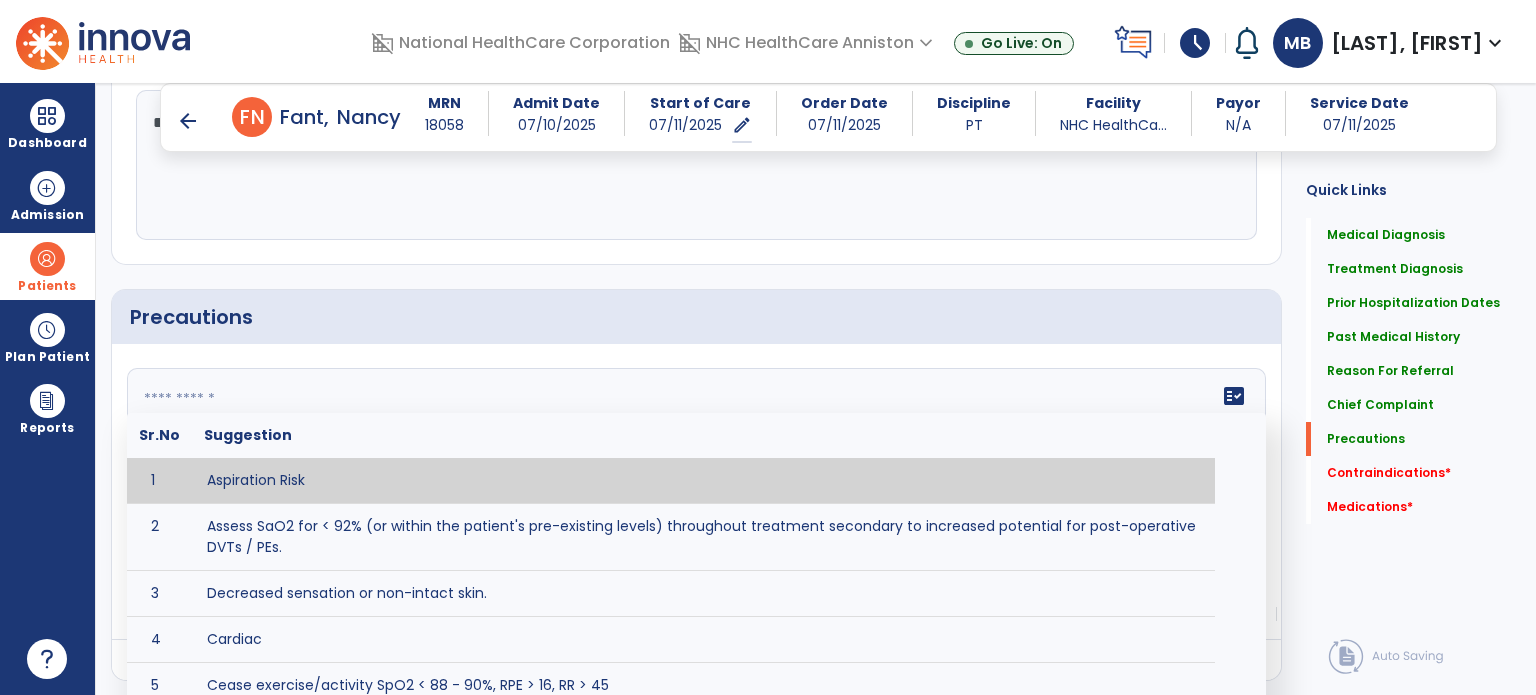 click on "fact_check  Sr.No Suggestion 1 Aspiration Risk 2 Assess SaO2 for < 92% (or within the patient's pre-existing levels) throughout treatment secondary to increased potential for post-operative DVTs / PEs. 3 Decreased sensation or non-intact skin. 4 Cardiac 5 Cease exercise/activity SpO2 < 88 - 90%, RPE > 16, RR > 45 6 Check for modified diet / oral intake restrictions related to swallowing impairments. Consult ST as appropriate. 7 Check INR lab results prior to activity if patient on blood thinners. 8 Closely monitor anxiety or stress due to increased SOB/dyspnea and cease activity/exercise until patient is able to control this response 9 Code Status:  10 Confirm surgical approach and discoloration or other precautions. 11 Confirm surgical procedure and specific precautions based on procedure (e.g., no twisting/bending/lifting, need for post-op brace, limiting time in sitting, etc.). 12 Confirm weight bearing status as defined by the surgeon. 13 14 Precautions for exercise include:  15 Depression 16 17 18 19 20" 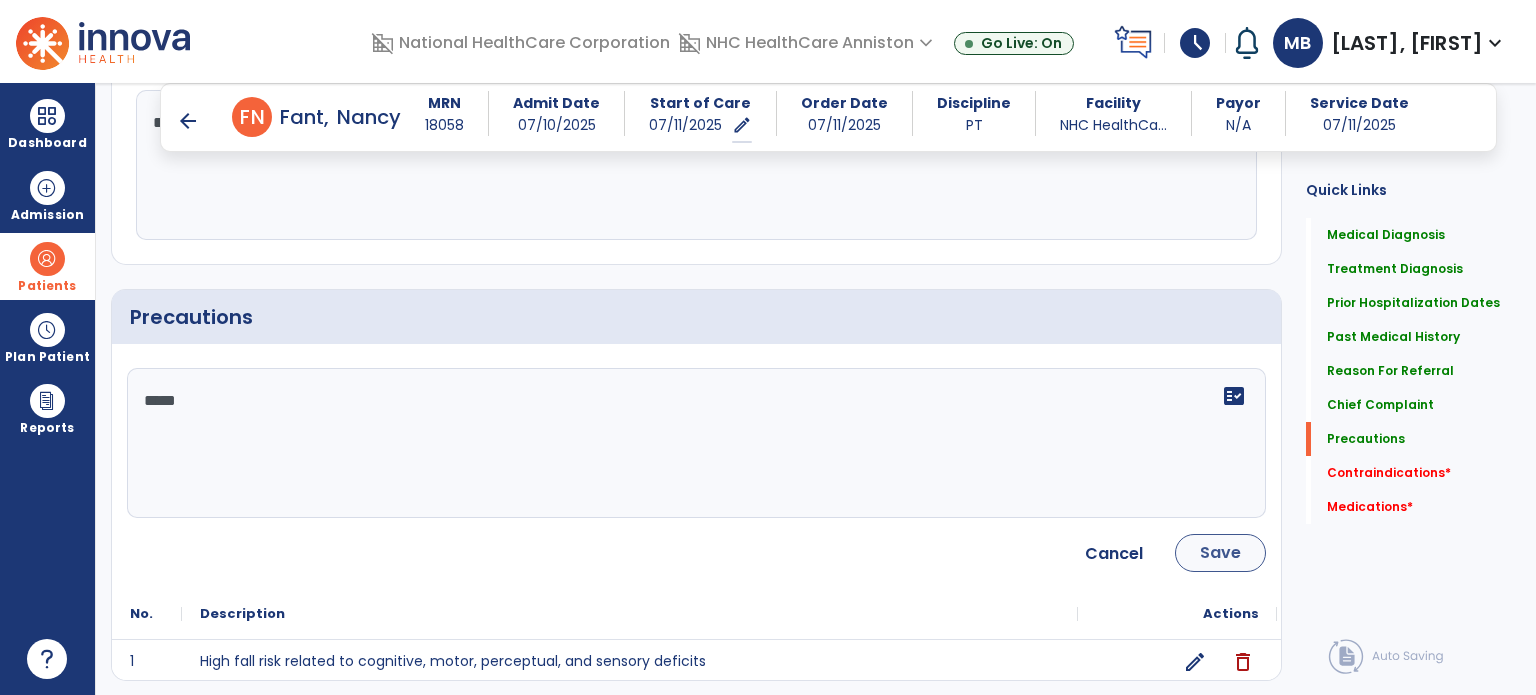type on "*****" 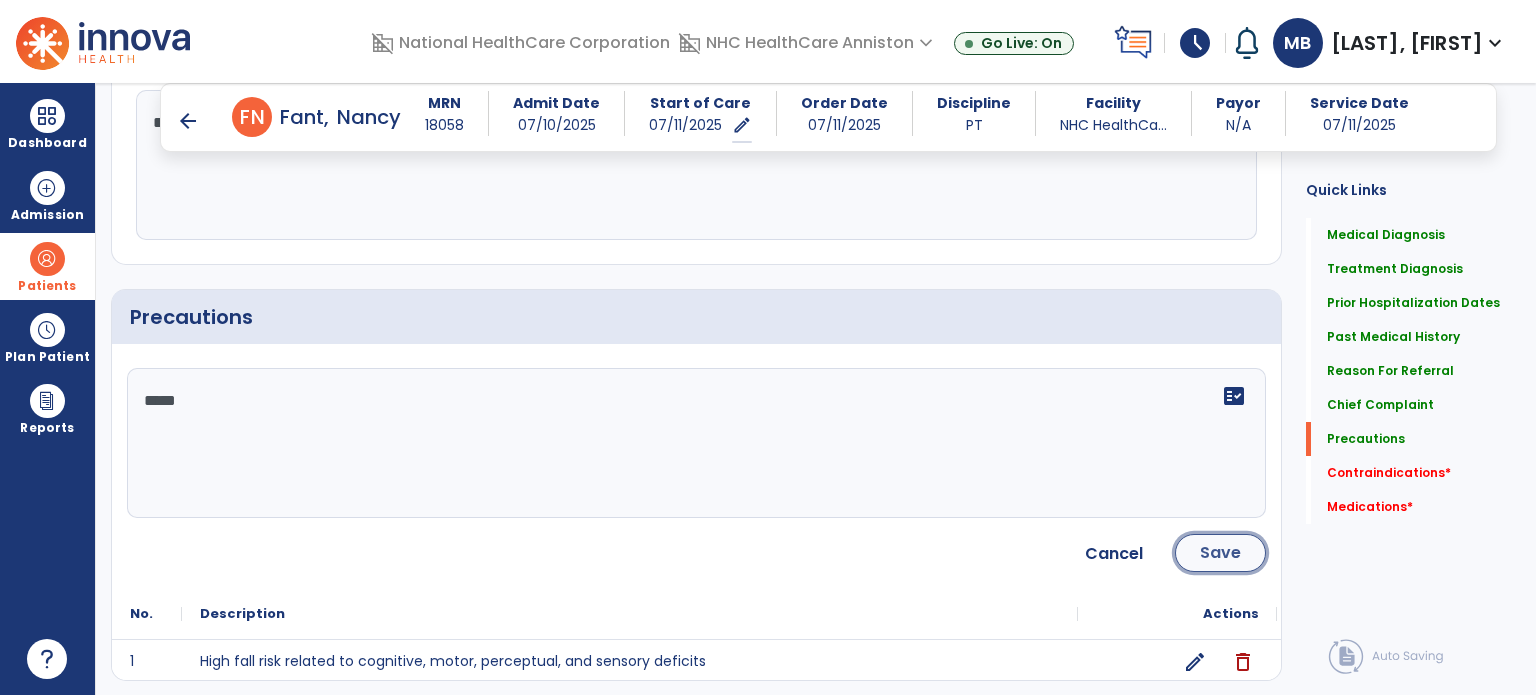 click on "Save" 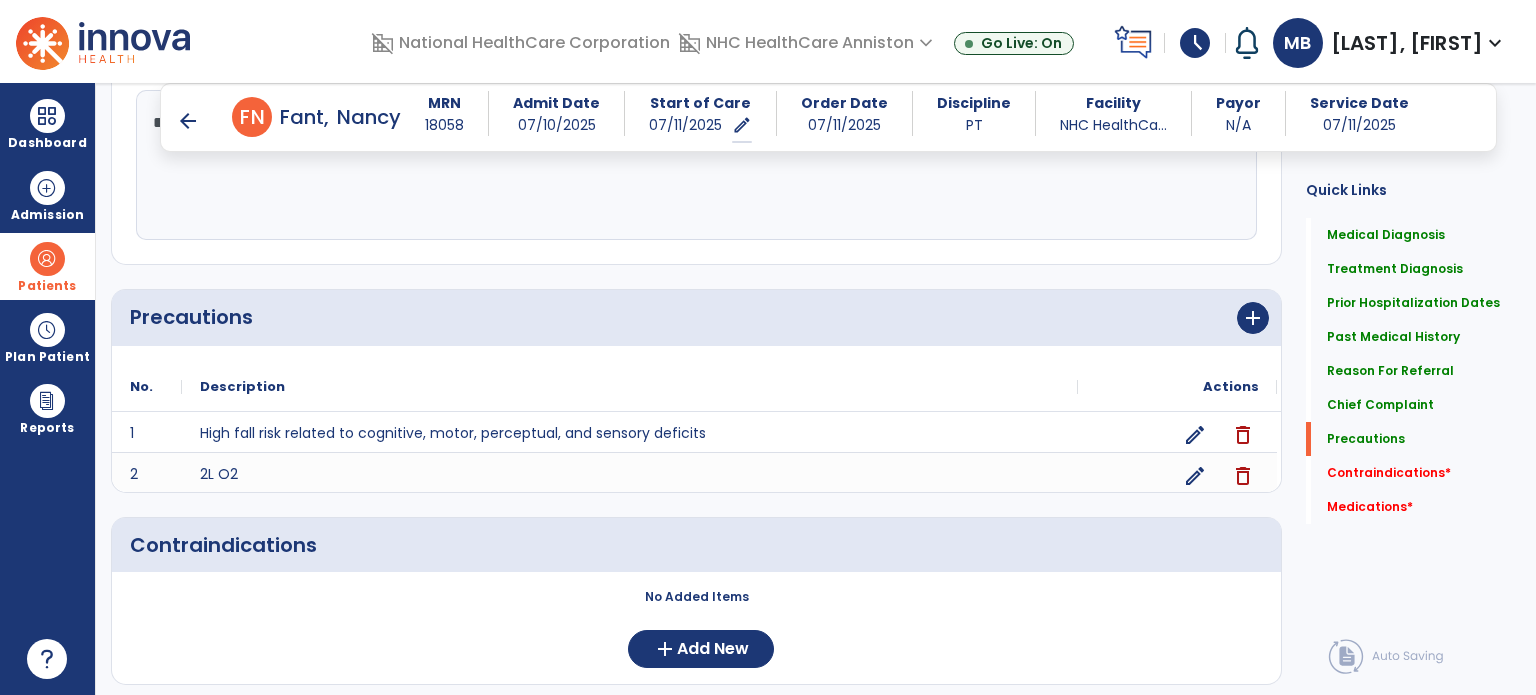 scroll, scrollTop: 1665, scrollLeft: 0, axis: vertical 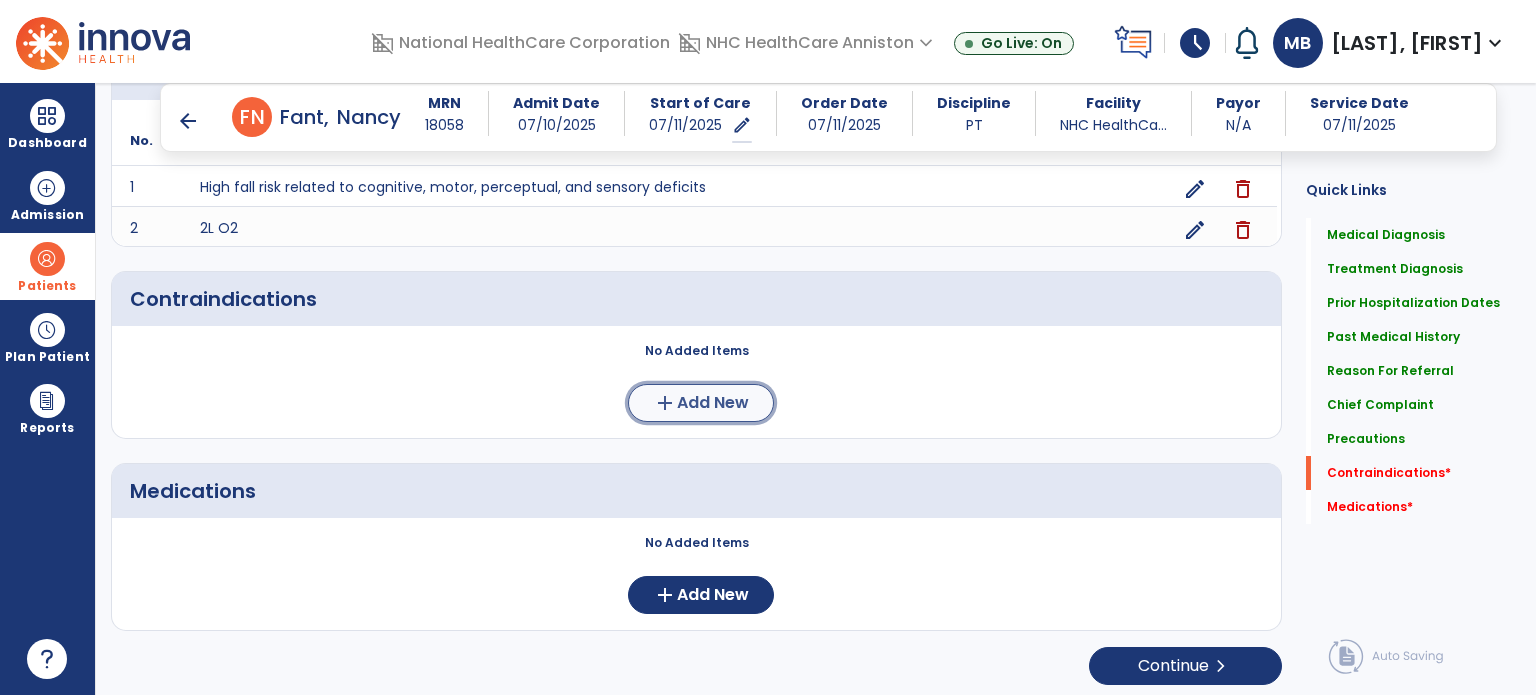 click on "add" 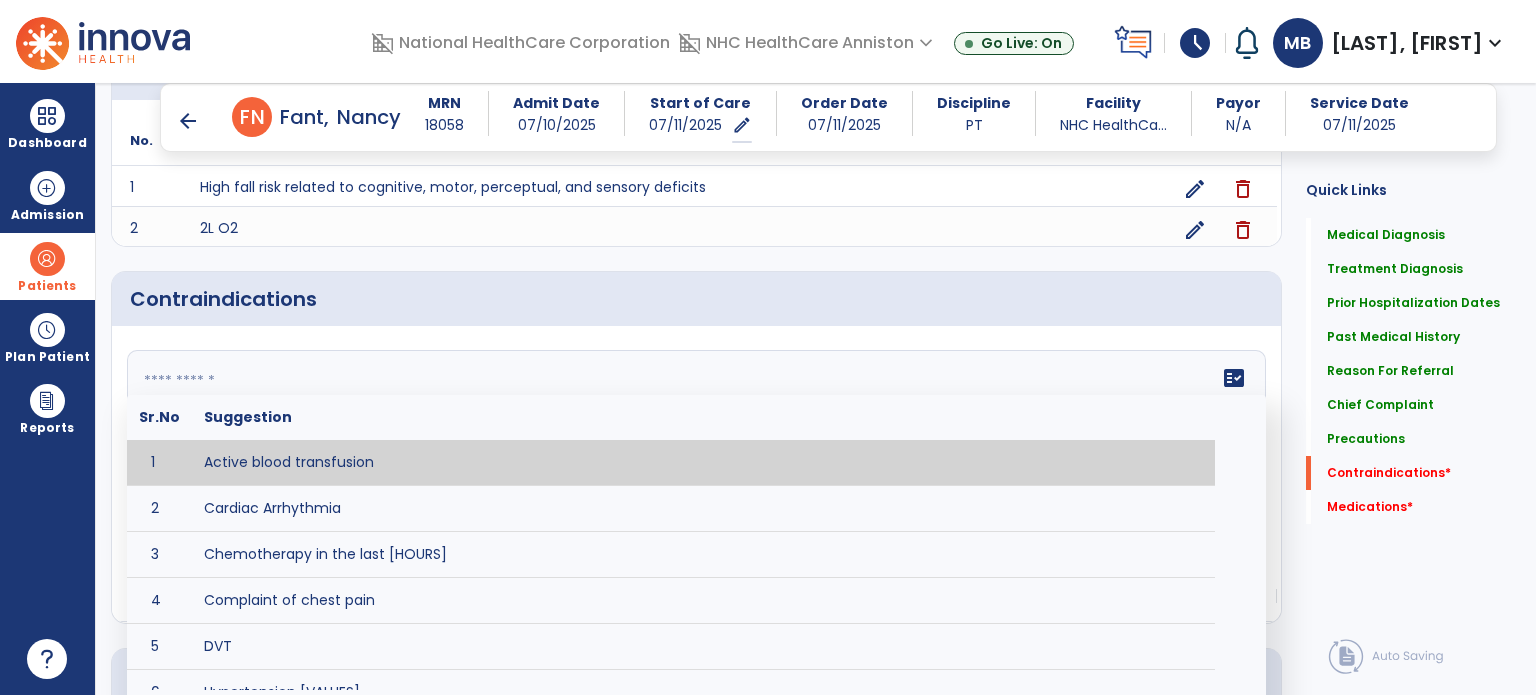click on "fact_check  Sr.No Suggestion 1 Active blood transfusion 2 Cardiac Arrhythmia 3 Chemotherapy in the last [HOURS] 4 Complaint of chest pain 5 DVT 6 Hypertension [VALUES] 7 Inflammation or infection in the heart. 8 Oxygen saturation lower than [VALUE] 9 Pacemaker 10 Pulmonary infarction 11 Recent changes in EKG 12 Severe aortic stenosis 13 Severe dehydration 14 Severe diaphoresis 15 Severe orthostatic hypotension 16 Severe shortness of breath/dyspnea 17 Significantly elevated potassium levels 18 Significantly low potassium levels 19 Suspected or known dissecting aneurysm 20 Systemic infection 21 Uncontrolled diabetes with blood sugar levels greater than [VALUE] or less than [Value]  22 Unstable angina 23 Untreated blood clots" 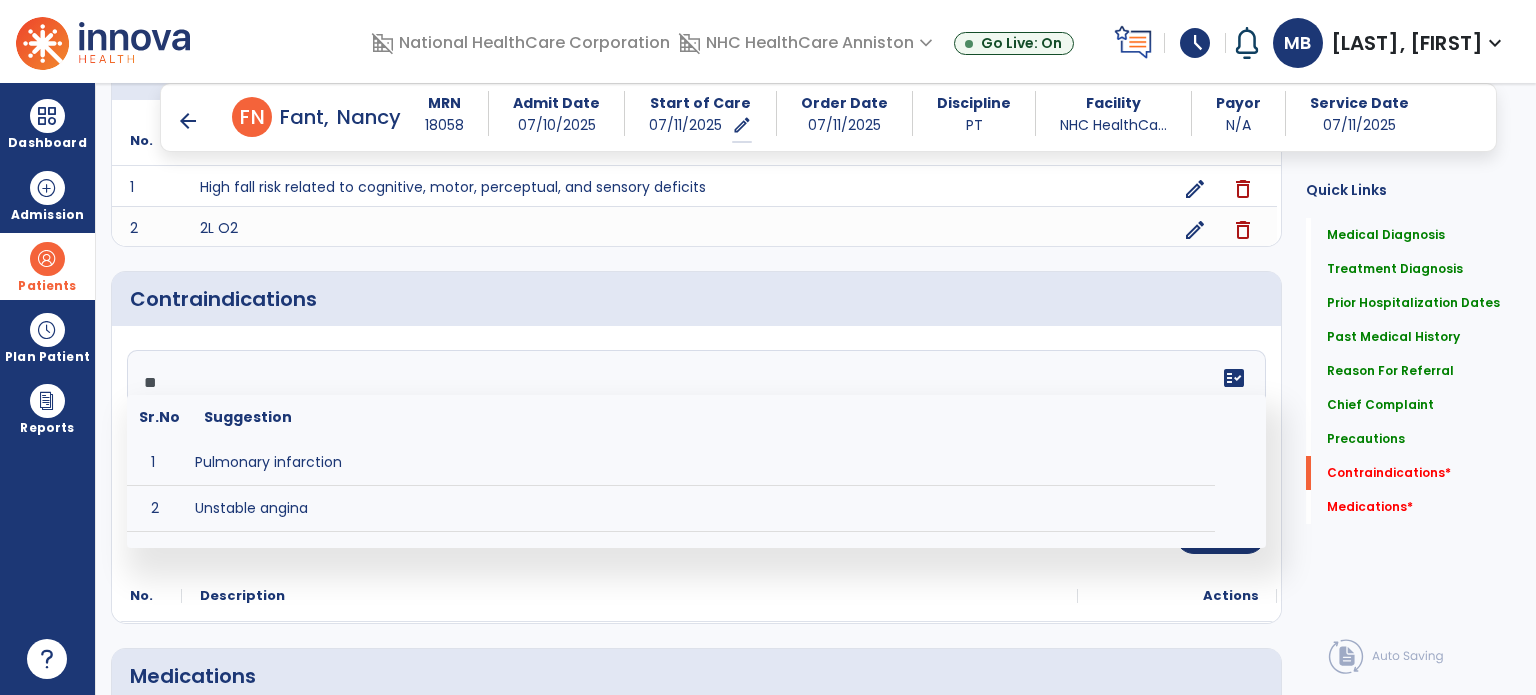 type on "**" 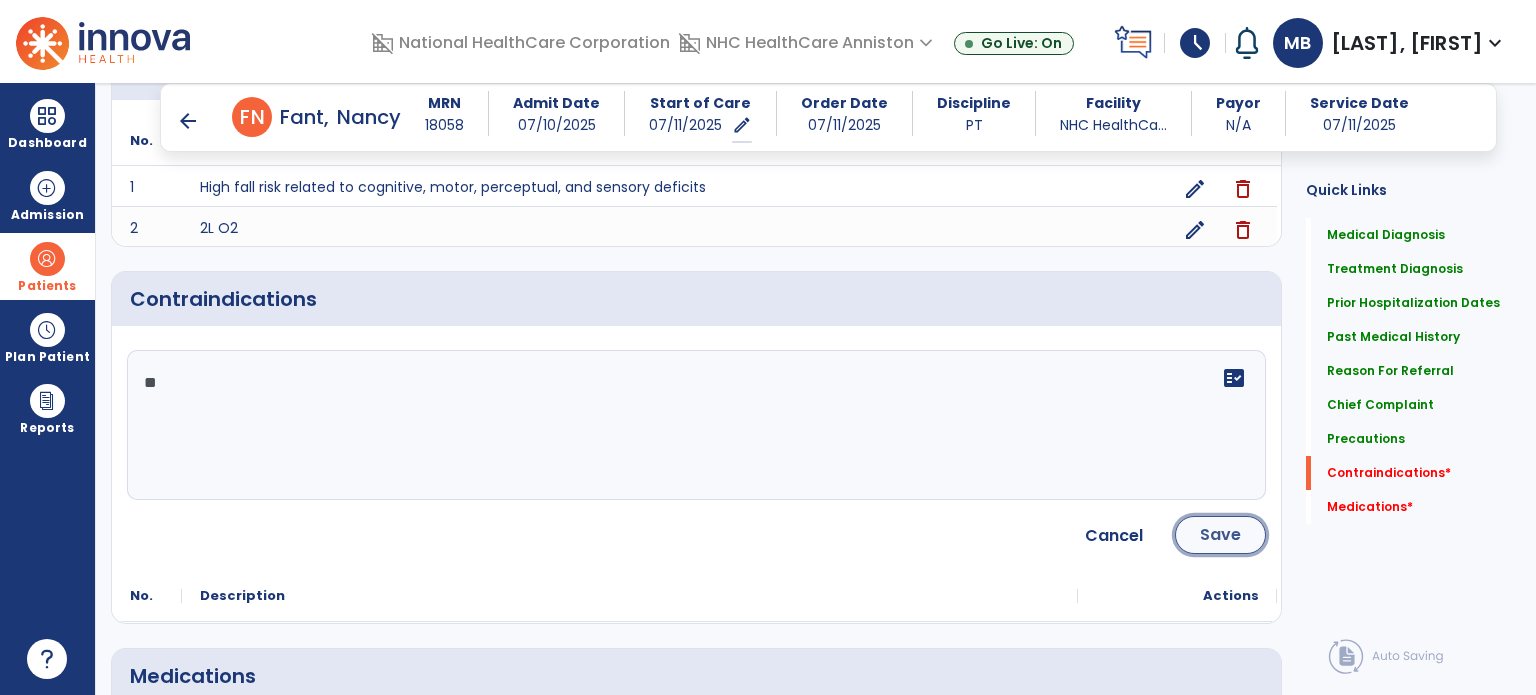 click on "Save" 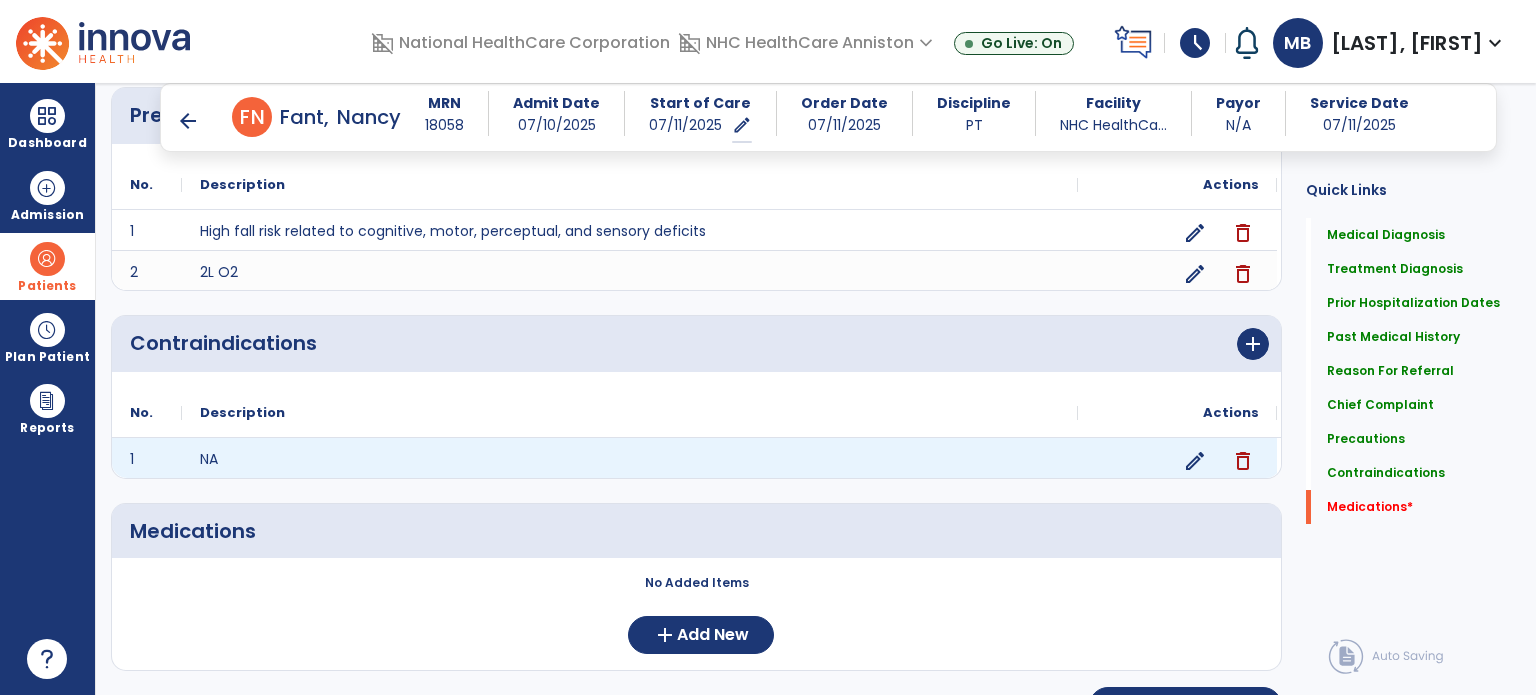scroll, scrollTop: 1661, scrollLeft: 0, axis: vertical 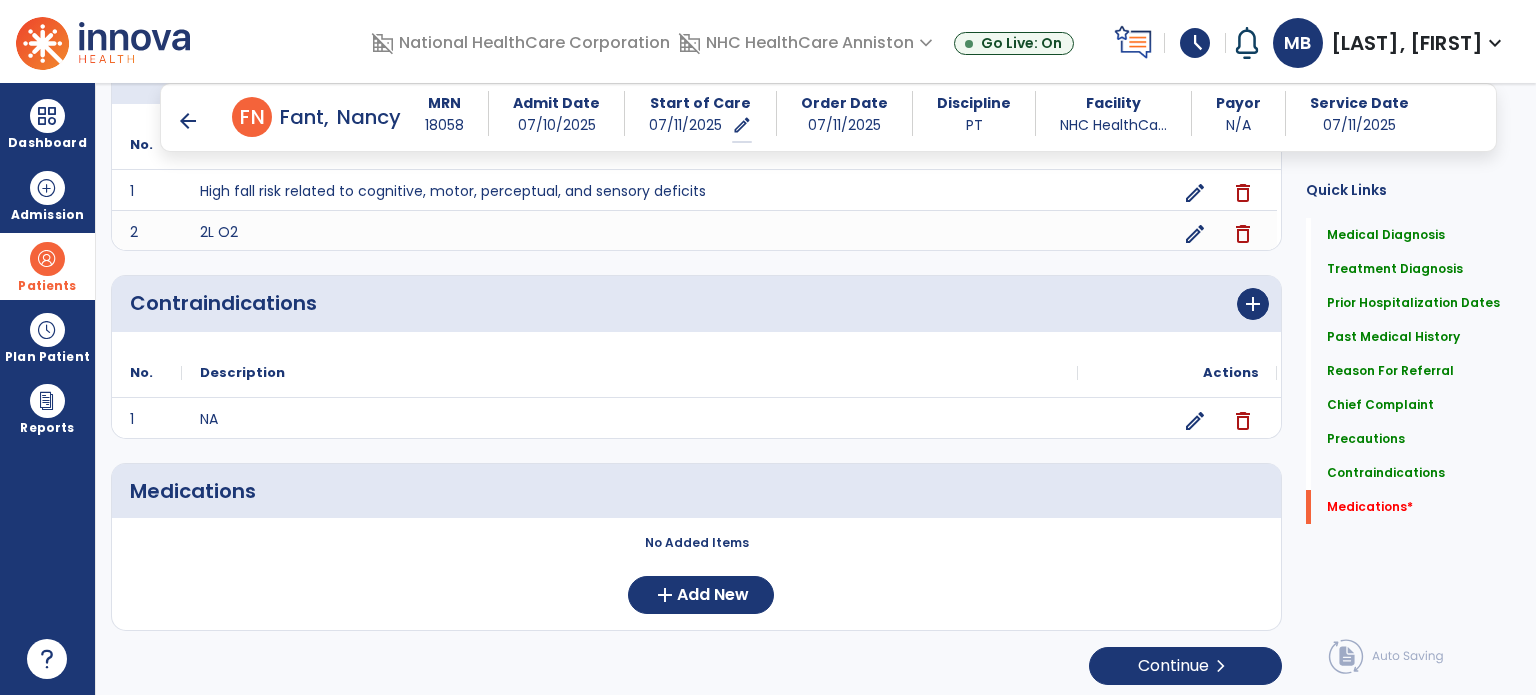 click on "No Added Items  add  Add New" 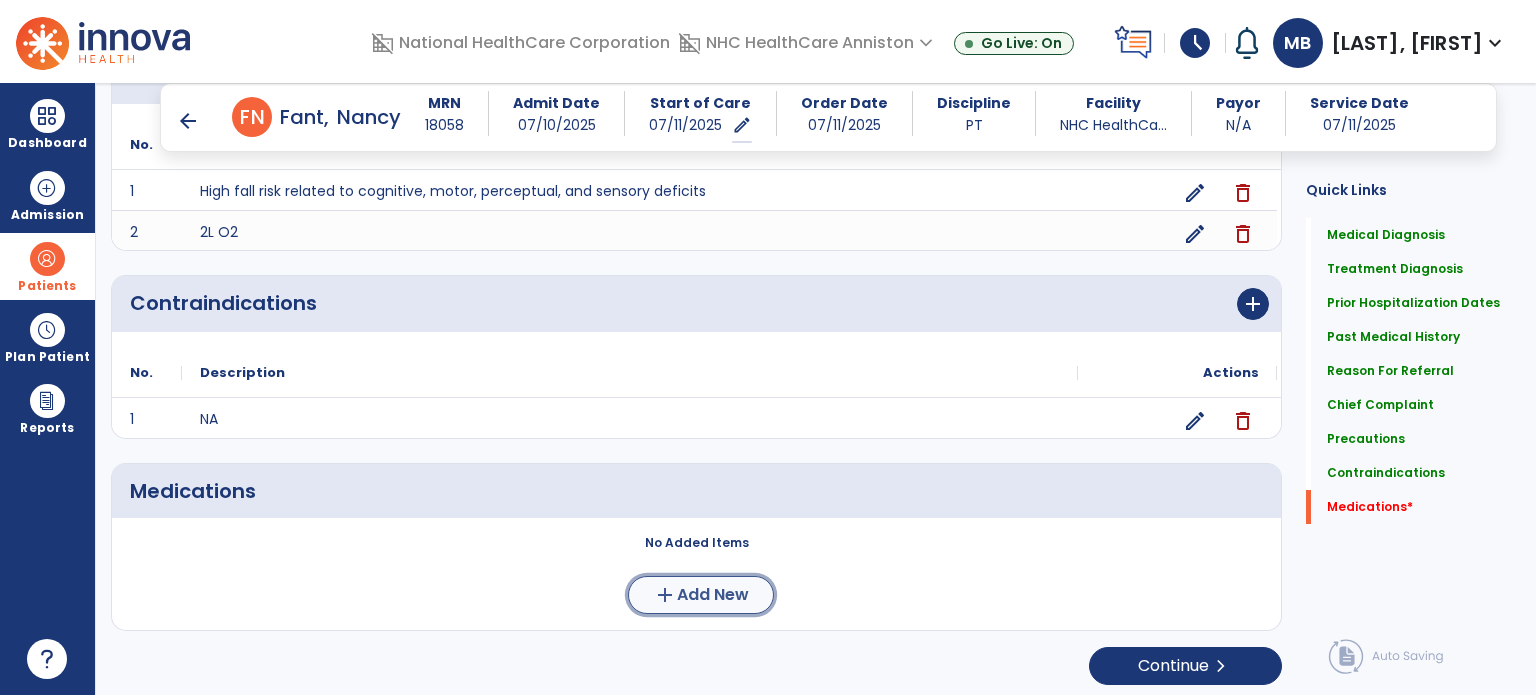 click on "Add New" 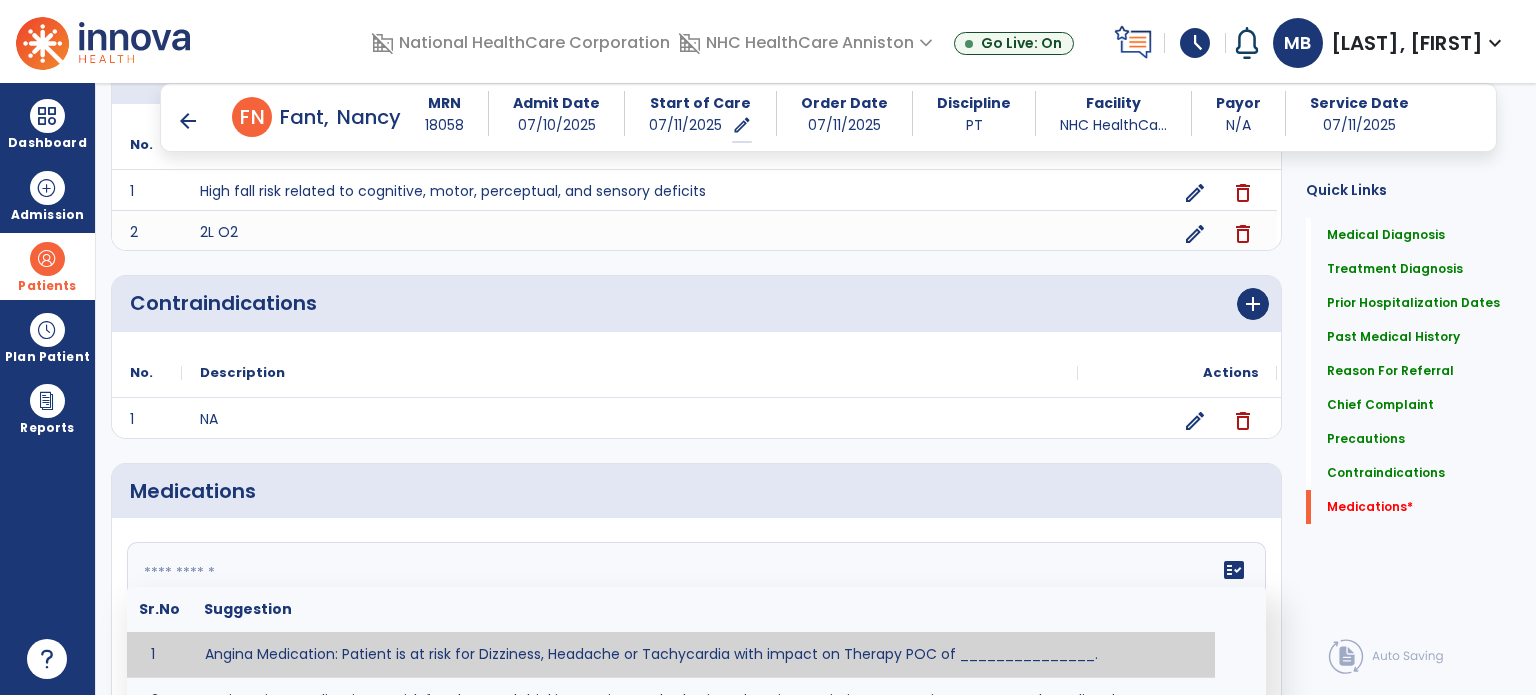 click on "fact_check  Sr.No Suggestion 1 Angina Medication: Patient is at risk for Dizziness, Headache or Tachycardia with impact on Therapy POC of _______________. 2 Anti-Anxiety Medication: at risk for Abnormal thinking, Anxiety, Arrhythmias, Clumsiness, Dizziness, Drowsiness, Dry mouth, GI disturbances, Headache, Increased appetite, Loss of appetite, Orthostatic hypotension, Sedation, Seizures, Tachycardia, Unsteadiness, Weakness or Weight gain with impact on Therapy POC of _____________. 3 Anti-Arrhythmic Agents: at risk for Arrhythmias, Confusion, EKG changes, Hallucinations, Hepatotoxicity, Increased blood pressure, Increased heart rate, Lethargy or Toxicity with impact on Therapy POC of 4 Anti-Coagulant medications: with potential risk for hemorrhage (including rectal bleeding and coughing up blood), and heparin-induced thrombocytopenia(HIT syndrome). Potential impact on therapy progress includes _________. 5 6 7 8 Aspirin for ______________. 9 10 11 12 13 14 15 16 17 18 19 20 21 22 23 24" 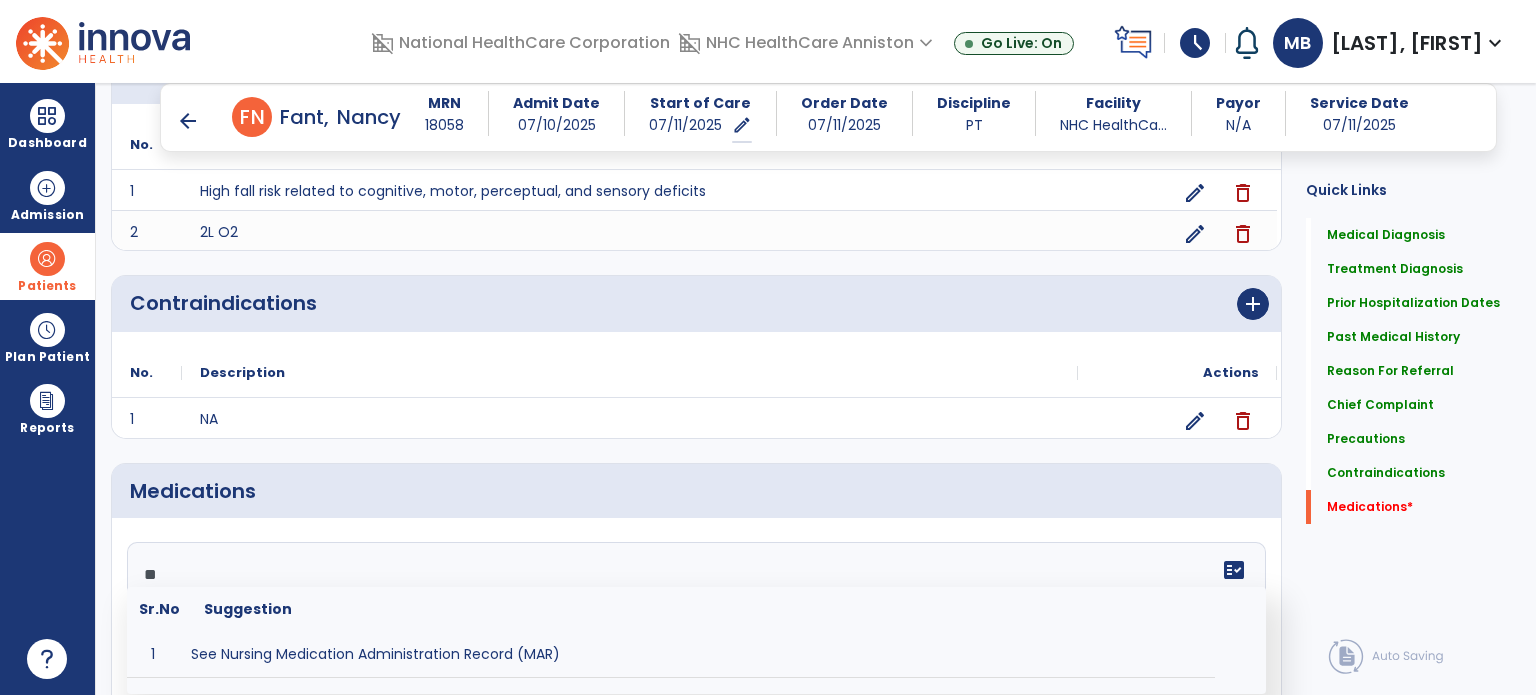 type on "*" 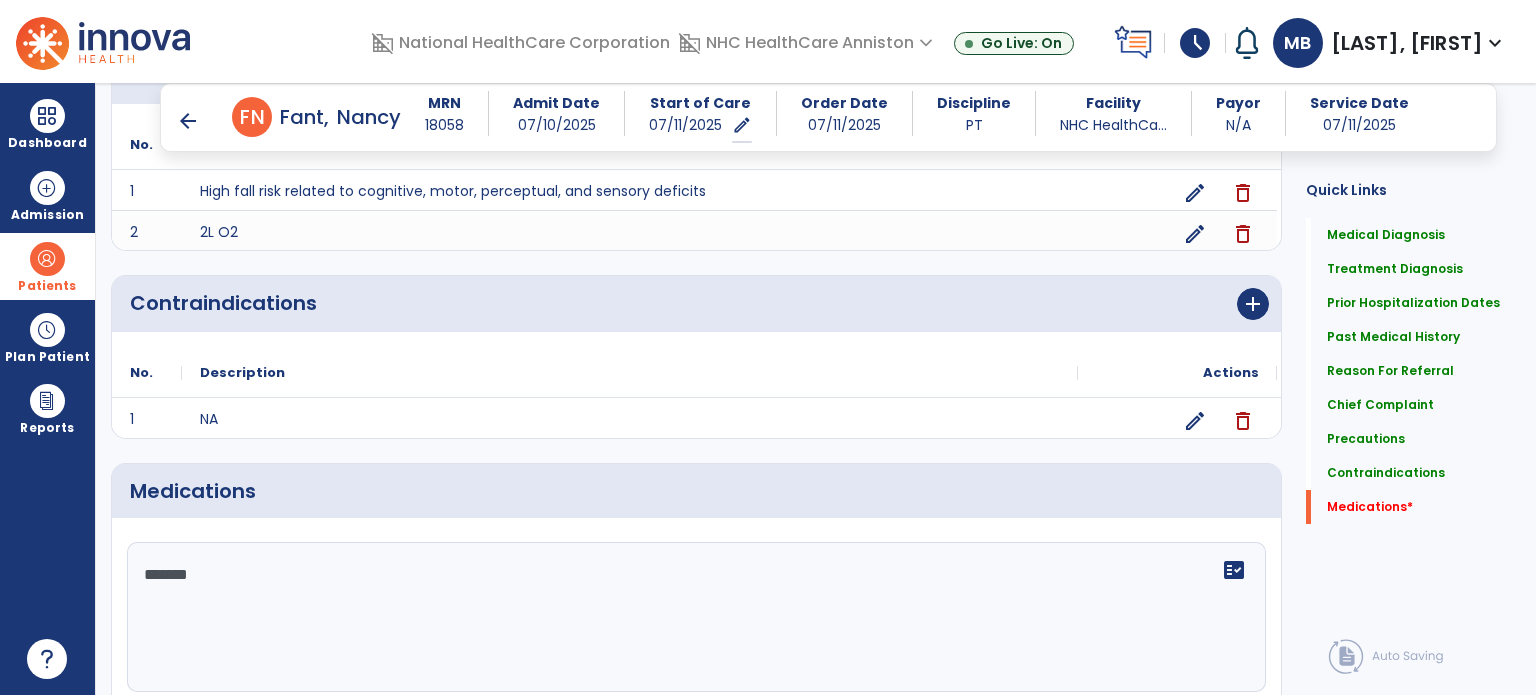 scroll, scrollTop: 1845, scrollLeft: 0, axis: vertical 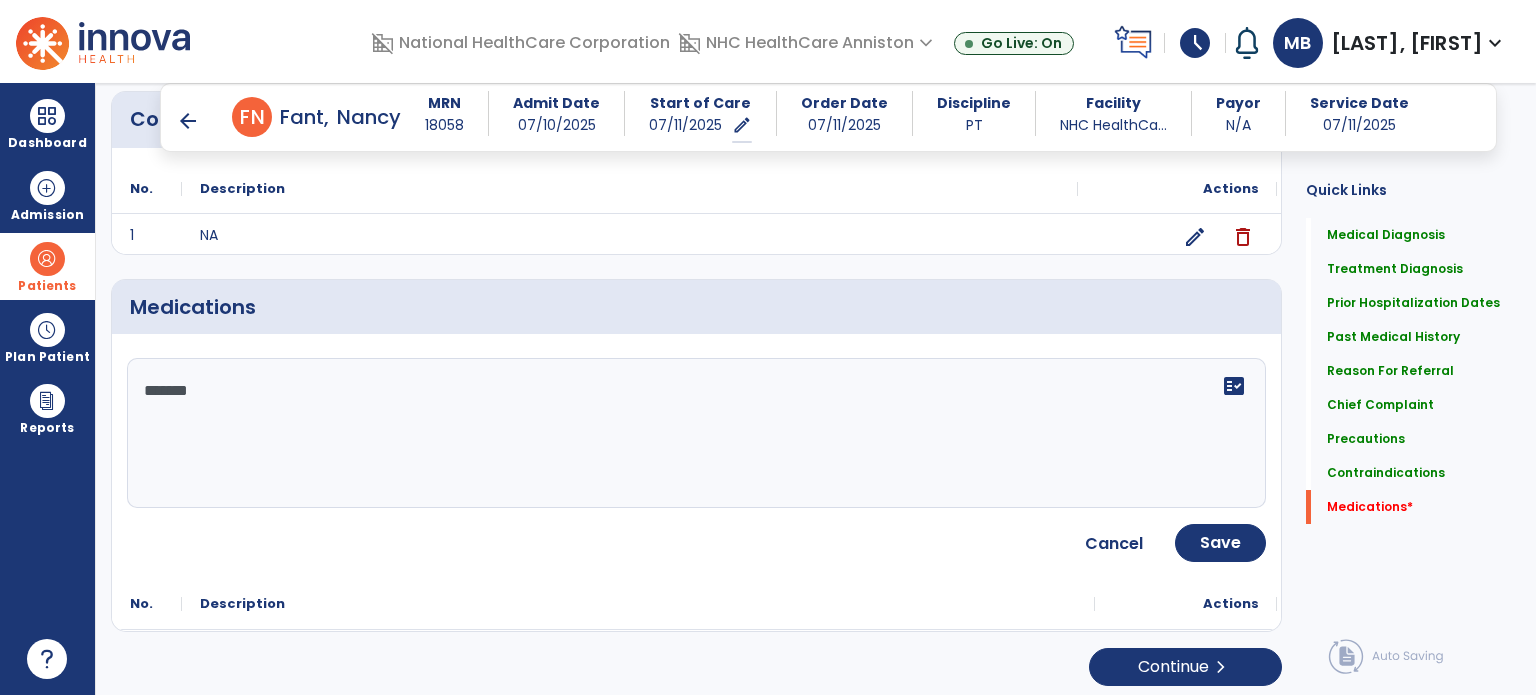 type on "*******" 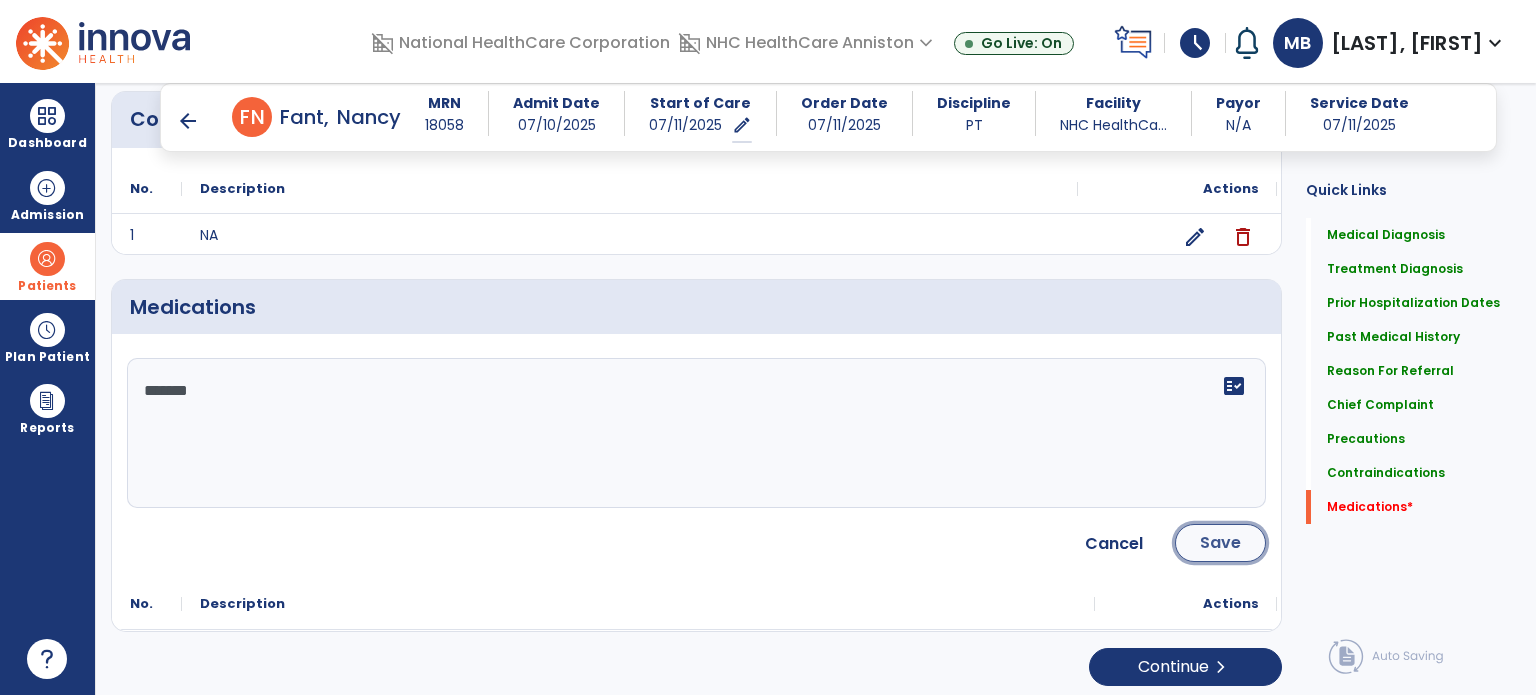 click on "Save" 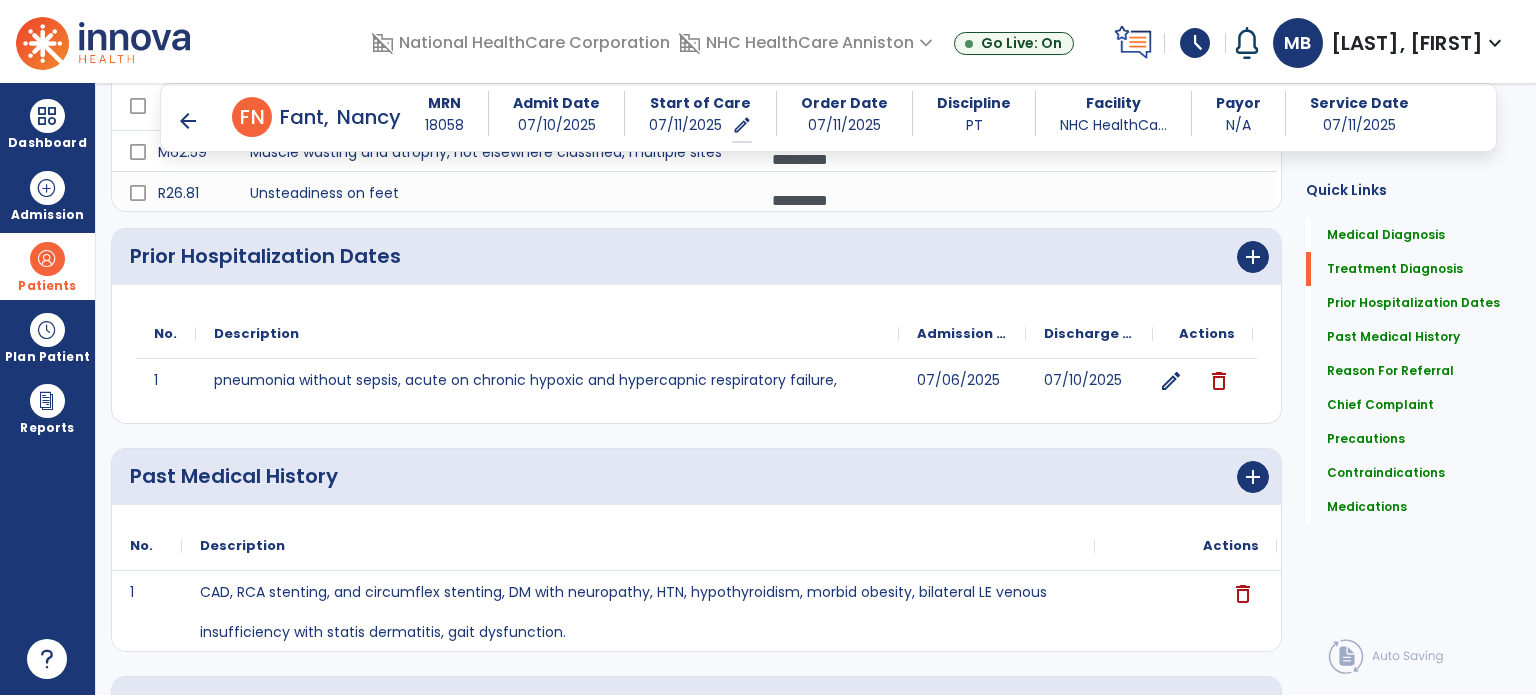 scroll, scrollTop: 0, scrollLeft: 0, axis: both 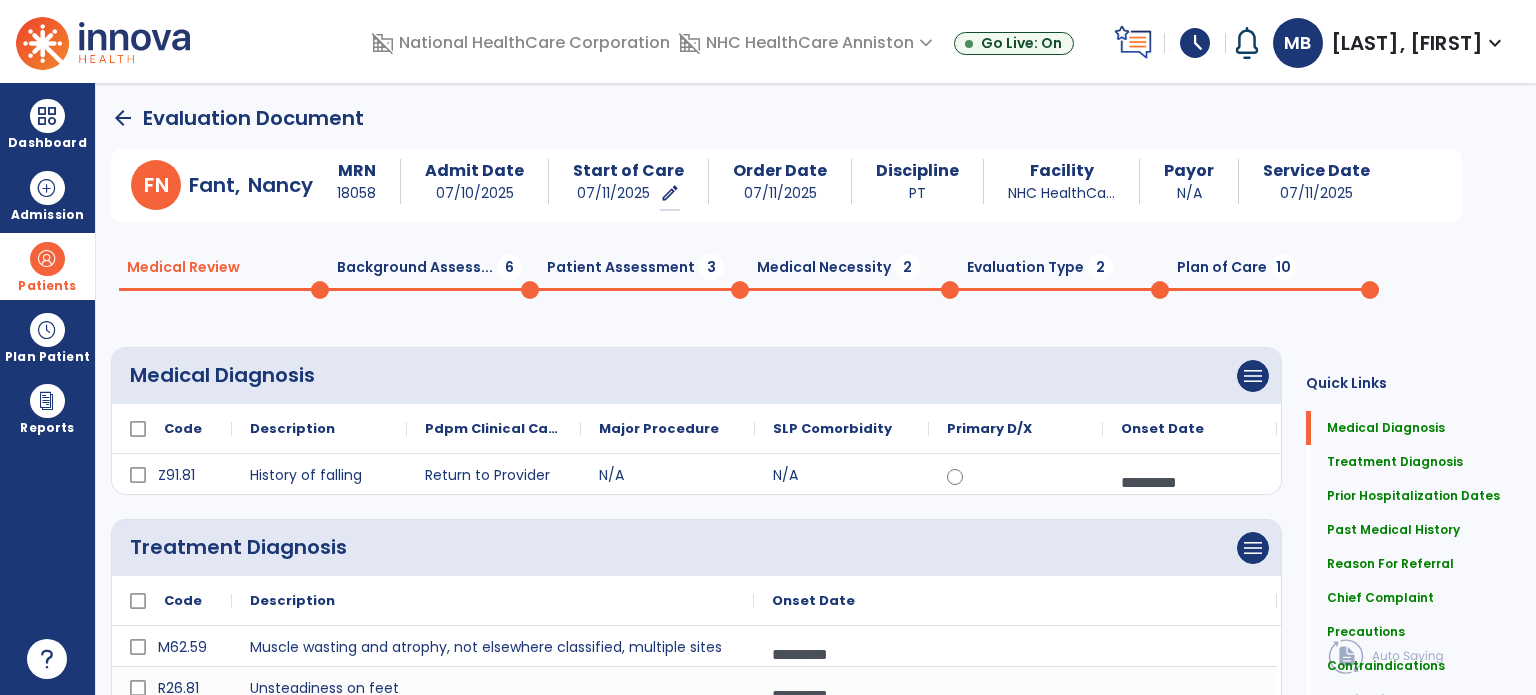 click on "Background Assess...  6" 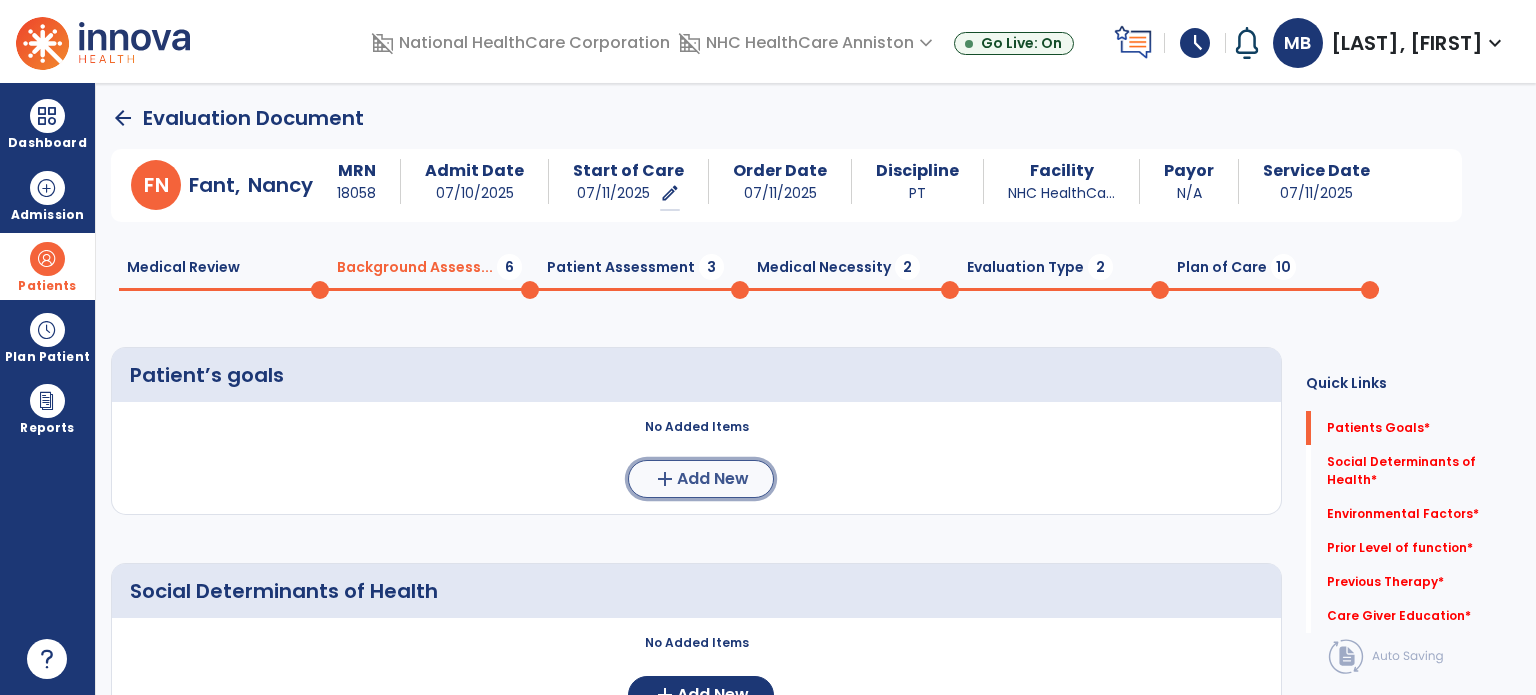 click on "add" 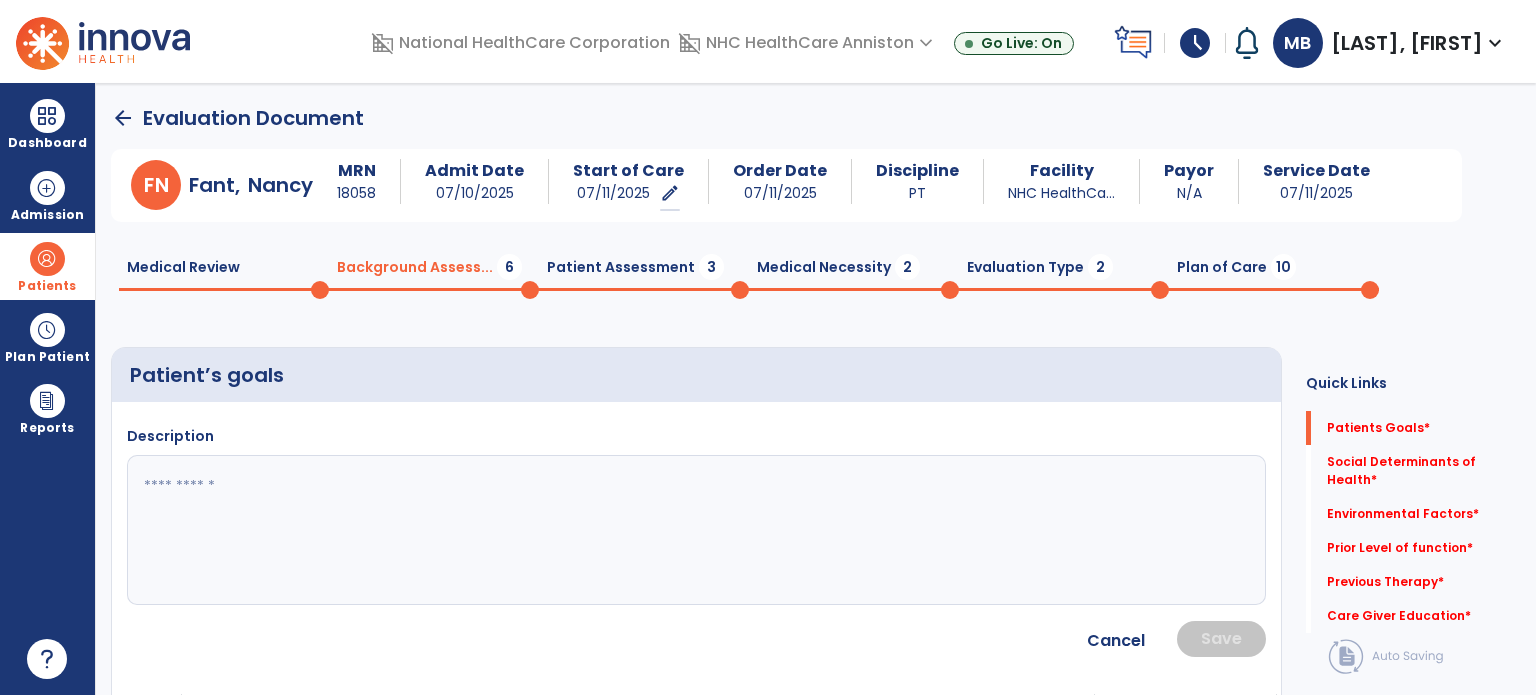 click 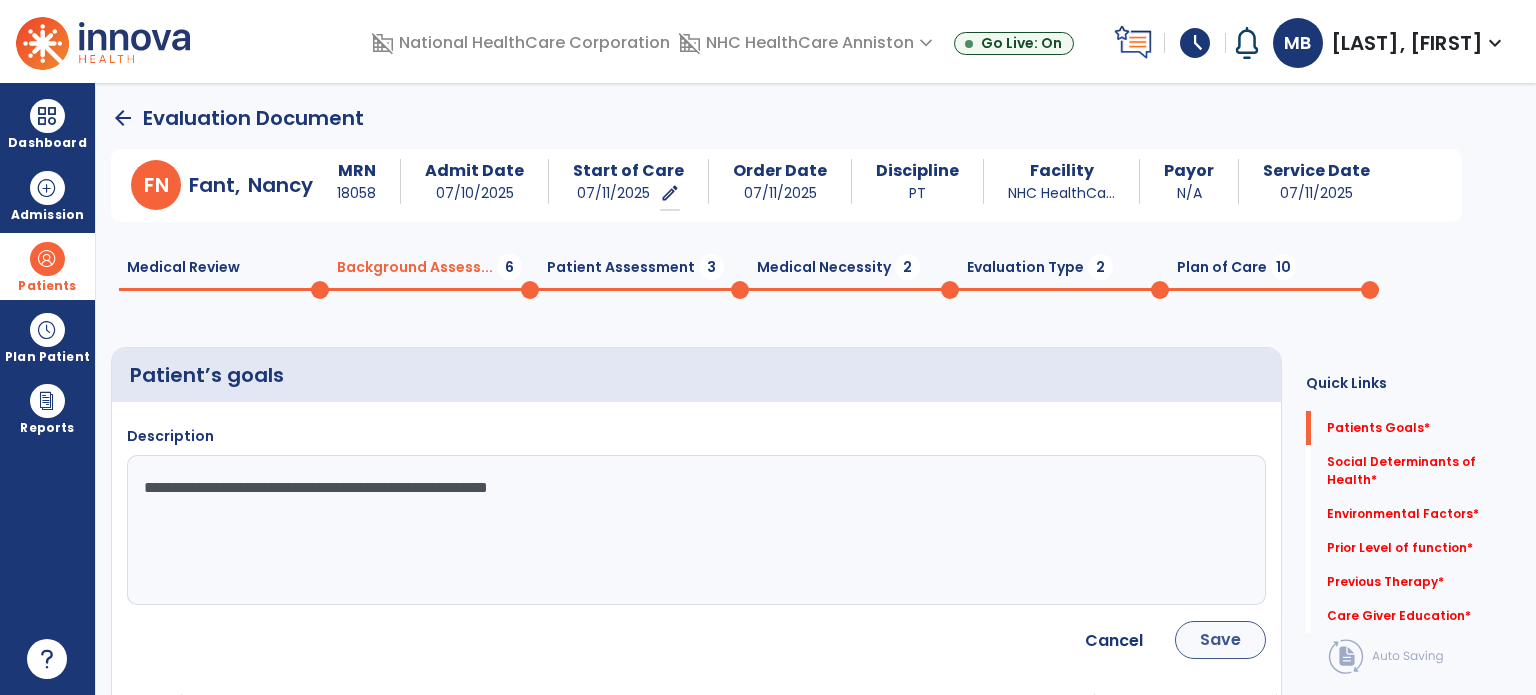 type on "**********" 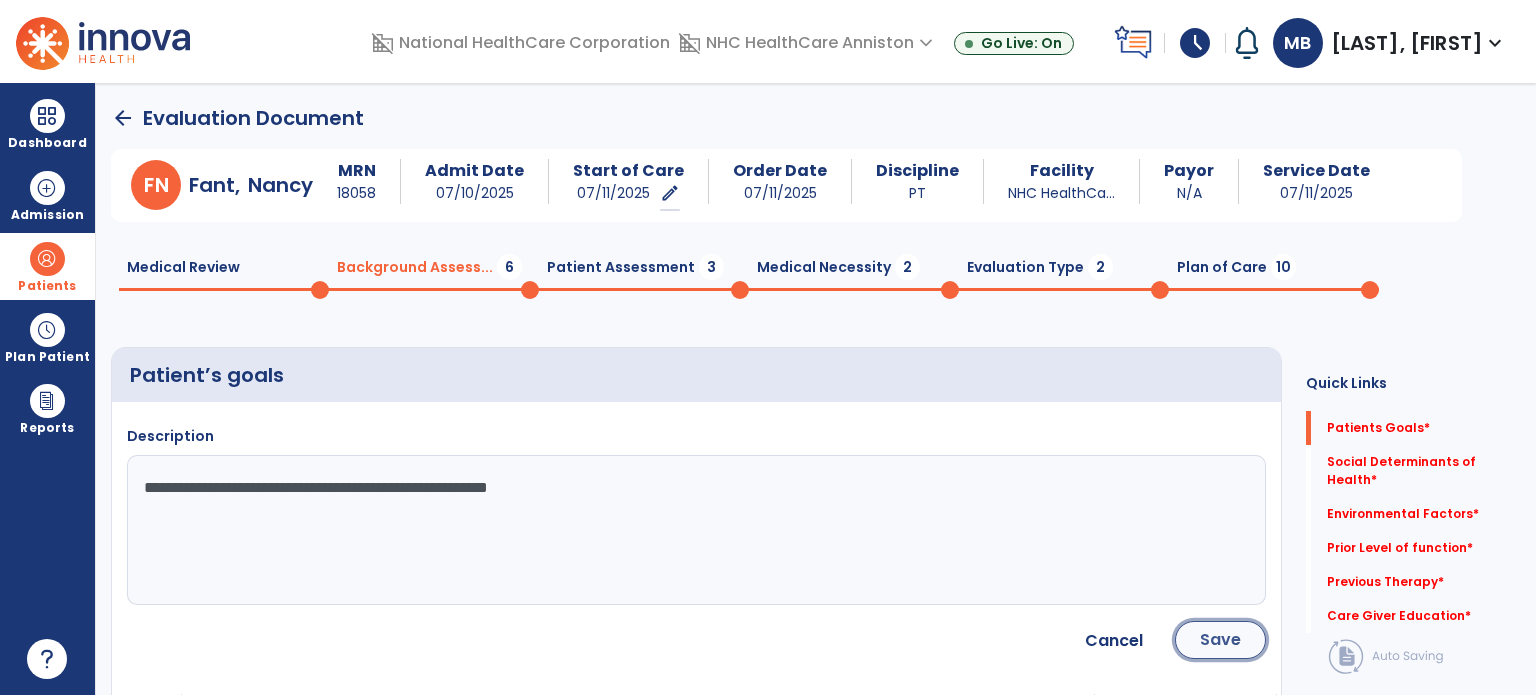 click on "Save" 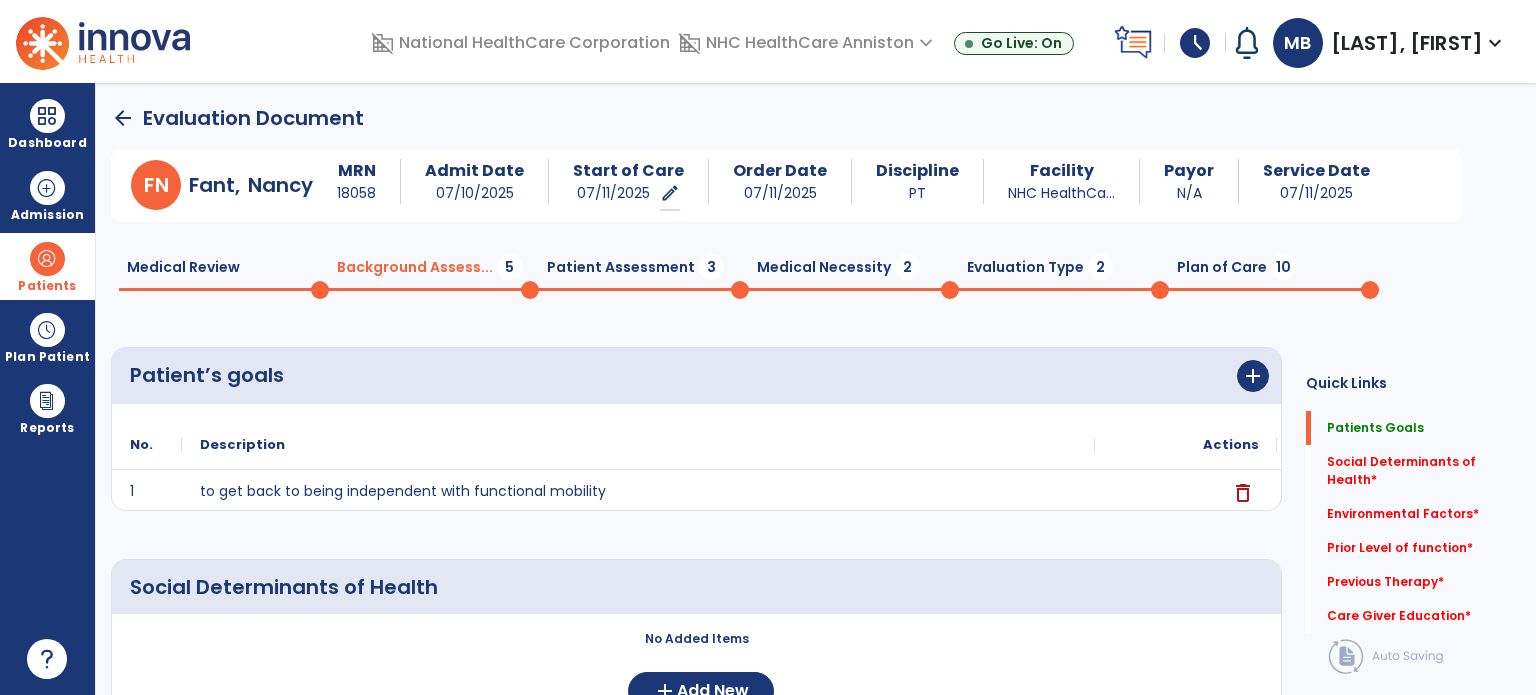 scroll, scrollTop: 259, scrollLeft: 0, axis: vertical 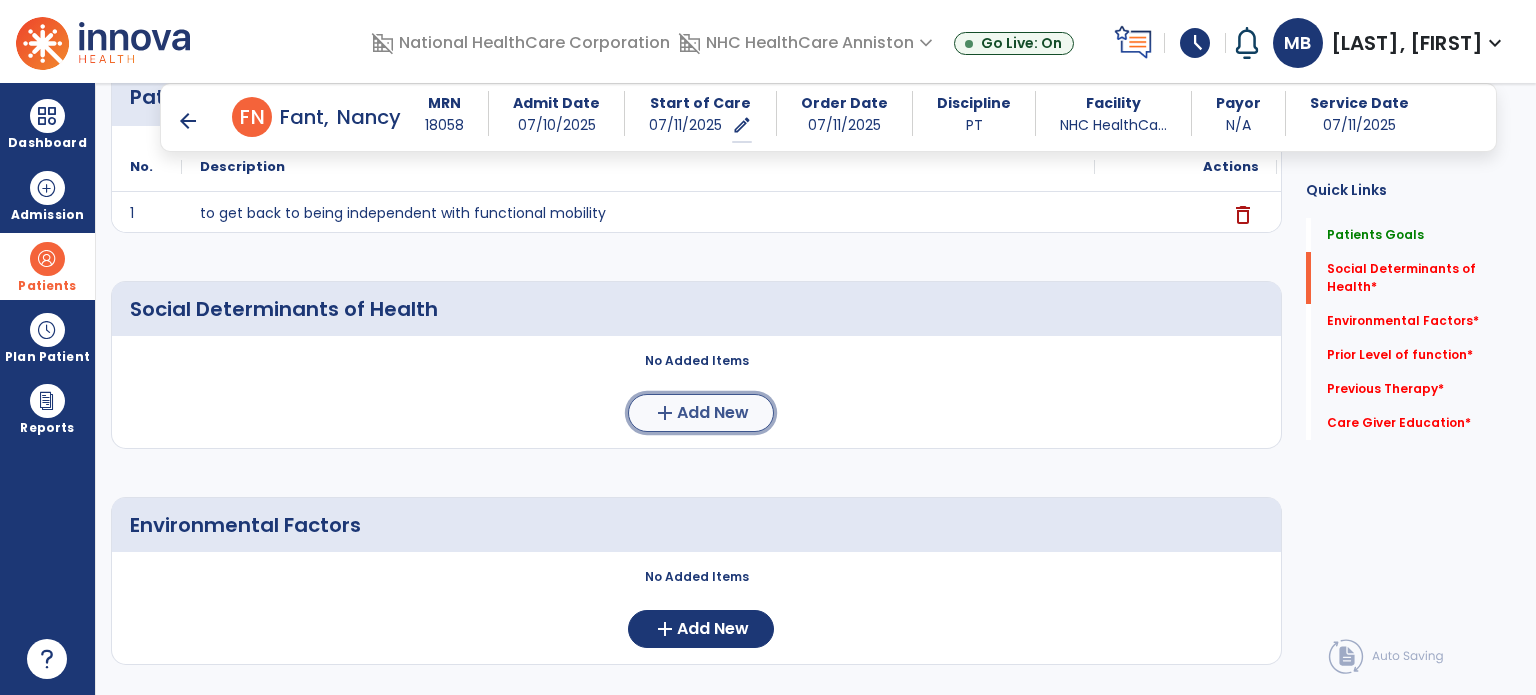 click on "add  Add New" 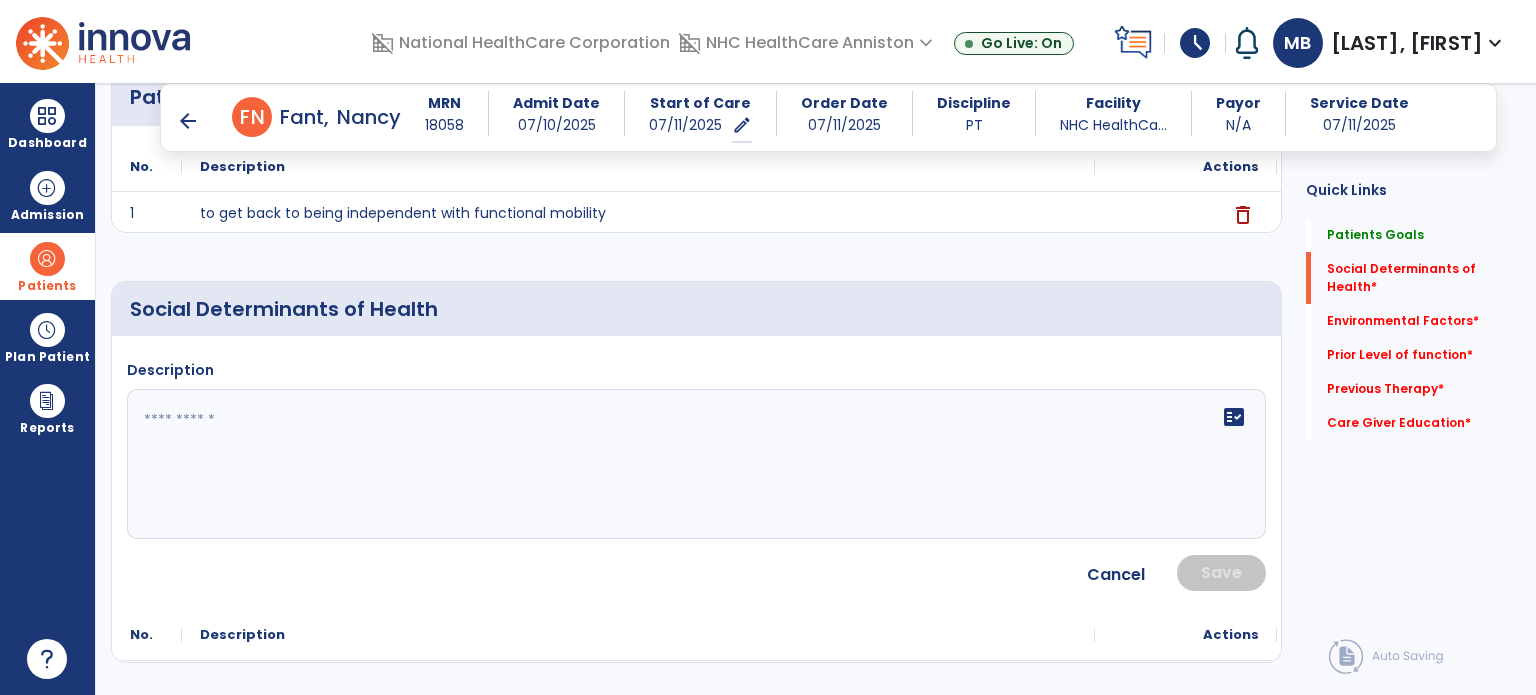 click 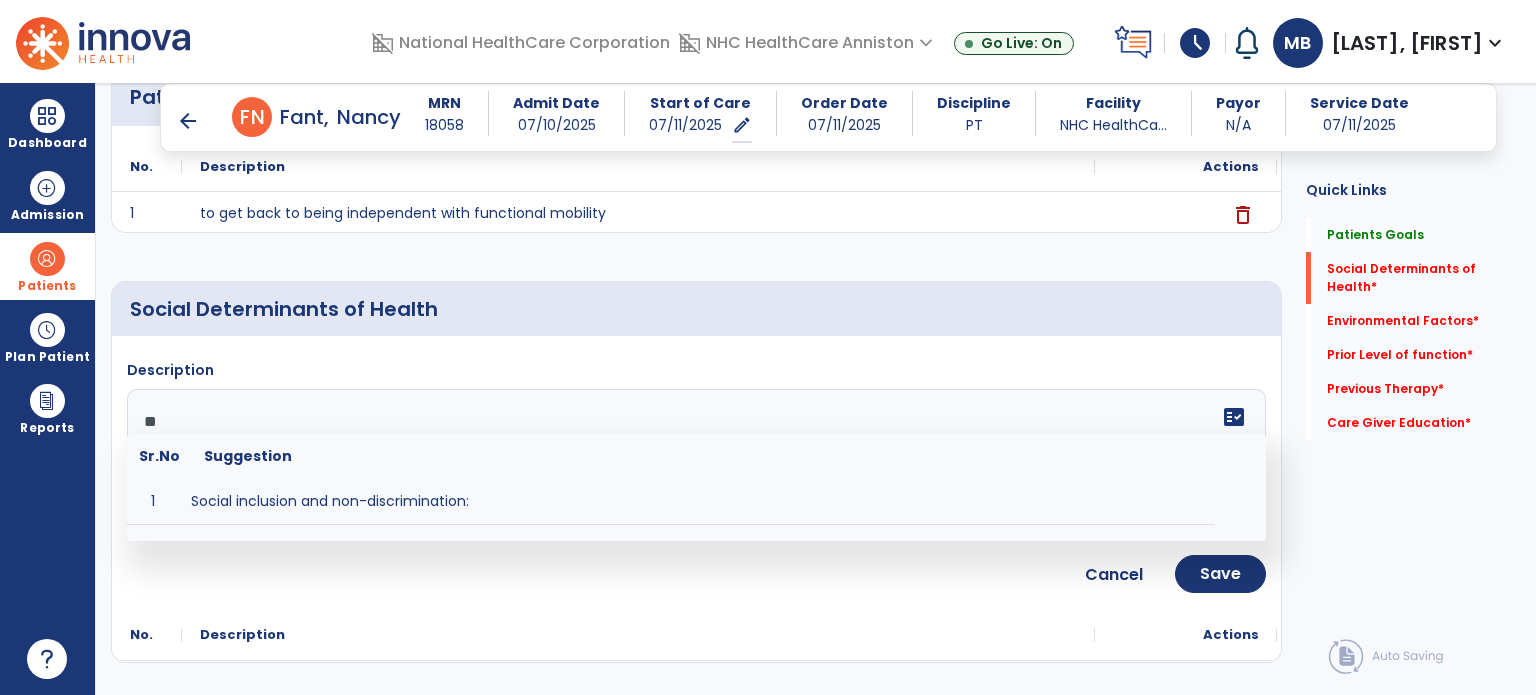 type on "**" 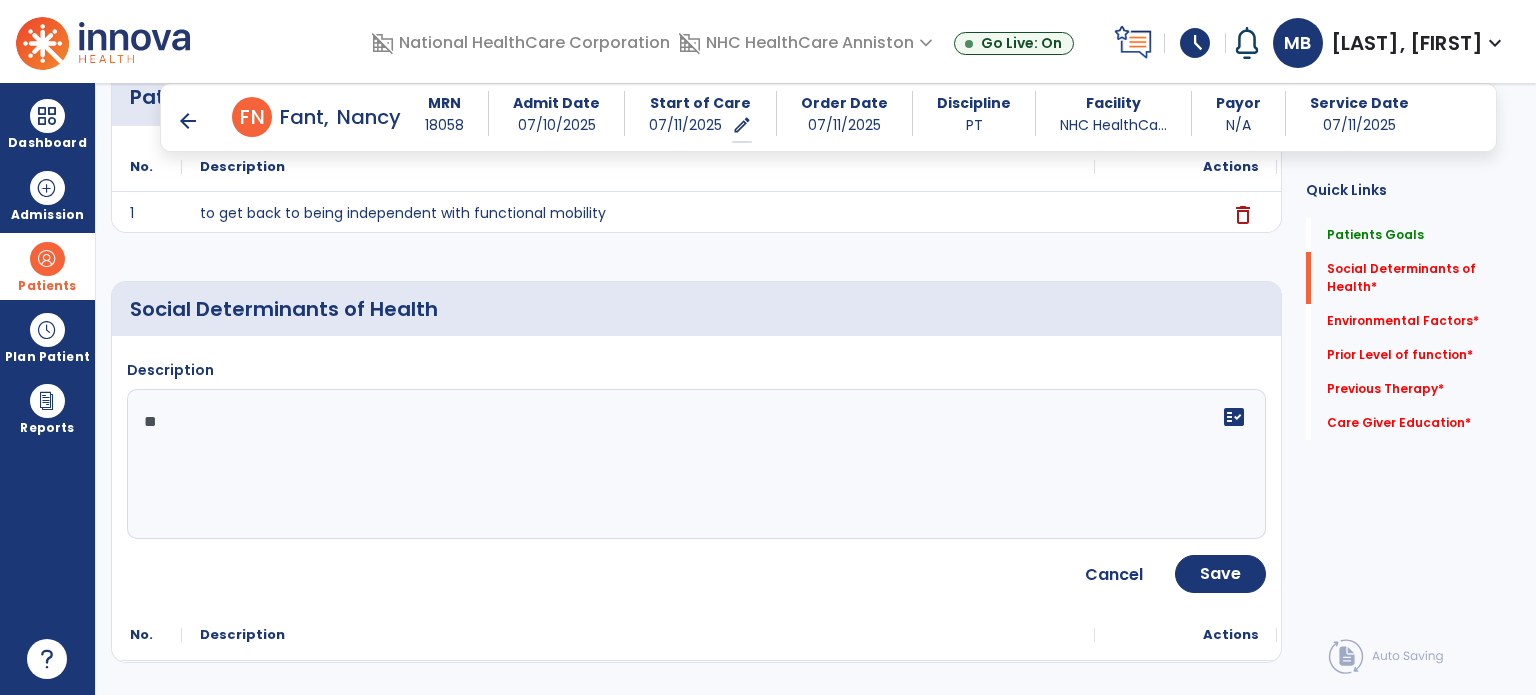 click on "Description  NA **  fact_check" 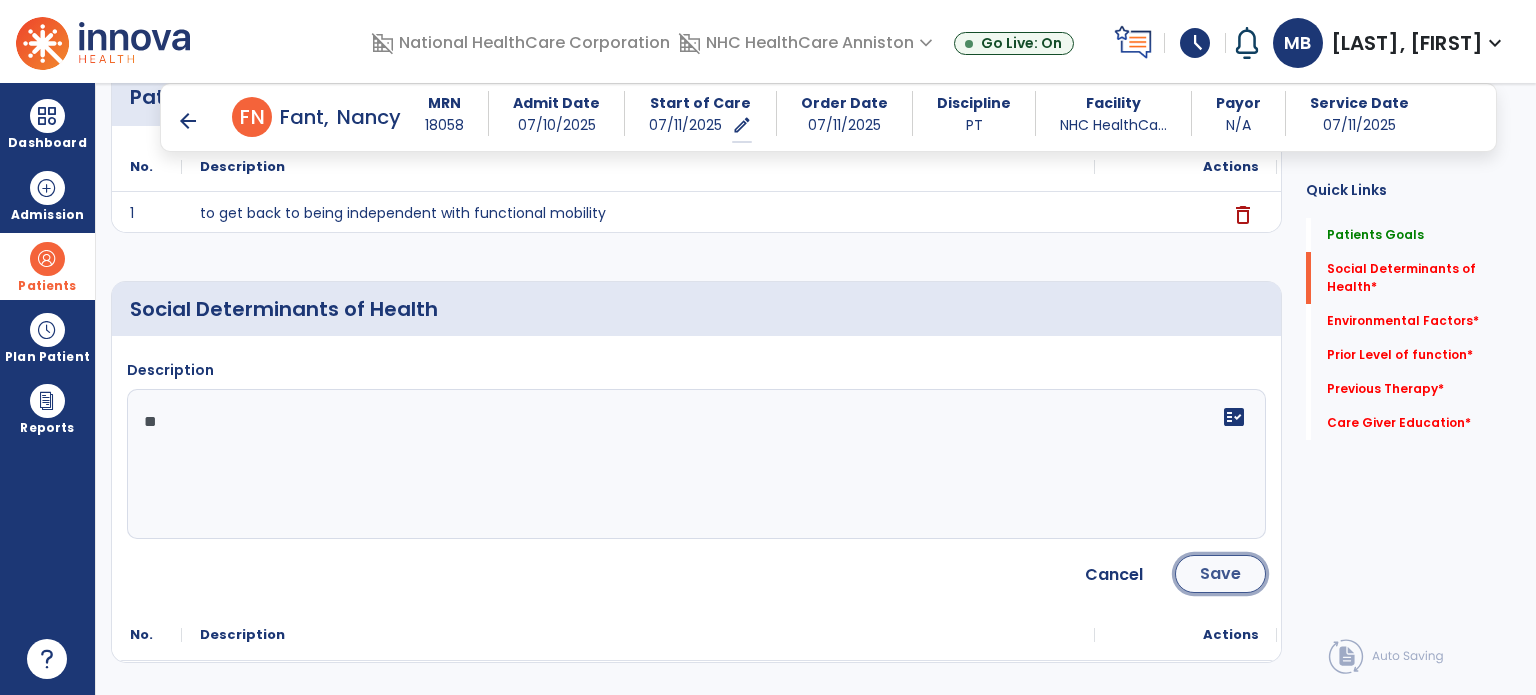 click on "Save" 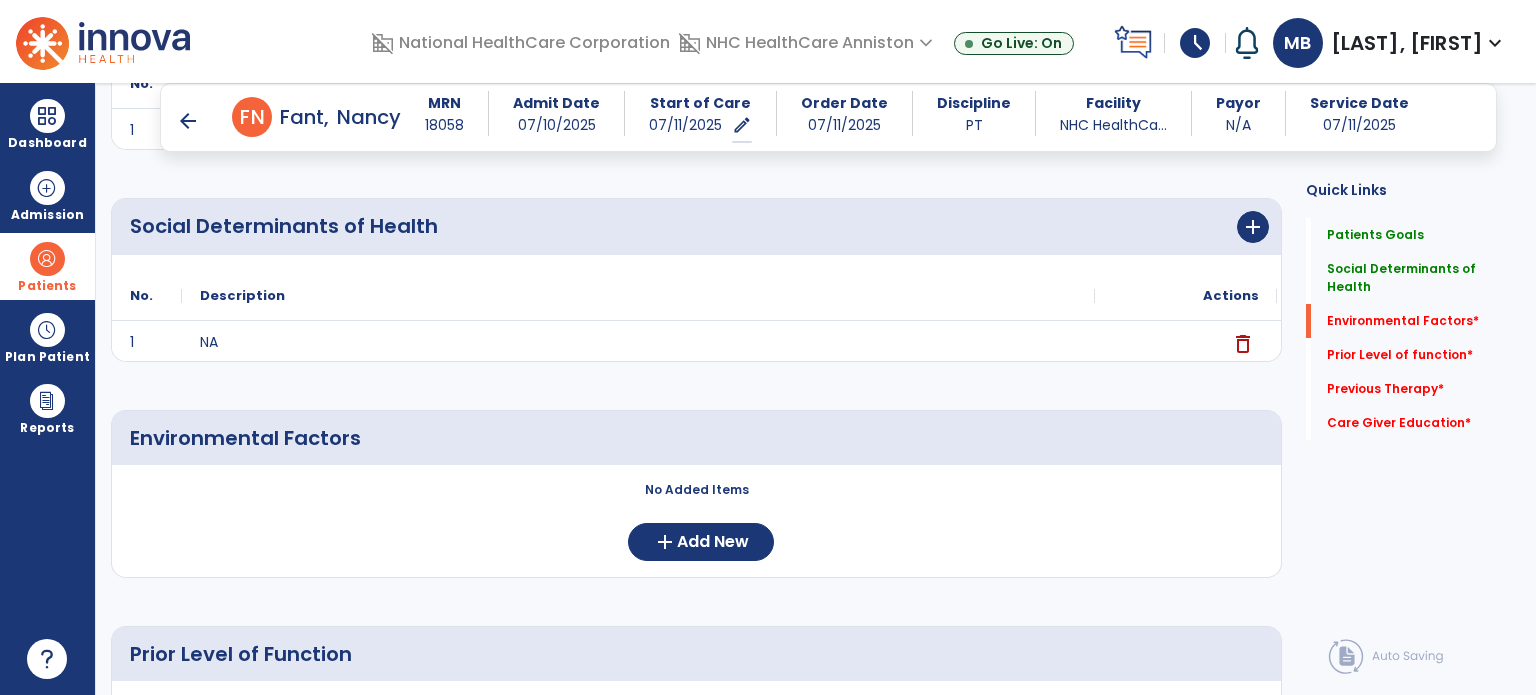 scroll, scrollTop: 346, scrollLeft: 0, axis: vertical 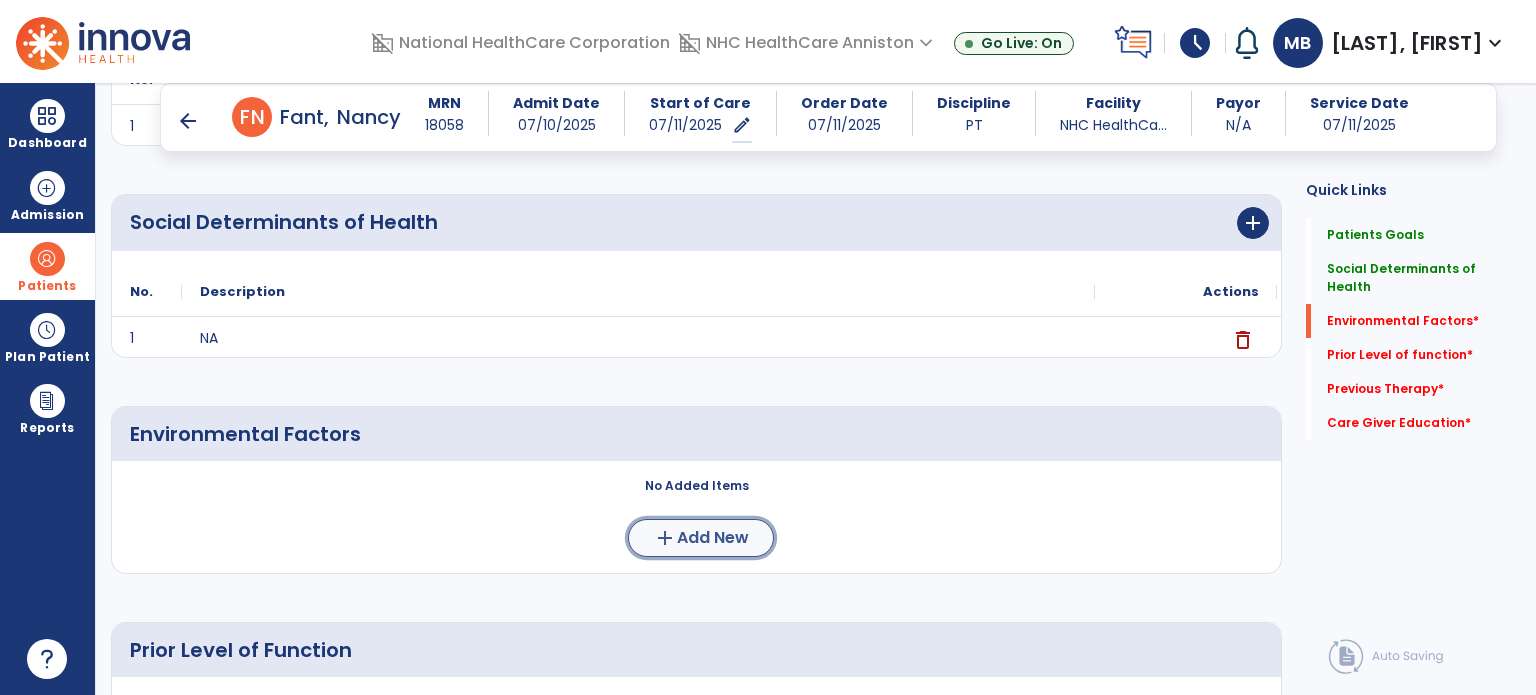click on "add" 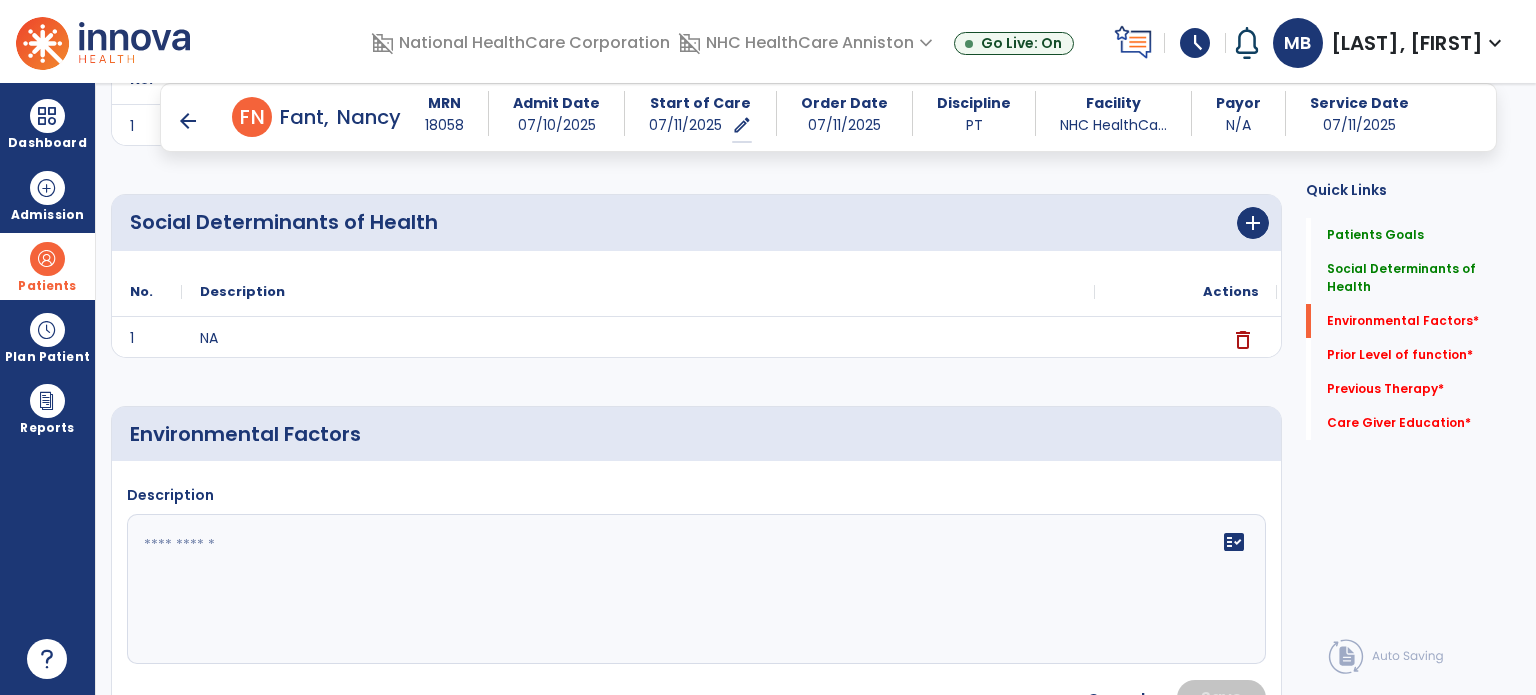 click 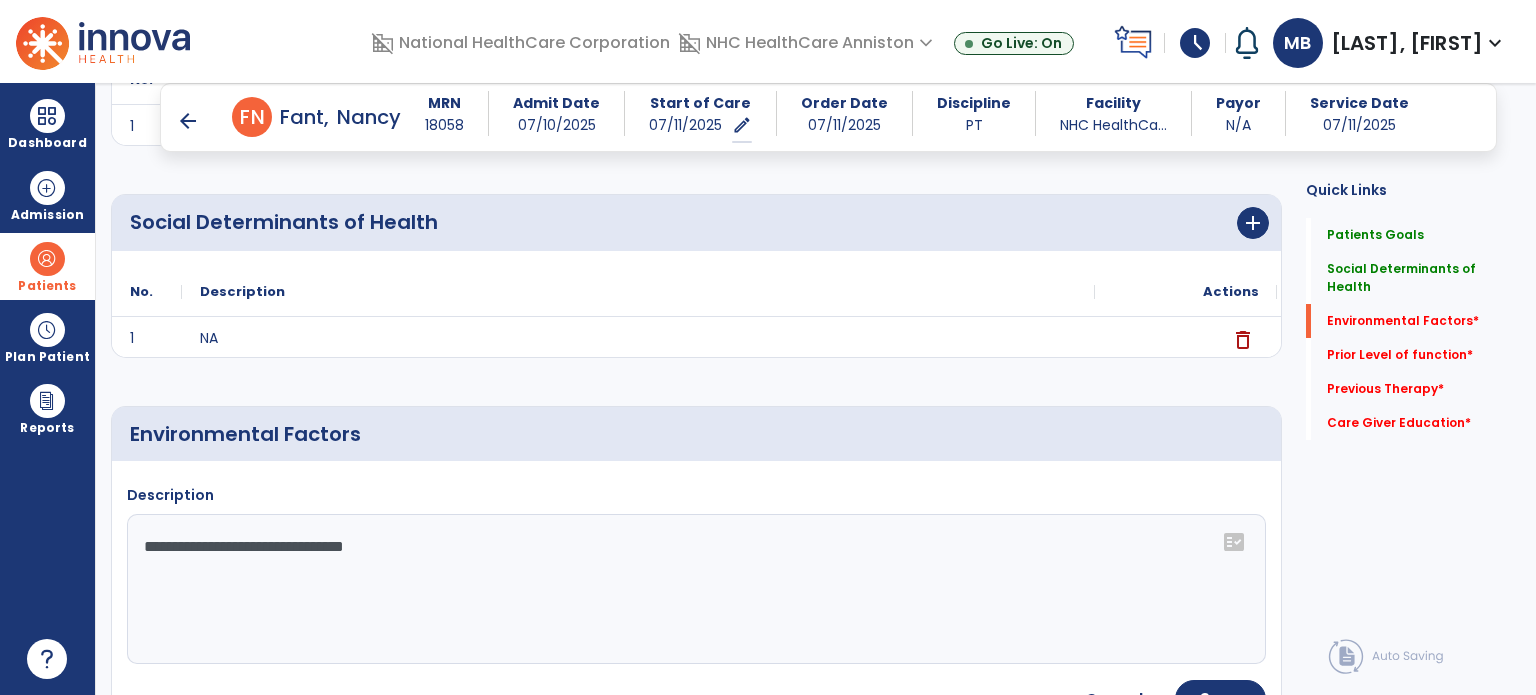 drag, startPoint x: 517, startPoint y: 615, endPoint x: 508, endPoint y: 580, distance: 36.138622 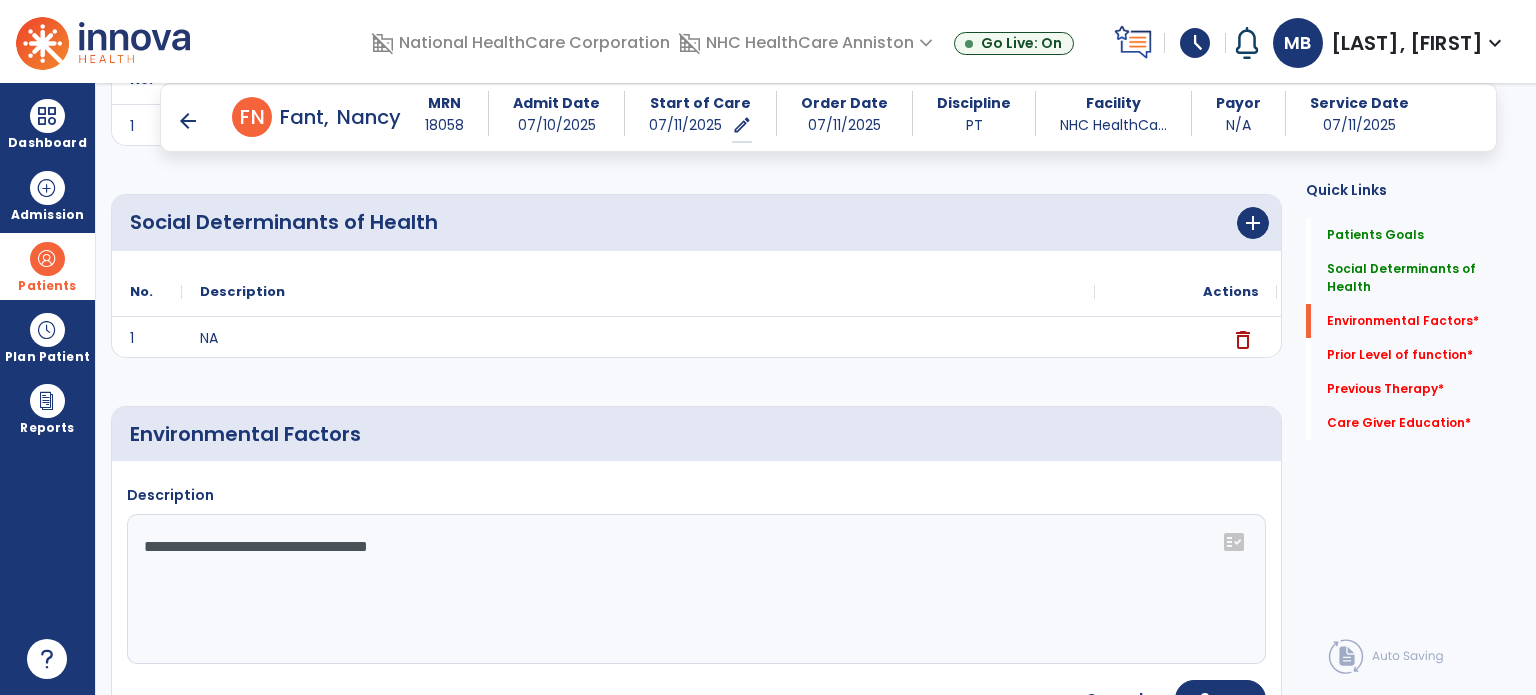 type on "**********" 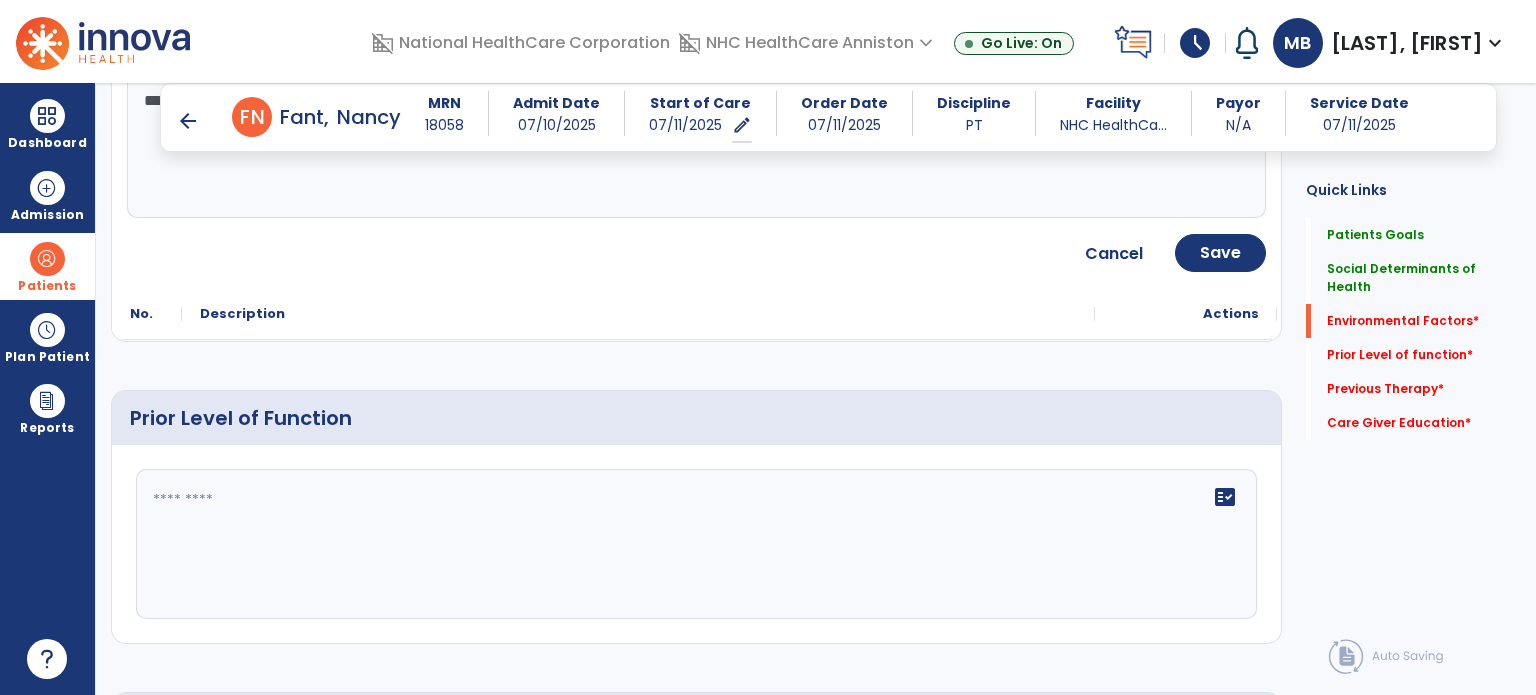 click on "fact_check" 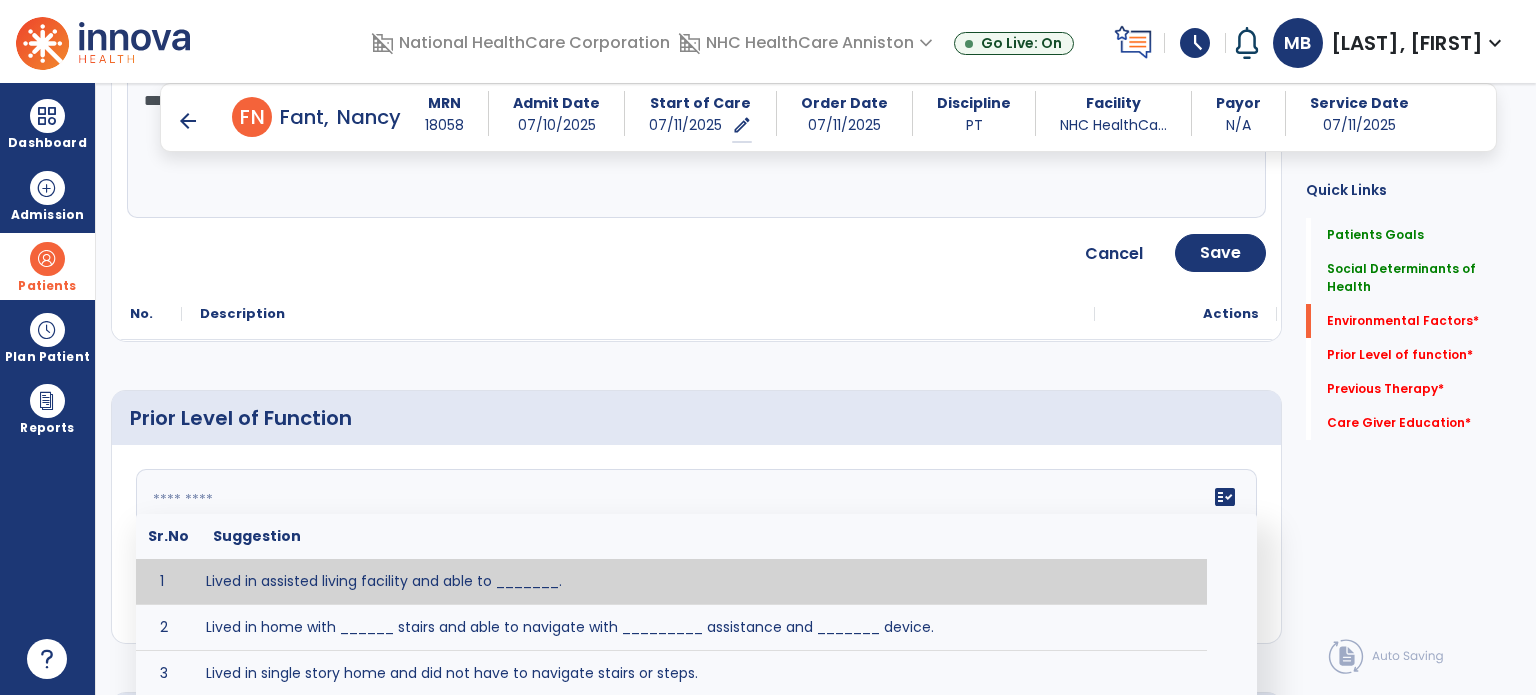 paste on "**********" 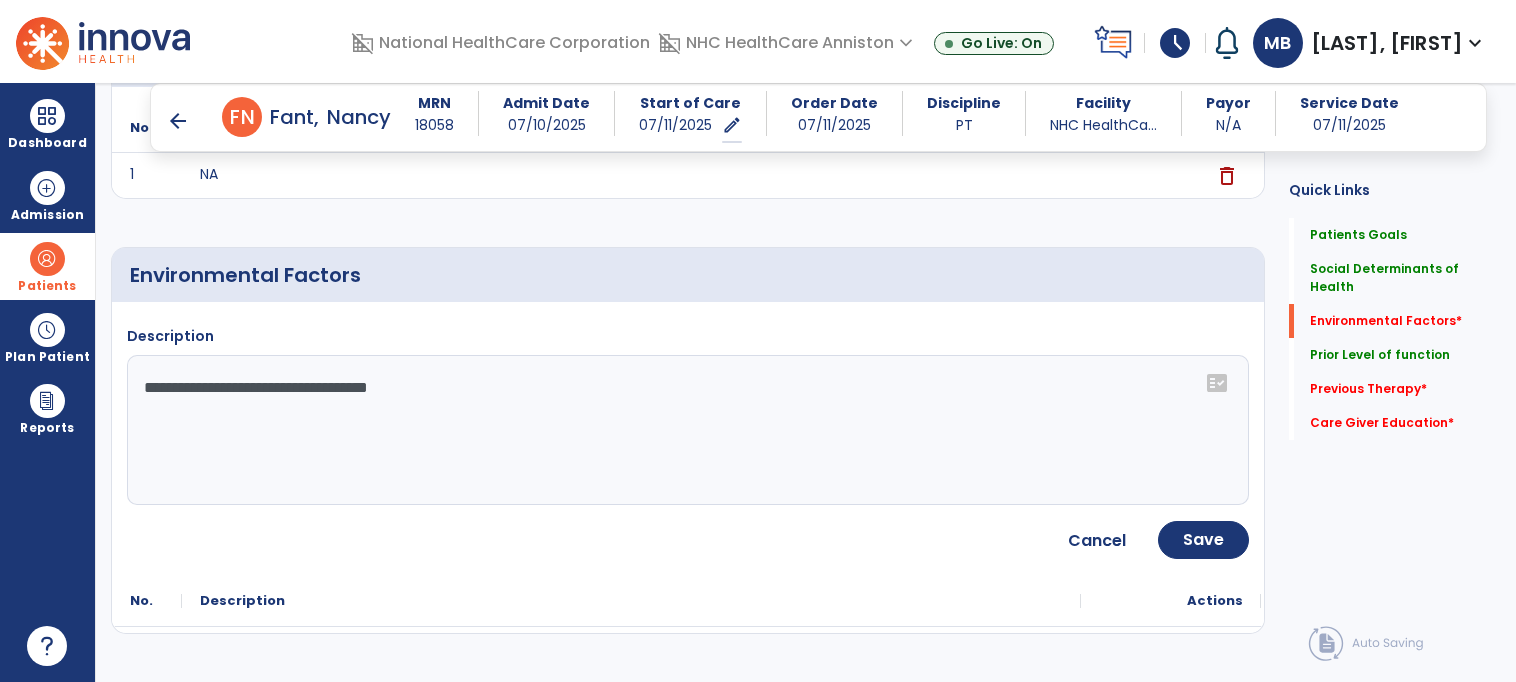 scroll, scrollTop: 515, scrollLeft: 0, axis: vertical 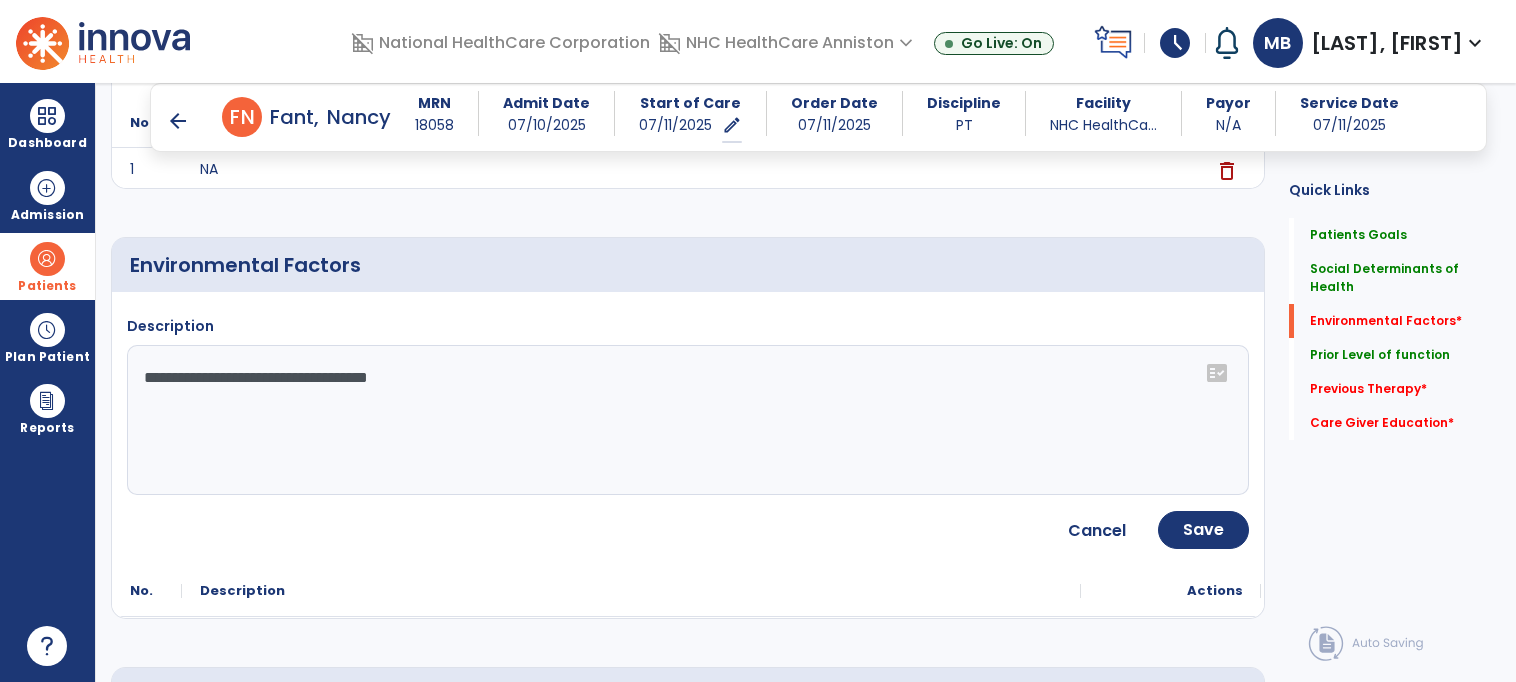 type on "**********" 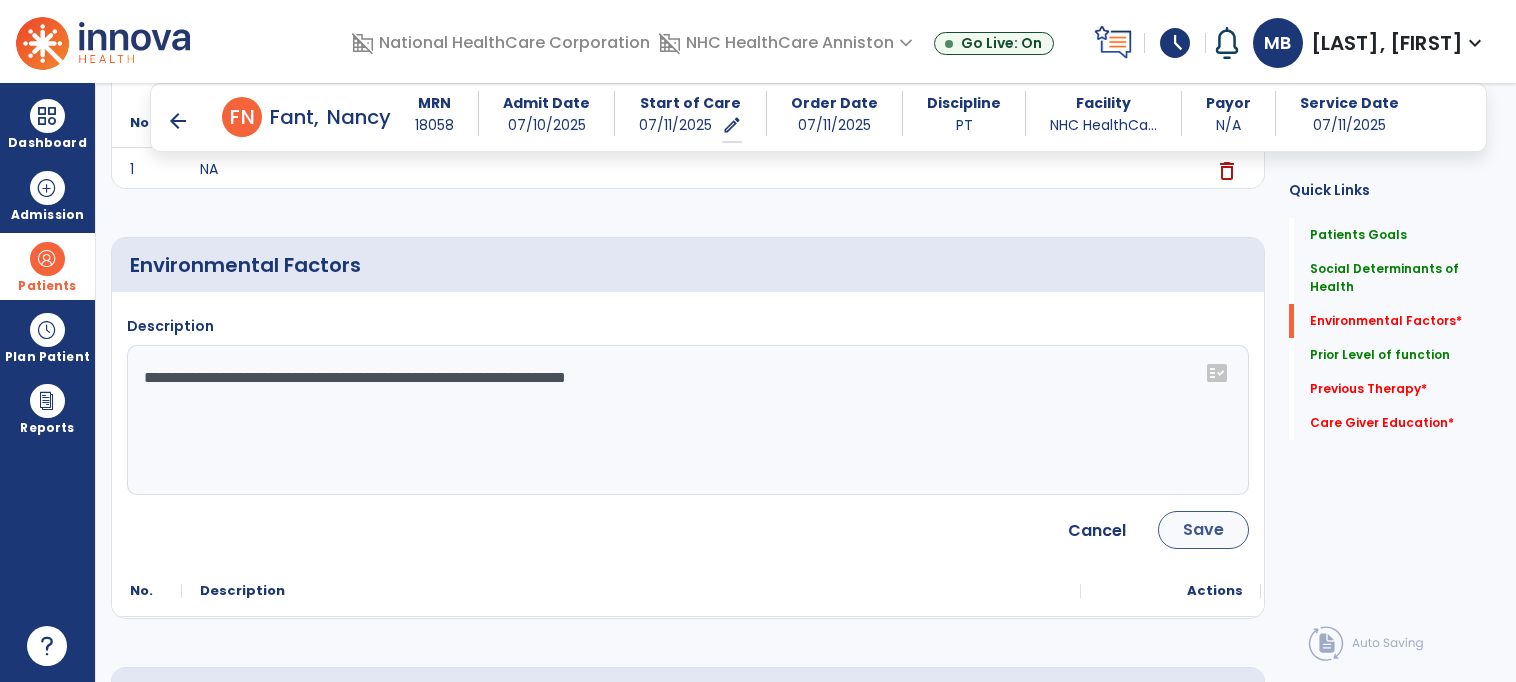 type on "**********" 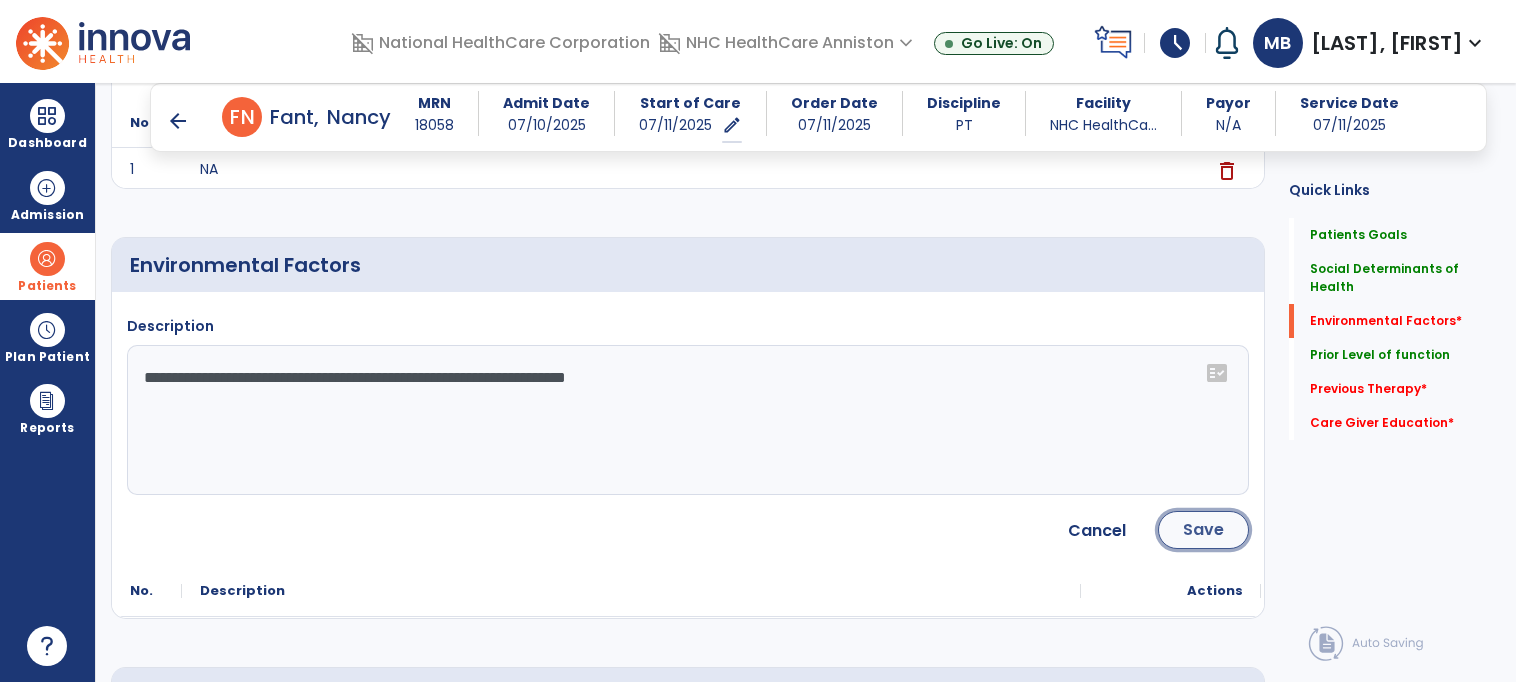 click on "Save" 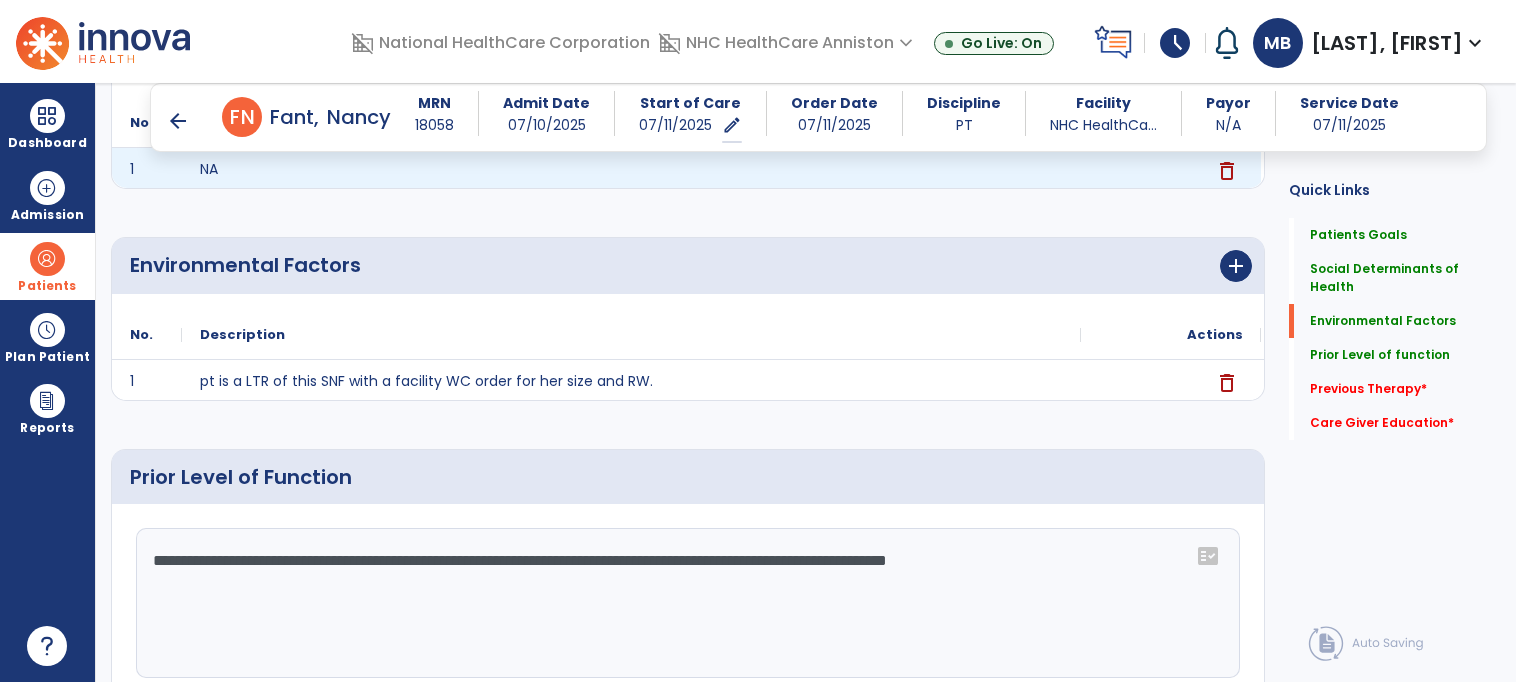 click on "Environmental Factors      add
No.
Description
Actions
1" 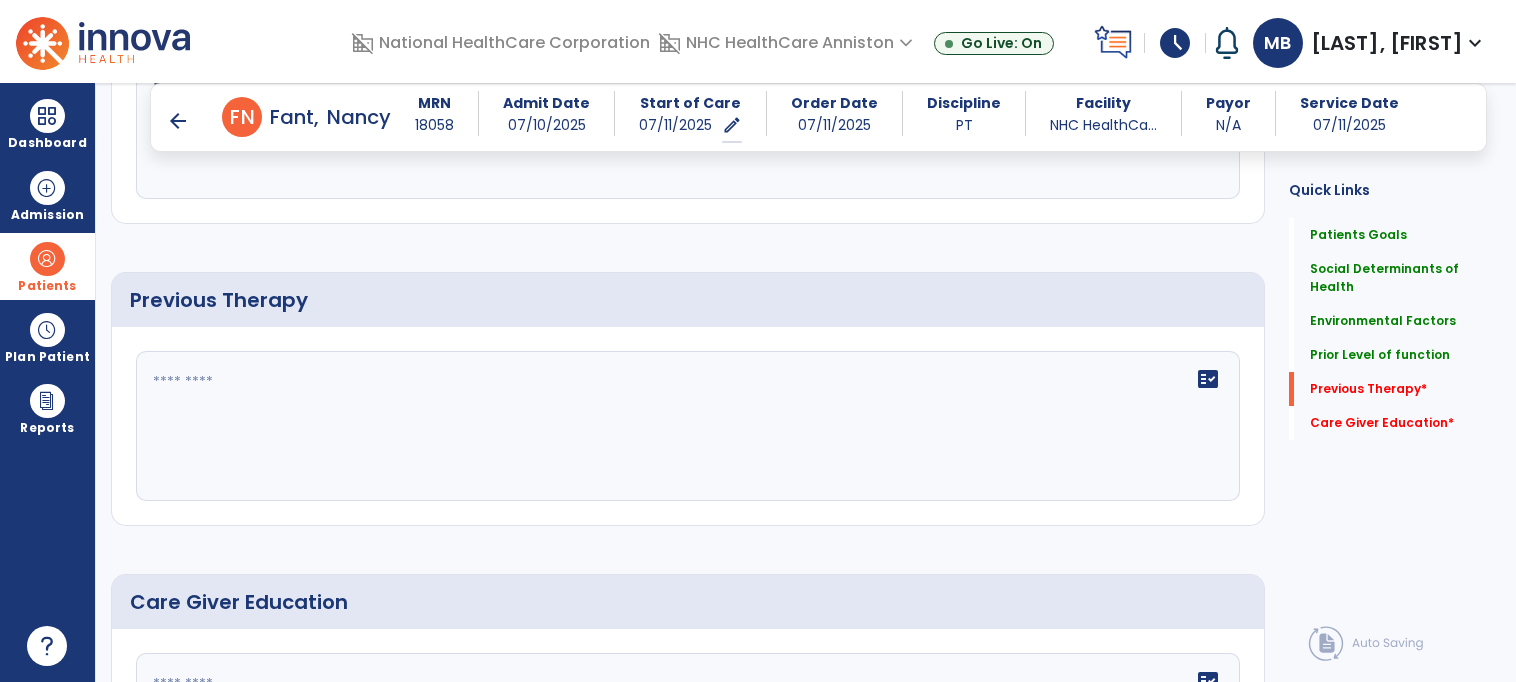 scroll, scrollTop: 1006, scrollLeft: 0, axis: vertical 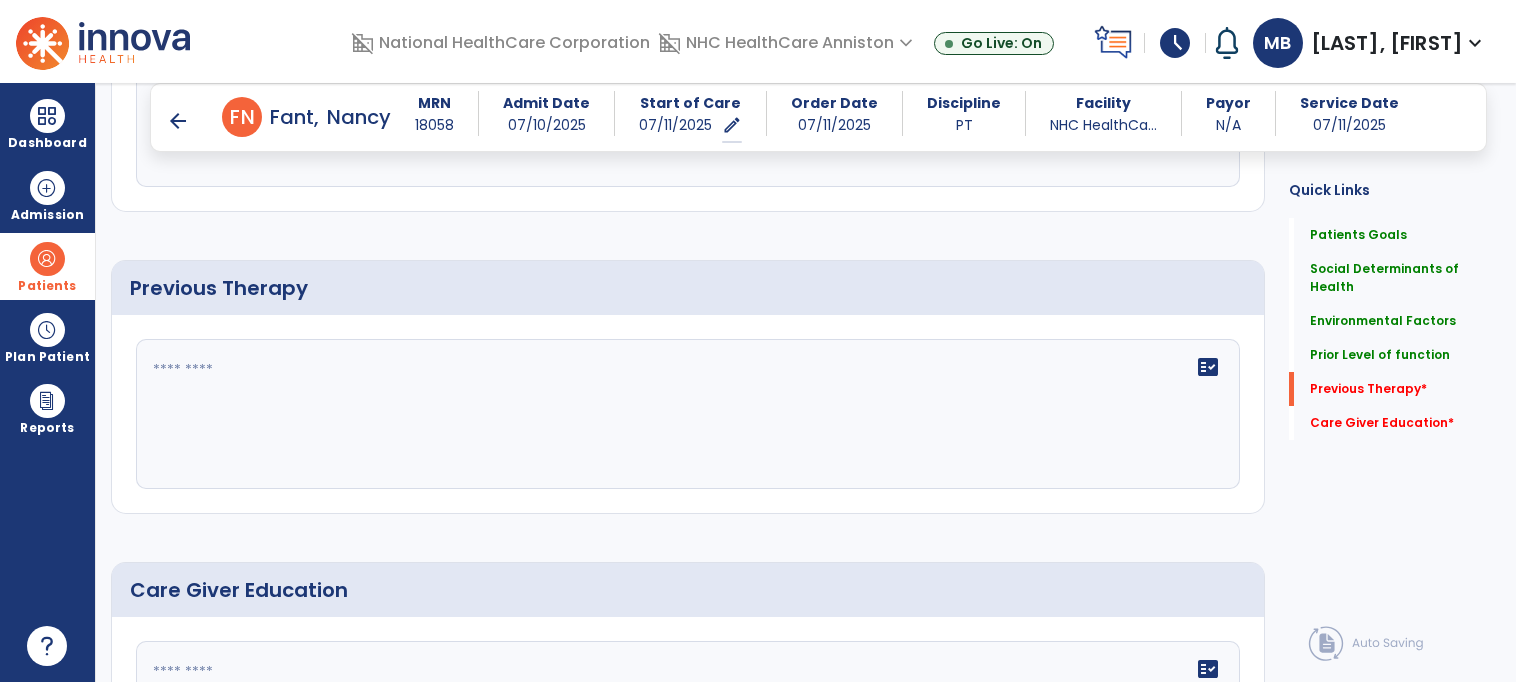 click on "fact_check" 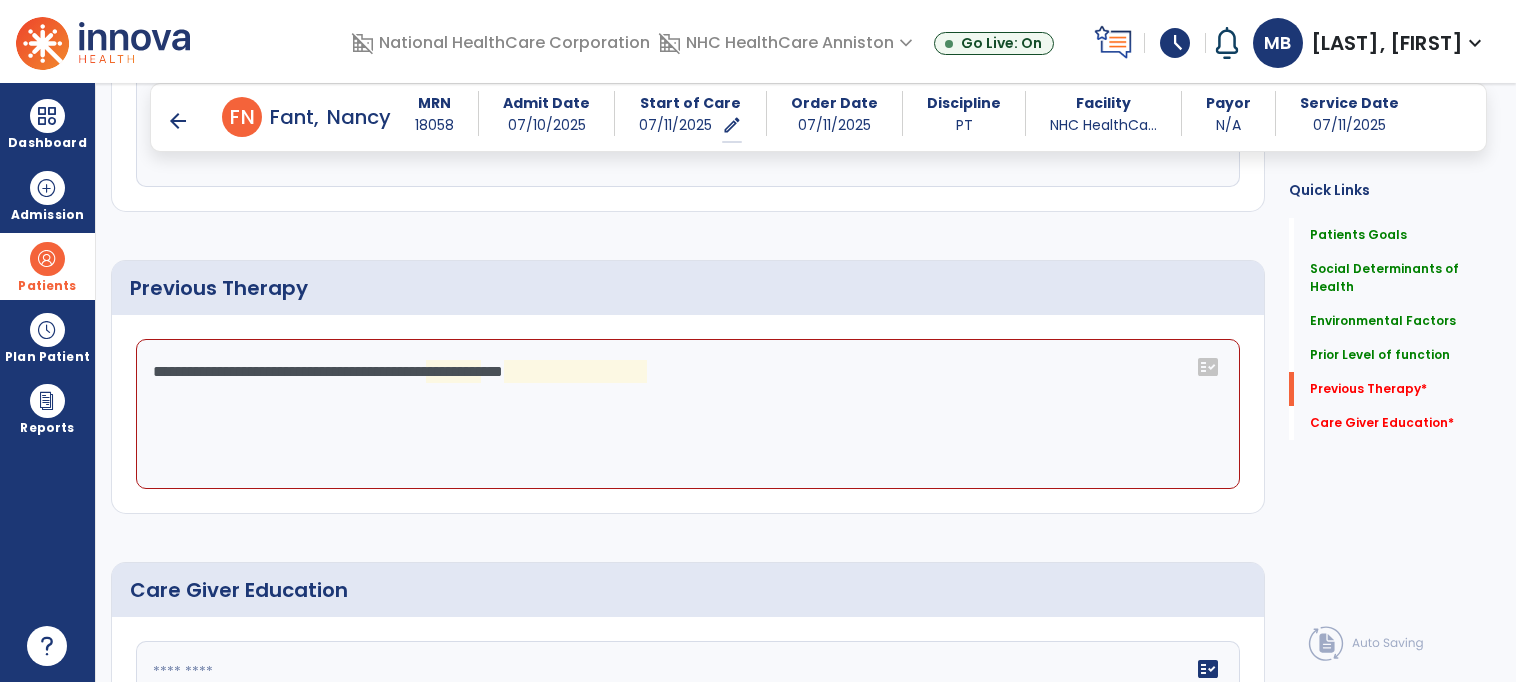 click on "**********" 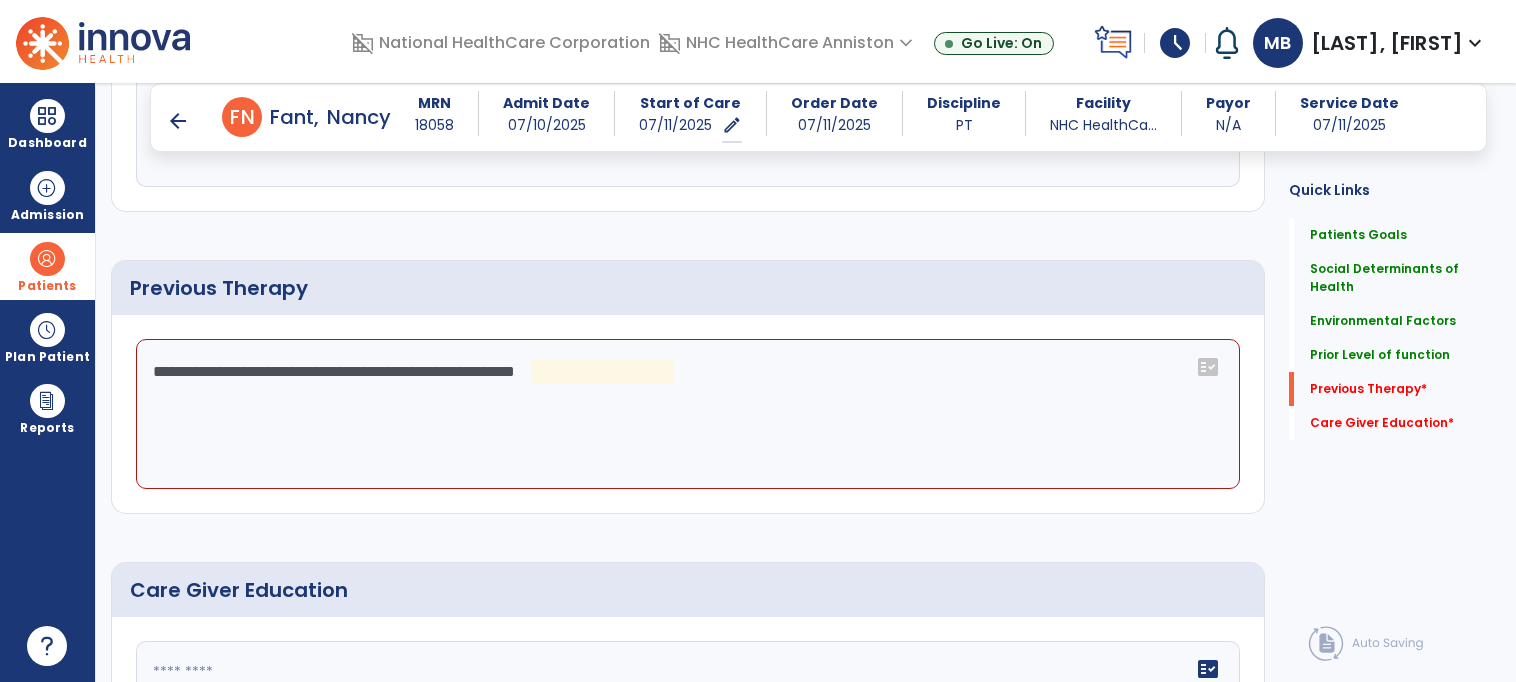 click on "**********" 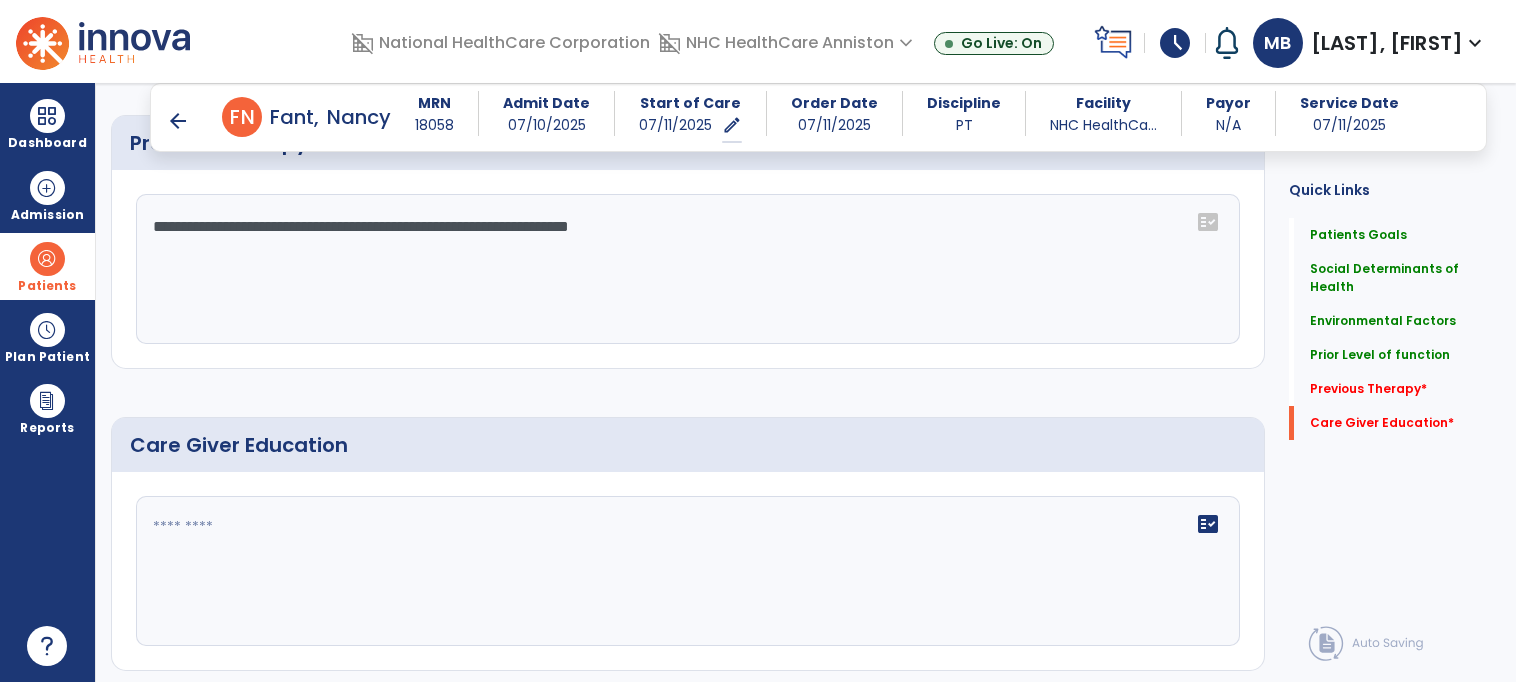 scroll, scrollTop: 1152, scrollLeft: 0, axis: vertical 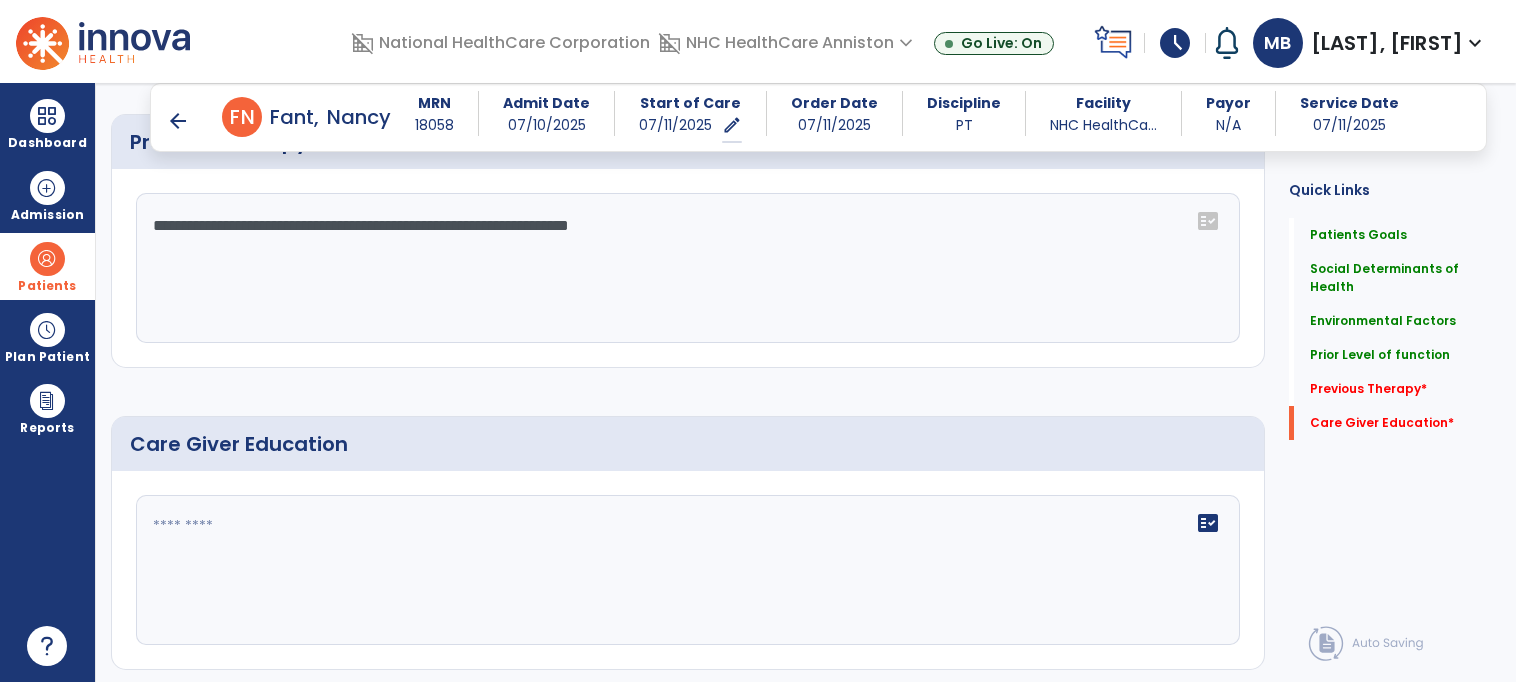 type on "**********" 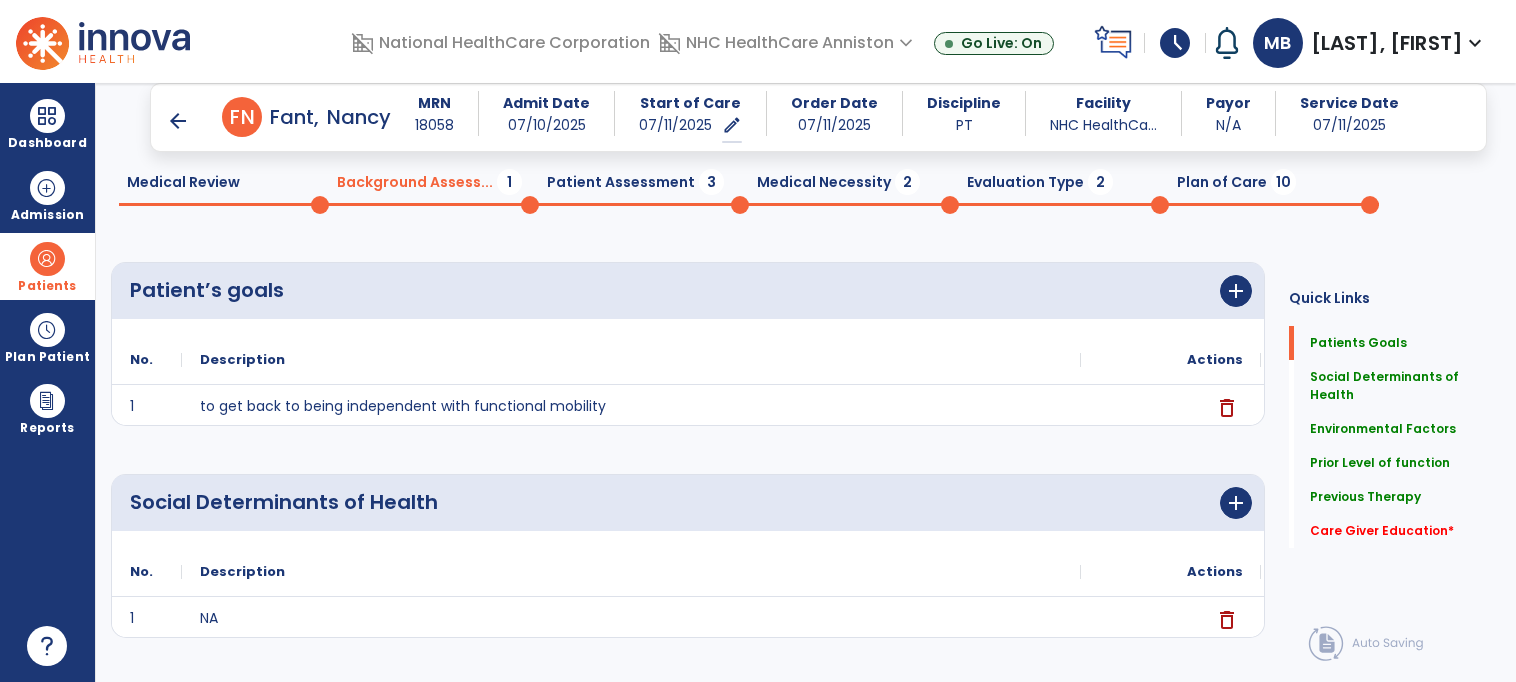 scroll, scrollTop: 64, scrollLeft: 0, axis: vertical 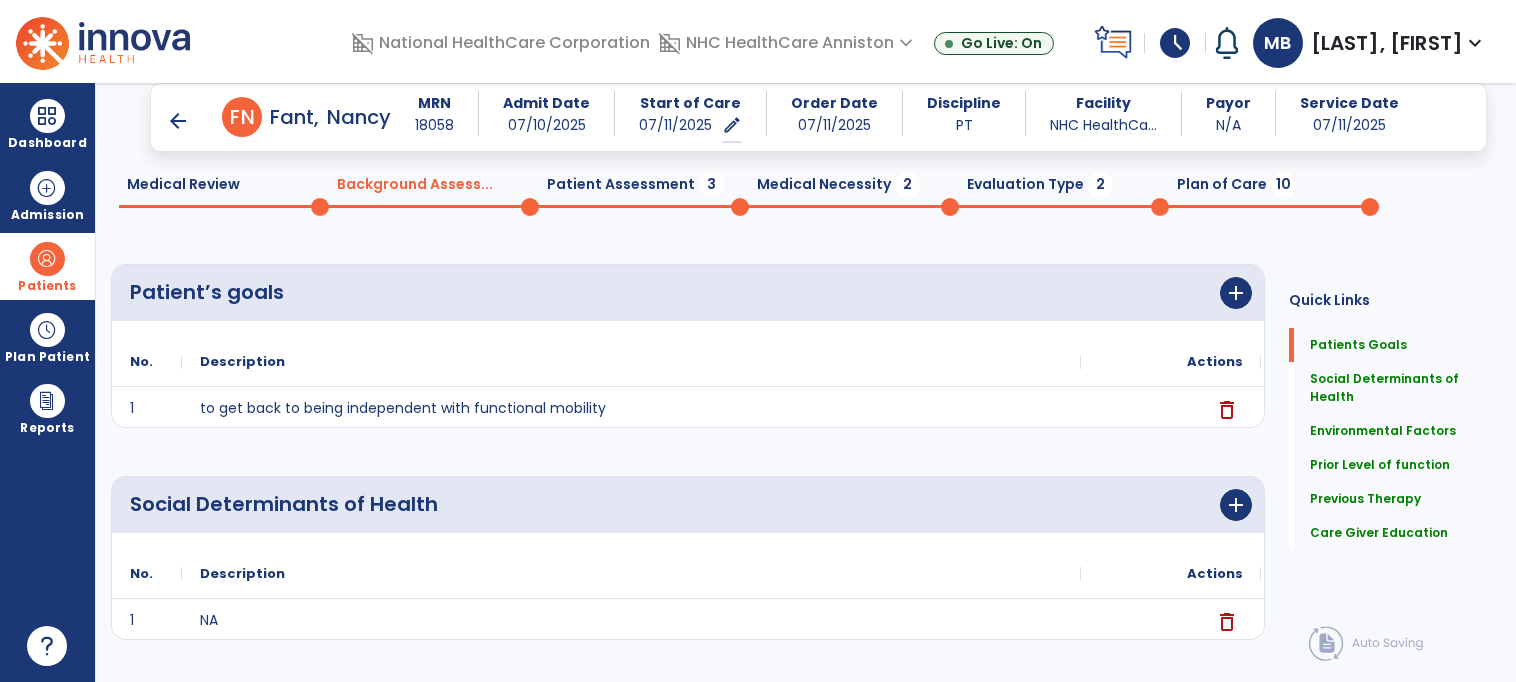 type on "**********" 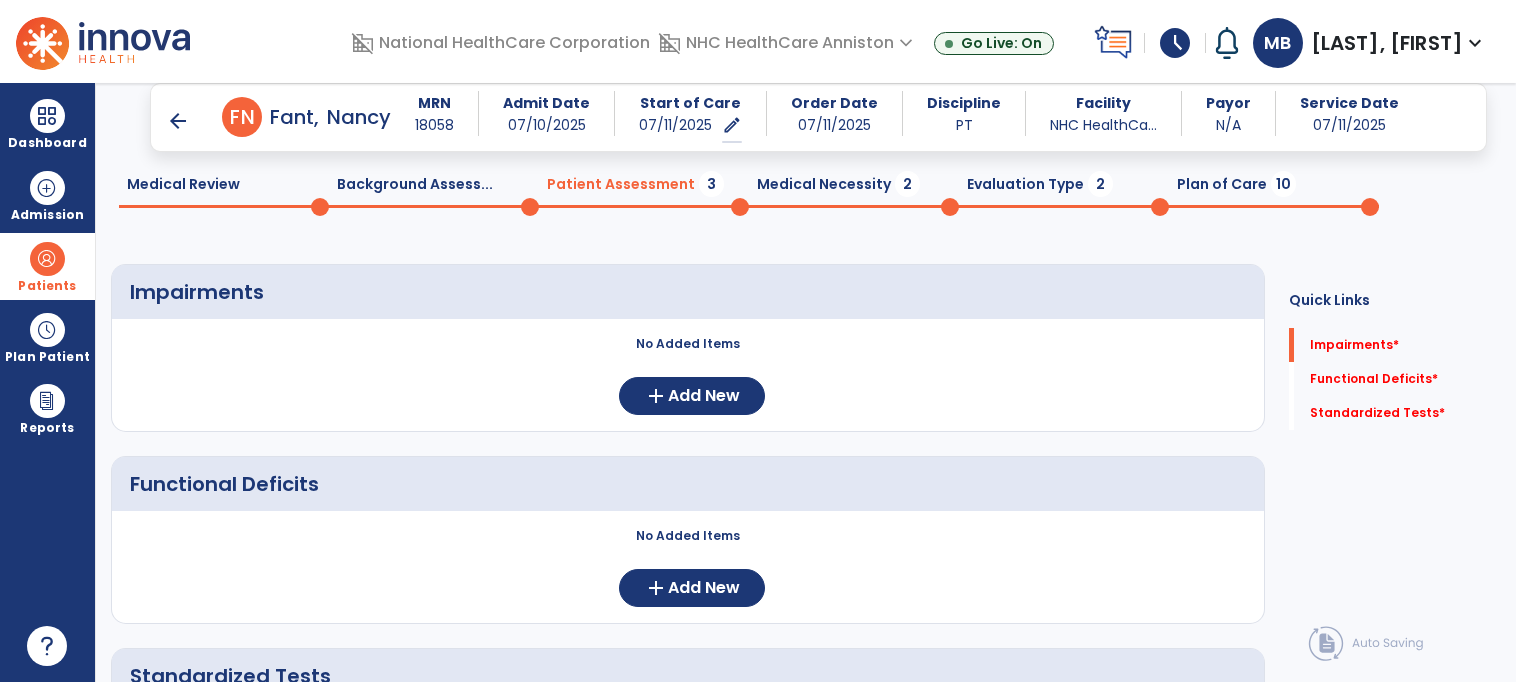 click on "No Added Items  add  Add New" 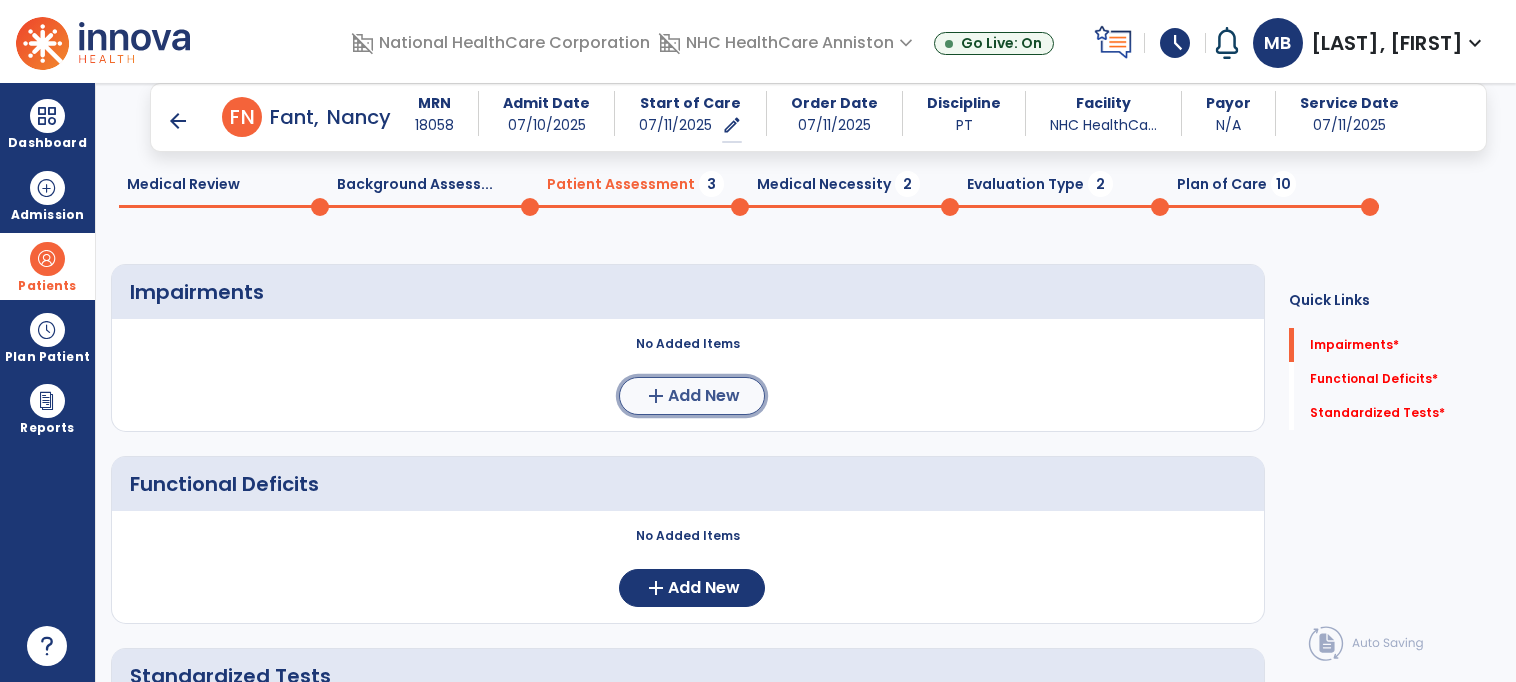 click on "add  Add New" 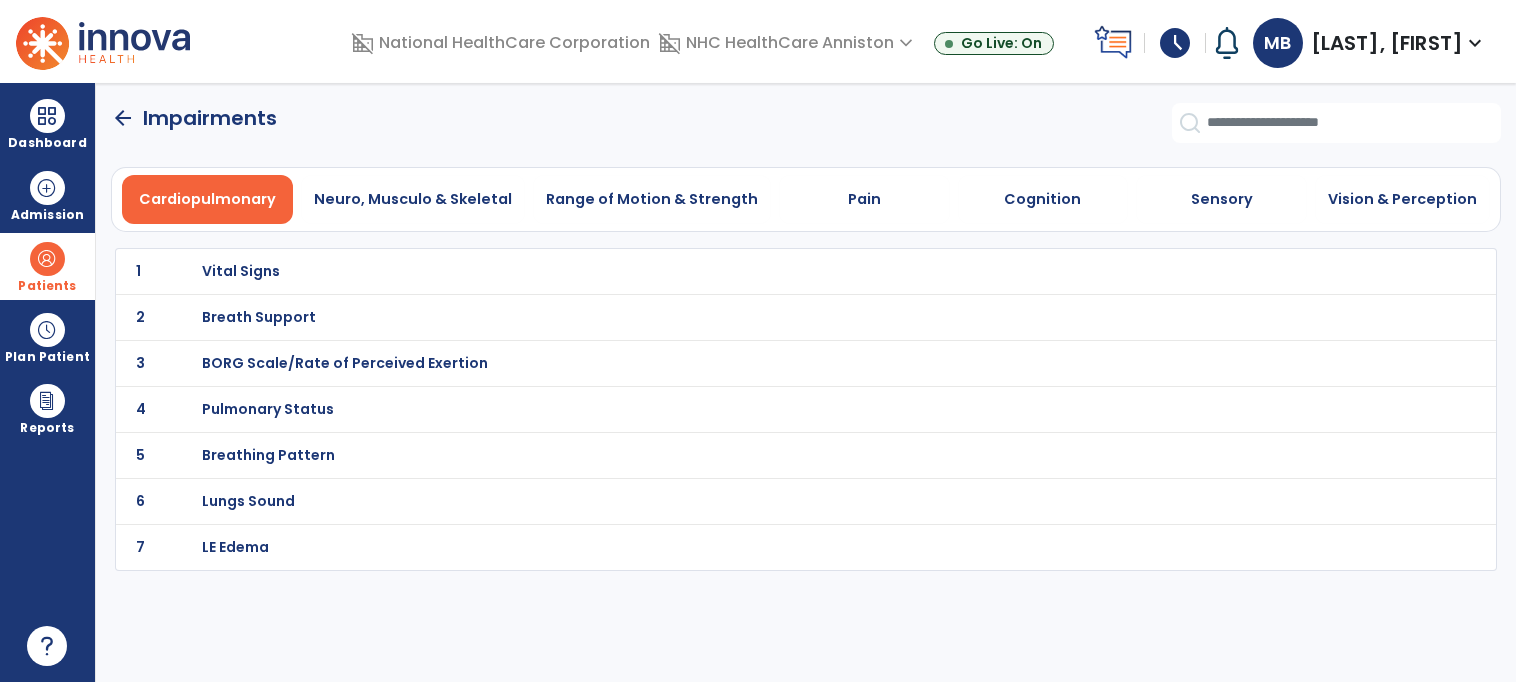 scroll, scrollTop: 0, scrollLeft: 0, axis: both 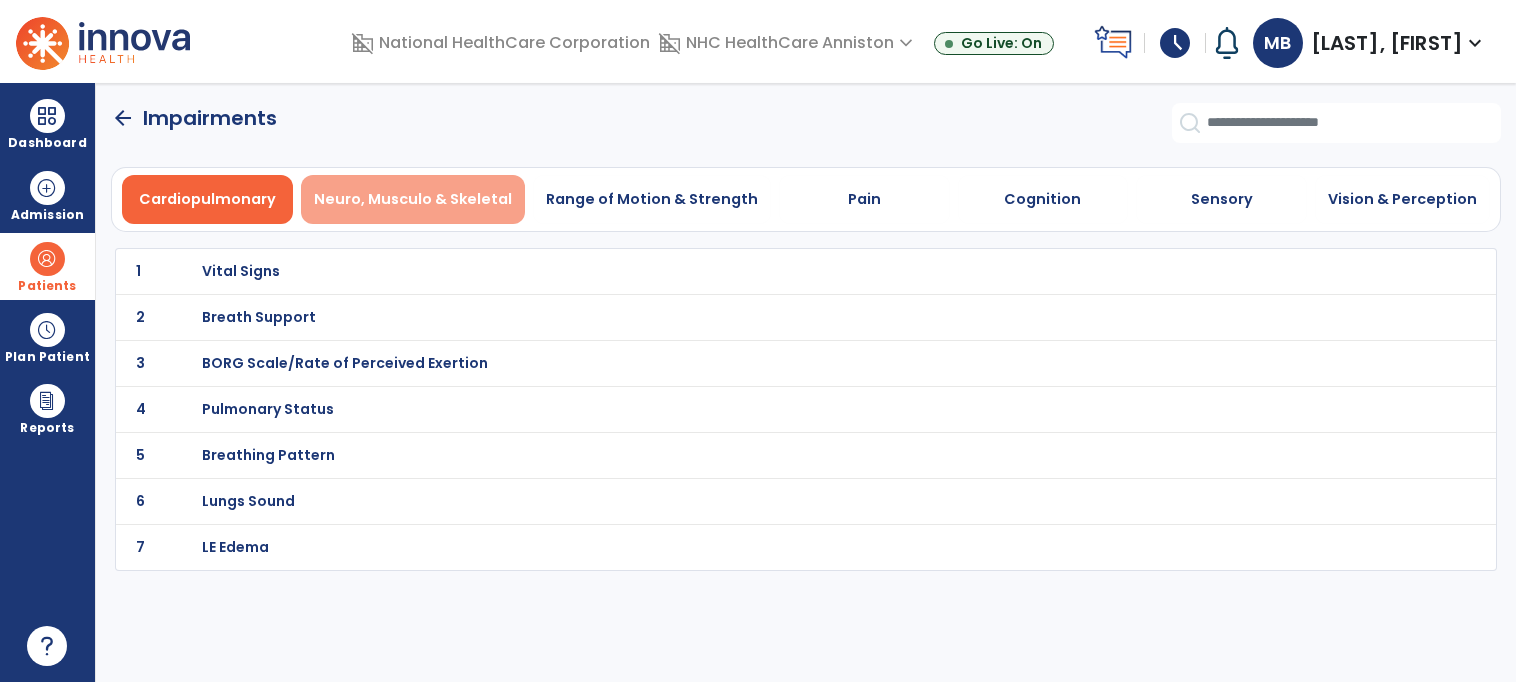 click on "Neuro, Musculo & Skeletal" at bounding box center (413, 199) 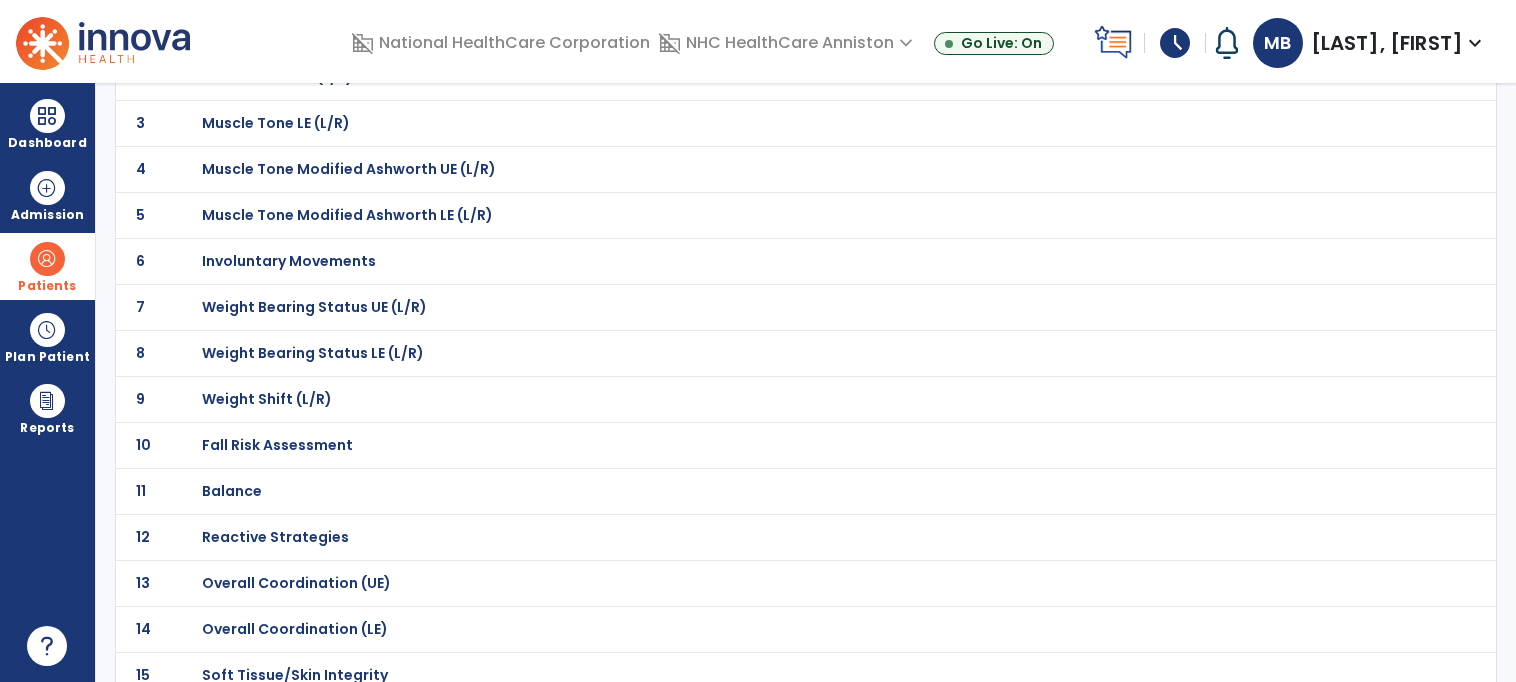 scroll, scrollTop: 304, scrollLeft: 0, axis: vertical 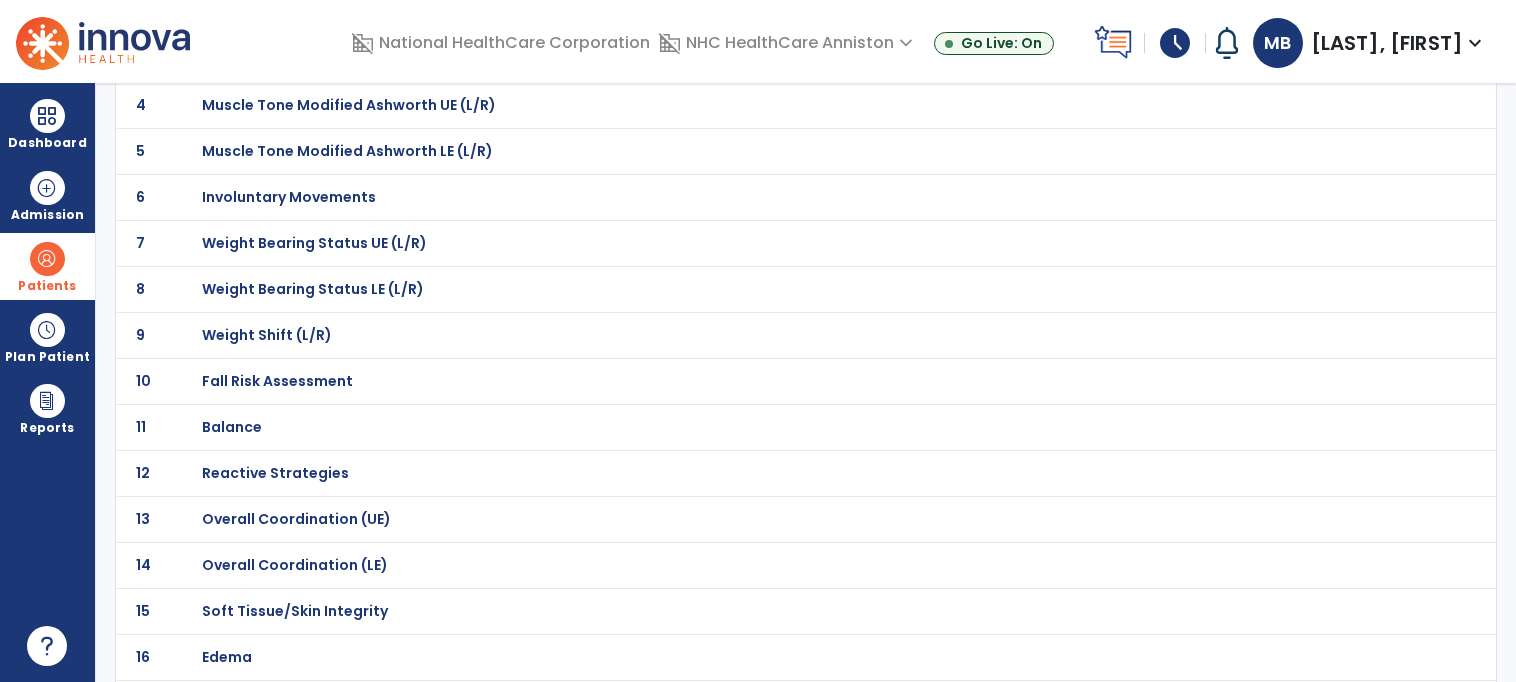 click on "Balance" at bounding box center (761, -33) 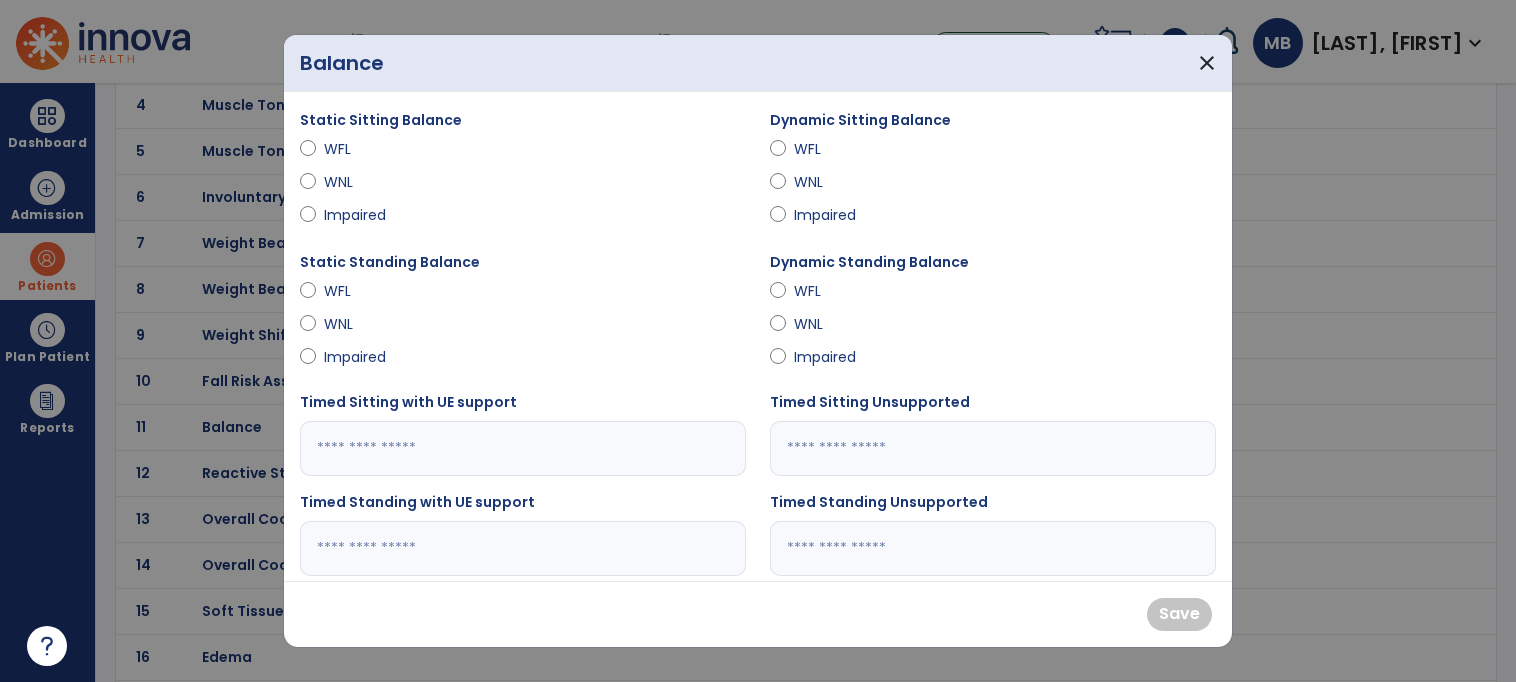 click on "Impaired" at bounding box center [359, 215] 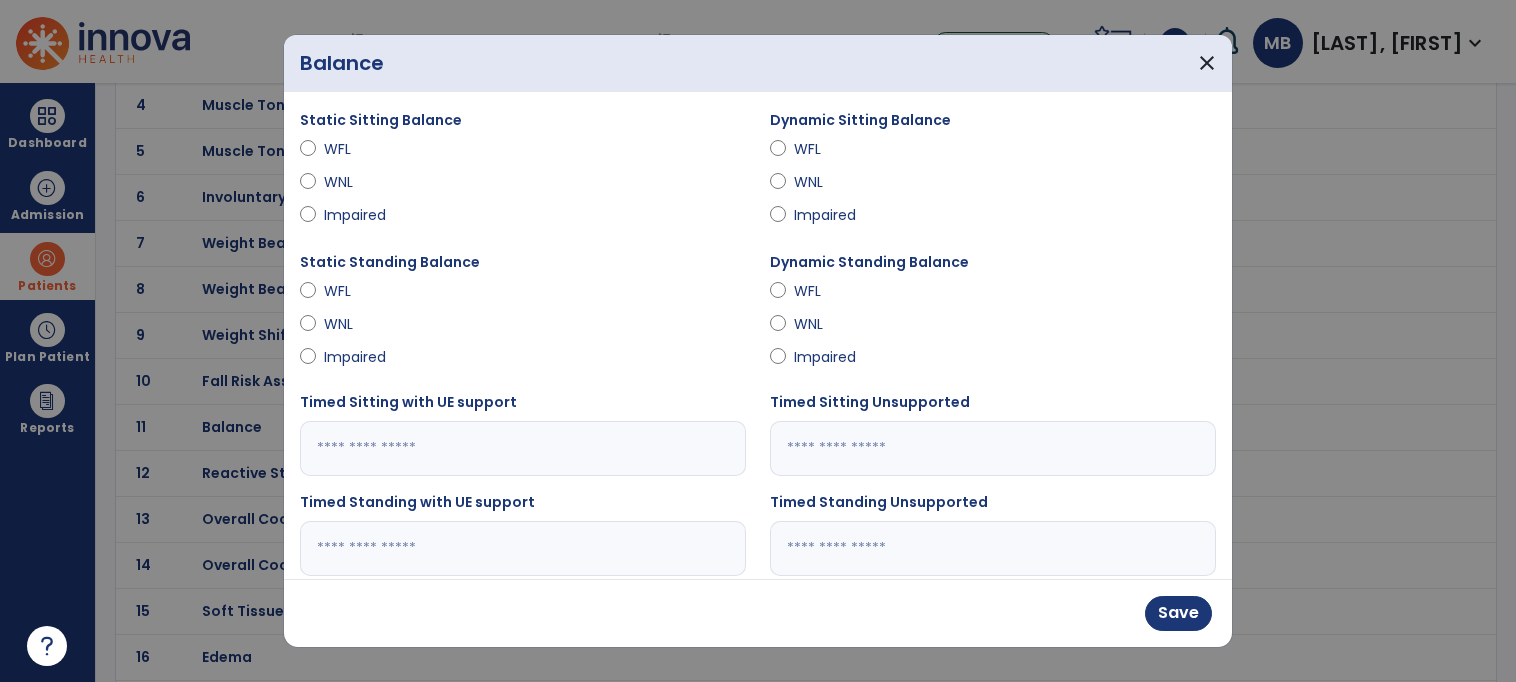 click on "Impaired" at bounding box center [829, 215] 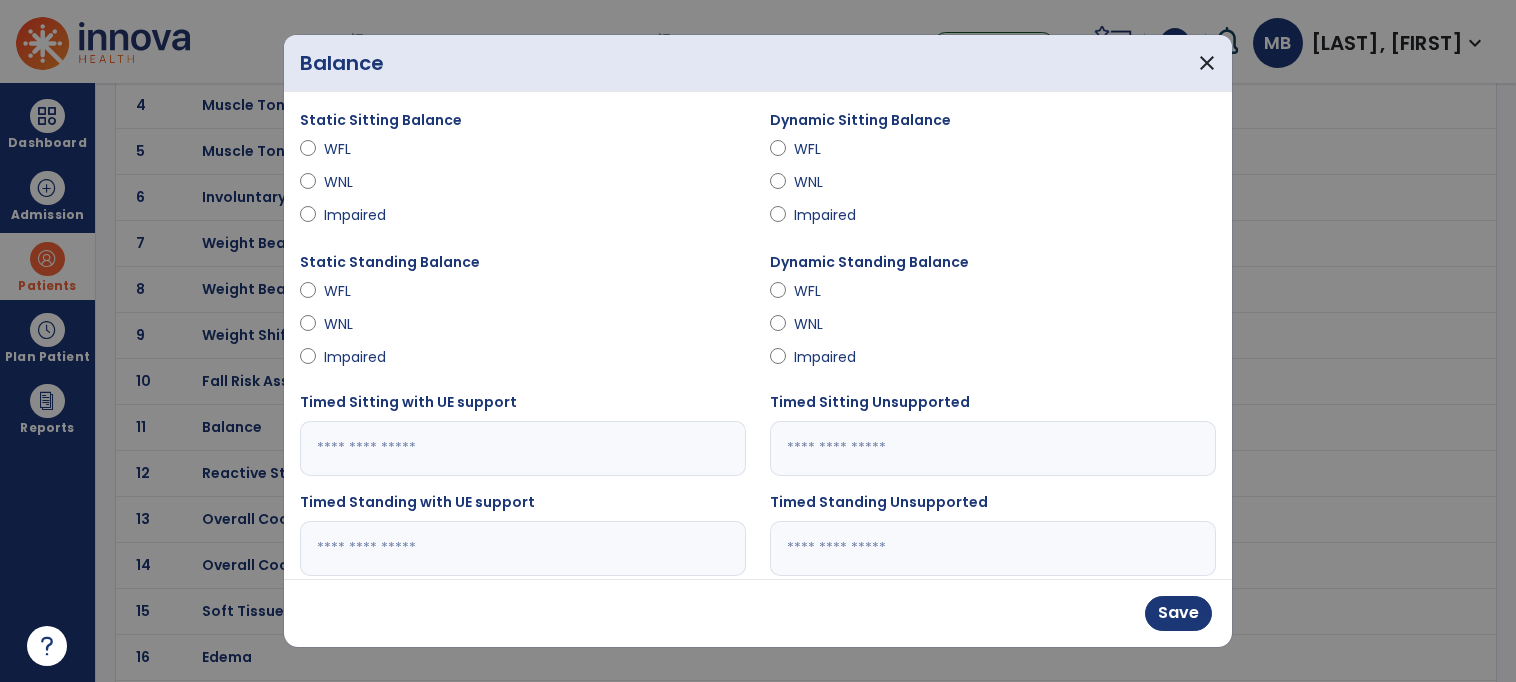 click on "Dynamic Standing Balance WFL WNL Impaired" at bounding box center [993, 313] 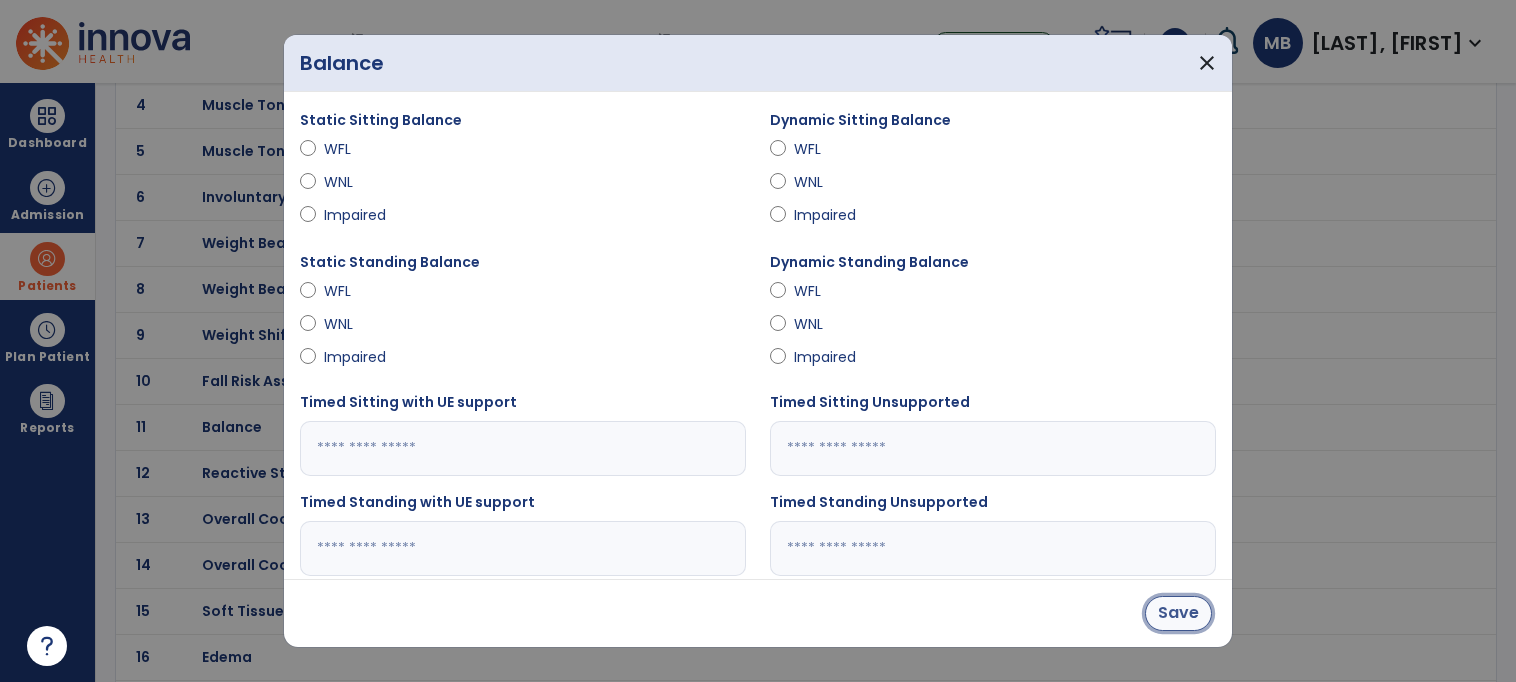 click on "Save" at bounding box center (1178, 613) 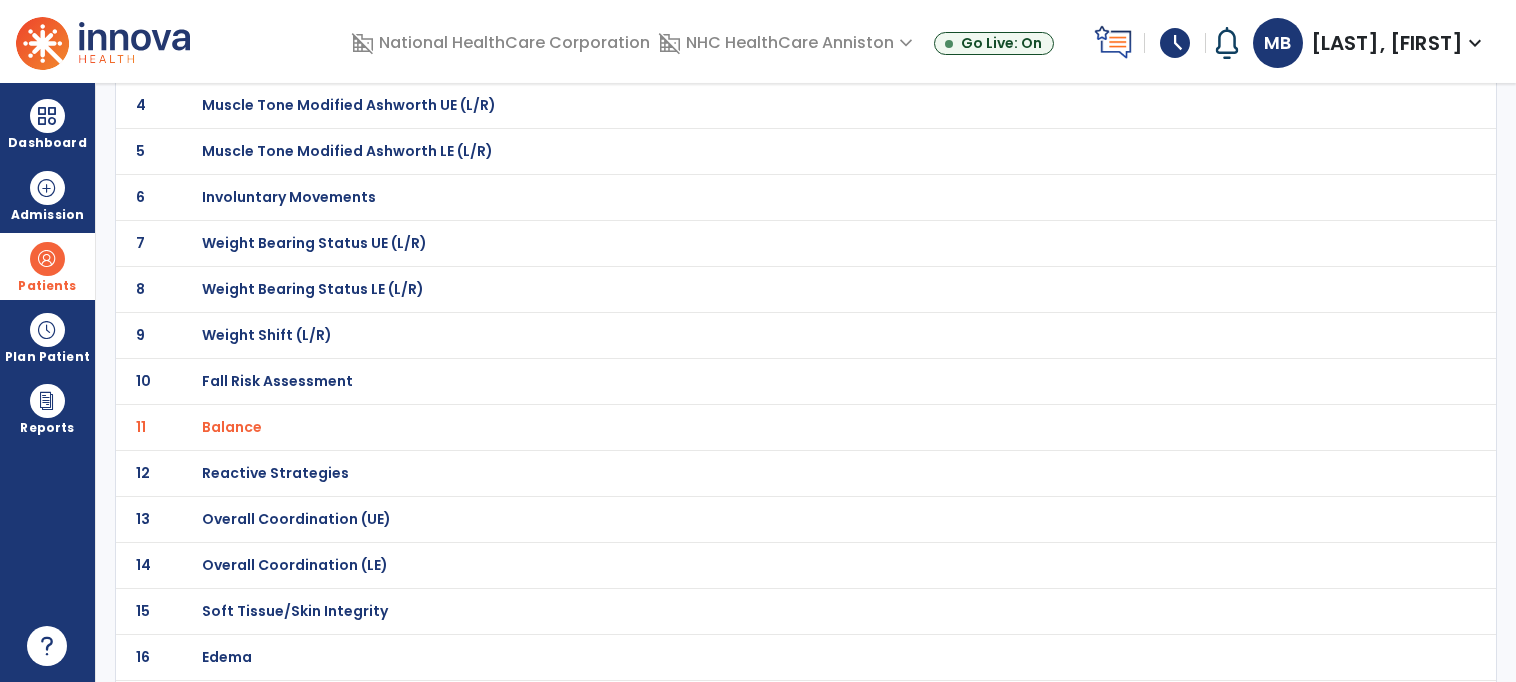 click on "Fall Risk Assessment" at bounding box center (273, -33) 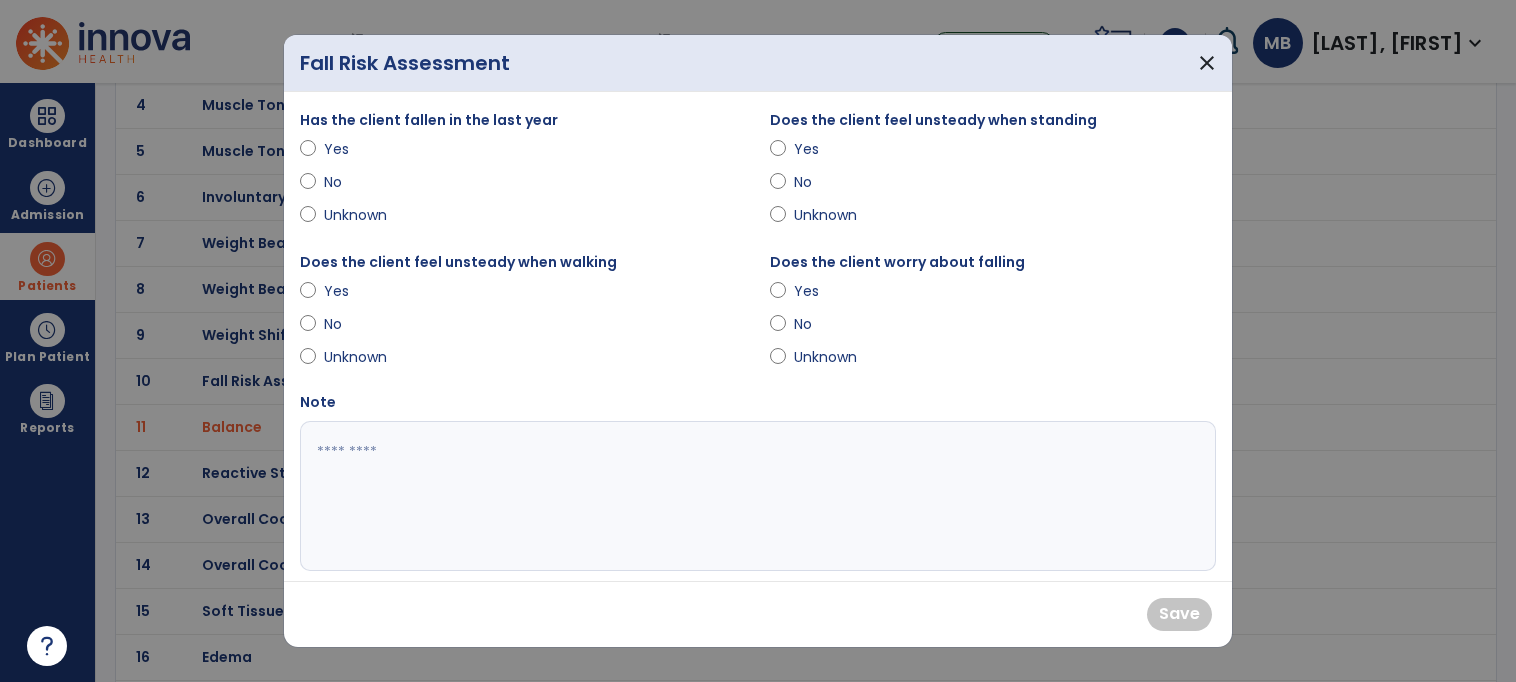 click on "Yes" at bounding box center [359, 149] 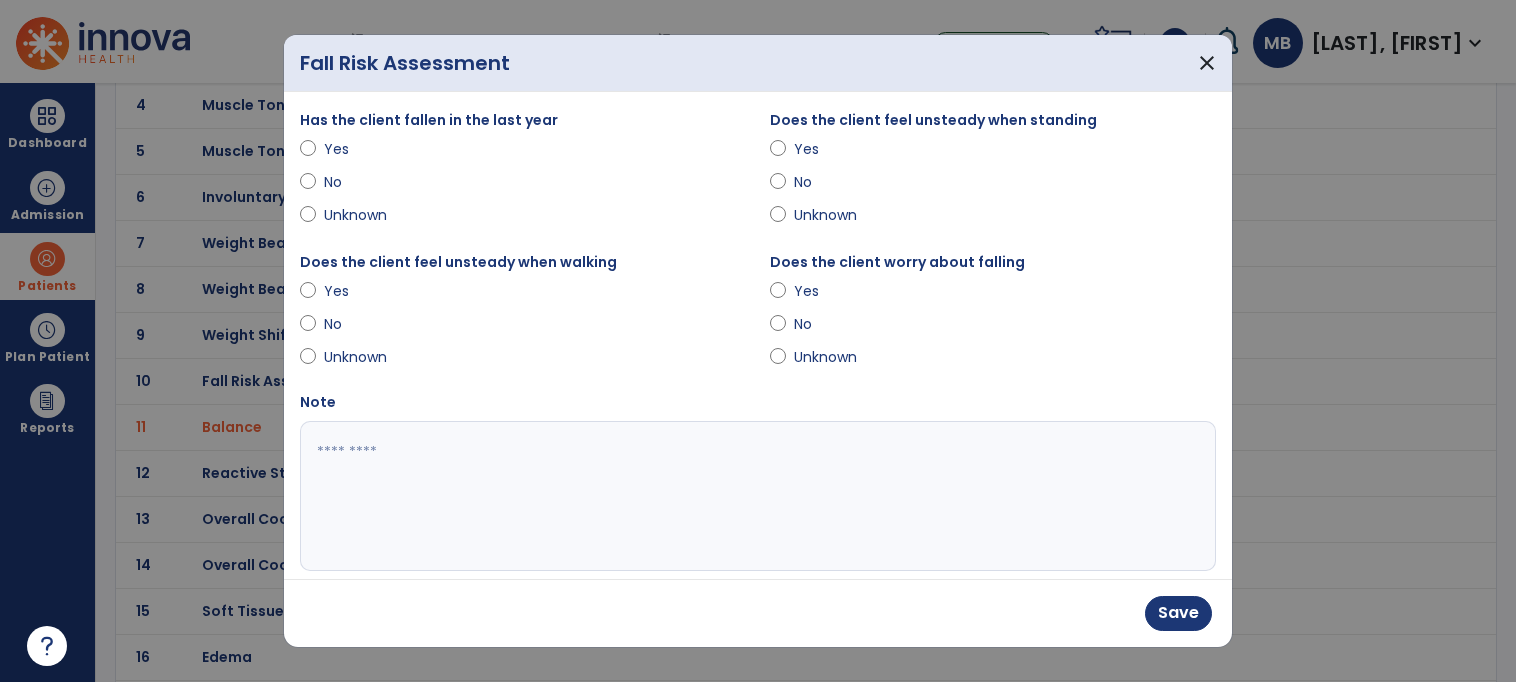 click on "Yes" at bounding box center (359, 291) 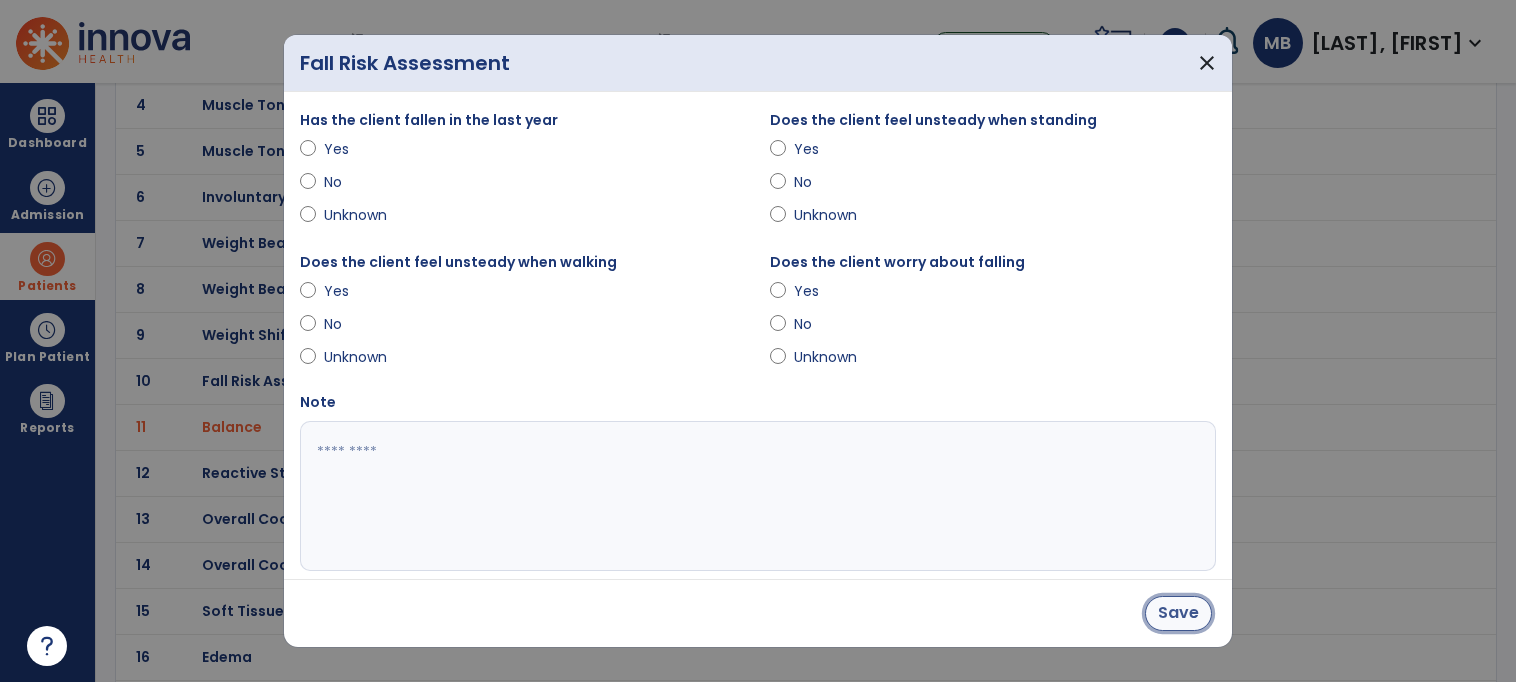 click on "Save" at bounding box center [1178, 613] 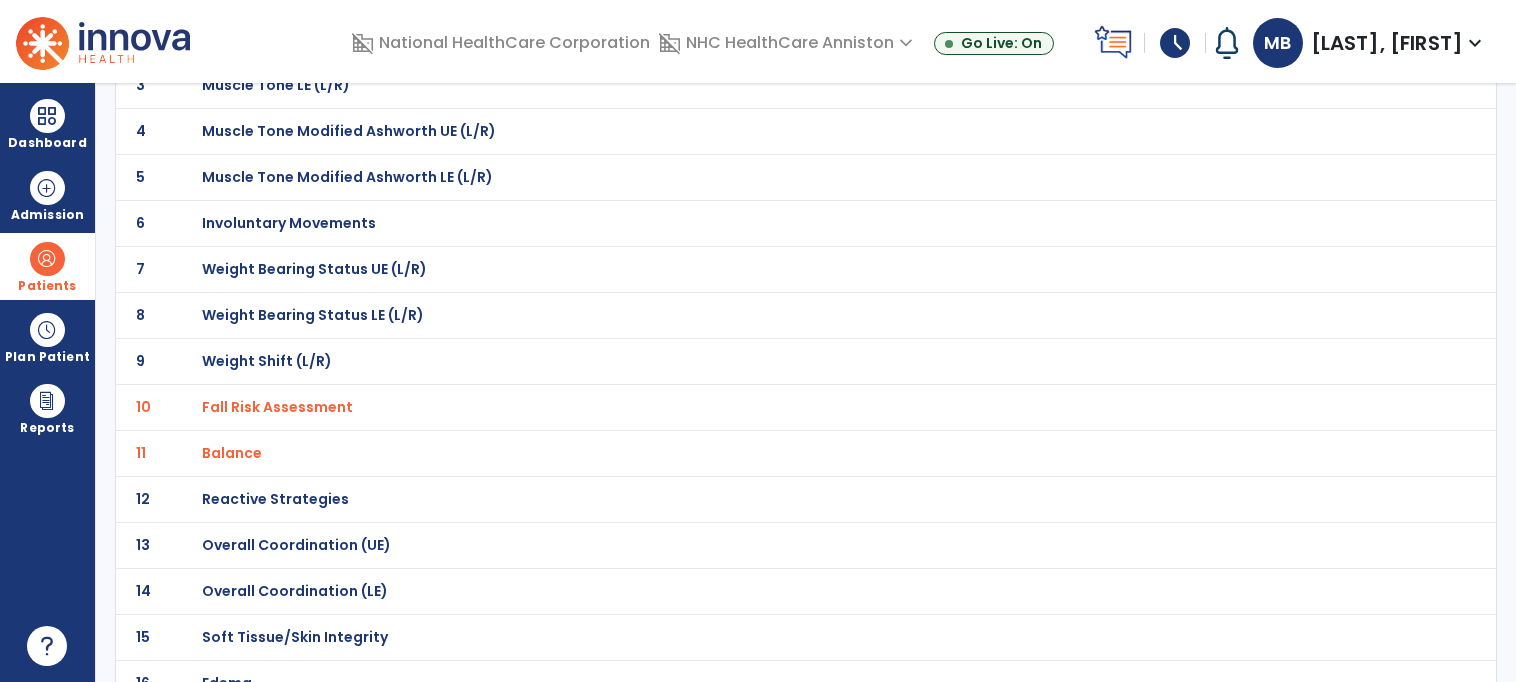 scroll, scrollTop: 0, scrollLeft: 0, axis: both 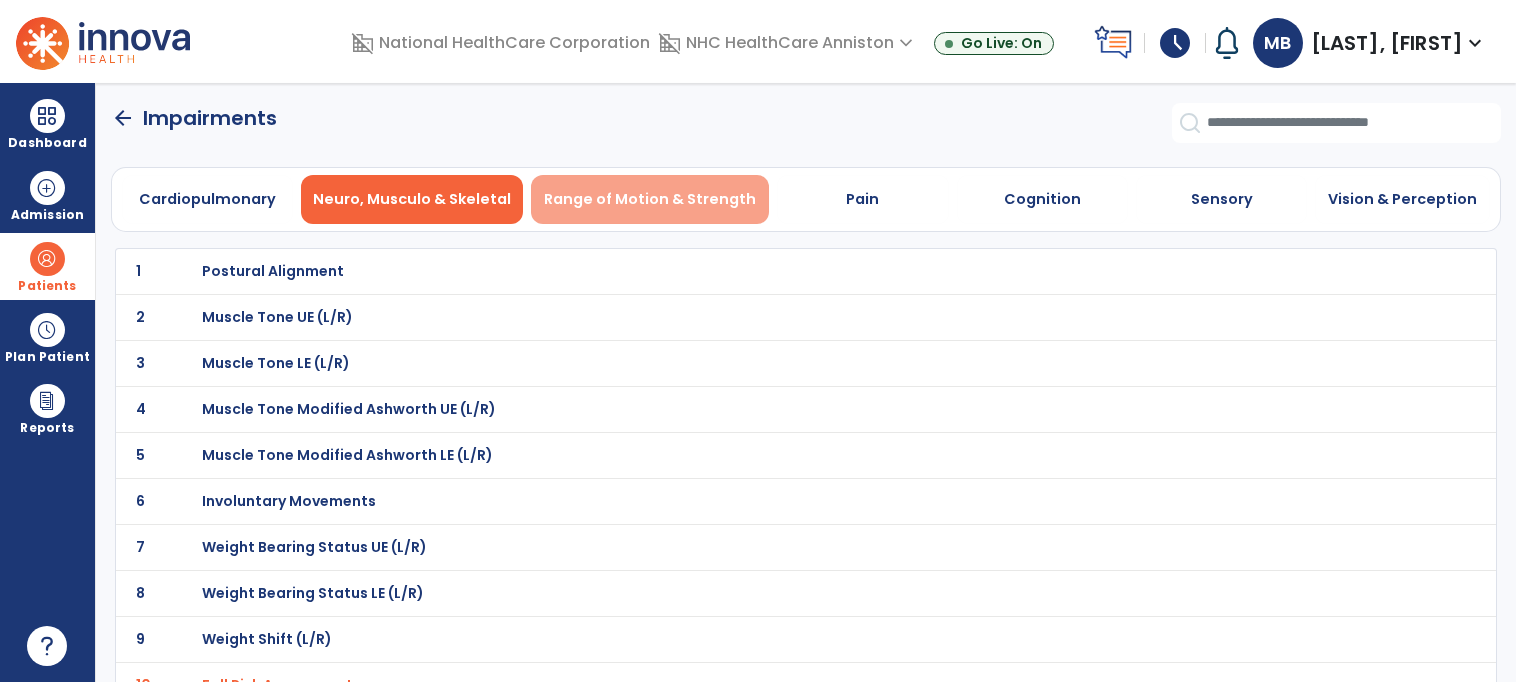 click on "Range of Motion & Strength" at bounding box center (650, 199) 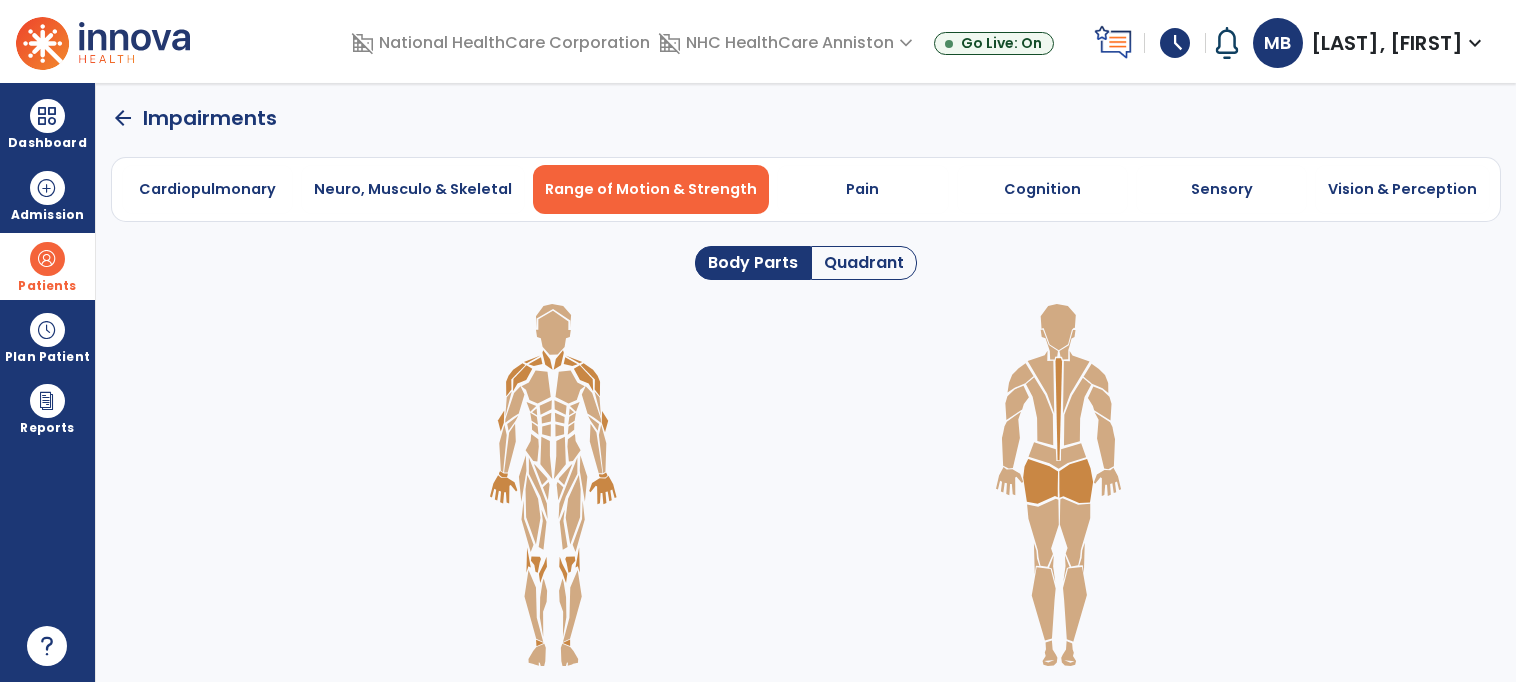click on "Quadrant" 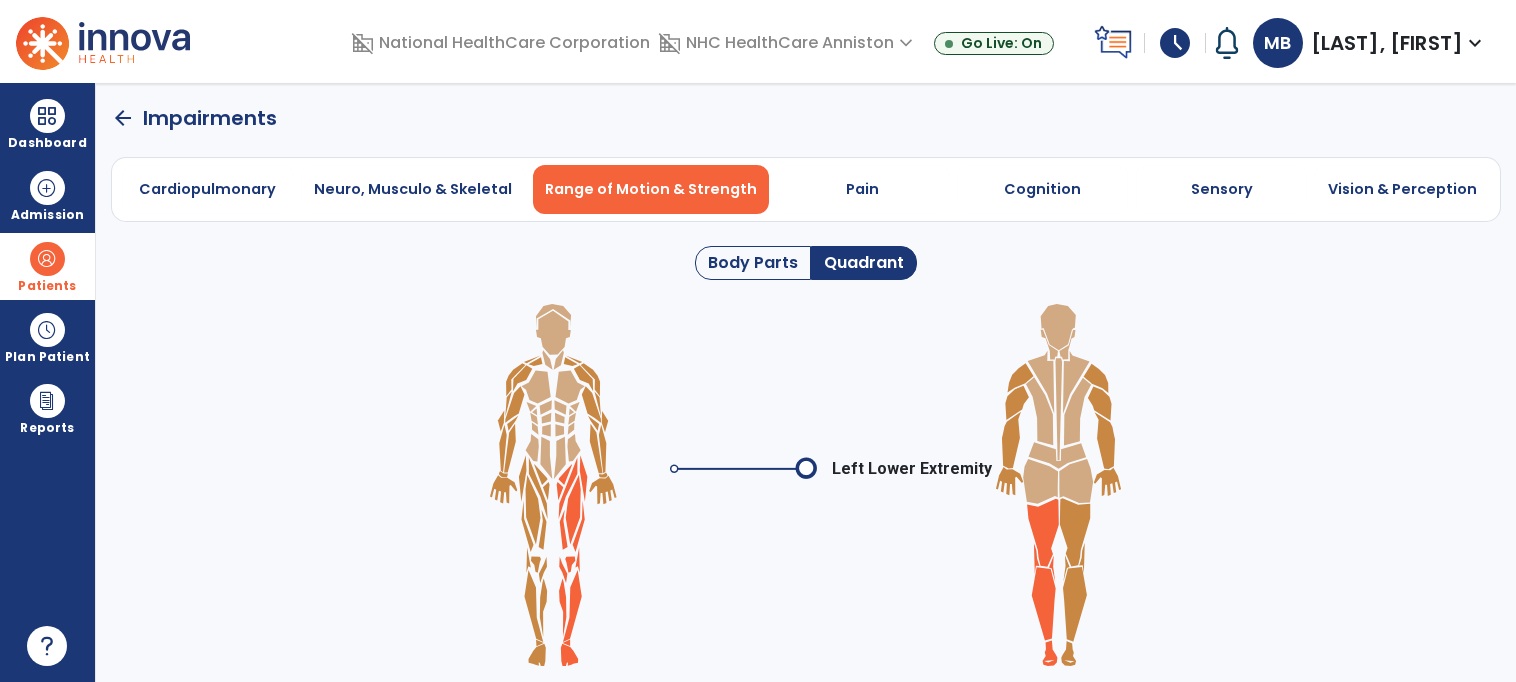 click 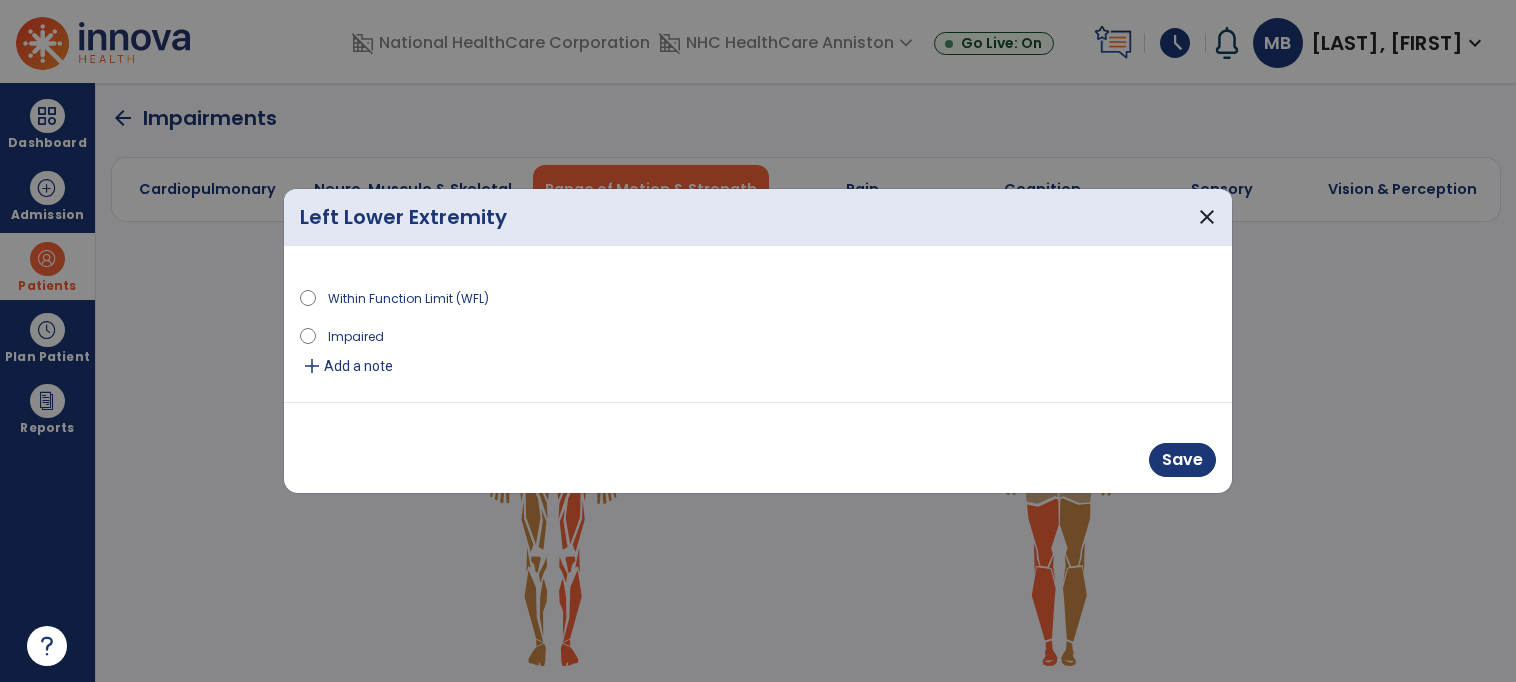 click on "Impaired" at bounding box center [356, 335] 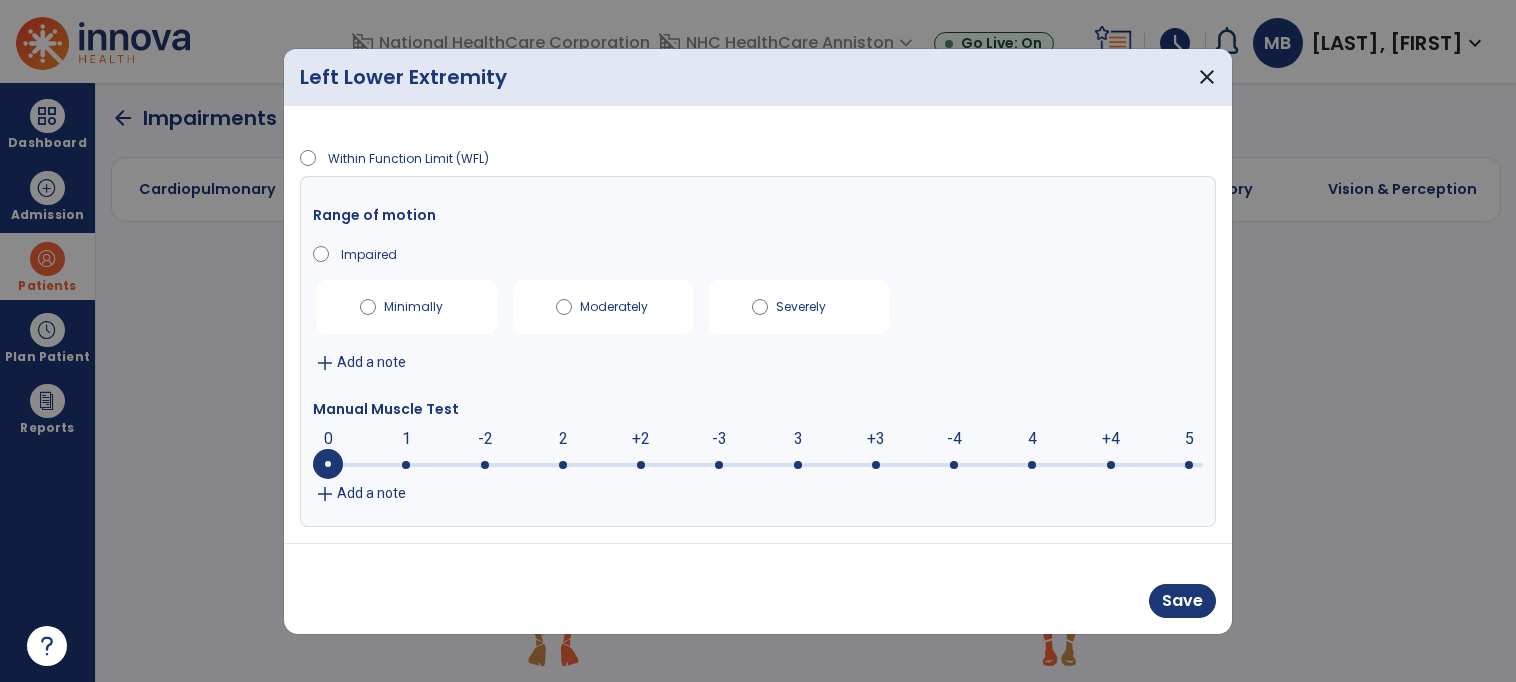 click at bounding box center [758, 463] 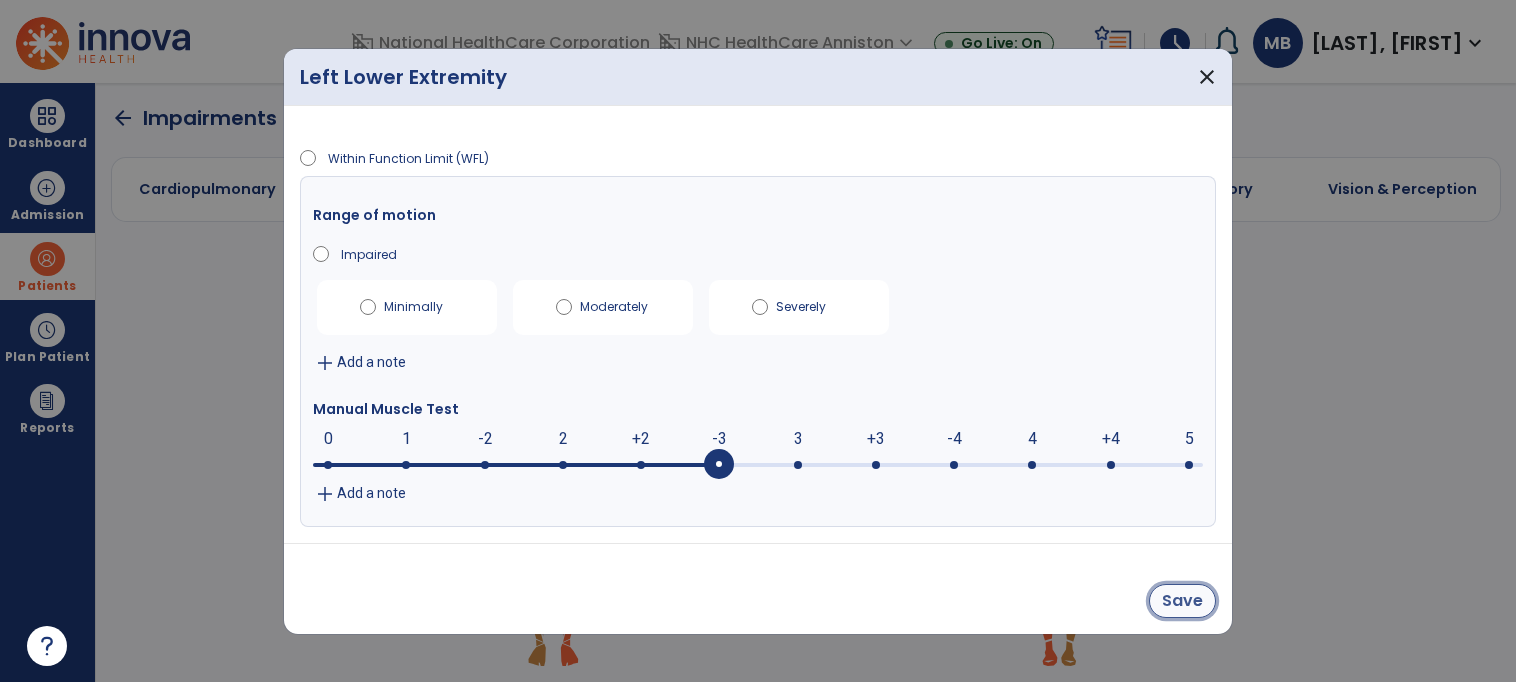 click on "Save" at bounding box center (1182, 601) 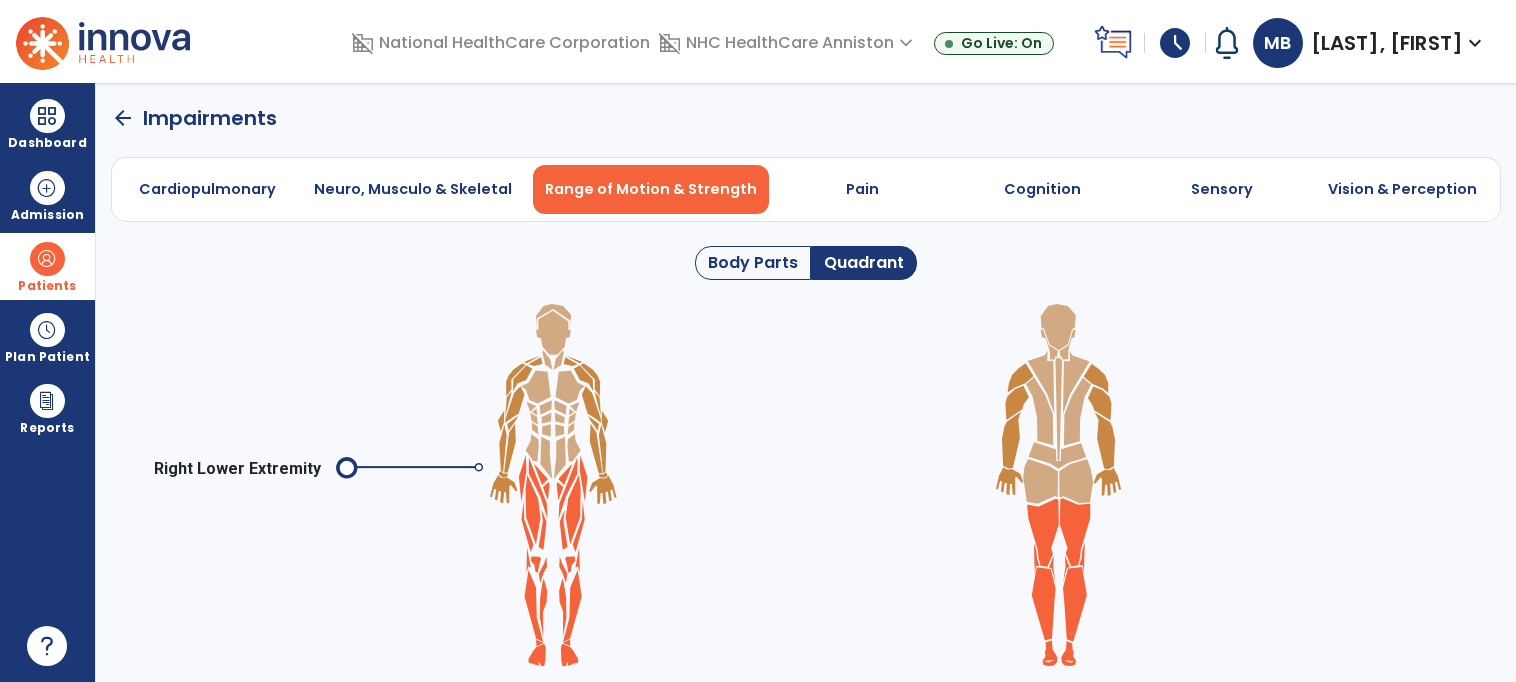 click 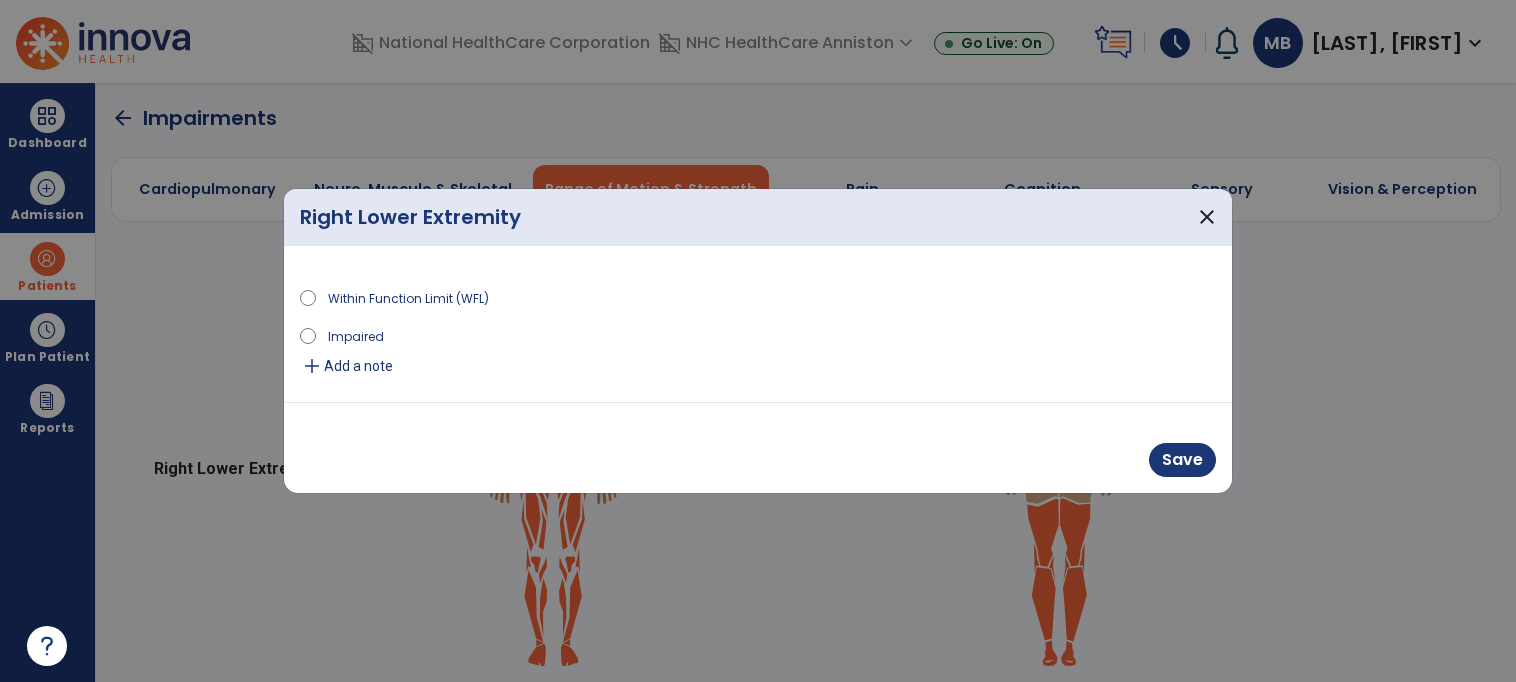 click on "Impaired" at bounding box center (356, 335) 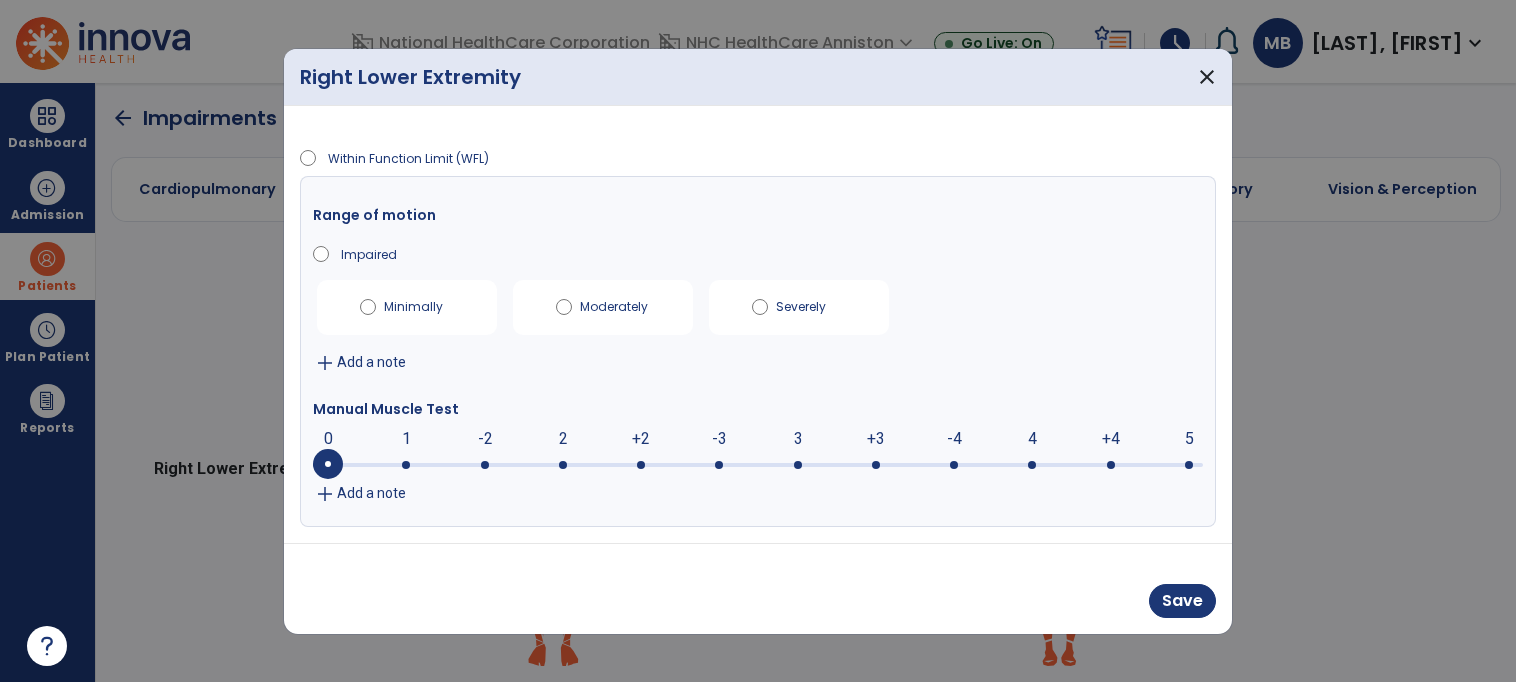 click at bounding box center (719, 465) 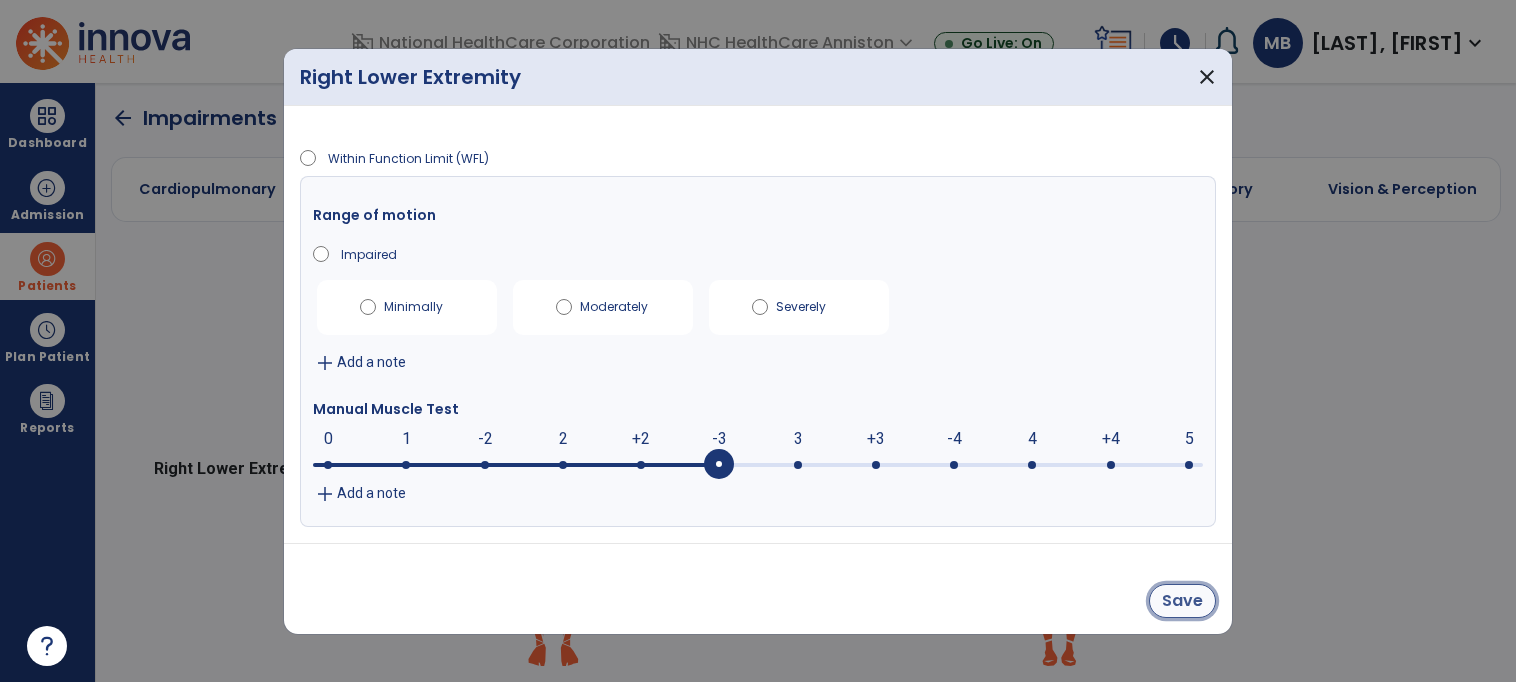 click on "Save" at bounding box center [1182, 601] 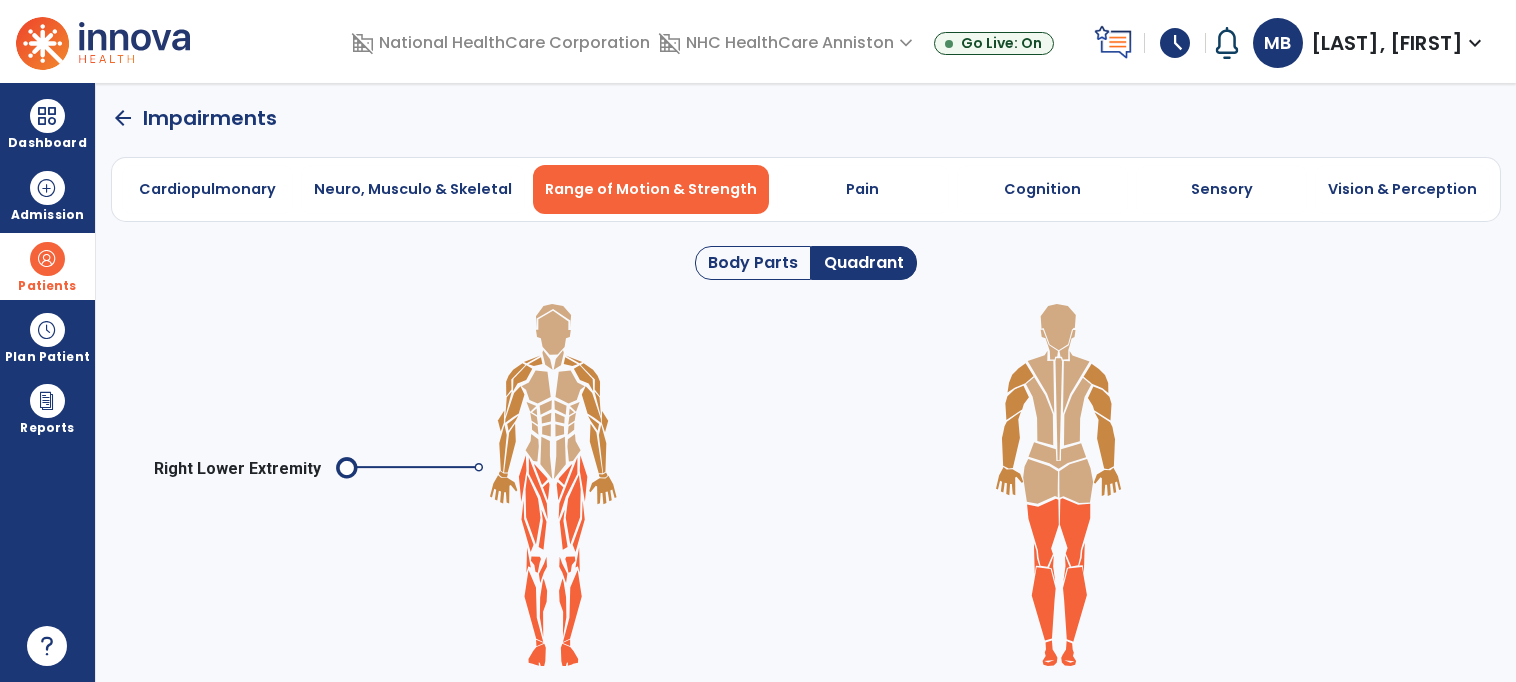 click on "Cardiopulmonary   Neuro, Musculo & Skeletal   Range of Motion & Strength   Pain   Cognition   Sensory   Vision & Perception" 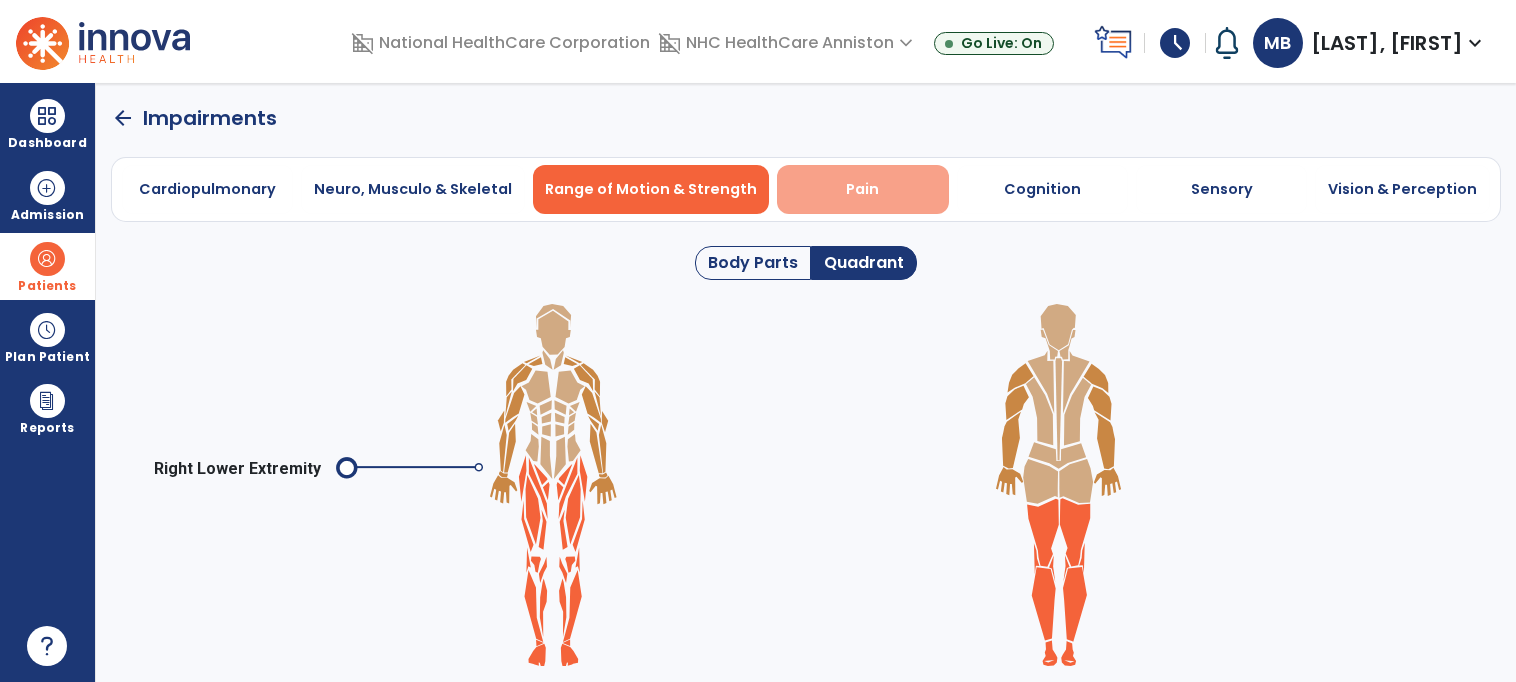 click on "Pain" at bounding box center [862, 189] 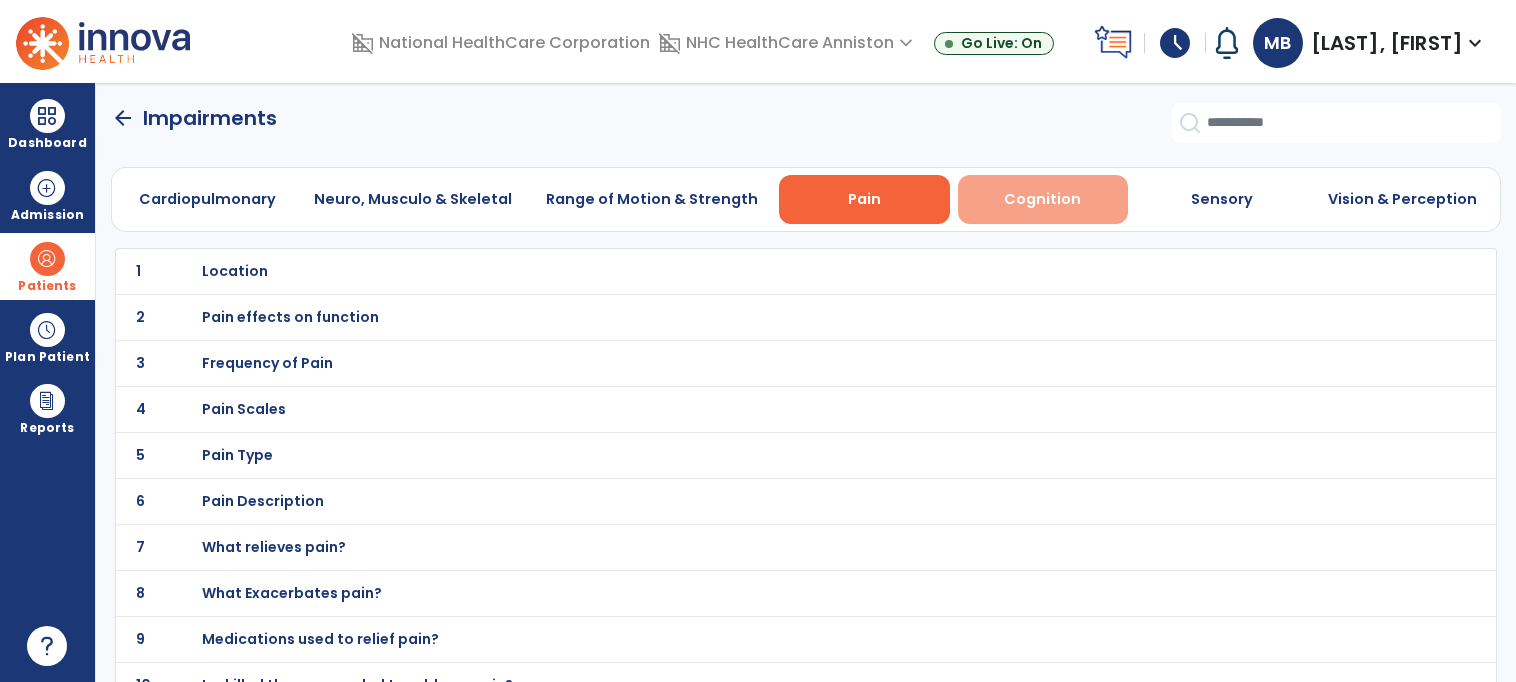 click on "Cognition" at bounding box center (1043, 199) 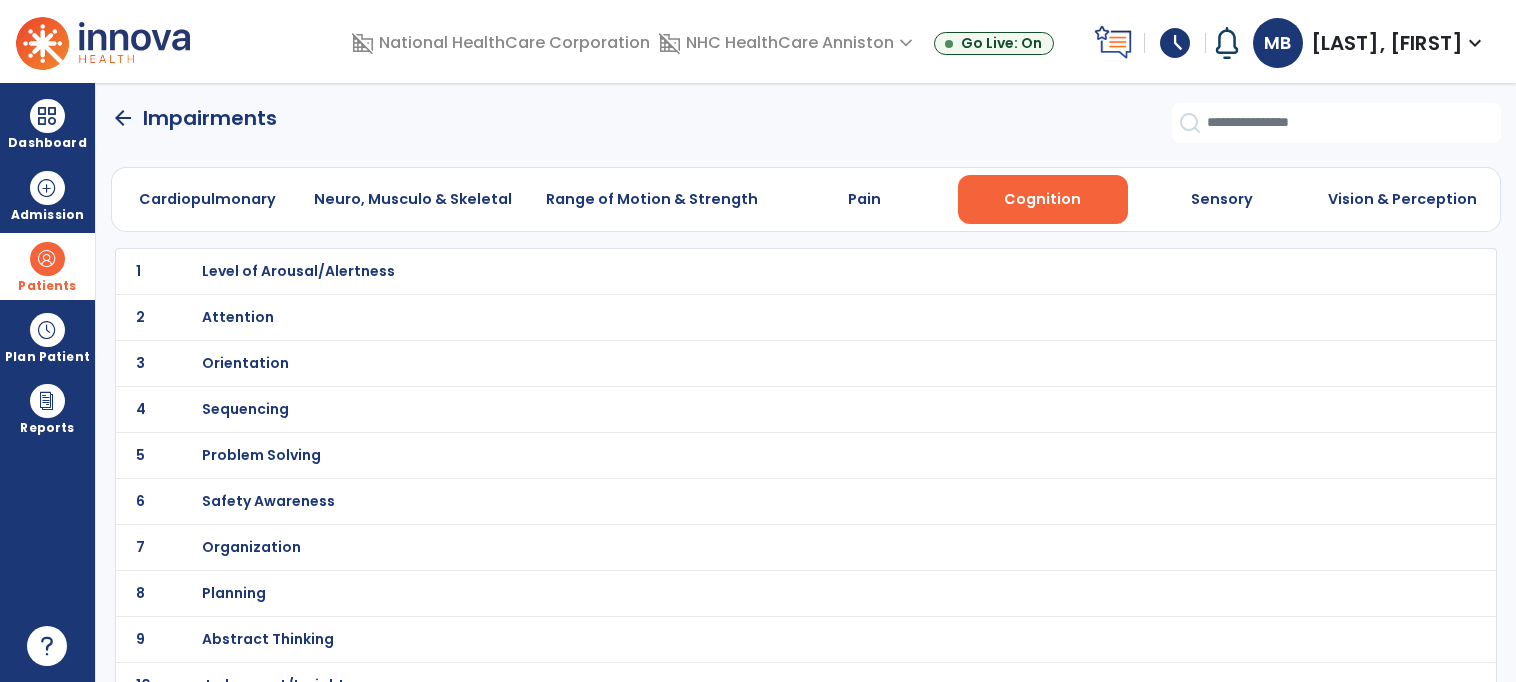 click on "1 Level of Arousal/Alertness" 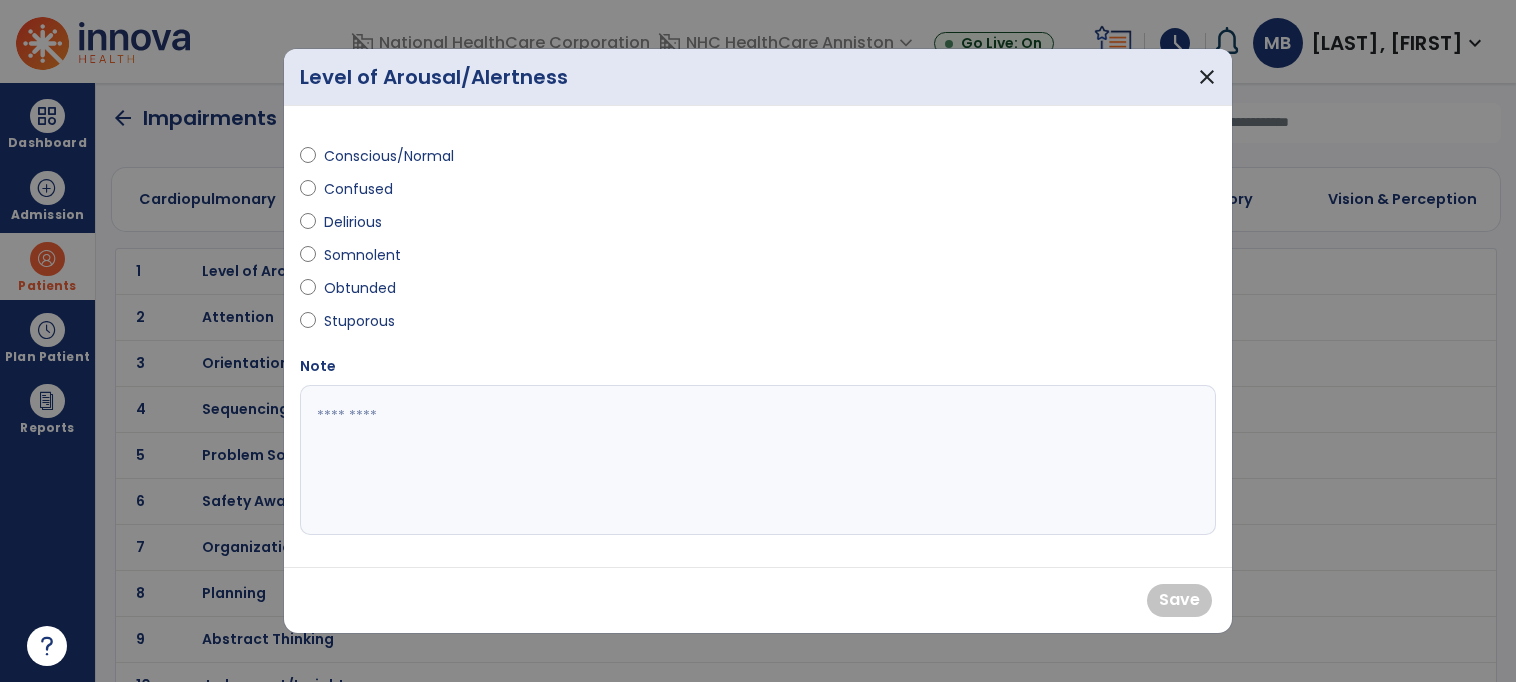 click on "Conscious/Normal" at bounding box center [523, 160] 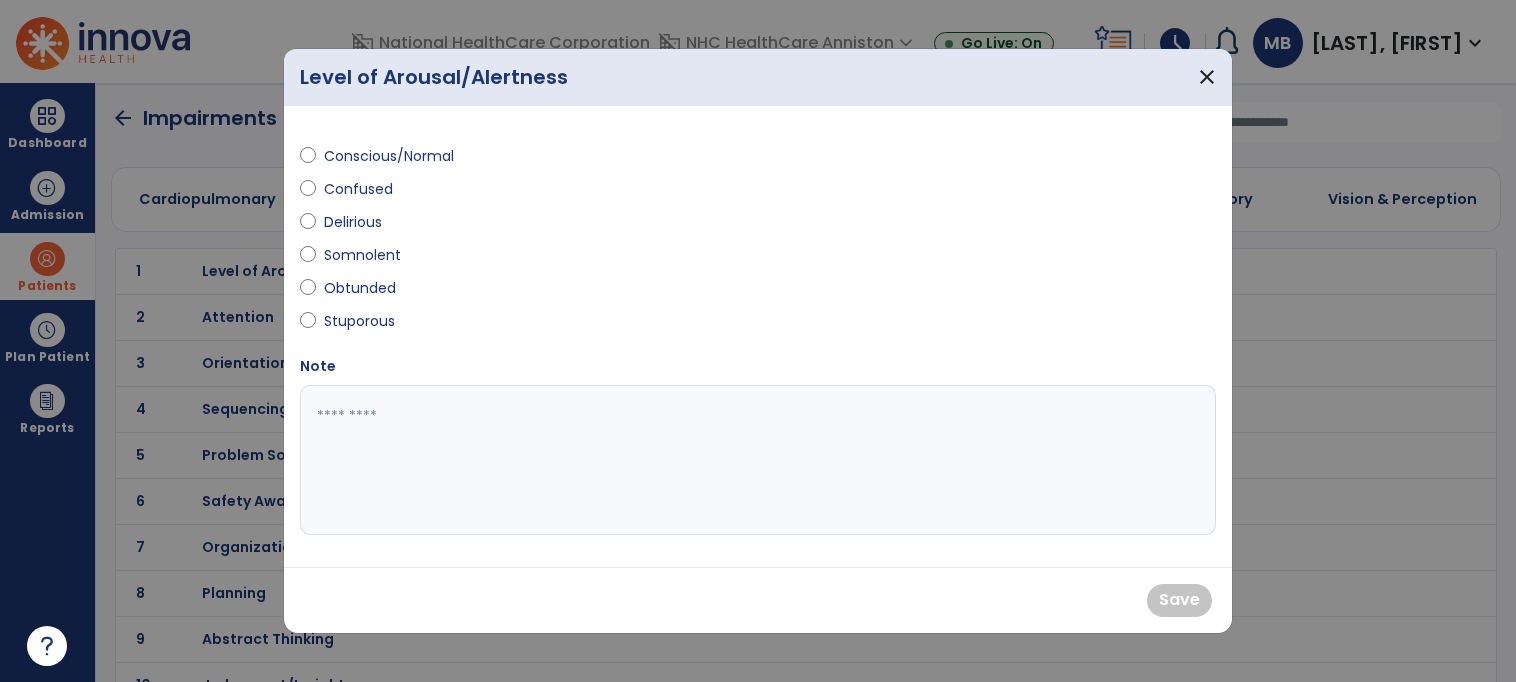 click on "Conscious/Normal" at bounding box center [389, 156] 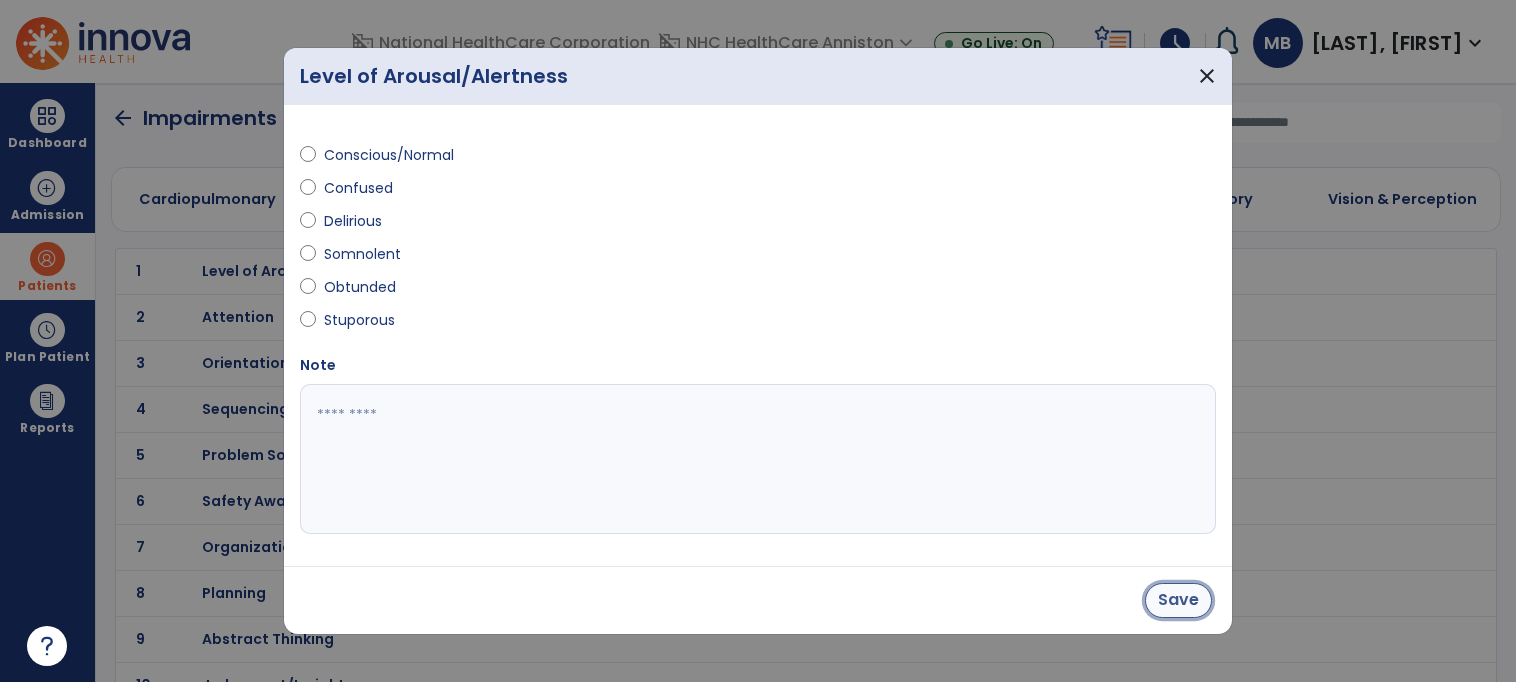 click on "Save" at bounding box center [1178, 600] 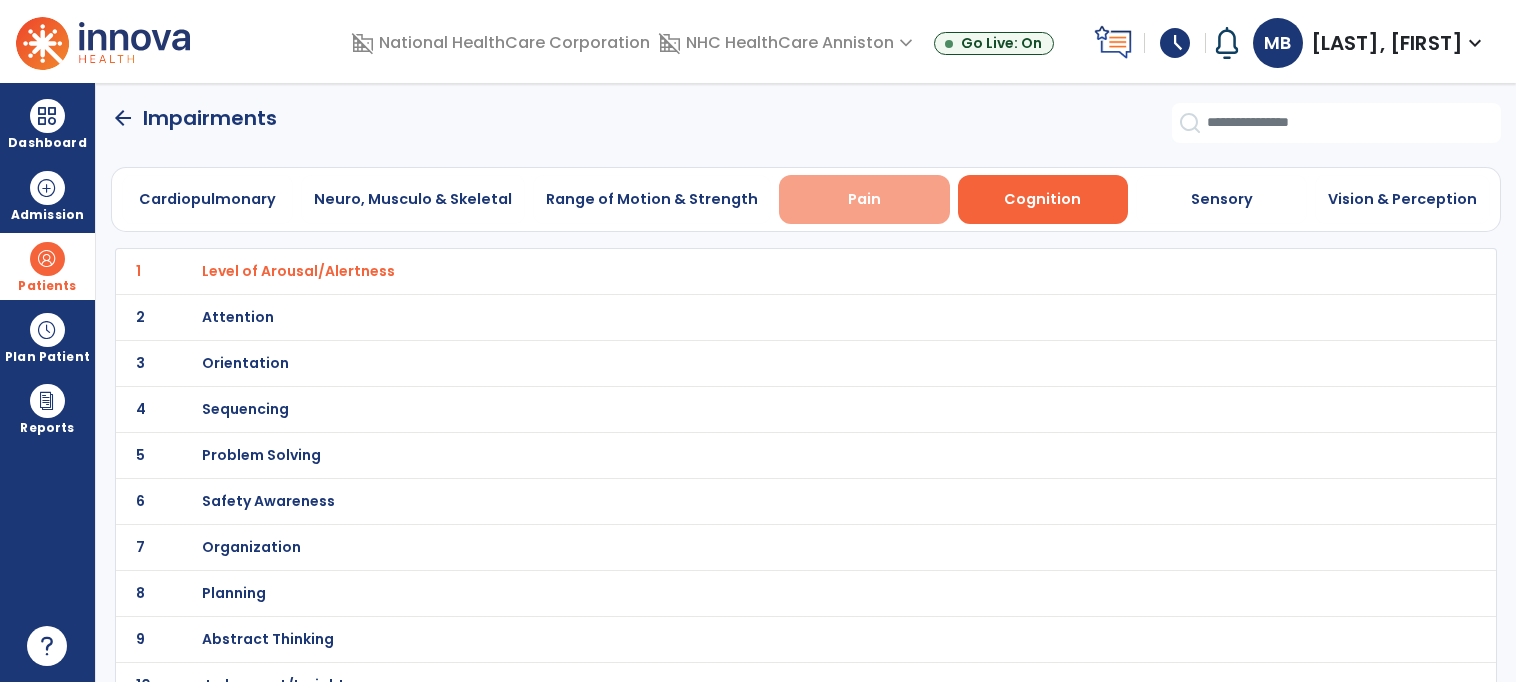 click on "Pain" at bounding box center [864, 199] 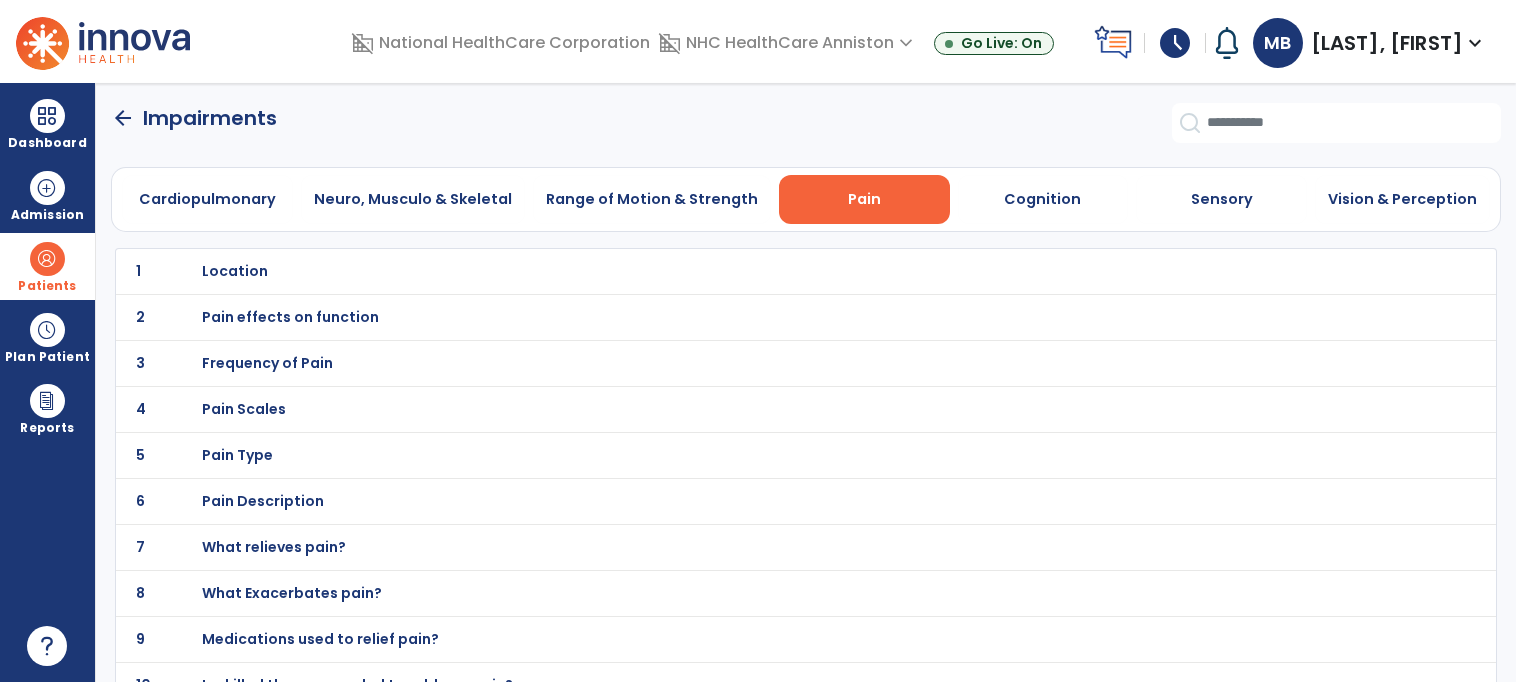 click on "Cardiopulmonary   Neuro, Musculo & Skeletal   Range of Motion & Strength   Pain   Cognition   Sensory   Vision & Perception" 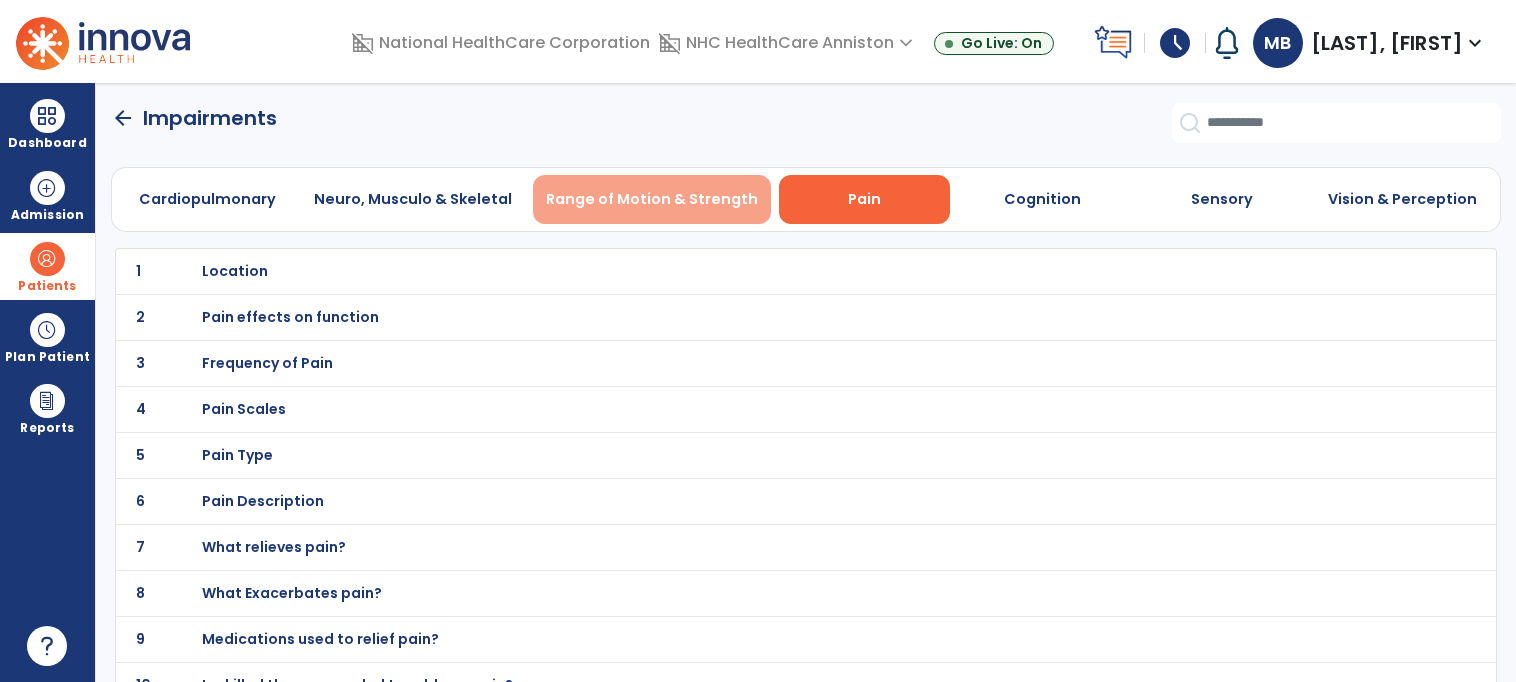 click on "Range of Motion & Strength" at bounding box center [652, 199] 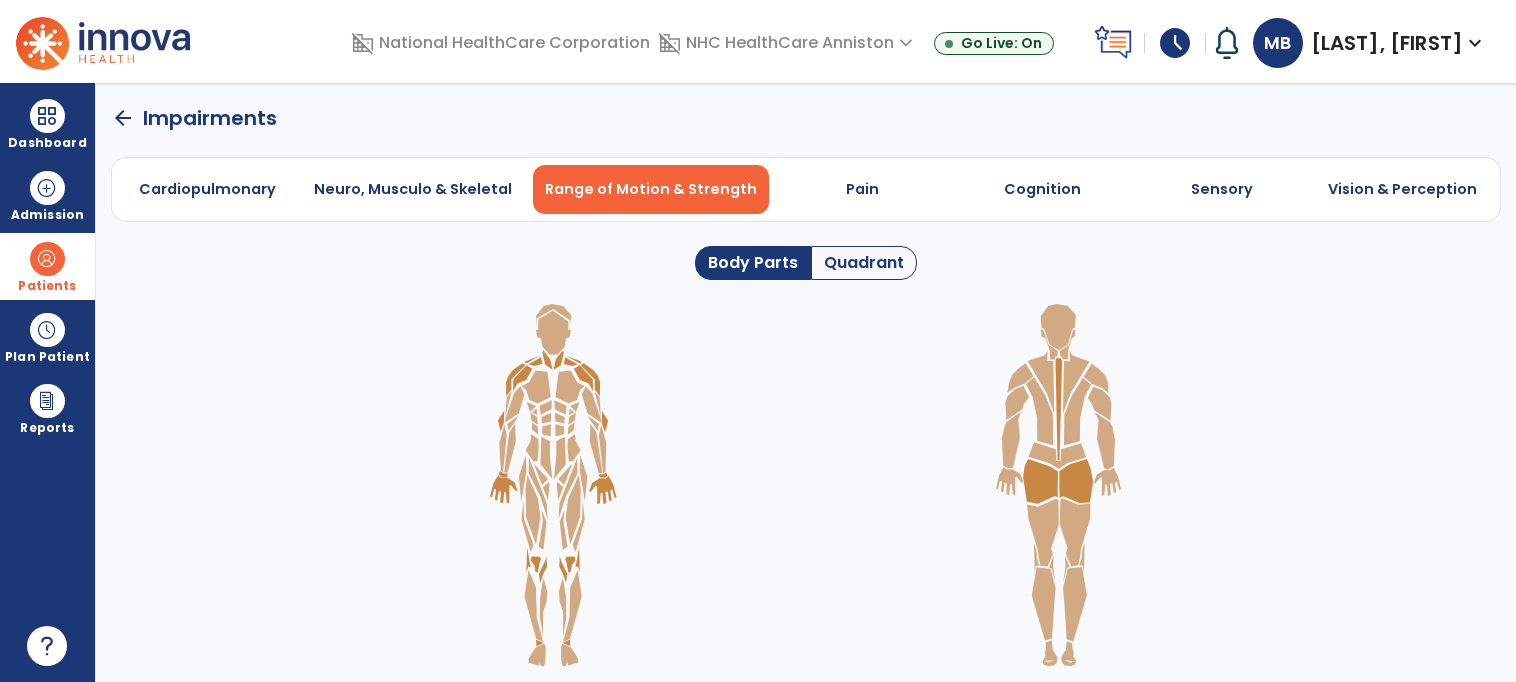 click on "arrow_back" 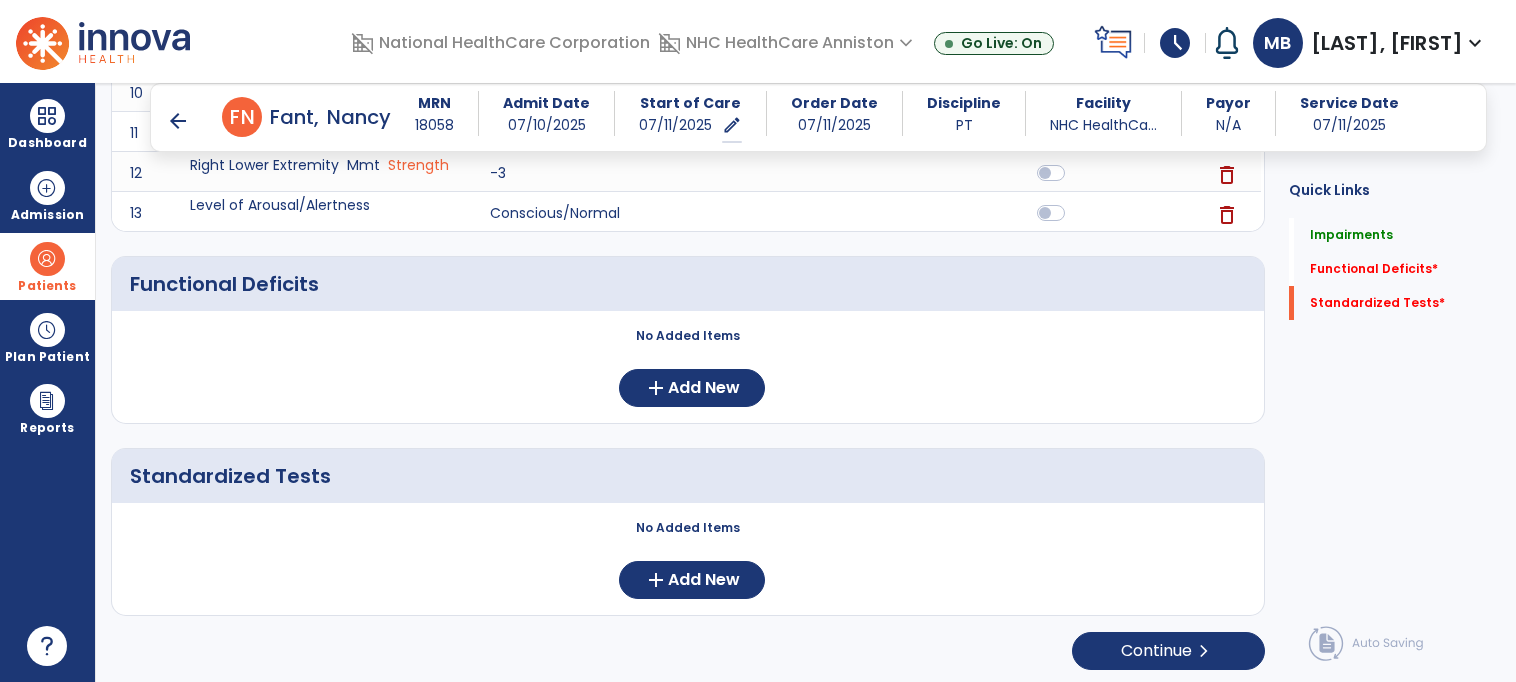 scroll, scrollTop: 766, scrollLeft: 0, axis: vertical 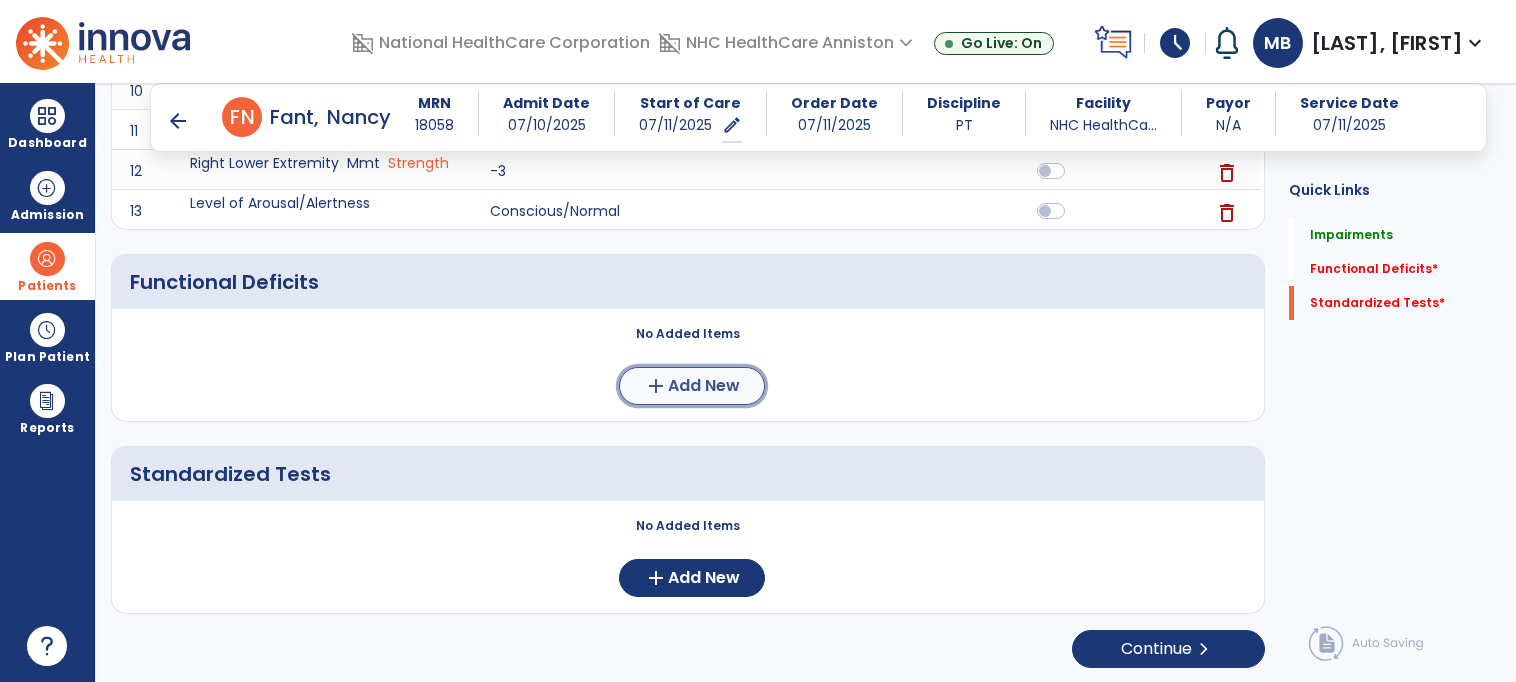 click on "add" 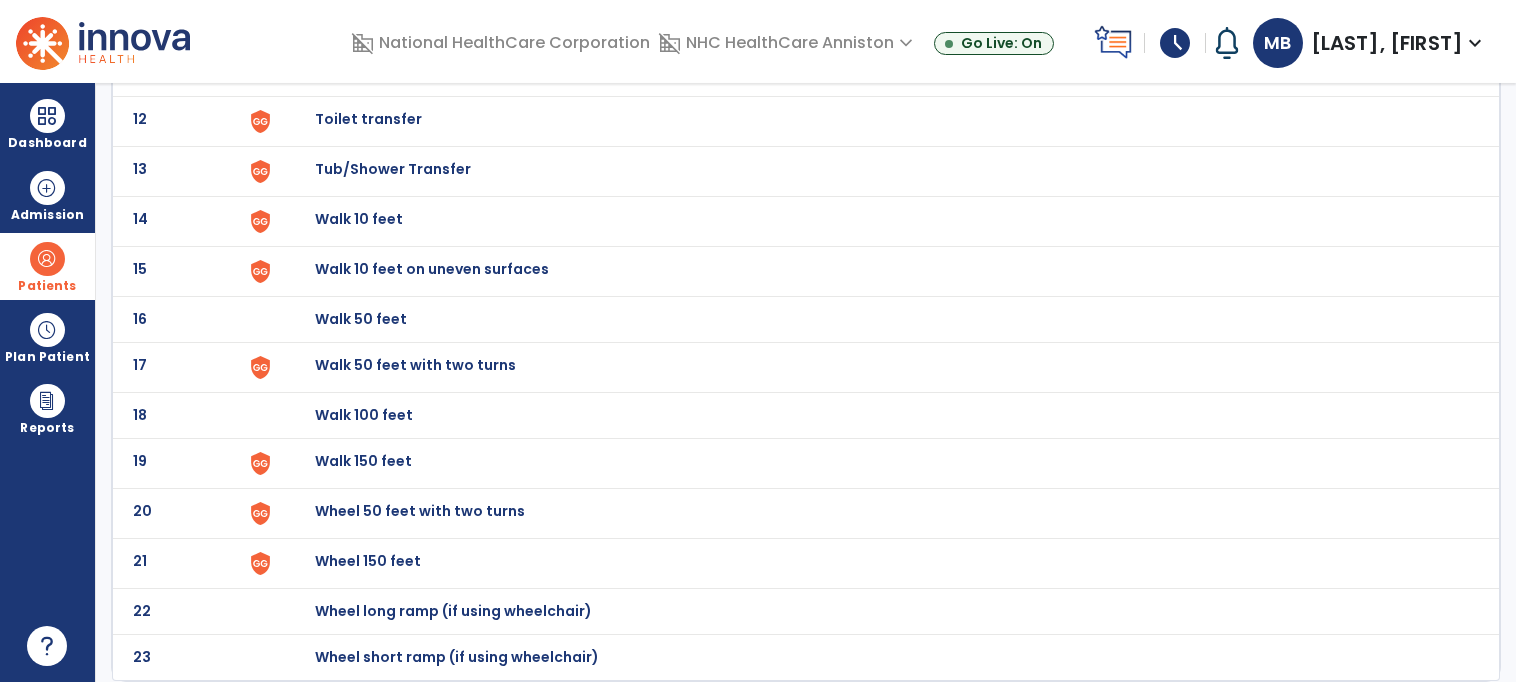 scroll, scrollTop: 0, scrollLeft: 0, axis: both 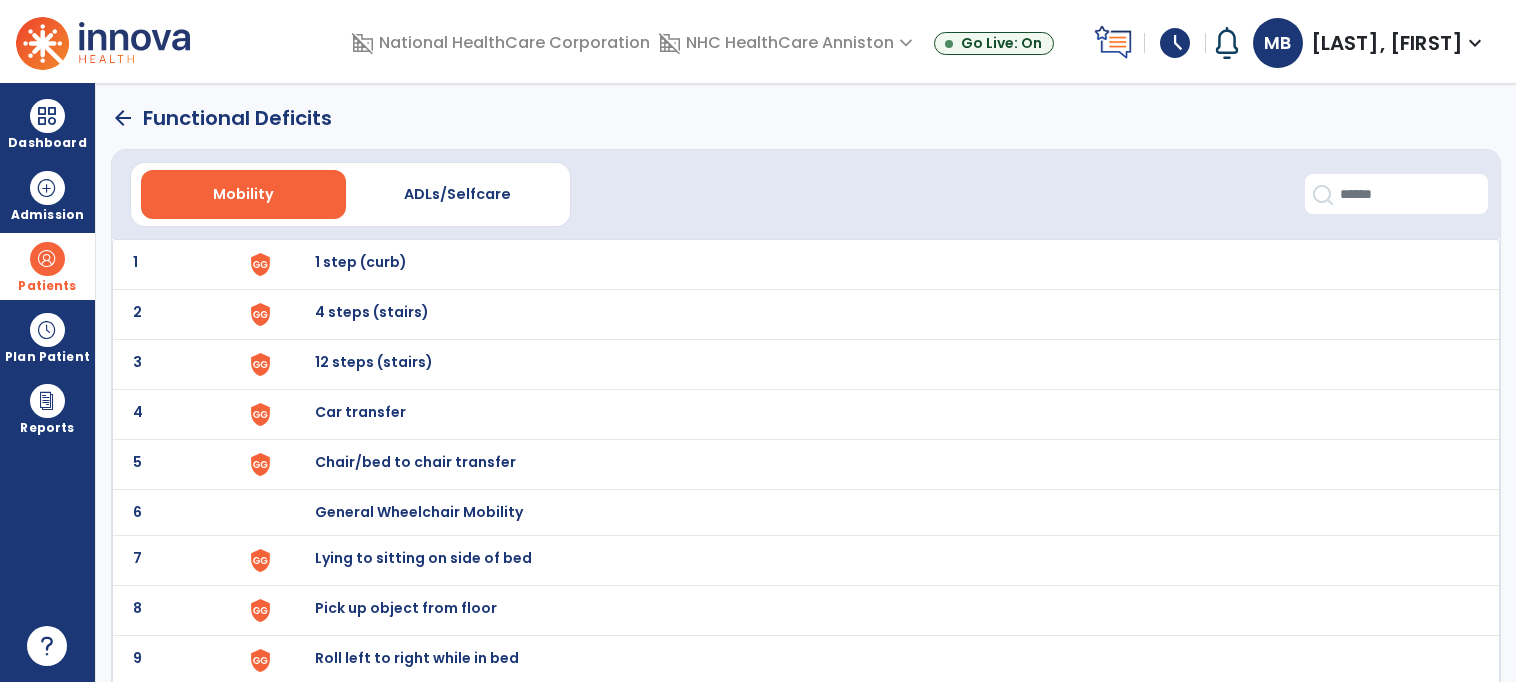 click on "Lying to sitting on side of bed" at bounding box center [361, 262] 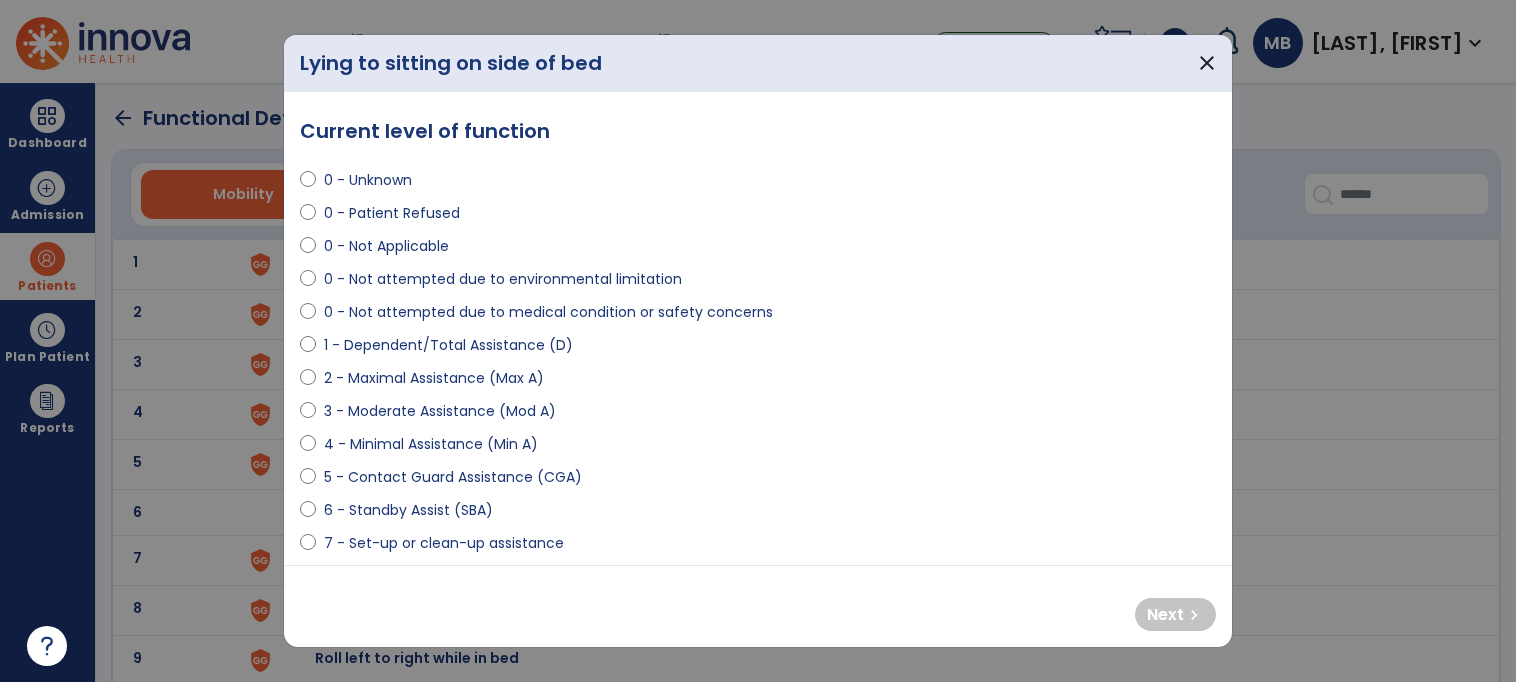 click on "1 - Dependent/Total Assistance (D)" at bounding box center (448, 345) 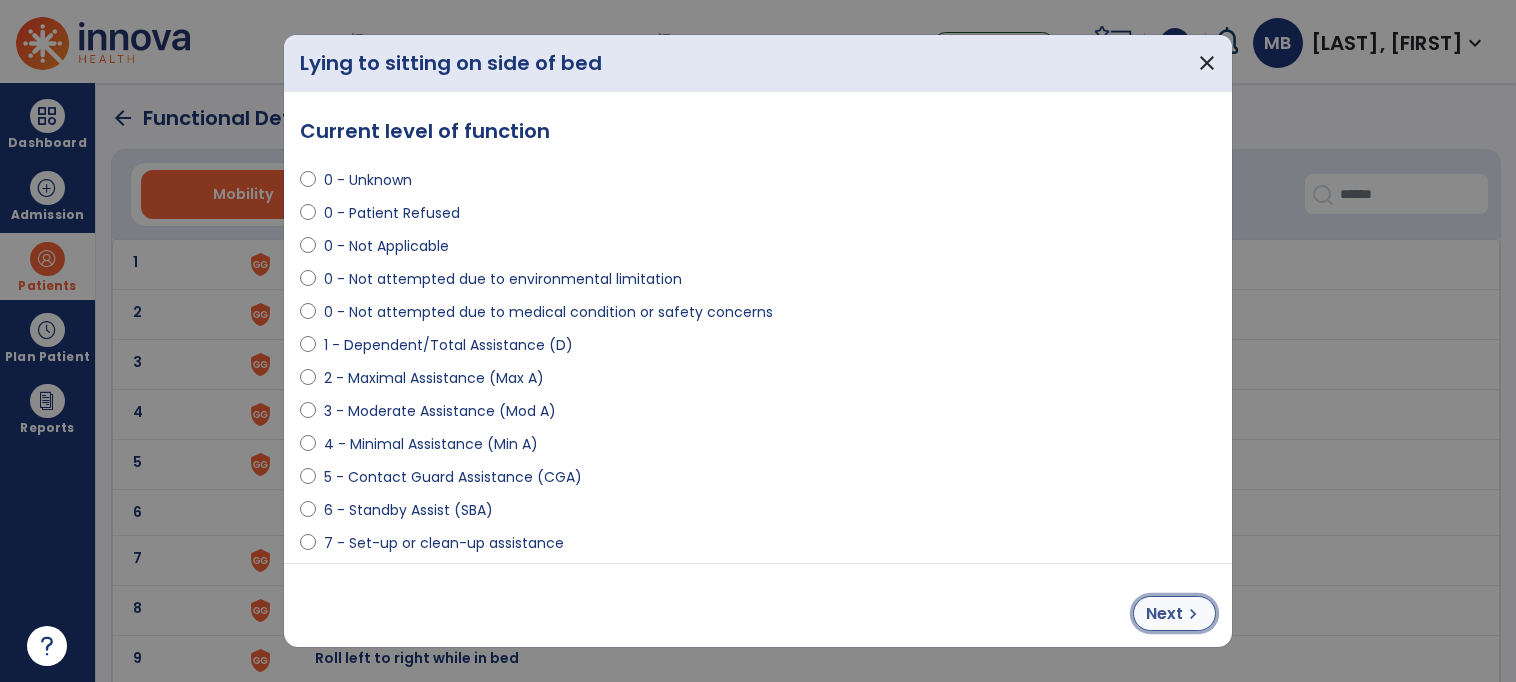 click on "chevron_right" at bounding box center [1193, 614] 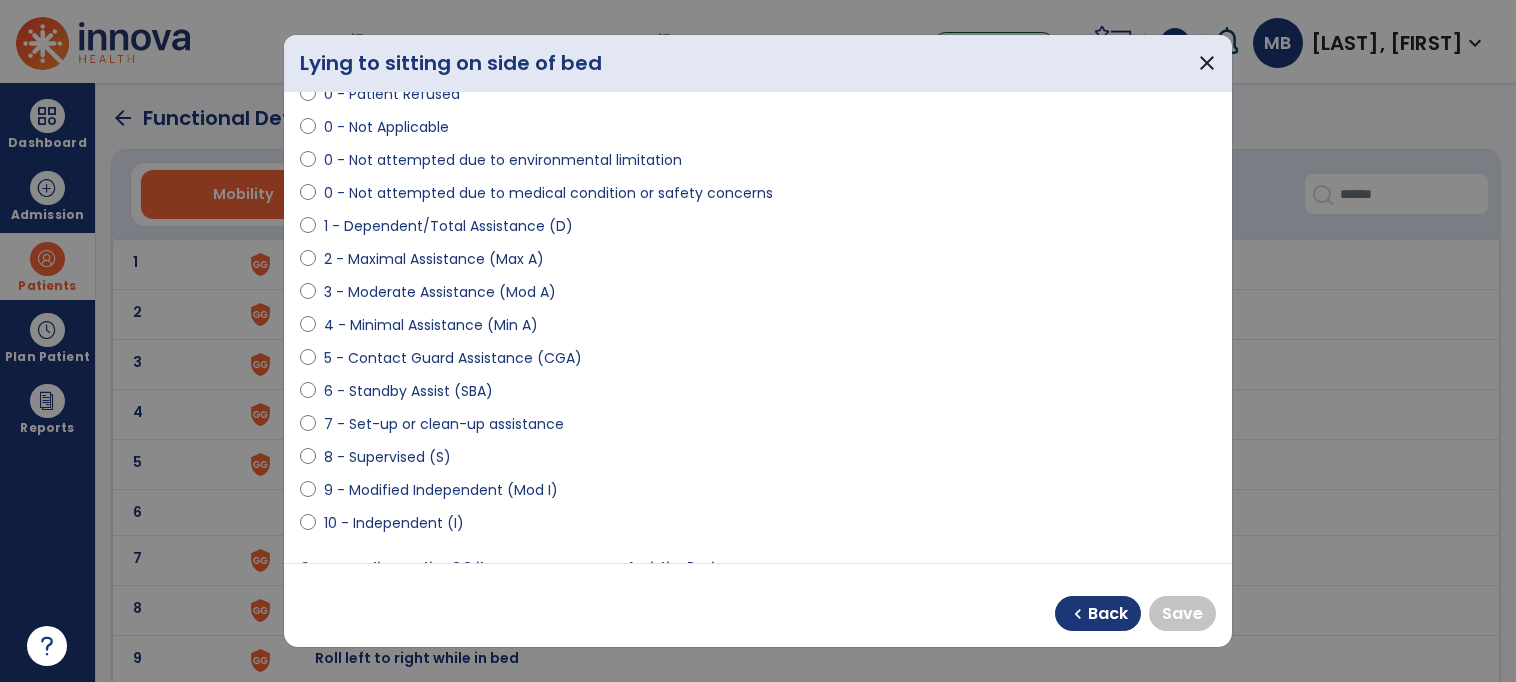 scroll, scrollTop: 120, scrollLeft: 0, axis: vertical 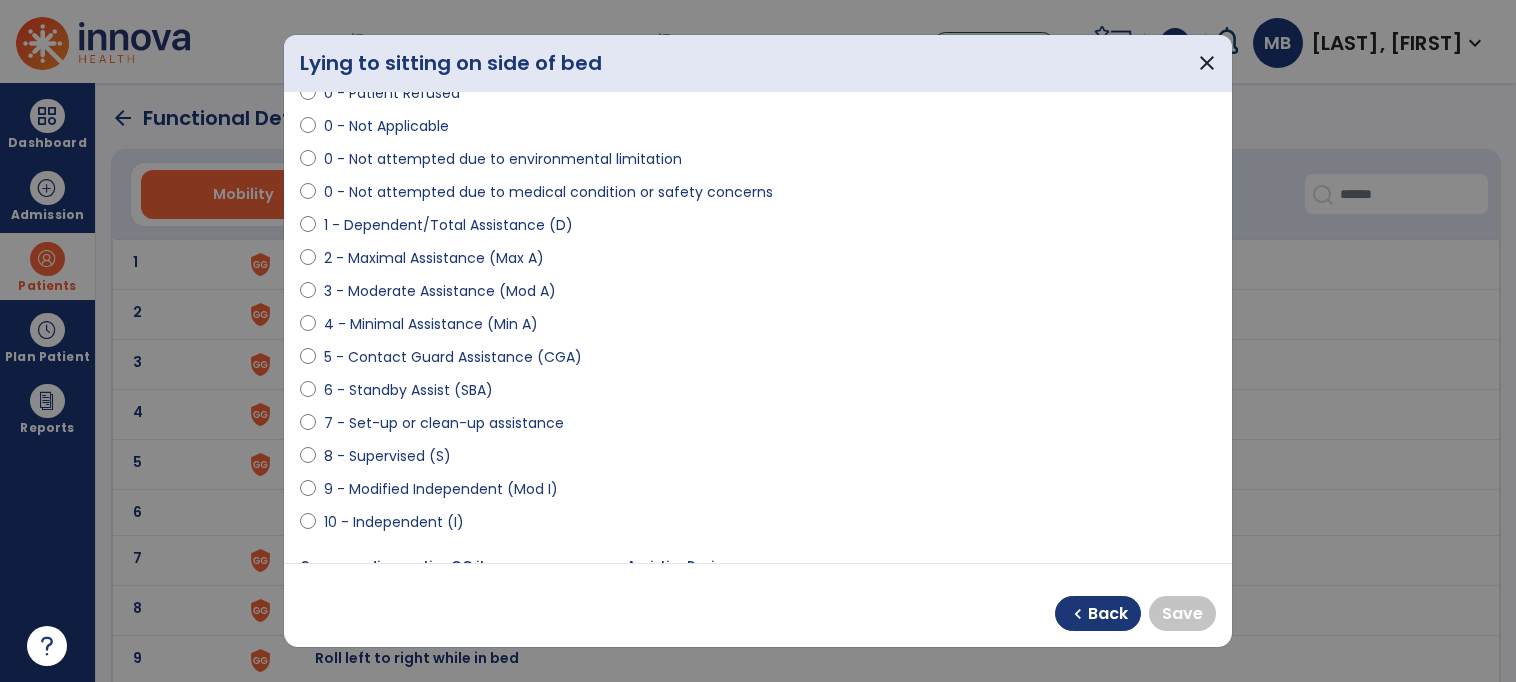 click on "10 - Independent (I)" at bounding box center [394, 522] 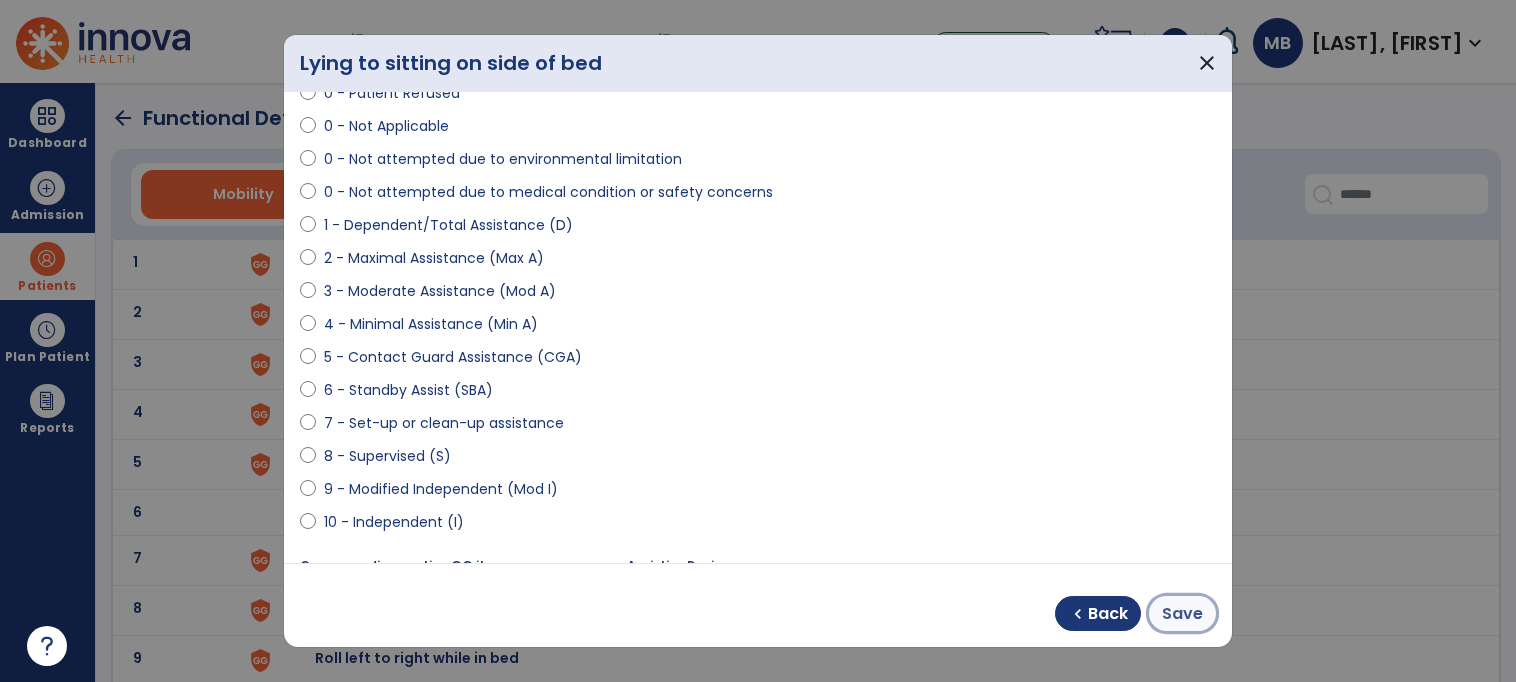 click on "Save" at bounding box center (1182, 614) 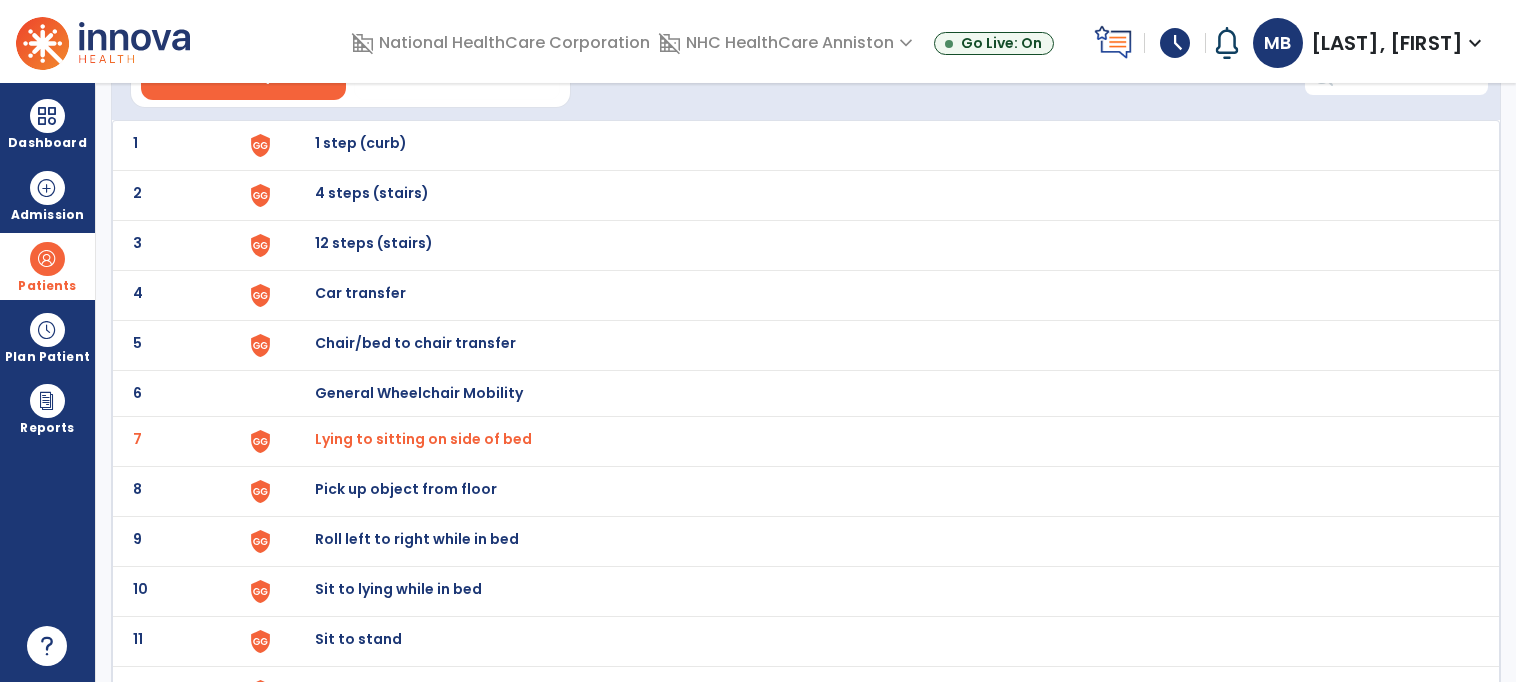 scroll, scrollTop: 120, scrollLeft: 0, axis: vertical 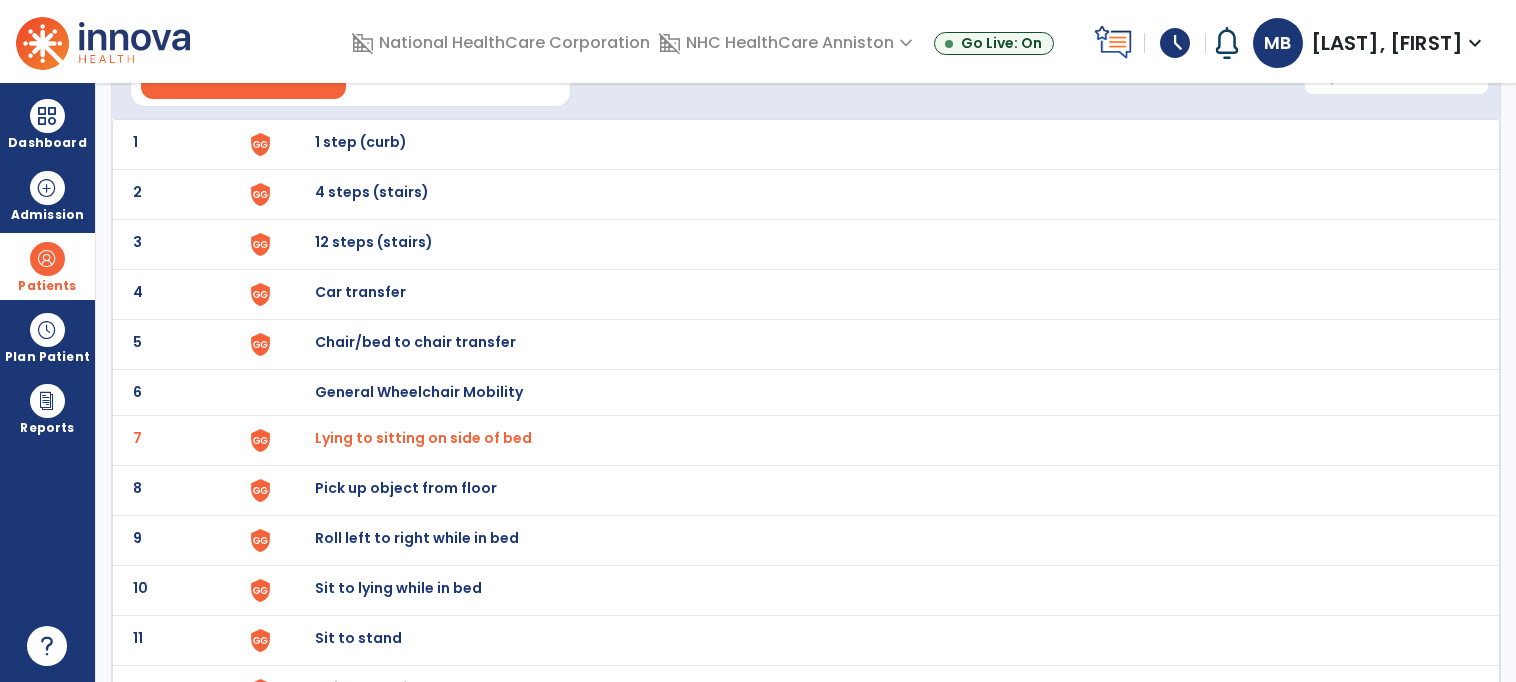 click on "Roll left to right while in bed" at bounding box center [361, 142] 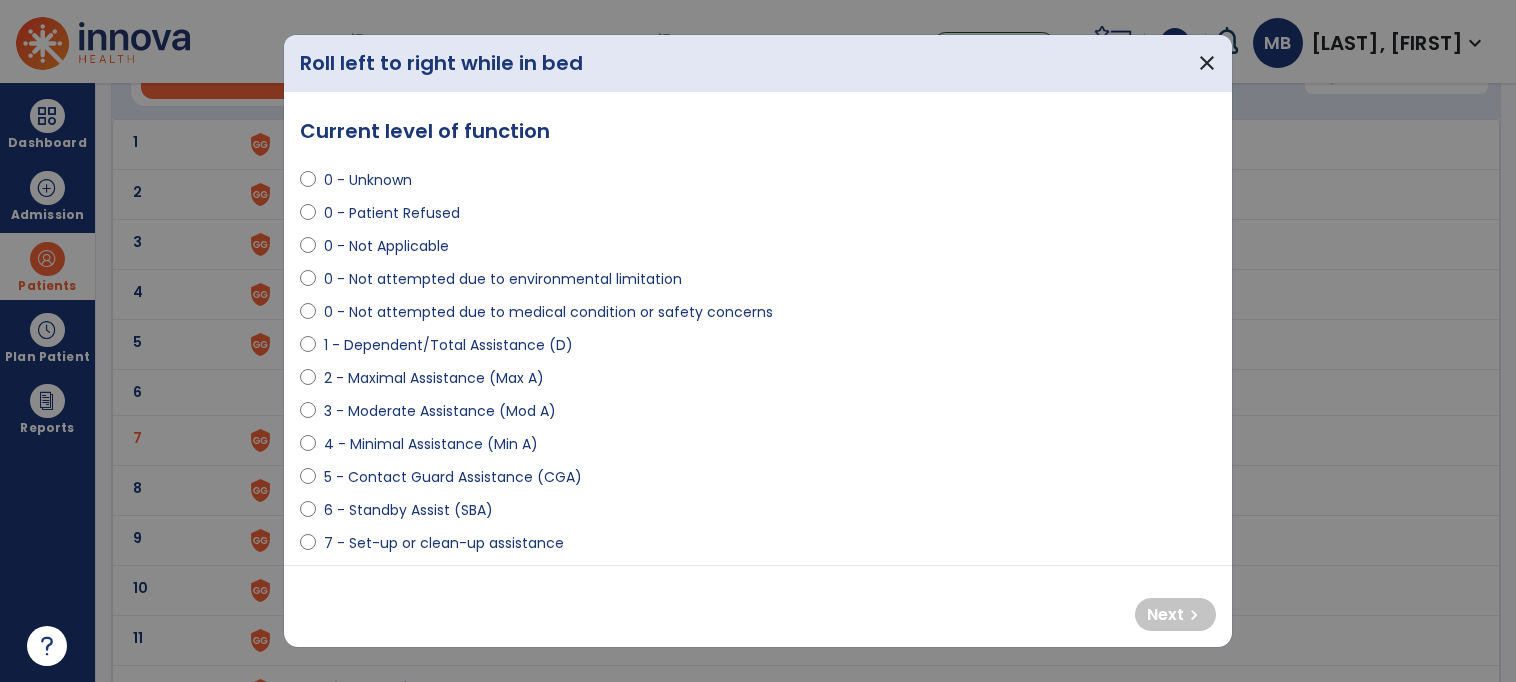 click on "1 - Dependent/Total Assistance (D)" at bounding box center [448, 345] 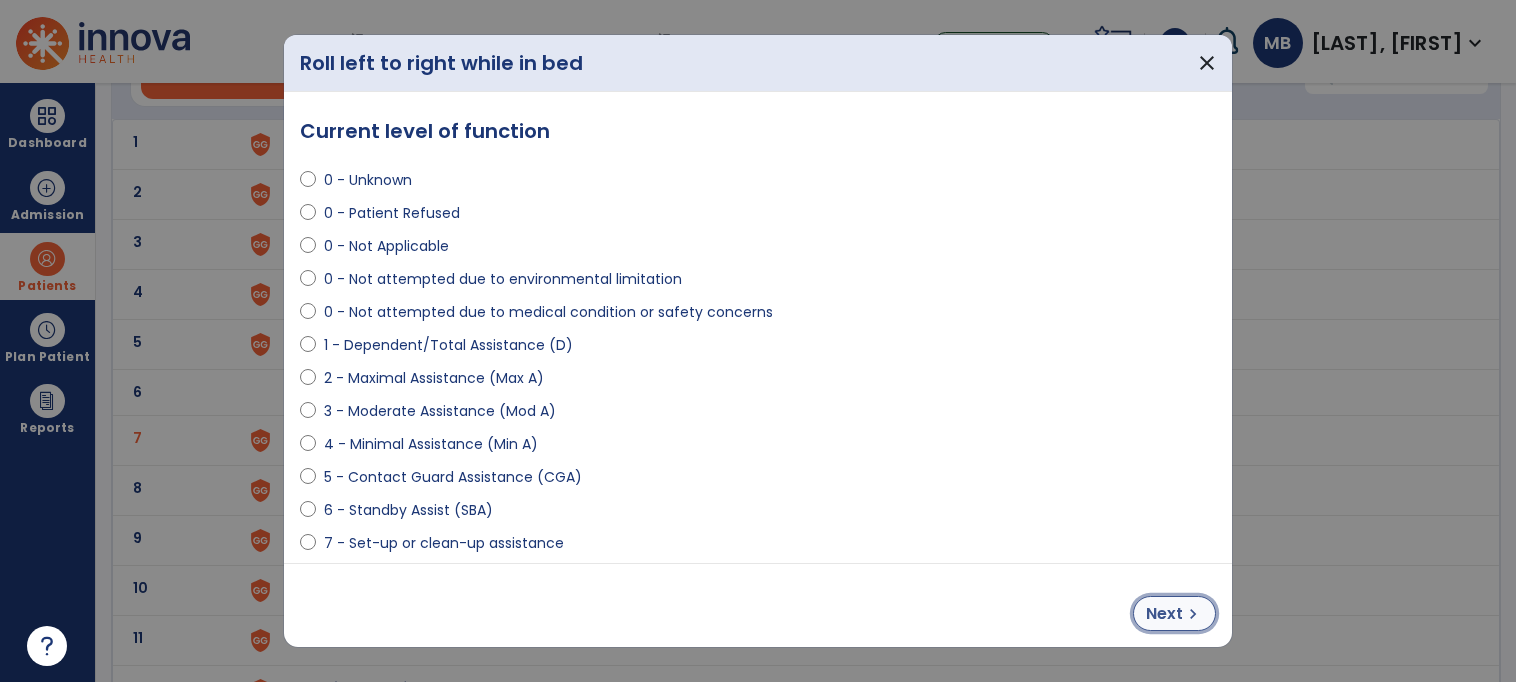 click on "Next" at bounding box center [1164, 614] 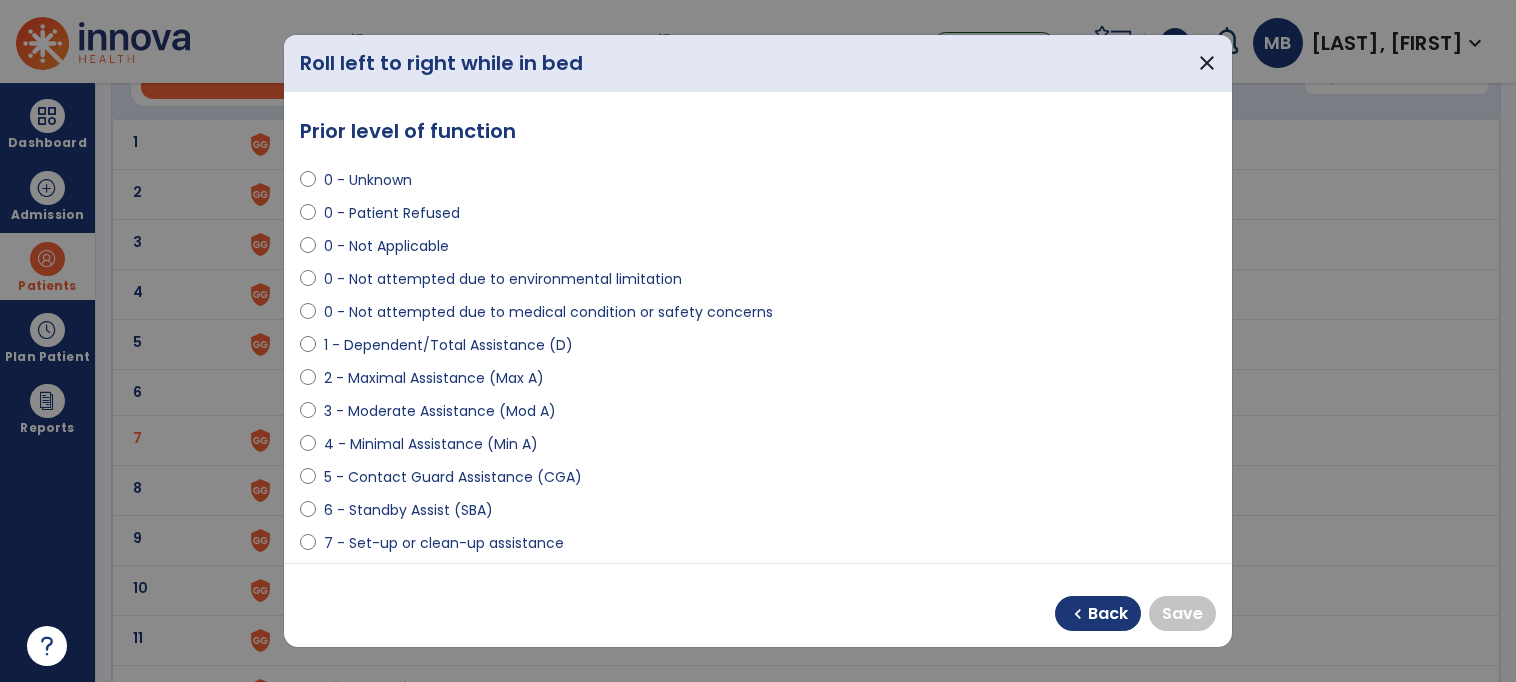 scroll, scrollTop: 148, scrollLeft: 0, axis: vertical 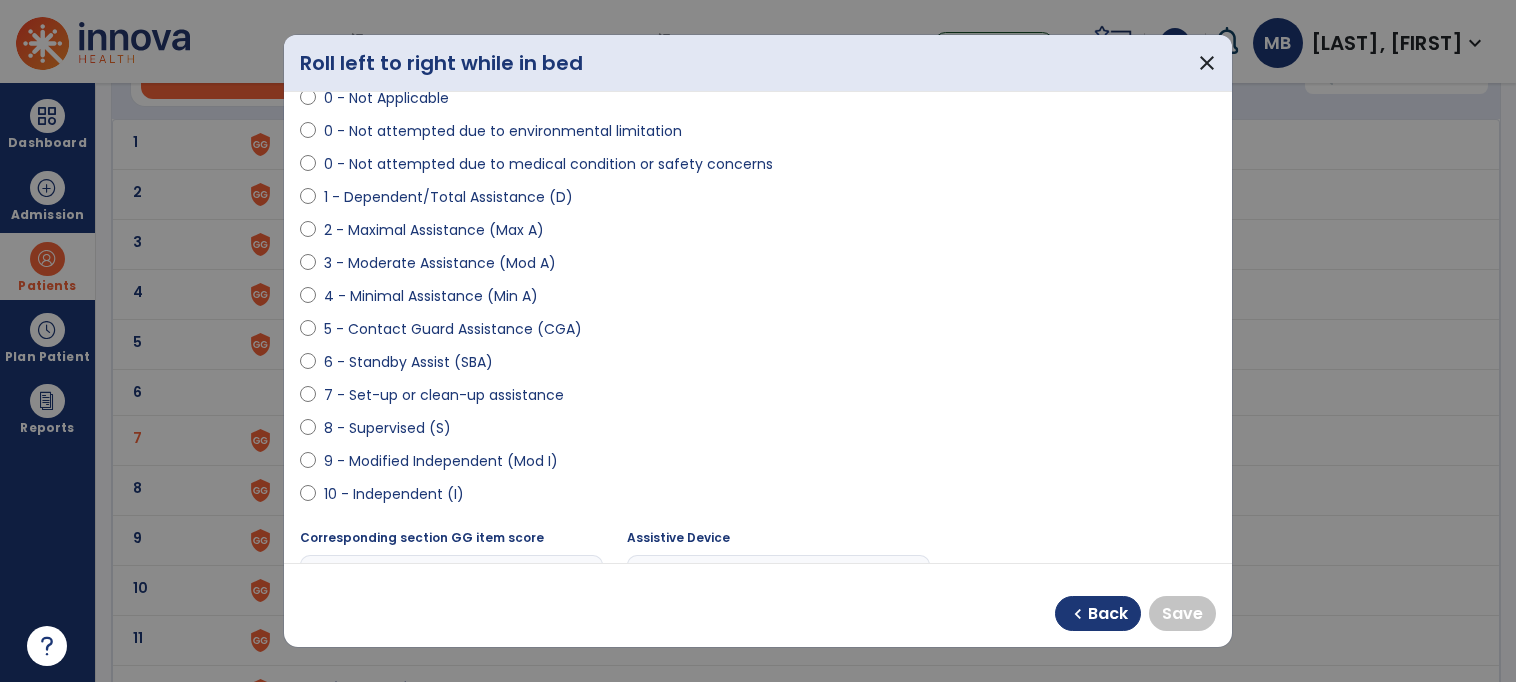 click on "10 - Independent (I)" at bounding box center (394, 494) 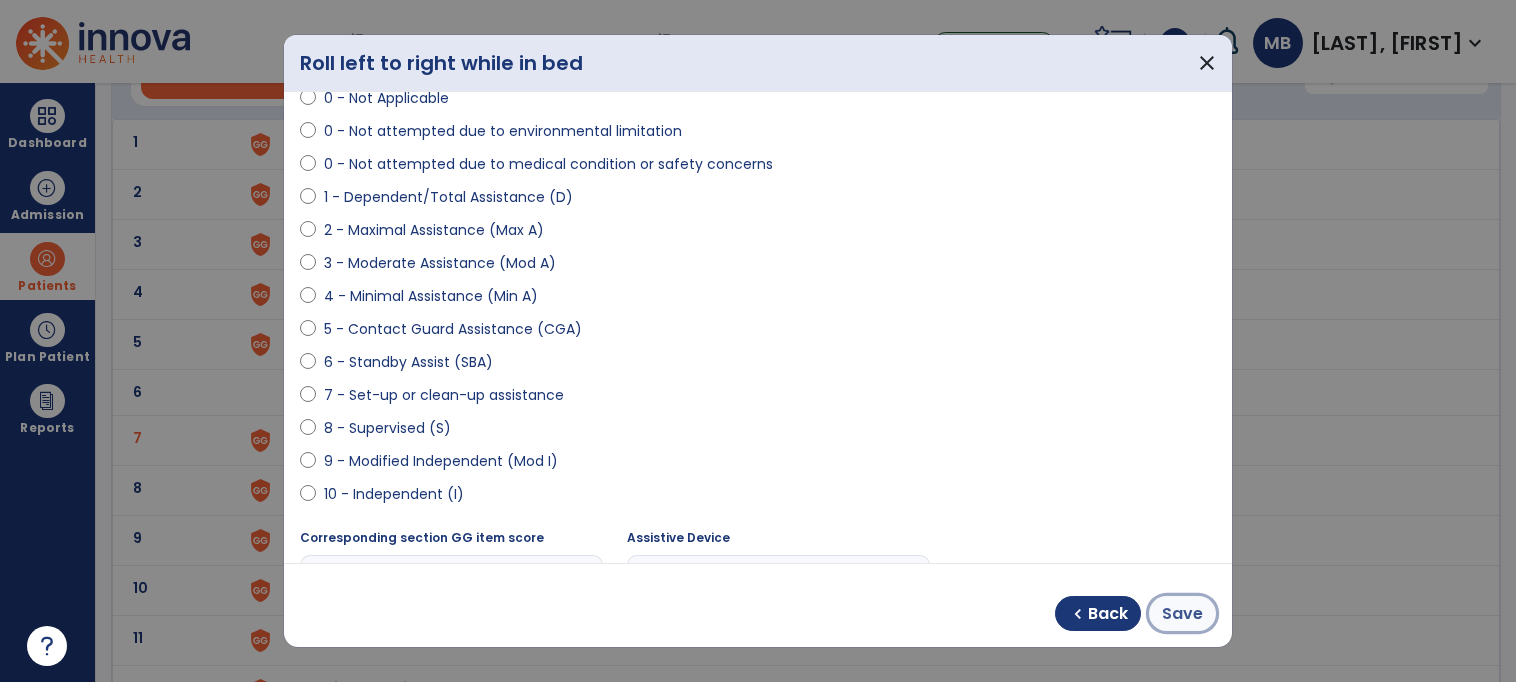 click on "Save" at bounding box center (1182, 613) 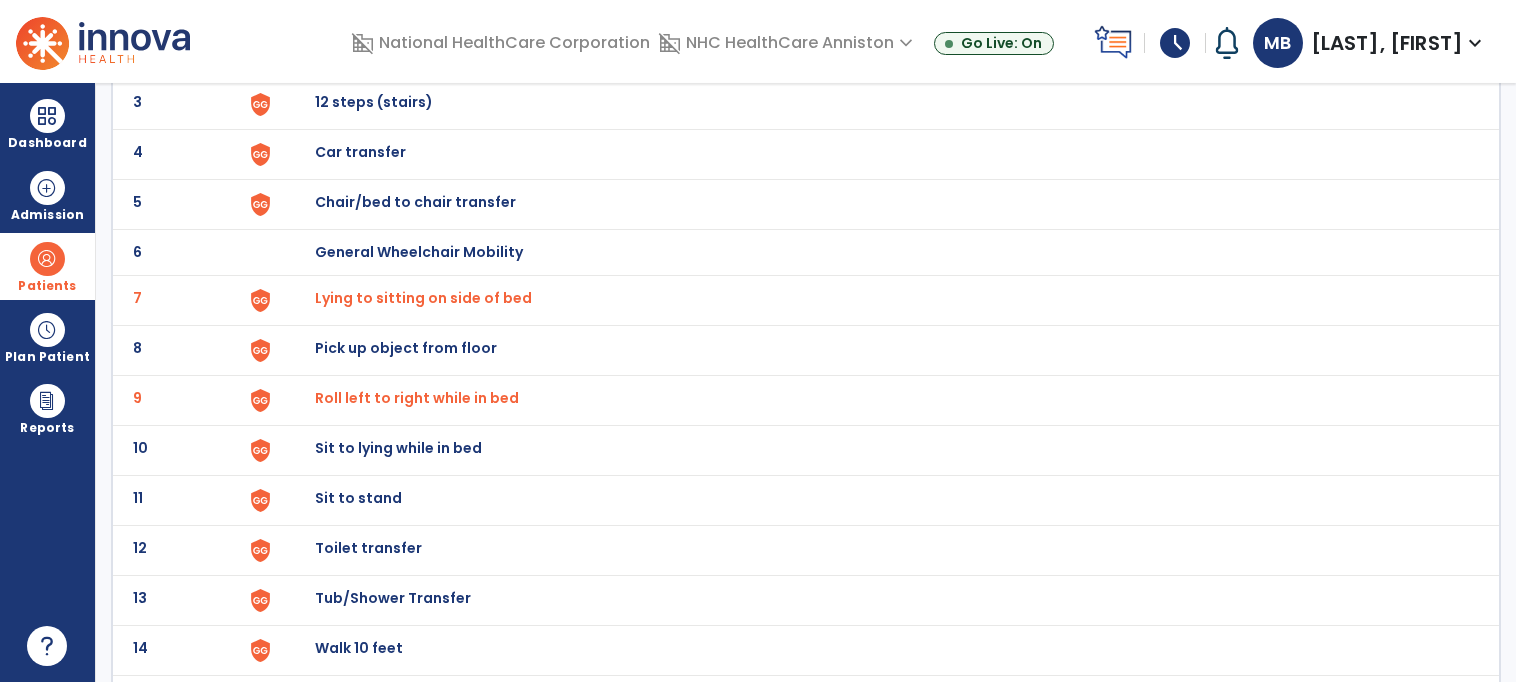 scroll, scrollTop: 304, scrollLeft: 0, axis: vertical 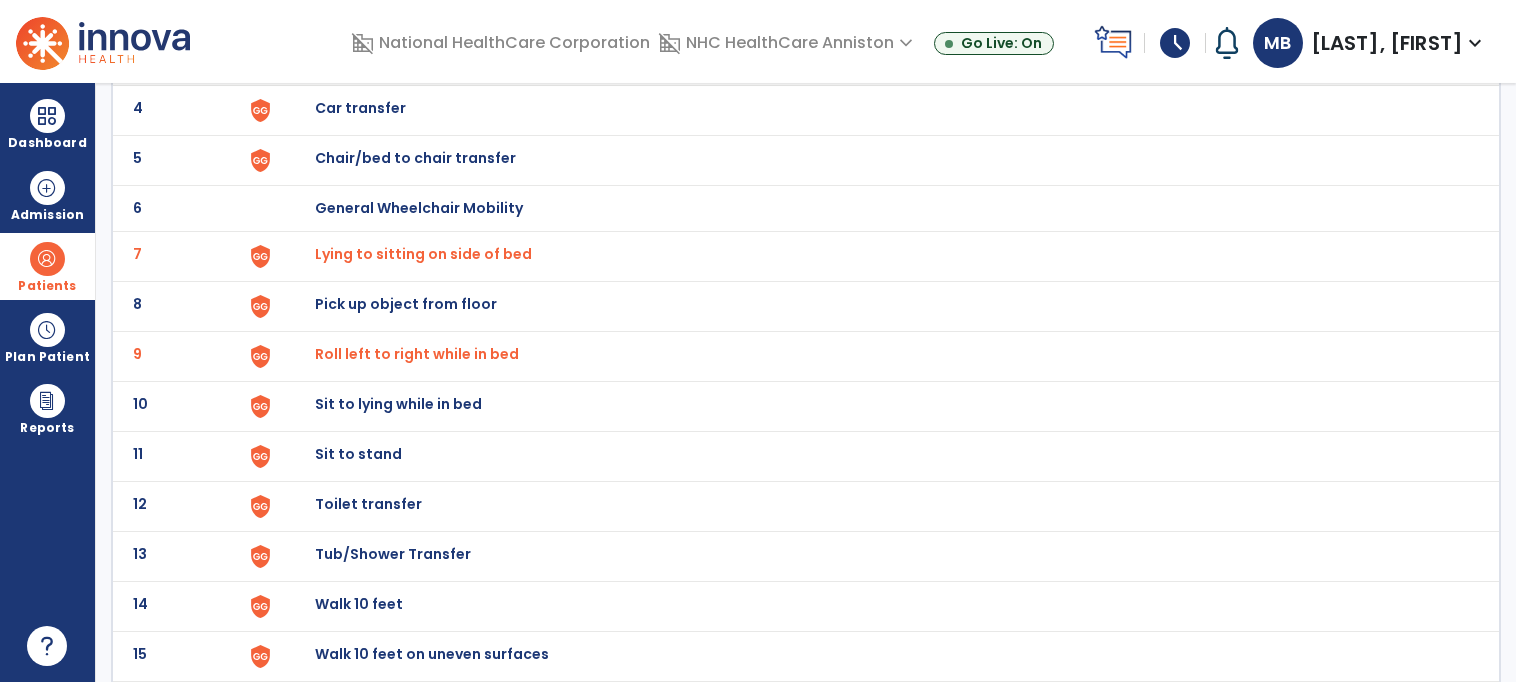 click on "Sit to lying while in bed" at bounding box center [361, -42] 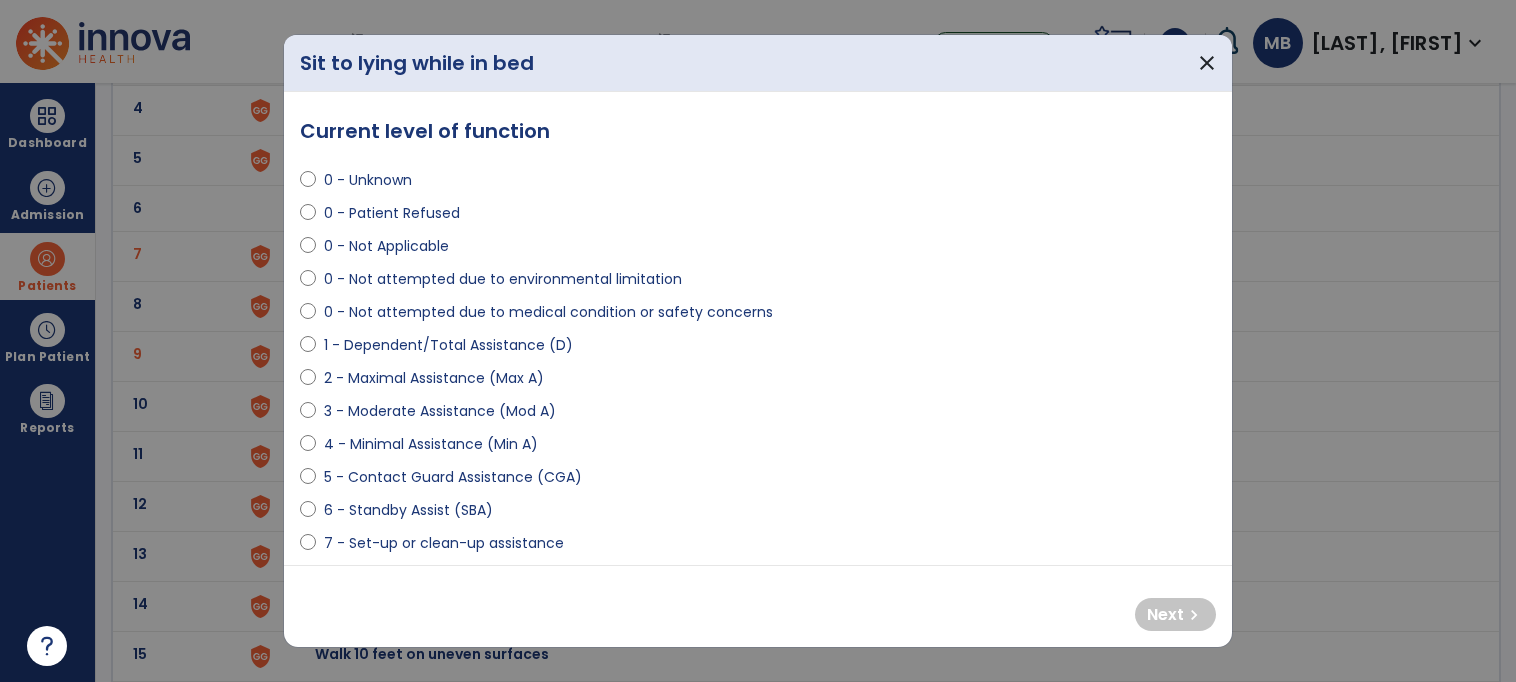 click on "1 - Dependent/Total Assistance (D)" at bounding box center (448, 345) 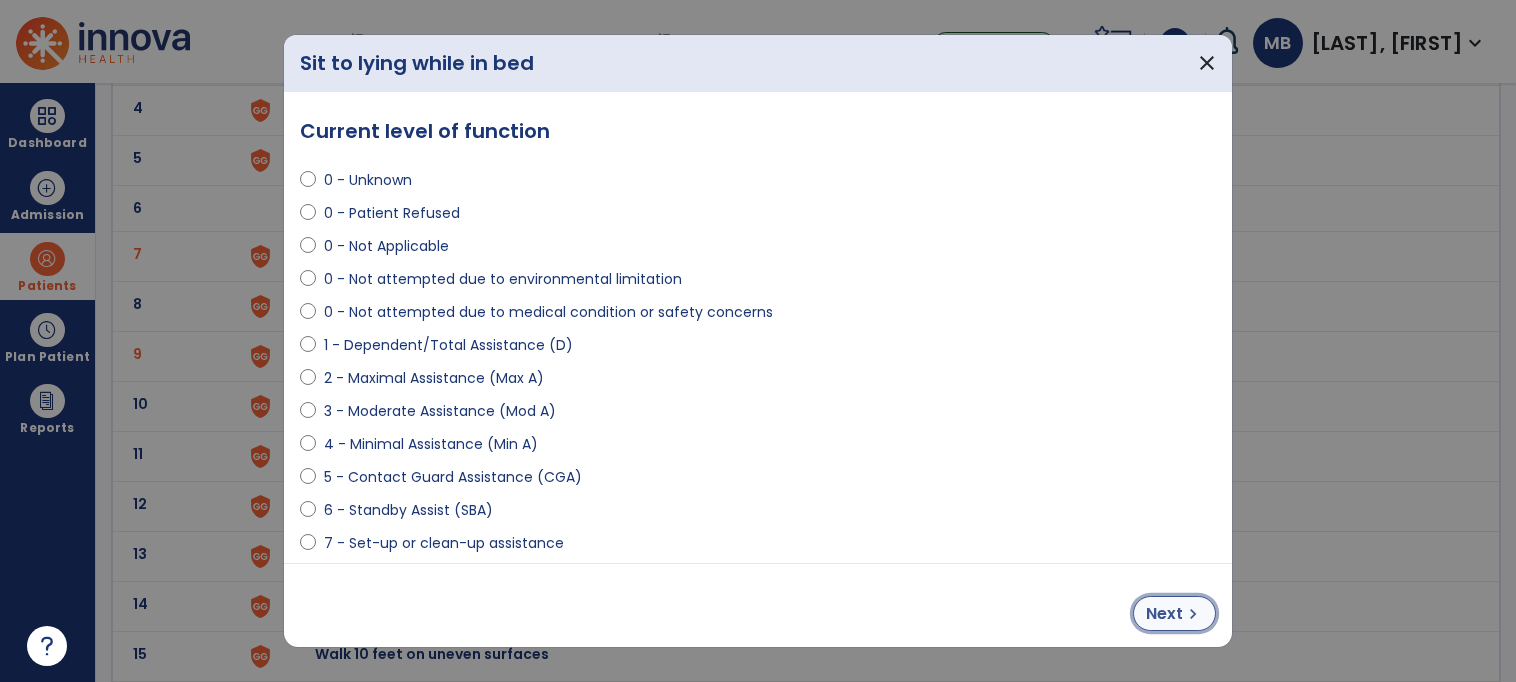 click on "Next" at bounding box center [1164, 614] 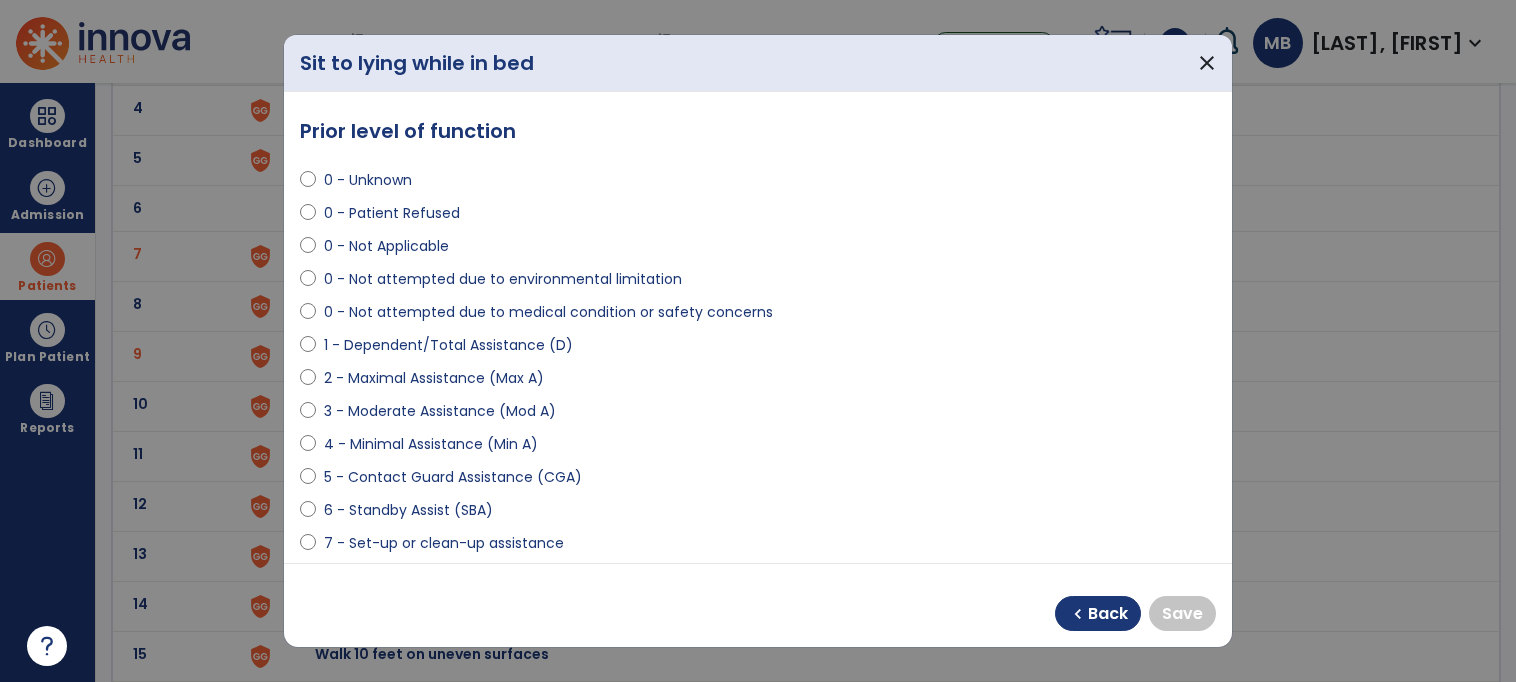 scroll, scrollTop: 120, scrollLeft: 0, axis: vertical 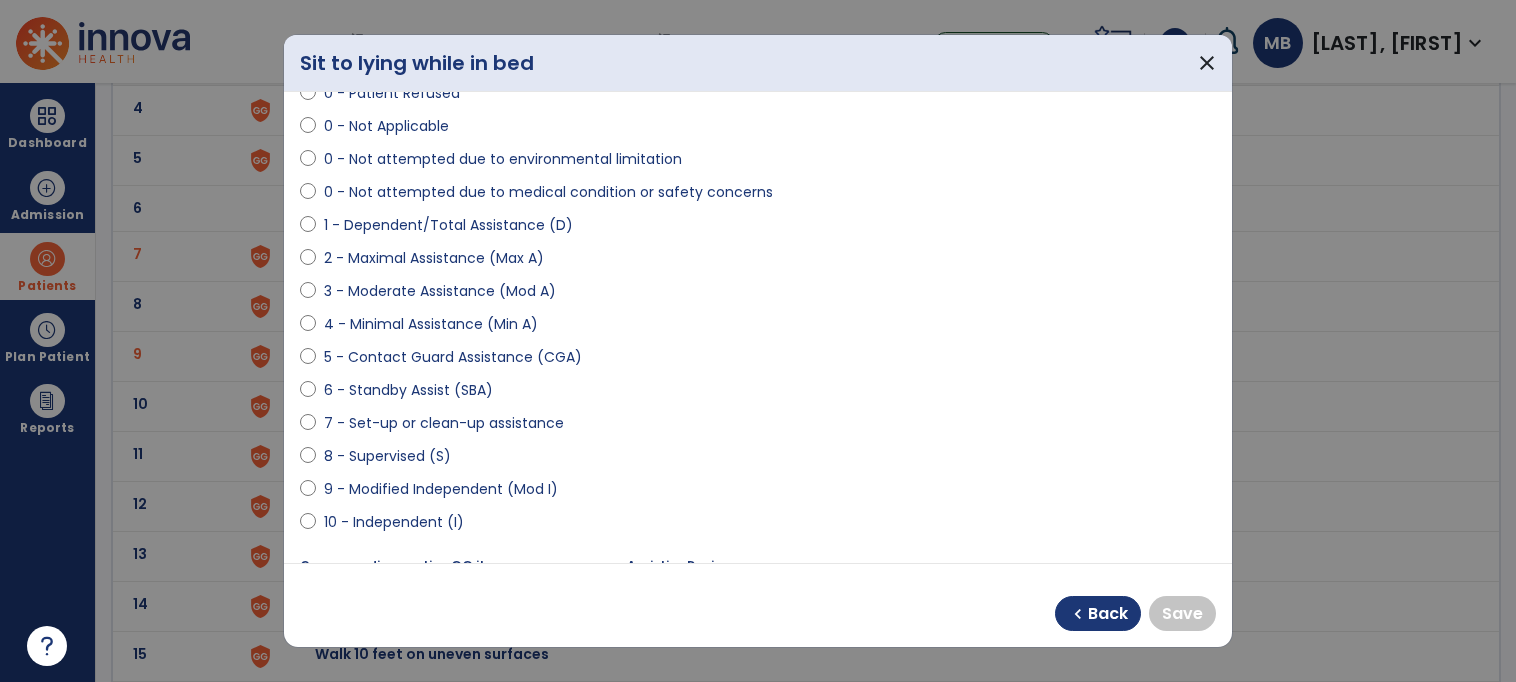 click on "10 - Independent (I)" at bounding box center (394, 522) 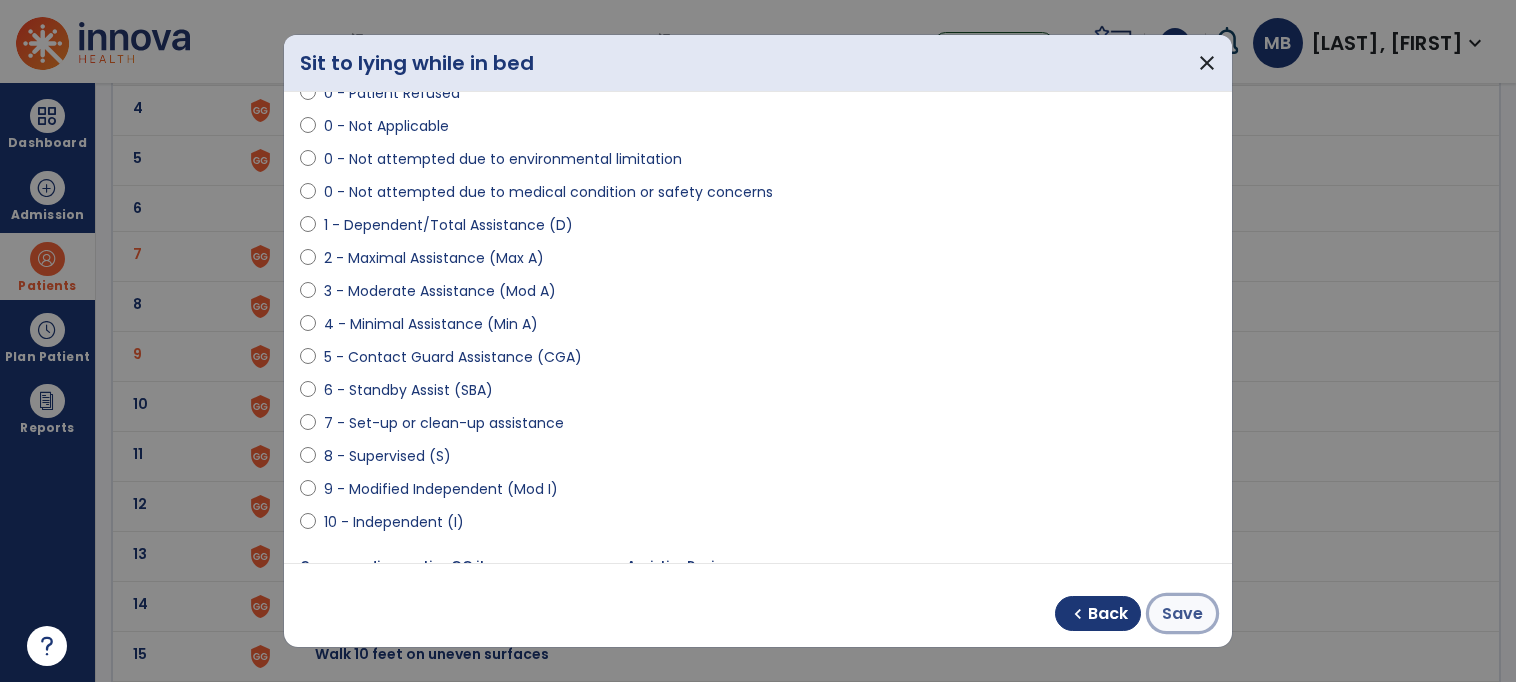 click on "Save" at bounding box center [1182, 613] 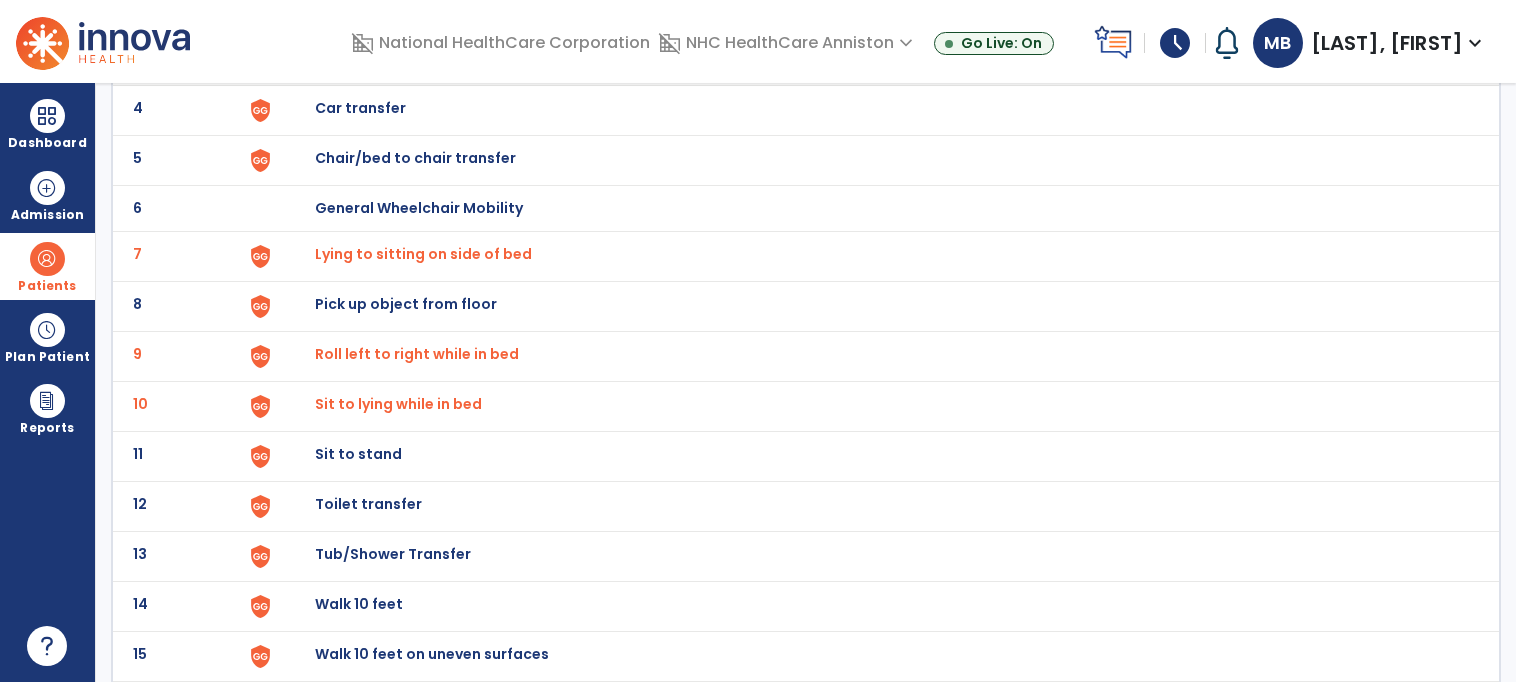 click on "Sit to stand" at bounding box center [361, -42] 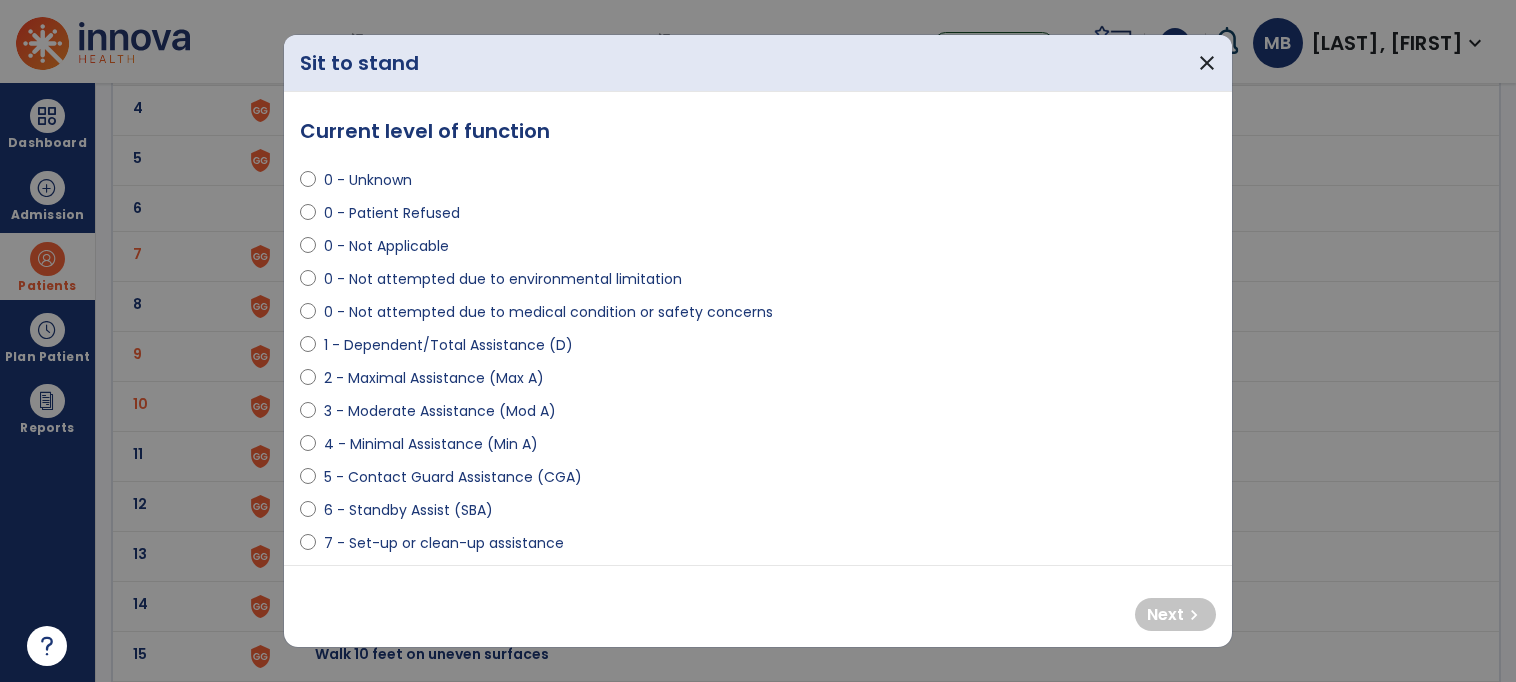 click on "1 - Dependent/Total Assistance (D)" at bounding box center [758, 349] 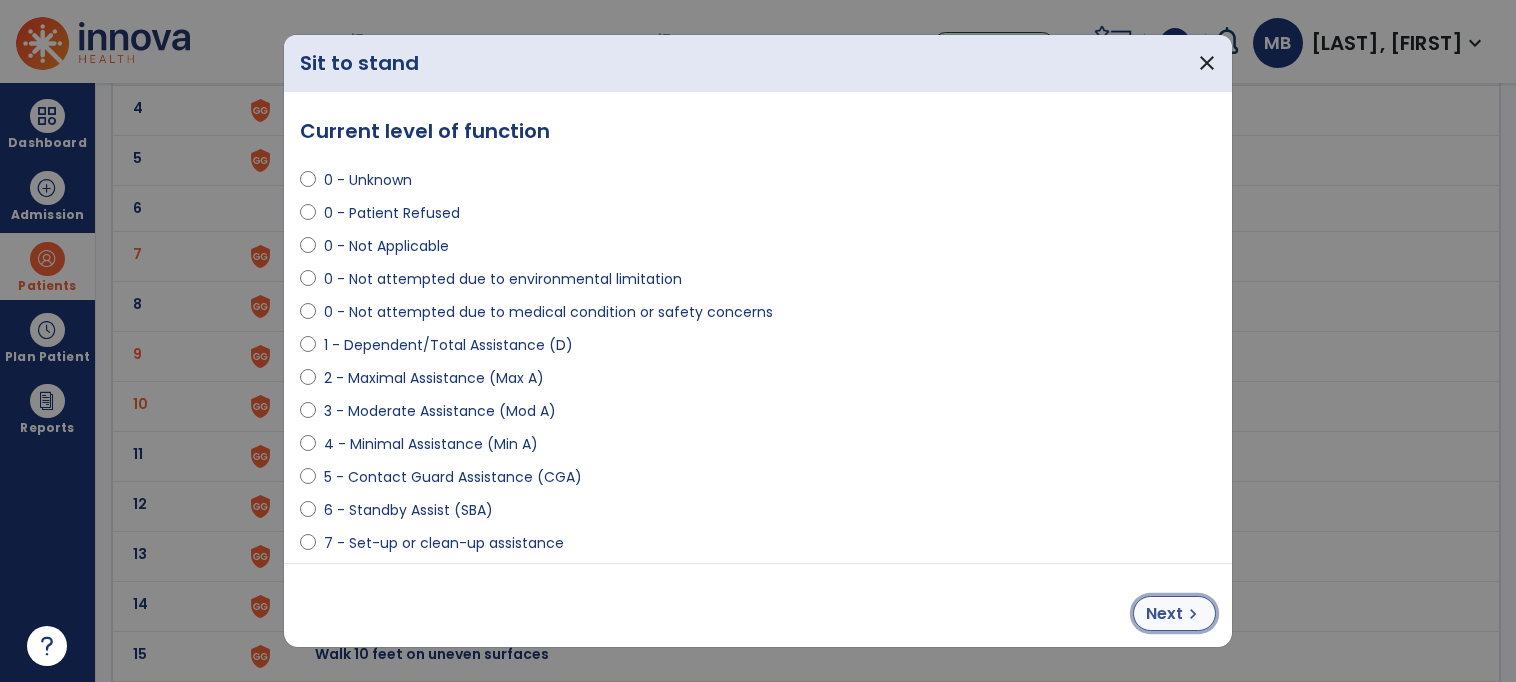 click on "chevron_right" at bounding box center [1193, 614] 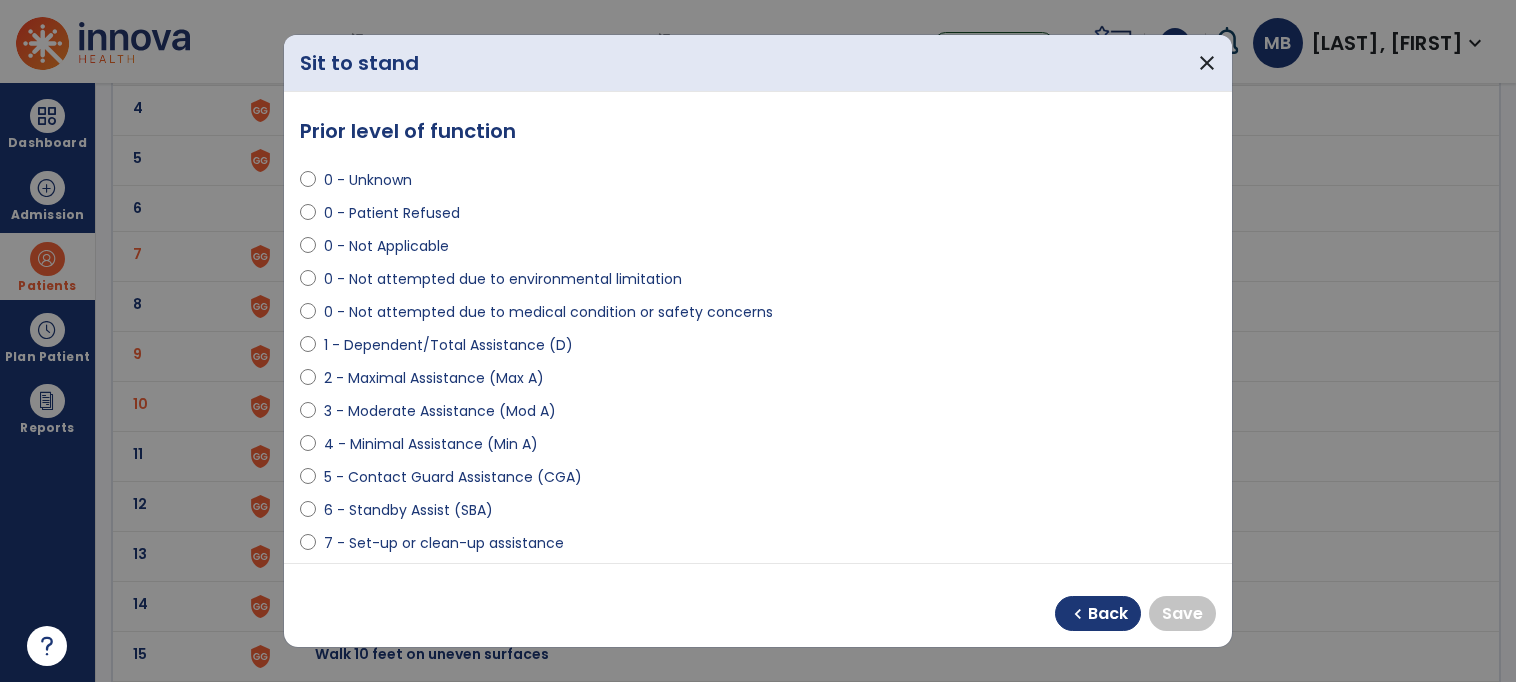 scroll, scrollTop: 184, scrollLeft: 0, axis: vertical 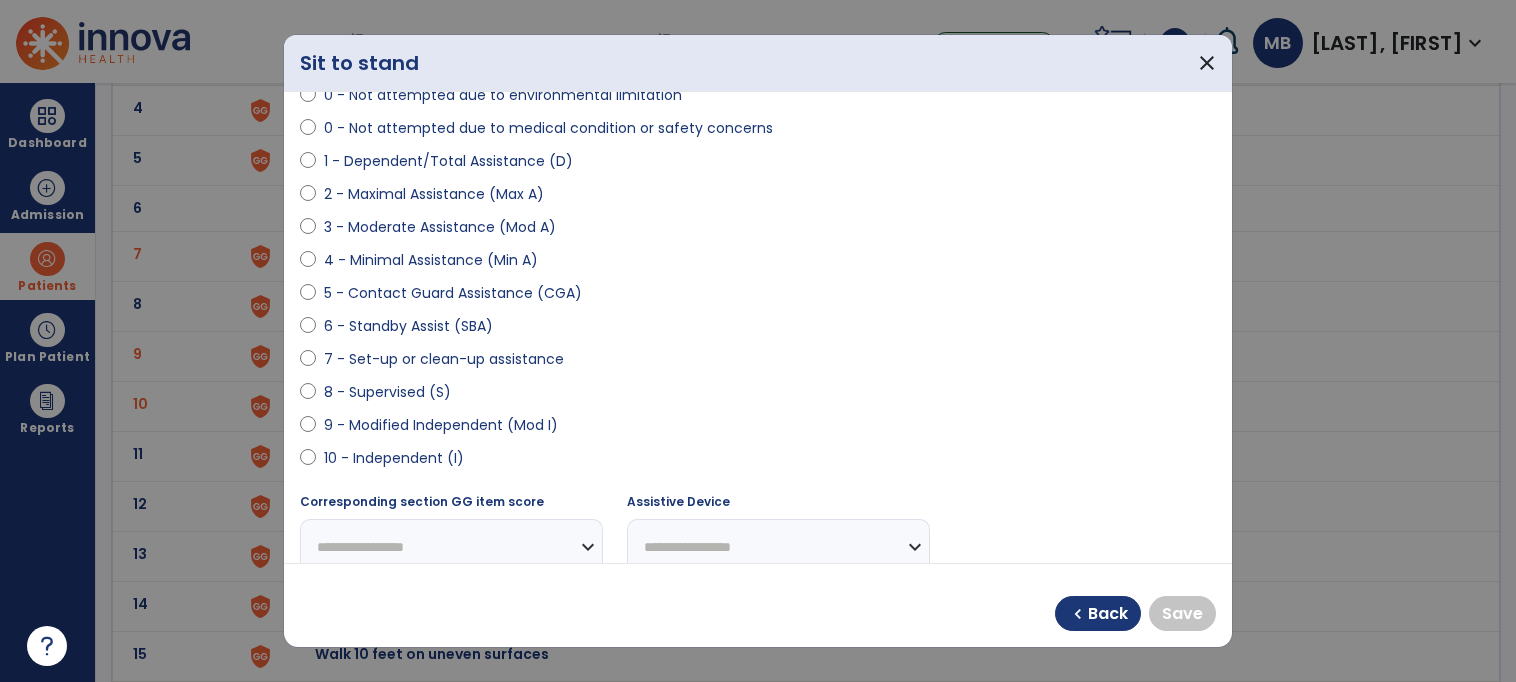 click on "10 - Independent (I)" at bounding box center (394, 458) 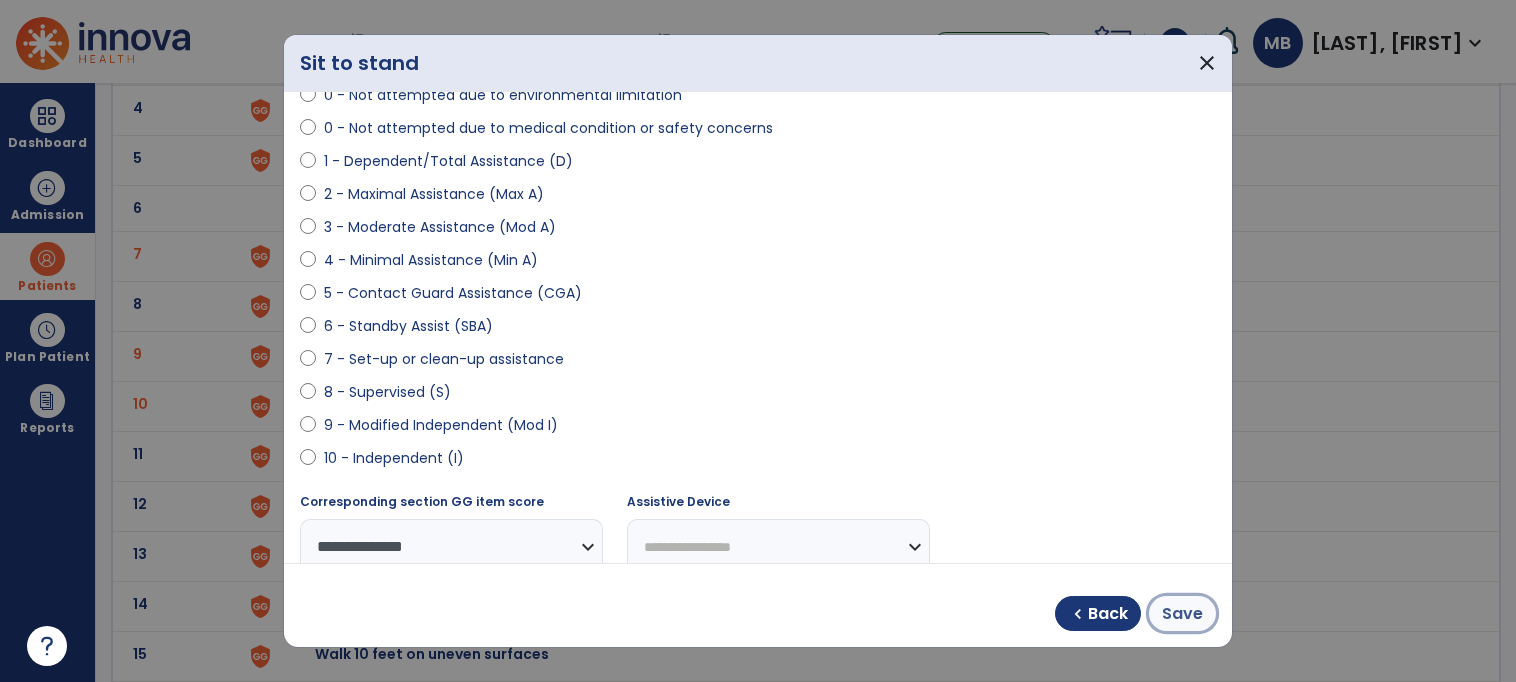 click on "Save" at bounding box center (1182, 613) 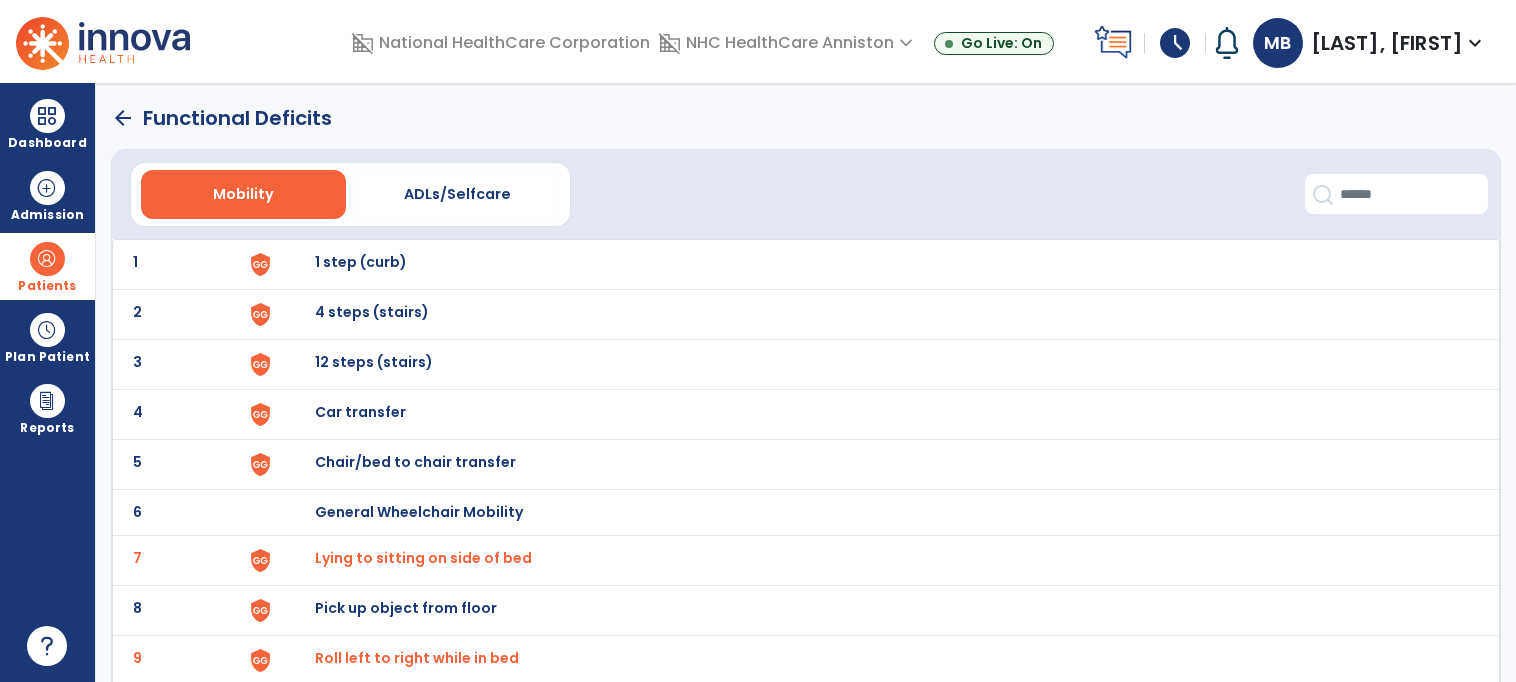 scroll, scrollTop: 0, scrollLeft: 0, axis: both 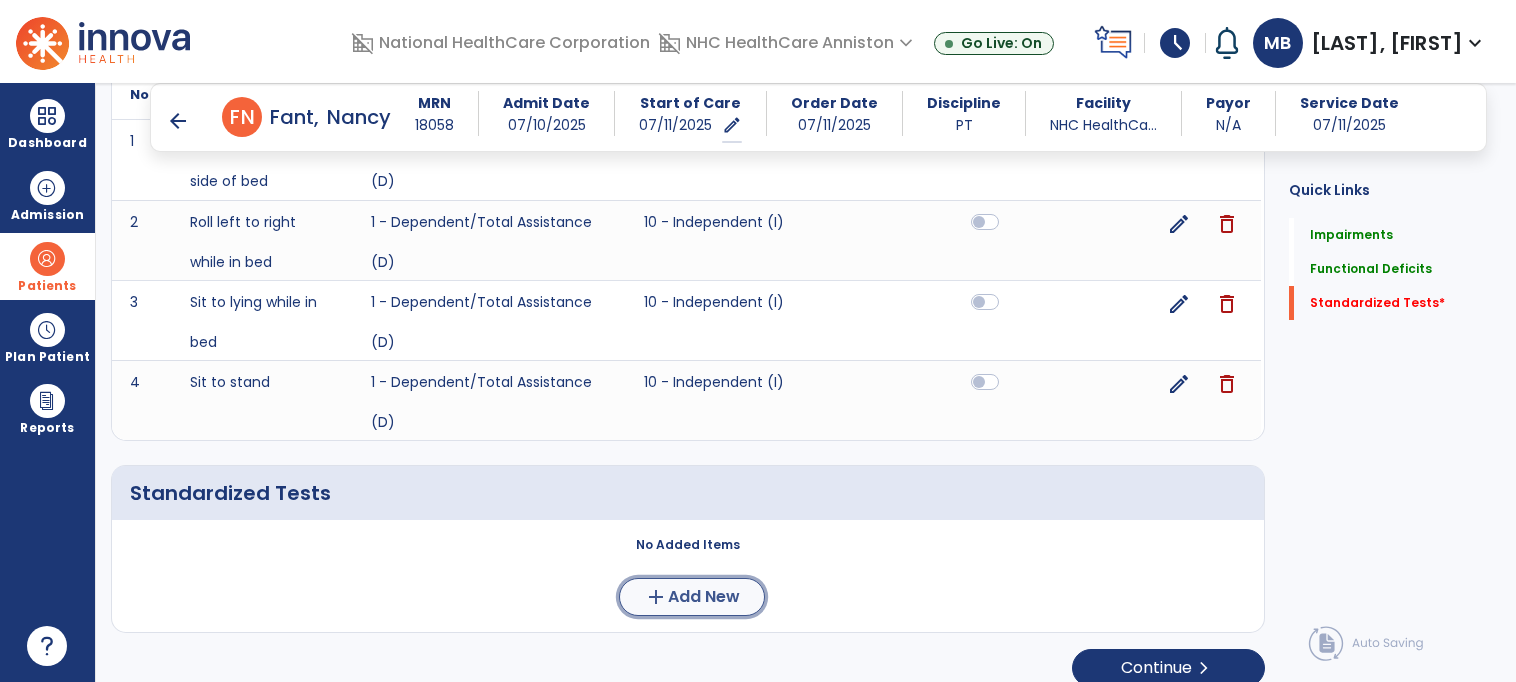 click on "Add New" 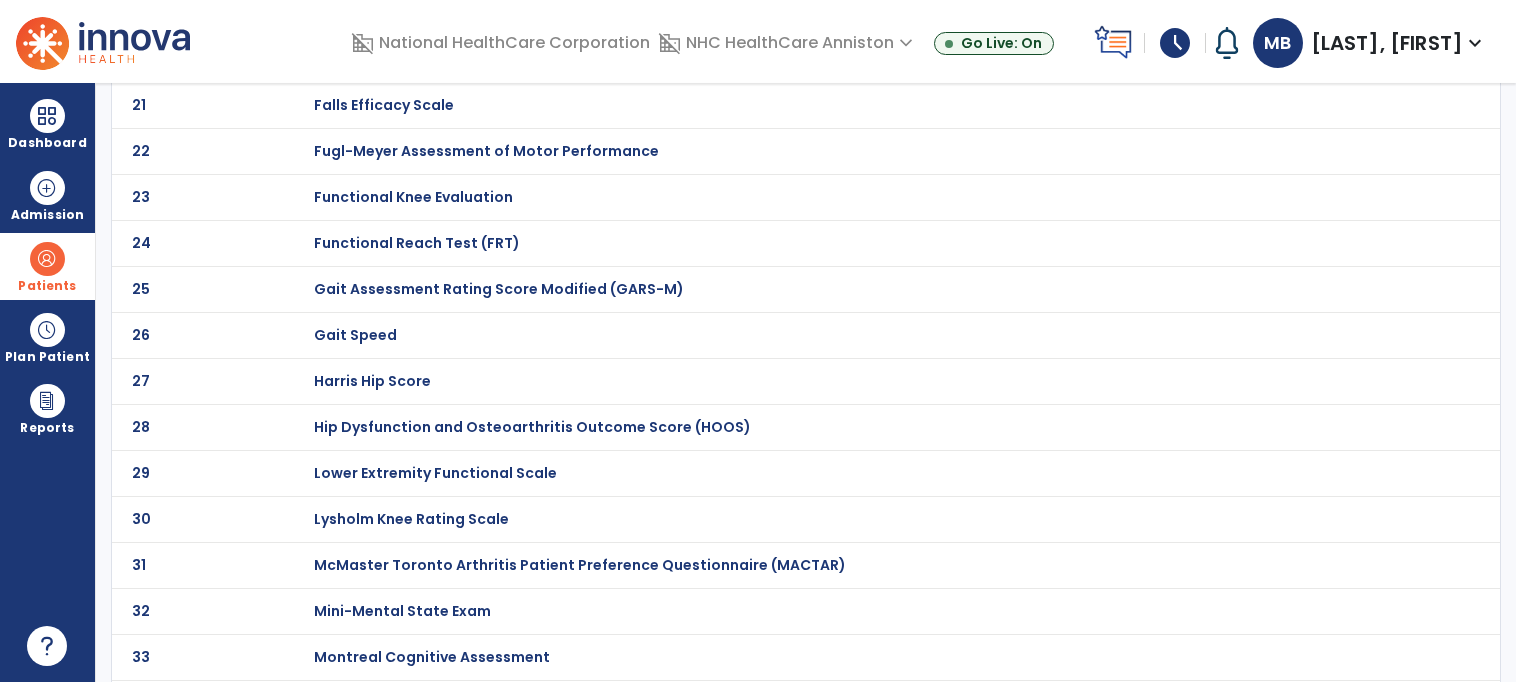 scroll, scrollTop: 0, scrollLeft: 0, axis: both 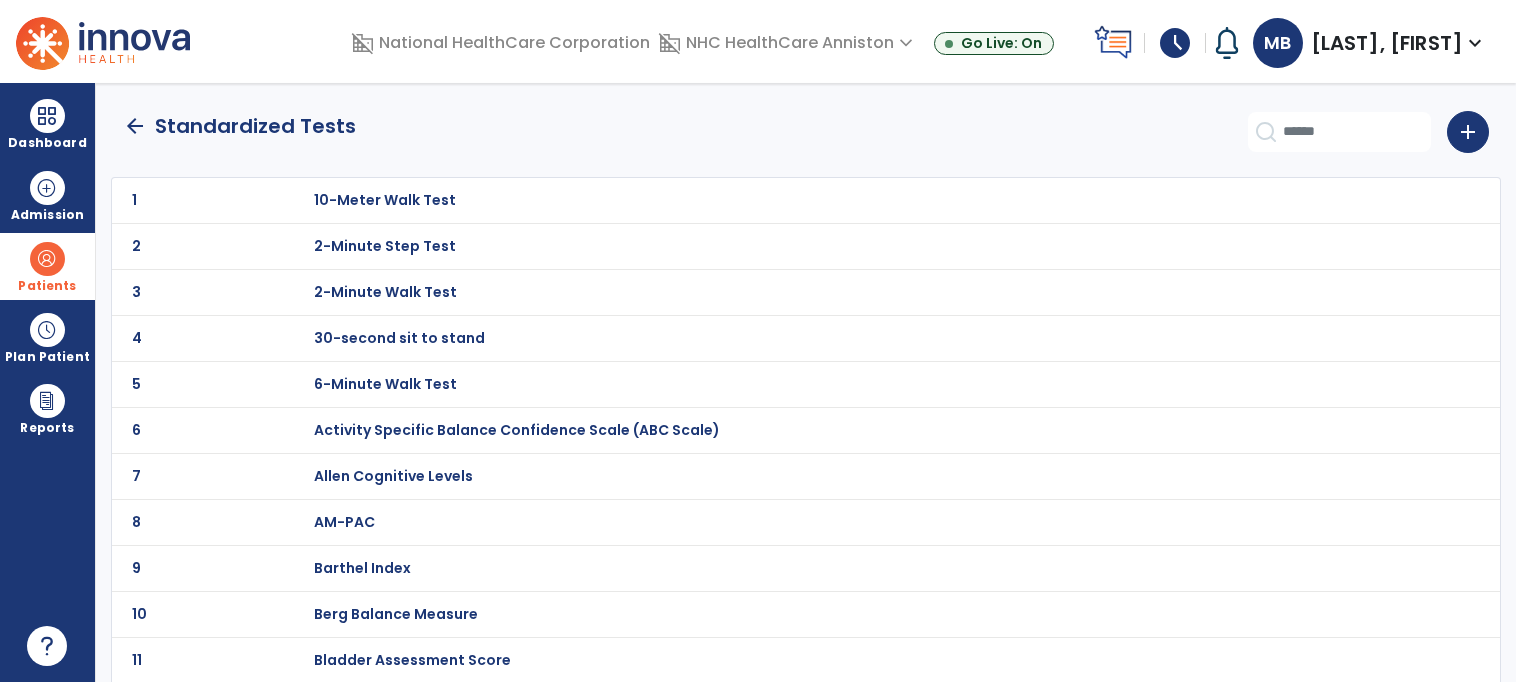 click on "arrow_back   Standardized Tests   add" 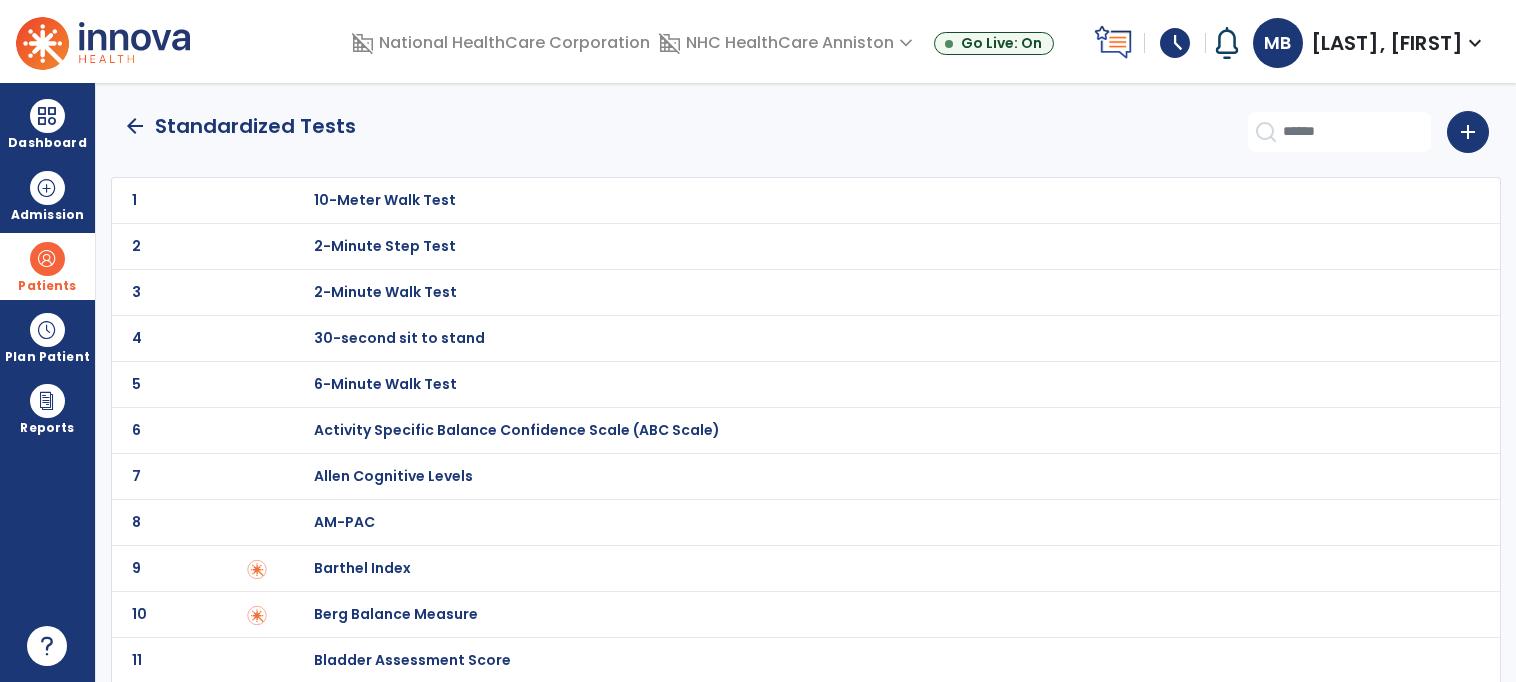 click on "add" 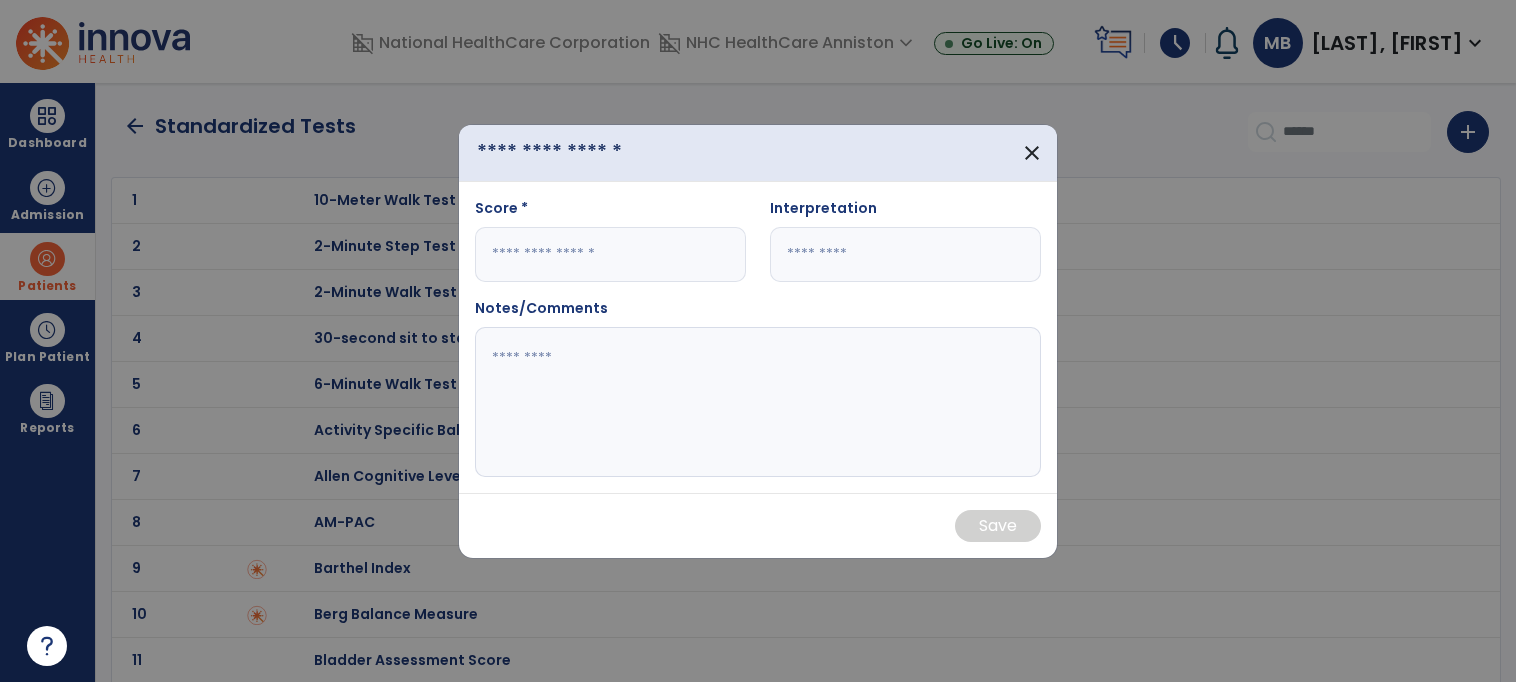 click at bounding box center [588, 152] 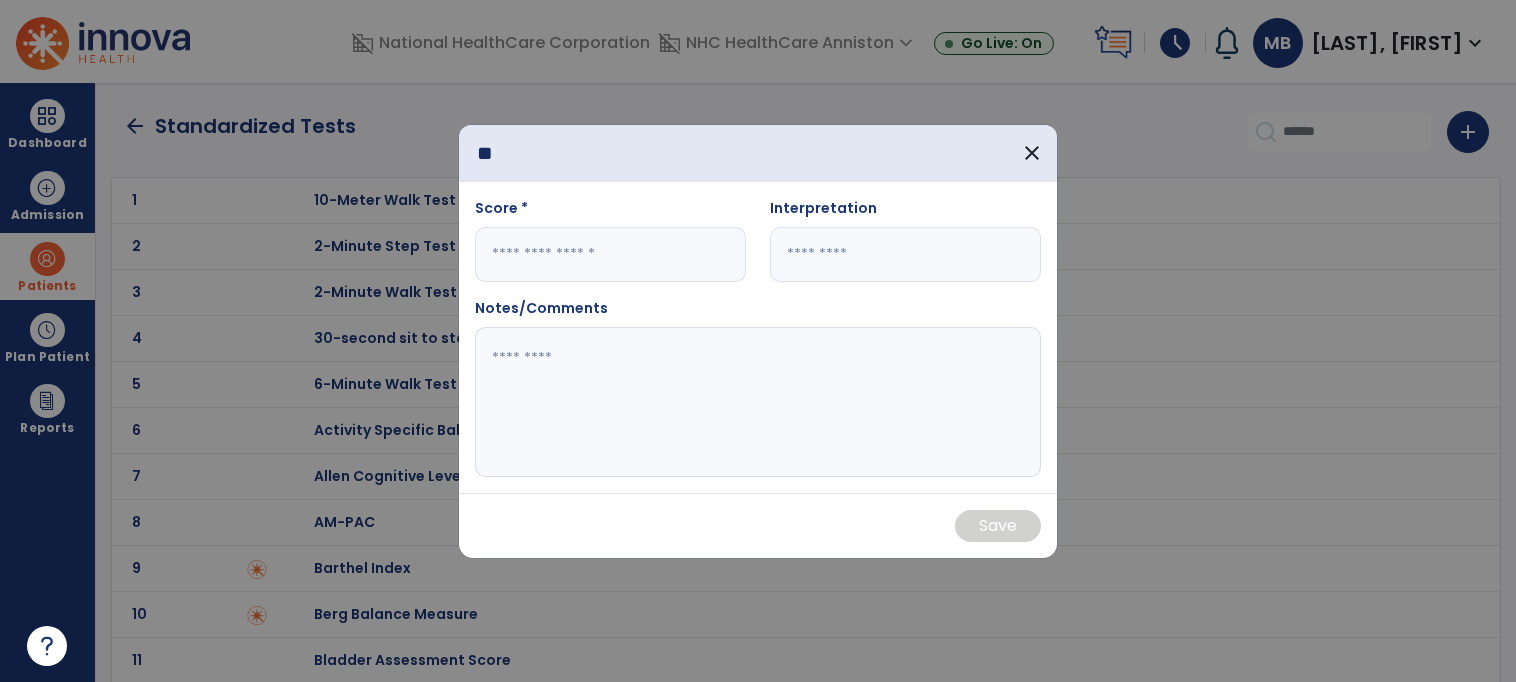 type on "**" 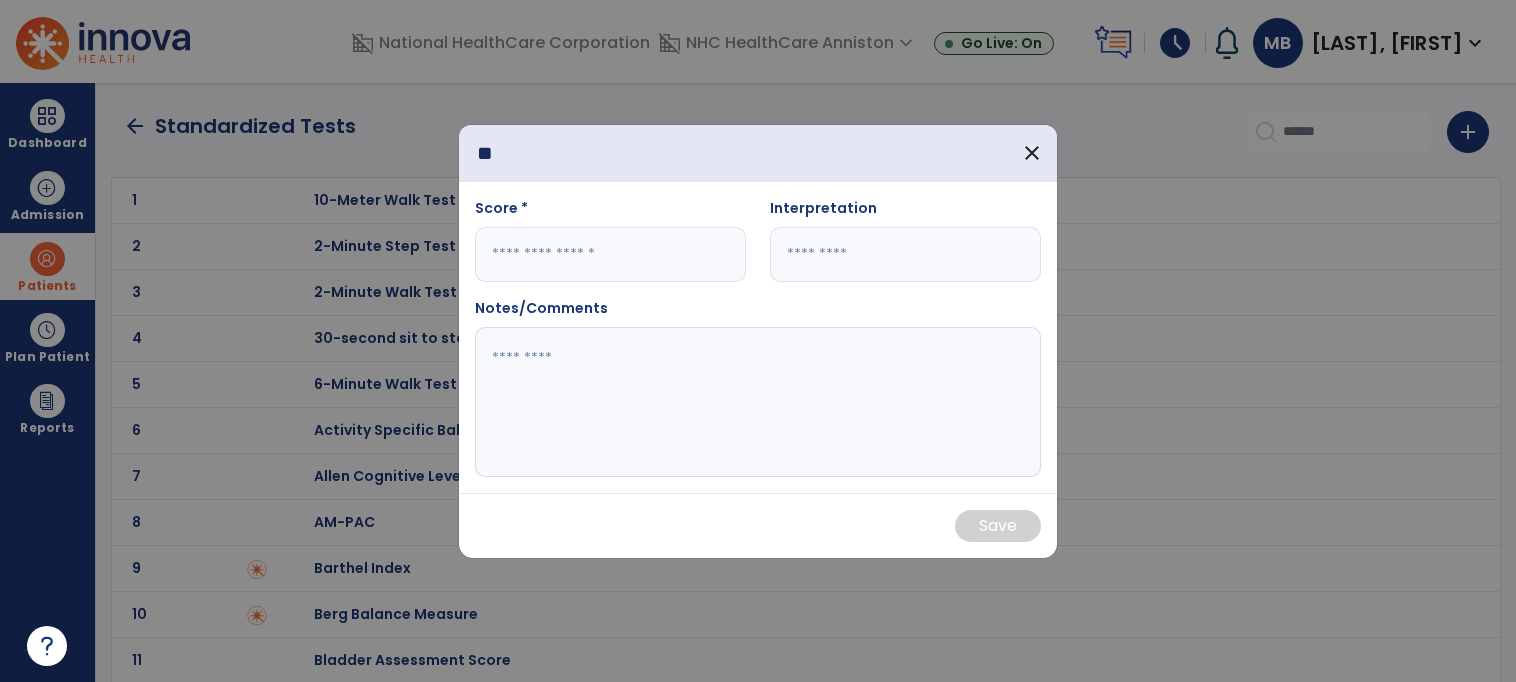 click at bounding box center (610, 254) 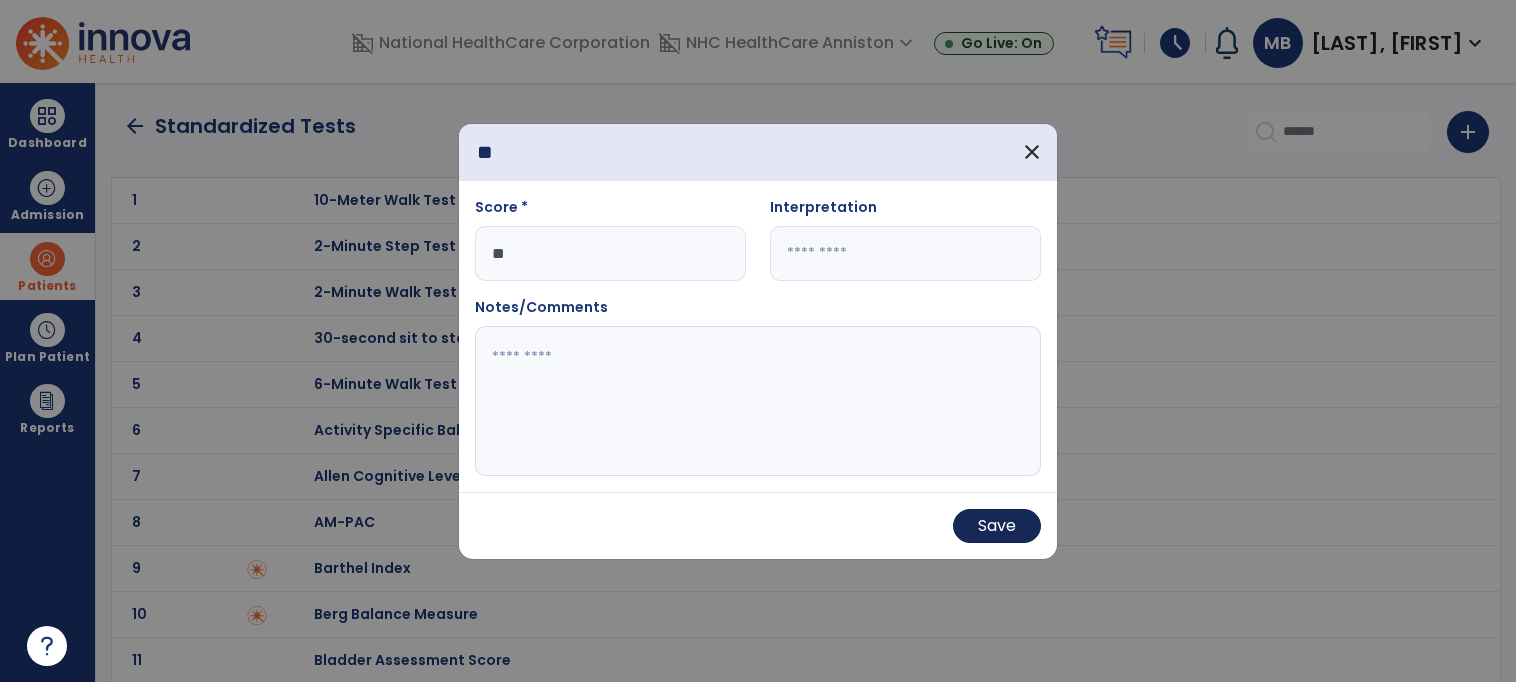type on "**" 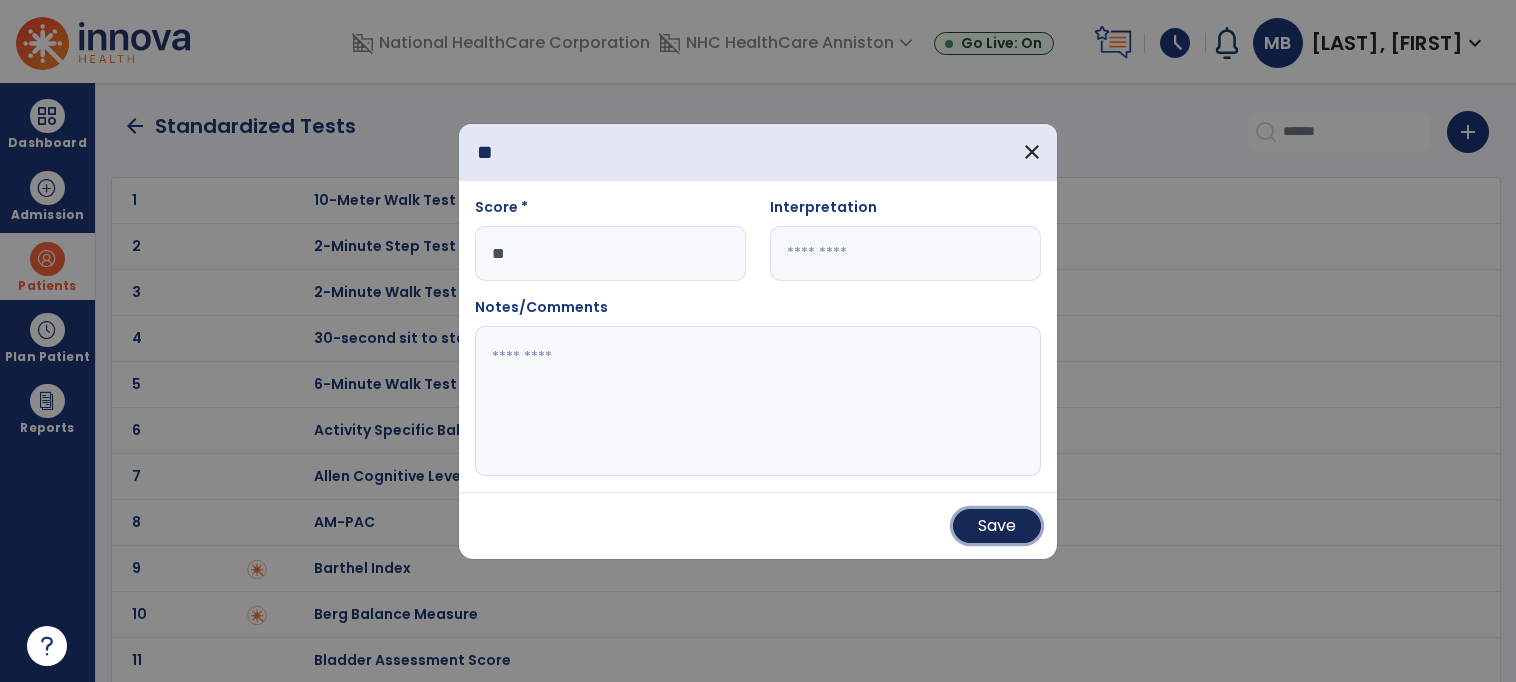 click on "Save" at bounding box center (997, 526) 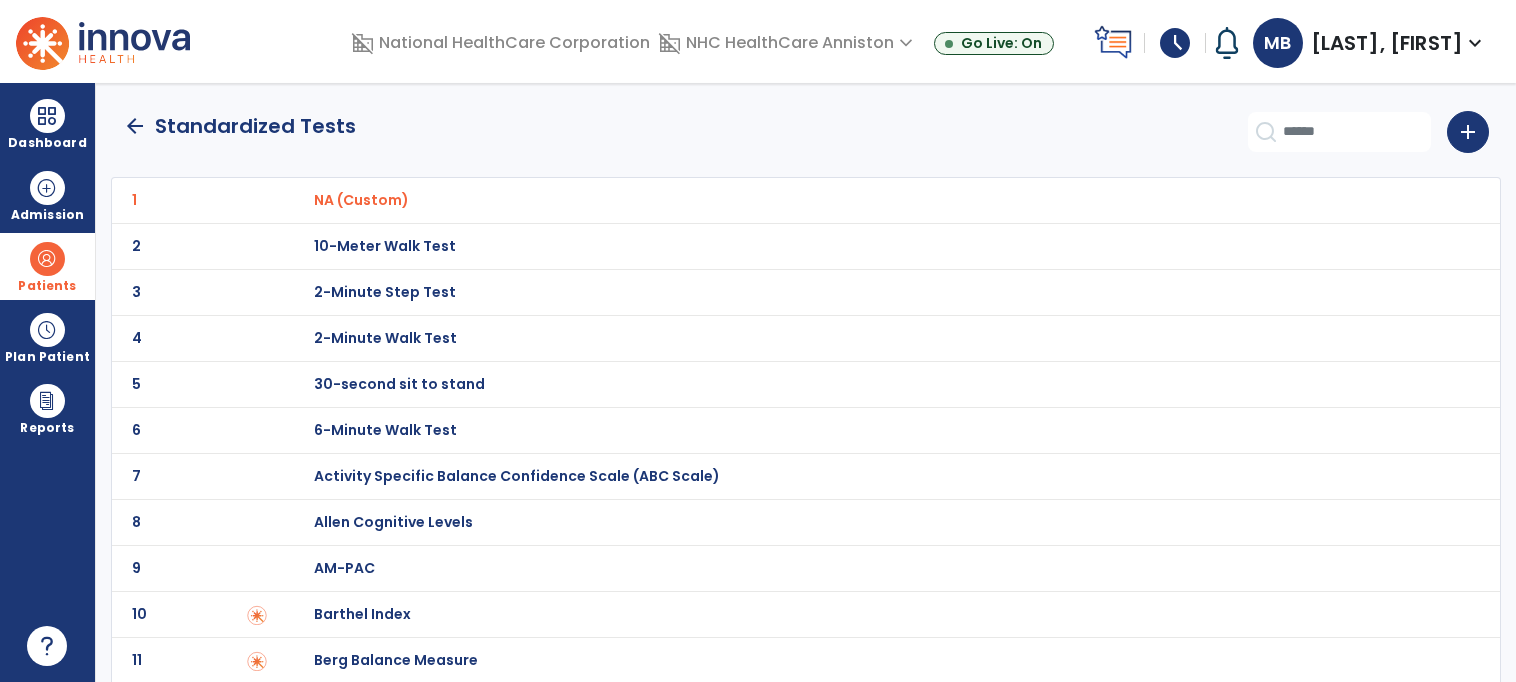 click on "arrow_back" 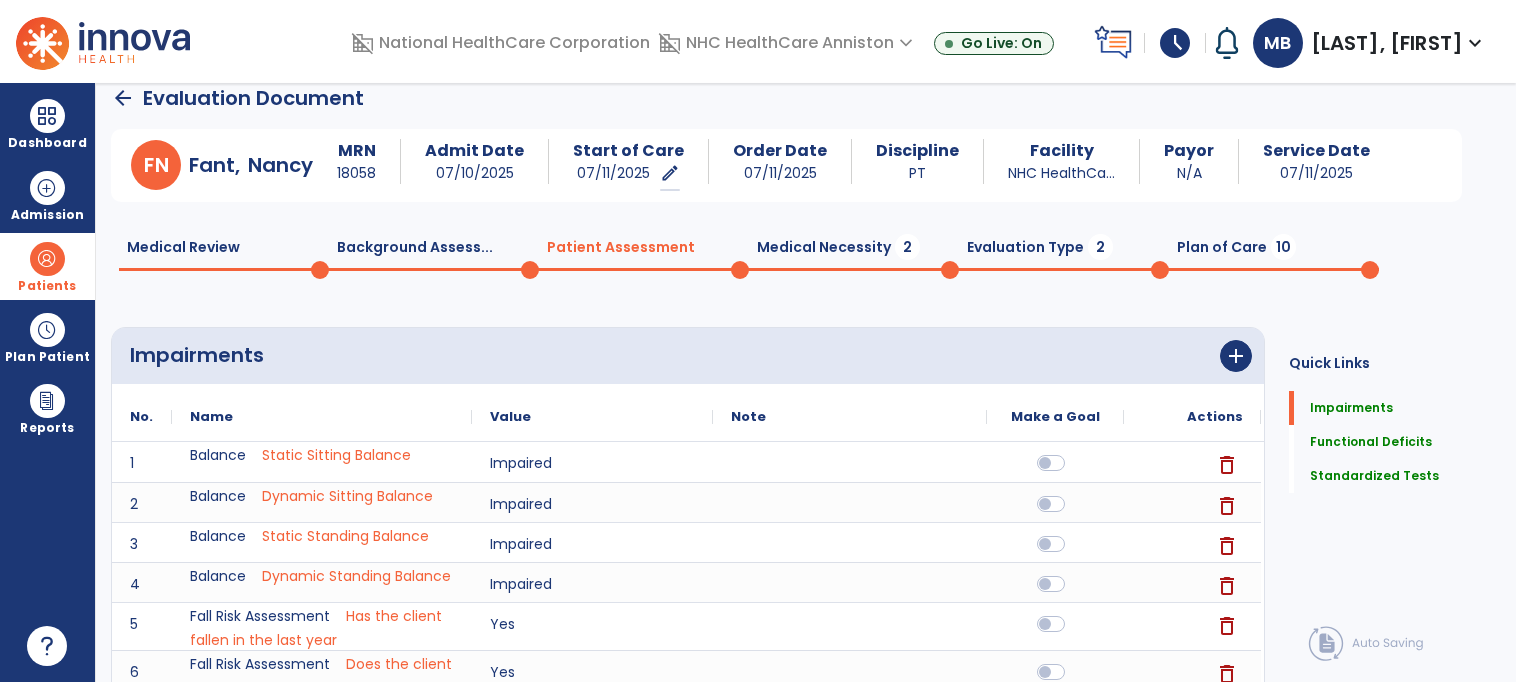 click on "Medical Necessity  2" 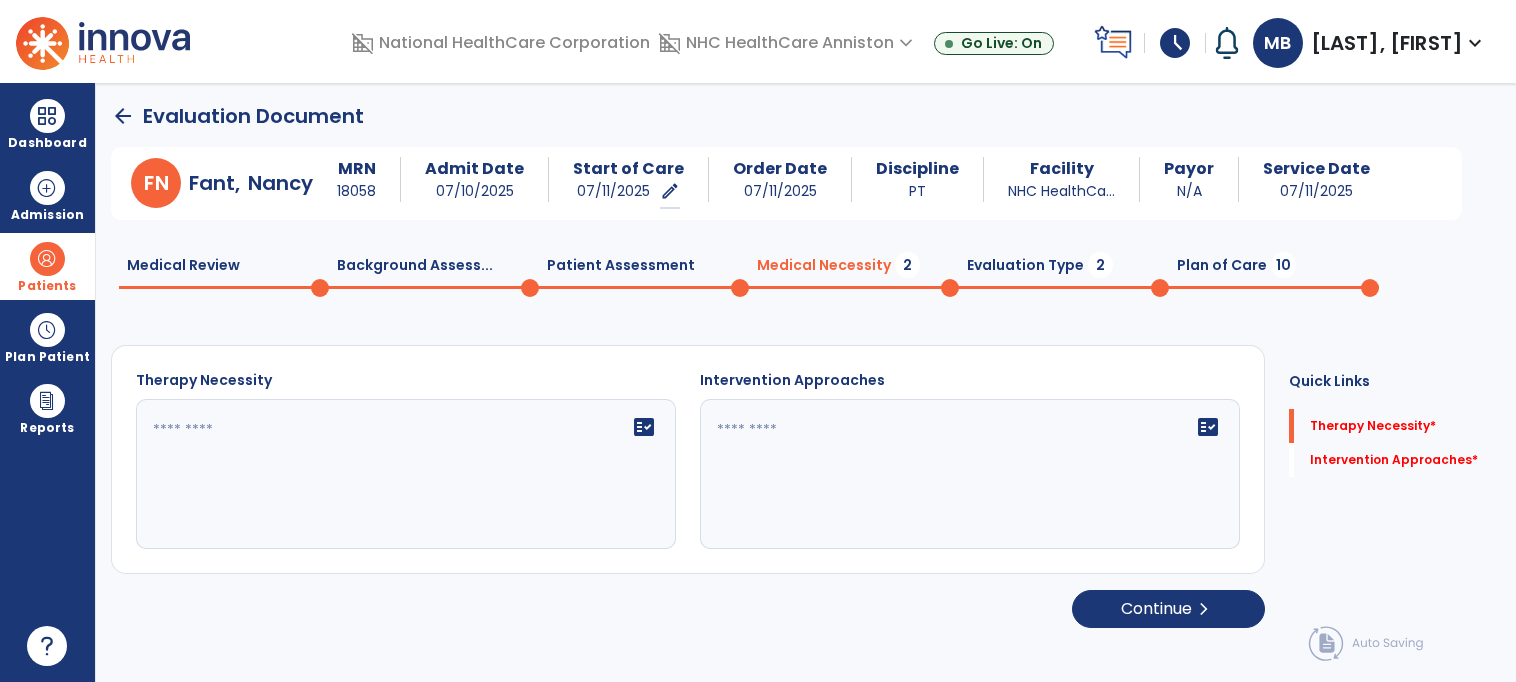 scroll, scrollTop: 1, scrollLeft: 0, axis: vertical 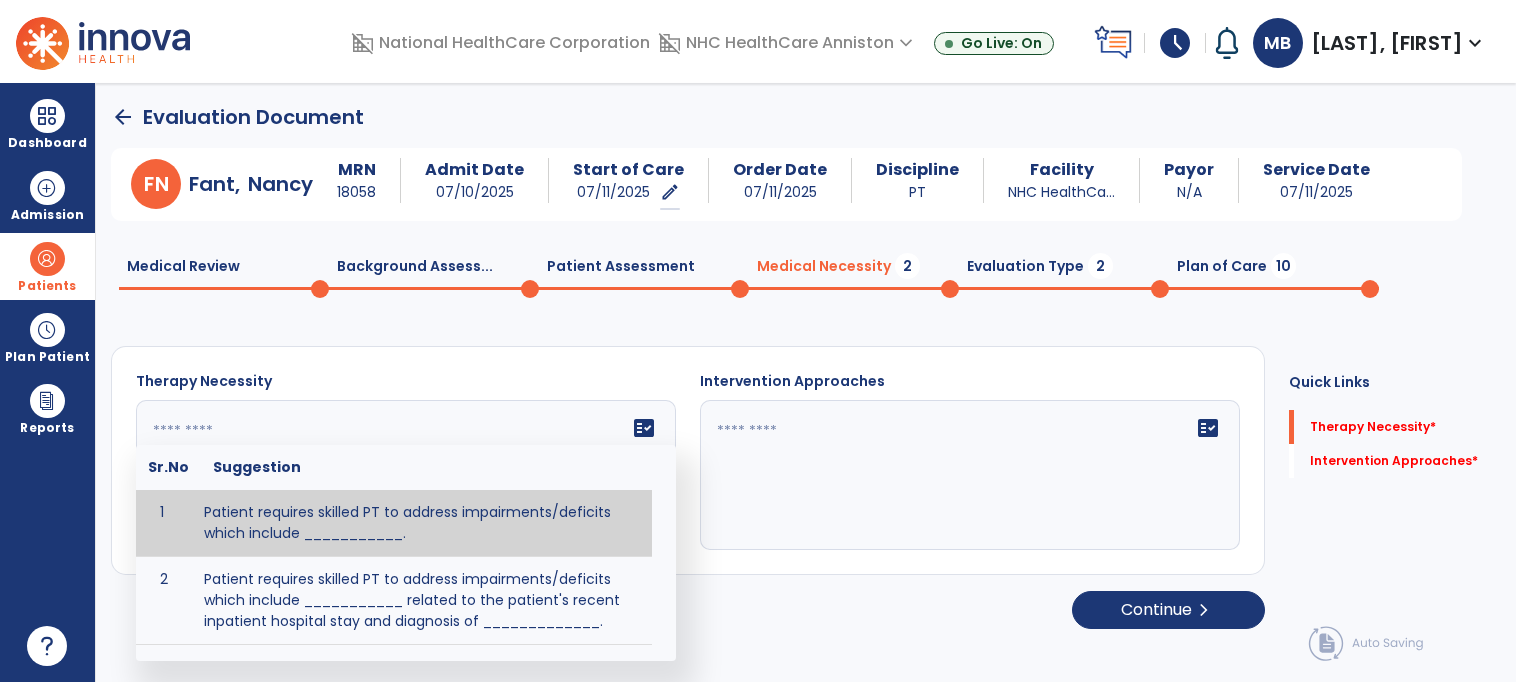 click 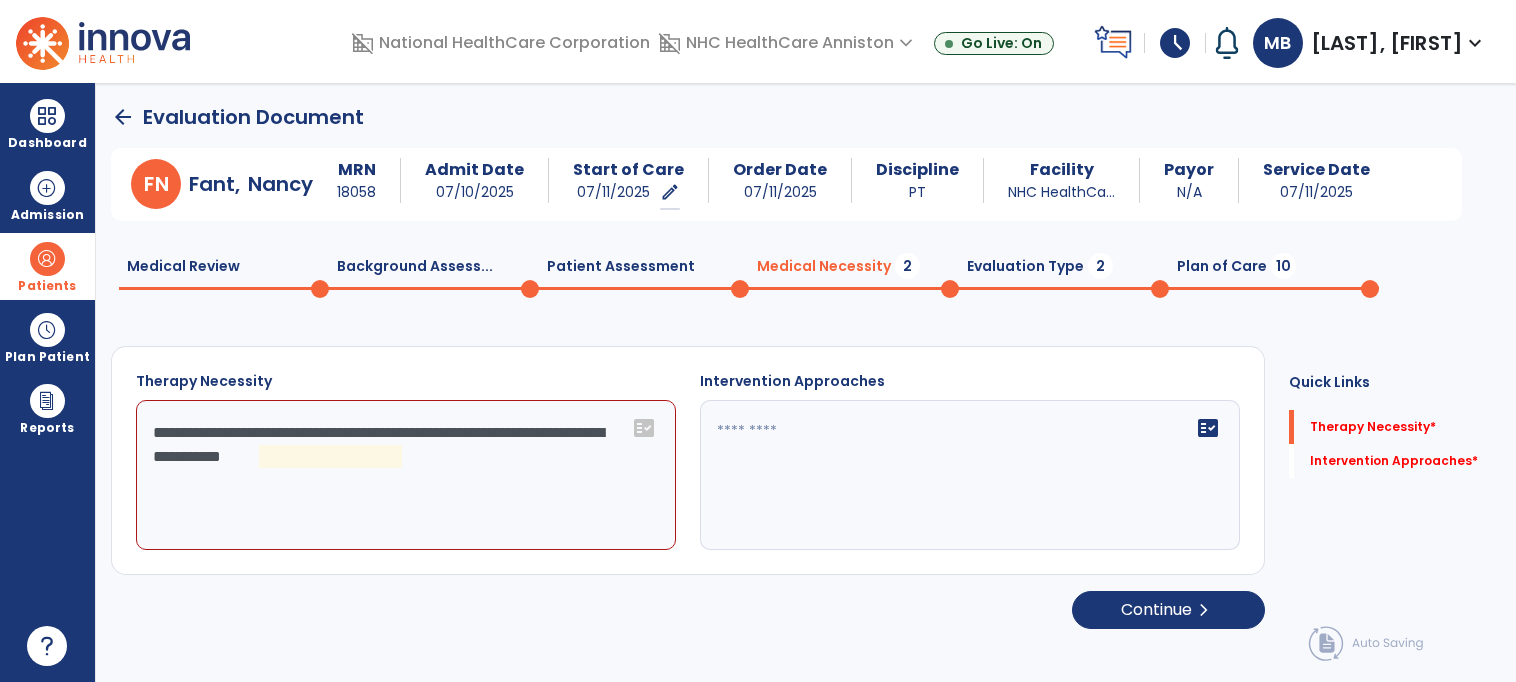 click on "**********" 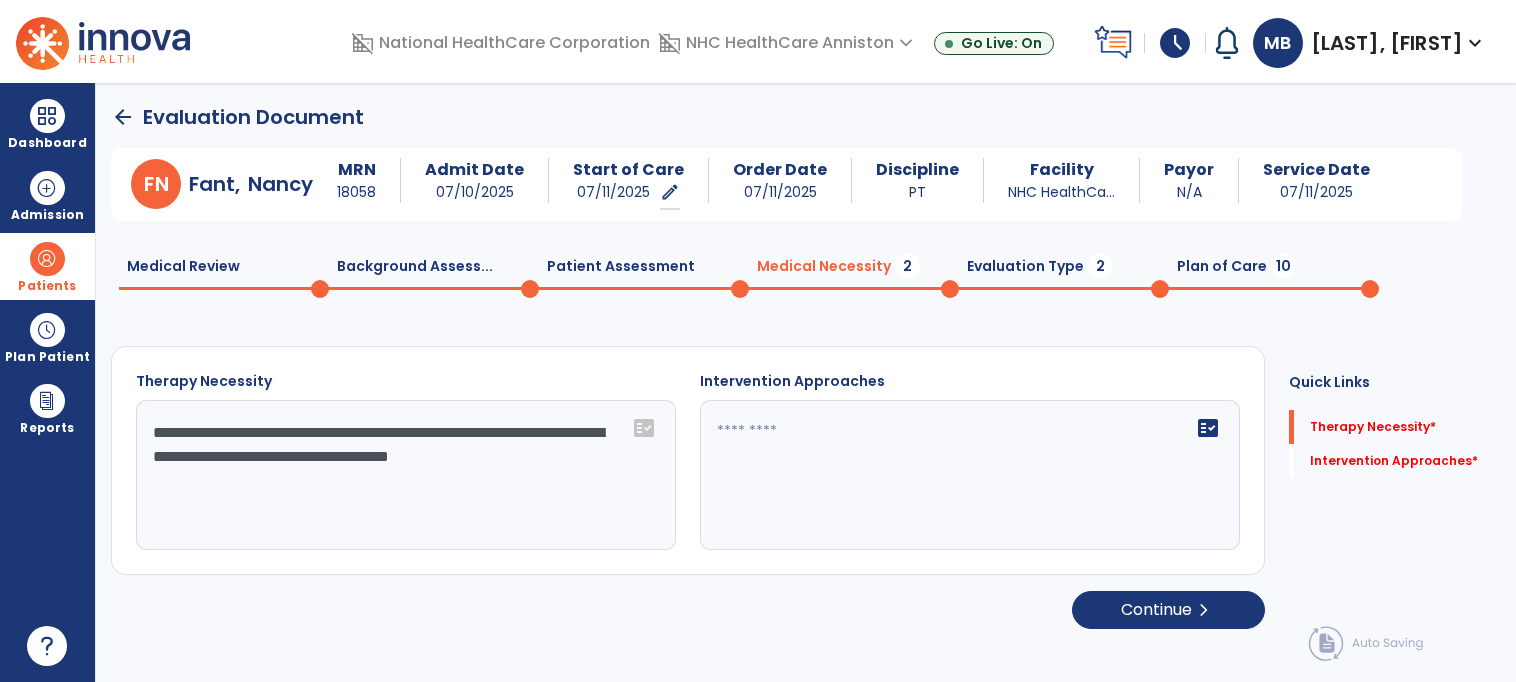 type on "**********" 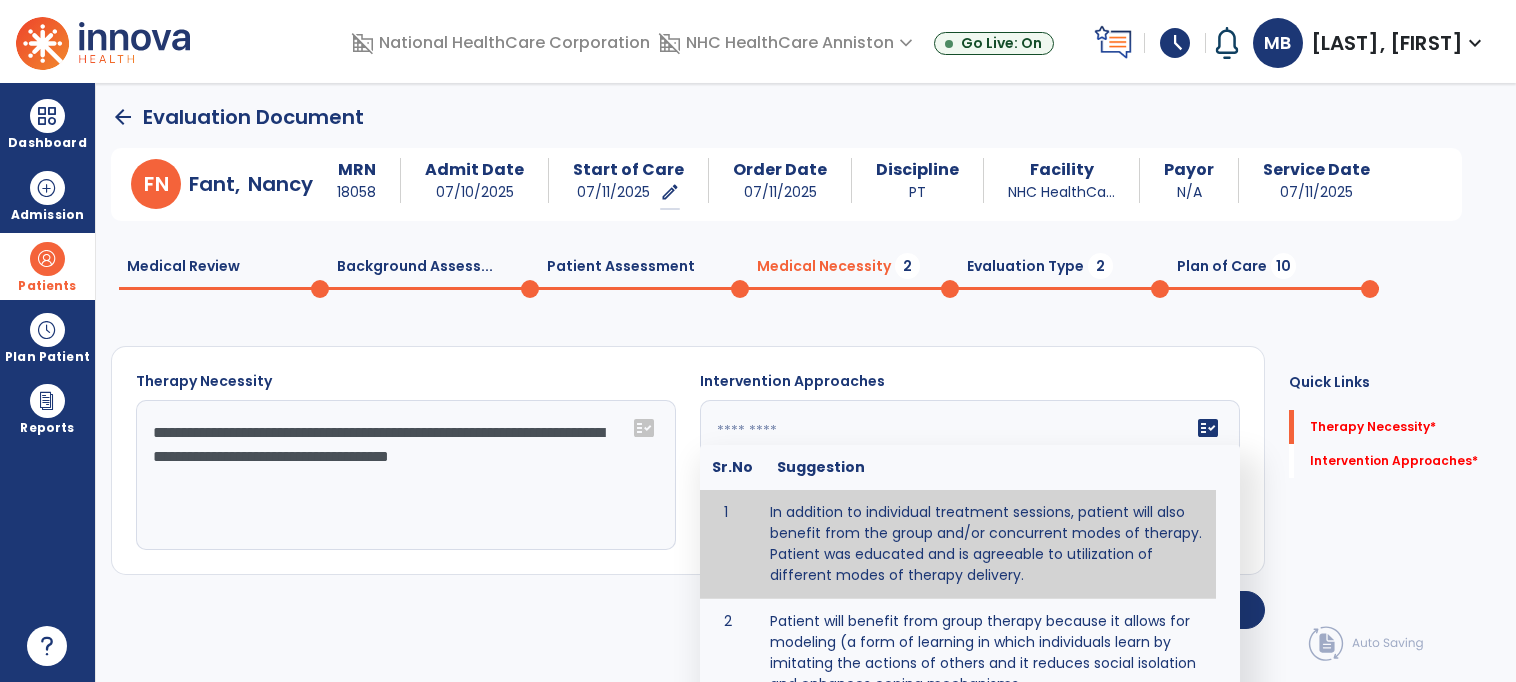 click on "fact_check  Sr.No Suggestion 1 In addition to individual treatment sessions, patient will also benefit from the group and/or concurrent modes of therapy. Patient was educated and is agreeable to utilization of different modes of therapy delivery. 2 Patient will benefit from group therapy because it allows for modeling (a form of learning in which individuals learn by imitating the actions of others and it reduces social isolation and enhances coping mechanisms. 3 Patient will benefit from group therapy to: Create a network that promotes growth and learning by enabling patients to receive and give support and to share experiences from different points of view. 4 Patient will benefit from group/concurrent therapy because it is supported by evidence to promote increased patient engagement and sustainable outcomes. 5 Patient will benefit from group/concurrent therapy to: Promote independence and minimize dependence." 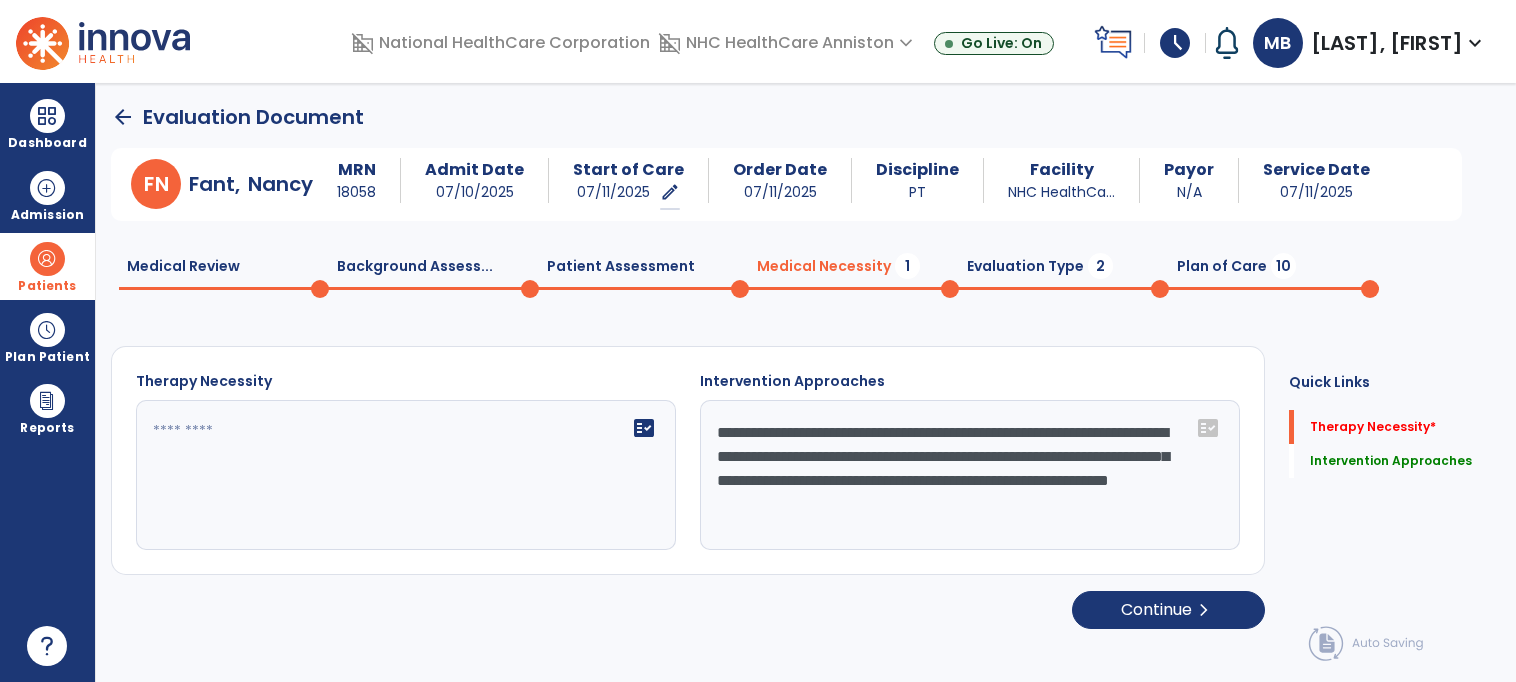 type on "**********" 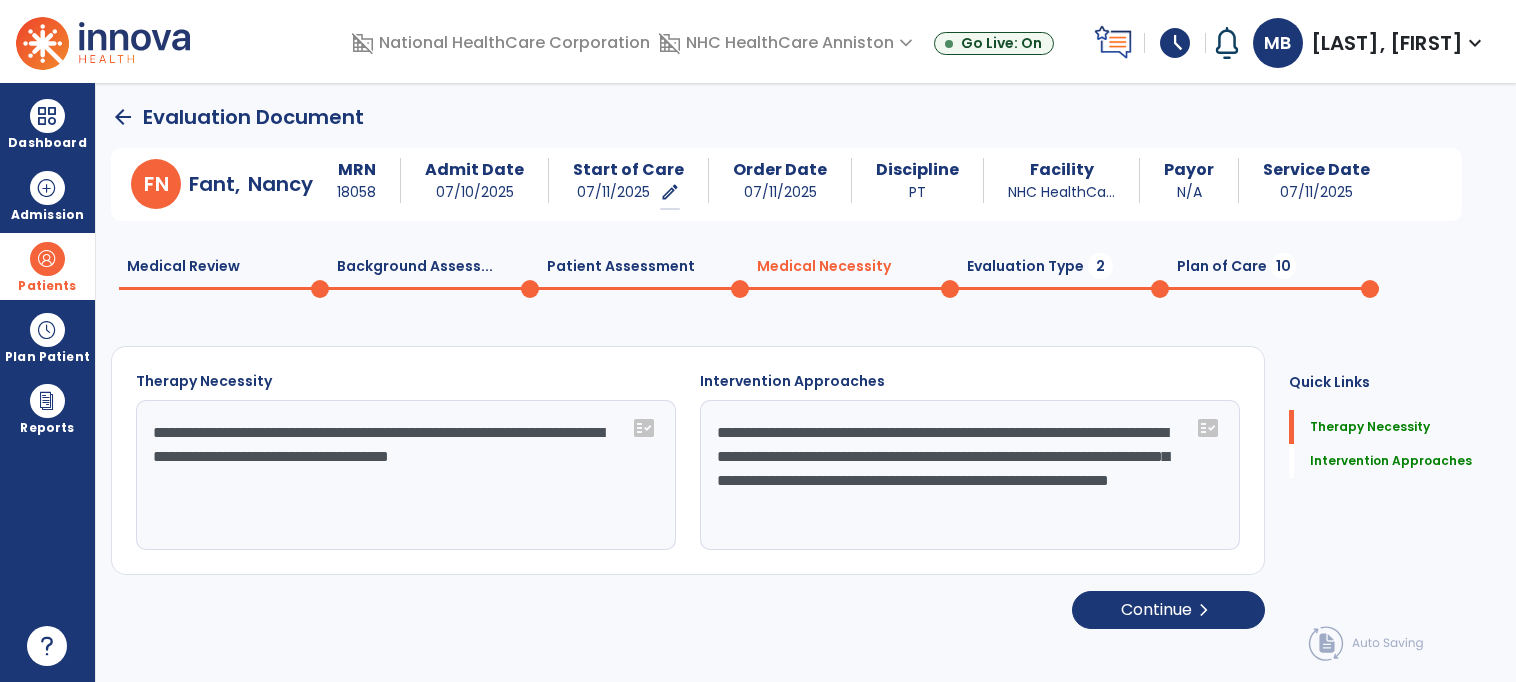 click on "Evaluation Type  2" 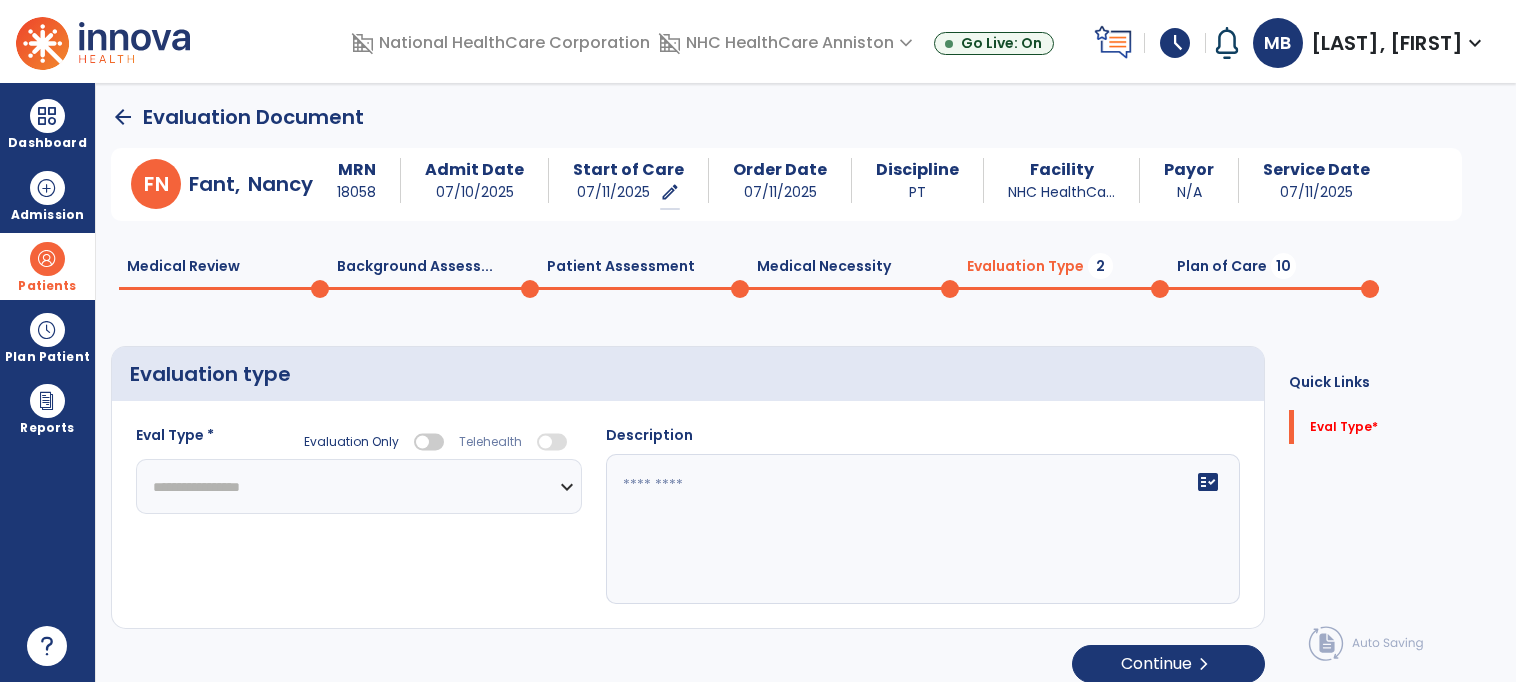 click on "**********" 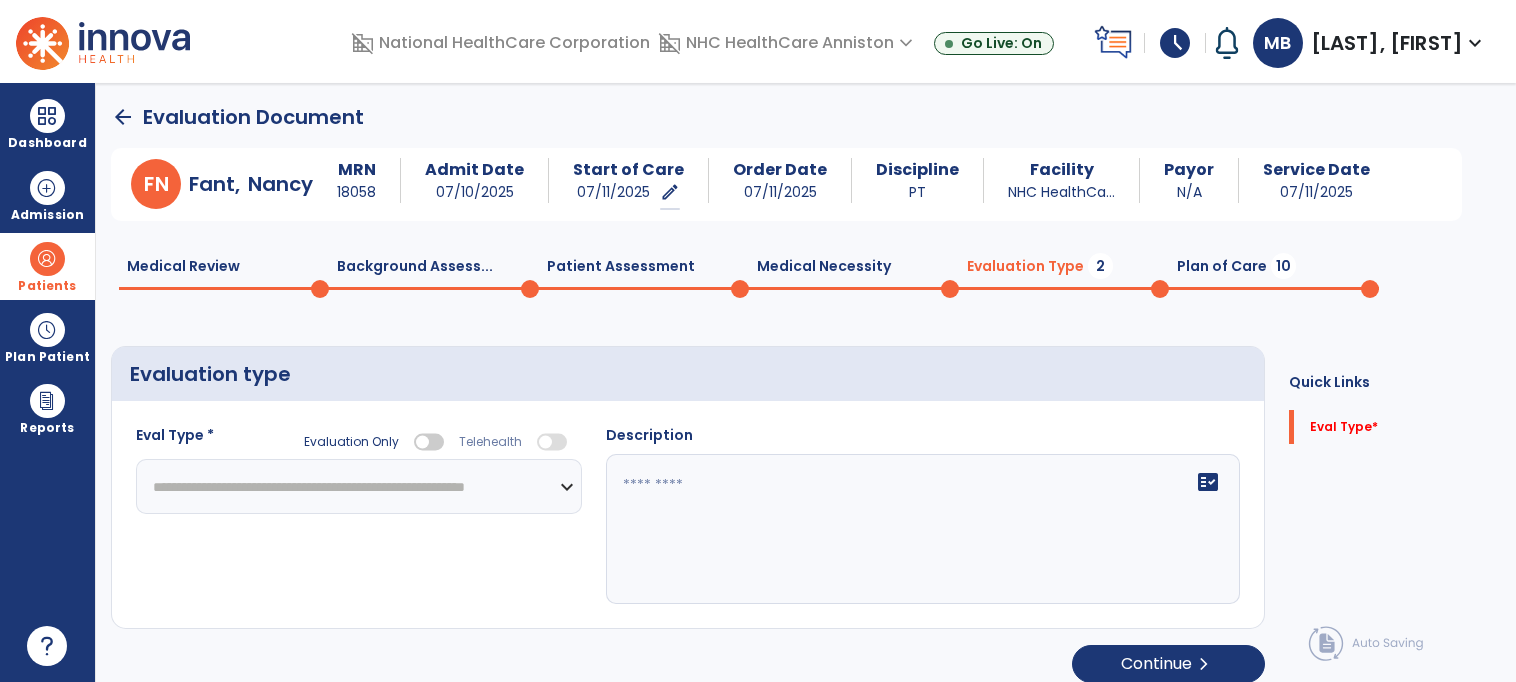 click on "**********" 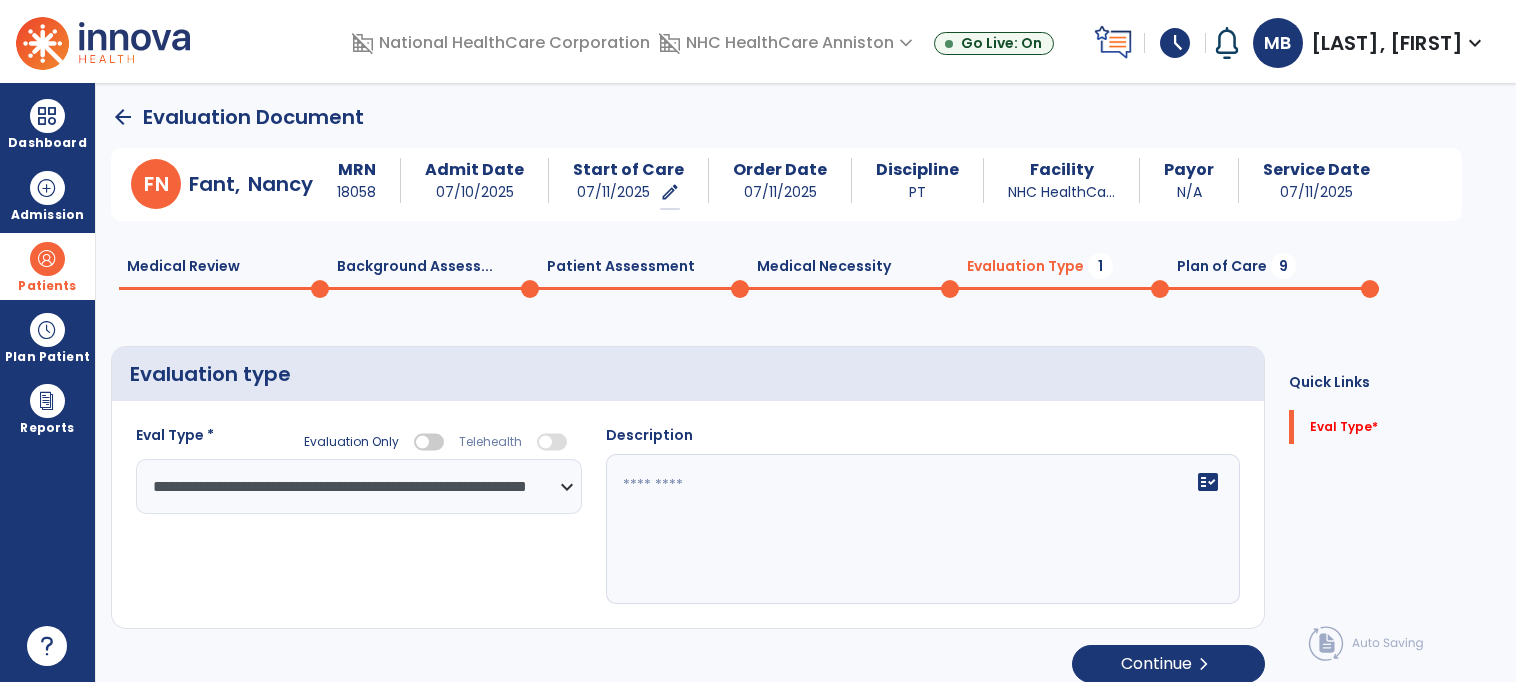 click on "fact_check" 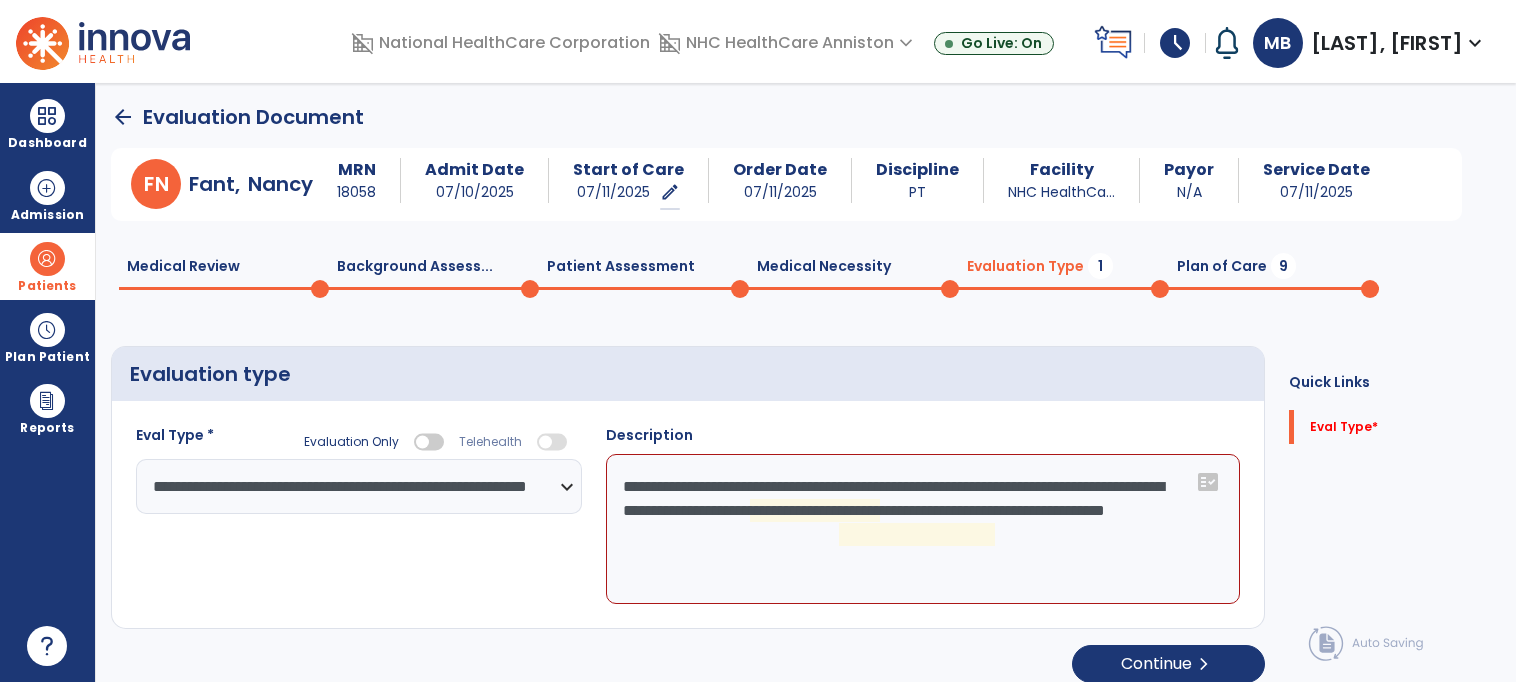click on "**********" 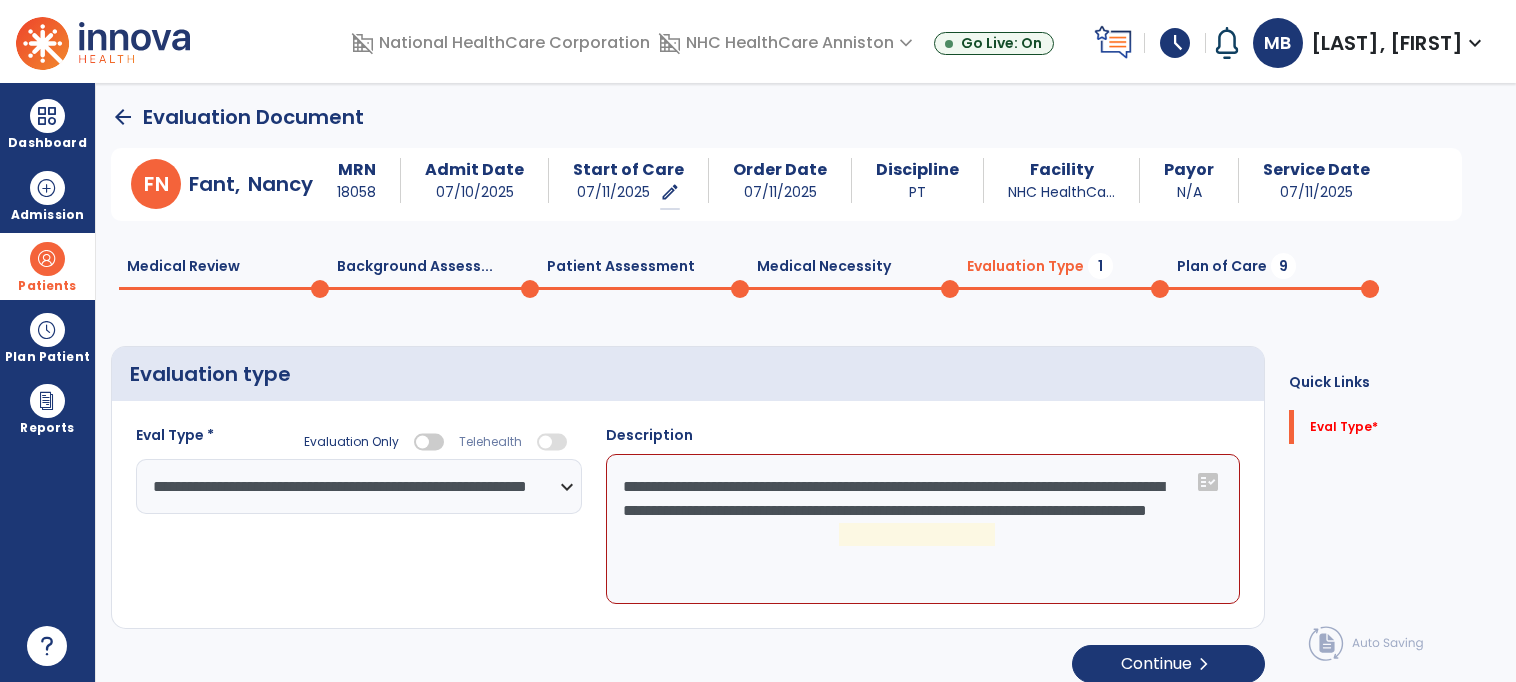 click on "**********" 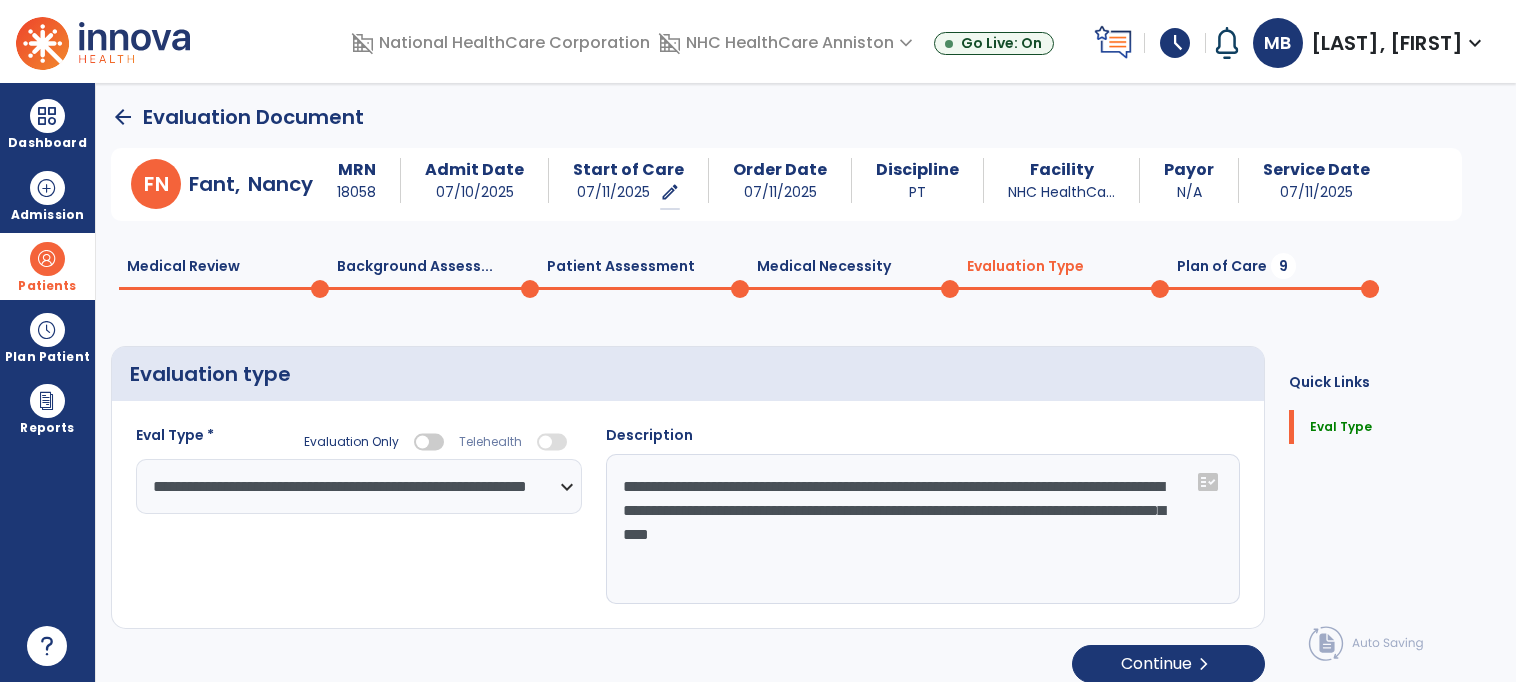 type on "**********" 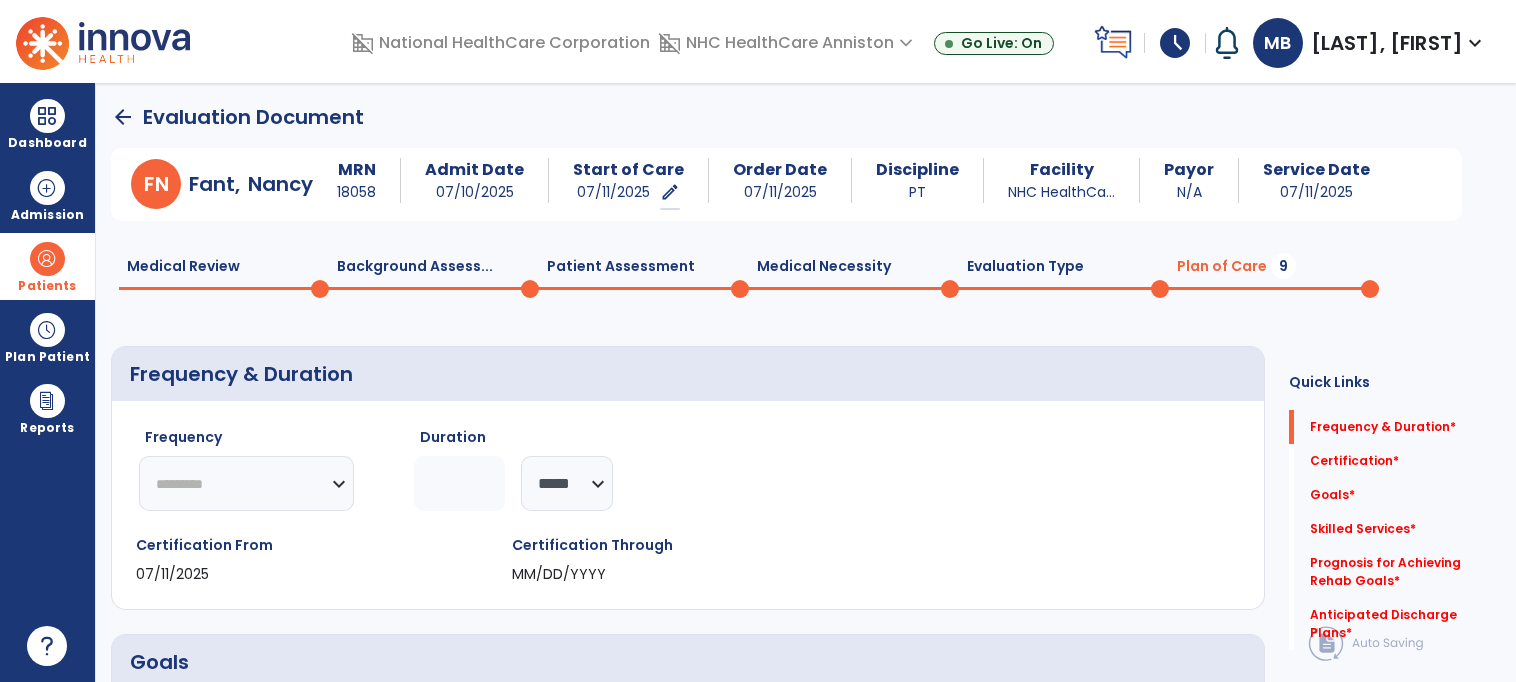 click on "********* ** ** ** ** ** ** **" 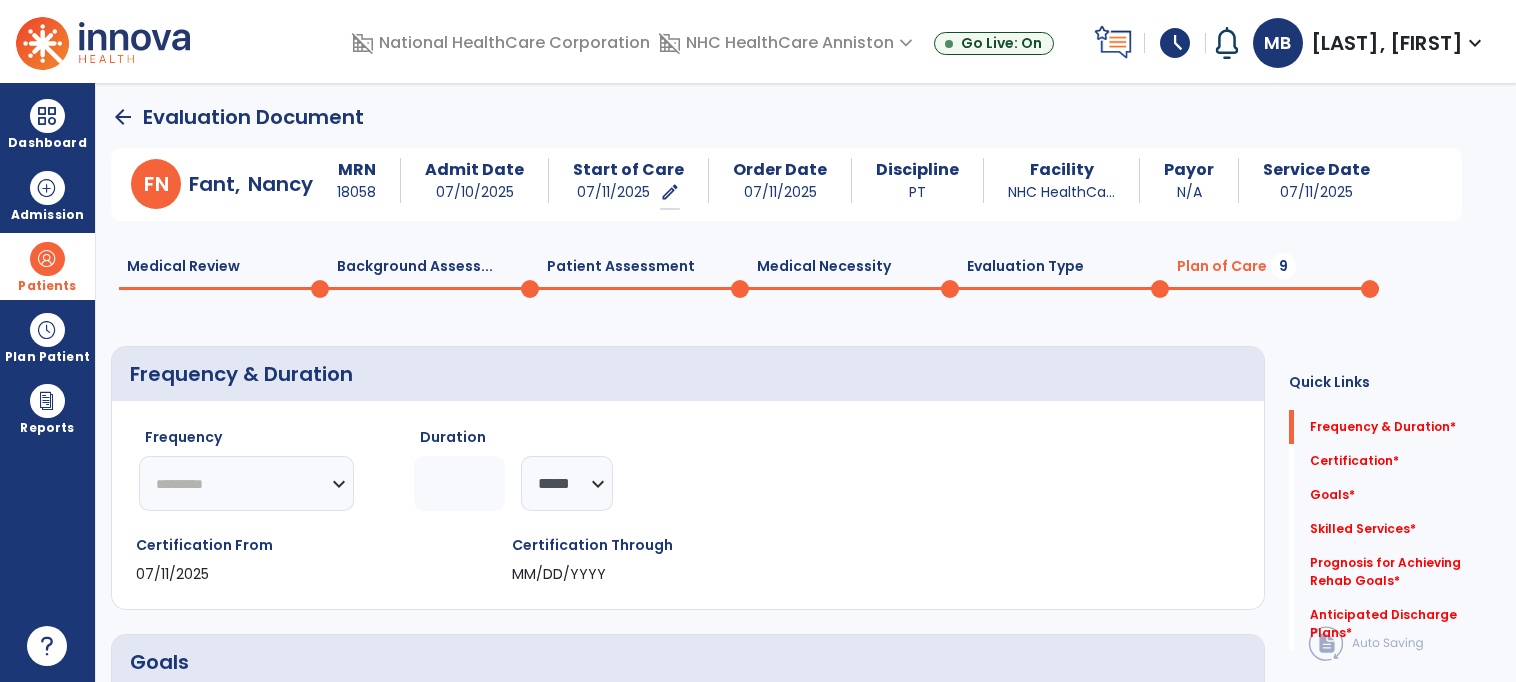 select on "**" 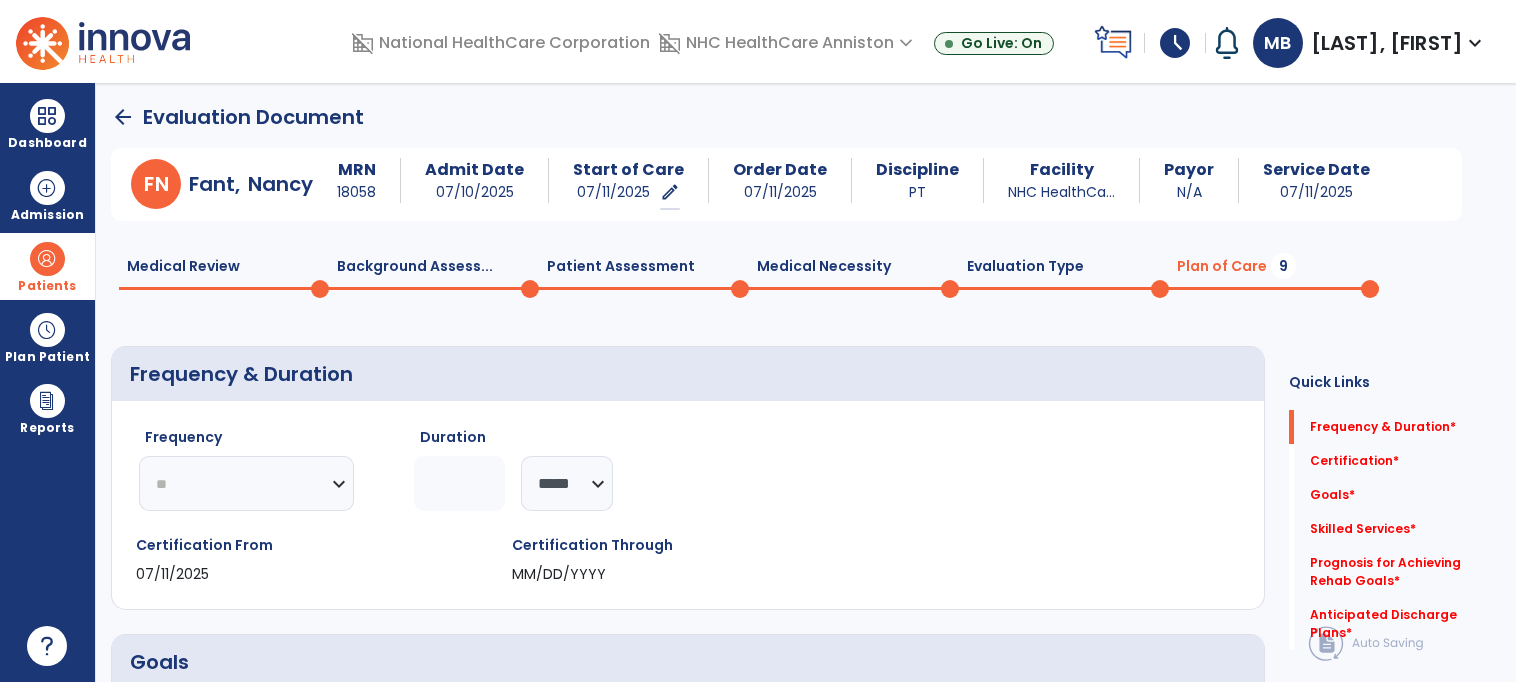 click on "********* ** ** ** ** ** ** **" 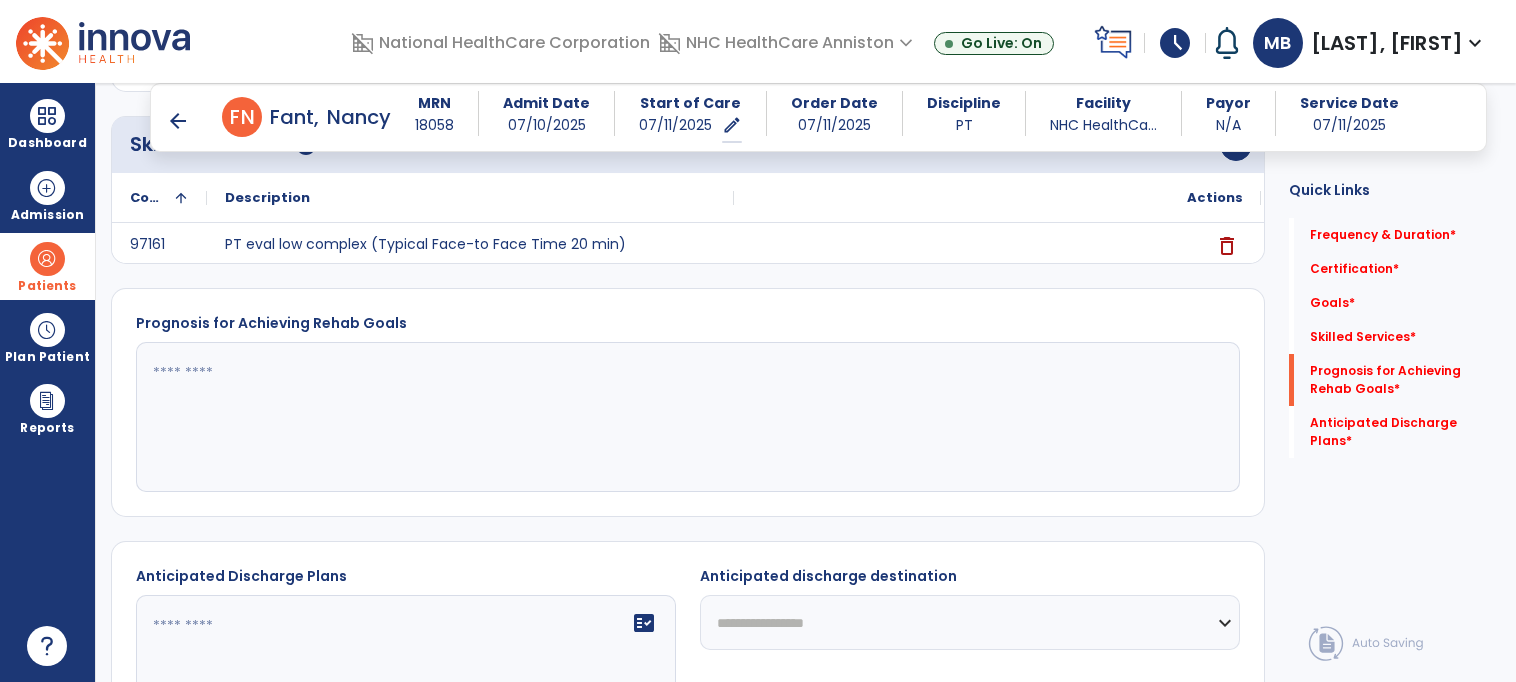 scroll, scrollTop: 636, scrollLeft: 0, axis: vertical 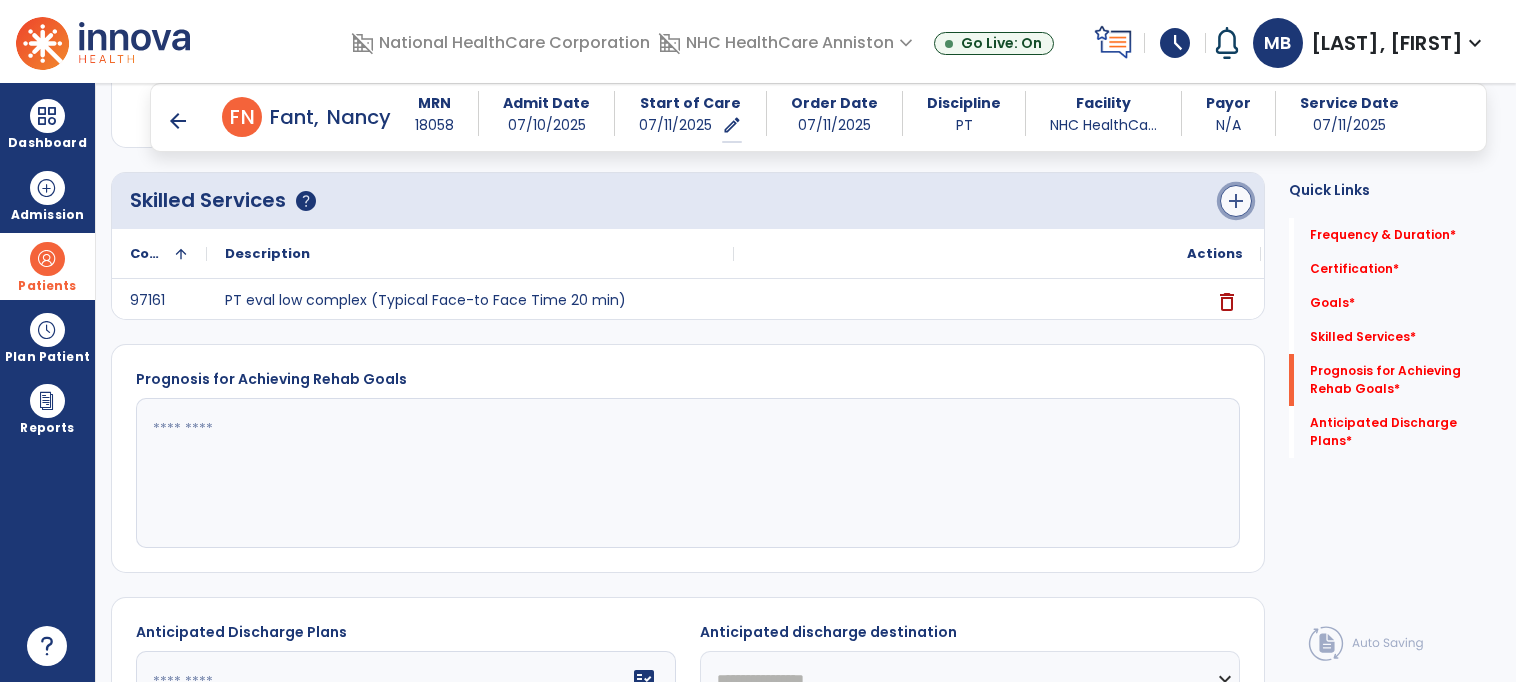 click on "add" 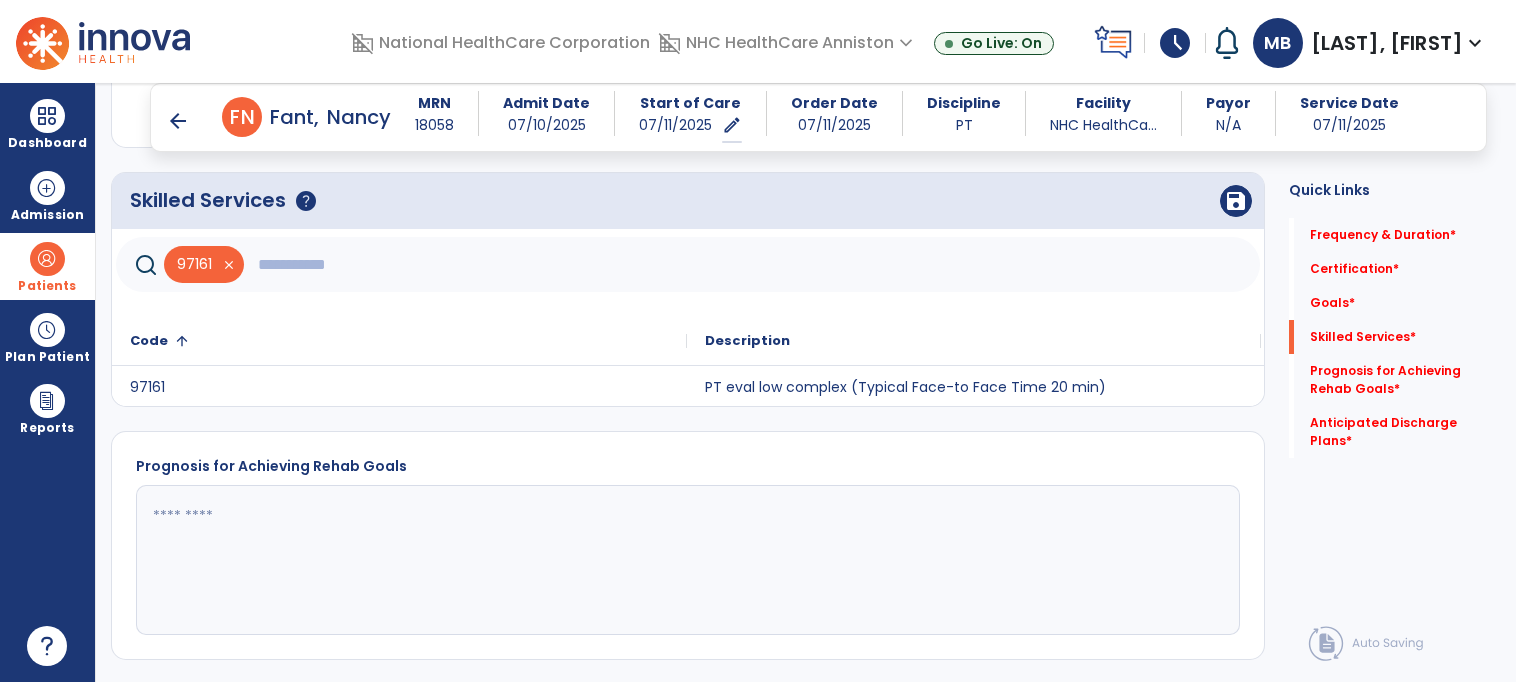 click on "97161   close" 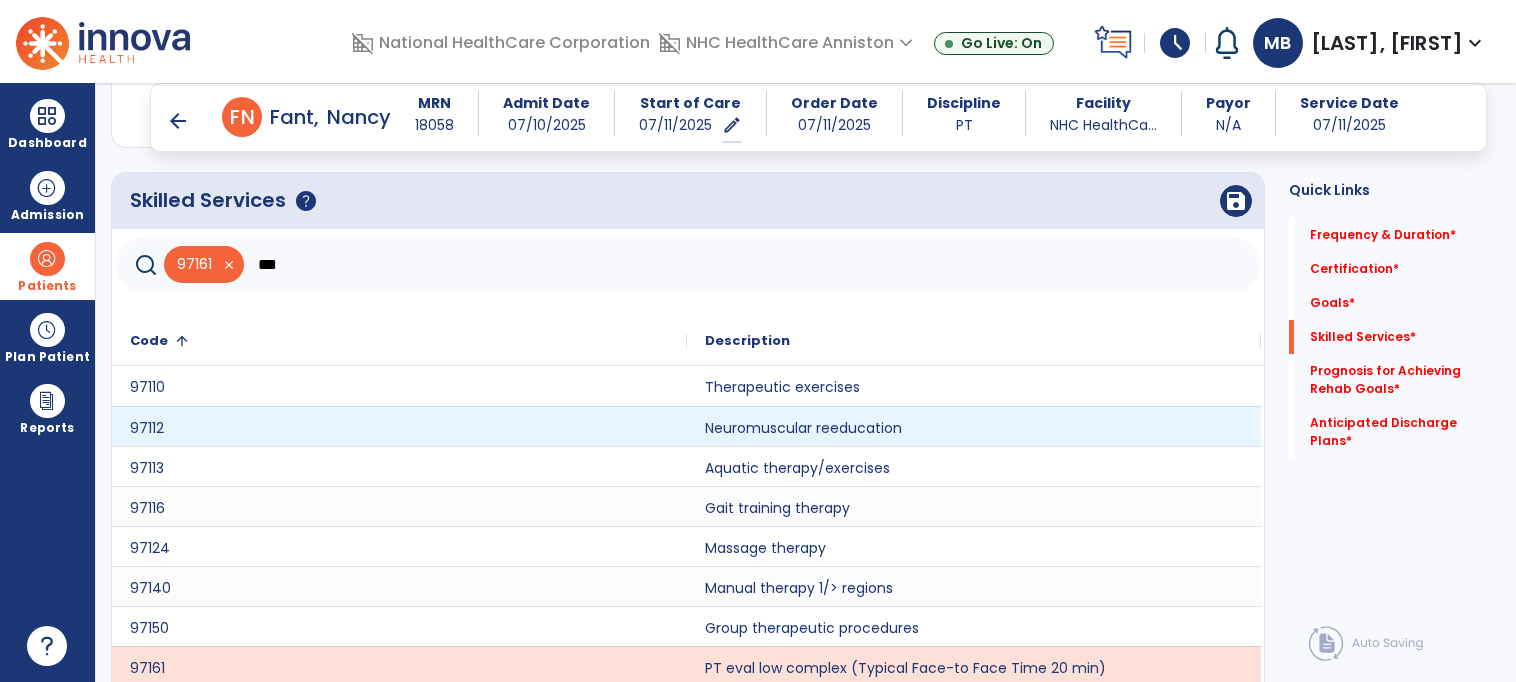 scroll, scrollTop: 766, scrollLeft: 0, axis: vertical 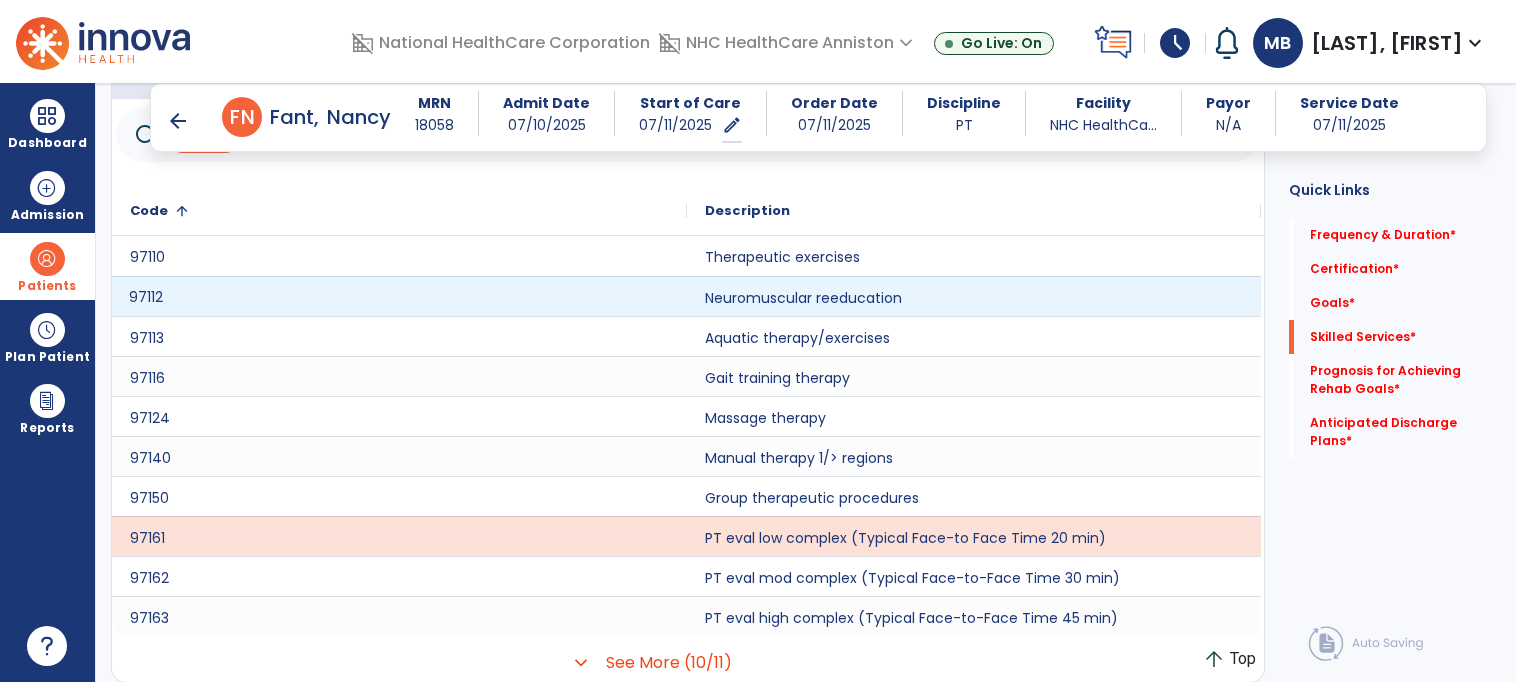 click on "97112" 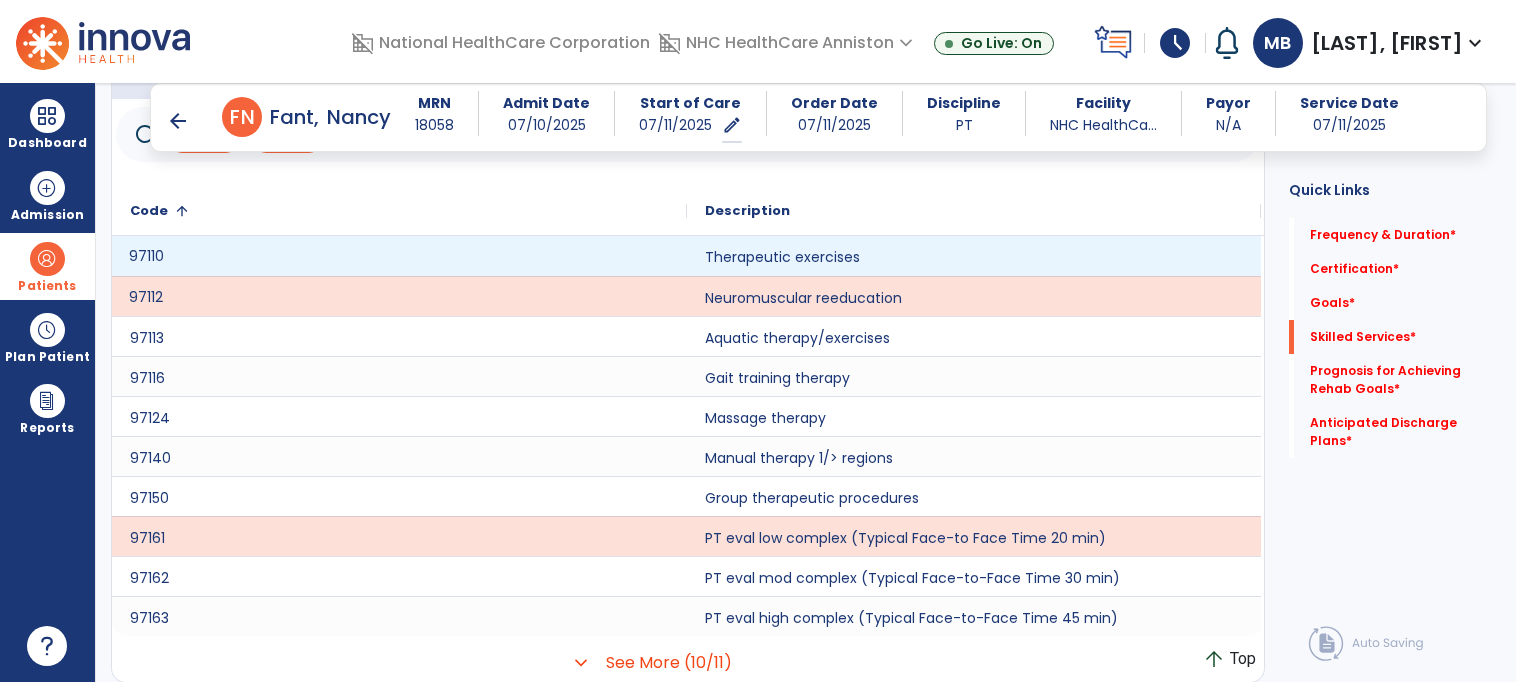 click on "97110" 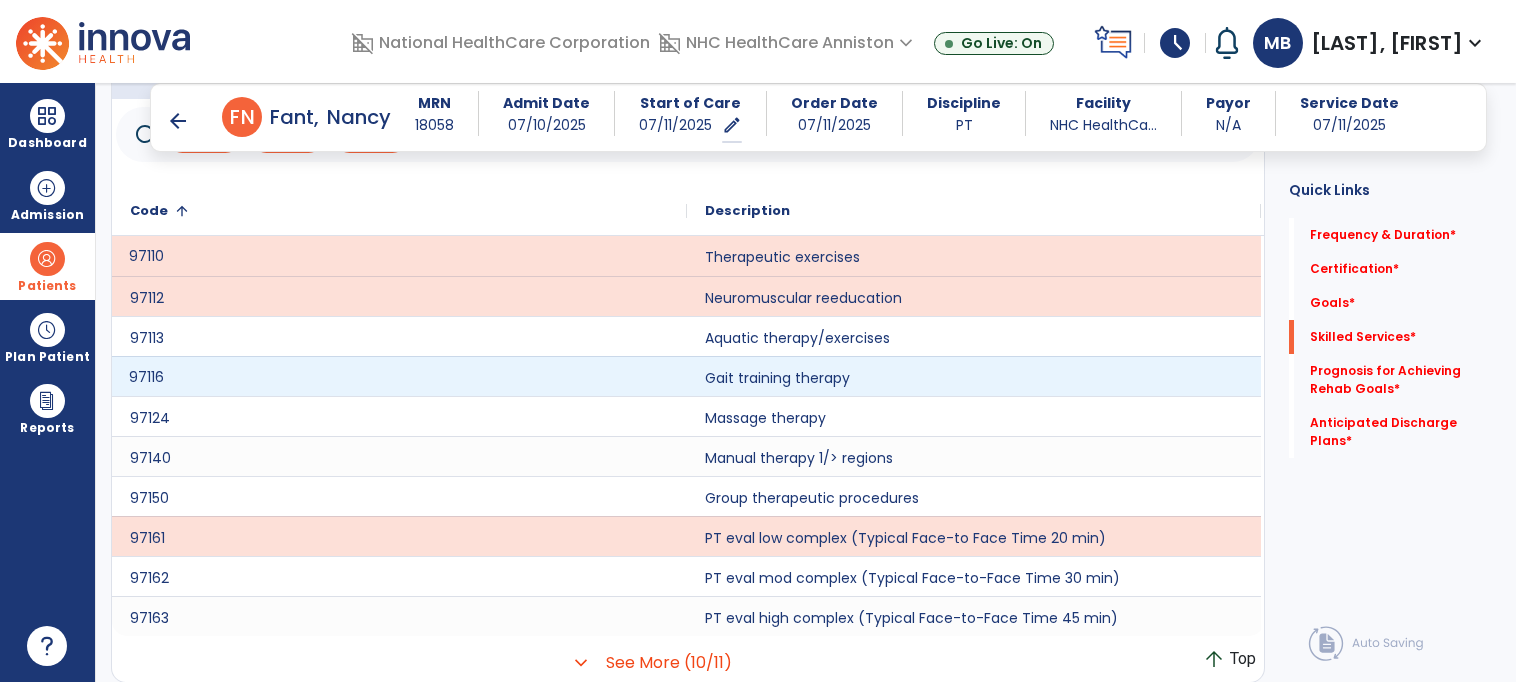 click on "97116" 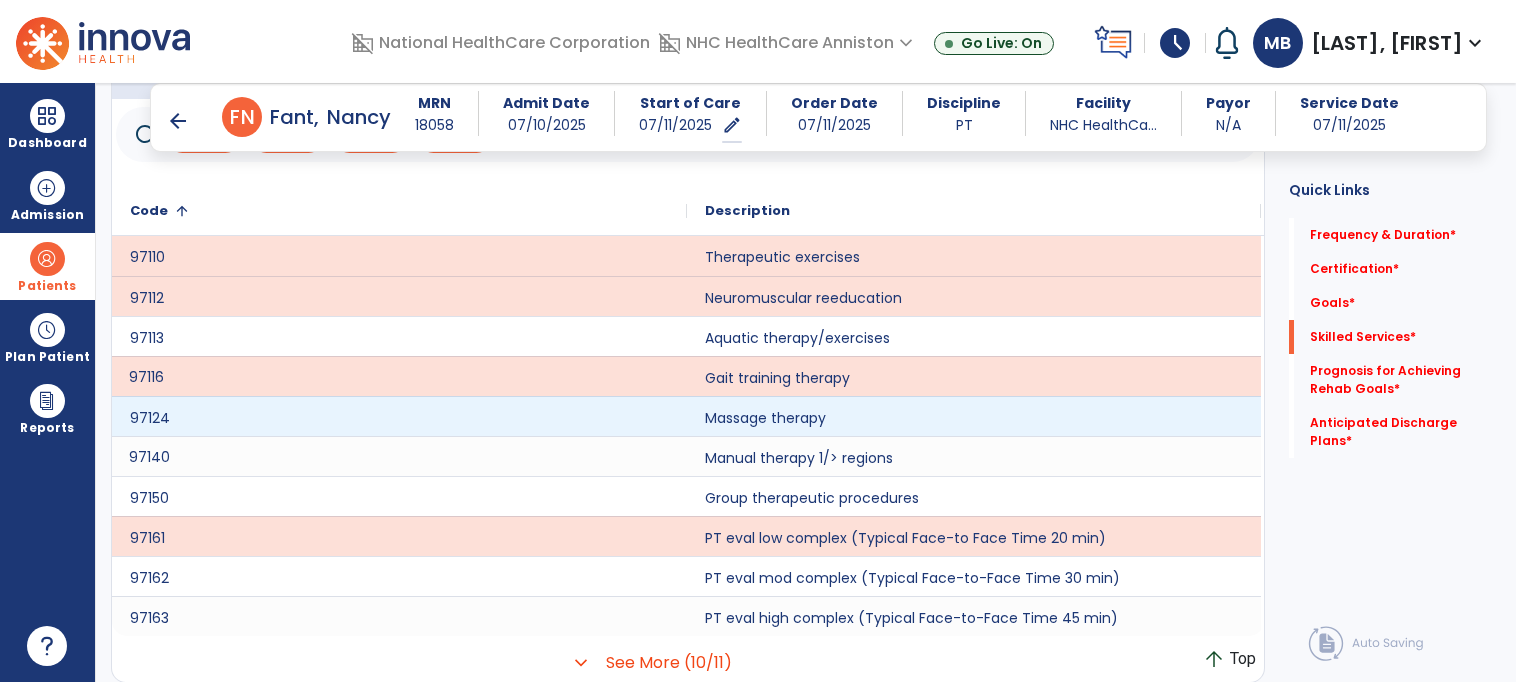 click on "97140" 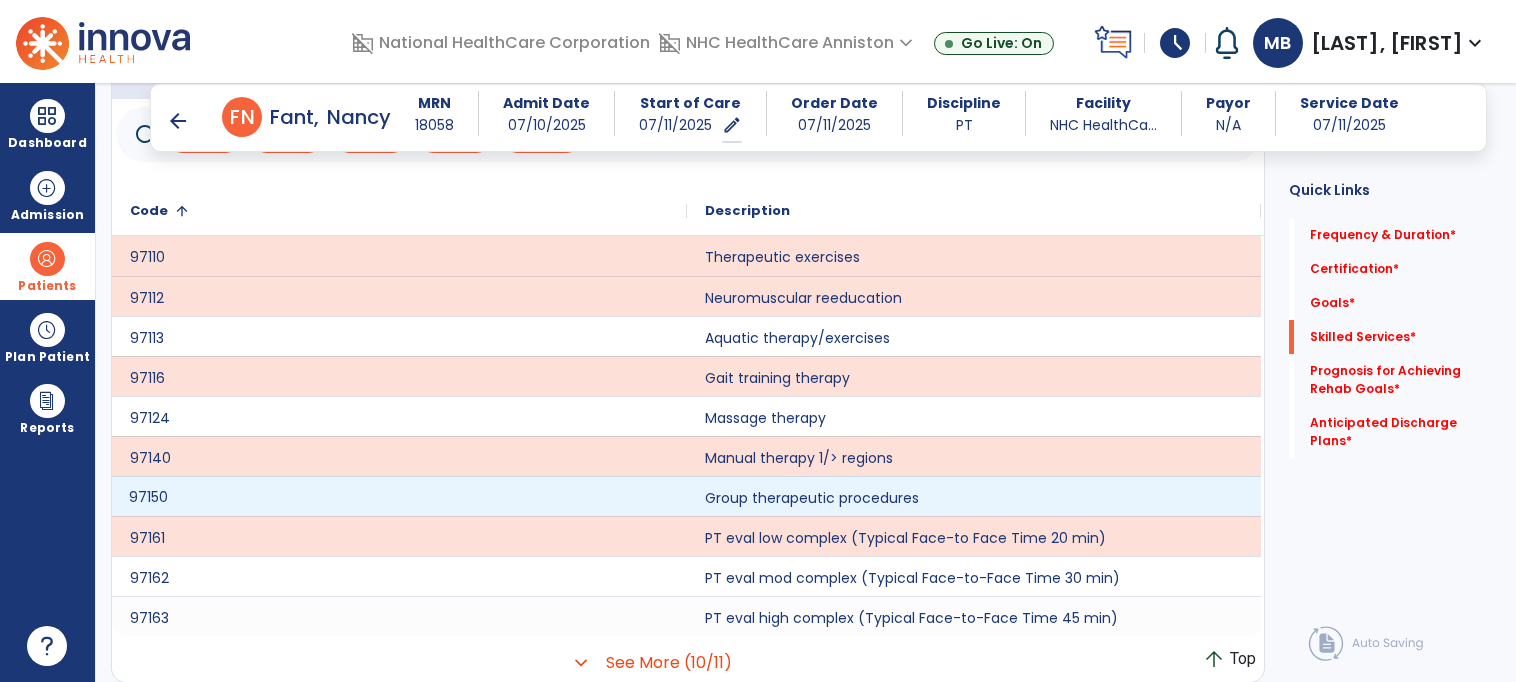 click on "97150" 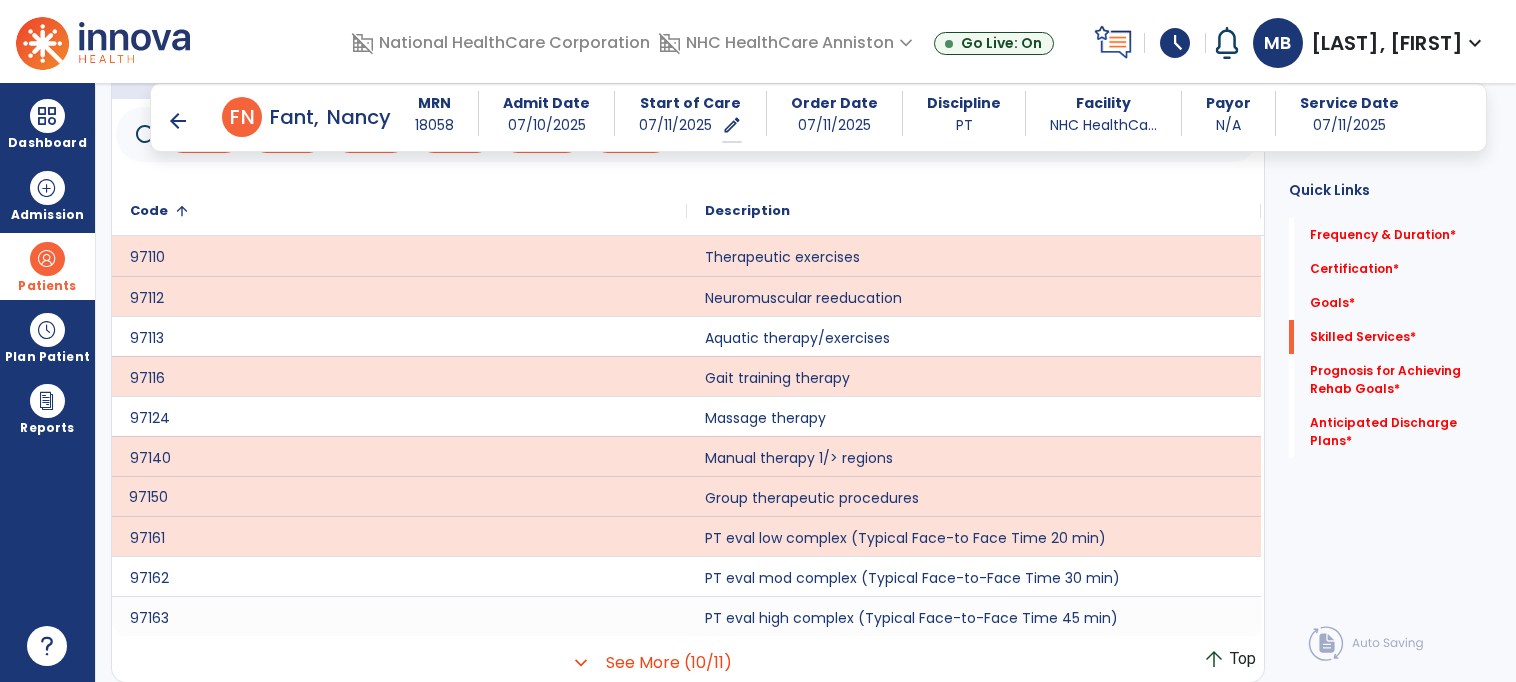 scroll, scrollTop: 554, scrollLeft: 0, axis: vertical 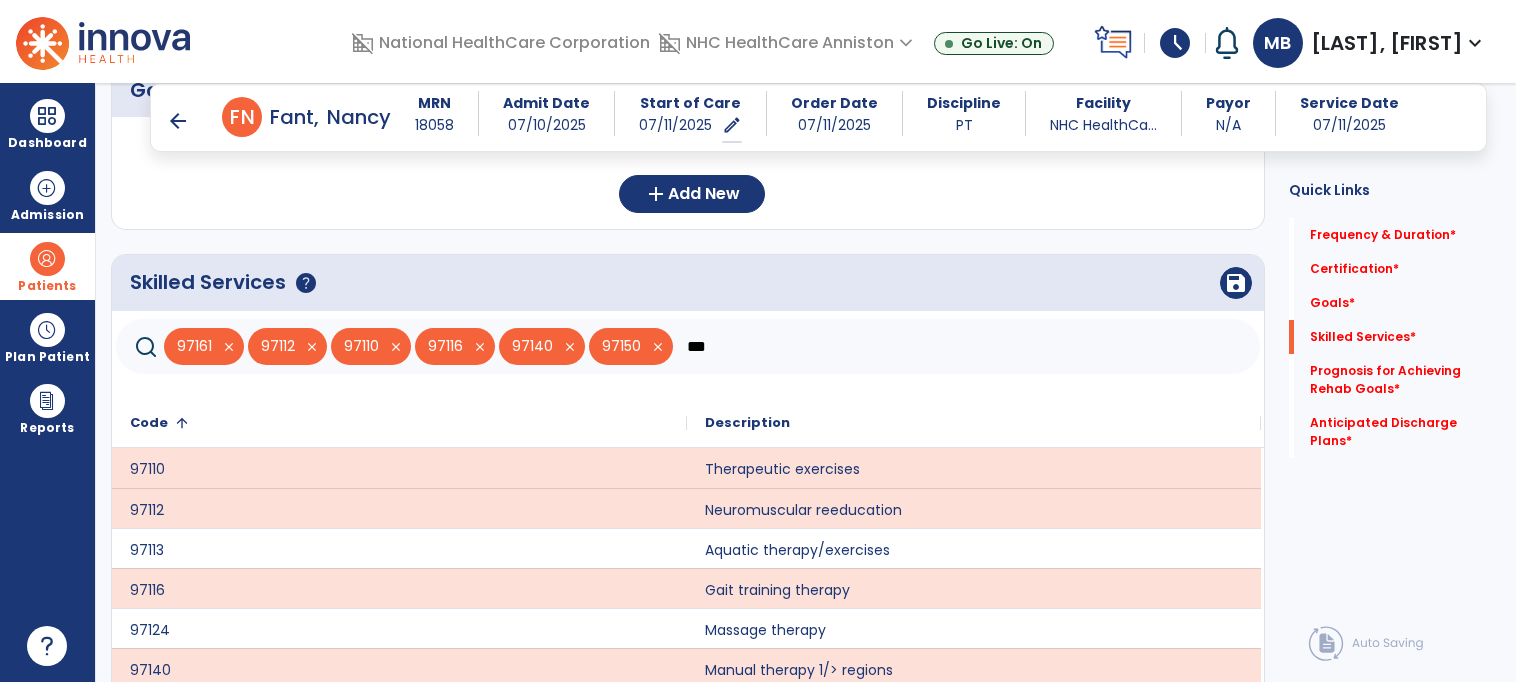 click on "***" 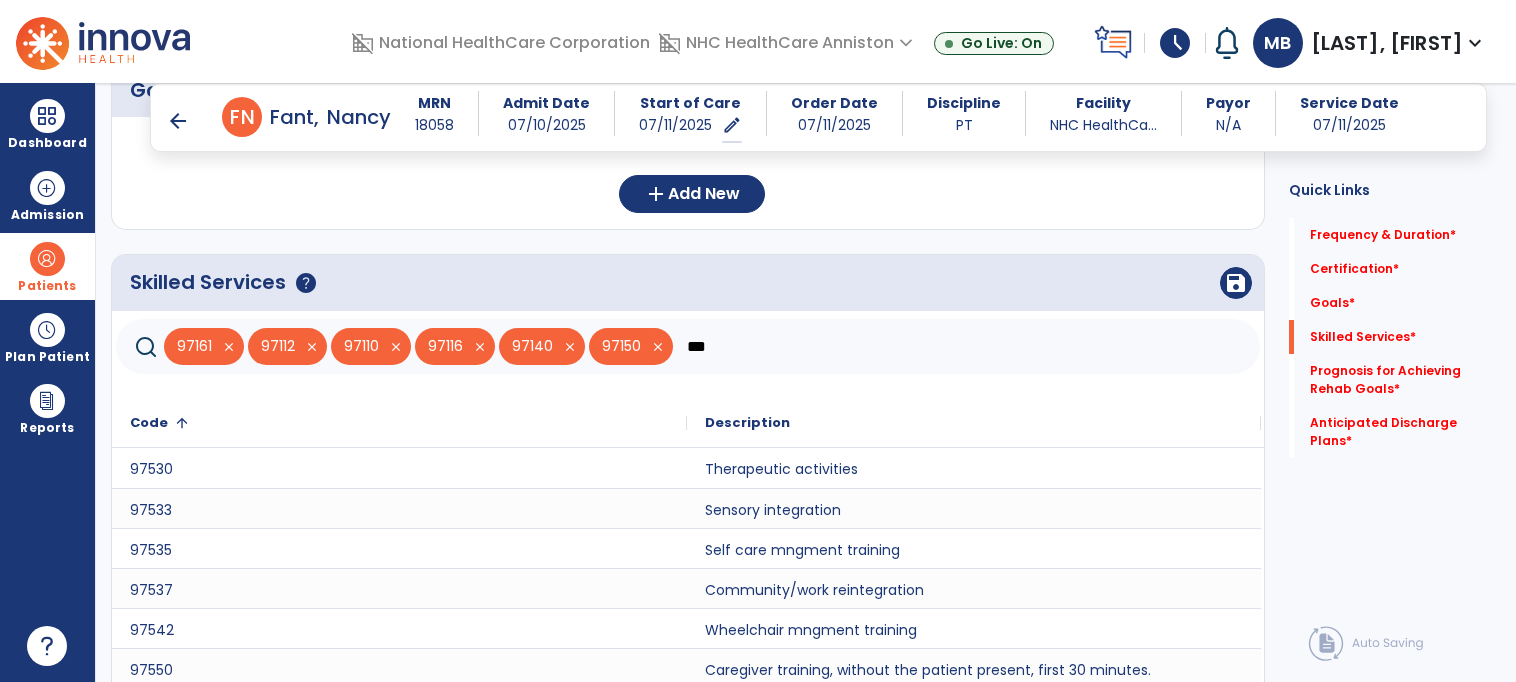type on "***" 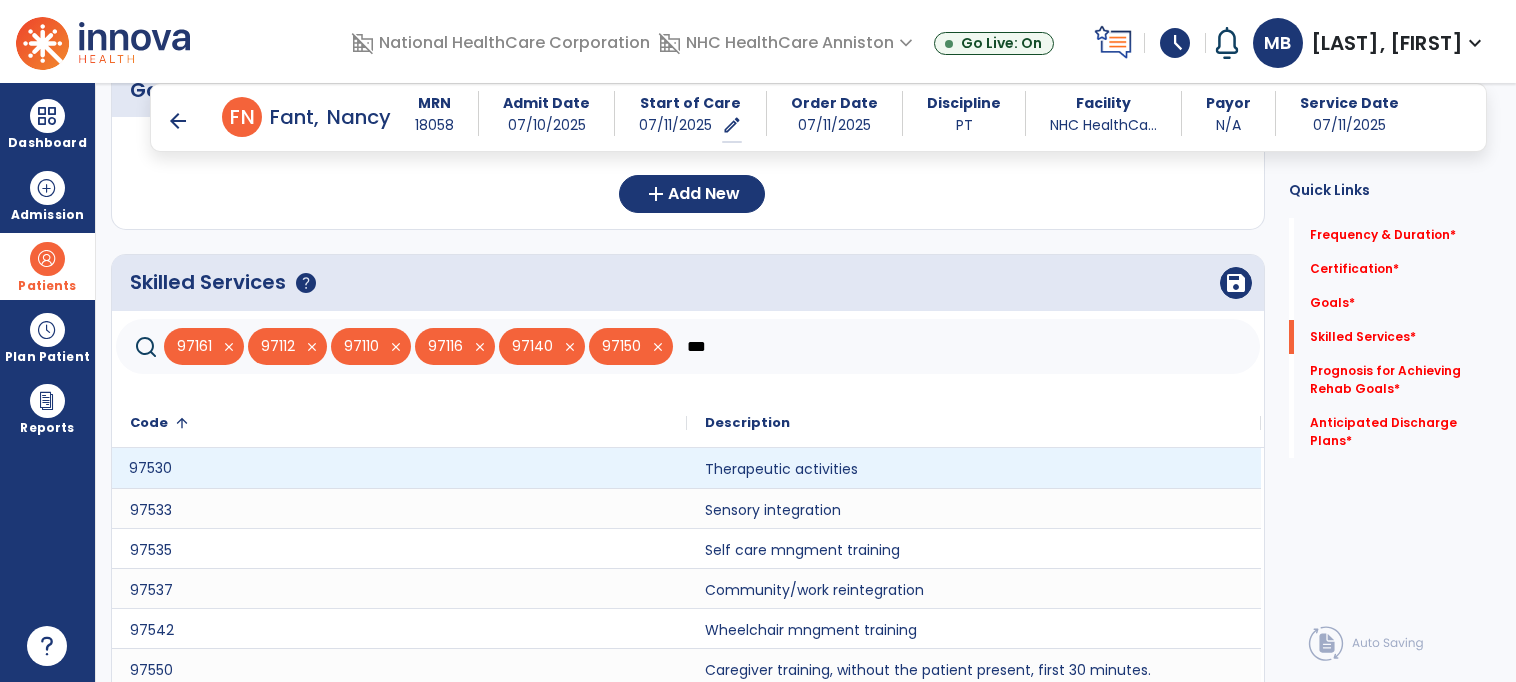 click on "97530" 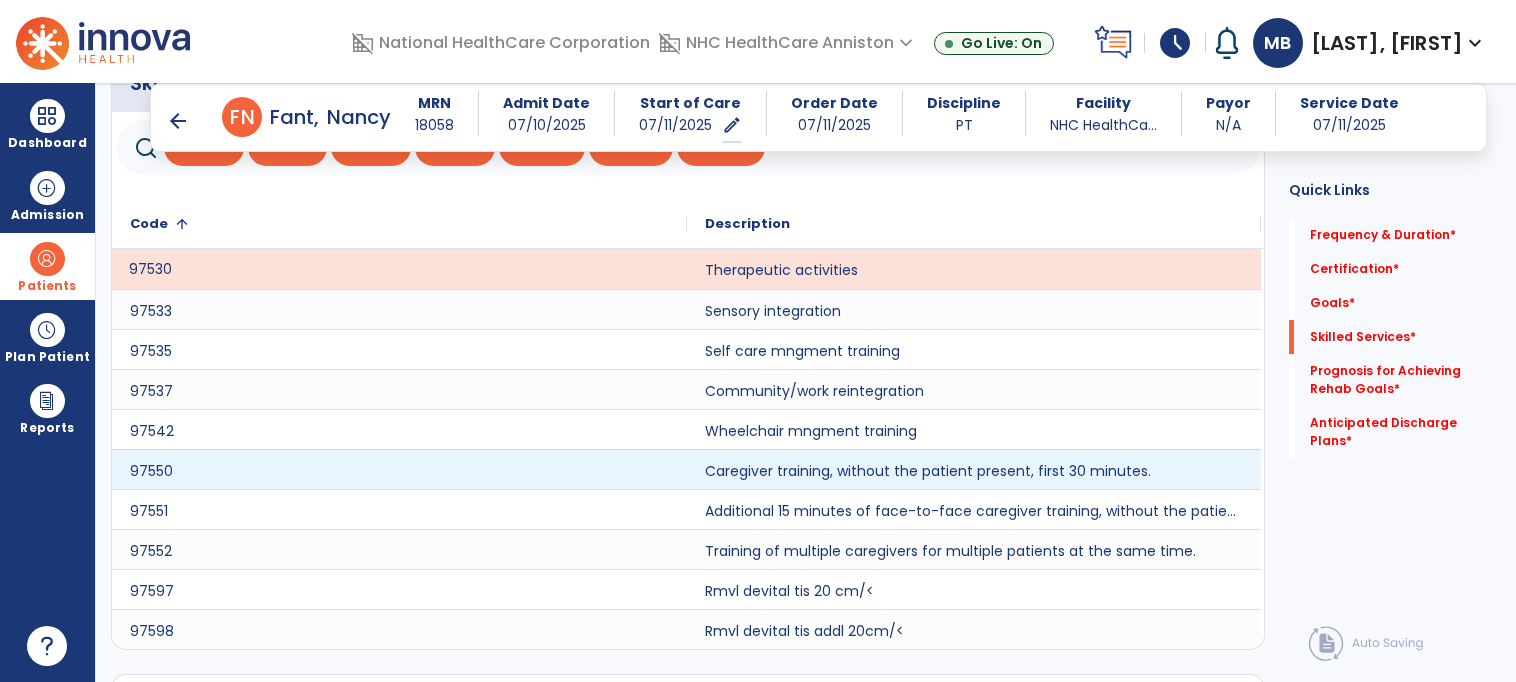 scroll, scrollTop: 754, scrollLeft: 0, axis: vertical 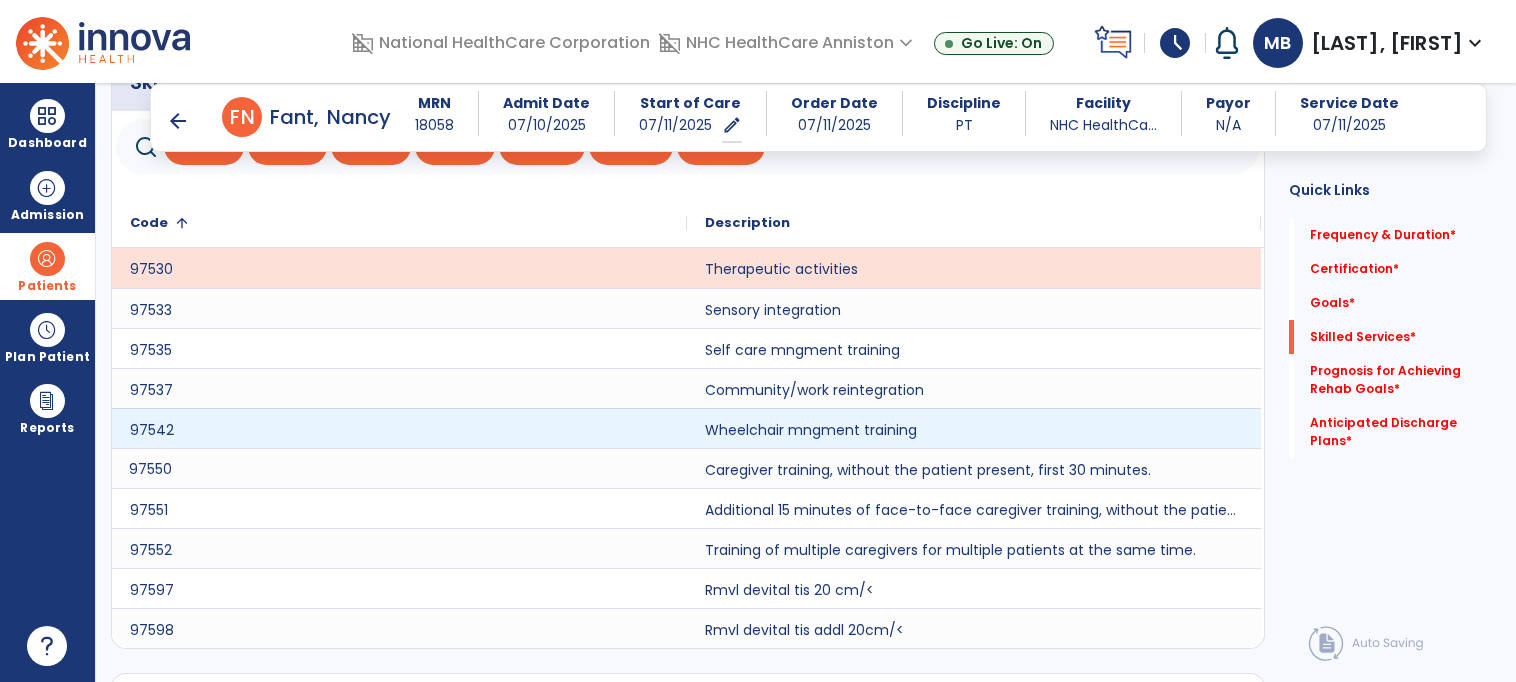 drag, startPoint x: 641, startPoint y: 460, endPoint x: 638, endPoint y: 431, distance: 29.15476 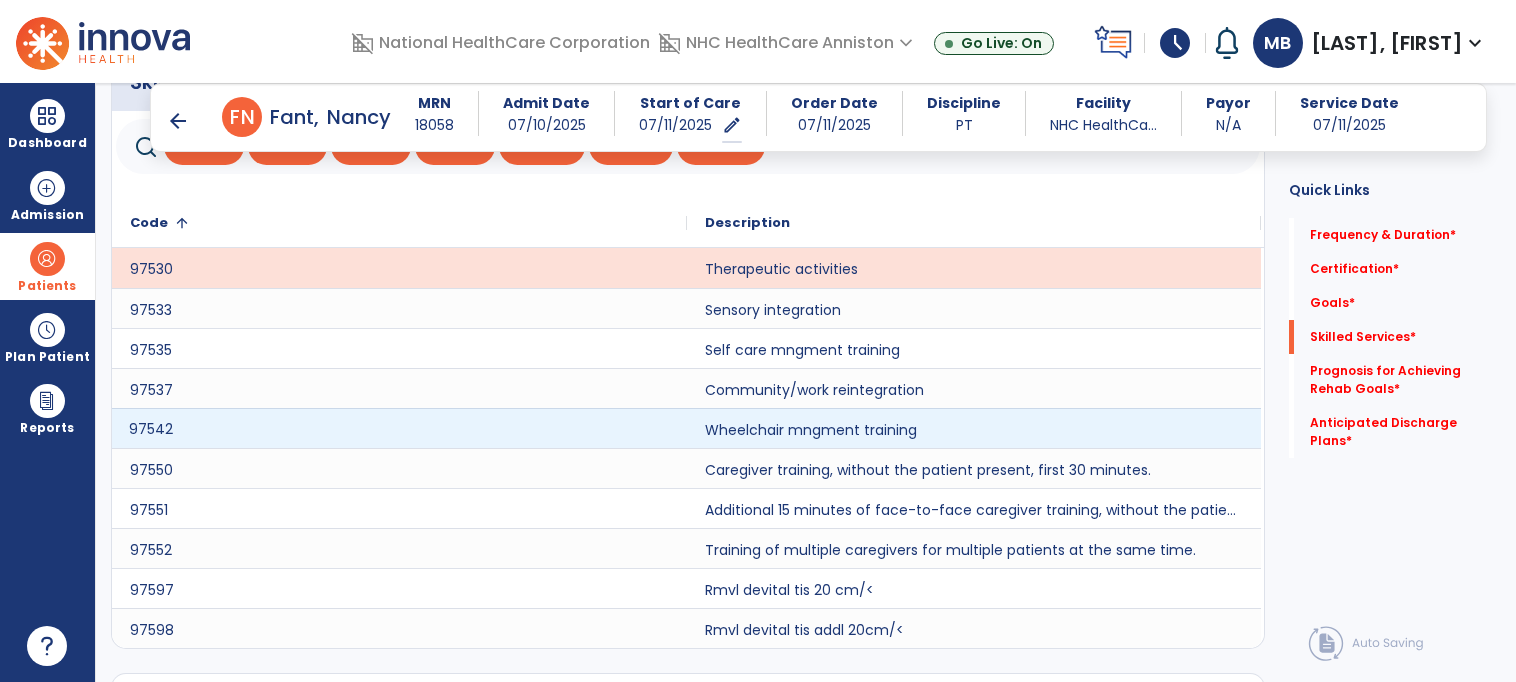 click on "97542" 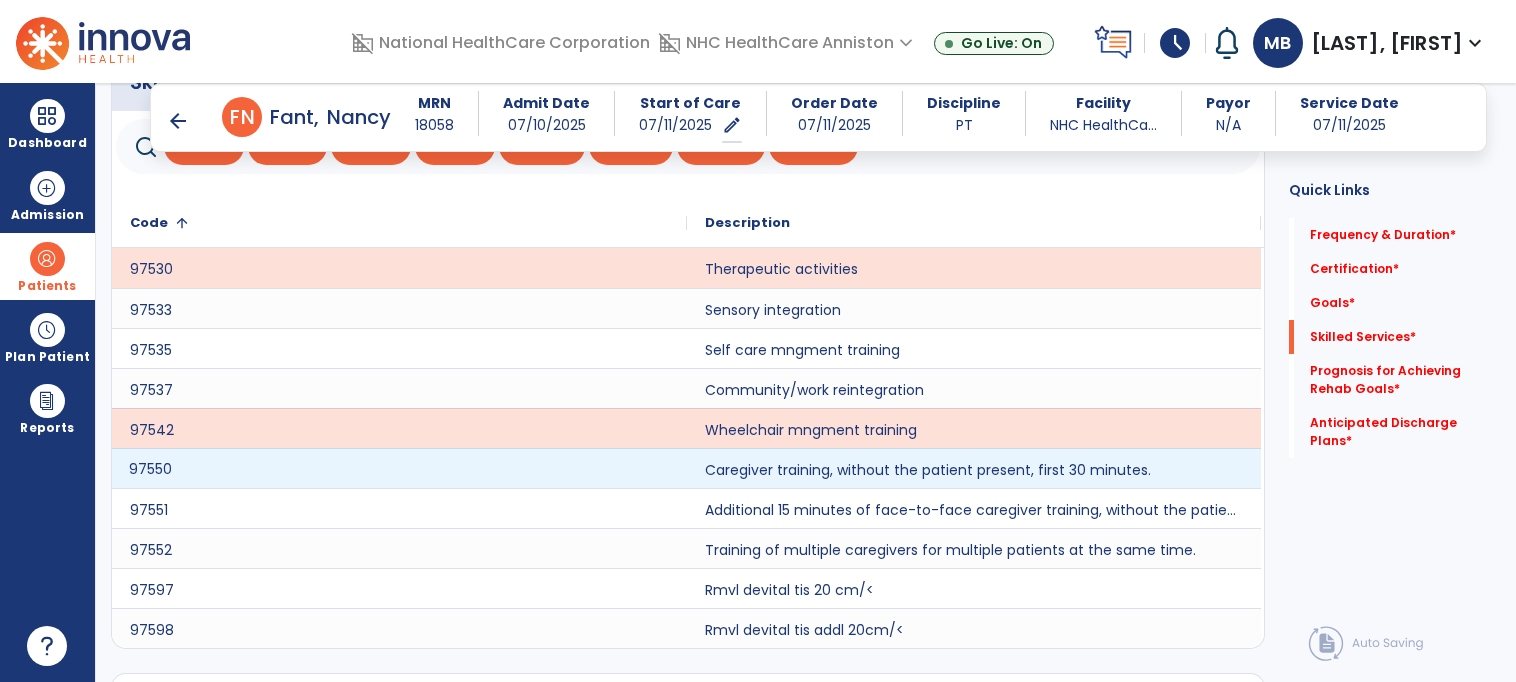 click on "97550" 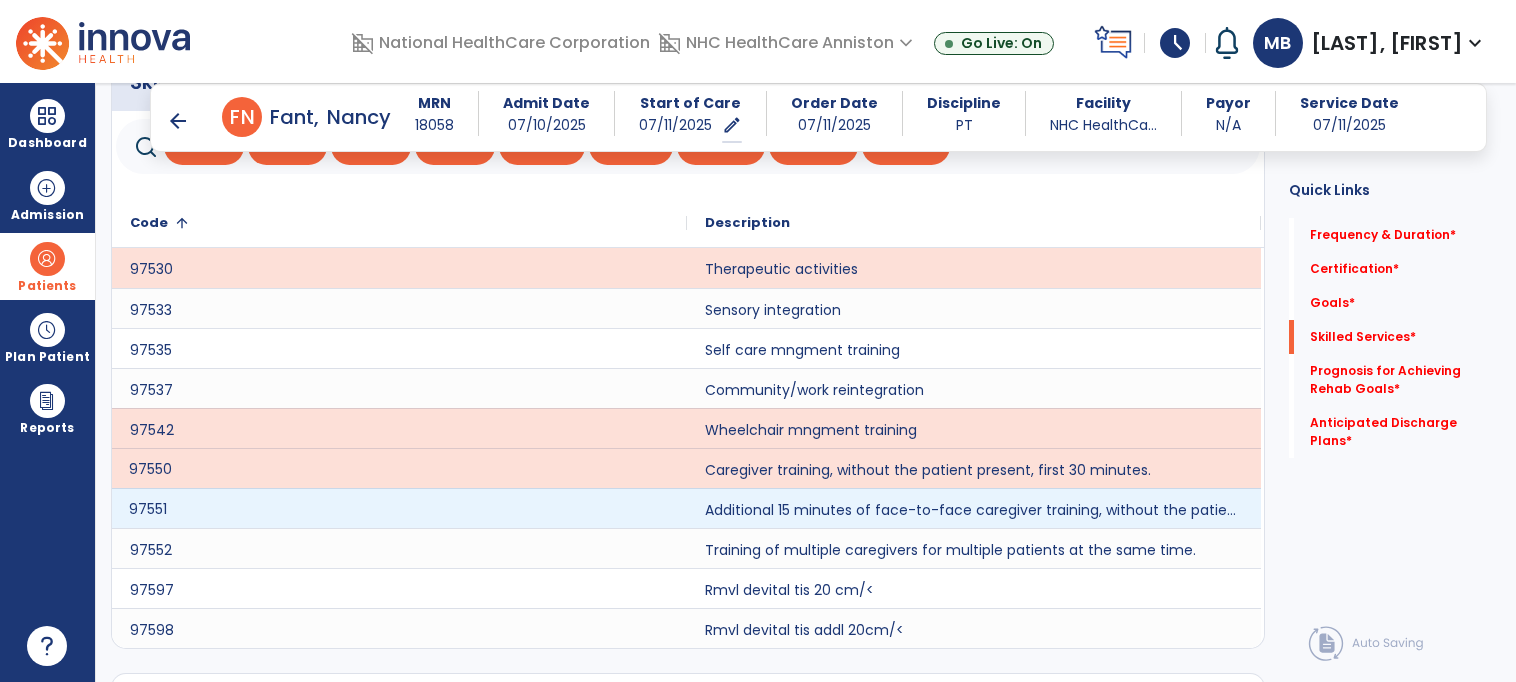 click on "97551" 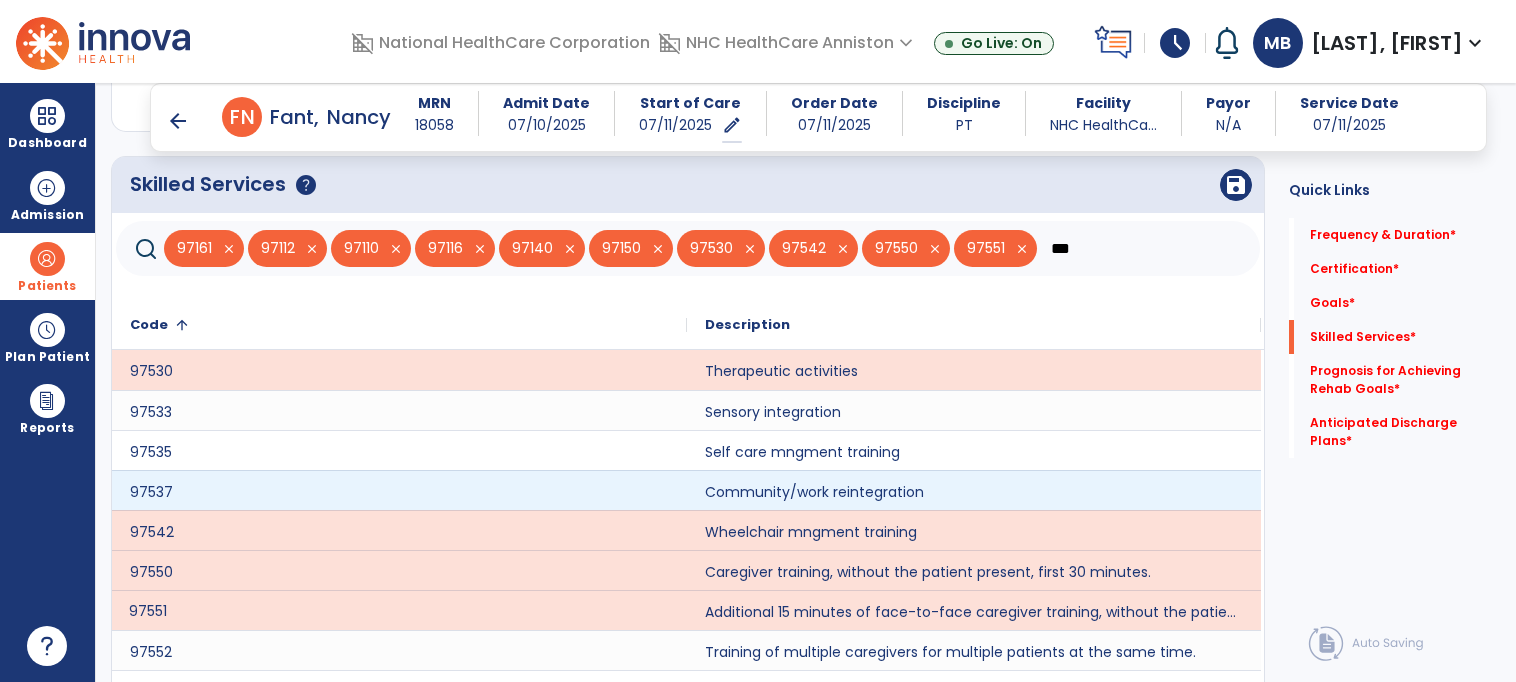 scroll, scrollTop: 650, scrollLeft: 0, axis: vertical 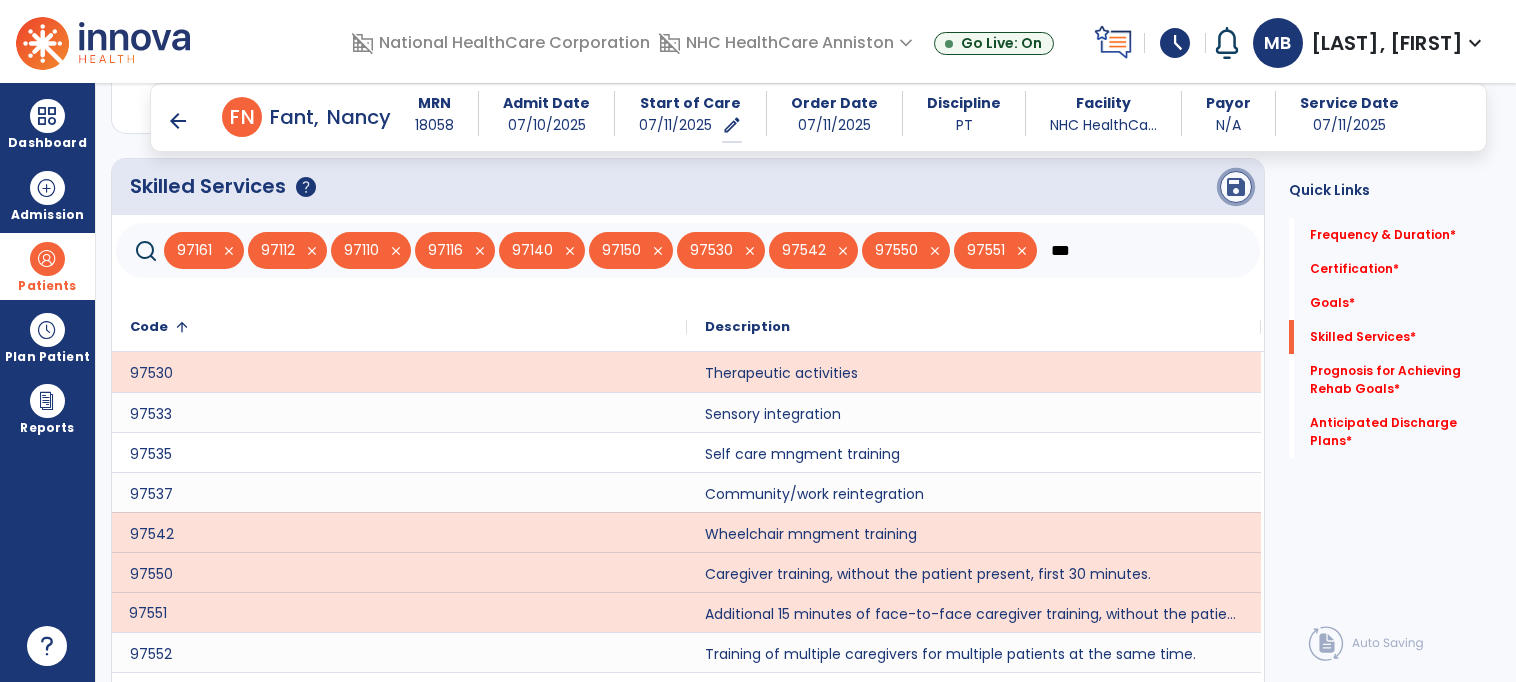 click on "save" 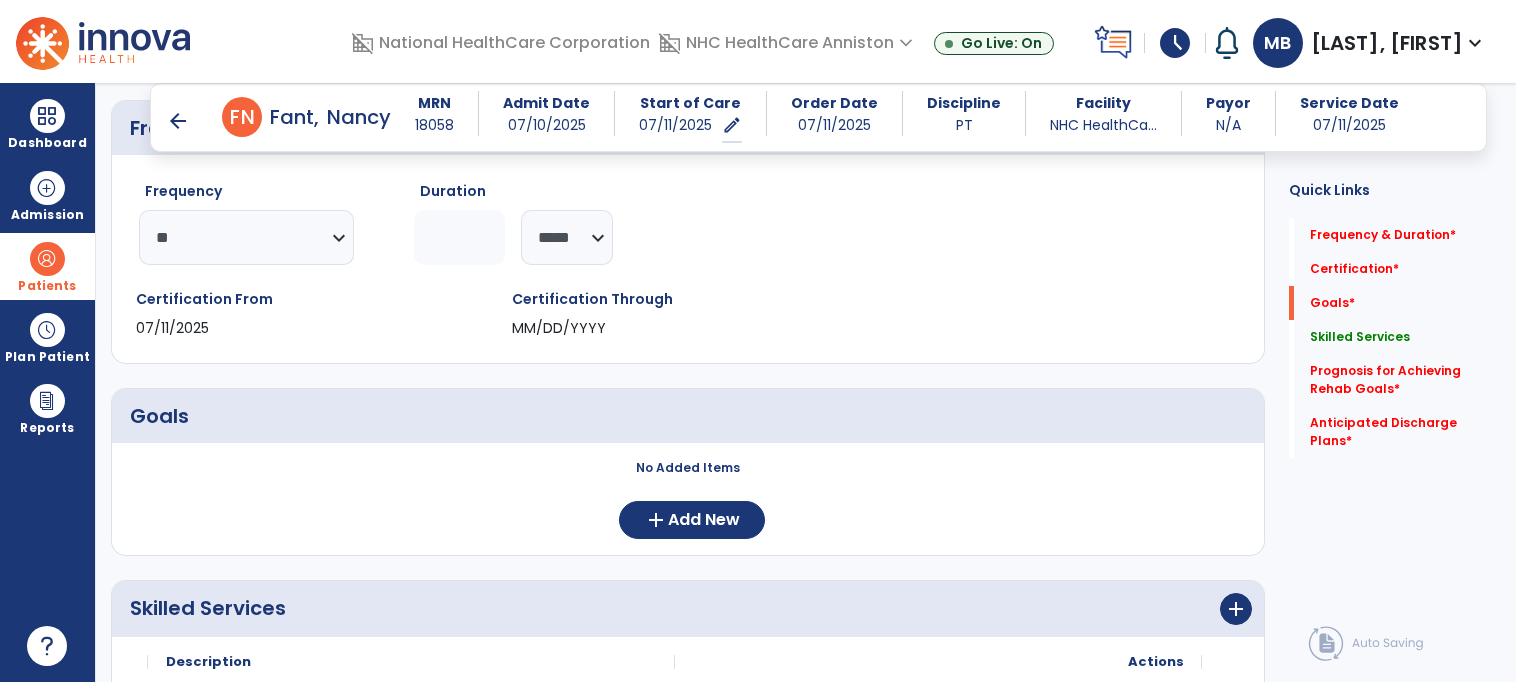 scroll, scrollTop: 227, scrollLeft: 0, axis: vertical 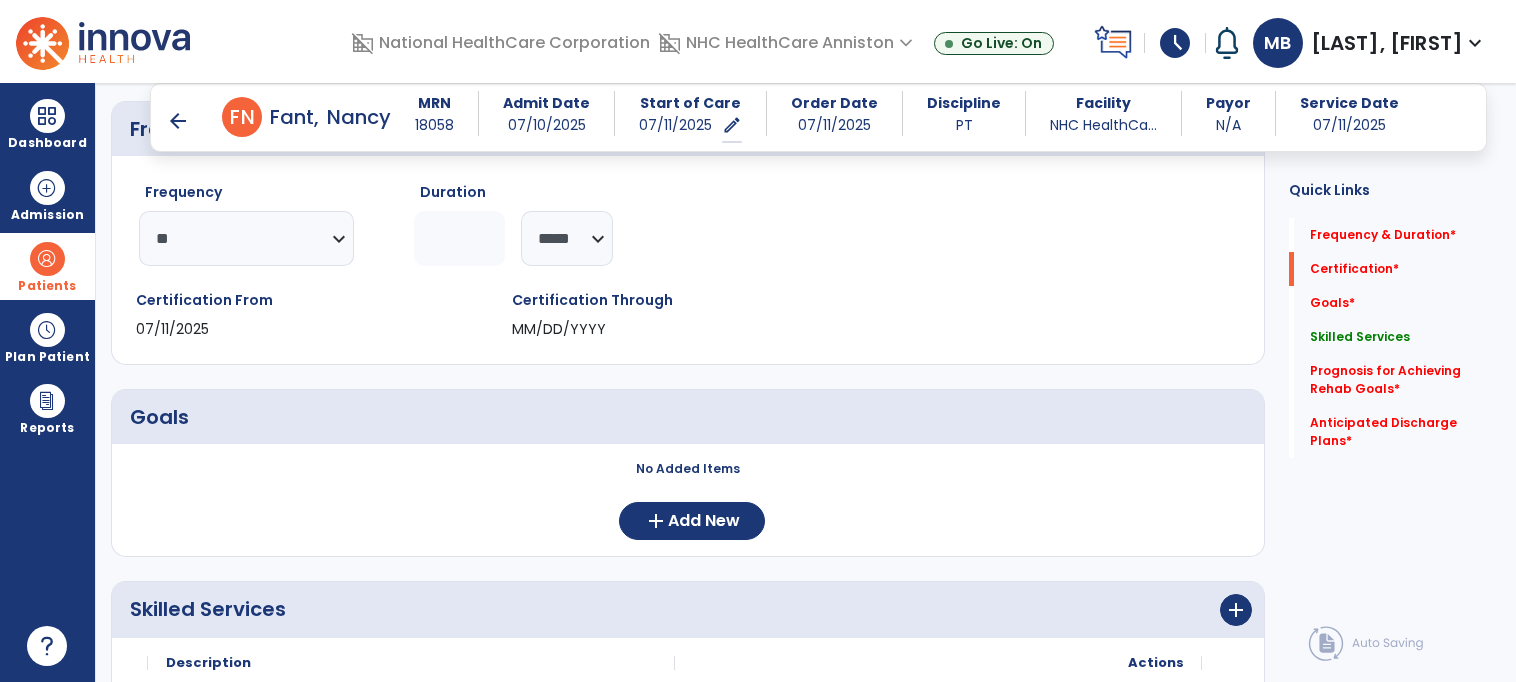 click 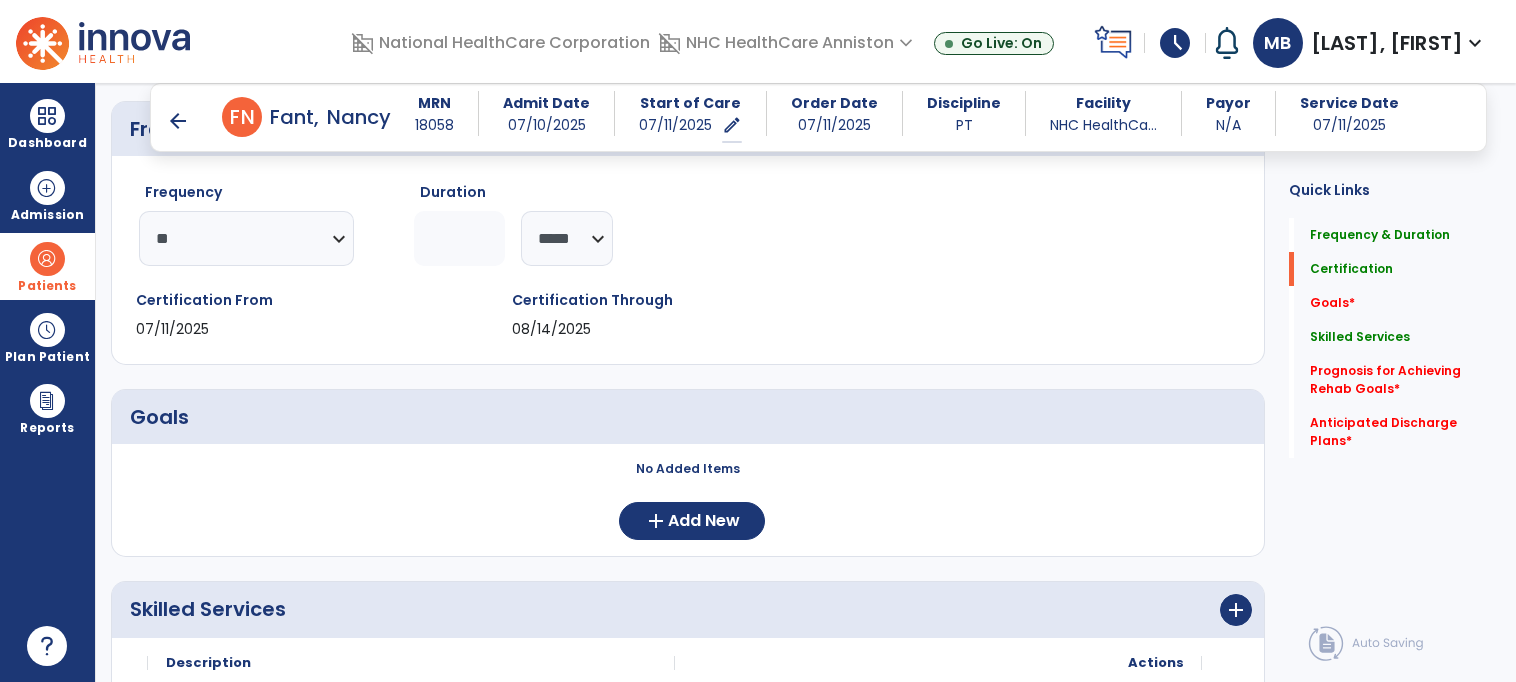 type on "*" 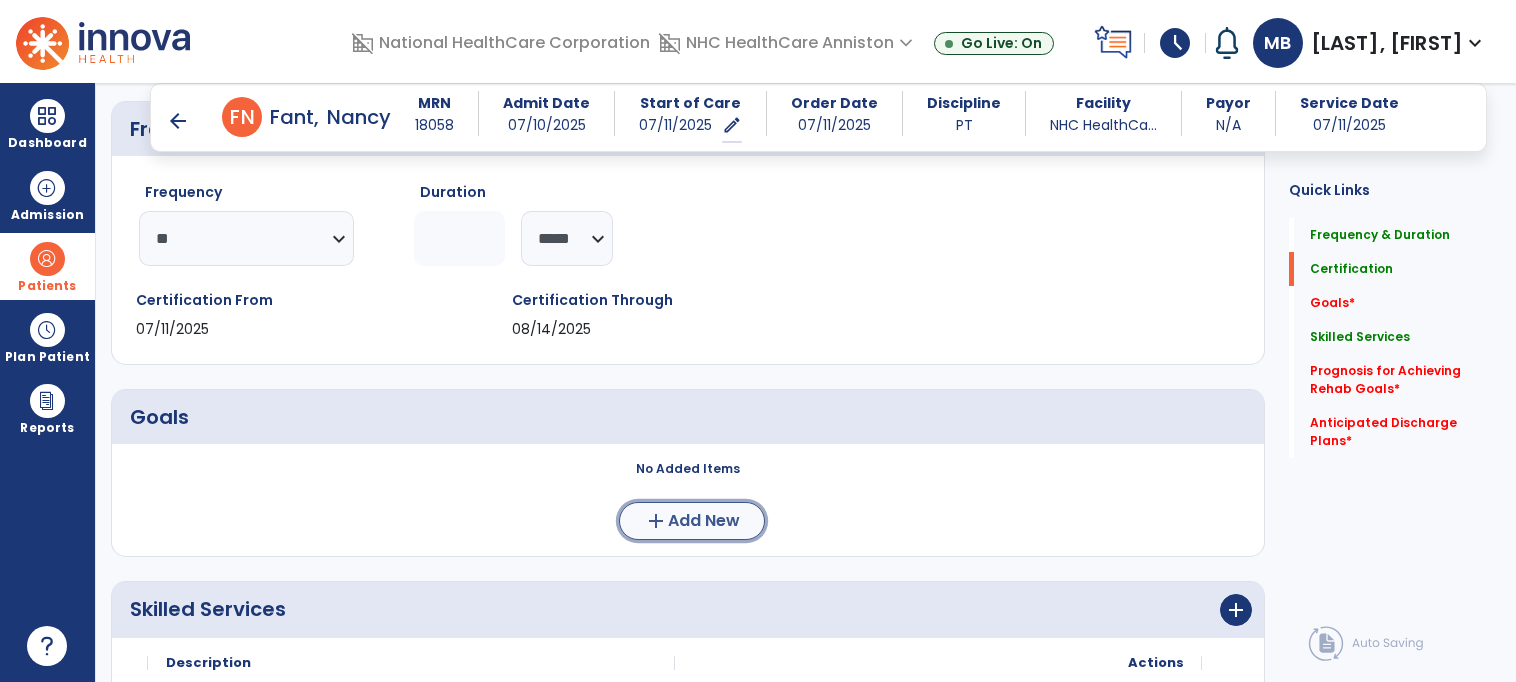 click on "add" at bounding box center (656, 521) 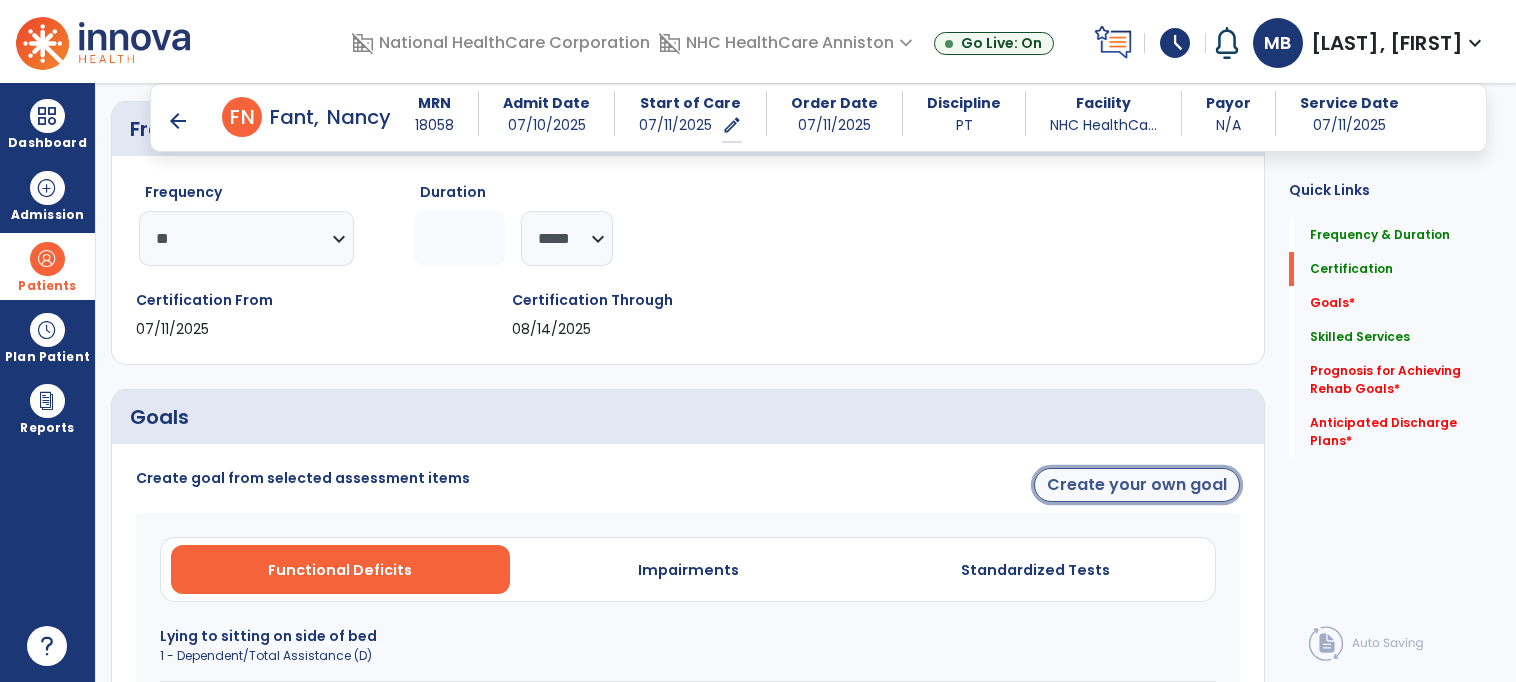 click on "Create your own goal" at bounding box center (1137, 485) 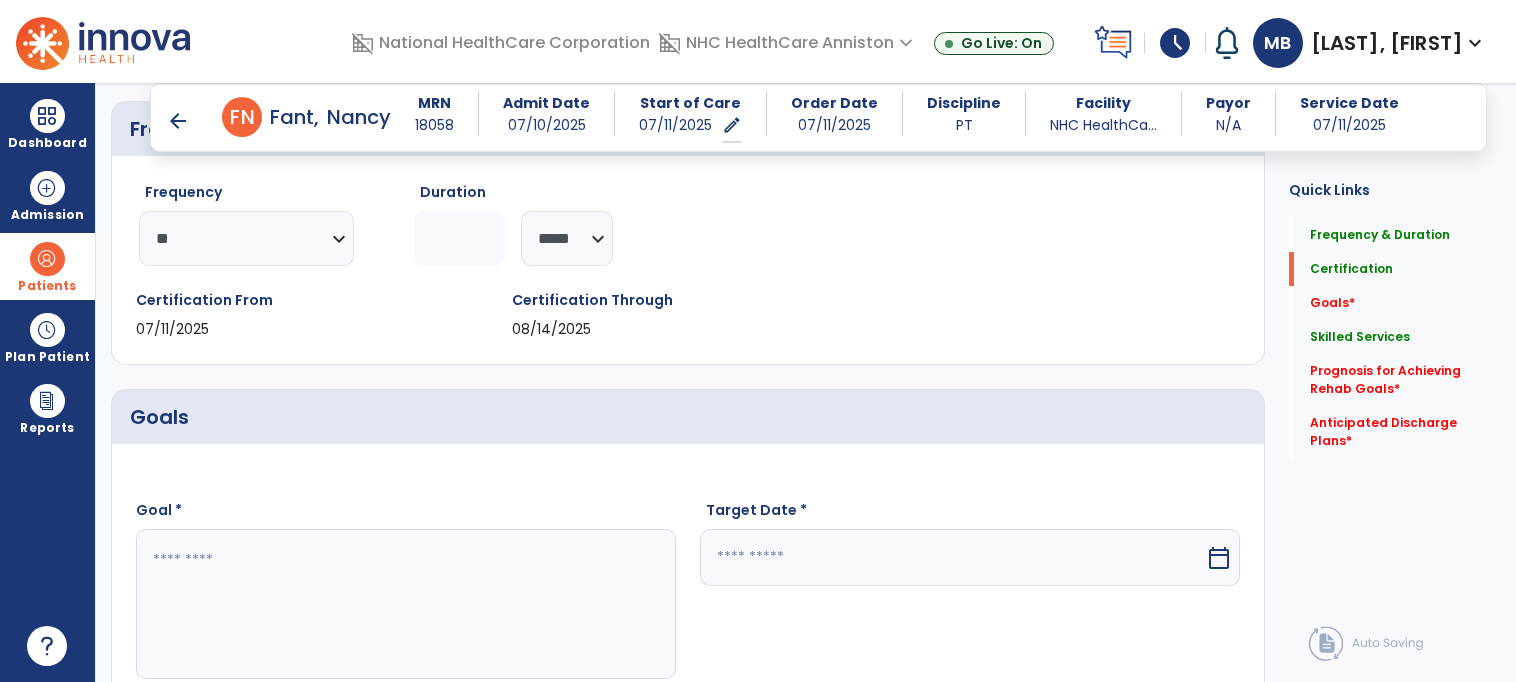 click at bounding box center [405, 604] 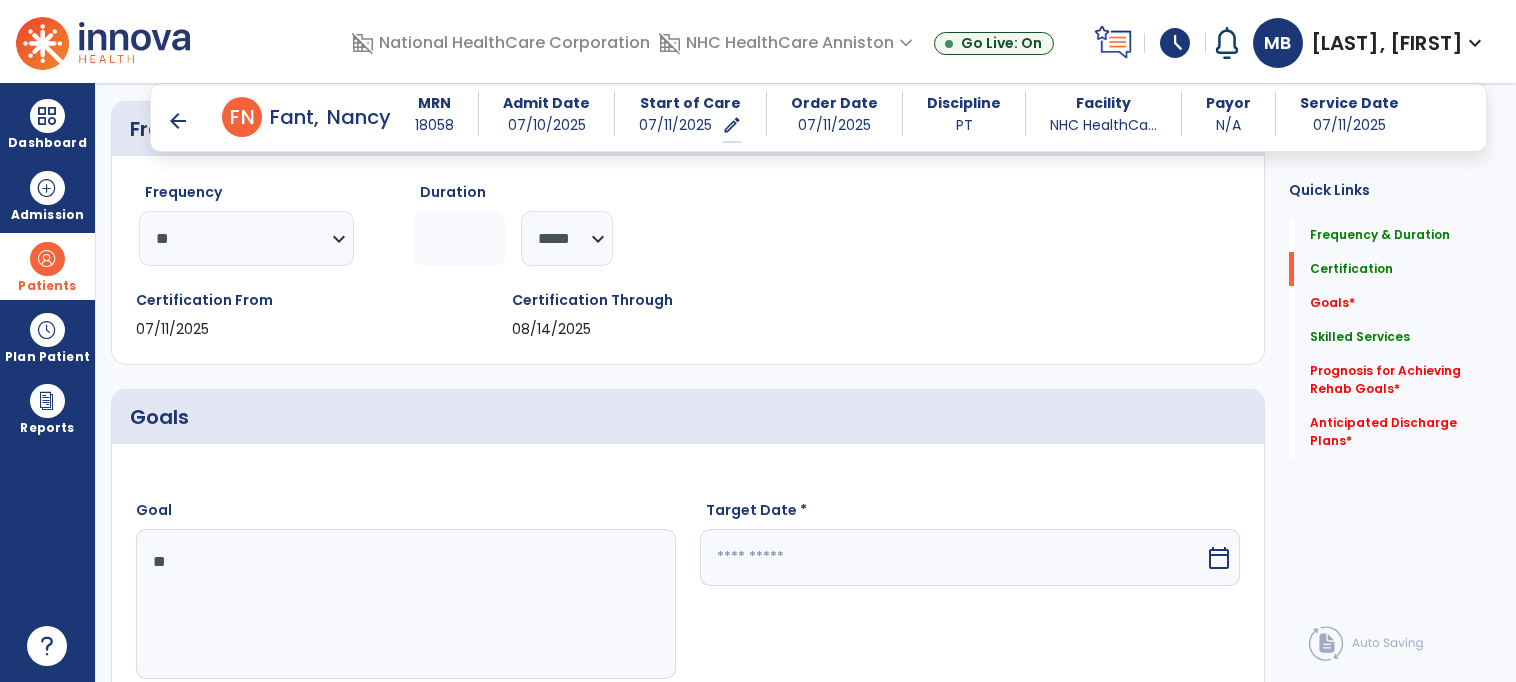 type on "*" 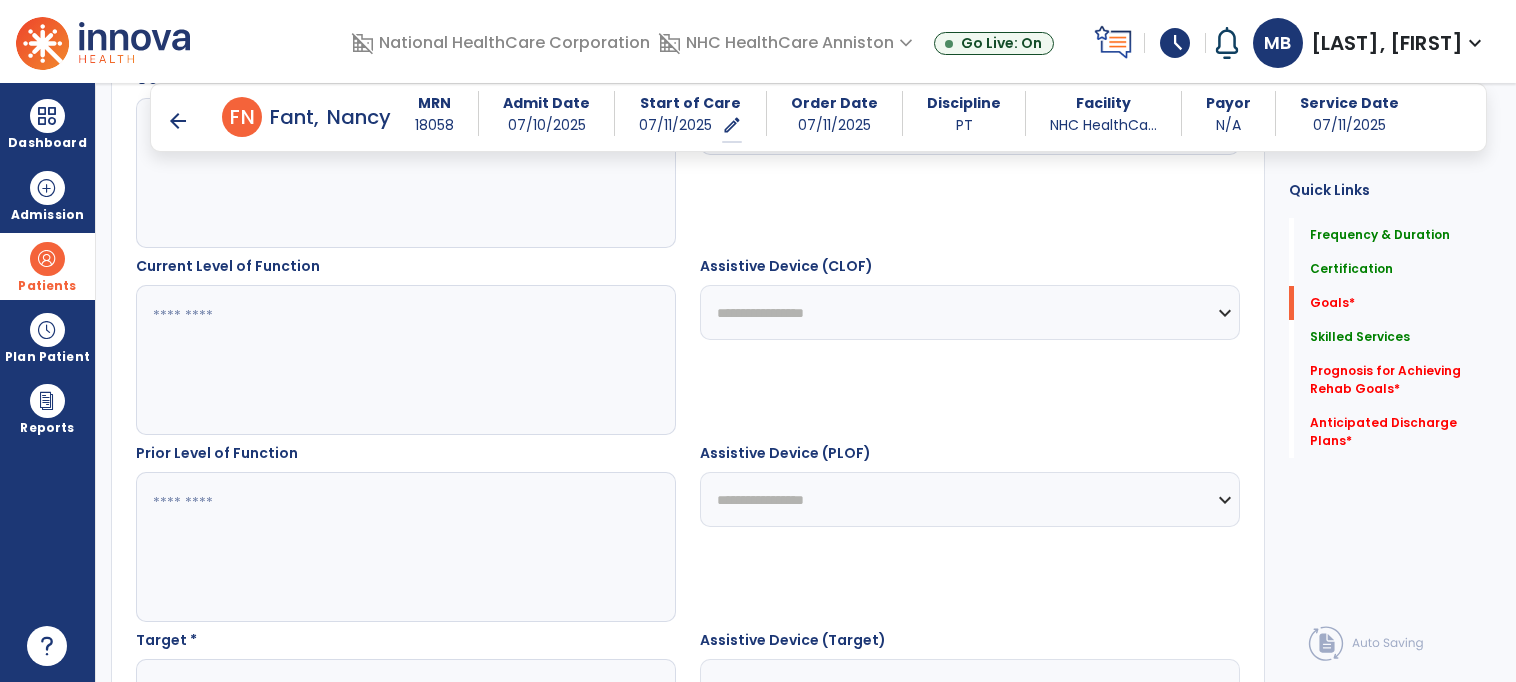 scroll, scrollTop: 667, scrollLeft: 0, axis: vertical 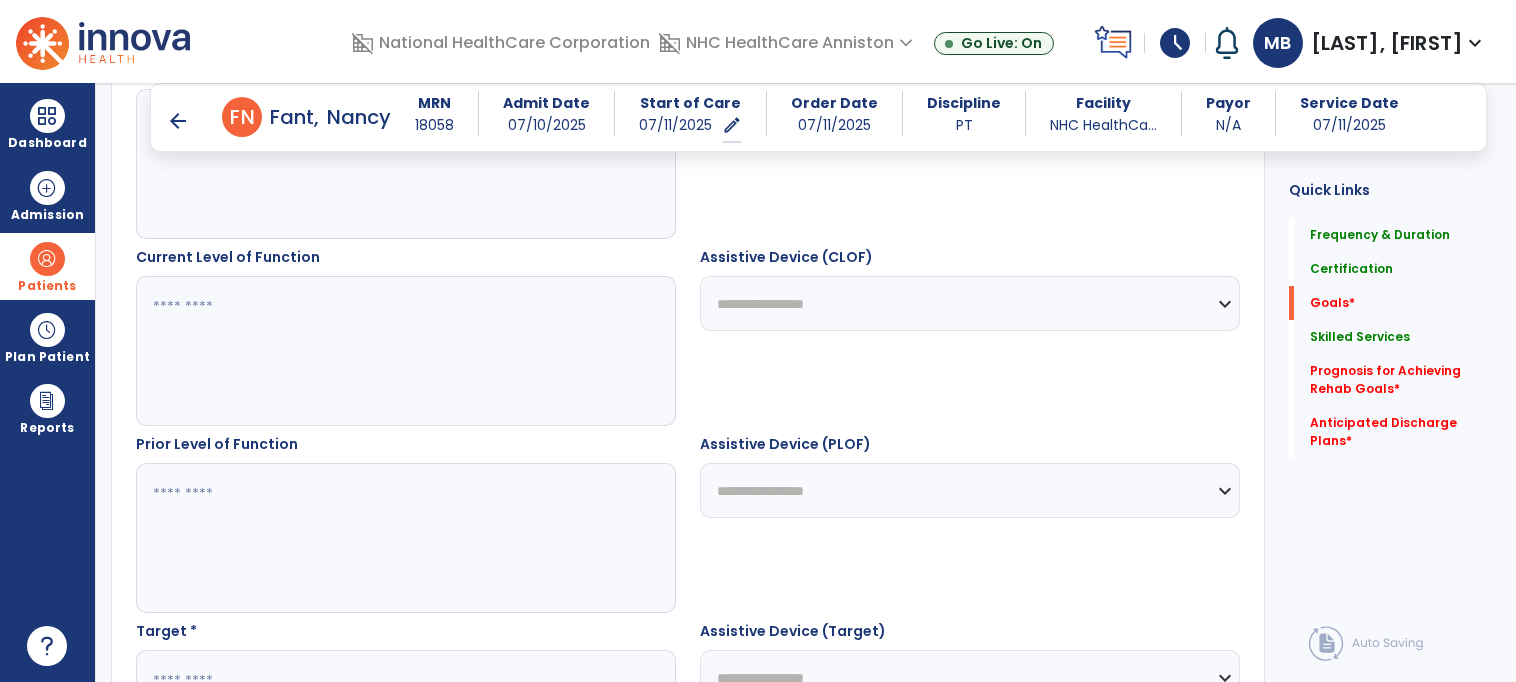 type on "********" 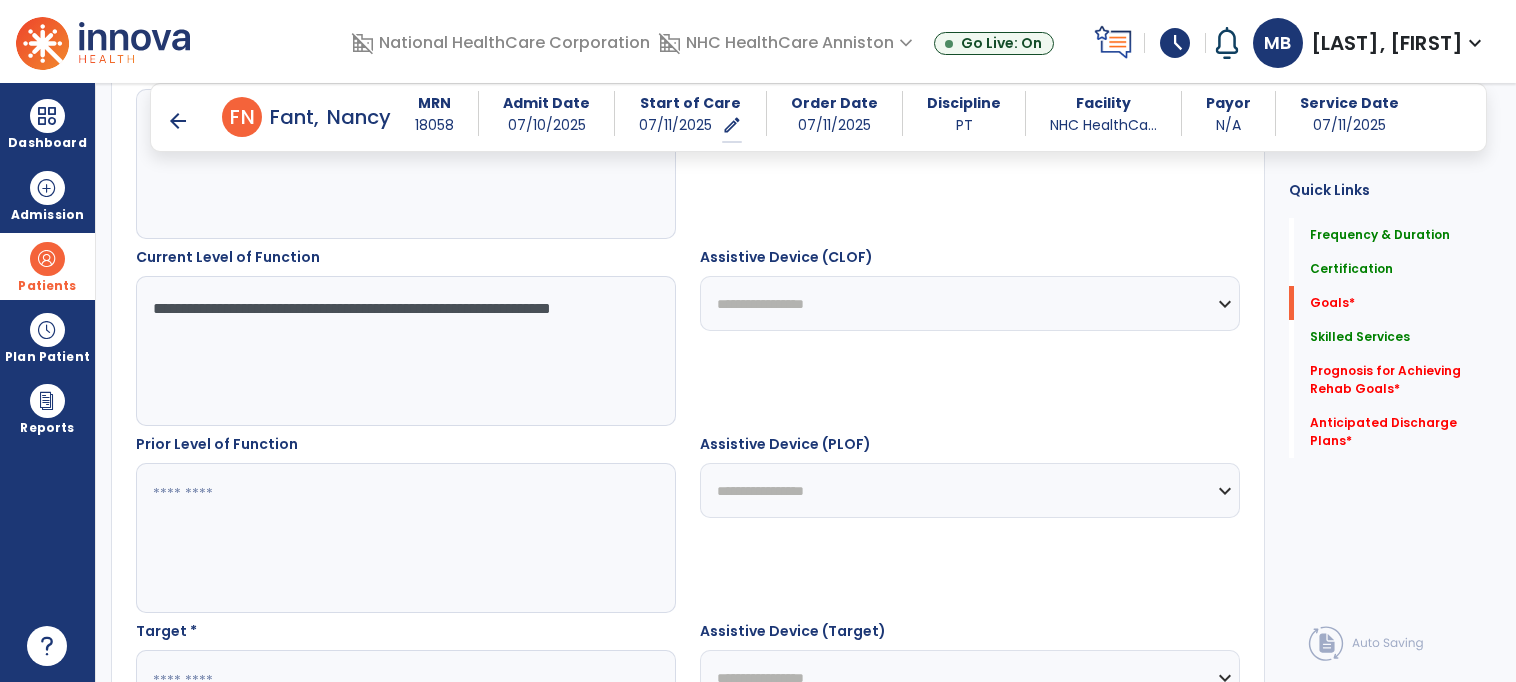 click on "**********" at bounding box center [405, 351] 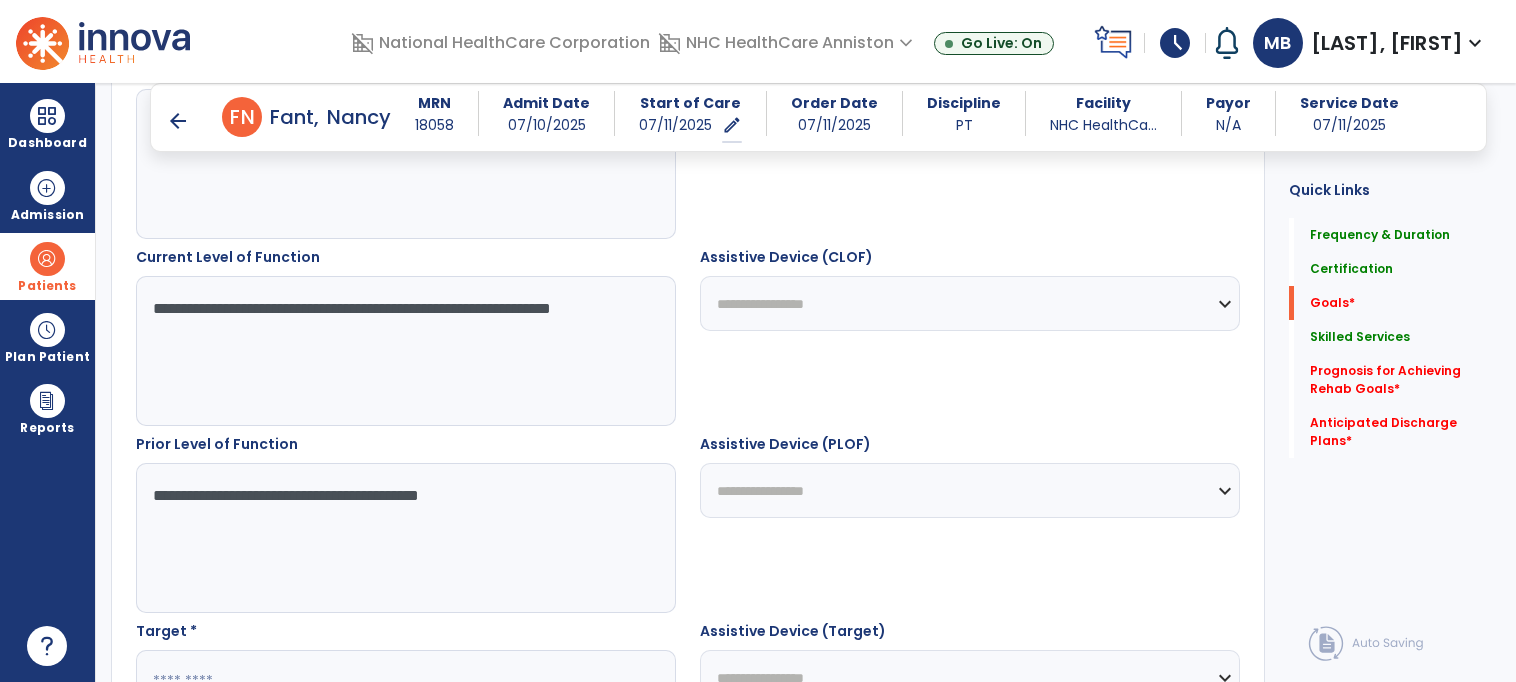 scroll, scrollTop: 710, scrollLeft: 0, axis: vertical 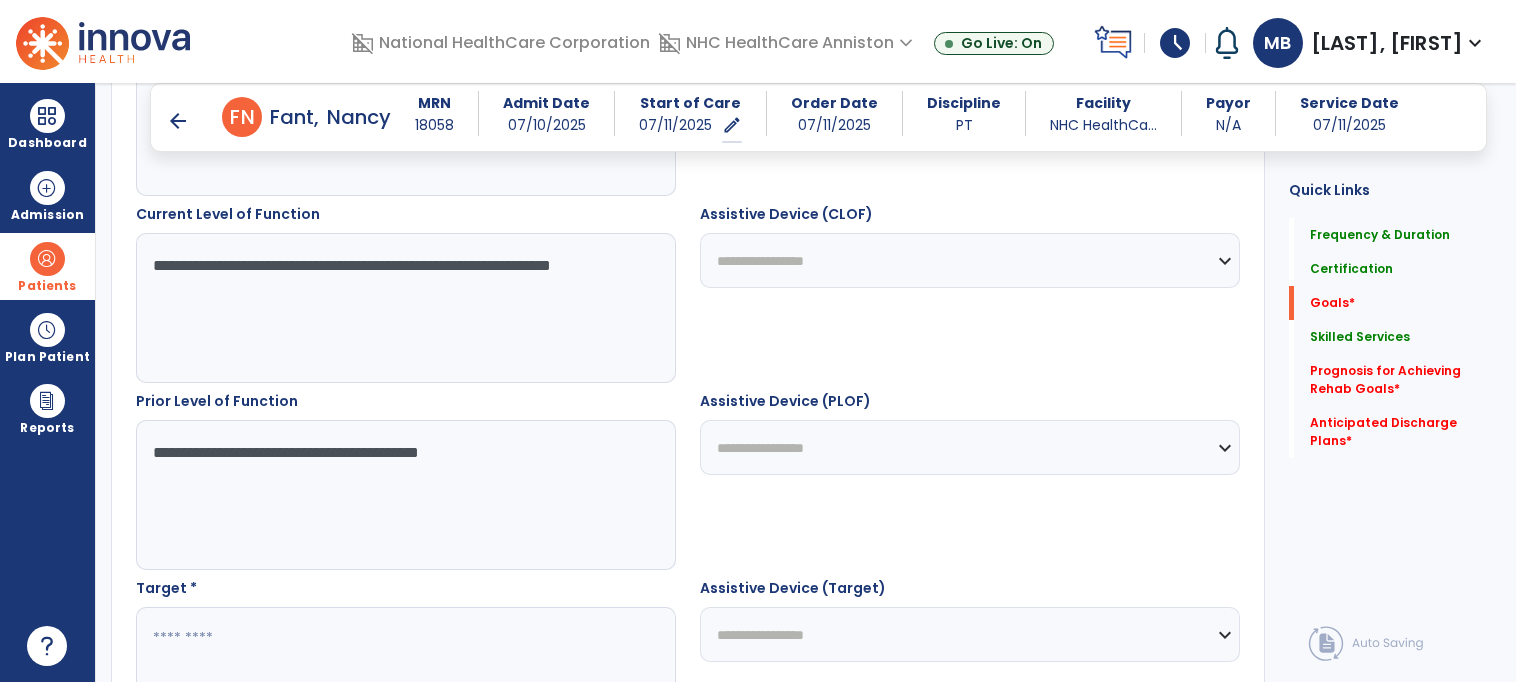 type on "**********" 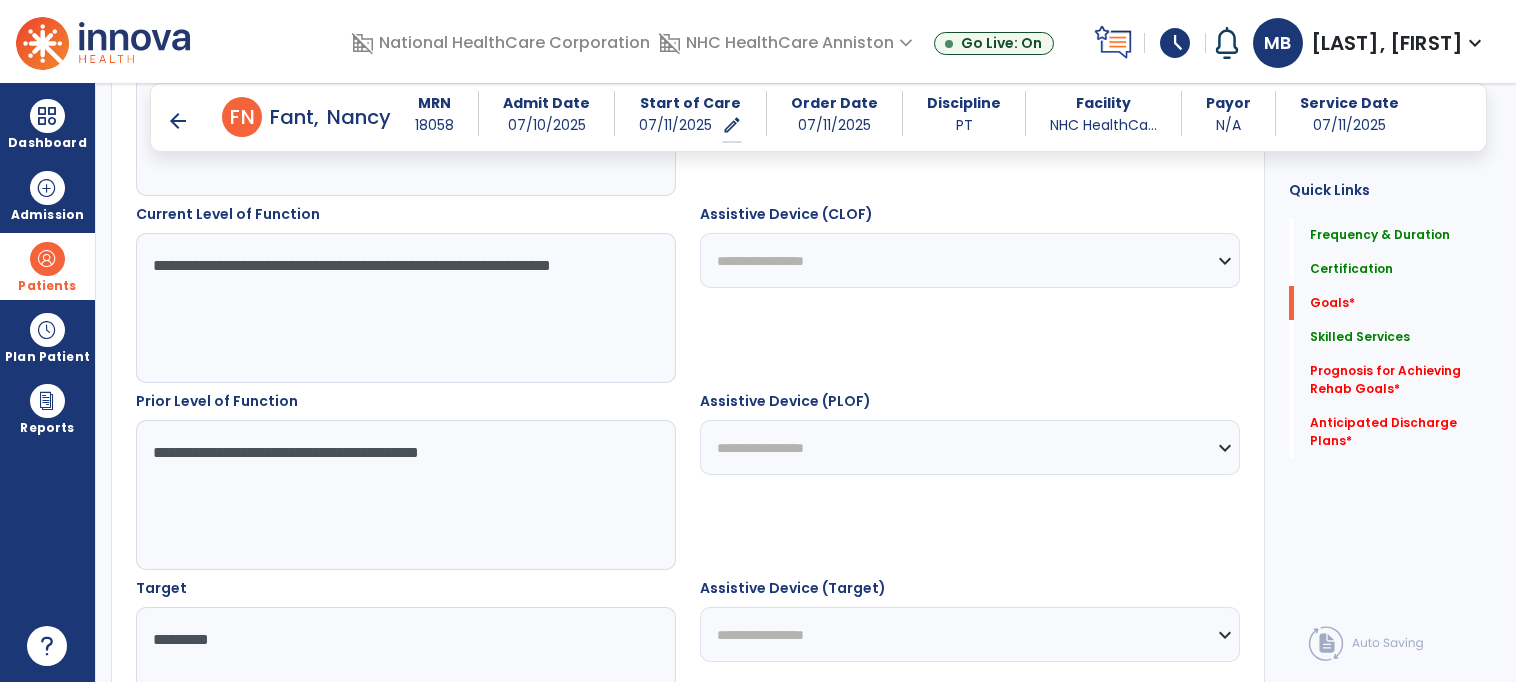 click on "**********" at bounding box center (405, 495) 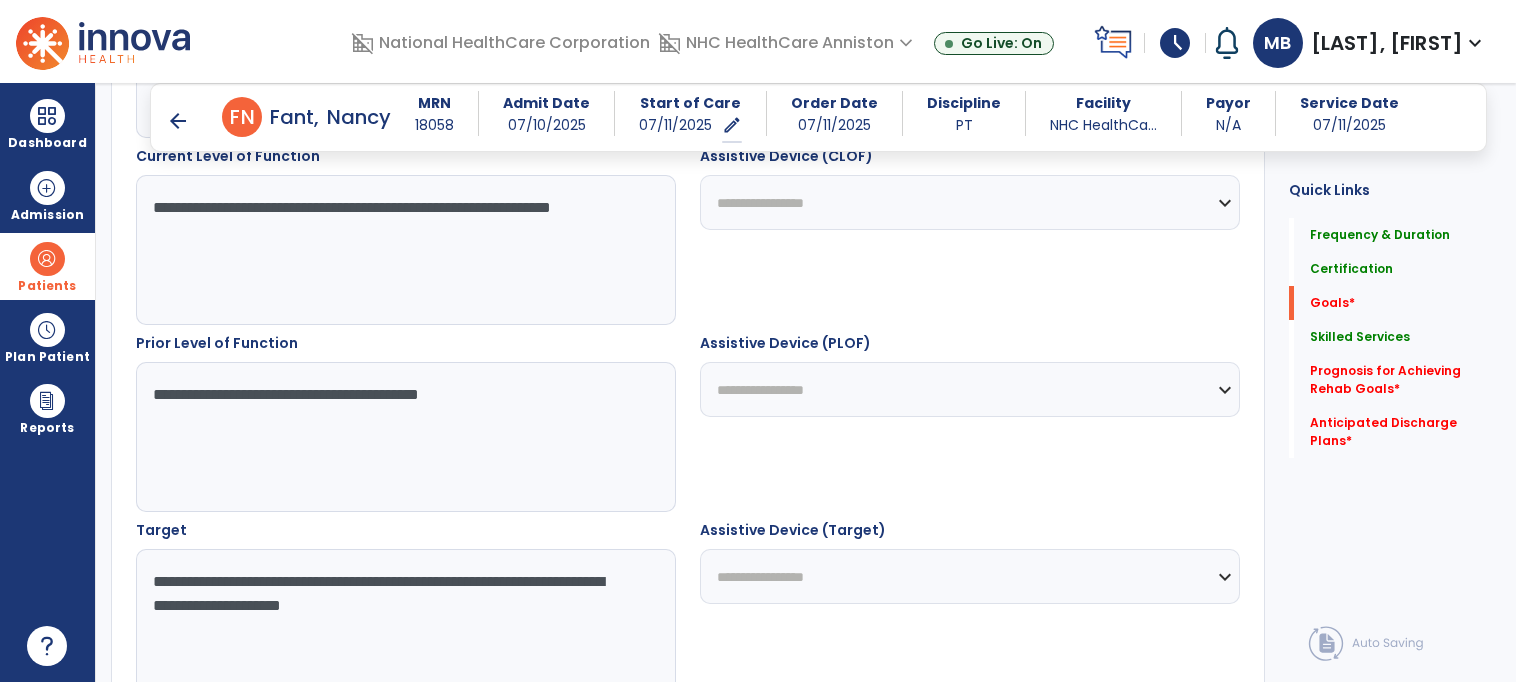 scroll, scrollTop: 794, scrollLeft: 0, axis: vertical 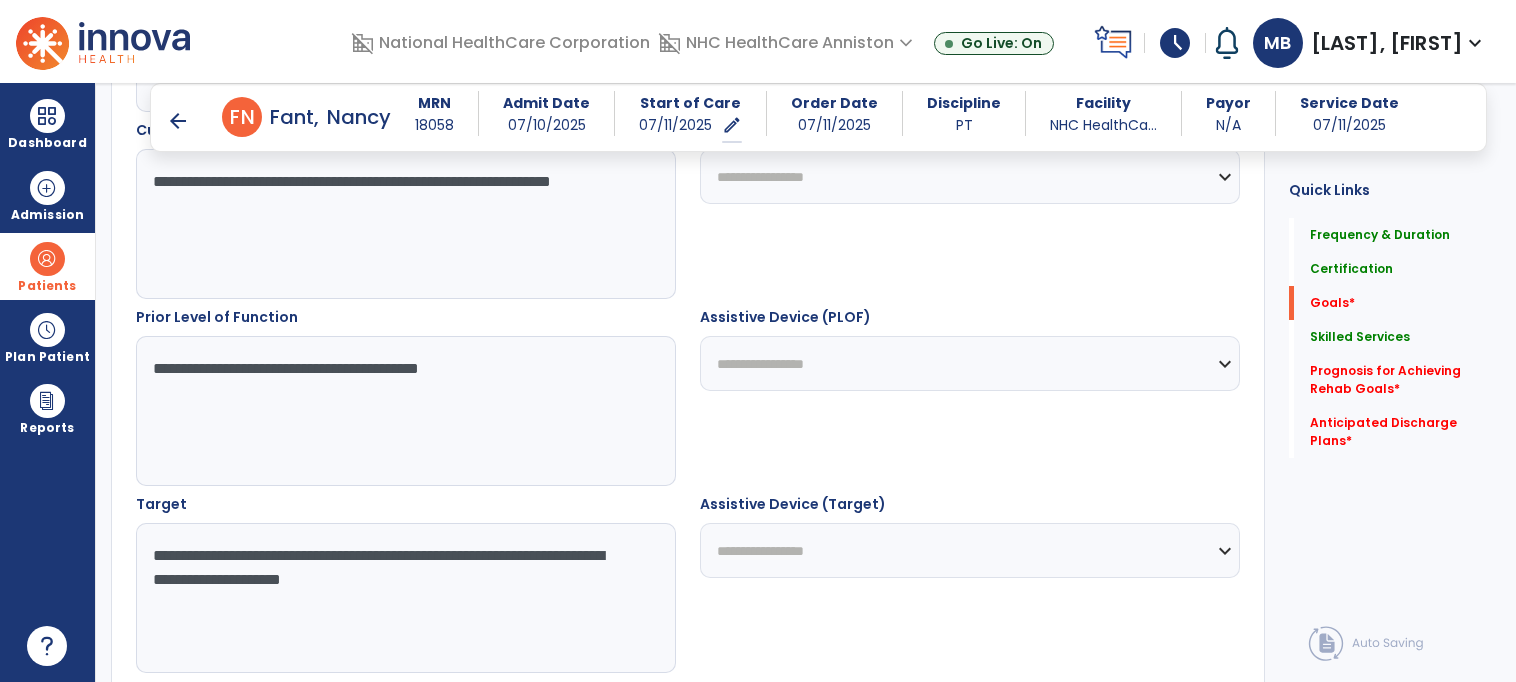 drag, startPoint x: 475, startPoint y: 665, endPoint x: 70, endPoint y: 667, distance: 405.00494 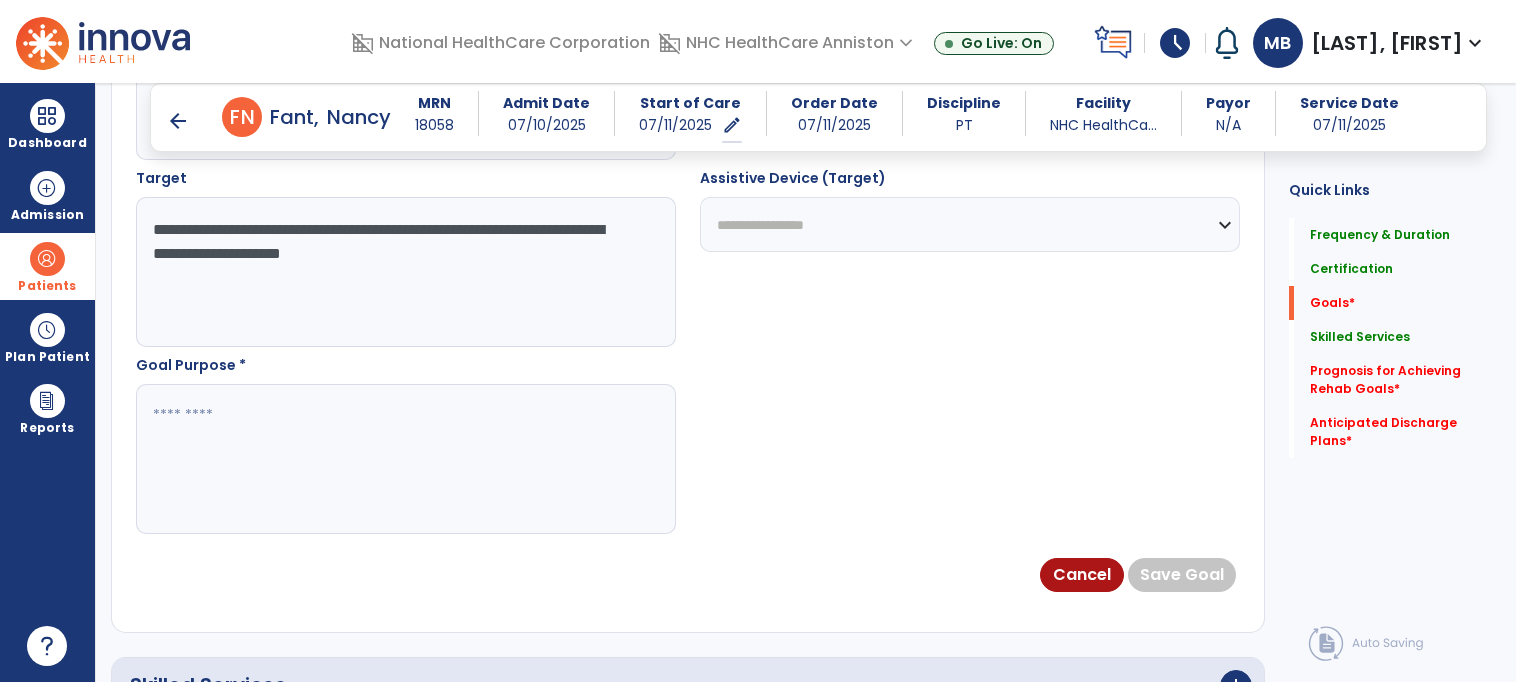 scroll, scrollTop: 1125, scrollLeft: 0, axis: vertical 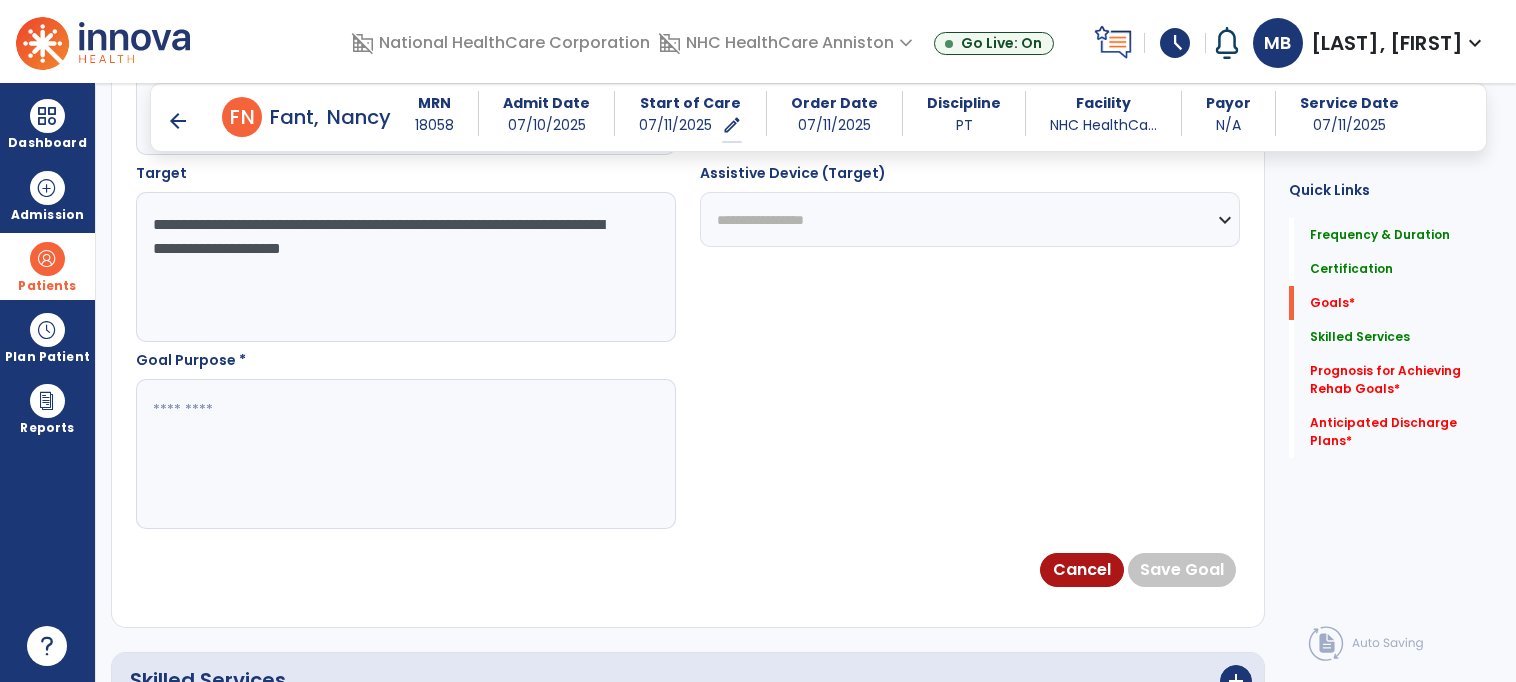 type on "**********" 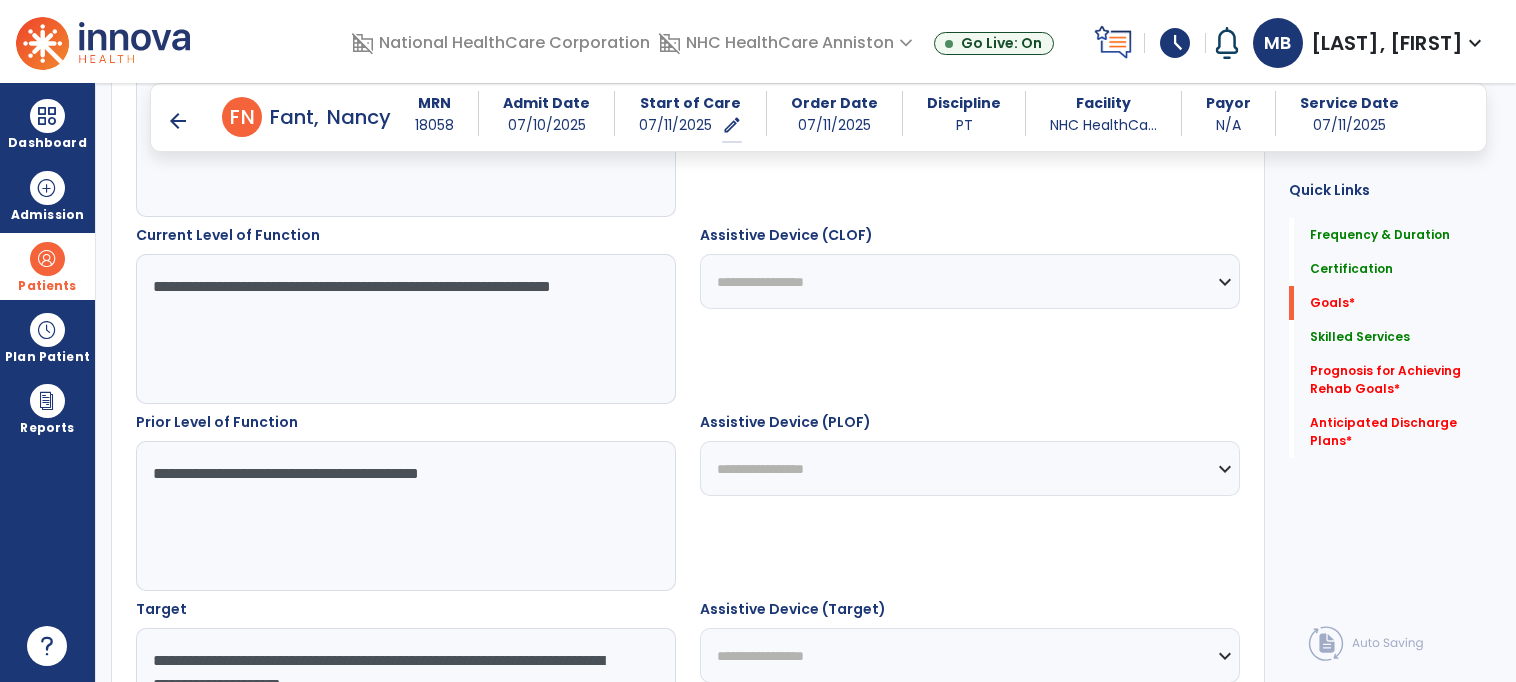 scroll, scrollTop: 314, scrollLeft: 0, axis: vertical 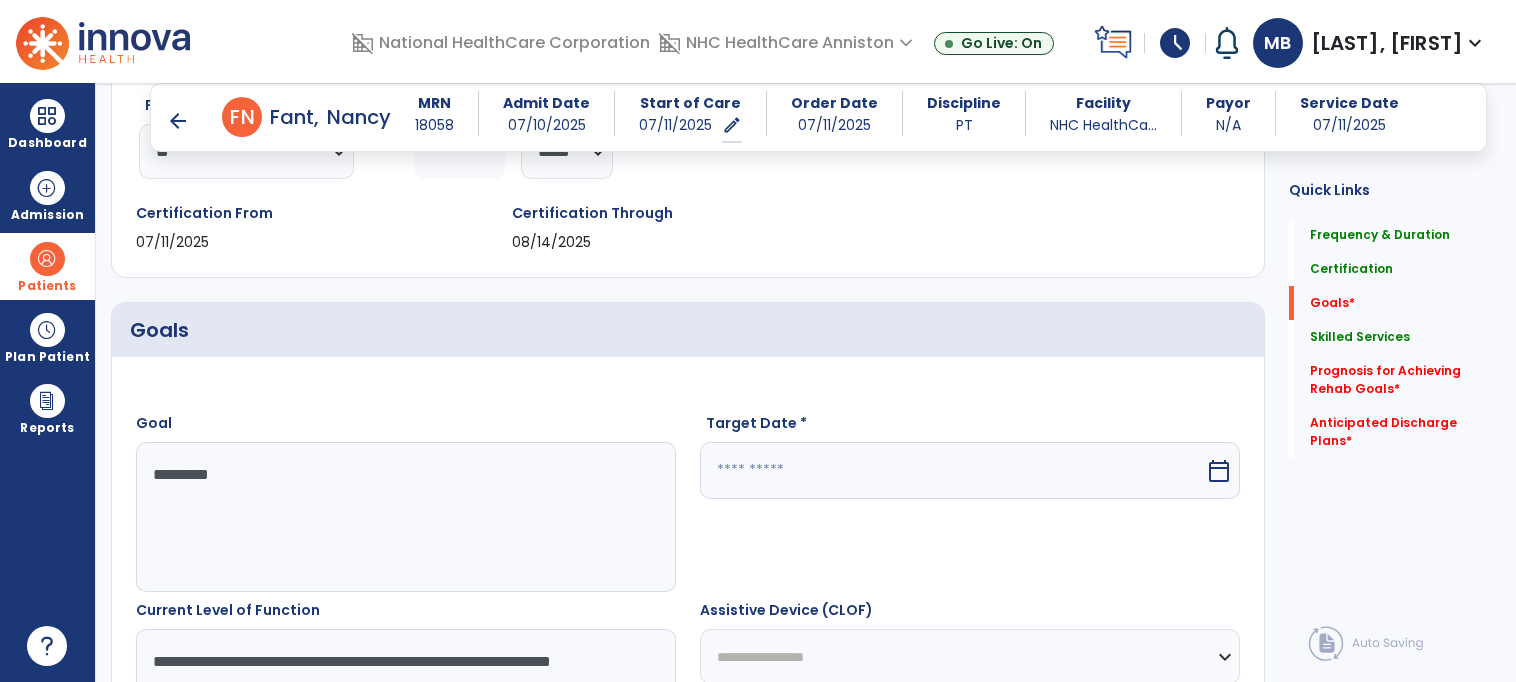 type on "**********" 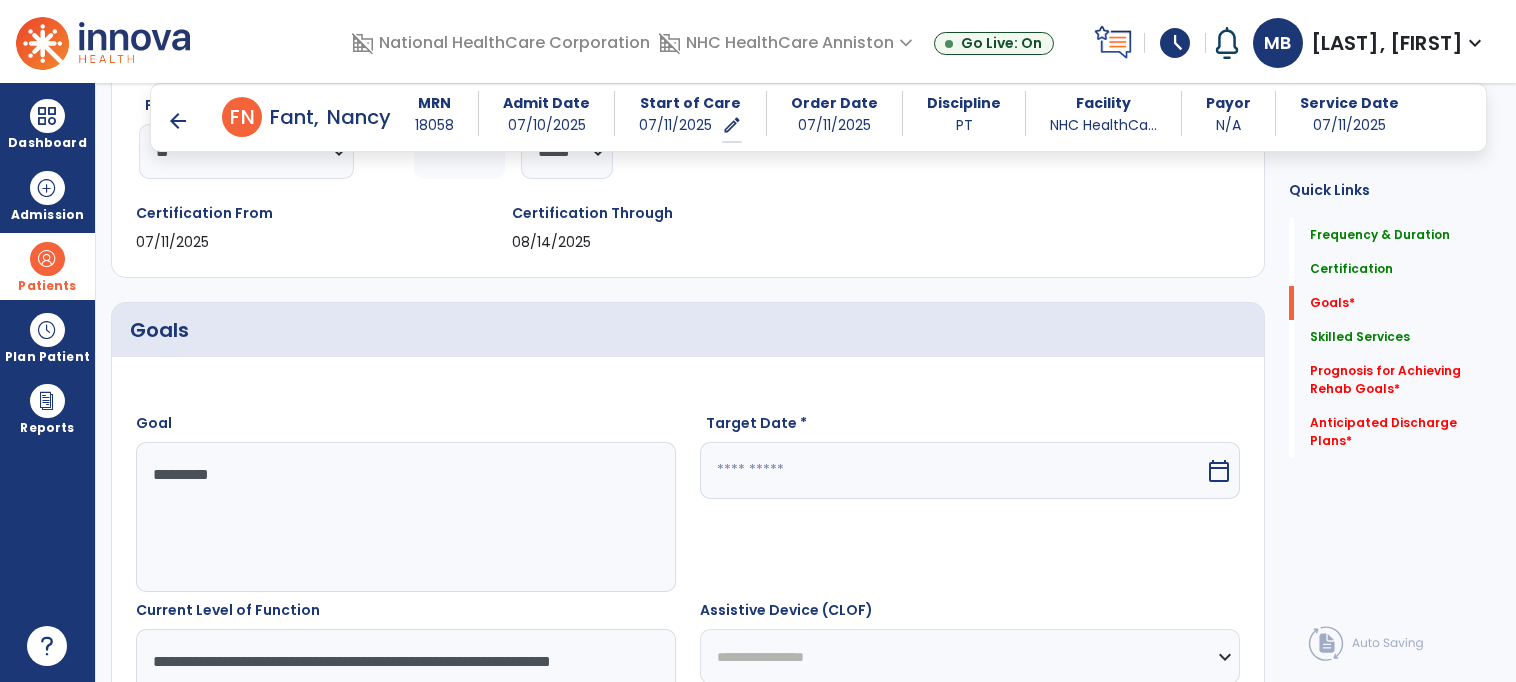 click at bounding box center (952, 470) 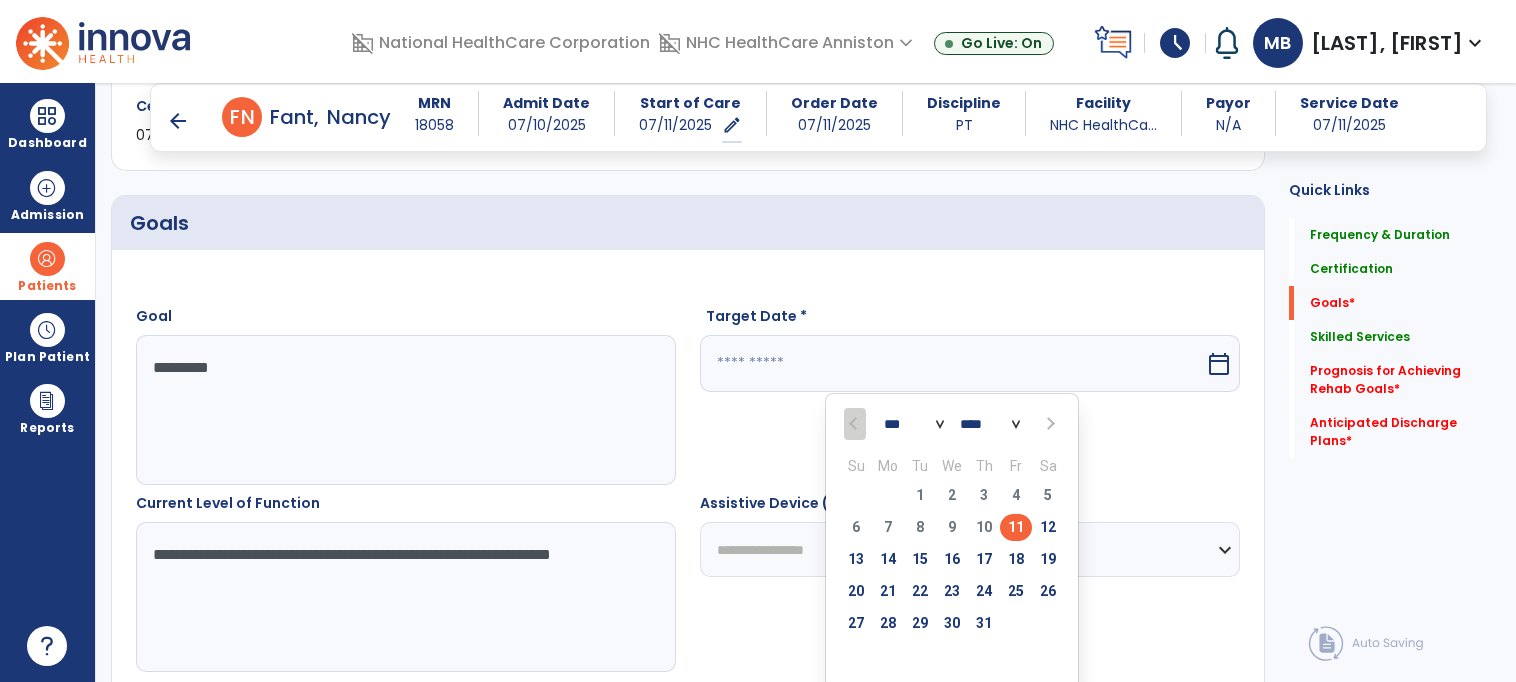 scroll, scrollTop: 421, scrollLeft: 0, axis: vertical 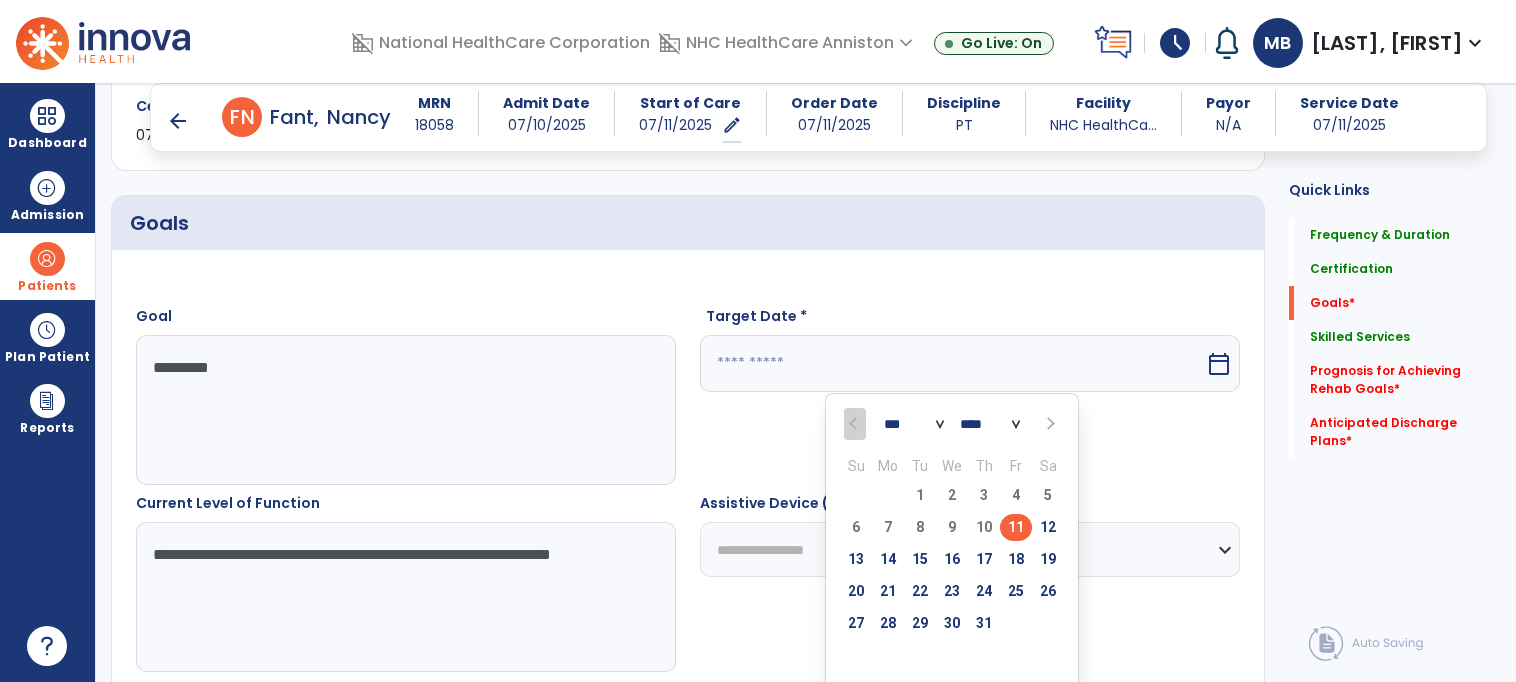 click at bounding box center (1049, 424) 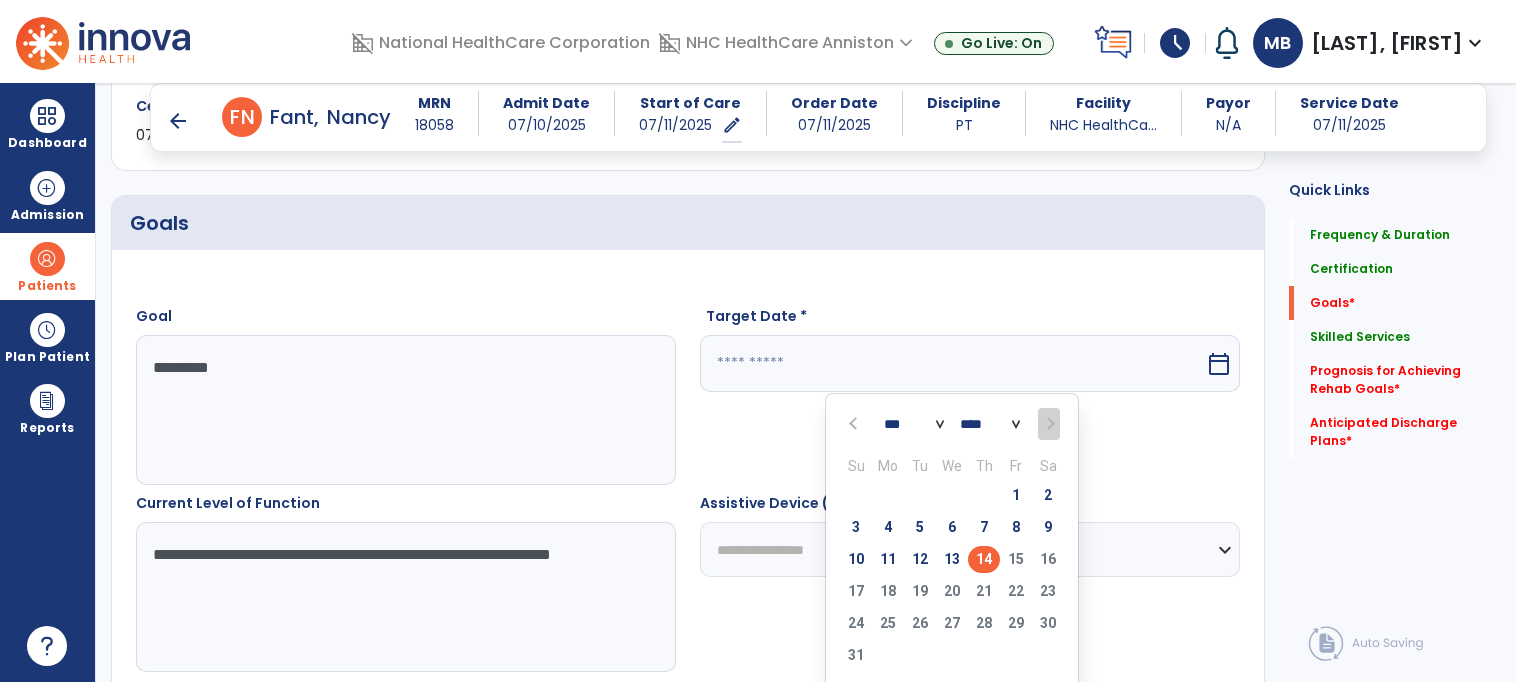 click on "14" at bounding box center (984, 559) 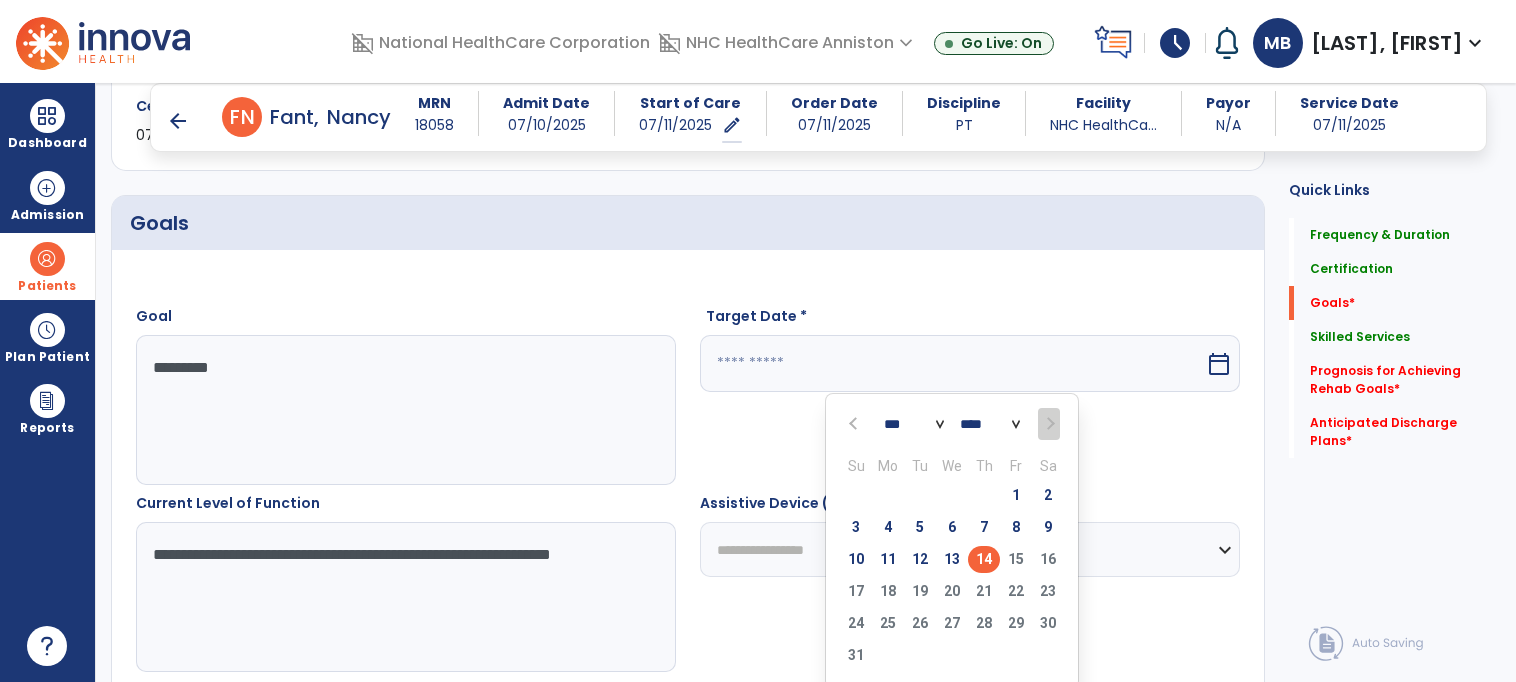 type on "*********" 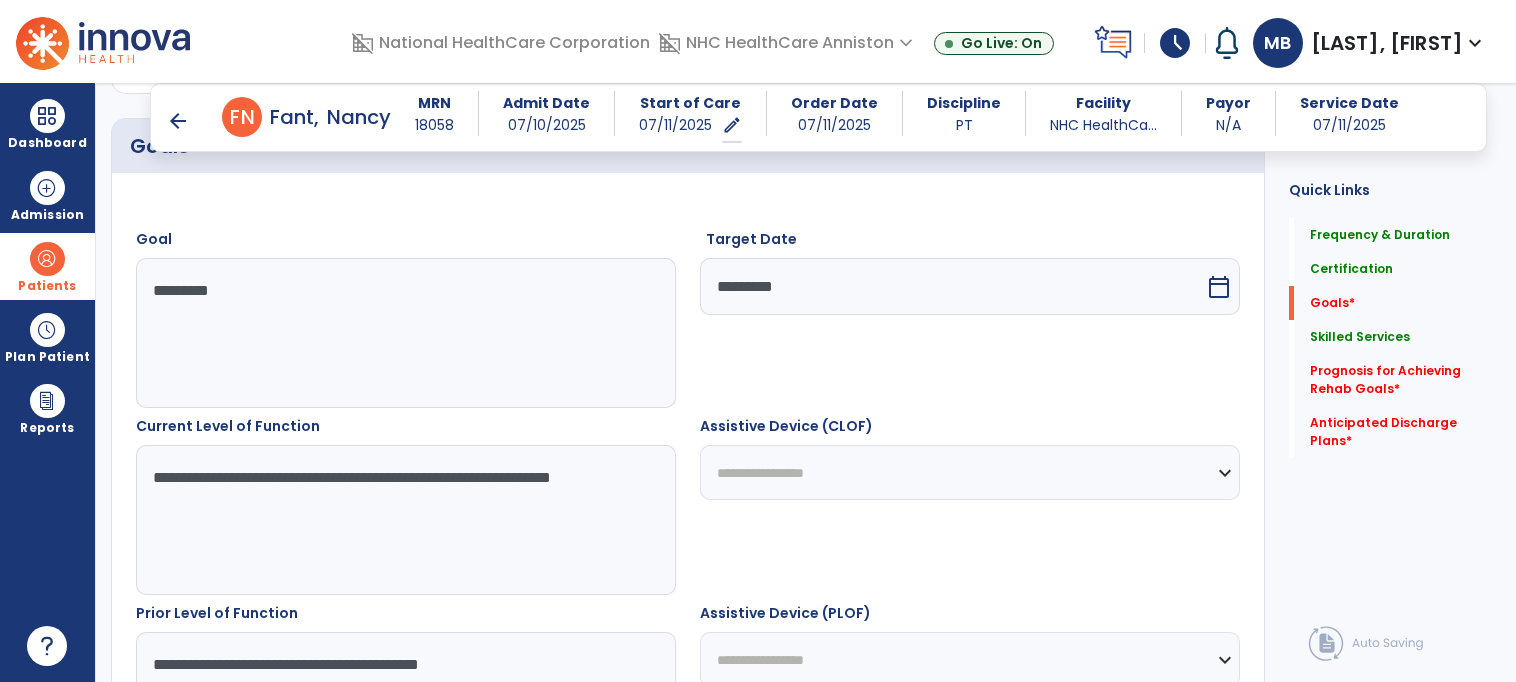 scroll, scrollTop: 499, scrollLeft: 0, axis: vertical 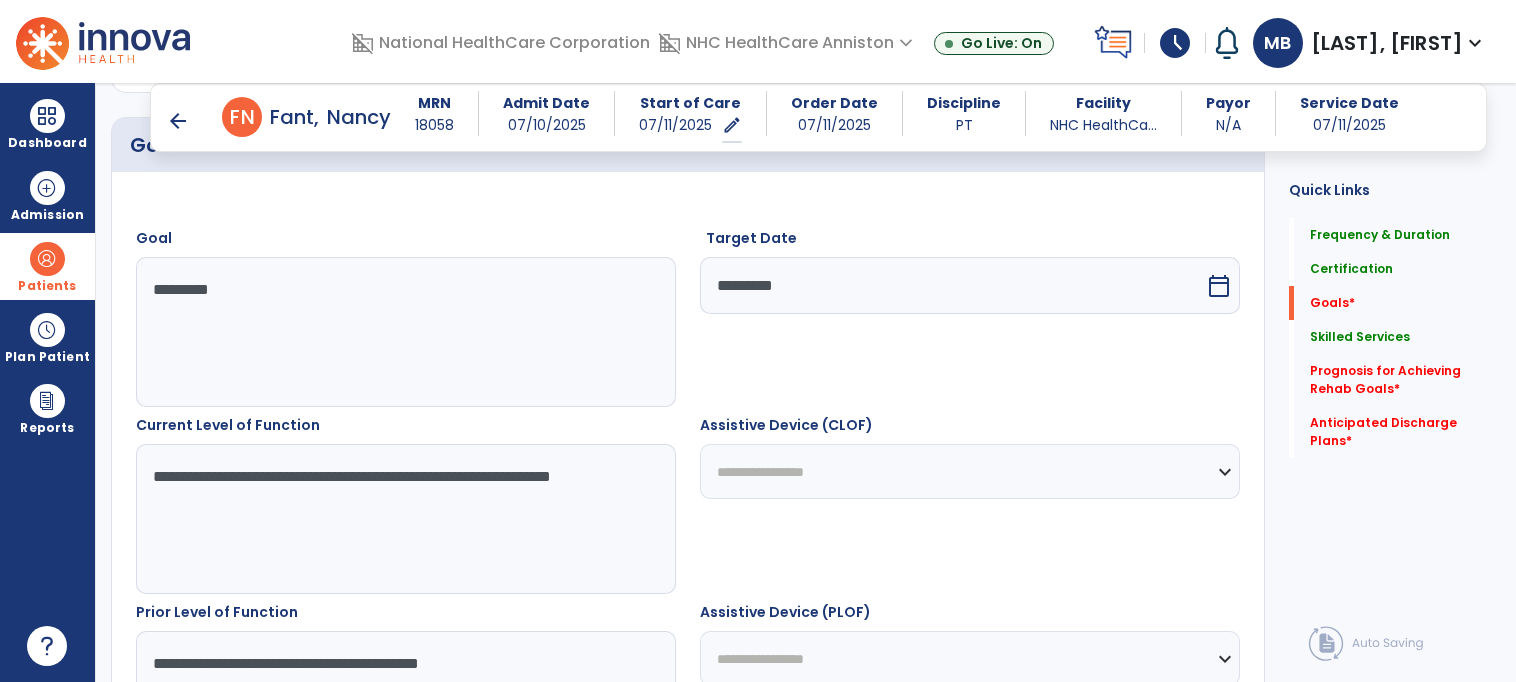 click on "**********" at bounding box center (405, 519) 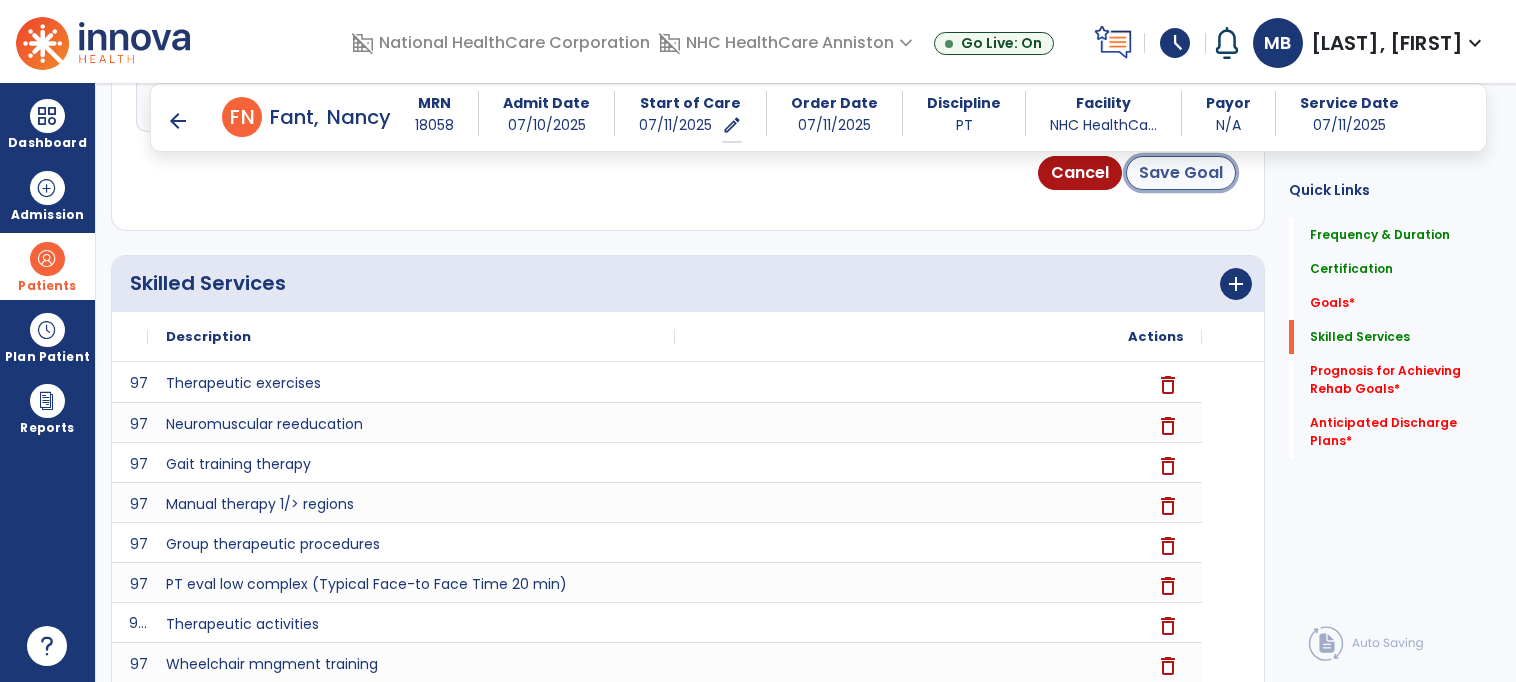 click on "Save Goal" at bounding box center [1181, 173] 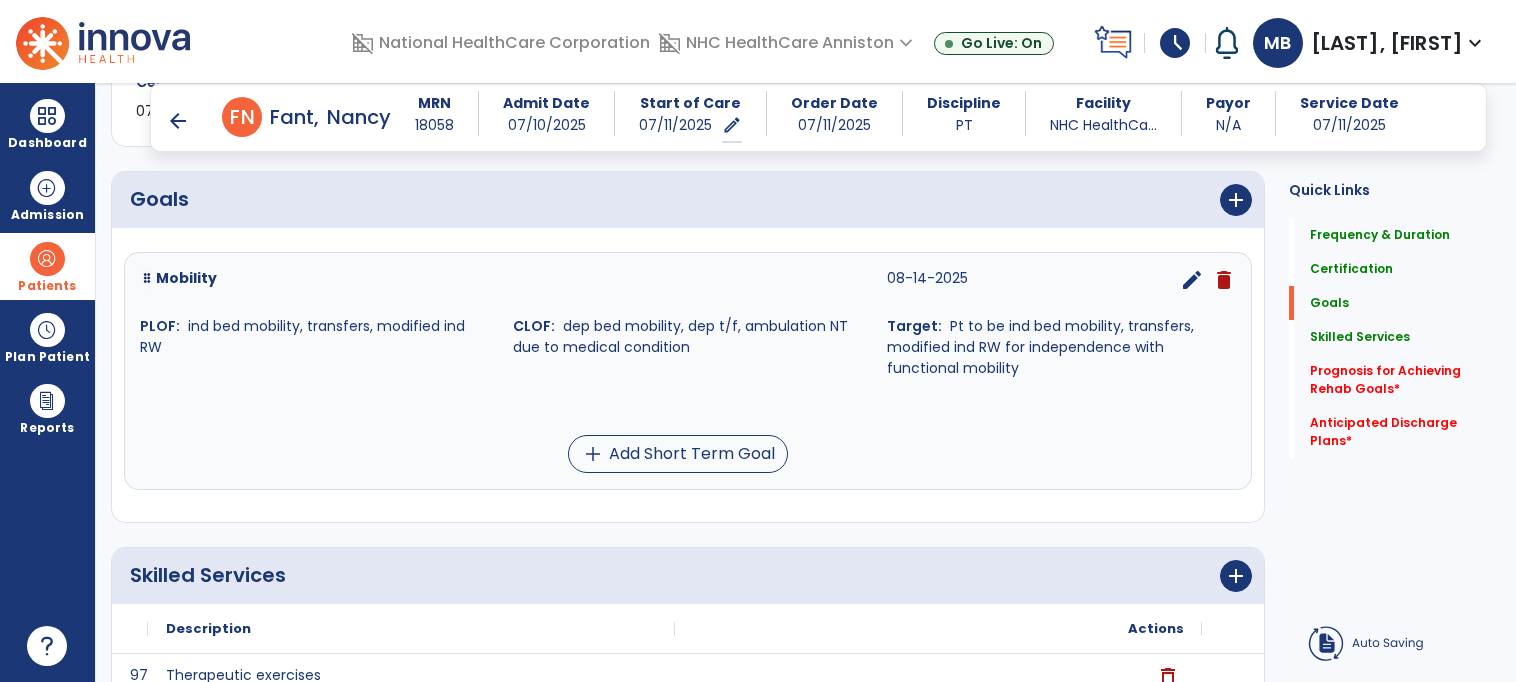 scroll, scrollTop: 406, scrollLeft: 0, axis: vertical 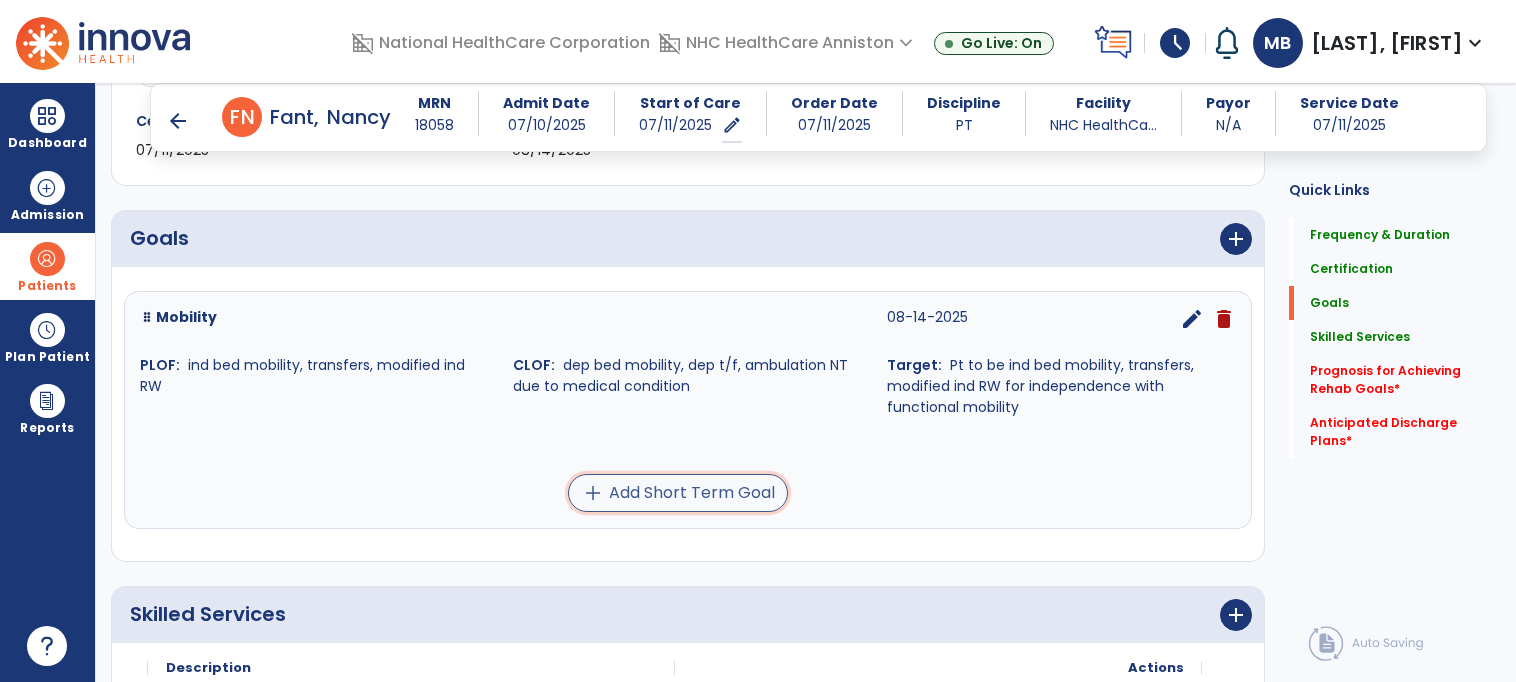 click on "add  Add Short Term Goal" at bounding box center [678, 493] 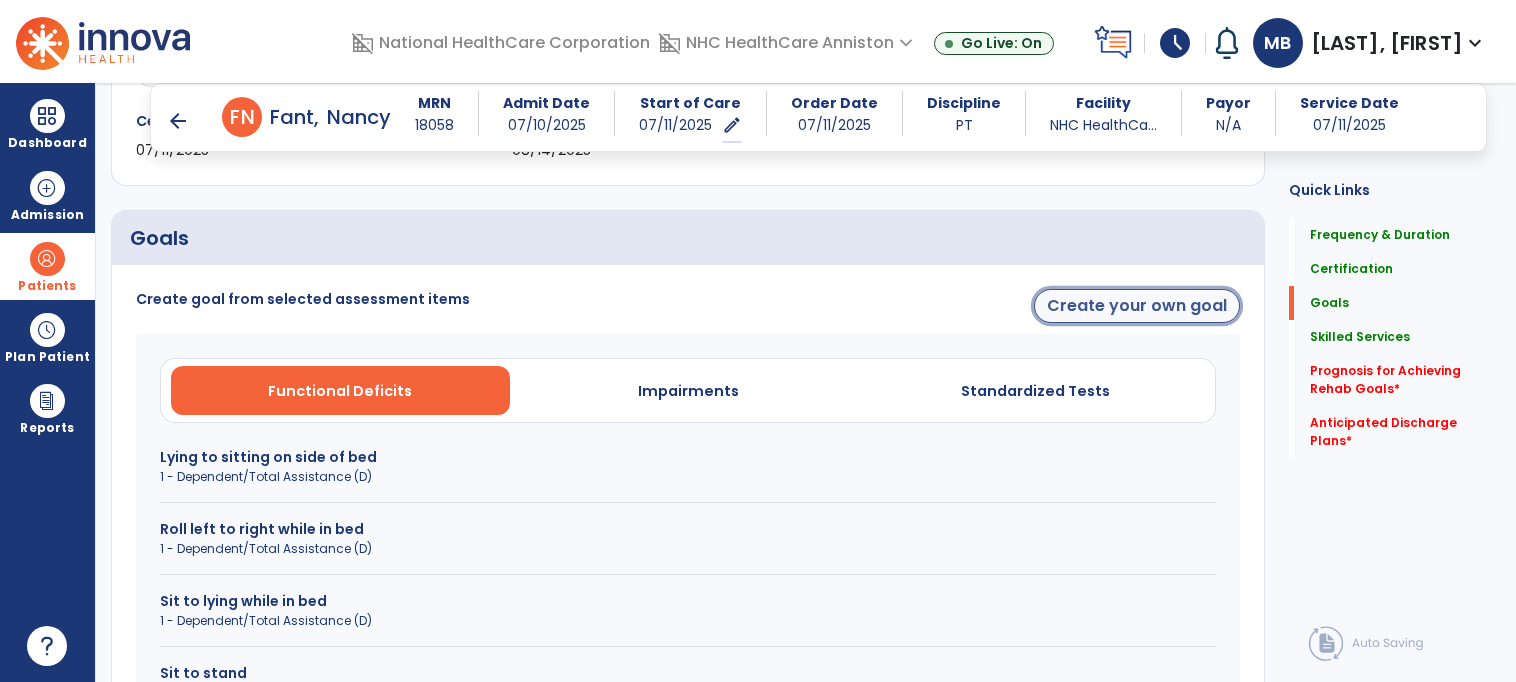 click on "Create your own goal" at bounding box center (1137, 306) 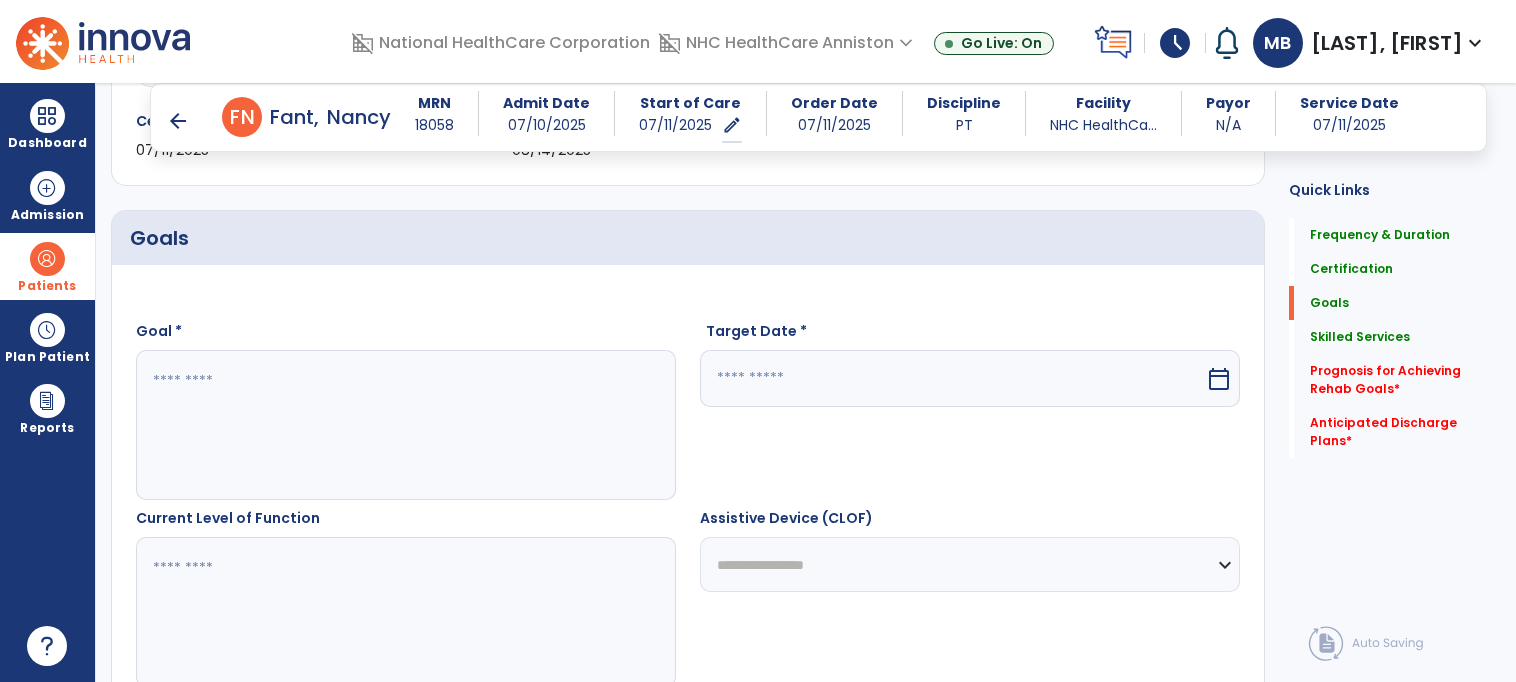 click at bounding box center [405, 425] 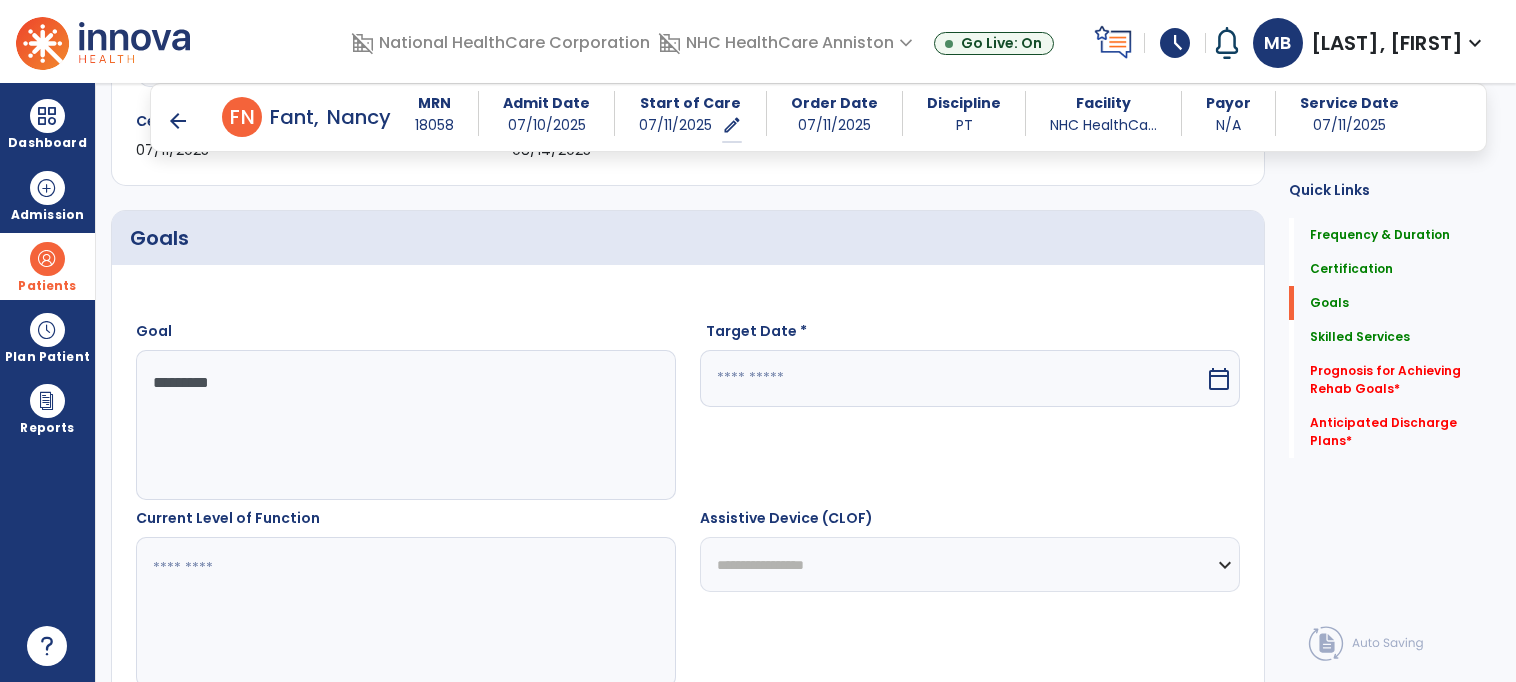type on "********" 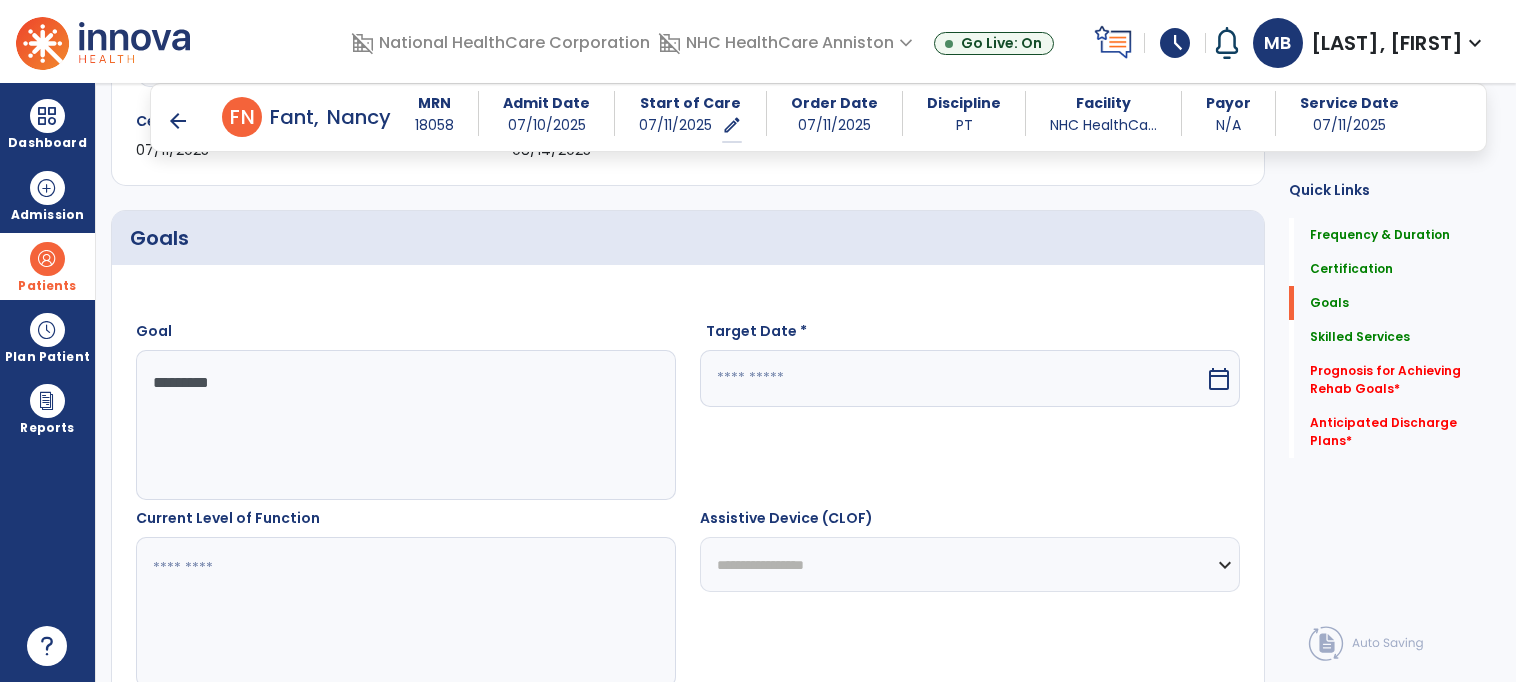 click at bounding box center [405, 612] 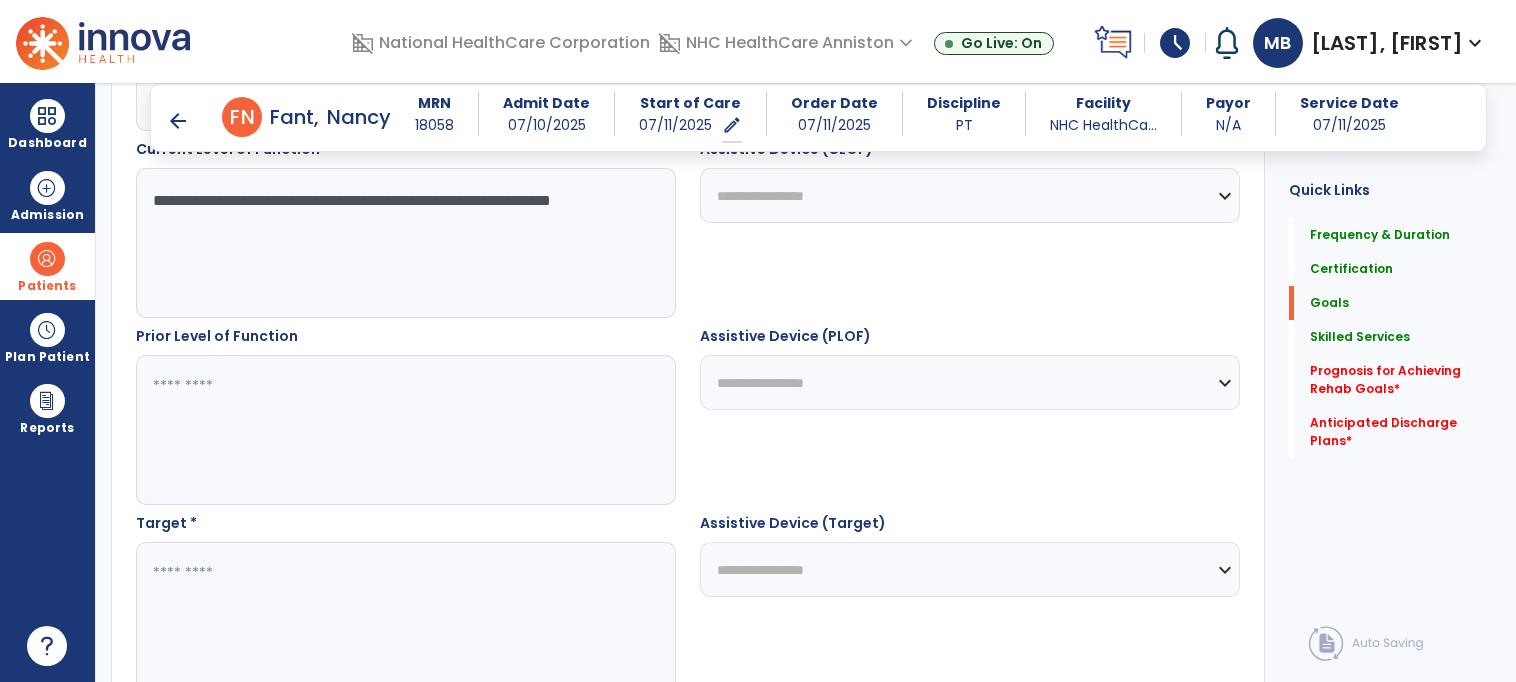scroll, scrollTop: 943, scrollLeft: 0, axis: vertical 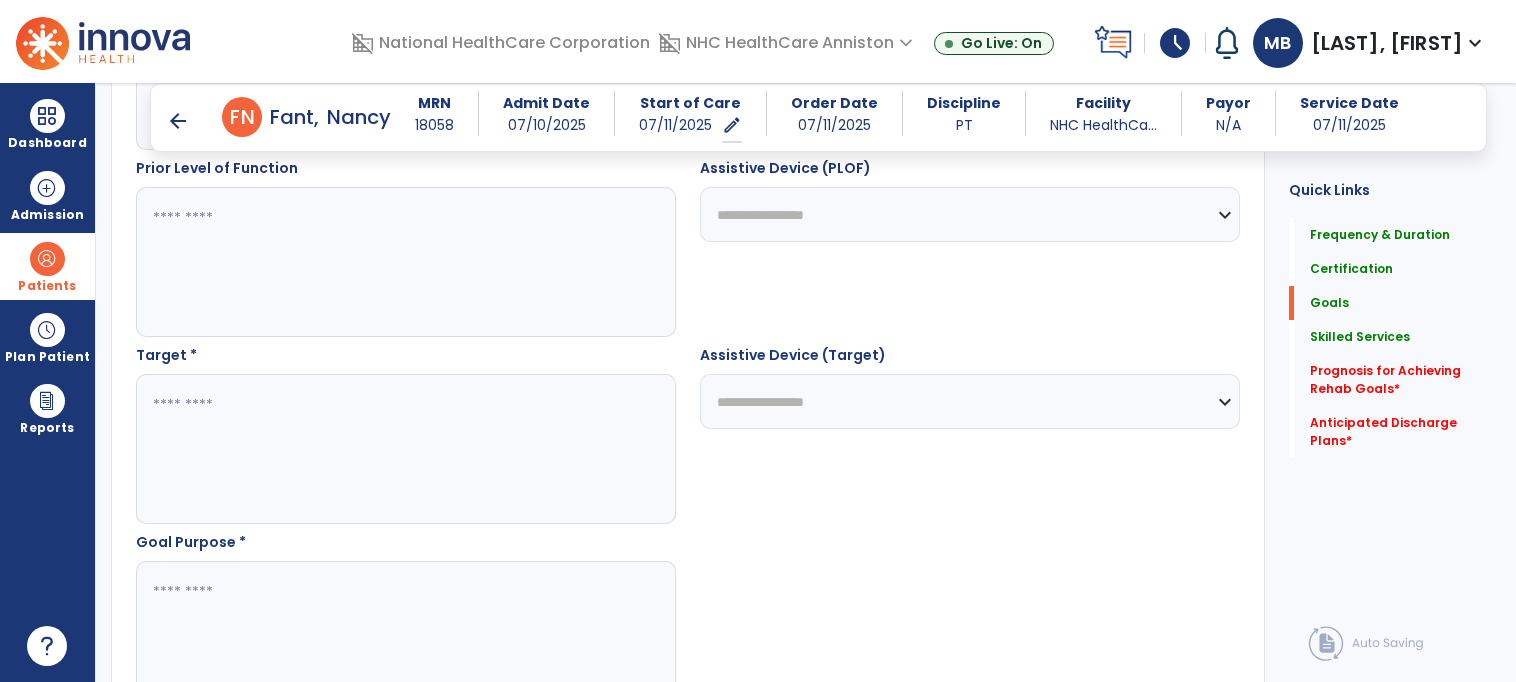 type on "**********" 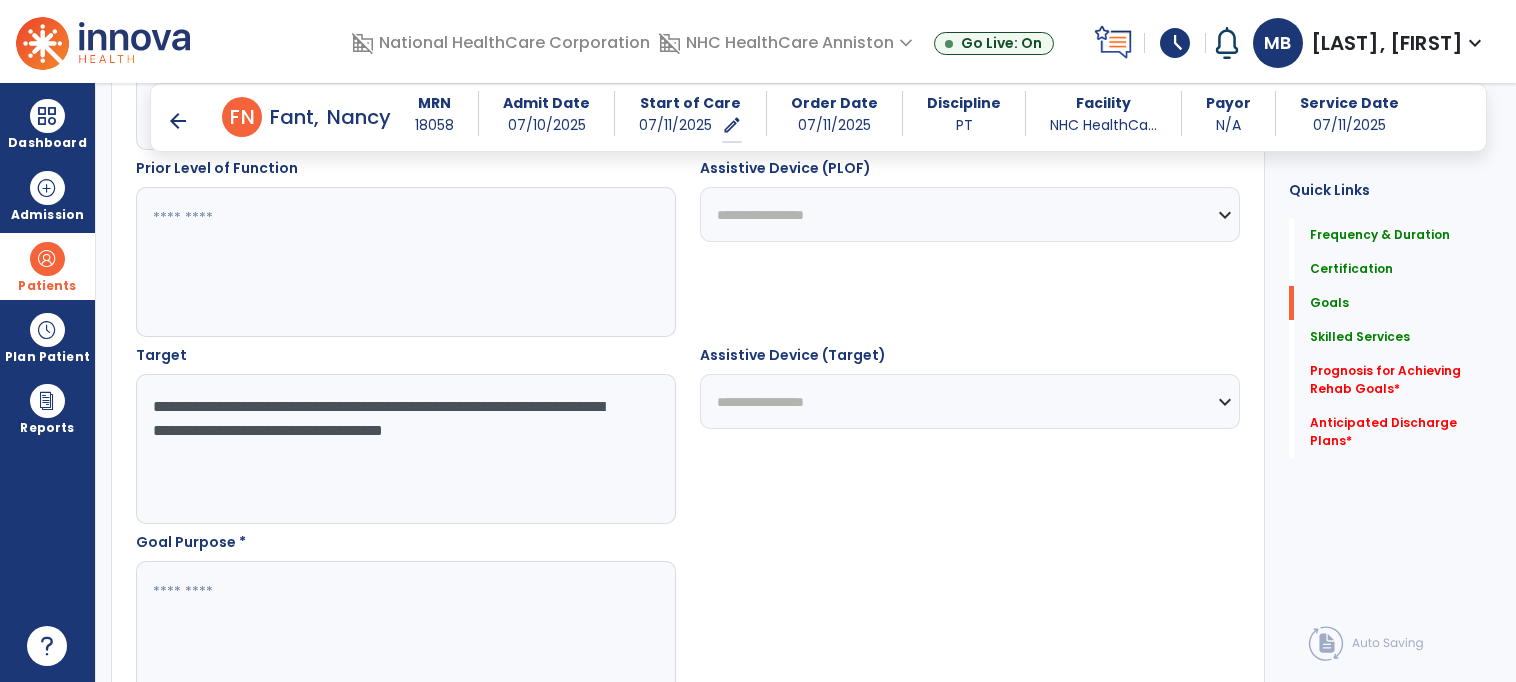 click on "**********" at bounding box center (405, 449) 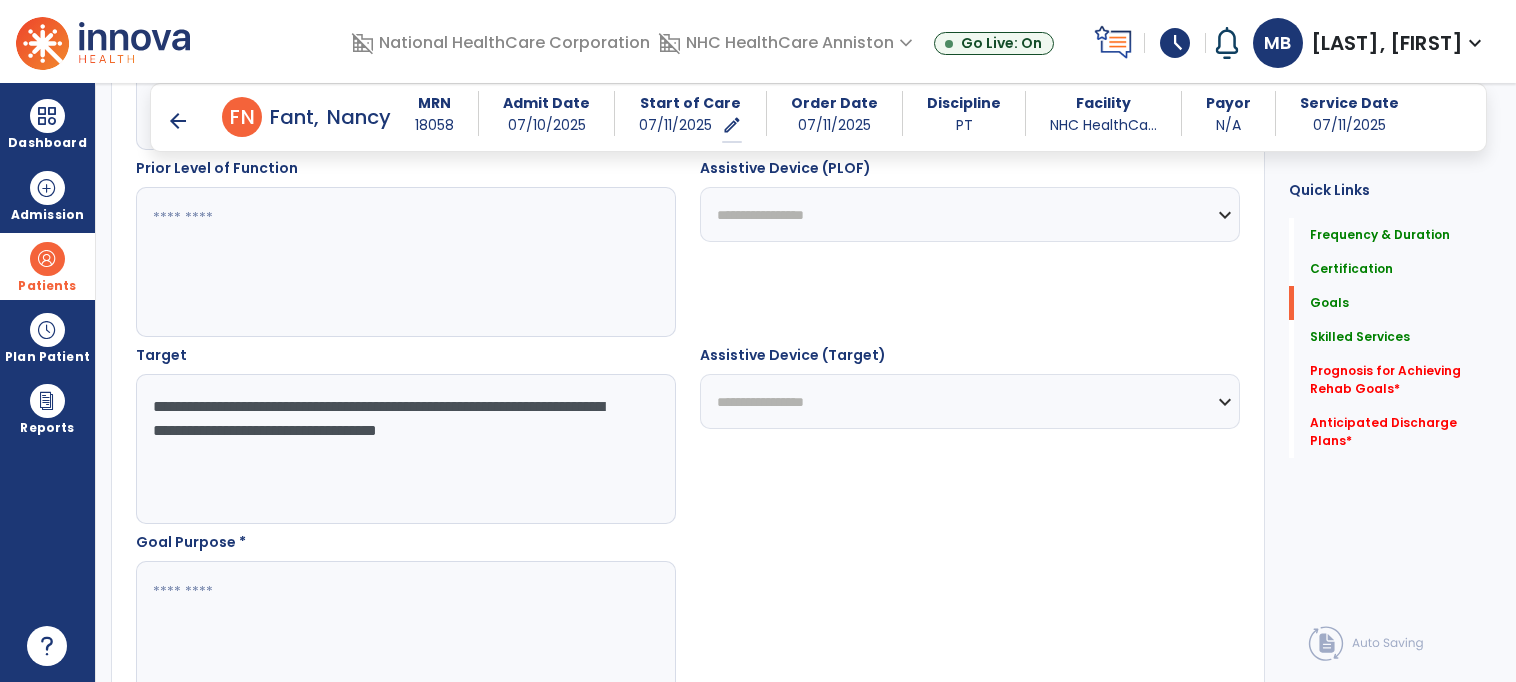 click on "**********" at bounding box center (405, 449) 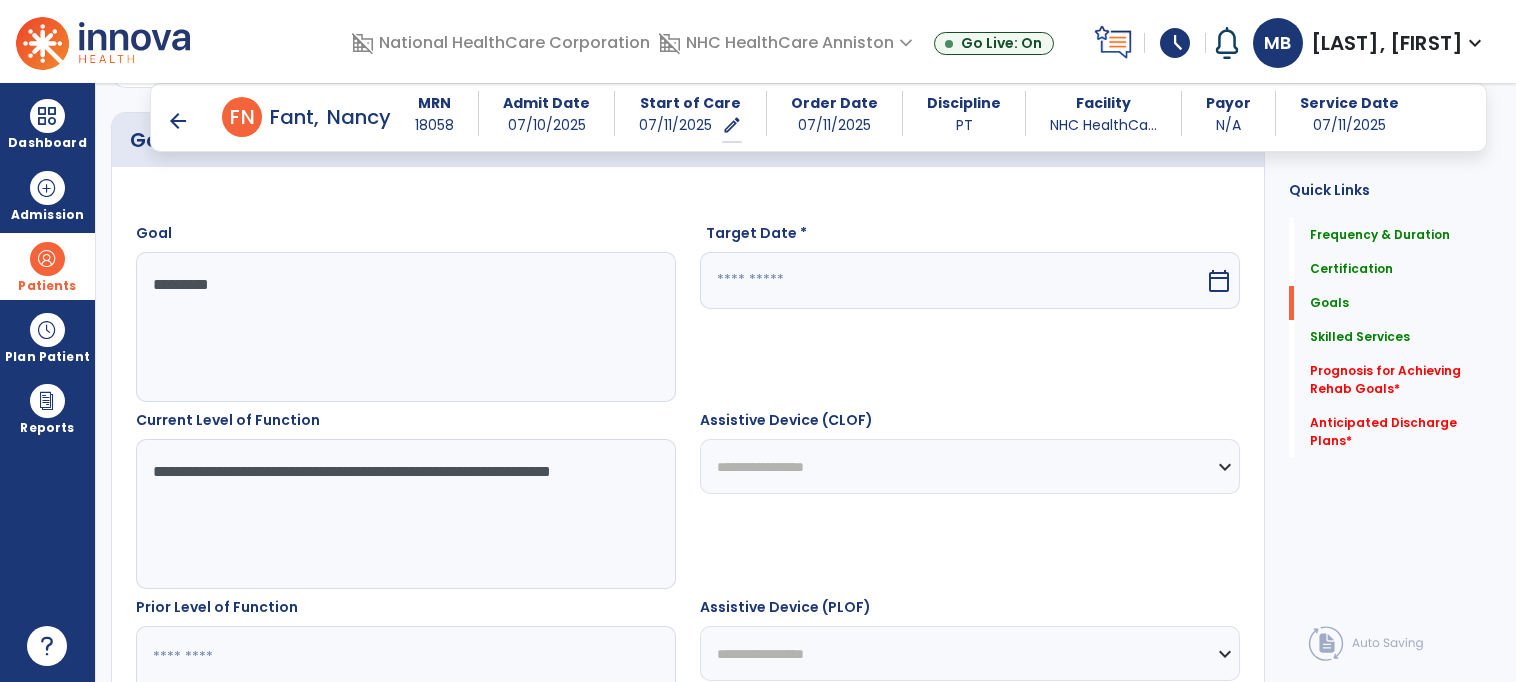 scroll, scrollTop: 502, scrollLeft: 0, axis: vertical 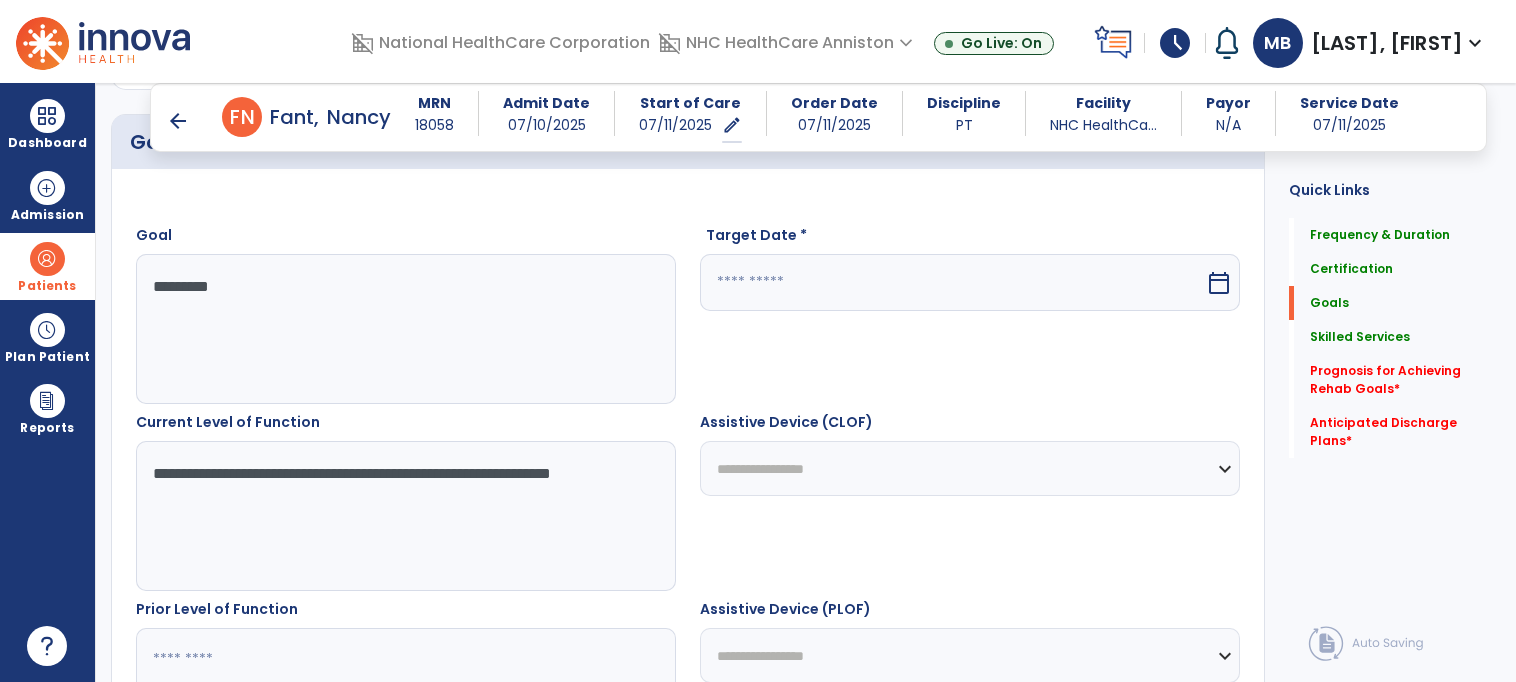 type on "**********" 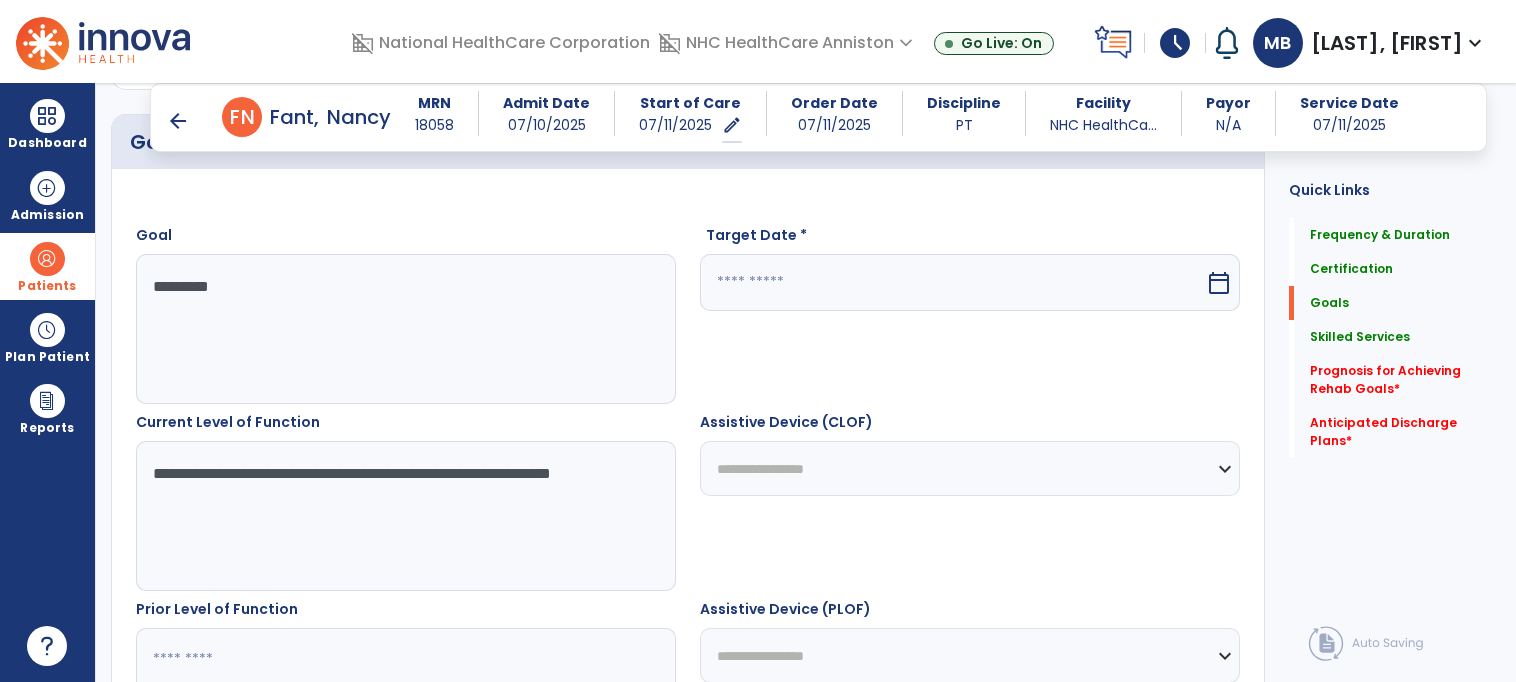 click at bounding box center [952, 282] 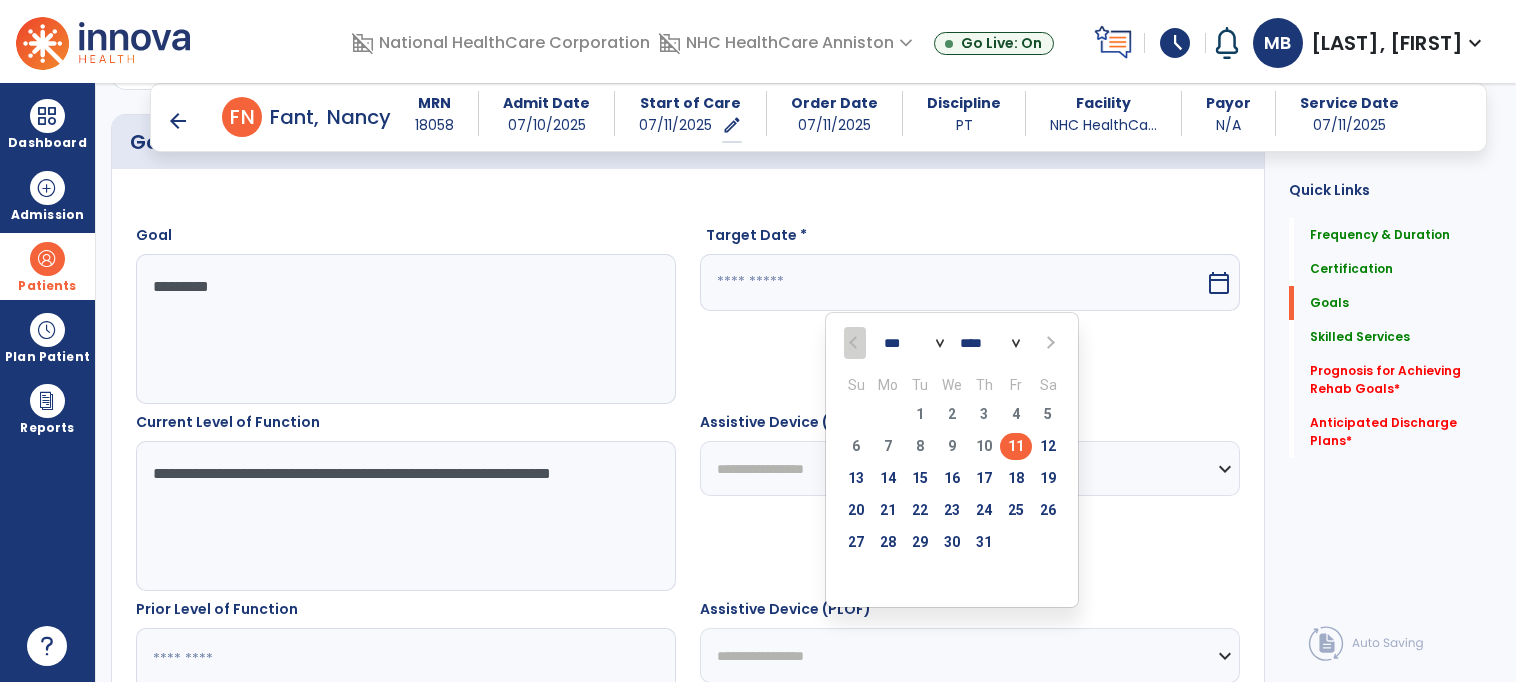 click at bounding box center [1048, 343] 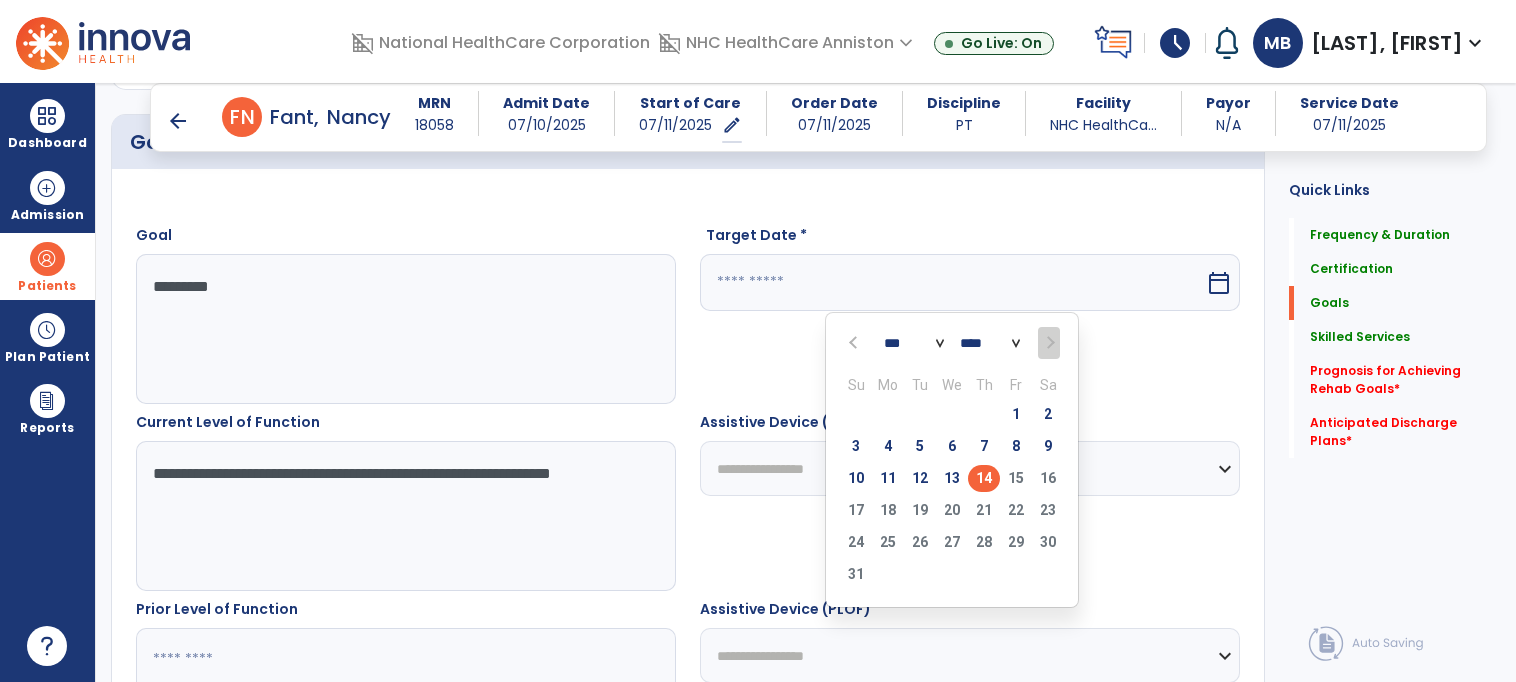 click on "14" at bounding box center (984, 478) 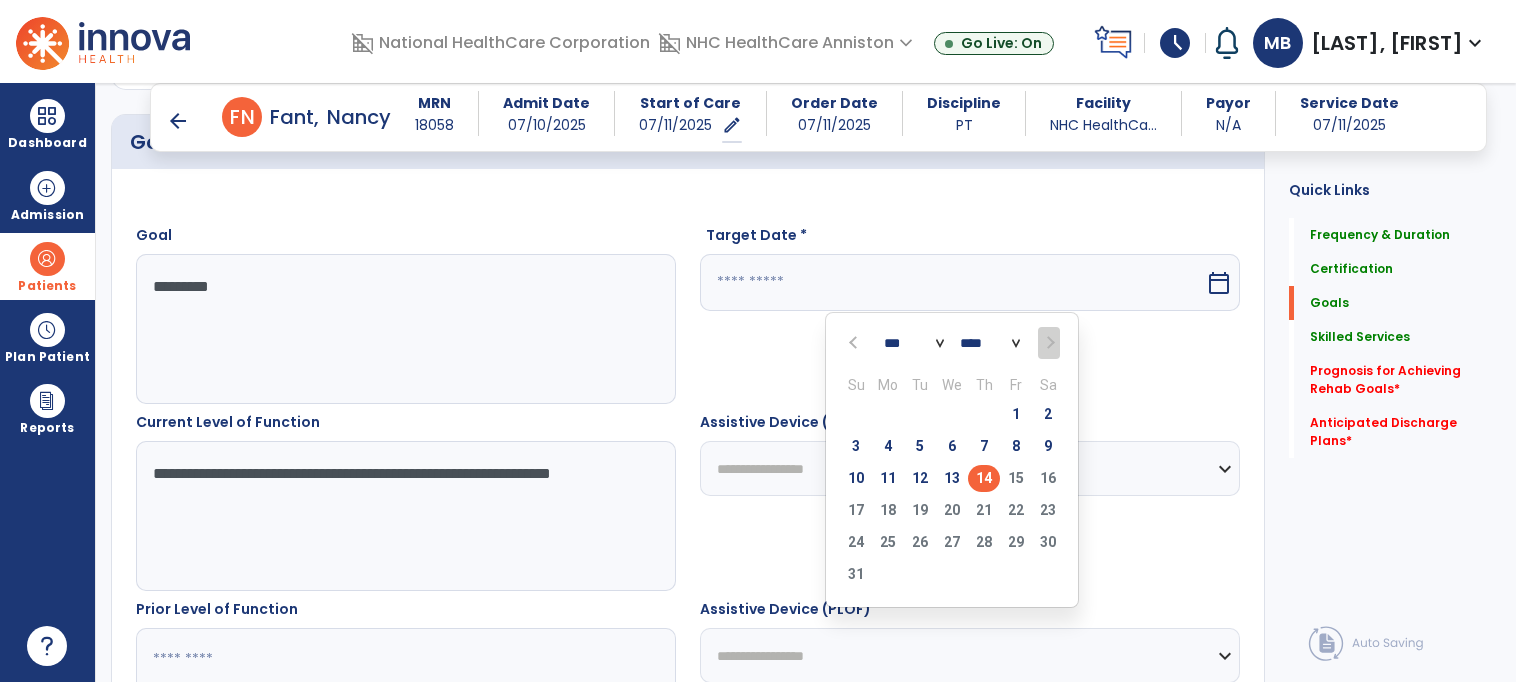 type on "*********" 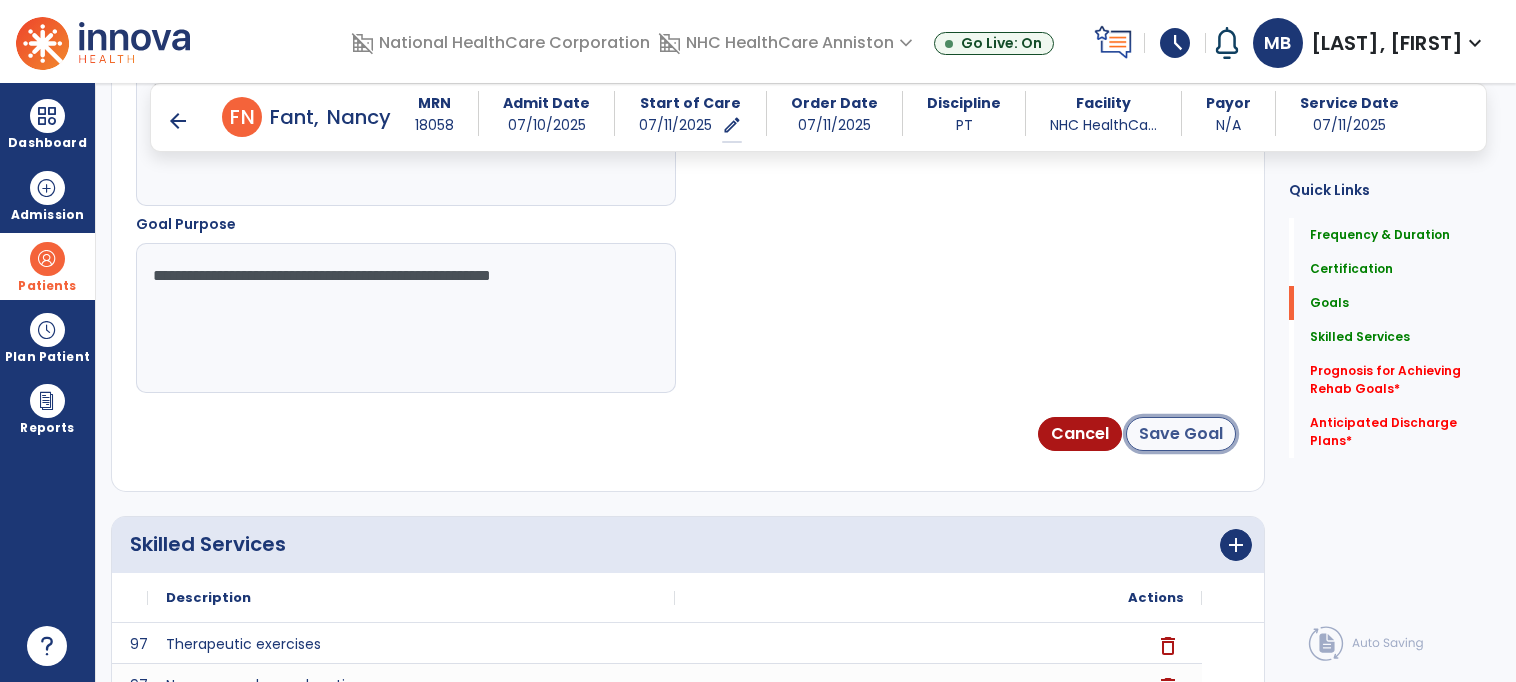 click on "Save Goal" at bounding box center [1181, 434] 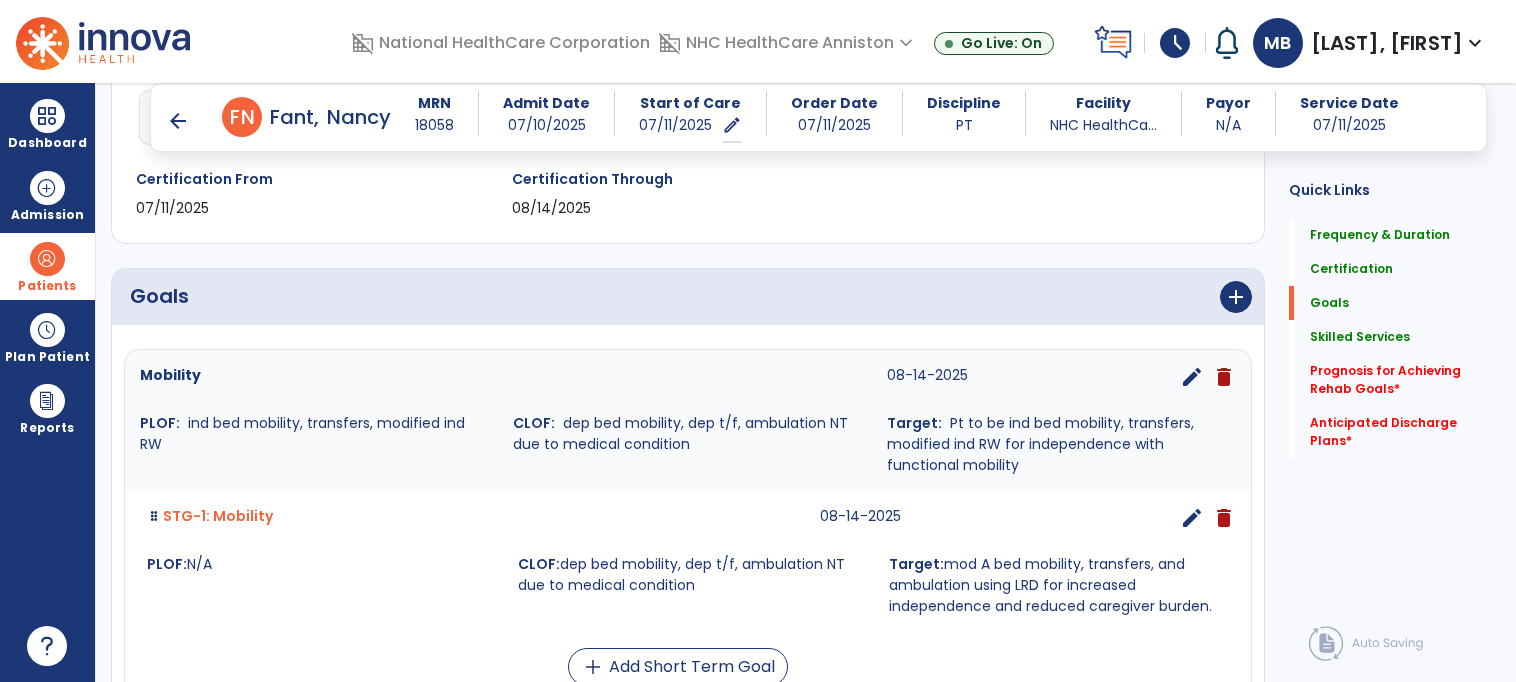 scroll, scrollTop: 346, scrollLeft: 0, axis: vertical 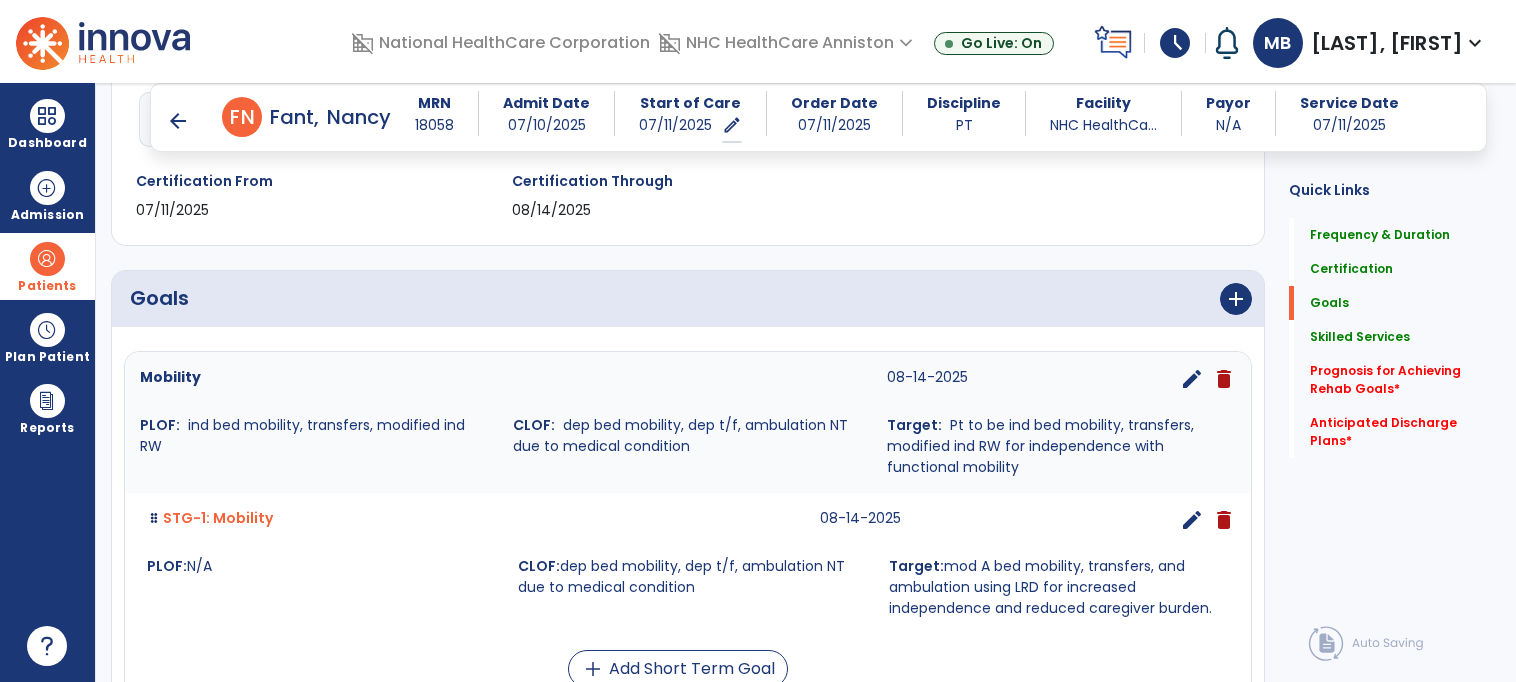 click on "Goals   Goals" 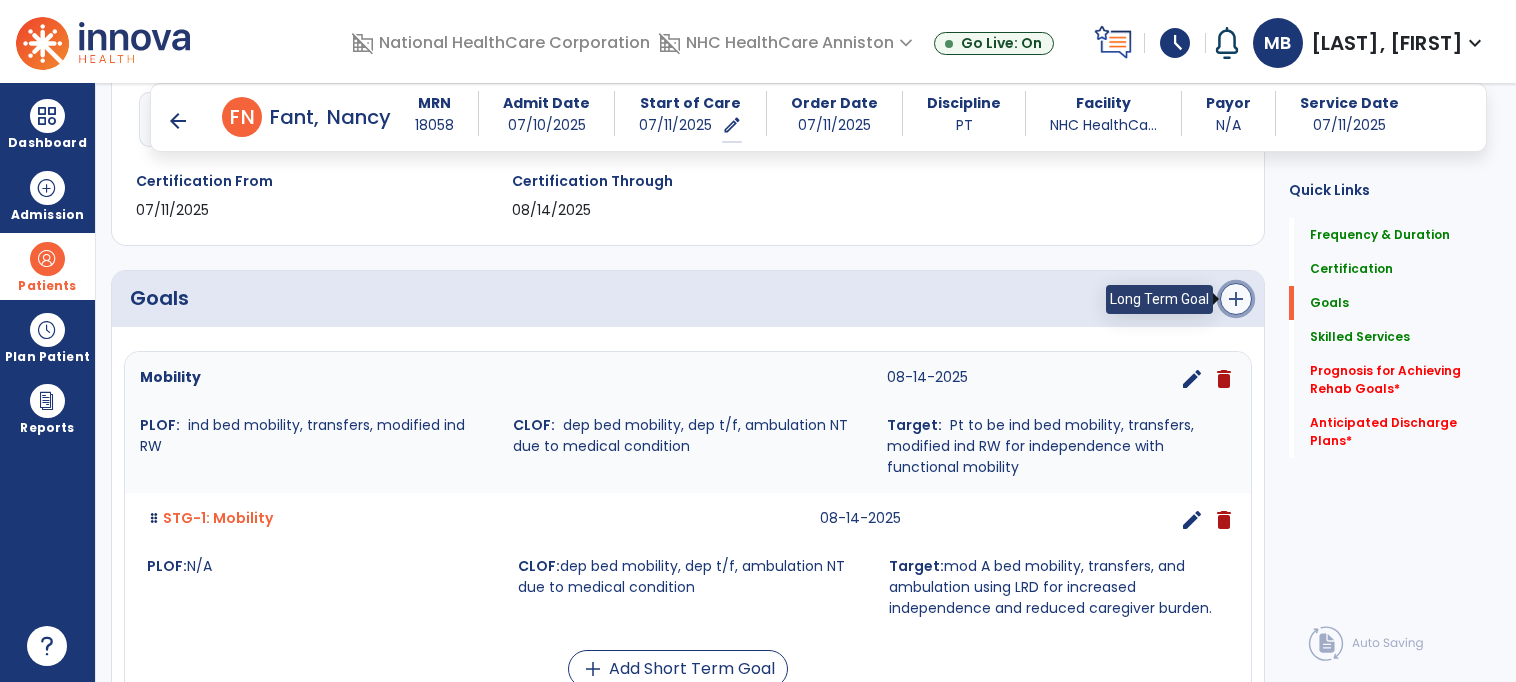 click on "add" at bounding box center [1236, 299] 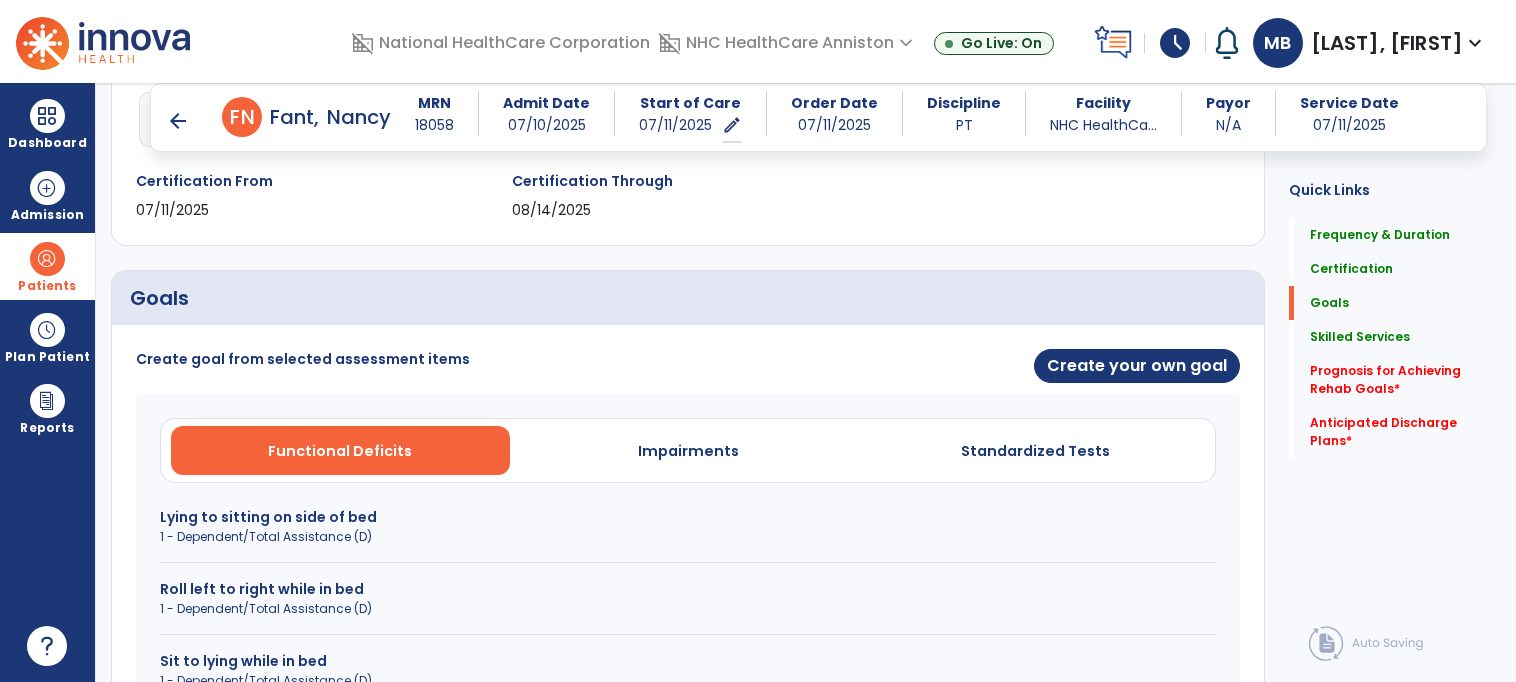 click on "Create goal from selected assessment items  Create your own goal   Functional Deficits   Impairments   Standardized Tests  Lying to sitting on side of bed 1 - Dependent/Total Assistance (D) Roll left to right while in bed 1 - Dependent/Total Assistance (D) Sit to lying while in bed 1 - Dependent/Total Assistance (D) Sit to stand 1 - Dependent/Total Assistance (D) Cancel" at bounding box center (688, 620) 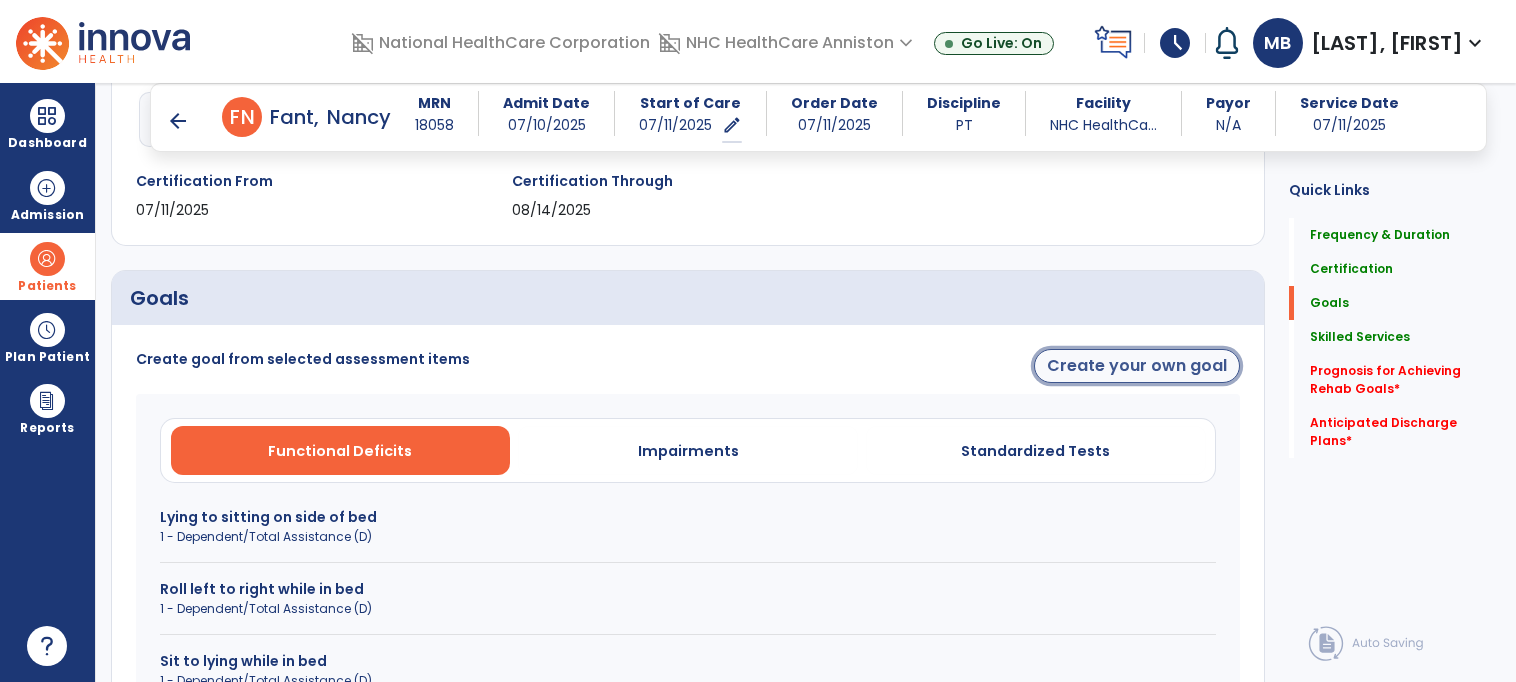 click on "Create your own goal" at bounding box center [1137, 366] 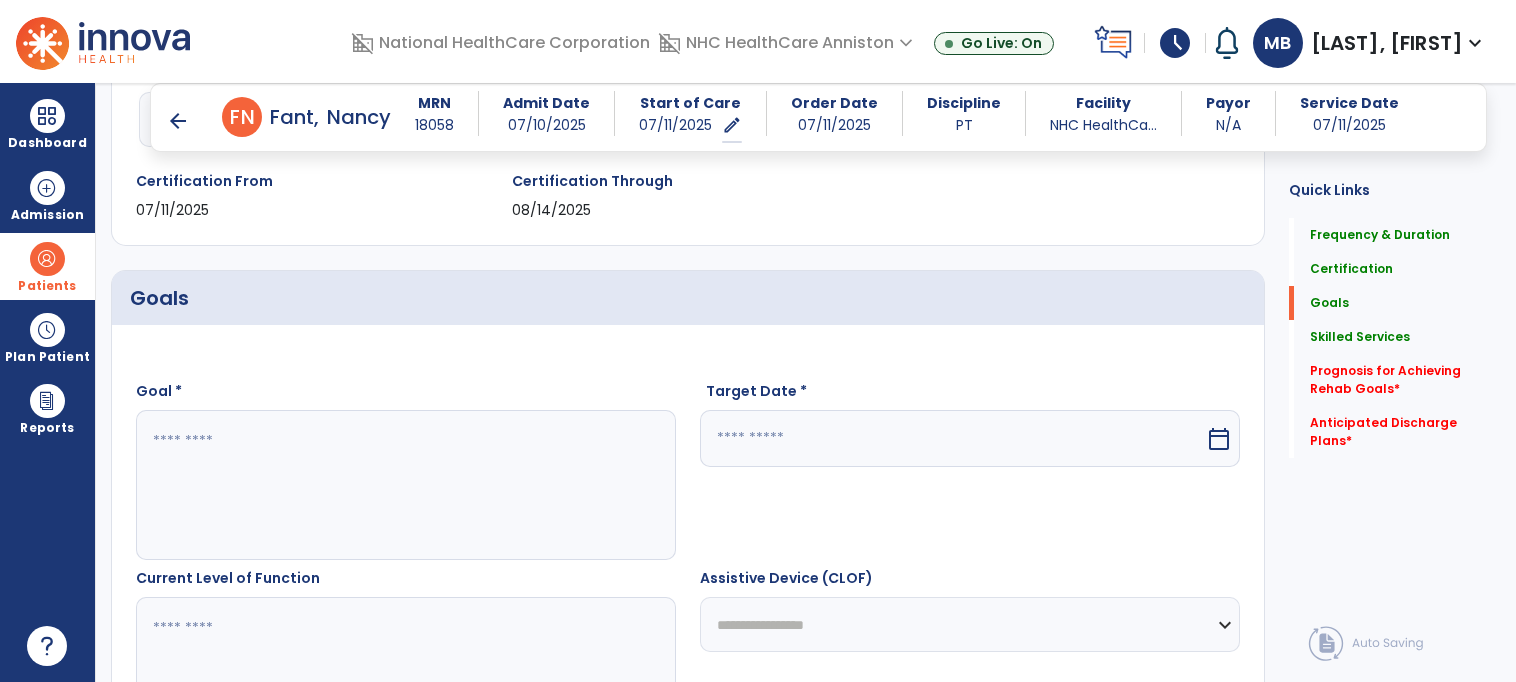 click at bounding box center [405, 485] 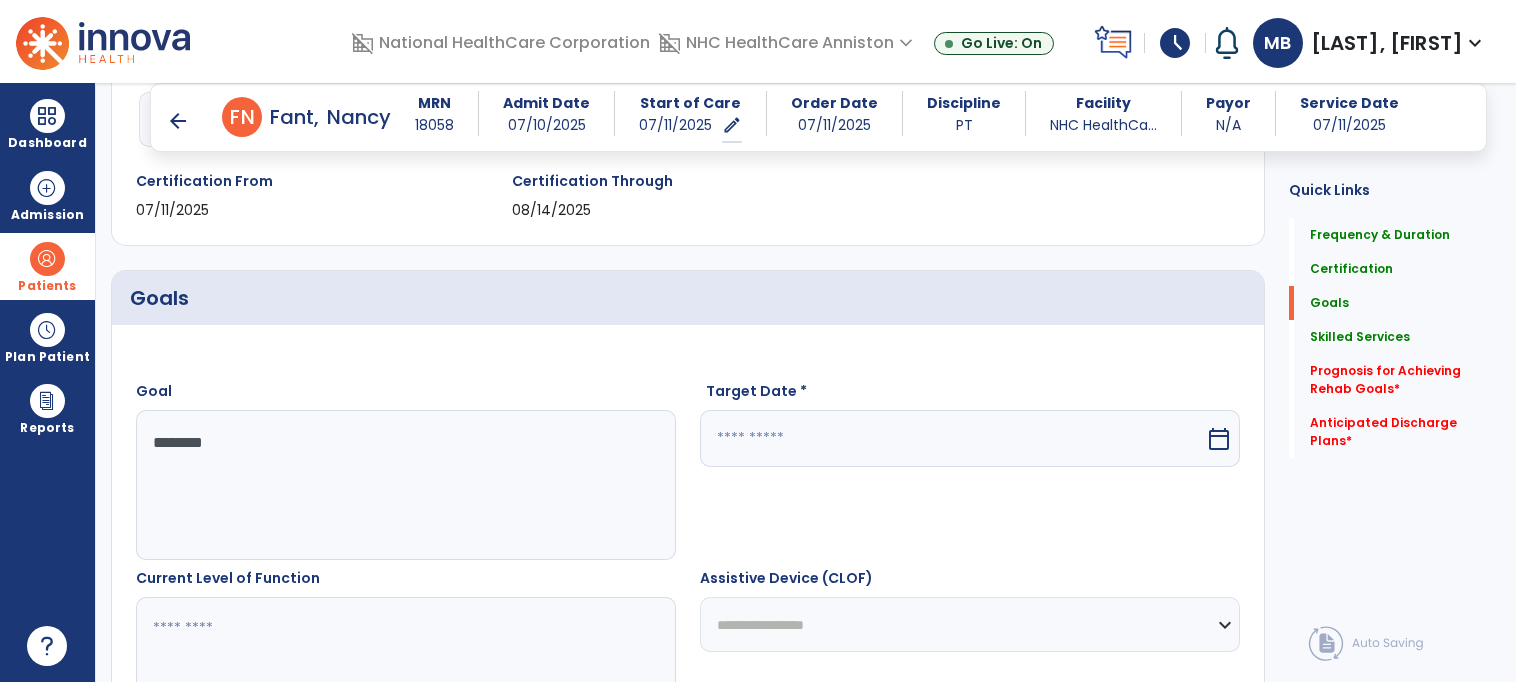 scroll, scrollTop: 500, scrollLeft: 0, axis: vertical 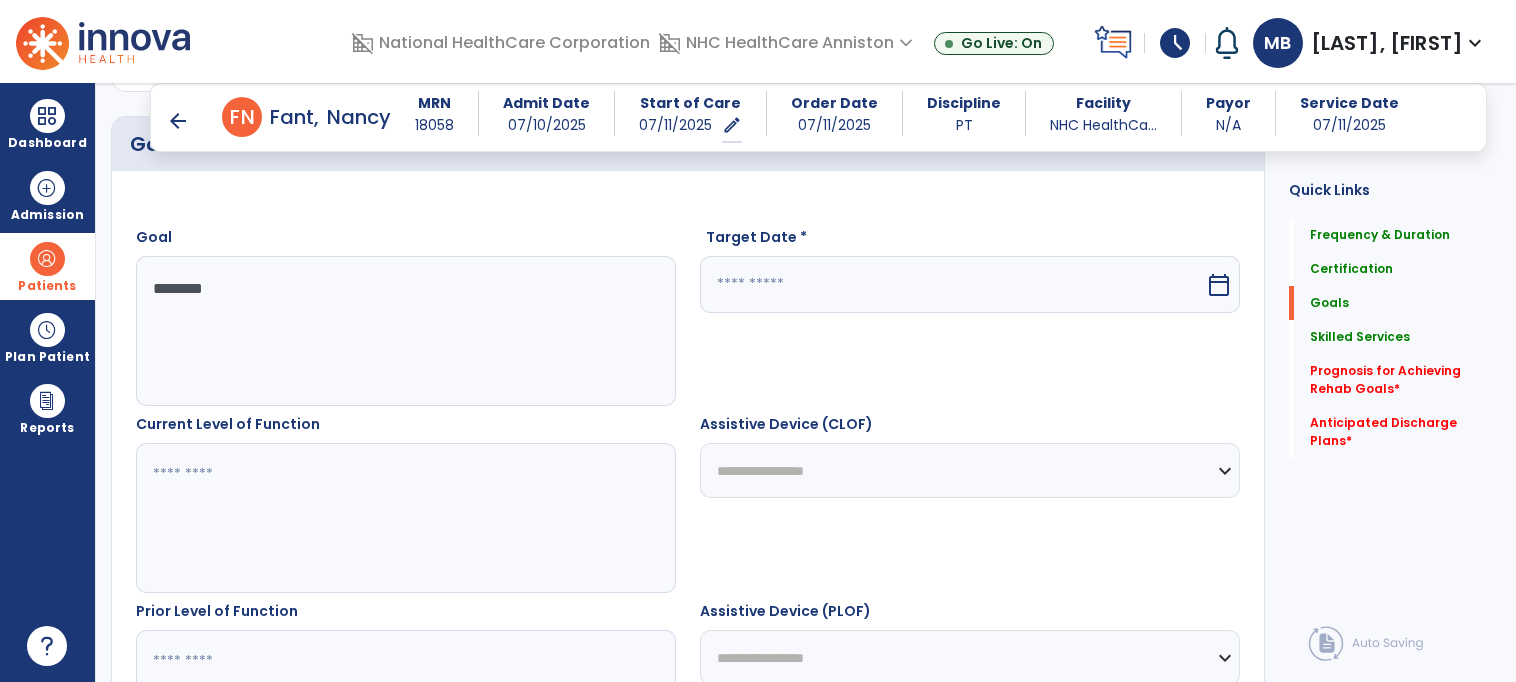 type on "*******" 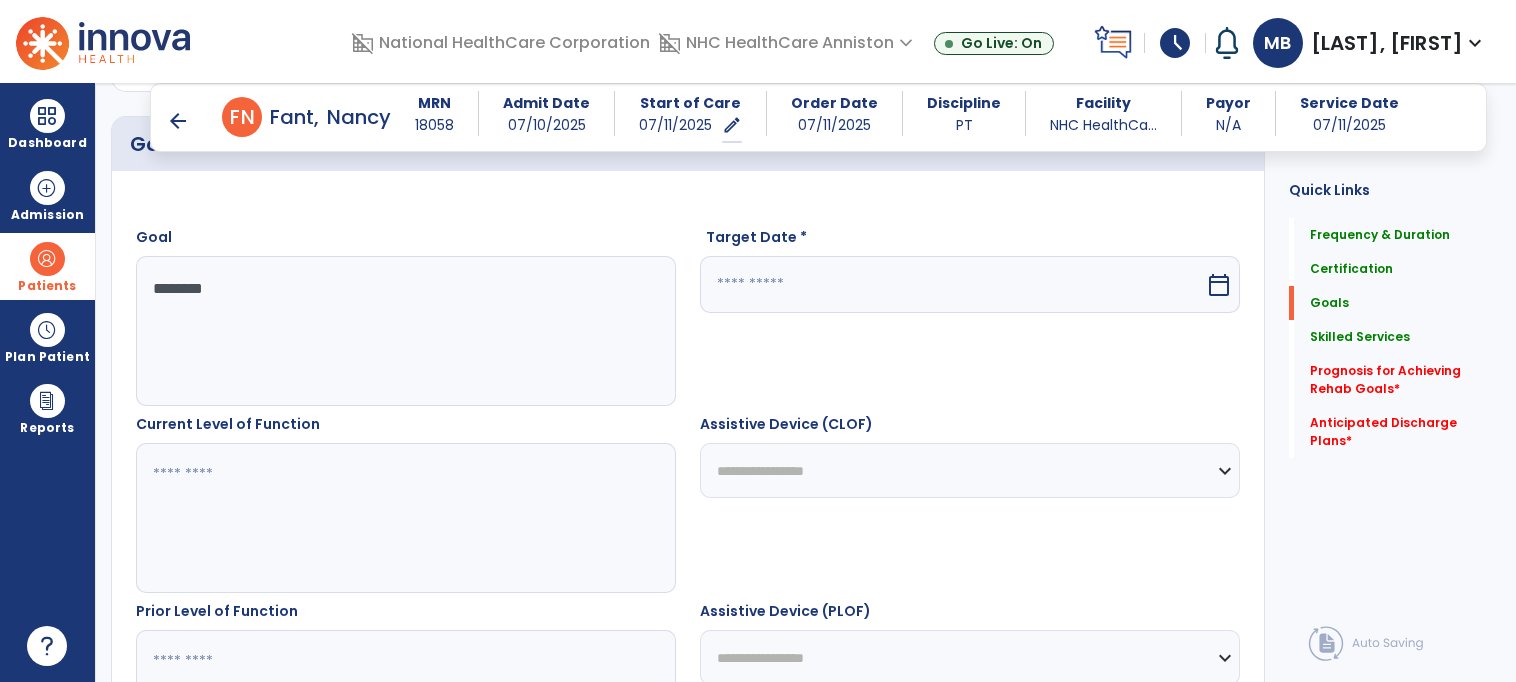 click at bounding box center (405, 518) 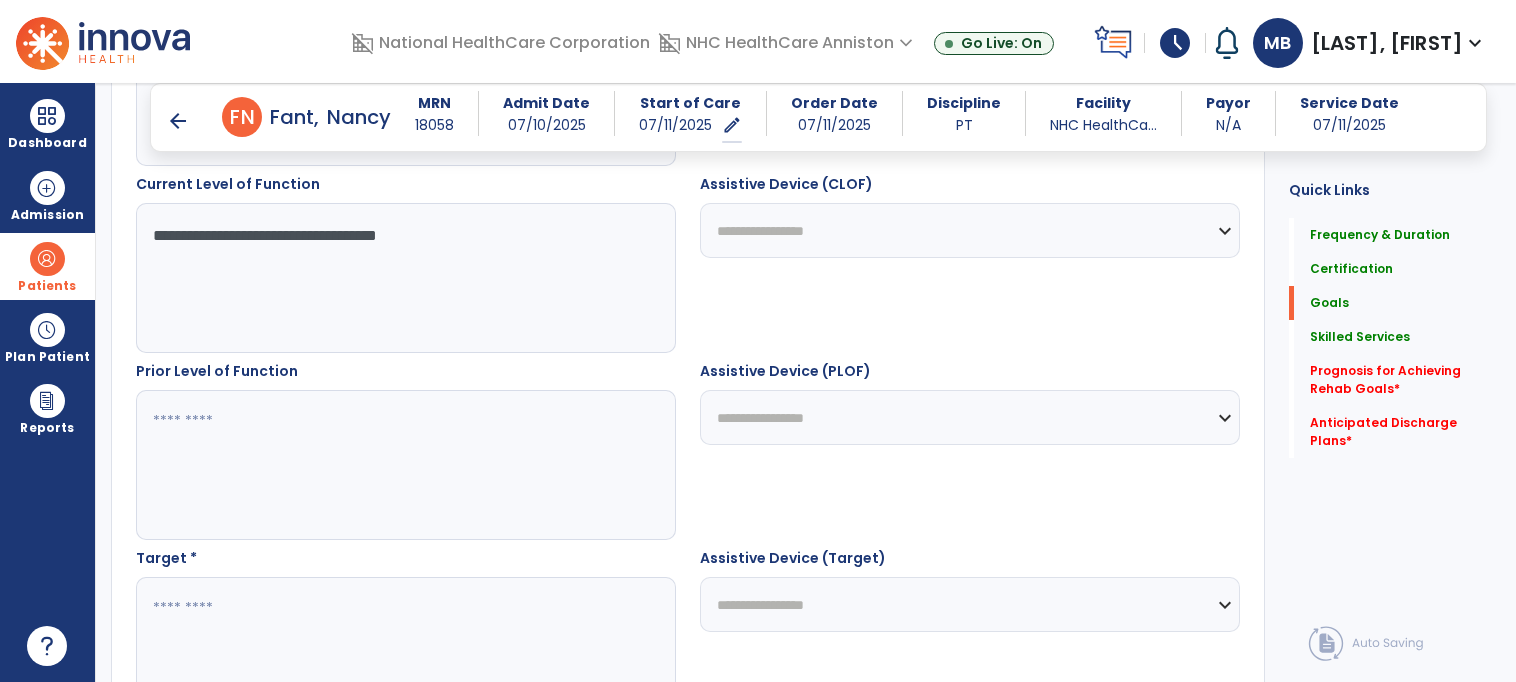 scroll, scrollTop: 738, scrollLeft: 0, axis: vertical 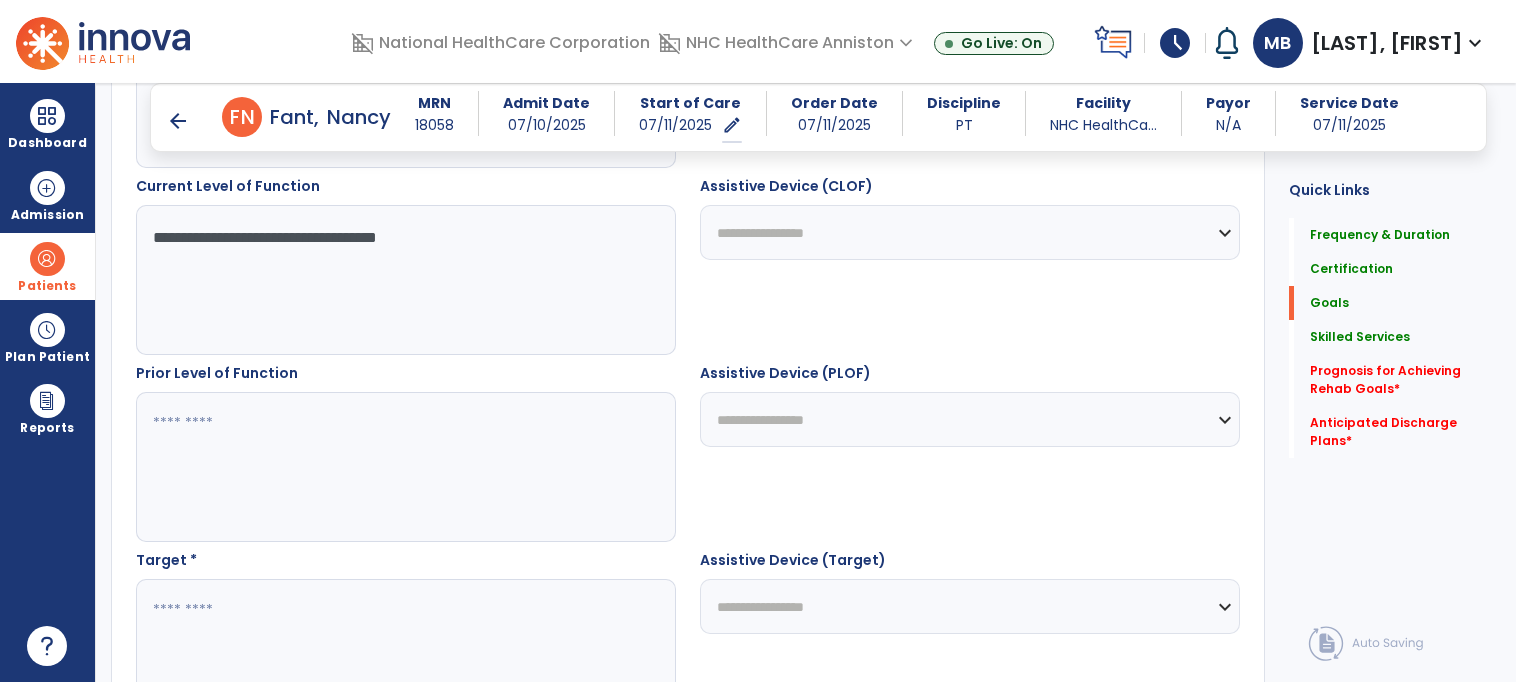 click on "**********" at bounding box center [405, 280] 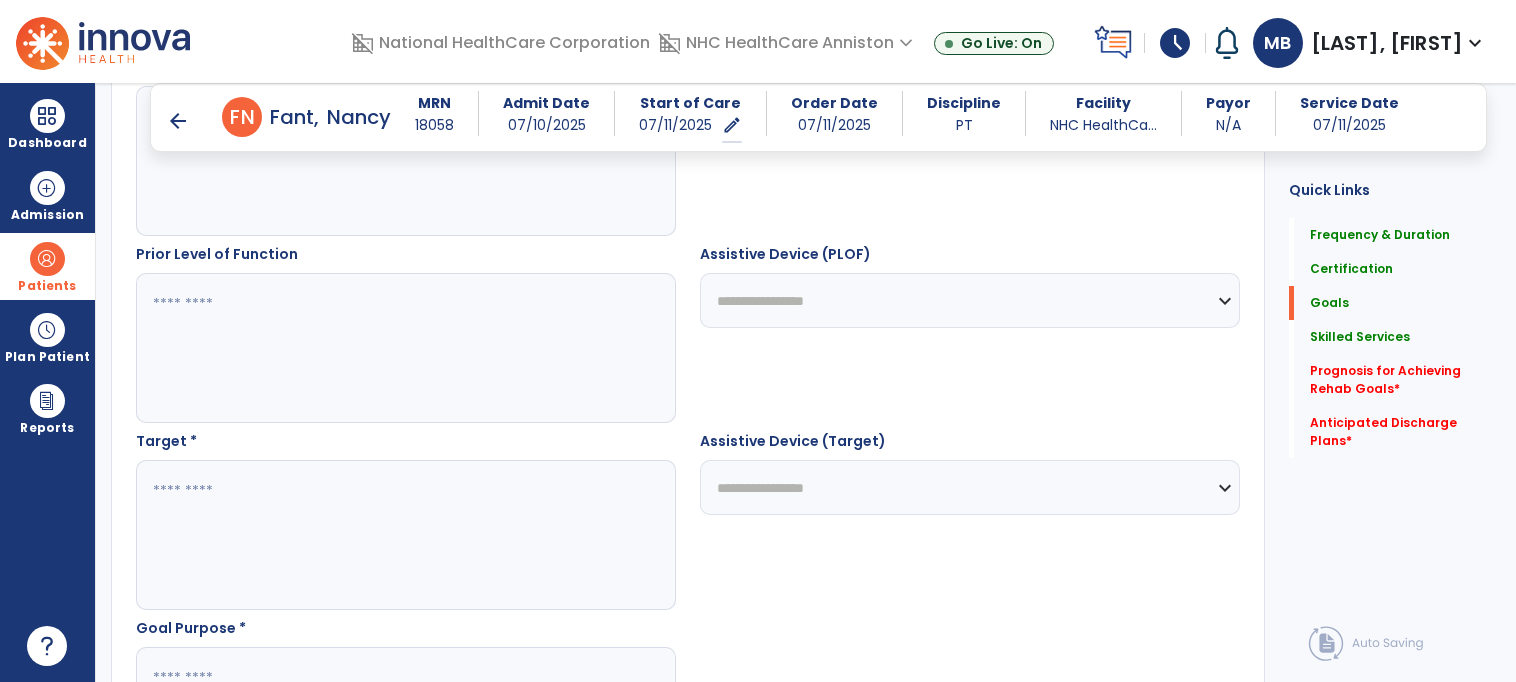 scroll, scrollTop: 858, scrollLeft: 0, axis: vertical 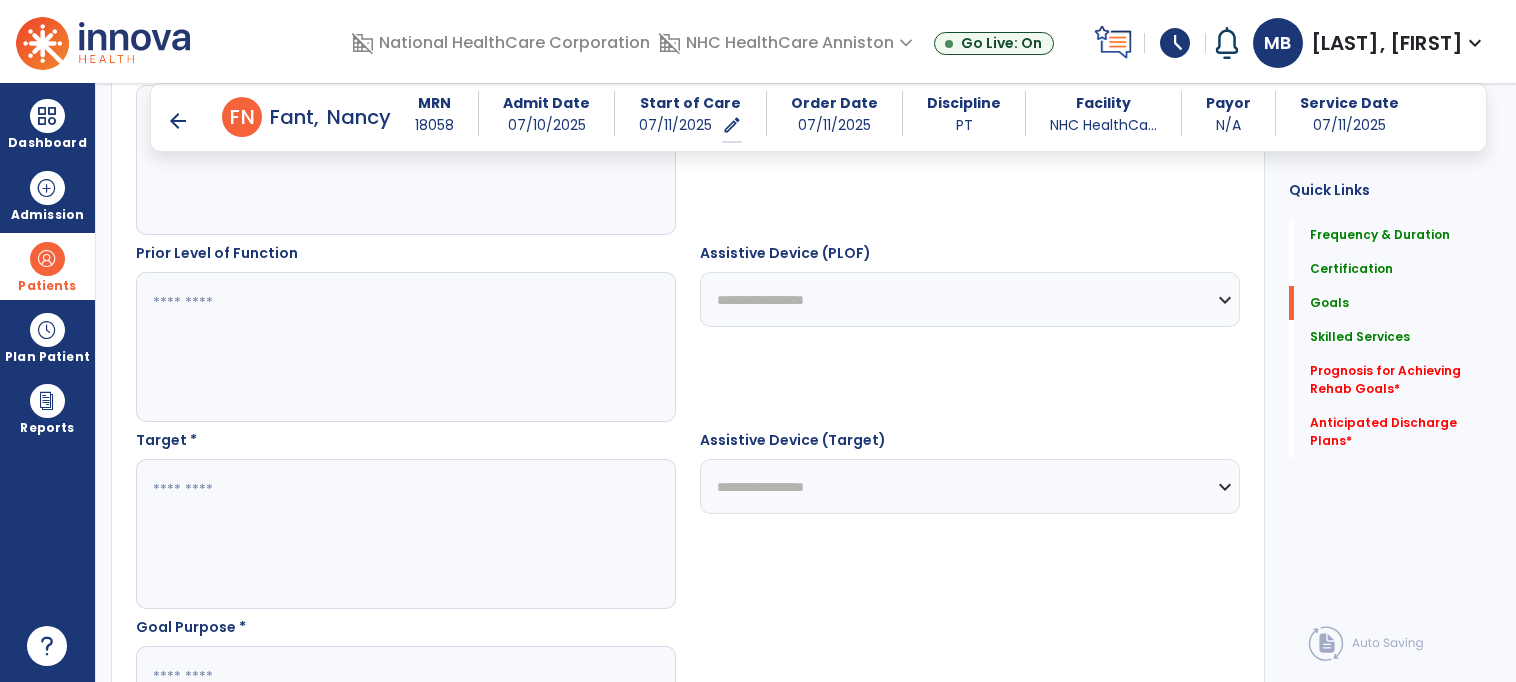 type on "**********" 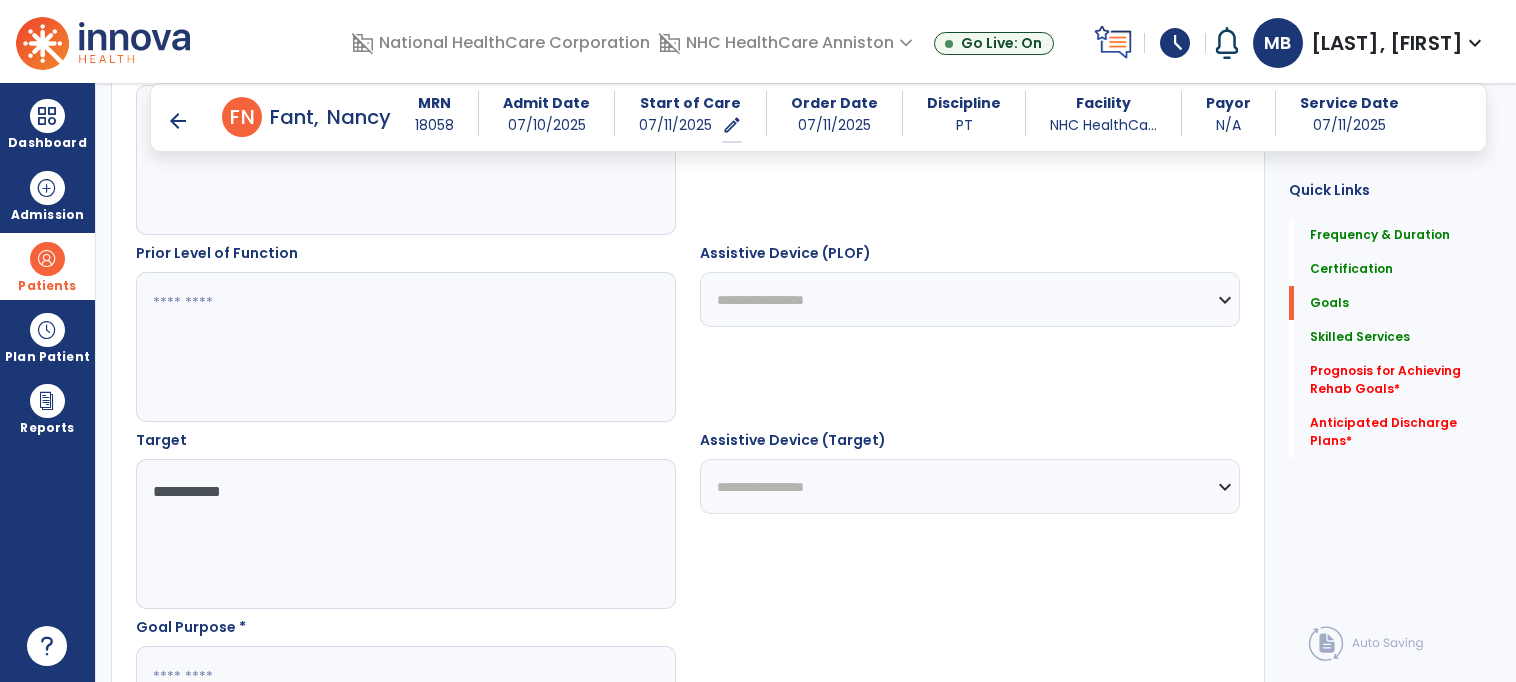 paste on "**********" 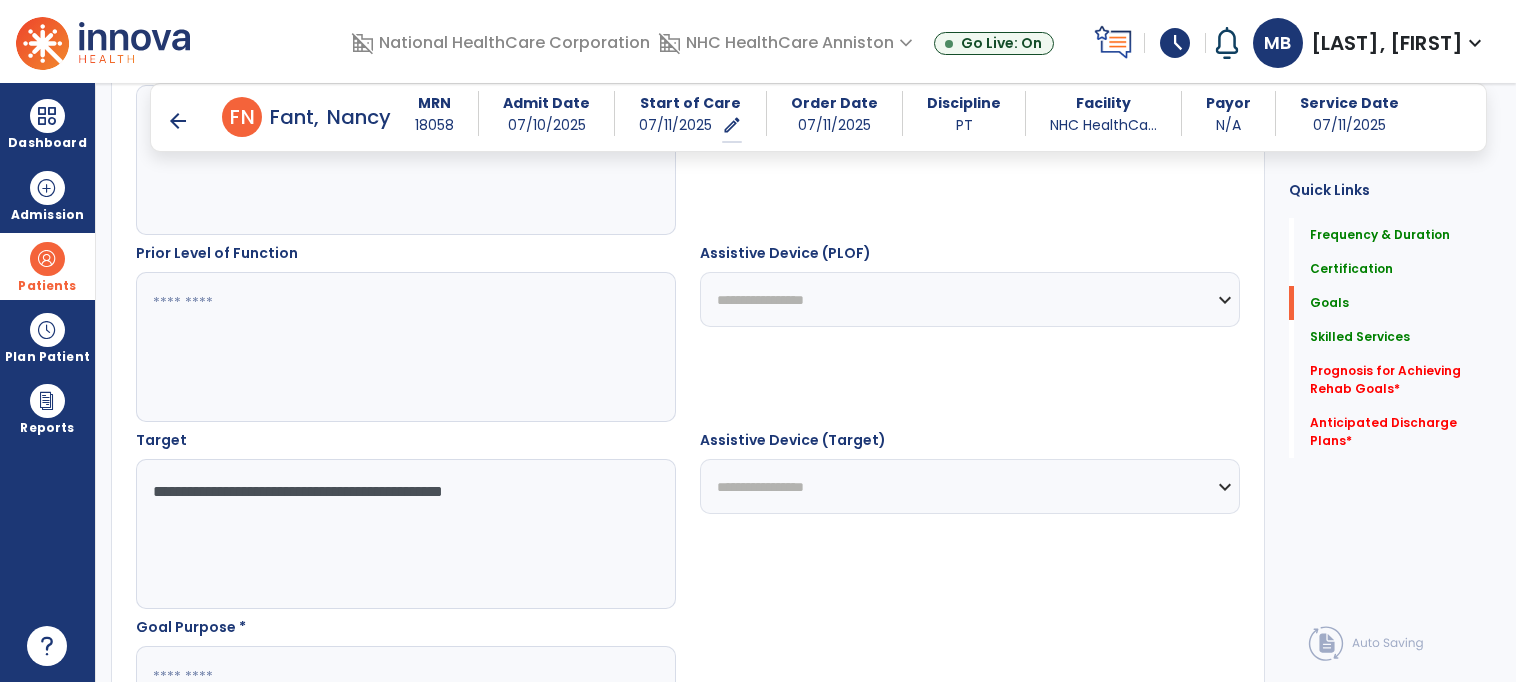 click on "**********" at bounding box center (405, 534) 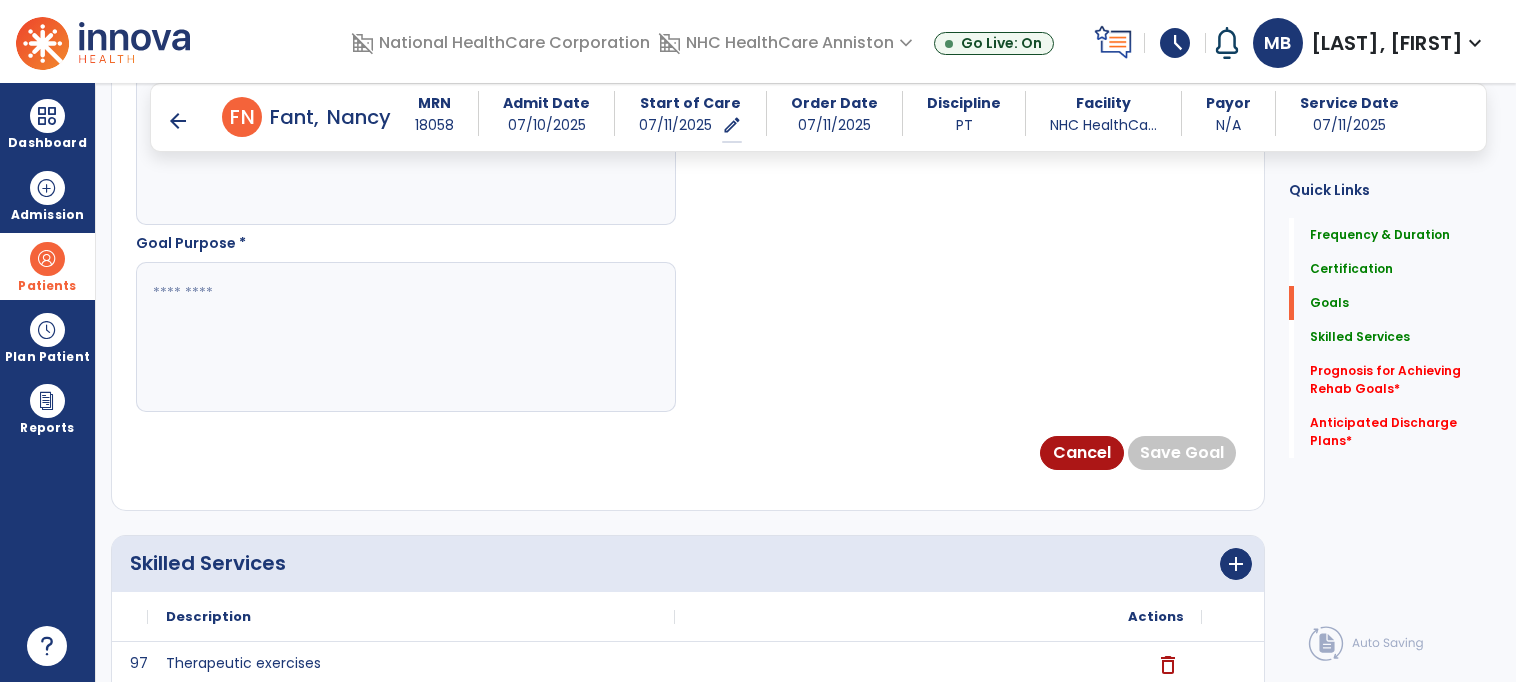 scroll, scrollTop: 984, scrollLeft: 0, axis: vertical 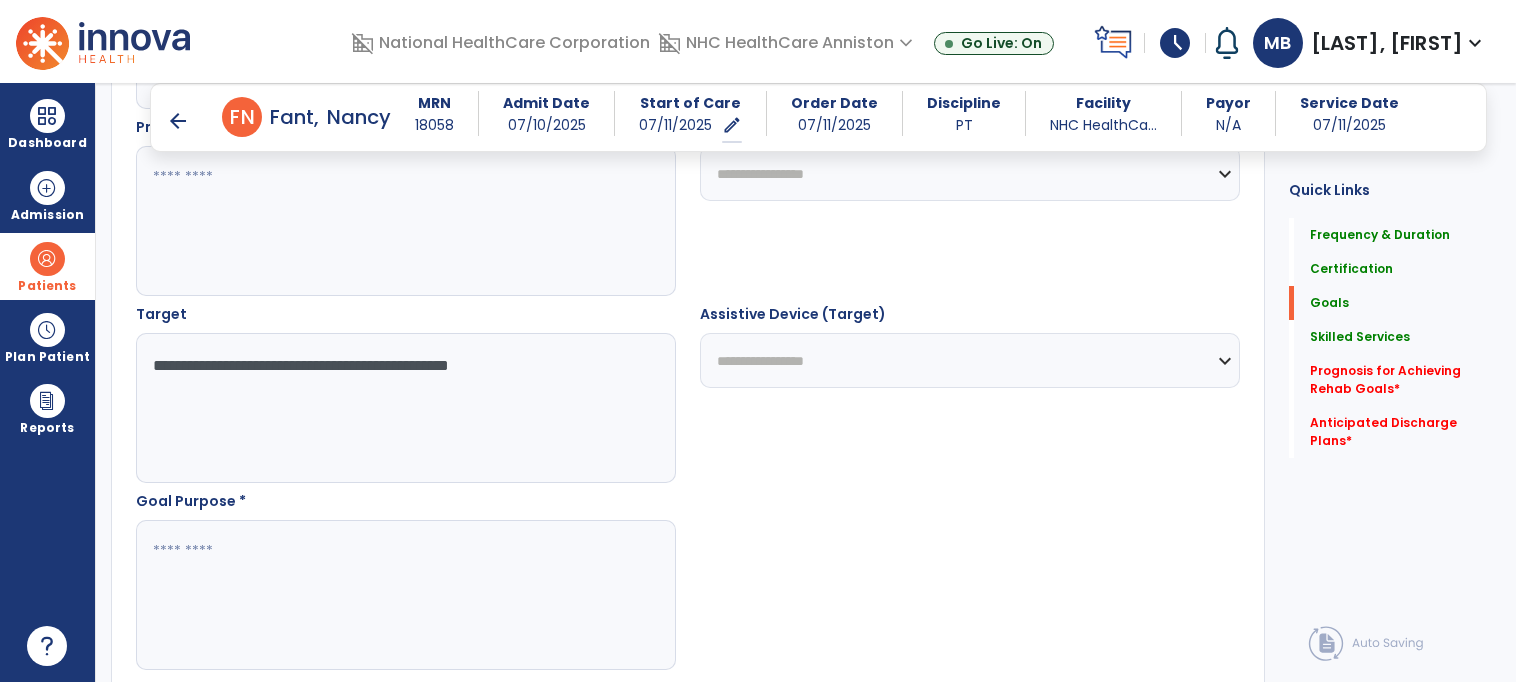 click on "**********" at bounding box center (405, 408) 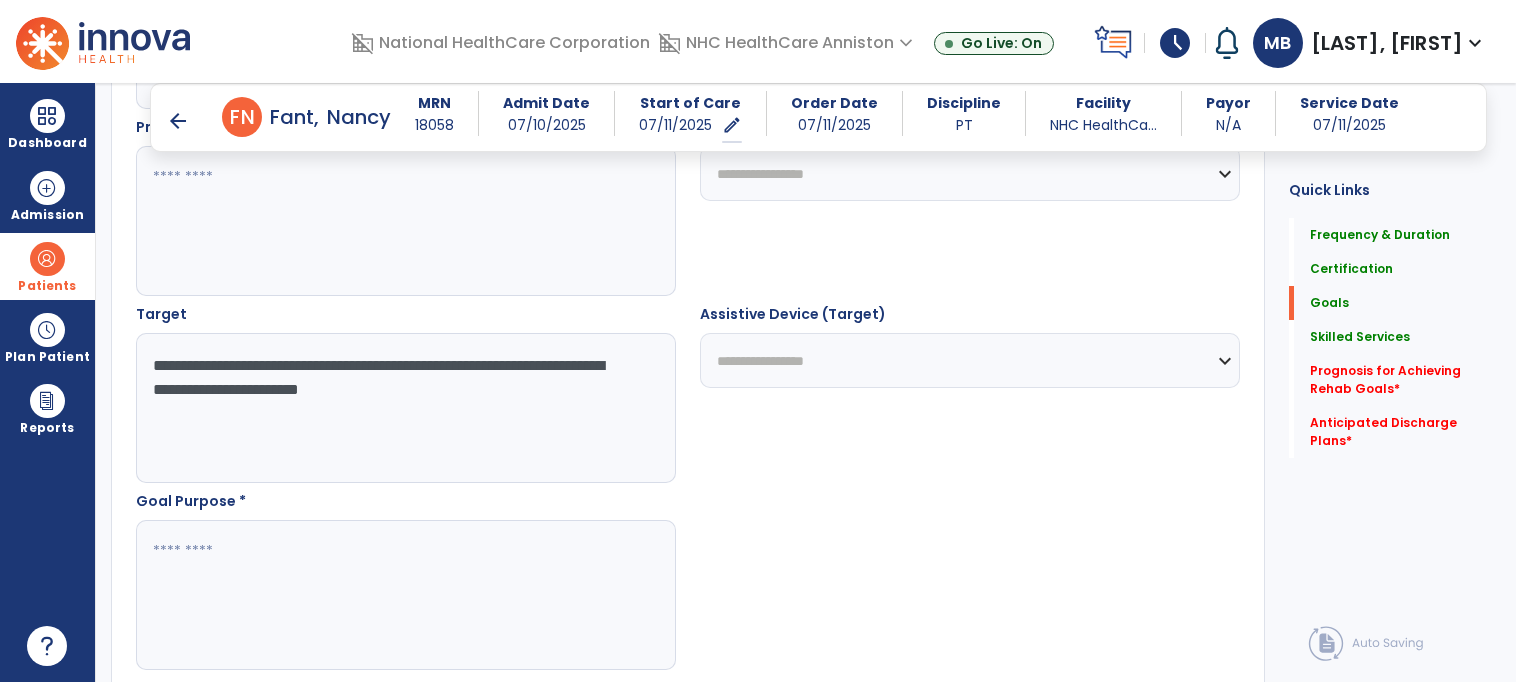 drag, startPoint x: 552, startPoint y: 363, endPoint x: 600, endPoint y: 406, distance: 64.44377 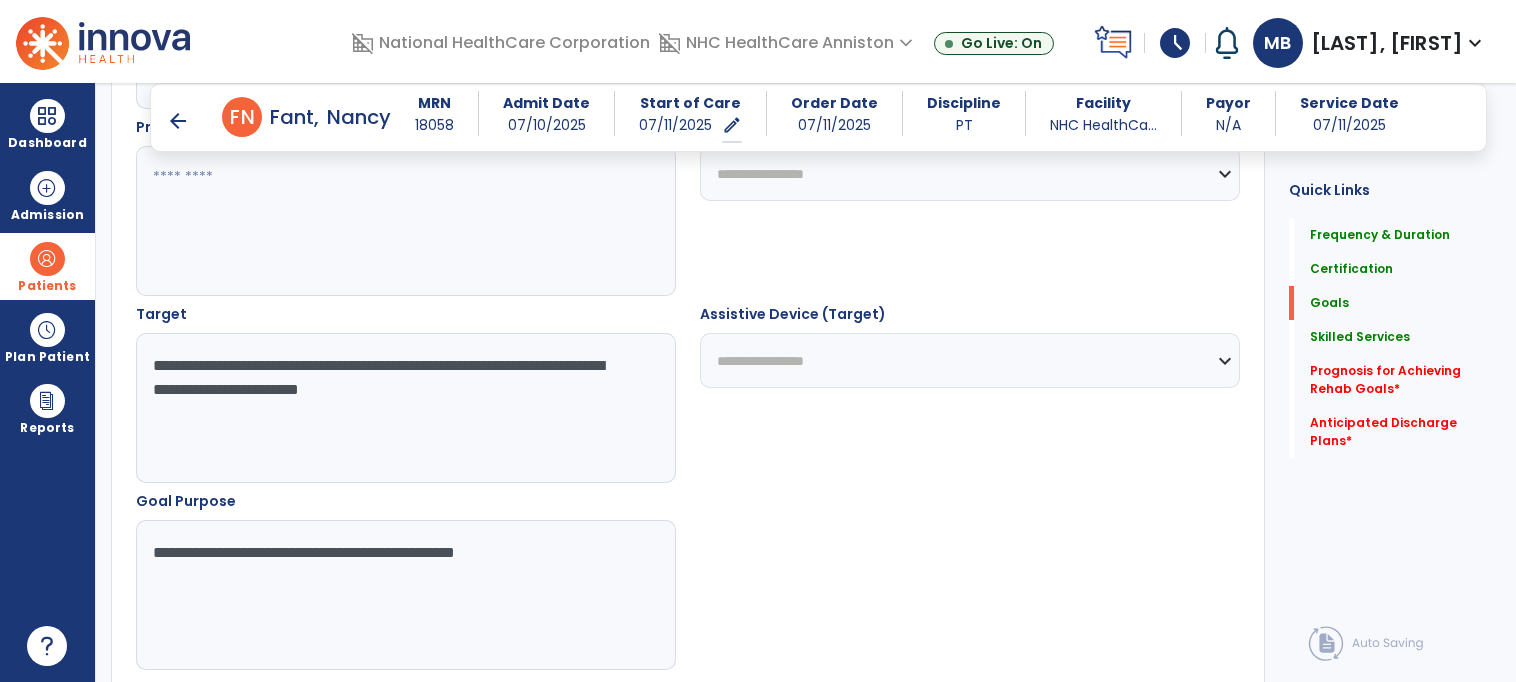 type on "**********" 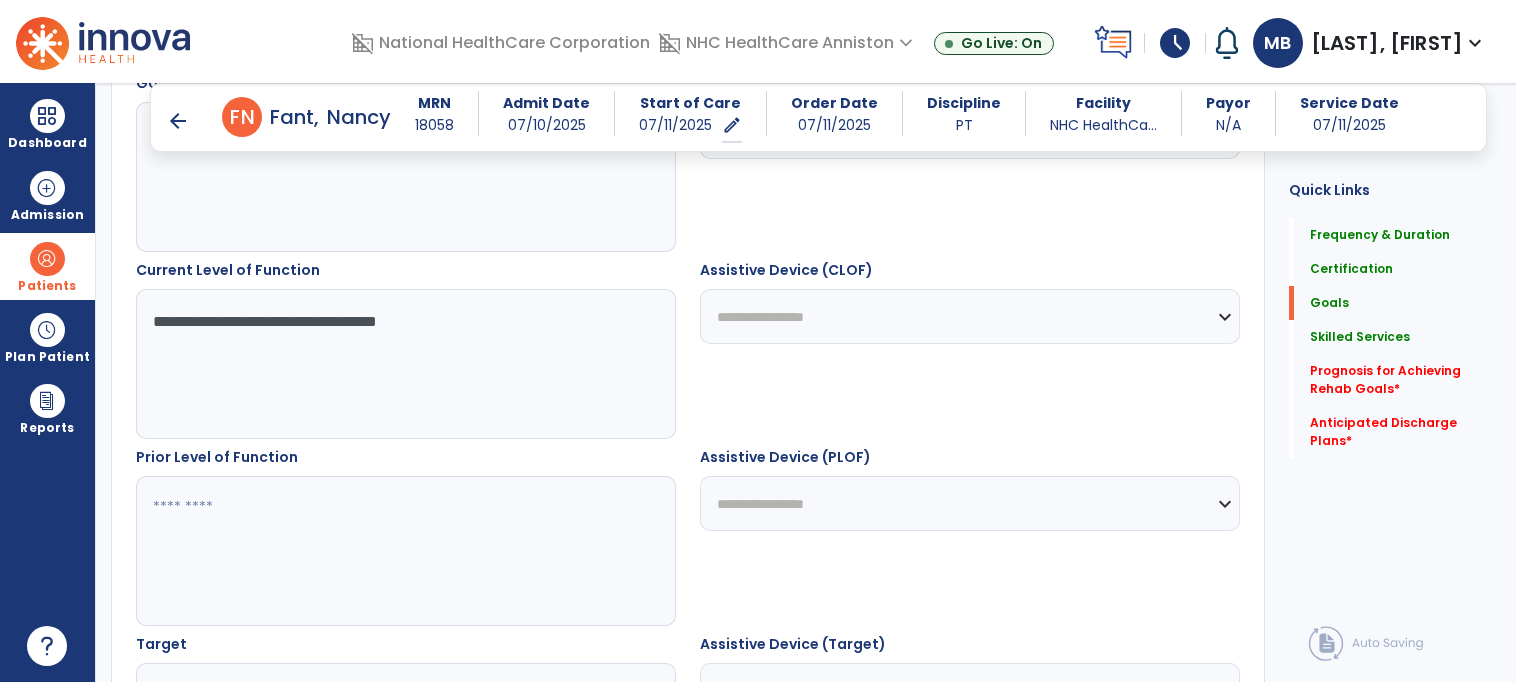 scroll, scrollTop: 536, scrollLeft: 0, axis: vertical 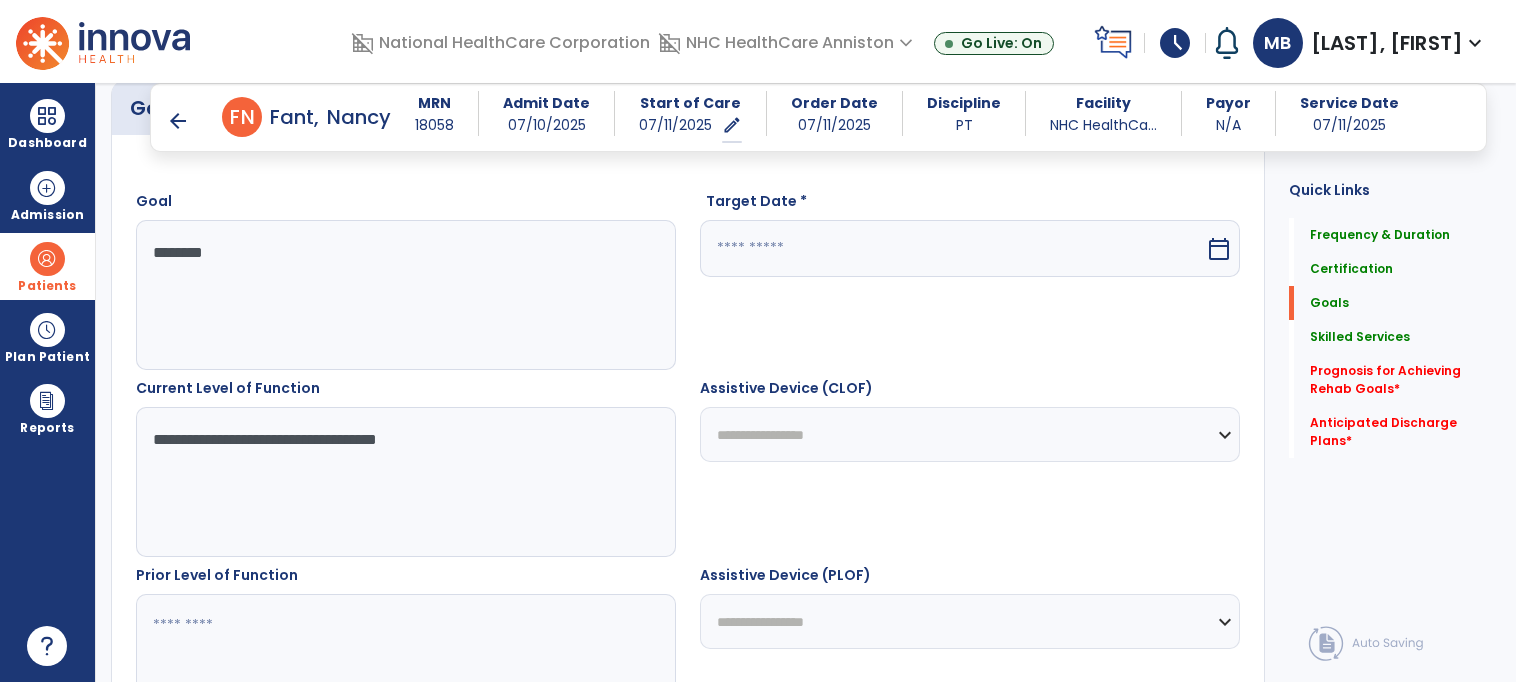 click at bounding box center [952, 248] 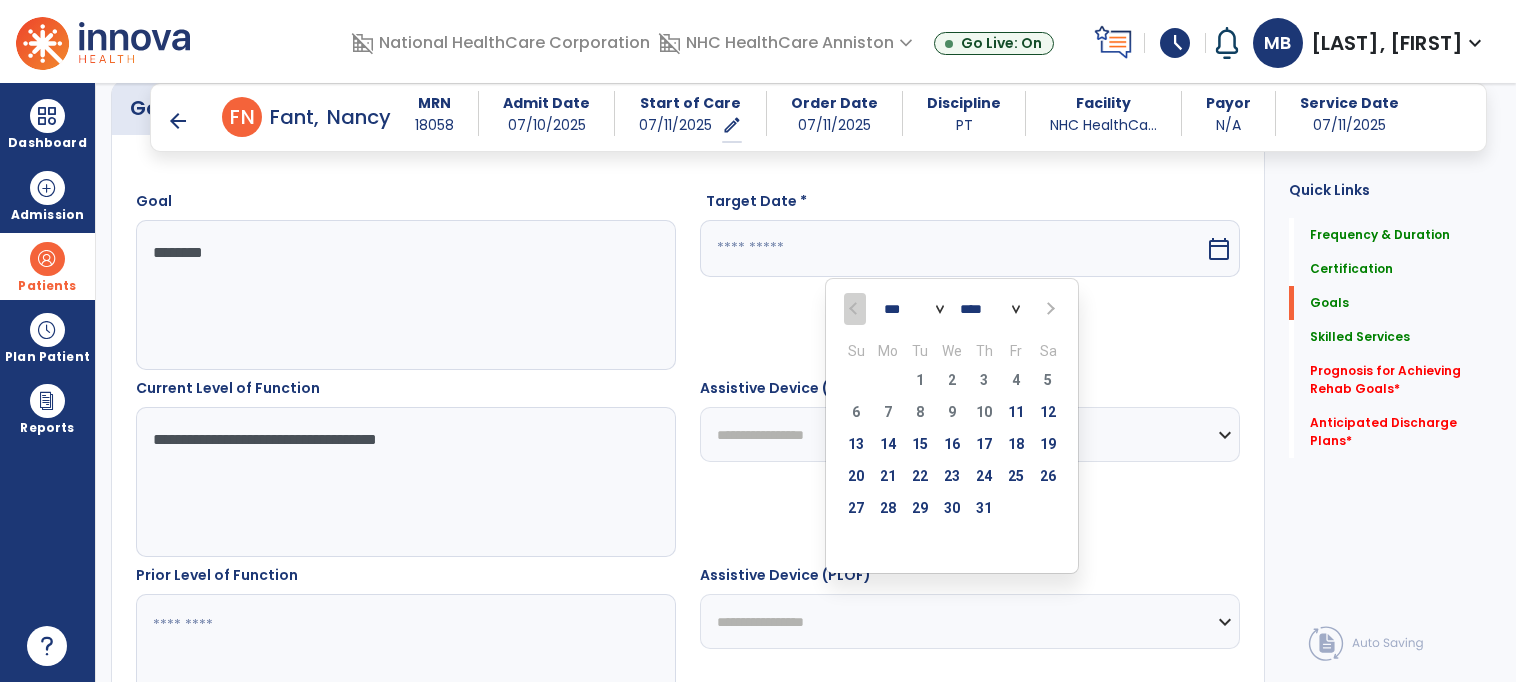 click at bounding box center (1049, 309) 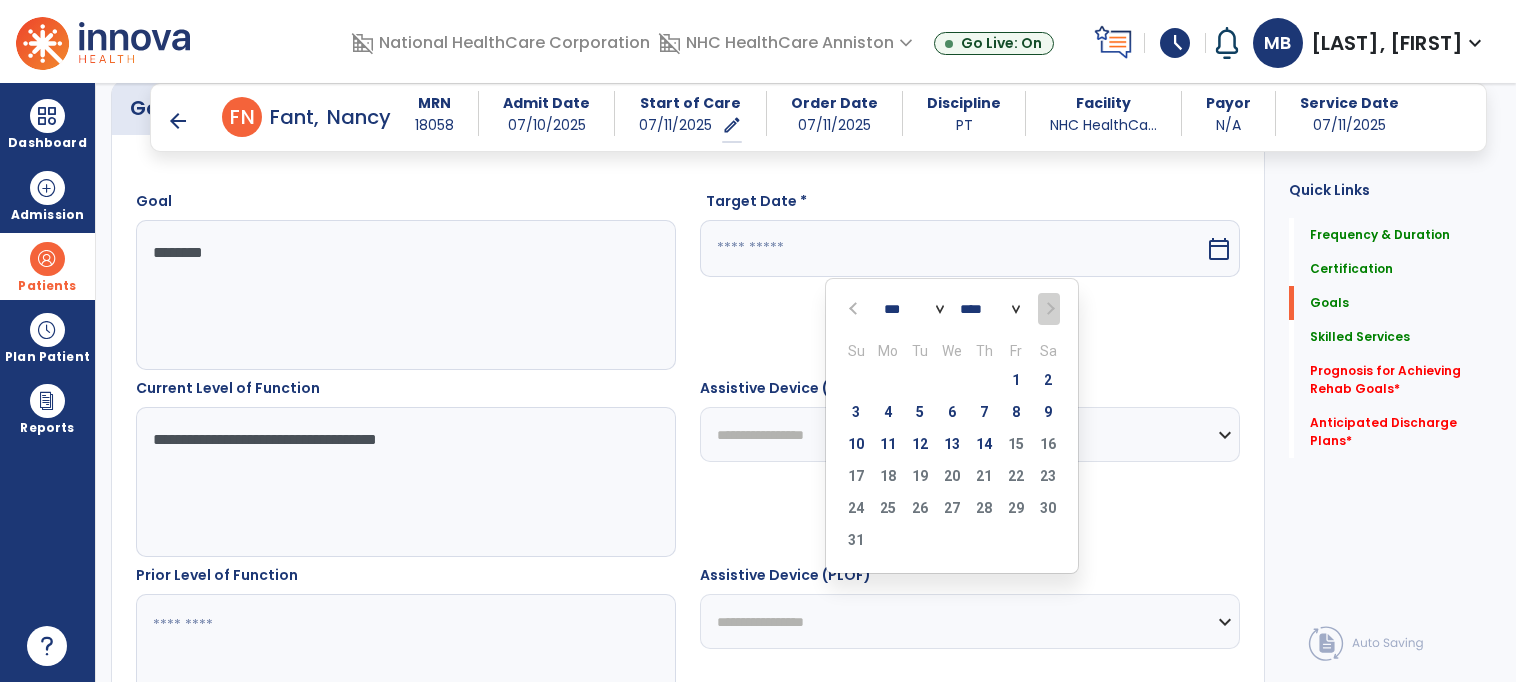 click on "17   18   19   20   21   22   23" at bounding box center (952, 479) 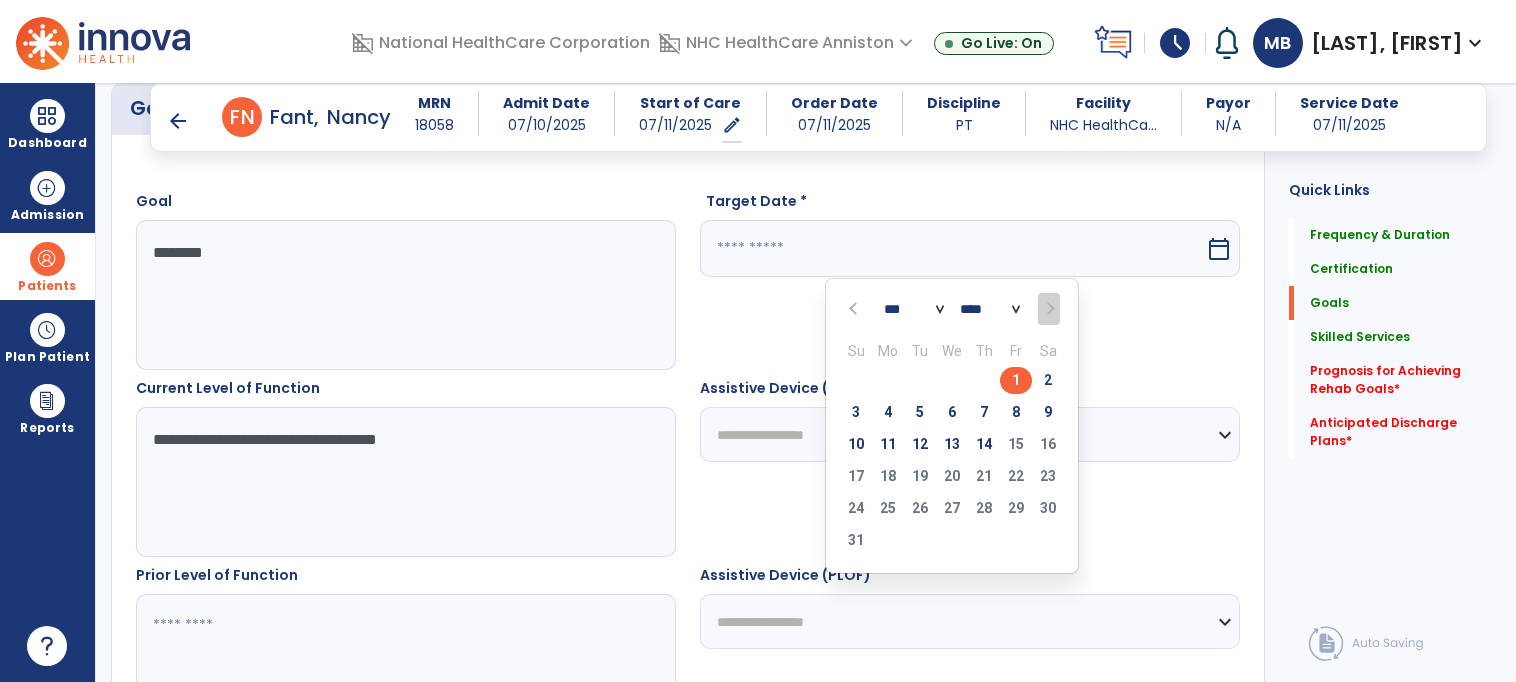 click on "14" at bounding box center [984, 447] 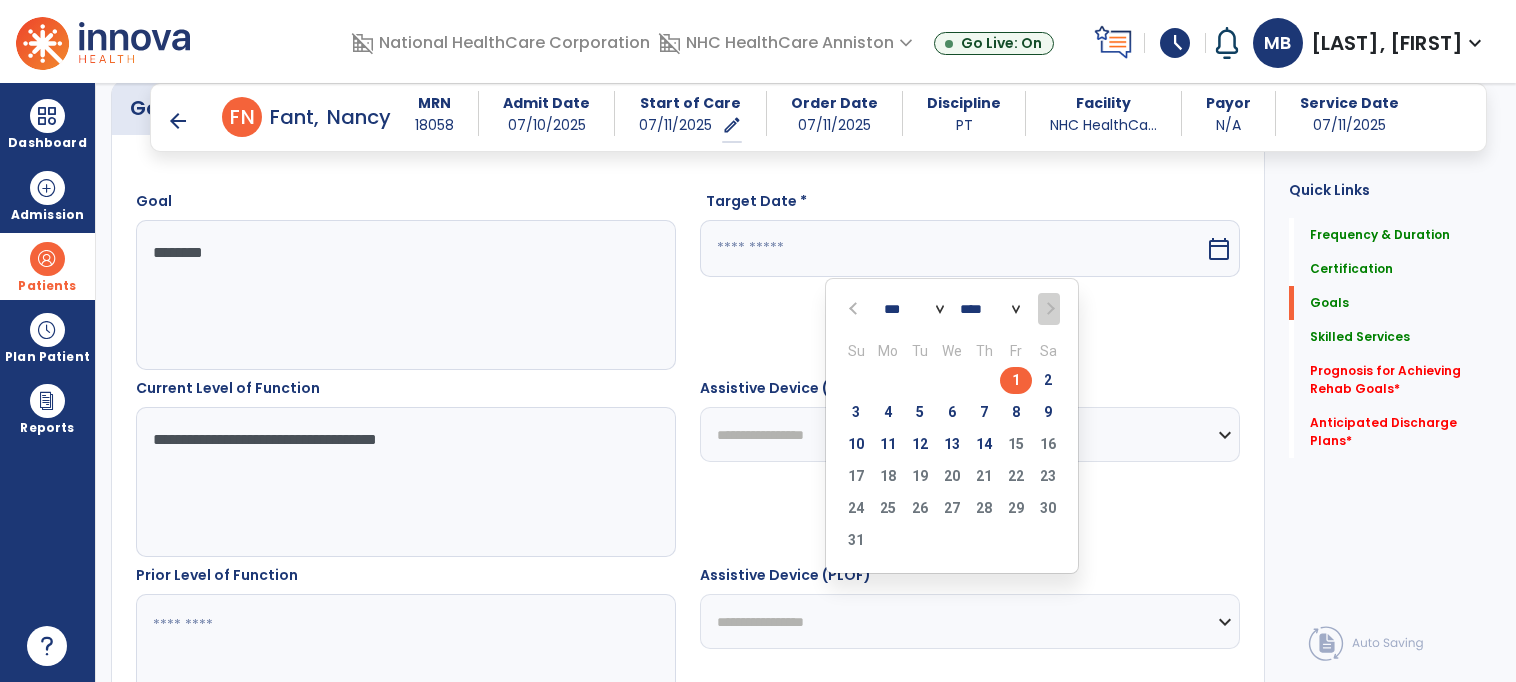 type on "*********" 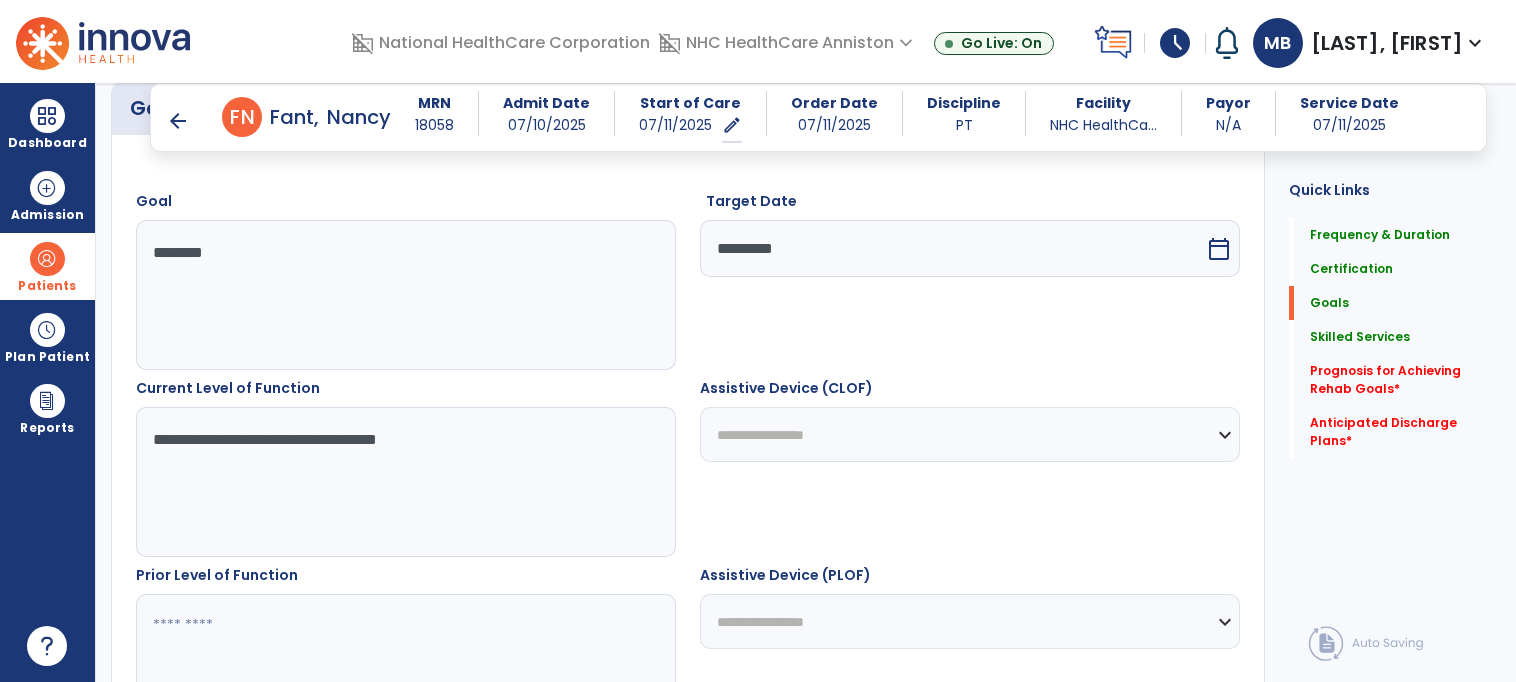 click on "*********" at bounding box center (952, 248) 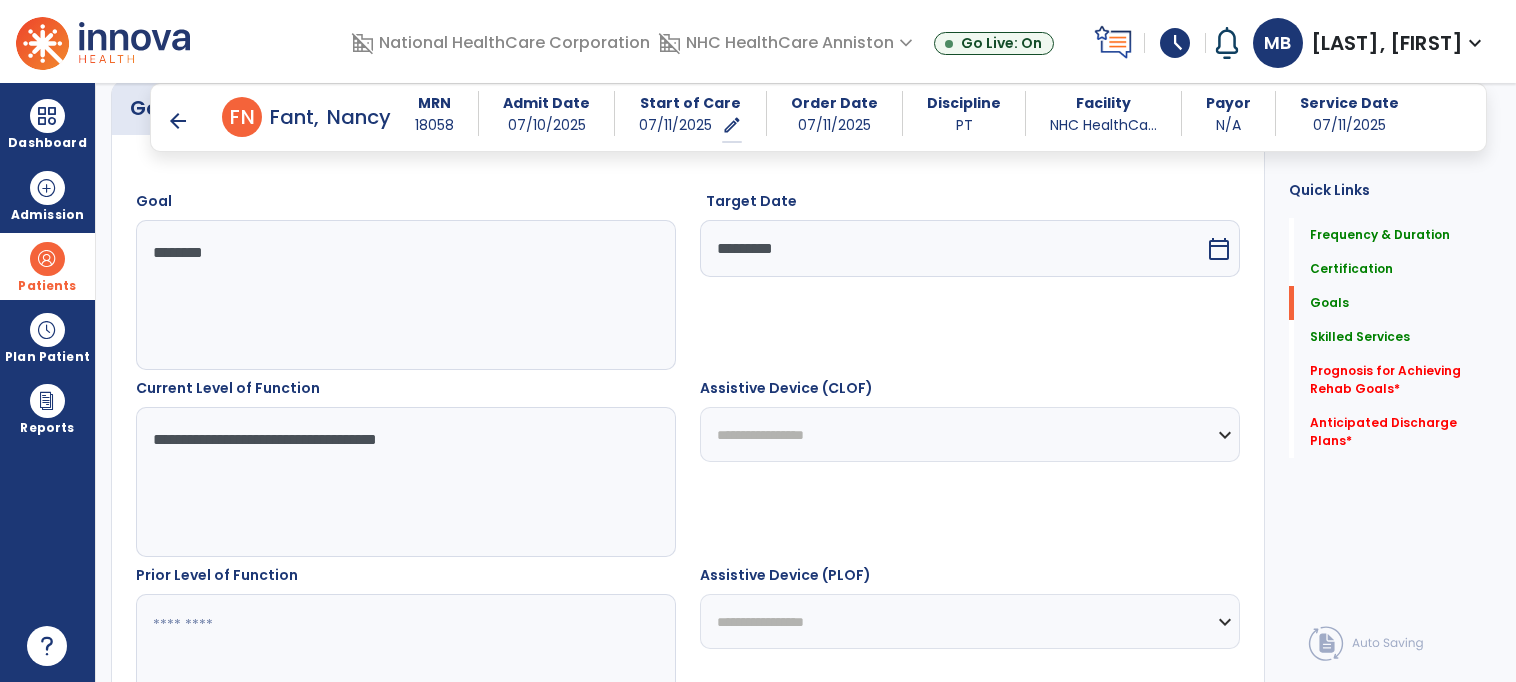 select on "*" 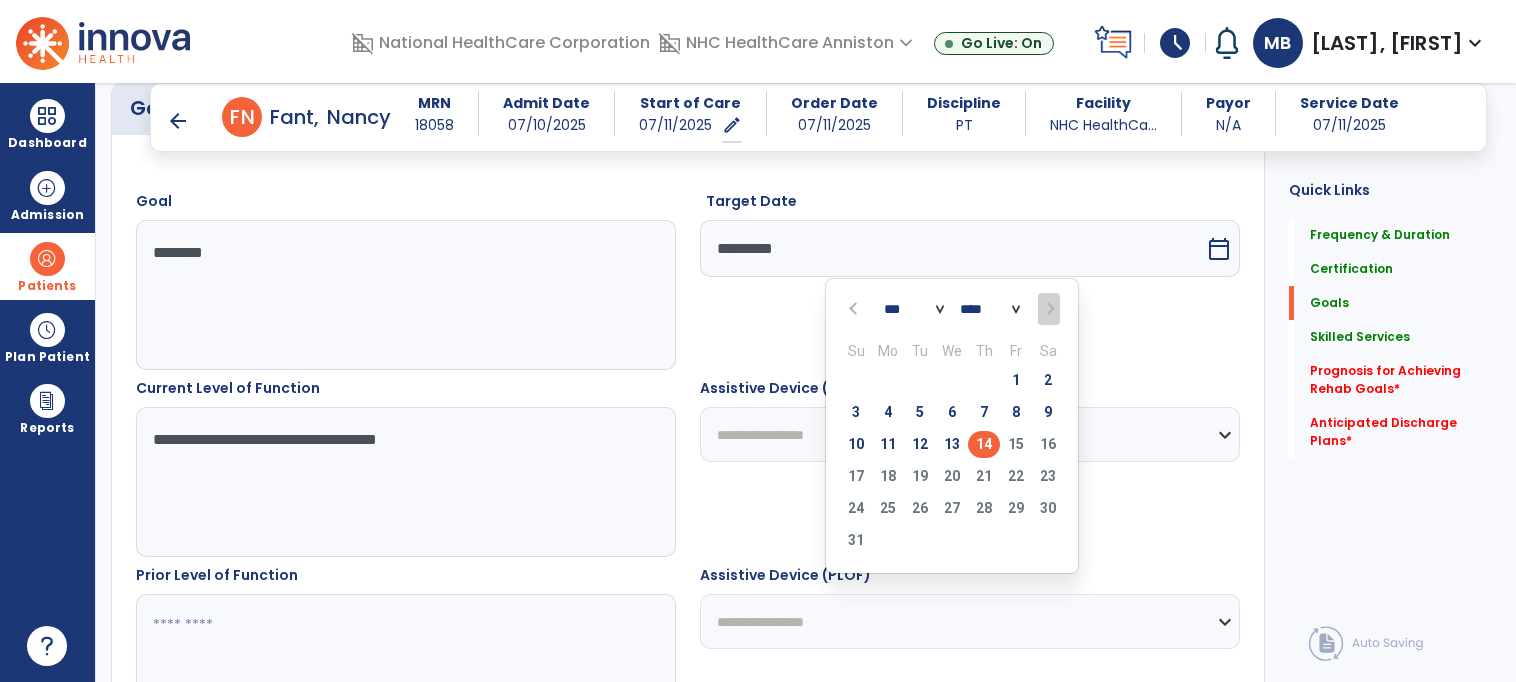 click on "**********" at bounding box center (970, 621) 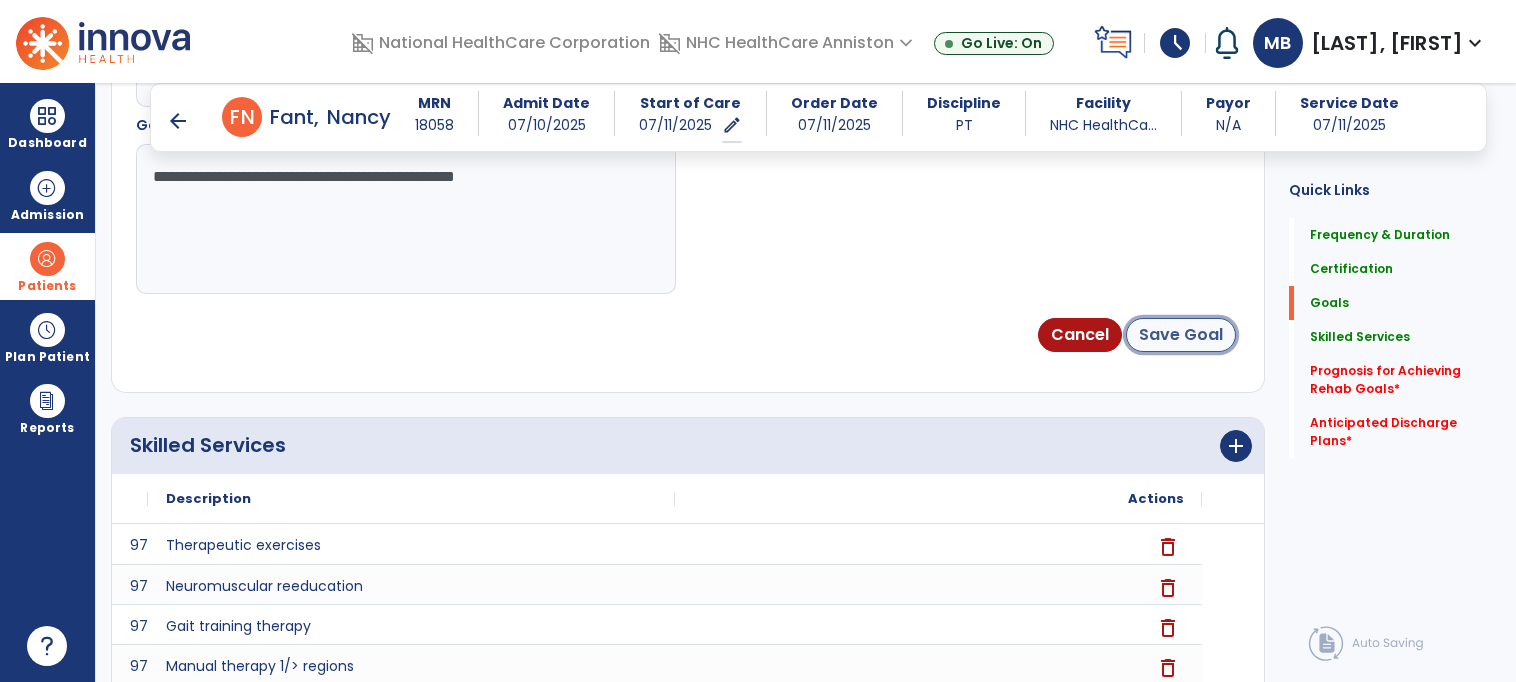 click on "Save Goal" at bounding box center [1181, 335] 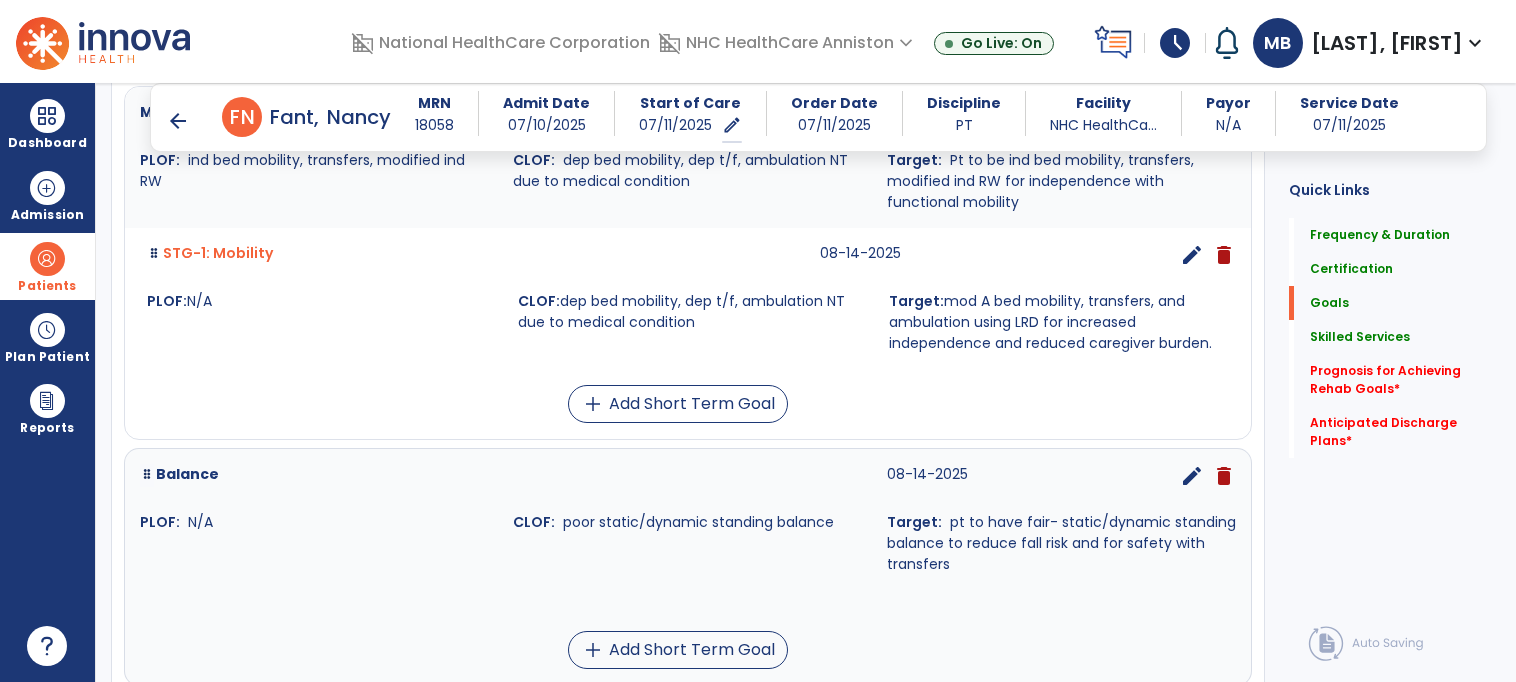 scroll, scrollTop: 620, scrollLeft: 0, axis: vertical 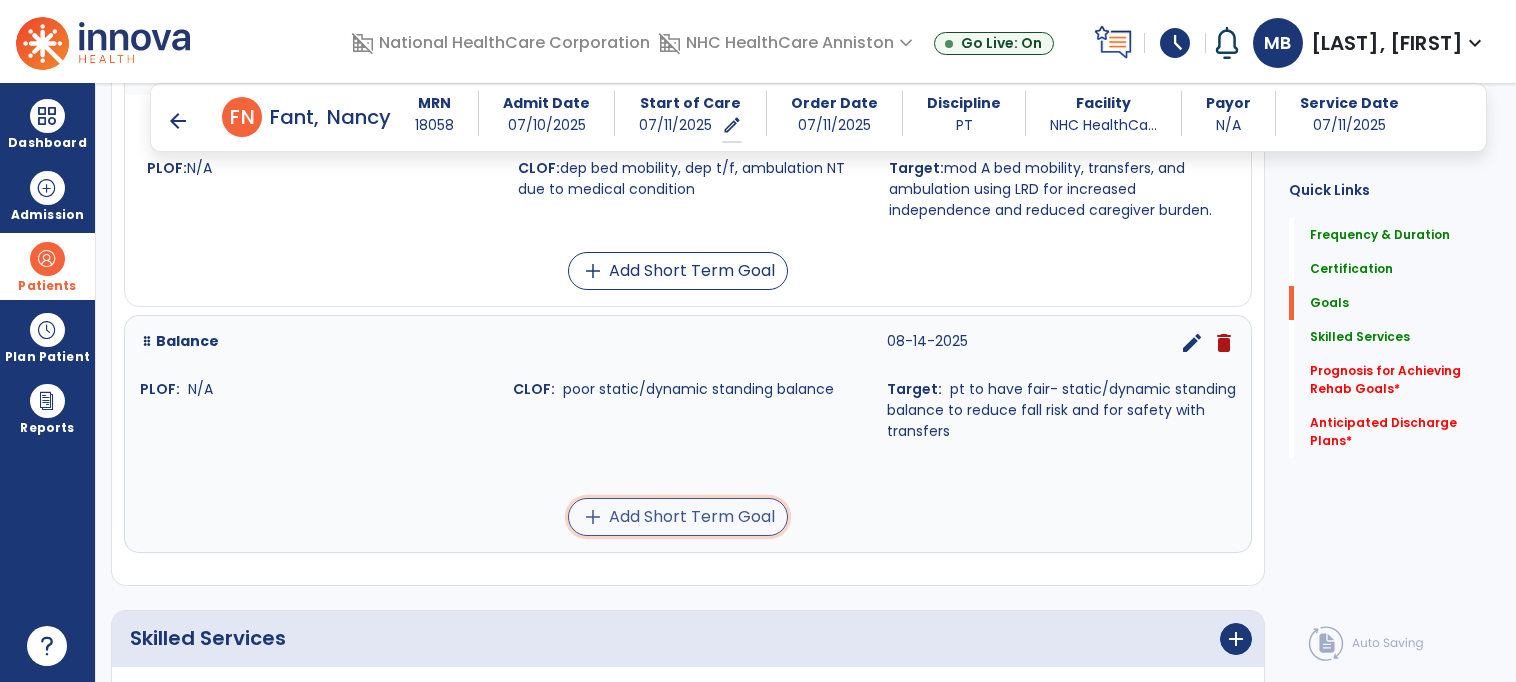 click on "add  Add Short Term Goal" at bounding box center (678, 517) 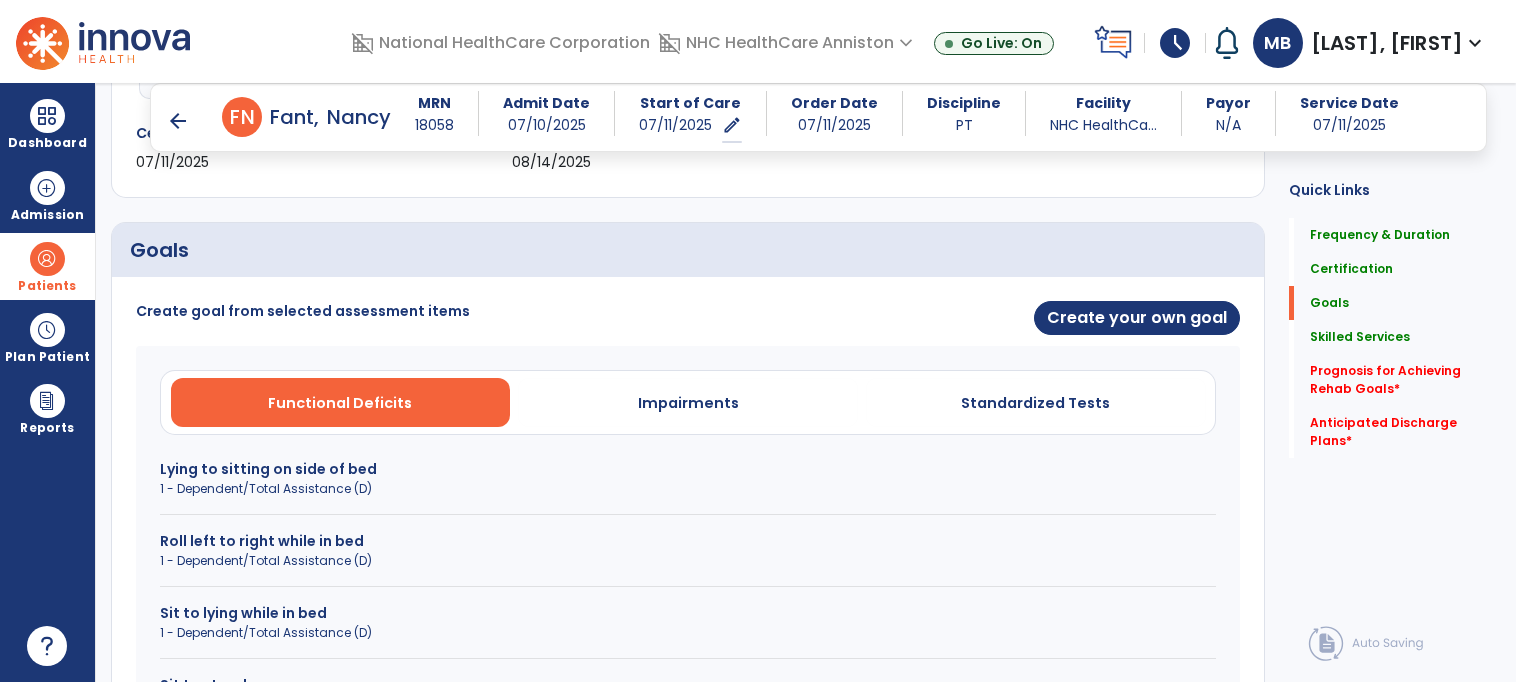 scroll, scrollTop: 378, scrollLeft: 0, axis: vertical 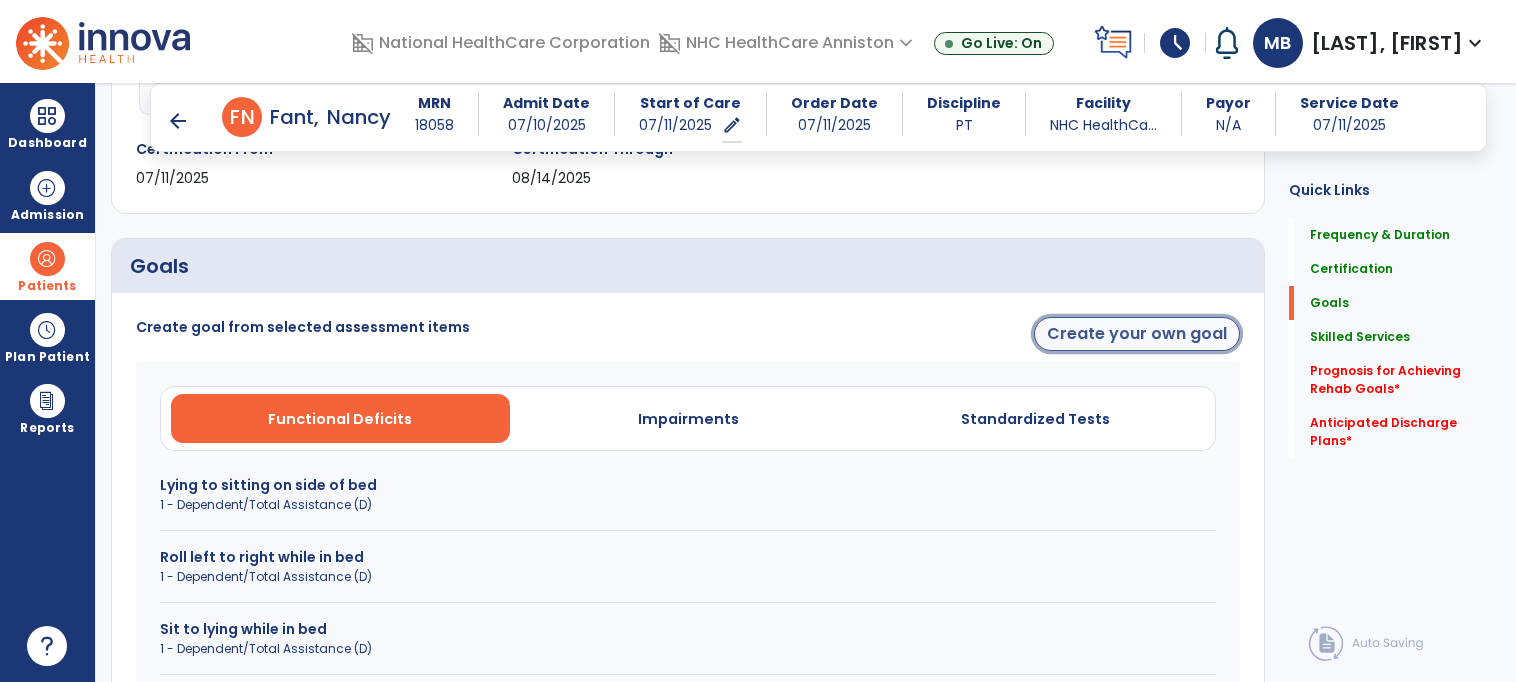 click on "Create your own goal" at bounding box center (1137, 334) 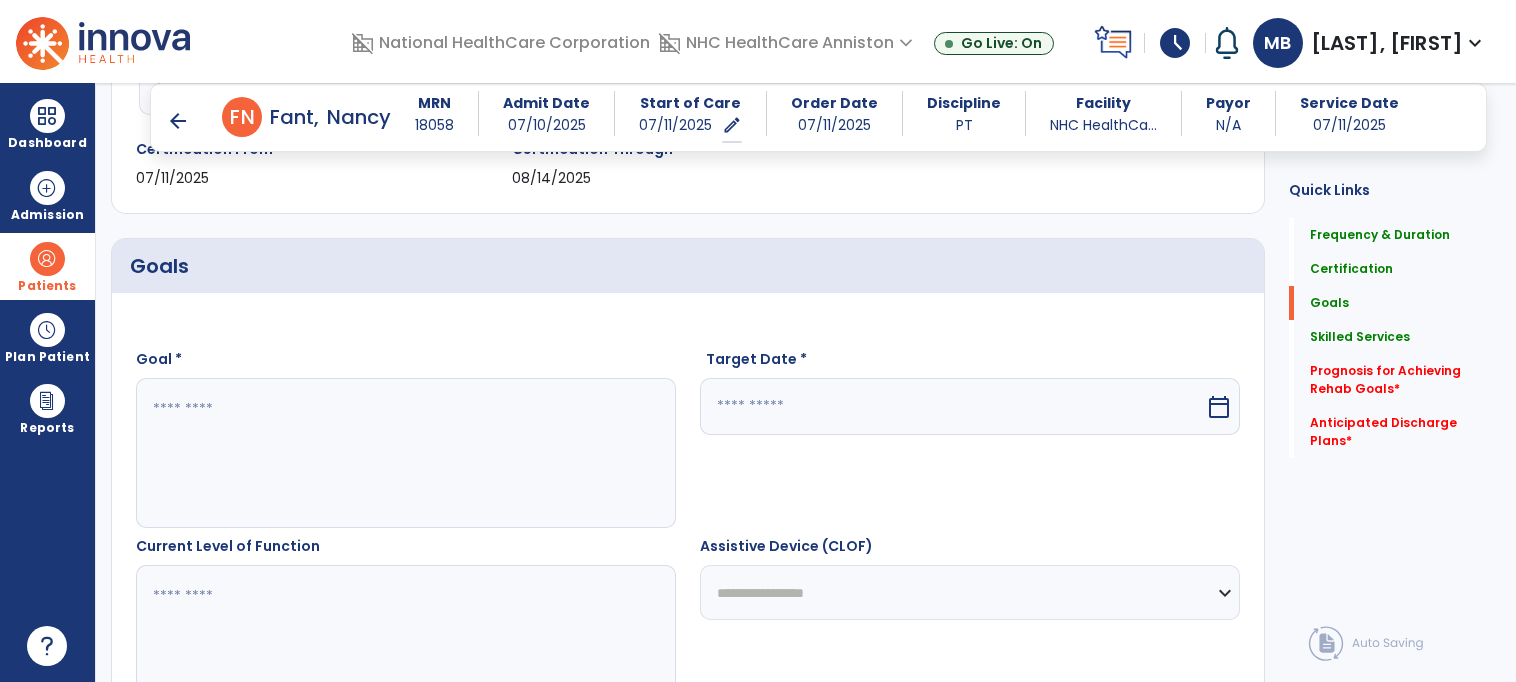 click at bounding box center [405, 453] 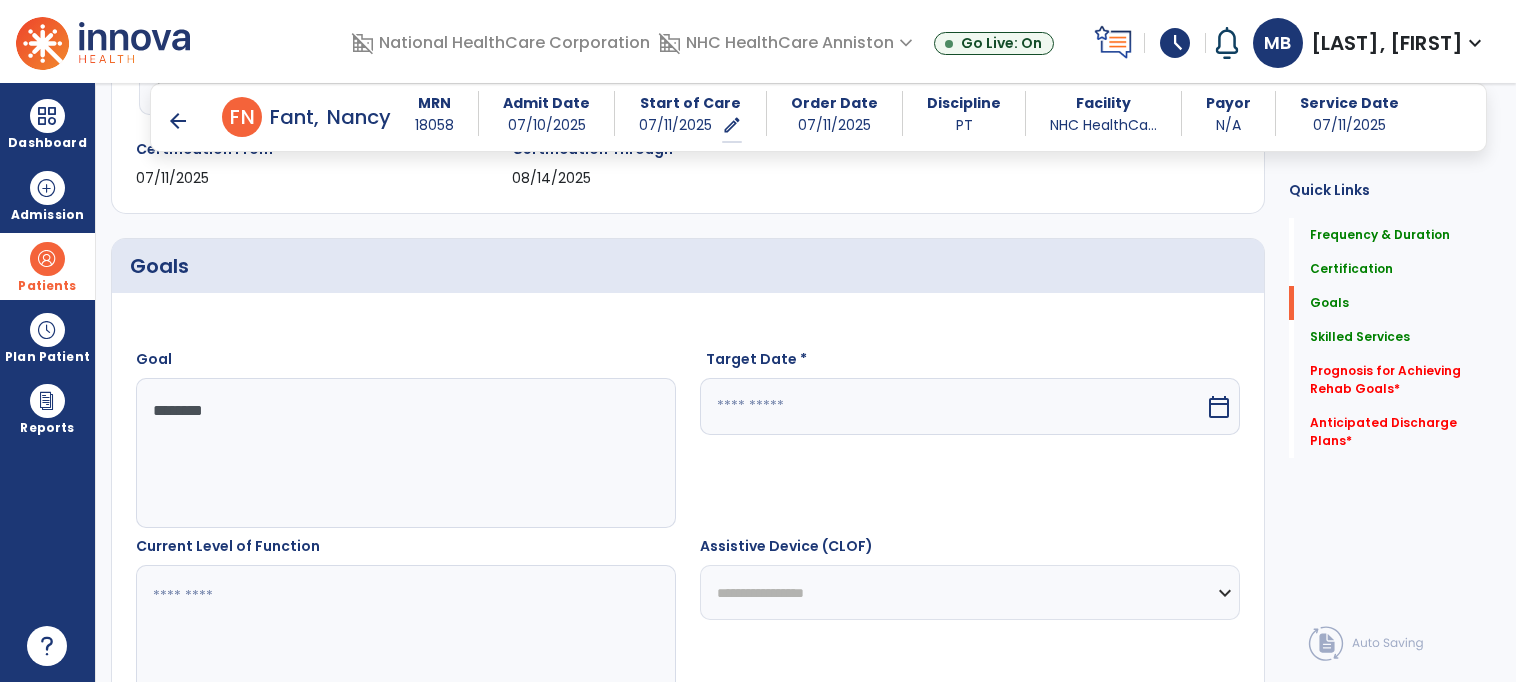 type on "*******" 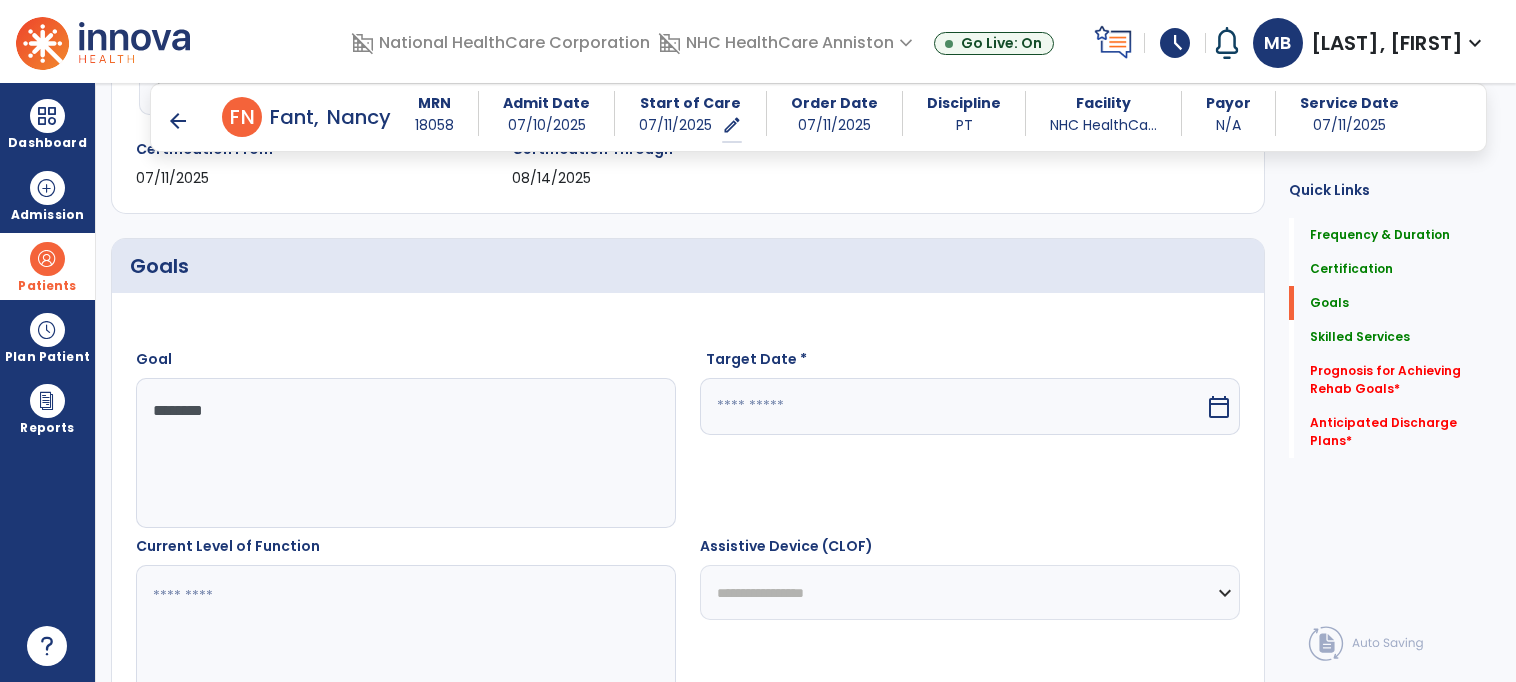 click on "Current Level of Function" at bounding box center [406, 625] 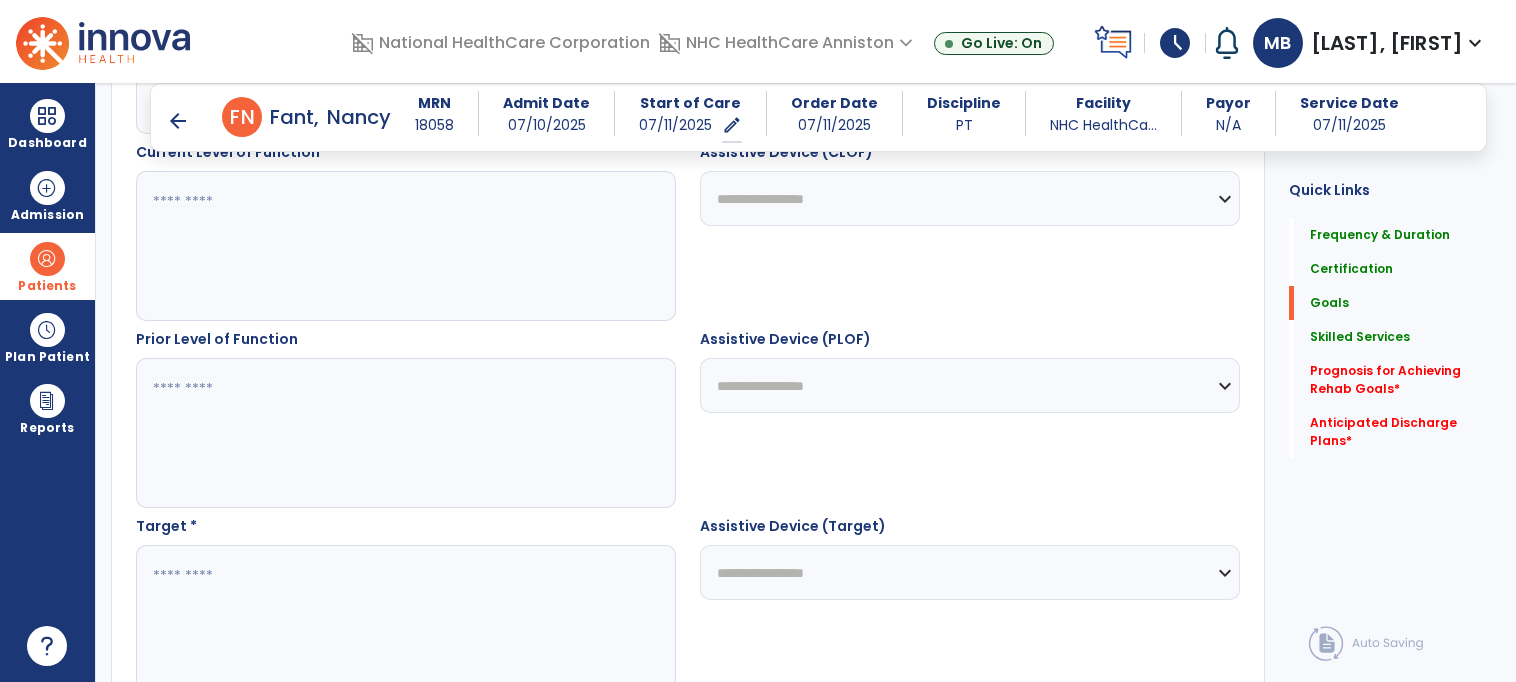 scroll, scrollTop: 850, scrollLeft: 0, axis: vertical 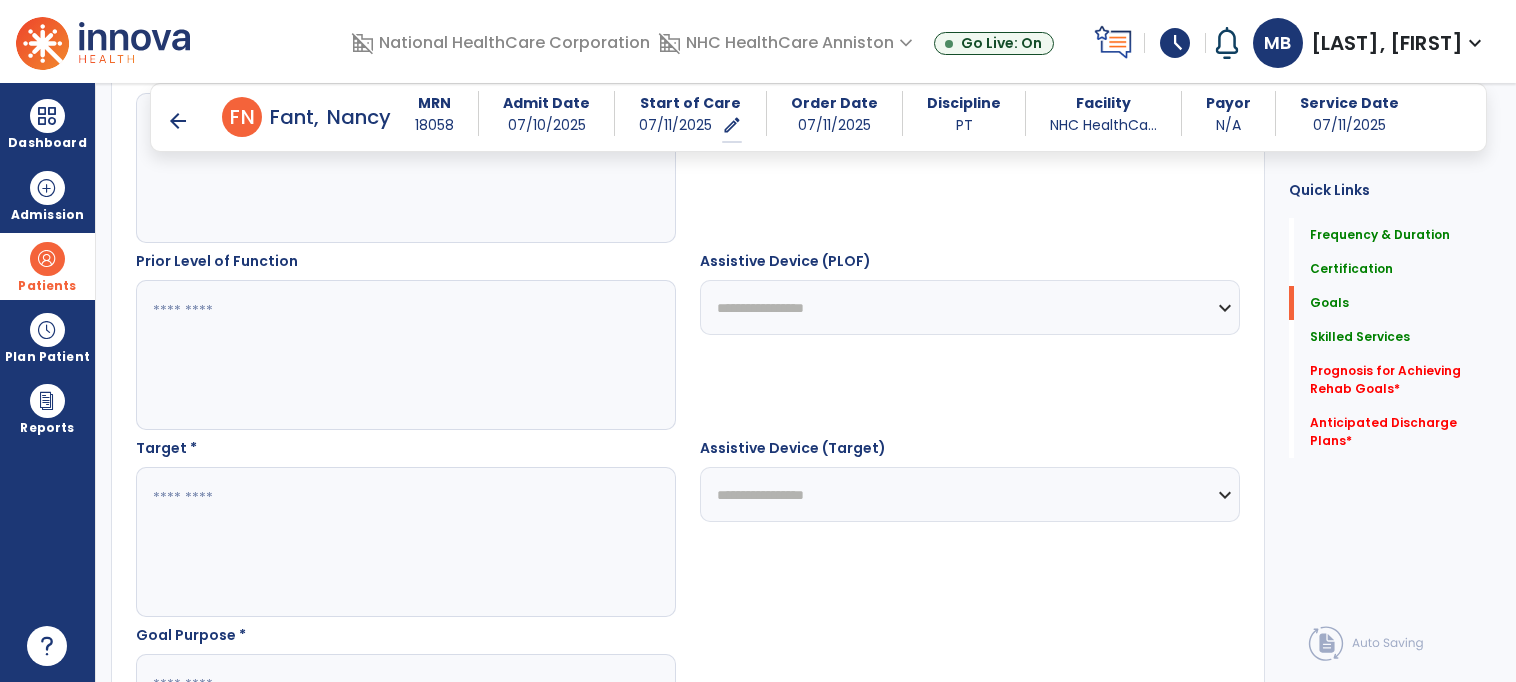 click at bounding box center [405, 542] 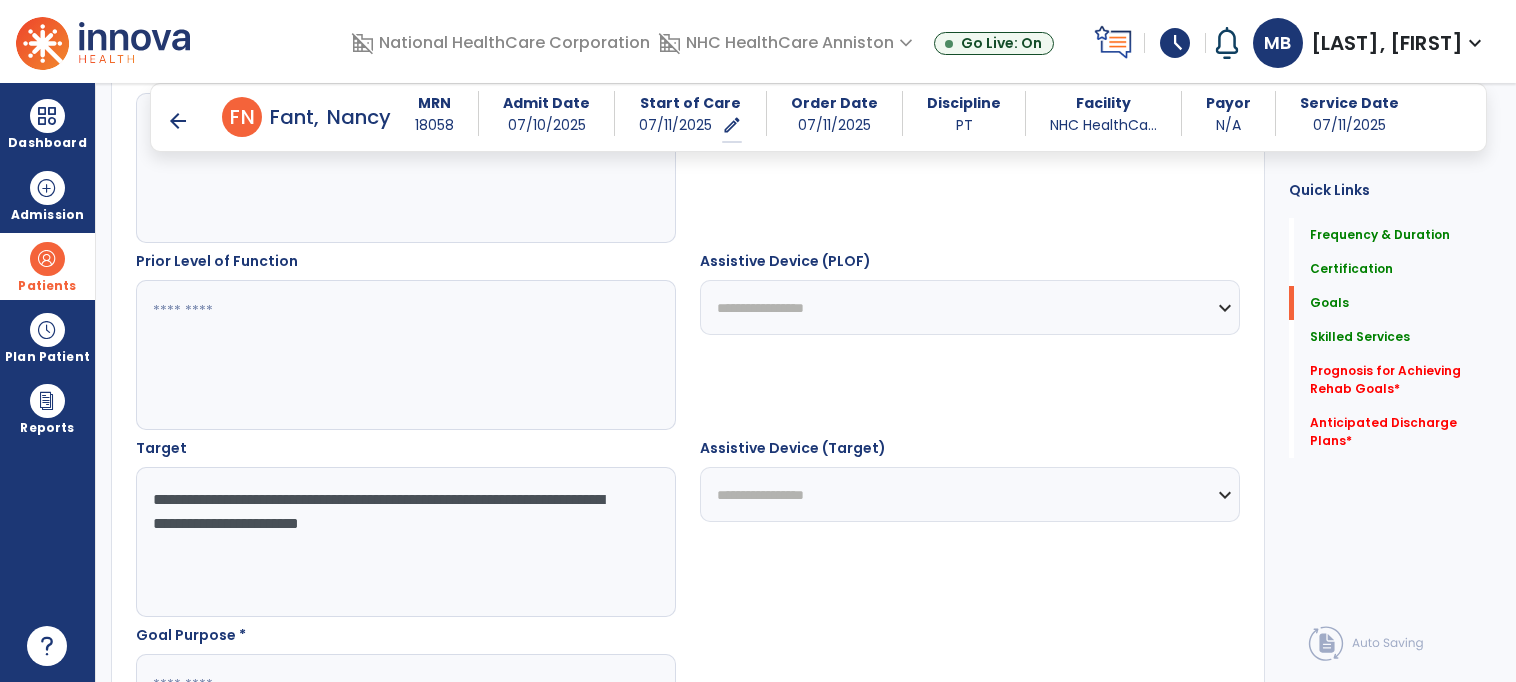 click on "**********" at bounding box center (405, 542) 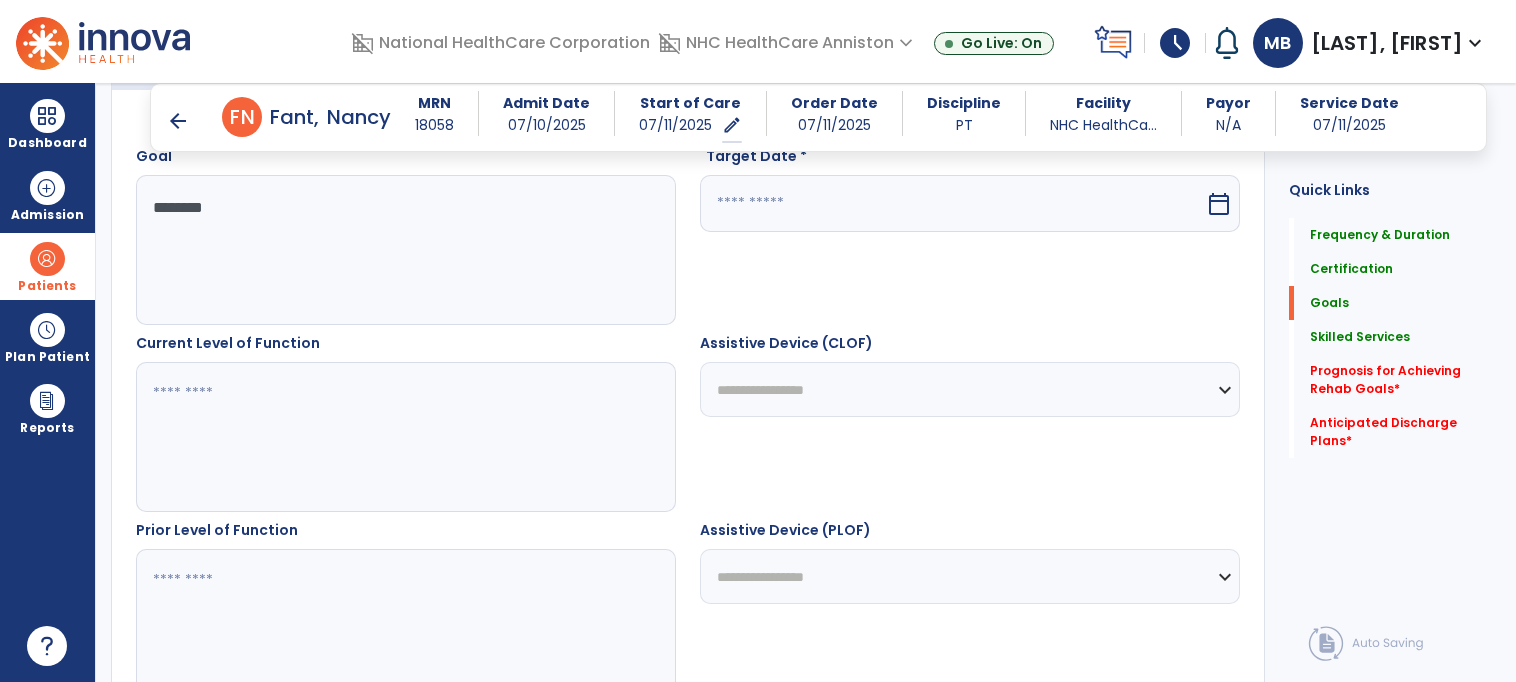scroll, scrollTop: 474, scrollLeft: 0, axis: vertical 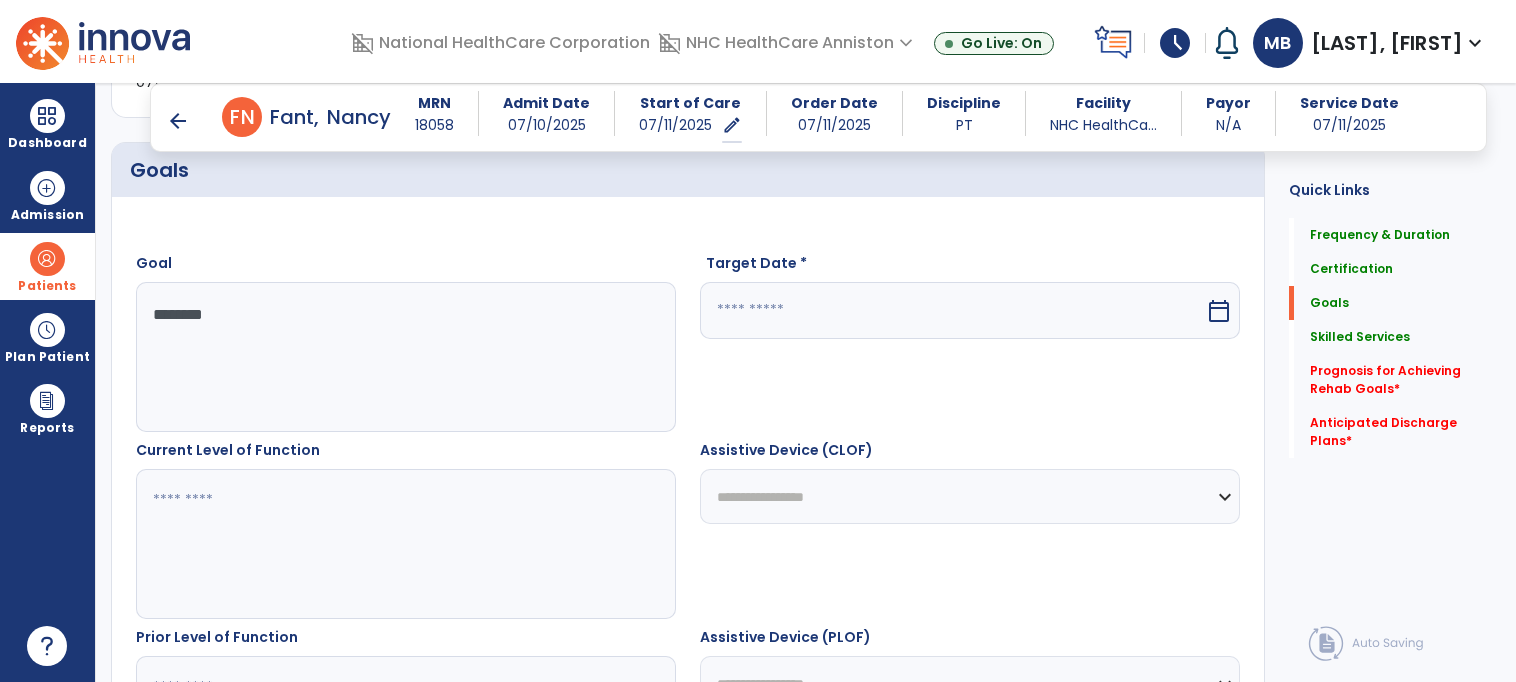 type on "**********" 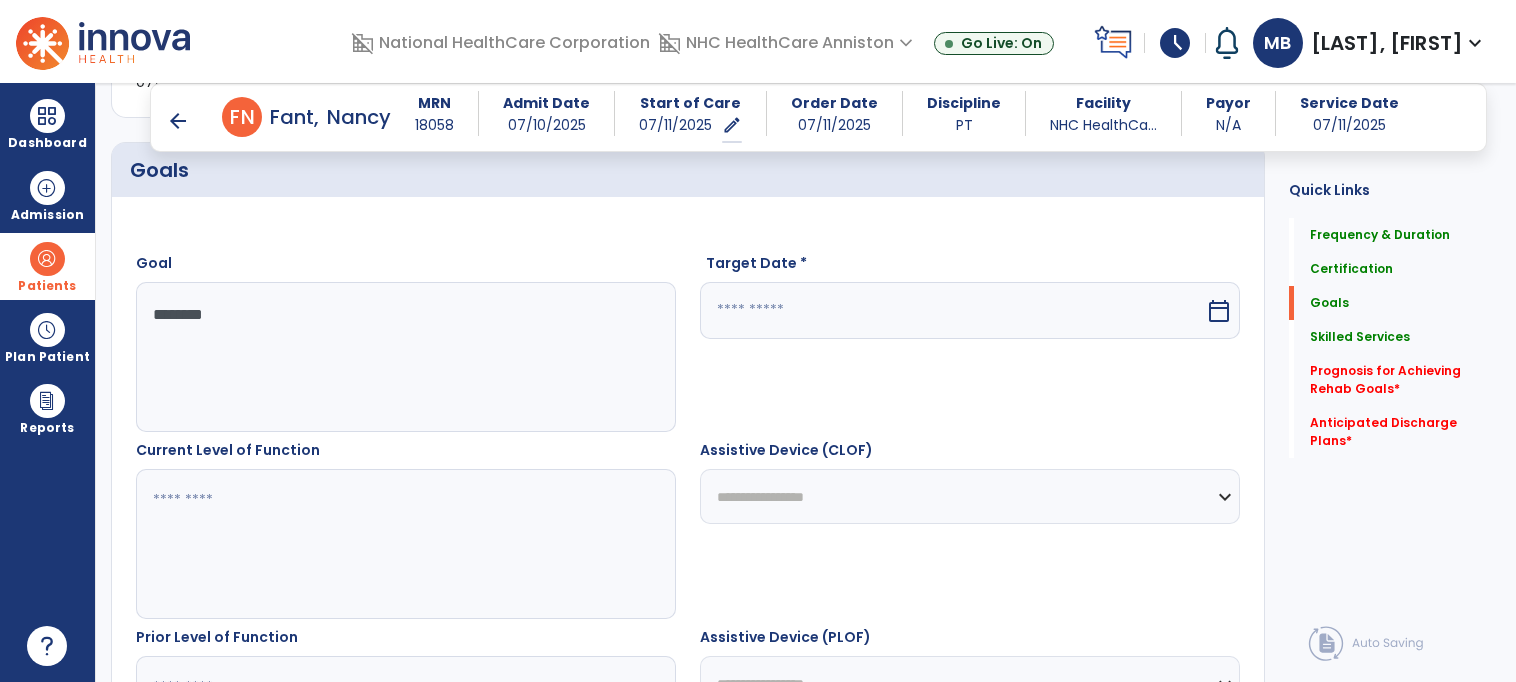 click at bounding box center (405, 544) 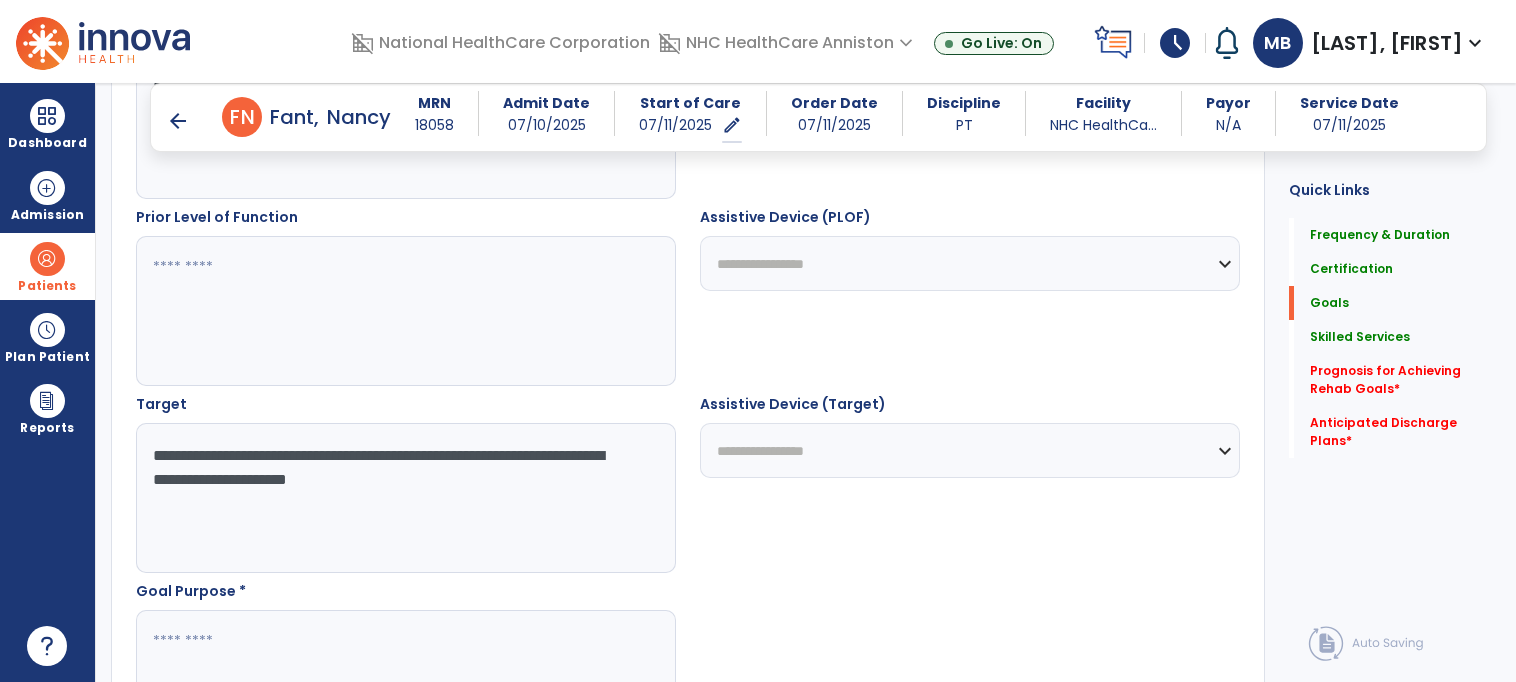 scroll, scrollTop: 1072, scrollLeft: 0, axis: vertical 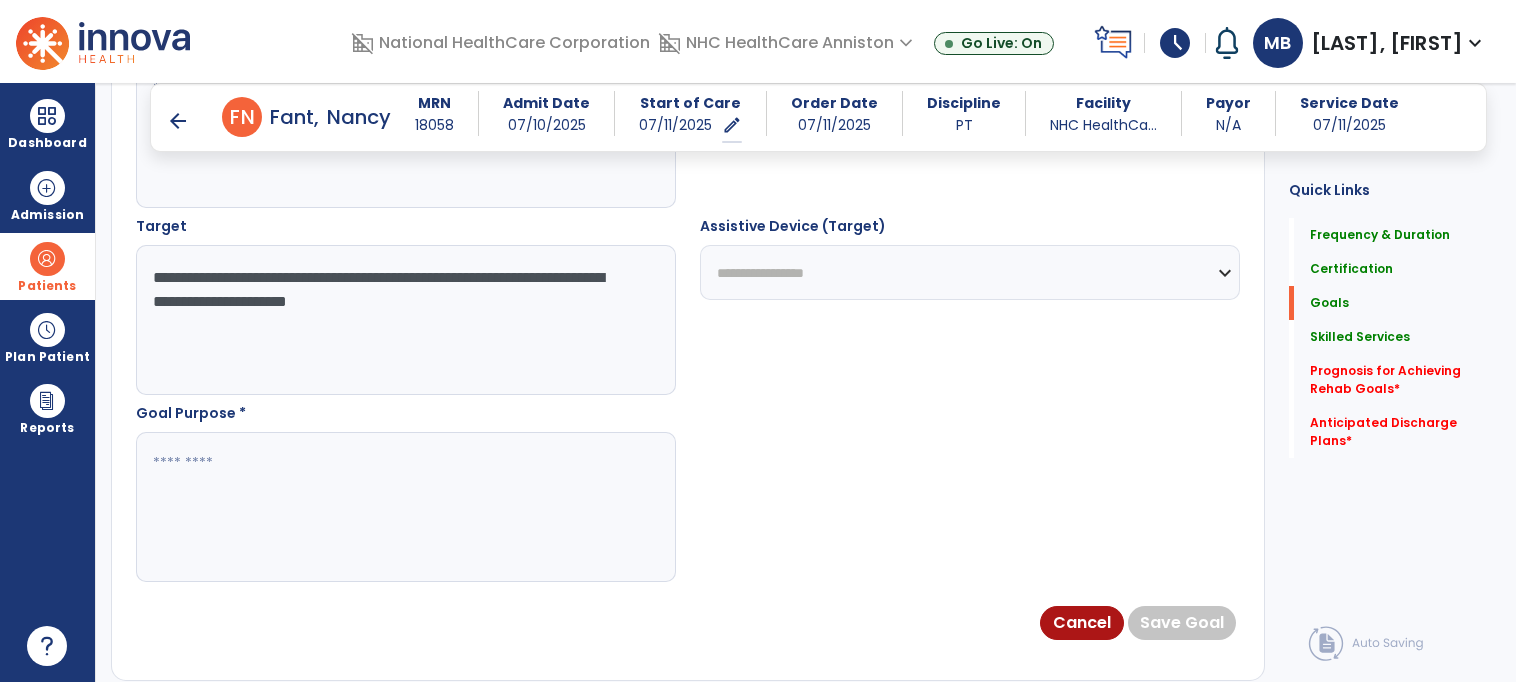 type on "**********" 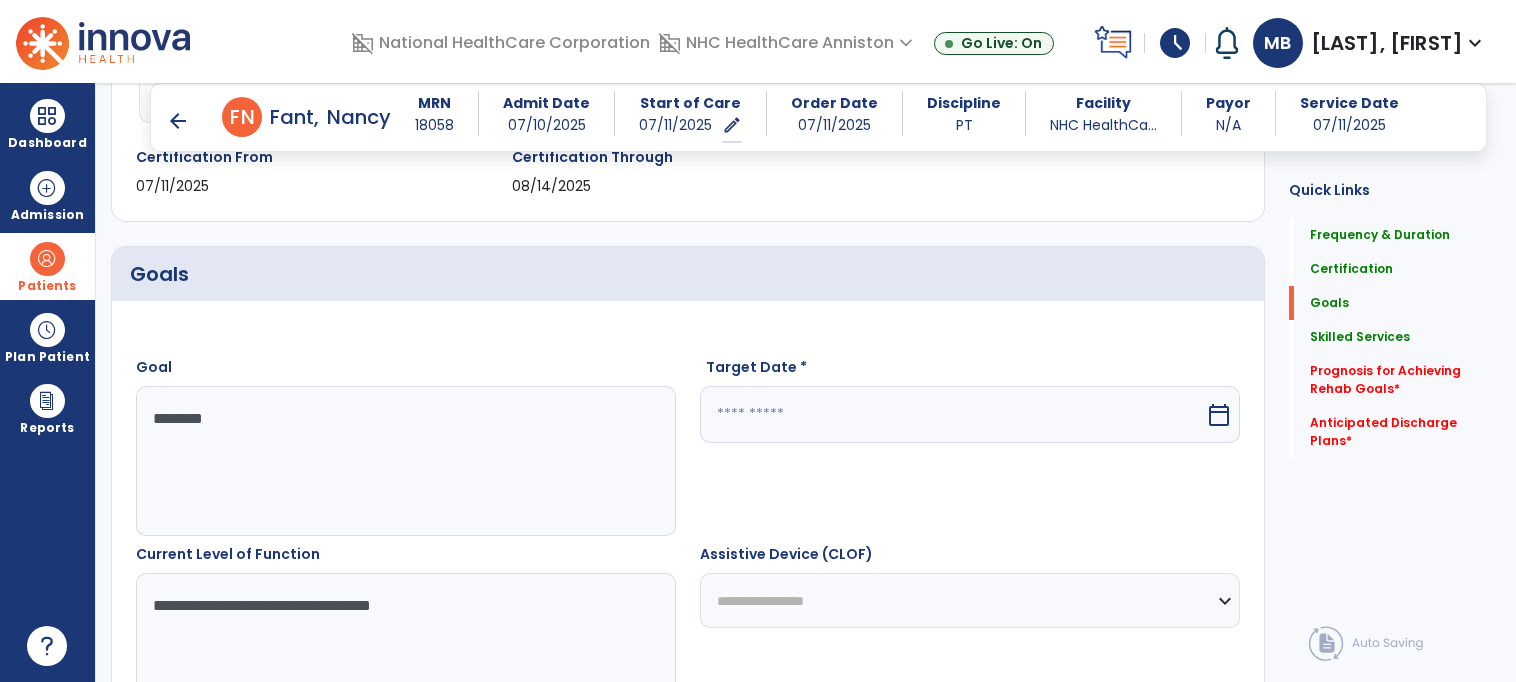 scroll, scrollTop: 372, scrollLeft: 0, axis: vertical 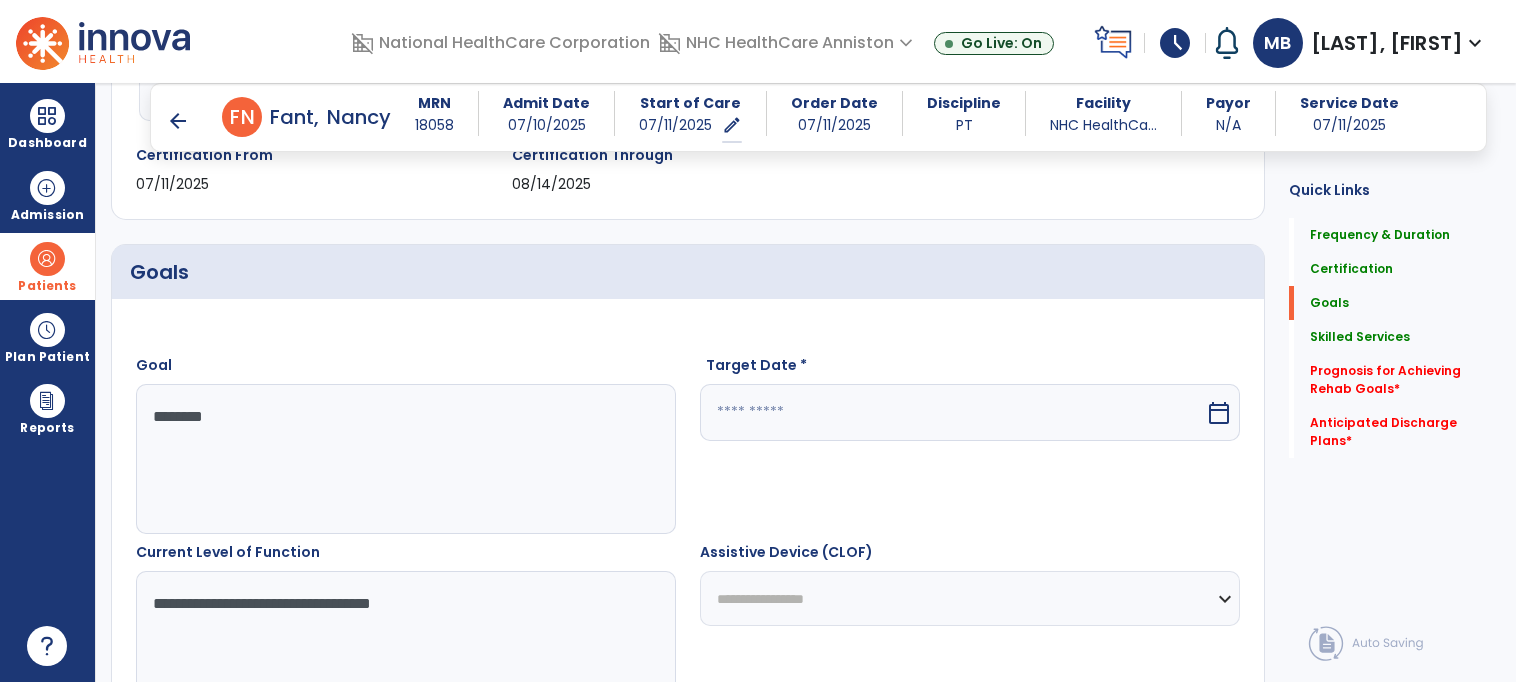 type on "**********" 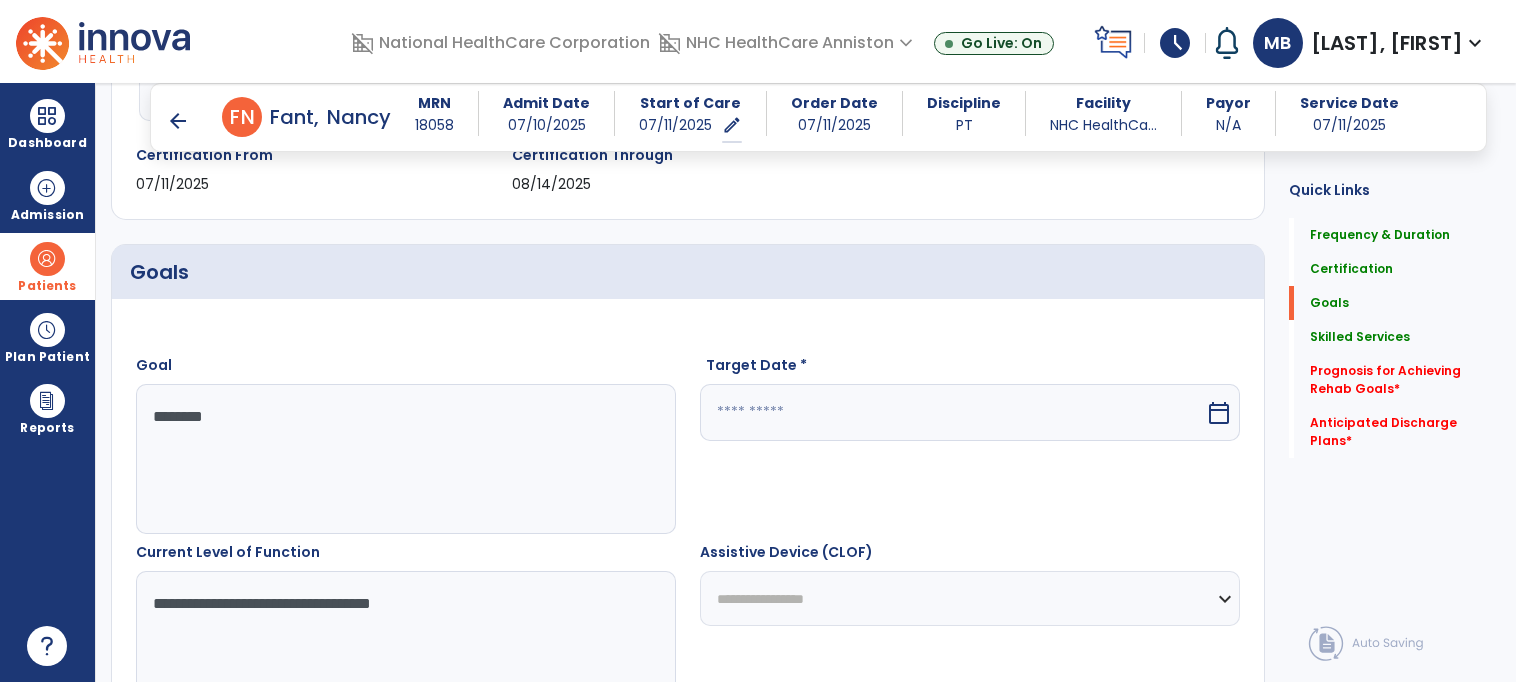 click at bounding box center (952, 412) 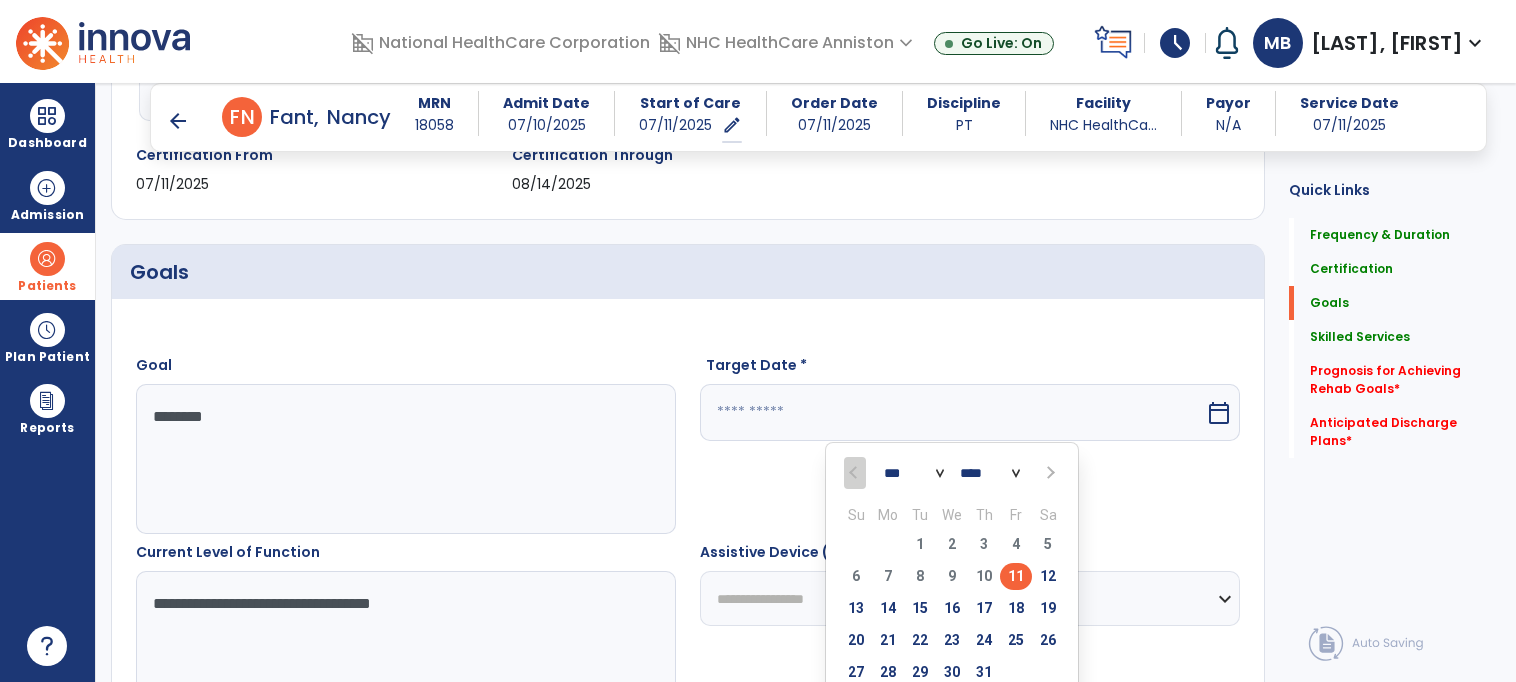 click at bounding box center [1048, 473] 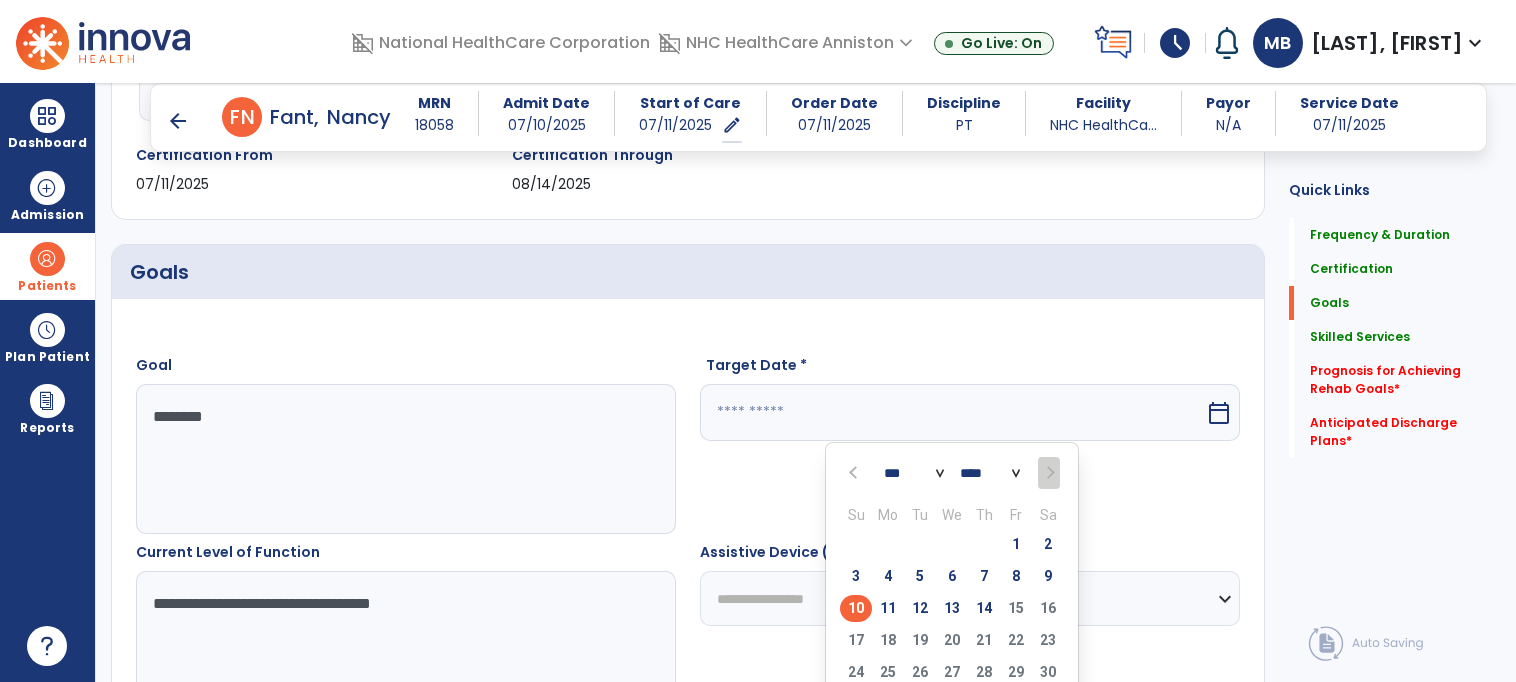 click on "10" at bounding box center [856, 608] 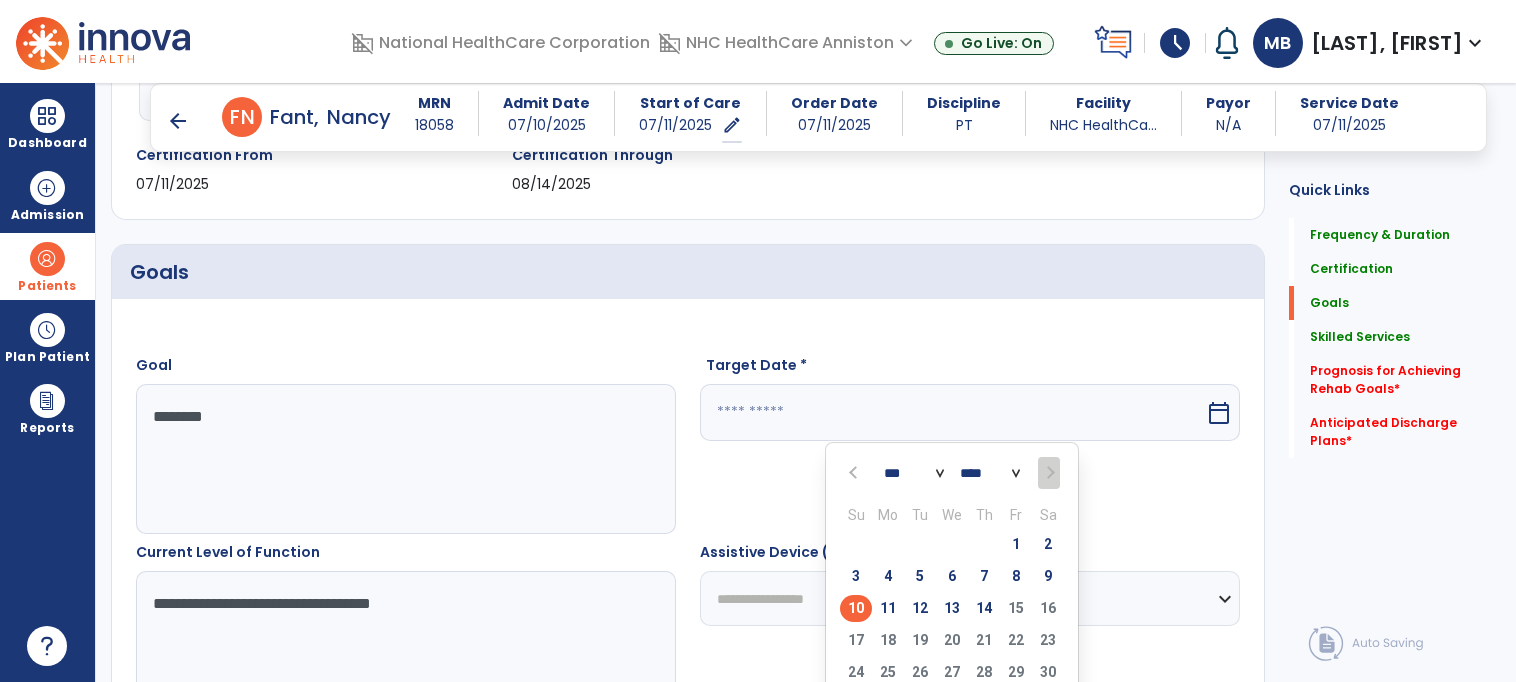 type on "*********" 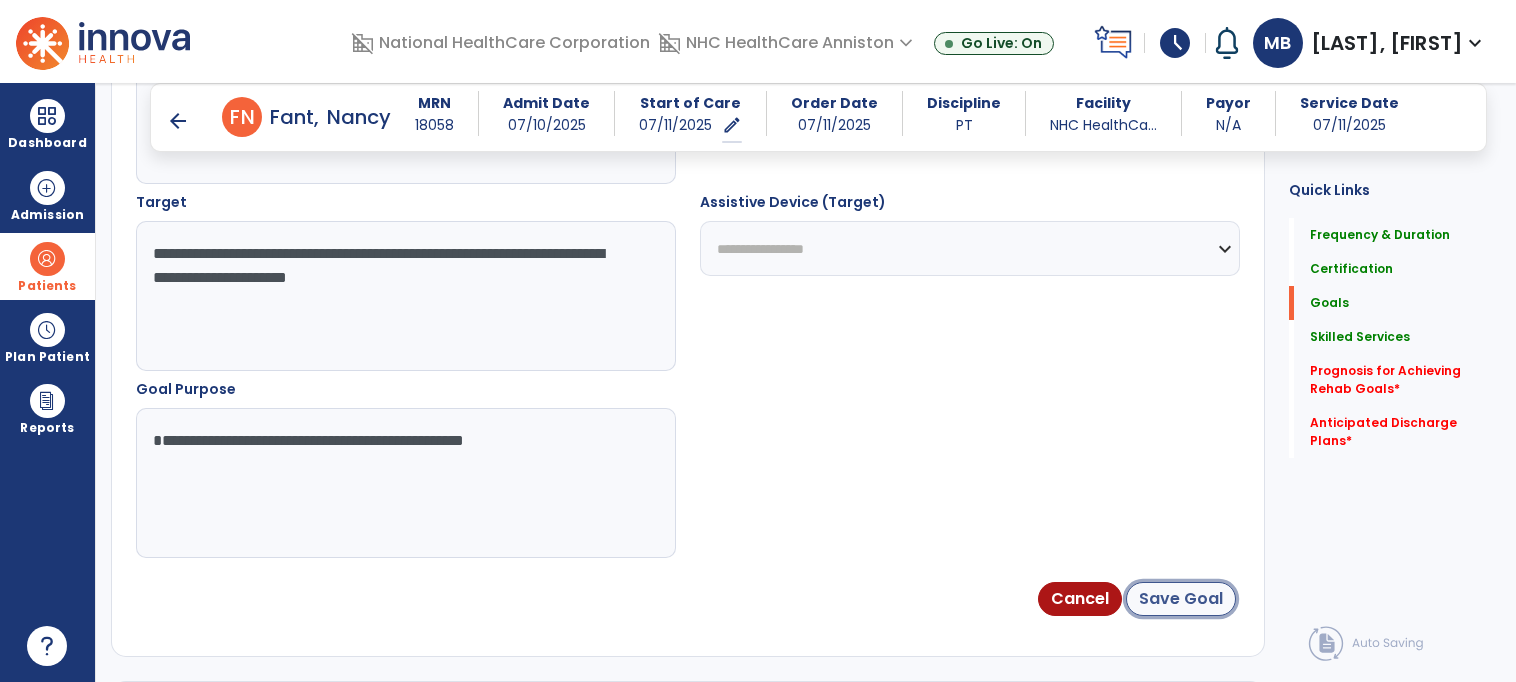 click on "Save Goal" at bounding box center [1181, 599] 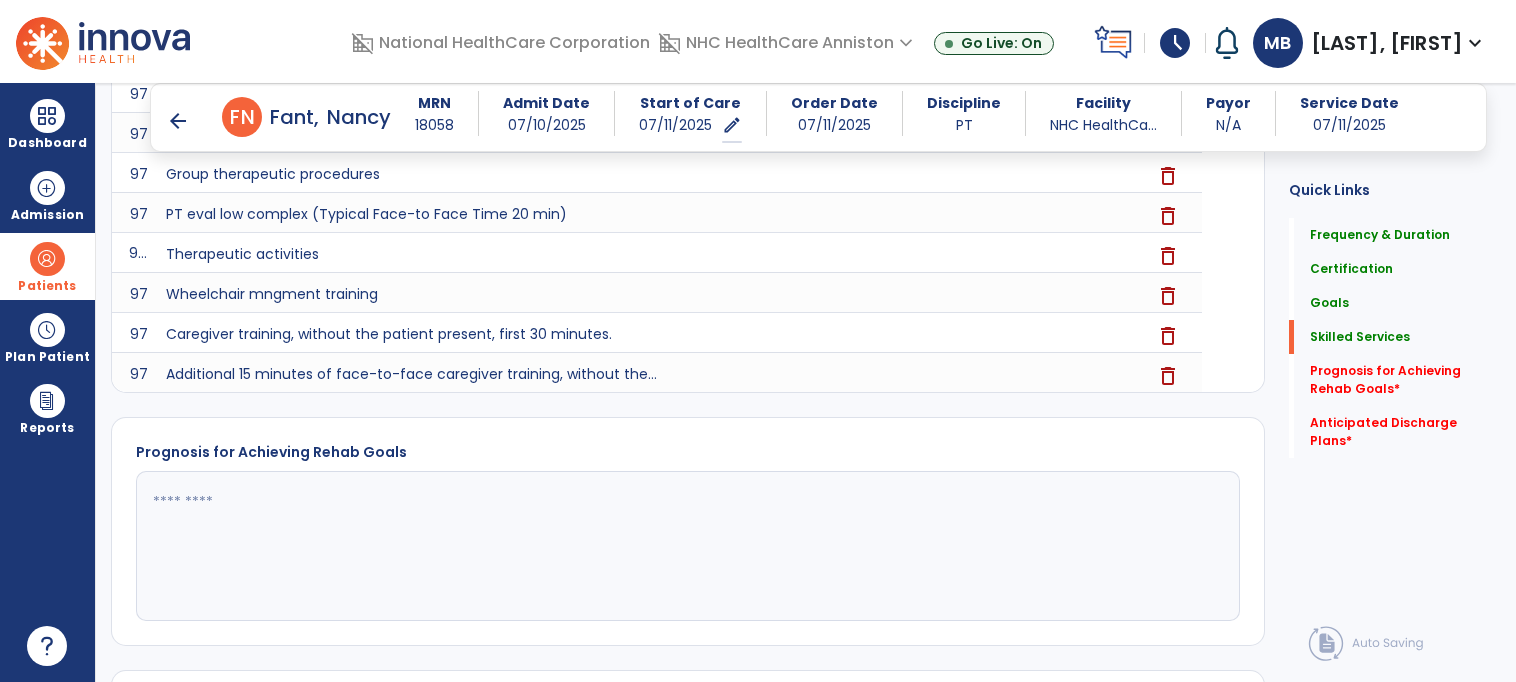 scroll, scrollTop: 1630, scrollLeft: 0, axis: vertical 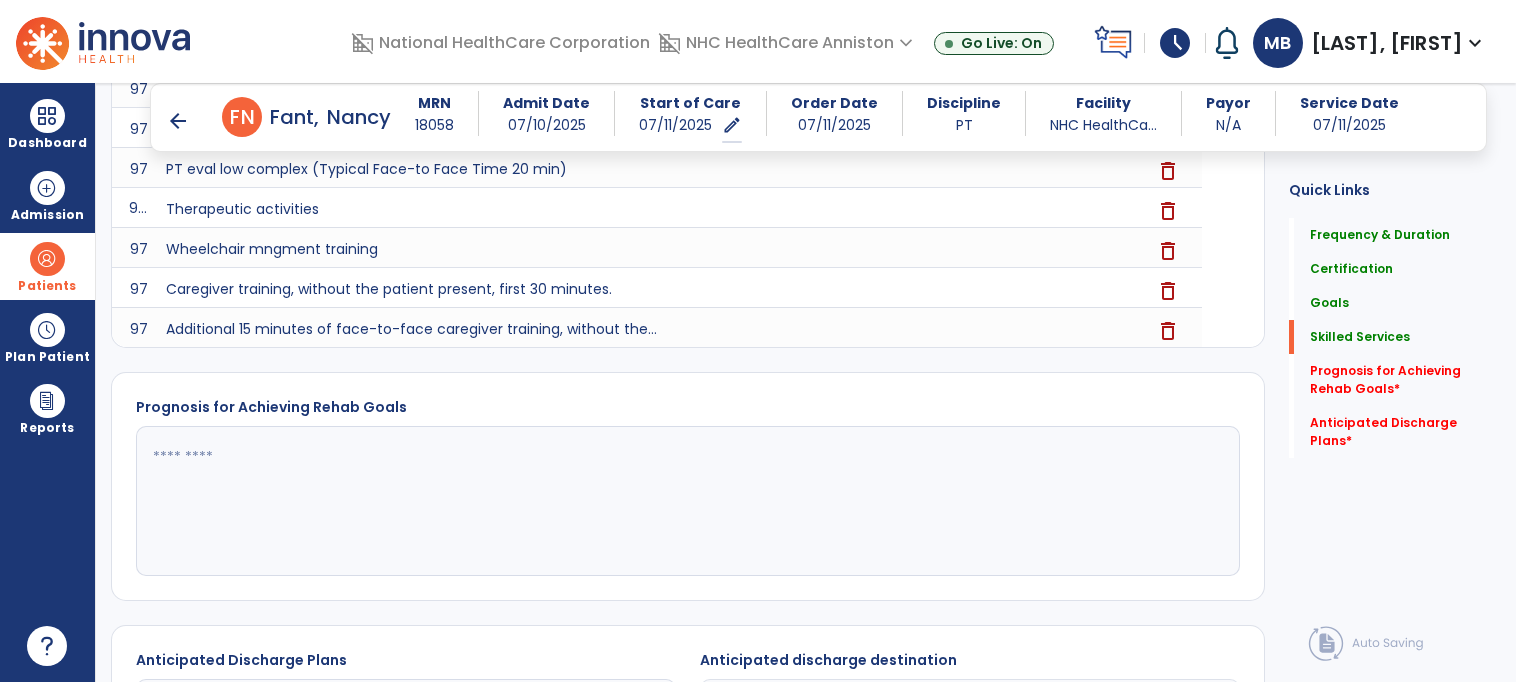 click 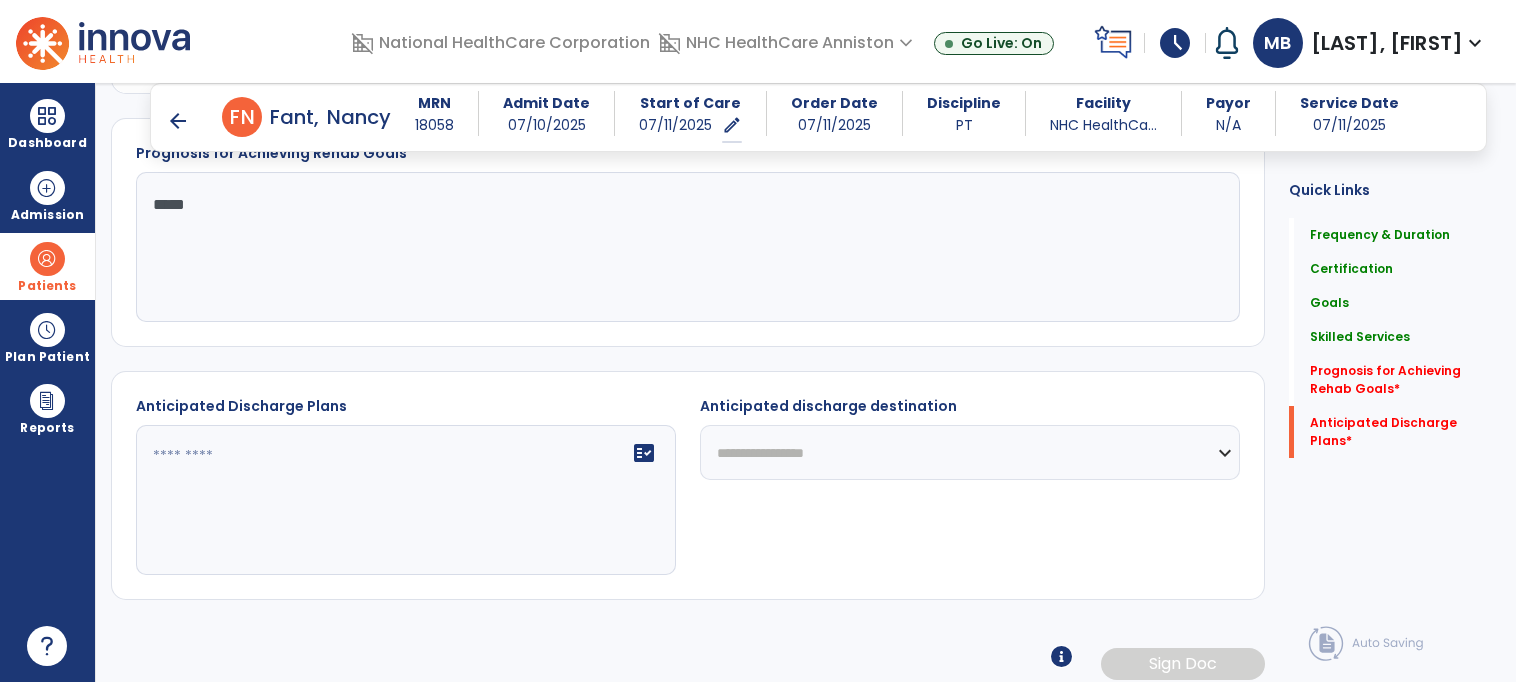 scroll, scrollTop: 1892, scrollLeft: 0, axis: vertical 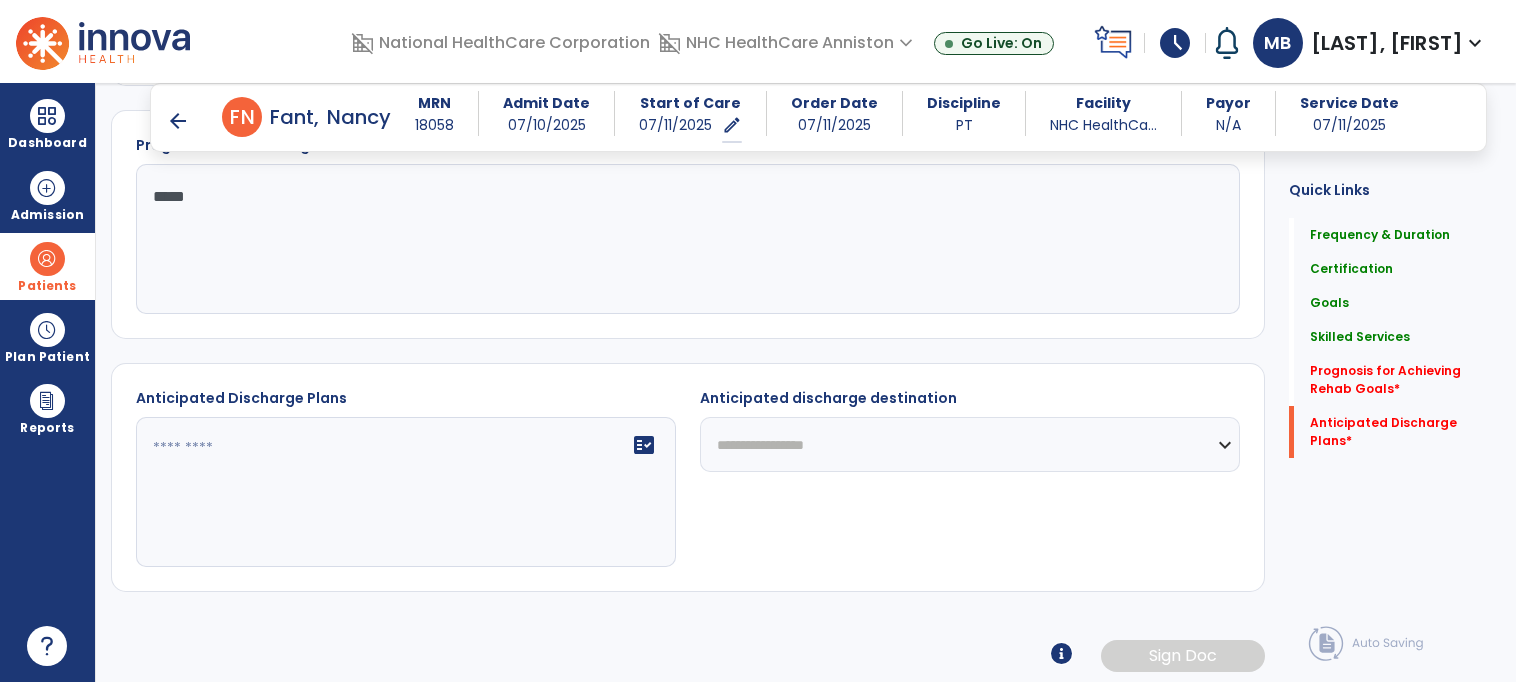 type on "****" 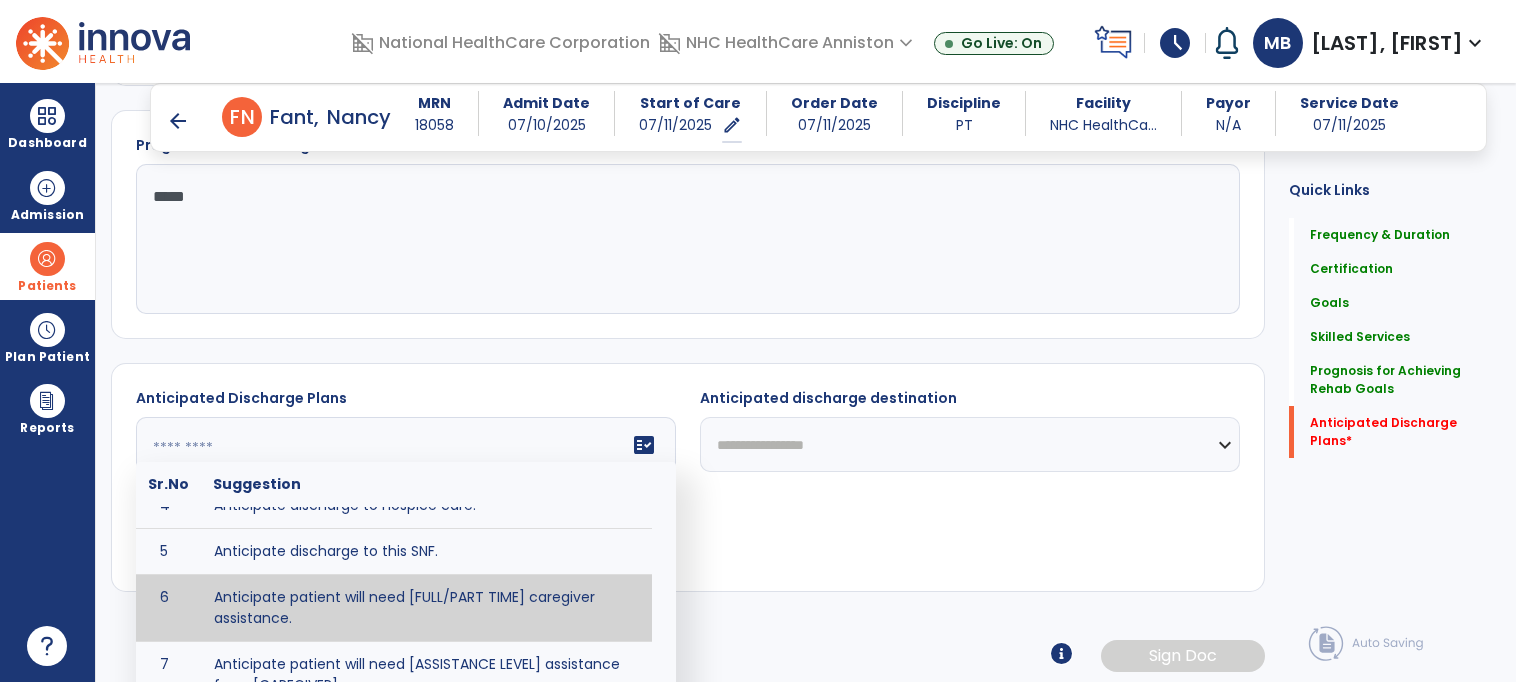 scroll, scrollTop: 160, scrollLeft: 0, axis: vertical 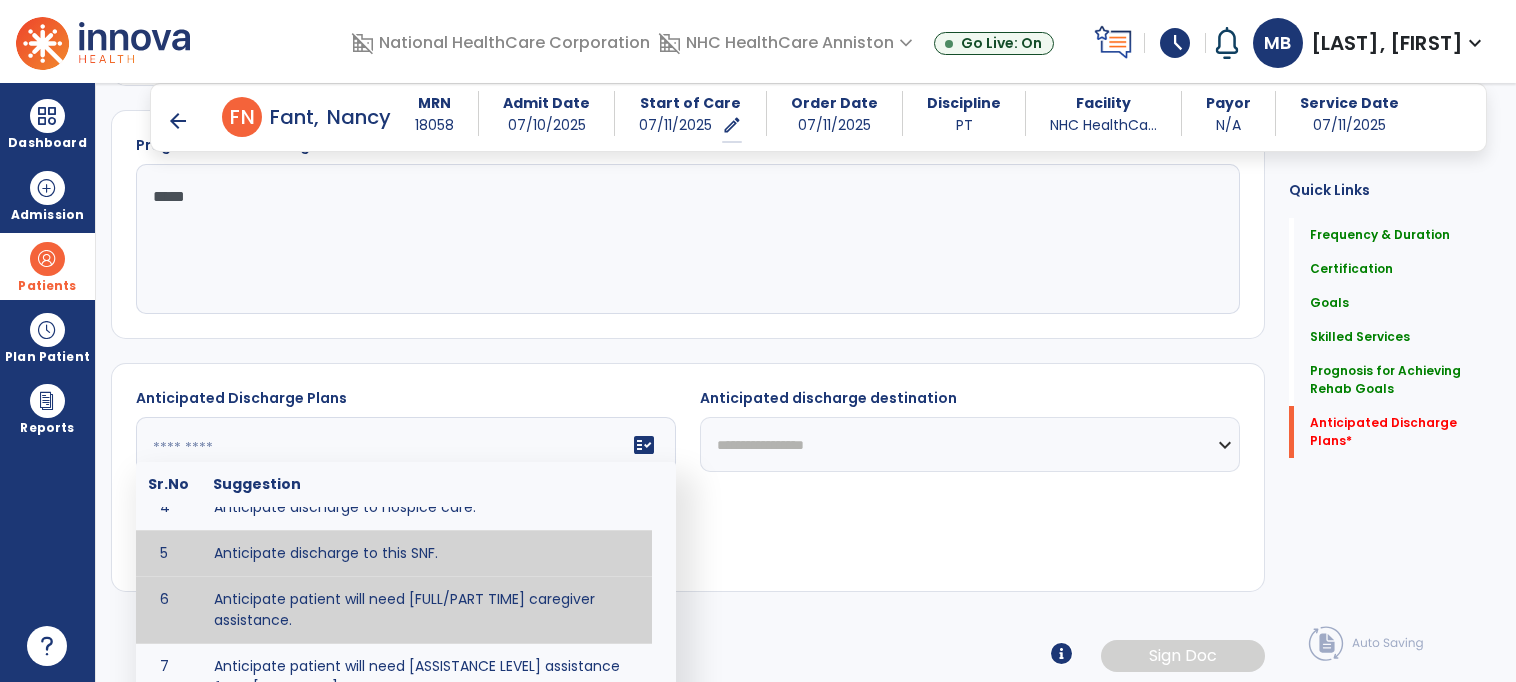 type on "**********" 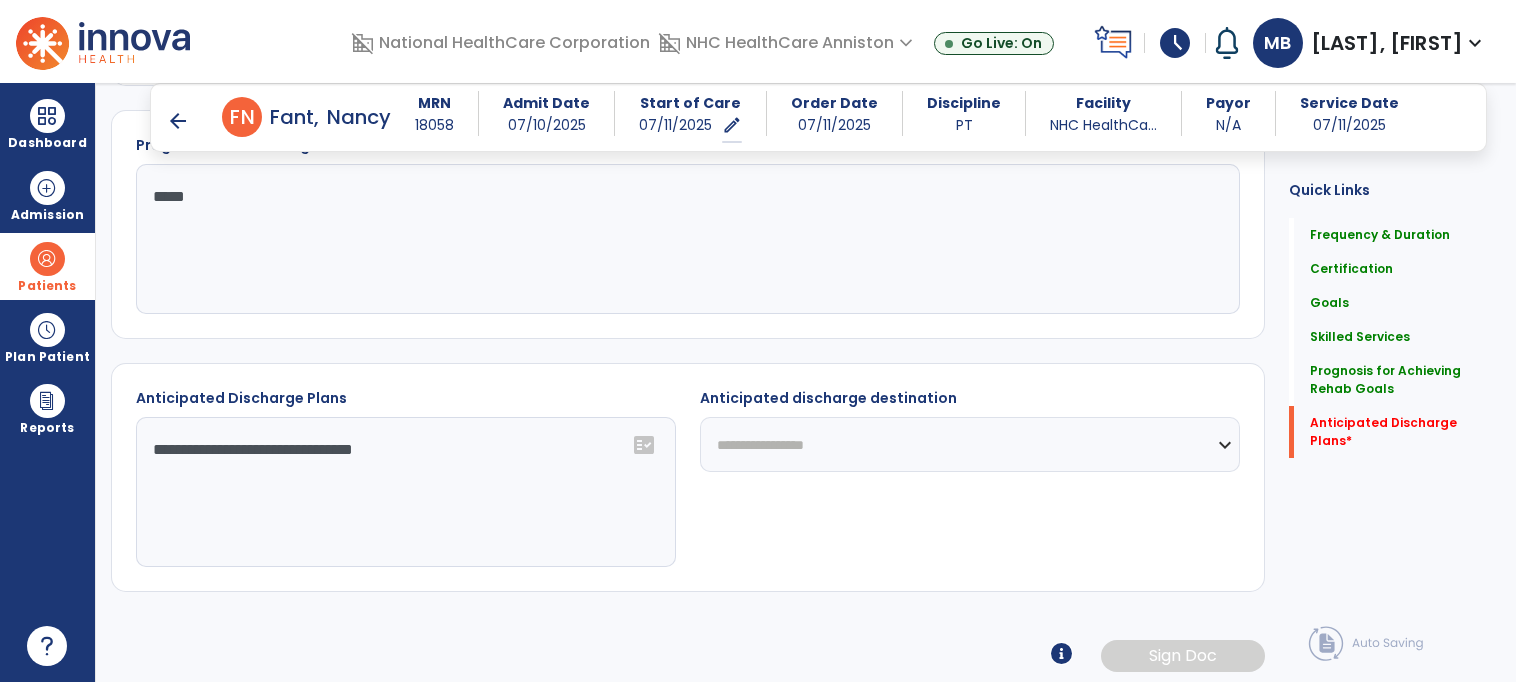 click on "**********" 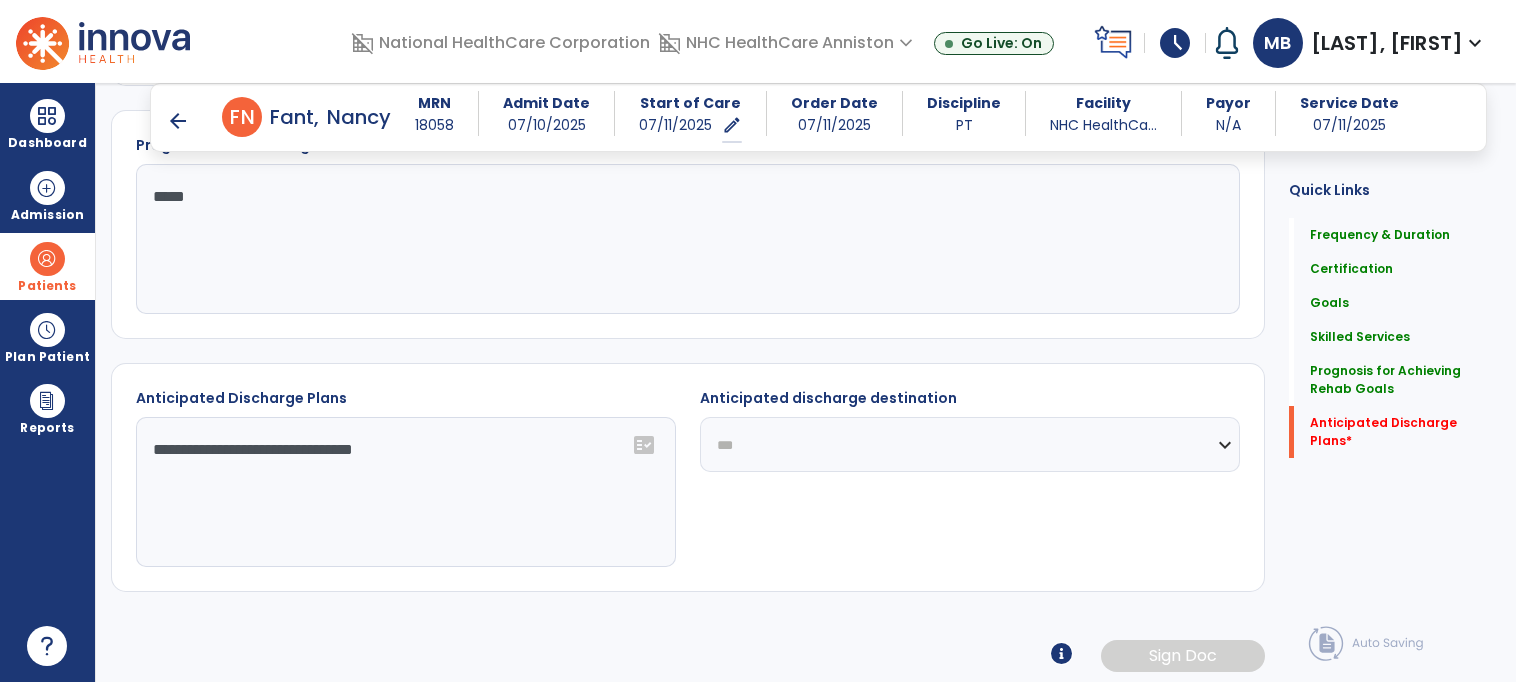 click on "**********" 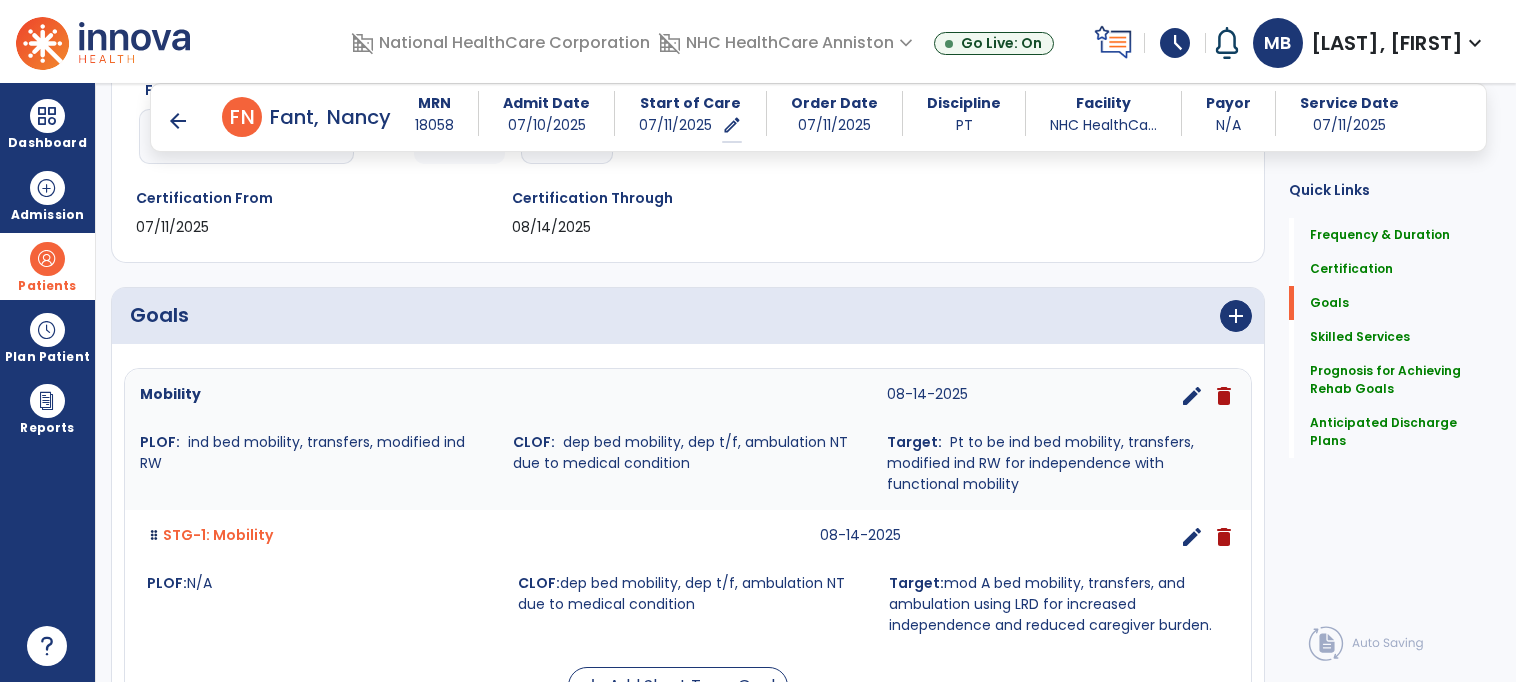 scroll, scrollTop: 328, scrollLeft: 0, axis: vertical 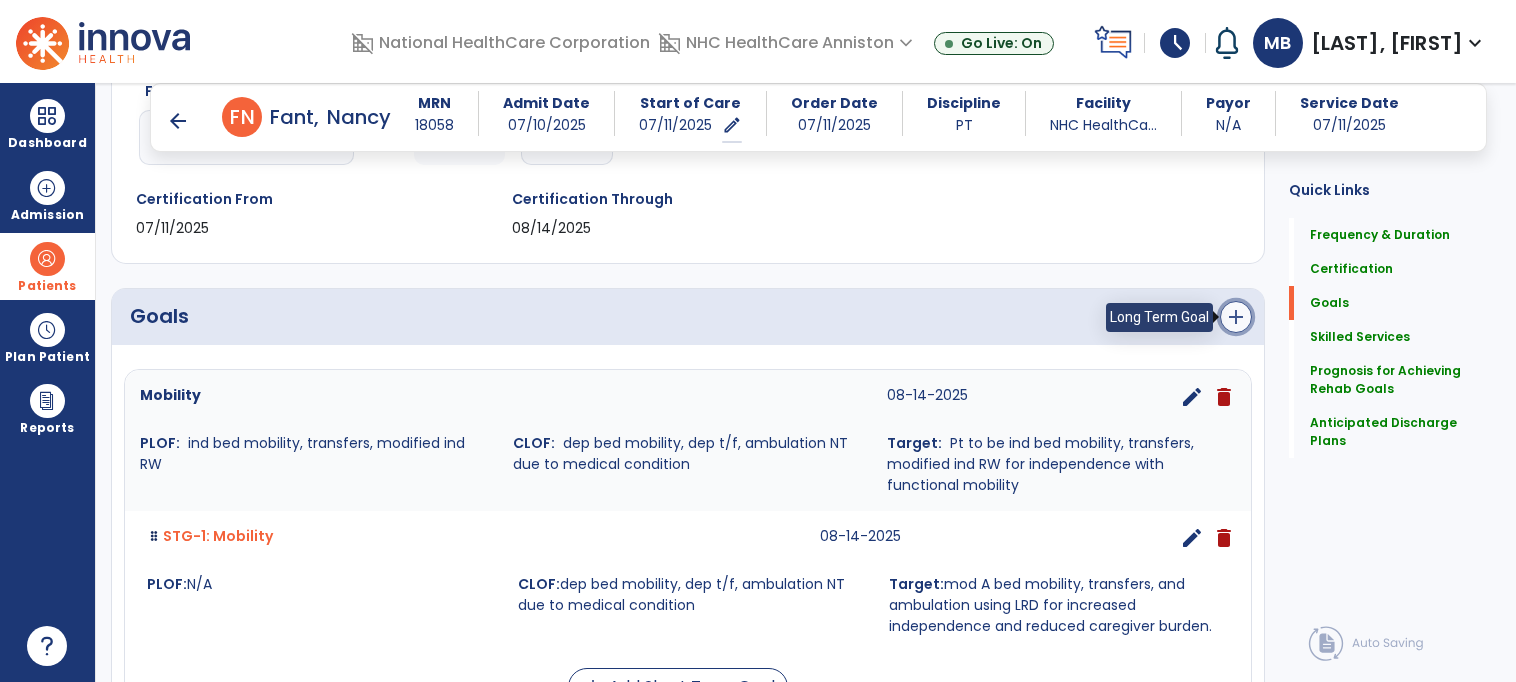 click on "add" at bounding box center [1236, 317] 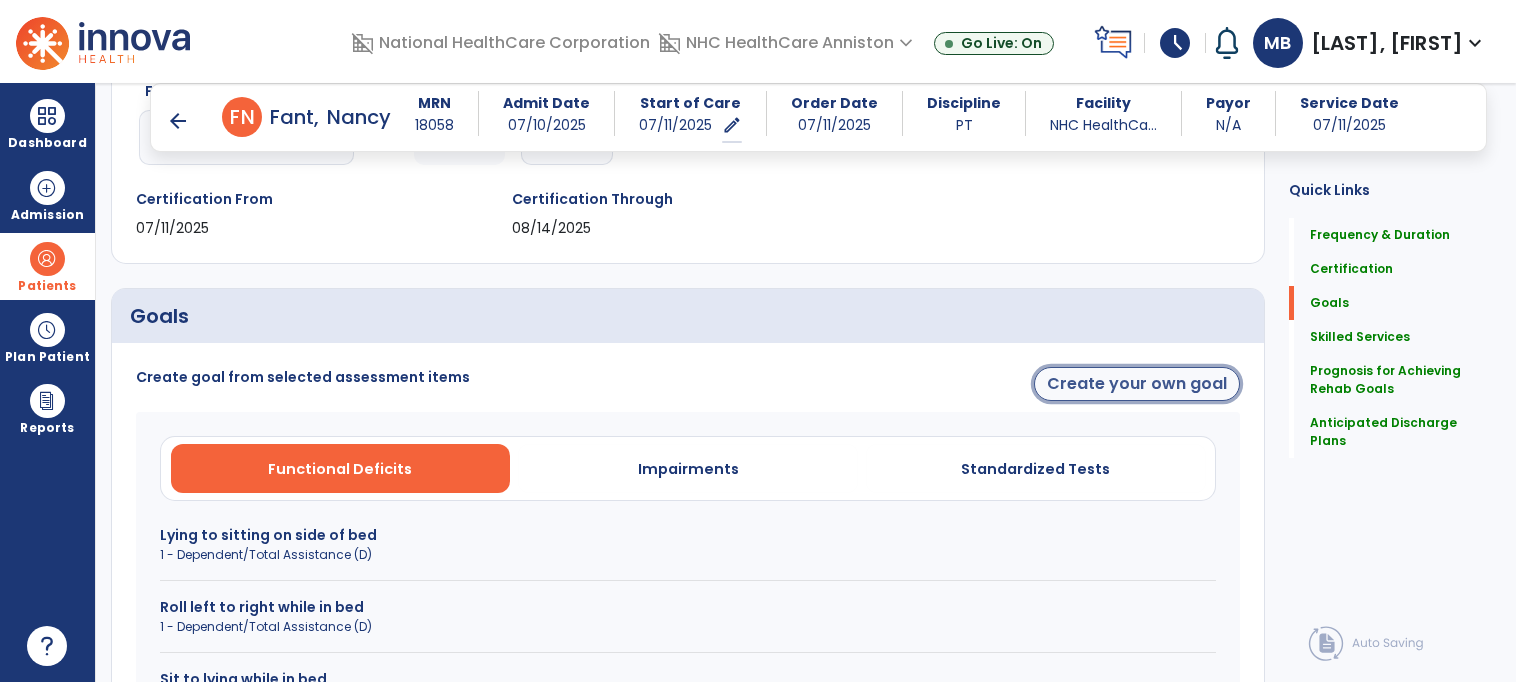 click on "Create your own goal" at bounding box center (1137, 384) 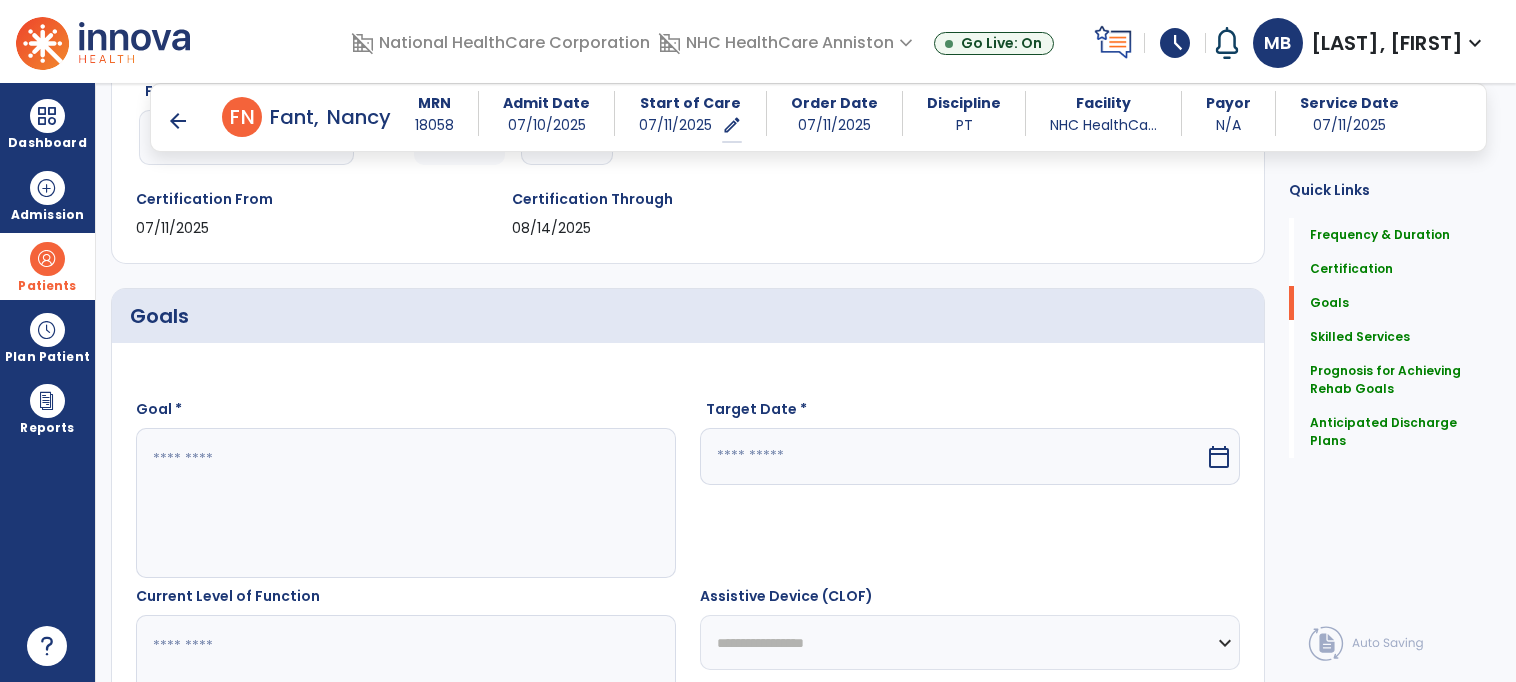click at bounding box center (405, 503) 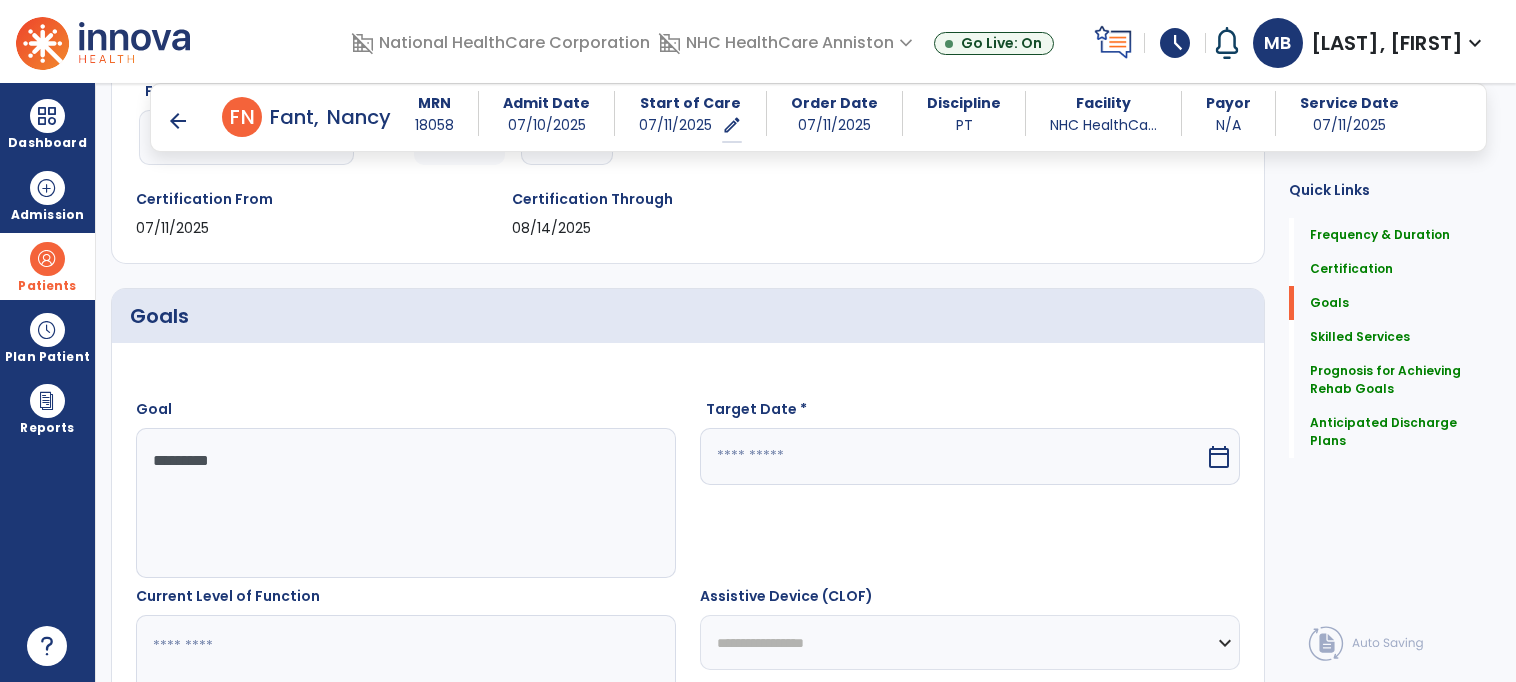 scroll, scrollTop: 382, scrollLeft: 0, axis: vertical 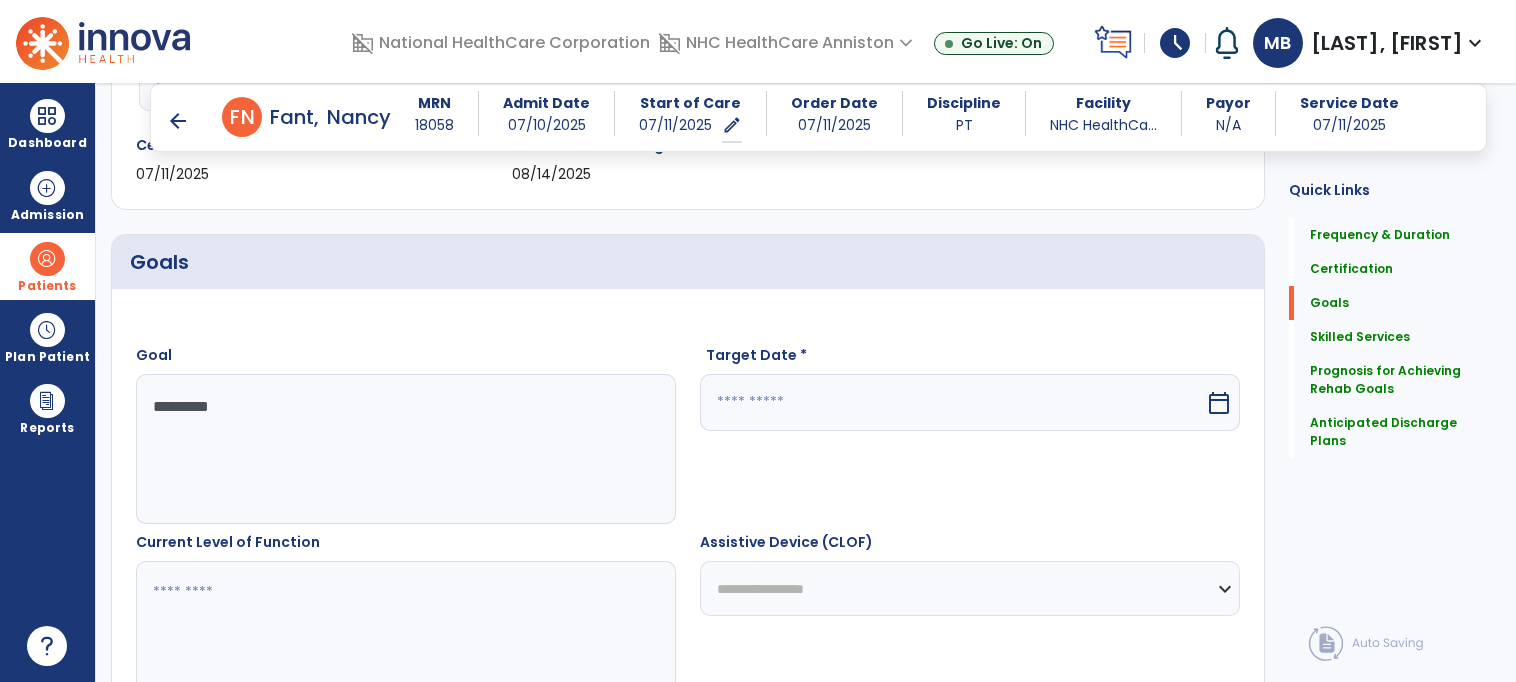 type on "********" 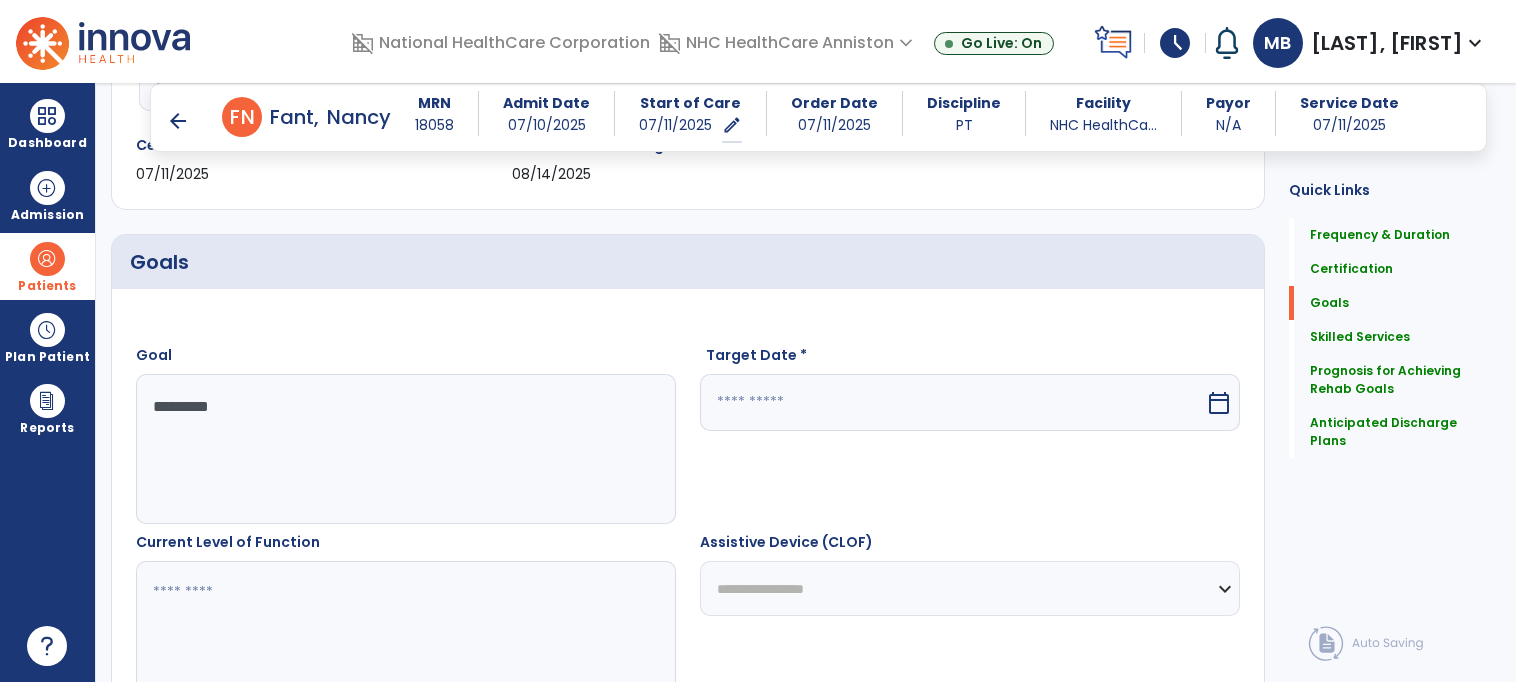 click at bounding box center (405, 636) 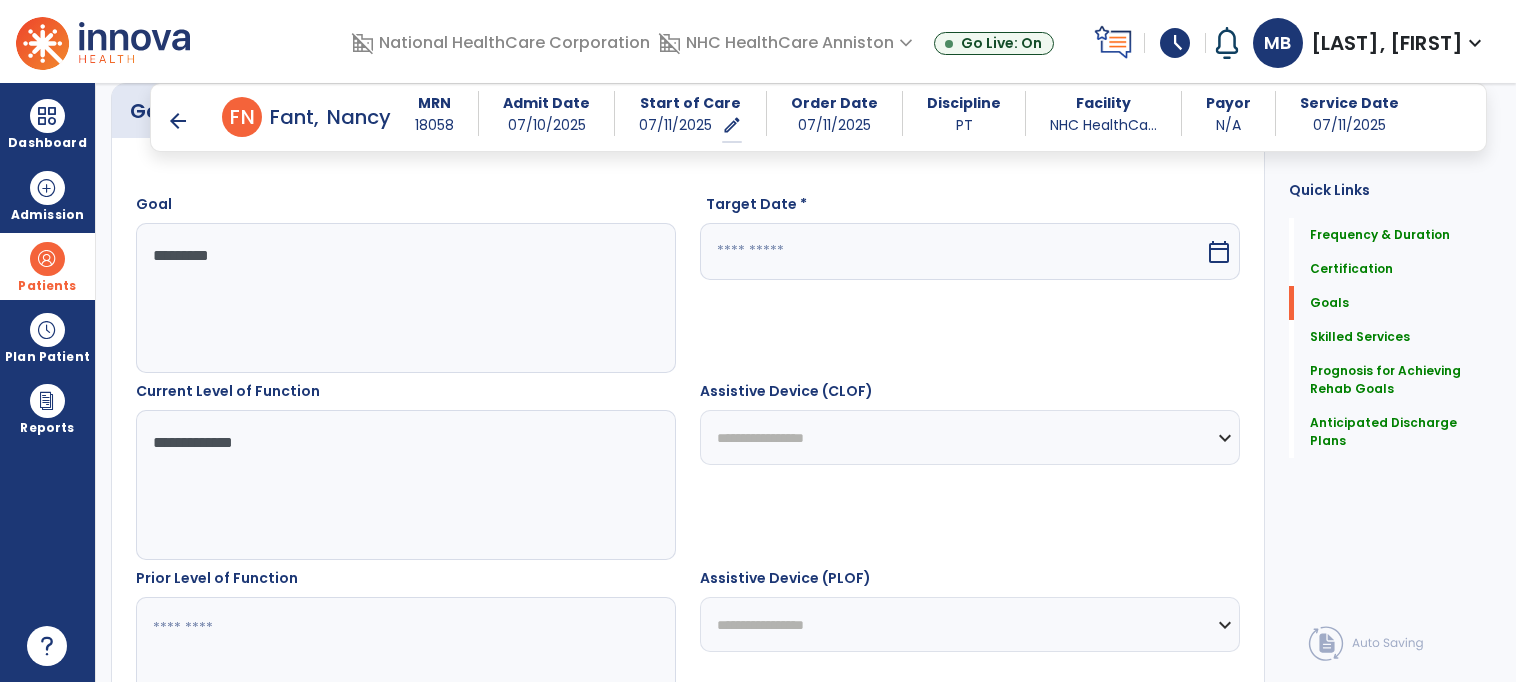 scroll, scrollTop: 542, scrollLeft: 0, axis: vertical 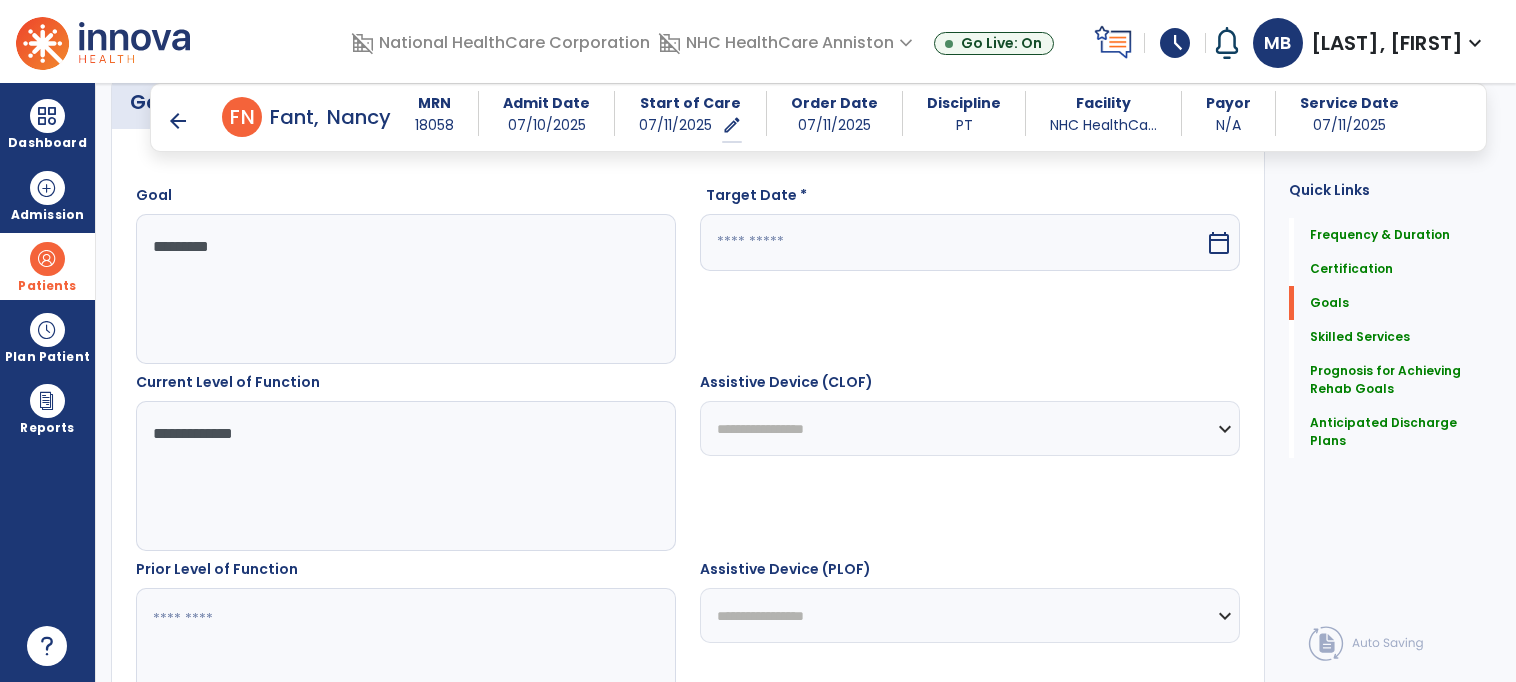 type on "**********" 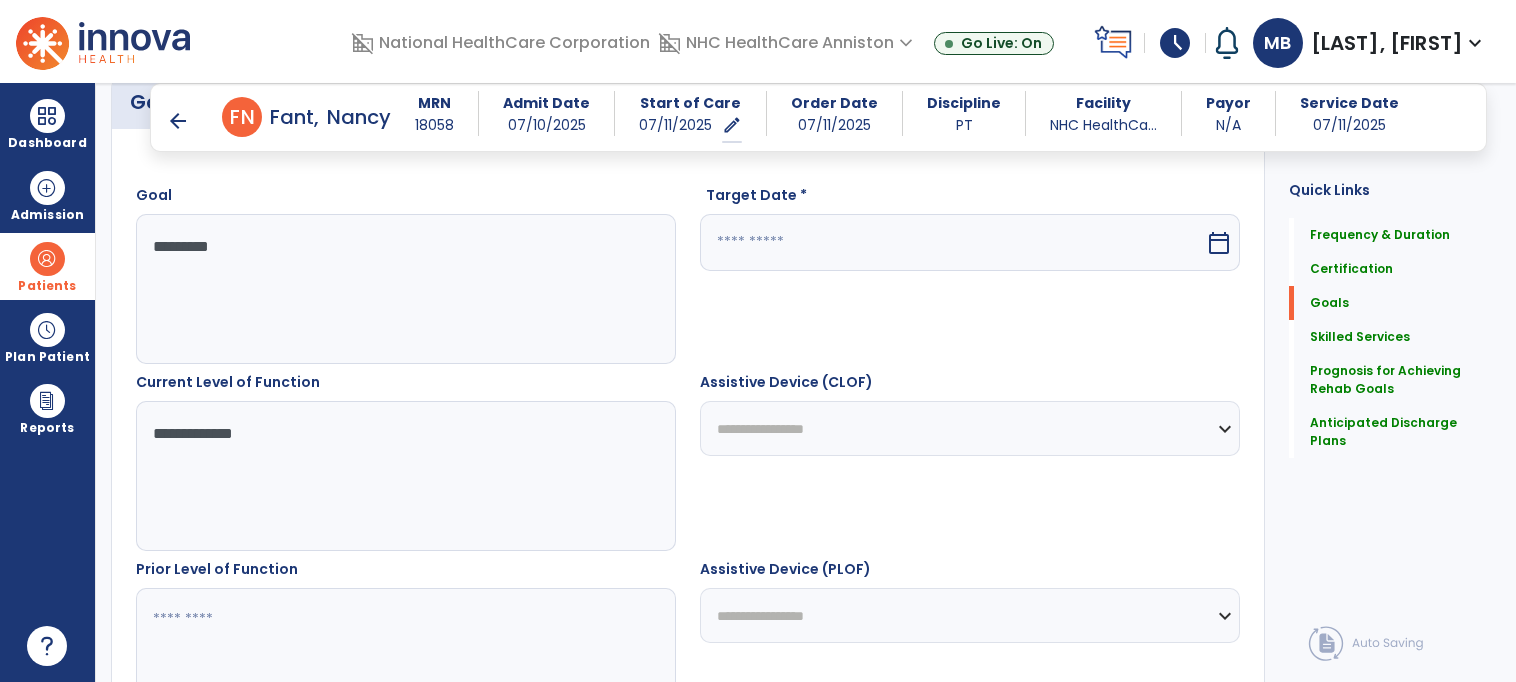 click on "Current Level of Function" at bounding box center [228, 382] 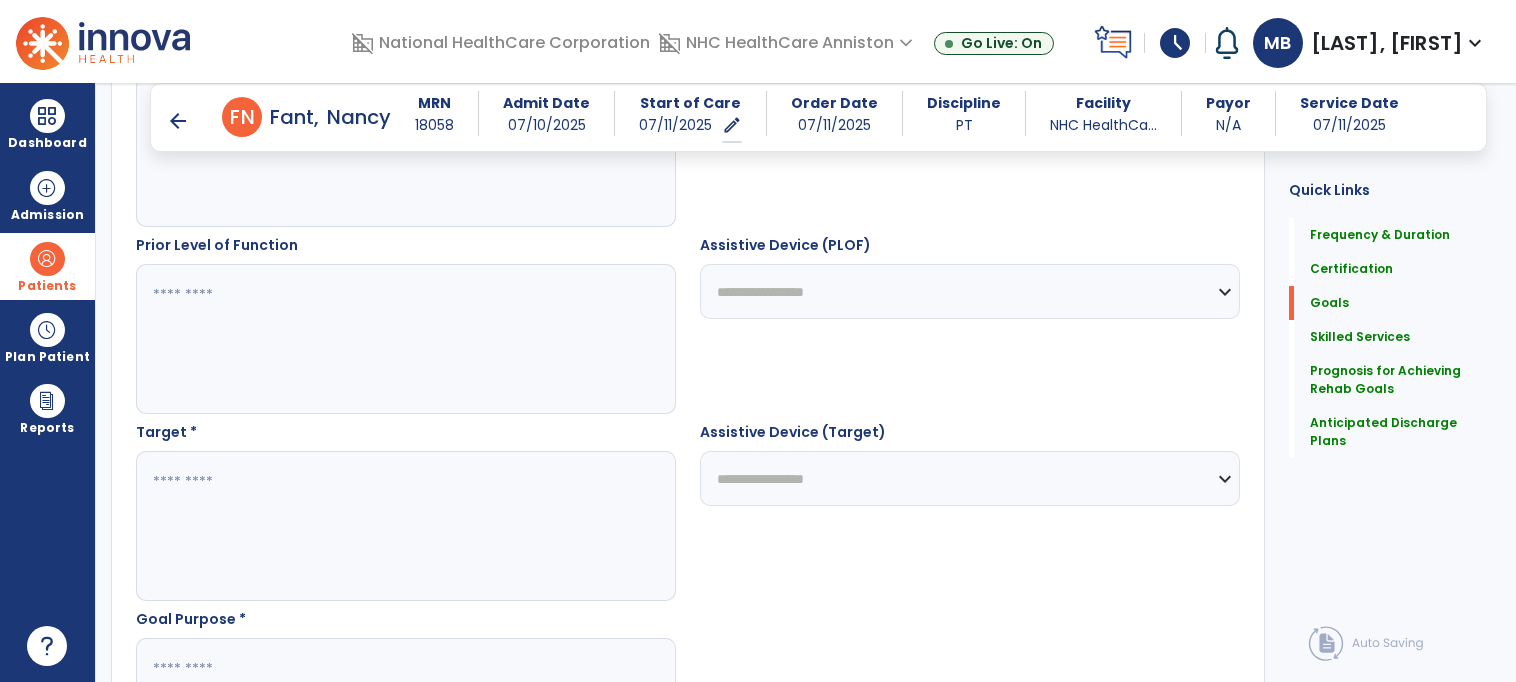 click at bounding box center [405, 526] 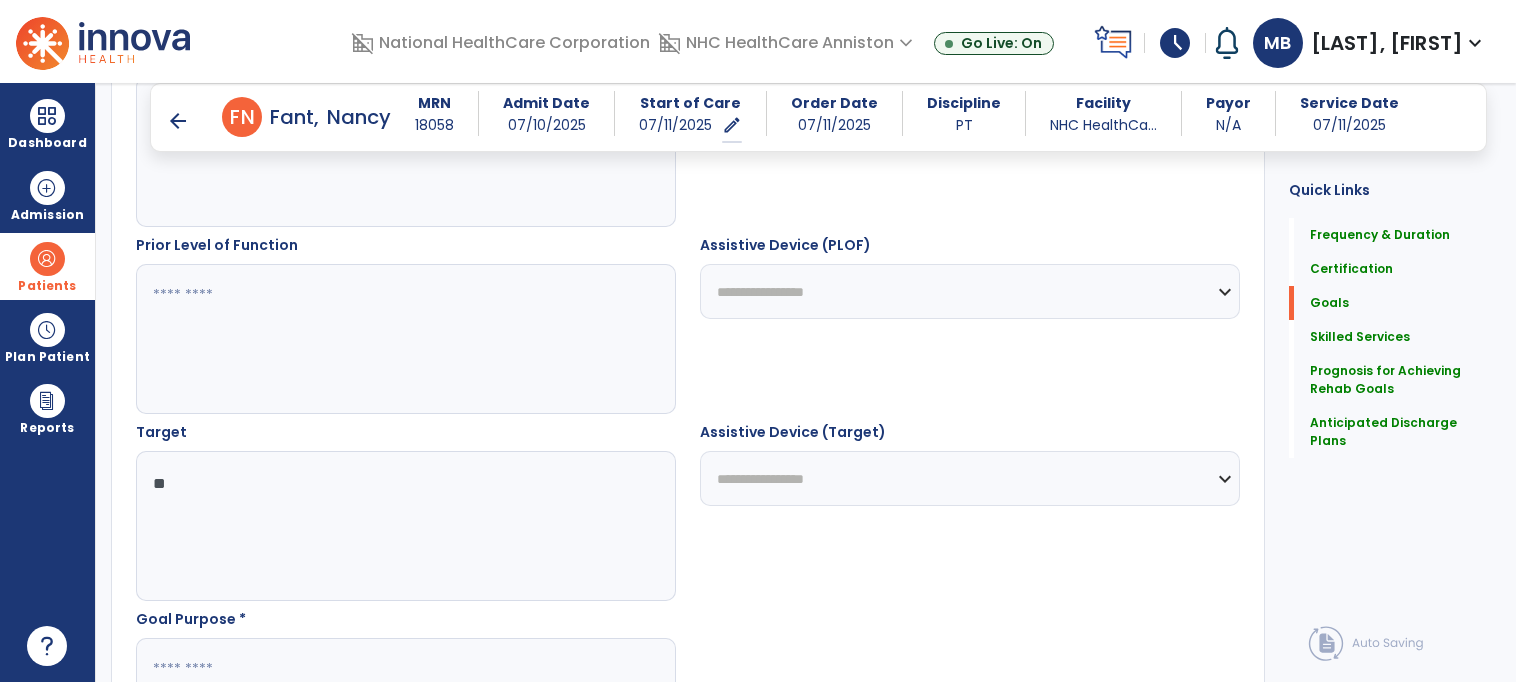 type on "*" 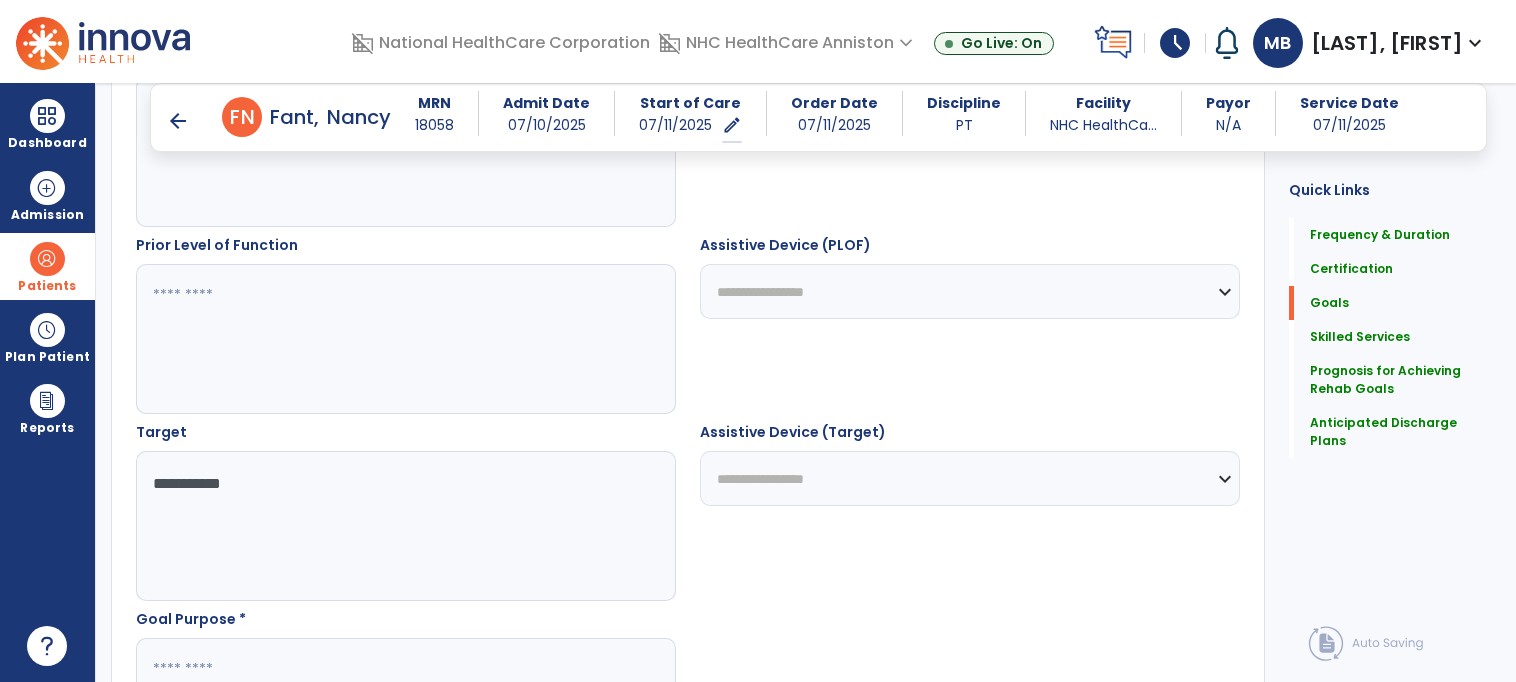 paste on "**********" 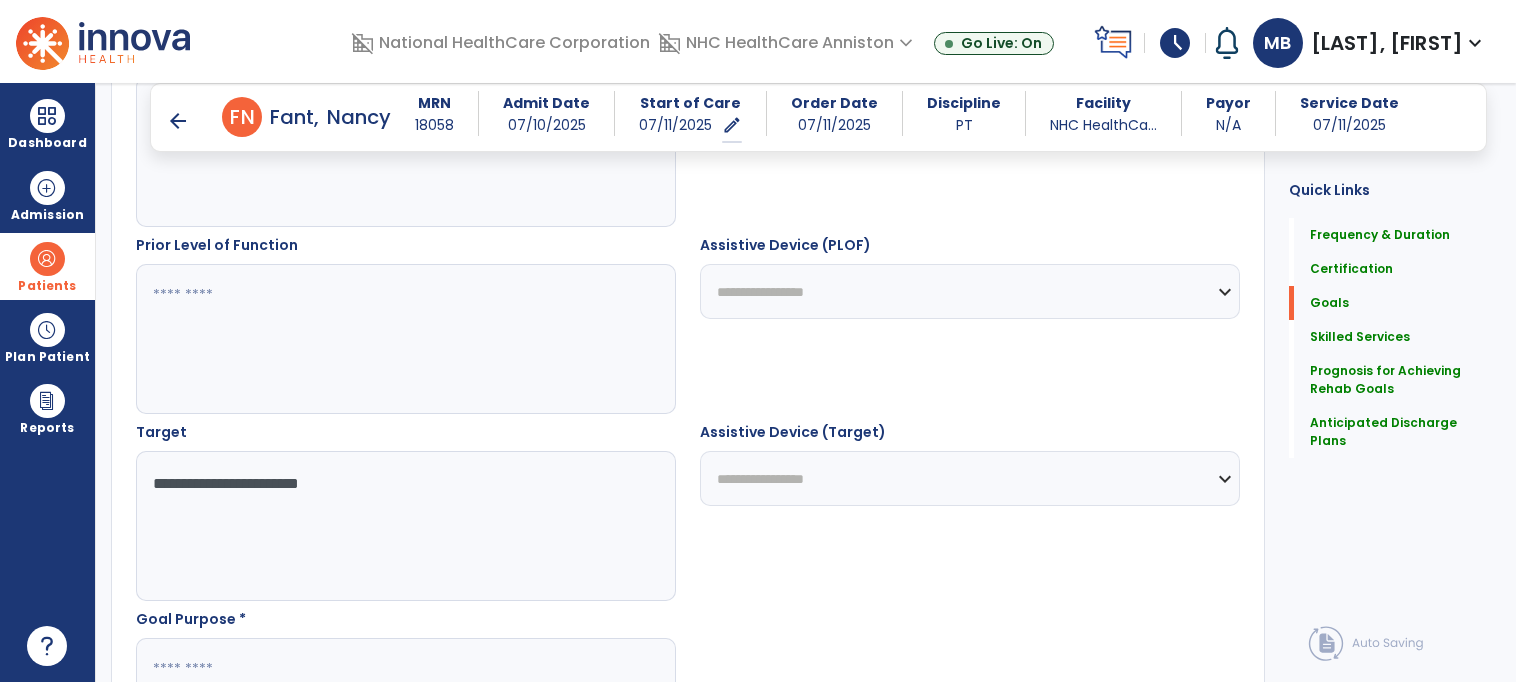 click on "**********" at bounding box center (405, 526) 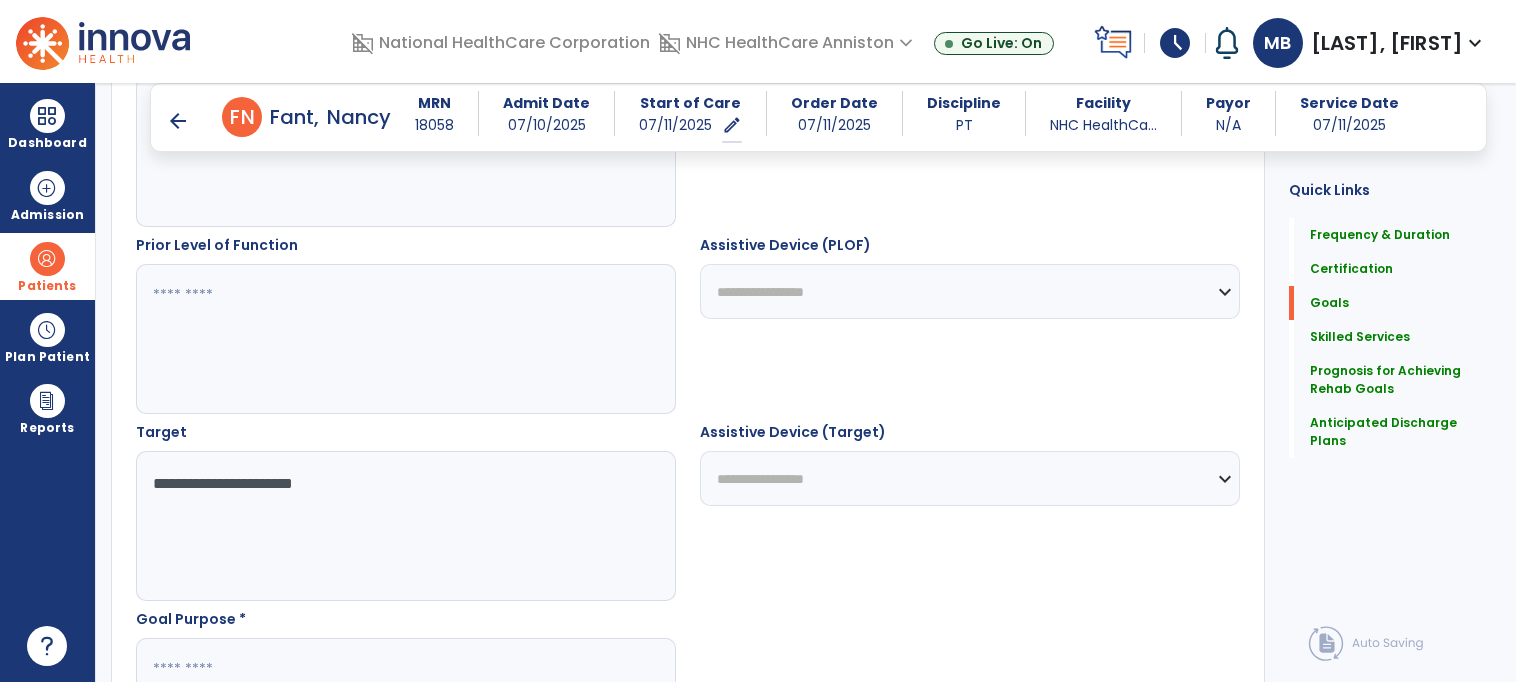 scroll, scrollTop: 1077, scrollLeft: 0, axis: vertical 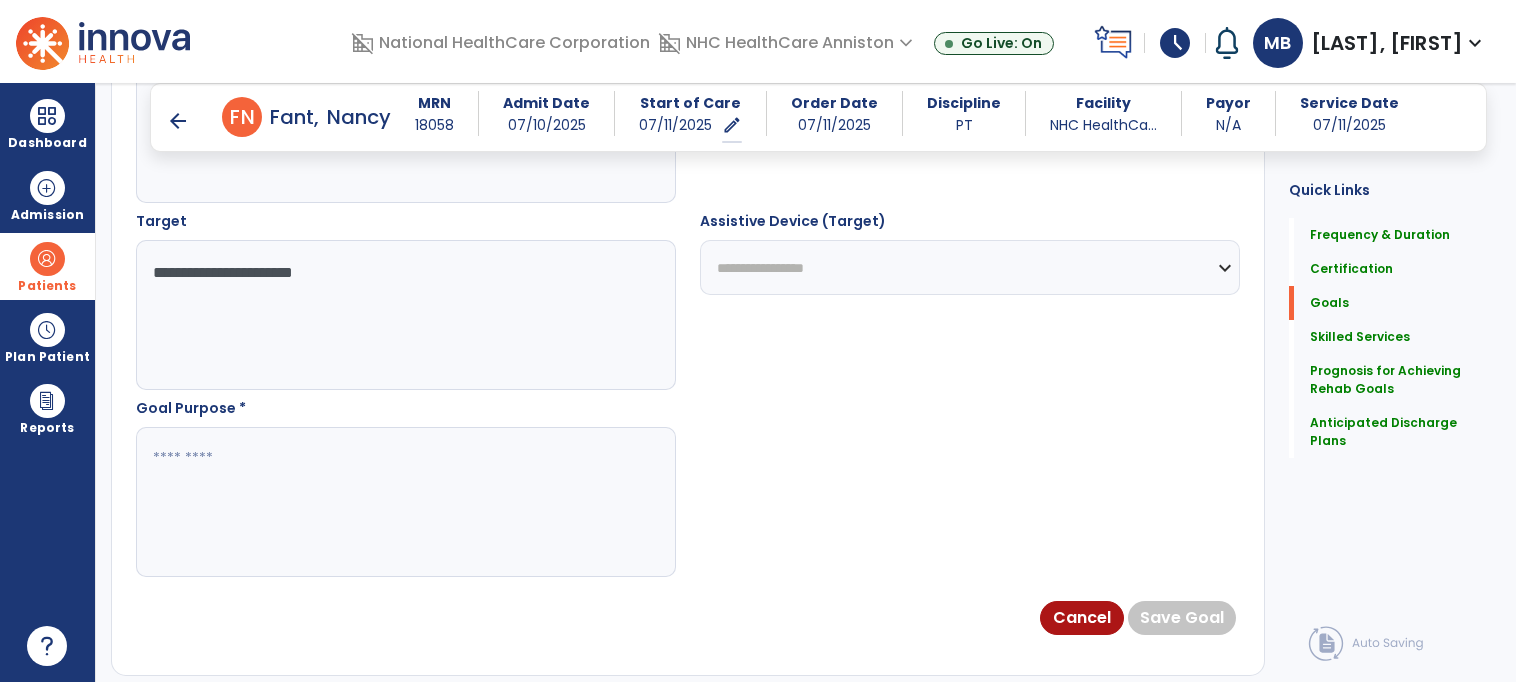 click at bounding box center [405, 502] 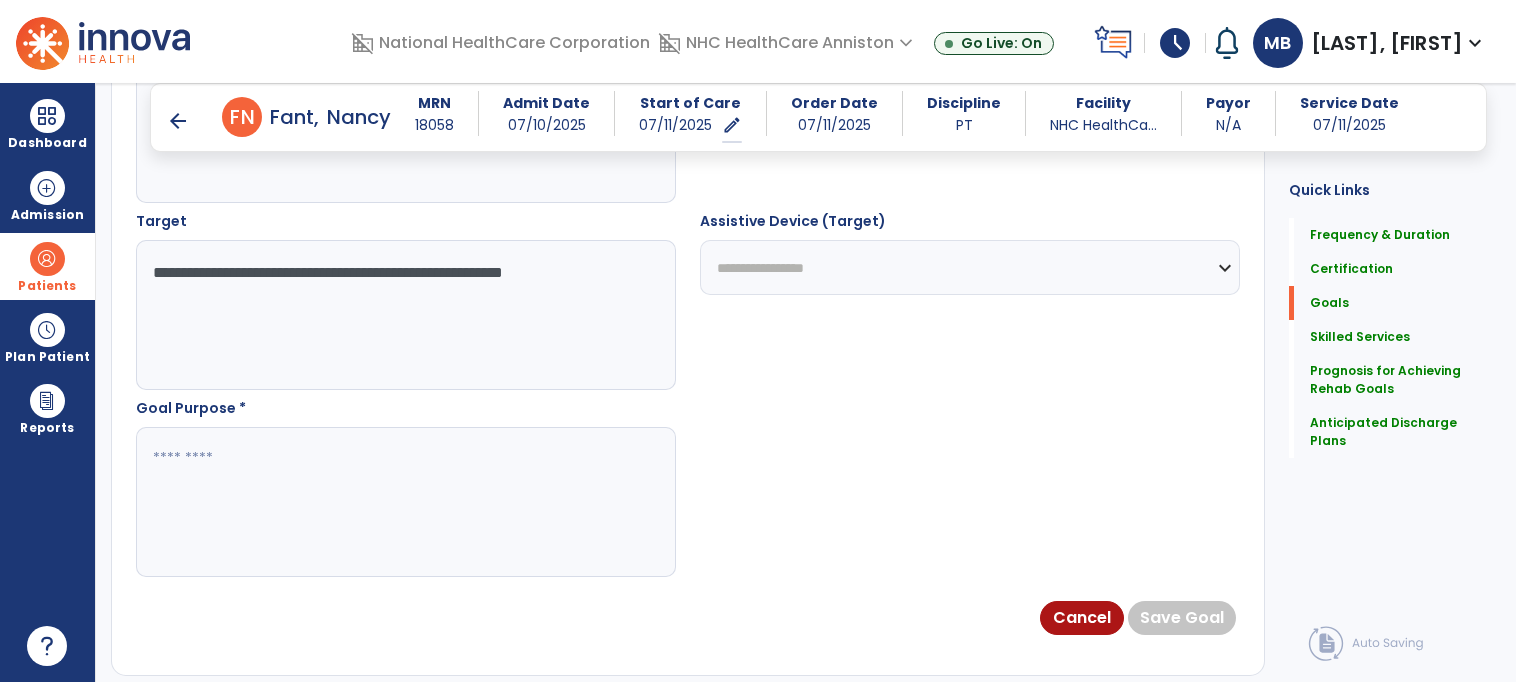 drag, startPoint x: 340, startPoint y: 275, endPoint x: 770, endPoint y: 249, distance: 430.78534 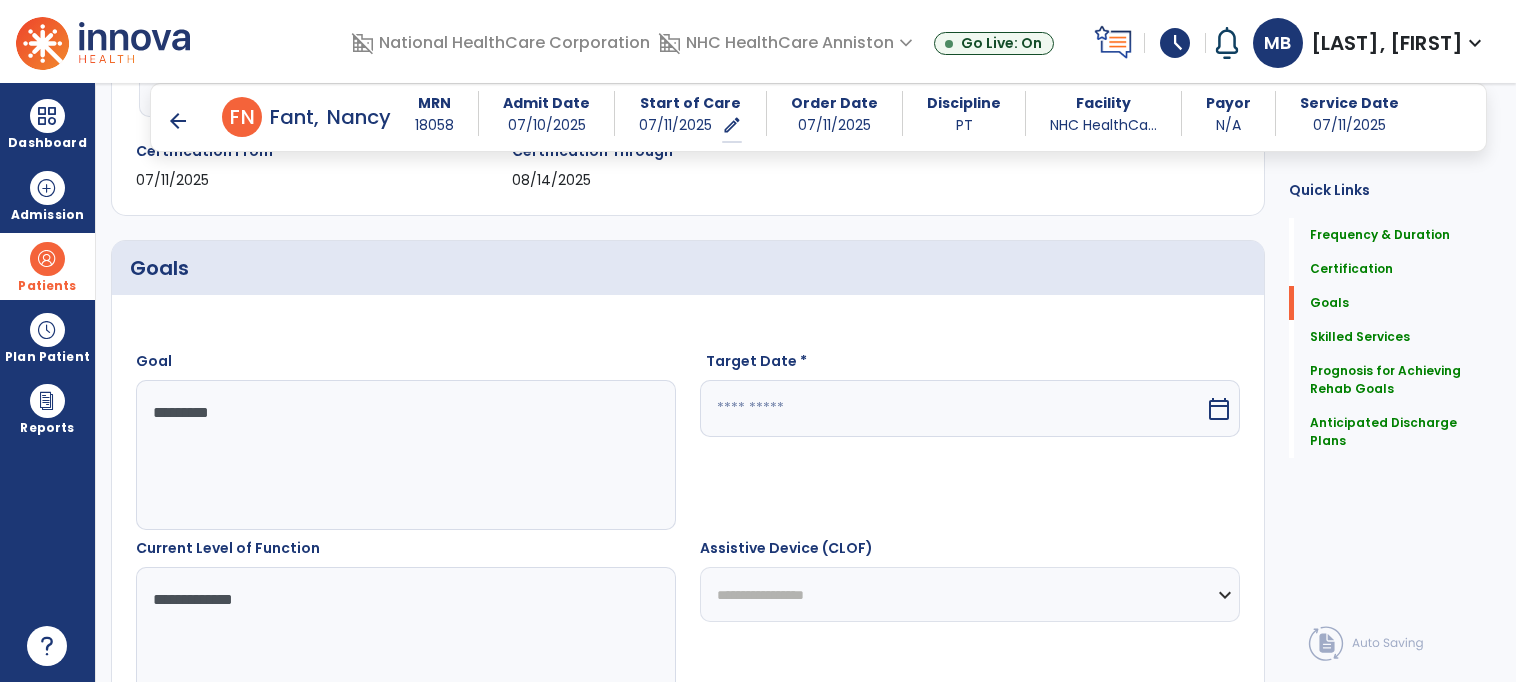 scroll, scrollTop: 337, scrollLeft: 0, axis: vertical 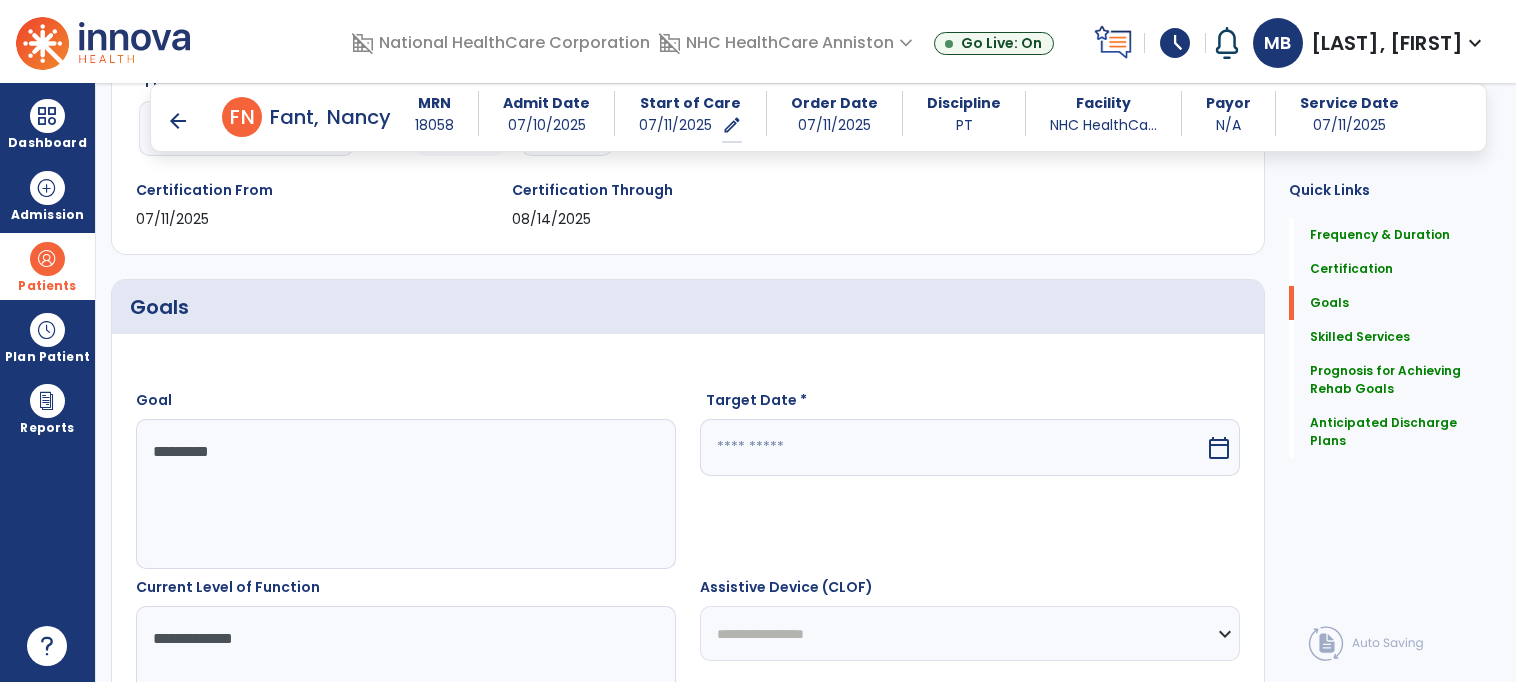 type on "**********" 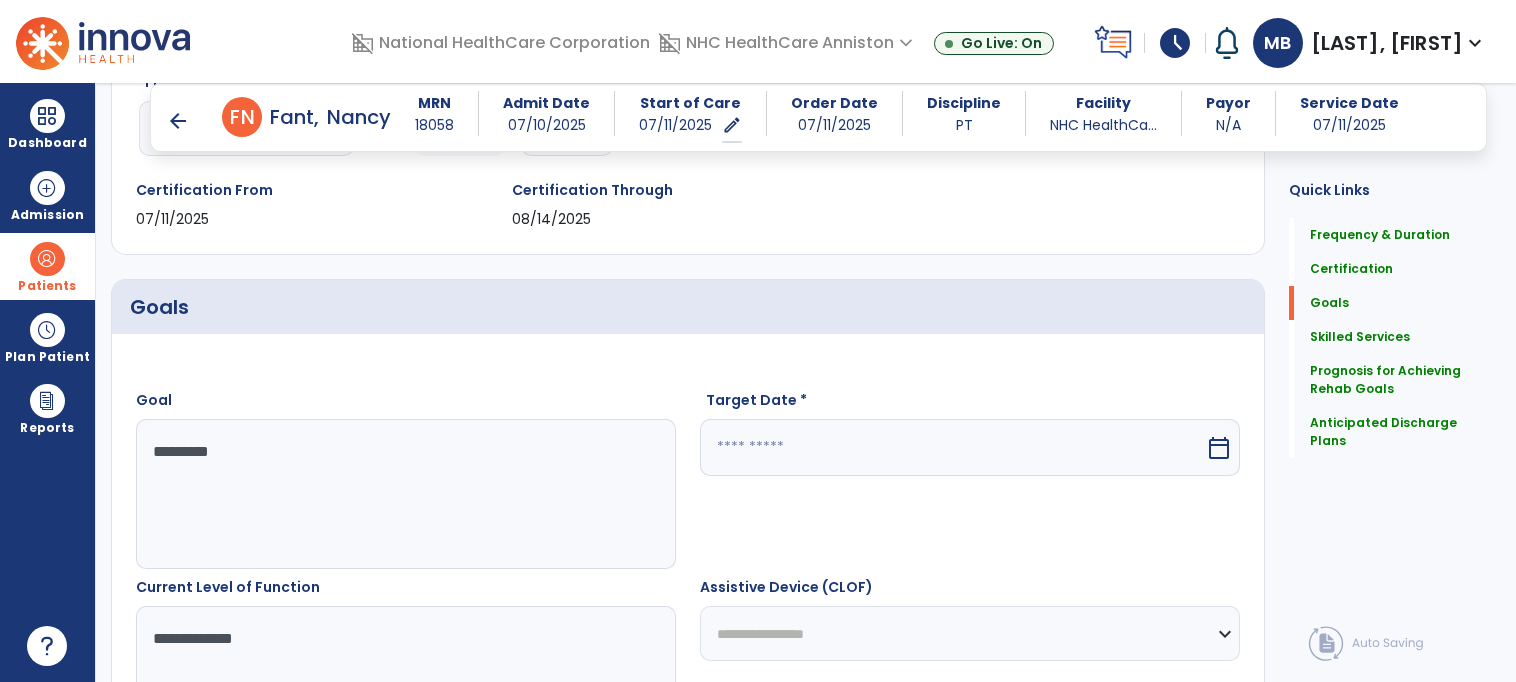 click at bounding box center (952, 447) 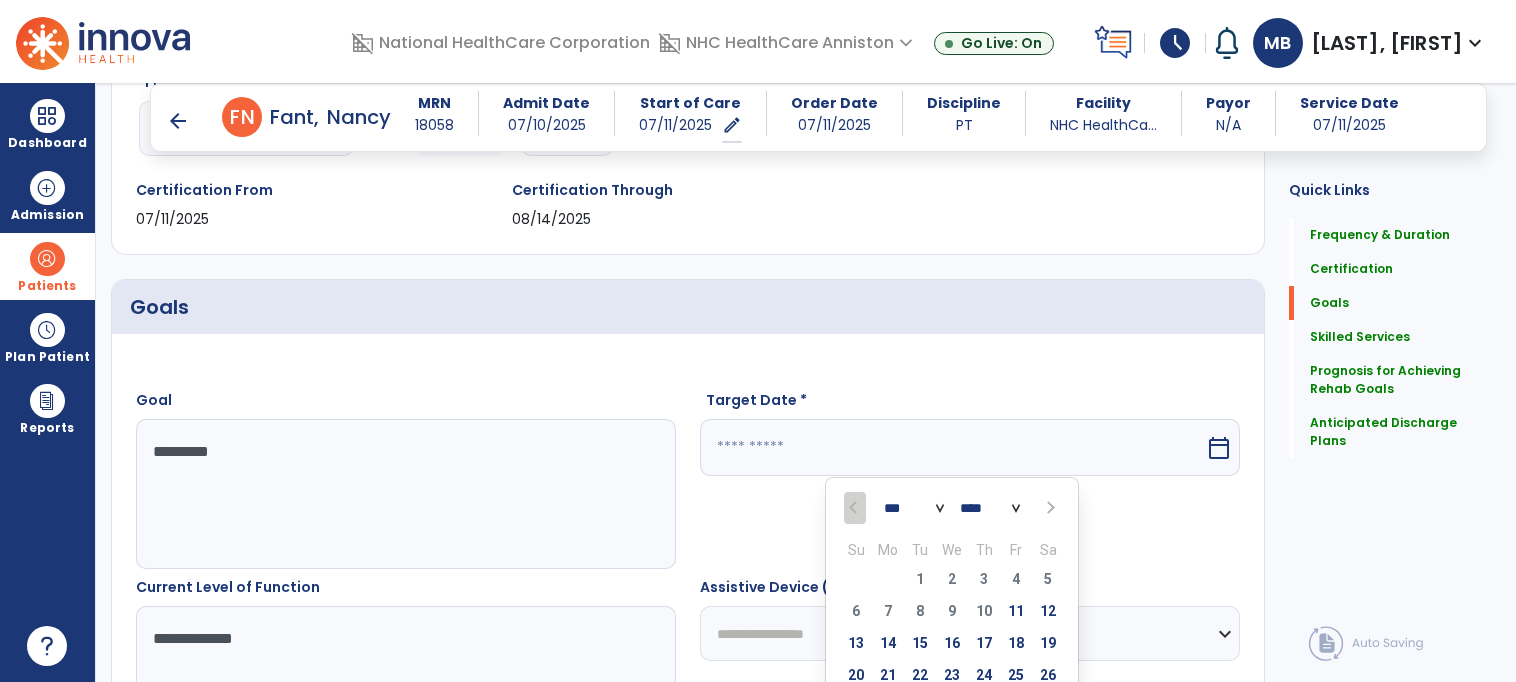 click at bounding box center (1048, 508) 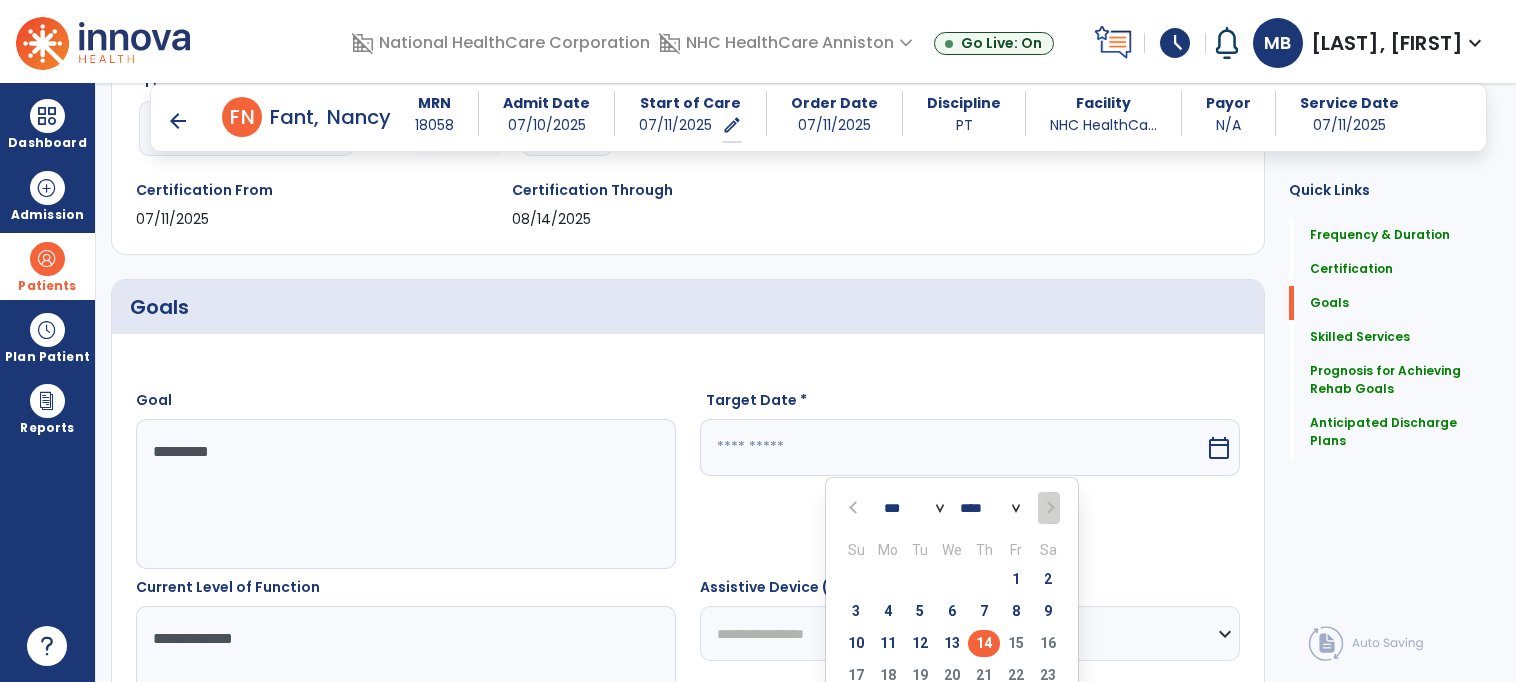 click on "14" at bounding box center [984, 643] 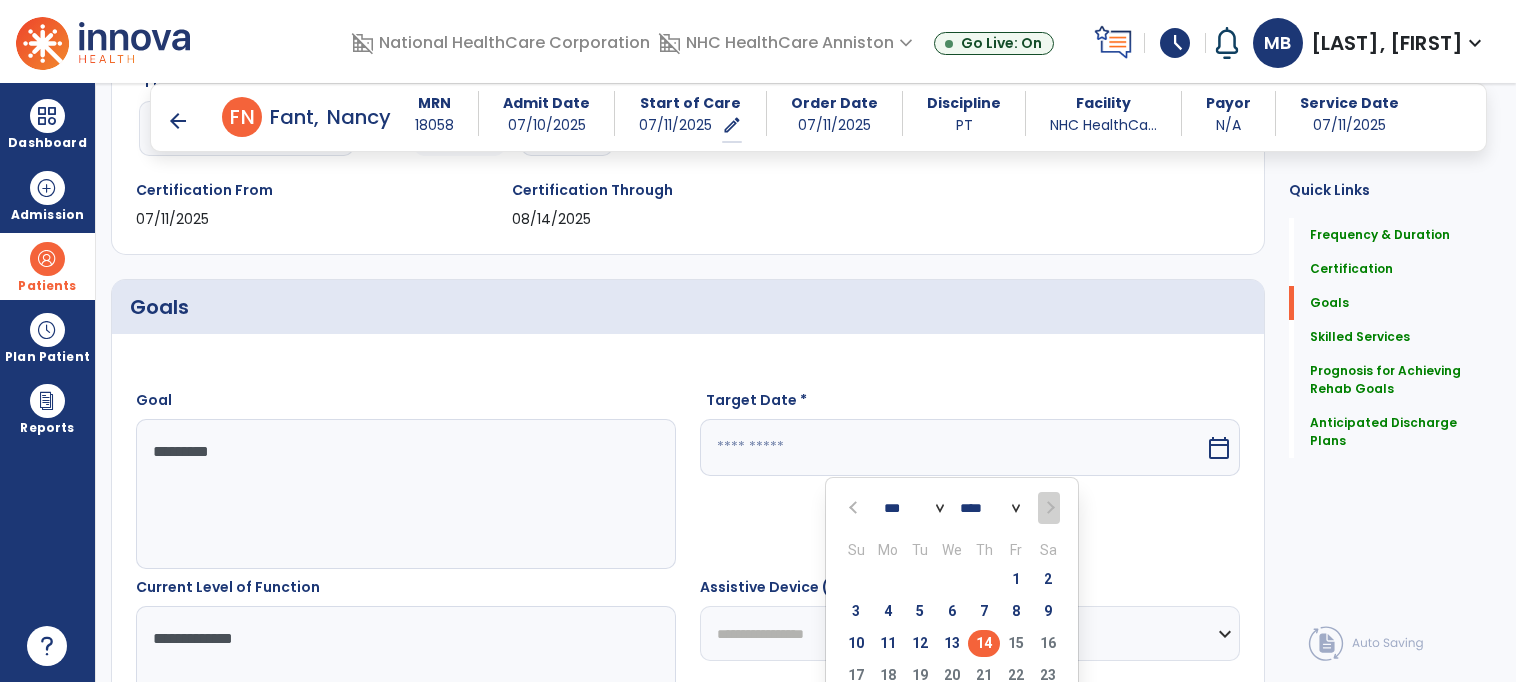 type on "*********" 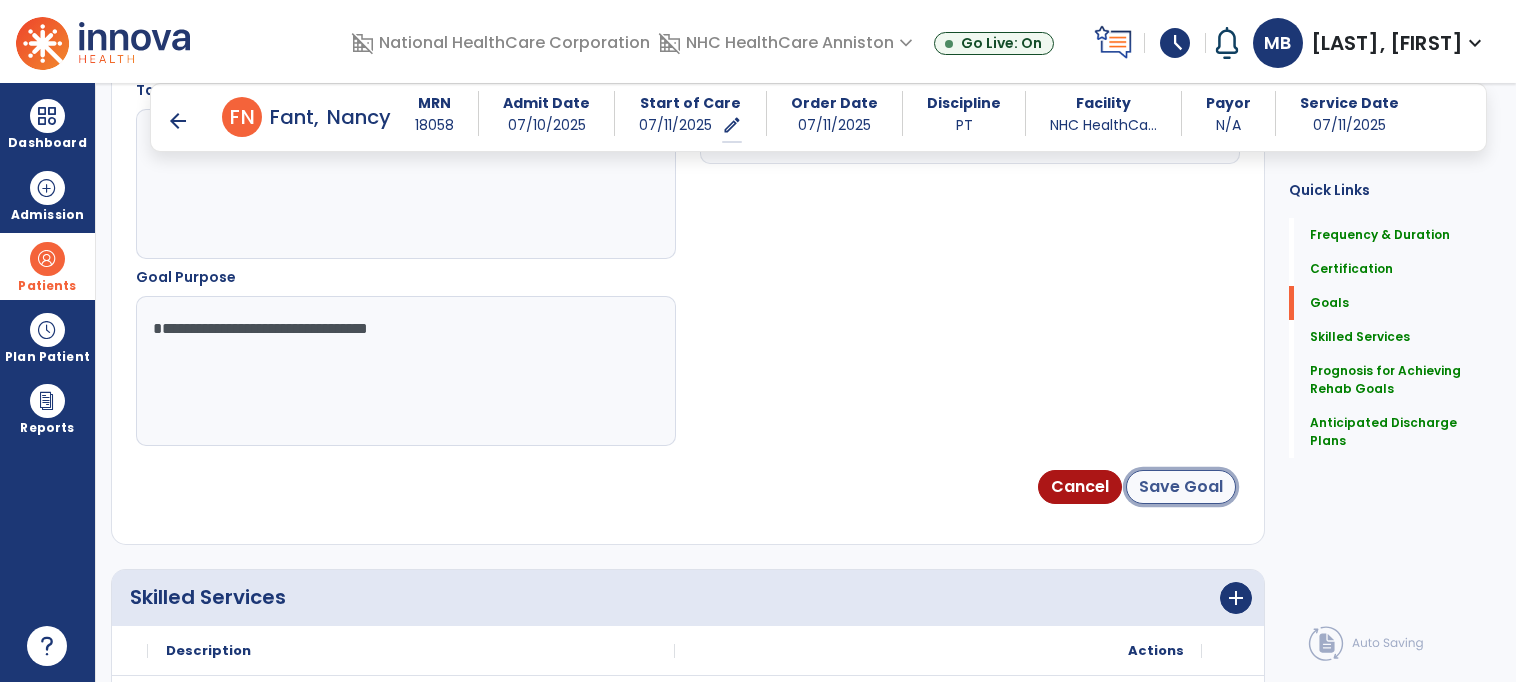 click on "Save Goal" at bounding box center (1181, 487) 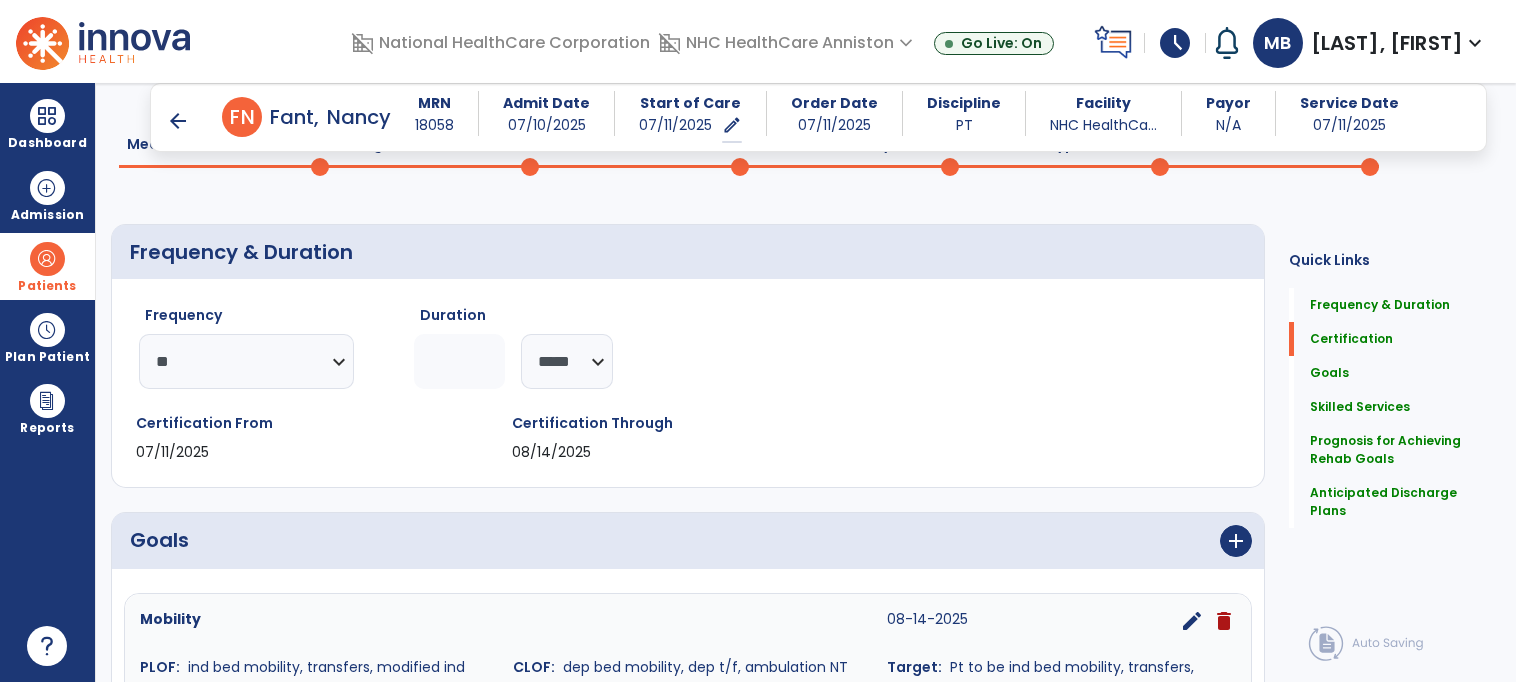scroll, scrollTop: 0, scrollLeft: 0, axis: both 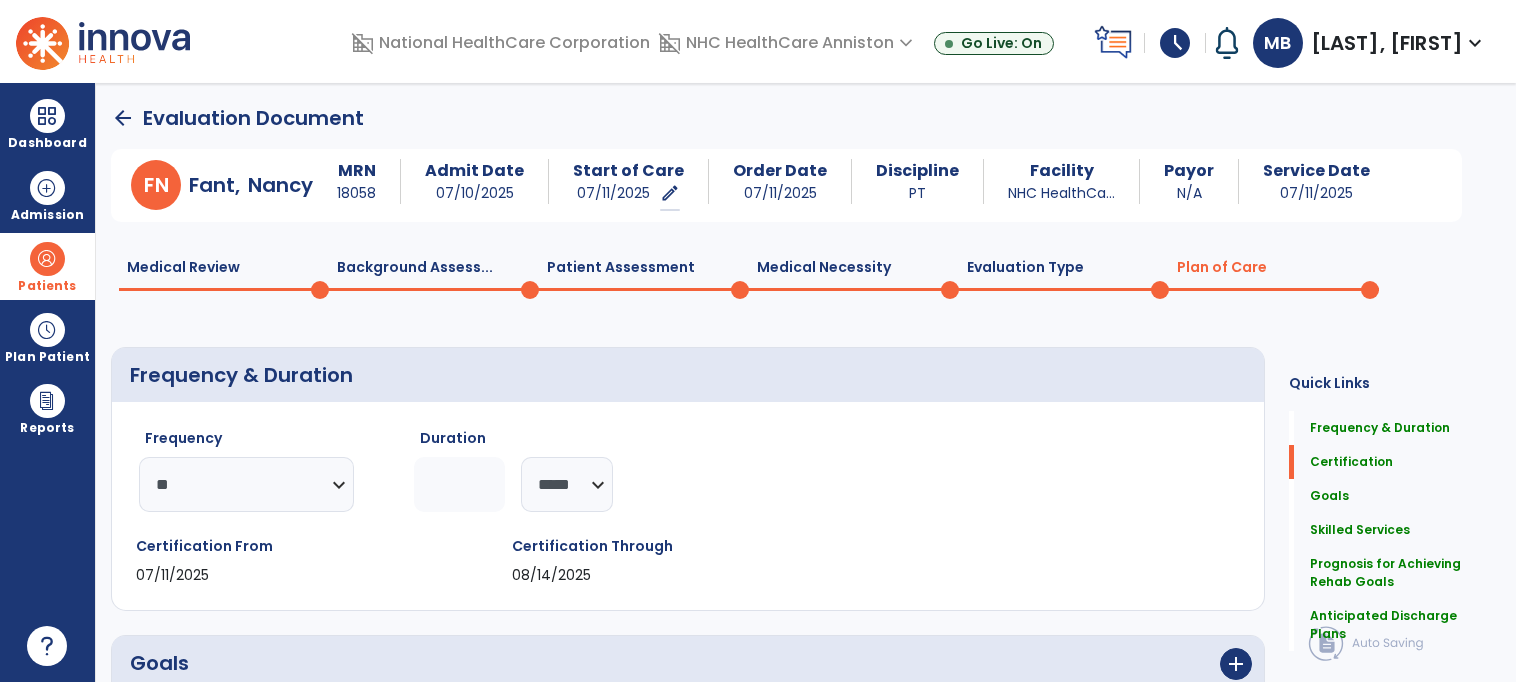 click on "Medical Review  0  Background Assess...  0  Patient Assessment  0  Medical Necessity  0  Evaluation Type  0  Plan of Care  0" 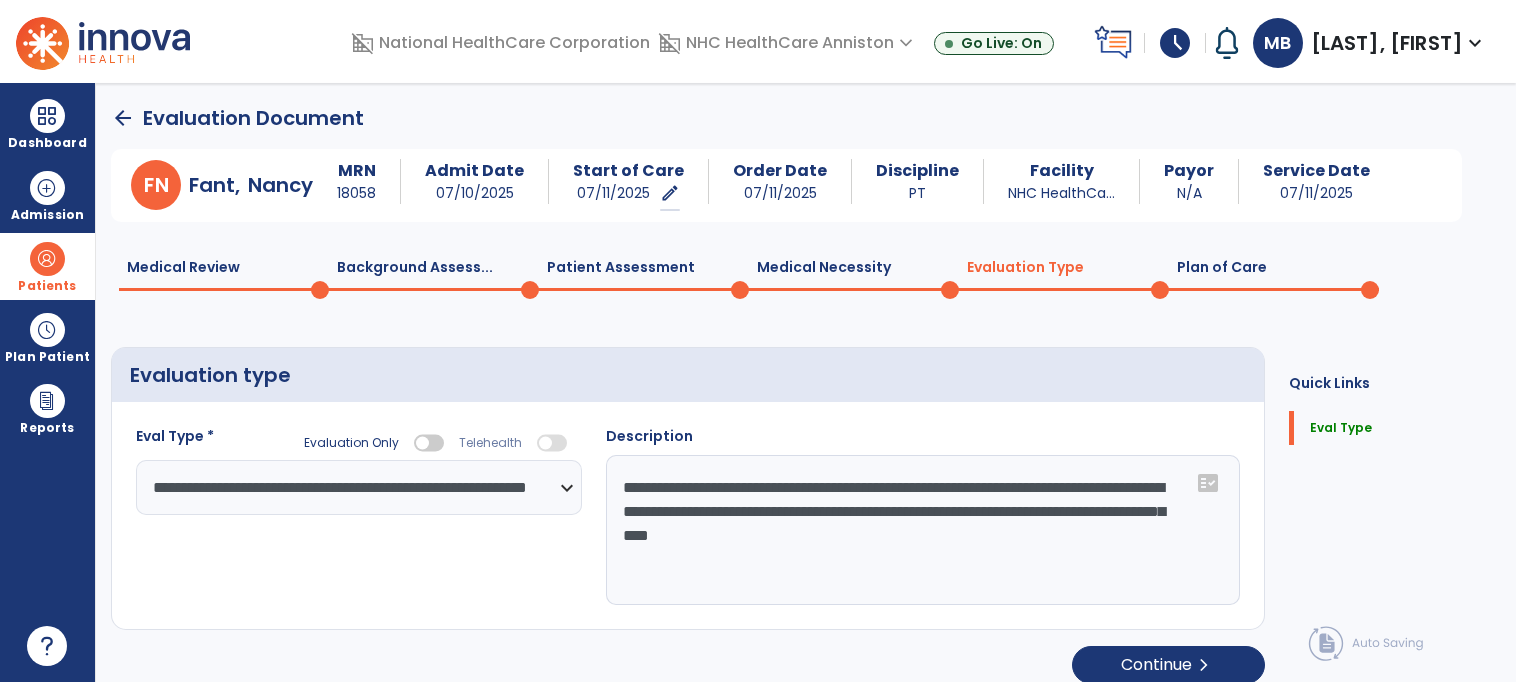 click on "Medical Necessity  0" 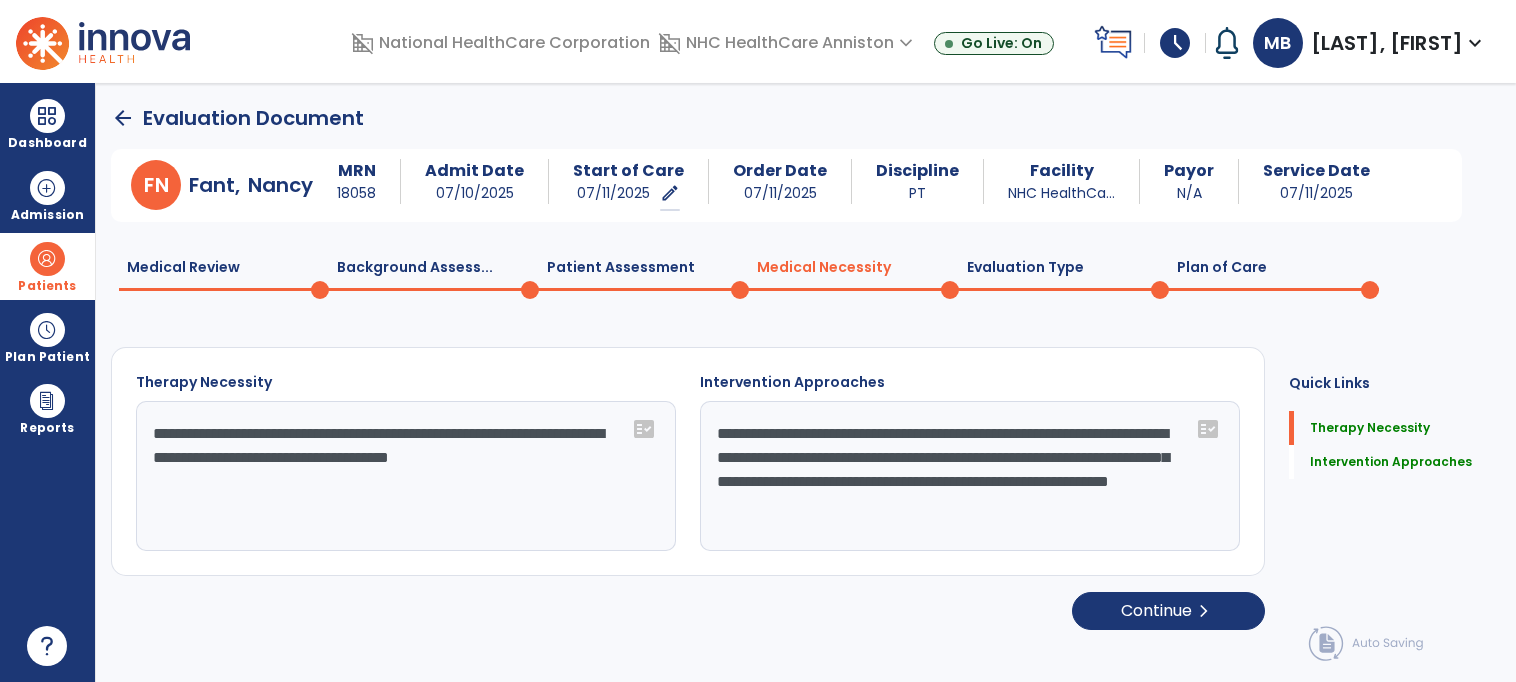 click 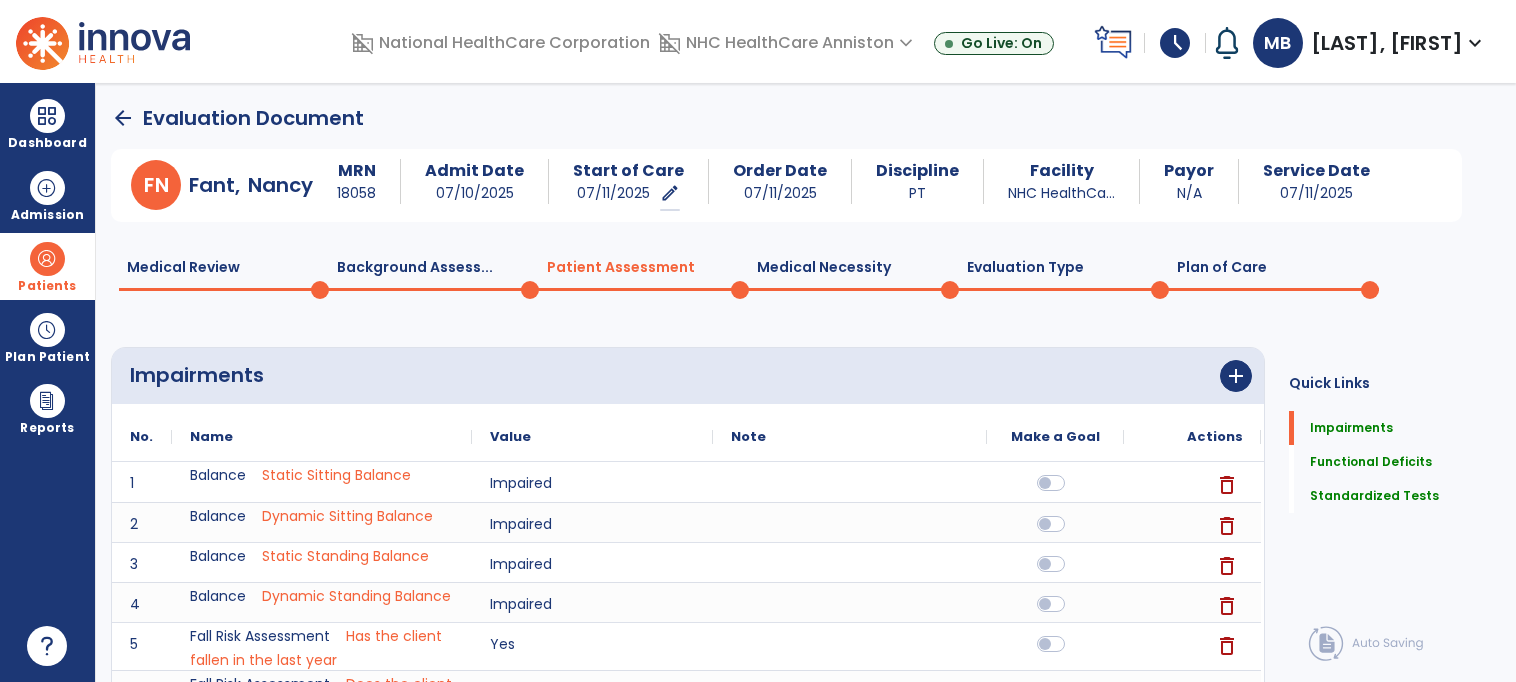 click on "Background Assess...  0" 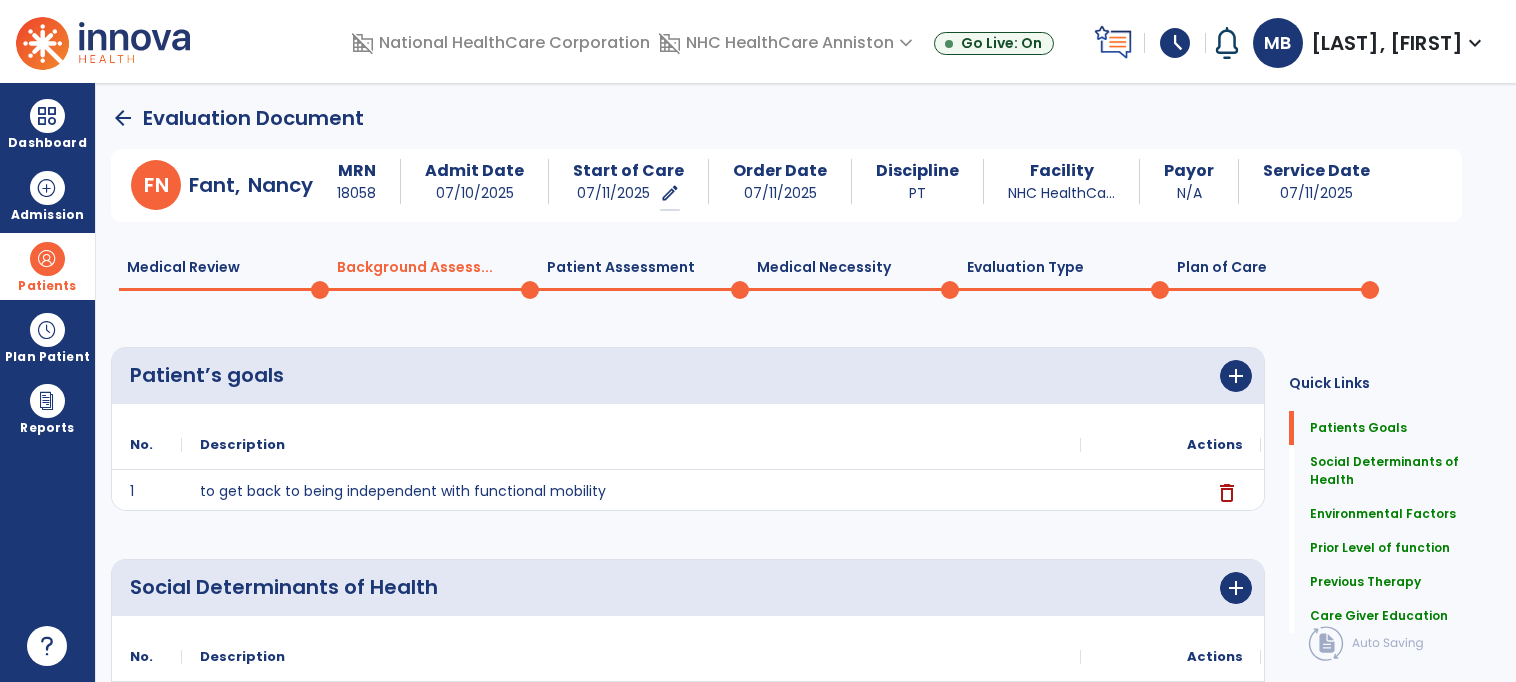 click on "Medical Review  0" 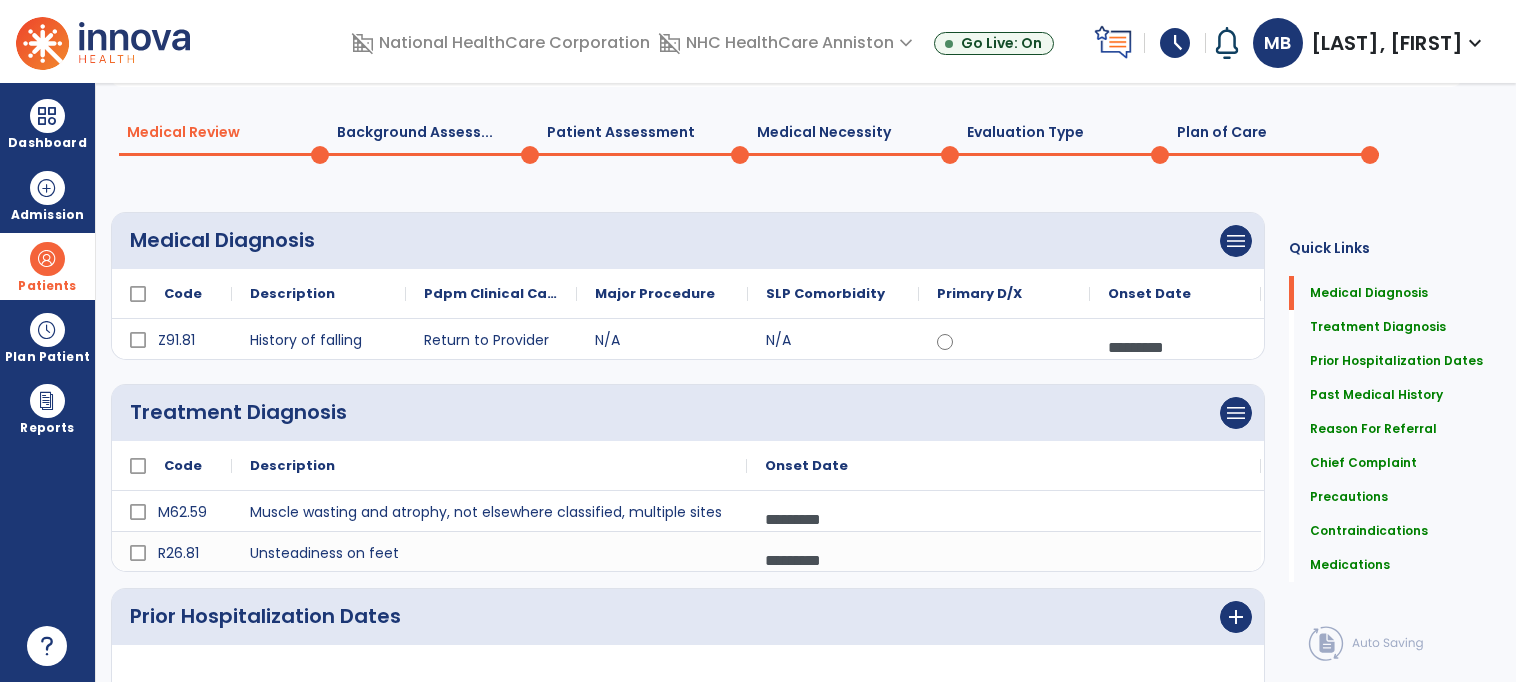 scroll, scrollTop: 0, scrollLeft: 0, axis: both 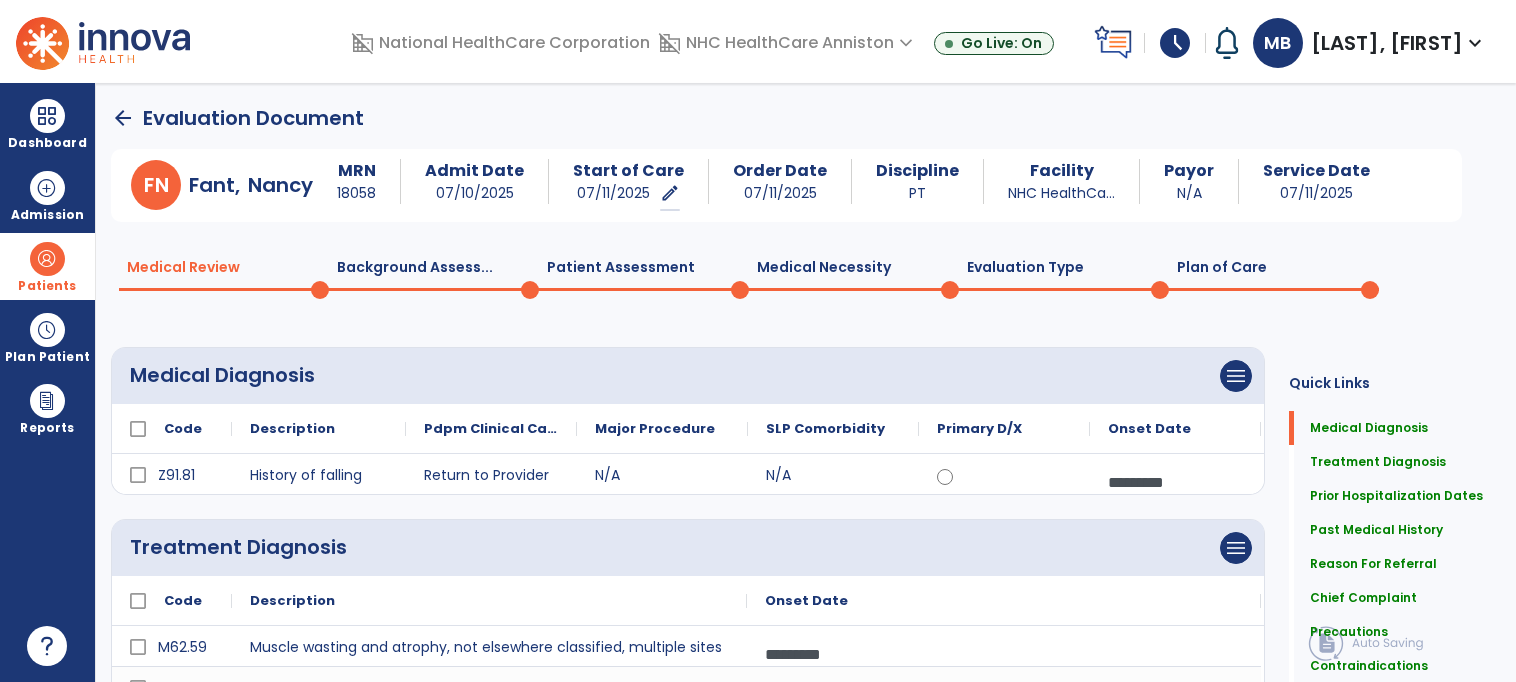 click on "Plan of Care  0" 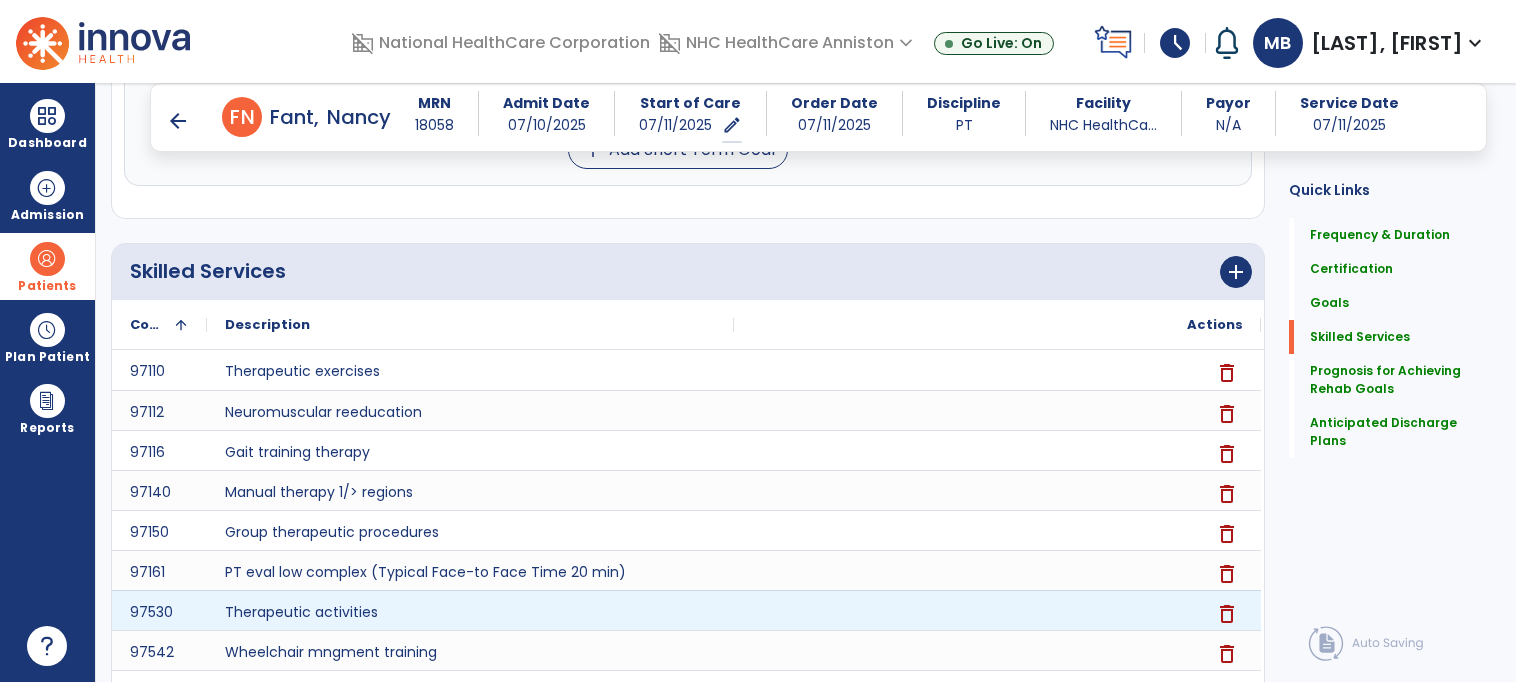 scroll, scrollTop: 2120, scrollLeft: 0, axis: vertical 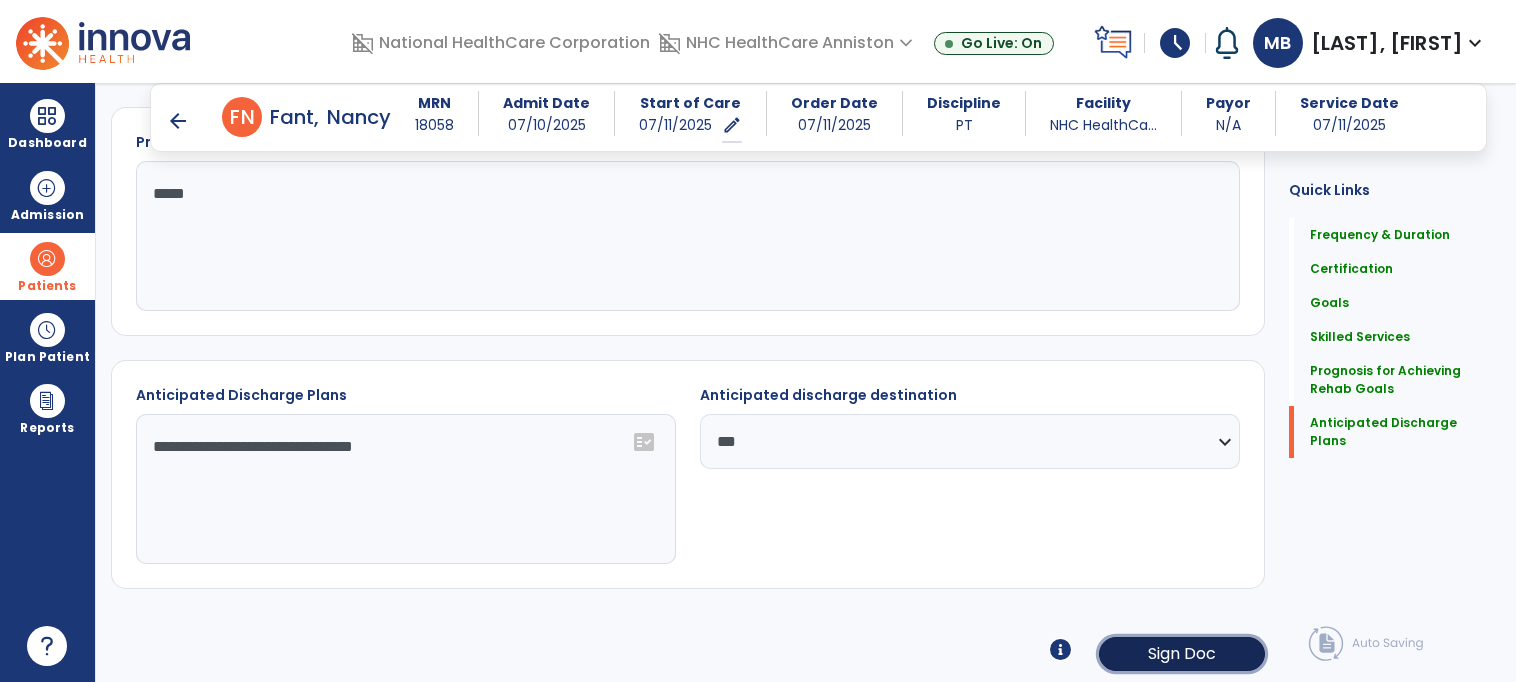 click on "Sign Doc" 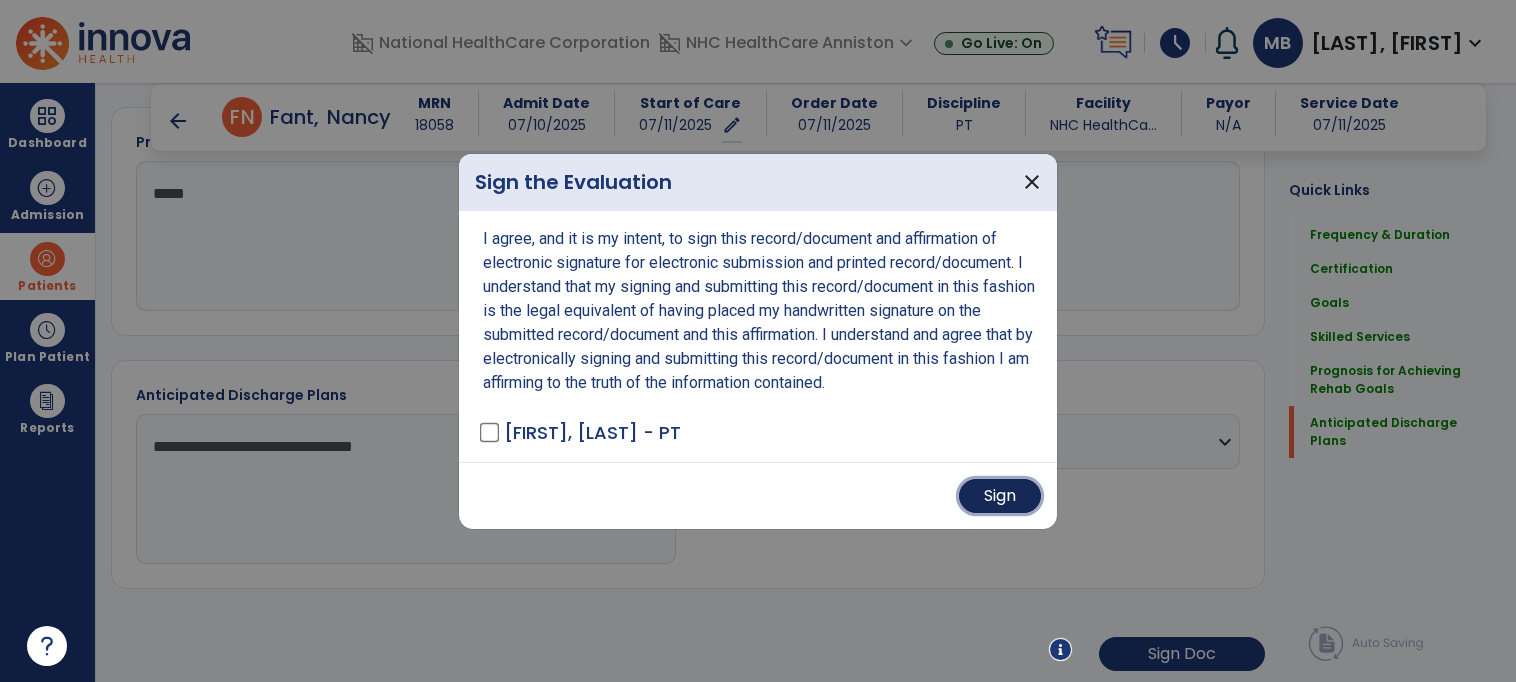 click on "Sign" at bounding box center (1000, 496) 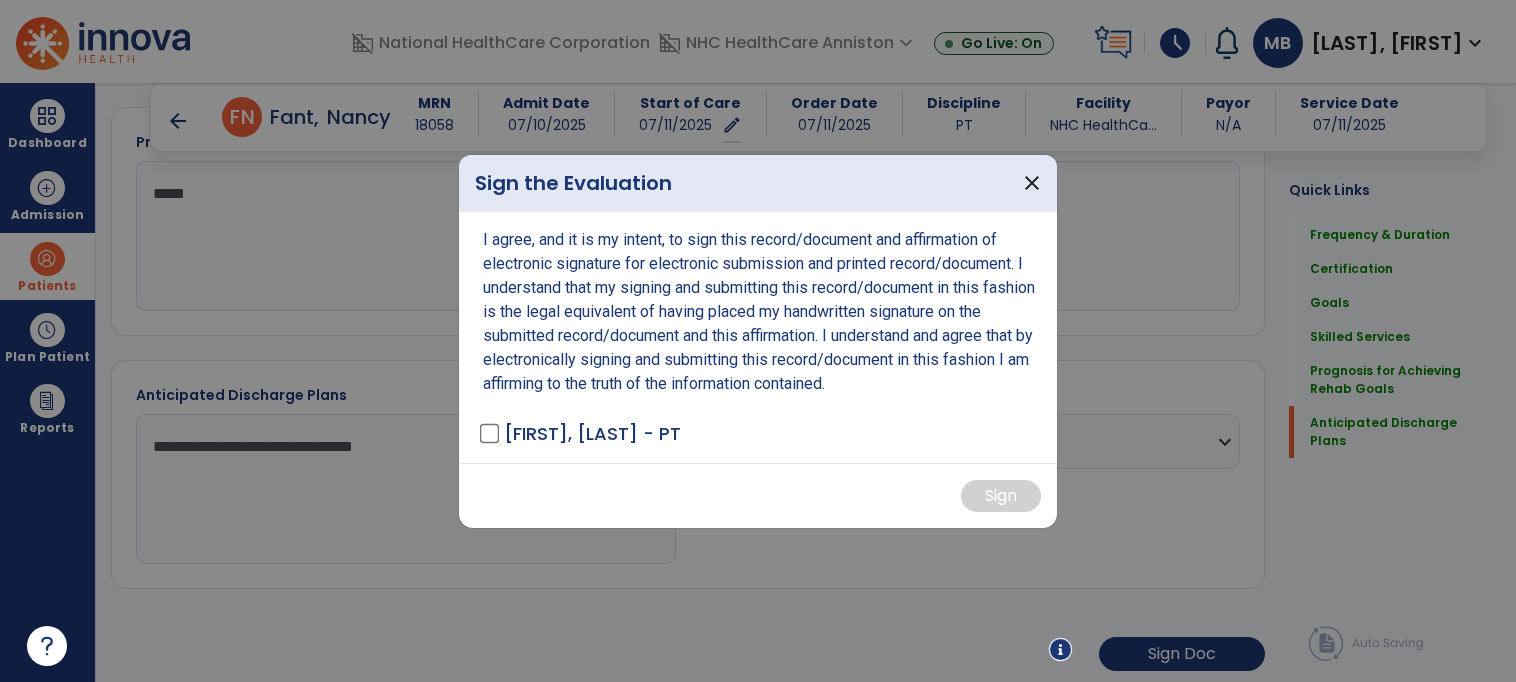 scroll, scrollTop: 2119, scrollLeft: 0, axis: vertical 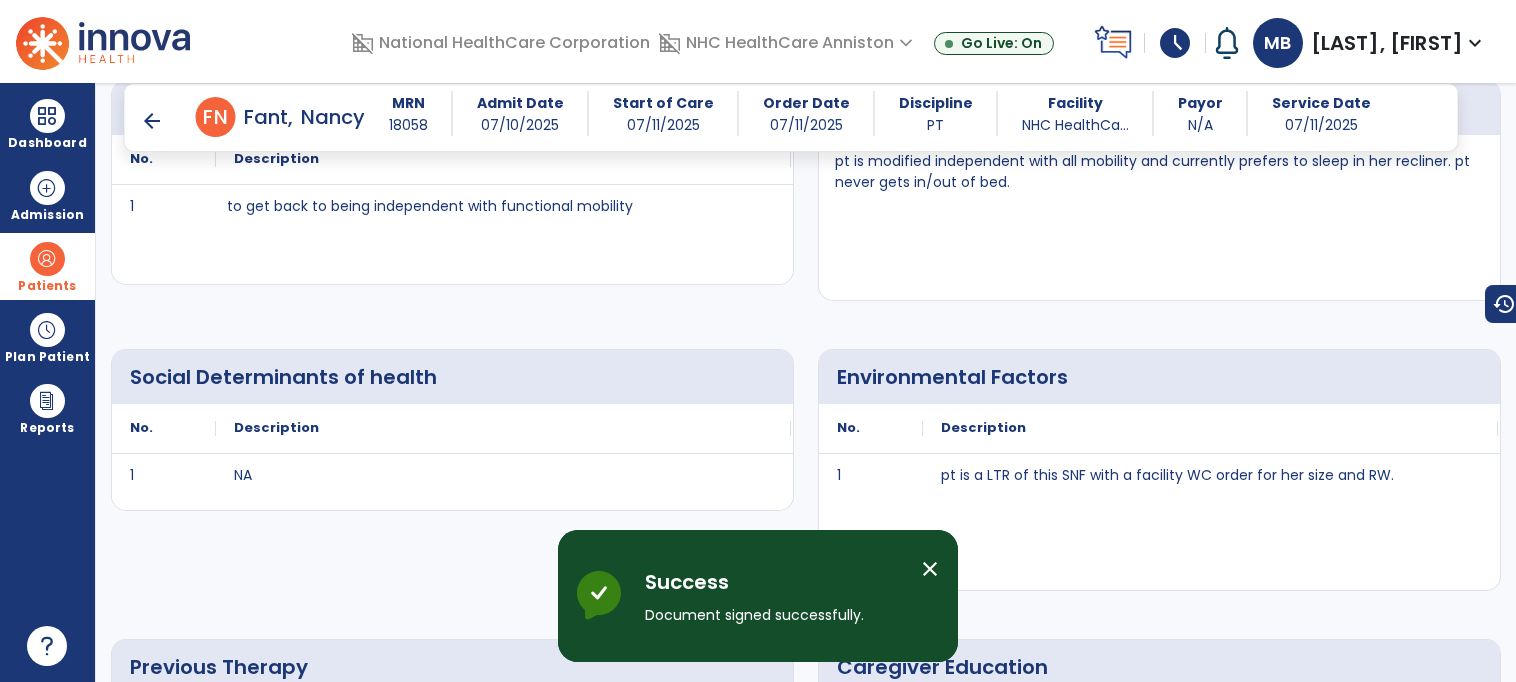 click on "arrow_back" at bounding box center (156, 121) 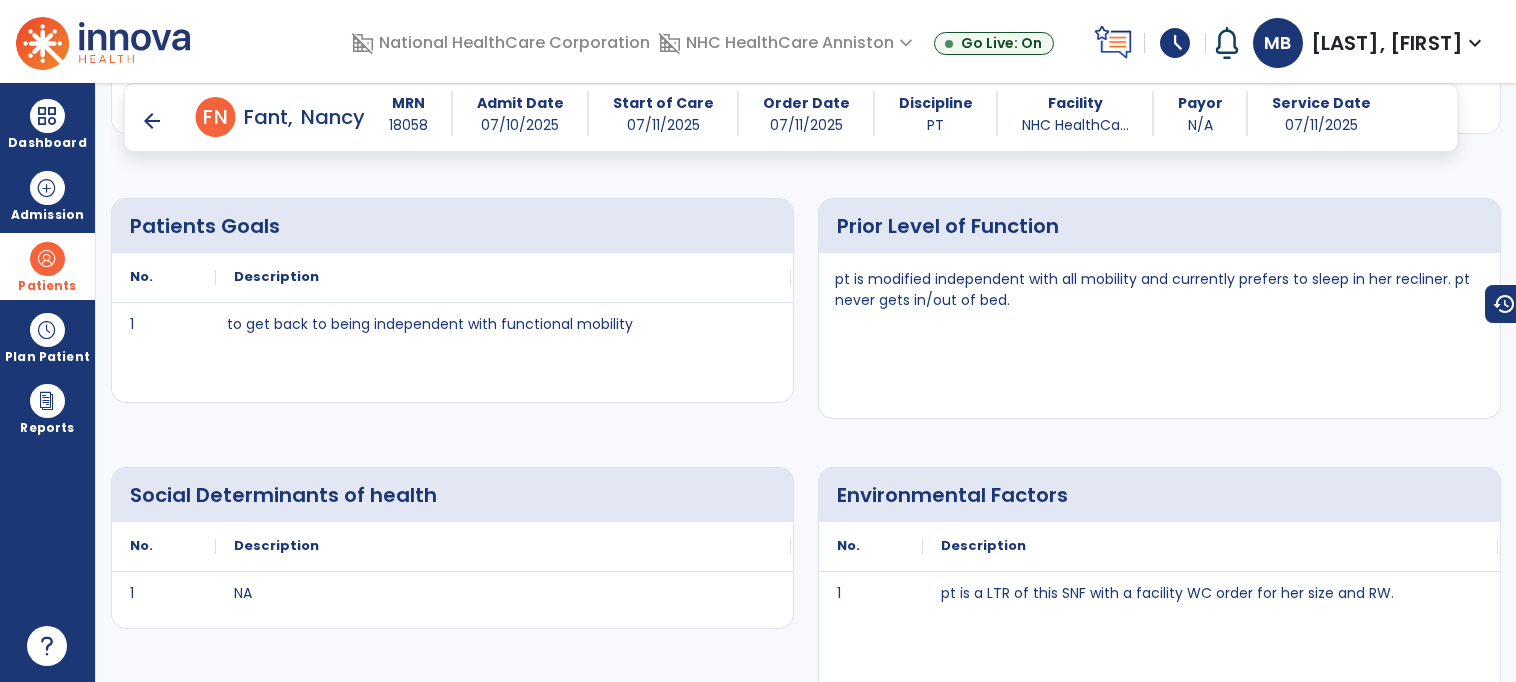 scroll, scrollTop: 1808, scrollLeft: 0, axis: vertical 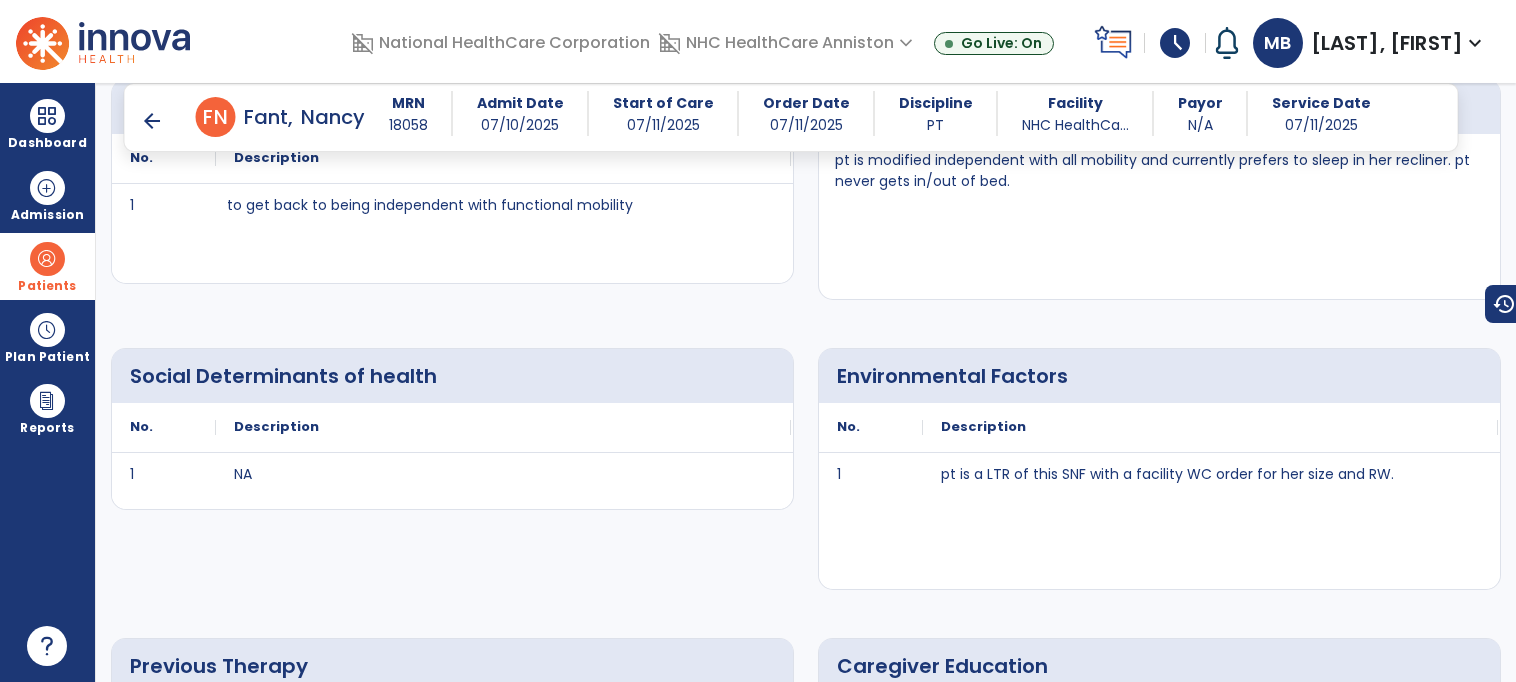 click on "arrow_back" at bounding box center (152, 121) 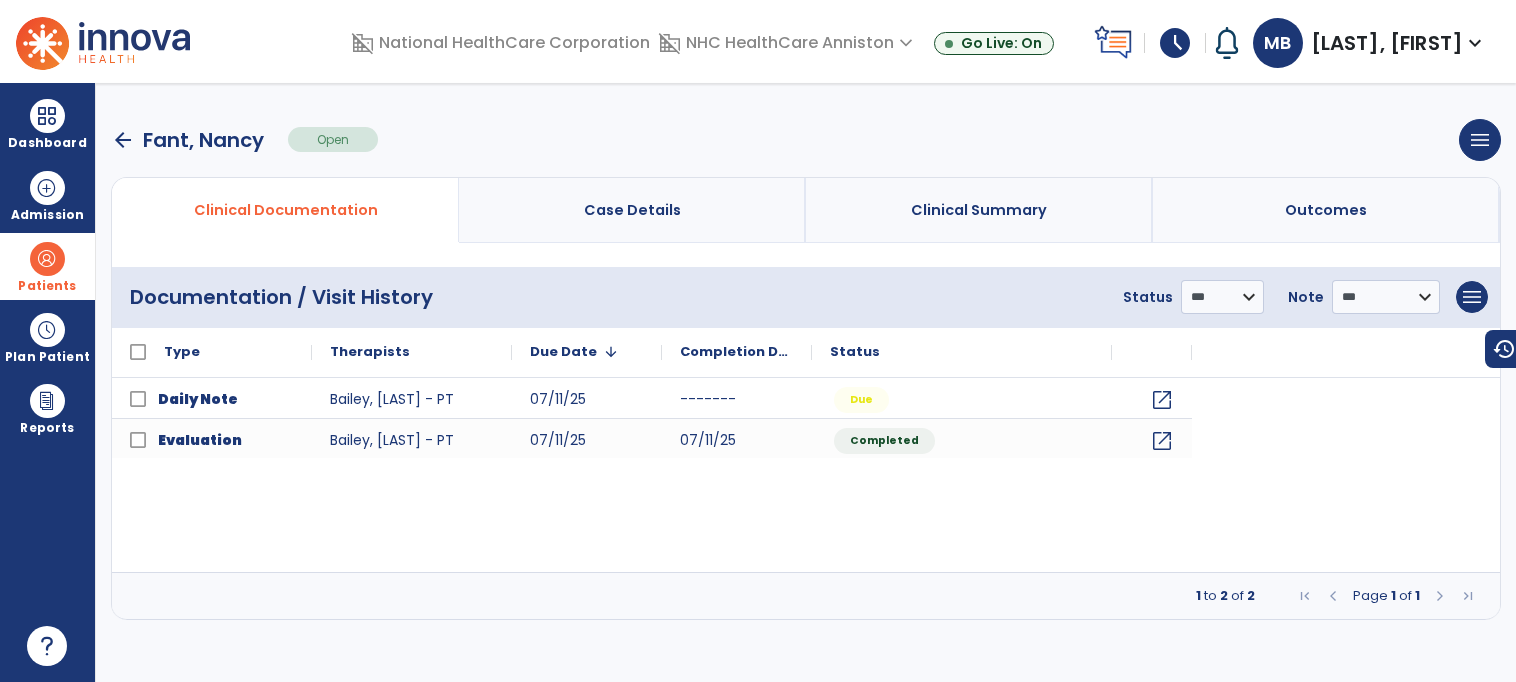 scroll, scrollTop: 0, scrollLeft: 0, axis: both 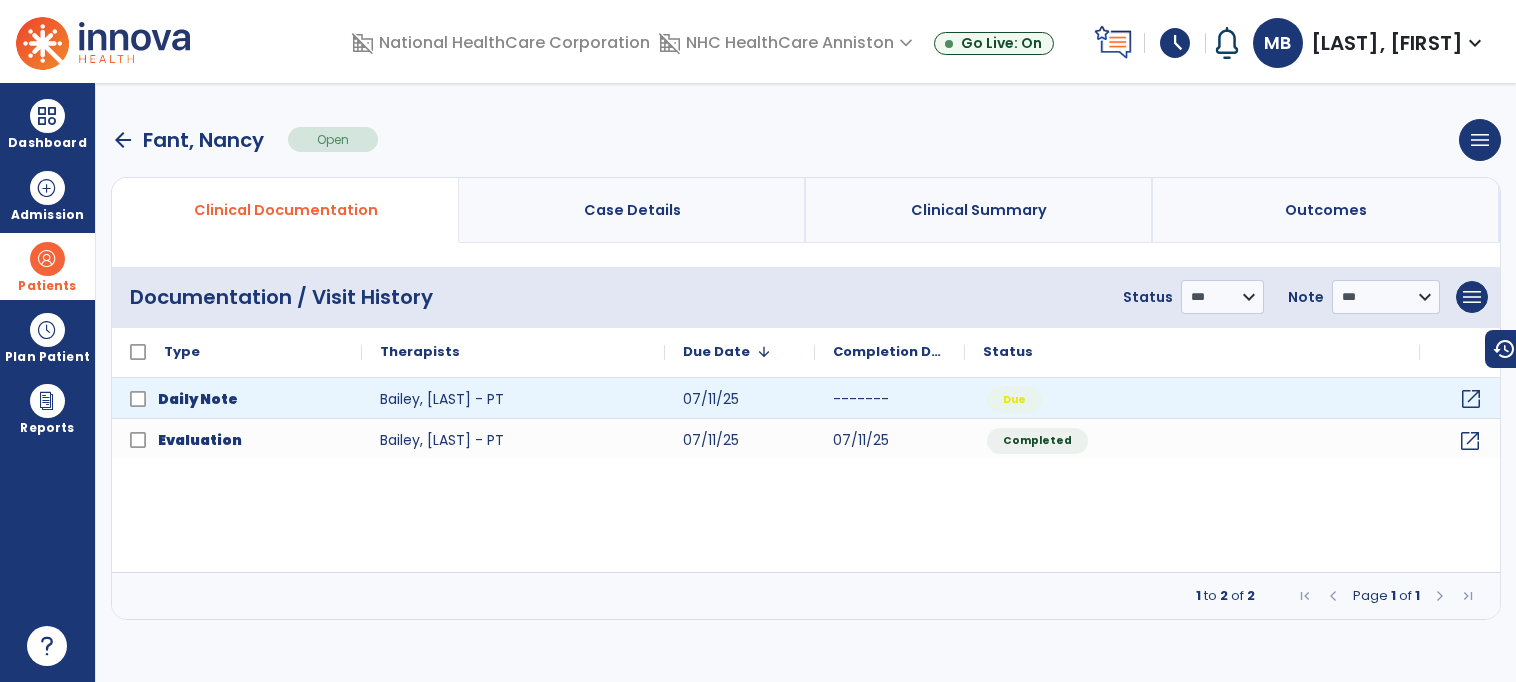 click on "open_in_new" 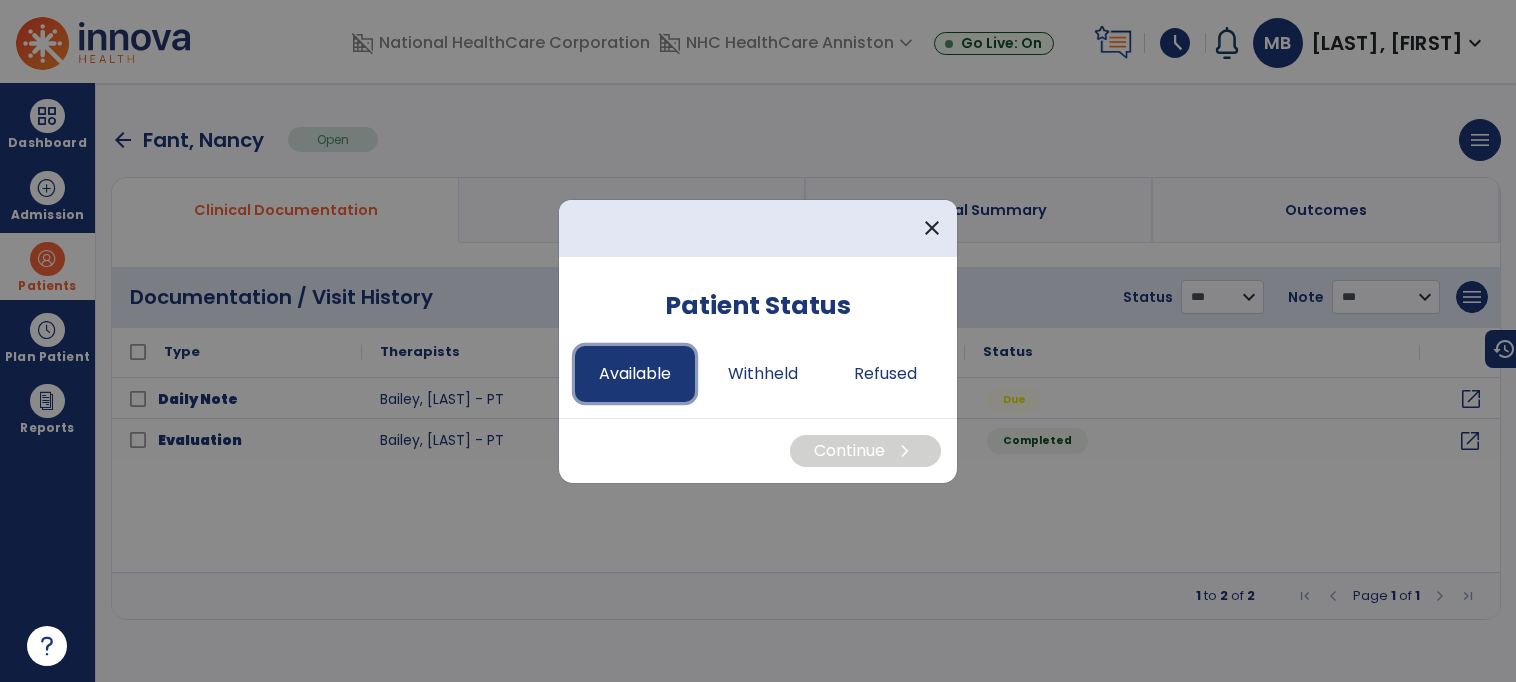 click on "Available" at bounding box center (635, 374) 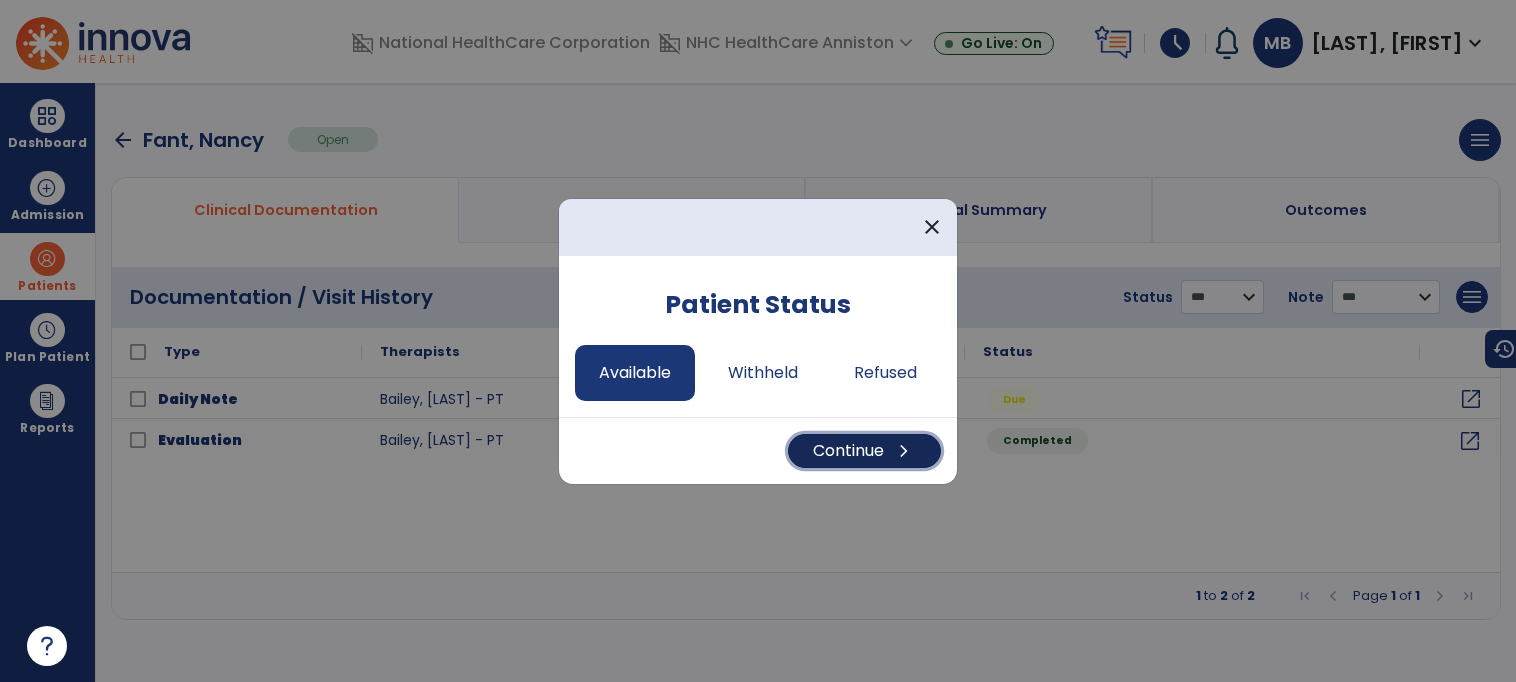 click on "Continue   chevron_right" at bounding box center (864, 451) 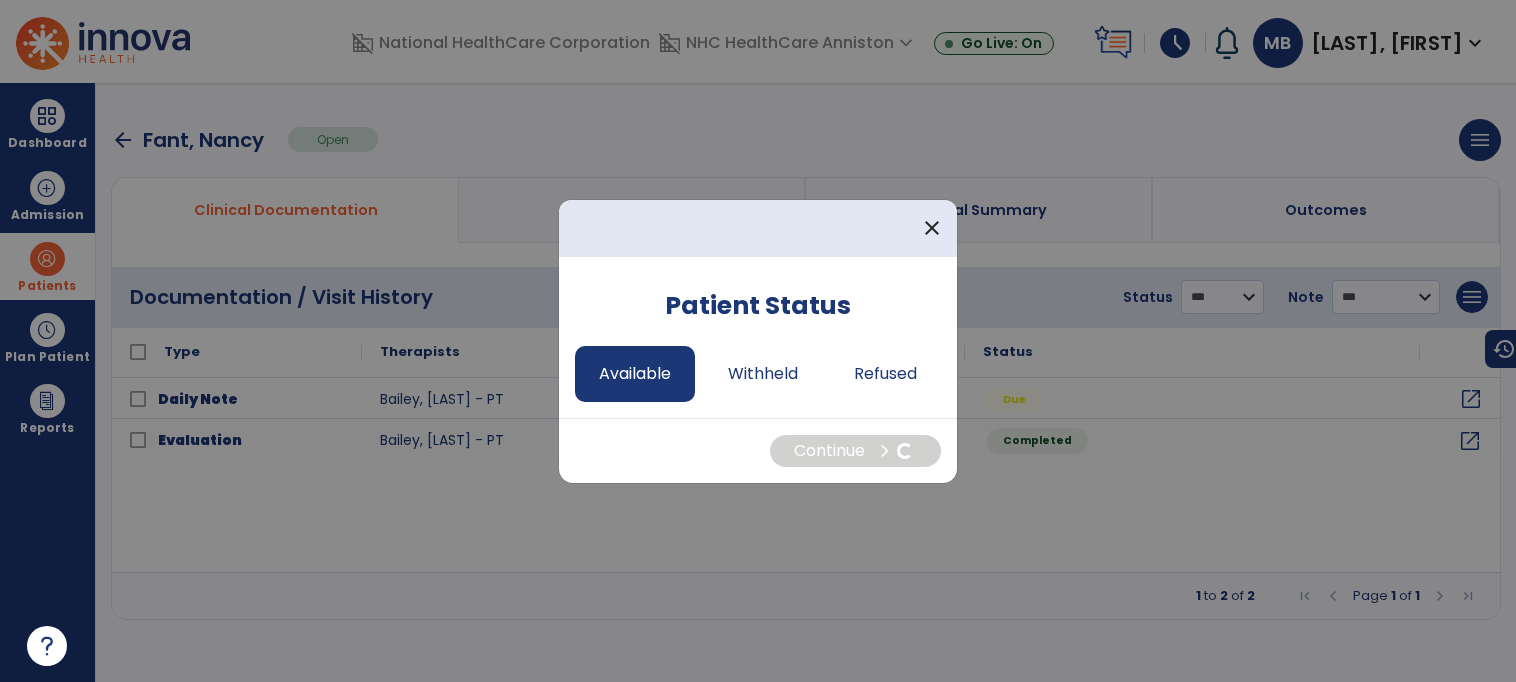select on "*" 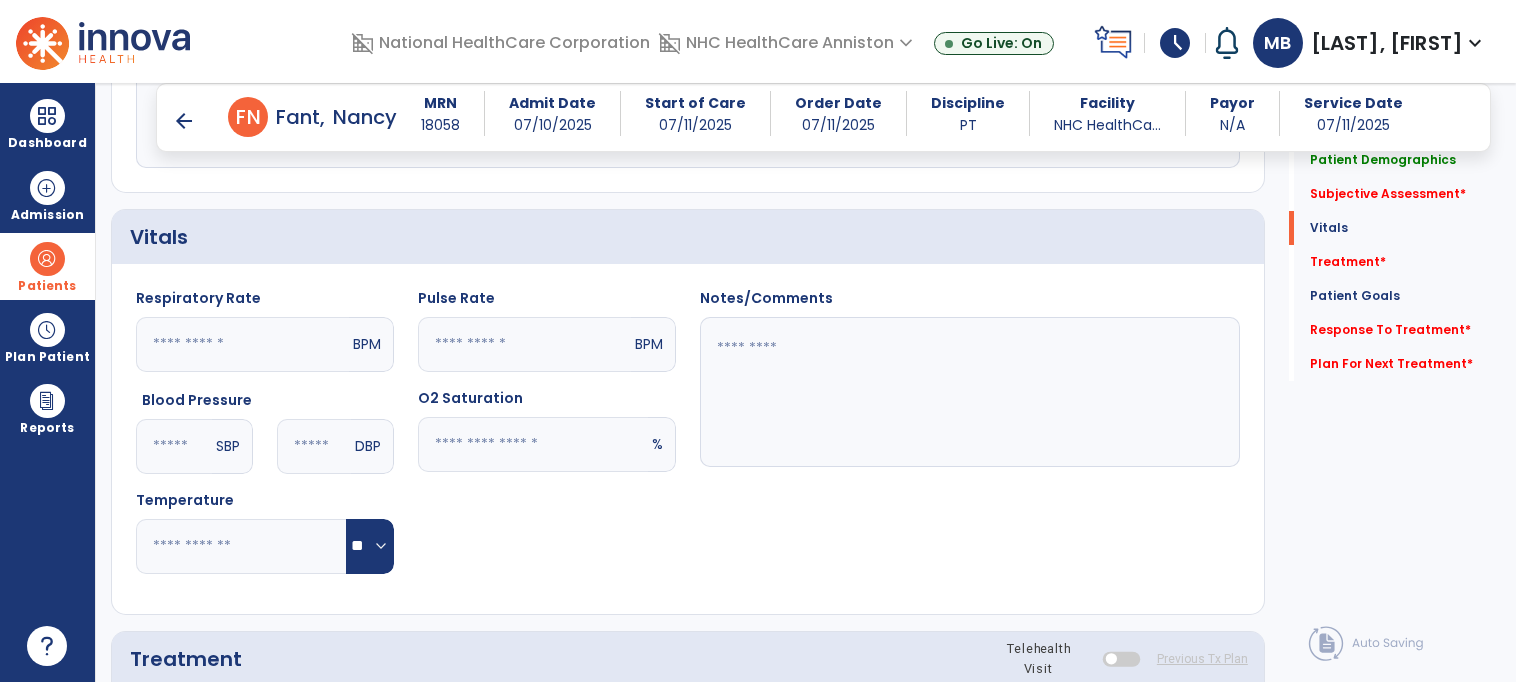 scroll, scrollTop: 970, scrollLeft: 0, axis: vertical 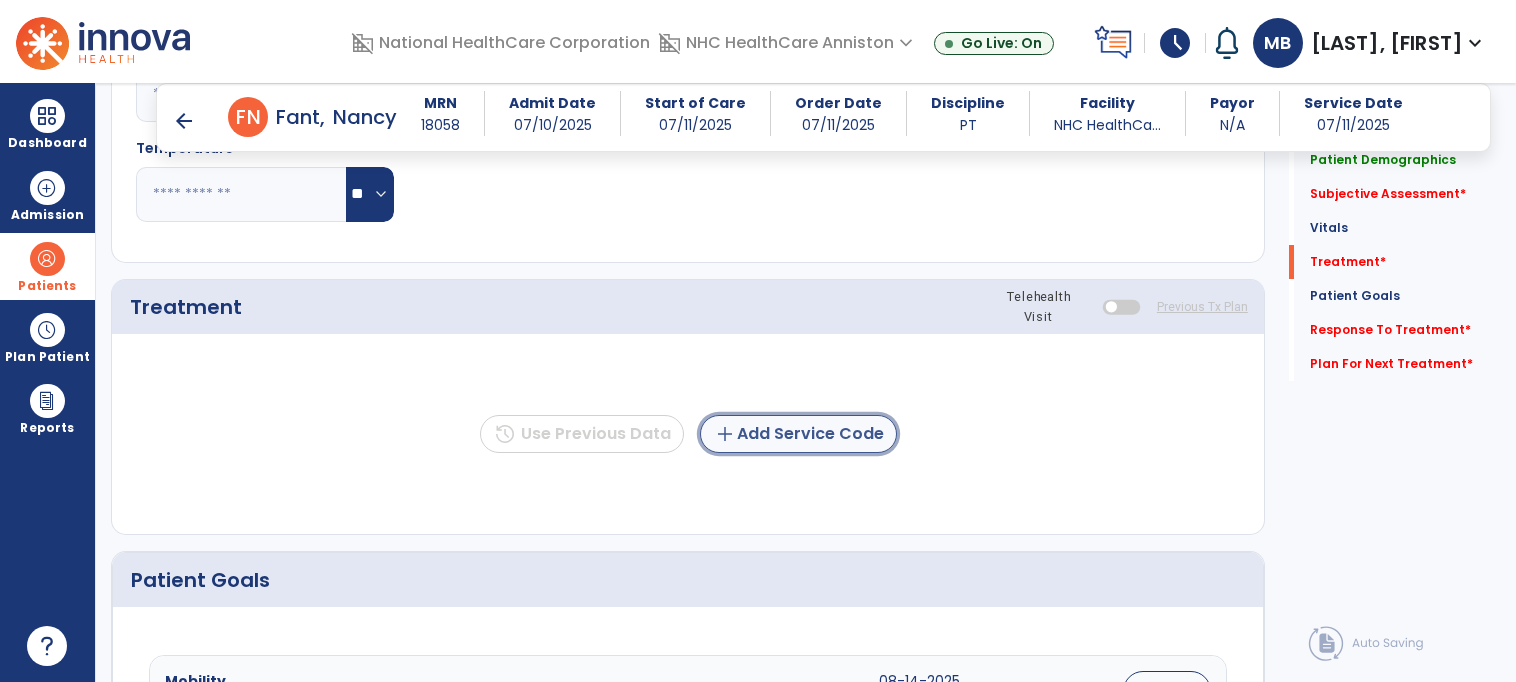 click on "add  Add Service Code" 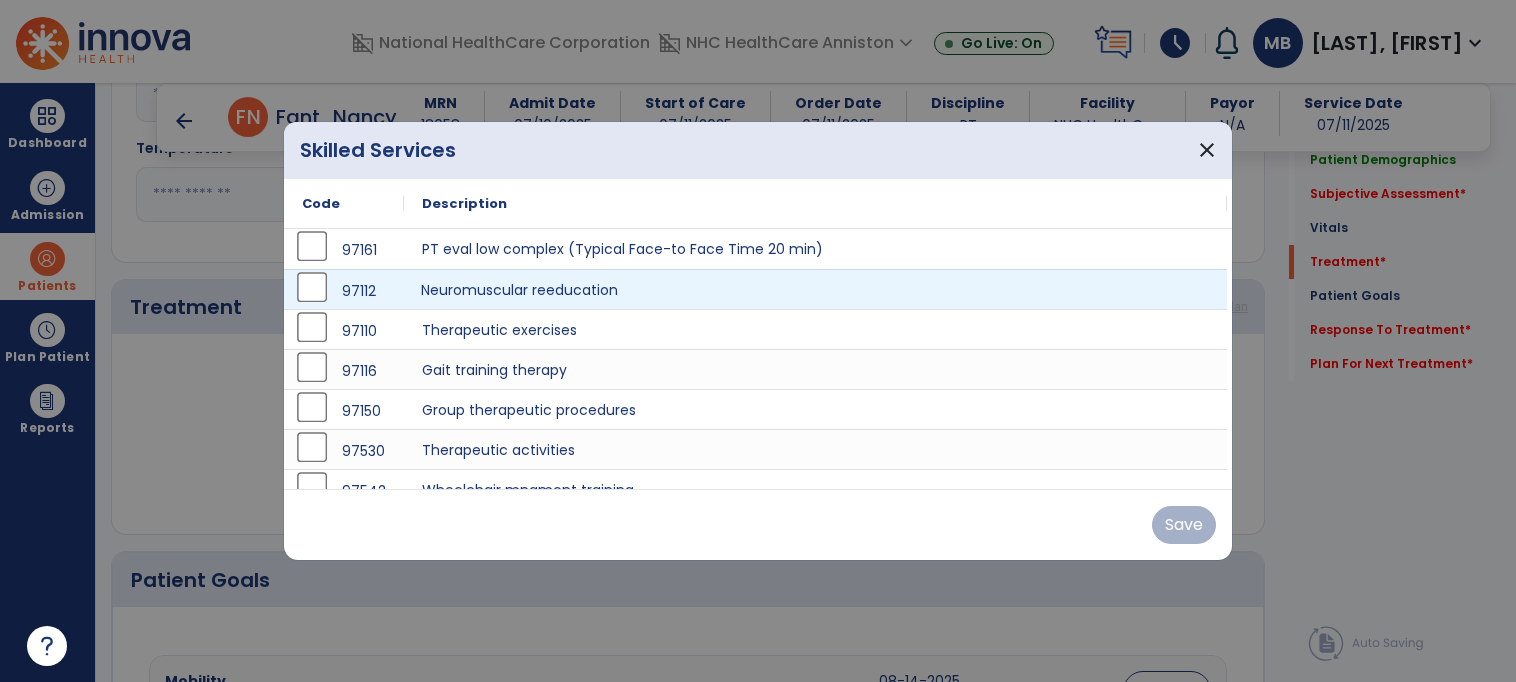click on "Neuromuscular reeducation" at bounding box center [815, 289] 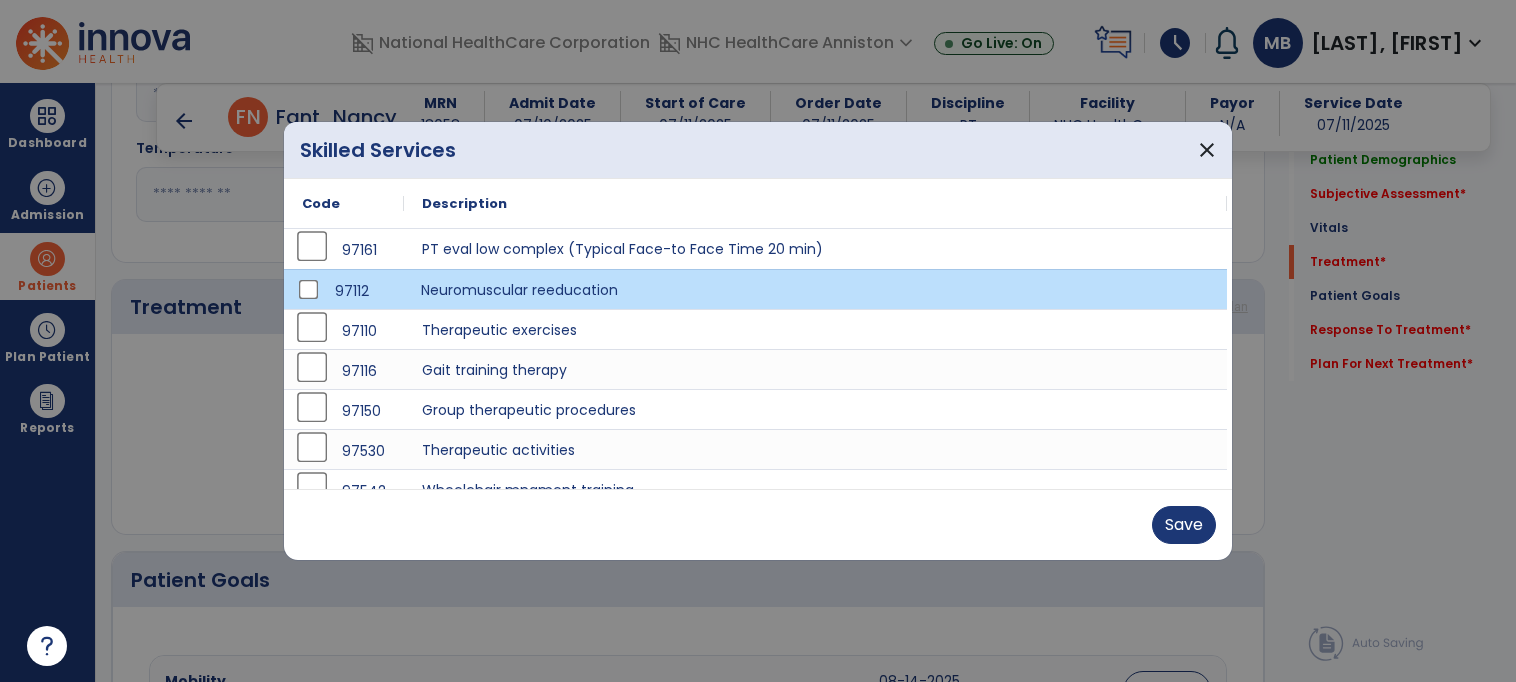 click on "Neuromuscular reeducation" at bounding box center [815, 289] 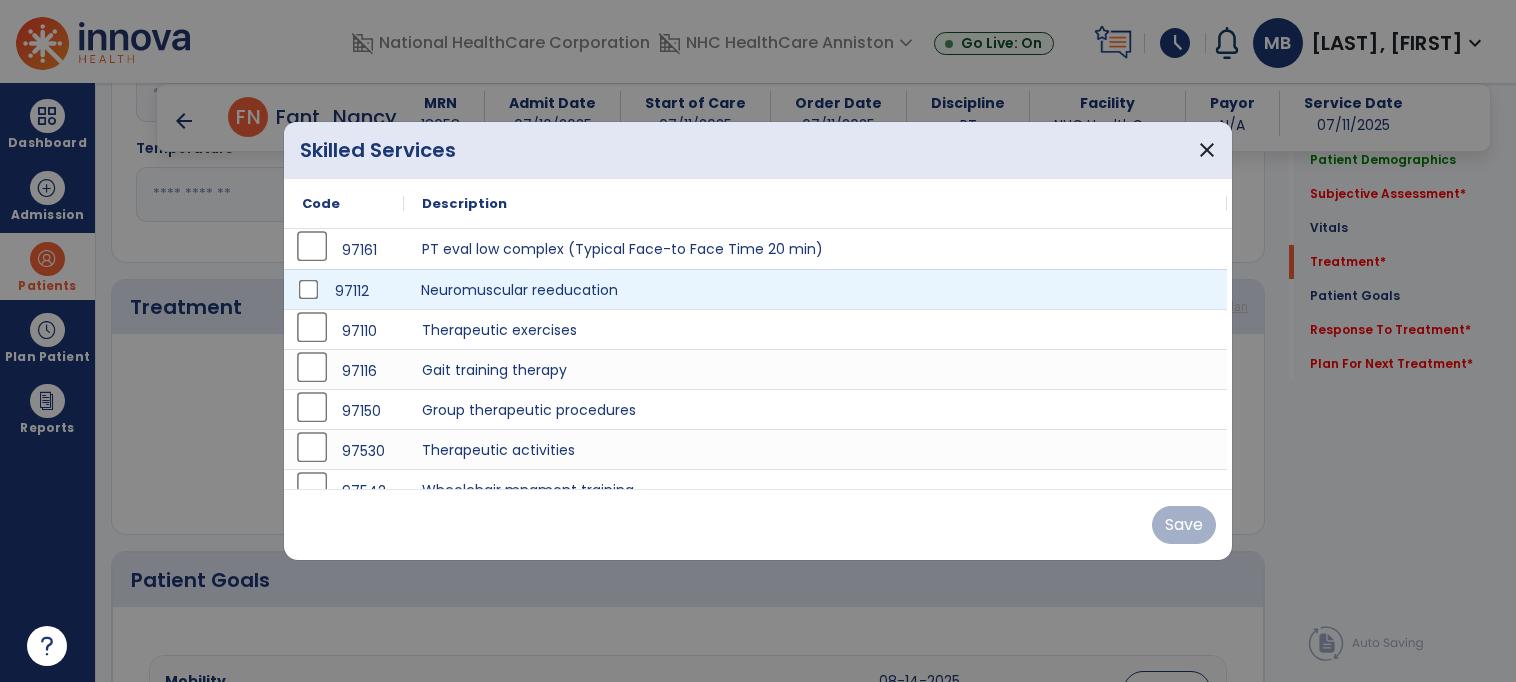 click on "Description" at bounding box center (815, 203) 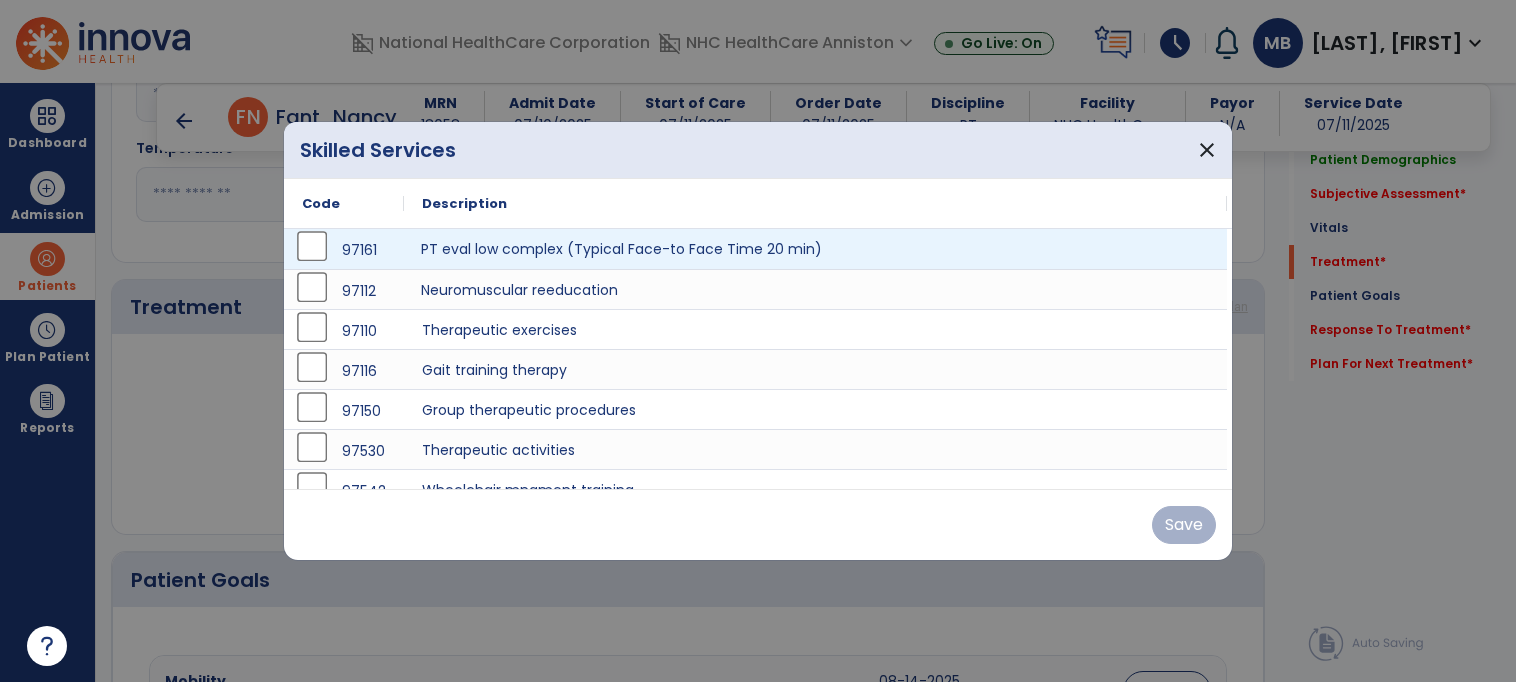 click on "PT eval low complex (Typical Face-to Face Time 20 min)" at bounding box center (815, 249) 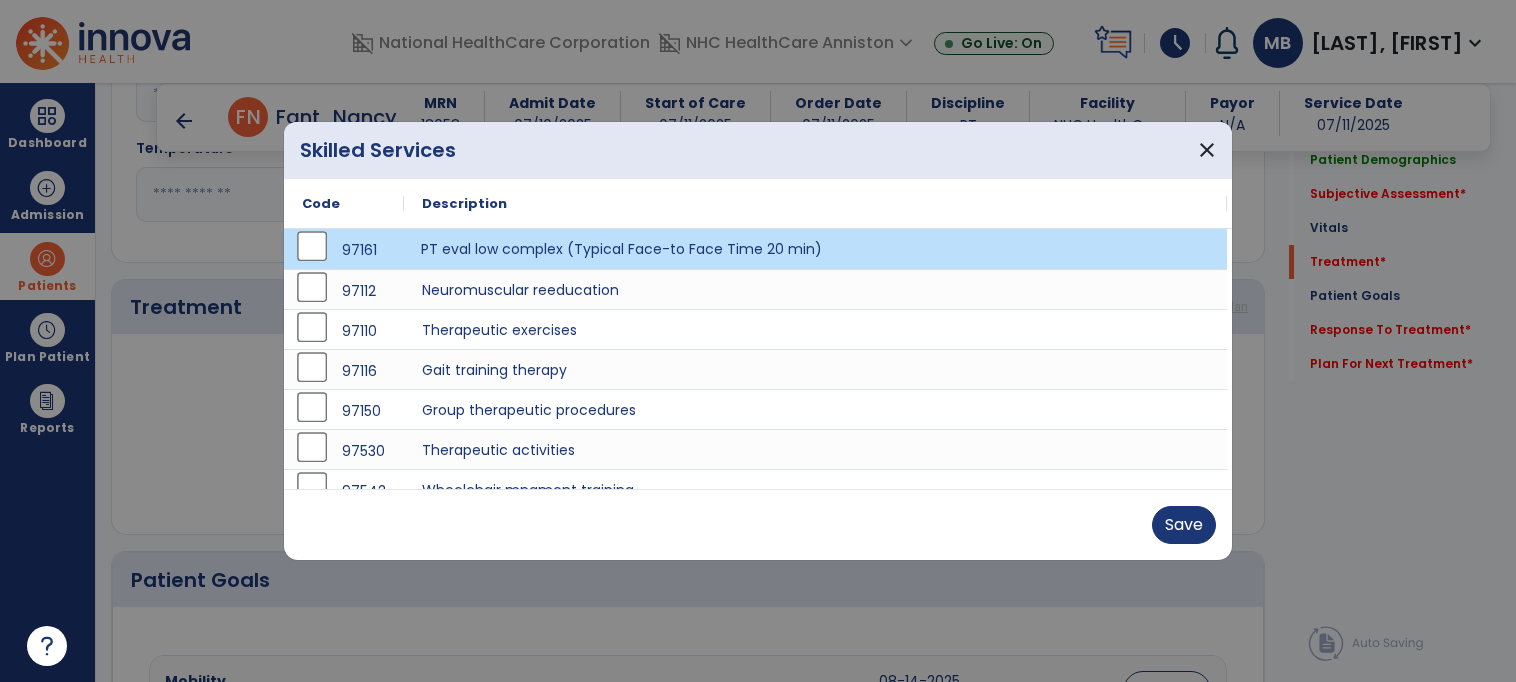 click on "Save" at bounding box center (758, 524) 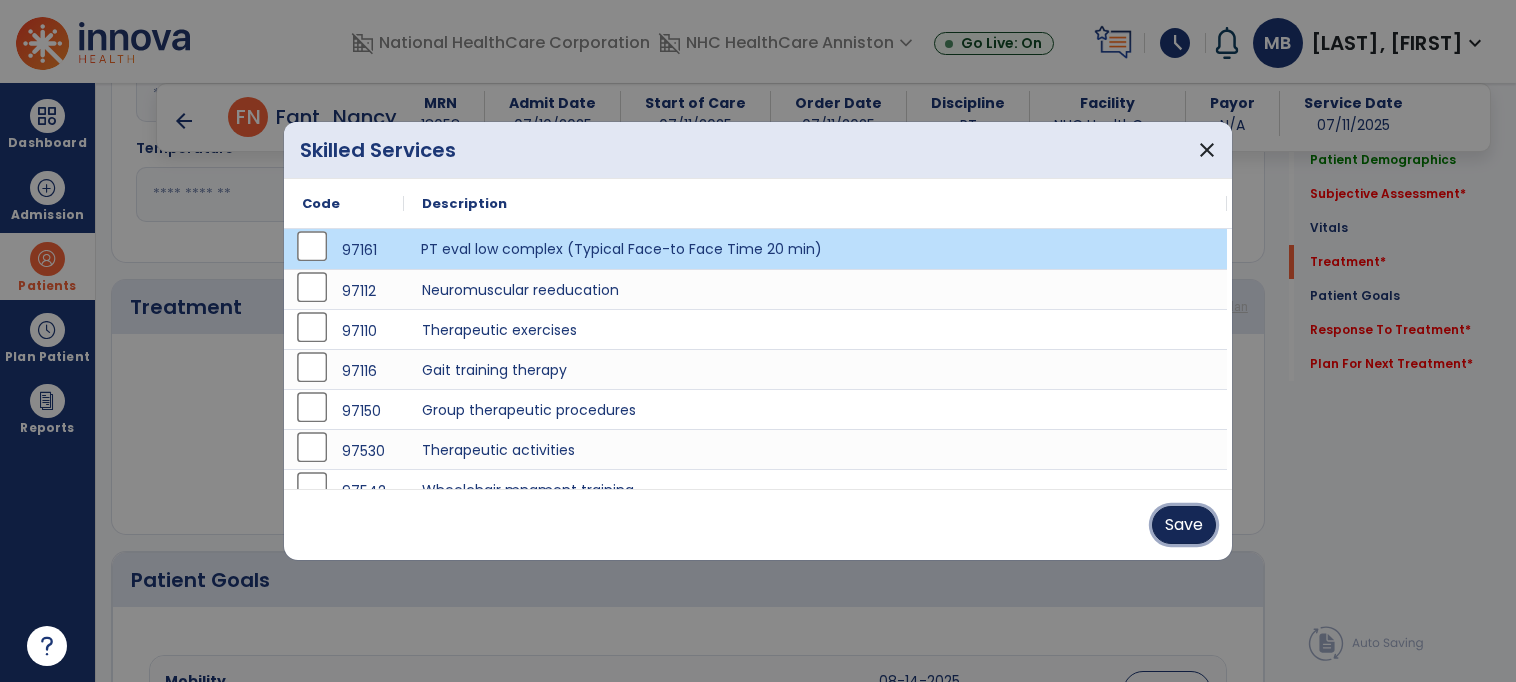 drag, startPoint x: 1183, startPoint y: 507, endPoint x: 1188, endPoint y: 524, distance: 17.720045 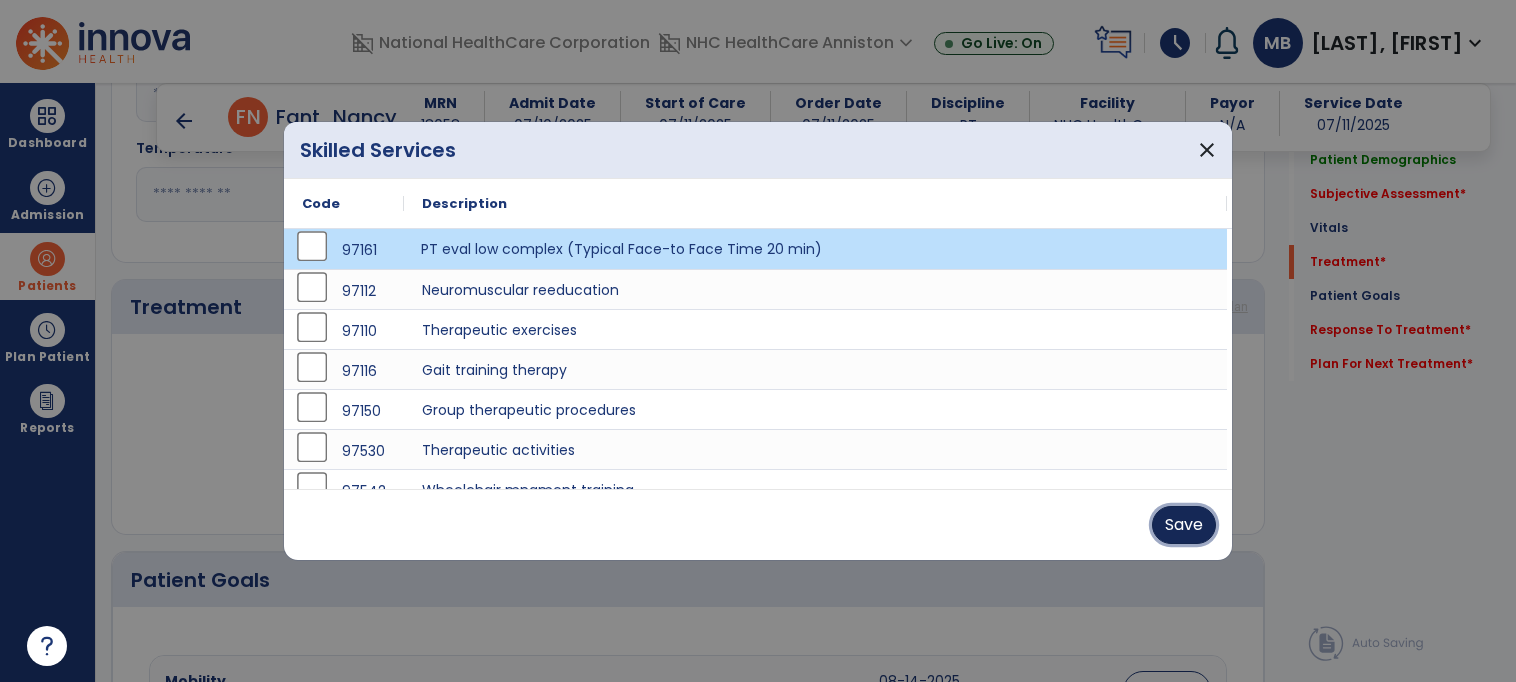 click on "Save" at bounding box center (1184, 525) 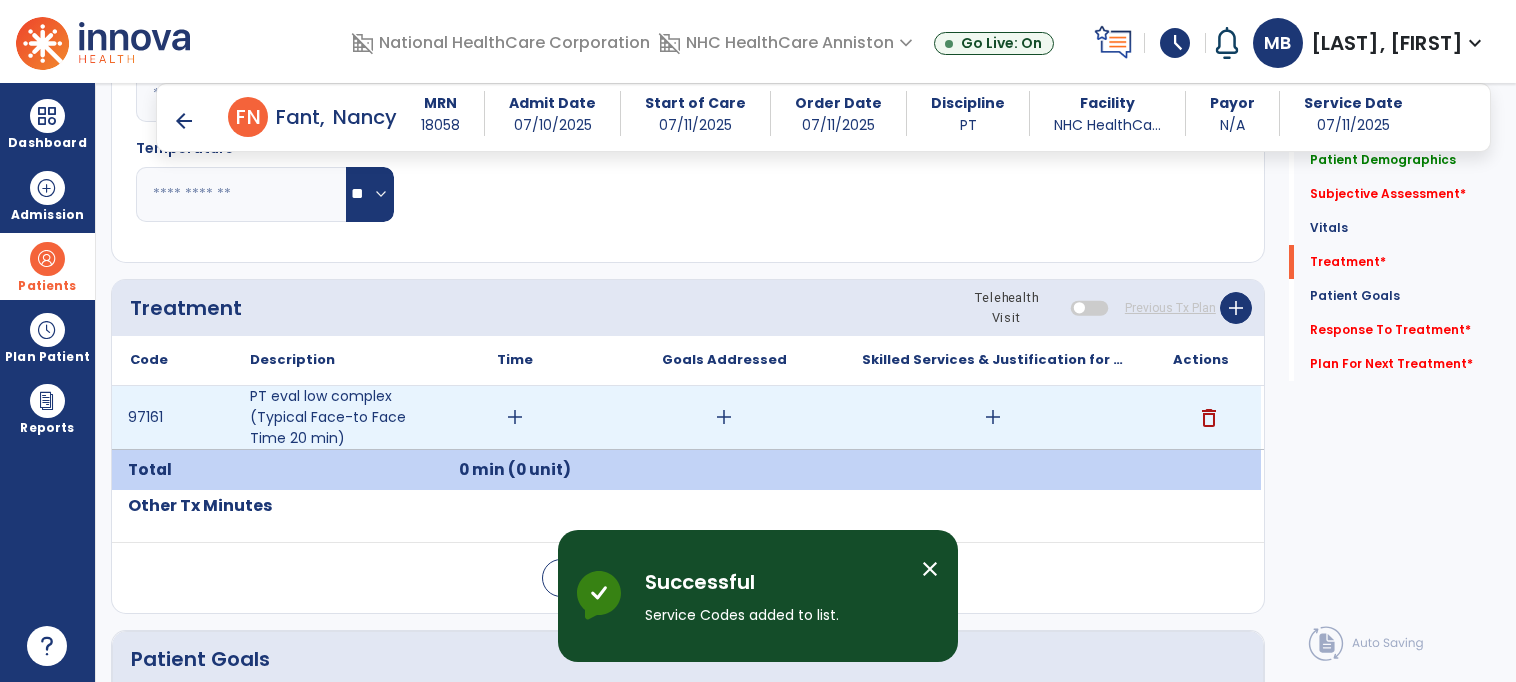 click on "add" at bounding box center [515, 417] 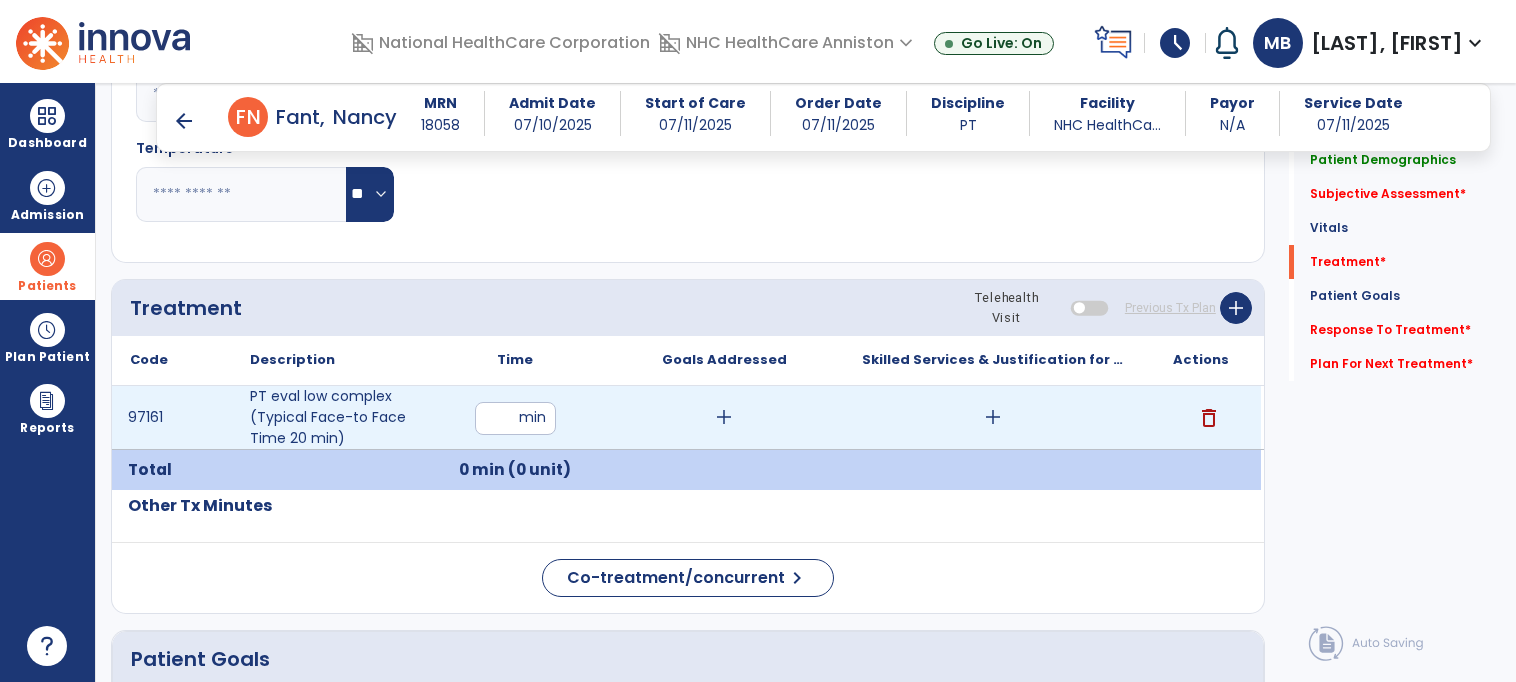 type on "**" 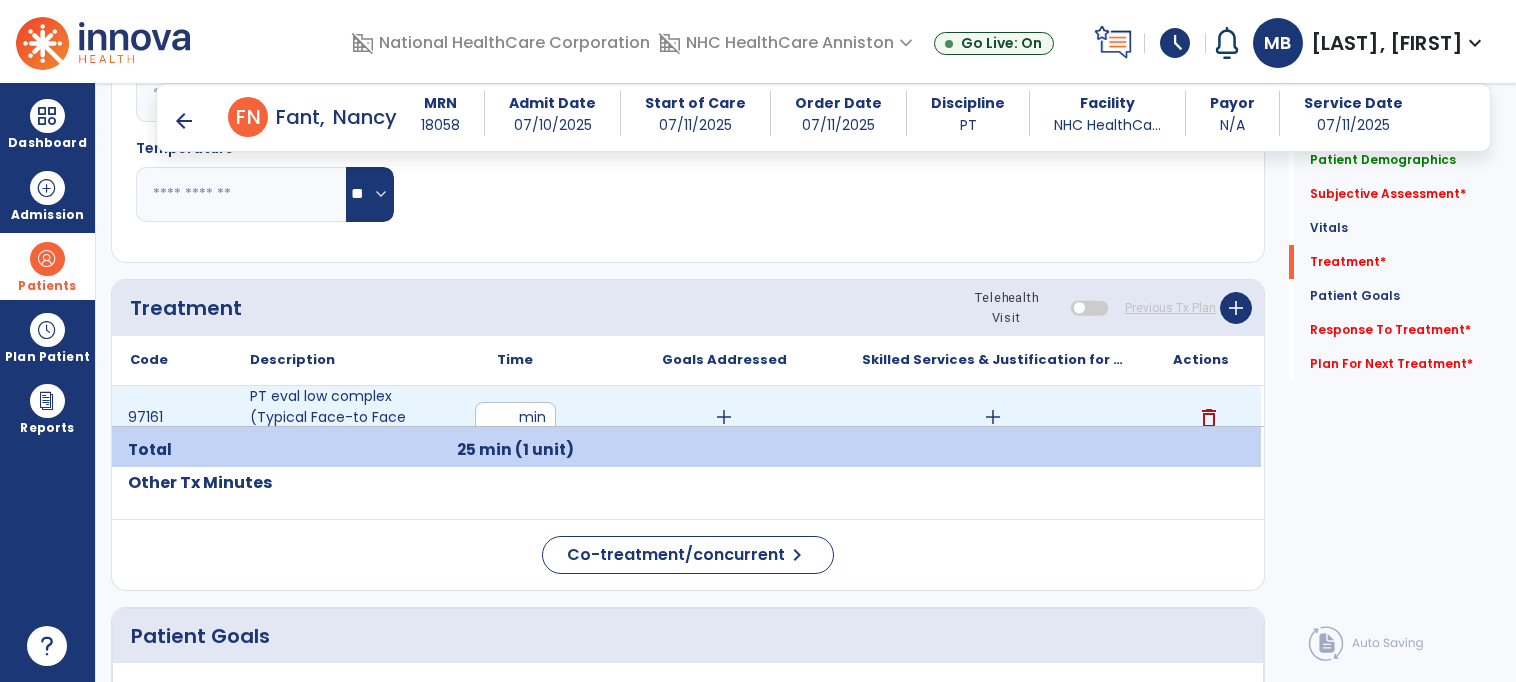 click on "add" at bounding box center (993, 417) 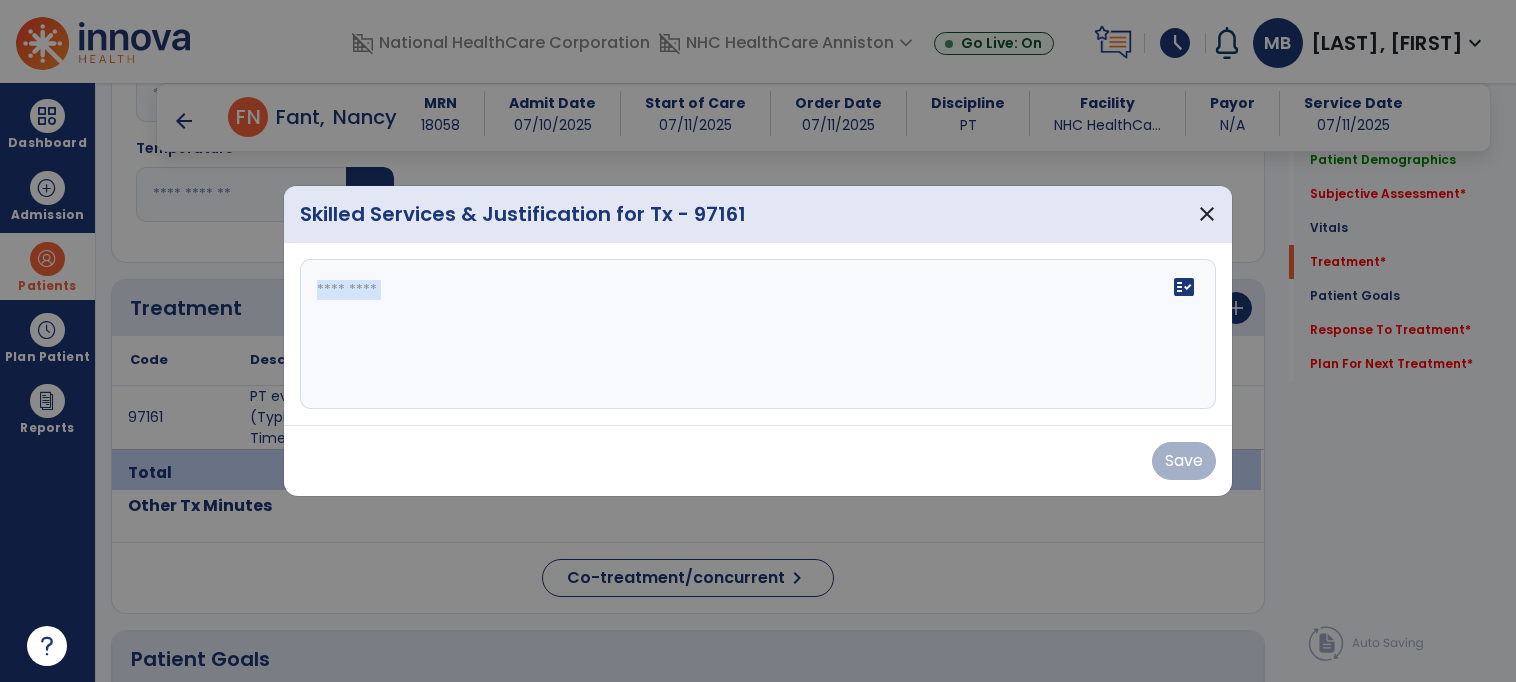click on "fact_check" at bounding box center [758, 334] 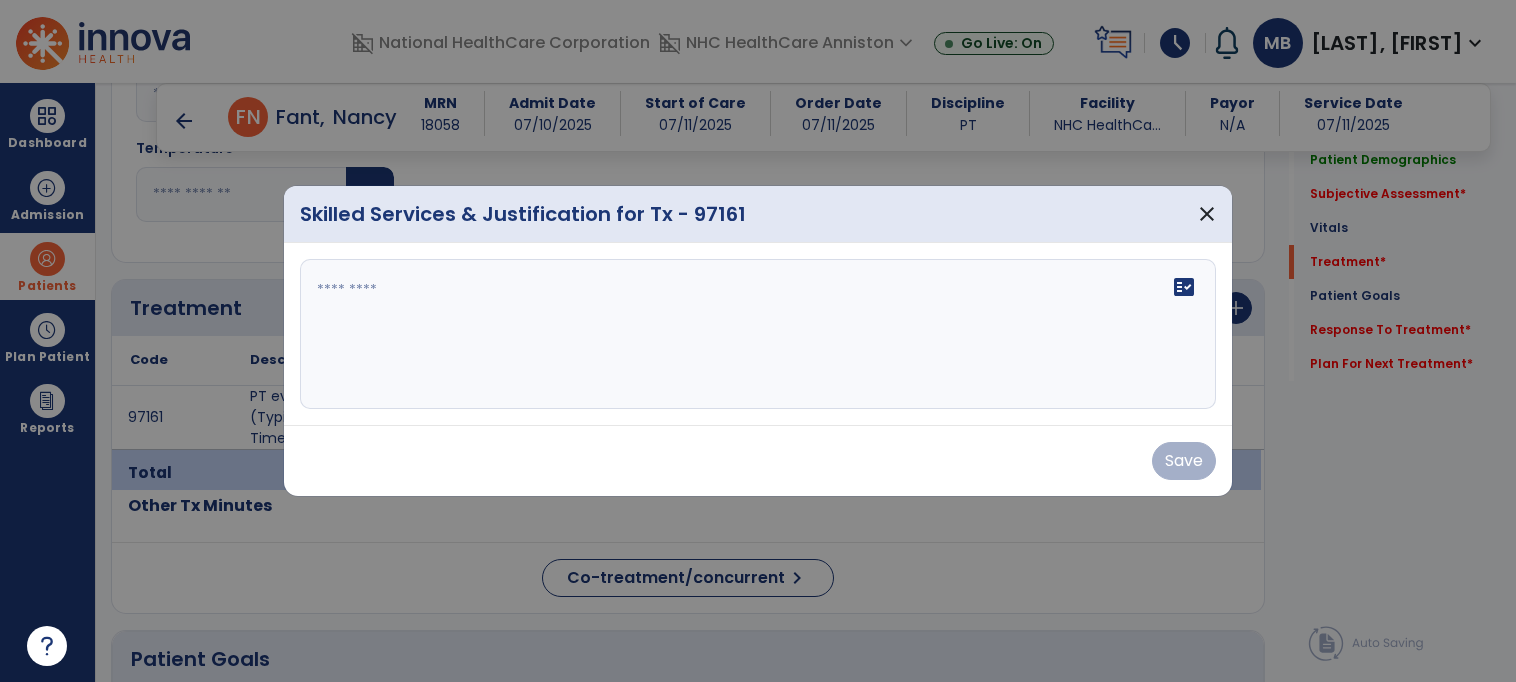 click on "fact_check" at bounding box center [758, 334] 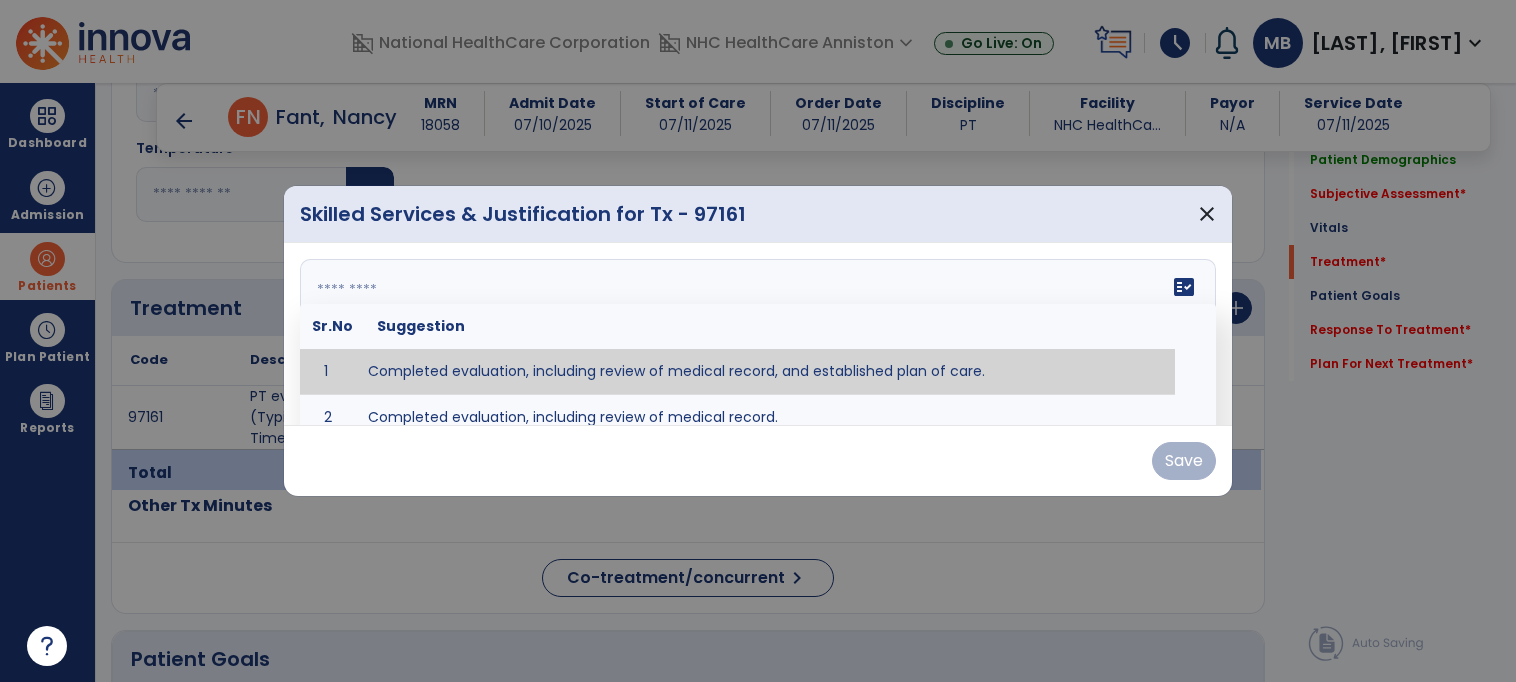 type on "**********" 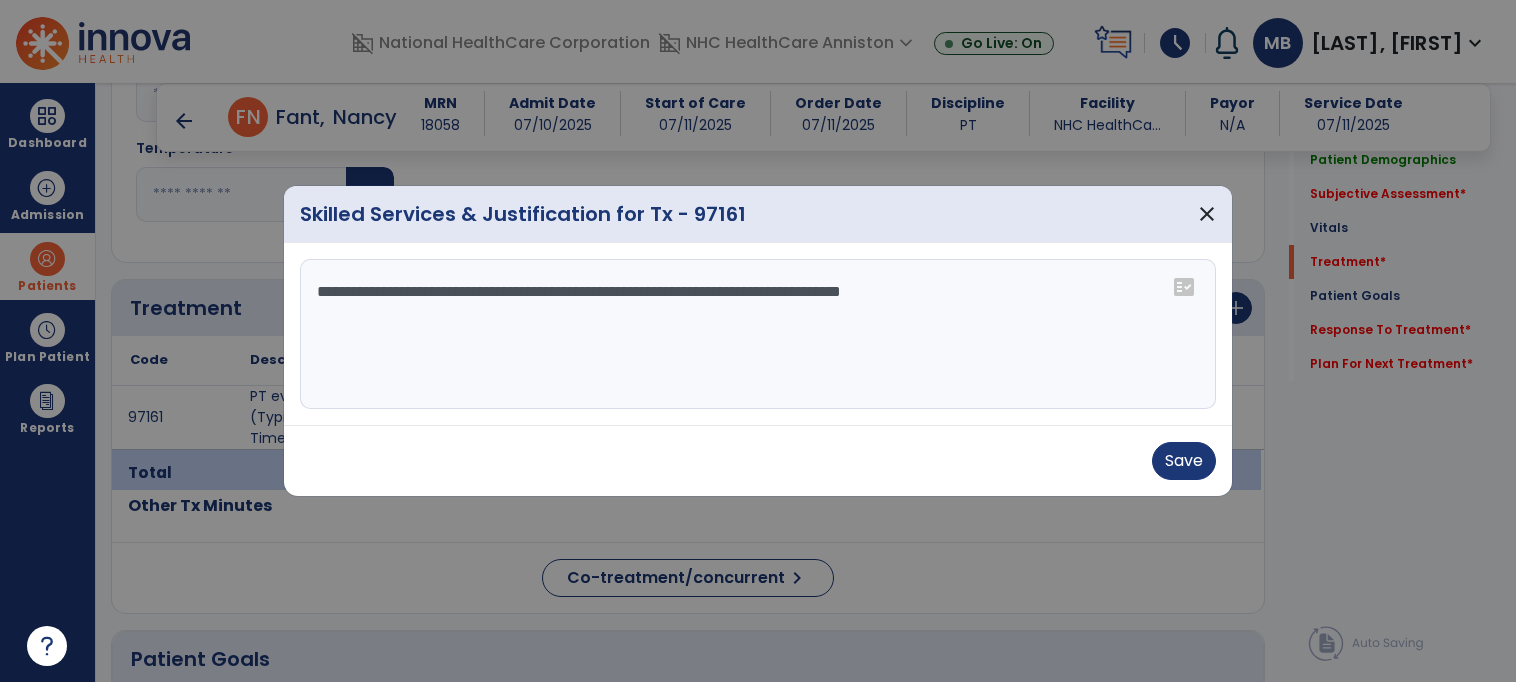 click on "**********" at bounding box center (758, 334) 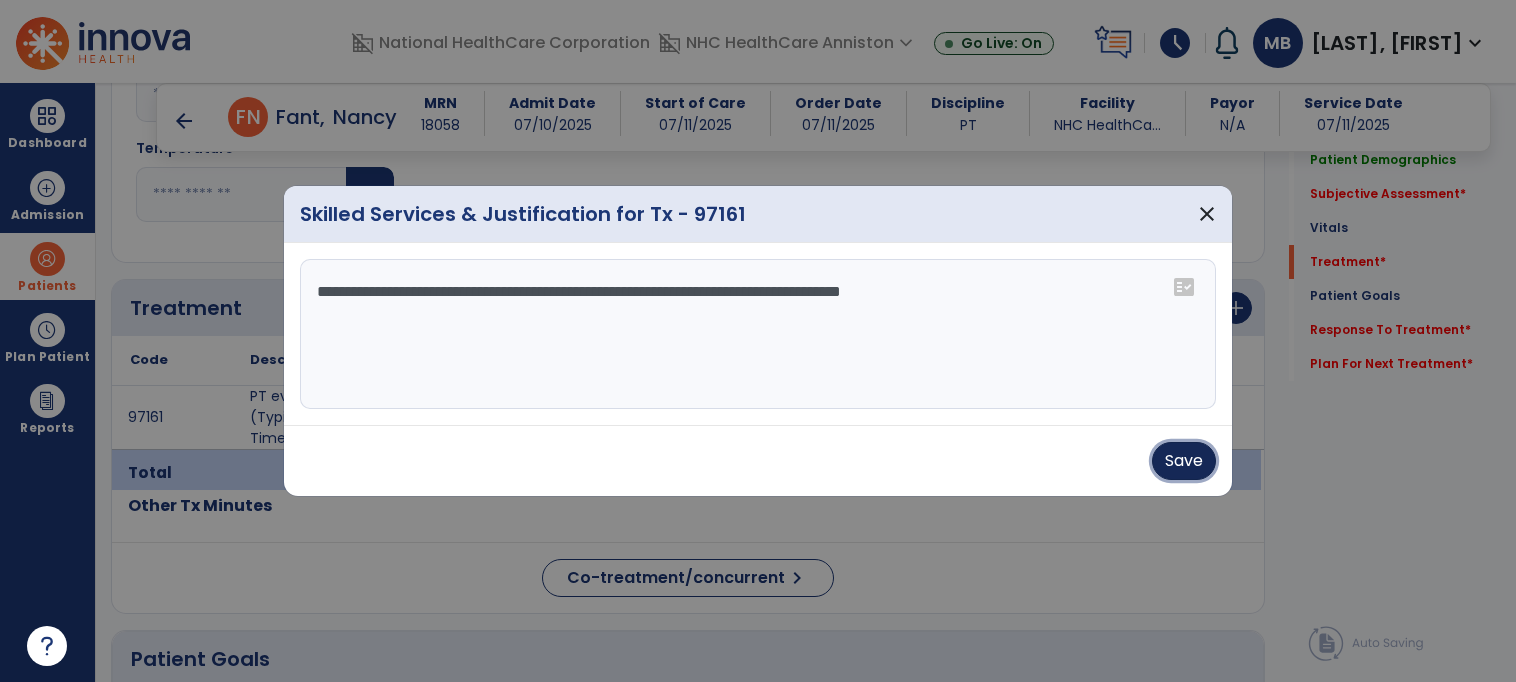 click on "Save" at bounding box center (1184, 461) 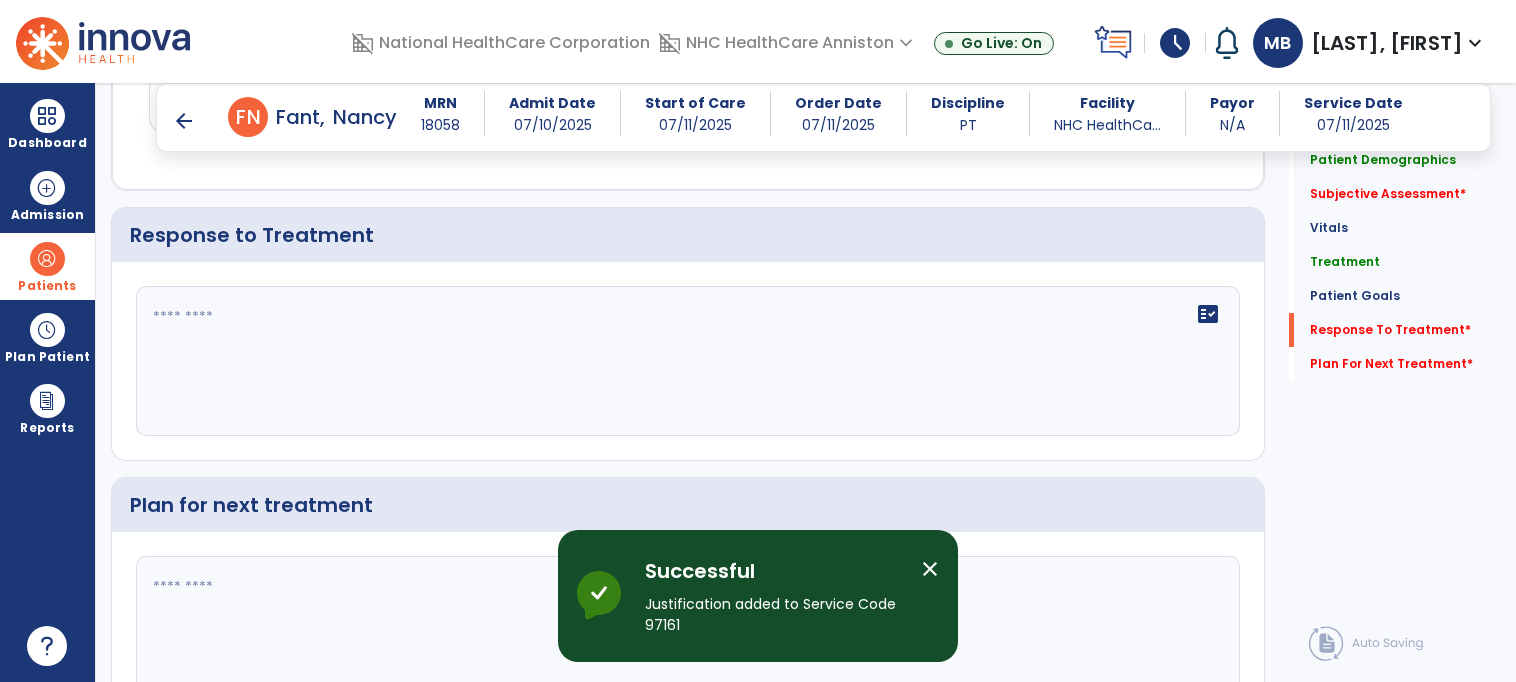 scroll, scrollTop: 2587, scrollLeft: 0, axis: vertical 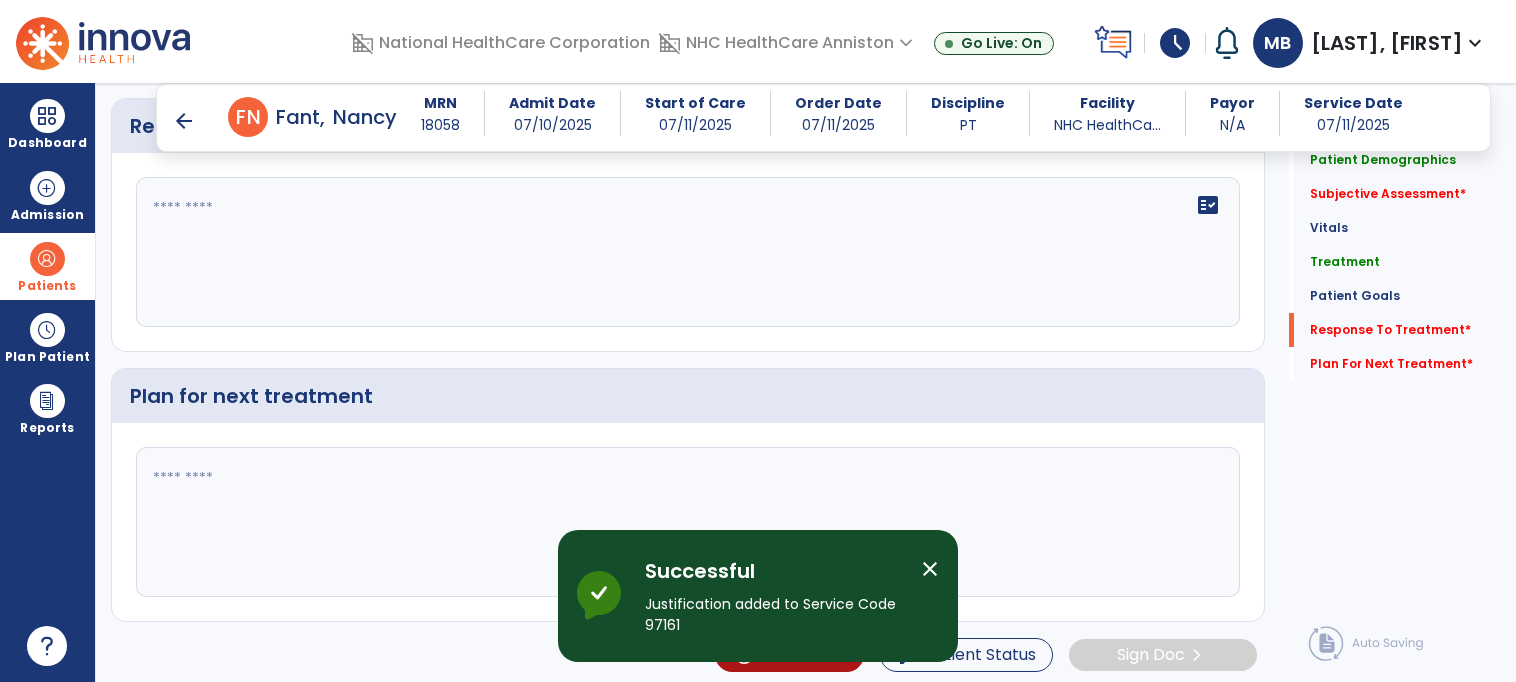 click 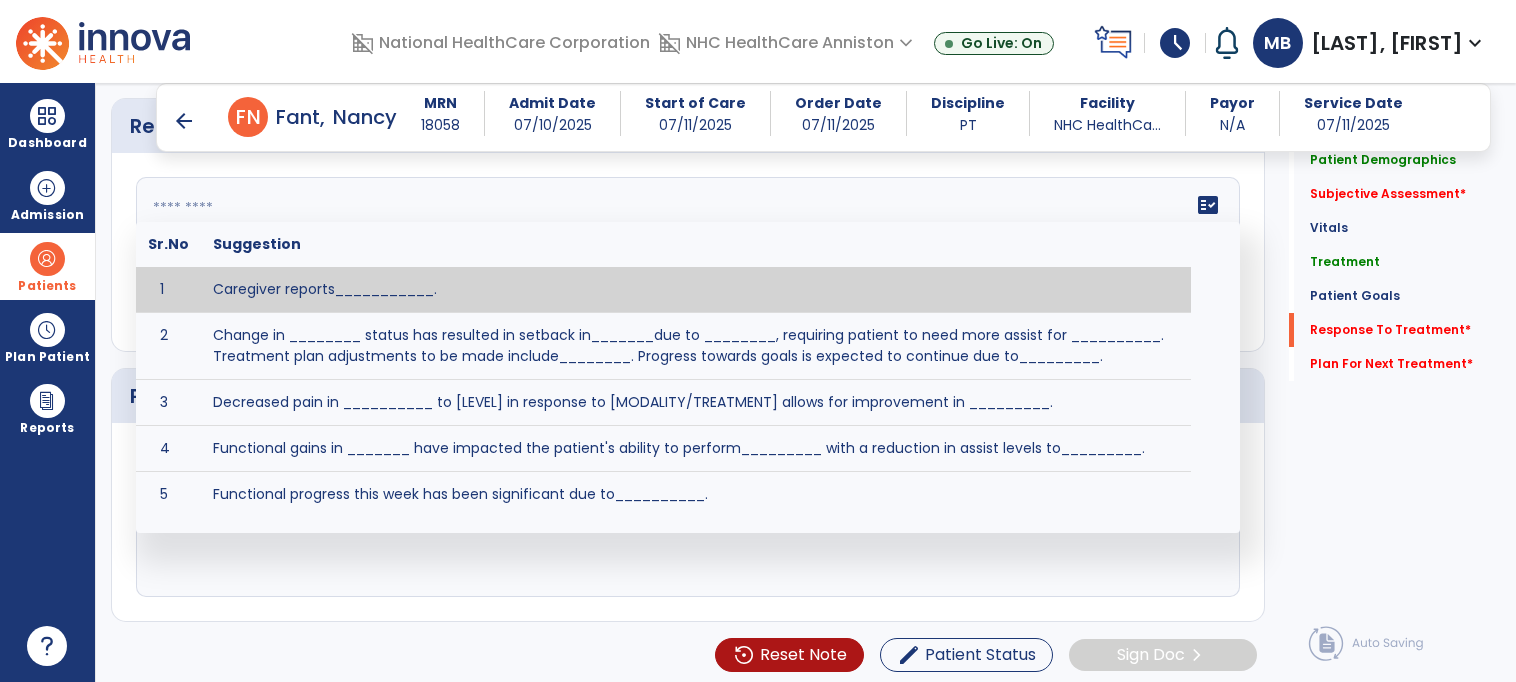 paste on "**********" 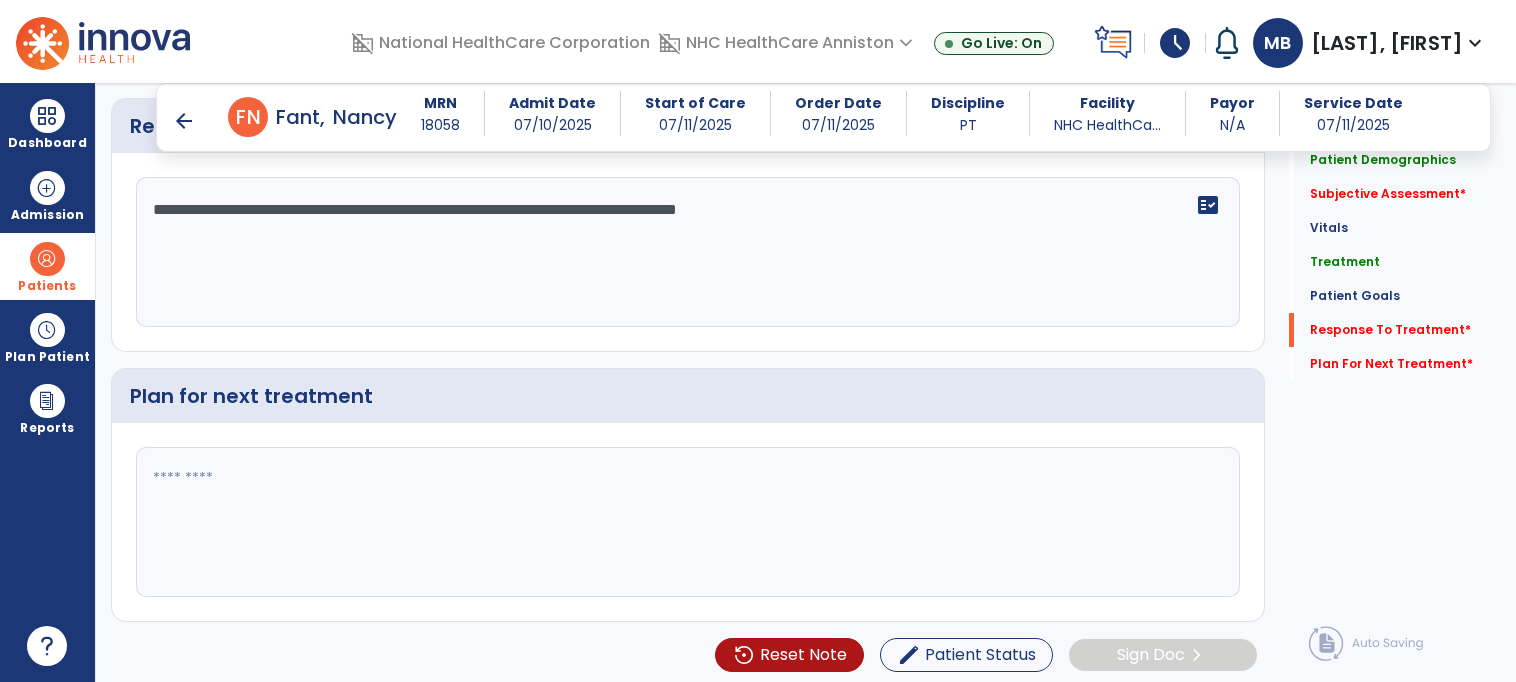 type on "**********" 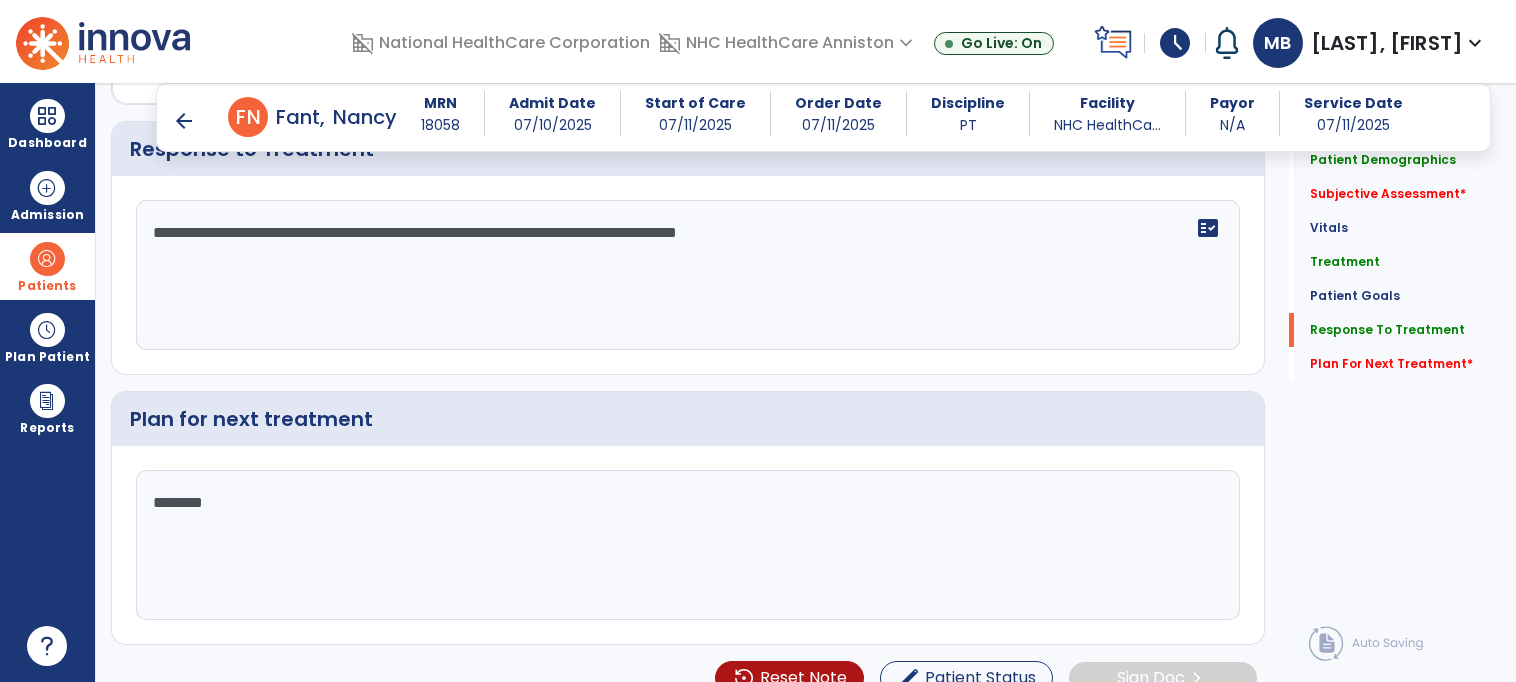scroll, scrollTop: 2587, scrollLeft: 0, axis: vertical 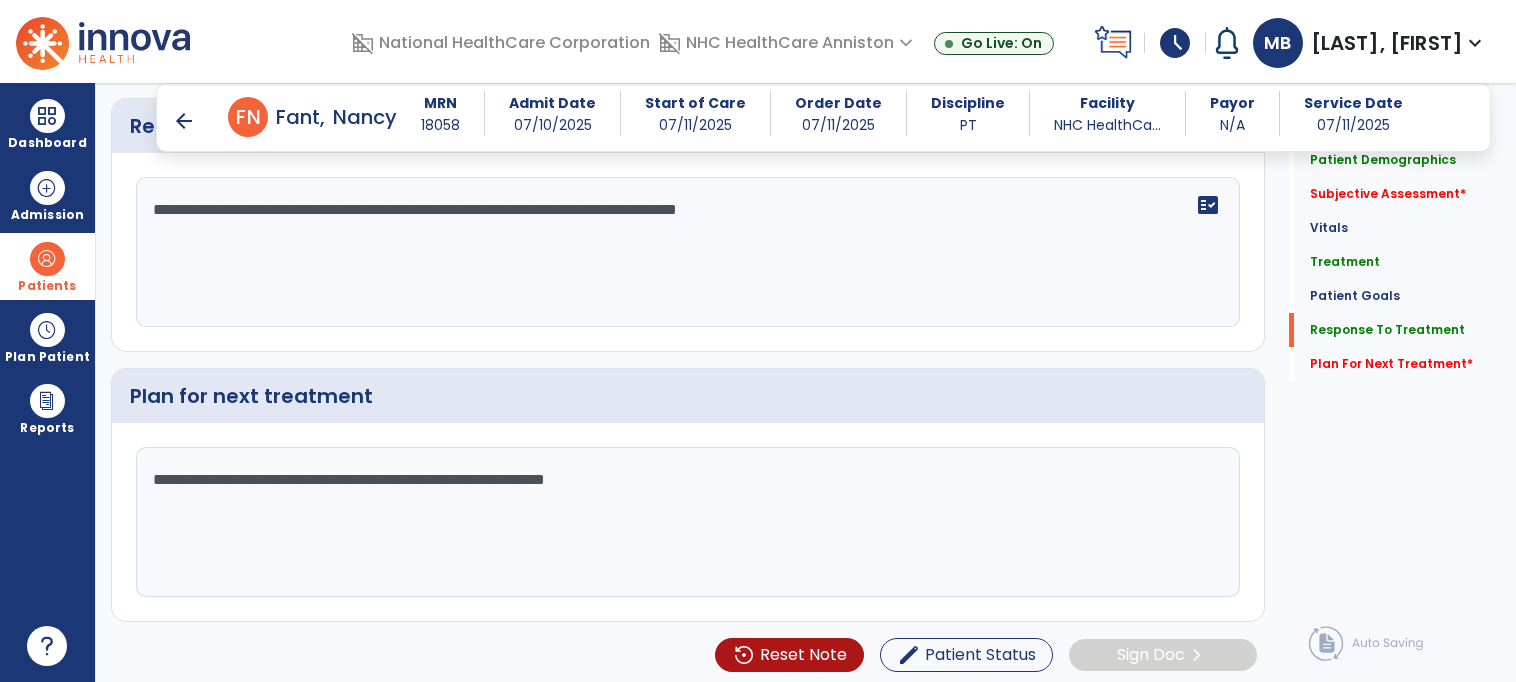 click on "**********" 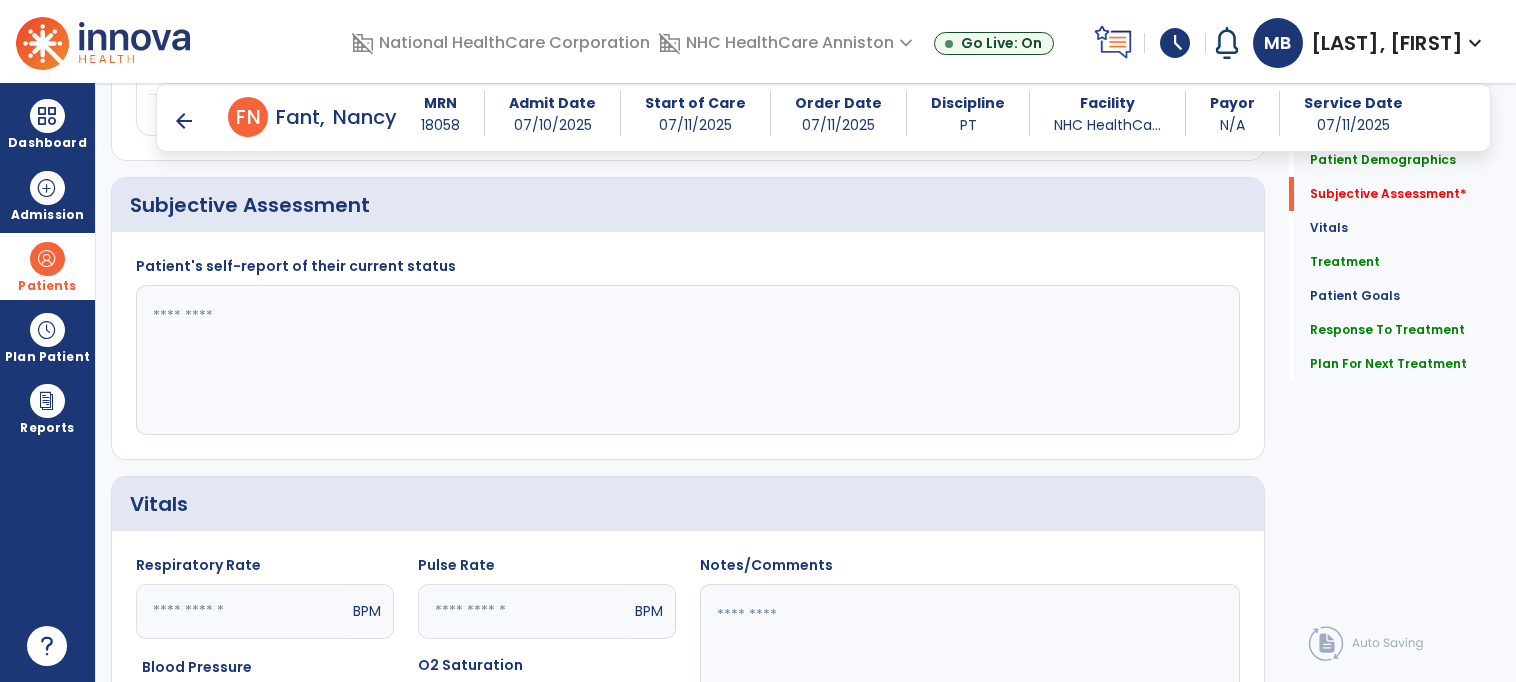 scroll, scrollTop: 352, scrollLeft: 0, axis: vertical 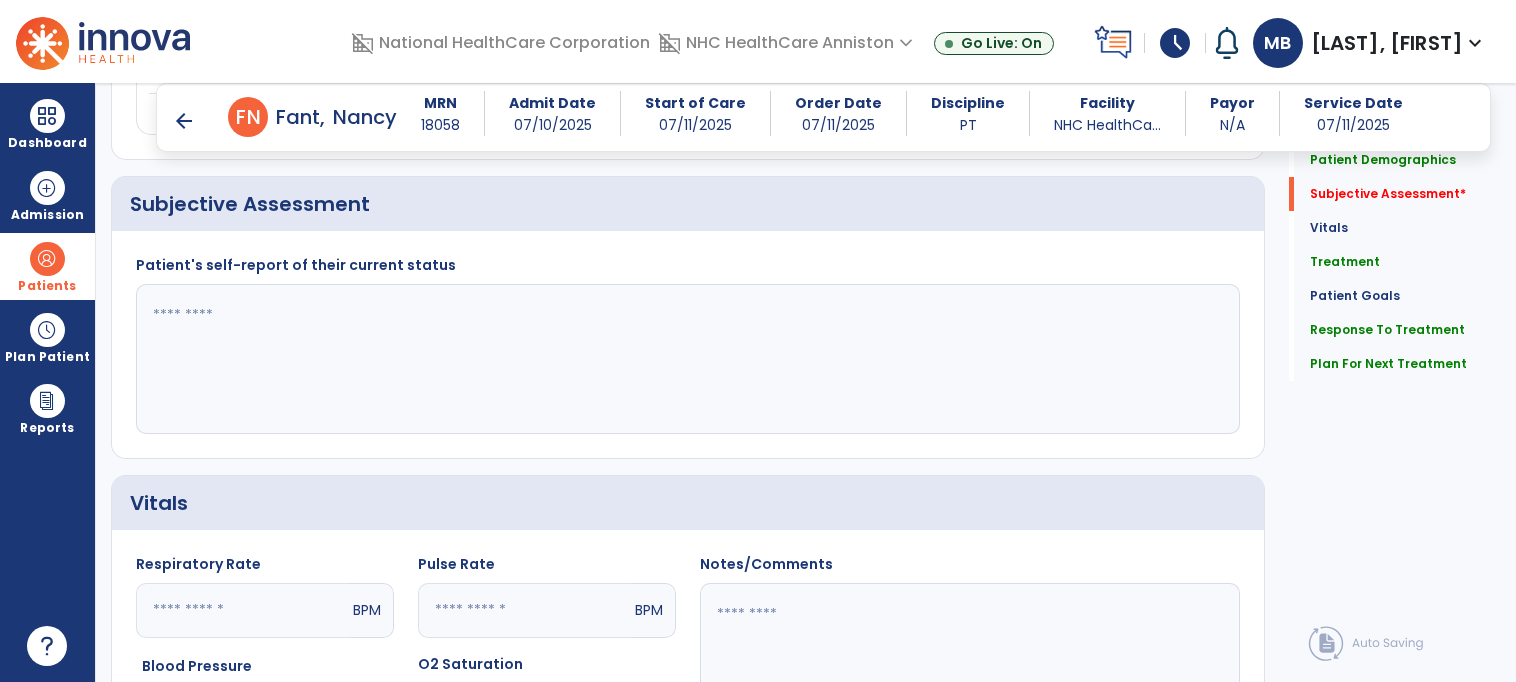 type on "**********" 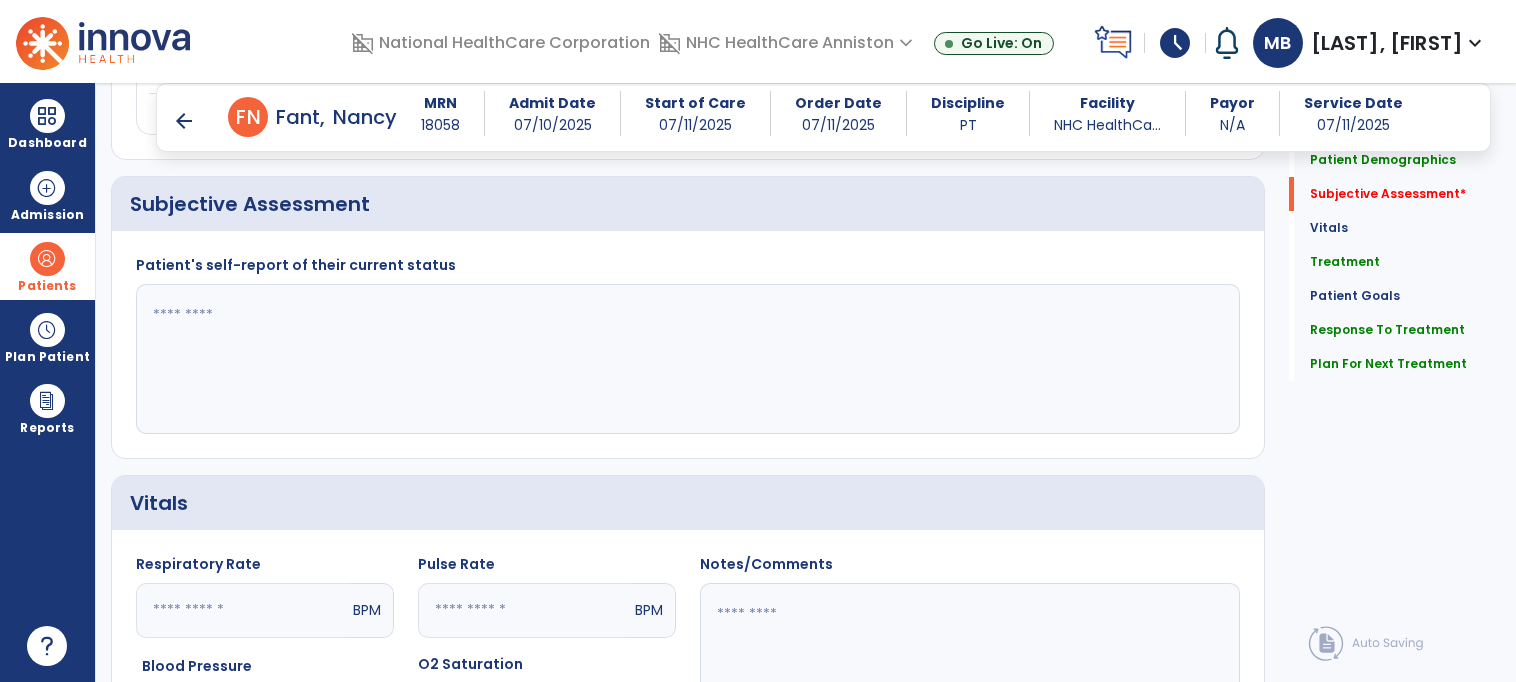 click 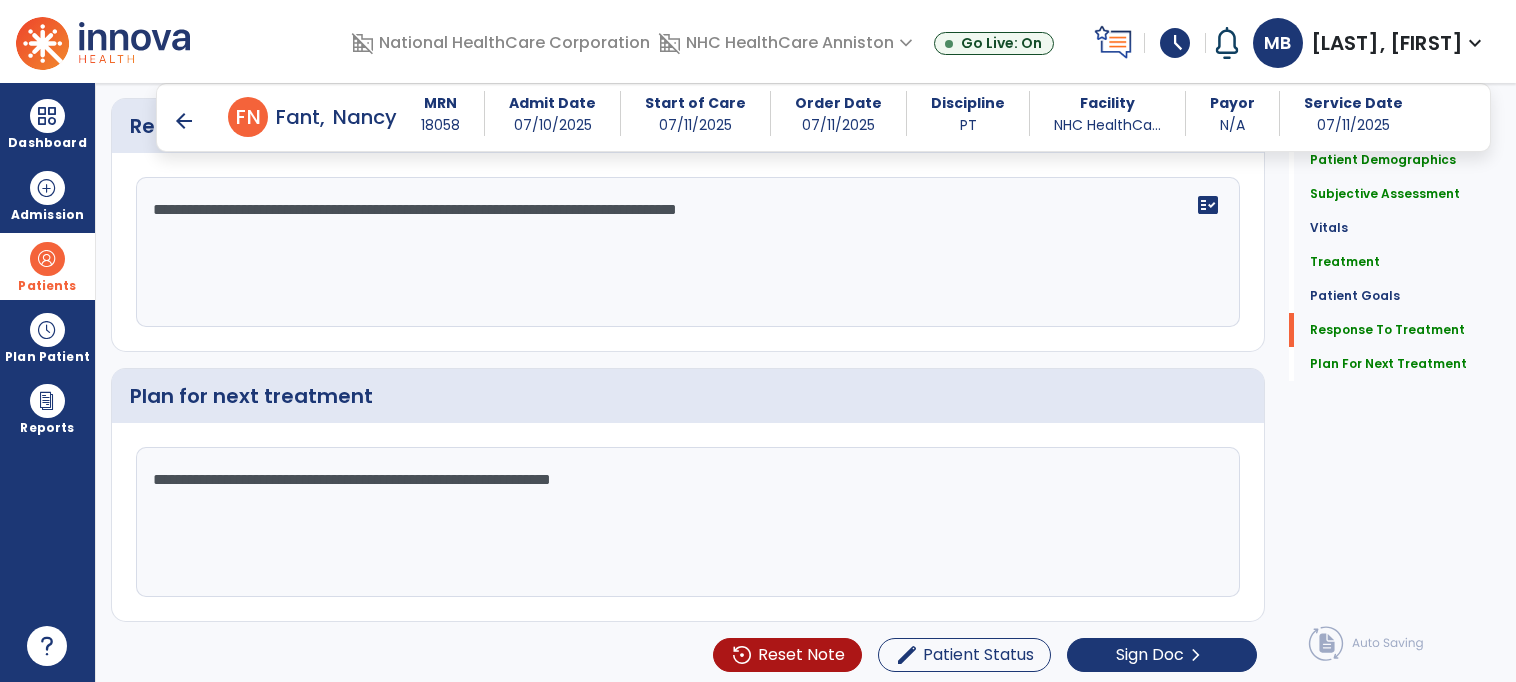 scroll, scrollTop: 2587, scrollLeft: 0, axis: vertical 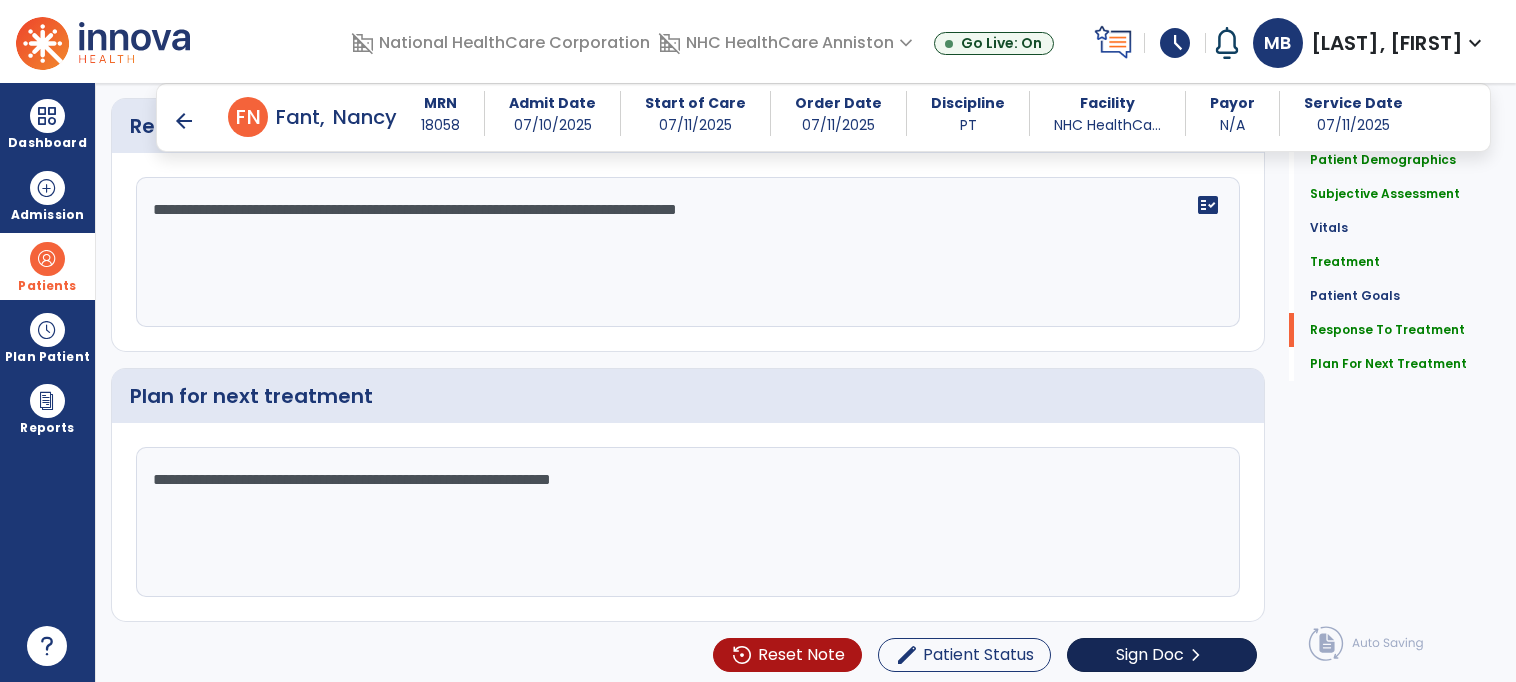 type on "**********" 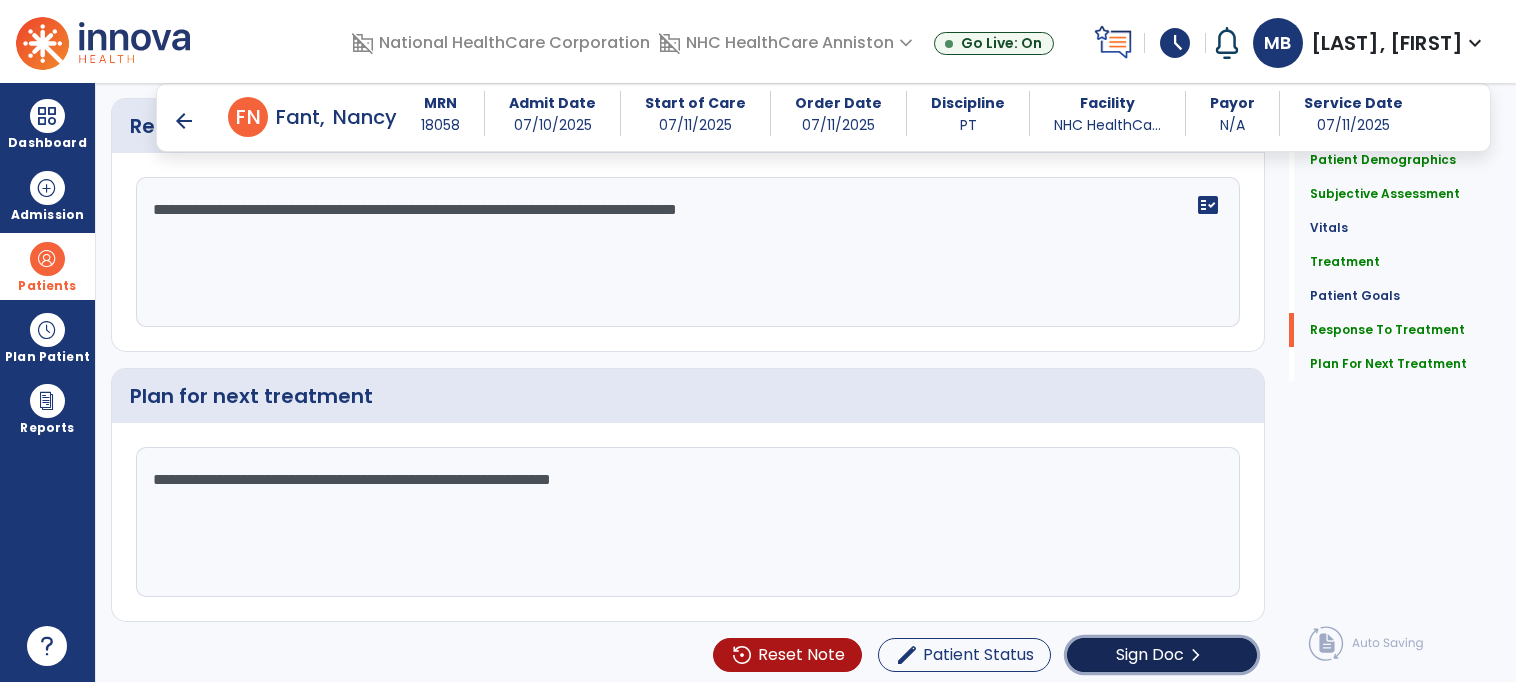 click on "Sign Doc  chevron_right" 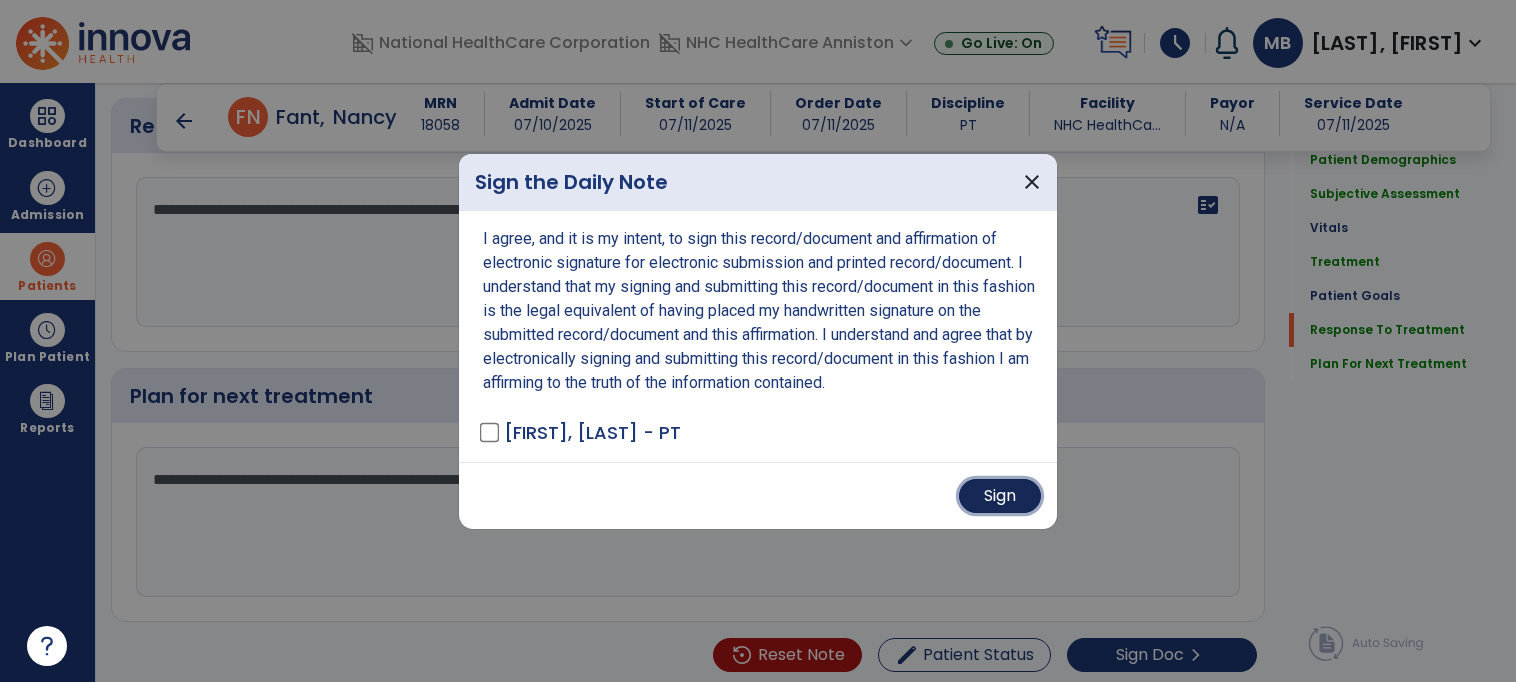 click on "Sign" at bounding box center (1000, 496) 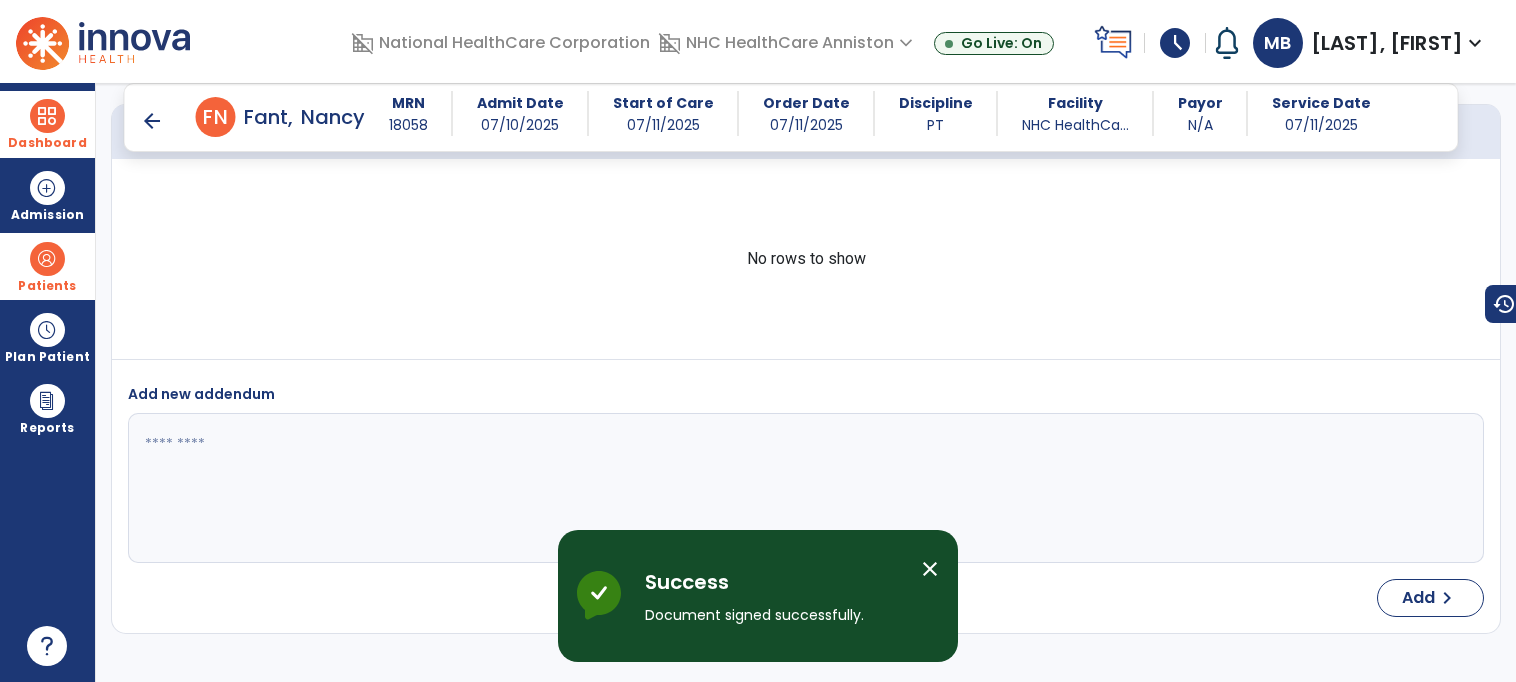 click on "Dashboard" at bounding box center [47, 124] 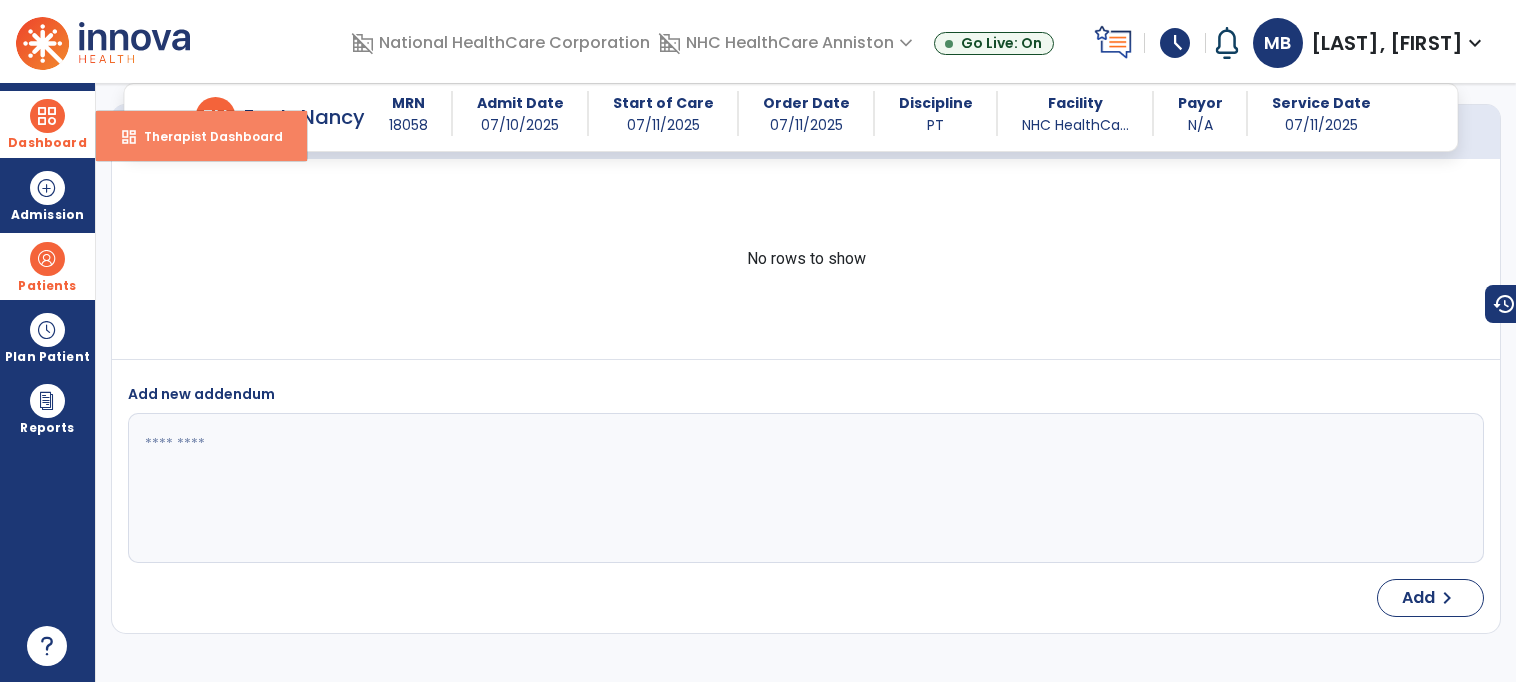 click on "dashboard  Therapist Dashboard" at bounding box center [201, 136] 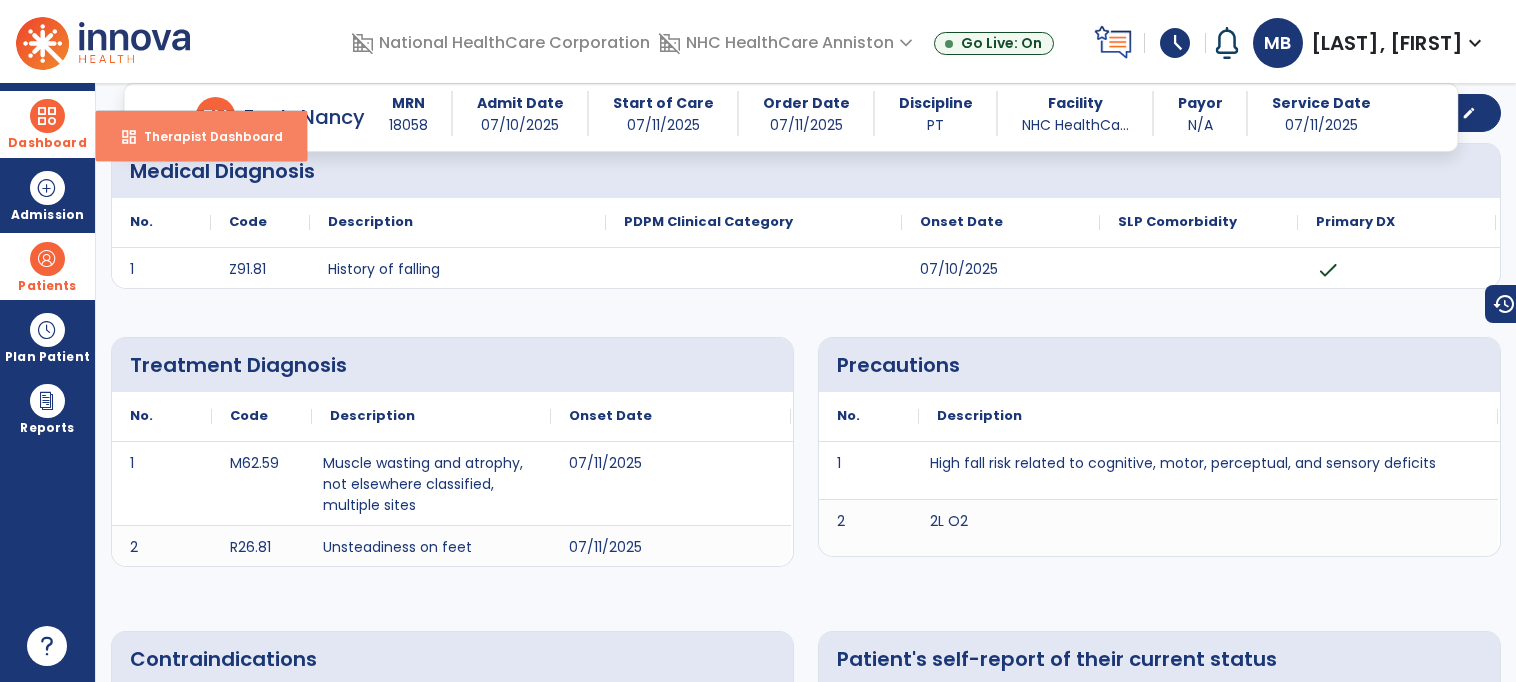 select on "****" 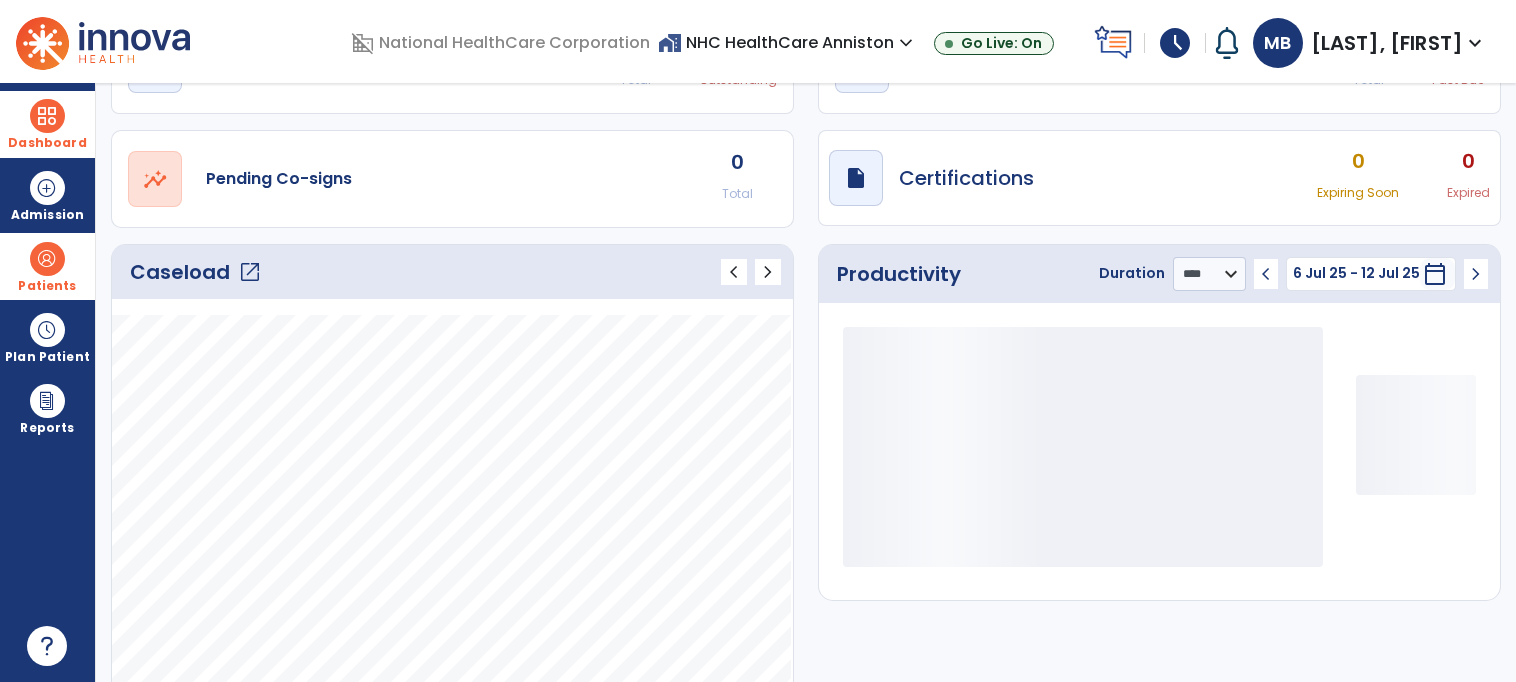 click on "Caseload   open_in_new" 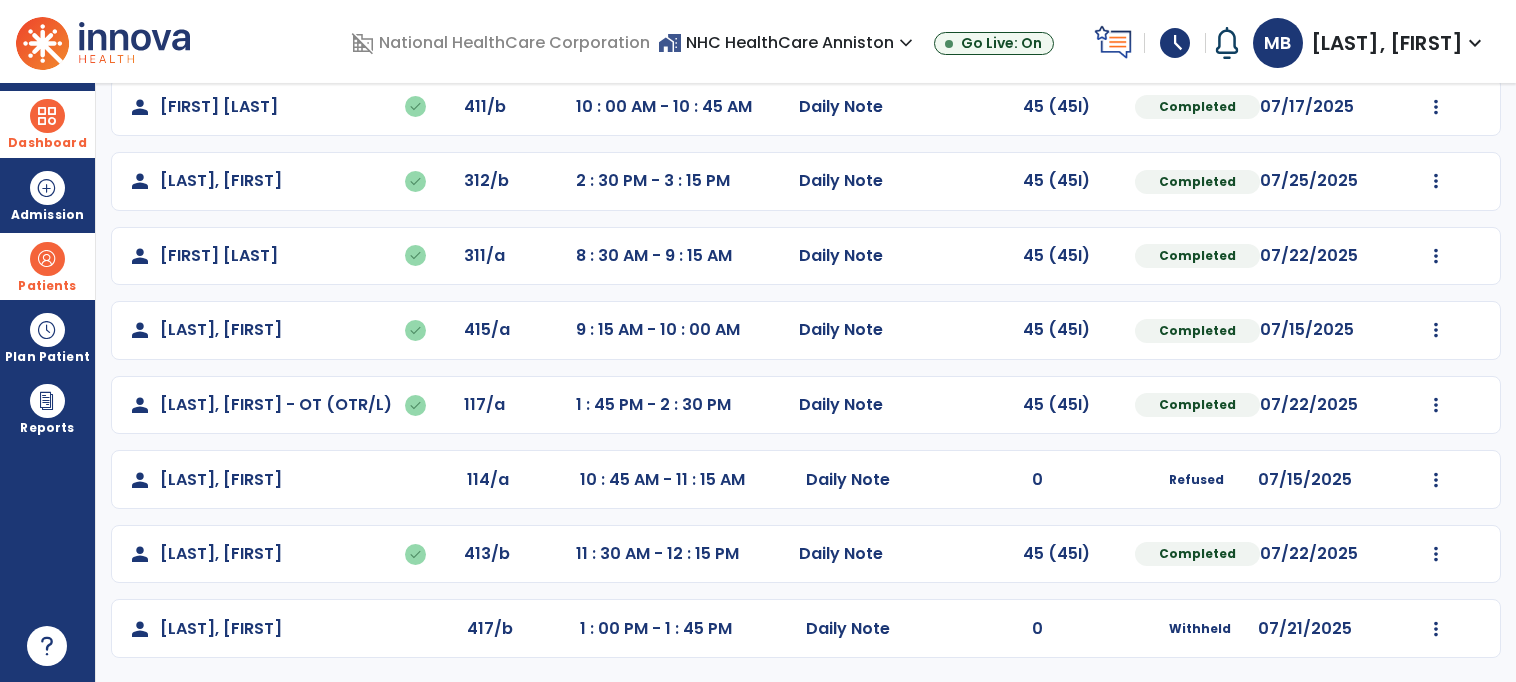 scroll, scrollTop: 0, scrollLeft: 0, axis: both 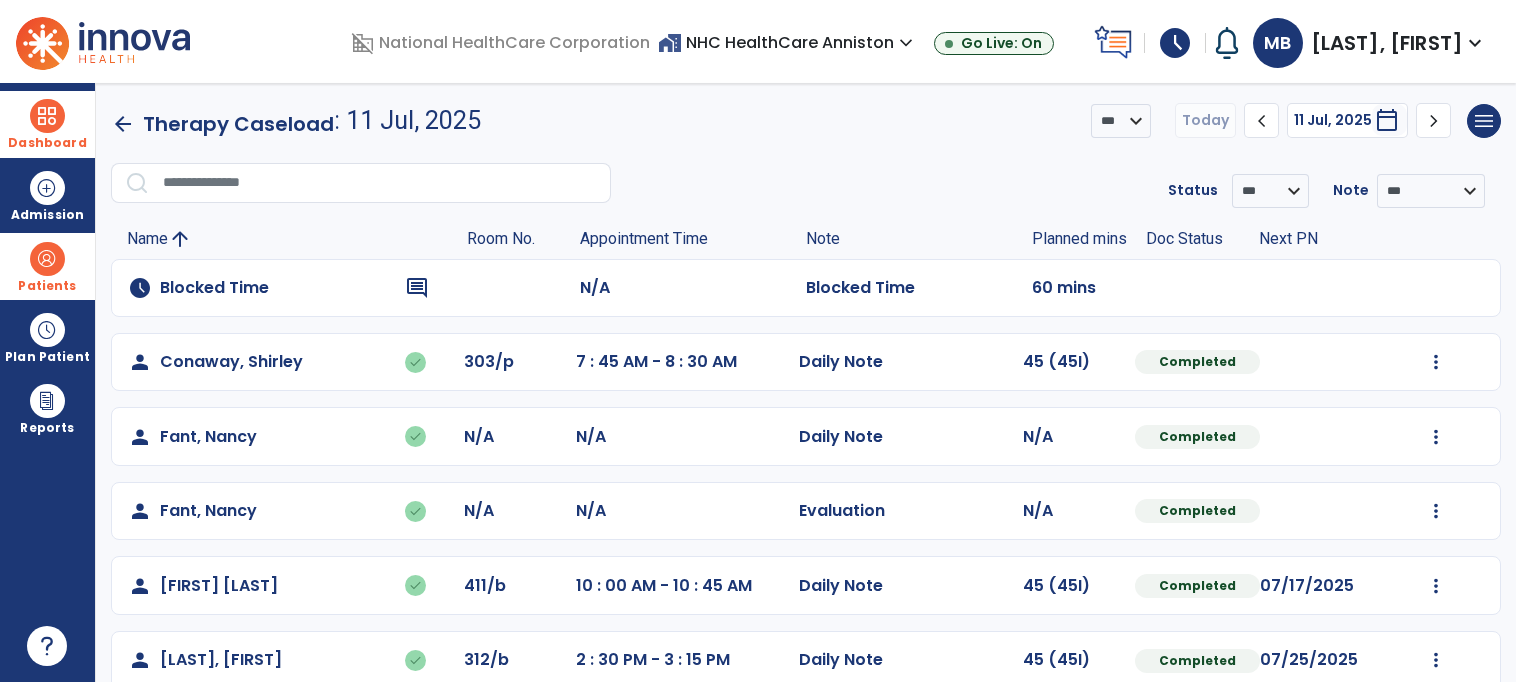 click on "schedule" at bounding box center [1175, 43] 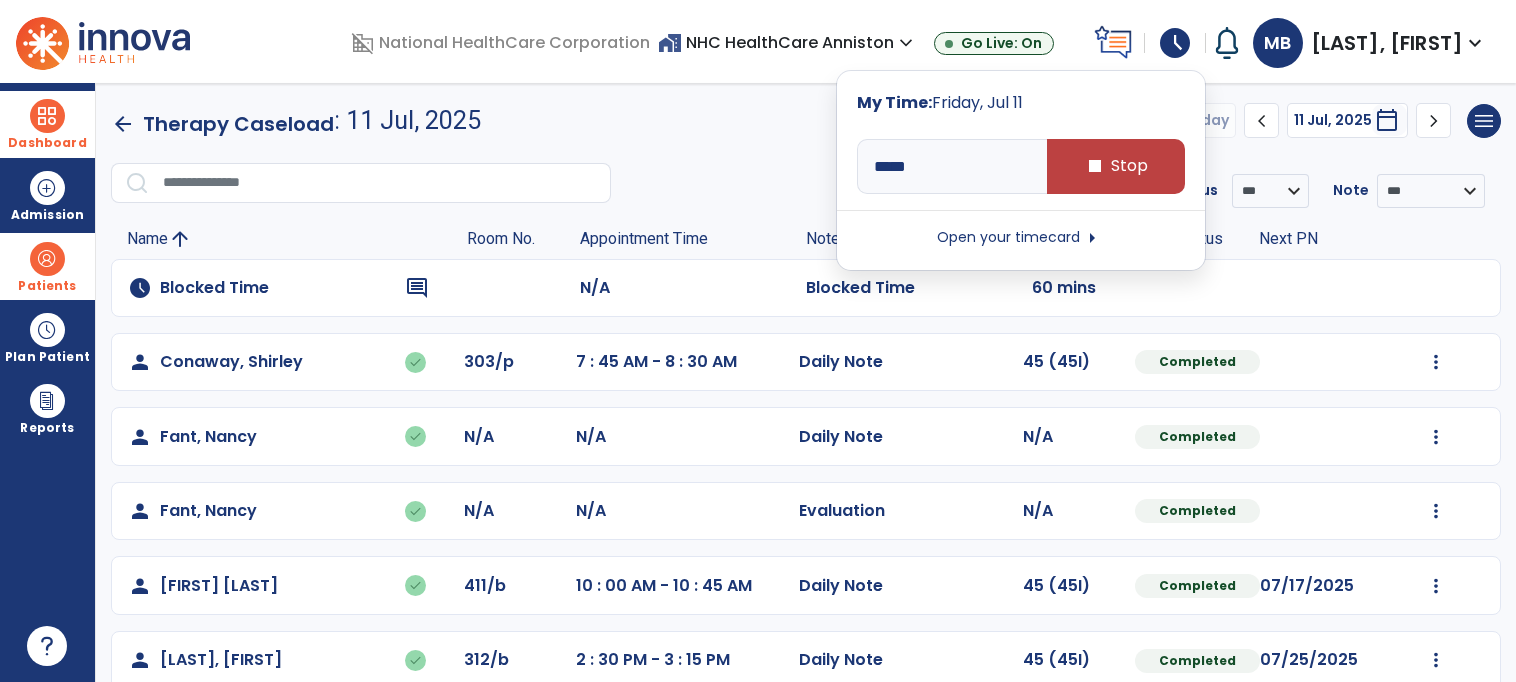 click on "Open your timecard  arrow_right" at bounding box center [1021, 238] 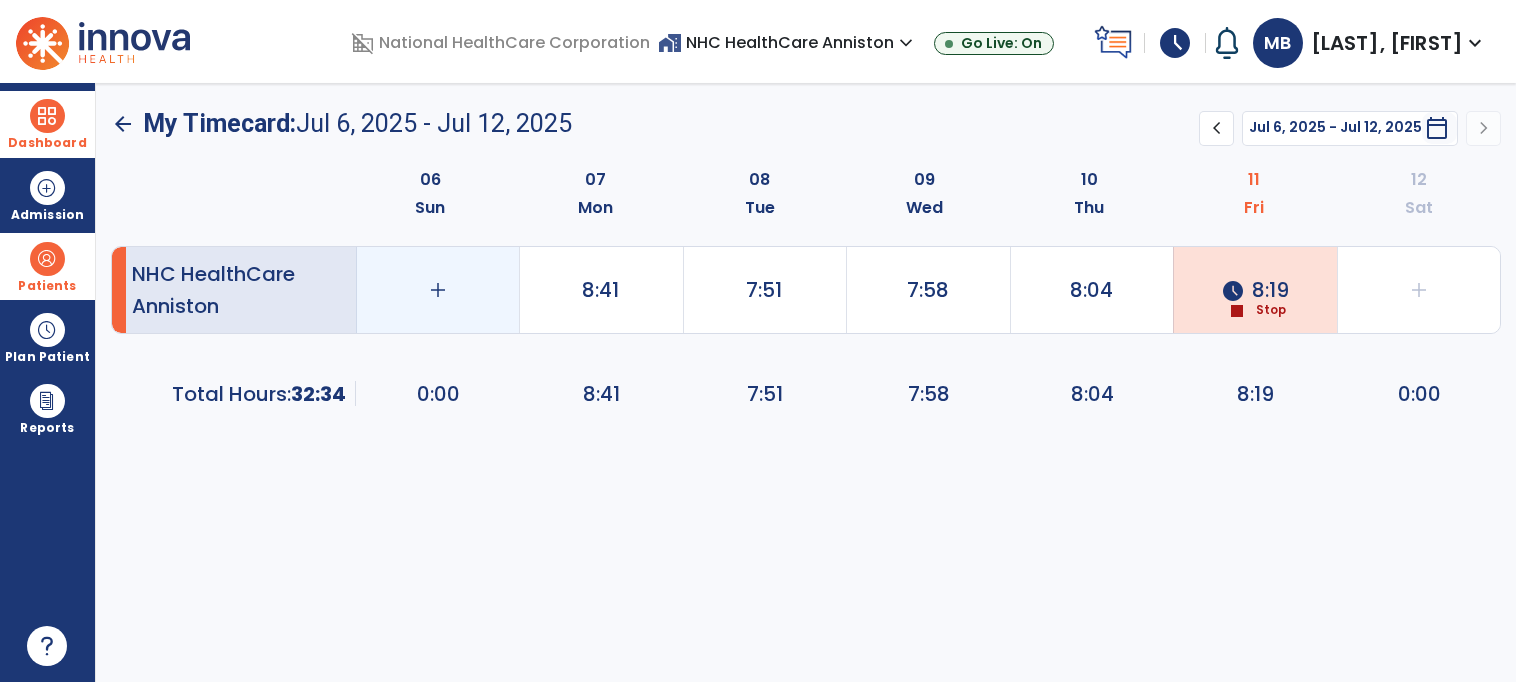 click on "add" 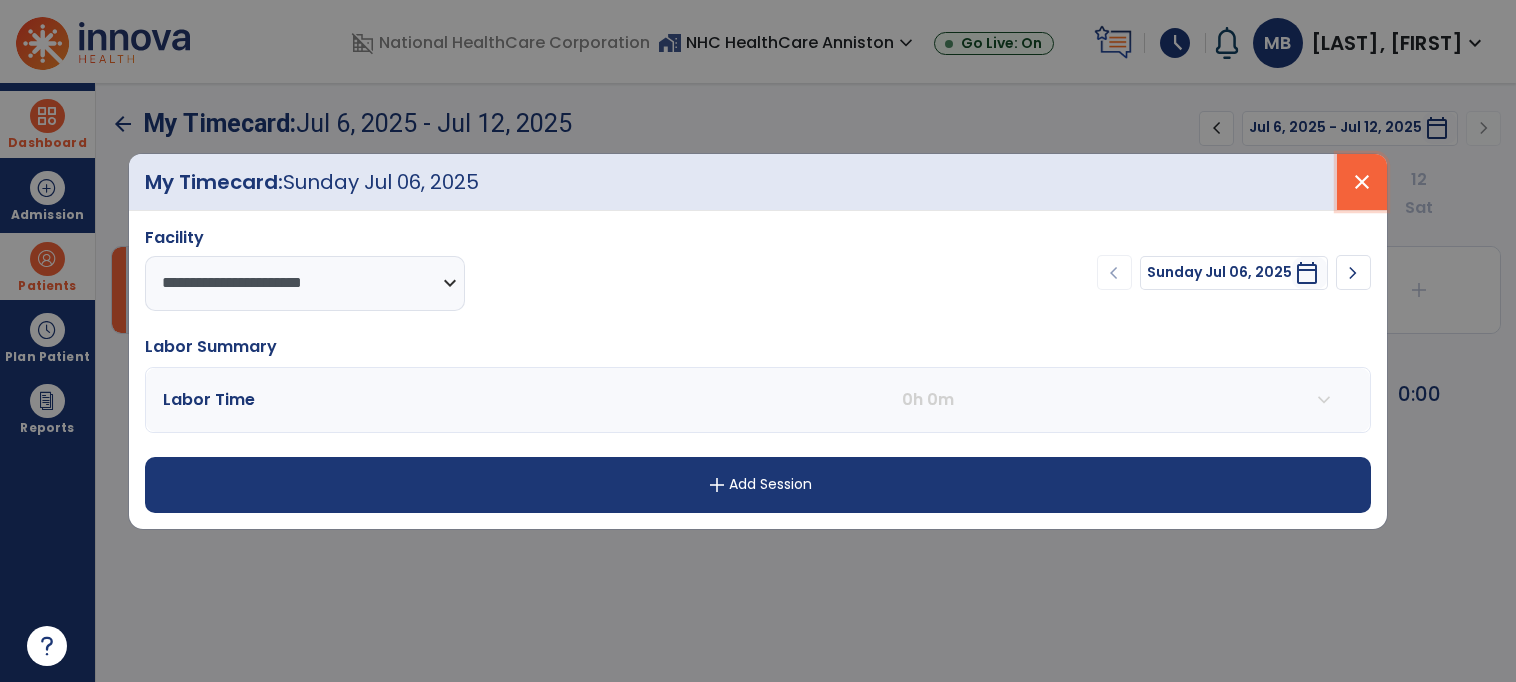click on "close" at bounding box center [1362, 182] 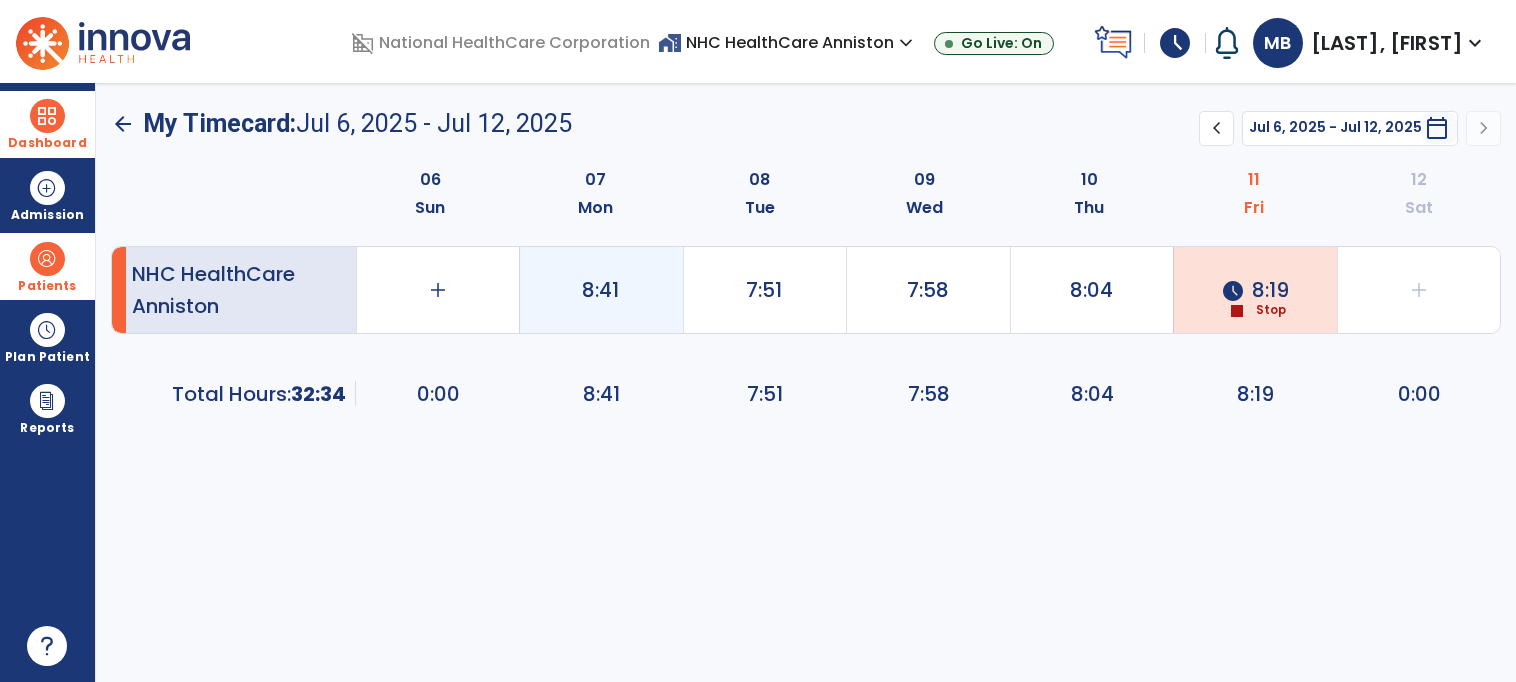 click on "8:41" 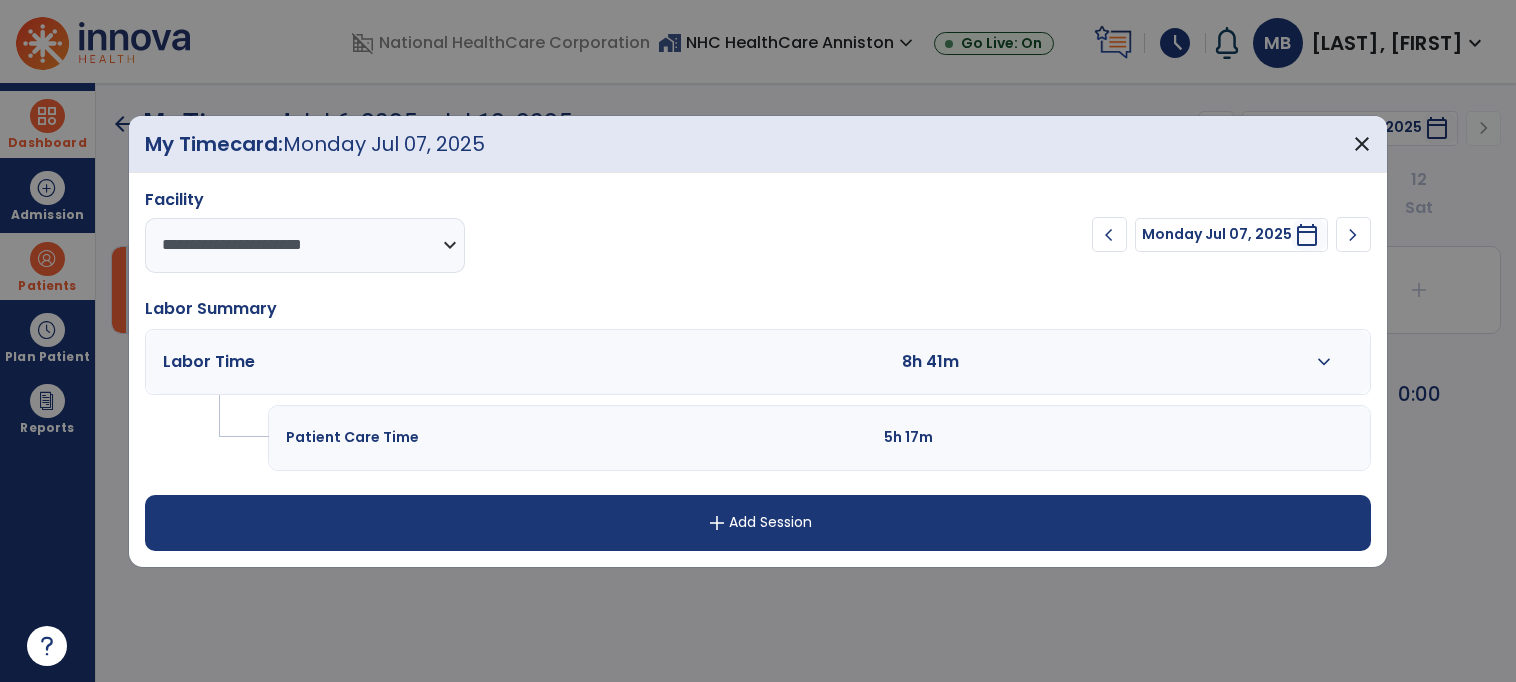 click on "8h 41m" at bounding box center [948, 362] 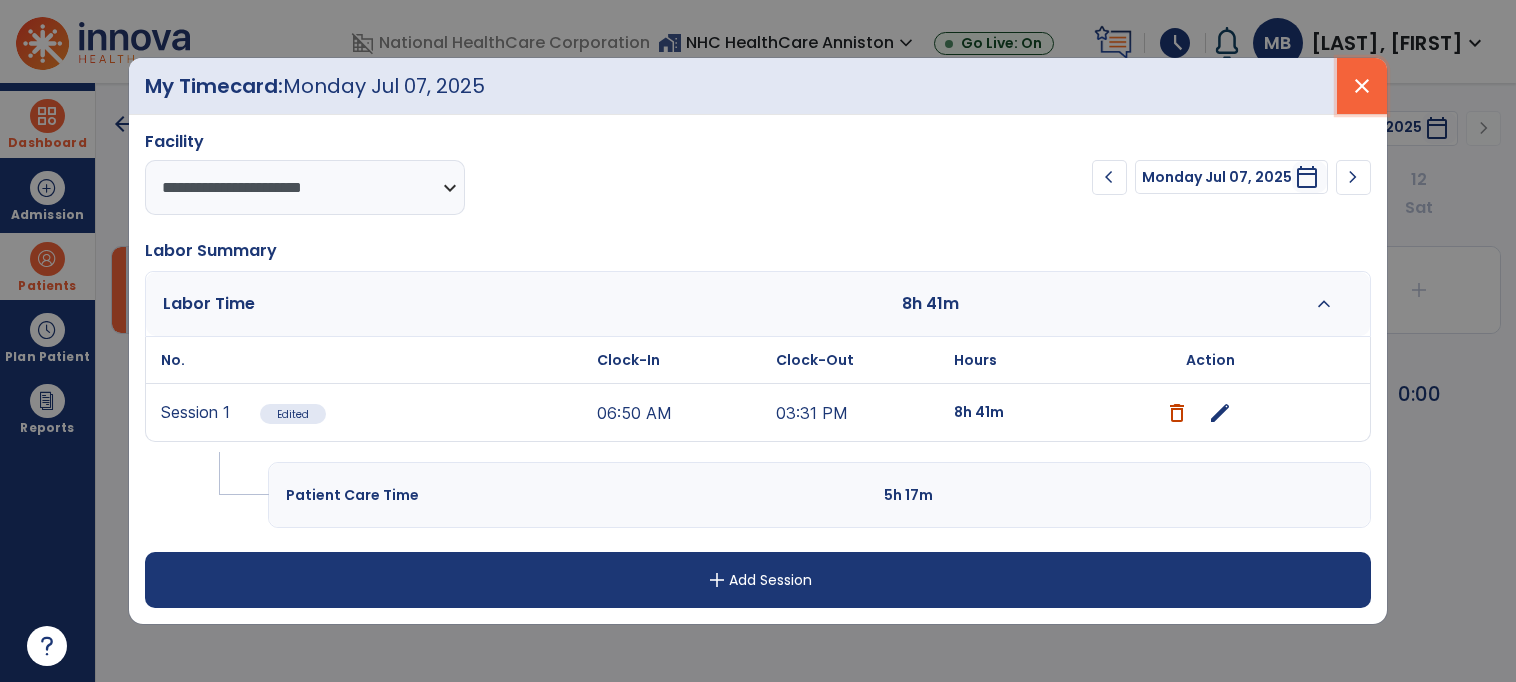 click on "close" at bounding box center (1362, 86) 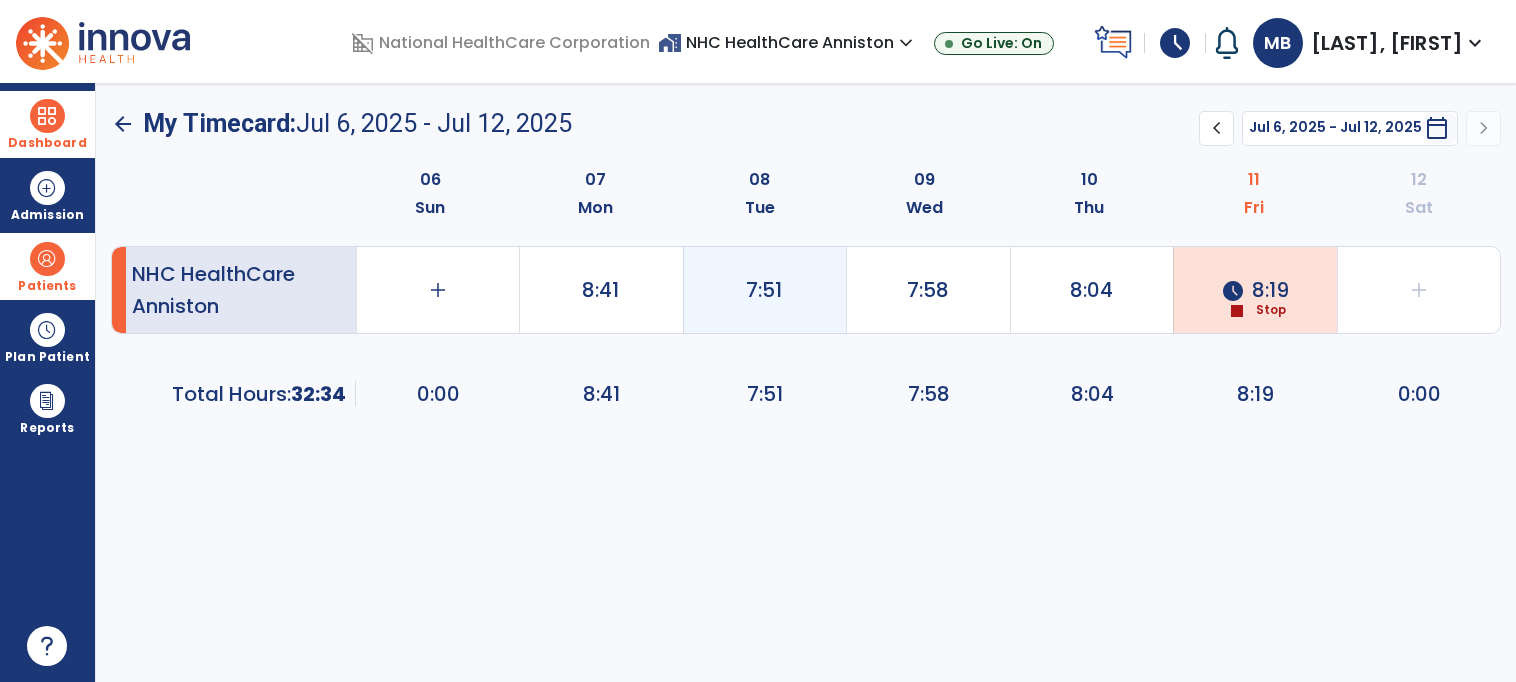 click on "7:51" 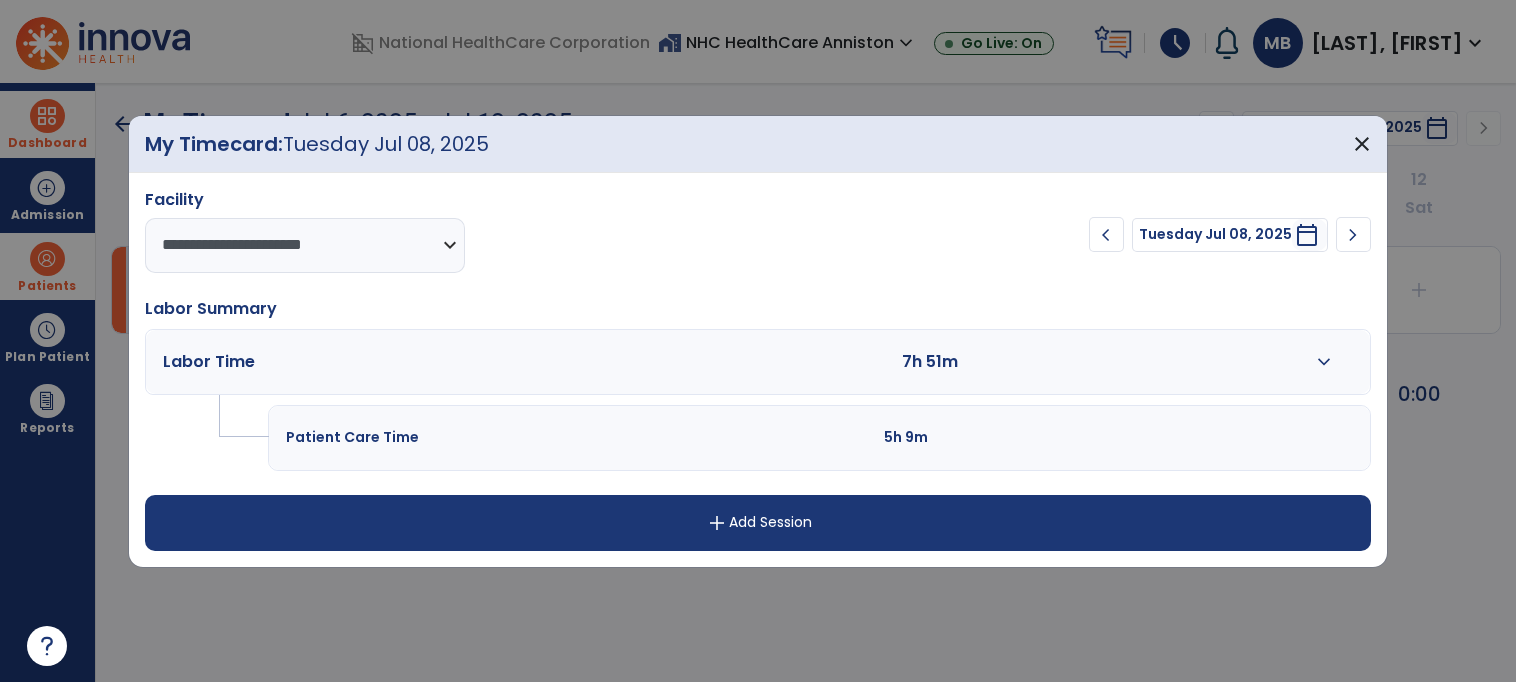 click on "expand_more" at bounding box center (1324, 362) 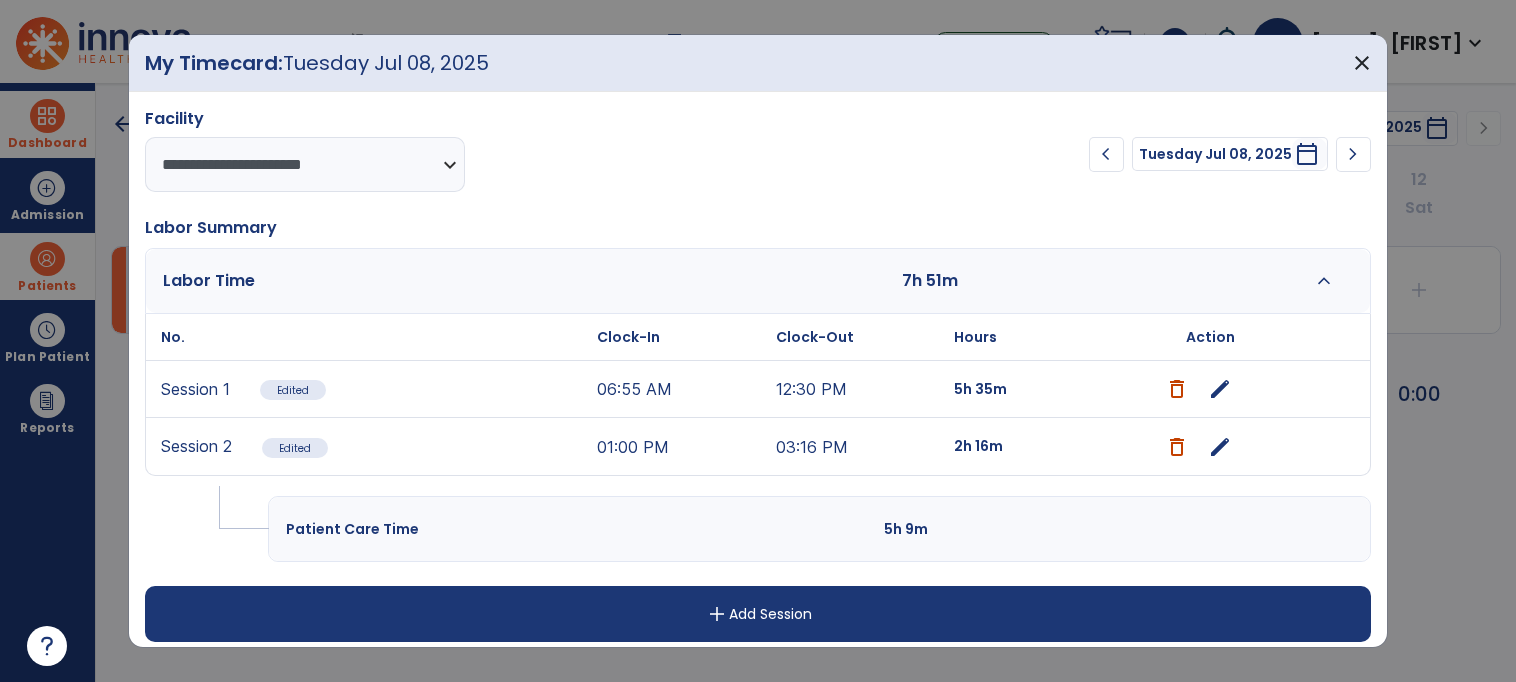 click on "My Timecard:   Tuesday Jul 08, 2025  close" at bounding box center (758, 63) 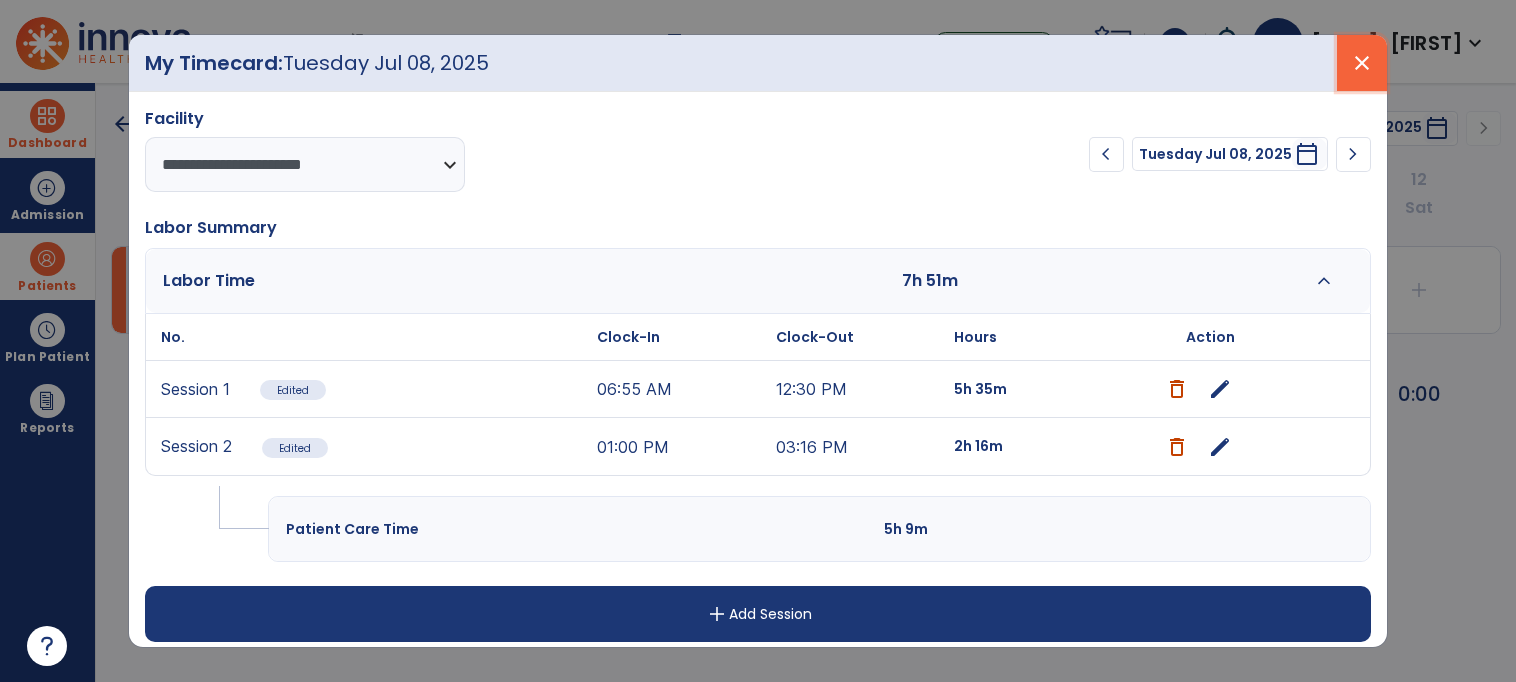 click on "close" at bounding box center [1362, 63] 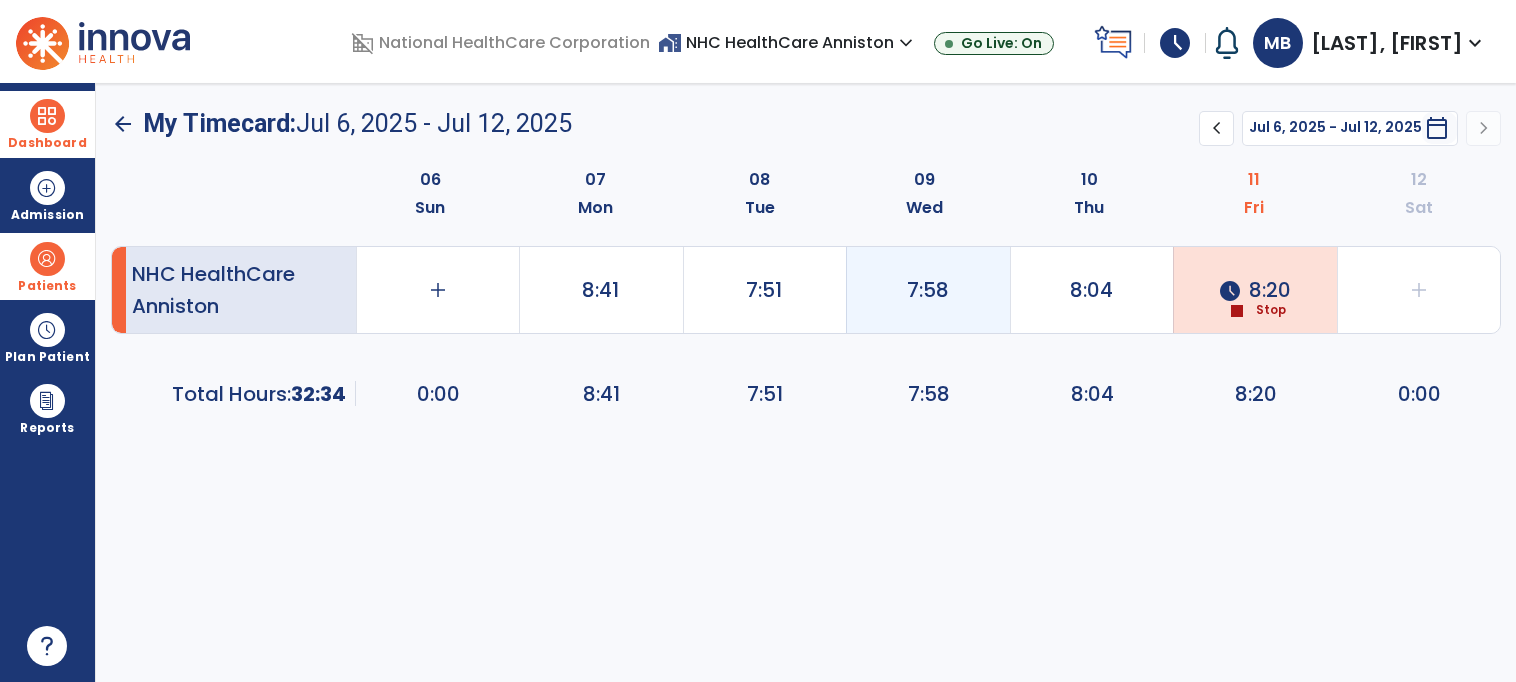 click on "7:58" 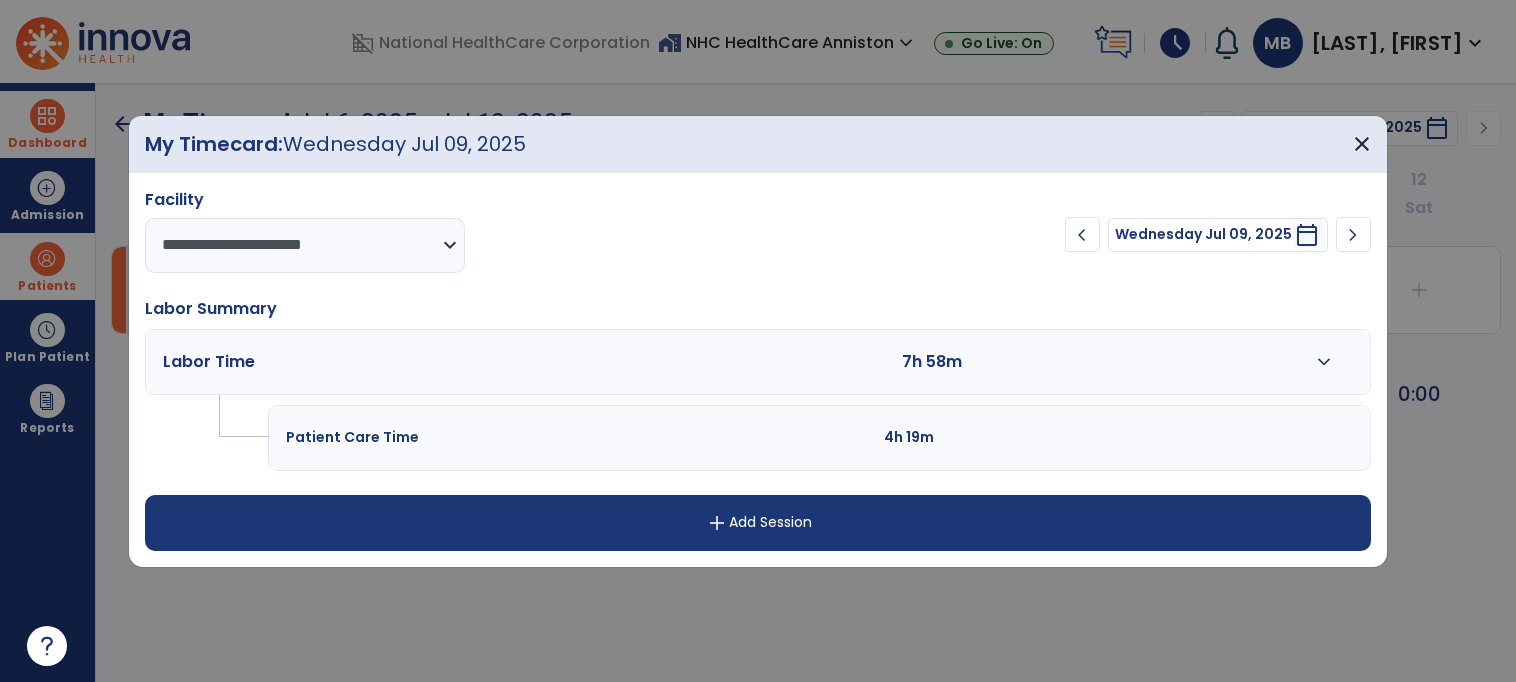 click on "expand_more" at bounding box center (1324, 362) 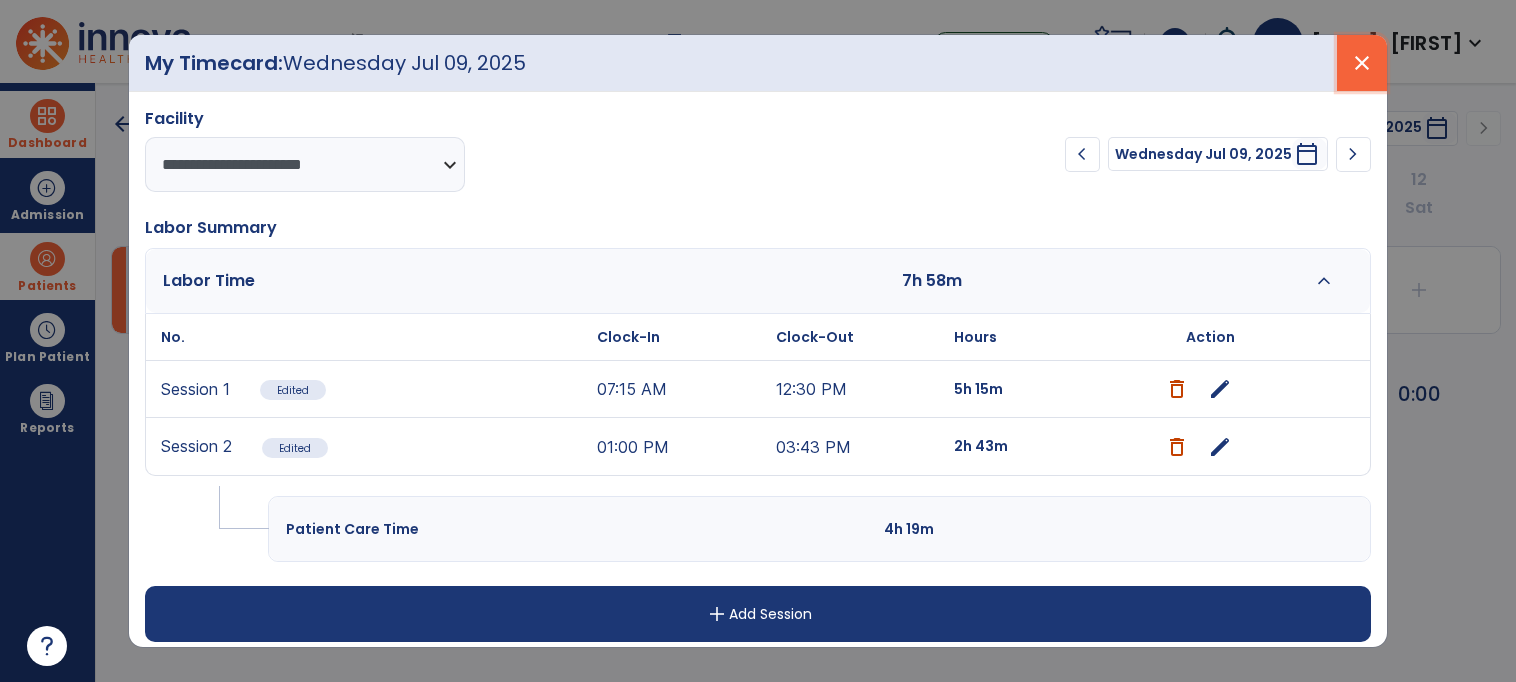 click on "close" at bounding box center [1362, 63] 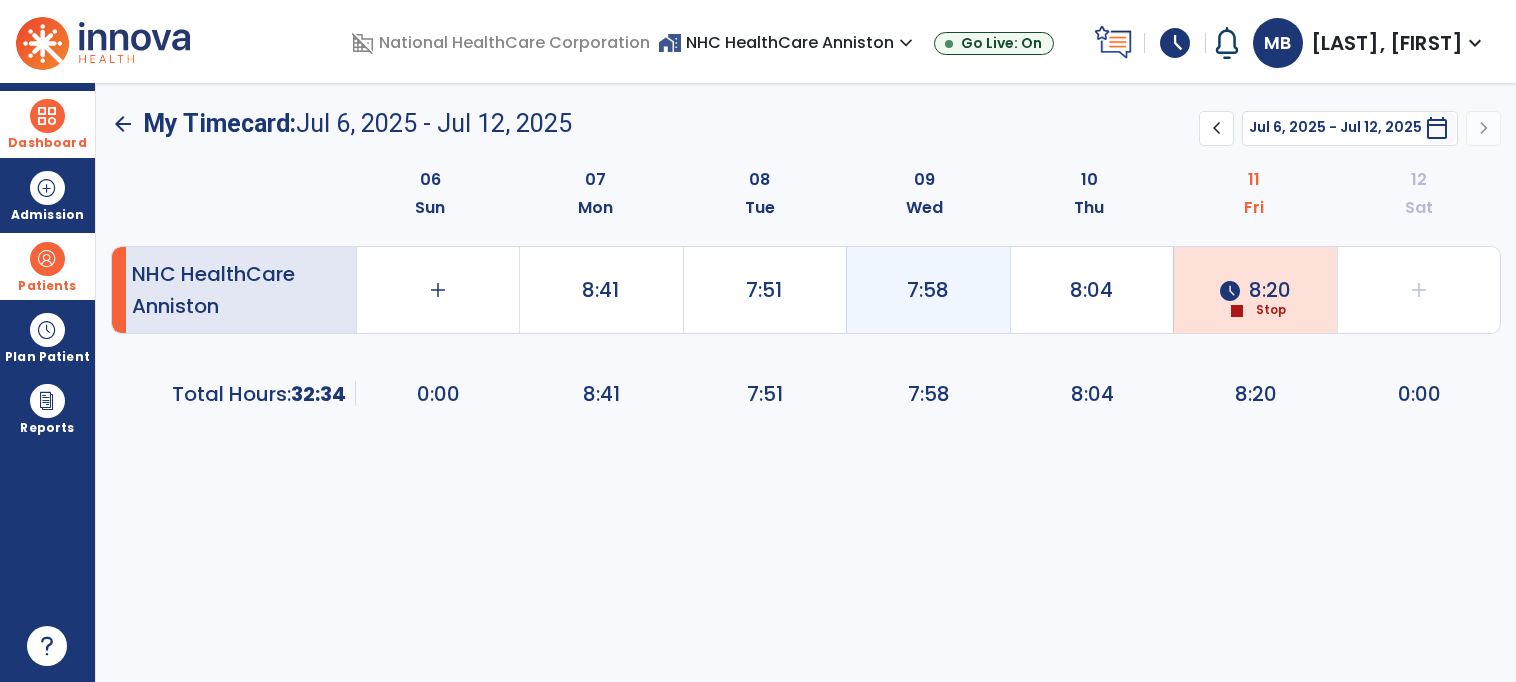 click on "7:58" 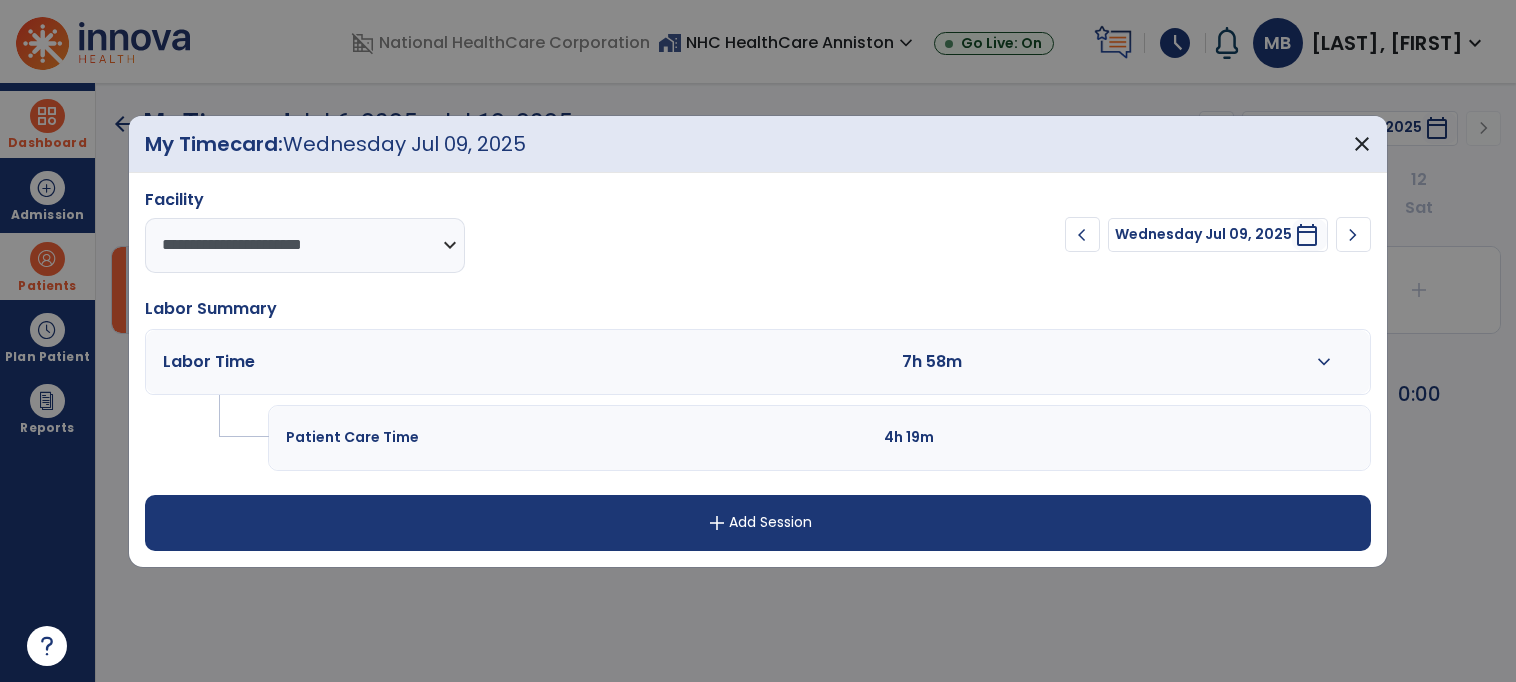 click on "expand_more" at bounding box center (1323, 362) 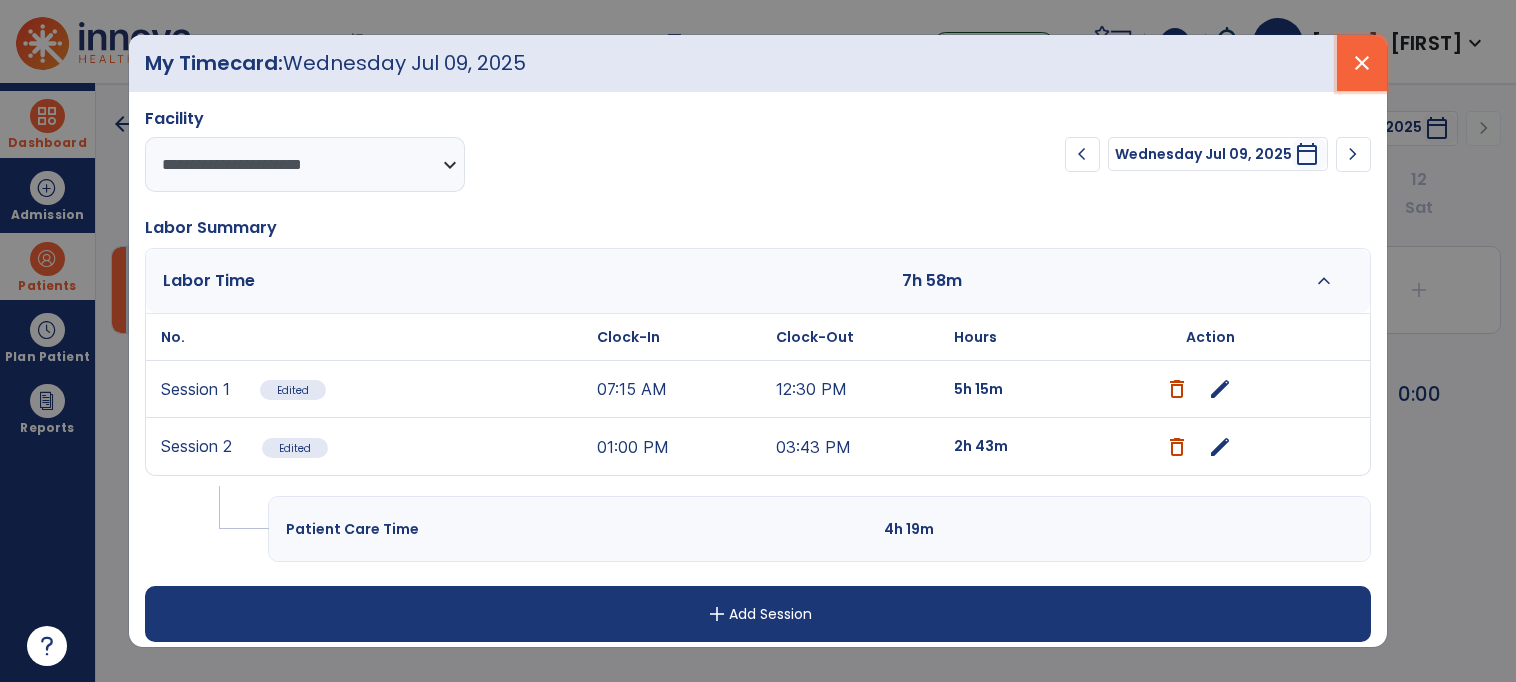 click on "close" at bounding box center (1362, 63) 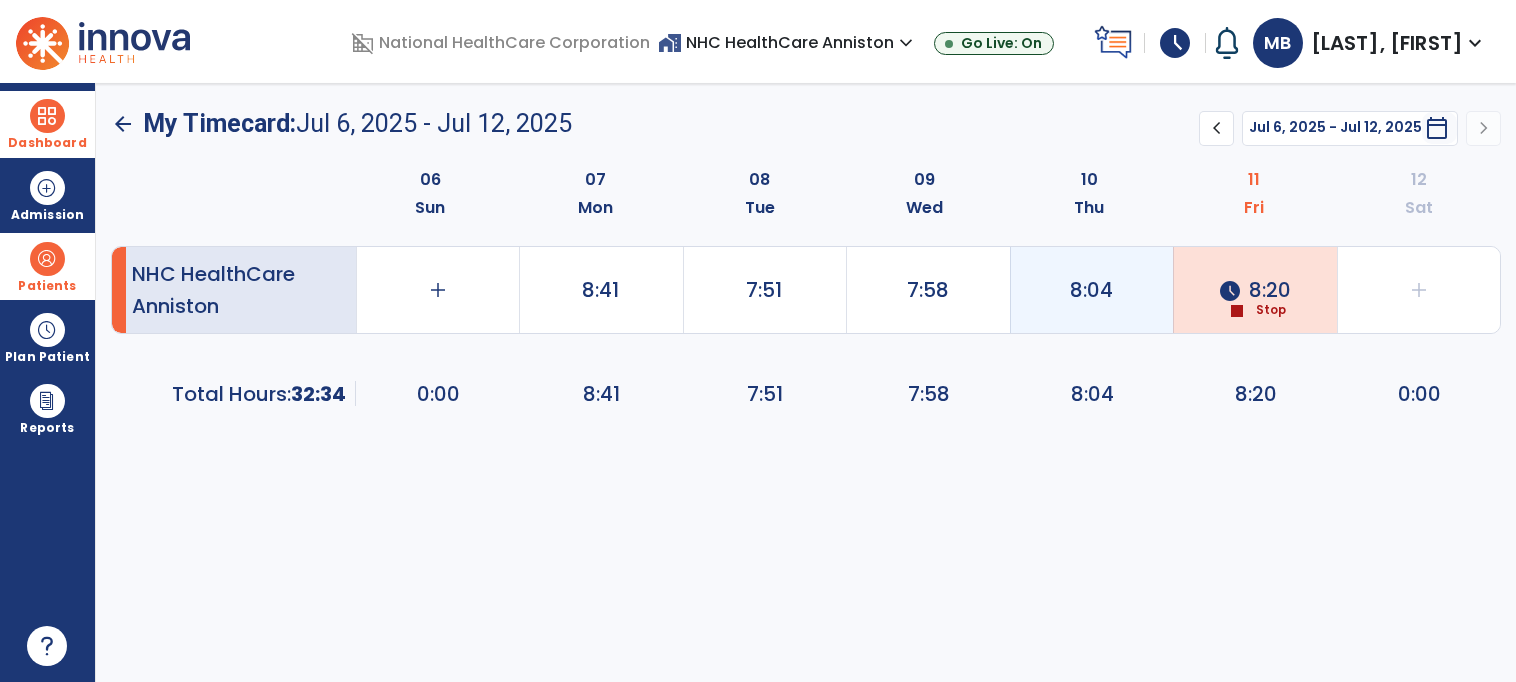 click on "8:04" 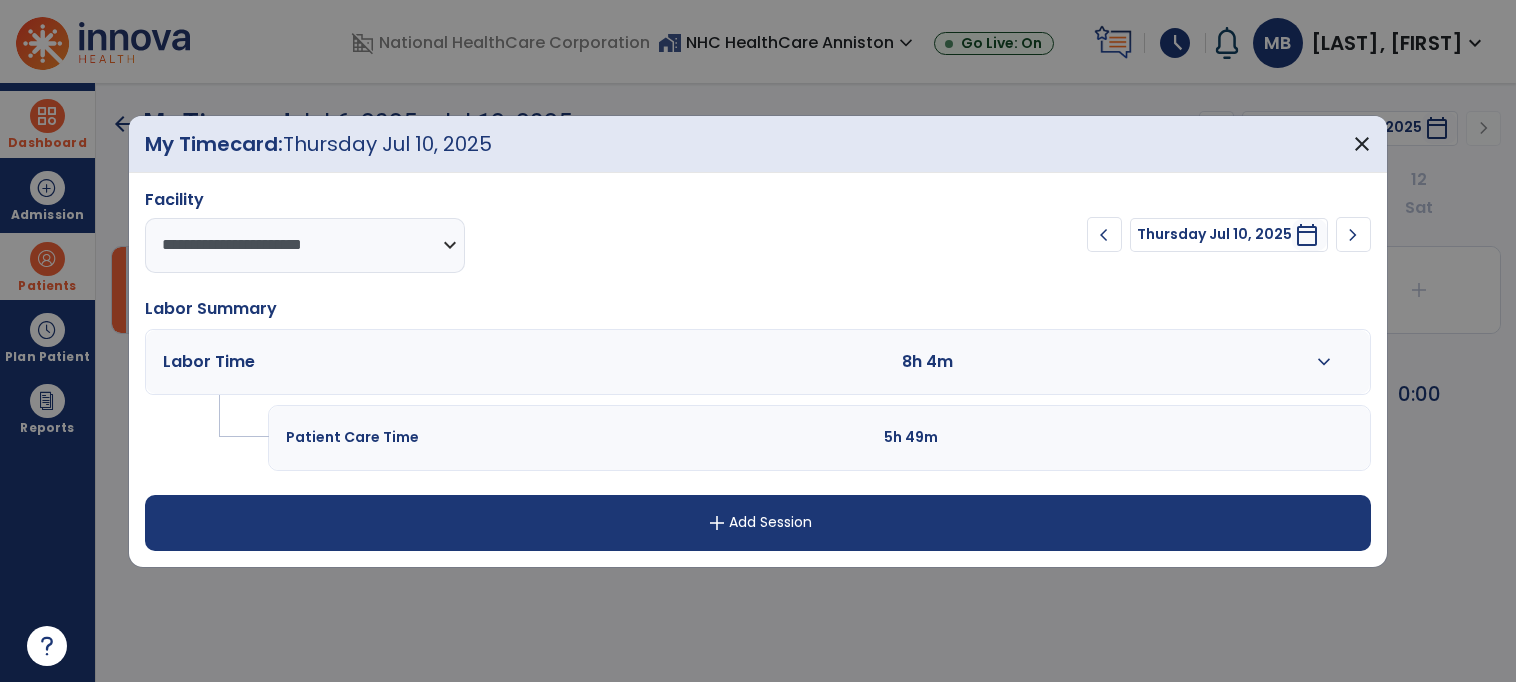 click on "Labor Time  8h 4m   expand_more" at bounding box center (758, 362) 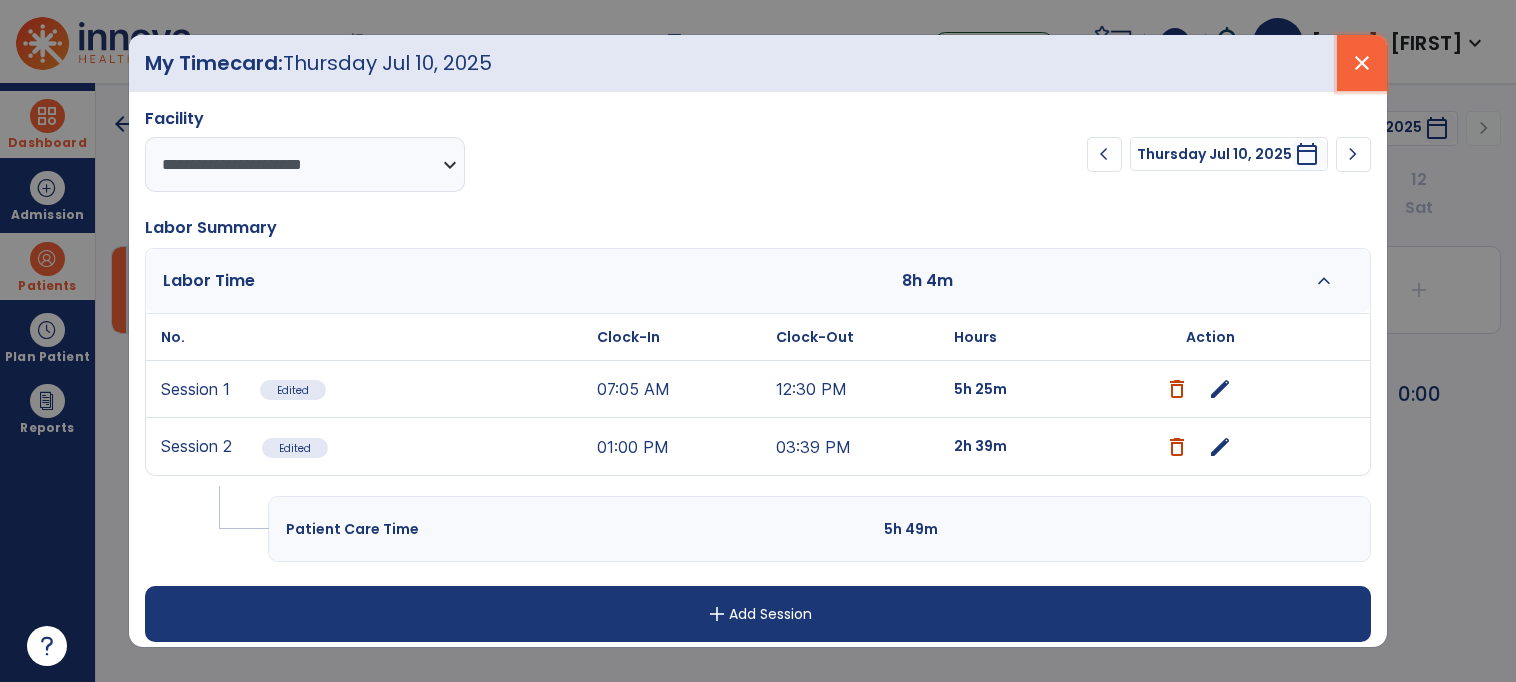 click on "close" at bounding box center (1362, 63) 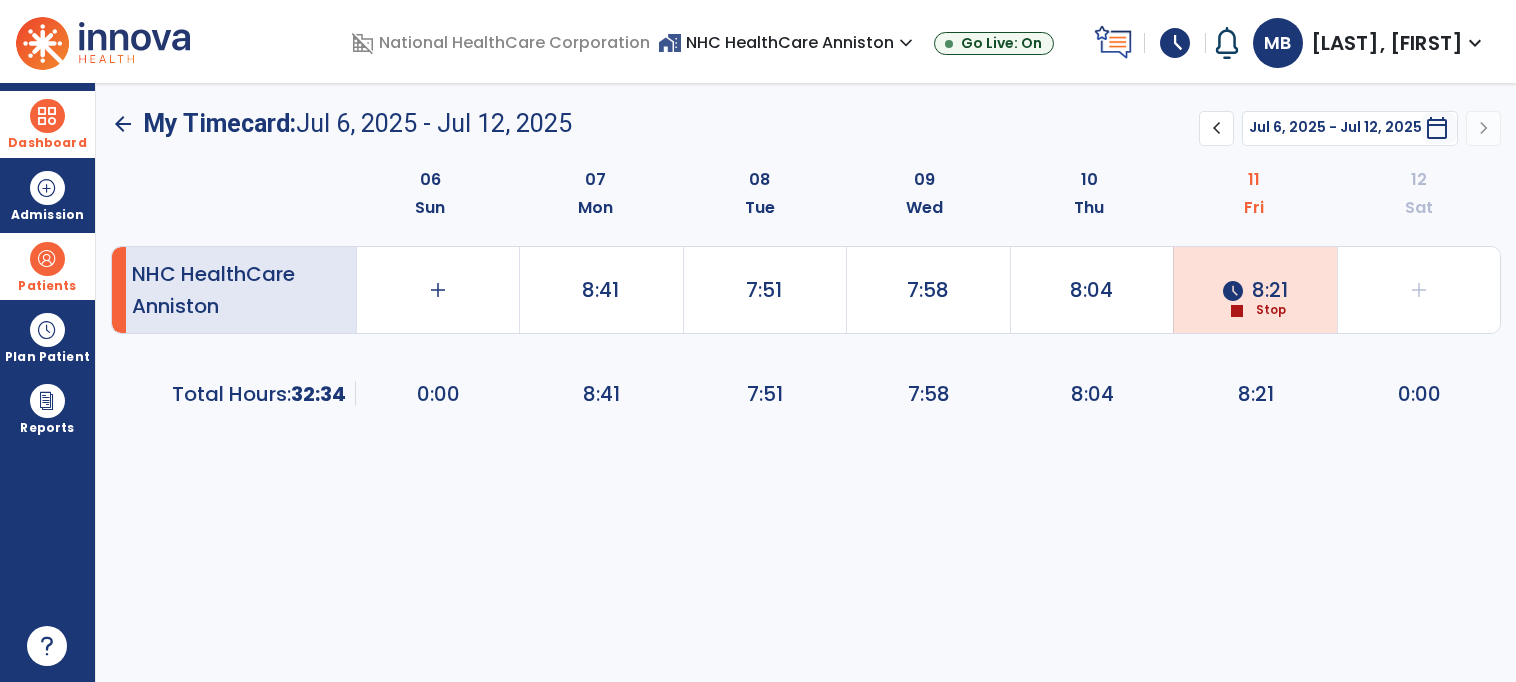 click on "schedule  8:21" 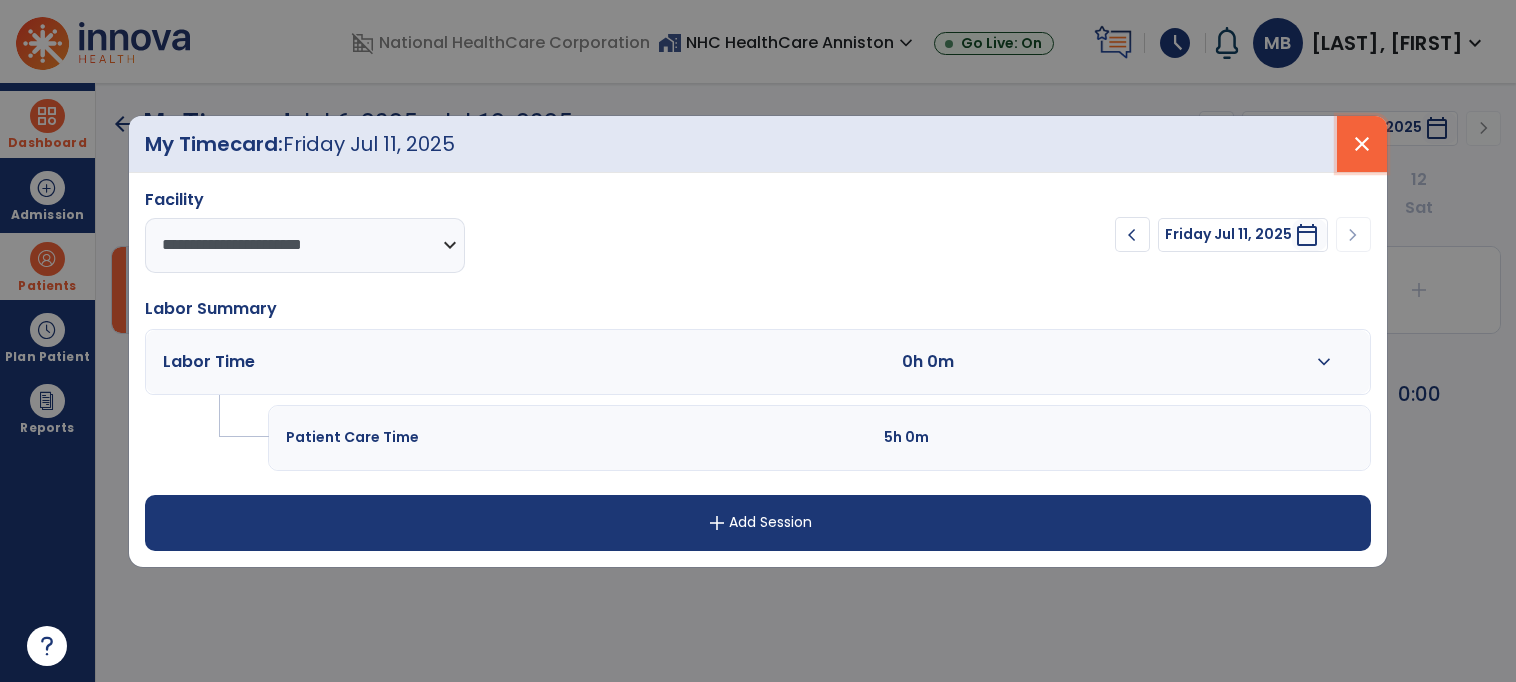 click on "close" at bounding box center (1362, 144) 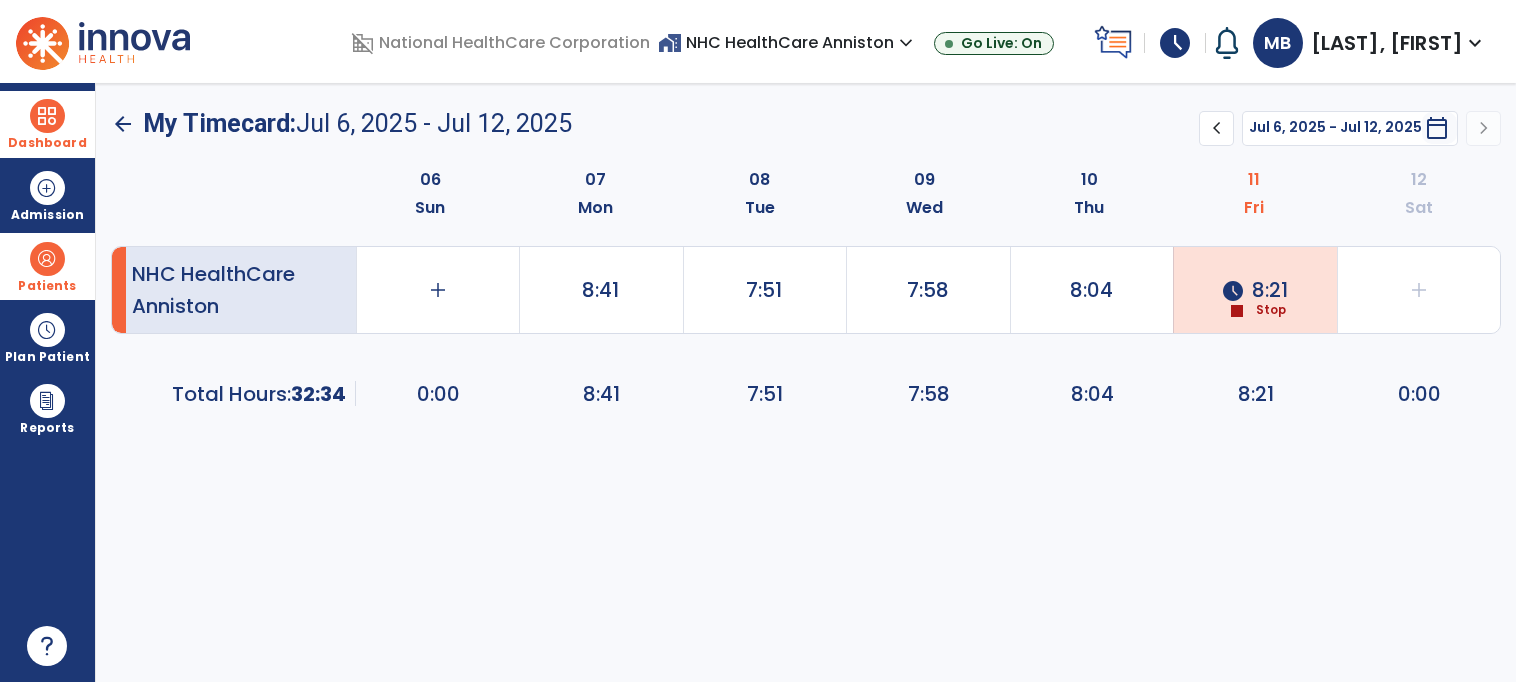 click on "schedule  8:21" 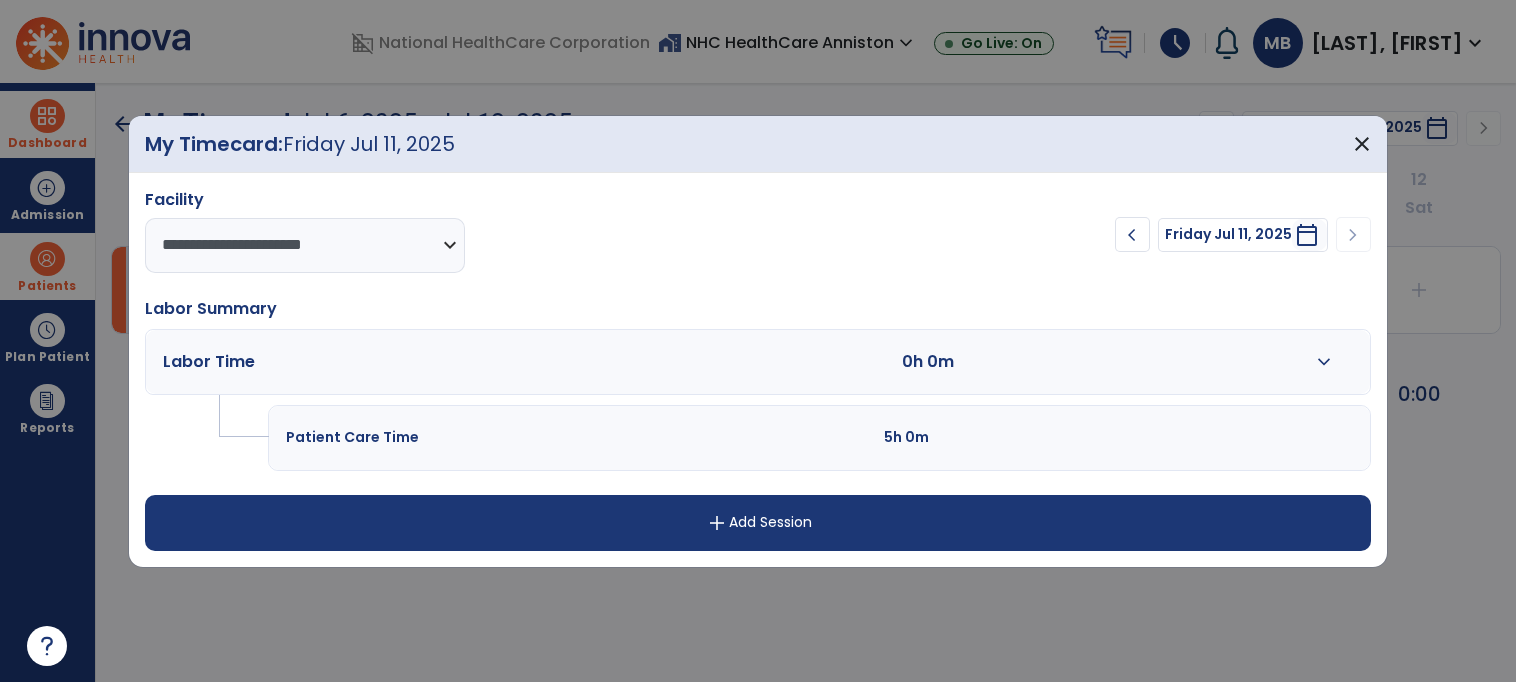 click on "My Timecard:   Friday Jul 11, 2025  close" at bounding box center (758, 144) 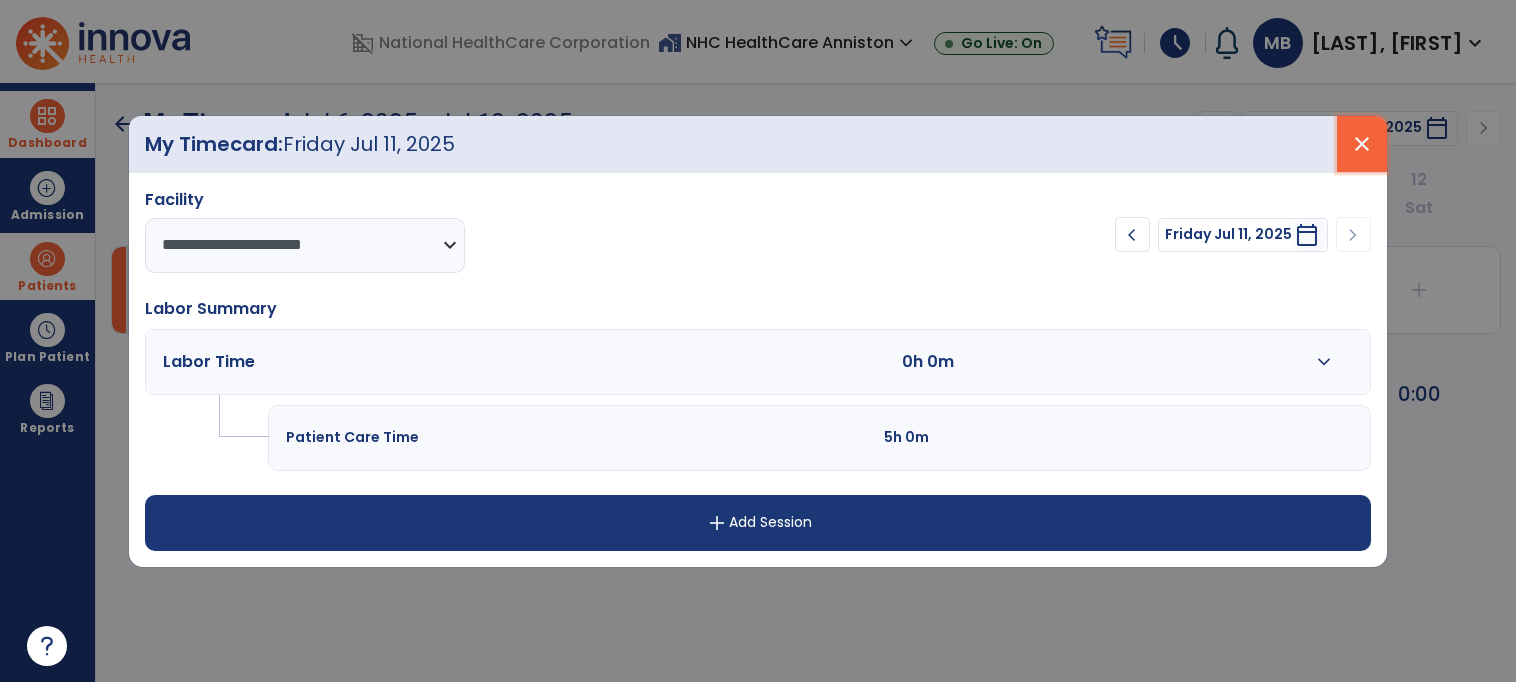 click on "close" at bounding box center (1362, 144) 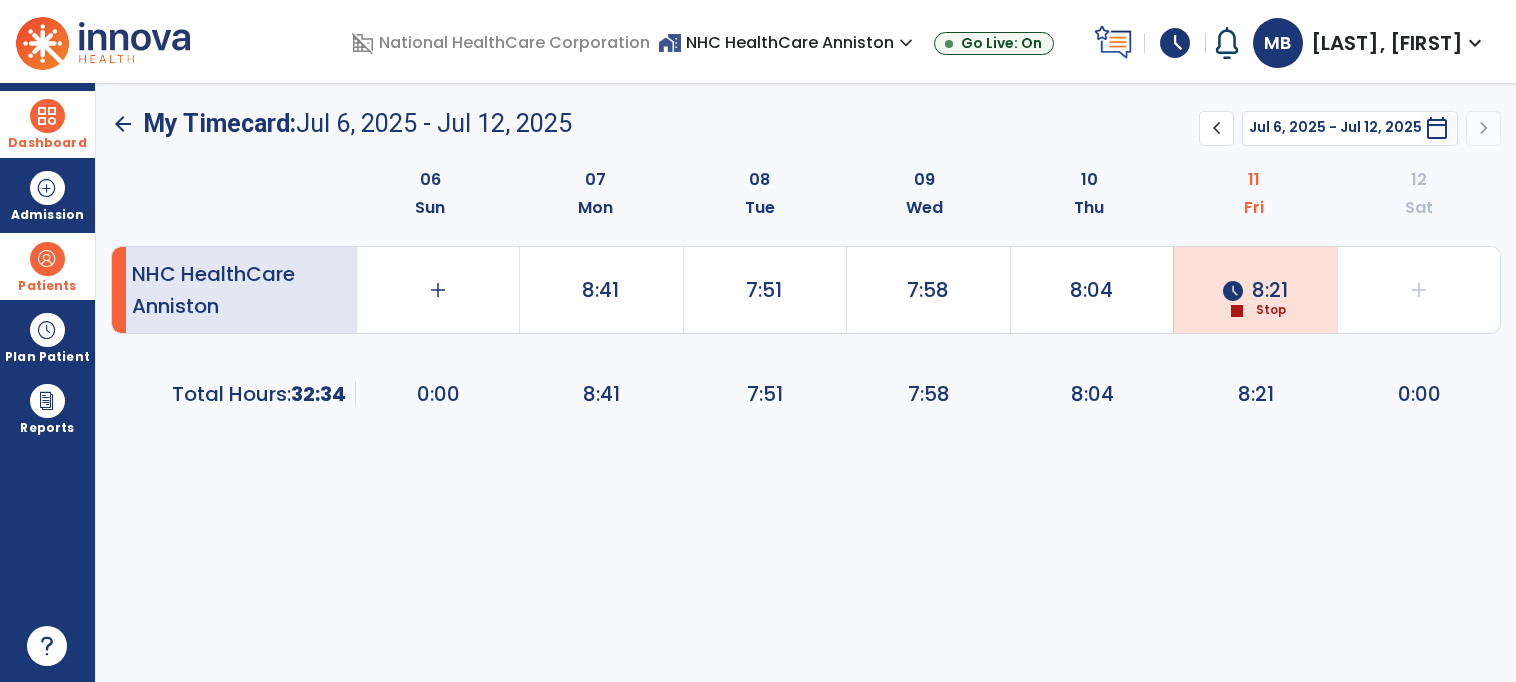 click on "stop" 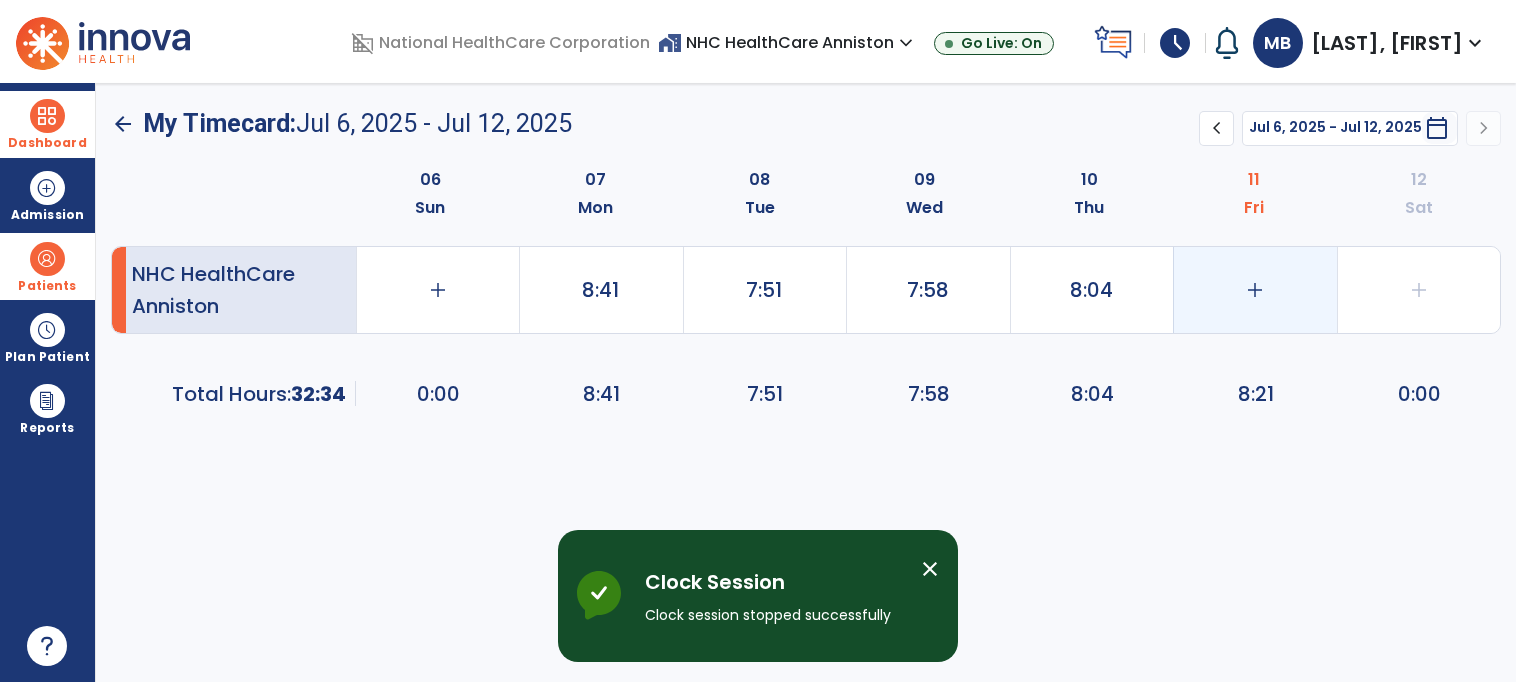 click on "add   0:00" 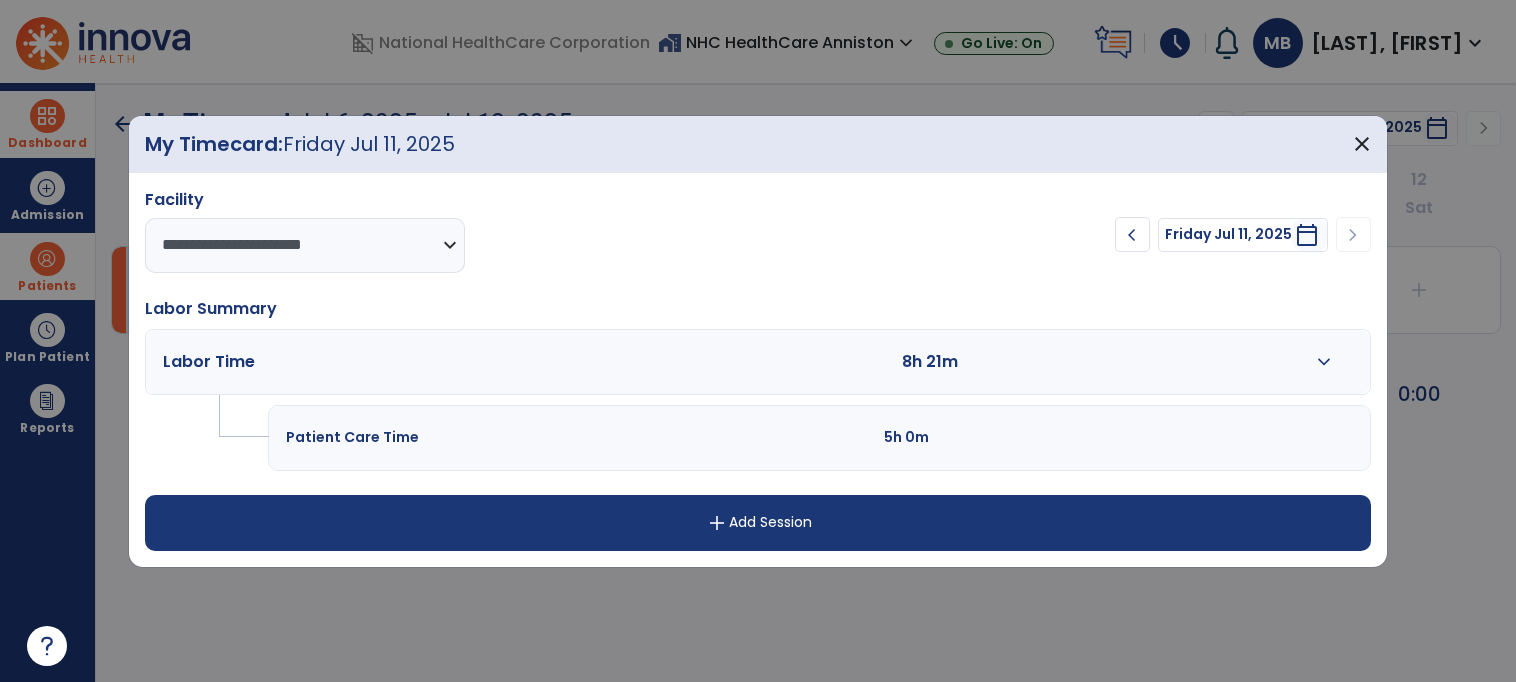 click on "expand_more" at bounding box center [1323, 362] 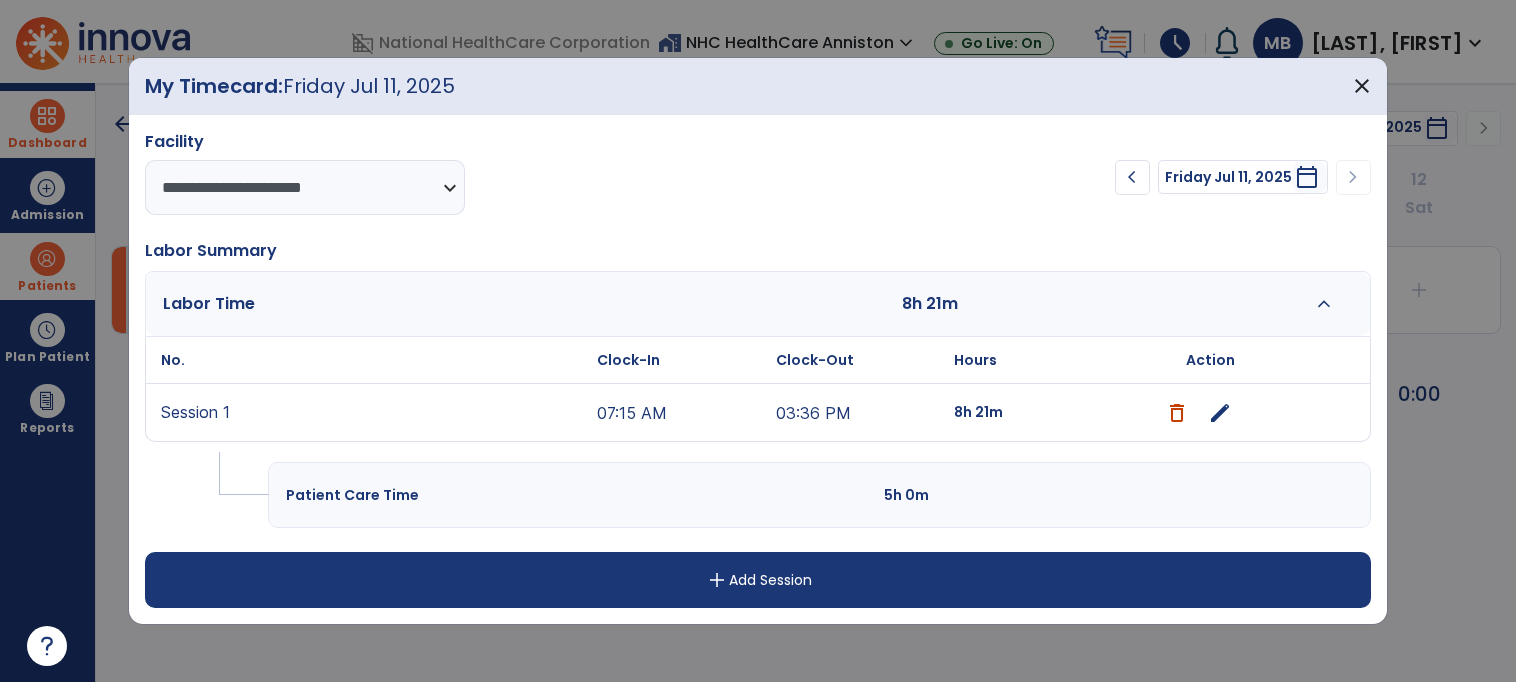 click on "edit" at bounding box center [1220, 413] 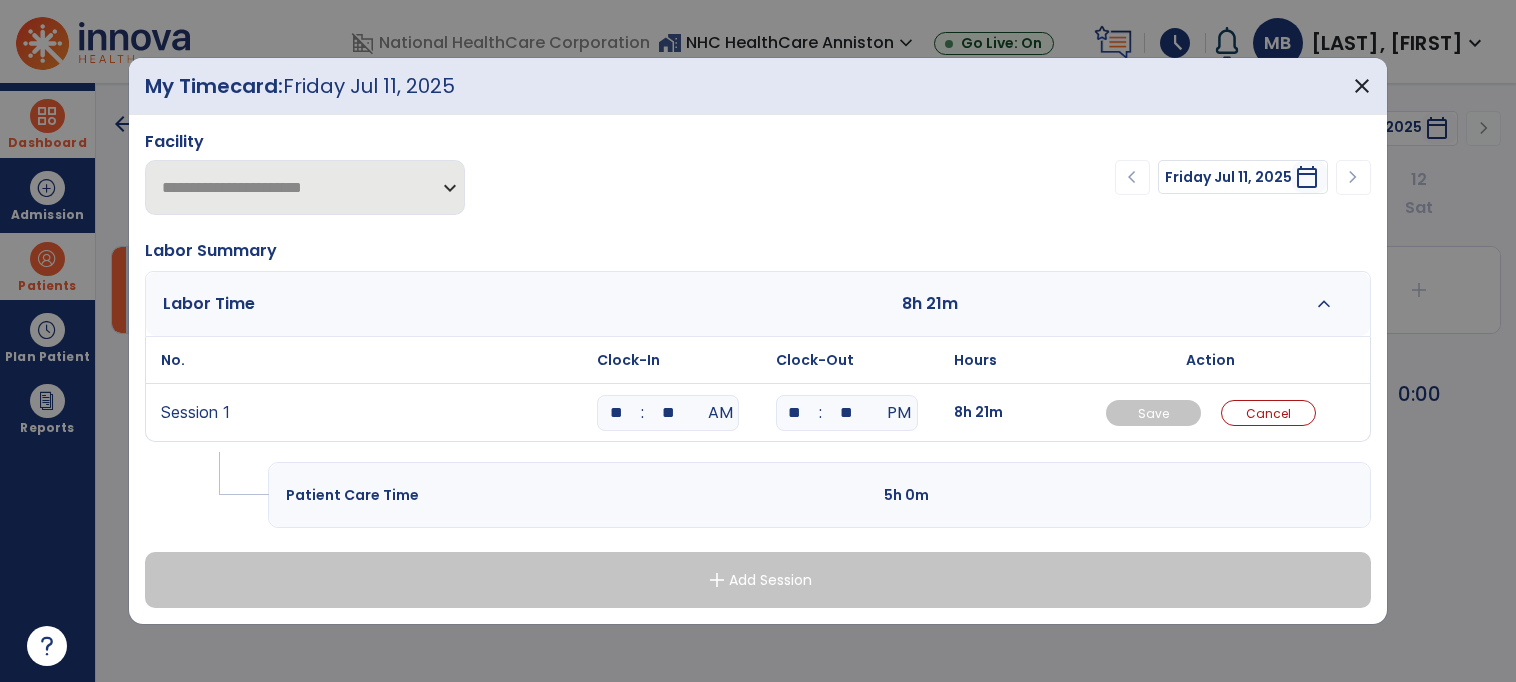 click on "**" at bounding box center [795, 413] 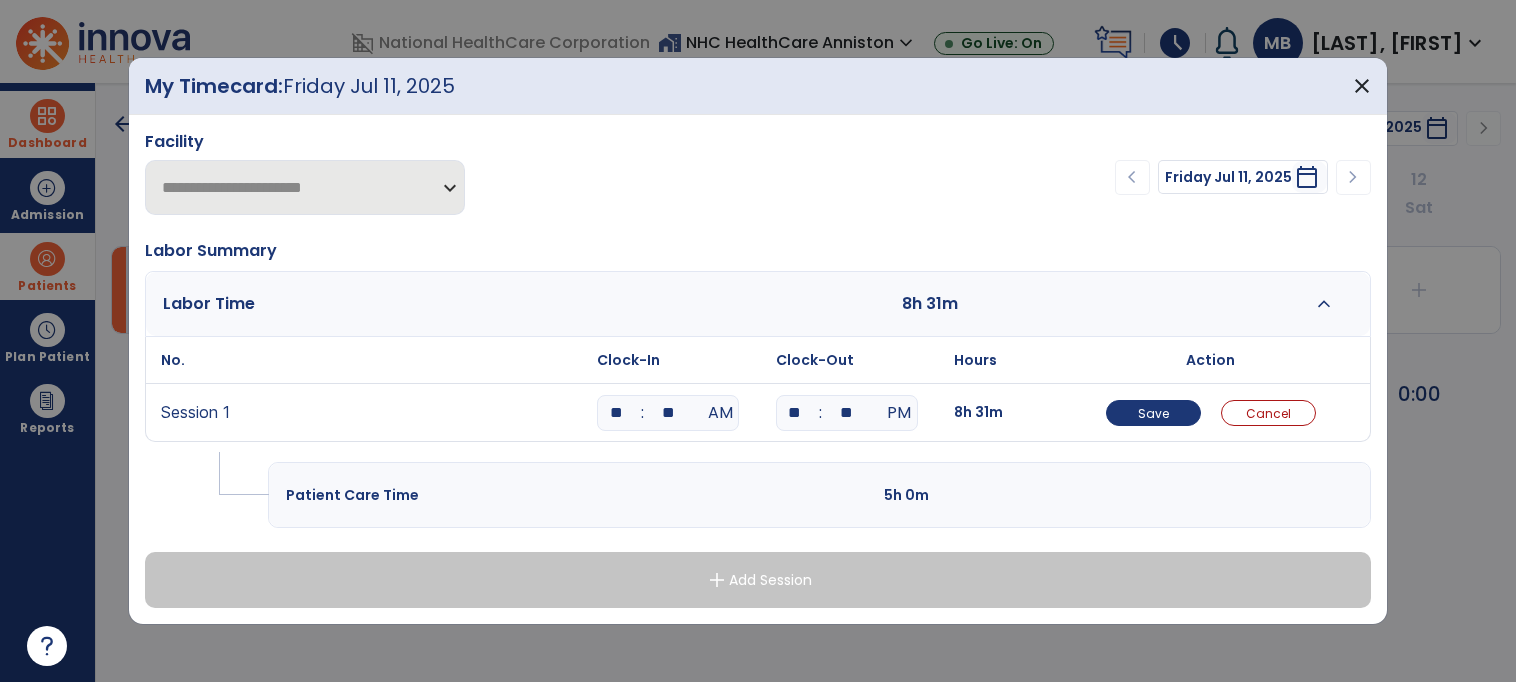 click on "Clock-In" at bounding box center (681, 360) 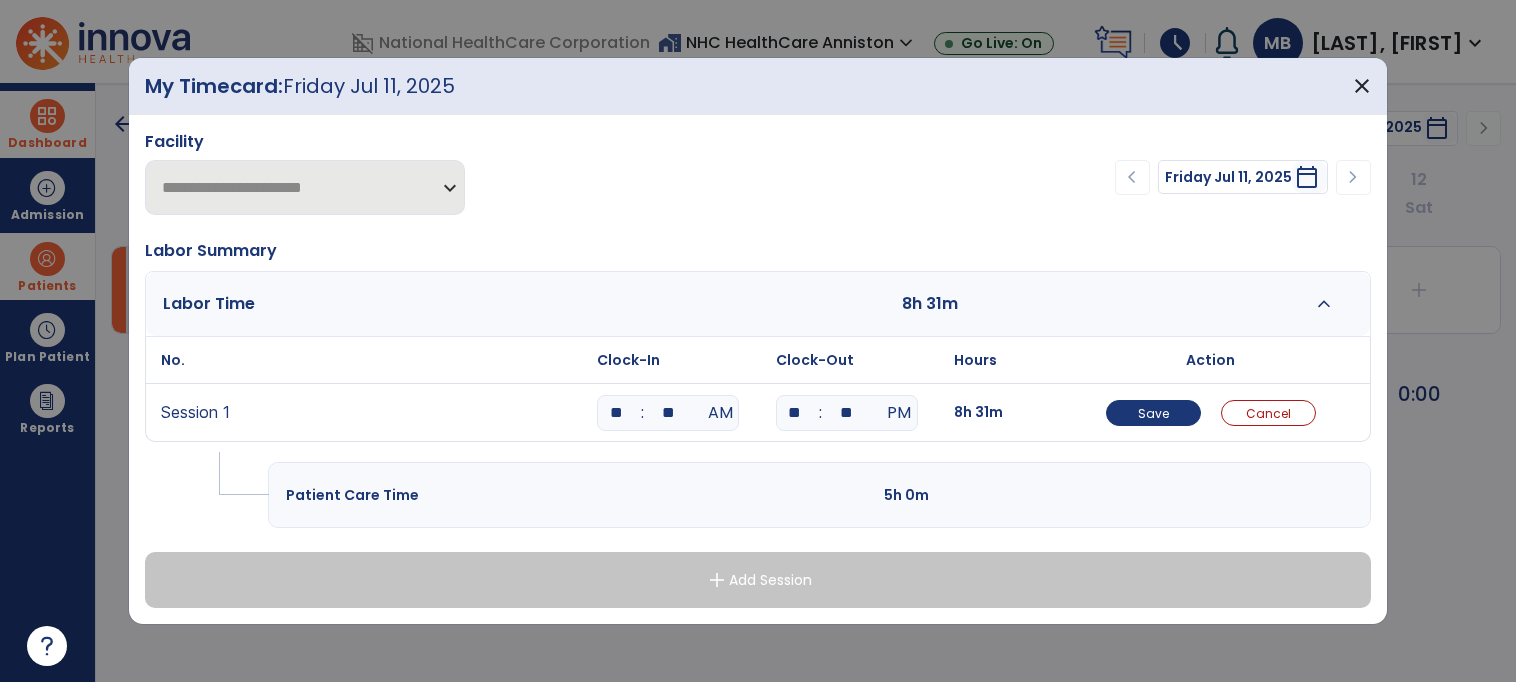 type on "**" 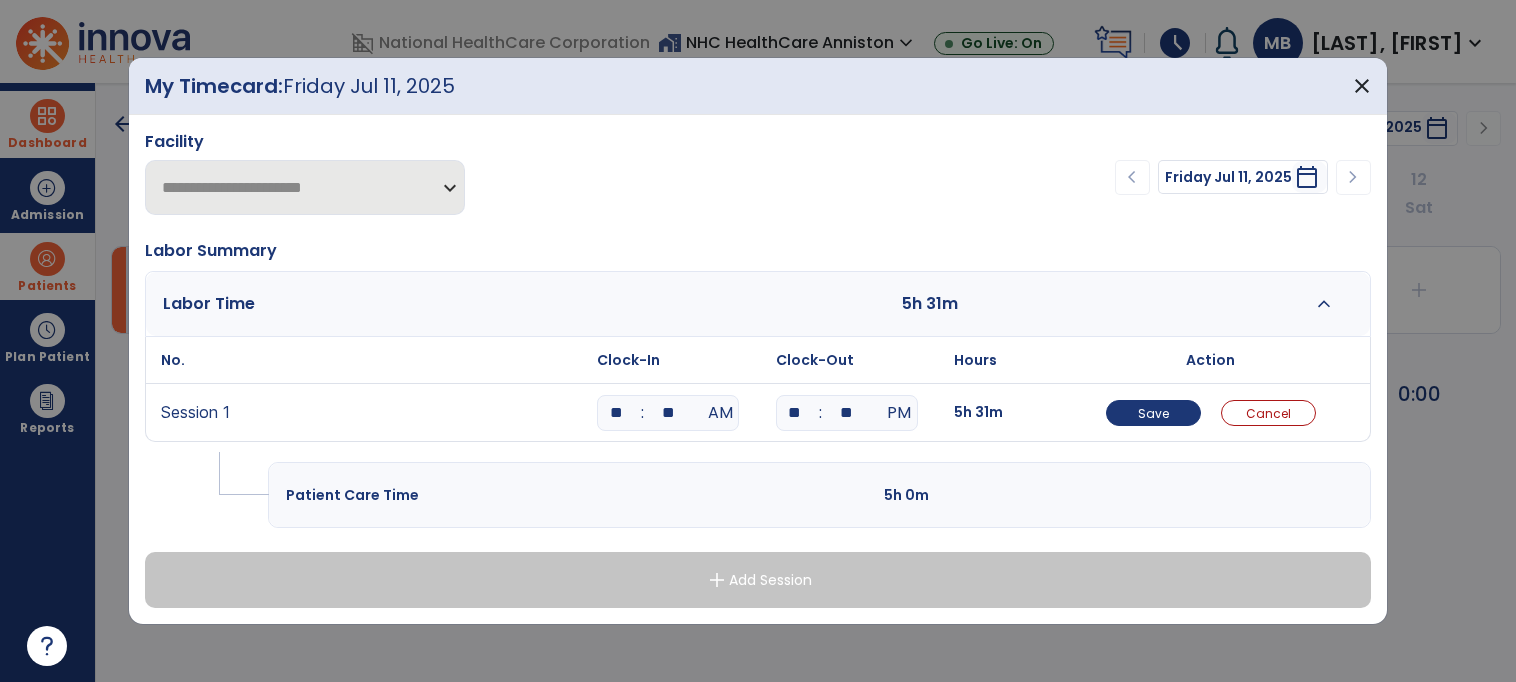 click on "**" at bounding box center [847, 413] 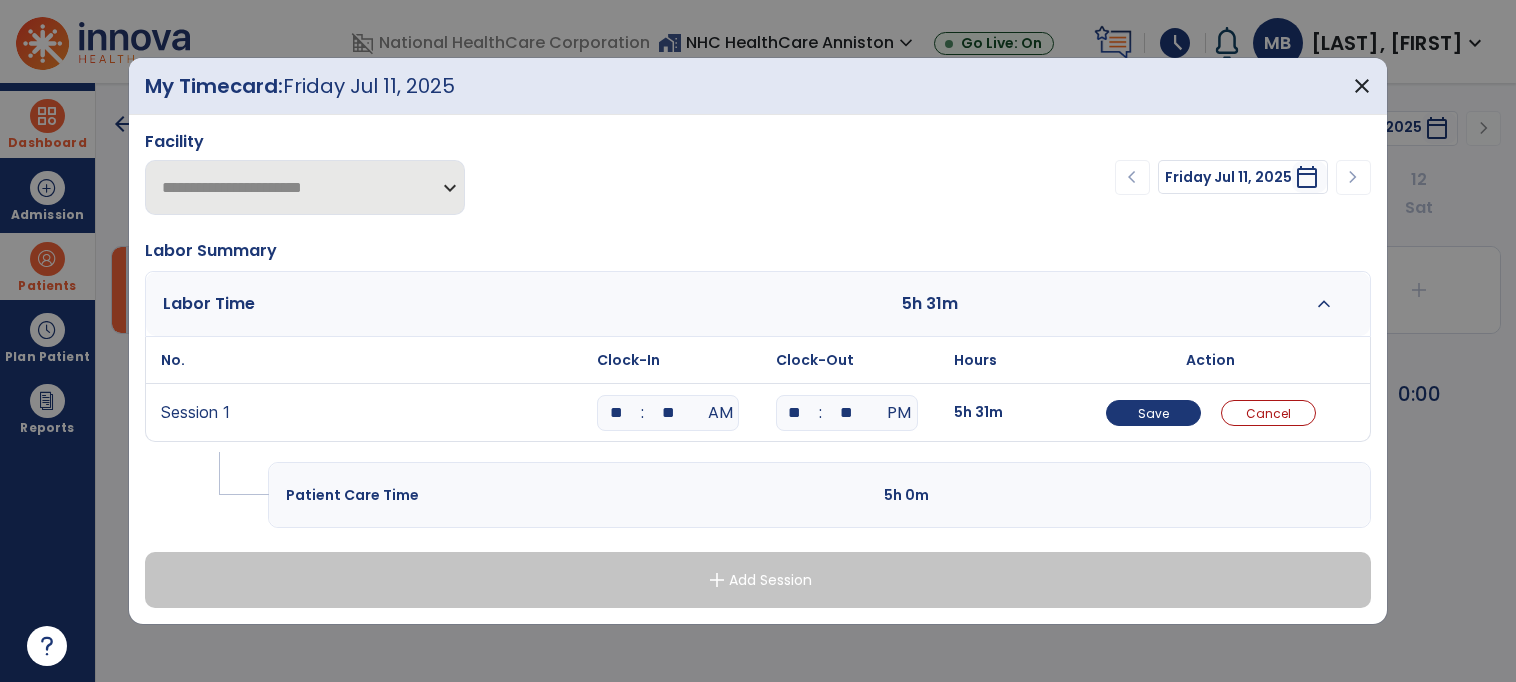 type on "**" 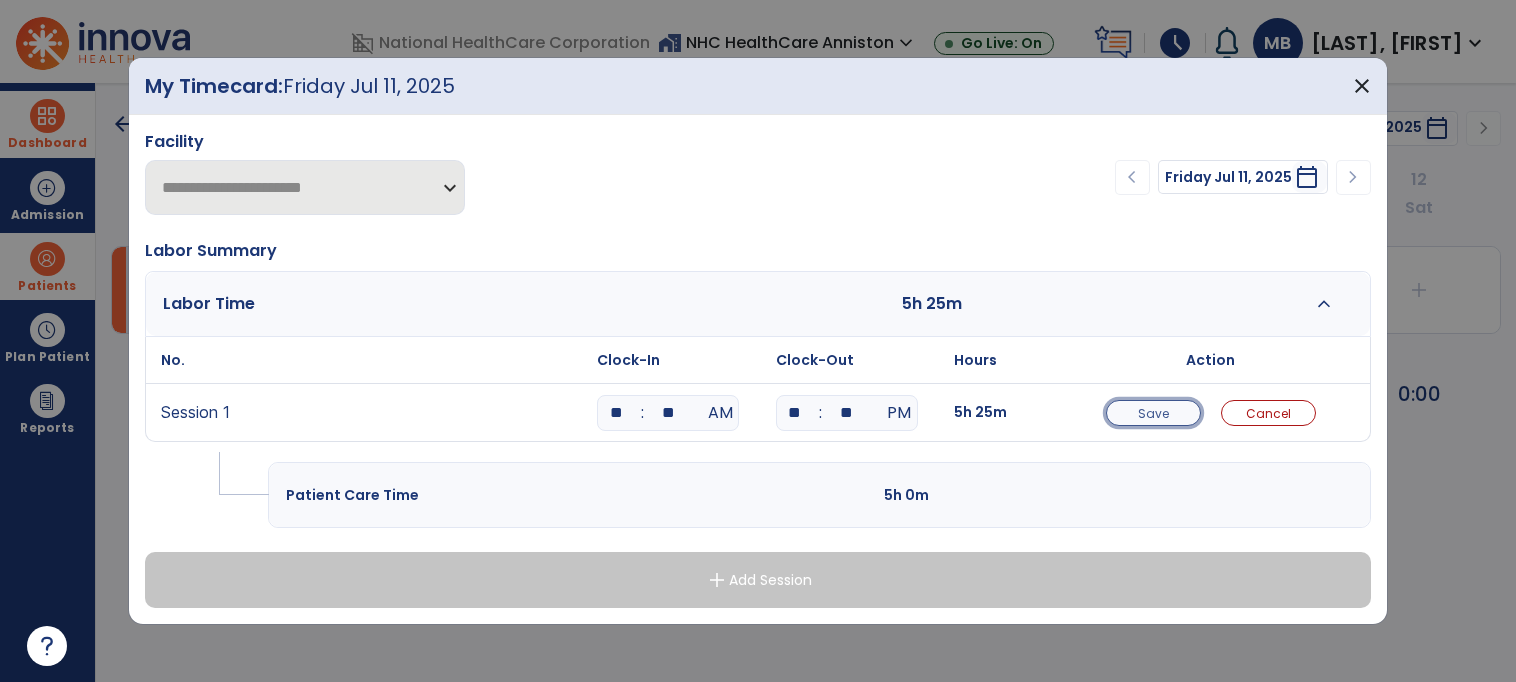click on "Save" at bounding box center (1153, 413) 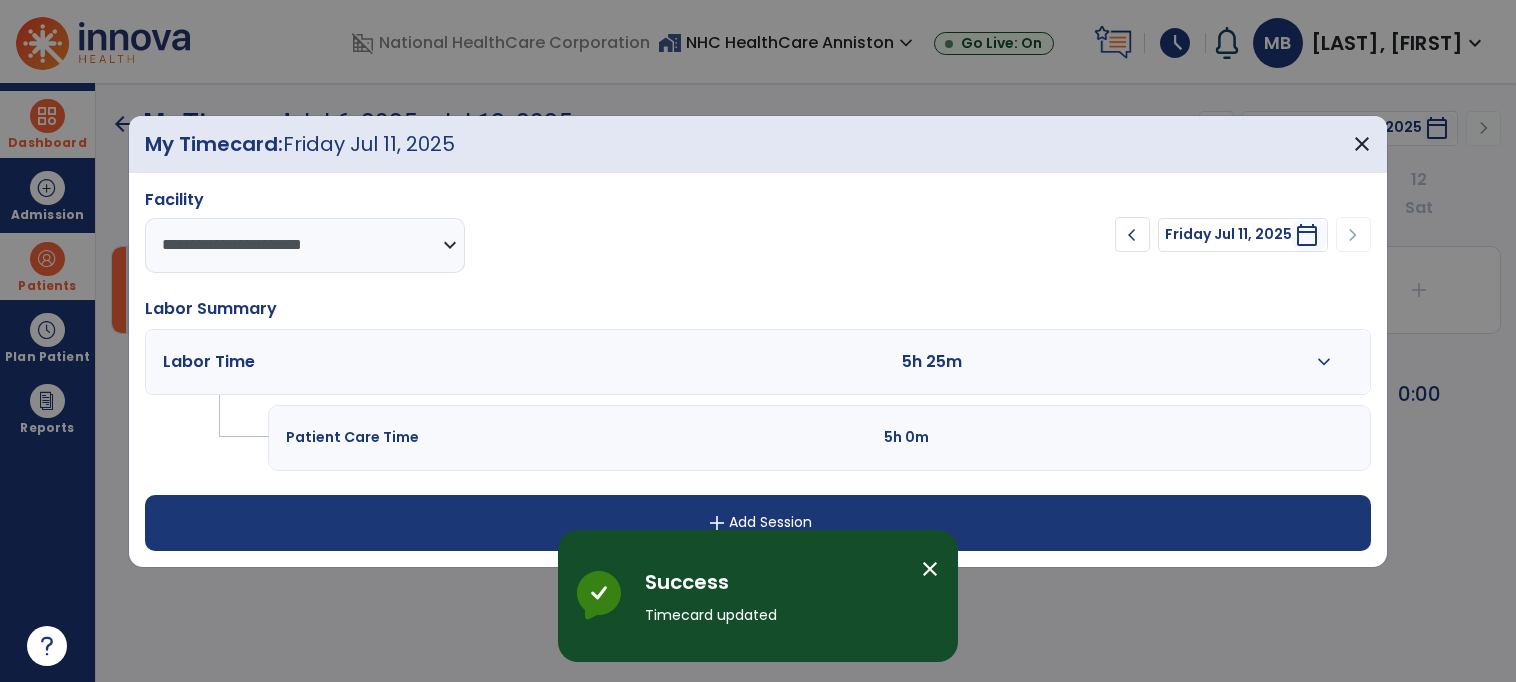 click on "add  Add Session" at bounding box center (758, 523) 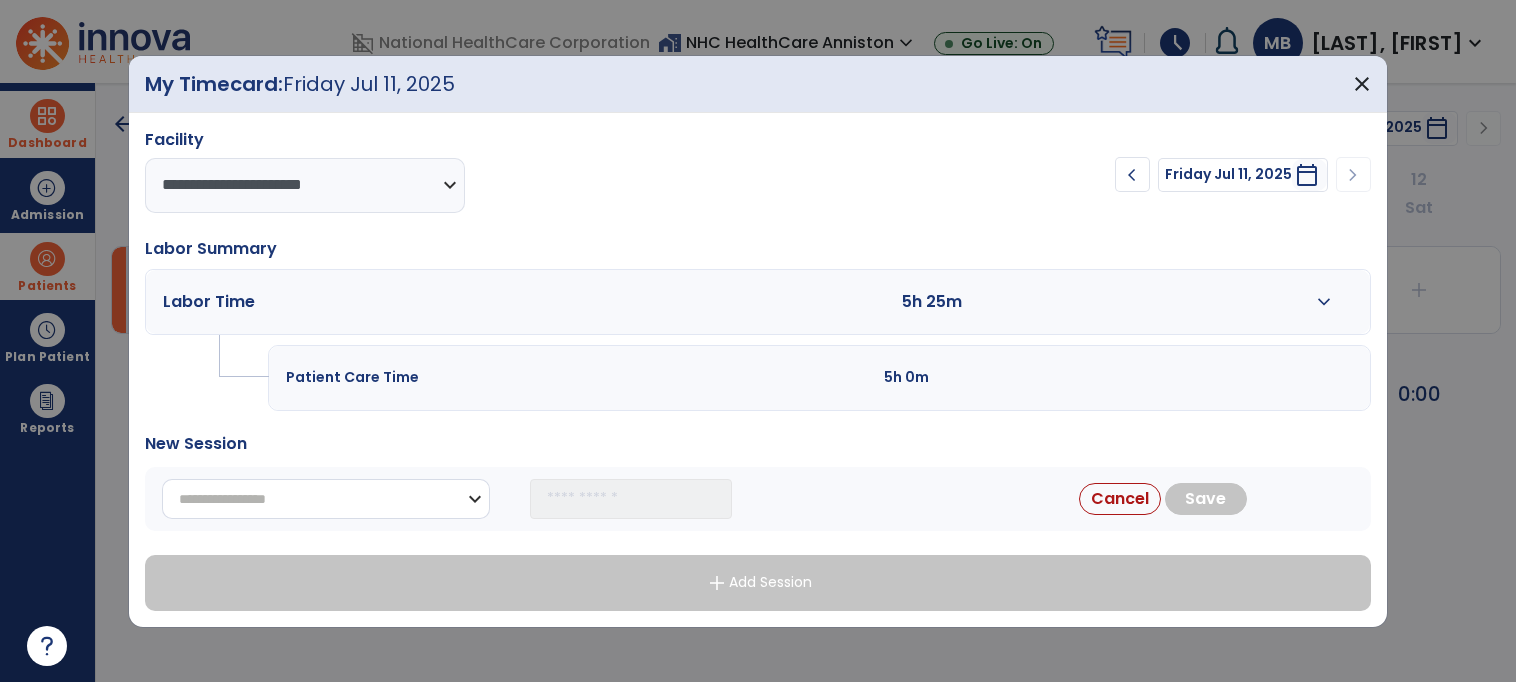 click on "**********" at bounding box center (326, 499) 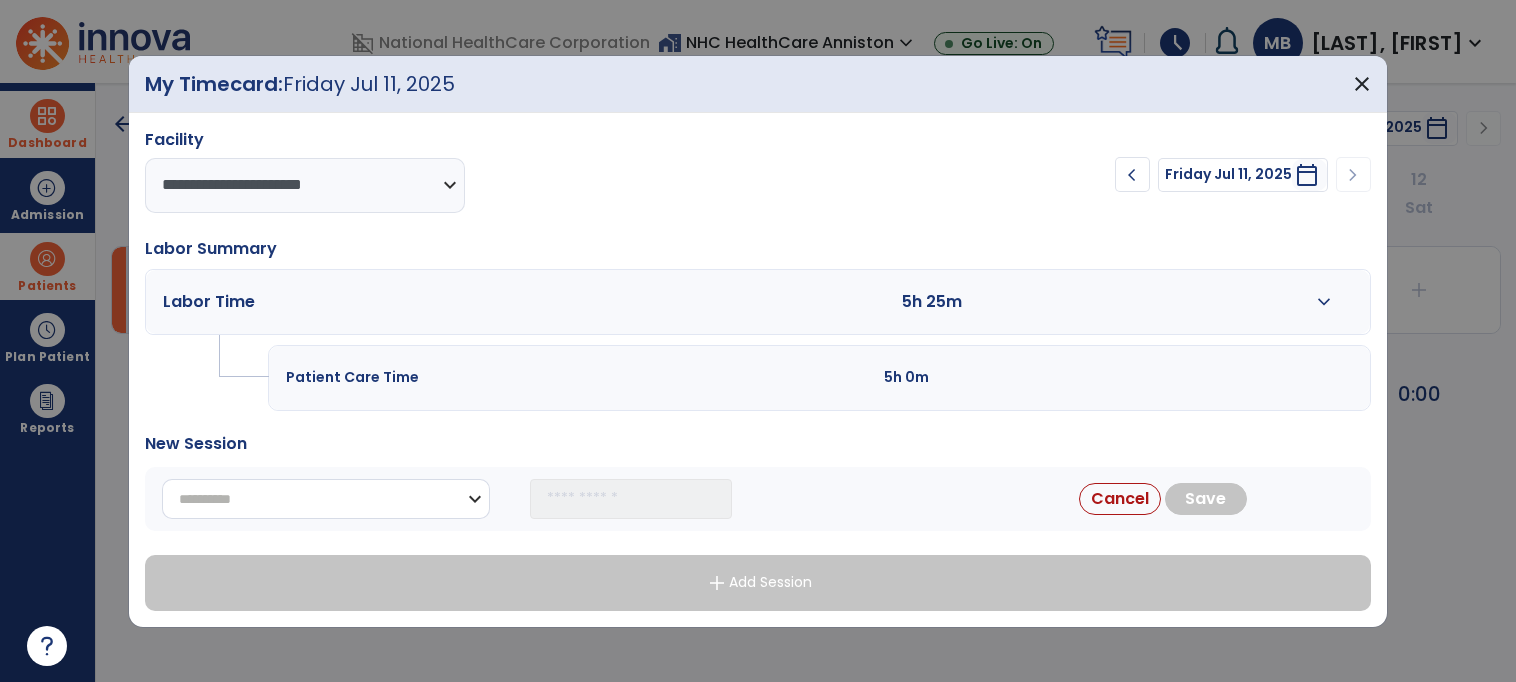 click on "**********" at bounding box center (326, 499) 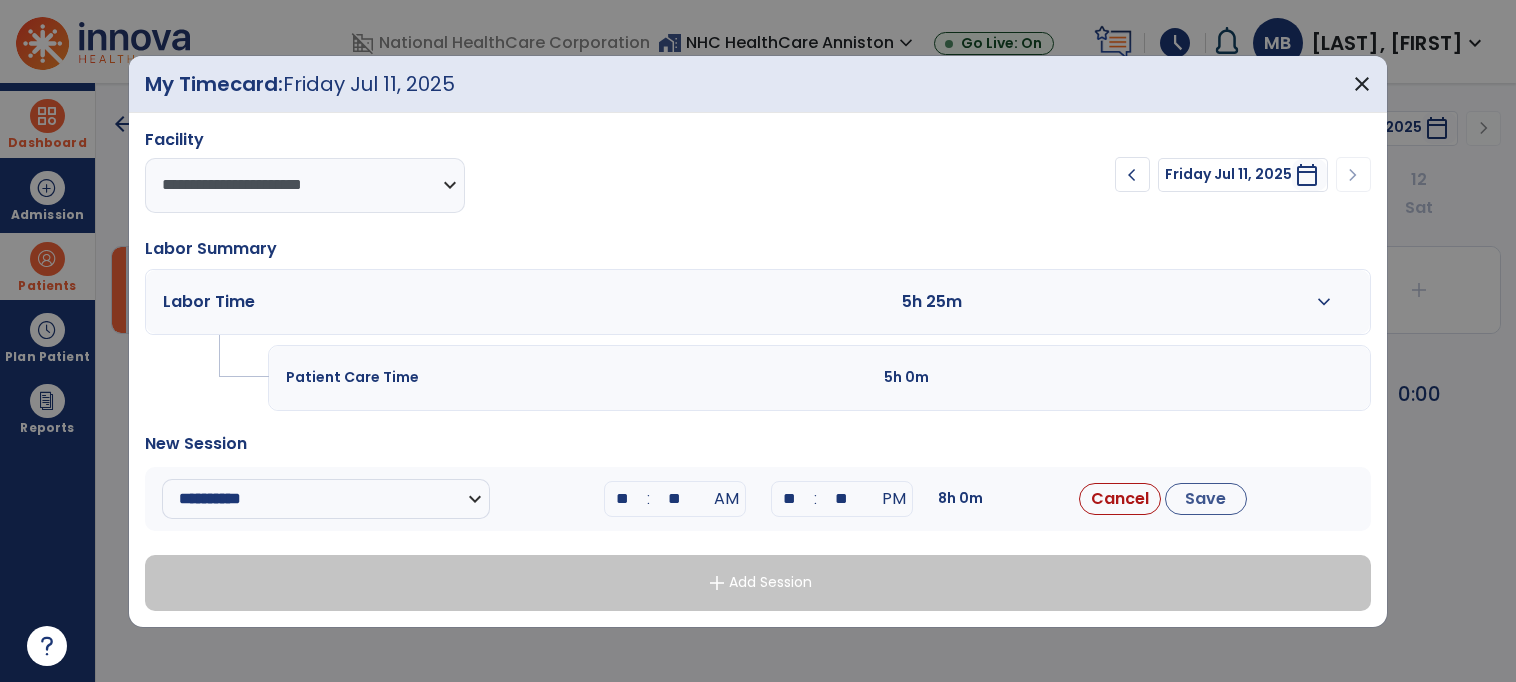 click on "**" at bounding box center (623, 499) 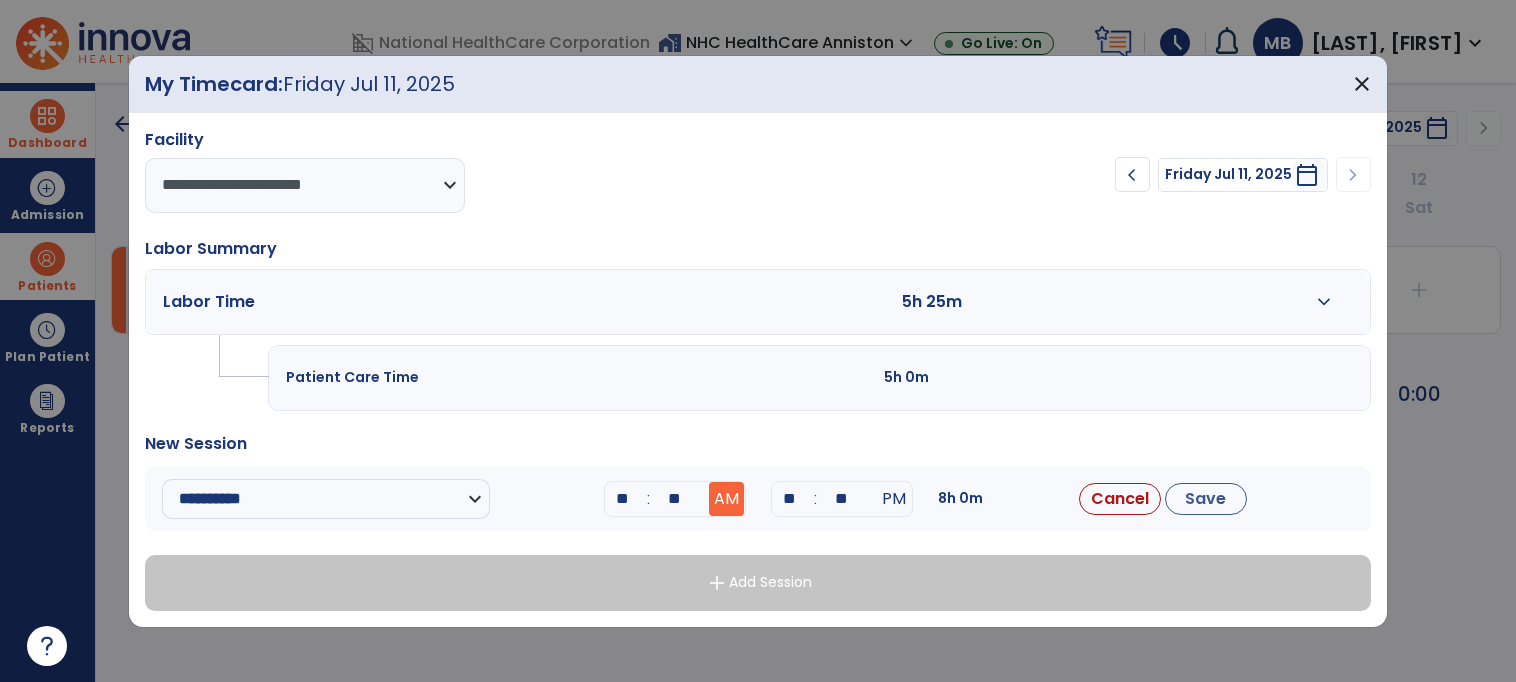 type on "**" 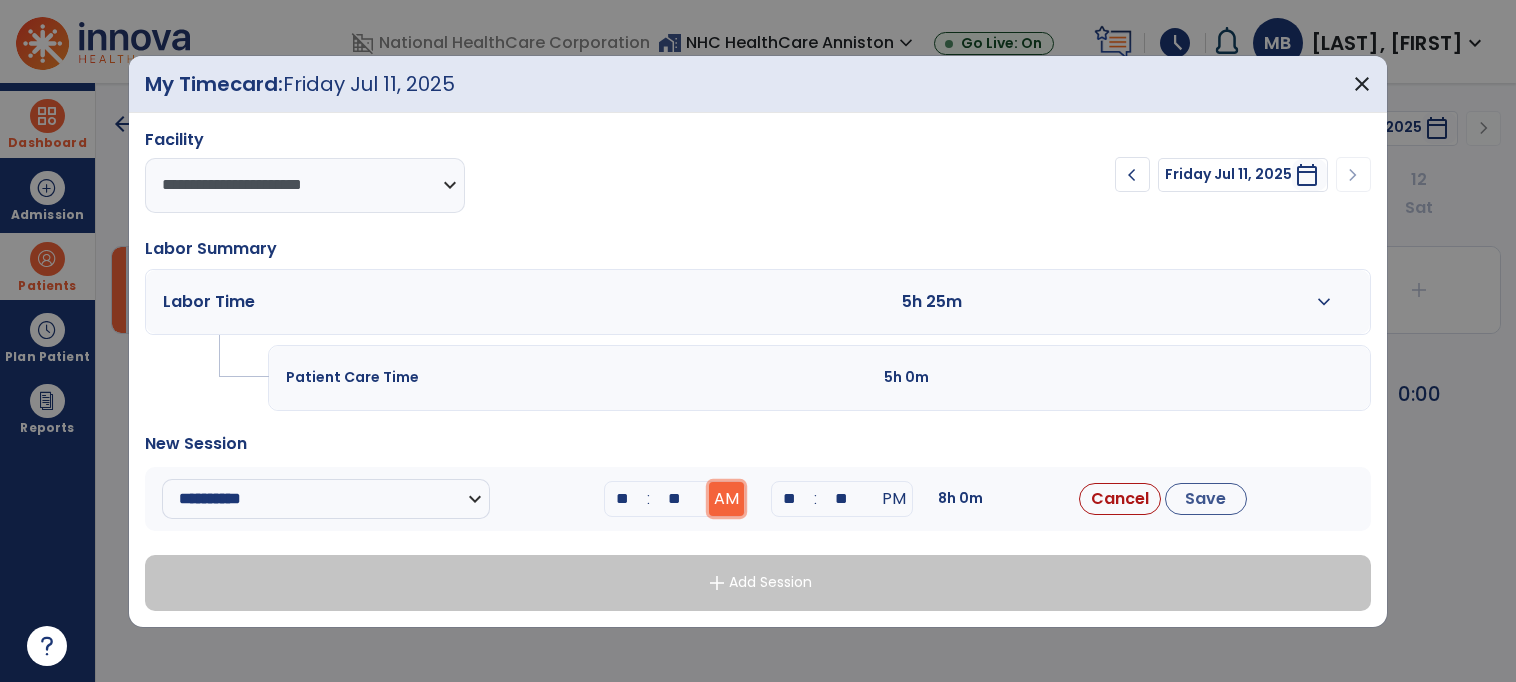 click on "AM" at bounding box center (726, 499) 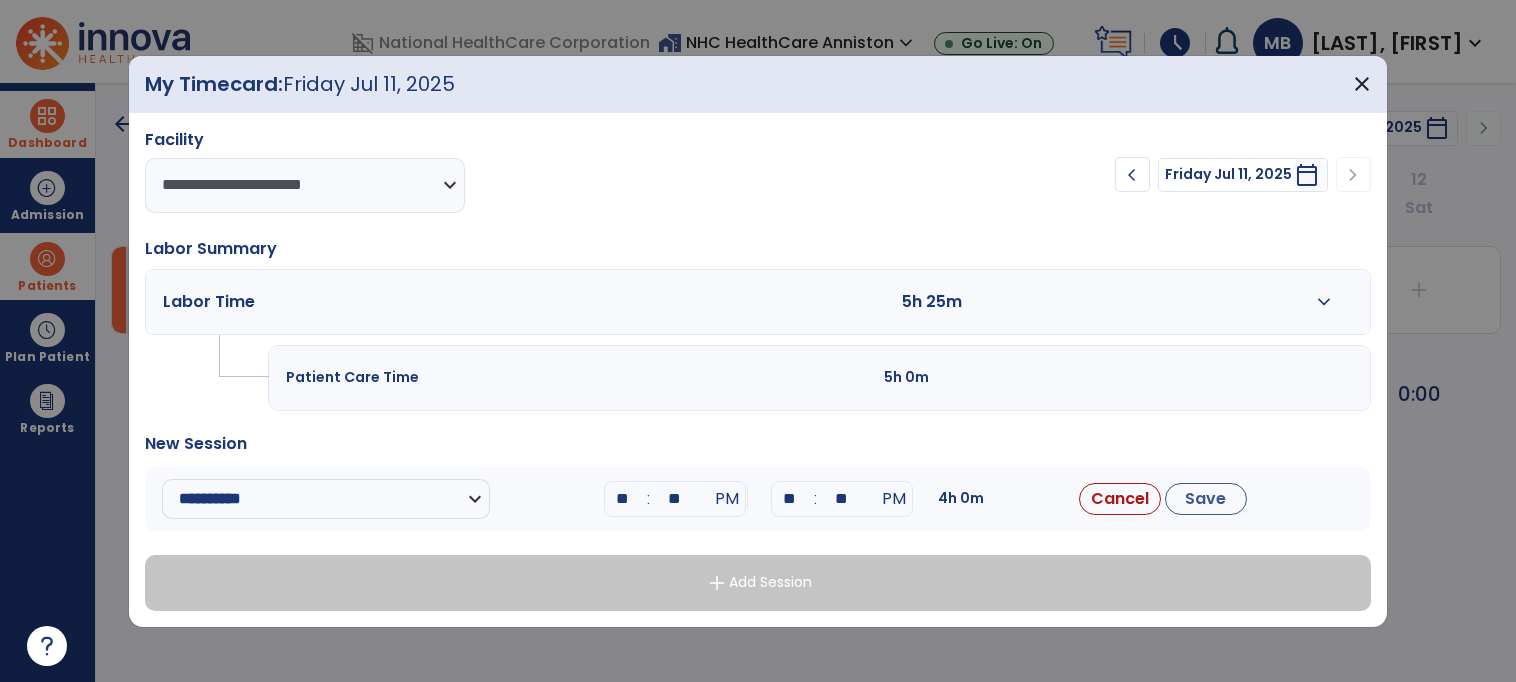 click on "**" at bounding box center (790, 499) 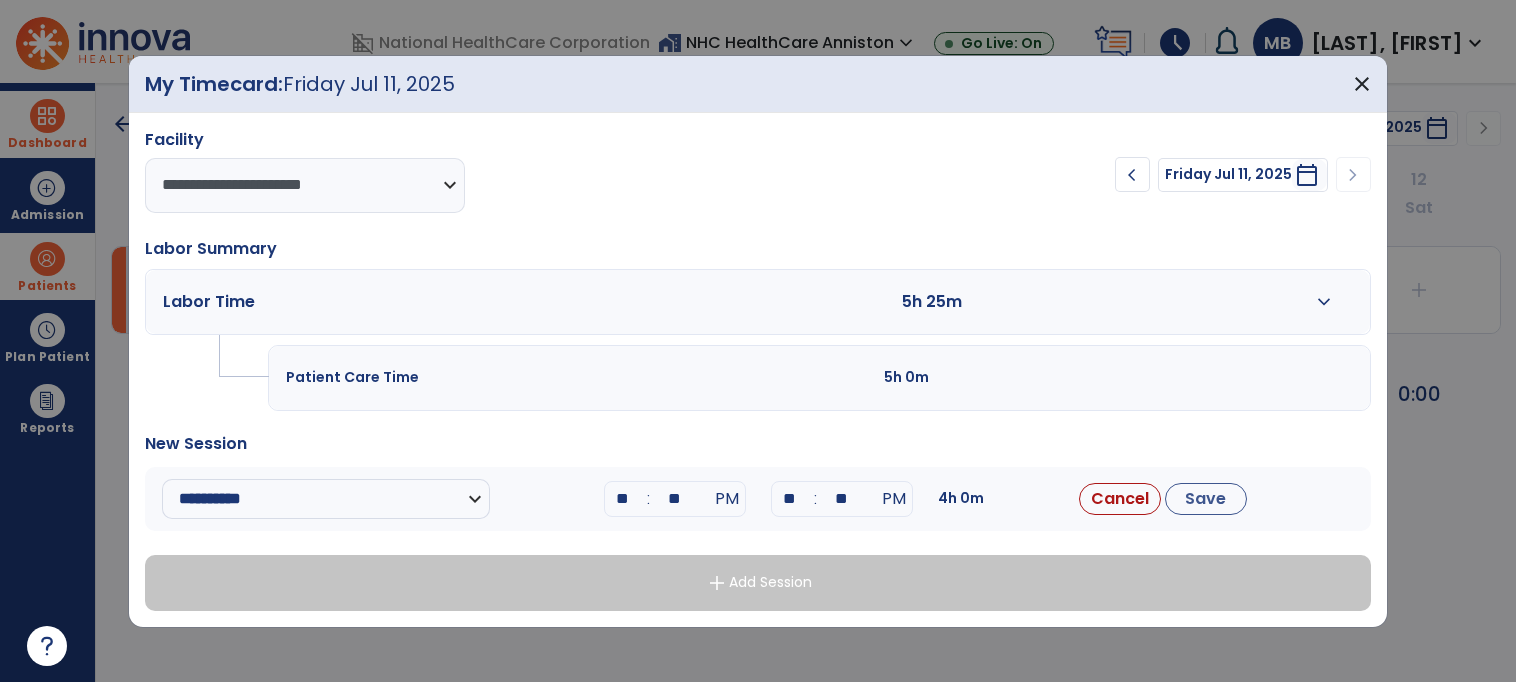 type on "**" 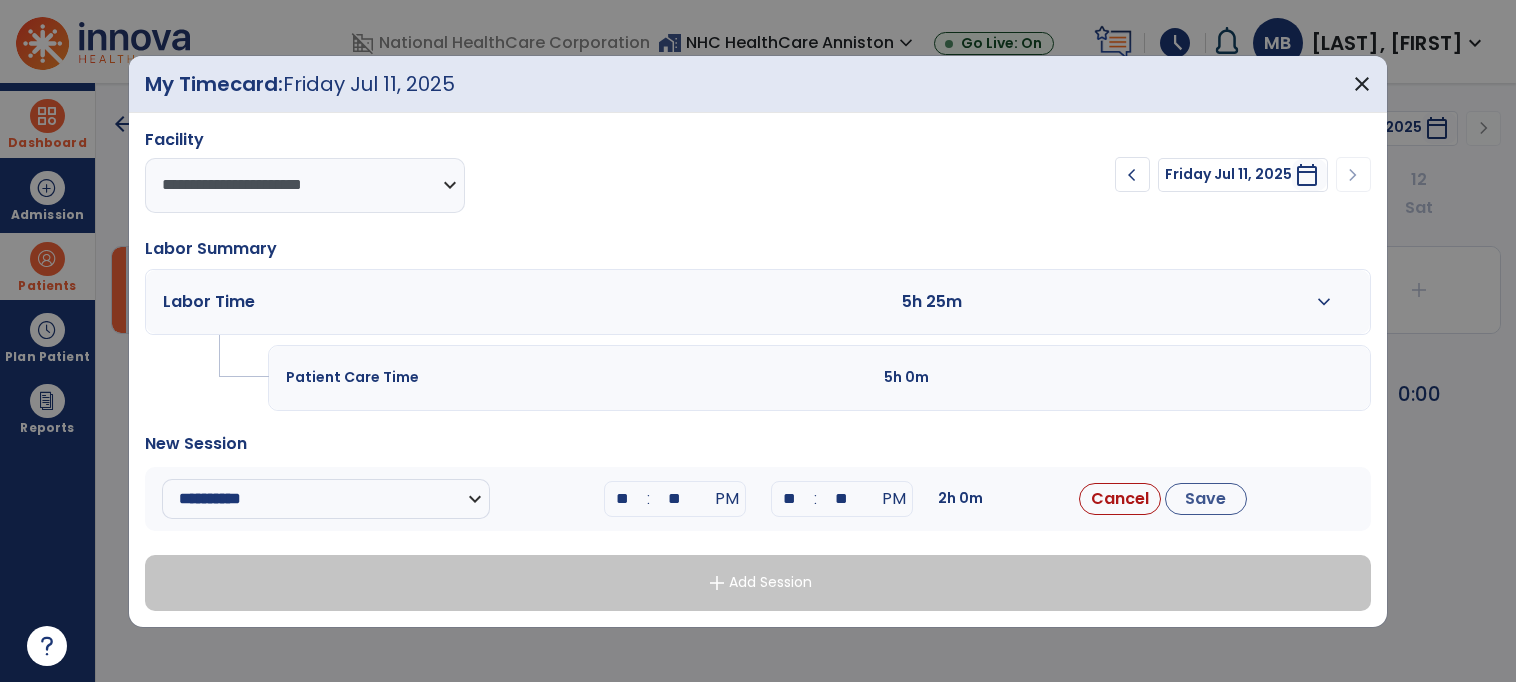 type on "*" 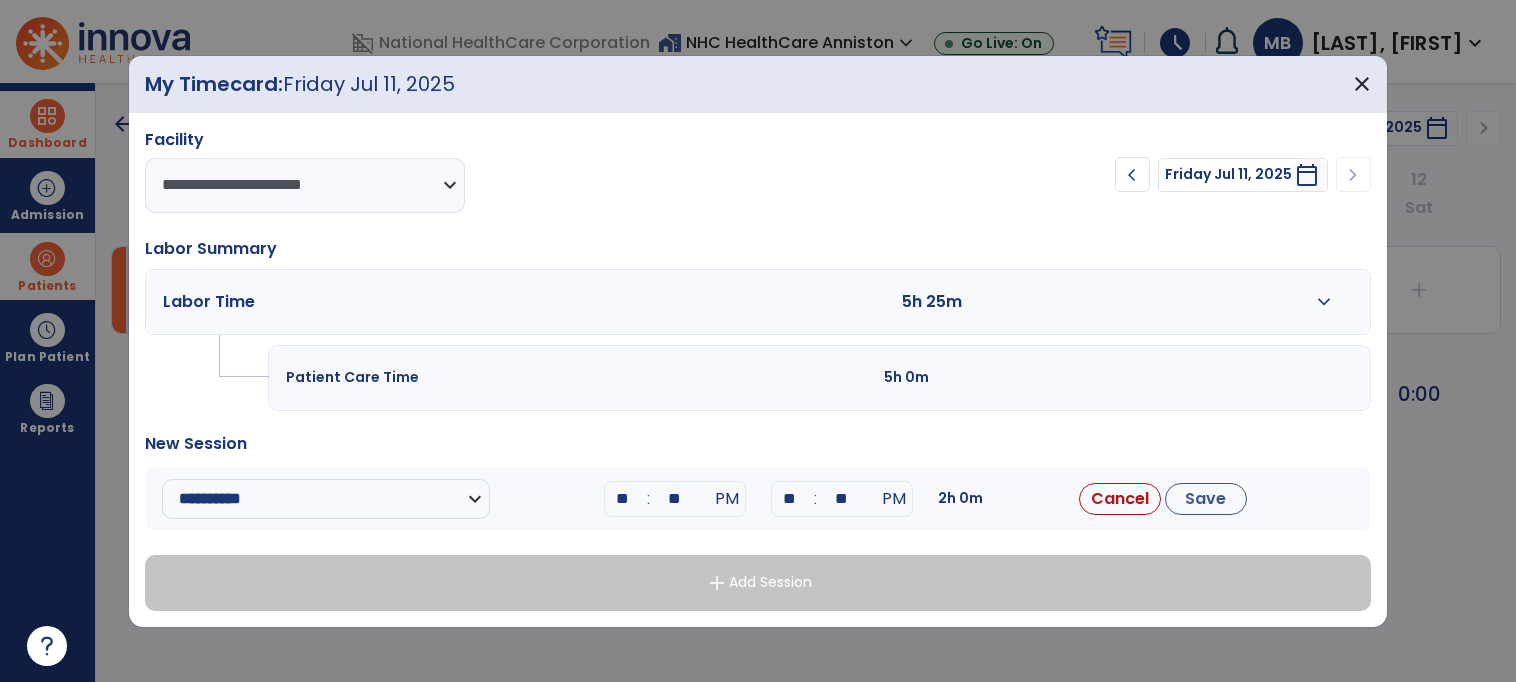 type on "**" 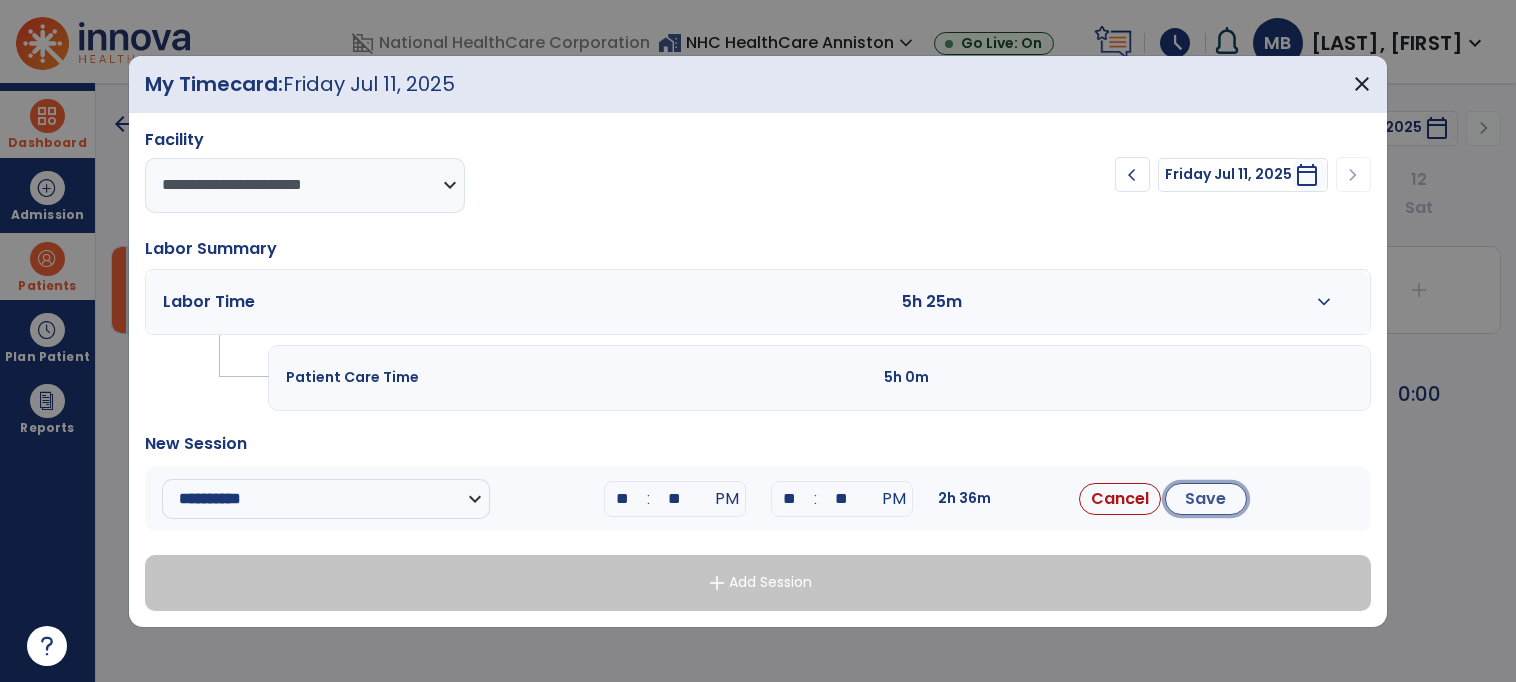 click on "Save" at bounding box center (1206, 499) 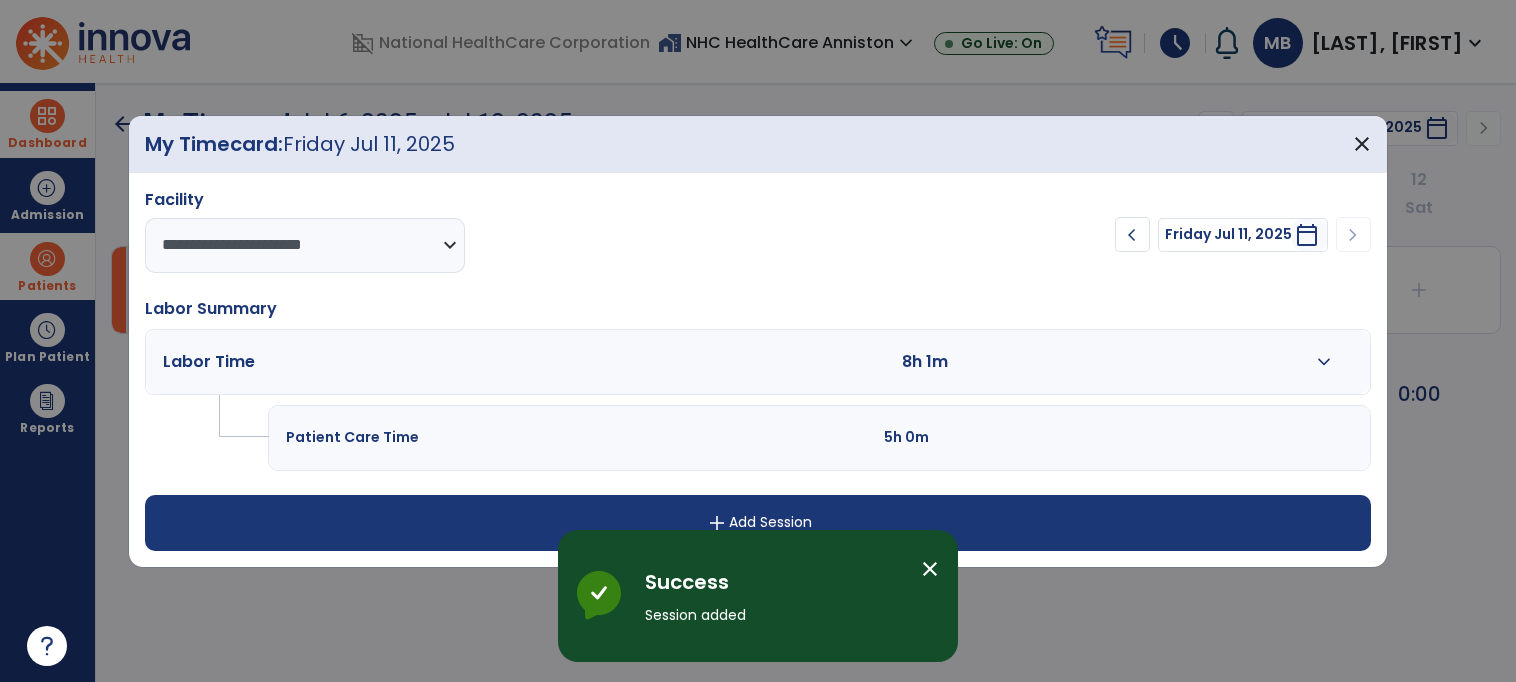 drag, startPoint x: 732, startPoint y: 139, endPoint x: 964, endPoint y: 369, distance: 326.6864 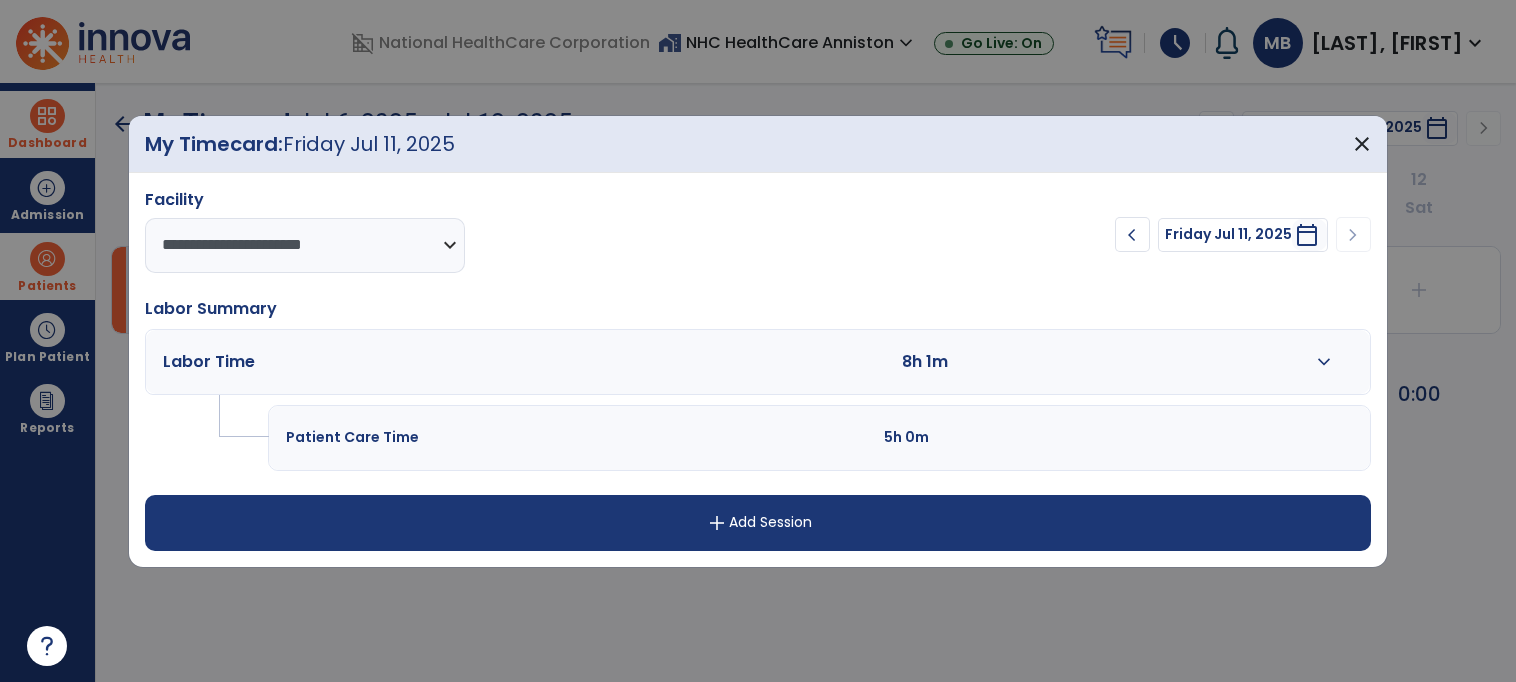 click on "expand_more" at bounding box center (1323, 362) 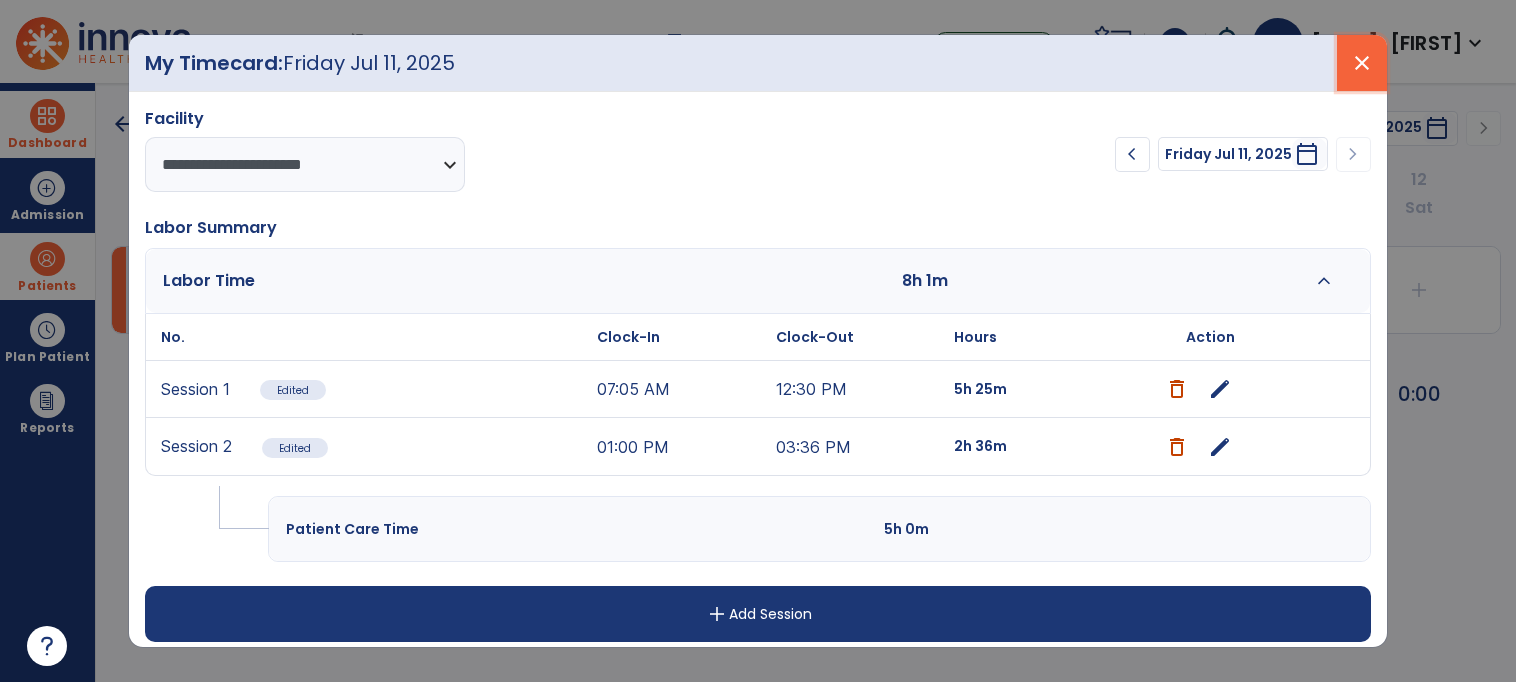 click on "close" at bounding box center [1362, 63] 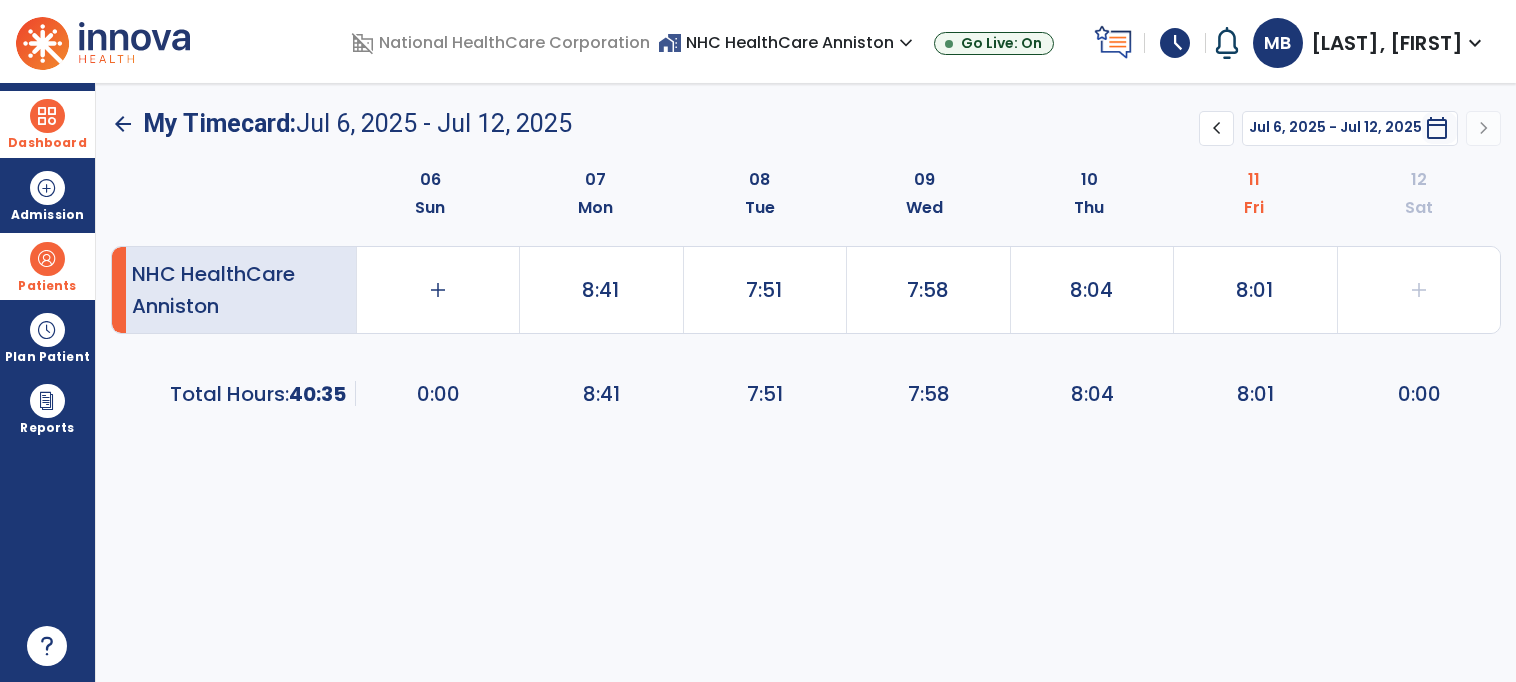 click on "Dashboard" at bounding box center [47, 124] 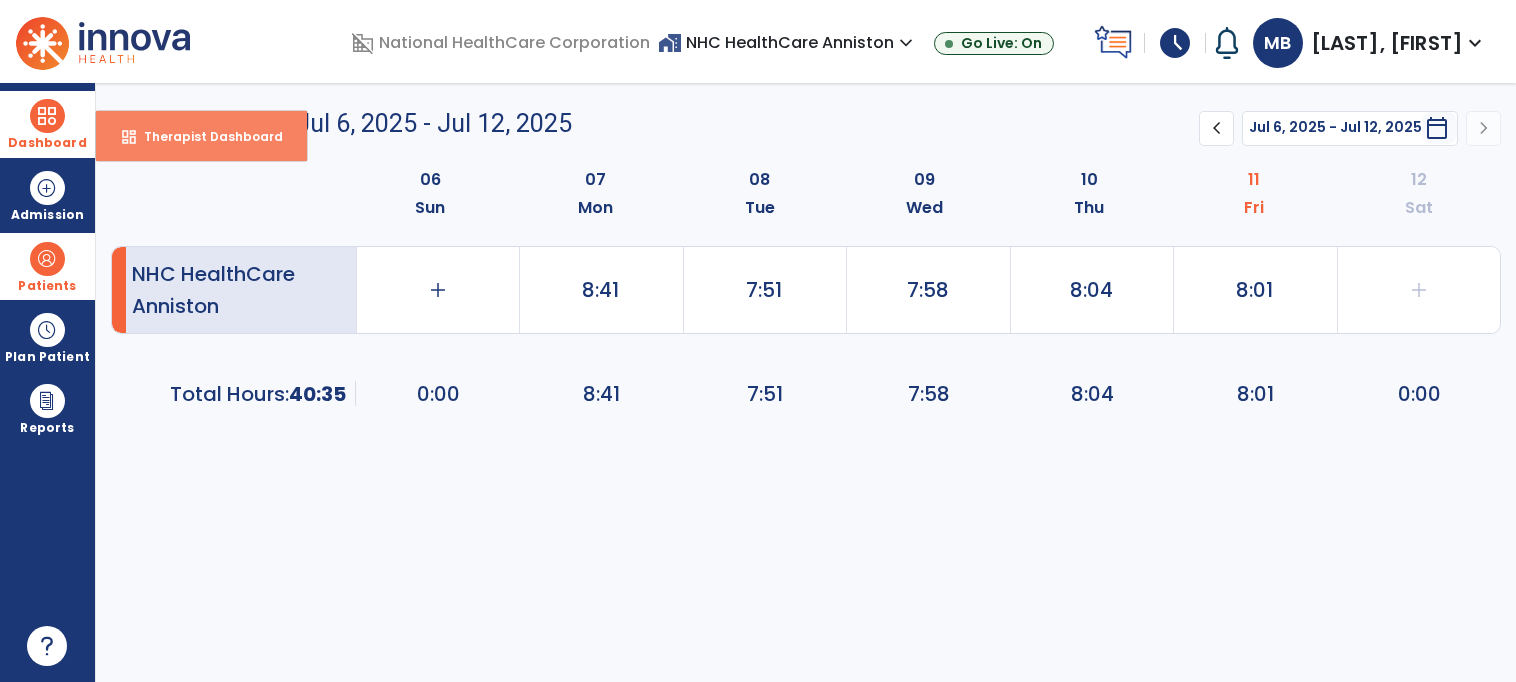 click on "Therapist Dashboard" at bounding box center [205, 136] 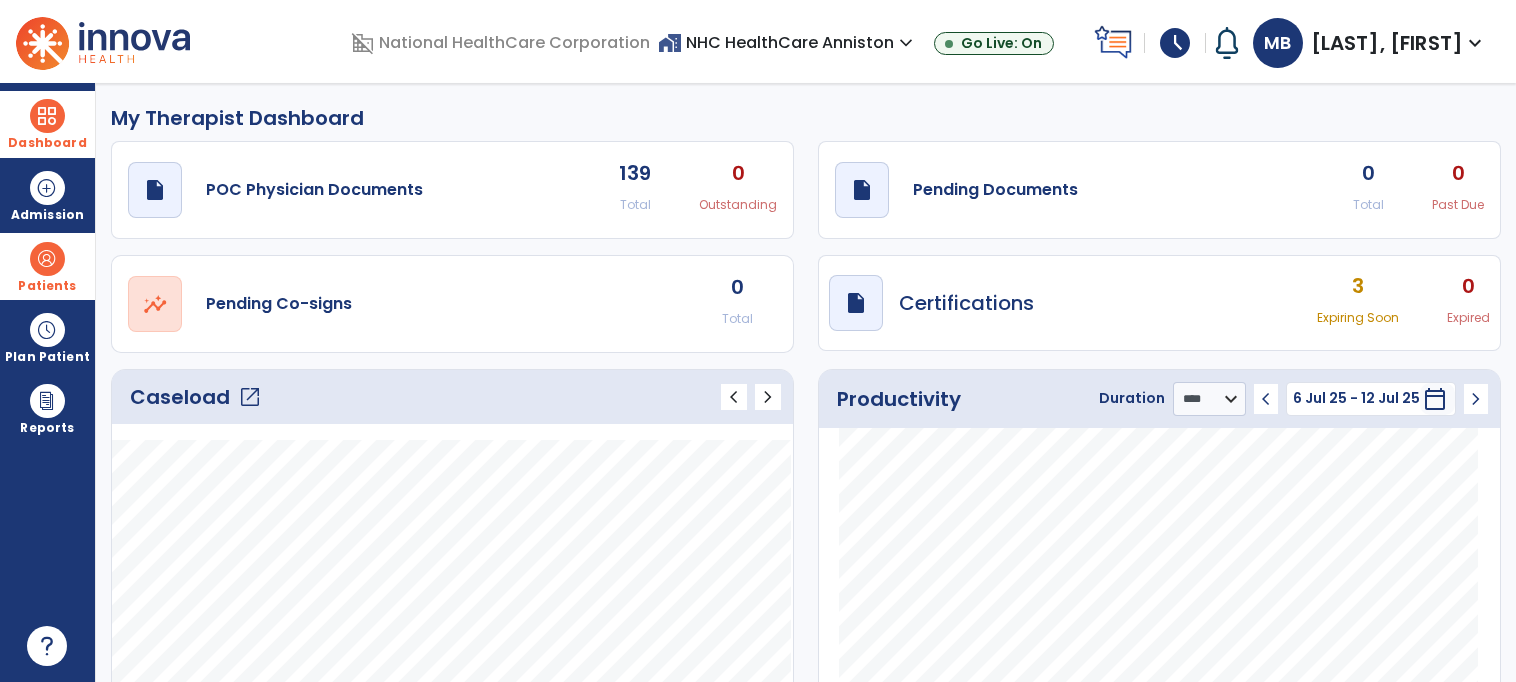 scroll, scrollTop: 0, scrollLeft: 0, axis: both 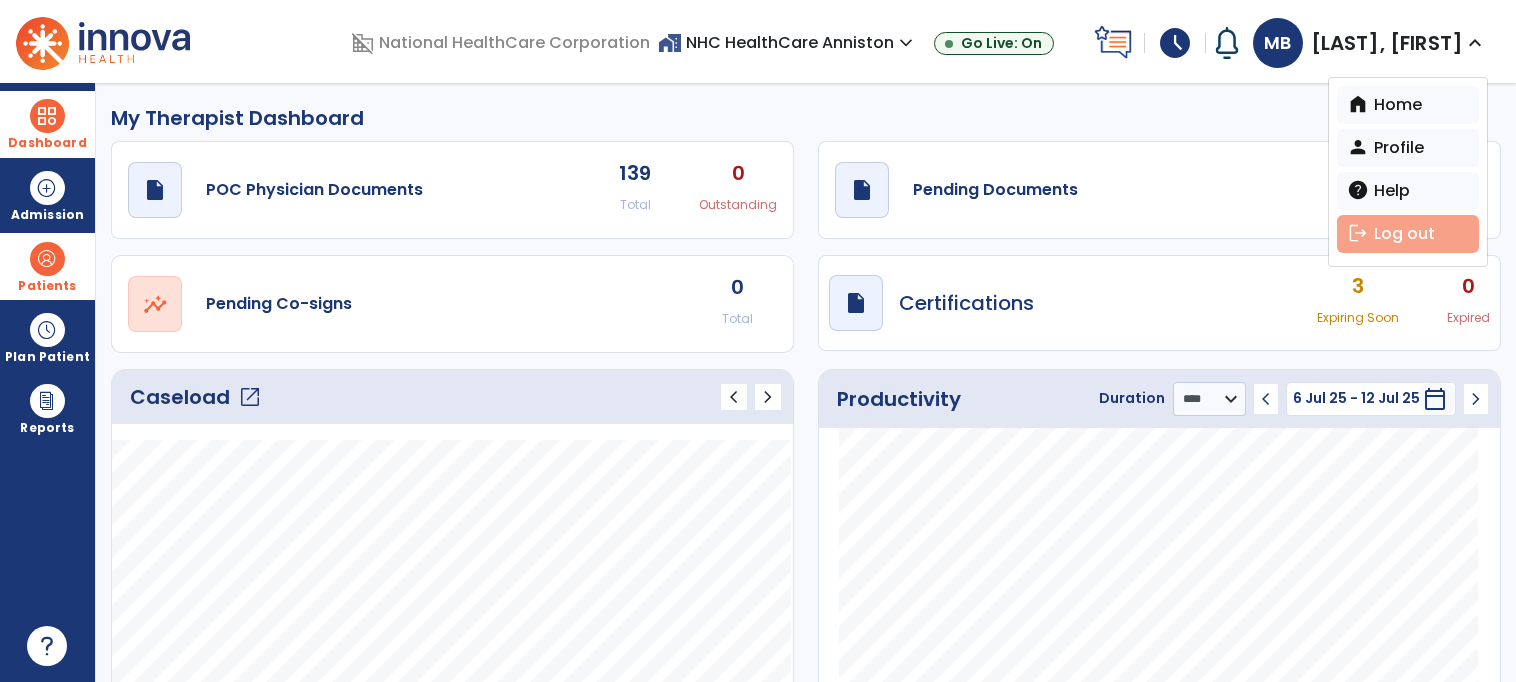 click on "logout   Log out" at bounding box center [1408, 234] 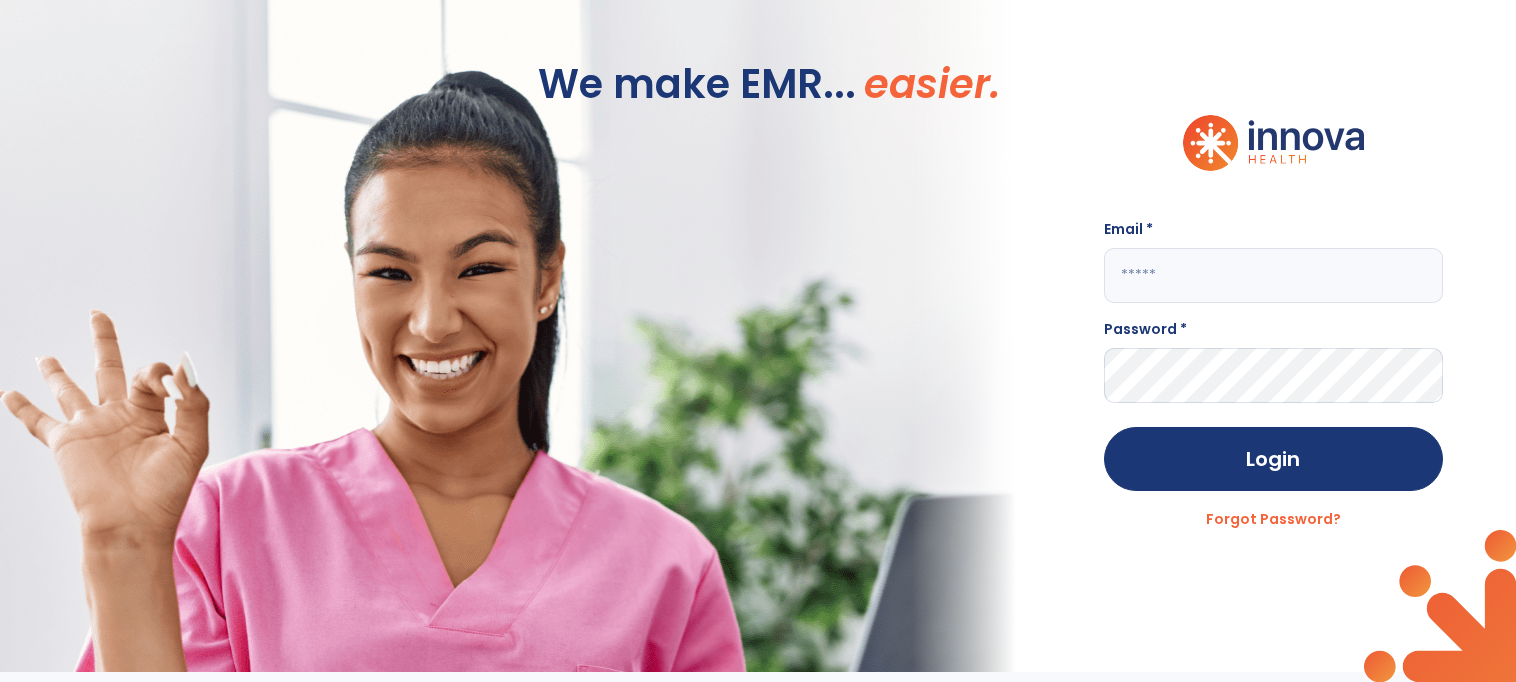 scroll, scrollTop: 0, scrollLeft: 0, axis: both 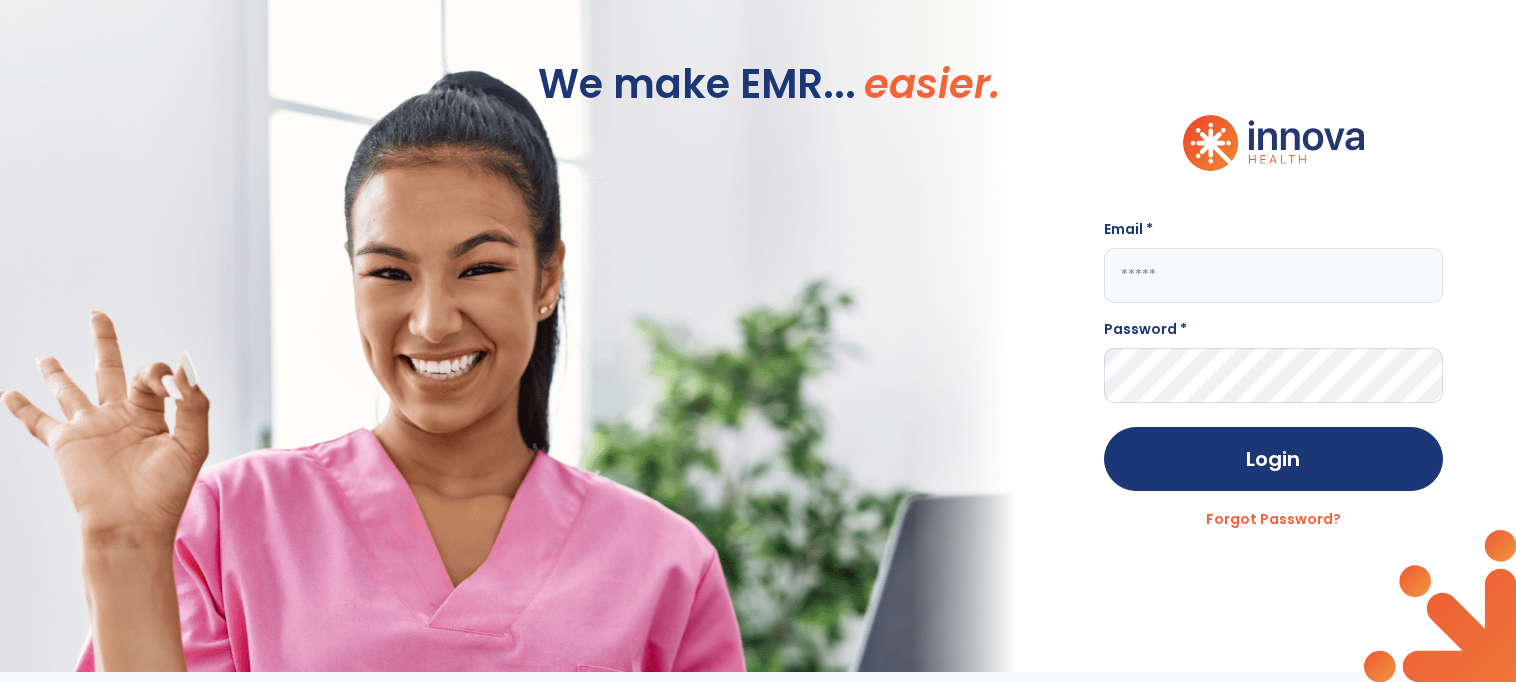 type on "**********" 